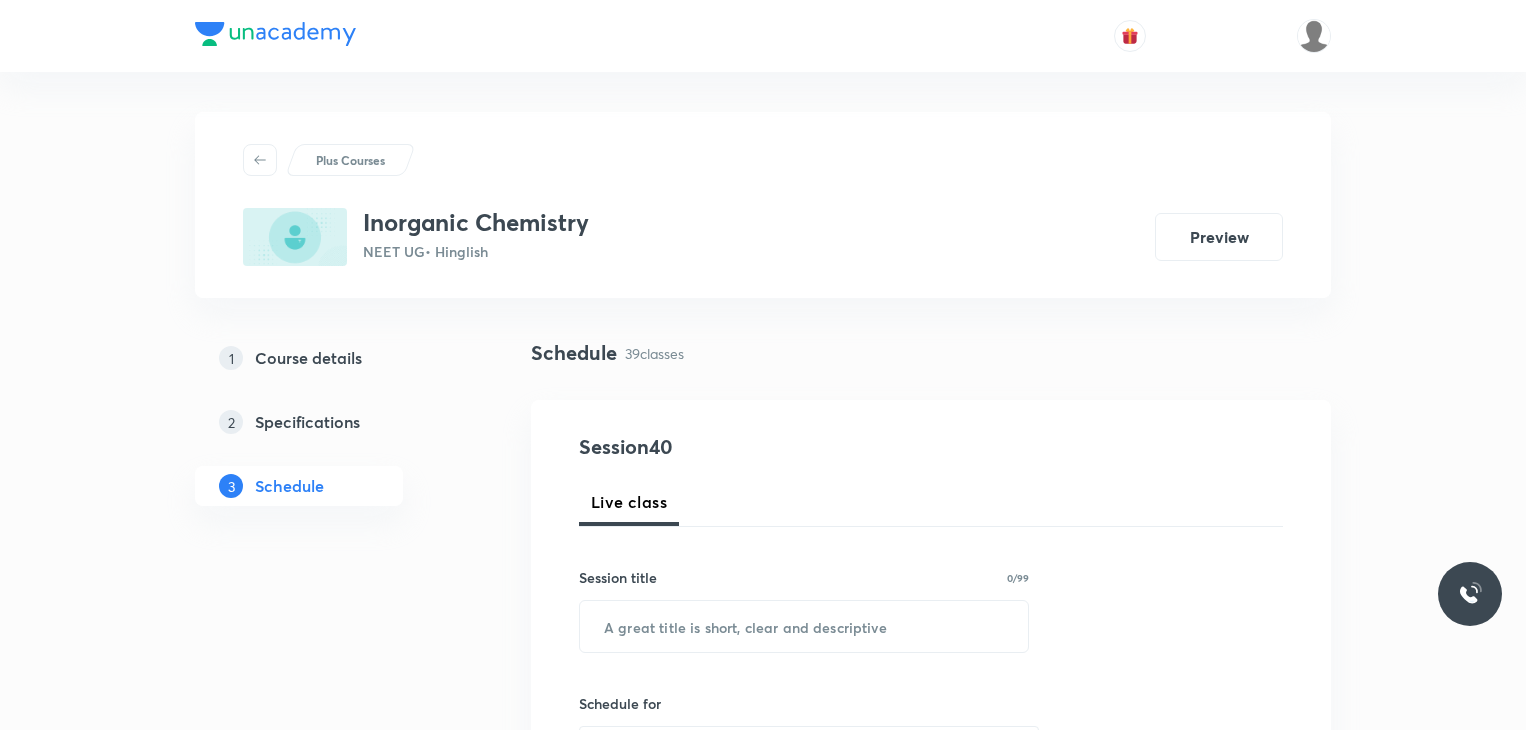 scroll, scrollTop: 6900, scrollLeft: 0, axis: vertical 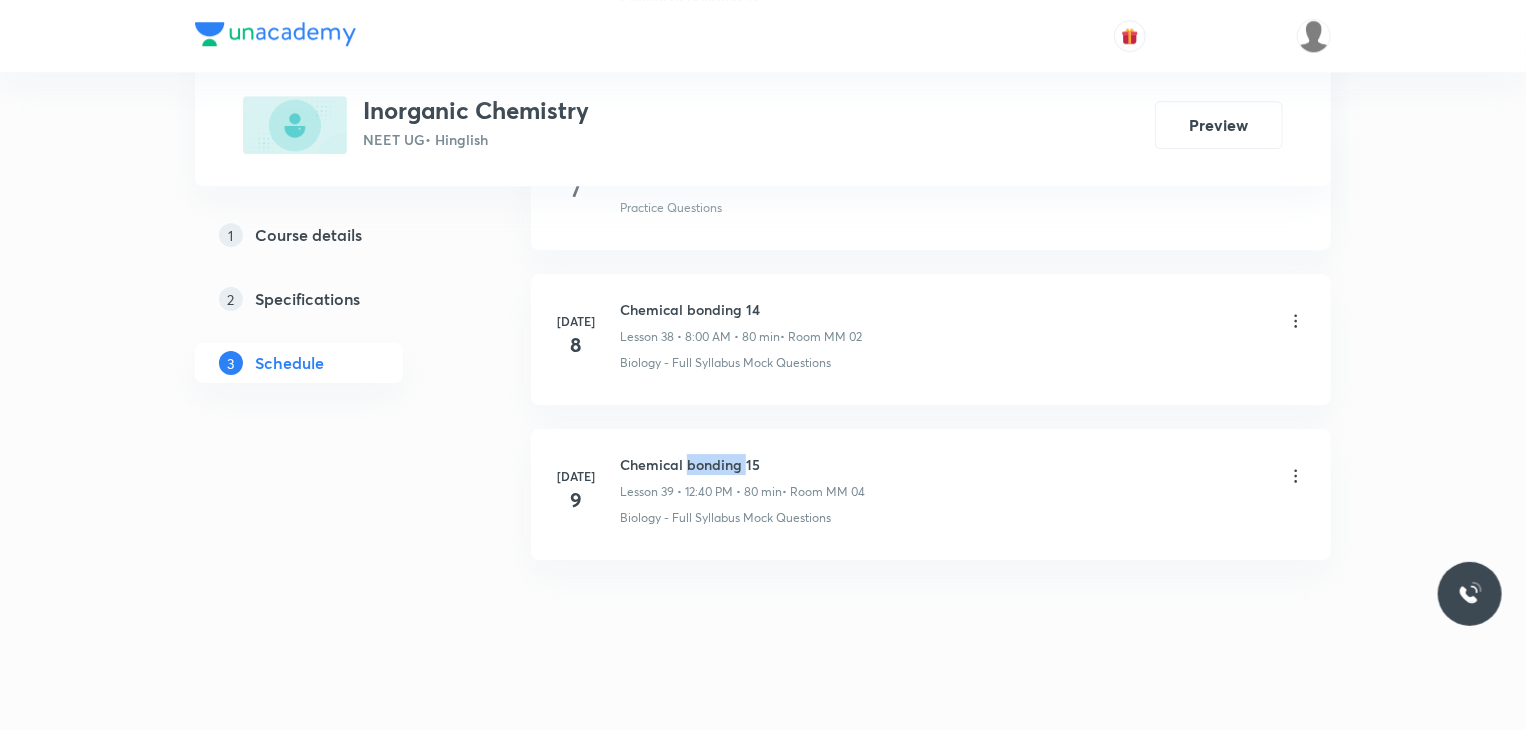 click on "Chemical bonding 15" at bounding box center (742, 464) 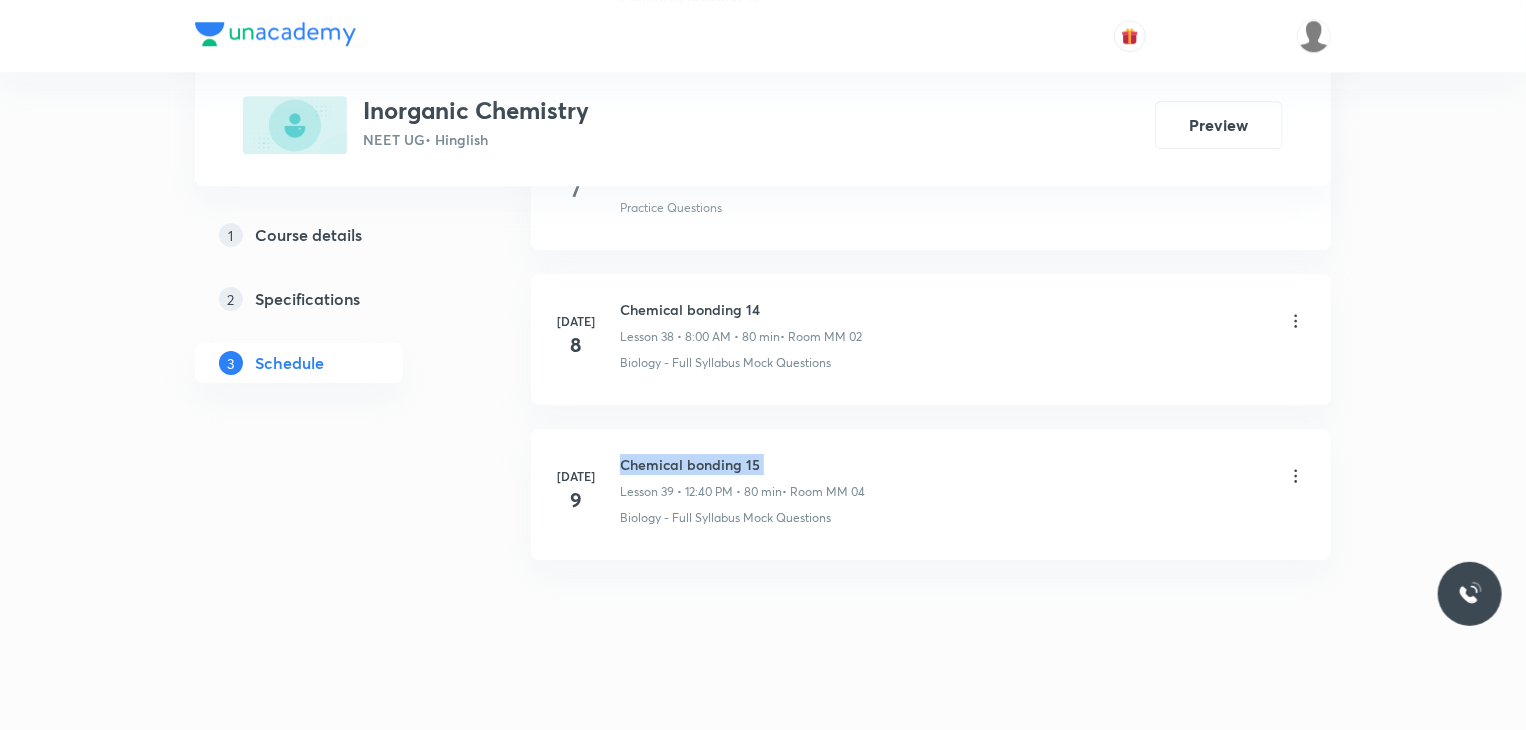 scroll, scrollTop: 0, scrollLeft: 0, axis: both 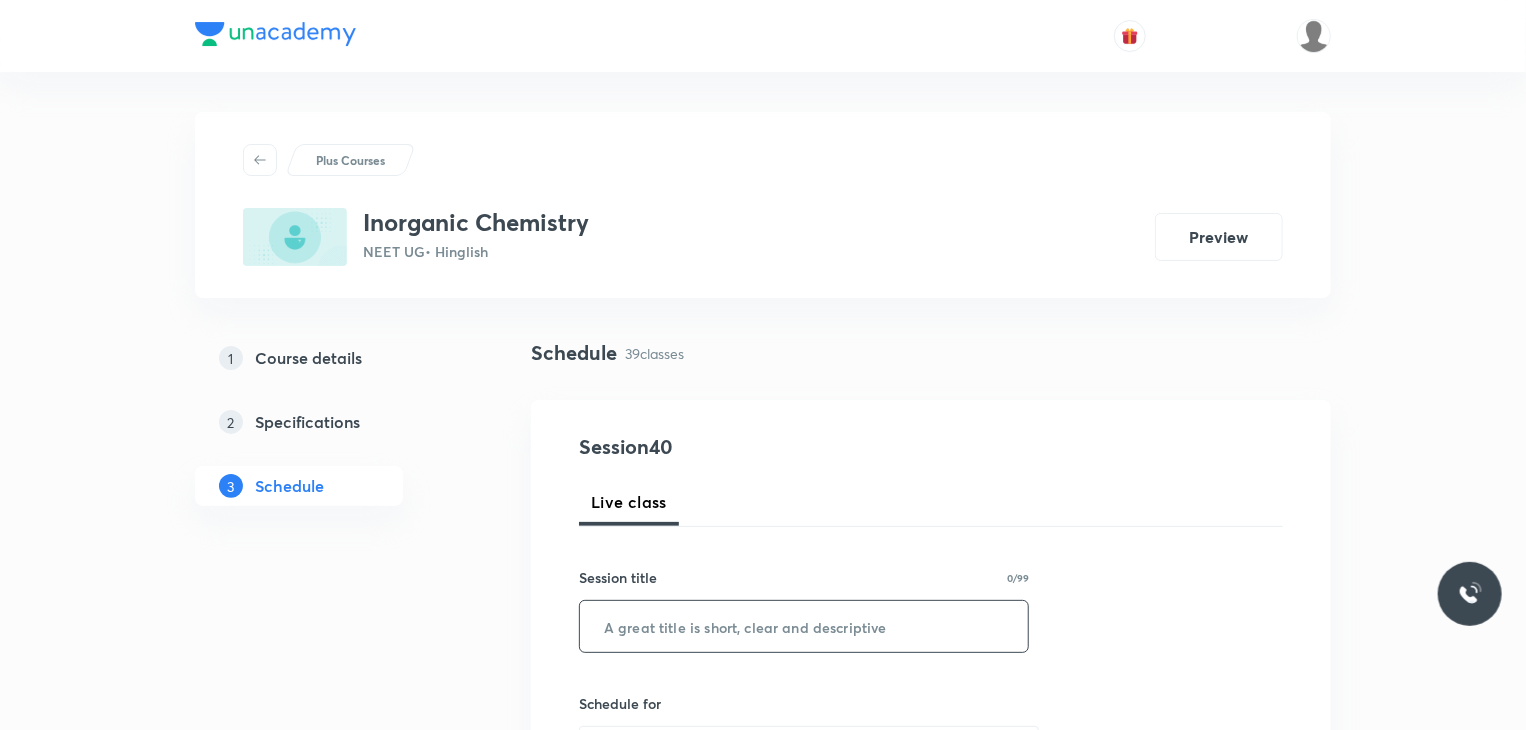 click at bounding box center (804, 626) 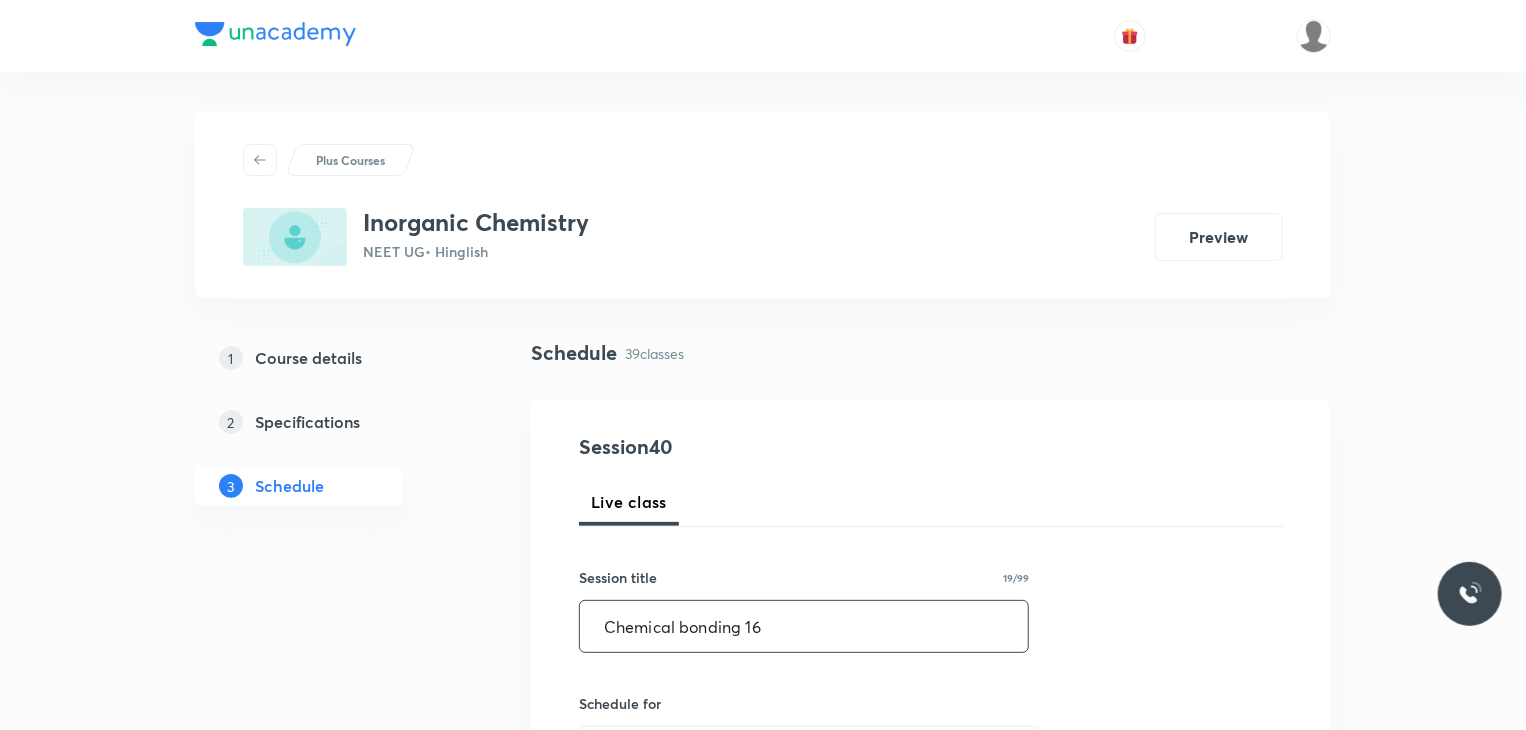 type on "Chemical bonding 16" 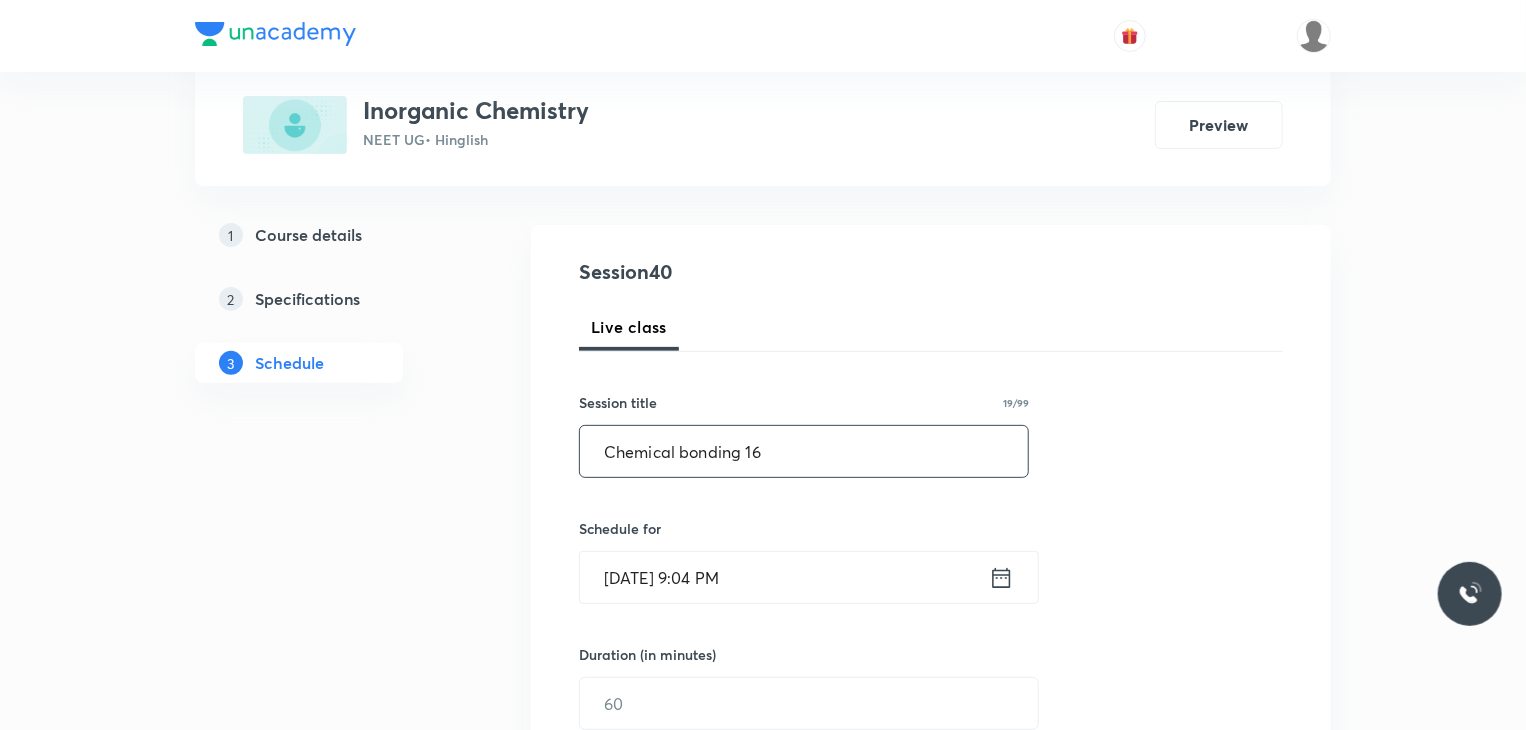 scroll, scrollTop: 176, scrollLeft: 0, axis: vertical 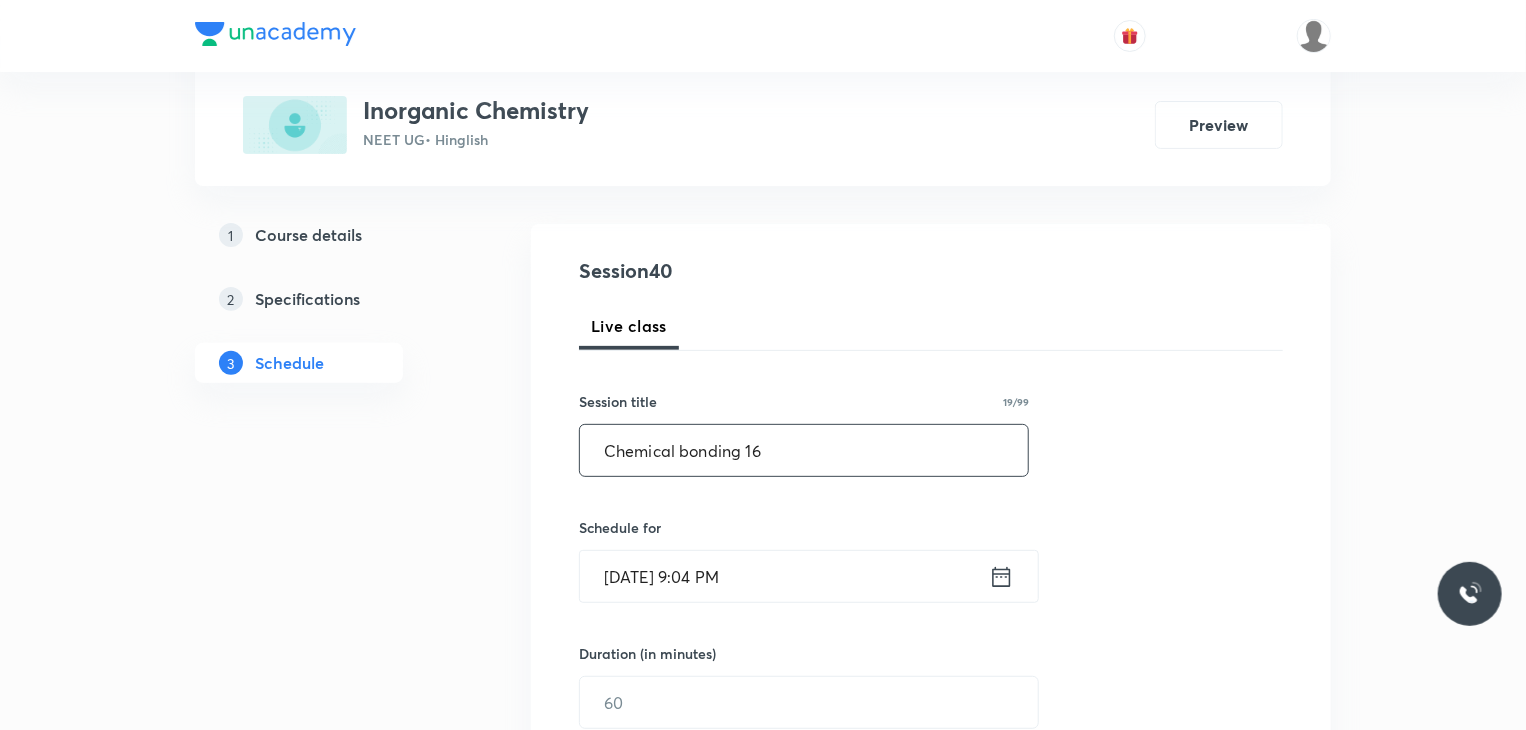 click on "Jul 10, 2025, 9:04 PM" at bounding box center [784, 576] 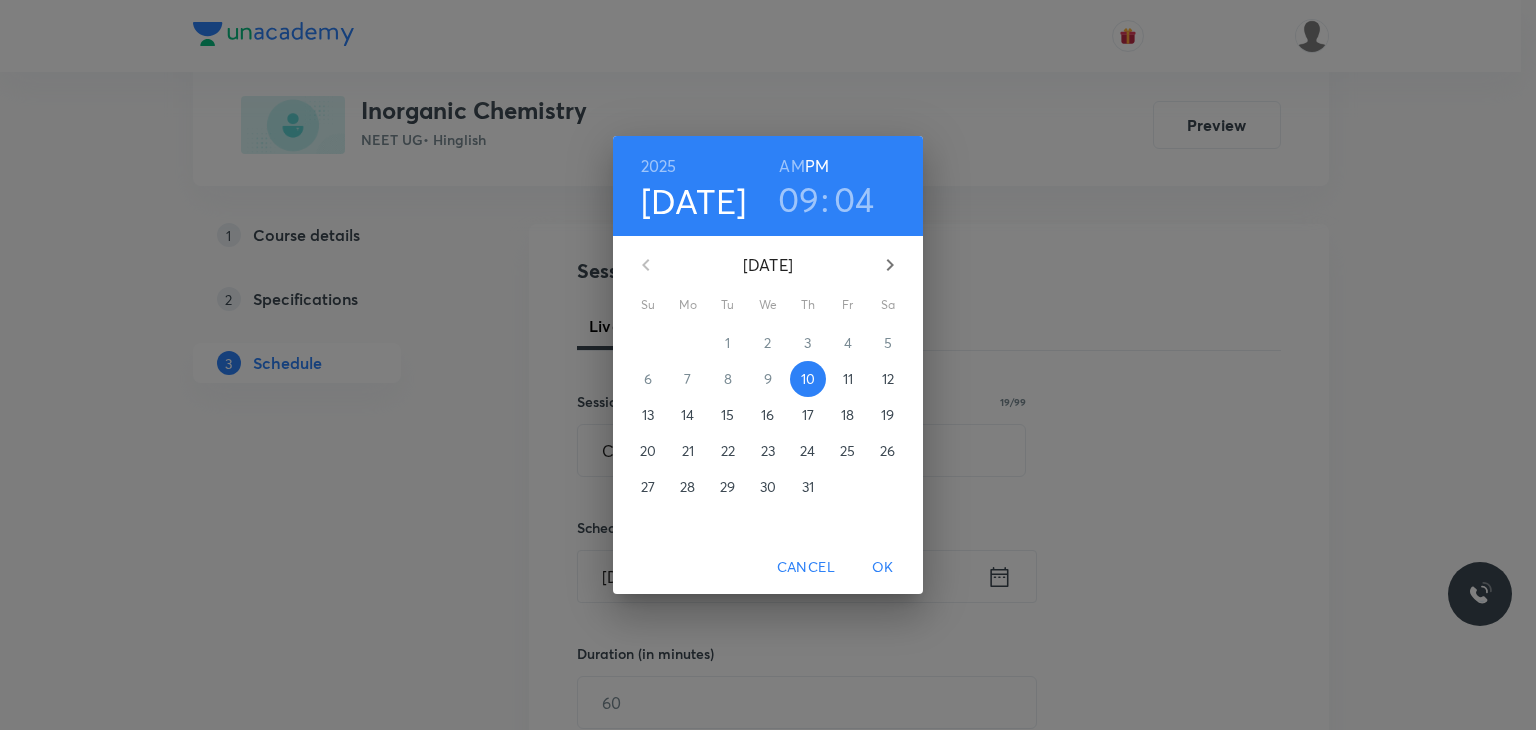 click on "11" at bounding box center [848, 379] 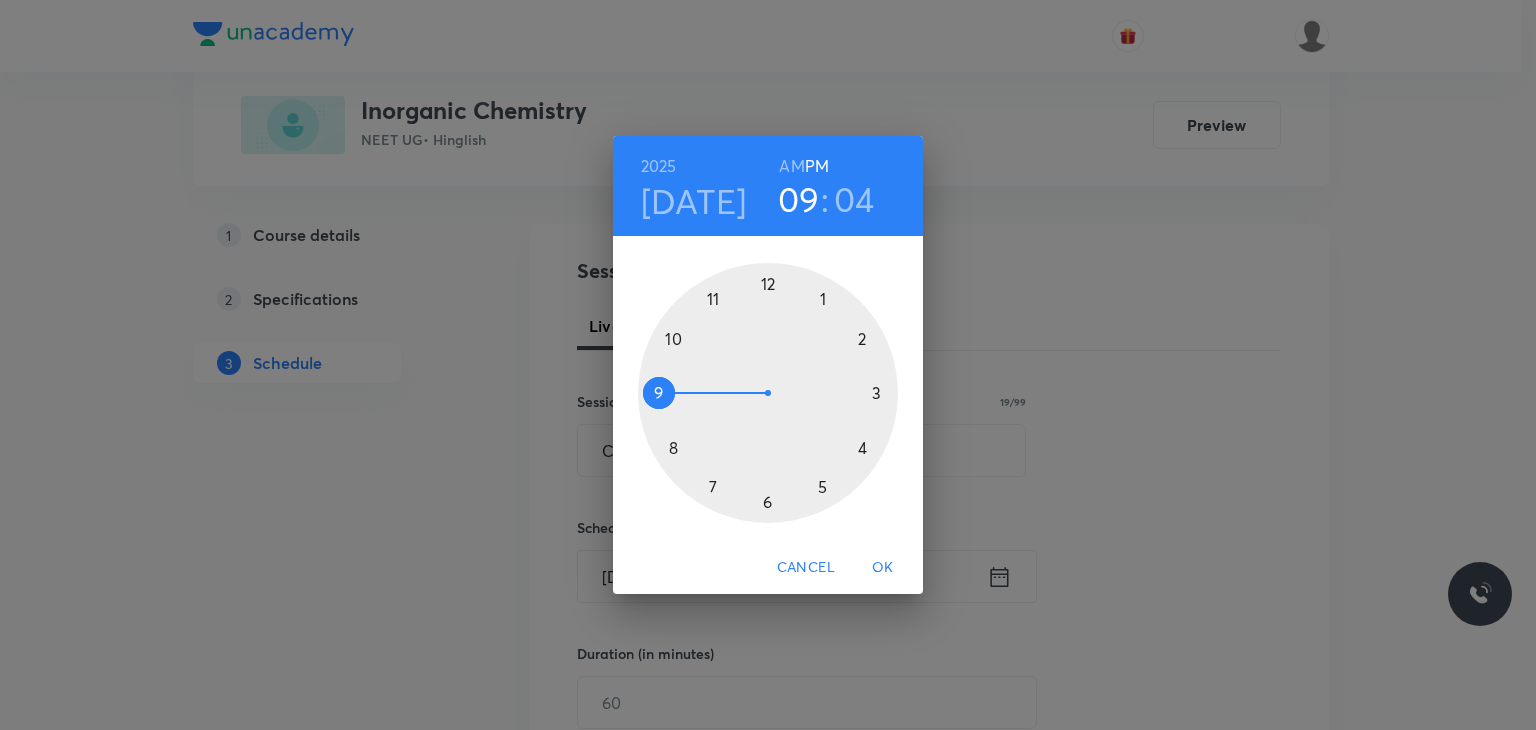 click on "AM" at bounding box center (791, 166) 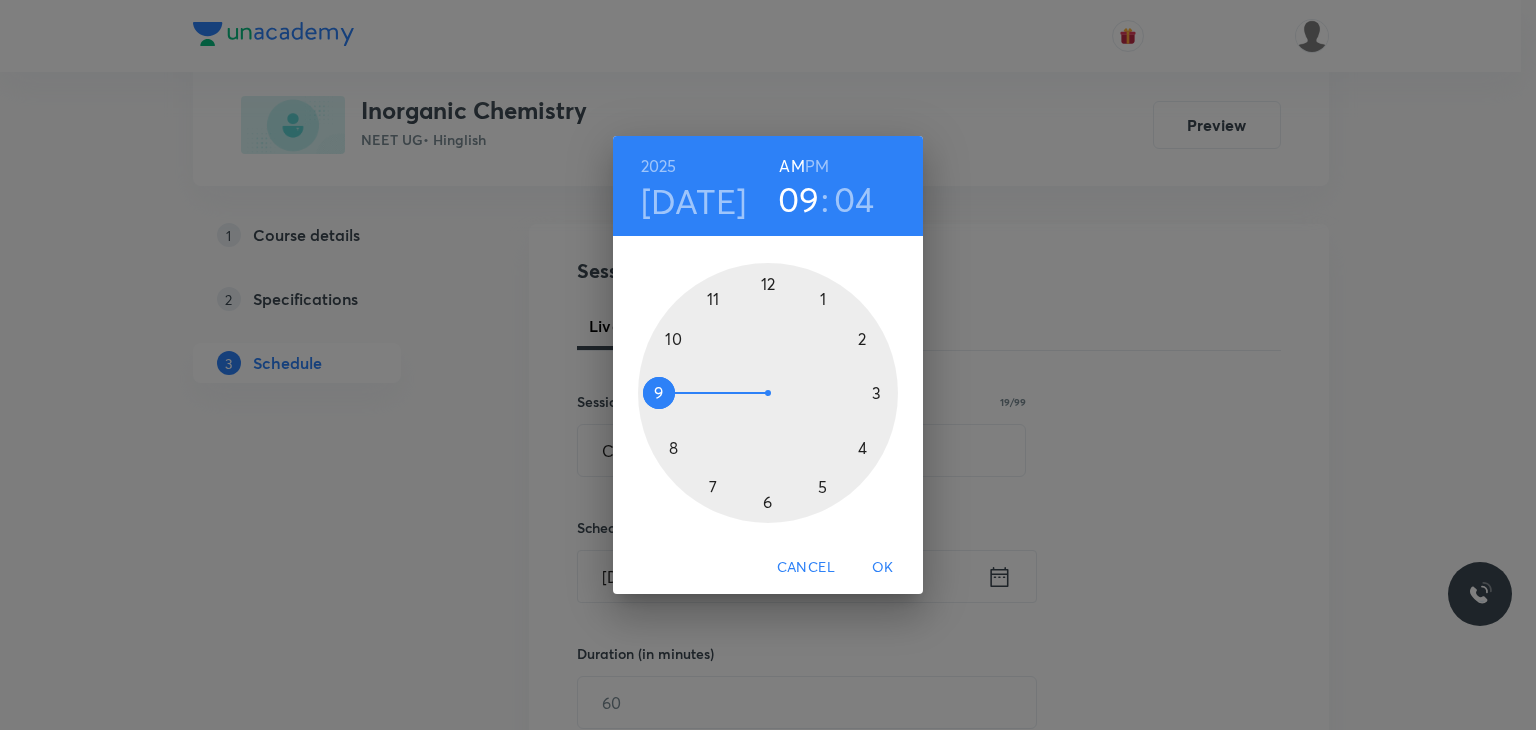 click at bounding box center [768, 393] 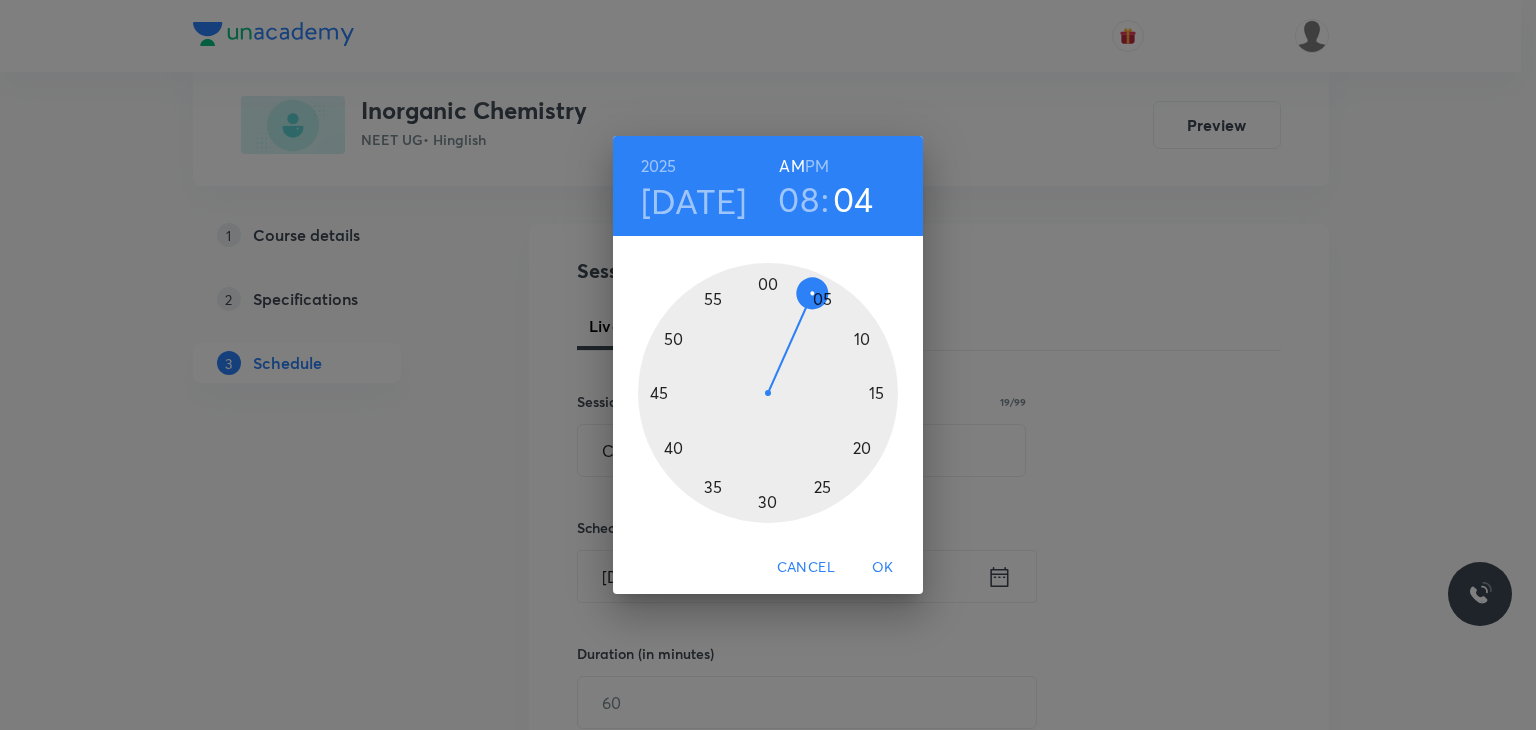 click at bounding box center (768, 393) 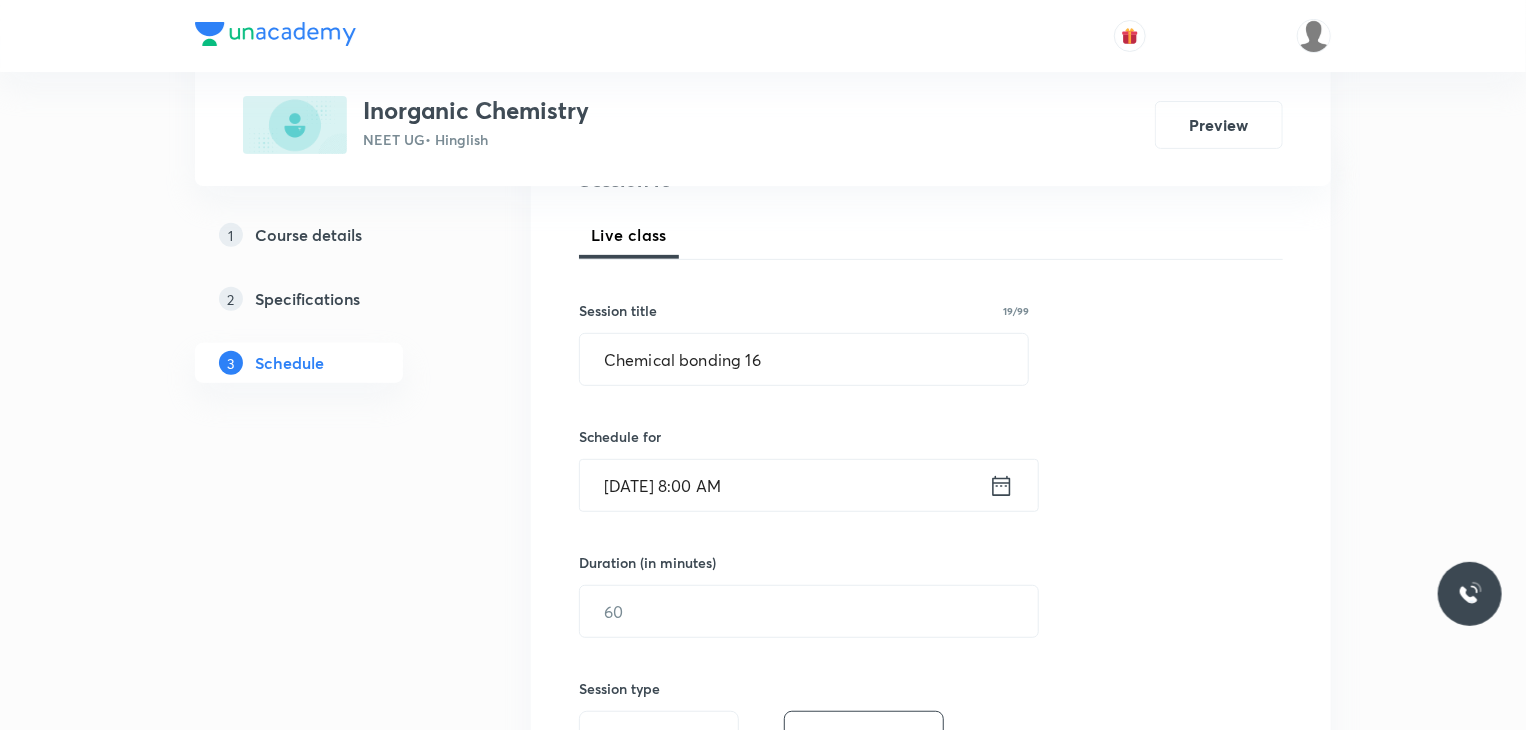 scroll, scrollTop: 266, scrollLeft: 0, axis: vertical 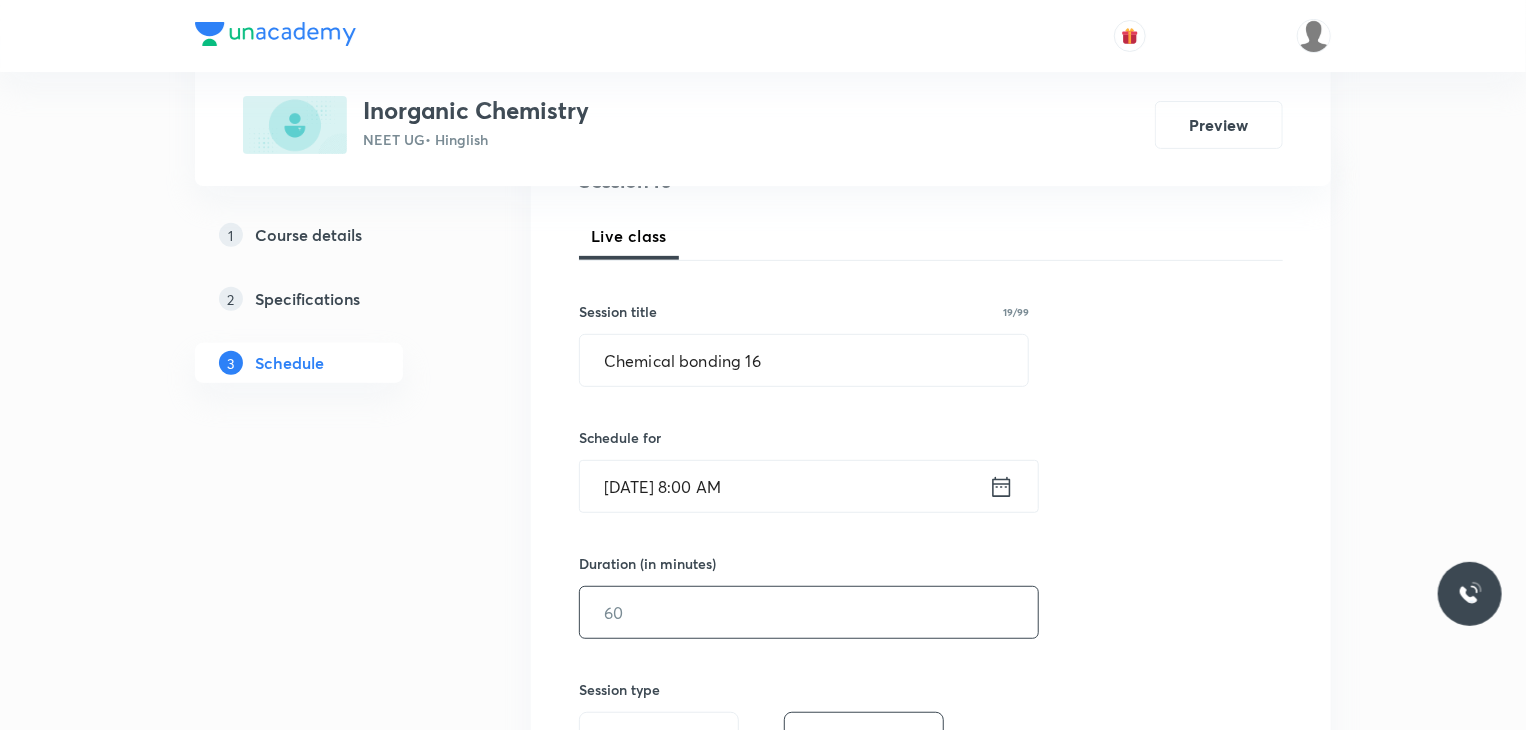 click at bounding box center (809, 612) 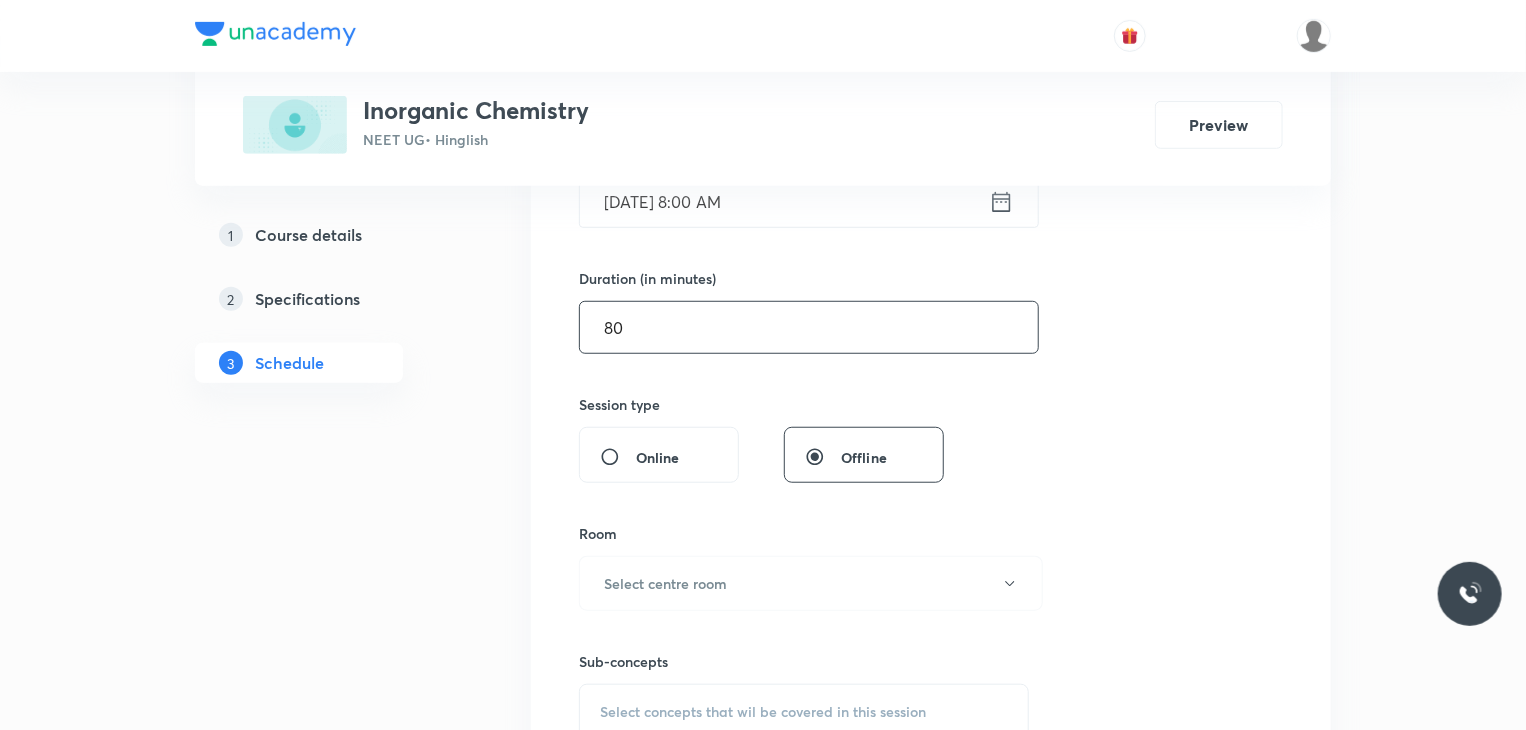 scroll, scrollTop: 556, scrollLeft: 0, axis: vertical 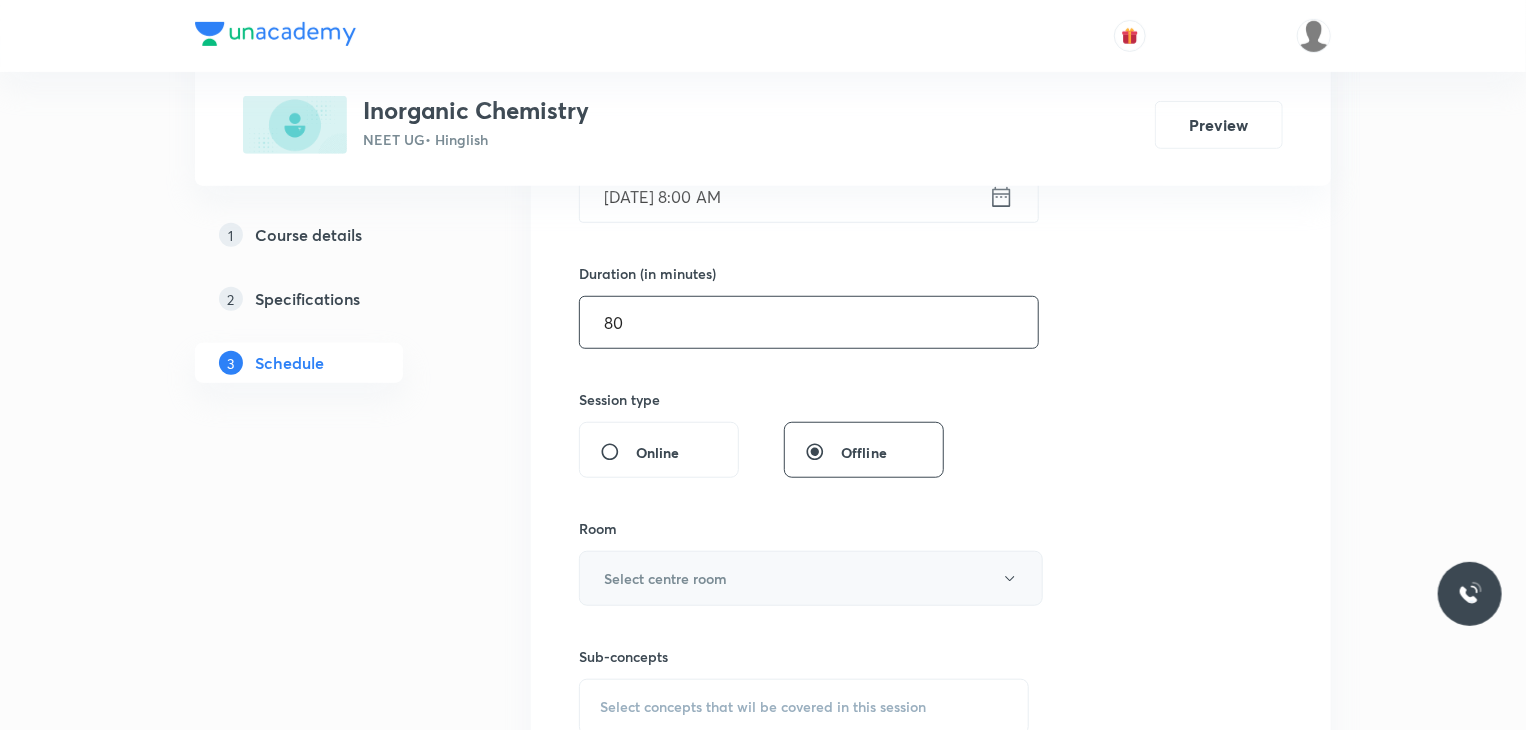 type on "80" 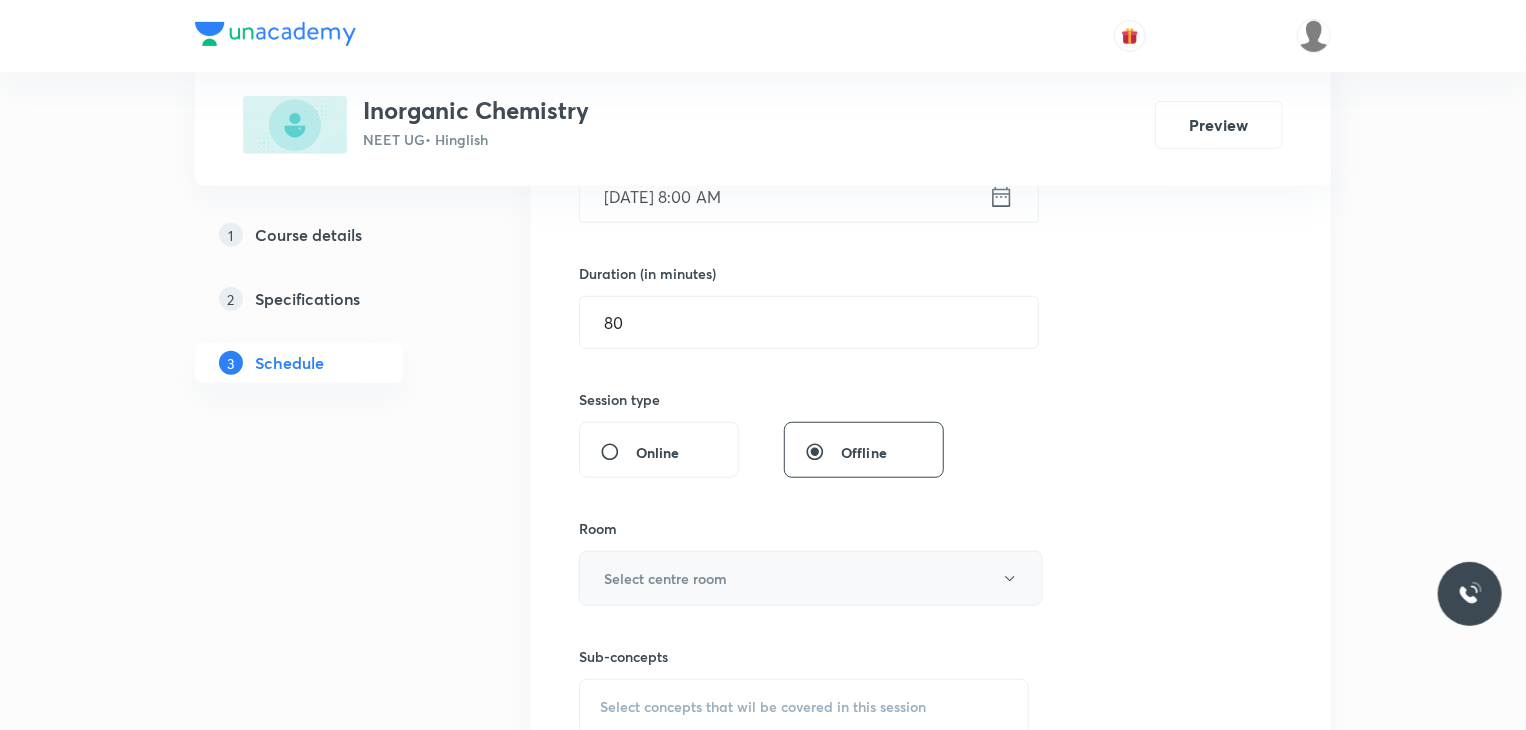 click on "Select centre room" at bounding box center [665, 578] 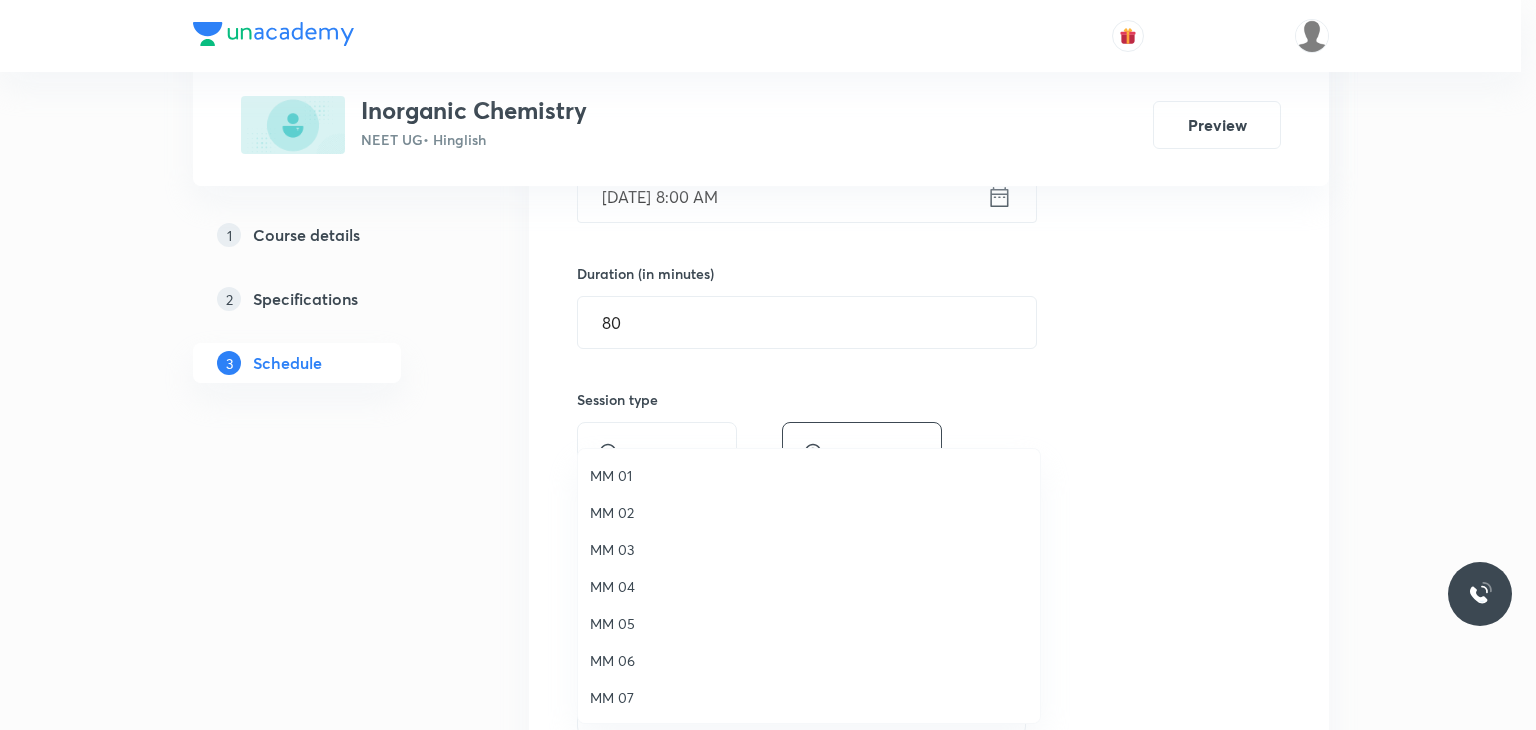 click on "MM 04" at bounding box center (809, 586) 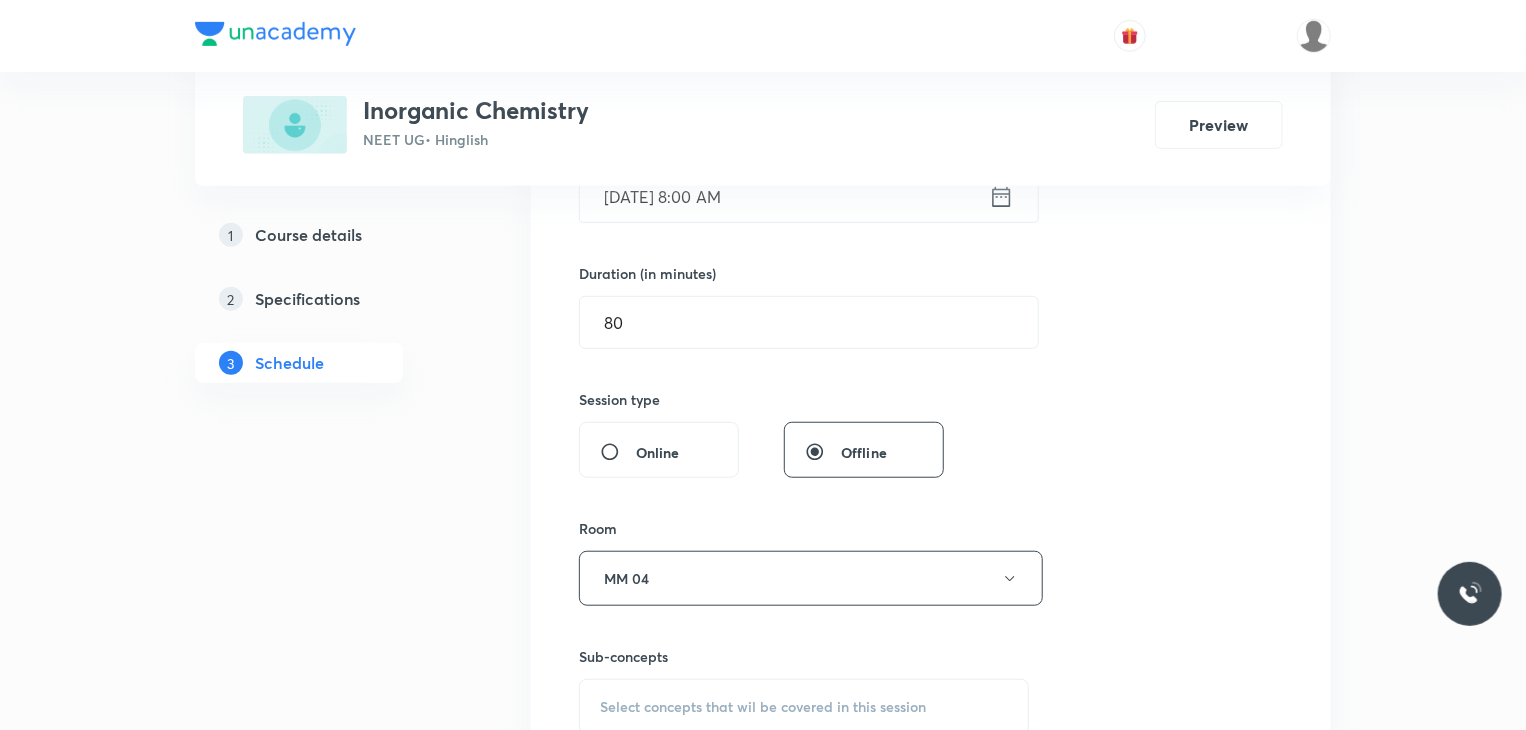 click on "Select concepts that wil be covered in this session" at bounding box center [804, 707] 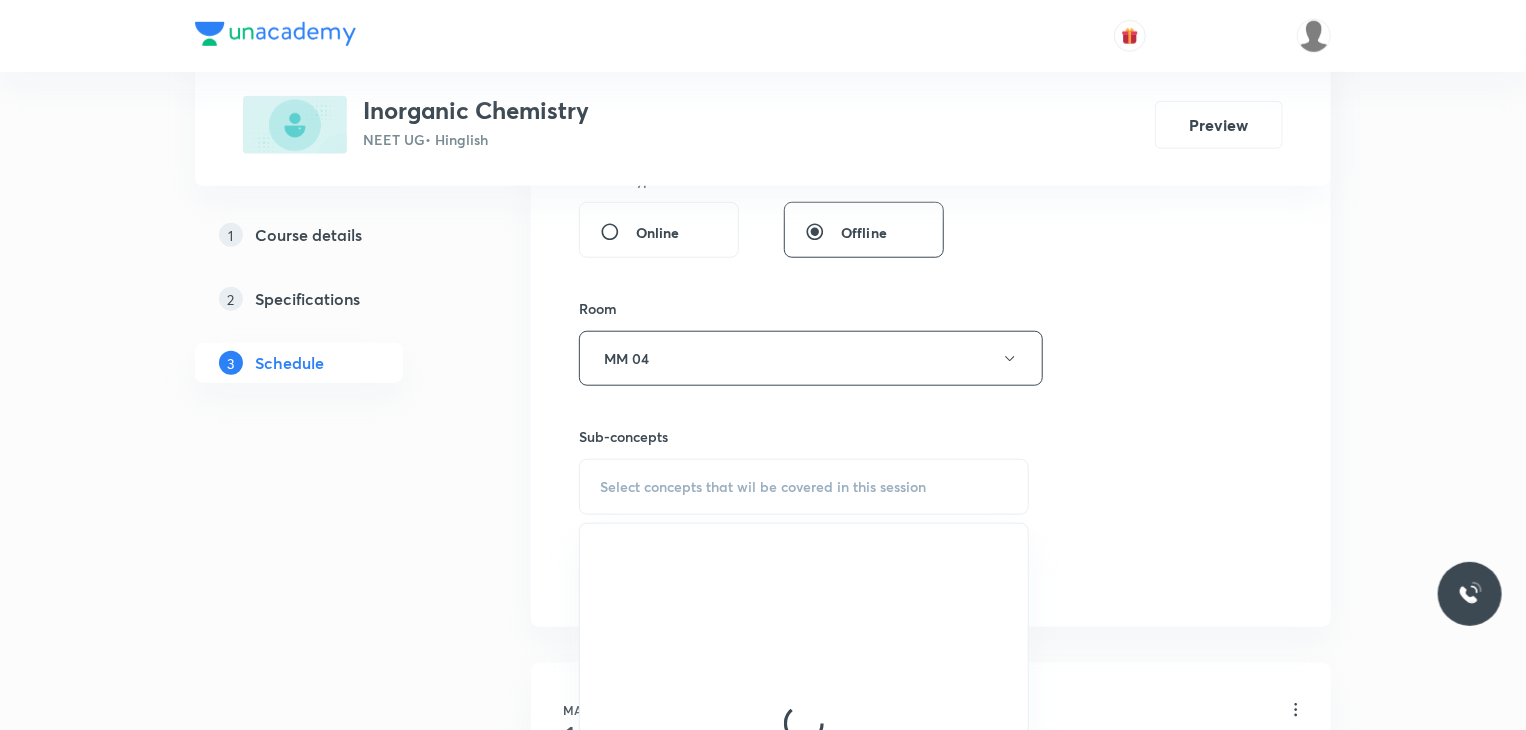 scroll, scrollTop: 804, scrollLeft: 0, axis: vertical 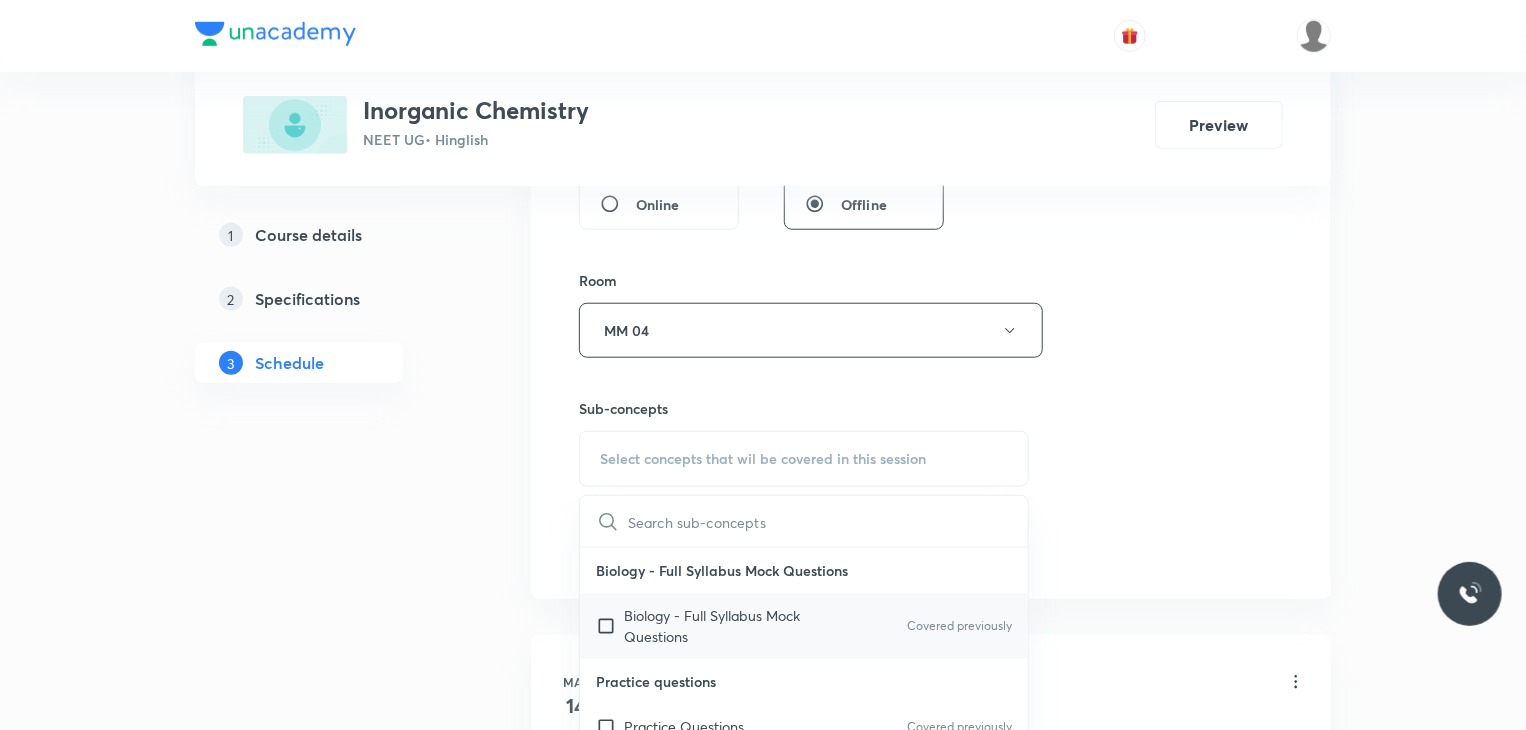 click on "Biology - Full Syllabus Mock Questions" at bounding box center (725, 626) 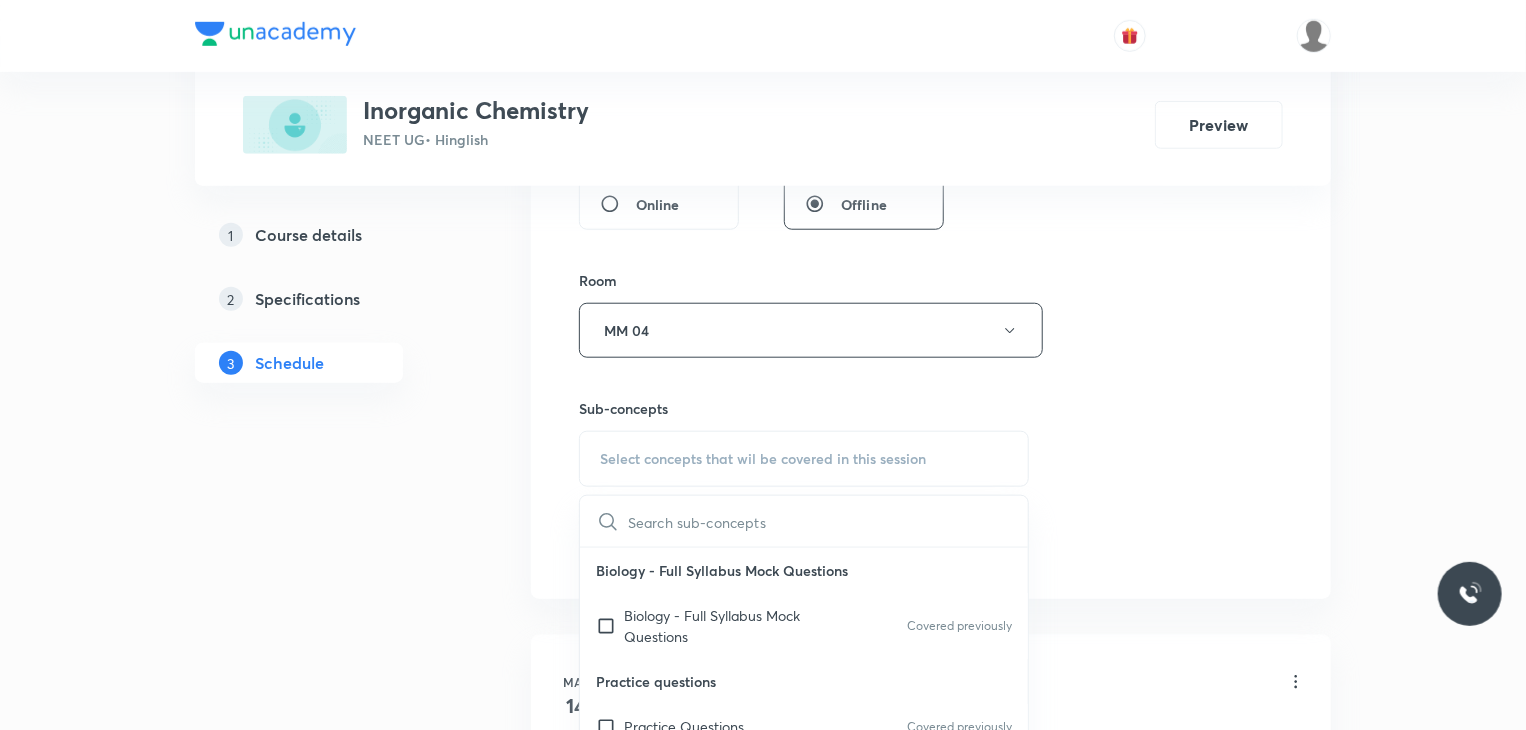 click on "Session  40 Live class Session title 19/99 Chemical bonding 16 ​ Schedule for Jul 11, 2025, 8:00 AM ​ Duration (in minutes) 80 ​   Session type Online Offline Room MM 04 Sub-concepts Select concepts that wil be covered in this session ​ Biology - Full Syllabus Mock Questions Biology - Full Syllabus Mock Questions Covered previously Practice questions Practice Questions Covered previously Biology Previous Year Questions Maths Previous Year Questions Covered previously Living World What Is Living? Diversity In The Living World Systematics Types Of Taxonomy Fundamental Components Of Taxonomy Taxonomic Categories Taxonomical Aids The Three Domains Of Life Biological Nomenclature  Biological Classification System Of Classification Kingdom Monera Kingdom Protista Kingdom Fungi Kingdom Plantae Kingdom Animalia Linchens Mycorrhiza Virus Prions Viroids Plant Kingdom Algae Bryophytes Pteridophytes Gymnosperms Angiosperms Animal Kingdom Basics Of Classification Classification Of Animals Animal Kingdom Root Stem" at bounding box center (931, 97) 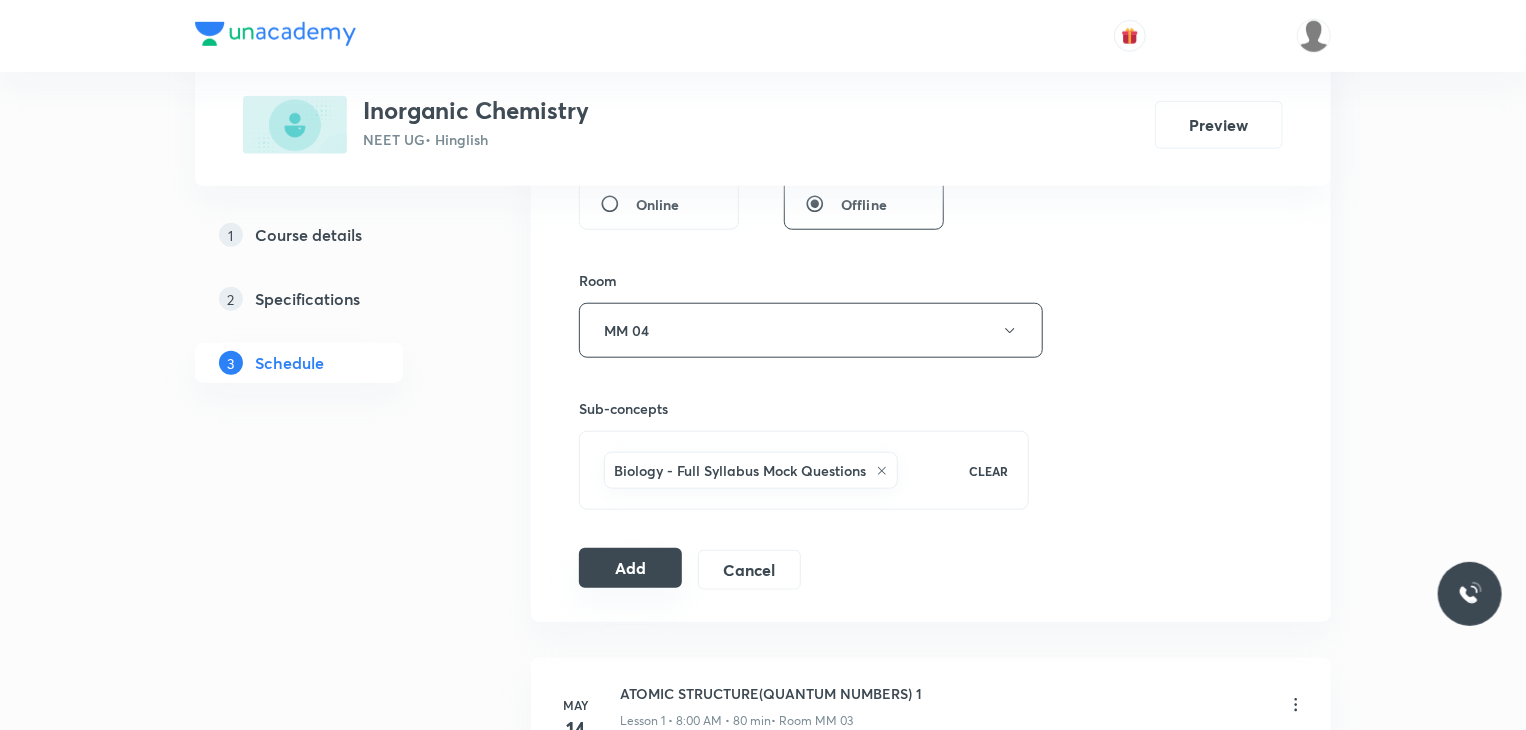click on "Add" at bounding box center [630, 568] 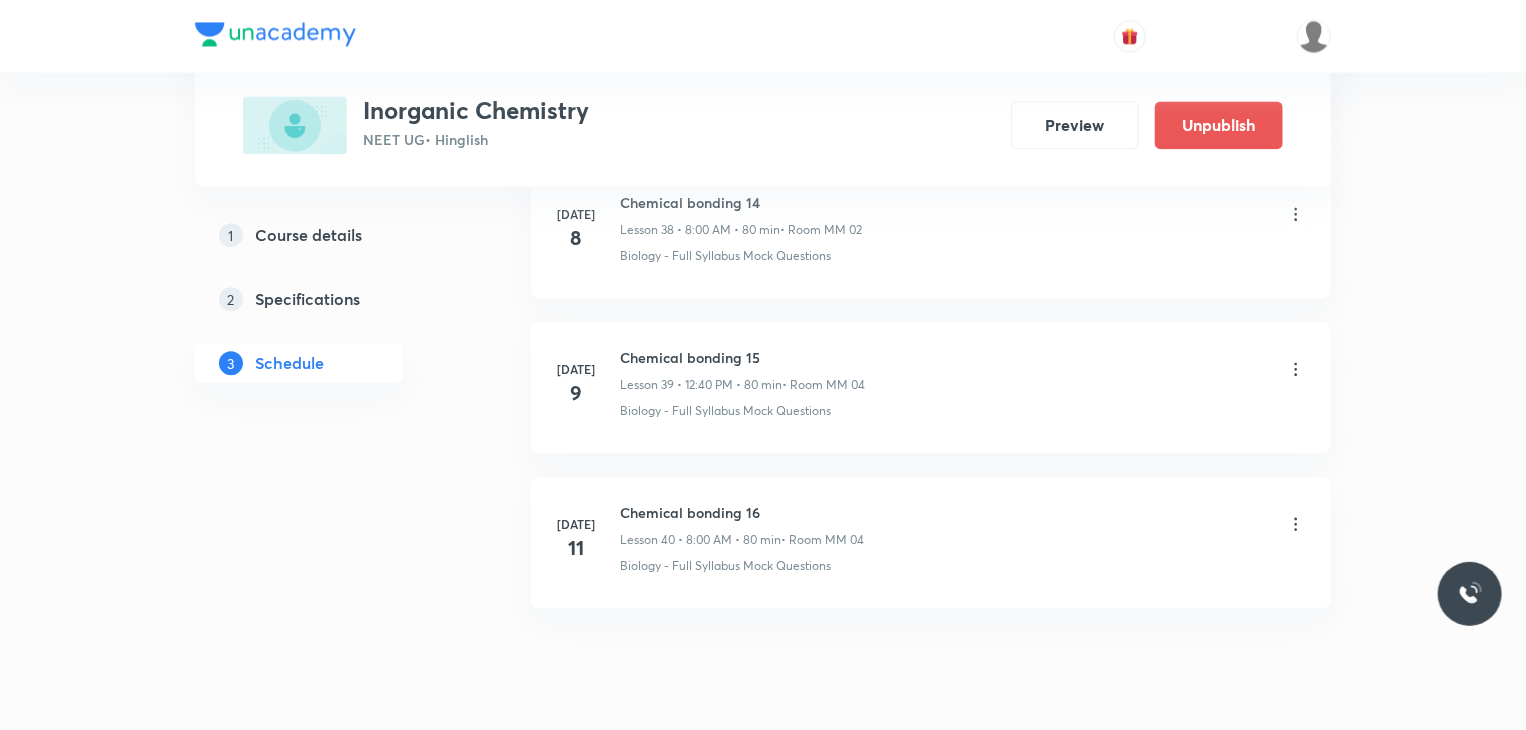 scroll, scrollTop: 6138, scrollLeft: 0, axis: vertical 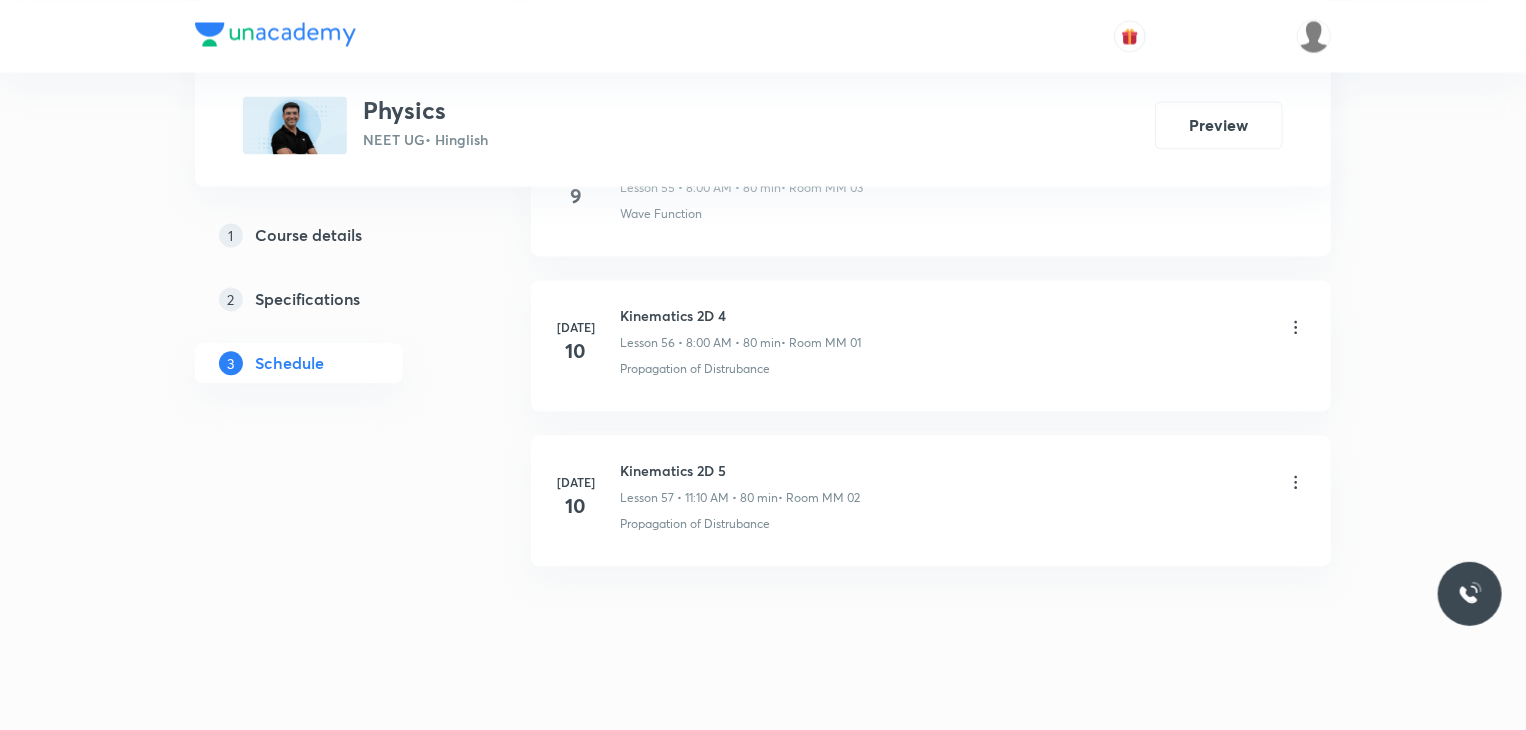 click on "Kinematics 2D 5" at bounding box center (740, 470) 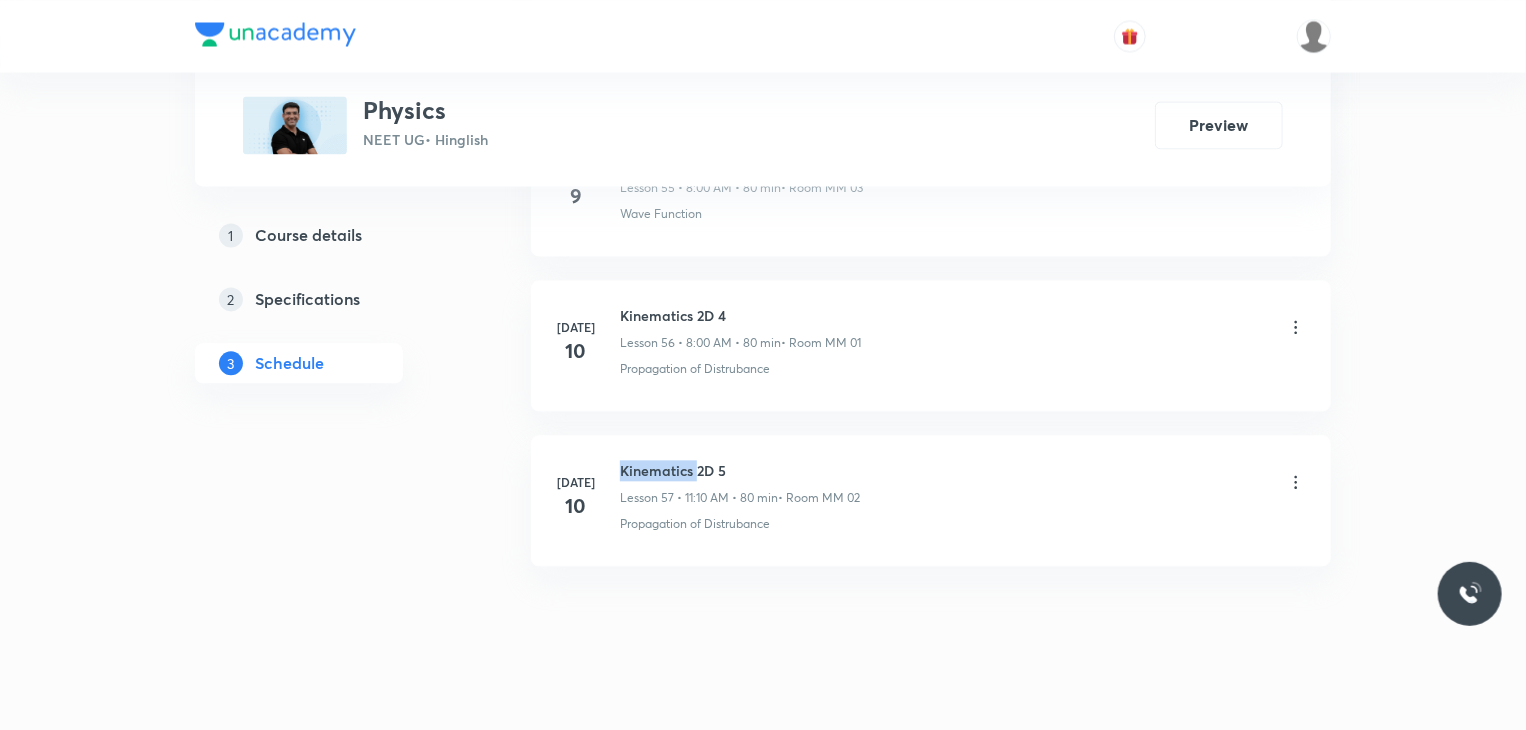 click on "Kinematics 2D 5" at bounding box center (740, 470) 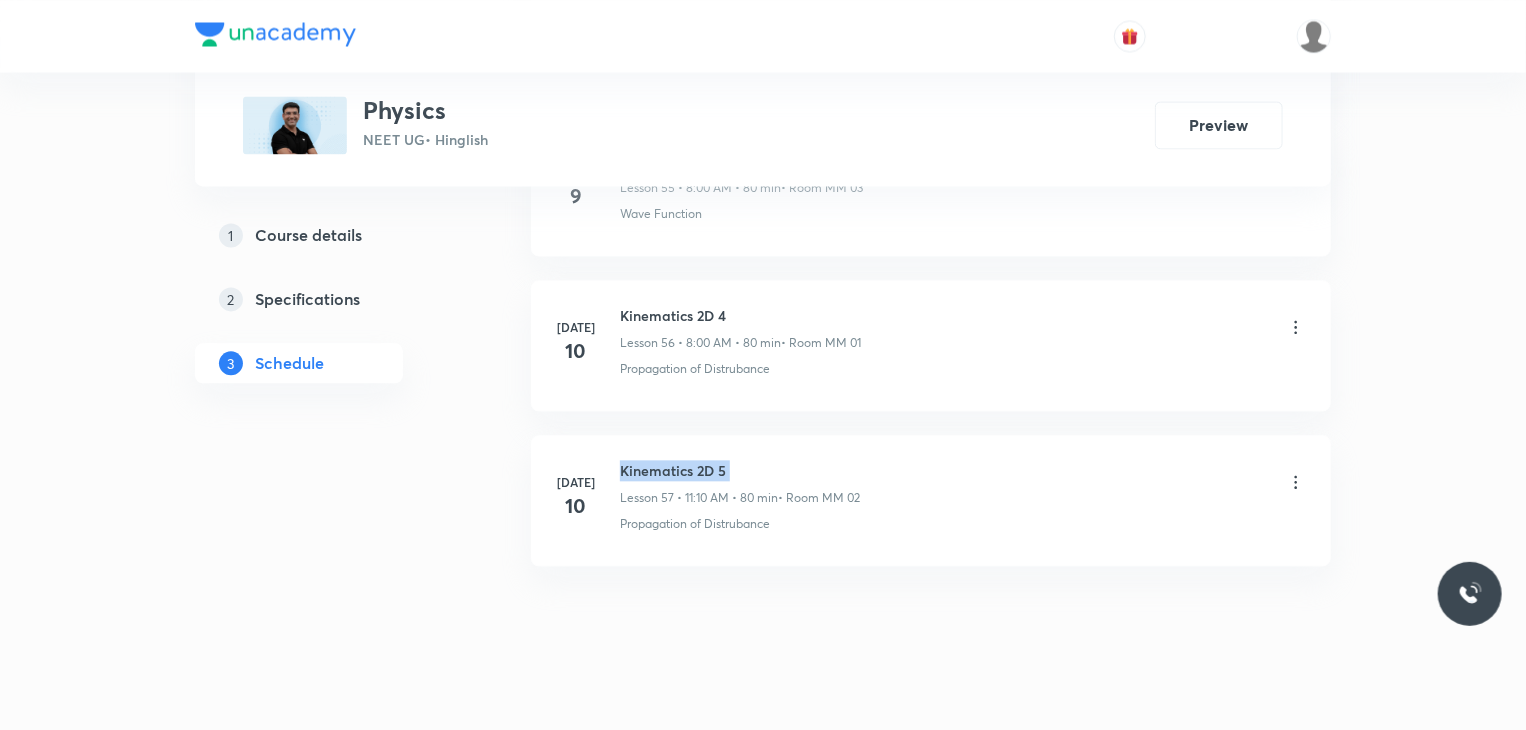 click on "Kinematics 2D 5" at bounding box center [740, 470] 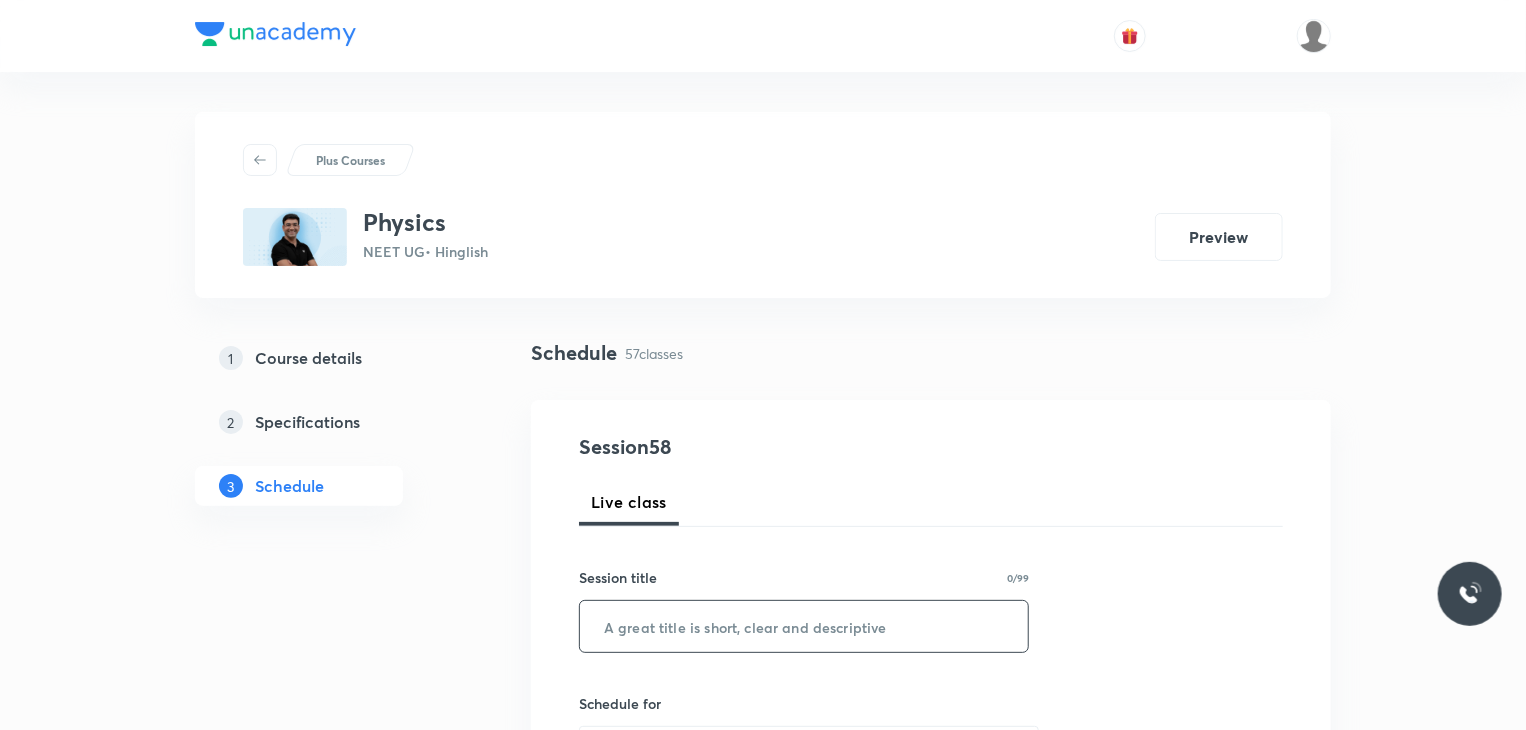 click on "​" at bounding box center [804, 626] 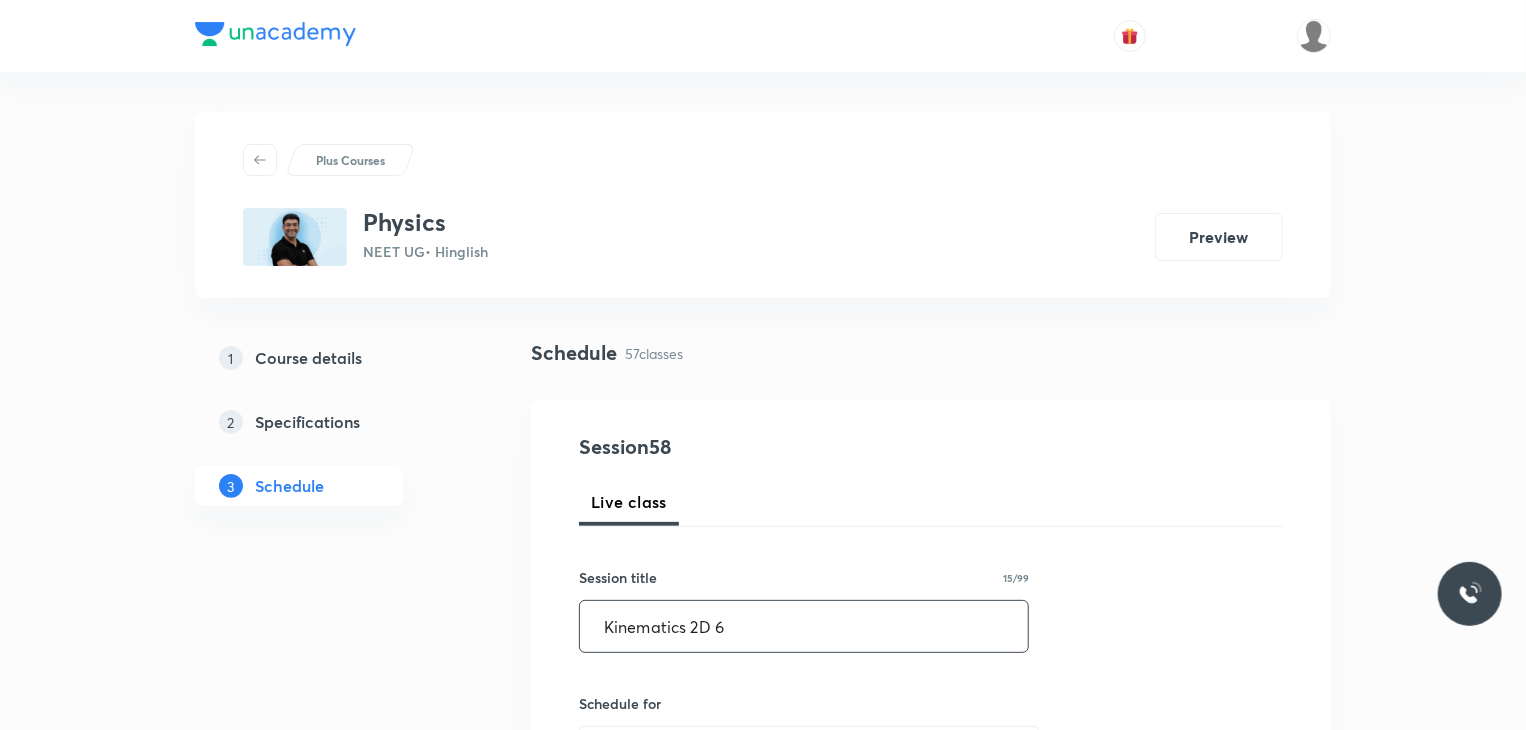 type on "Kinematics 2D 6" 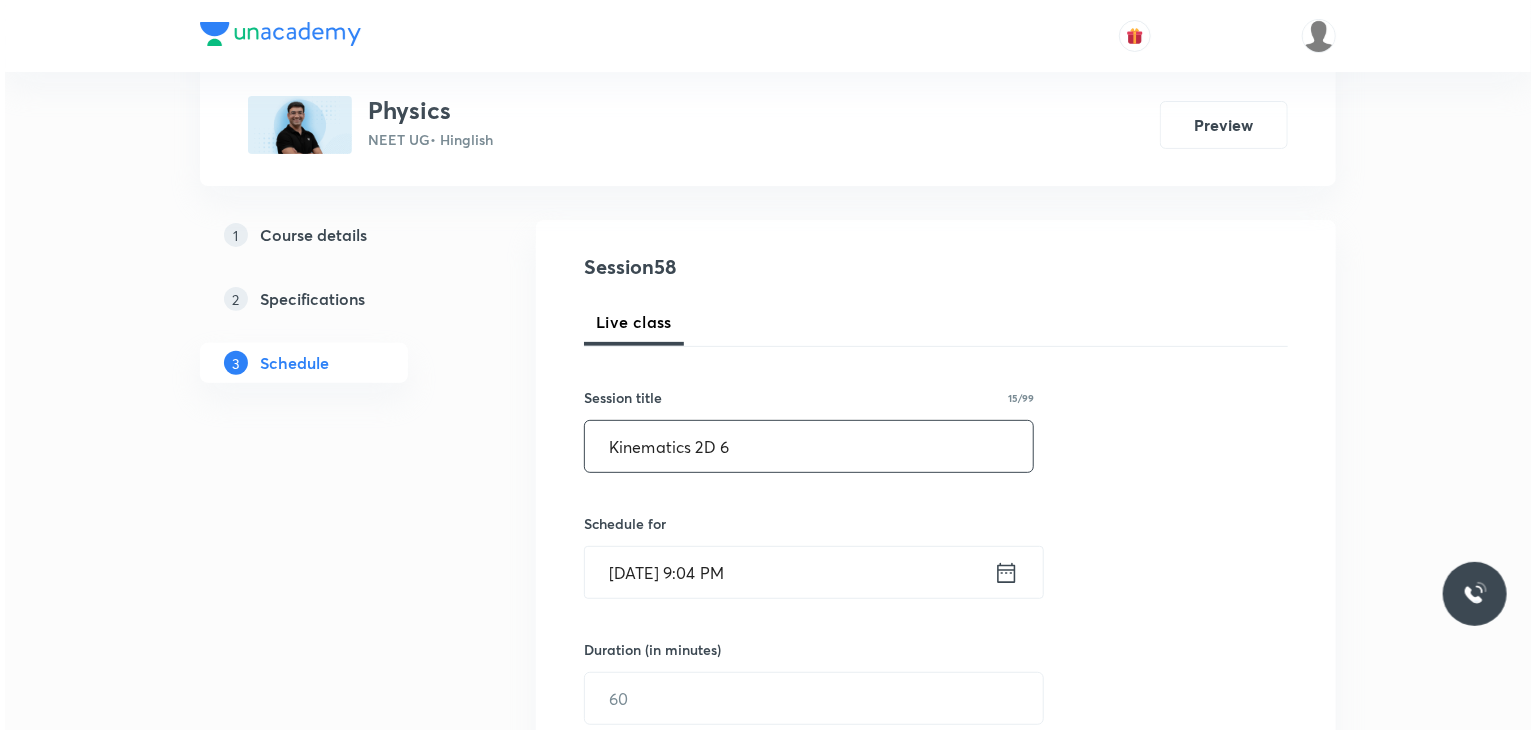 scroll, scrollTop: 180, scrollLeft: 0, axis: vertical 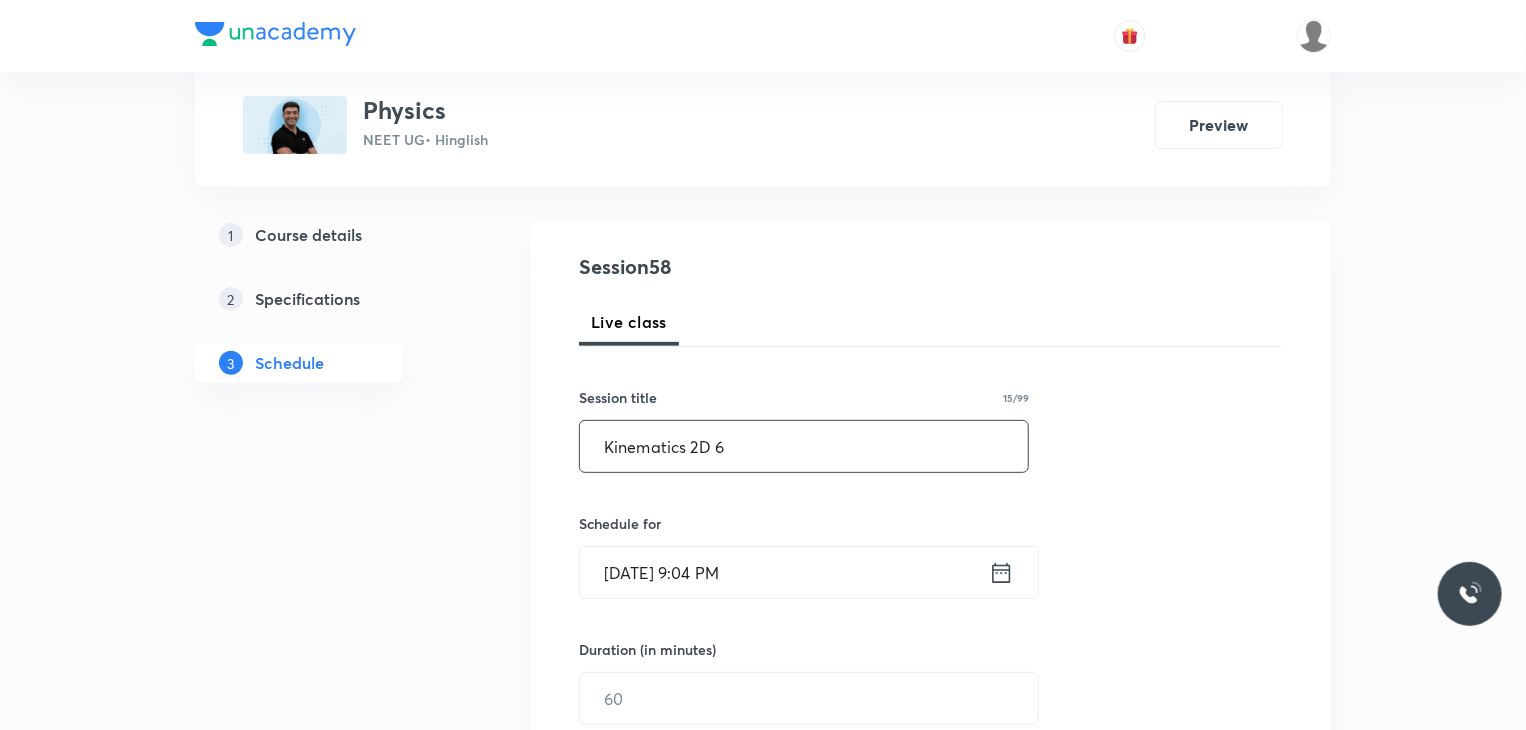 click on "Jul 10, 2025, 9:04 PM" at bounding box center (784, 572) 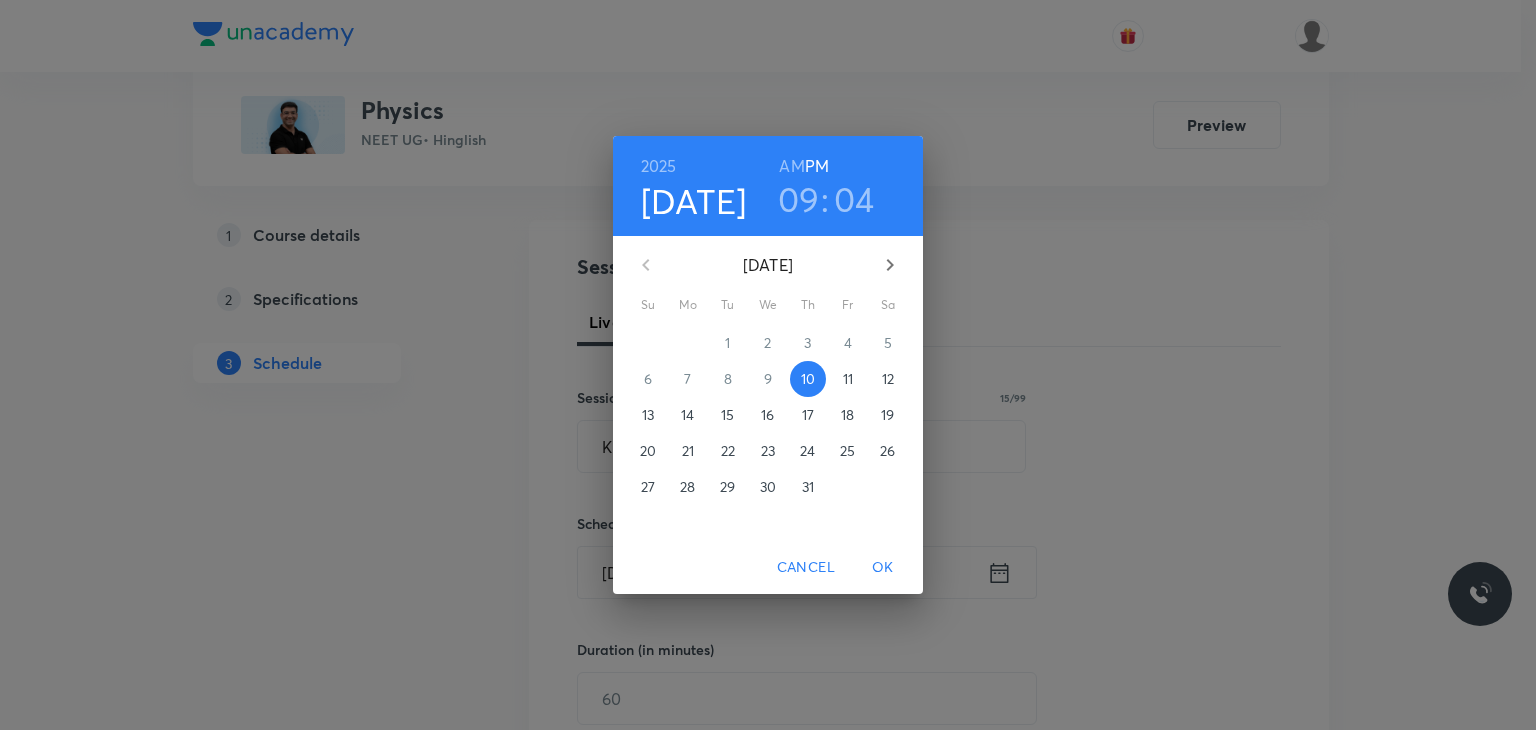 click on "11" at bounding box center [848, 379] 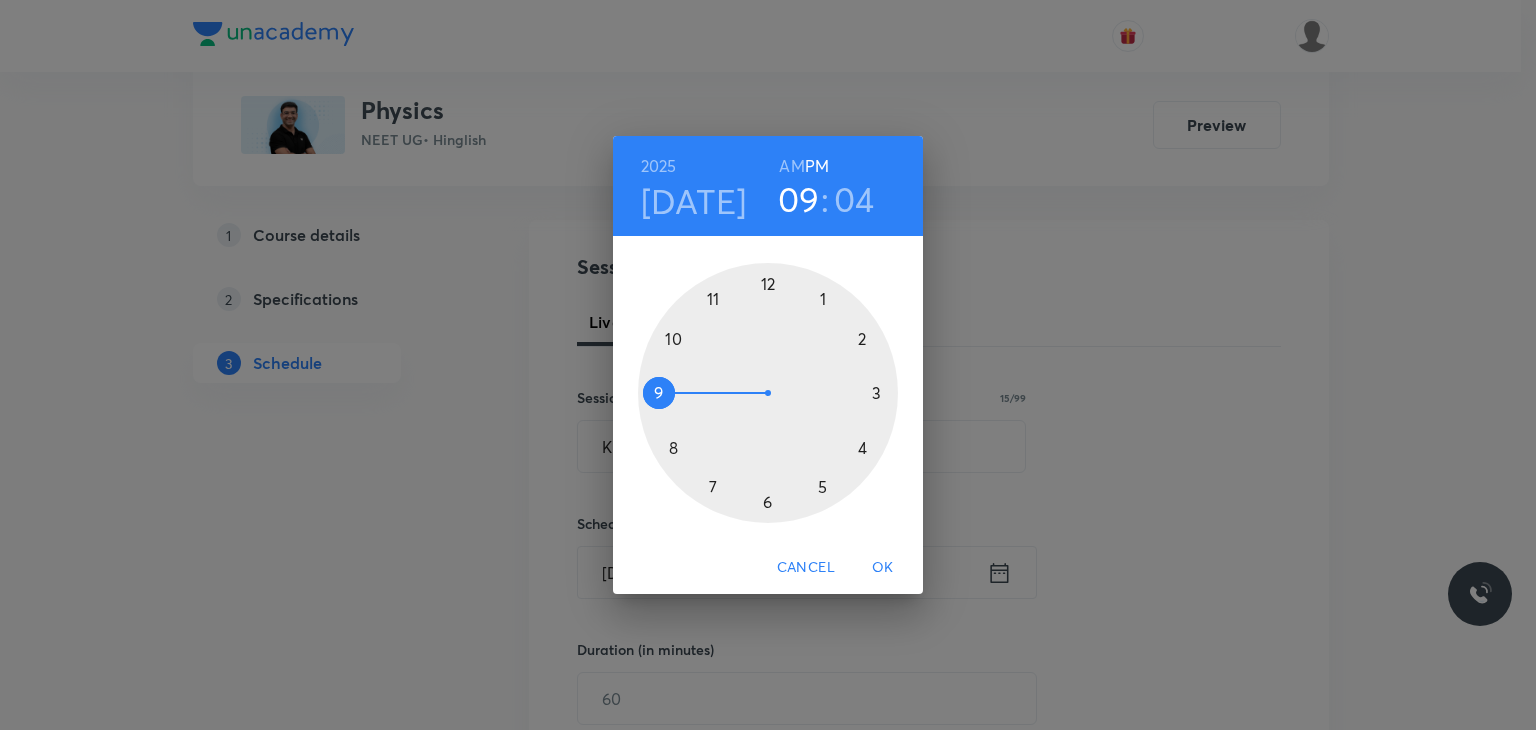 click on "AM" at bounding box center [791, 166] 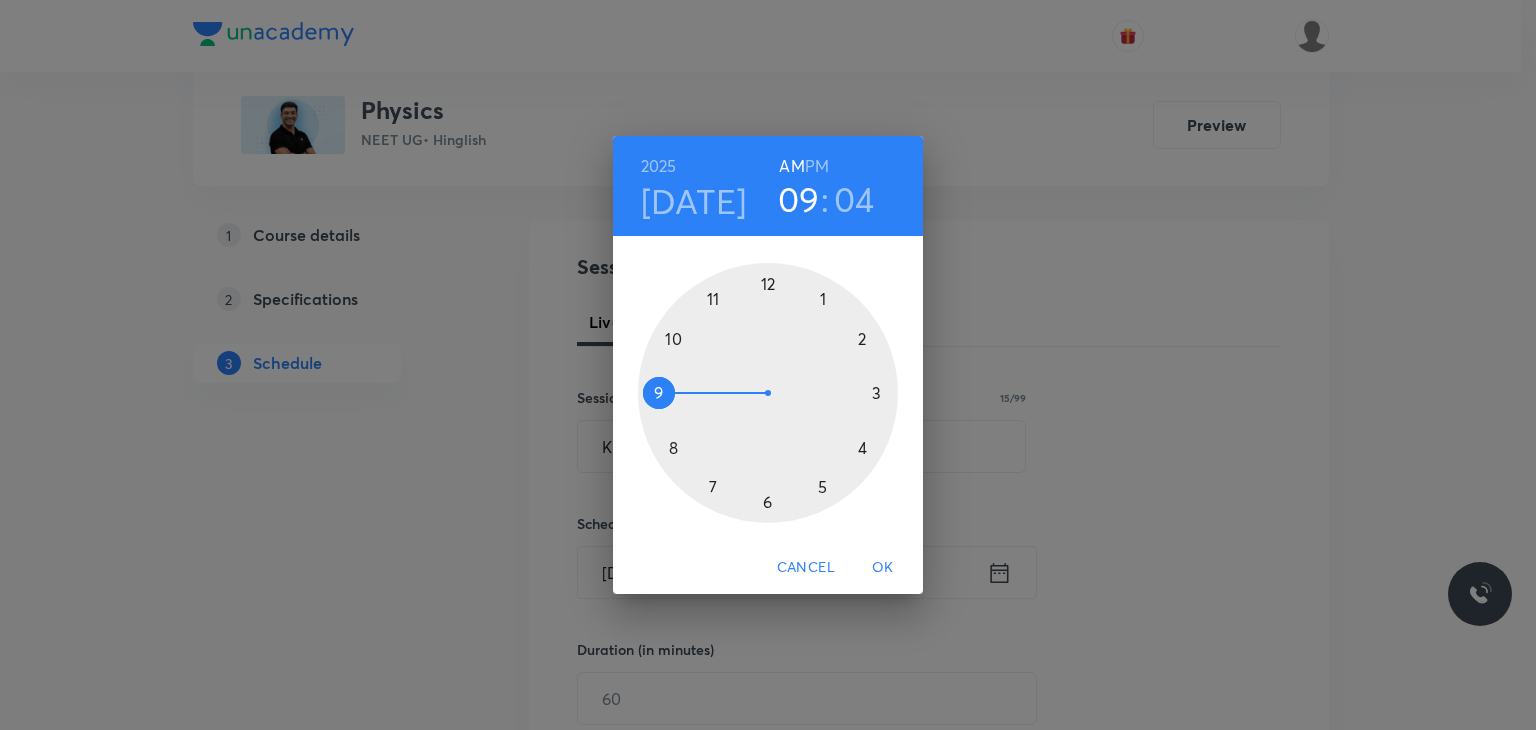 click on "04" at bounding box center (854, 199) 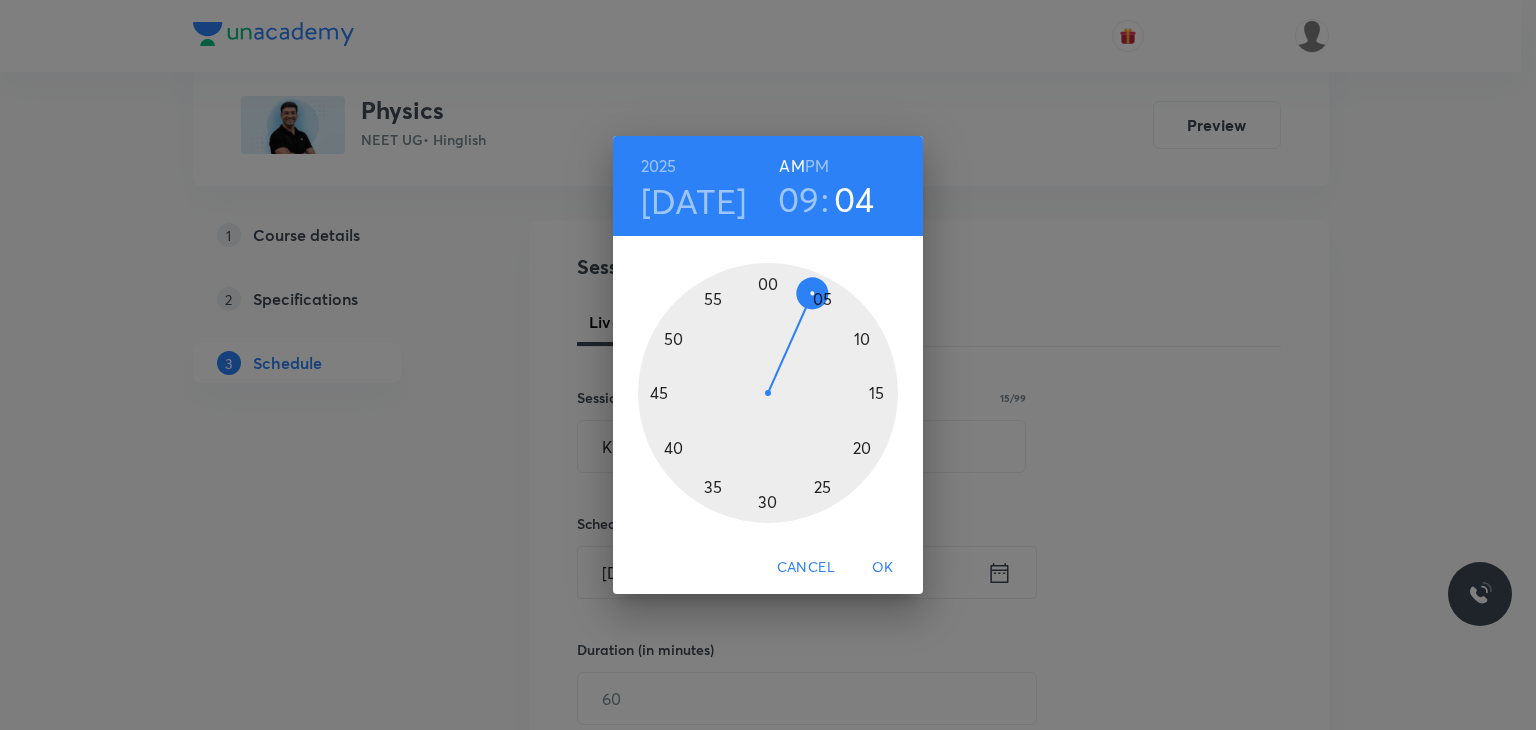 click at bounding box center [768, 393] 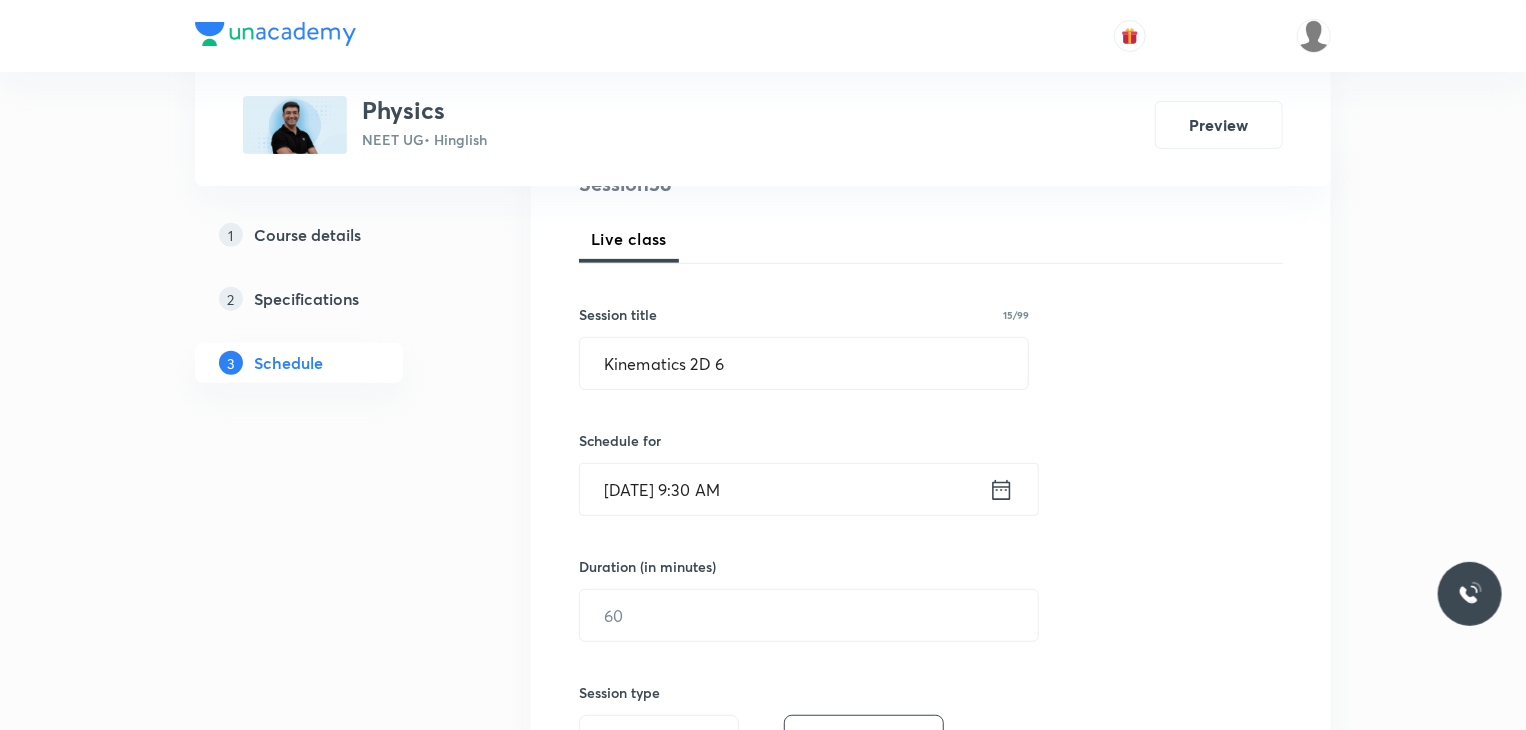 scroll, scrollTop: 264, scrollLeft: 0, axis: vertical 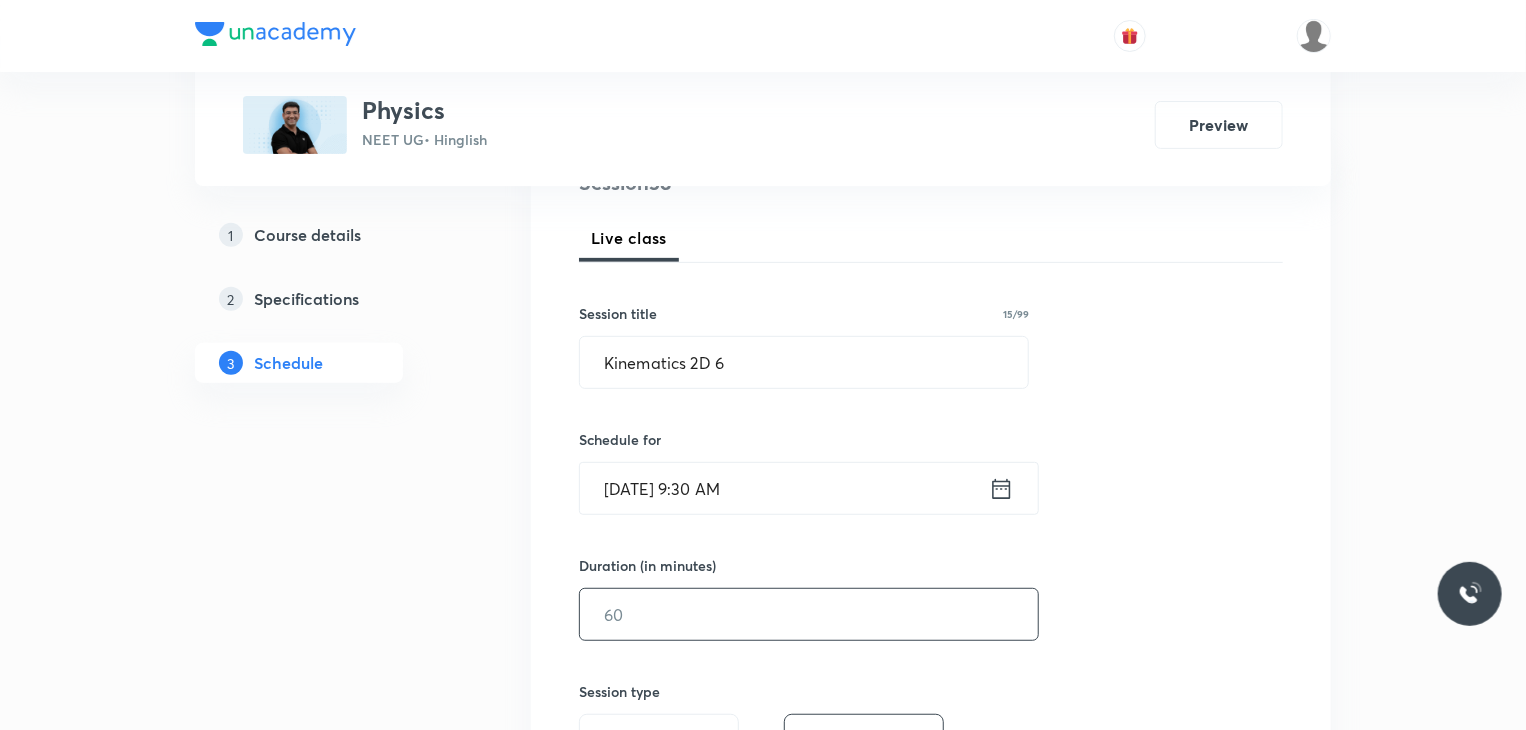click at bounding box center (809, 614) 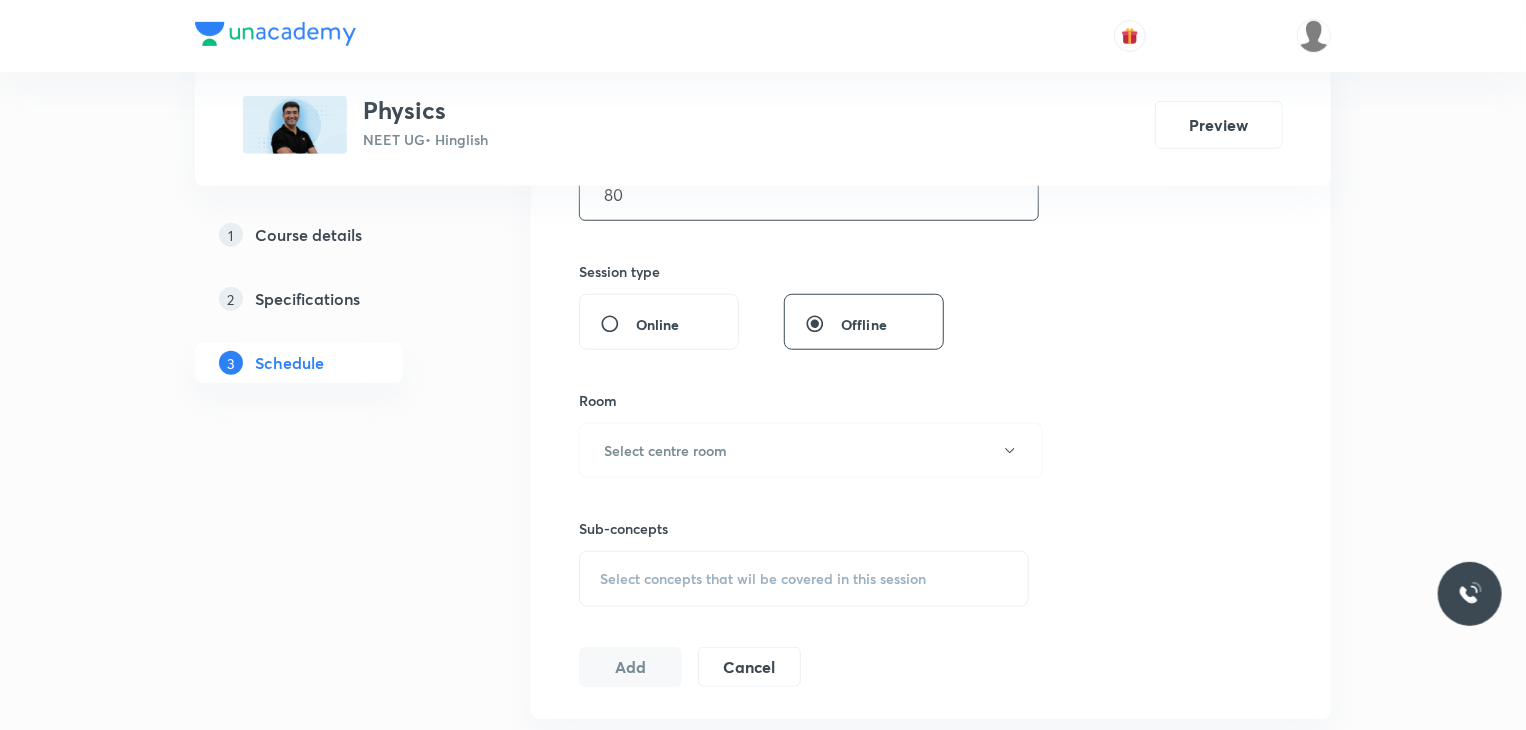scroll, scrollTop: 714, scrollLeft: 0, axis: vertical 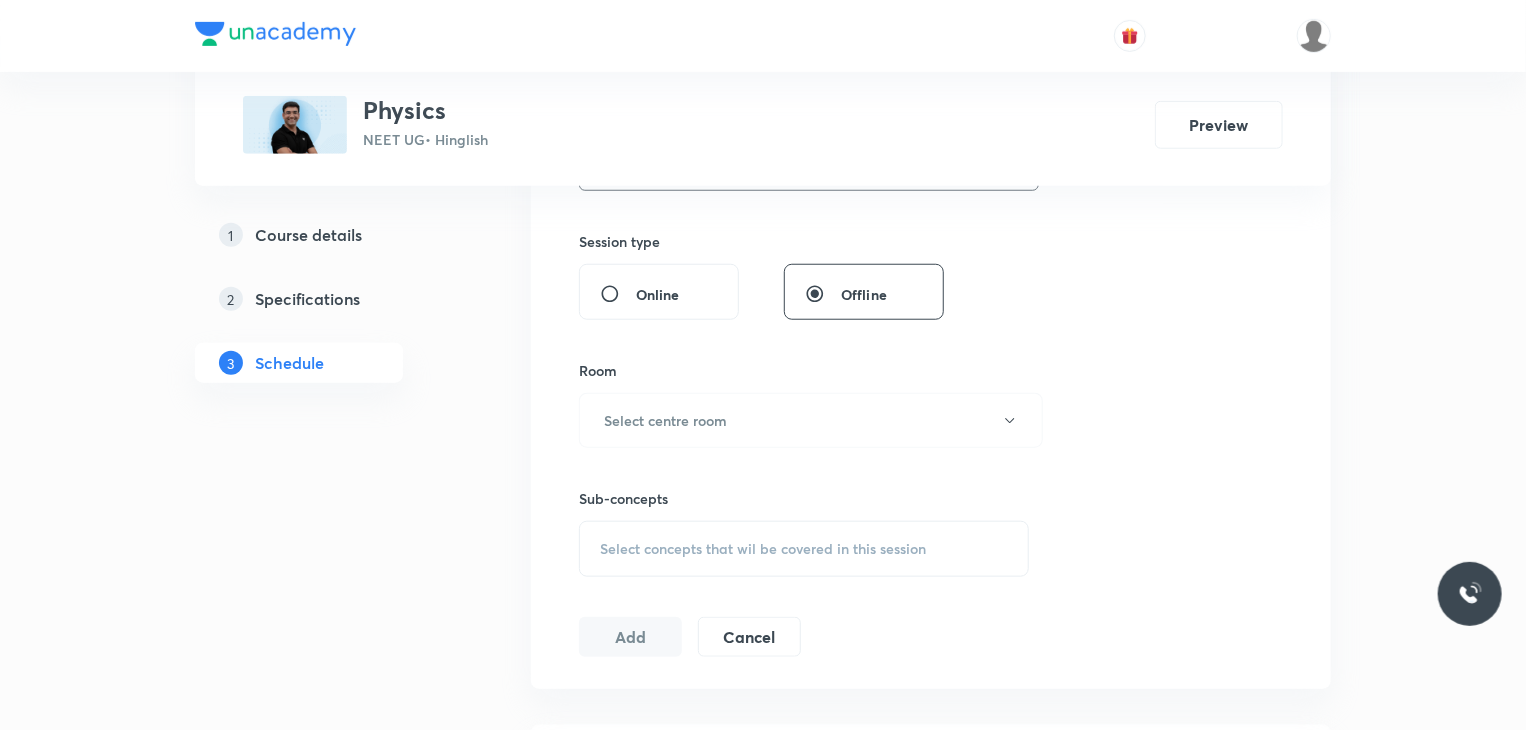 type on "80" 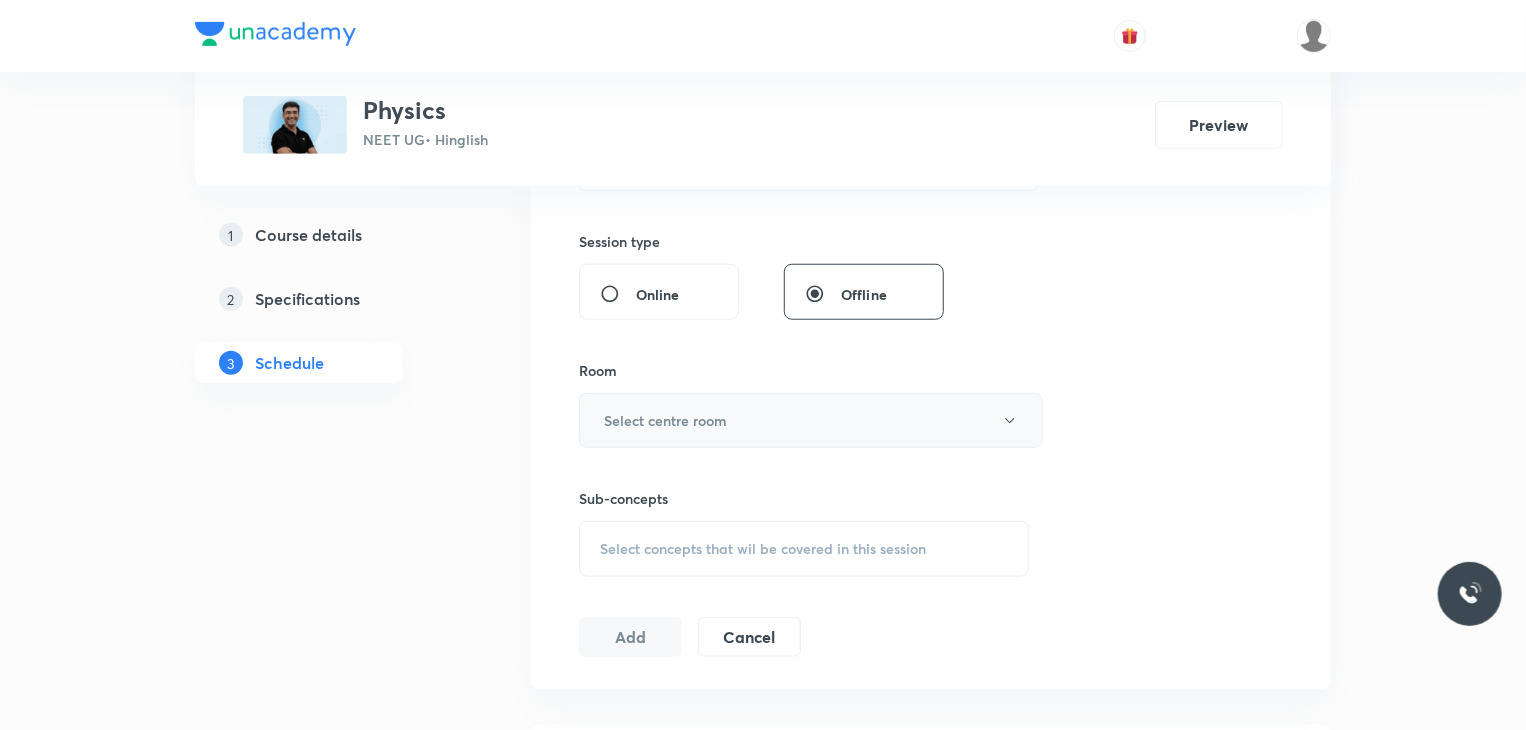 click on "Select centre room" at bounding box center [665, 420] 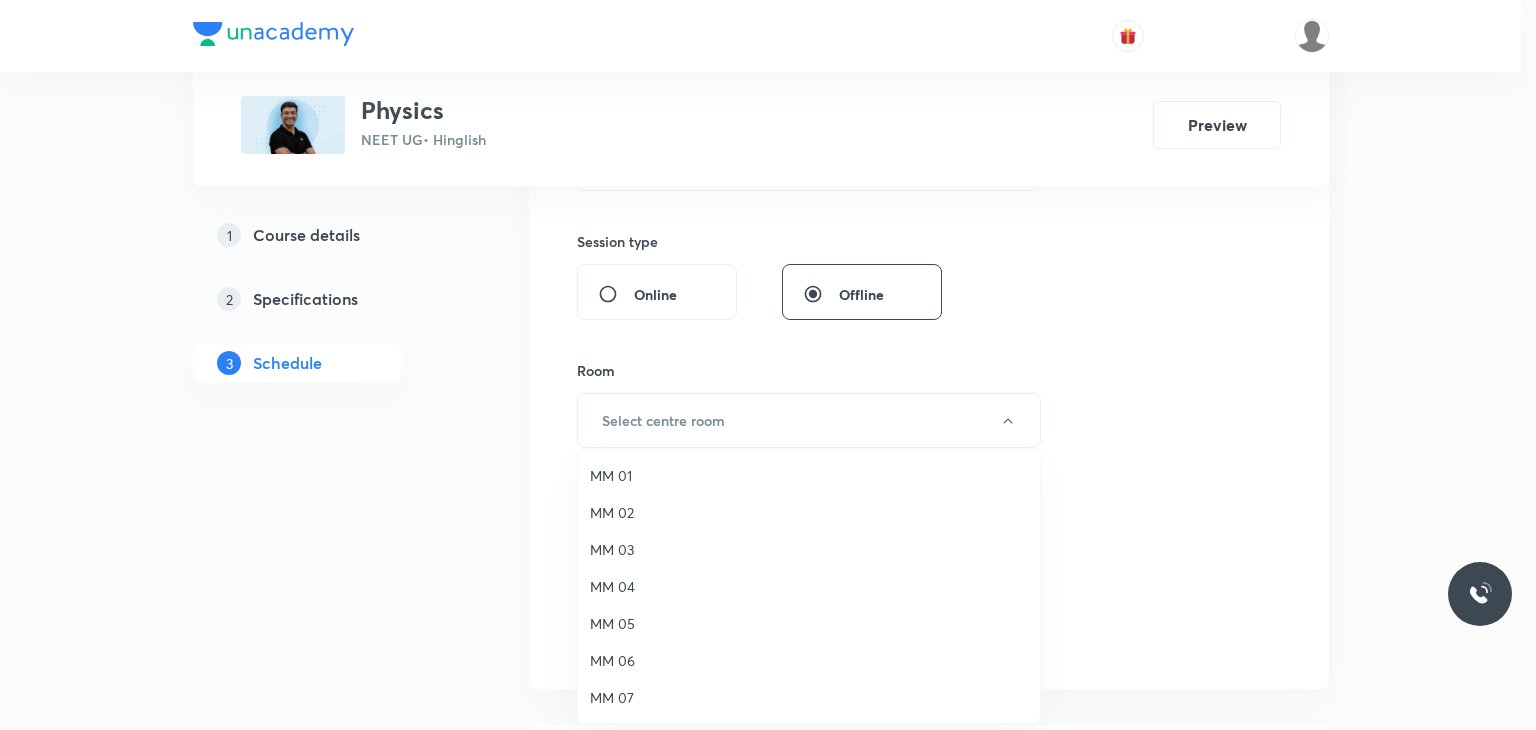 click on "MM 03" at bounding box center [809, 549] 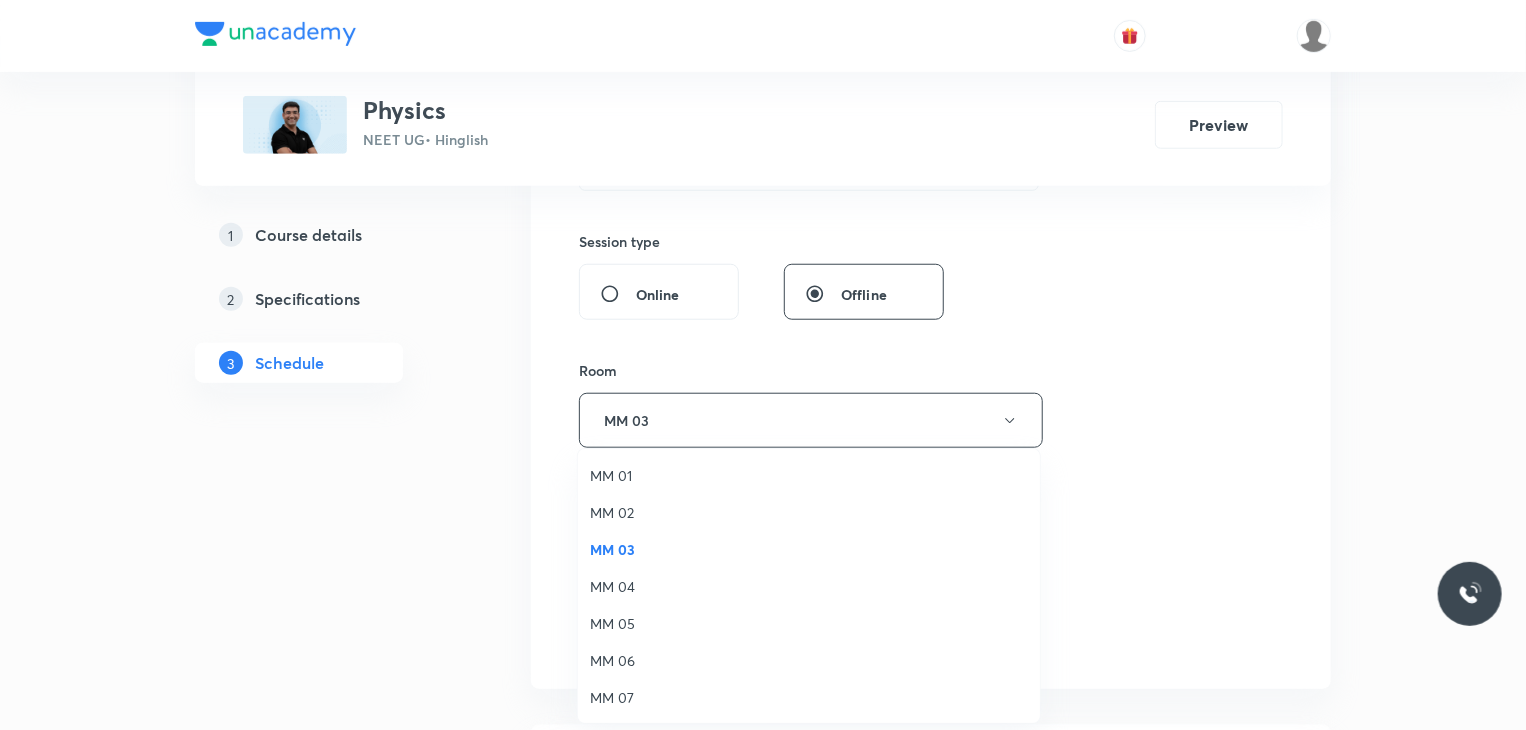 click on "Select concepts that wil be covered in this session" at bounding box center [804, 549] 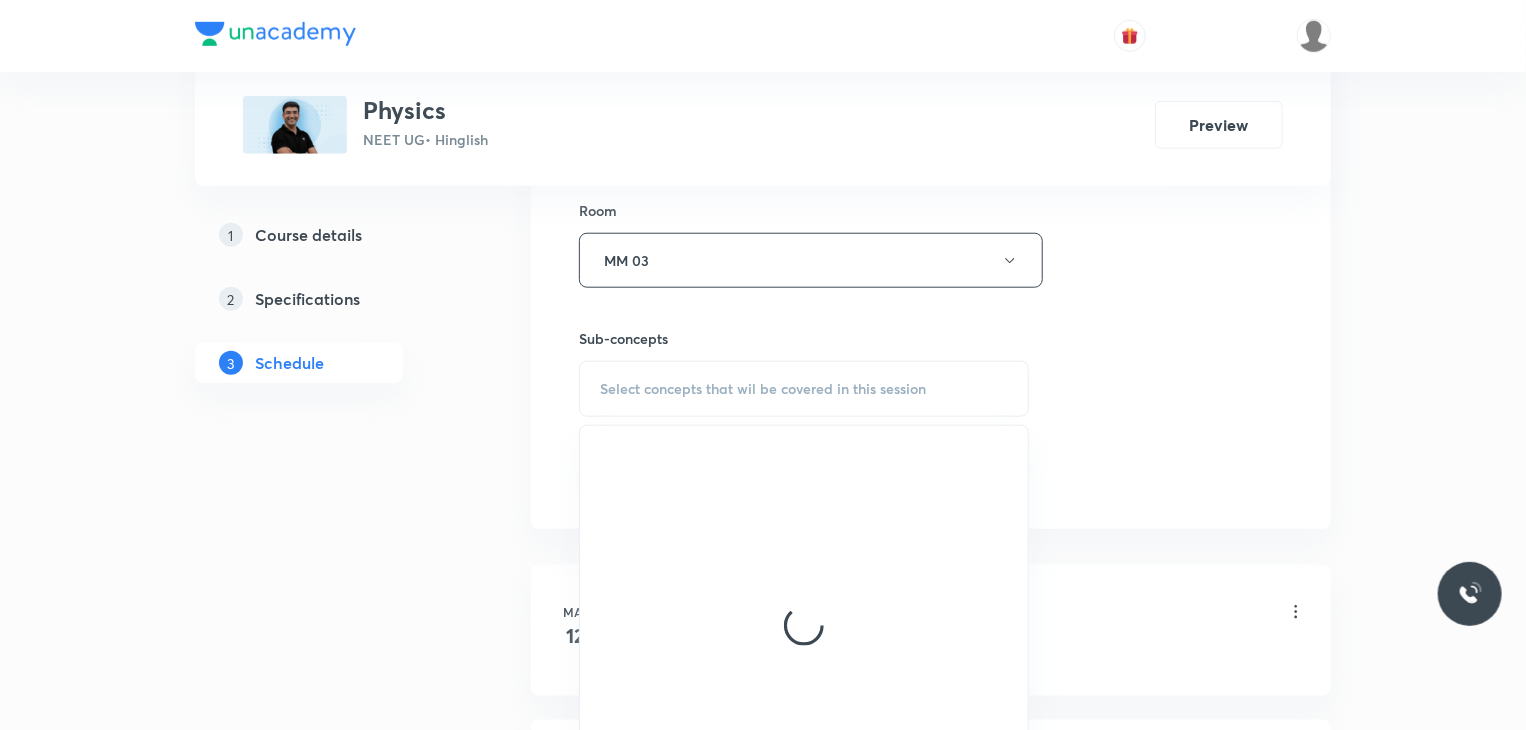 scroll, scrollTop: 875, scrollLeft: 0, axis: vertical 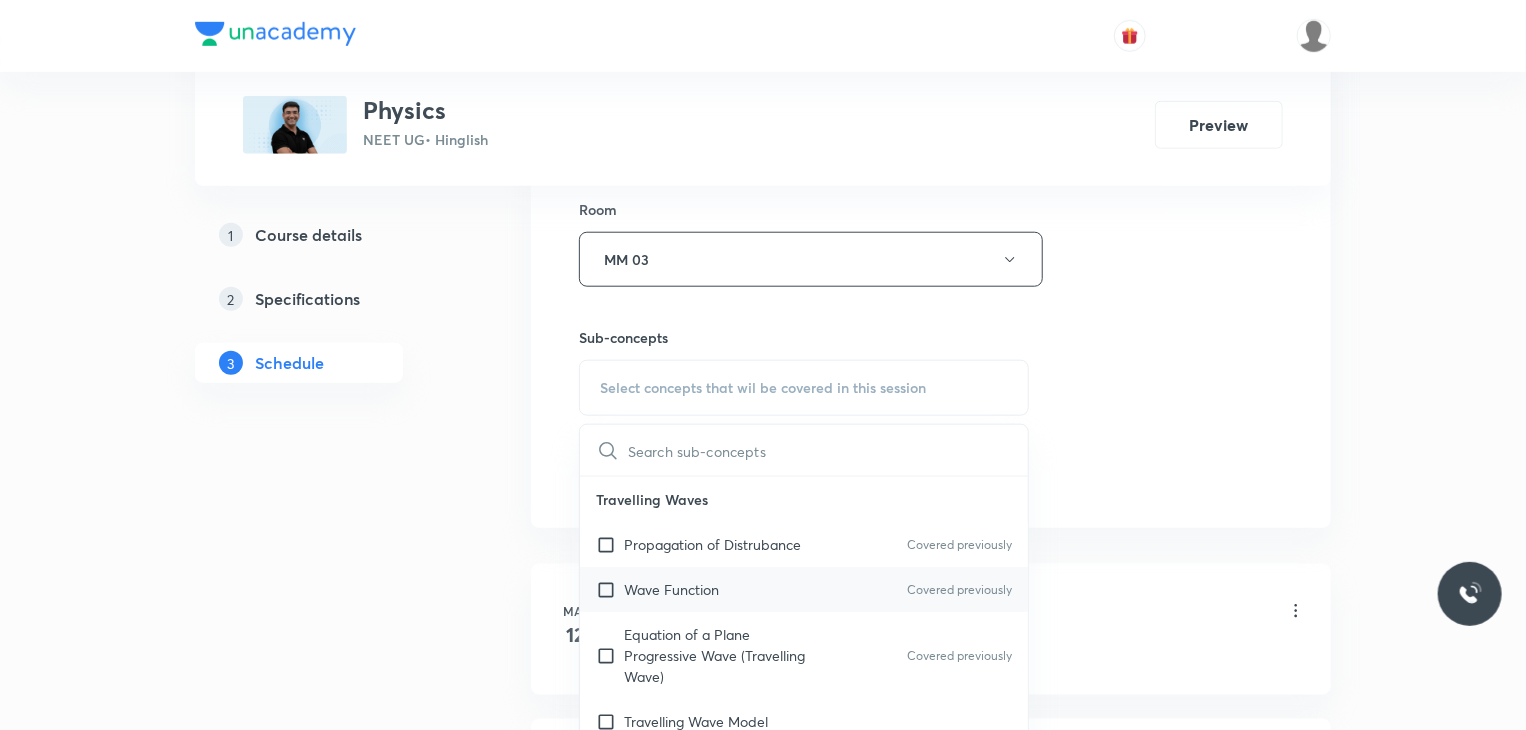 click on "Wave Function  Covered previously" at bounding box center [804, 589] 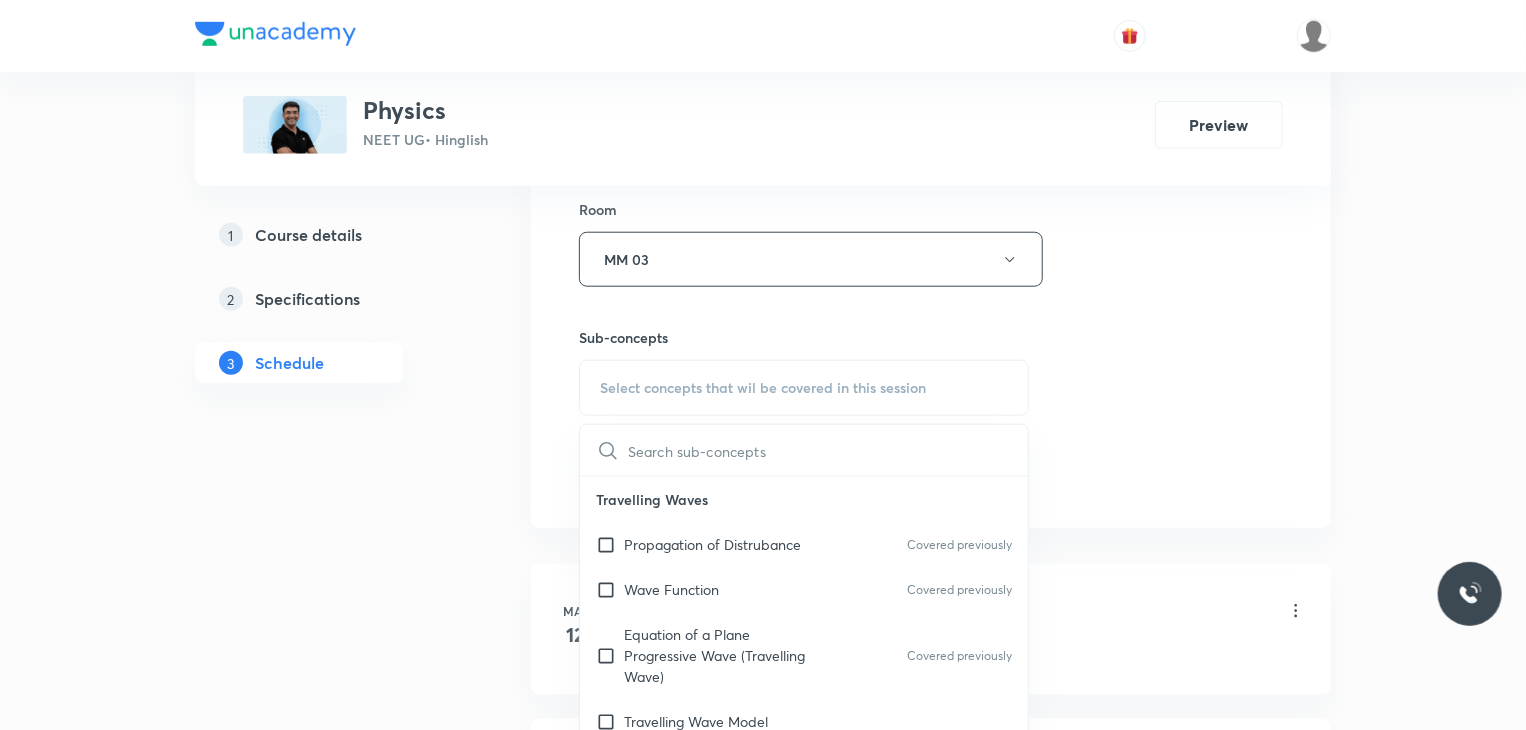 checkbox on "true" 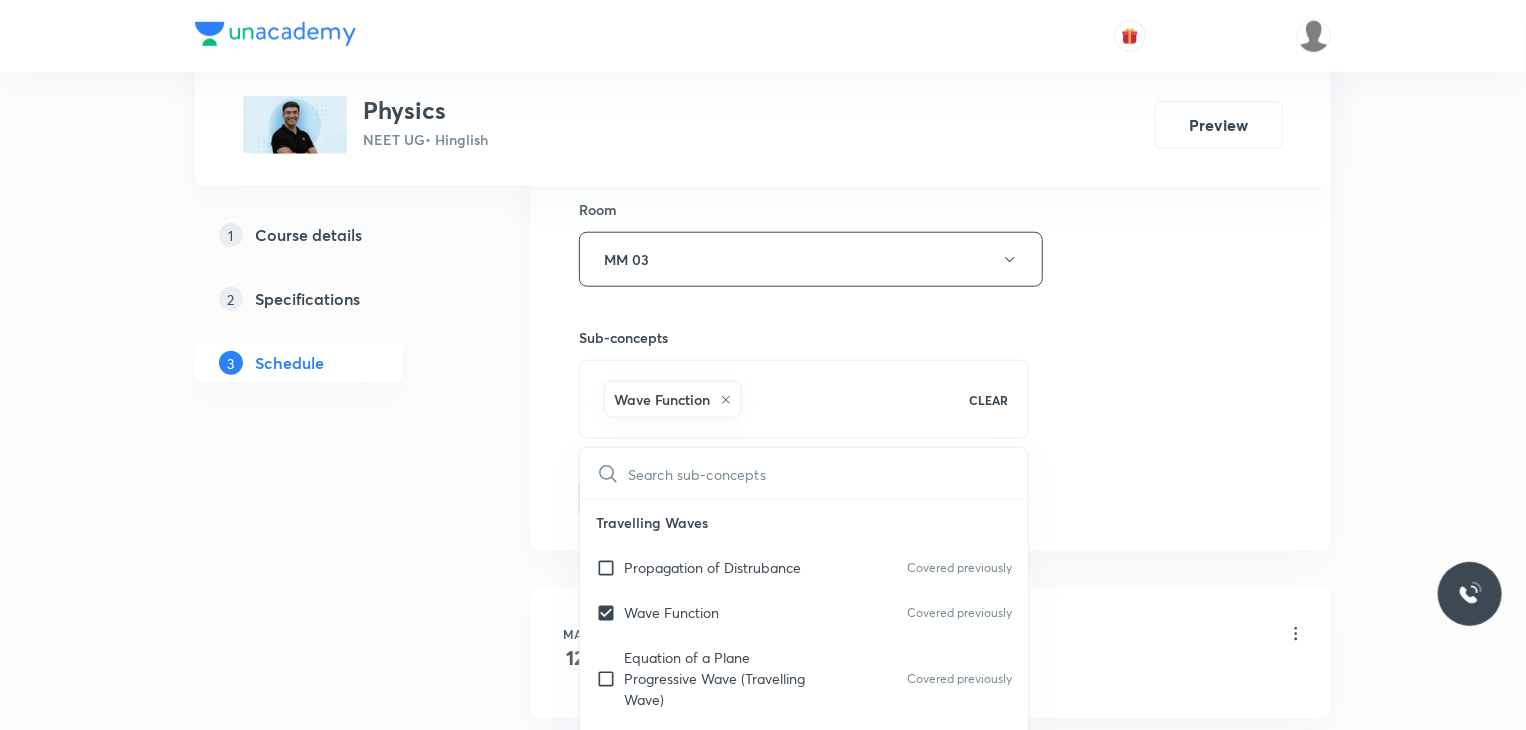 click on "Session  58 Live class Session title 15/99 Kinematics 2D 6 ​ Schedule for Jul 11, 2025, 9:30 AM ​ Duration (in minutes) 80 ​   Session type Online Offline Room MM 03 Sub-concepts Wave Function  CLEAR ​ Travelling Waves Propagation of Distrubance Covered previously Wave Function  Covered previously Equation of a Plane Progressive Wave (Travelling Wave) Covered previously Travelling Wave Model Sinusoidal Waves on strings  Speed of Waves on String  Rate of Energy Transfer by sinusoidal waves on String Interpretation of dy/dx in Longitudinal Waves and transverse wave  Superposition & Reflection Superposition and Interference Superposition of Sinusoidal Waves Interference of the Waves Quinck's Tube Reflection of Waves at Fixed End and Free End Reflection and Refraction of Wave String Vibration & Air Column Standing Waves Characteristics of Statinory Waves Standing Waves in a String Fixed at Both Ends String Fixed at One End and Free From Other End Sonometer Melde's Experiment  Resonance Kundt's Tube  Waves" at bounding box center (931, 38) 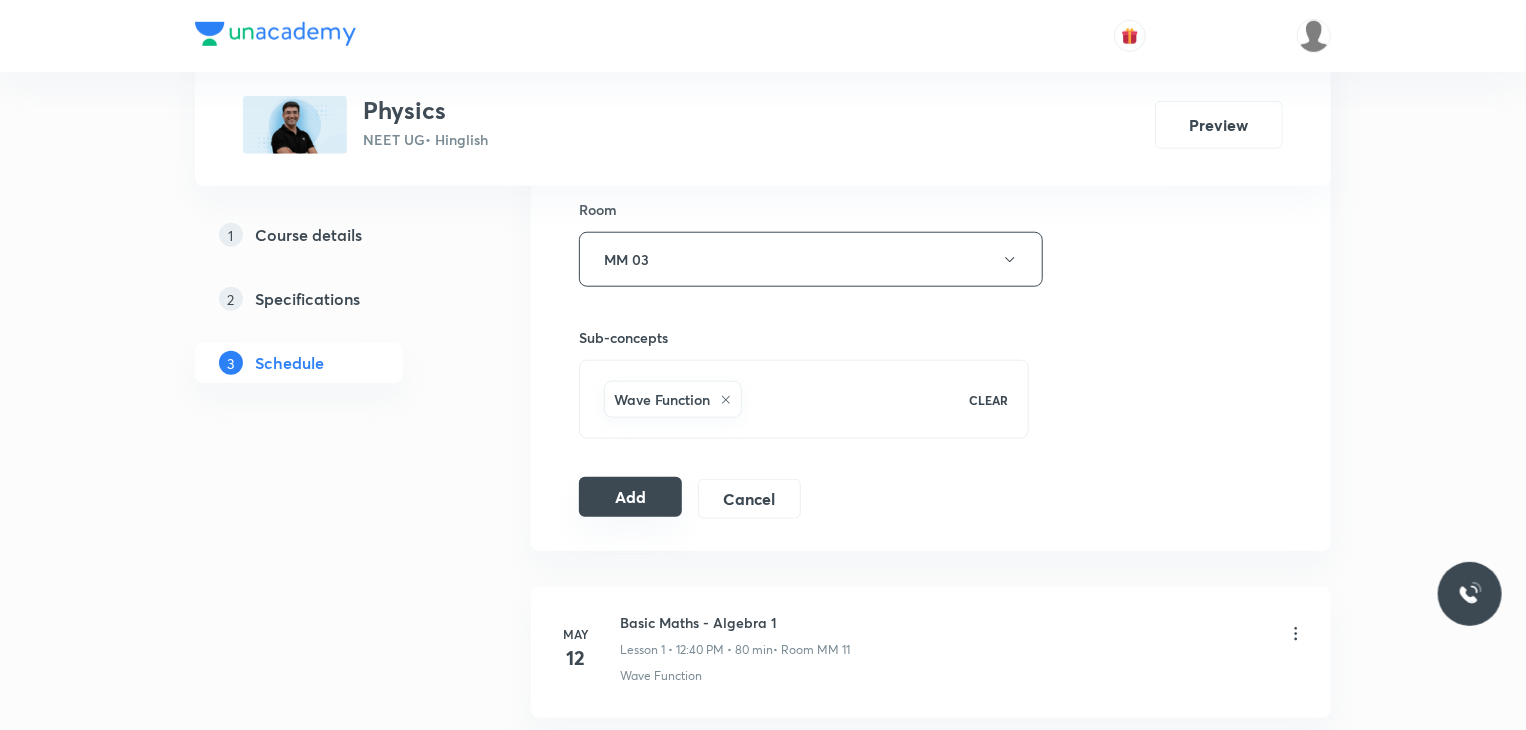 click on "Add" at bounding box center (630, 497) 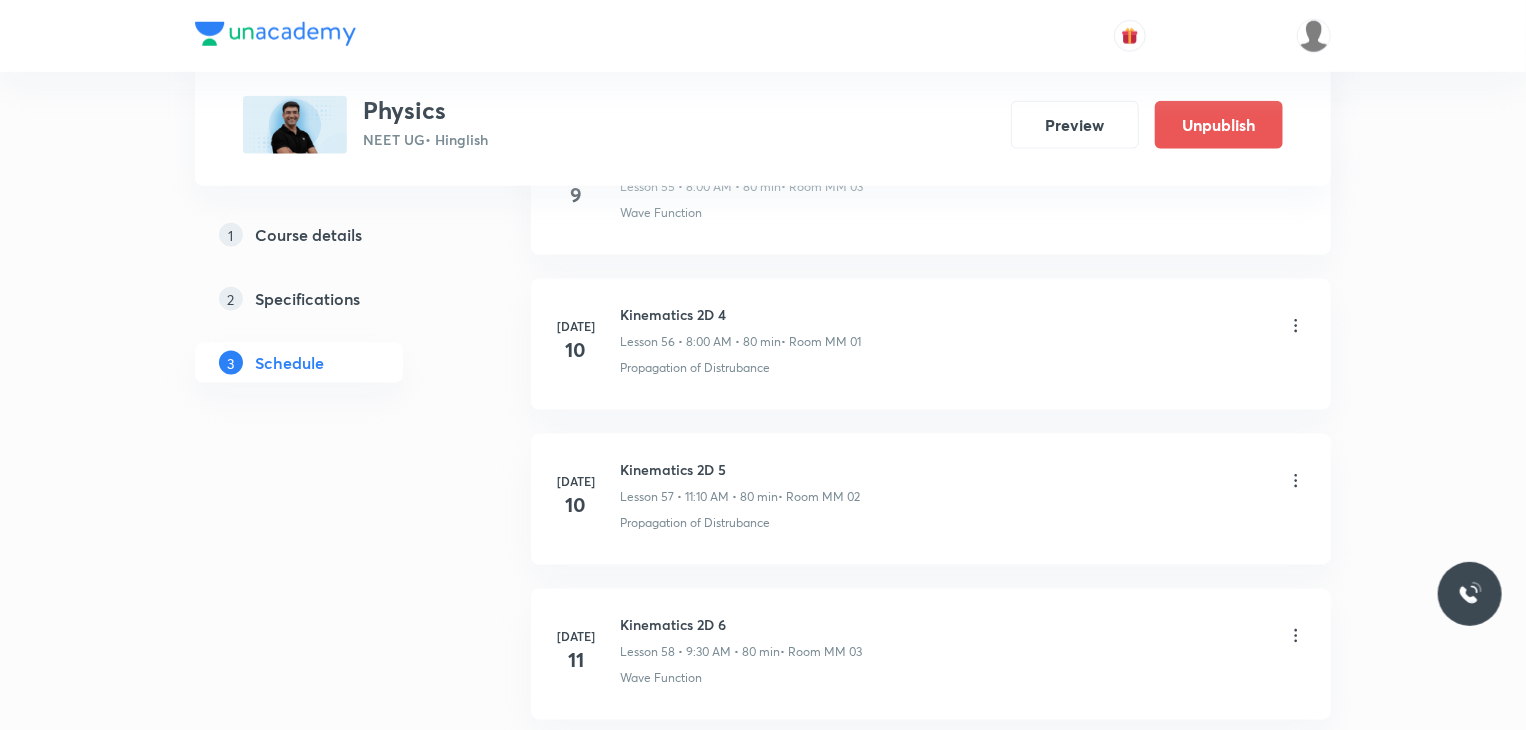scroll, scrollTop: 8921, scrollLeft: 0, axis: vertical 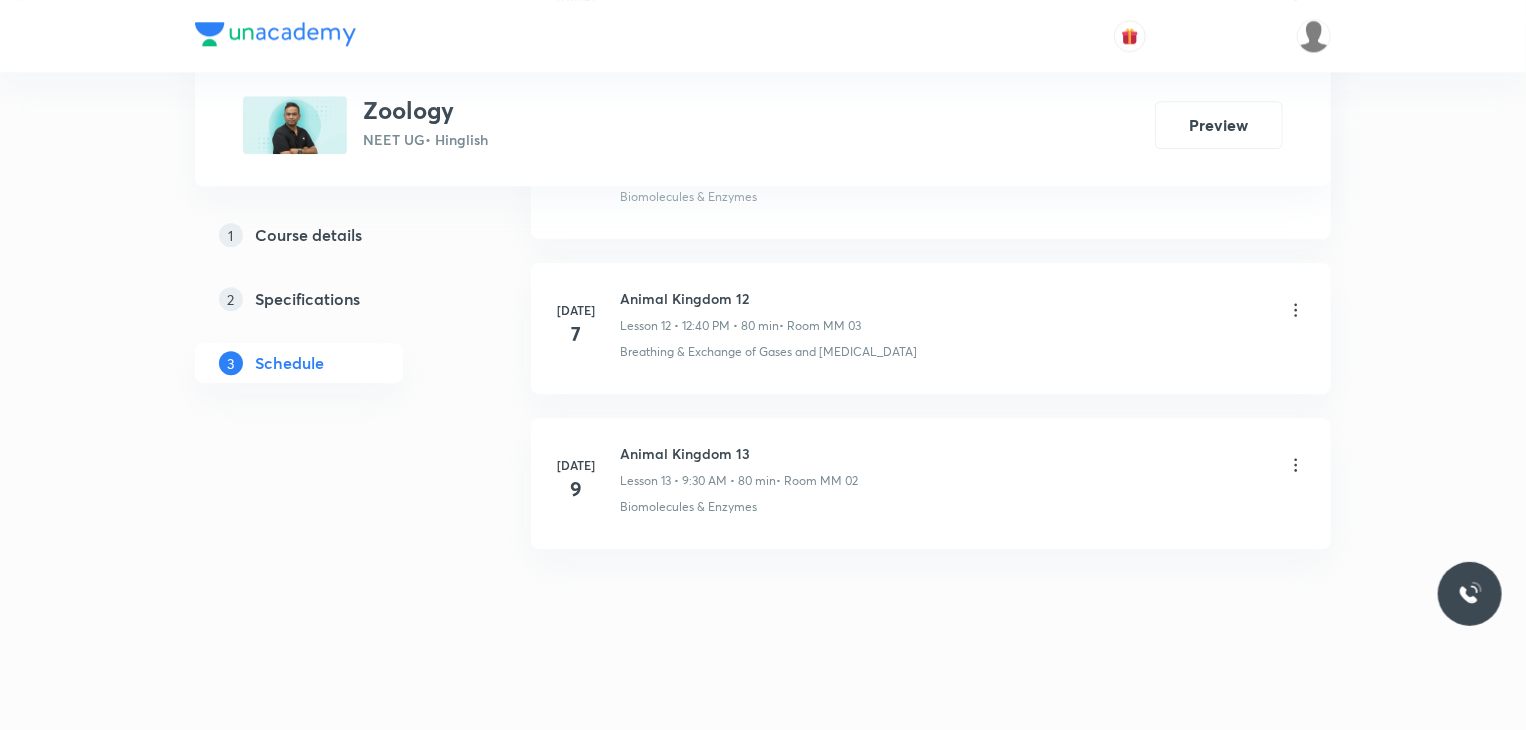 click on "Lesson 13 • 9:30 AM • 80 min" at bounding box center (698, 481) 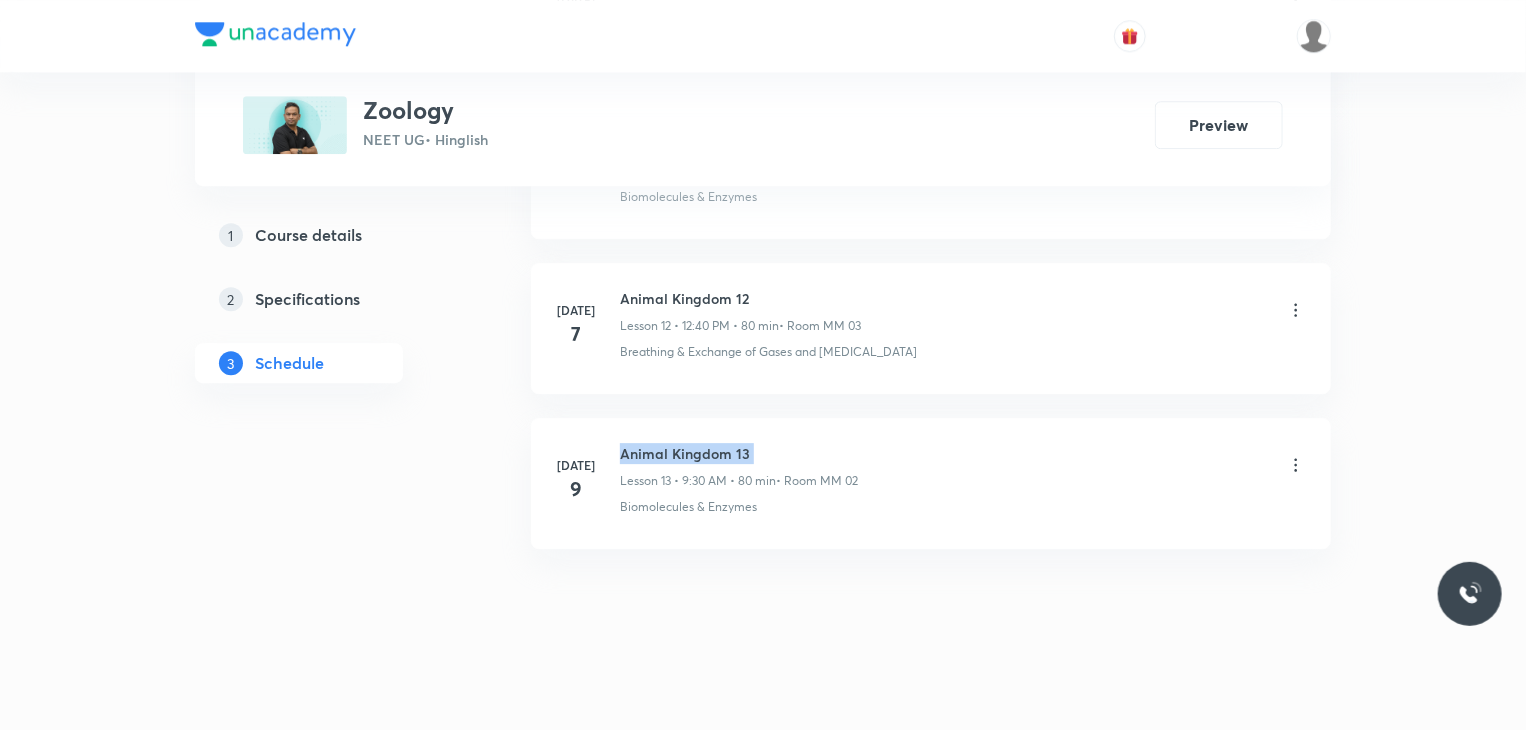 scroll, scrollTop: 0, scrollLeft: 0, axis: both 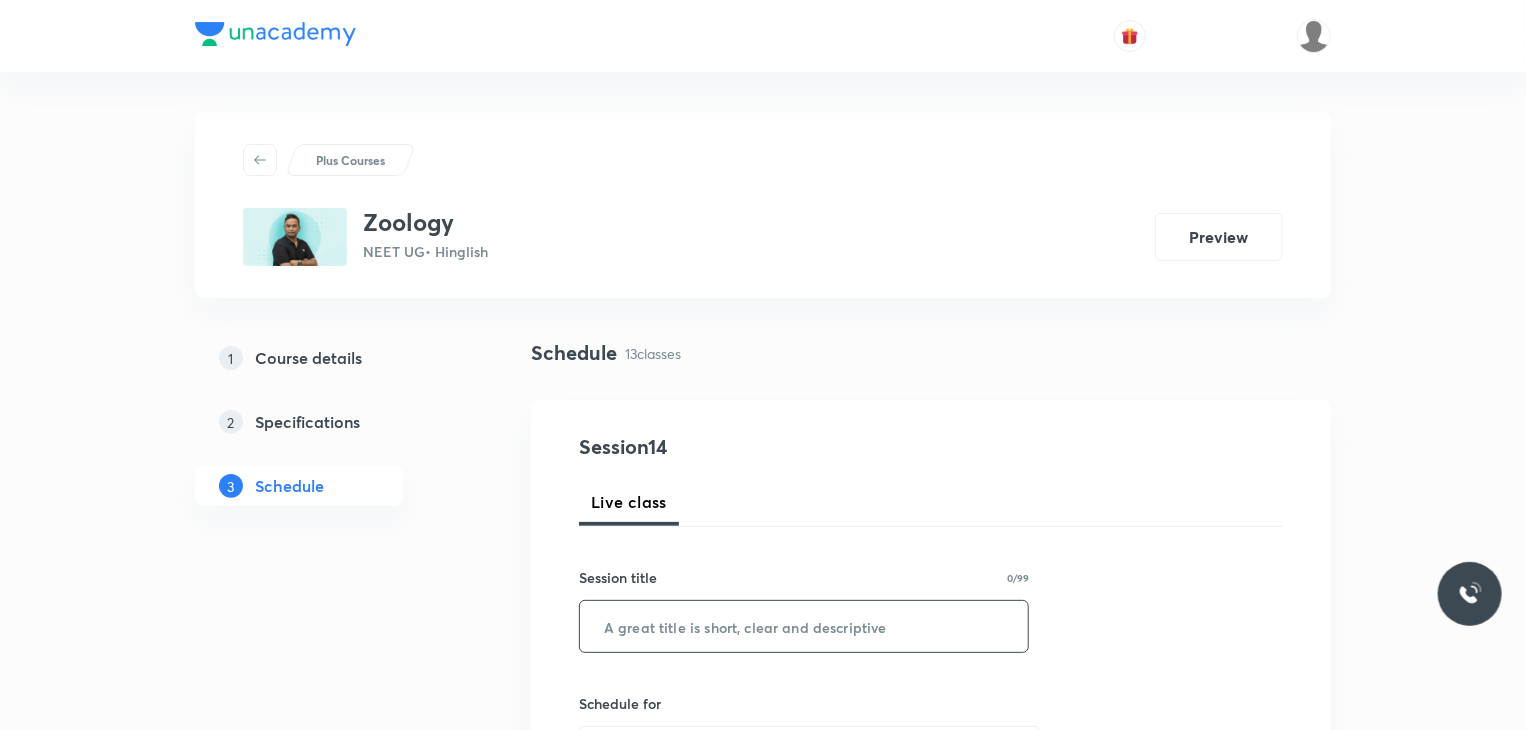 click at bounding box center (804, 626) 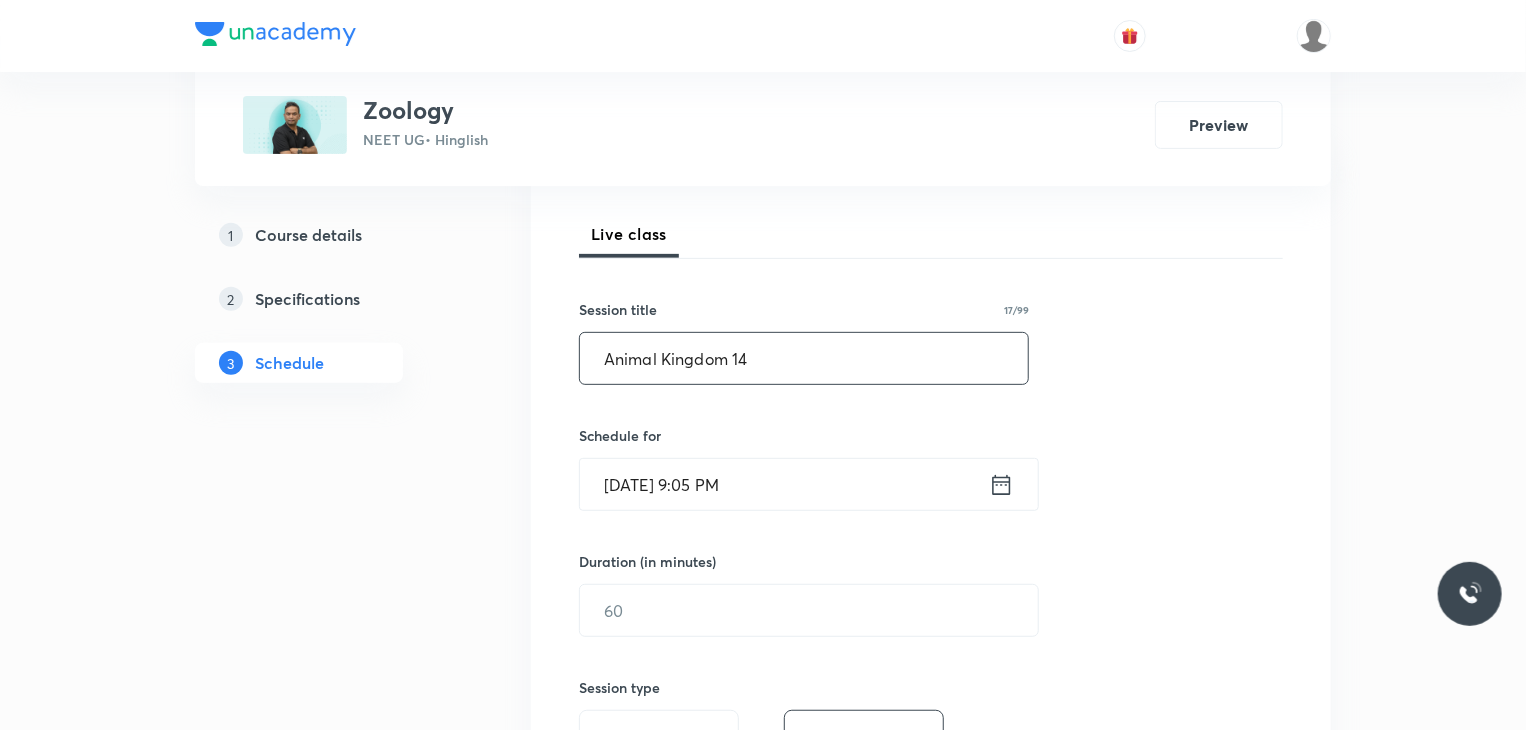 scroll, scrollTop: 278, scrollLeft: 0, axis: vertical 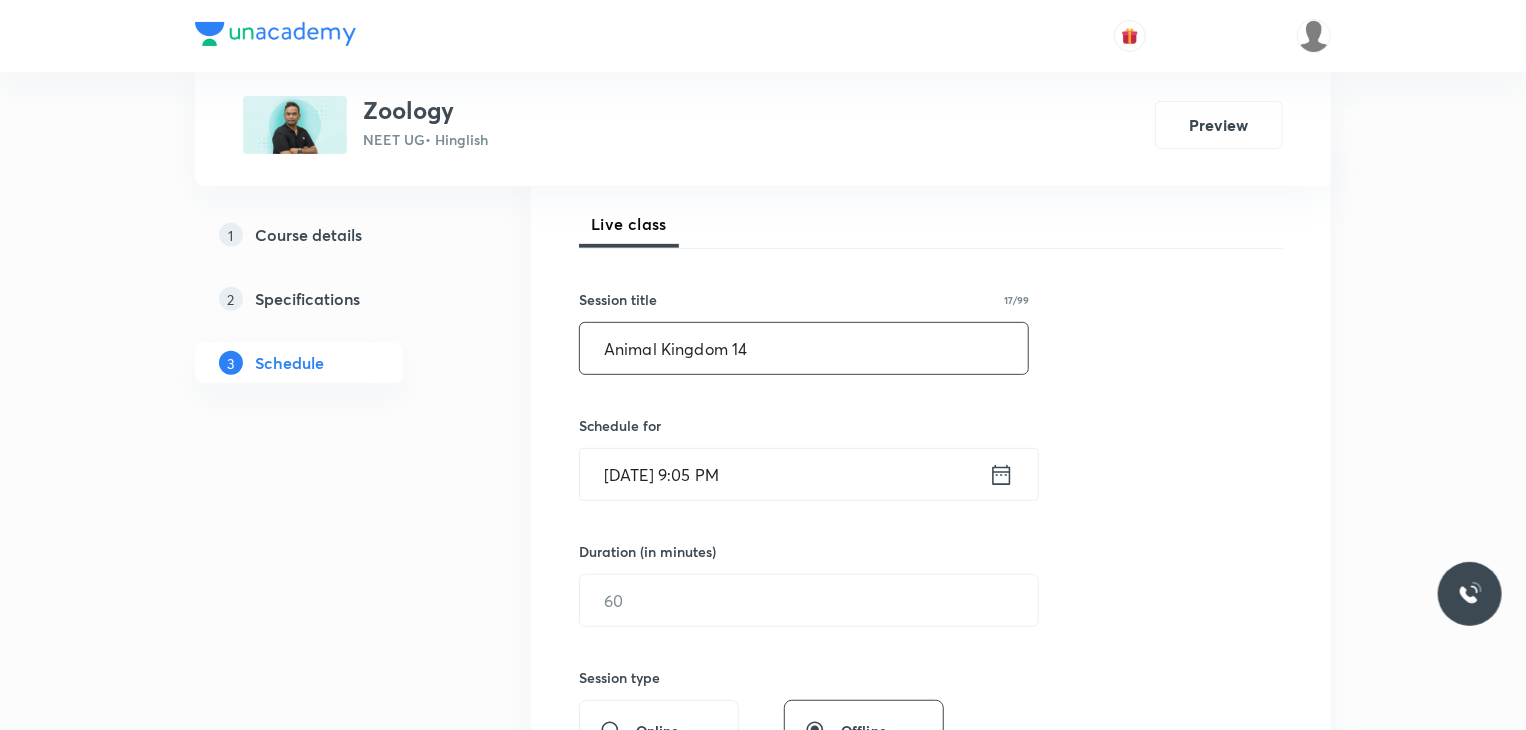type on "Animal Kingdom 14" 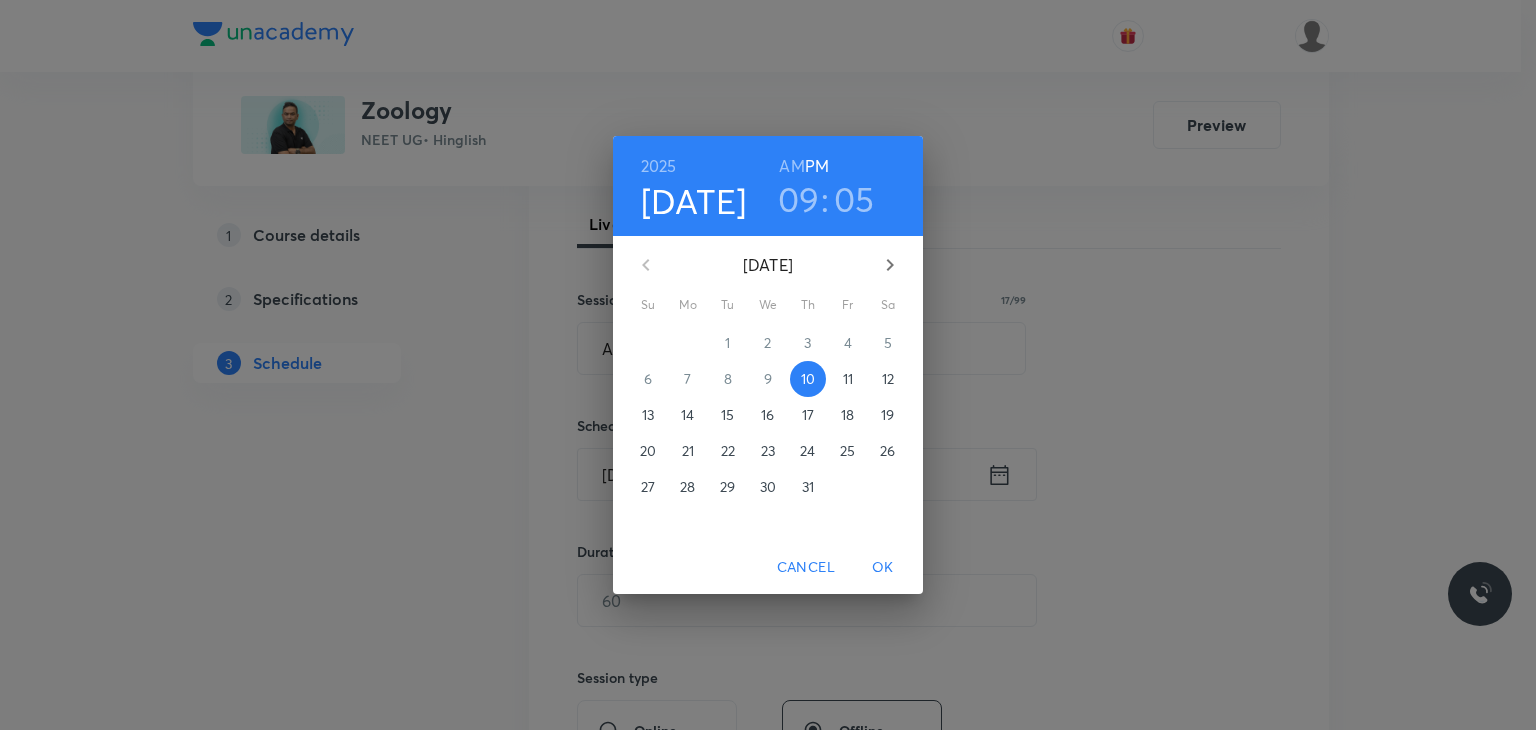 click on "11" at bounding box center [848, 379] 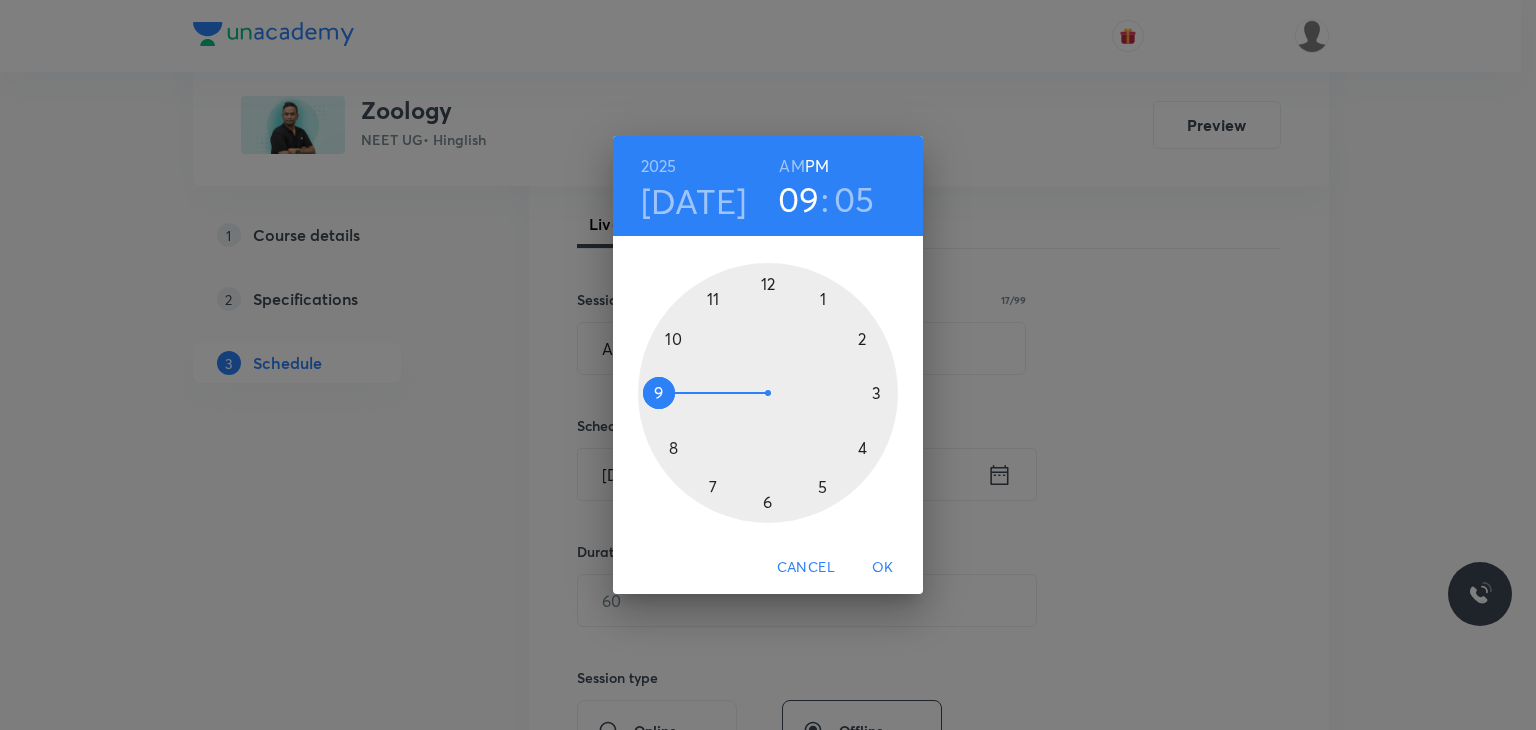 click on "AM" at bounding box center (791, 166) 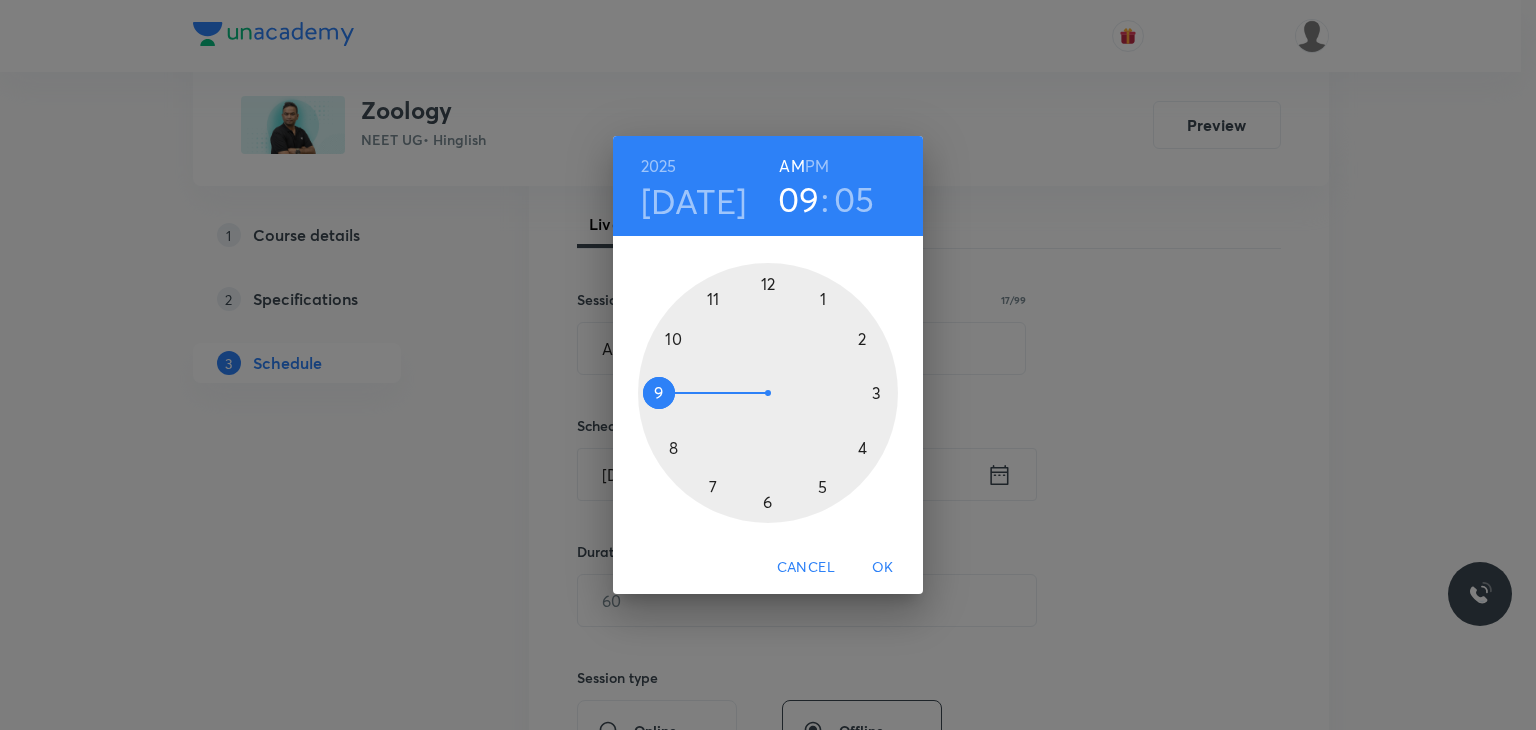 click at bounding box center [768, 393] 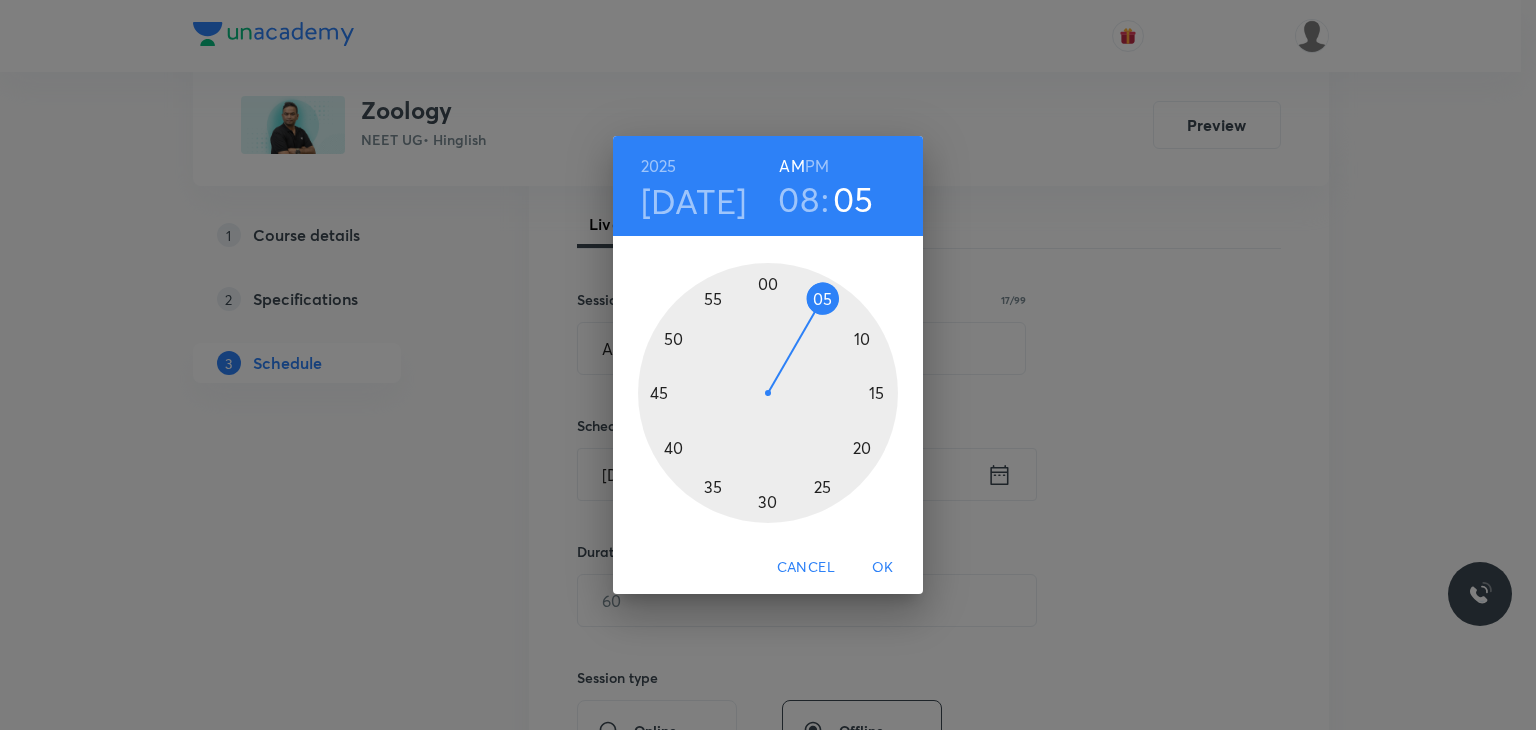 click at bounding box center [768, 393] 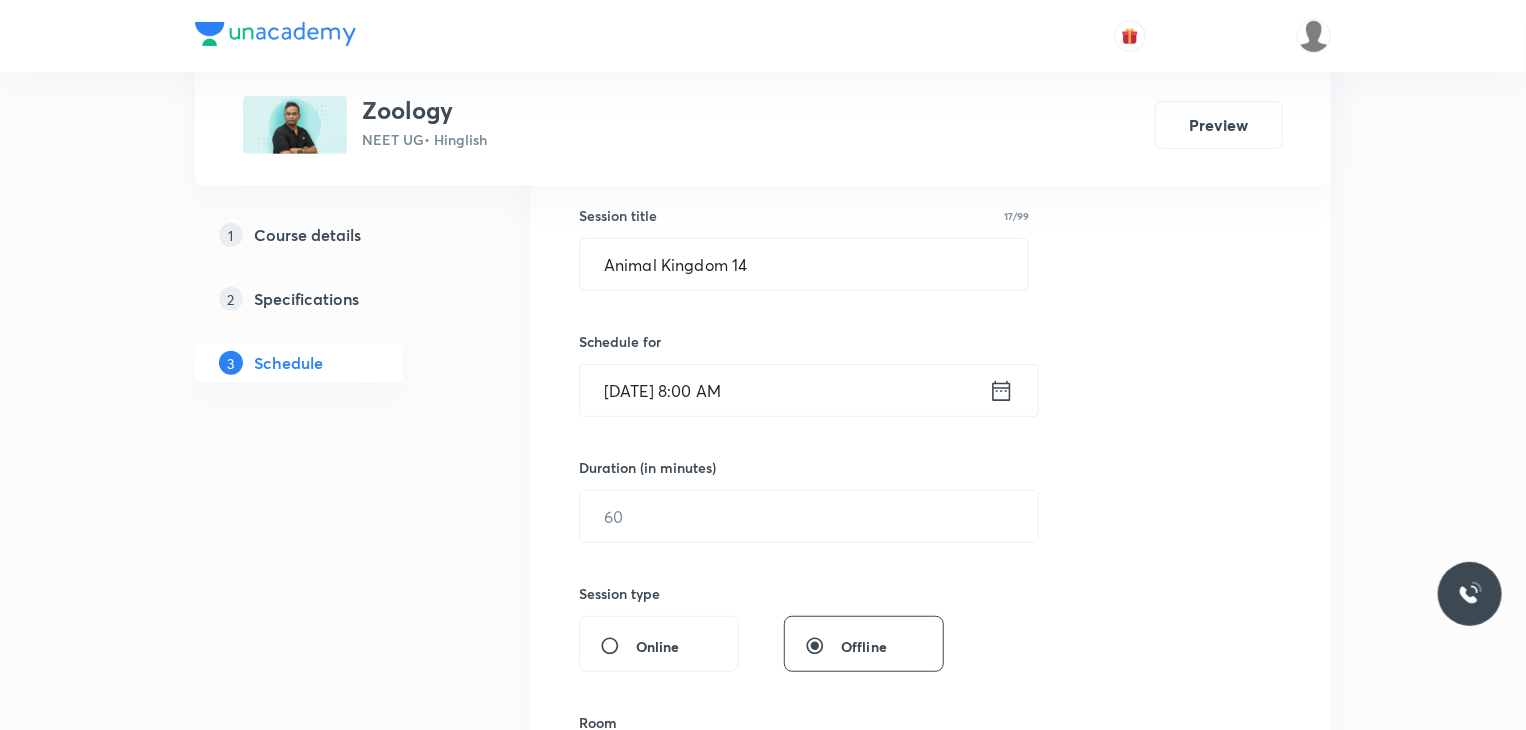 scroll, scrollTop: 366, scrollLeft: 0, axis: vertical 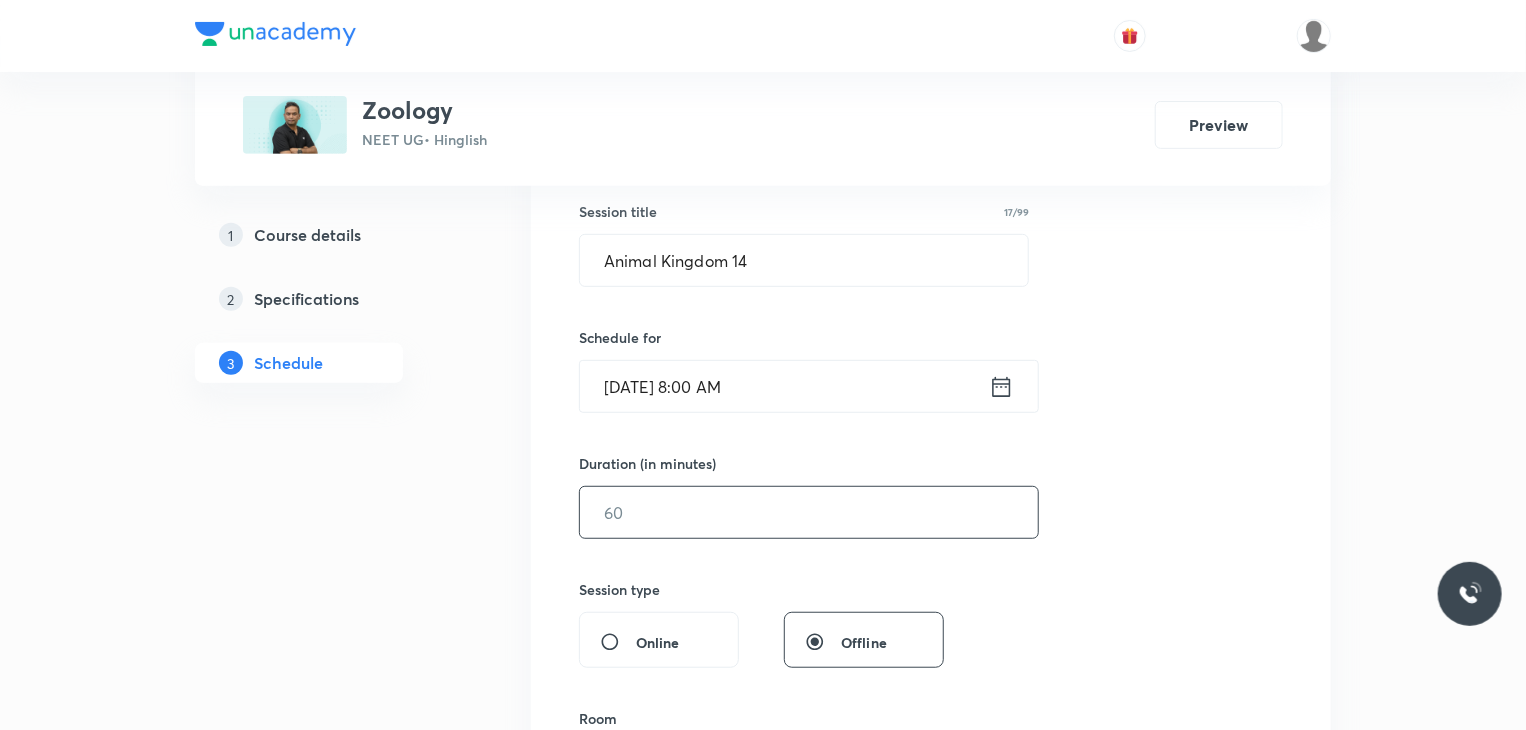 click at bounding box center [809, 512] 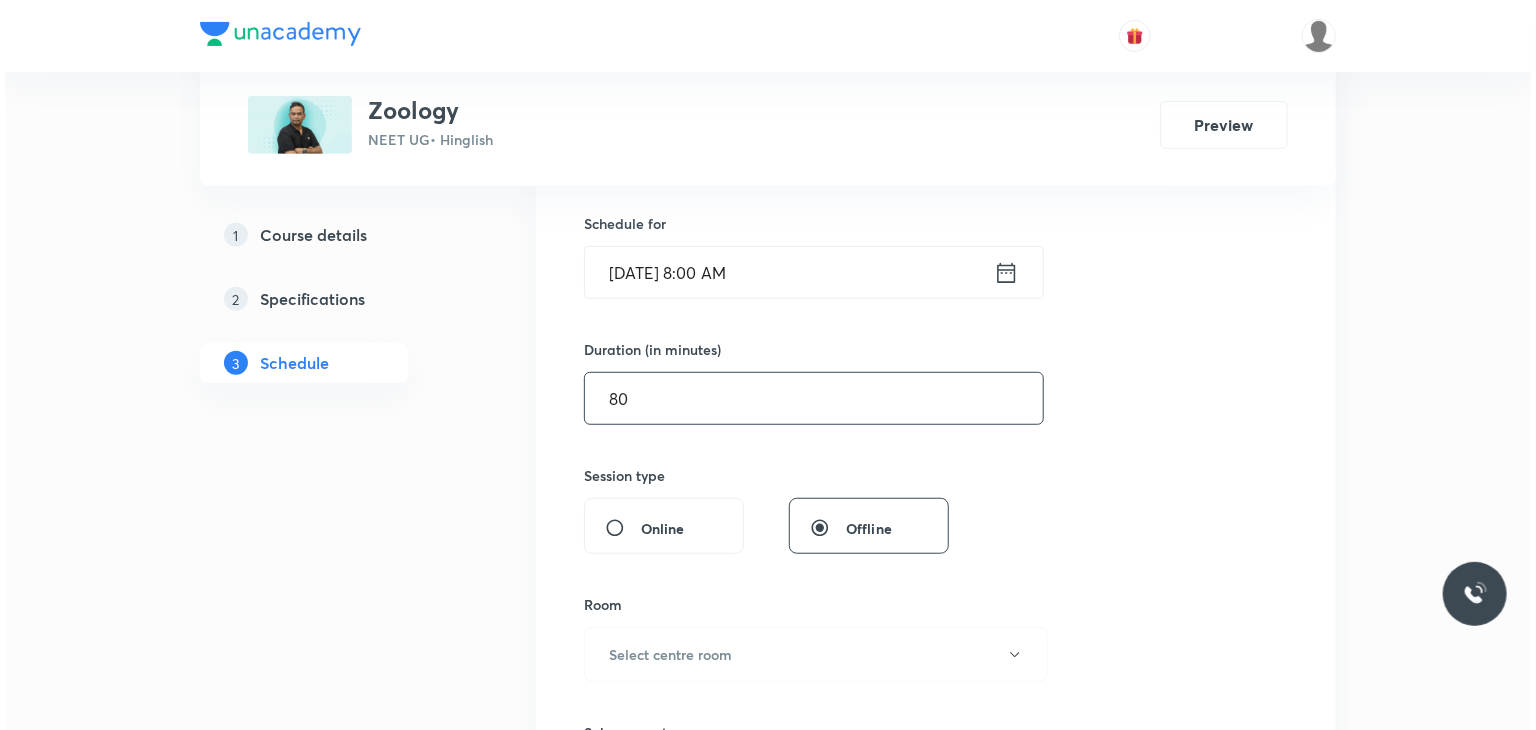 scroll, scrollTop: 487, scrollLeft: 0, axis: vertical 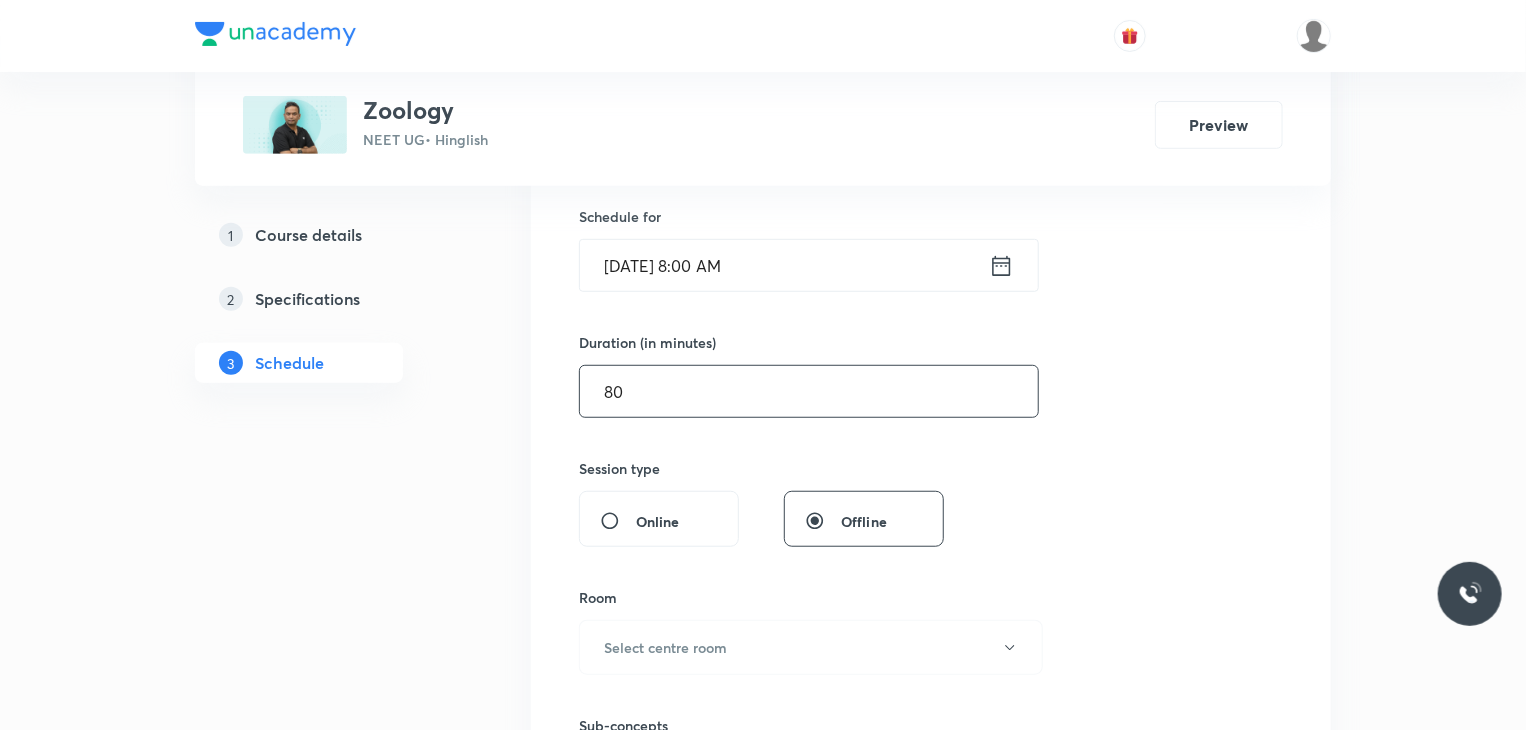 type on "80" 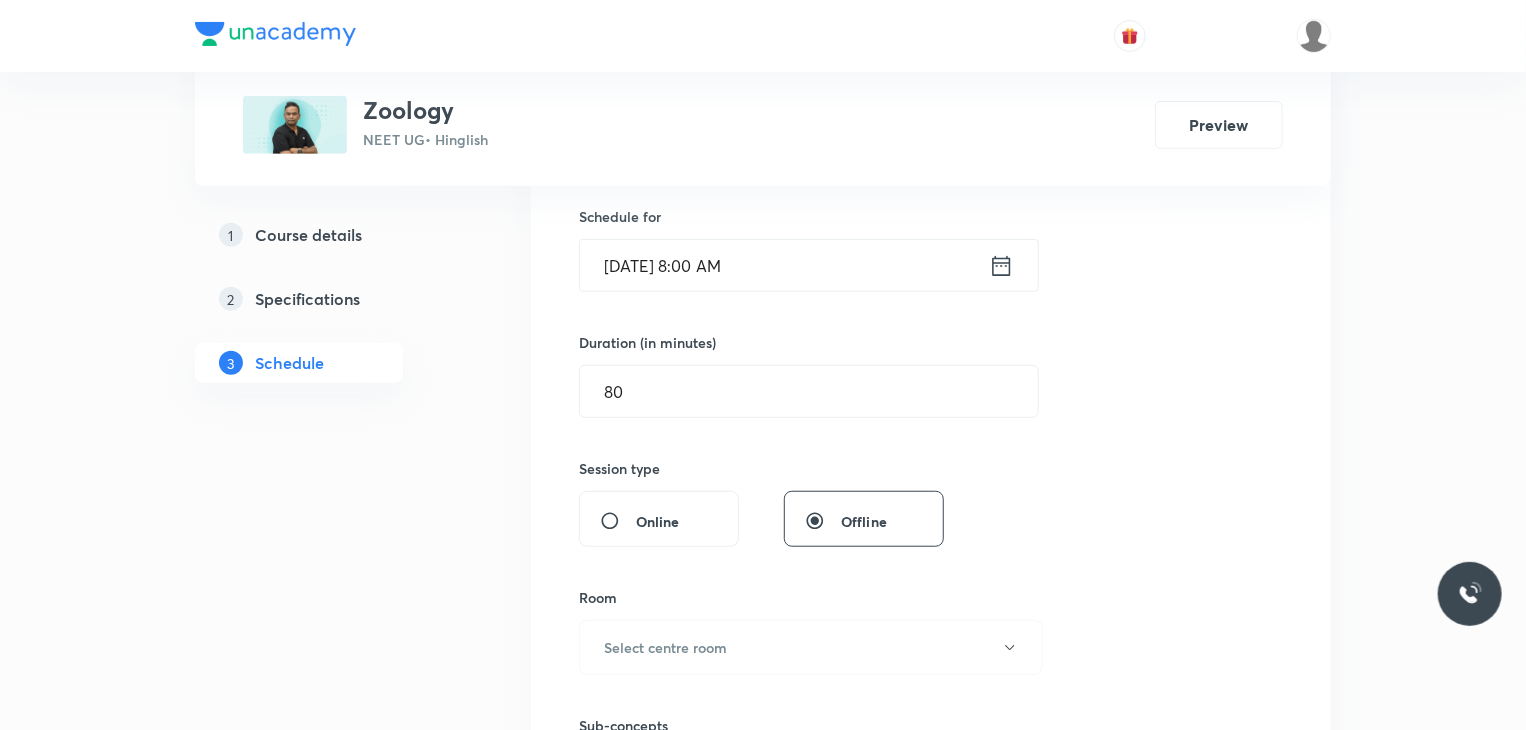 click on "Room" at bounding box center [804, 597] 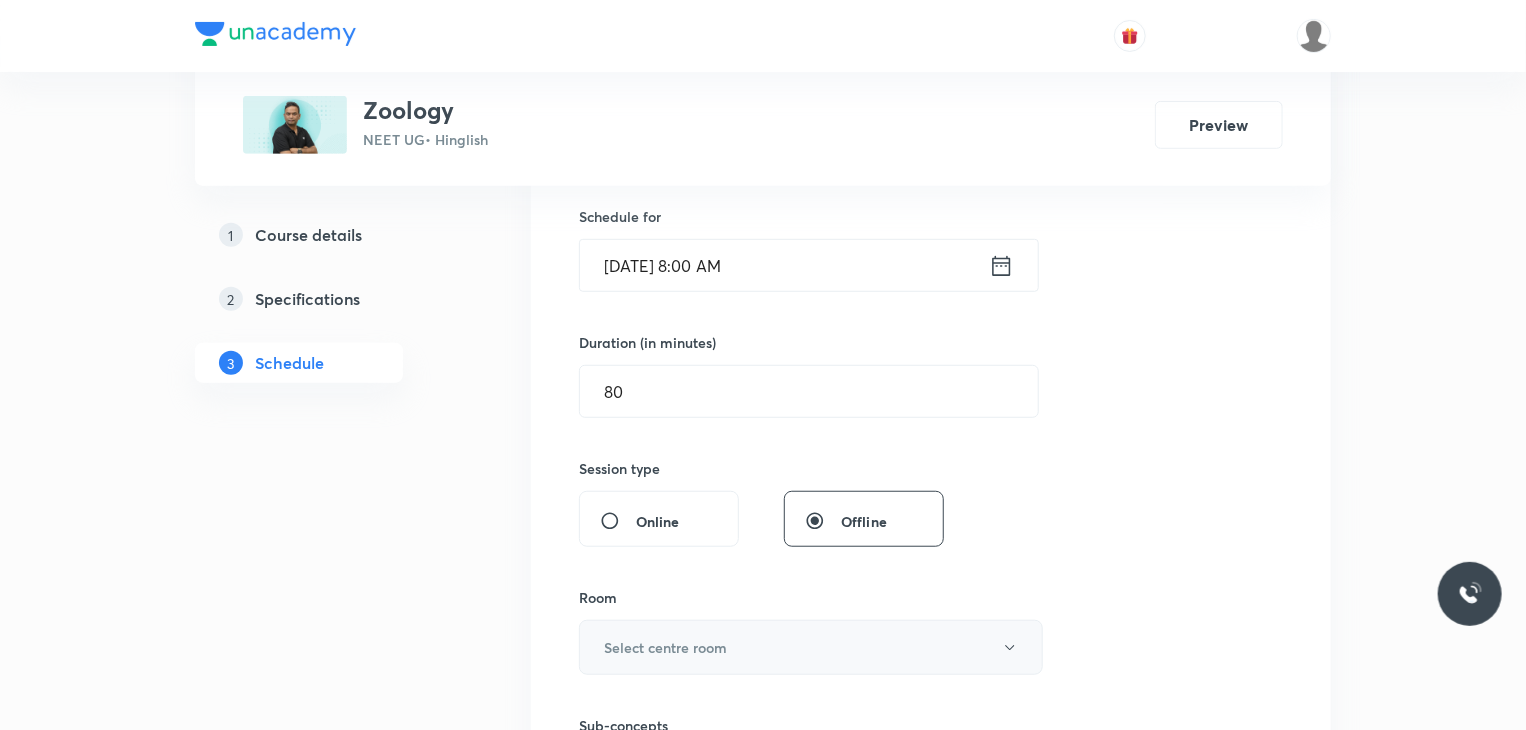 click on "Select centre room" at bounding box center (811, 647) 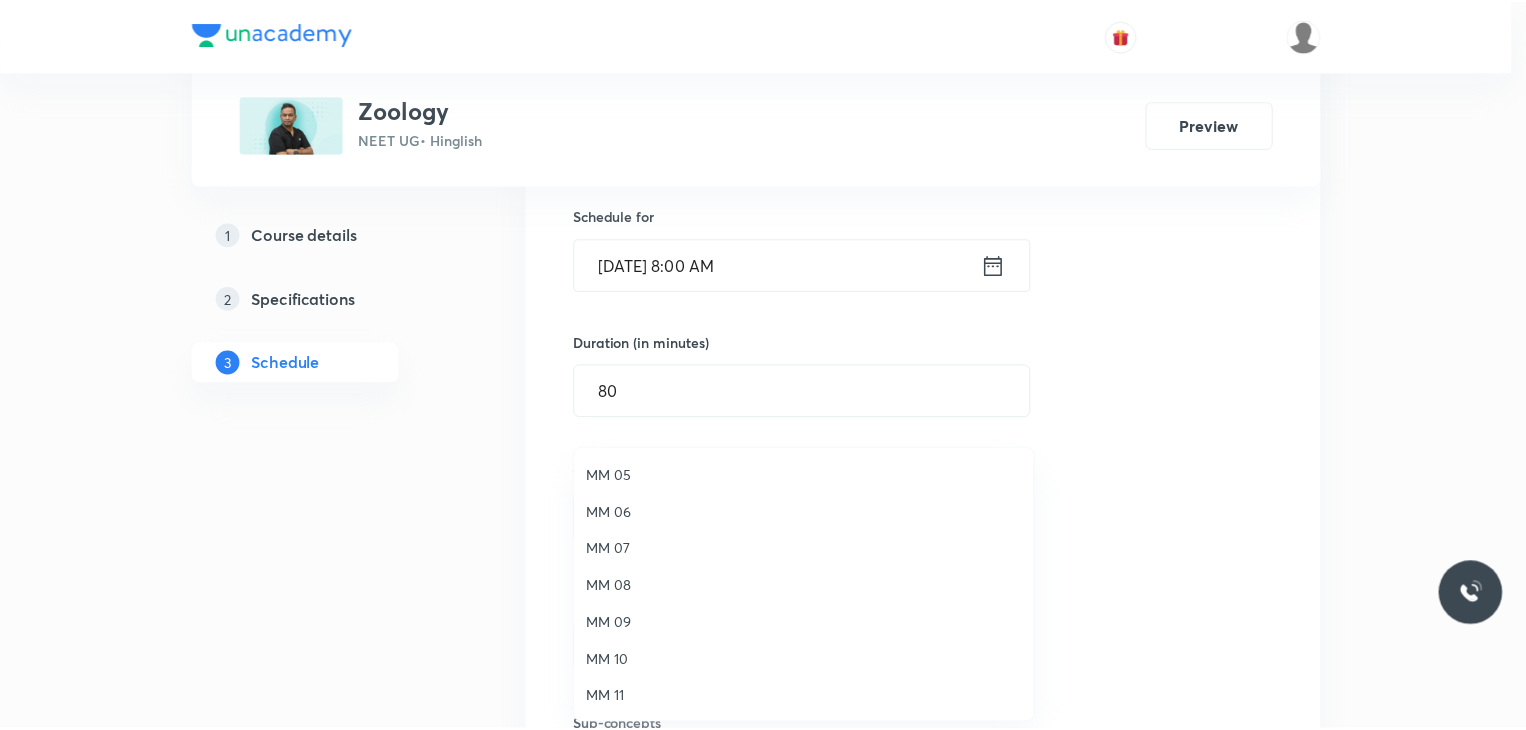 scroll, scrollTop: 0, scrollLeft: 0, axis: both 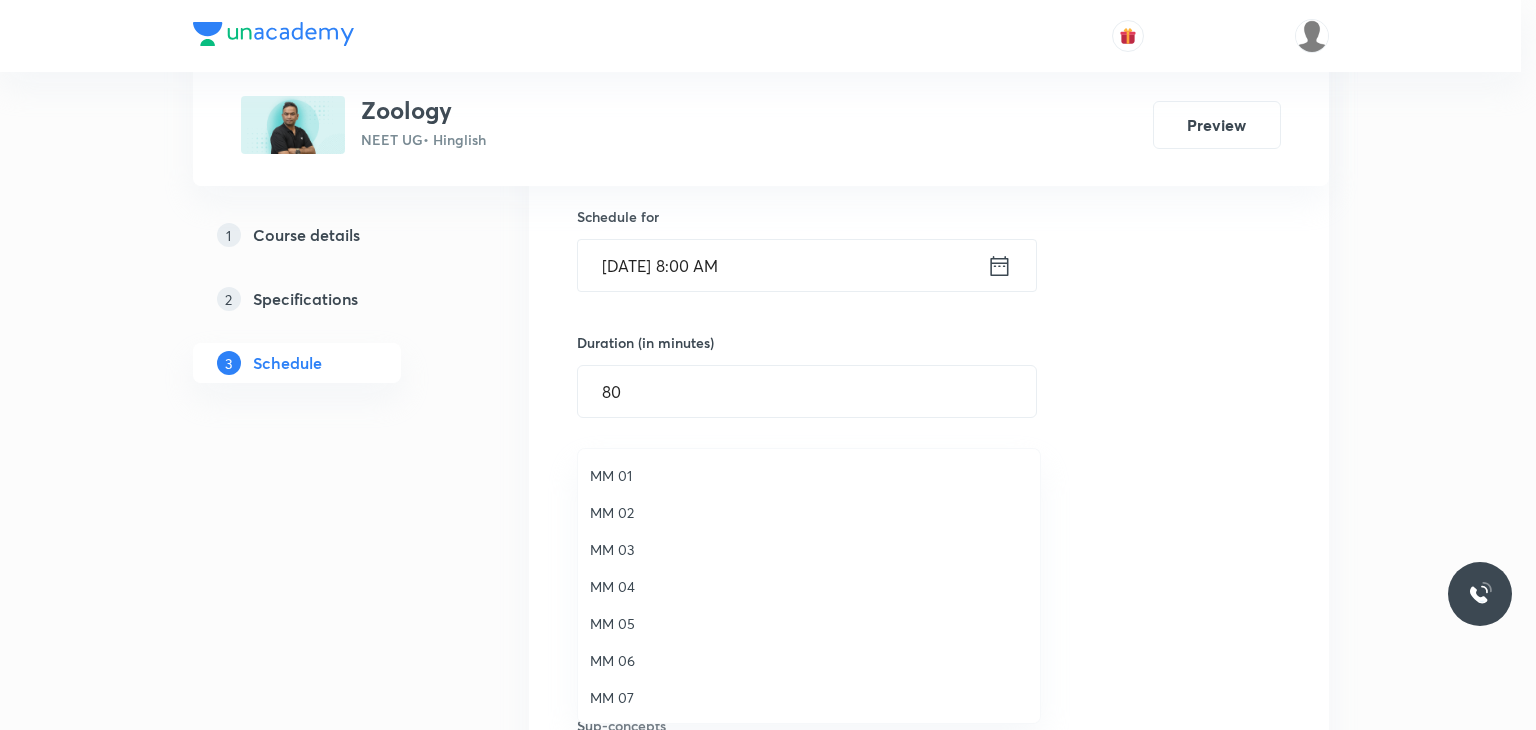 click on "MM 01" at bounding box center (809, 475) 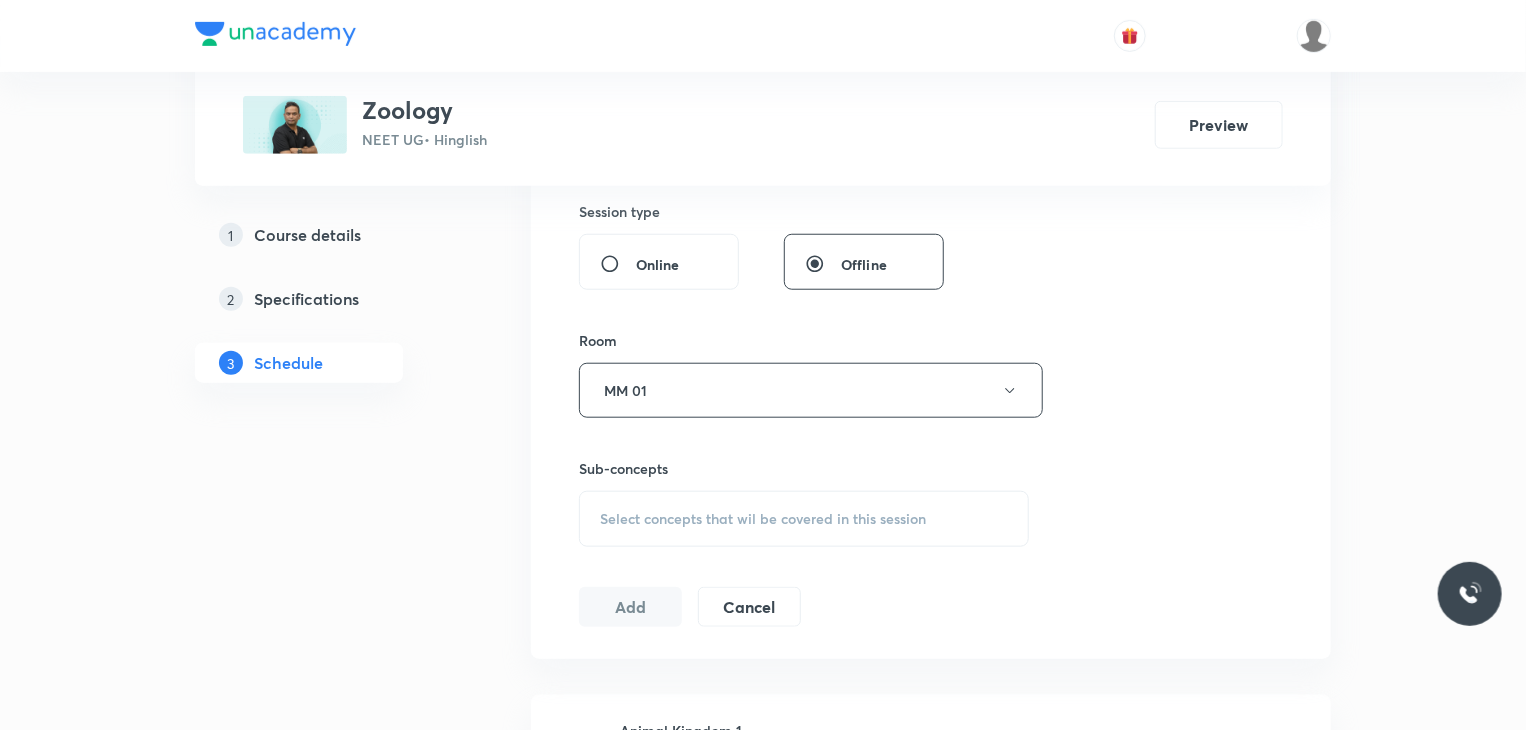 scroll, scrollTop: 815, scrollLeft: 0, axis: vertical 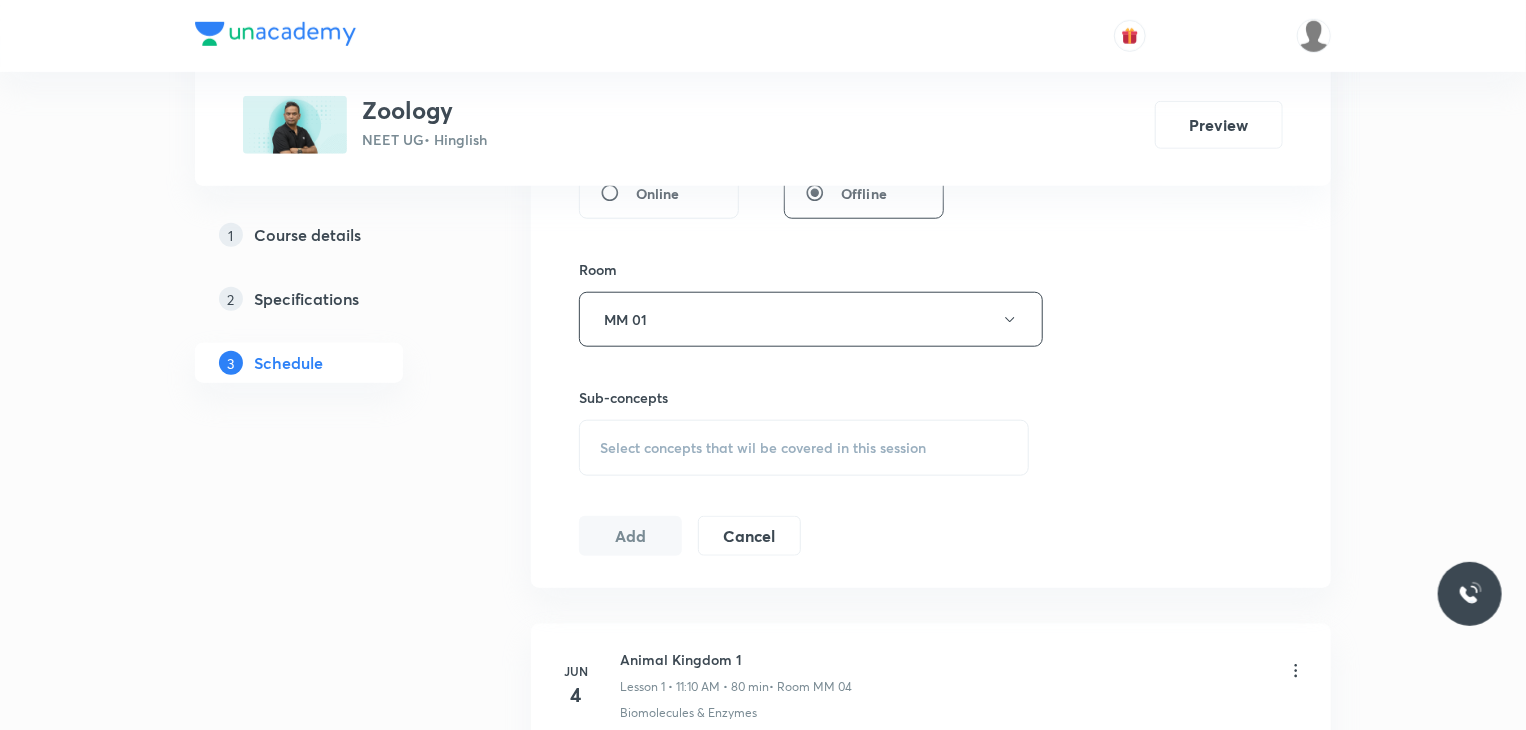 click on "Select concepts that wil be covered in this session" at bounding box center [763, 448] 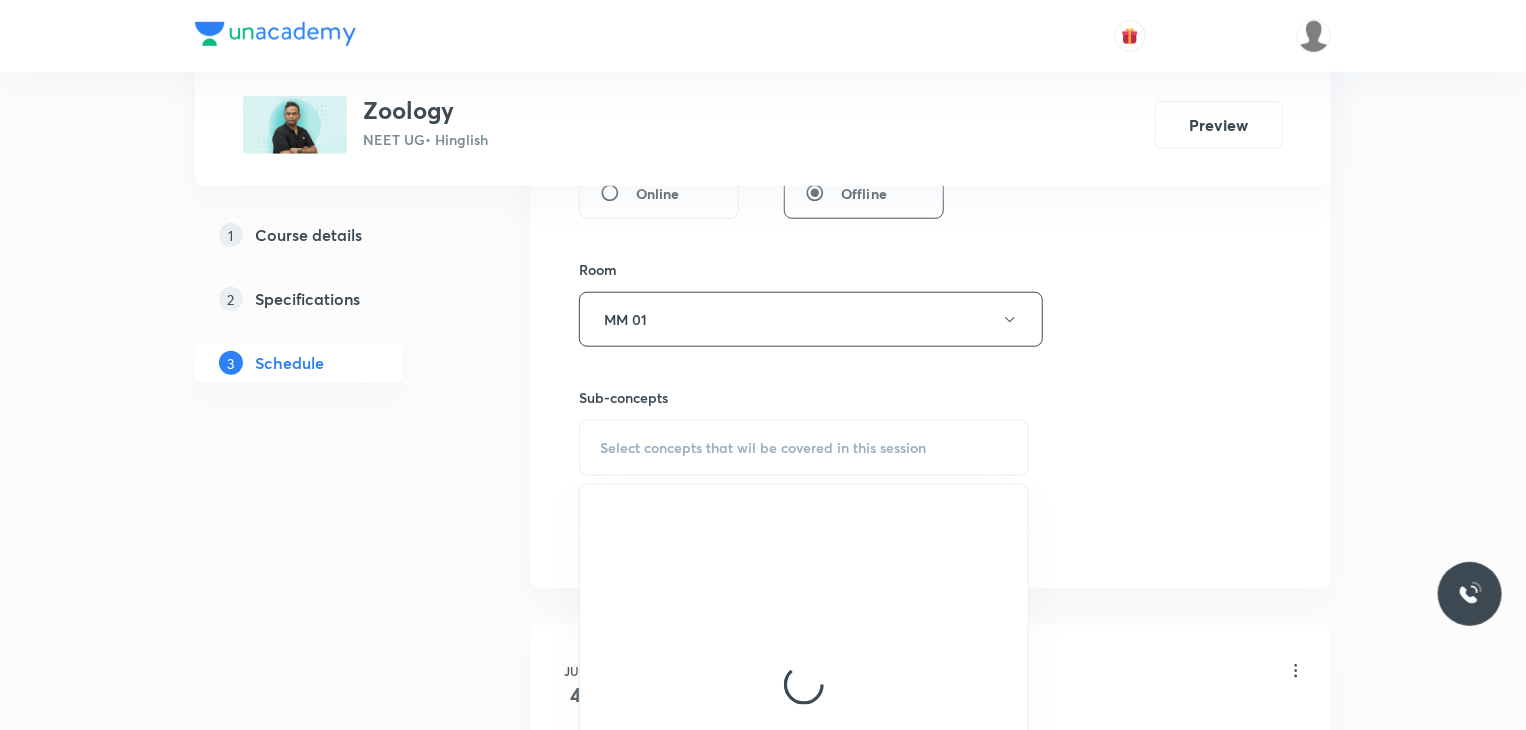 click on "Session  14 Live class Session title 17/99 Animal Kingdom 14 ​ Schedule for Jul 11, 2025, 8:00 AM ​ Duration (in minutes) 80 ​   Session type Online Offline Room MM 01 Sub-concepts Select concepts that wil be covered in this session Add Cancel" at bounding box center (931, 86) 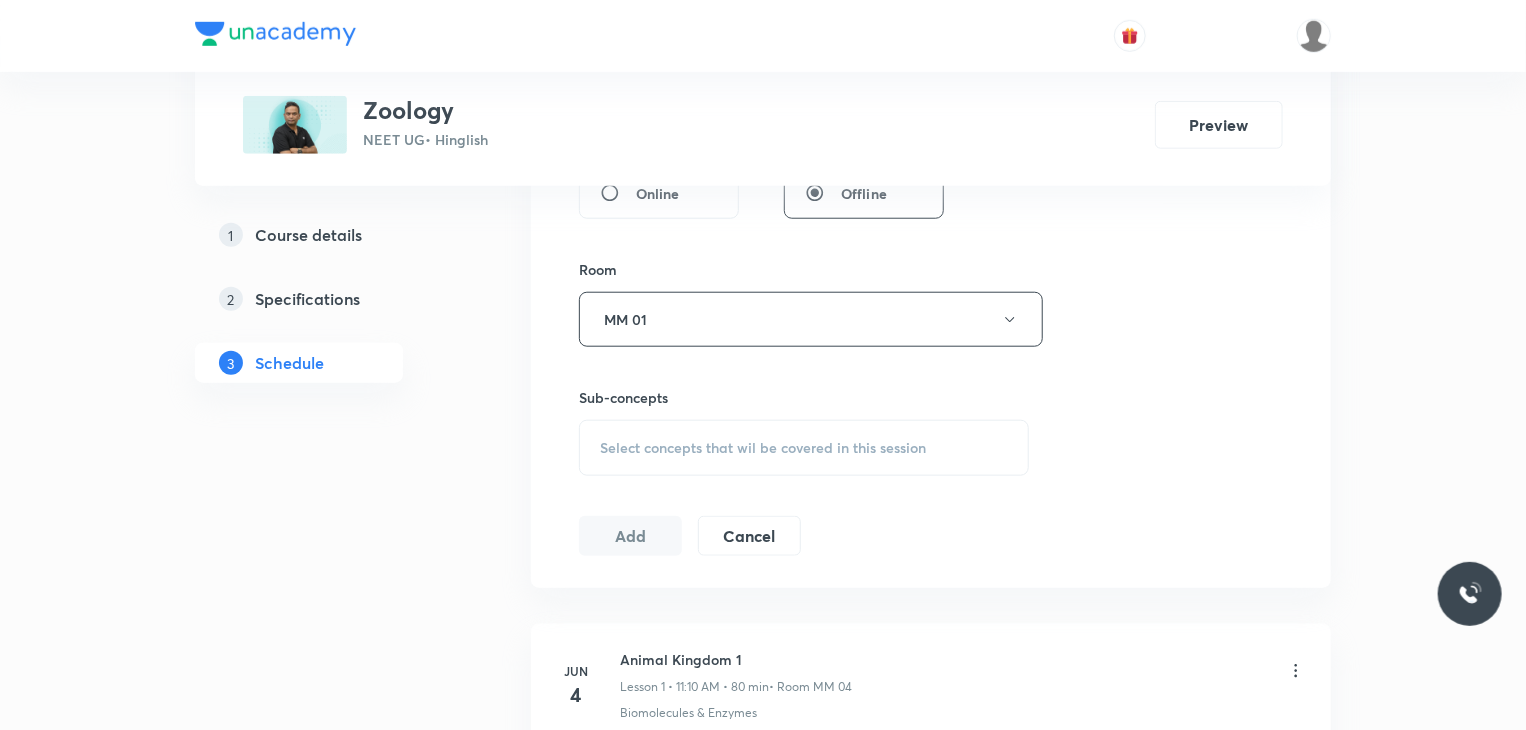 click on "Select concepts that wil be covered in this session" at bounding box center (763, 448) 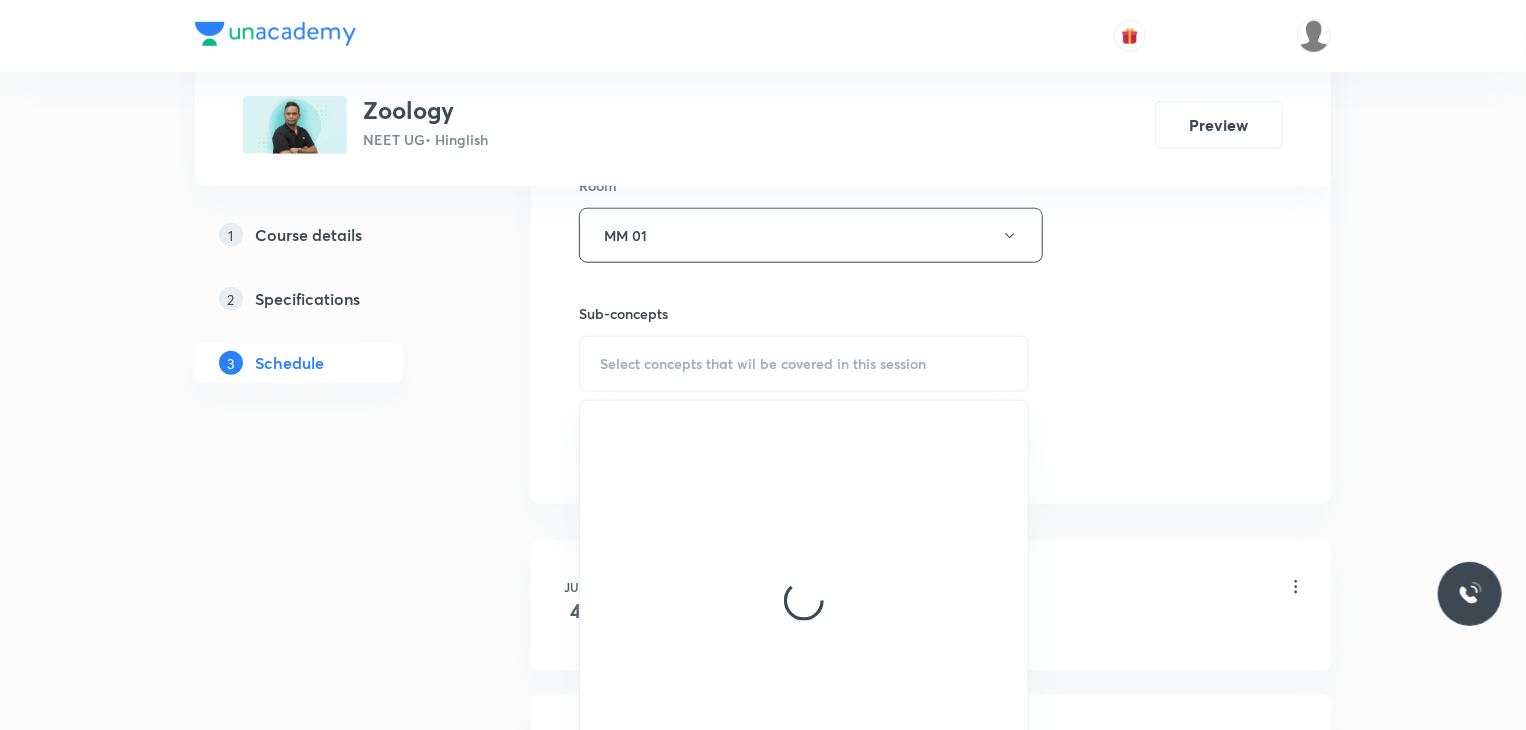 scroll, scrollTop: 902, scrollLeft: 0, axis: vertical 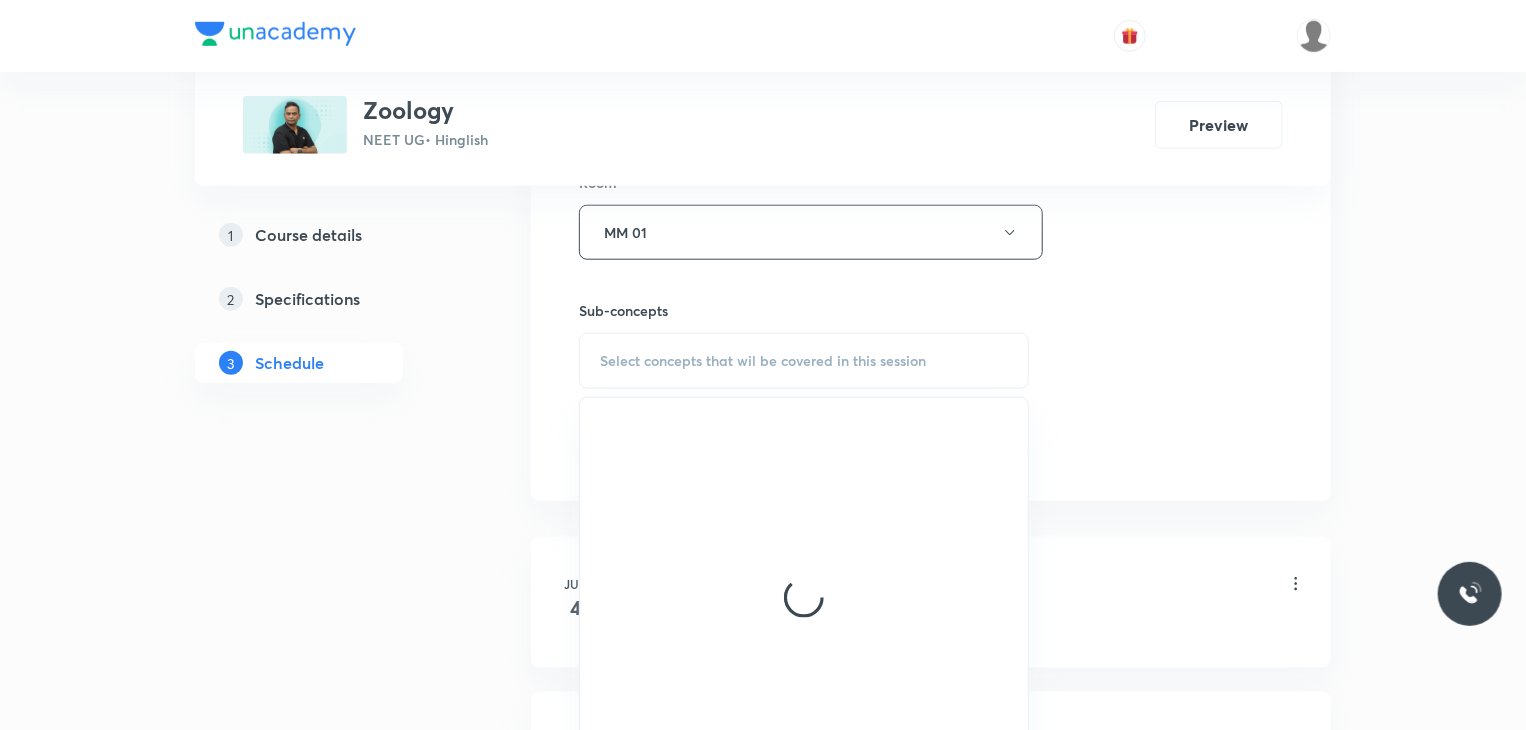 click on "Select concepts that wil be covered in this session" at bounding box center [804, 361] 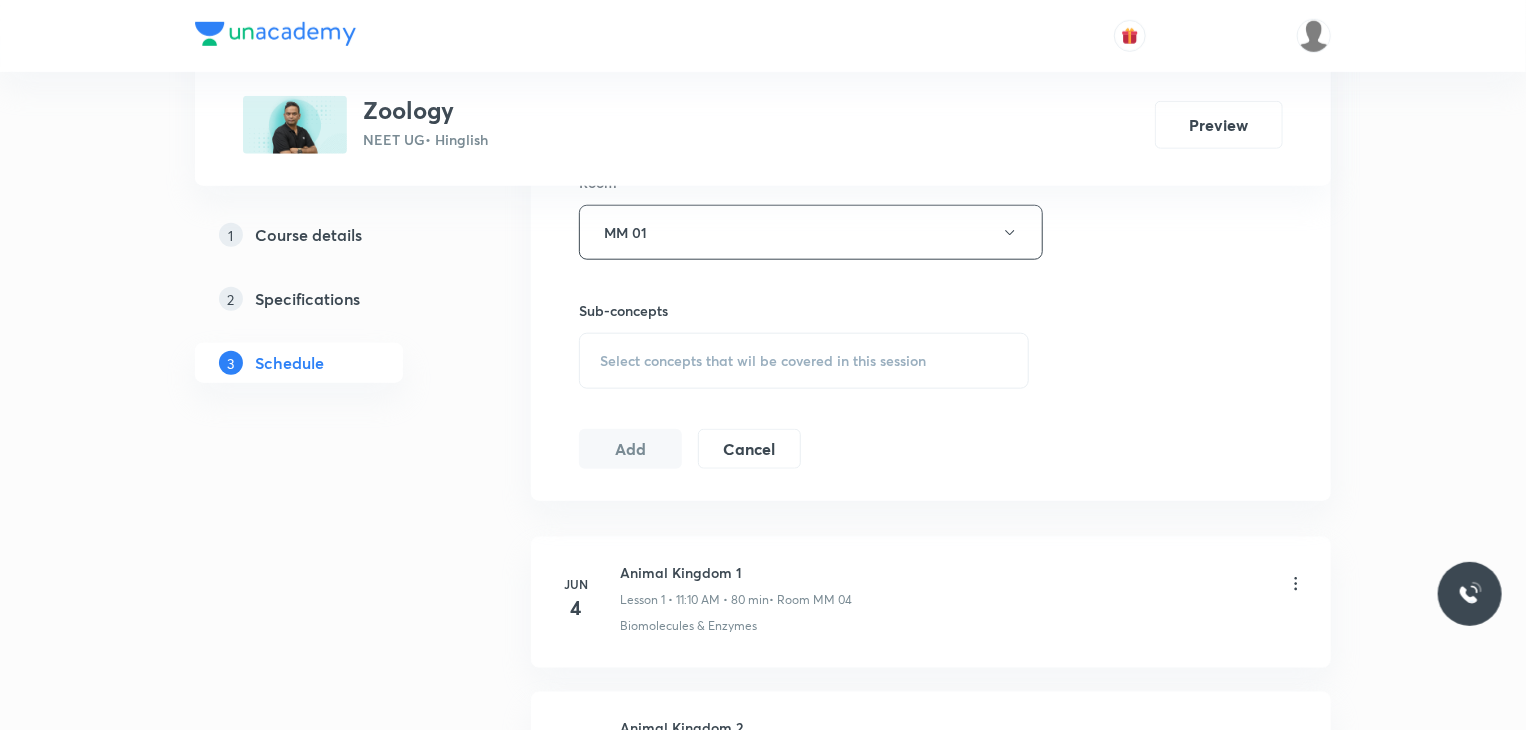 click on "Select concepts that wil be covered in this session" at bounding box center (804, 361) 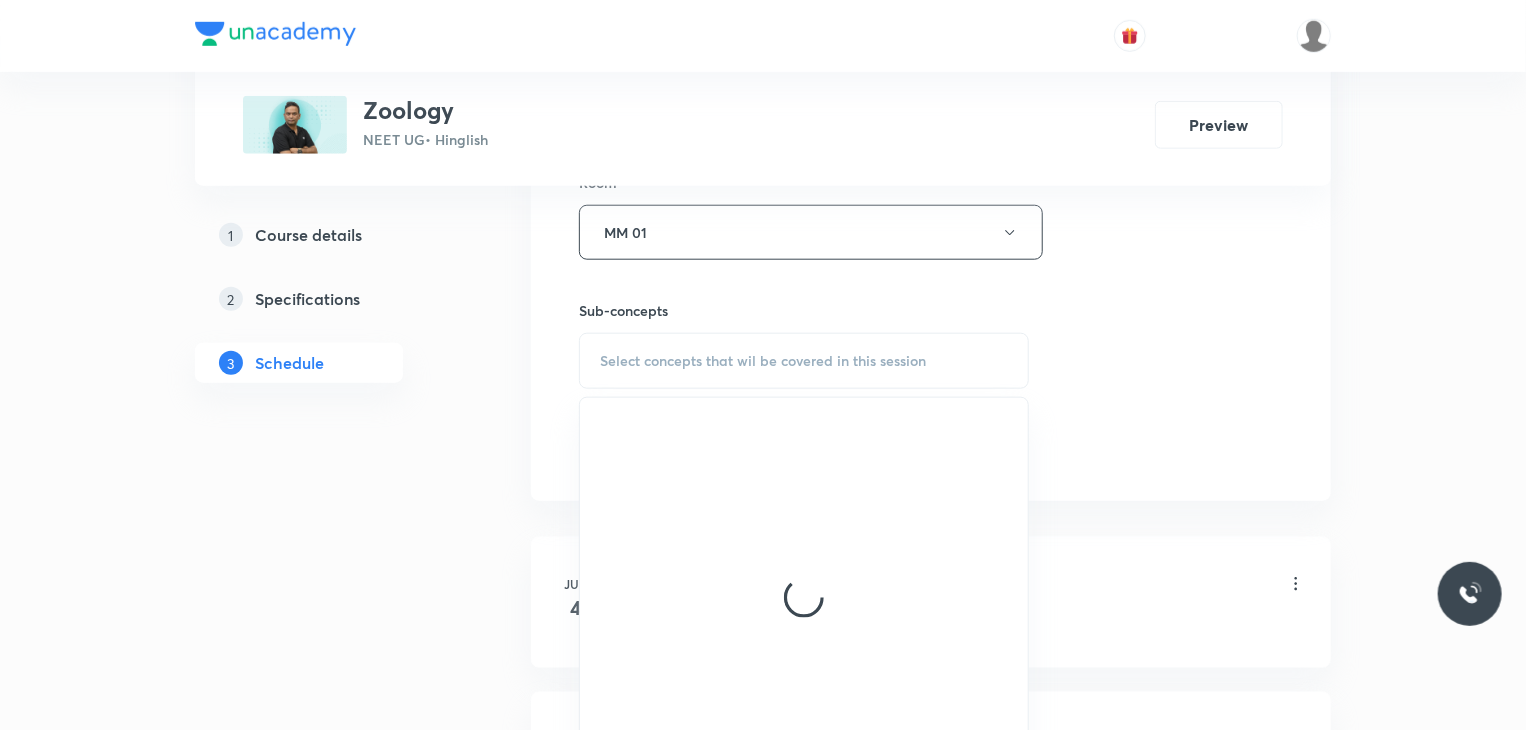 scroll, scrollTop: 919, scrollLeft: 0, axis: vertical 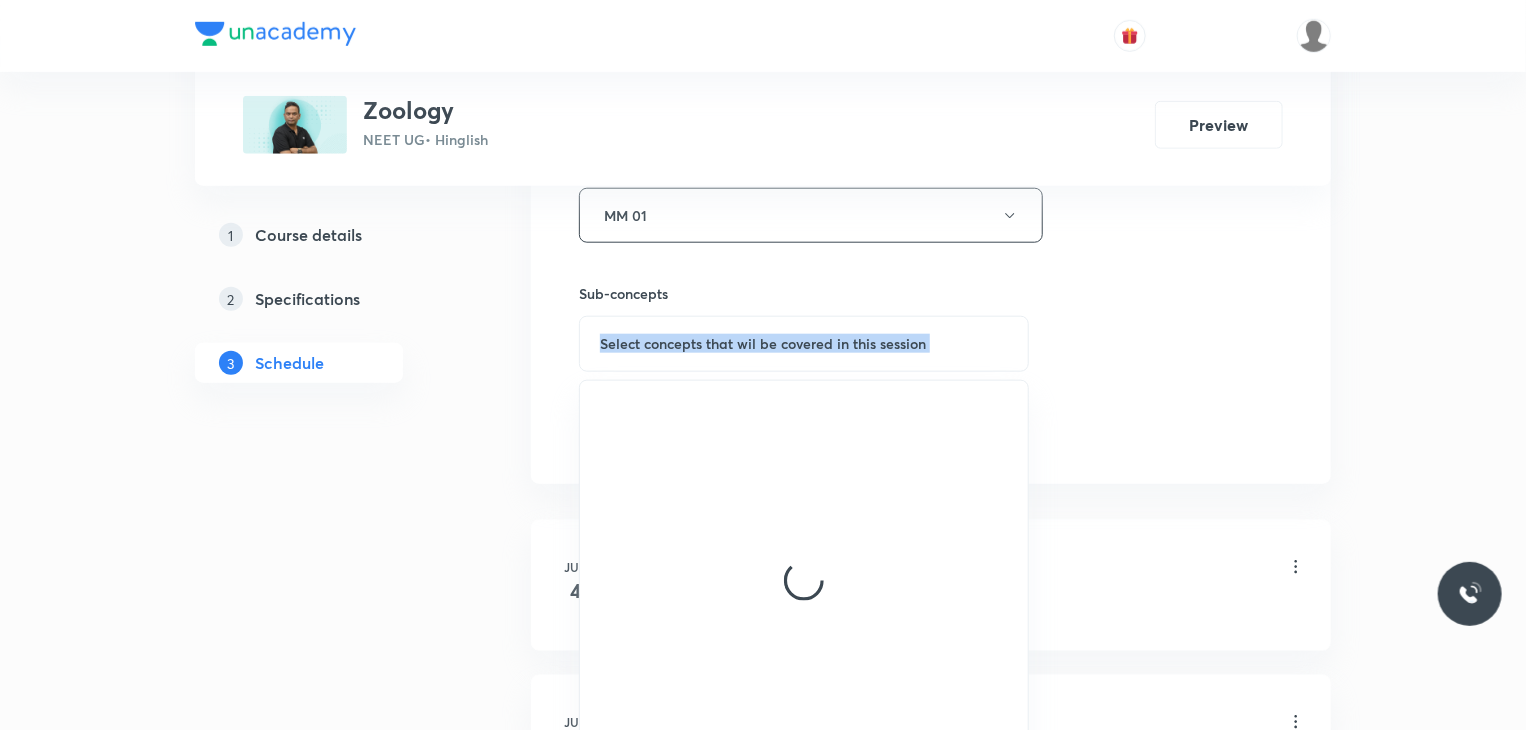 drag, startPoint x: 1120, startPoint y: 289, endPoint x: 804, endPoint y: 391, distance: 332.0542 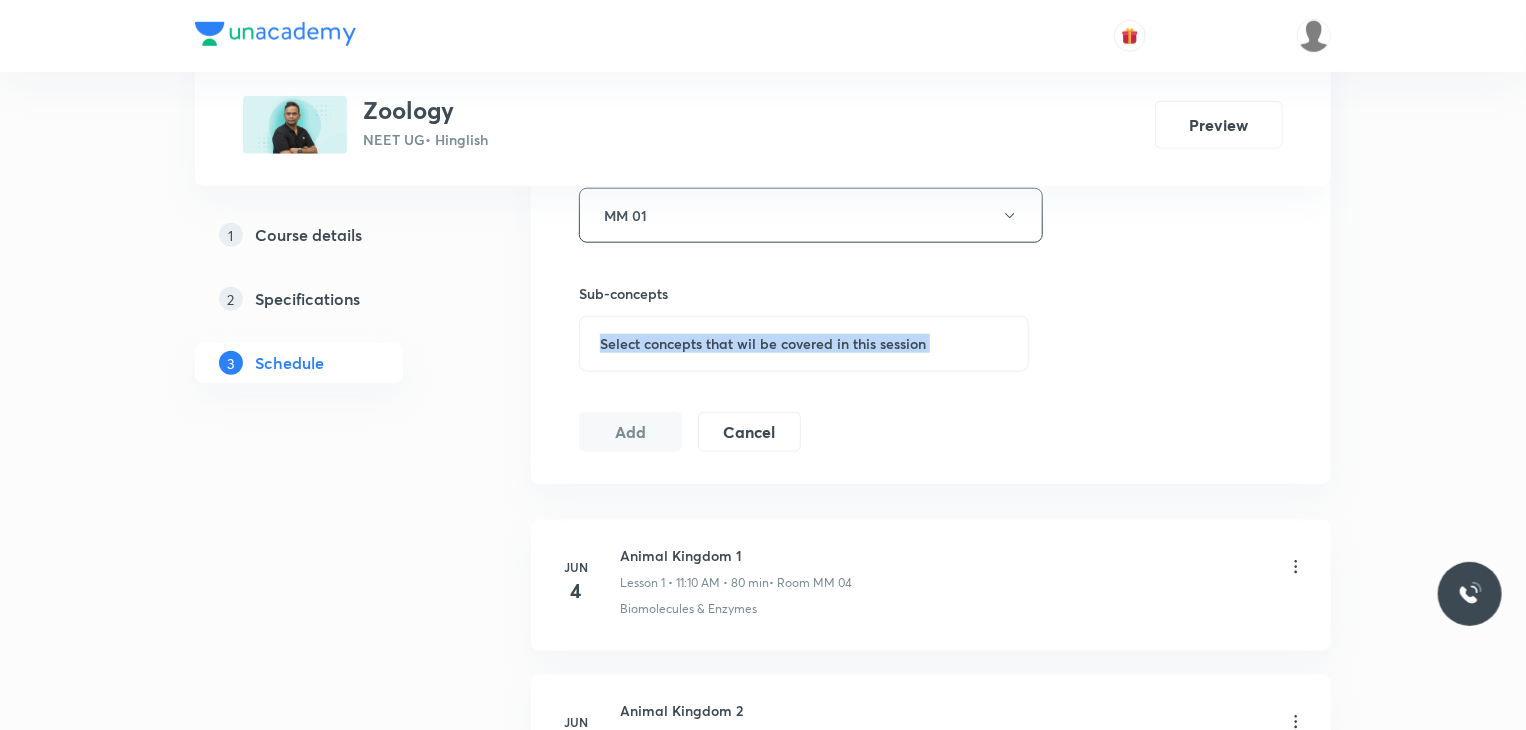 click on "Session  14 Live class Session title 17/99 Animal Kingdom 14 ​ Schedule for Jul 11, 2025, 8:00 AM ​ Duration (in minutes) 80 ​   Session type Online Offline Room MM 01 Sub-concepts Select concepts that wil be covered in this session Add Cancel" at bounding box center [931, -18] 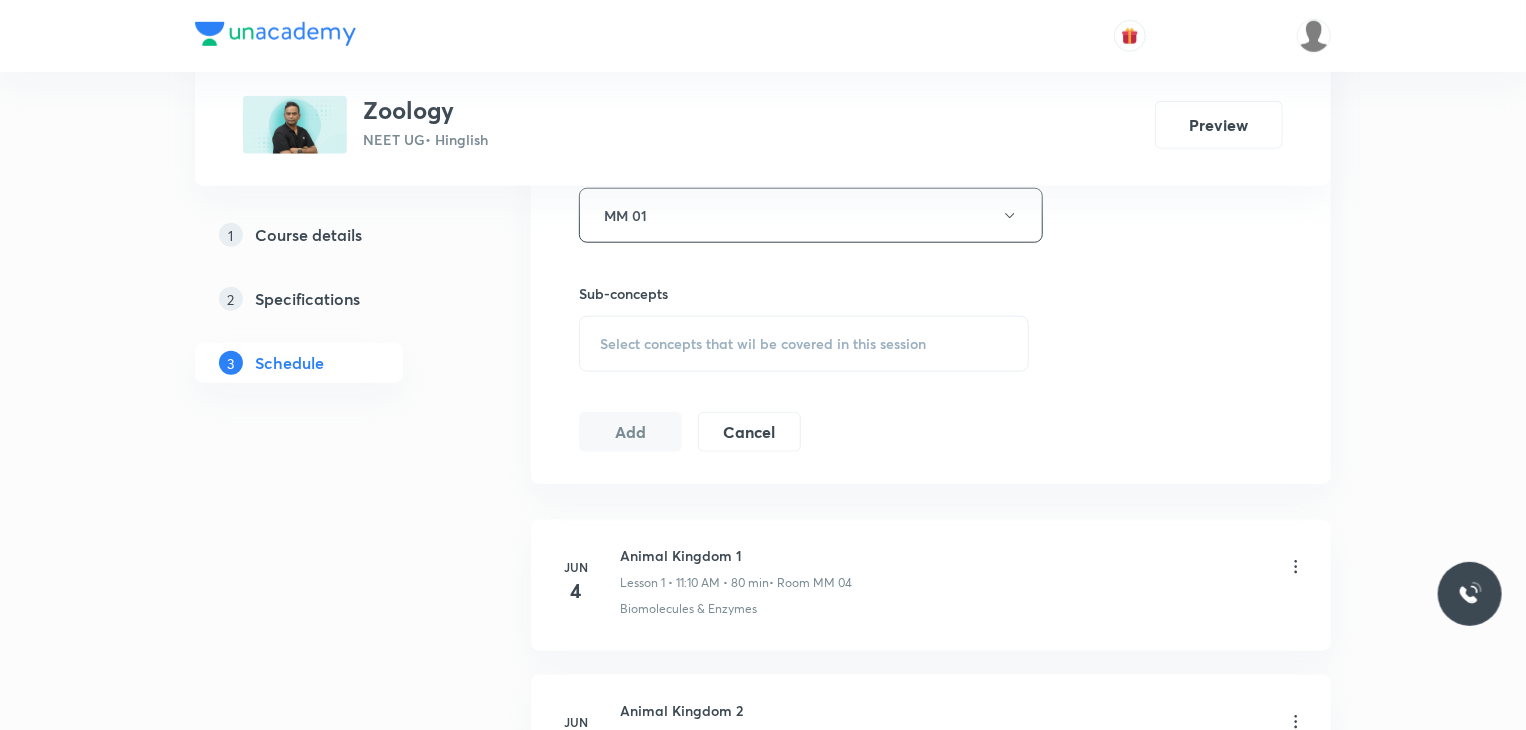 click on "Select concepts that wil be covered in this session" at bounding box center (804, 344) 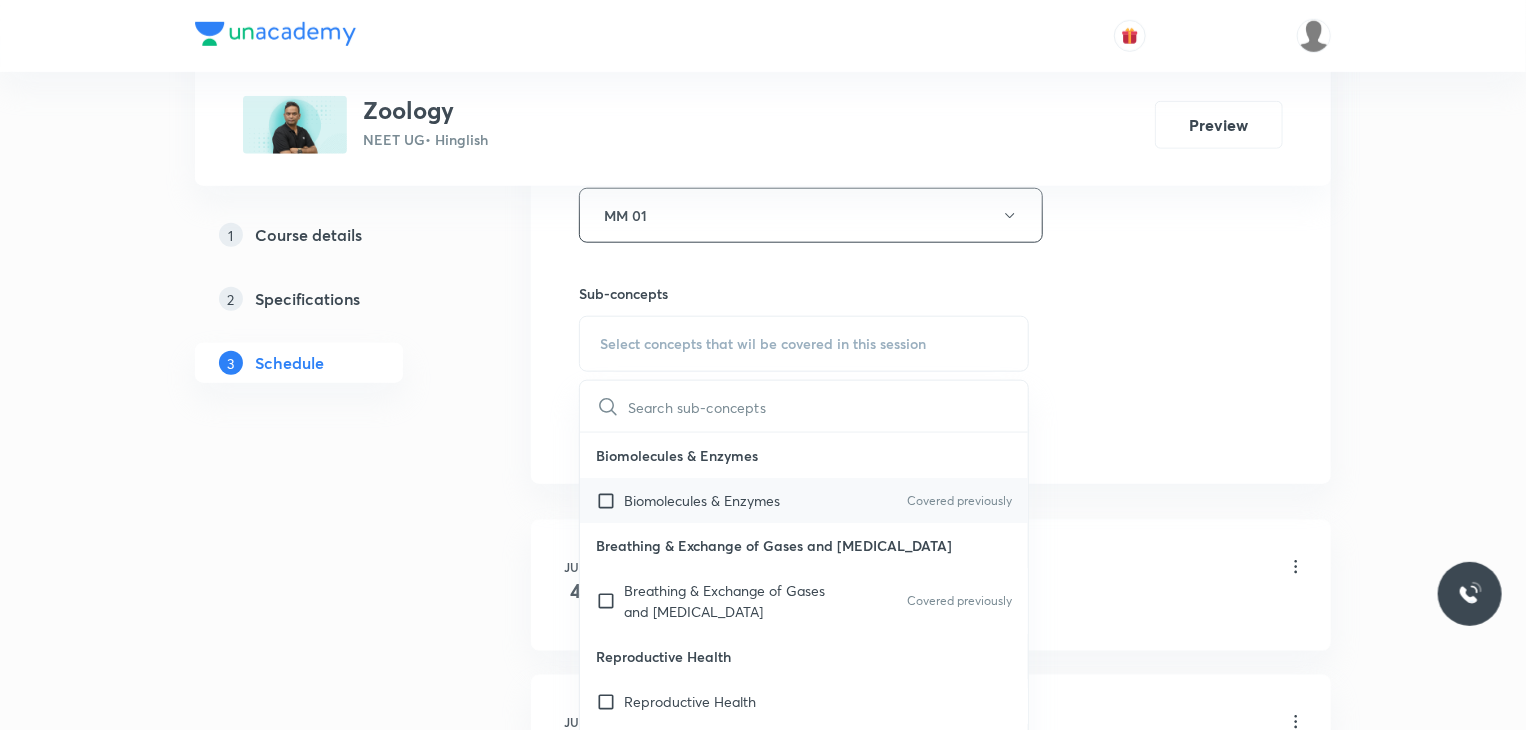 click on "Biomolecules & Enzymes" at bounding box center (702, 500) 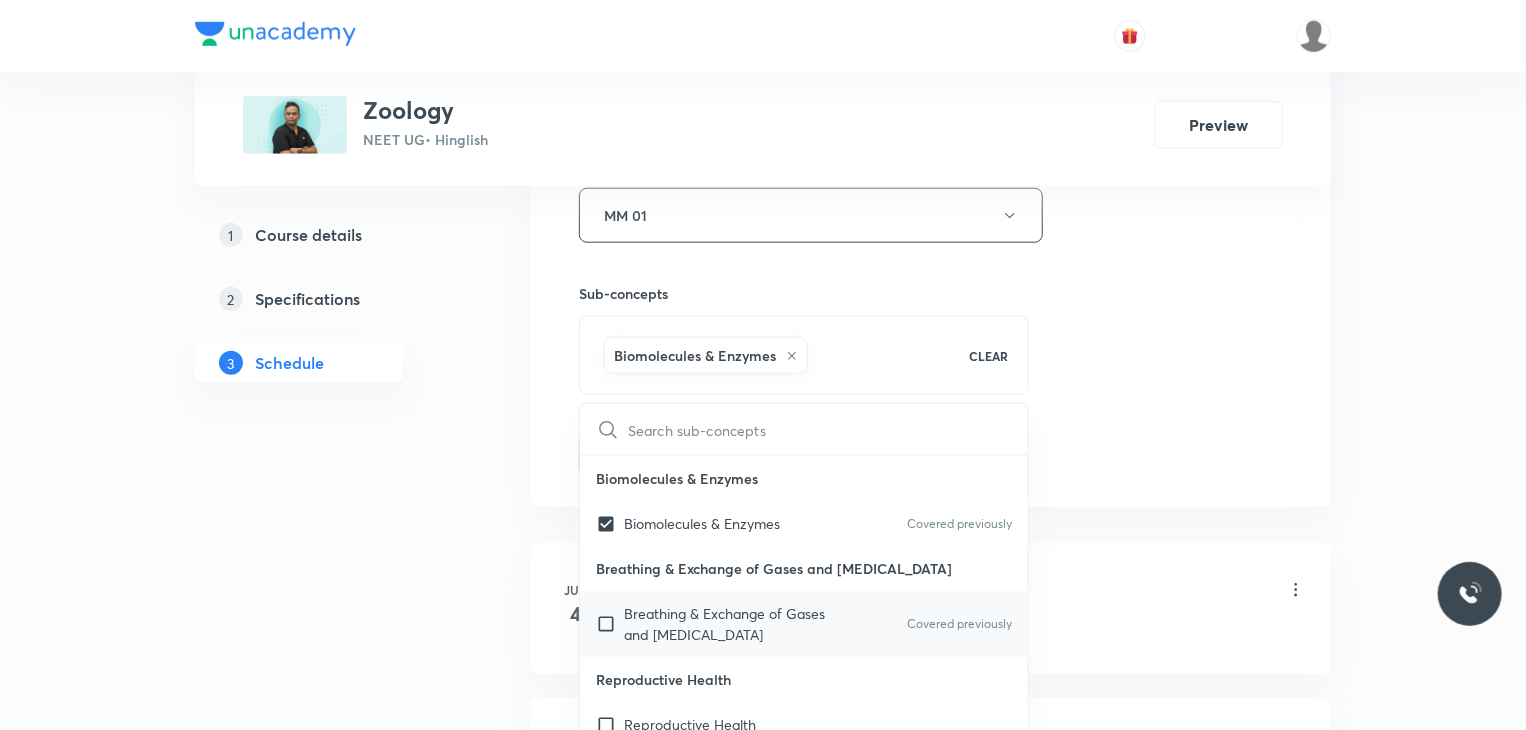 click on "Breathing & Exchange of Gases and Body Fluids" at bounding box center [725, 624] 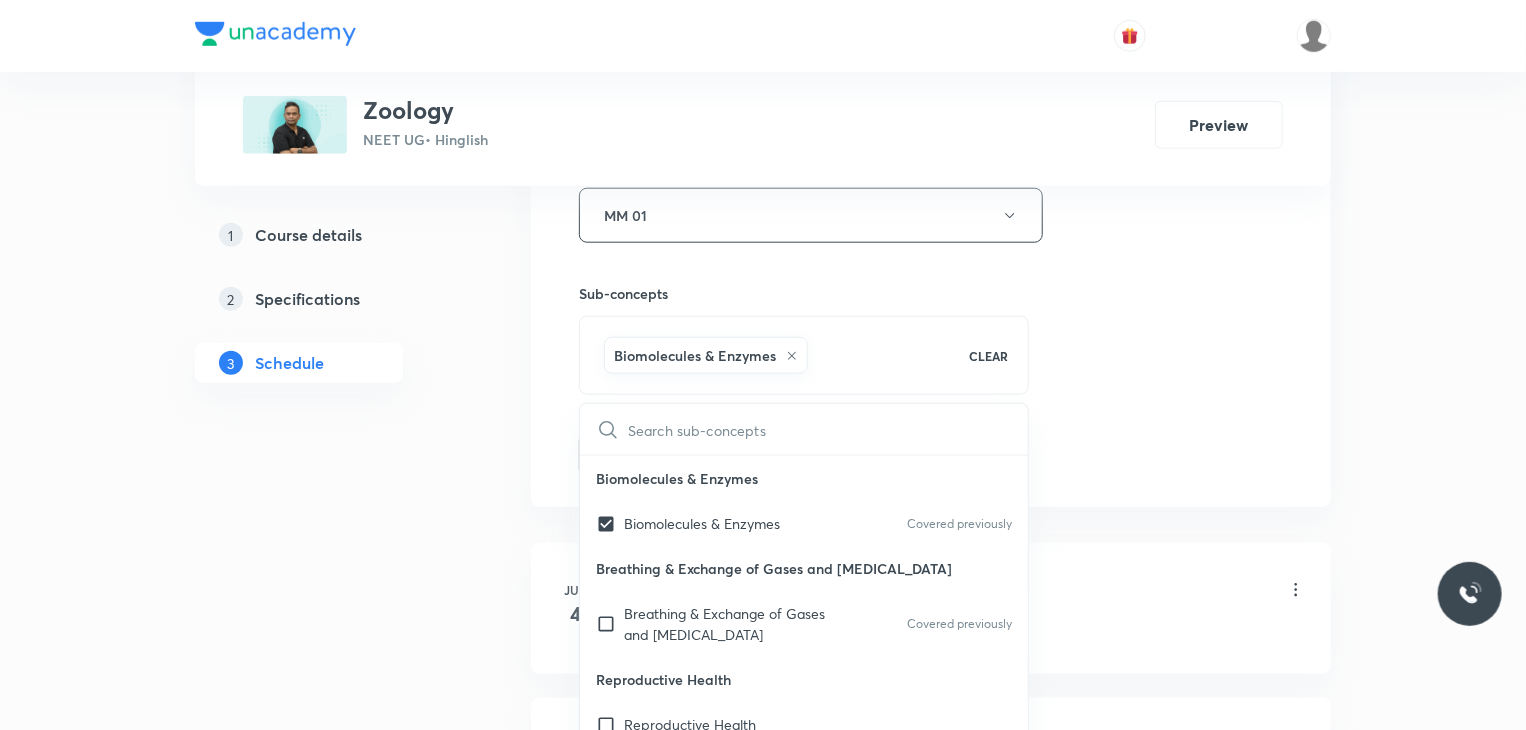 checkbox on "true" 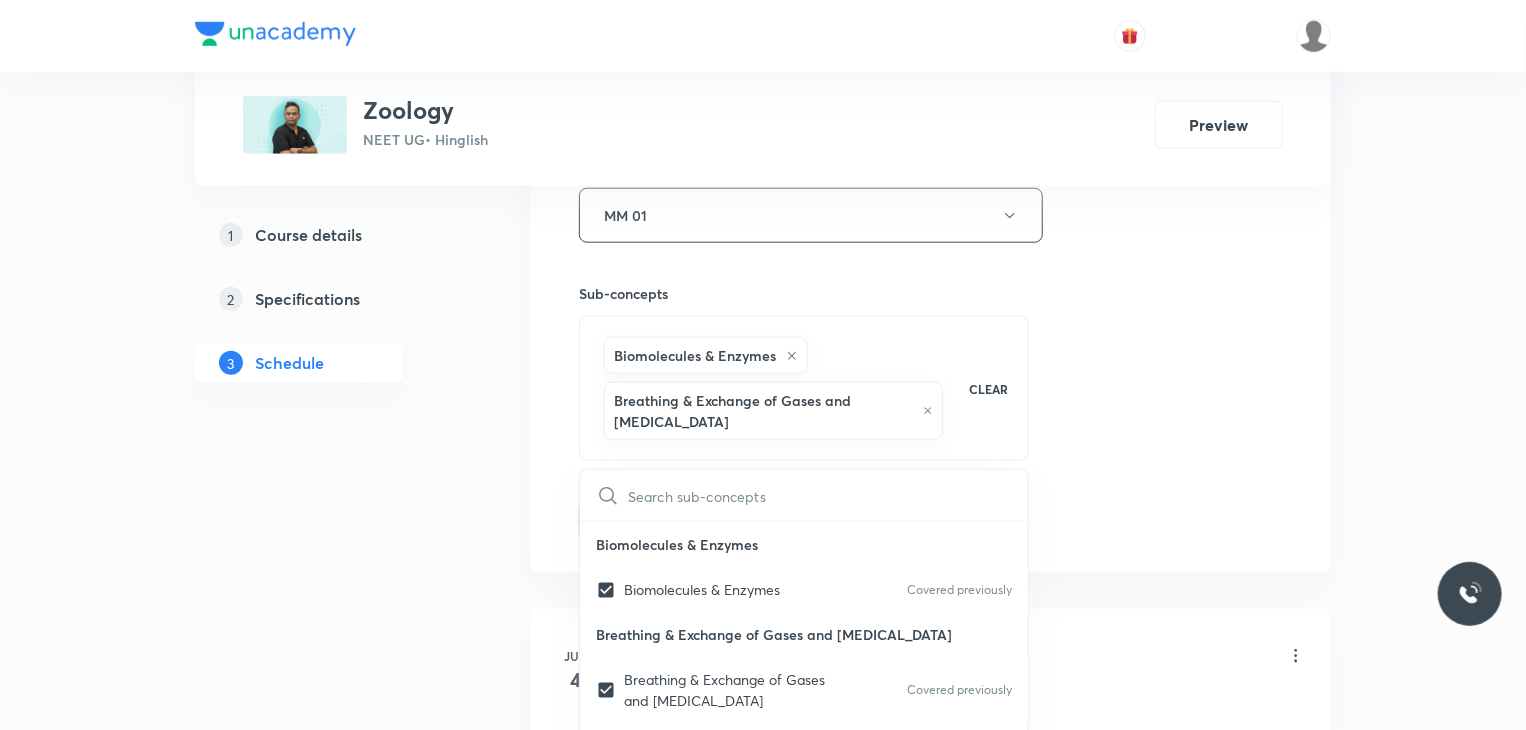 click on "Session  14 Live class Session title 17/99 Animal Kingdom 14 ​ Schedule for Jul 11, 2025, 8:00 AM ​ Duration (in minutes) 80 ​   Session type Online Offline Room MM 01 Sub-concepts Biomolecules & Enzymes Breathing & Exchange of Gases and Body Fluids CLEAR ​ Biomolecules & Enzymes Biomolecules & Enzymes Covered previously Breathing & Exchange of Gases and Body Fluids Breathing & Exchange of Gases and Body Fluids Covered previously Reproductive Health Reproductive Health Excretory product and their elimination, Locomotion Excretory product and their elimination, Locomotion Origin & Evolution Origin & Evolution Biomolecules & Enzymes, Body Fluids & Circulation and Breathing & Exchange of Gases Biomolecules & Enzymes, Body Fluids & Circulation and Breathing & Exchange of Gases Neural Control & Coordination, Chemical Control & Coordination Neural Control & Coordination, Chemical Control & Coordination Excretory Products and their Elimination Excretory Products and their Elimination Add Cancel" at bounding box center (931, 27) 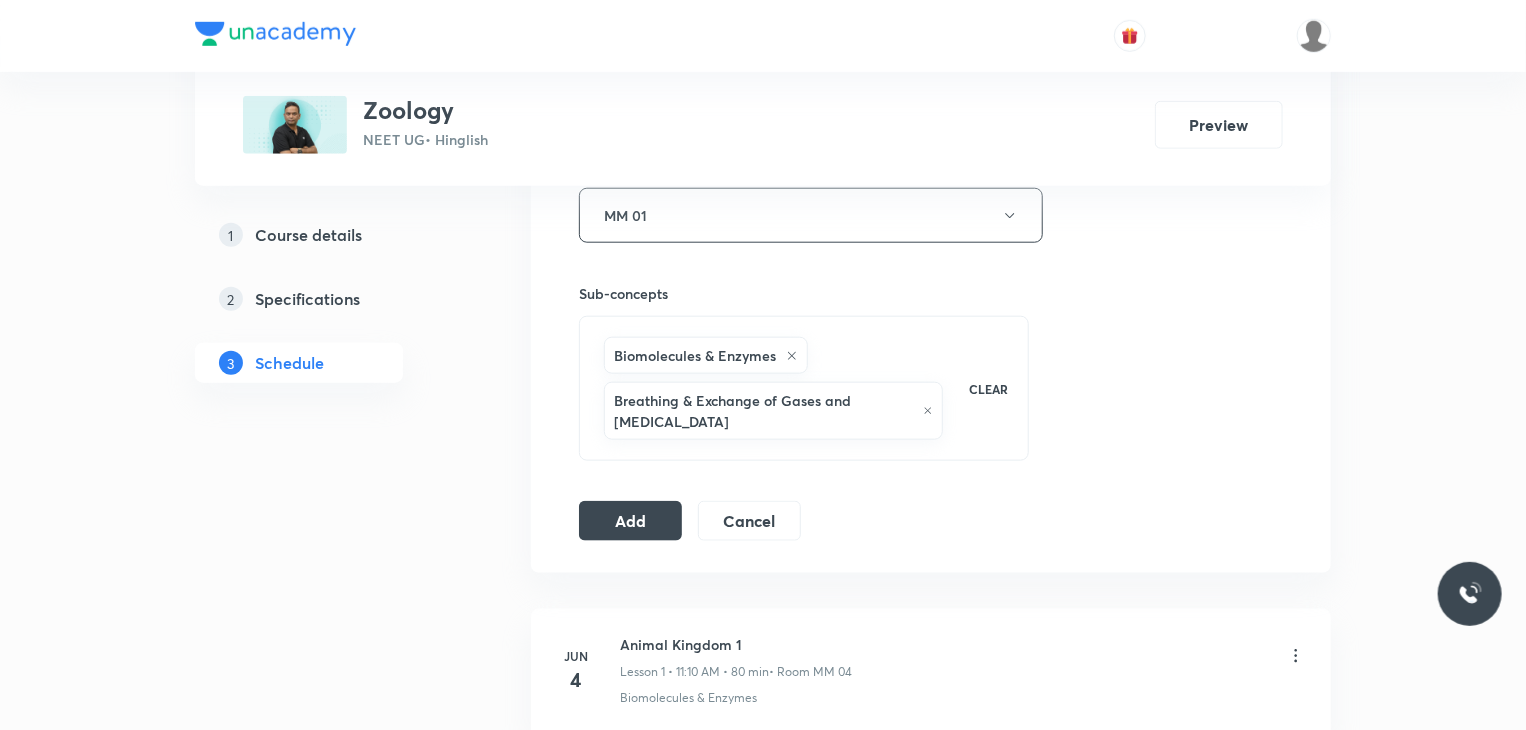 click on "Session  14 Live class Session title 17/99 Animal Kingdom 14 ​ Schedule for Jul 11, 2025, 8:00 AM ​ Duration (in minutes) 80 ​   Session type Online Offline Room MM 01 Sub-concepts Biomolecules & Enzymes Breathing & Exchange of Gases and Body Fluids CLEAR Add Cancel" at bounding box center (931, 27) 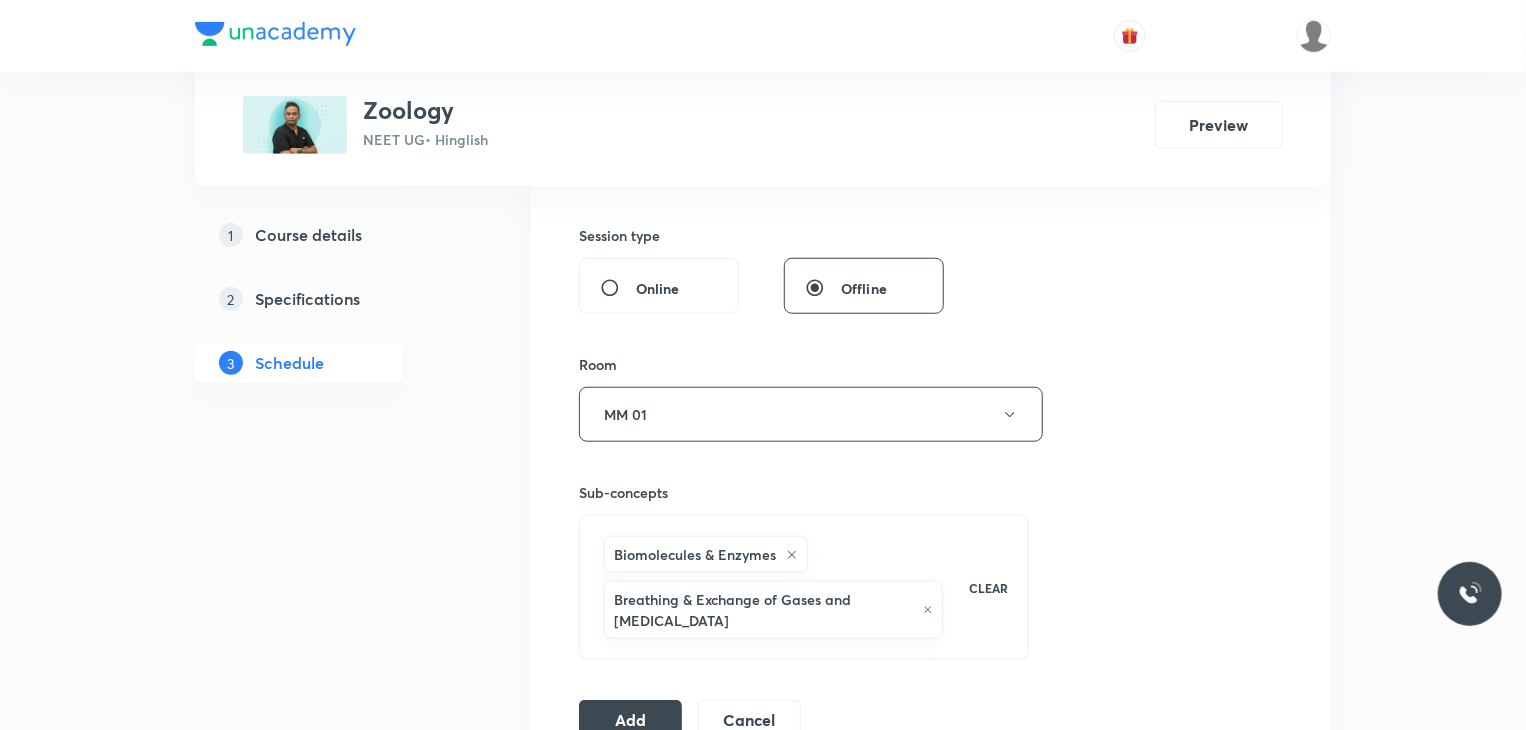 scroll, scrollTop: 719, scrollLeft: 0, axis: vertical 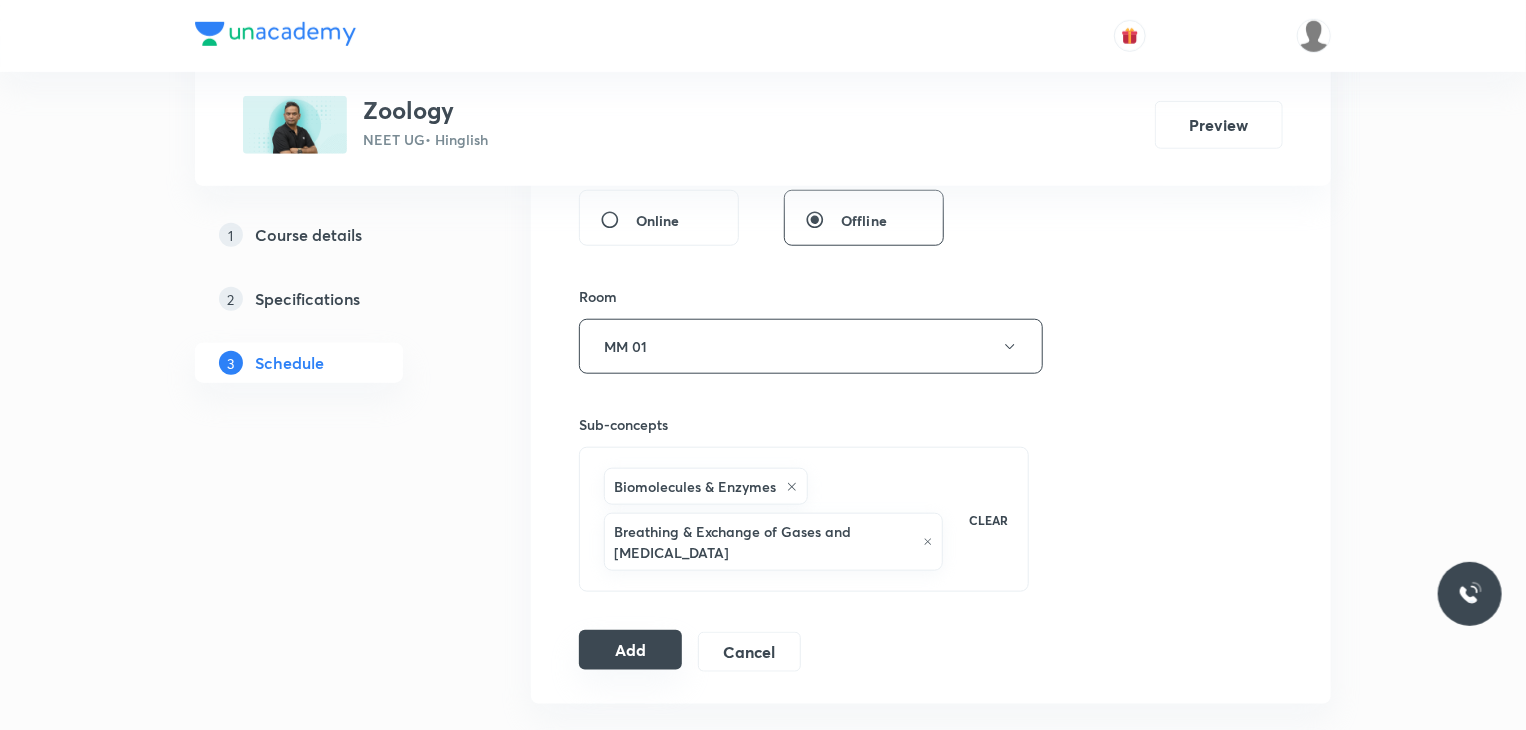 click on "Add" at bounding box center [630, 650] 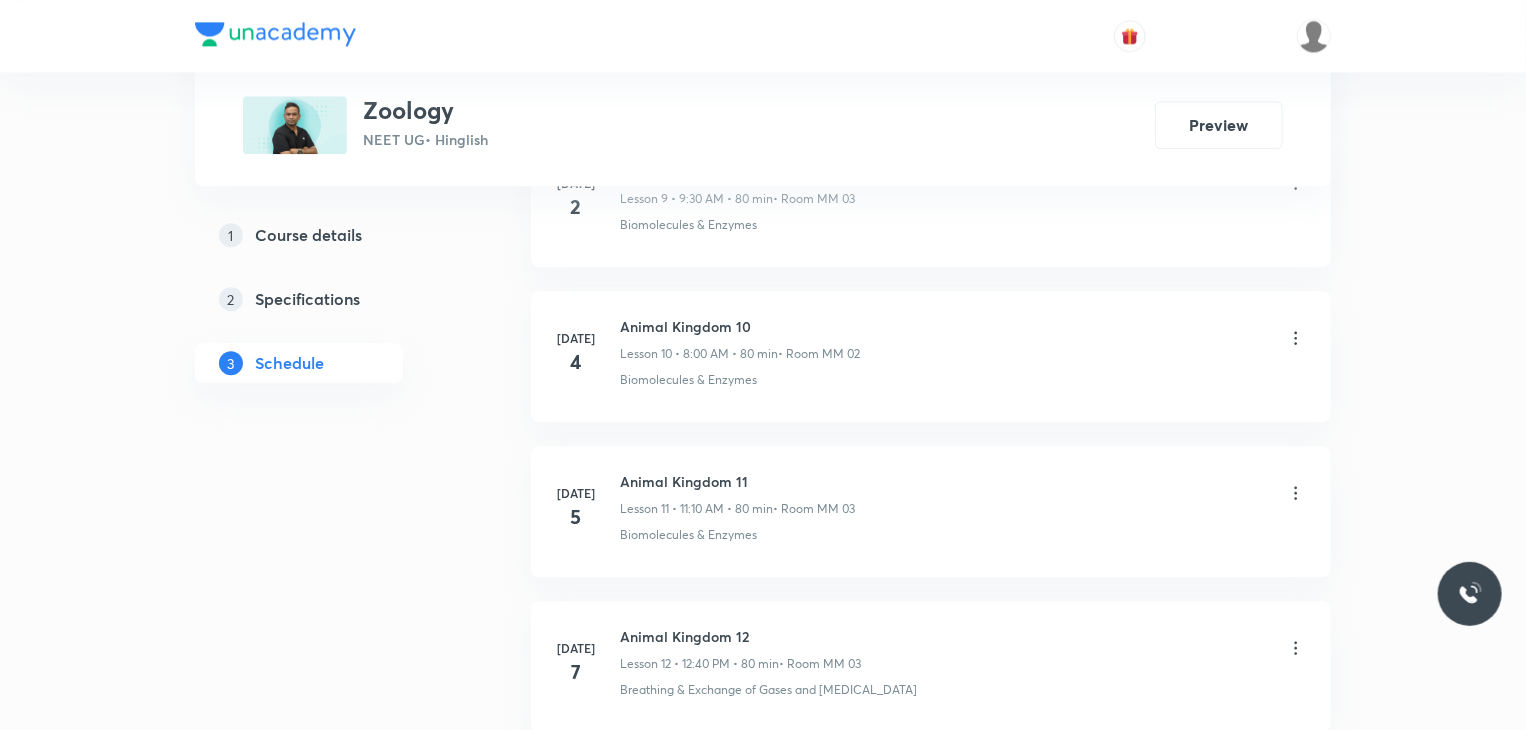 scroll, scrollTop: 2969, scrollLeft: 0, axis: vertical 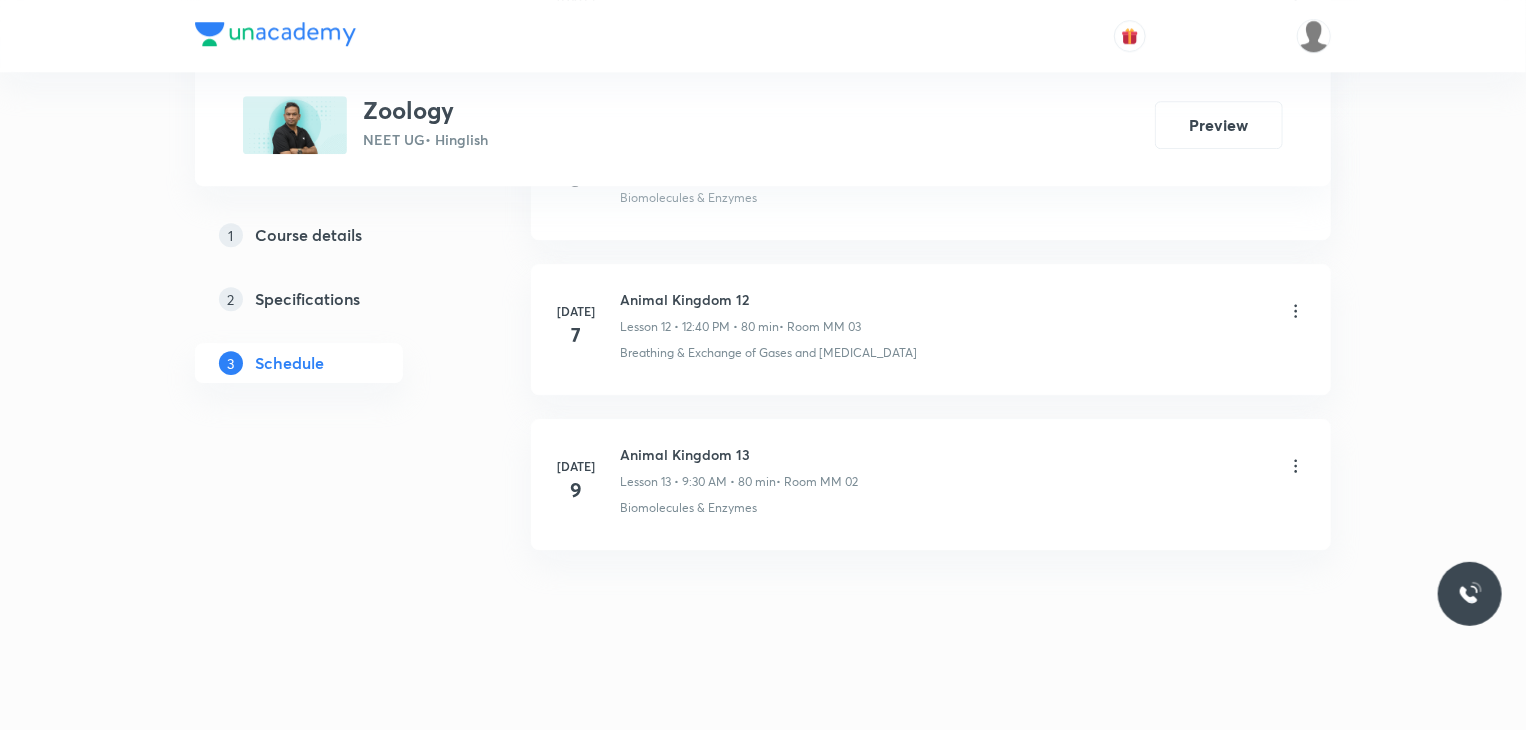 type 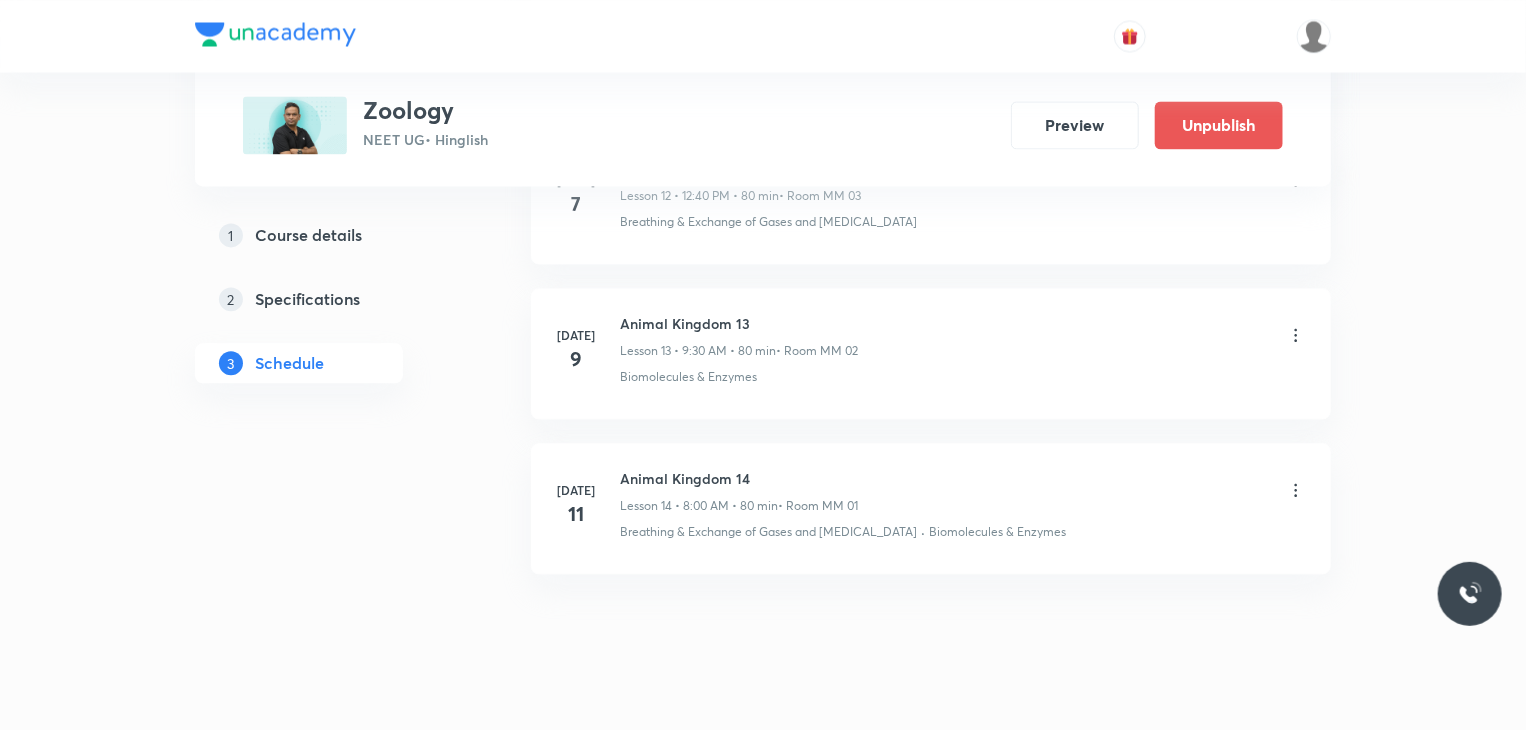 scroll, scrollTop: 2119, scrollLeft: 0, axis: vertical 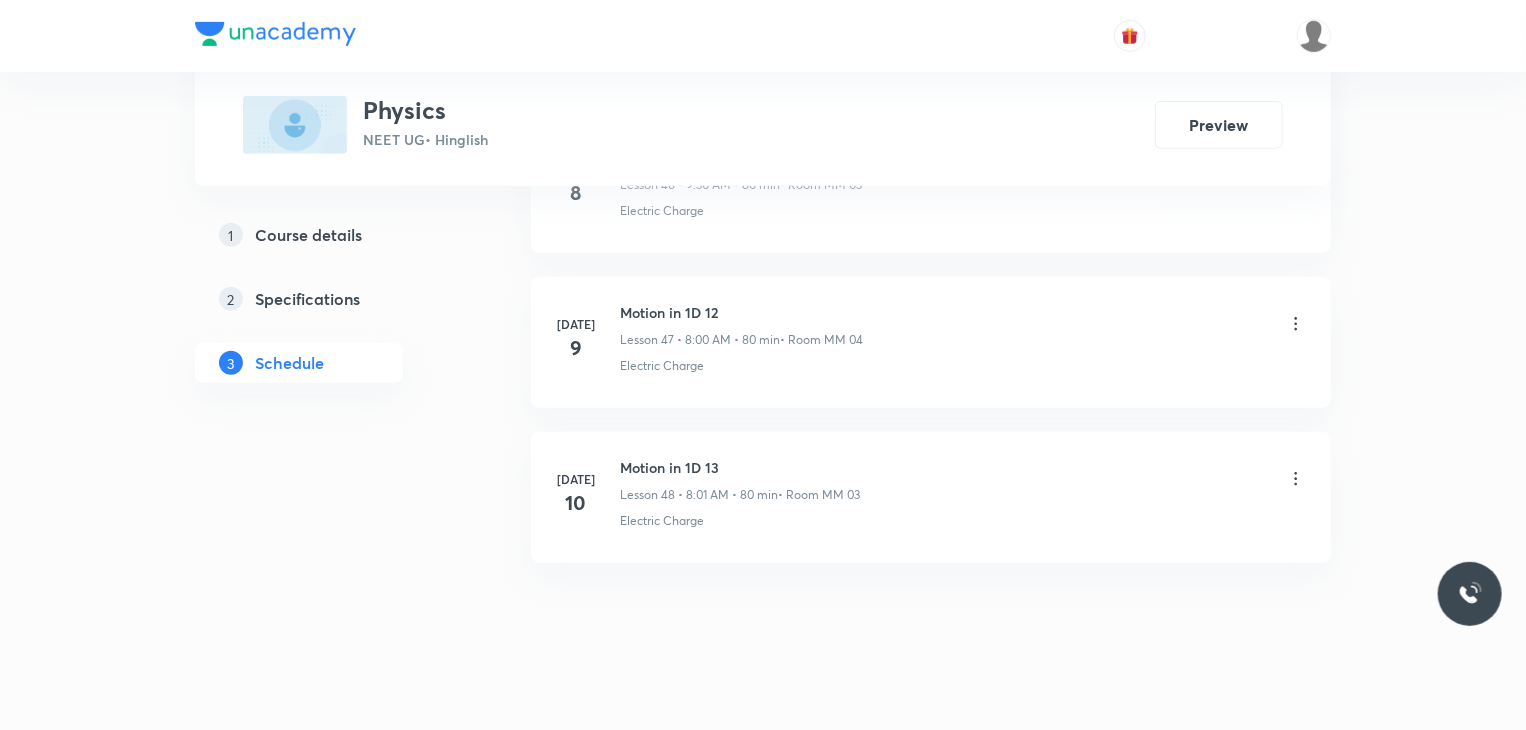 click on "Motion in 1D 13" at bounding box center (740, 467) 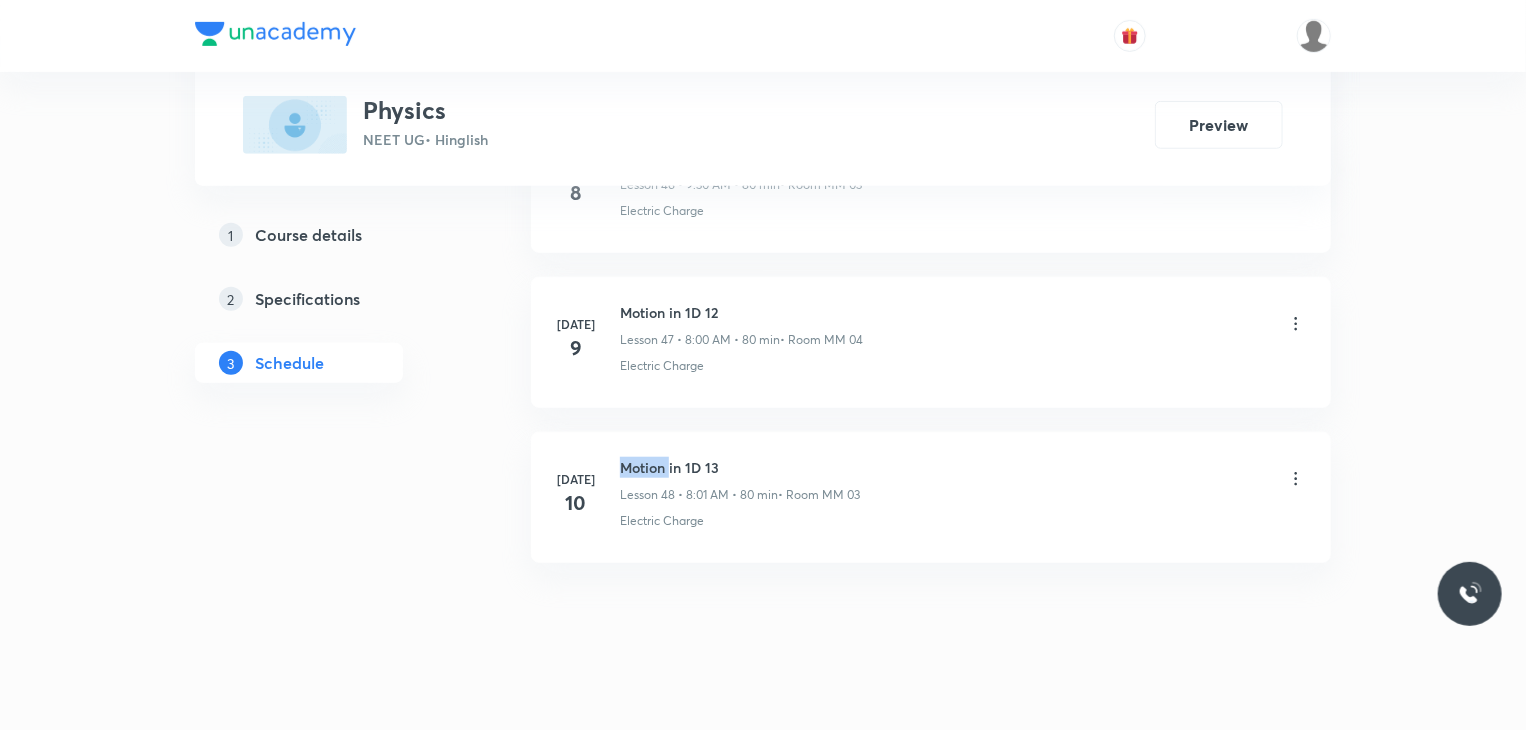 click on "Motion in 1D 13" at bounding box center [740, 467] 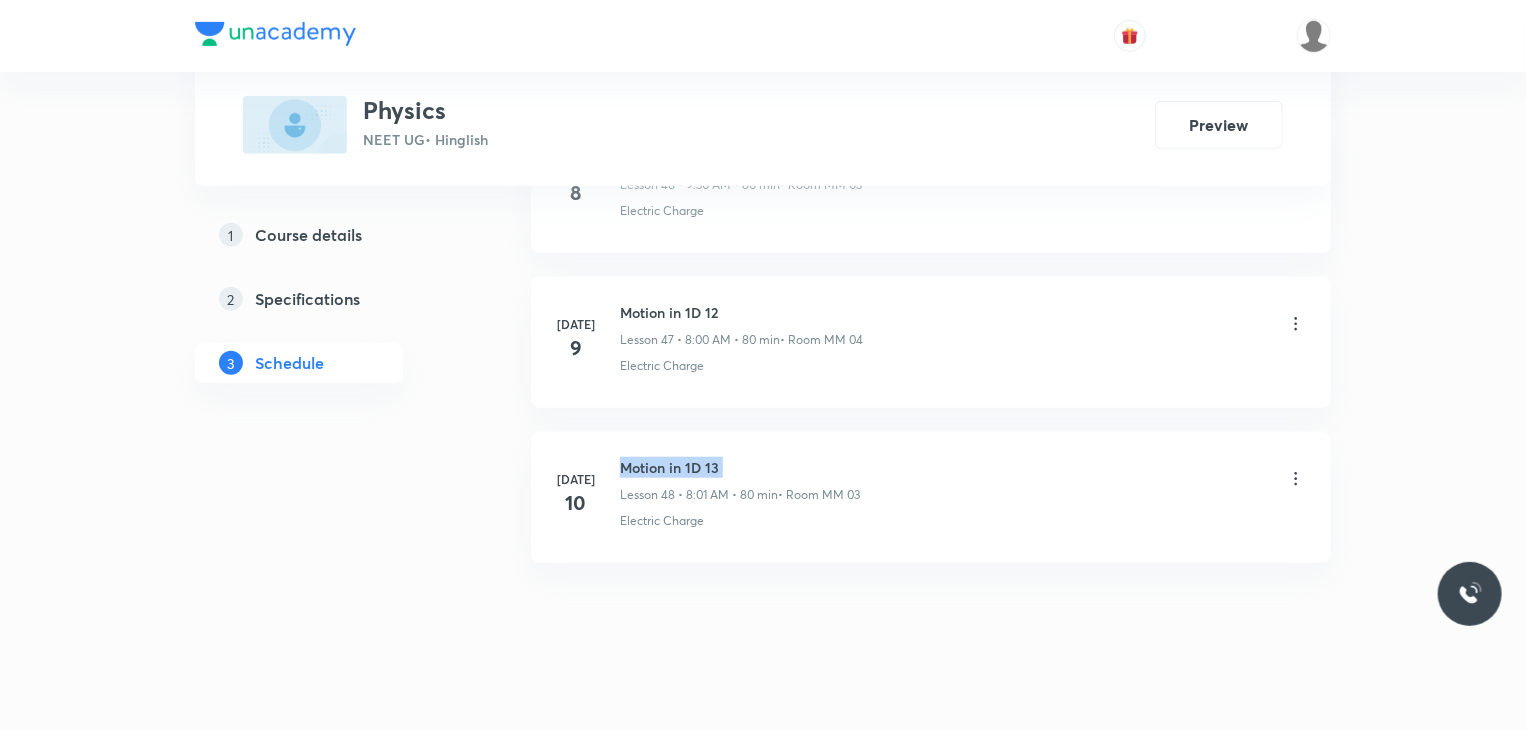 click on "Motion in 1D 13" at bounding box center (740, 467) 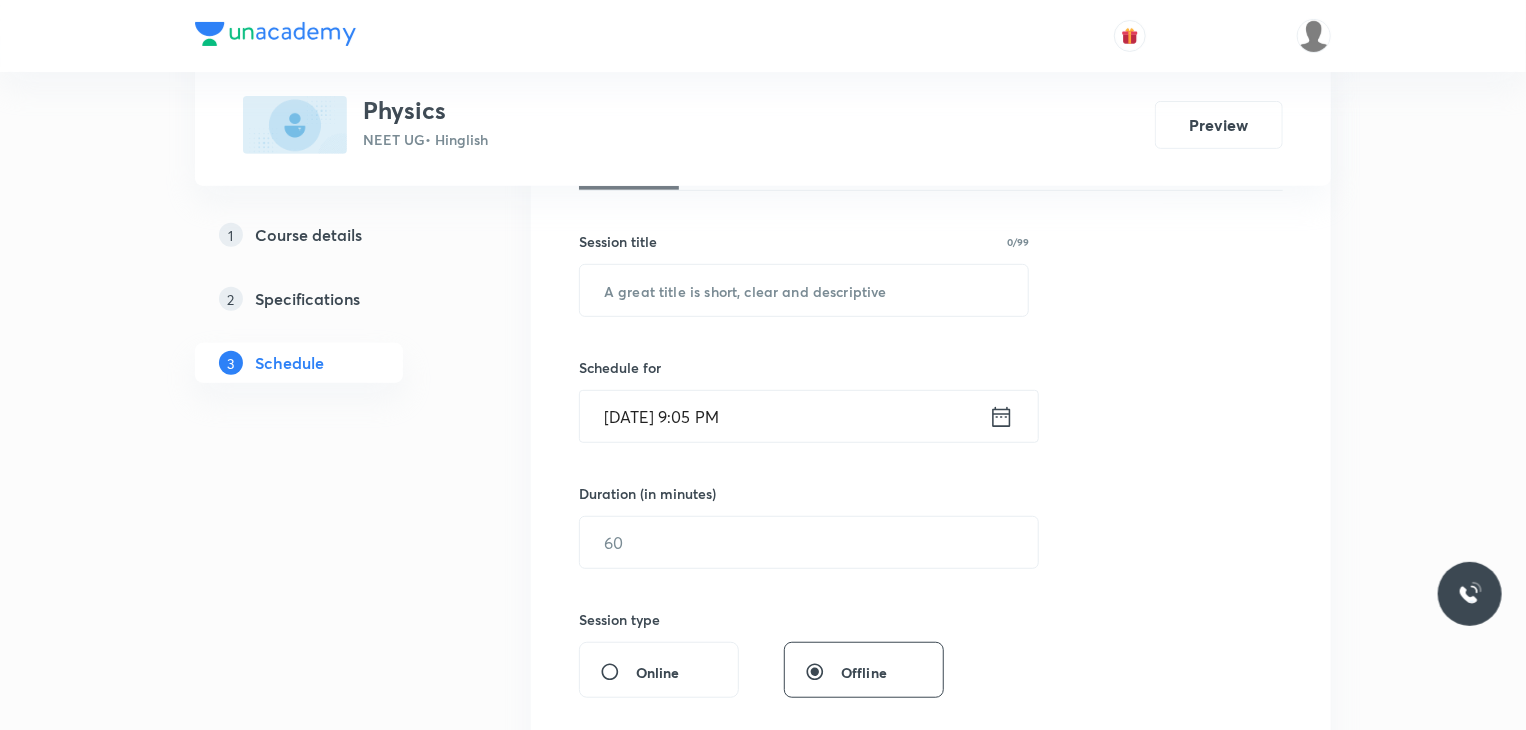 scroll, scrollTop: 0, scrollLeft: 0, axis: both 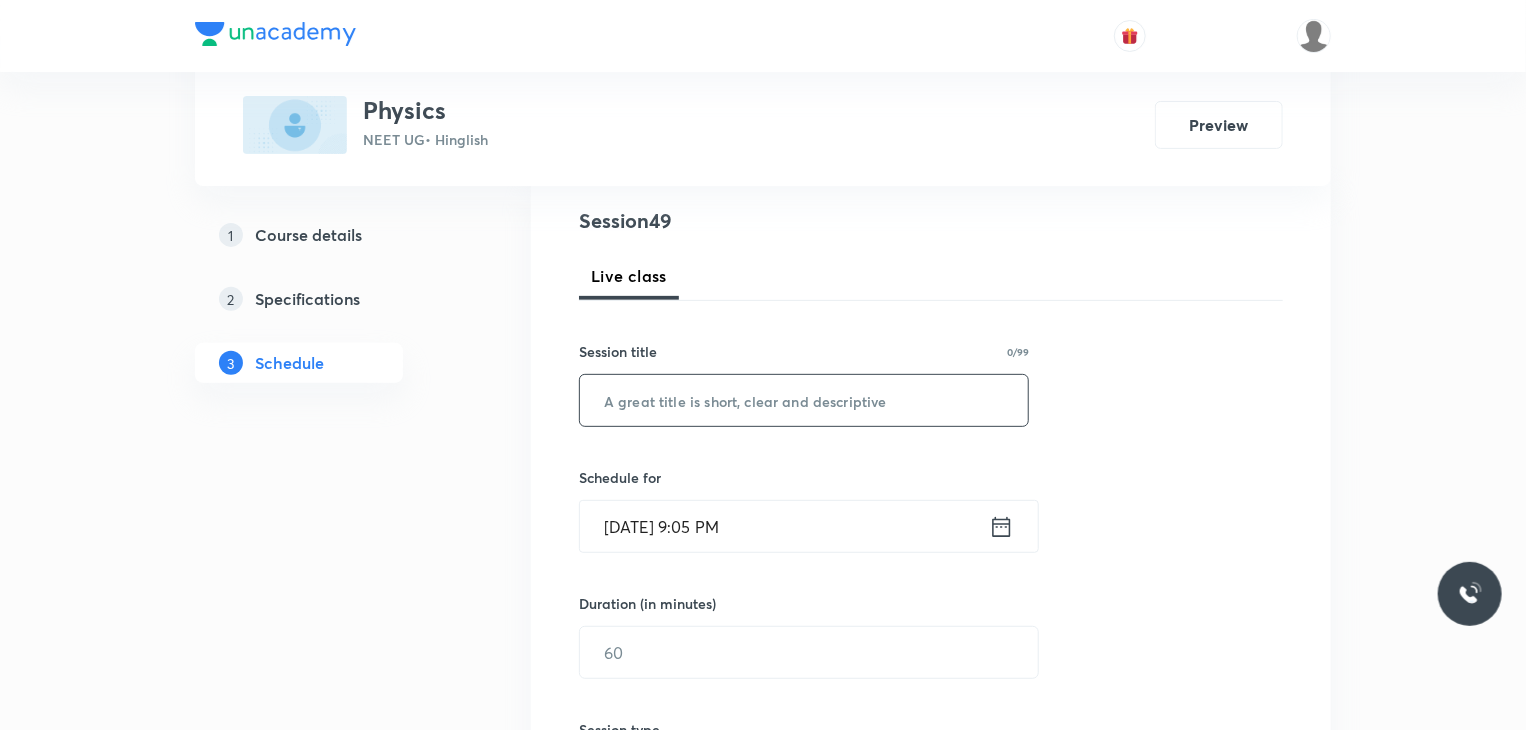 click at bounding box center (804, 400) 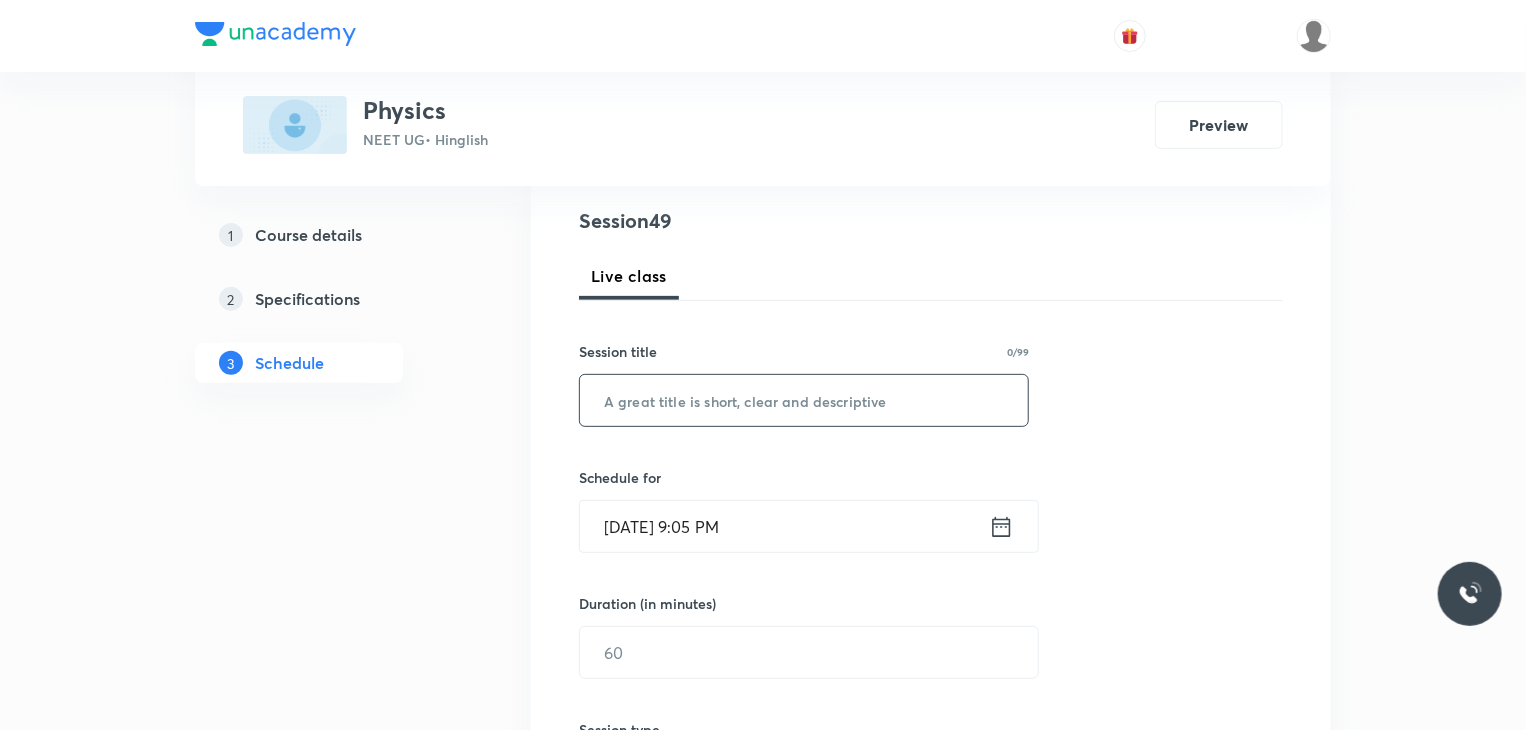 paste on "Motion in 1D 13" 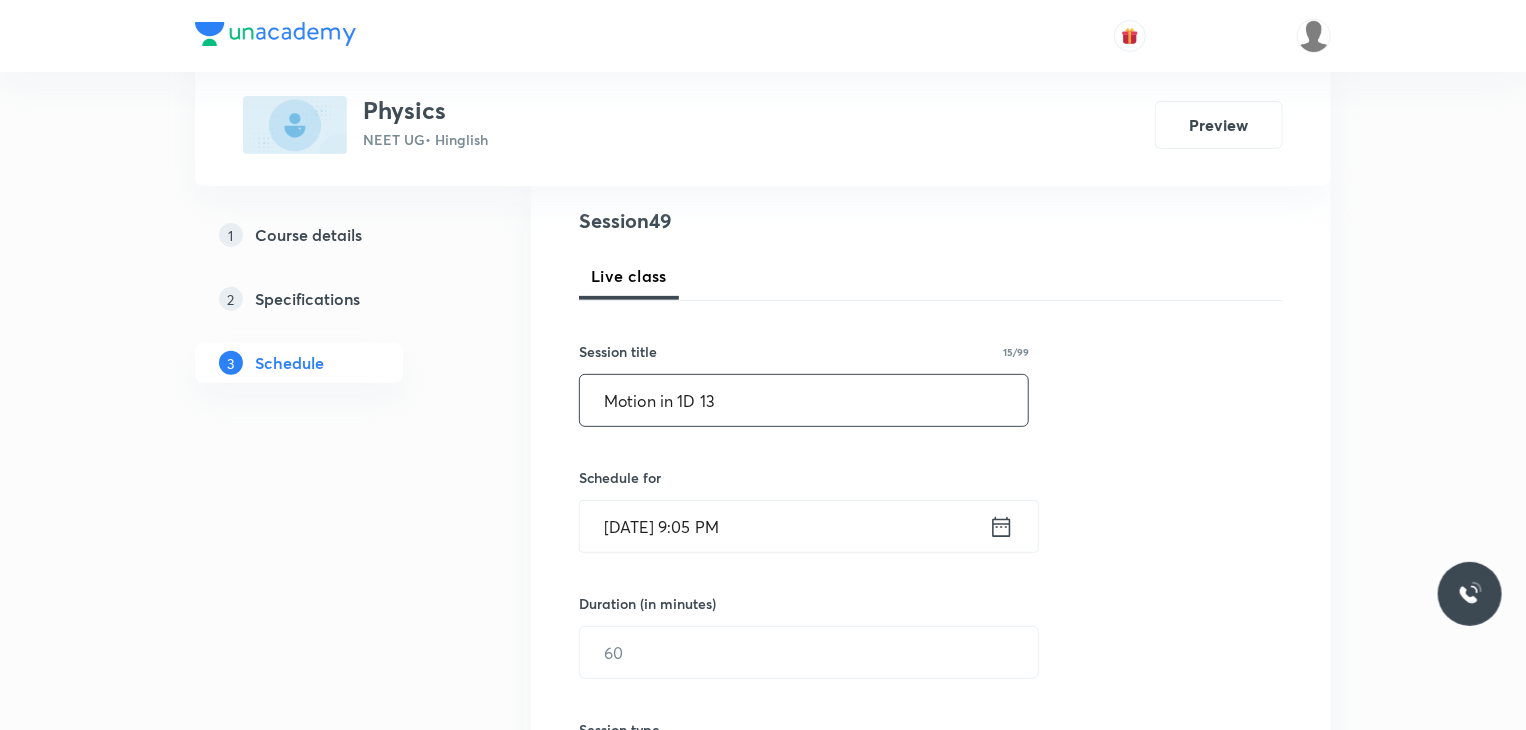 type on "Motion in 1D 13" 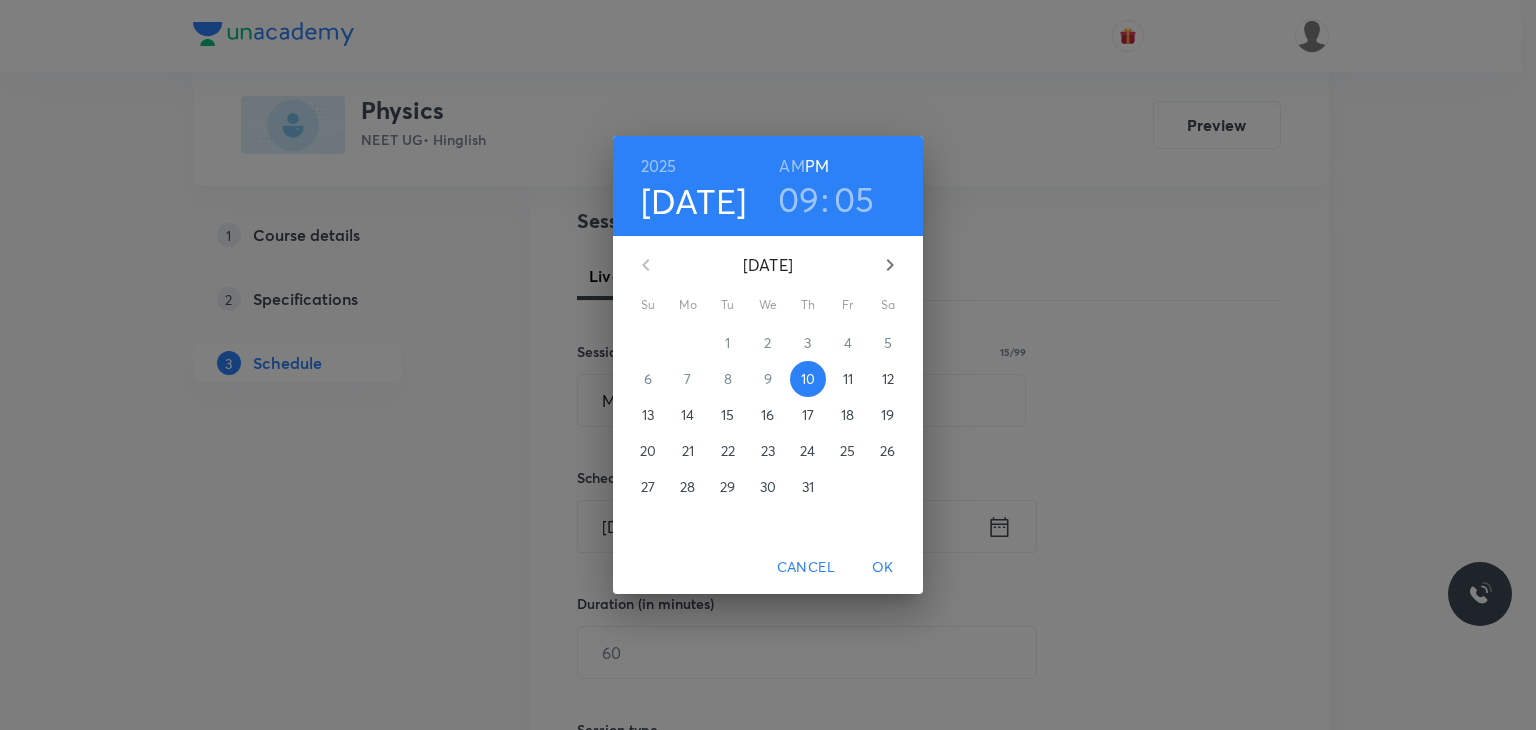 click on "11" at bounding box center [848, 379] 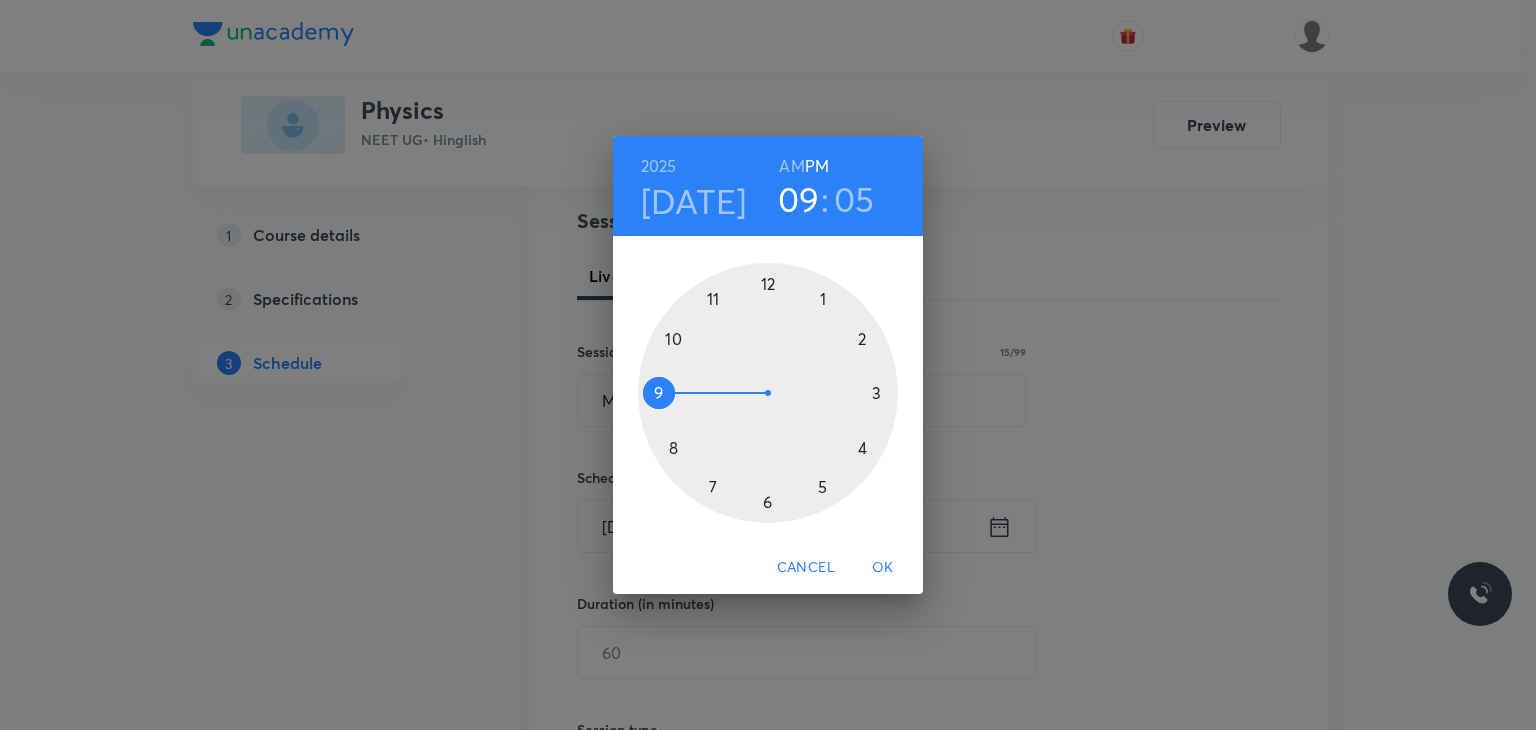 click on "AM" at bounding box center (791, 166) 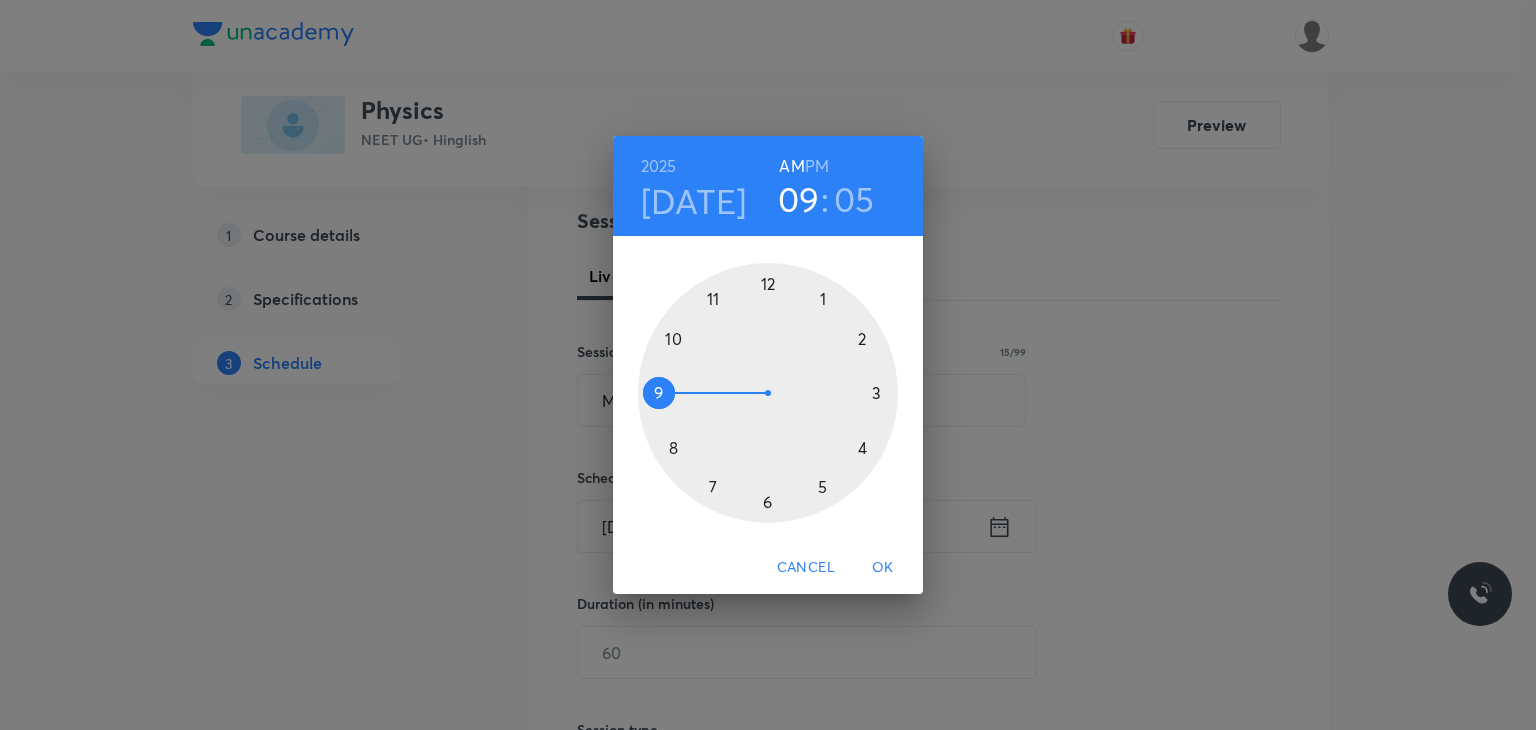 click on "05" at bounding box center (854, 199) 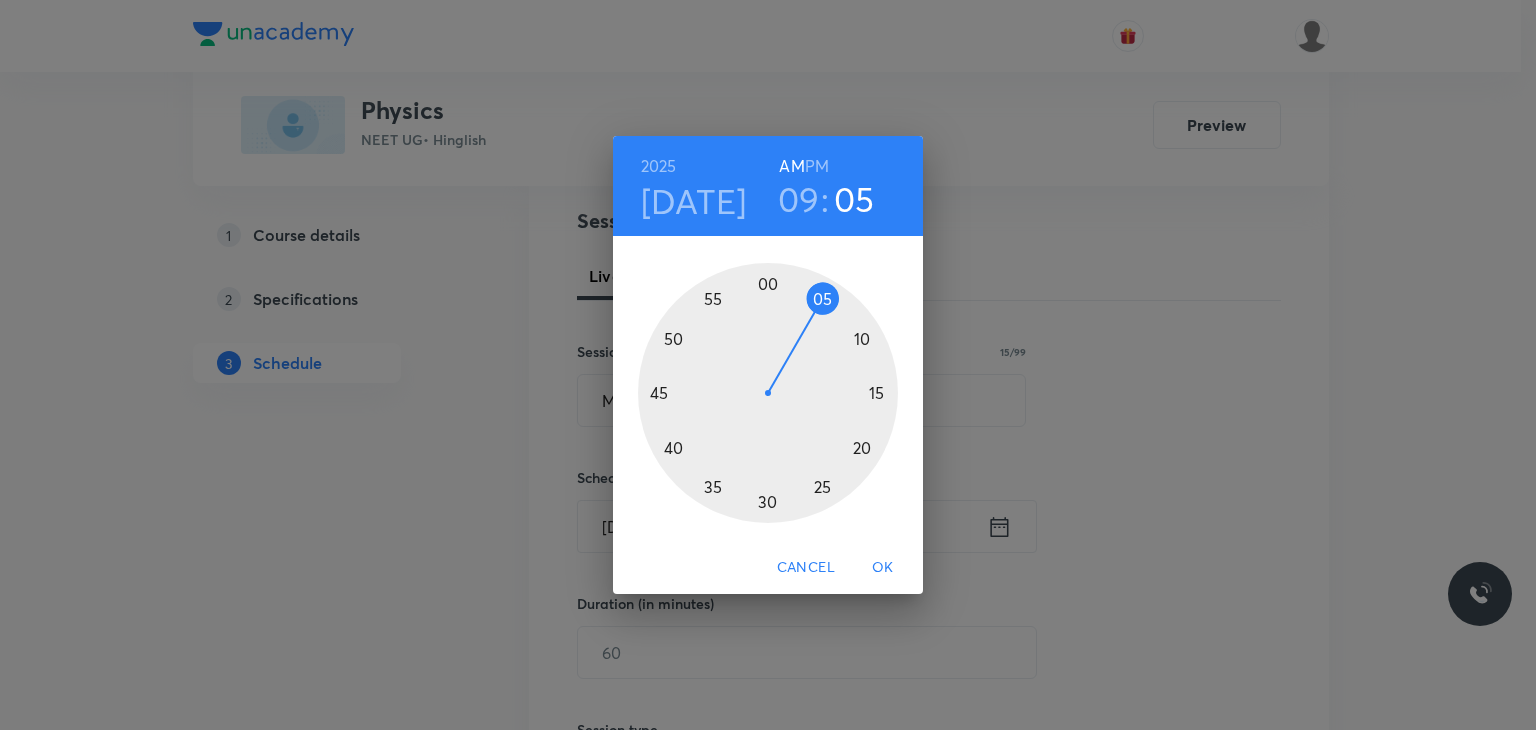 click at bounding box center [768, 393] 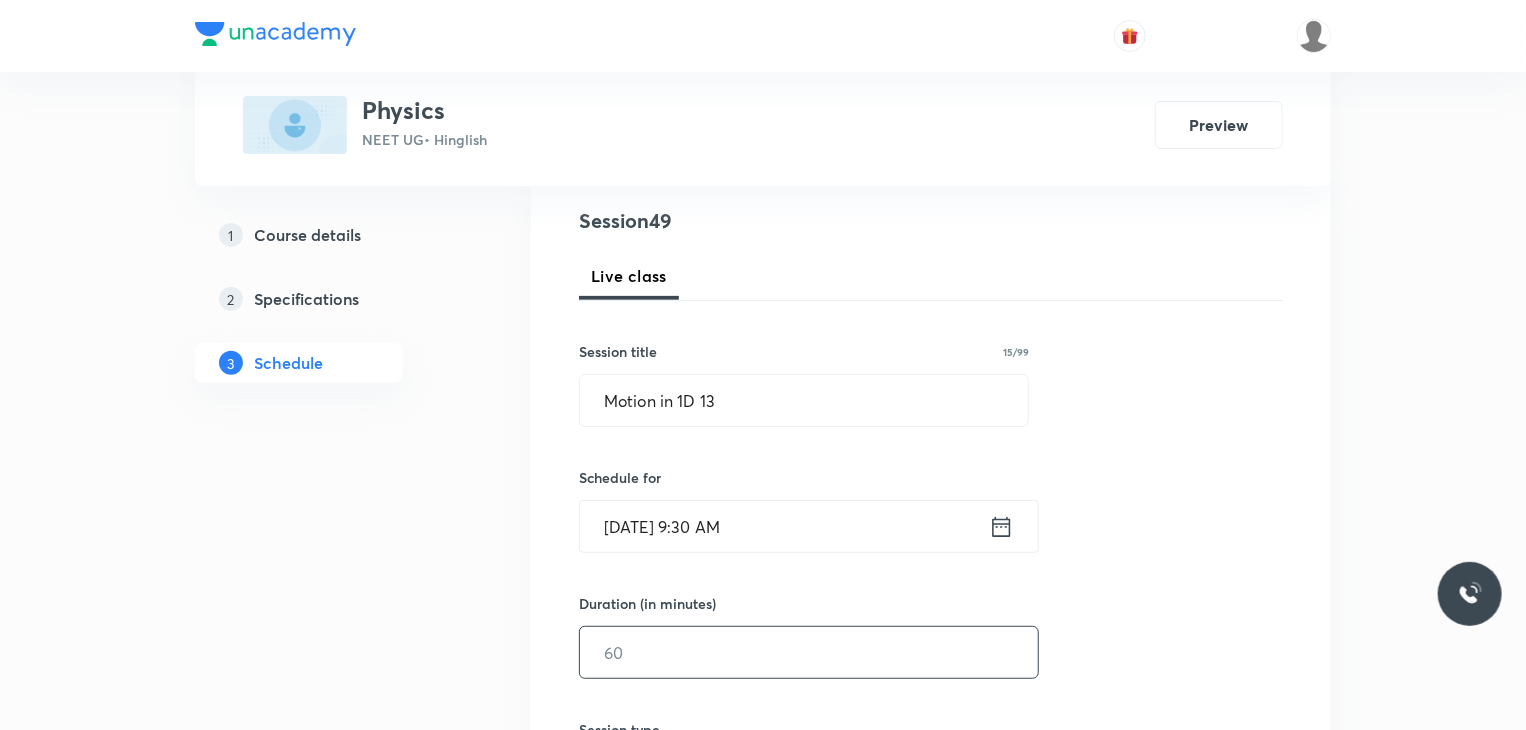 click at bounding box center [809, 652] 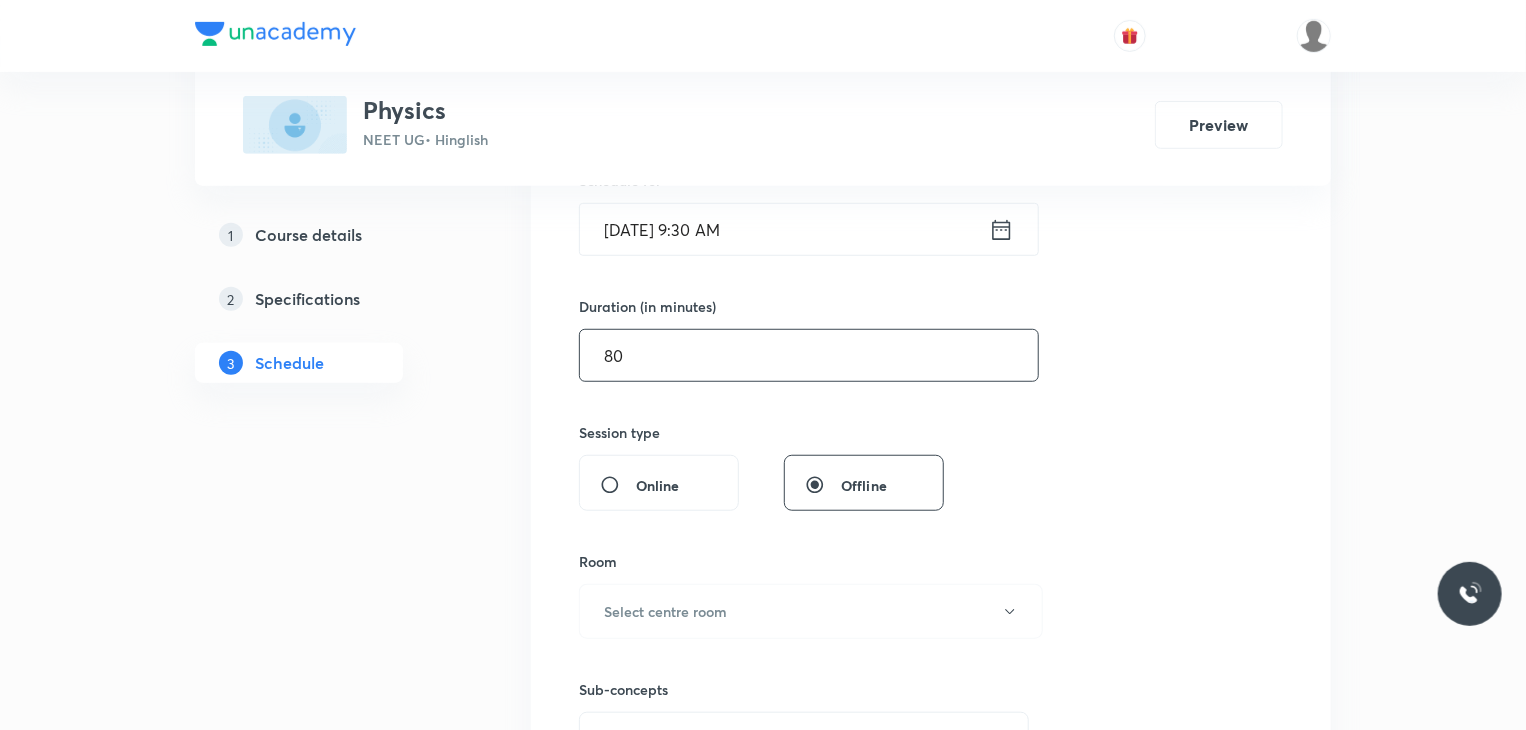 scroll, scrollTop: 575, scrollLeft: 0, axis: vertical 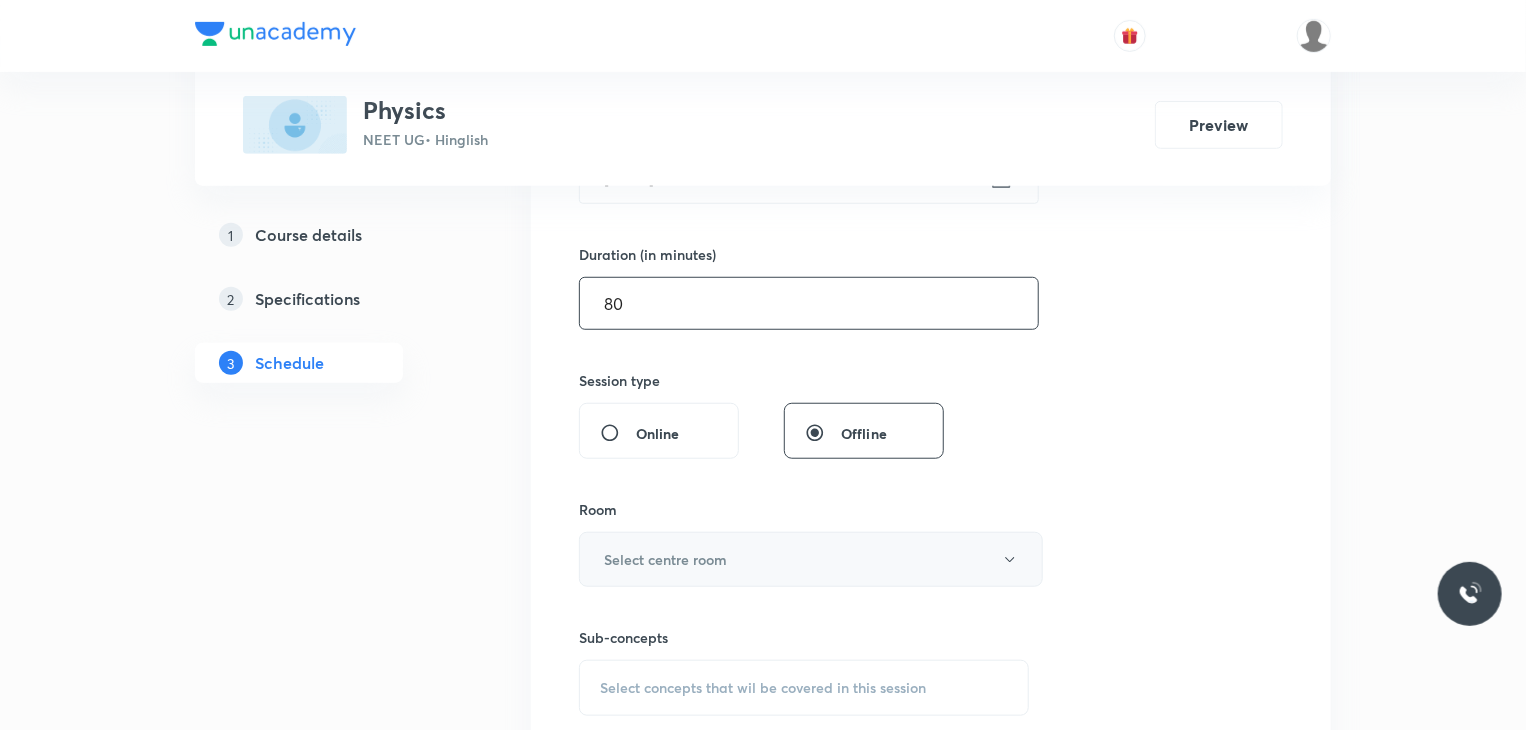 type on "80" 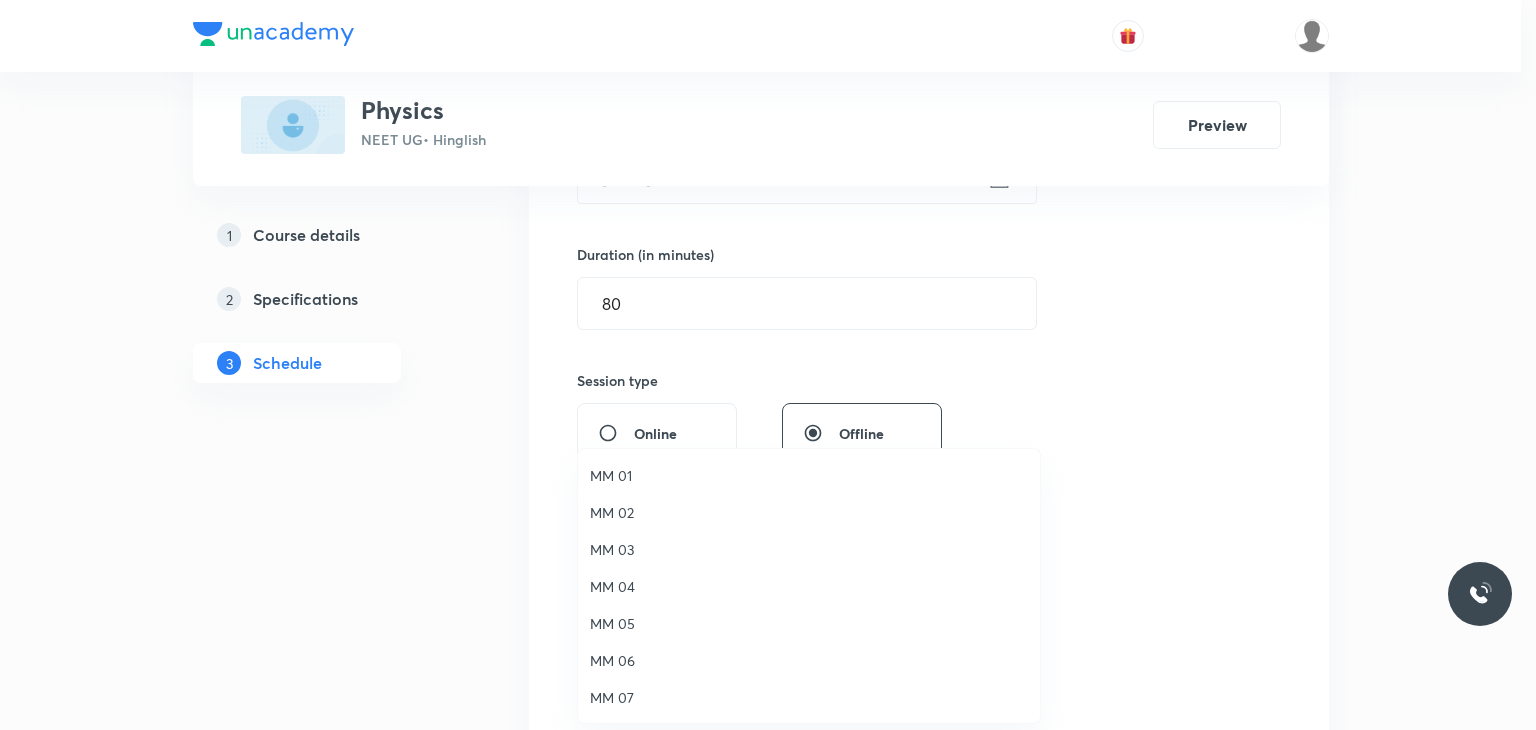 click on "MM 04" at bounding box center (809, 586) 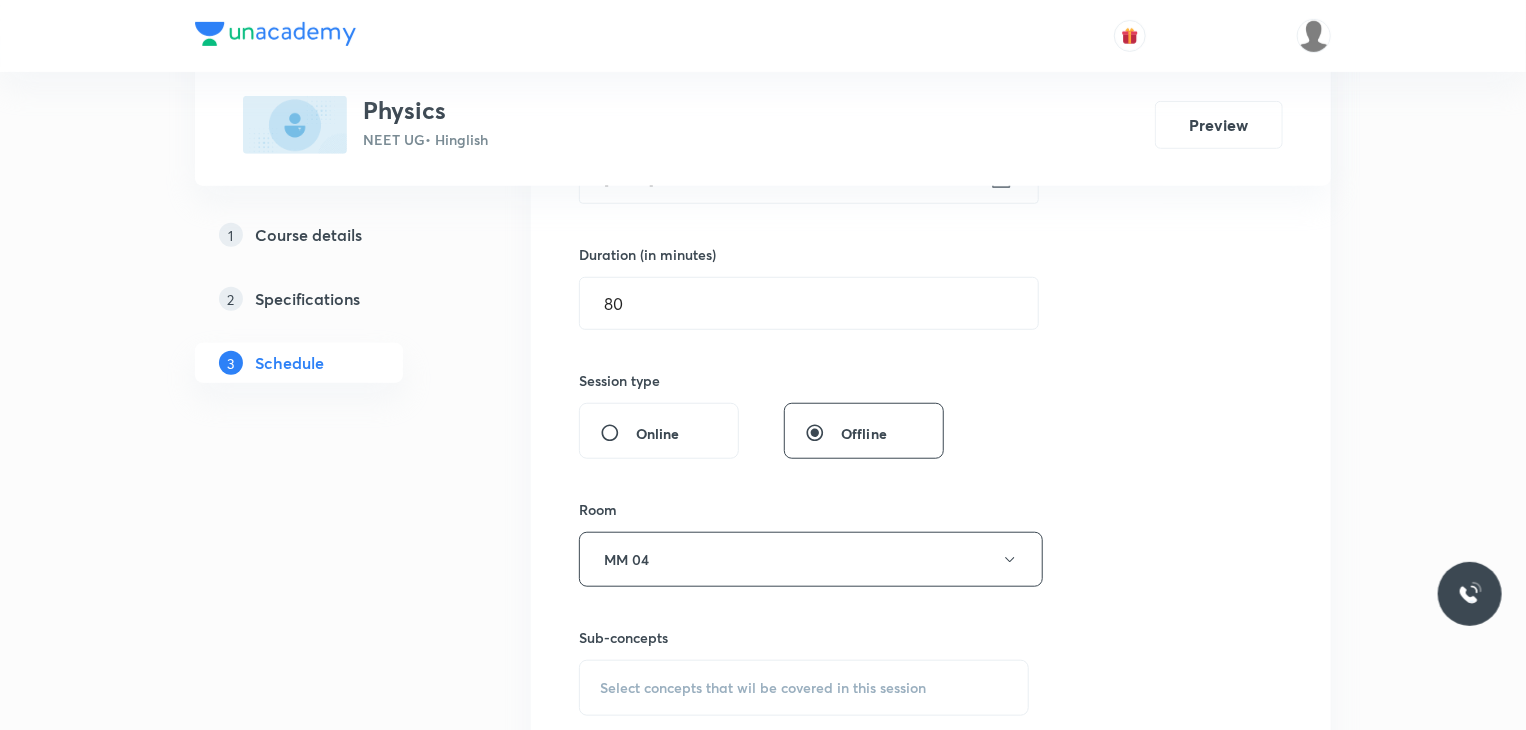 click on "Select concepts that wil be covered in this session" at bounding box center (804, 688) 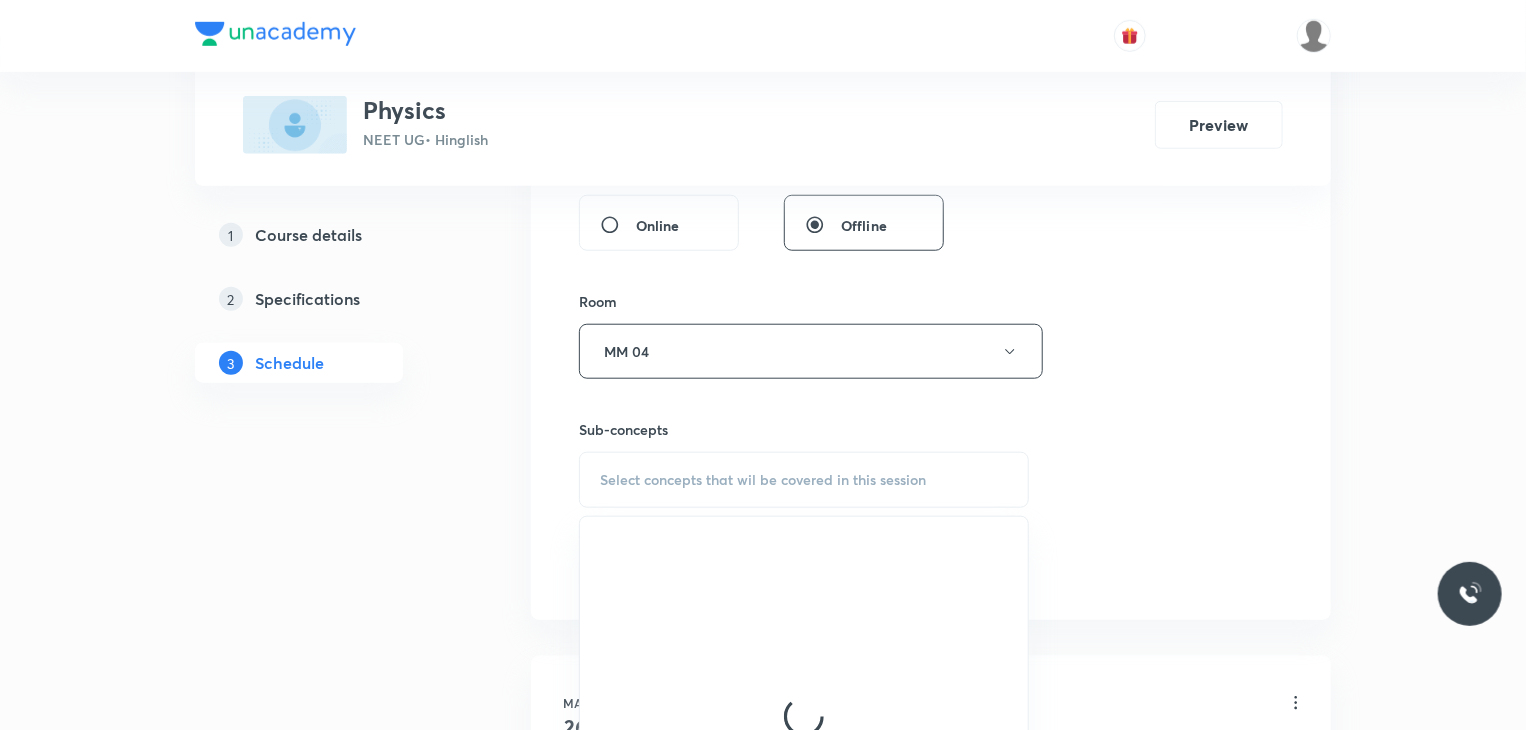 scroll, scrollTop: 792, scrollLeft: 0, axis: vertical 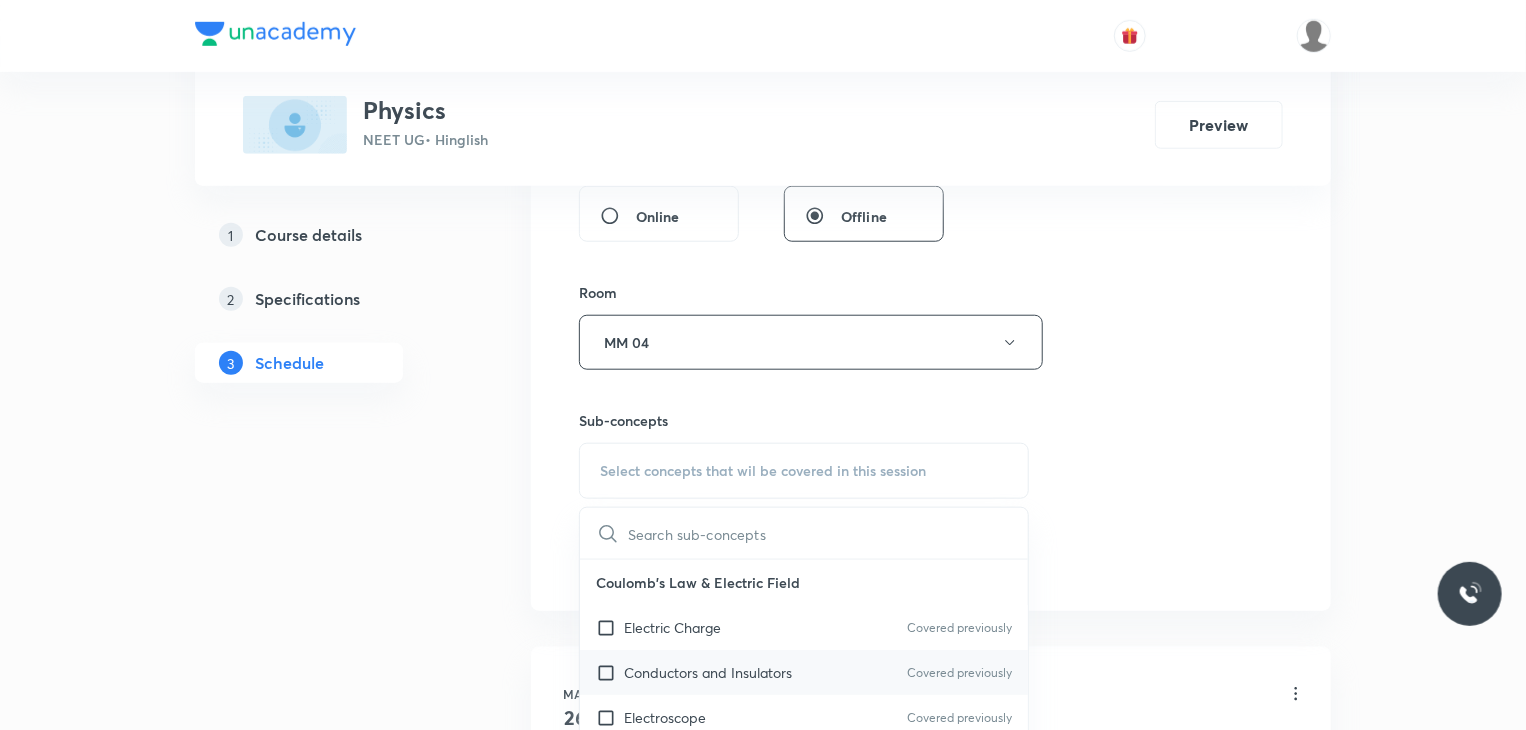 click on "Conductors and Insulators Covered previously" at bounding box center [804, 672] 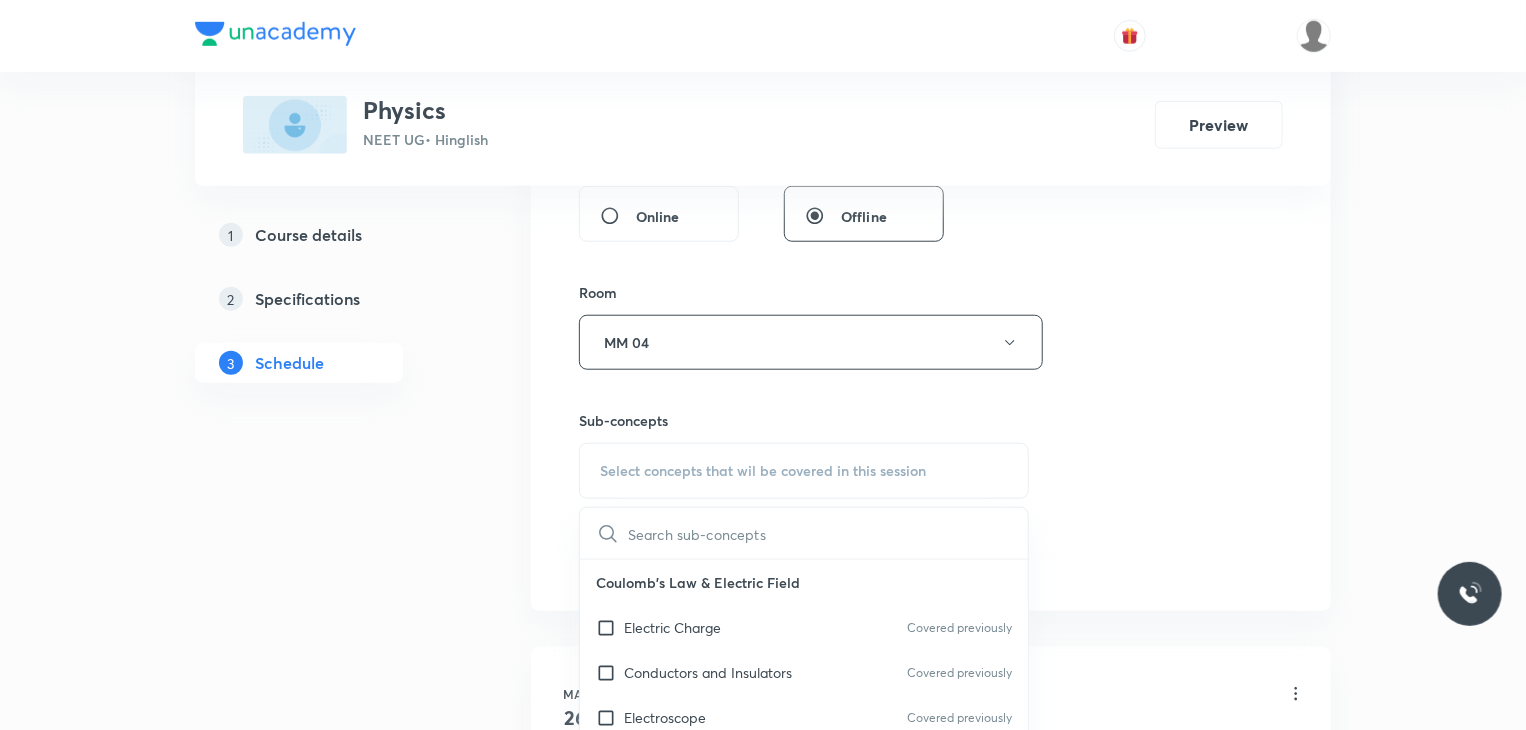 checkbox on "true" 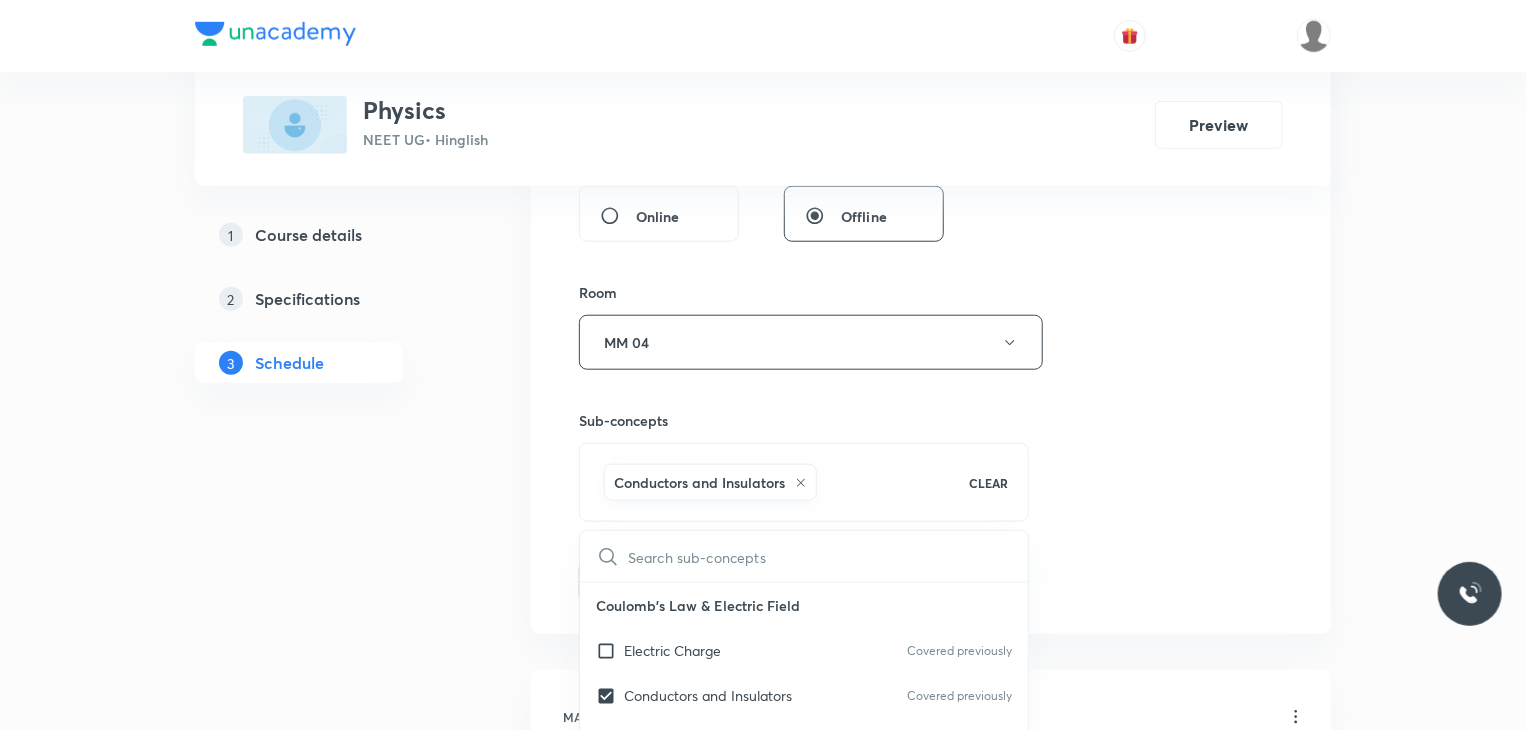 click on "Session  49 Live class Session title 15/99 Motion in 1D 13 ​ Schedule for Jul 11, 2025, 9:30 AM ​ Duration (in minutes) 80 ​   Session type Online Offline Room MM 04 Sub-concepts Conductors and Insulators CLEAR ​ Coulomb's Law & Electric Field Electric Charge Covered previously Conductors and Insulators Covered previously Electroscope Covered previously Charging of a Body Coulomb's Law Coulomb's Law in Vector Form Superposition Principle Electric Field  Electric Field Due to an Isolated Point Charge  Electric Field Due to Continuous Distribution of Charge Field of Ring Charge  Electric Field Due to an Infinite Line Charge Field of Uniformly Charged Disk Field of Two Oppositely Charged Sheets Lines of Force  Different Patterns of Electric Field Lines Electrostatic Shielding (or Screening) Motion of Charge Particle in Uniform  Electric Field  Electric Dipole  Electric Field Due to A Dipole  Electric Field Intensity Due to a Short Dipole at Some General Point  Dipole in a Uniform Electric Field Torque" at bounding box center (931, 121) 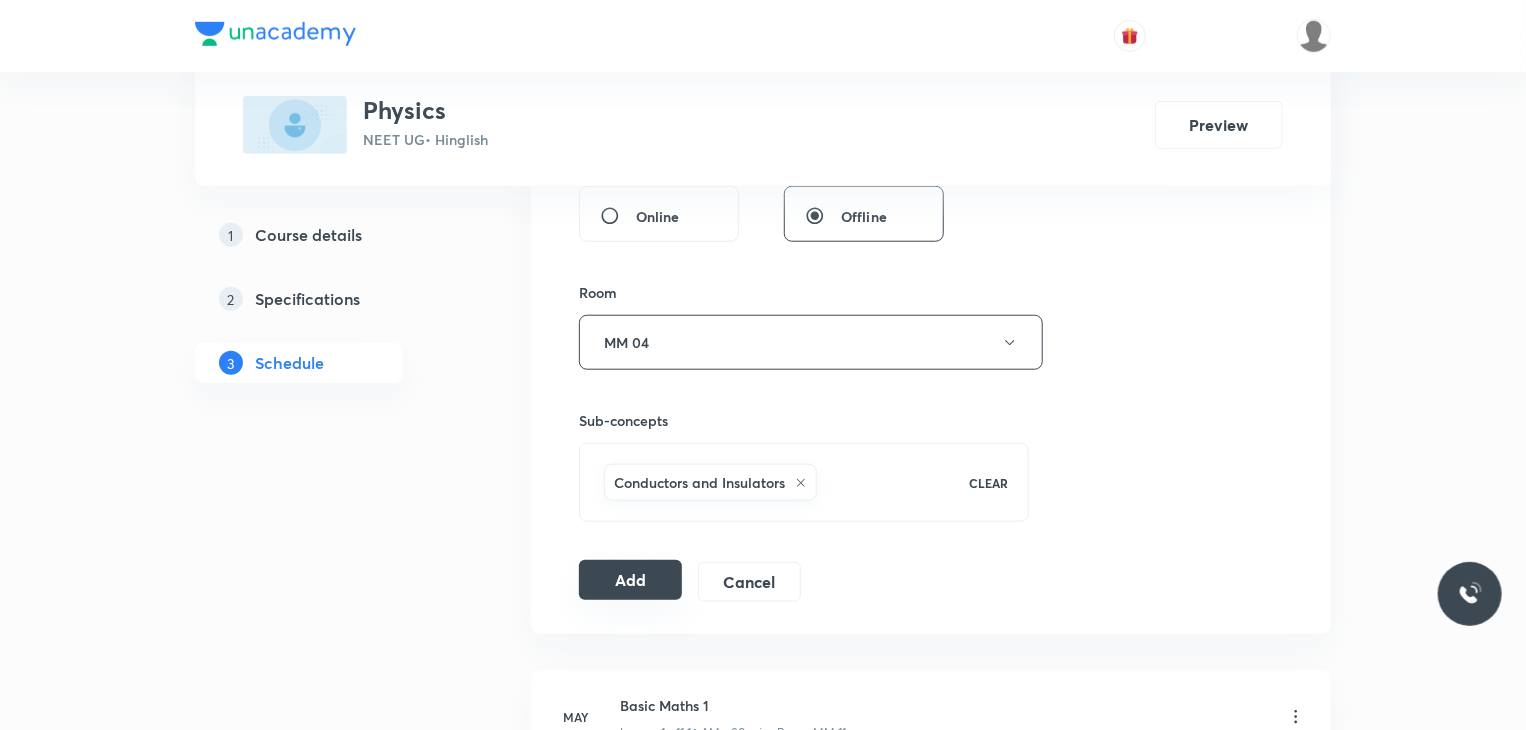 click on "Add" at bounding box center [630, 580] 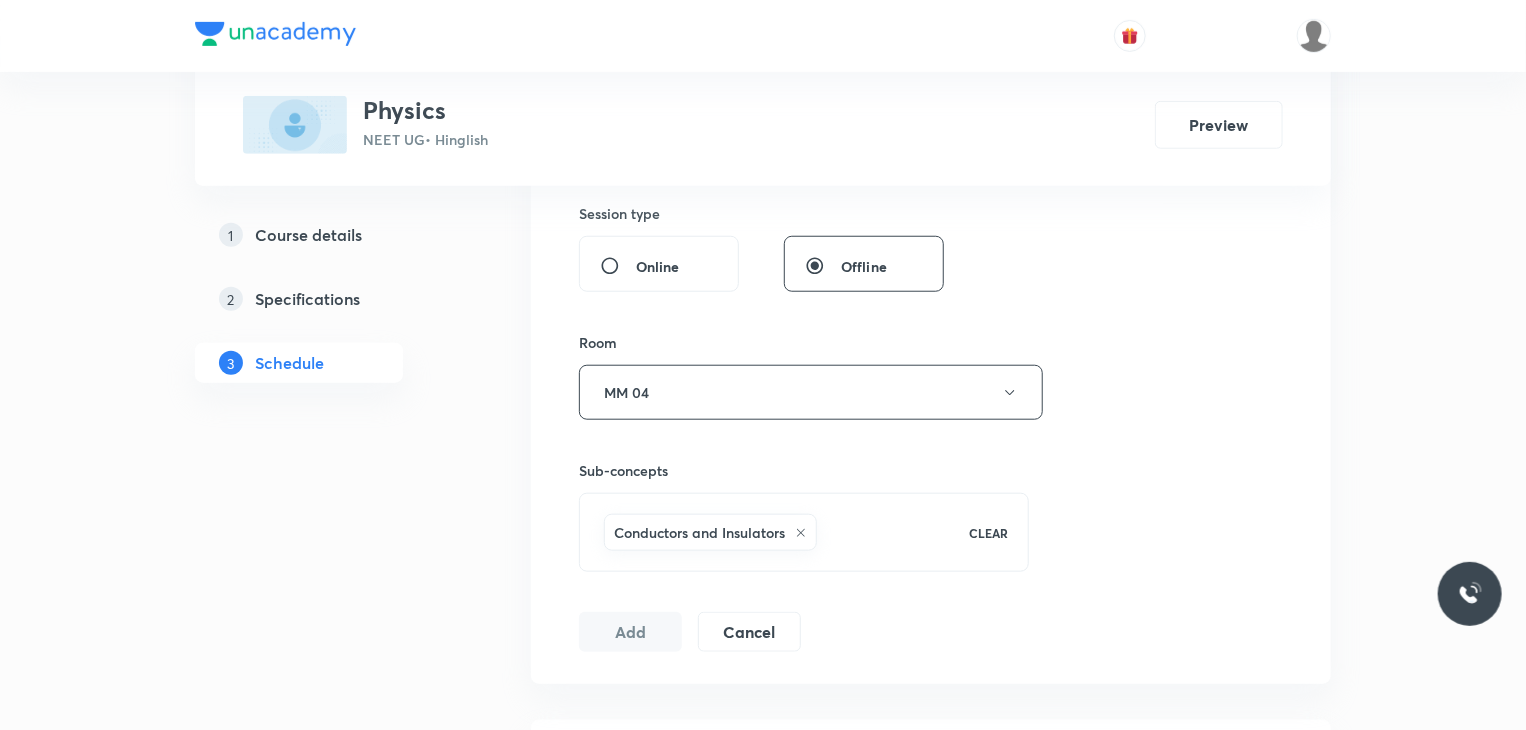 scroll, scrollTop: 752, scrollLeft: 0, axis: vertical 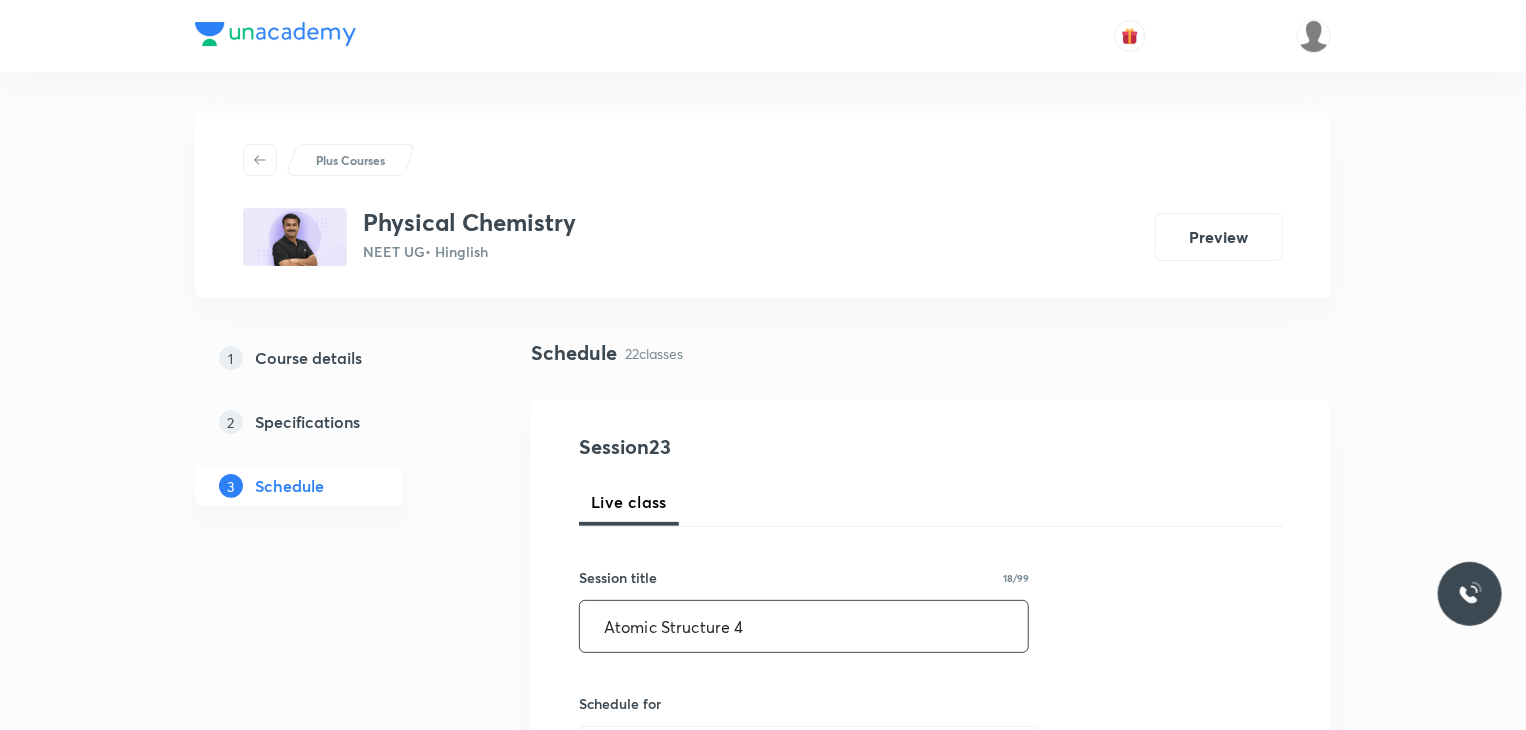 type on "Atomic Structure 4" 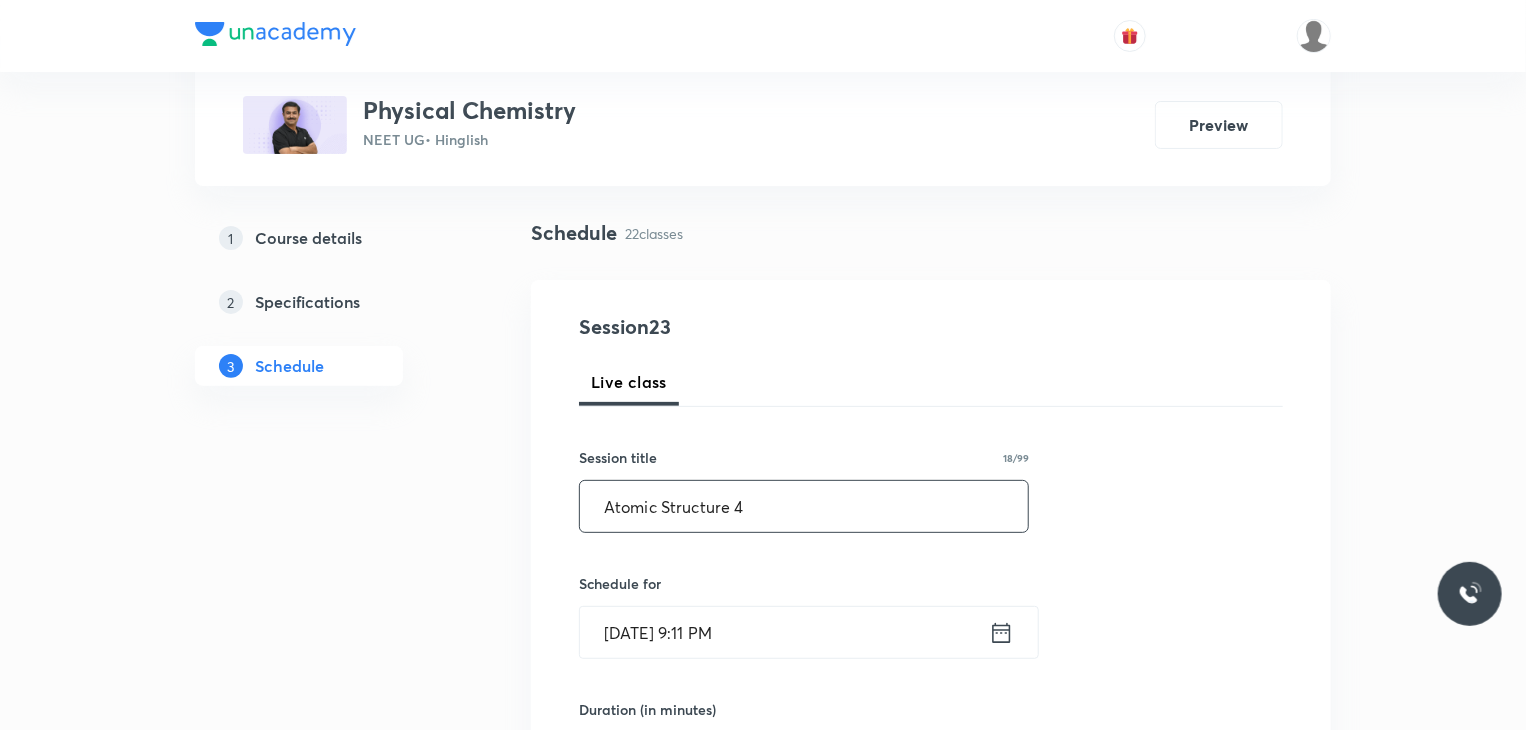 scroll, scrollTop: 152, scrollLeft: 0, axis: vertical 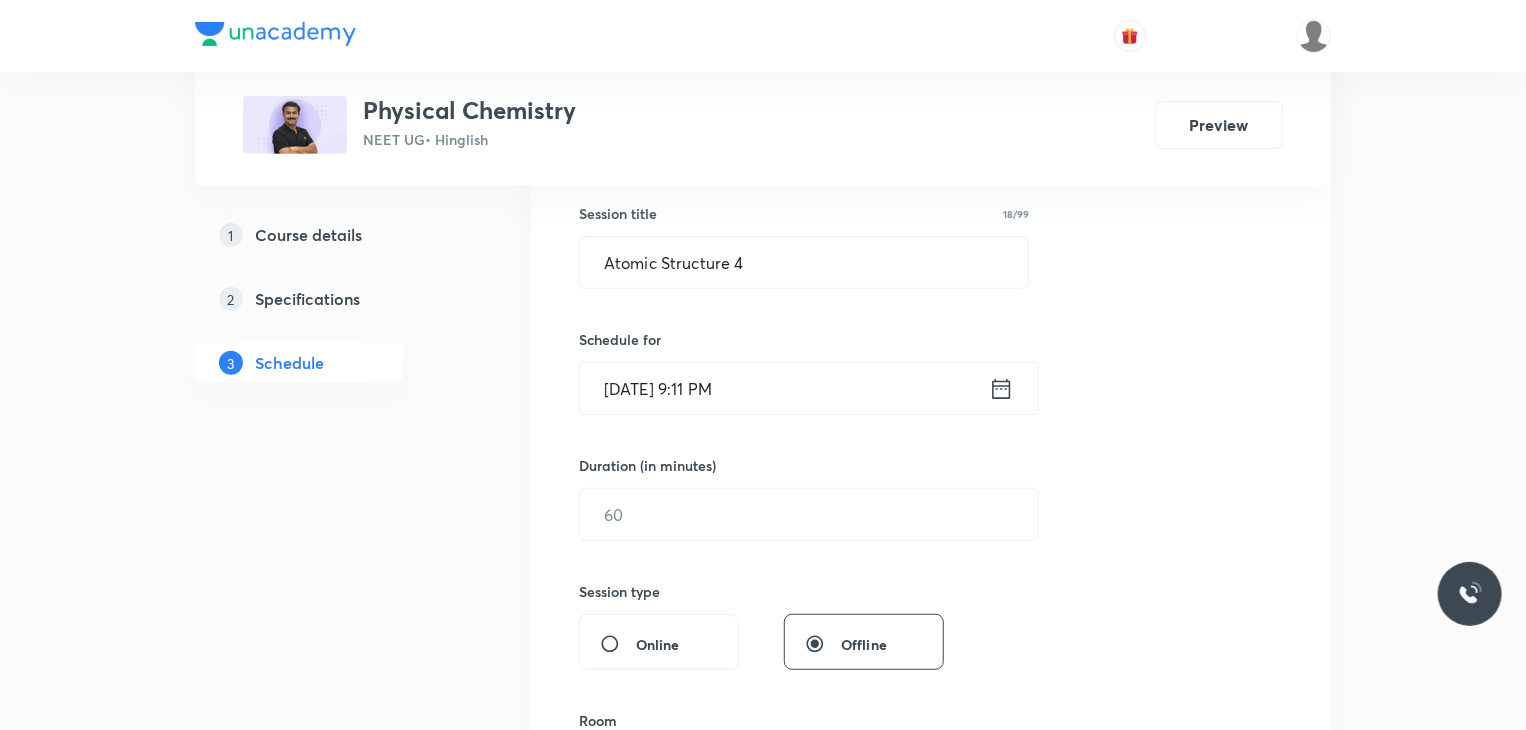 click on "[DATE] 9:11 PM" at bounding box center [784, 388] 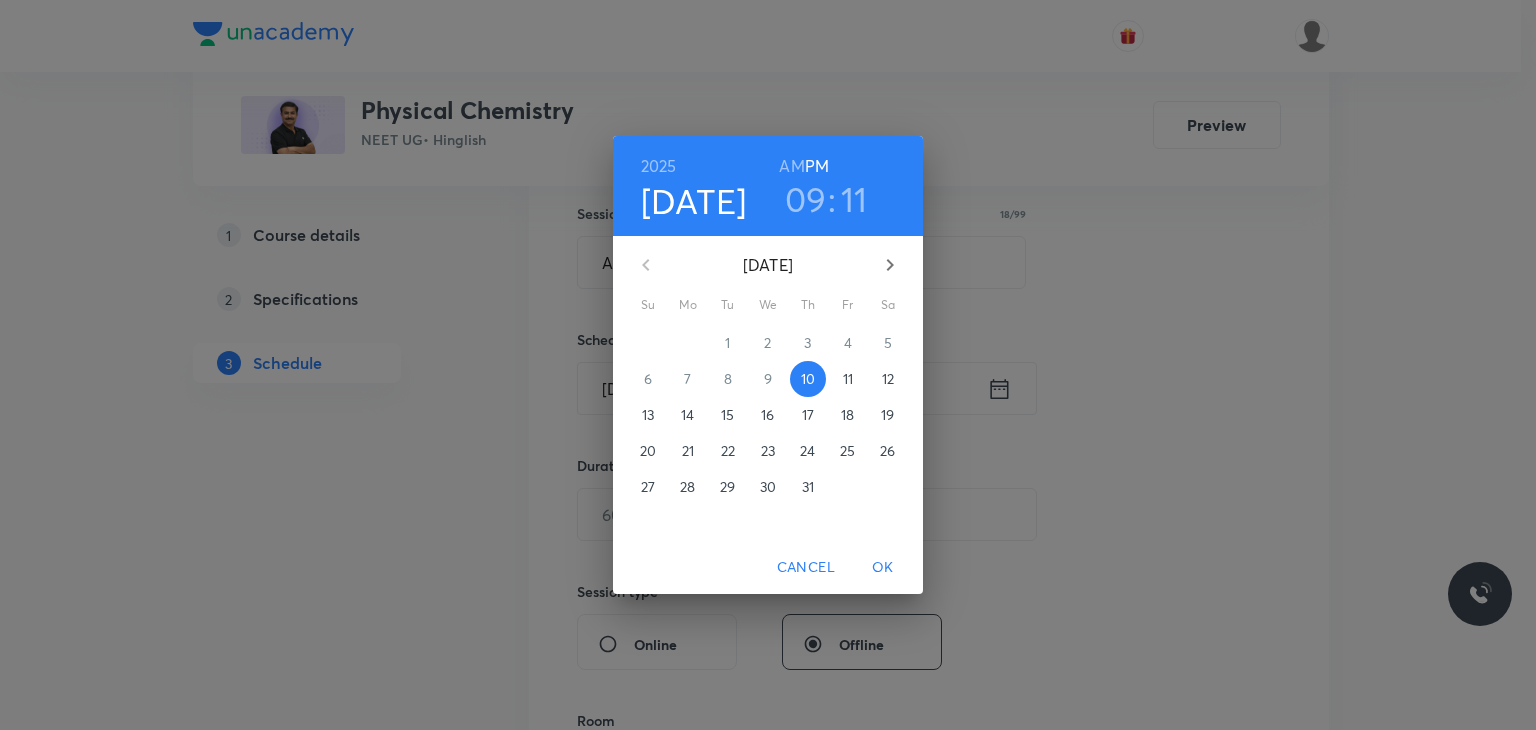 click on "11" at bounding box center [848, 379] 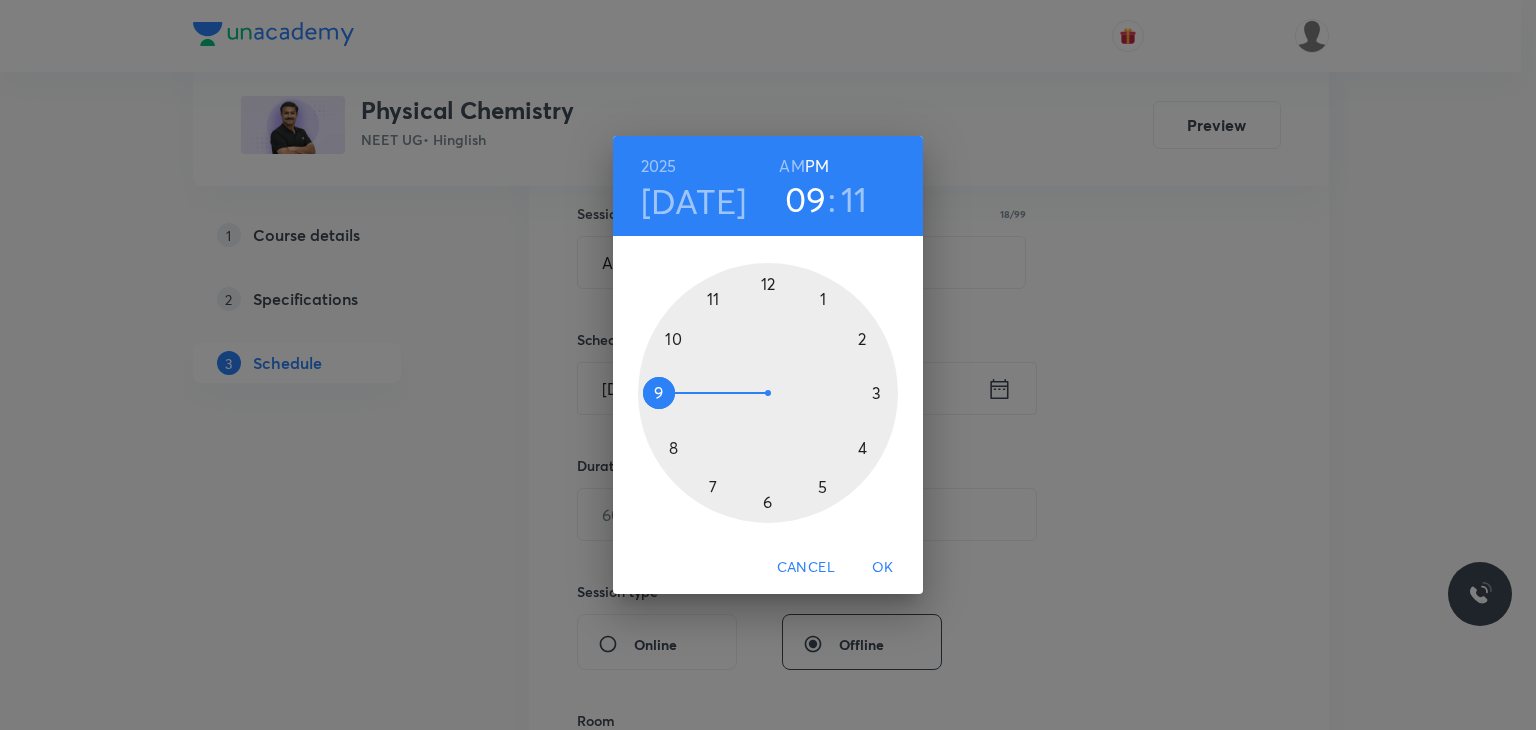 click on "AM" at bounding box center (791, 166) 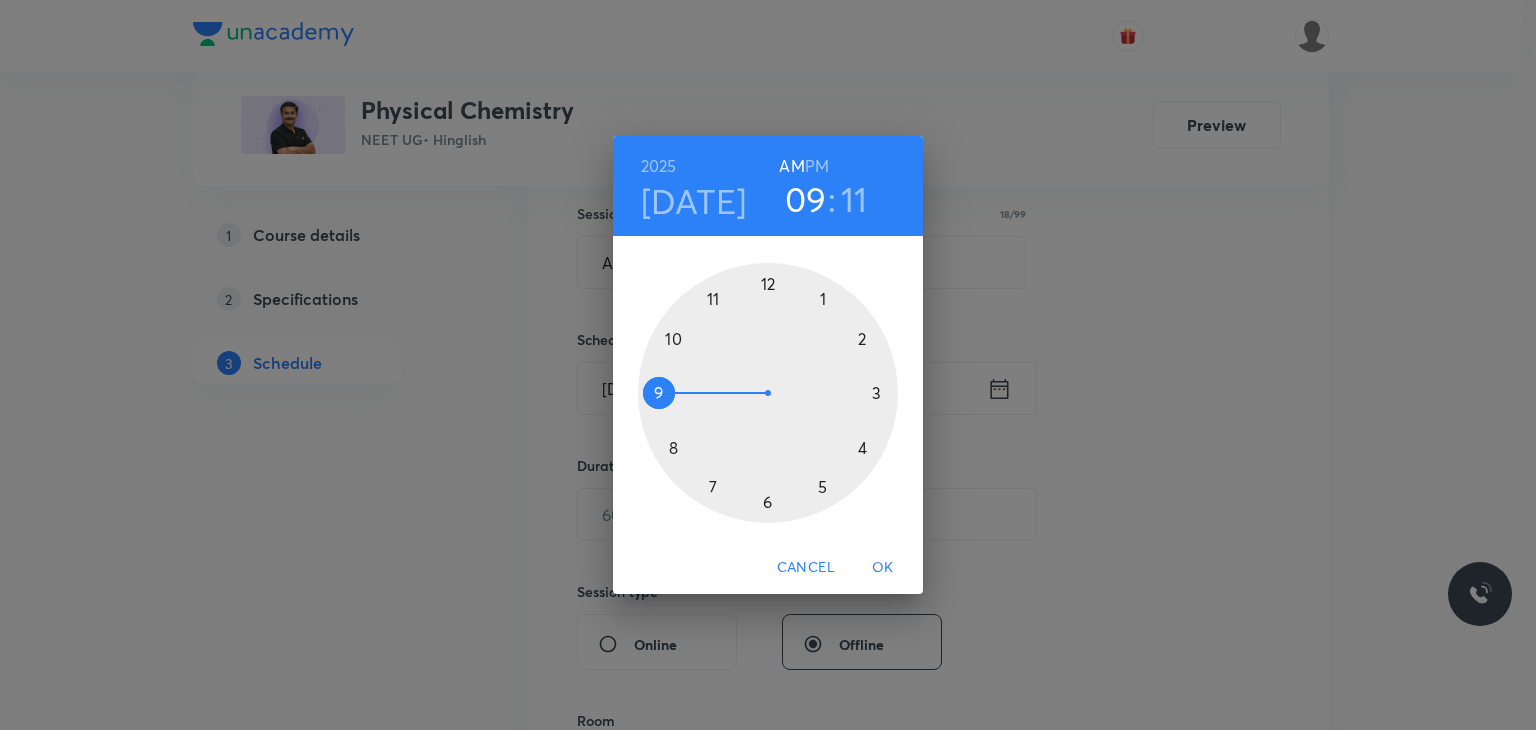 click at bounding box center (768, 393) 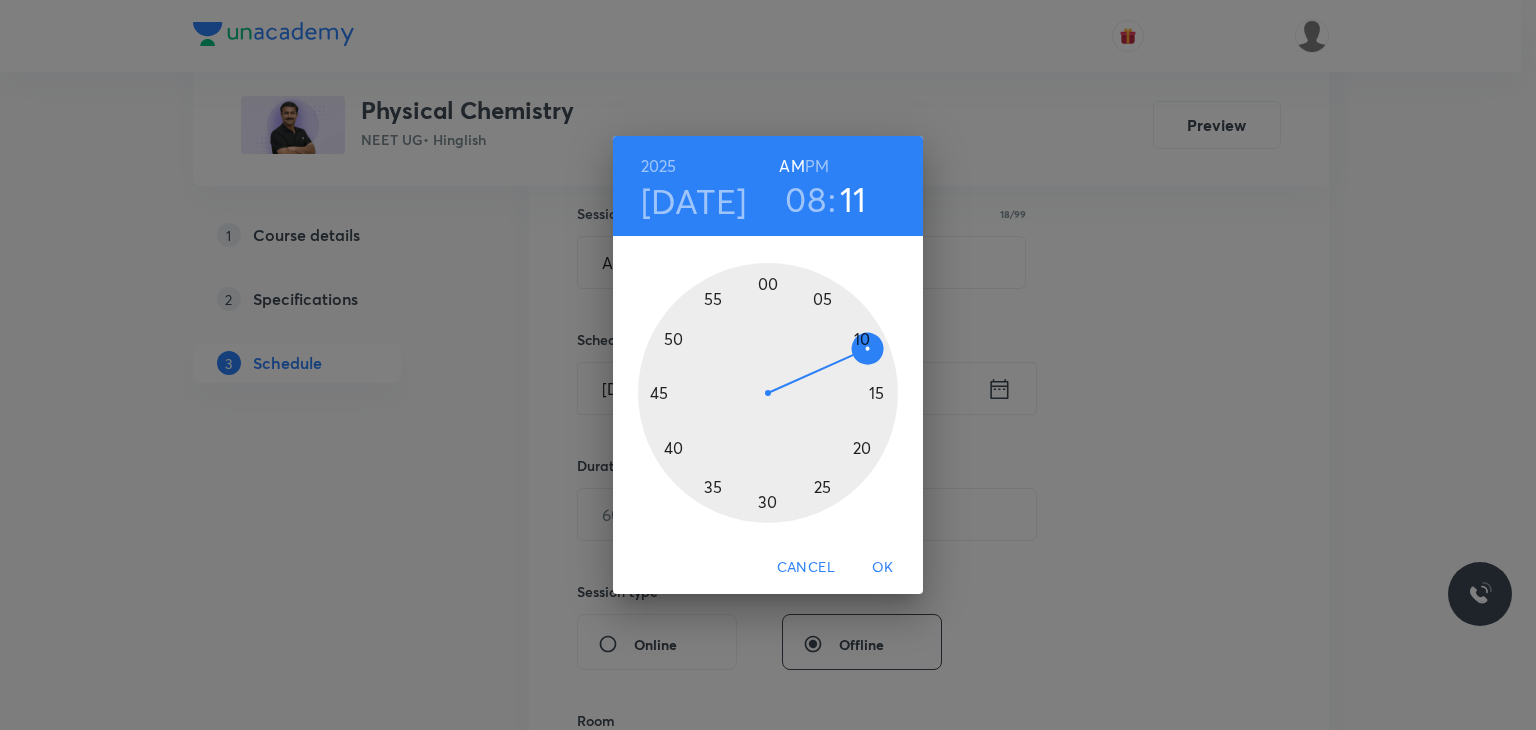 click at bounding box center (768, 393) 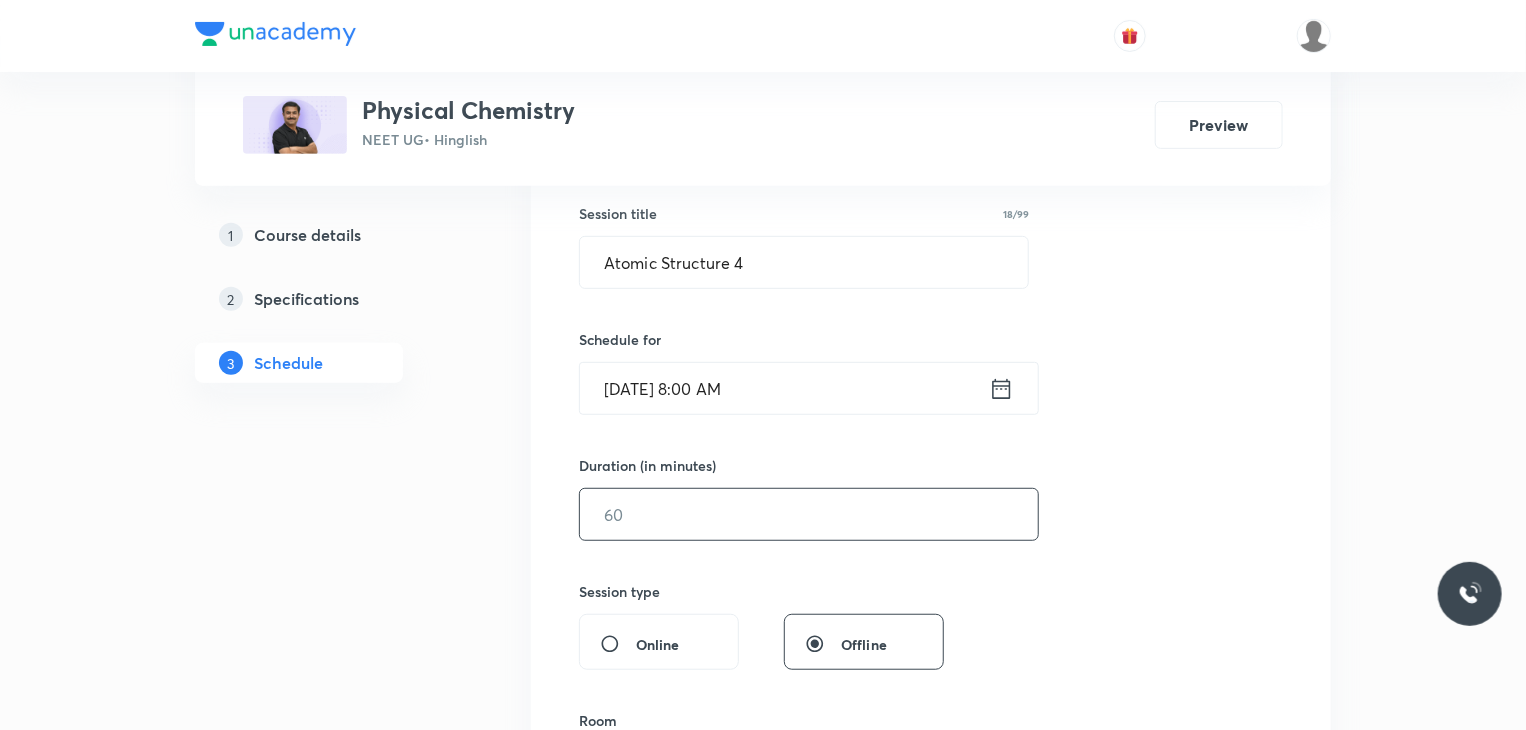 click at bounding box center (809, 514) 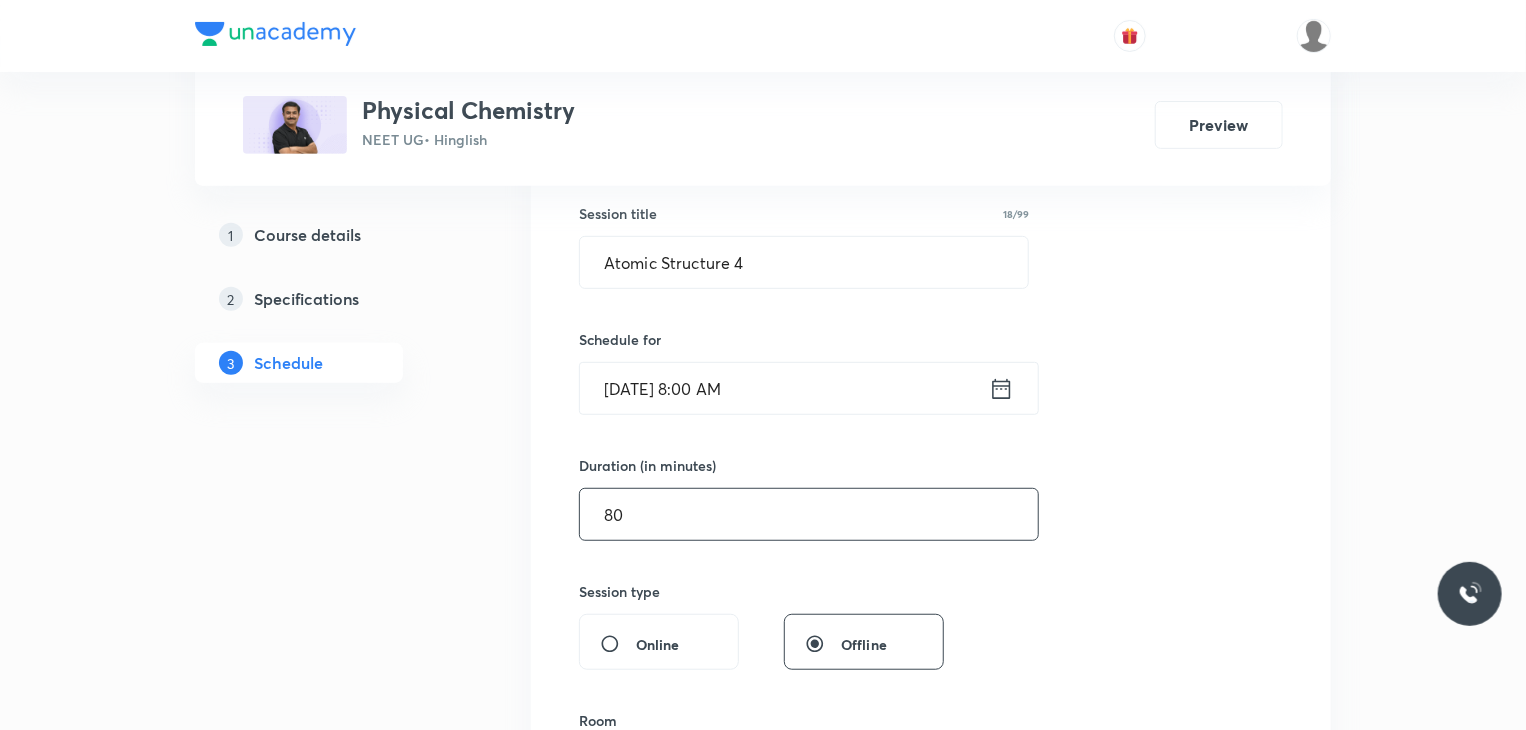 type on "80" 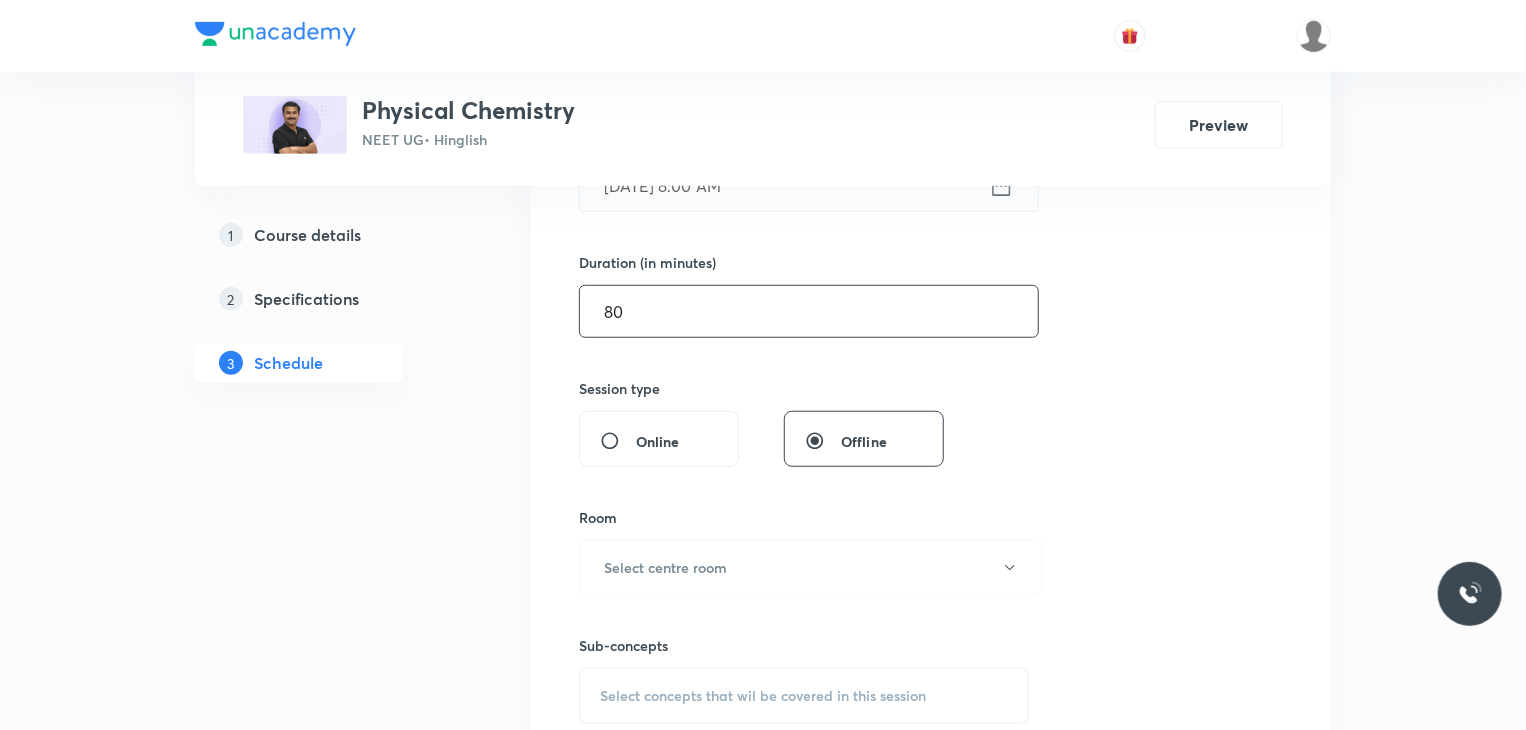 scroll, scrollTop: 571, scrollLeft: 0, axis: vertical 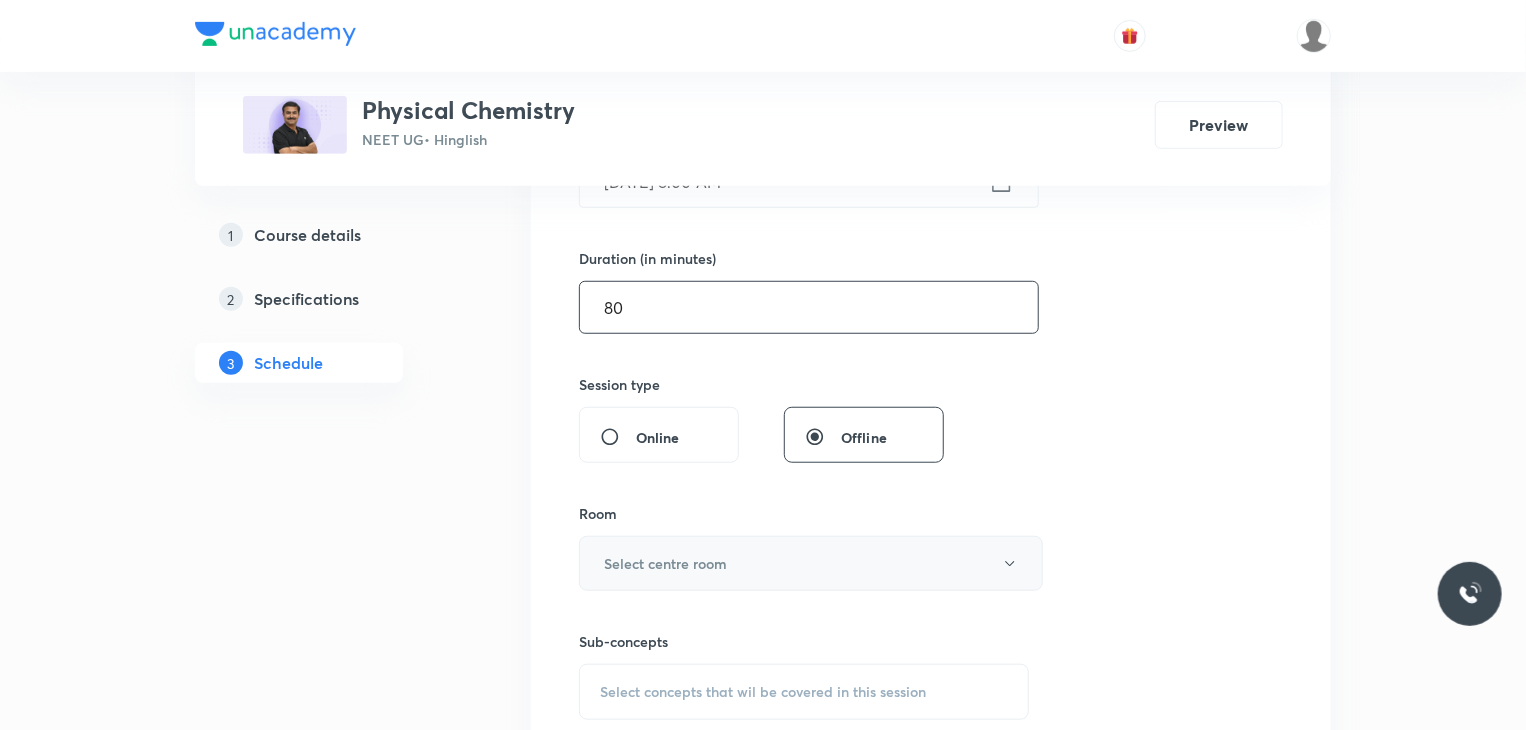 click on "Select centre room" at bounding box center [665, 563] 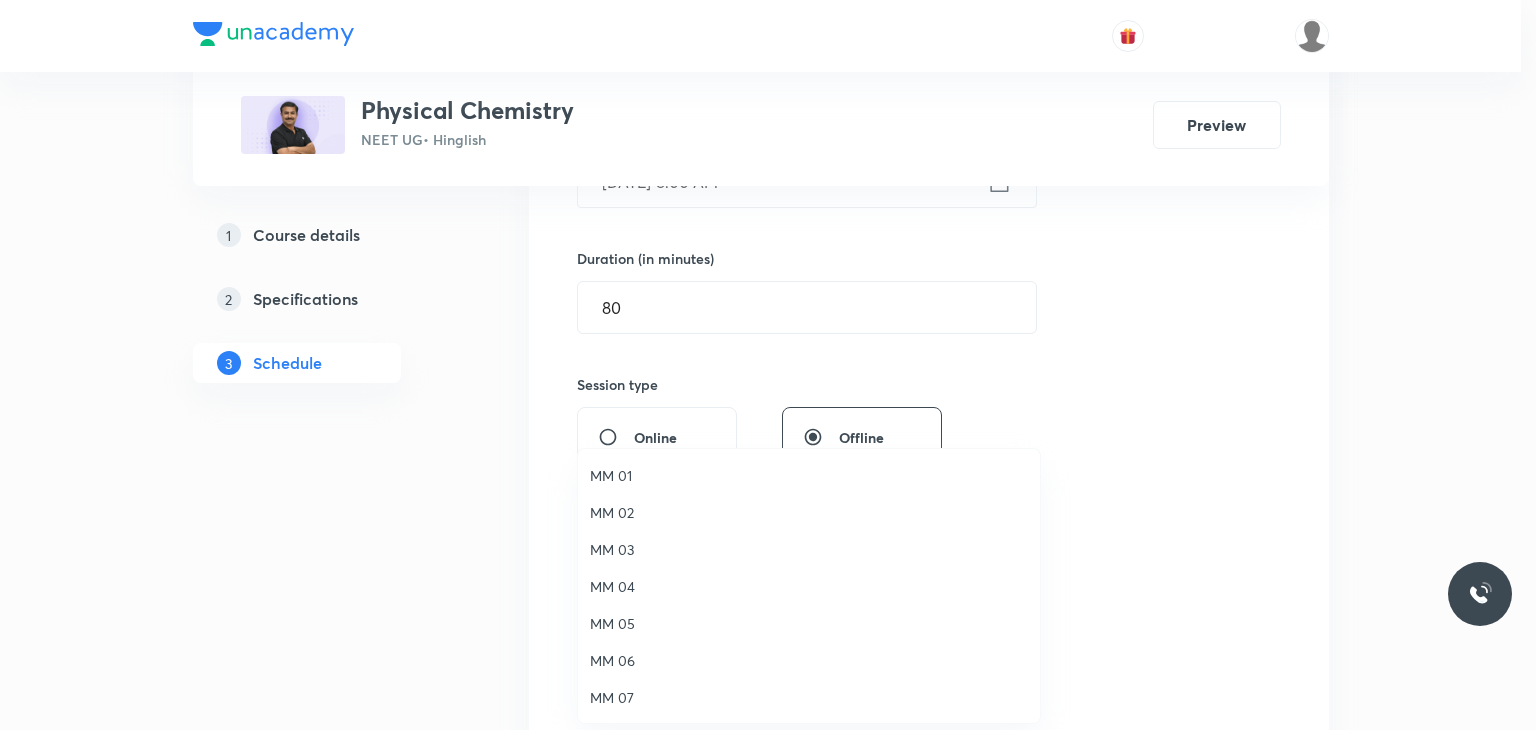 click on "MM 03" at bounding box center (809, 549) 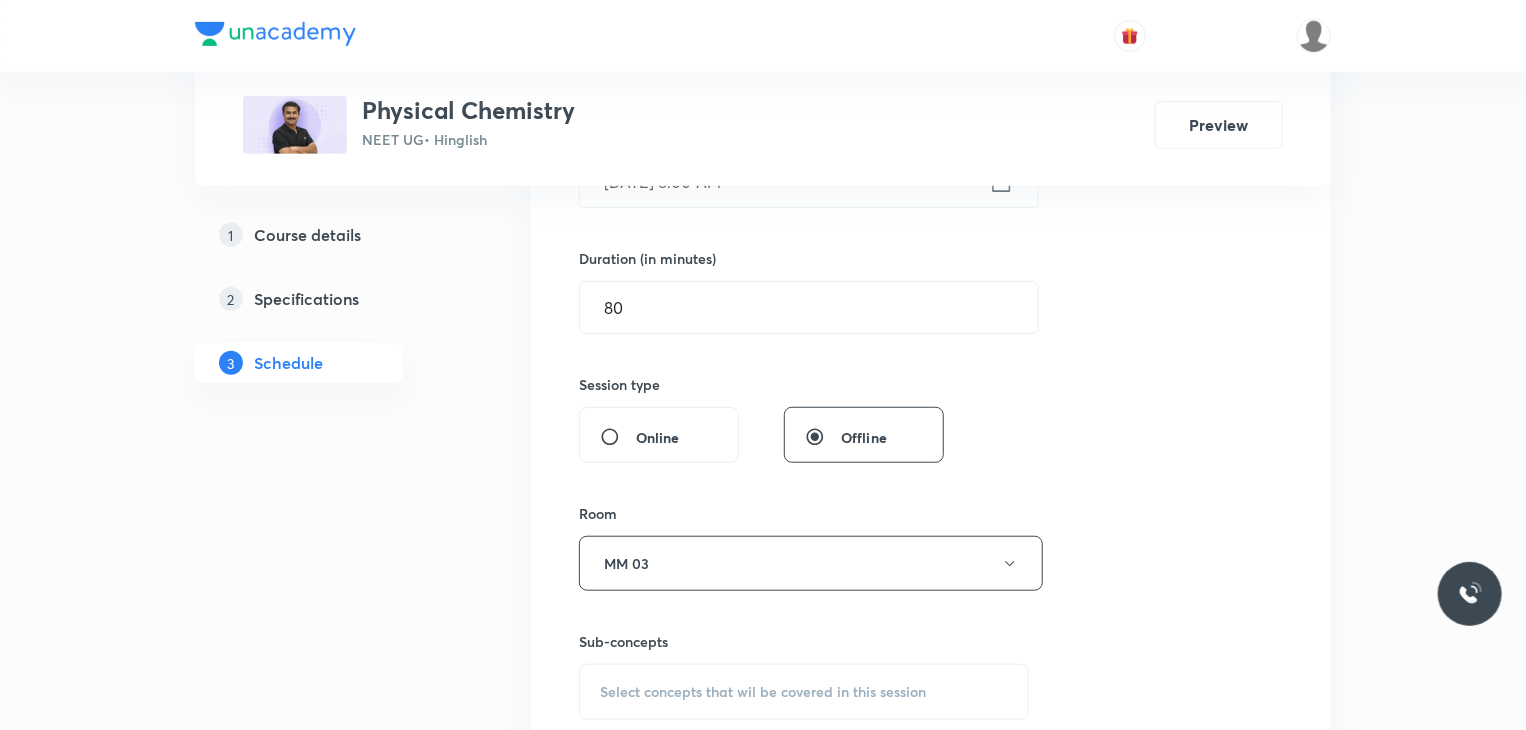 click on "Sub-concepts" at bounding box center [804, 641] 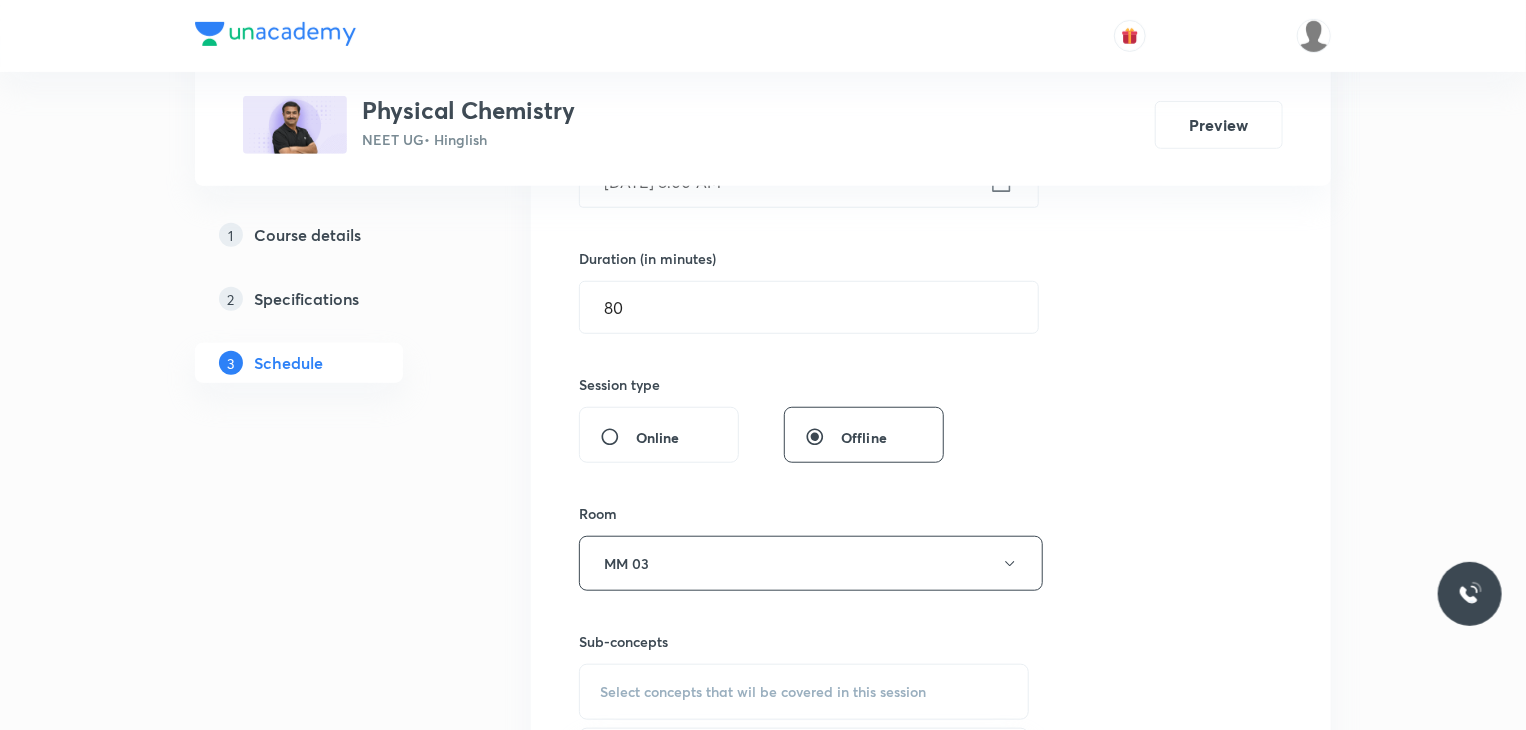 scroll, scrollTop: 823, scrollLeft: 0, axis: vertical 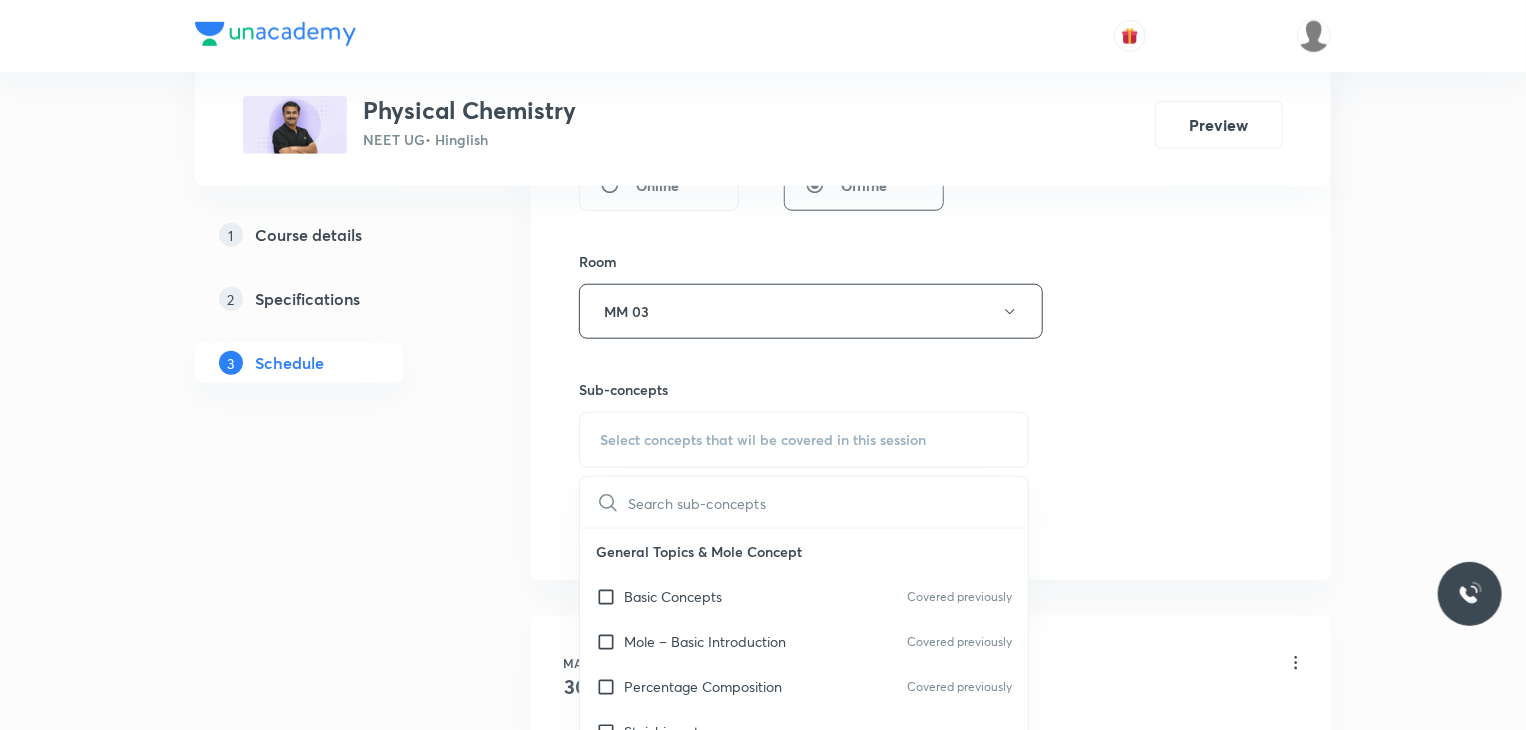 click on "General Topics & Mole Concept" at bounding box center [804, 551] 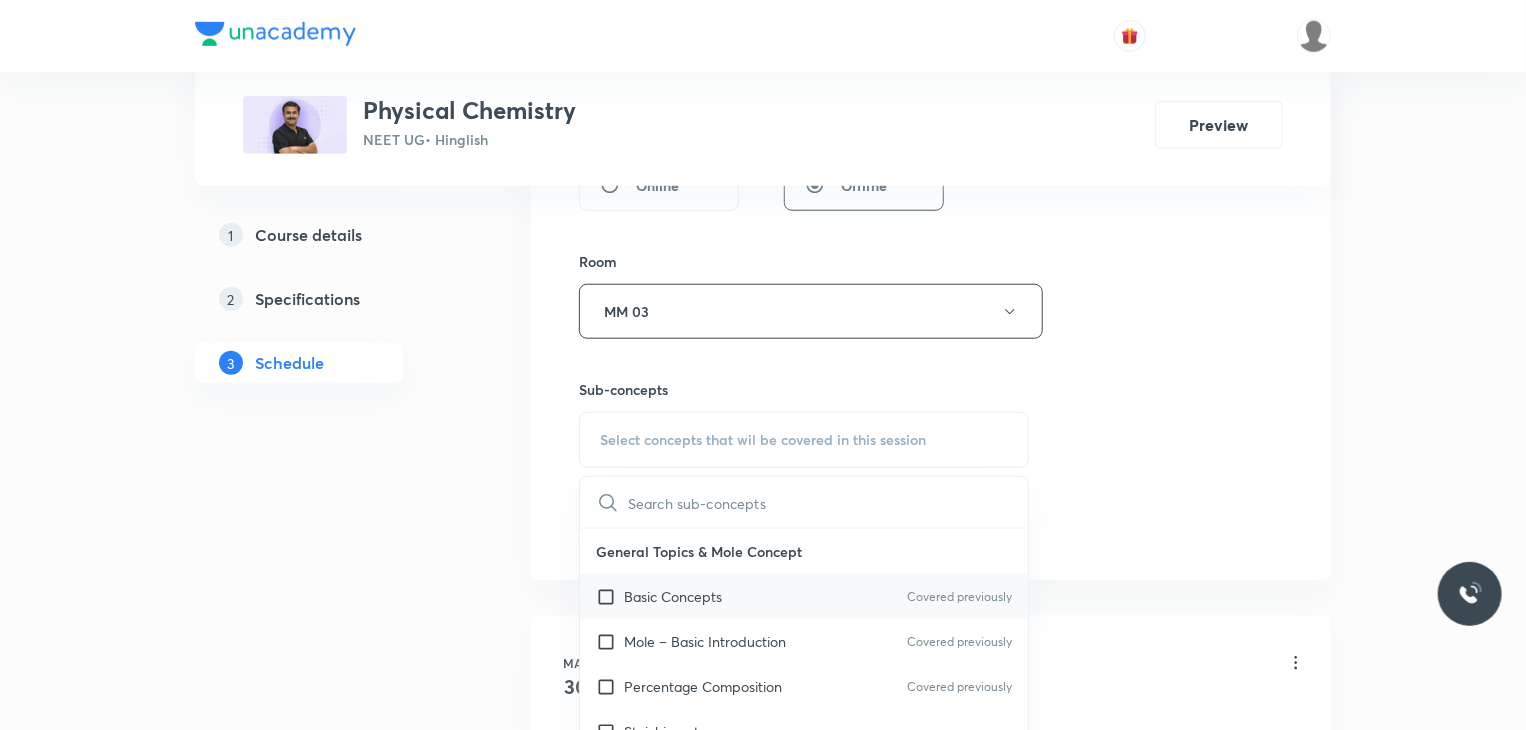 click on "Basic Concepts Covered previously" at bounding box center [804, 596] 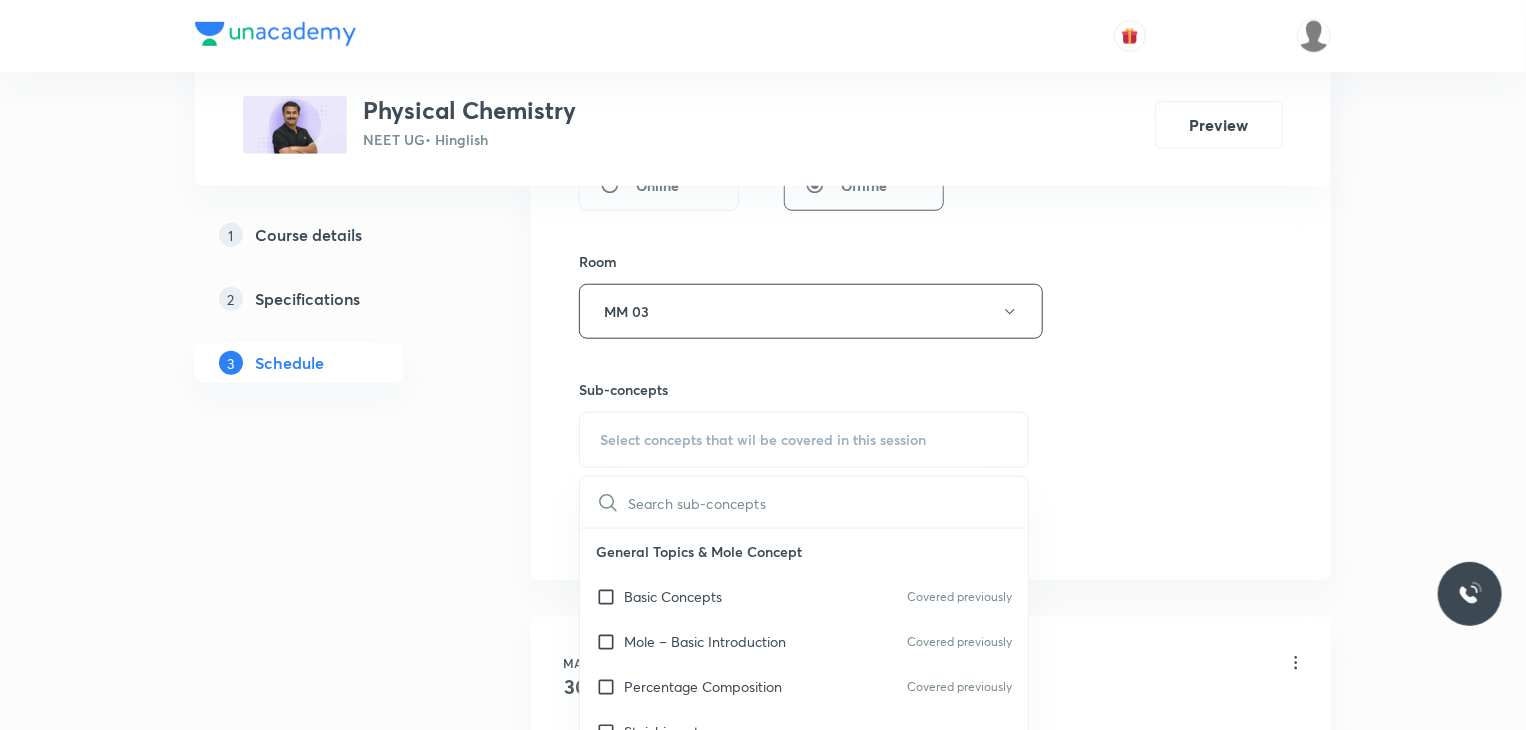 checkbox on "true" 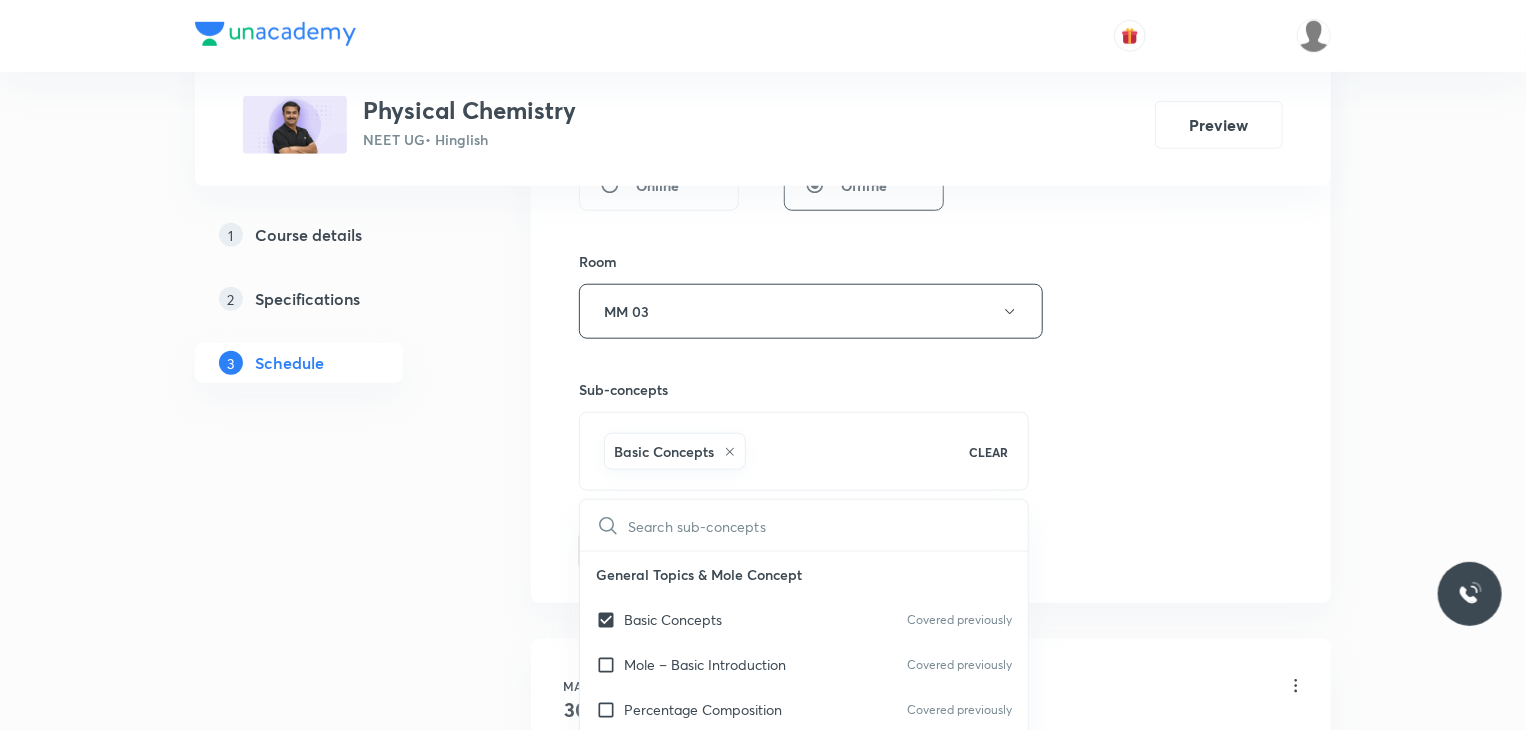 click on "Session  23 Live class Session title 18/99 Atomic Structure 4 ​ Schedule for Jul 11, 2025, 8:00 AM ​ Duration (in minutes) 80 ​   Session type Online Offline Room MM 03 Sub-concepts Basic Concepts CLEAR ​ General Topics & Mole Concept Basic Concepts Covered previously Mole – Basic Introduction Covered previously Percentage Composition Covered previously Stoichiometry Principle of Atom Conservation (POAC) Relation between Stoichiometric Quantities Application of Mole Concept: Gravimetric Analysis Electronic Configuration Of Atoms (Hund's rule)  Quantum Numbers (Magnetic Quantum no.) Quantum Numbers(Pauli's Exclusion law) Mean Molar Mass or Molecular Mass Variation of Conductivity with Concentration Mechanism of Corrosion Atomic Structure Discovery Of Electron Some Prerequisites of Physics Discovery Of Protons And Neutrons Atomic Models Representation Of Atom With Electrons And Neutrons Nature of Waves Nature Of Electromagnetic Radiation Planck’S Quantum Theory Bohr’s Model For Hydrogen Atom Wave" at bounding box center (931, 90) 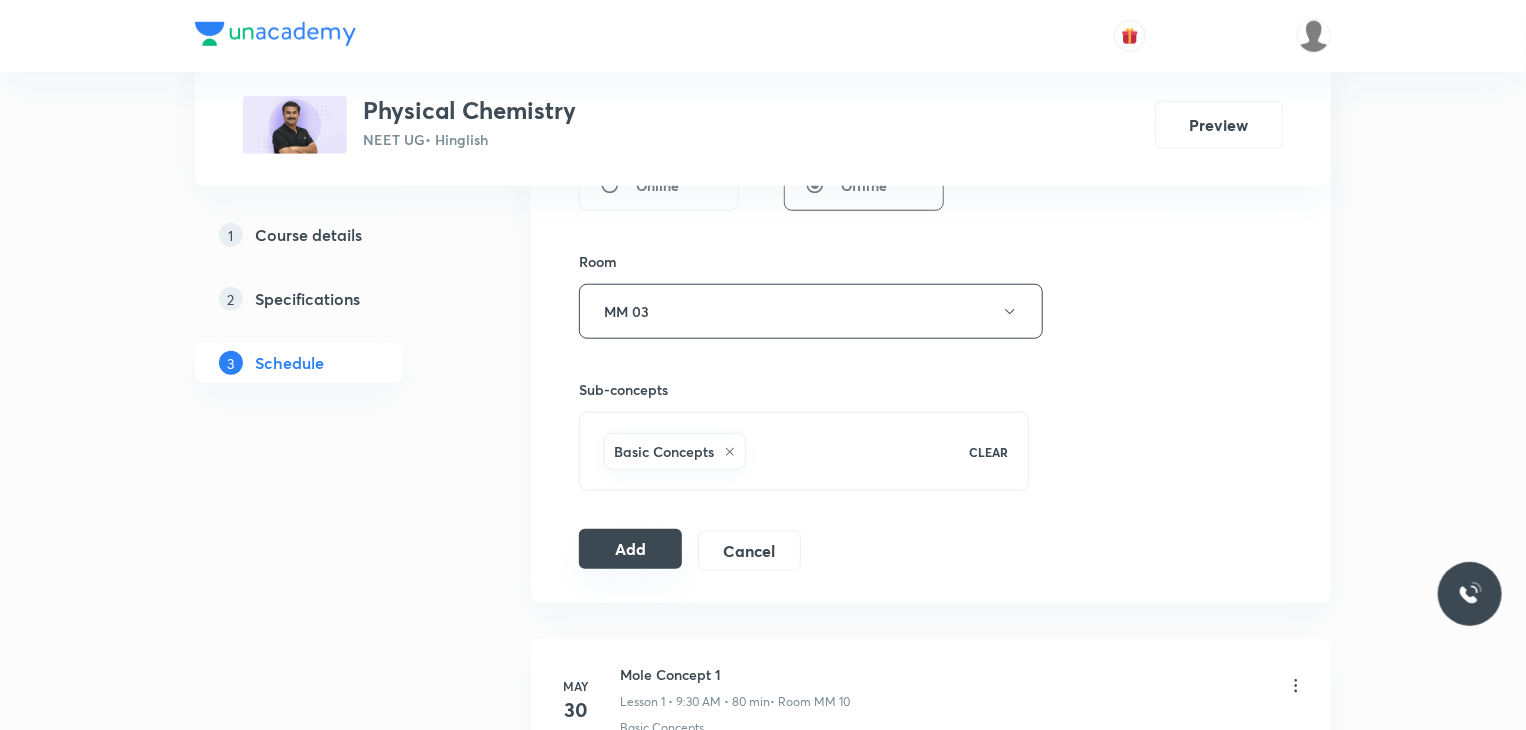 click on "Add" at bounding box center (630, 549) 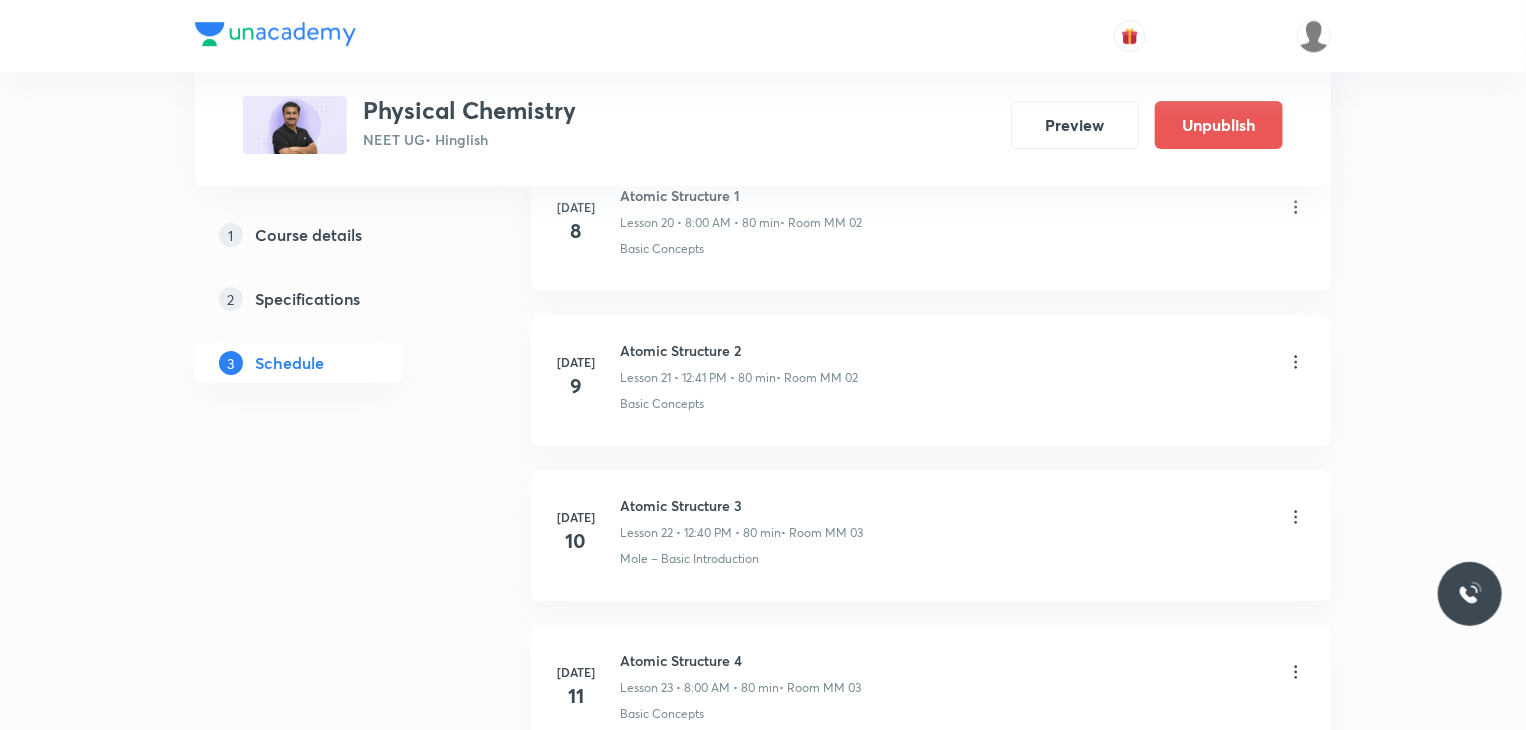 scroll, scrollTop: 3510, scrollLeft: 0, axis: vertical 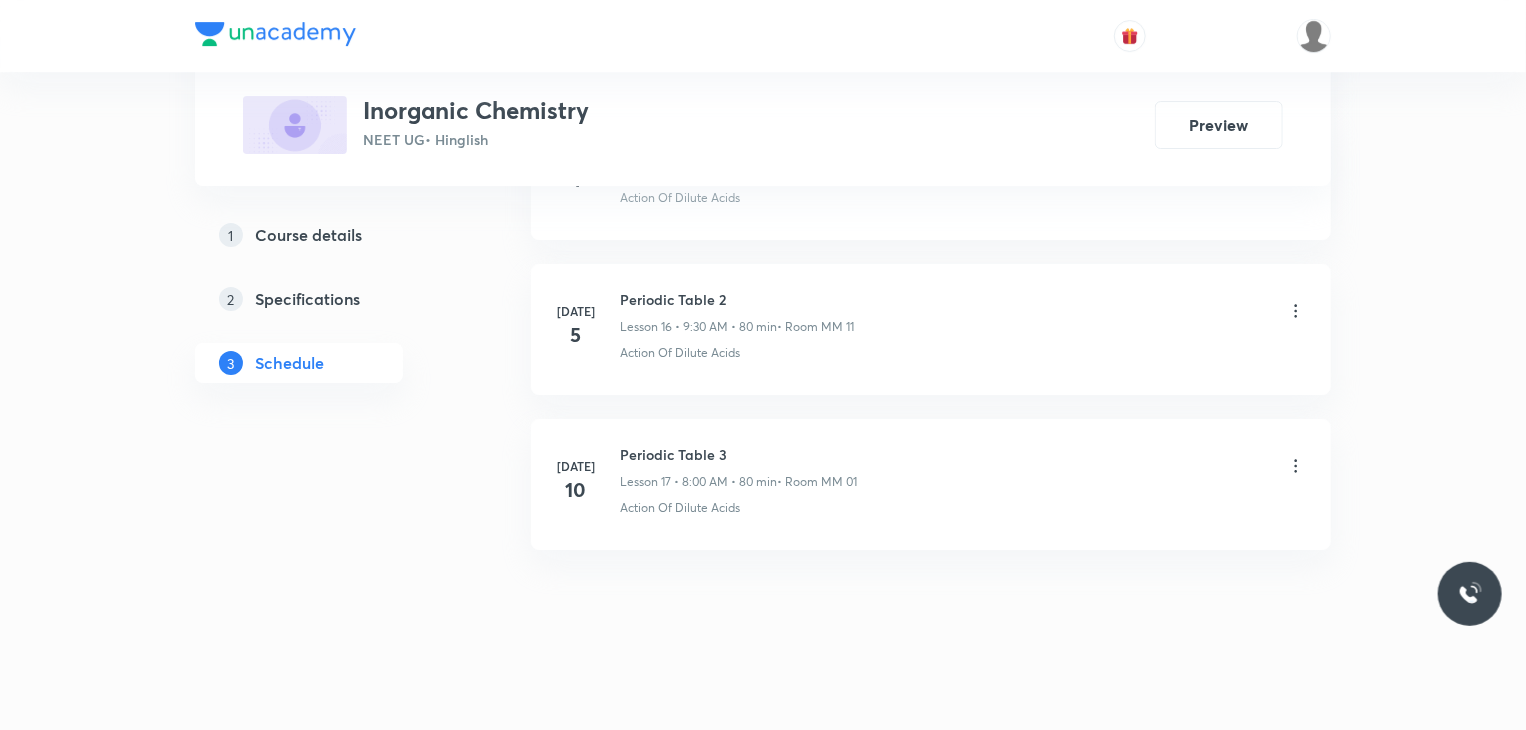 click on "Periodic Table 3" at bounding box center (738, 454) 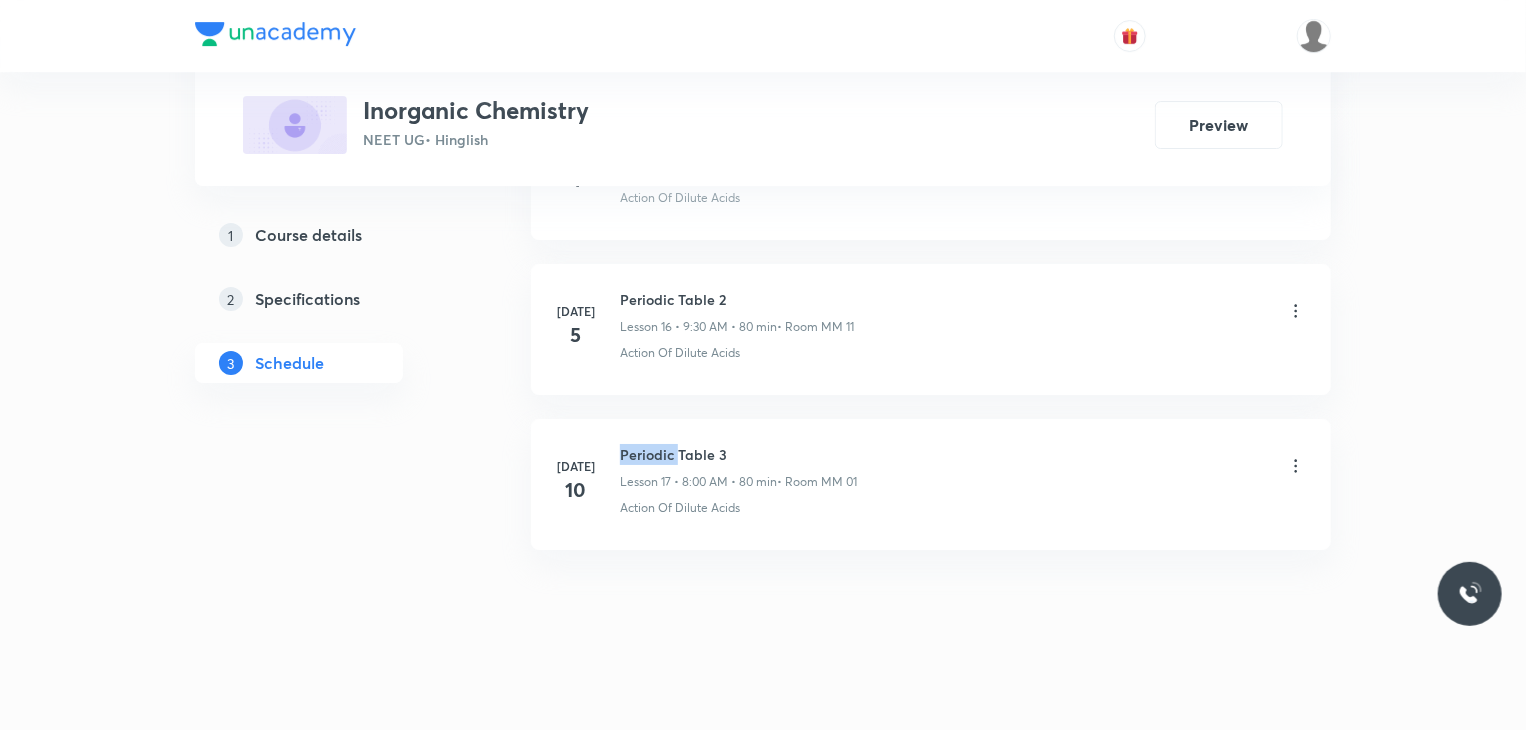 click on "Periodic Table 3" at bounding box center [738, 454] 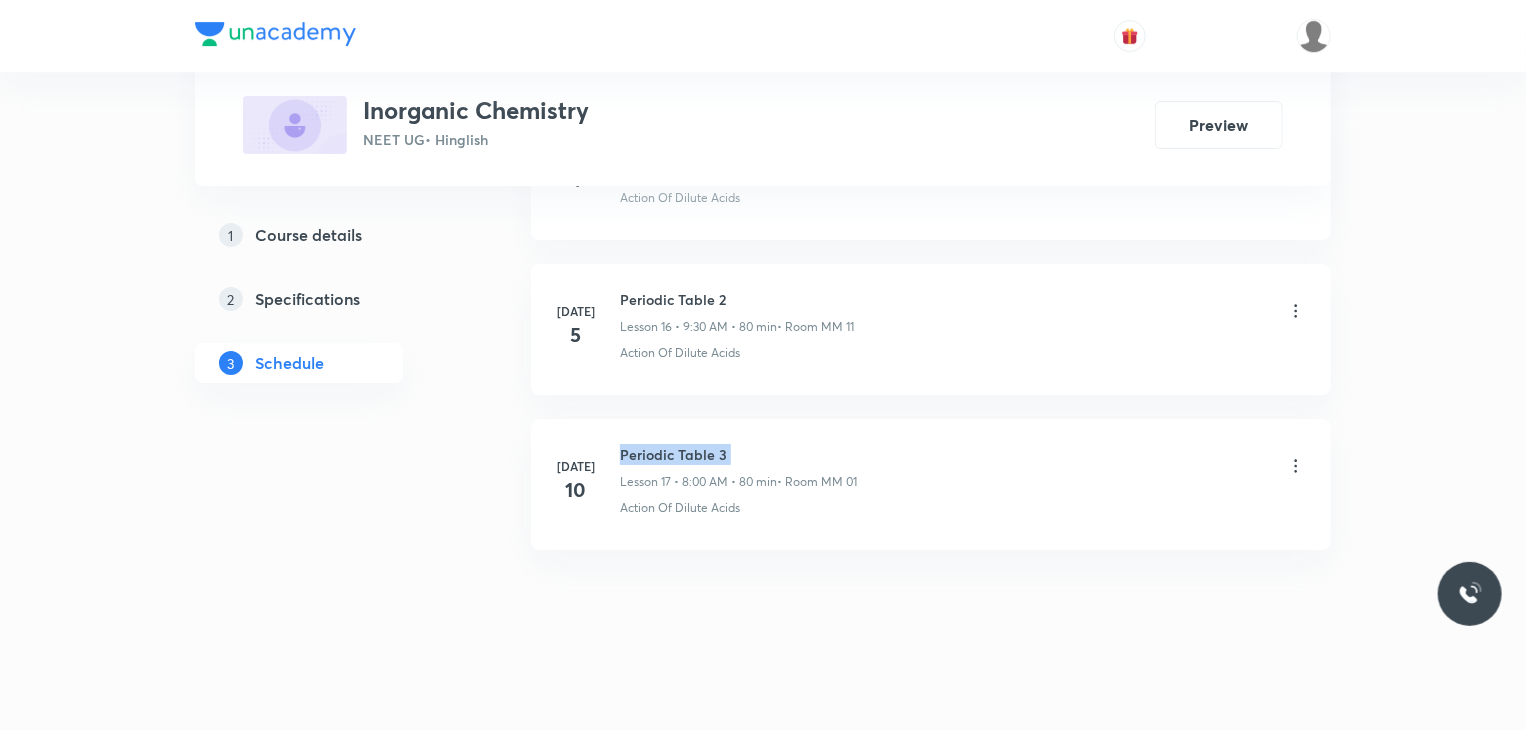 click on "Periodic Table 3" at bounding box center (738, 454) 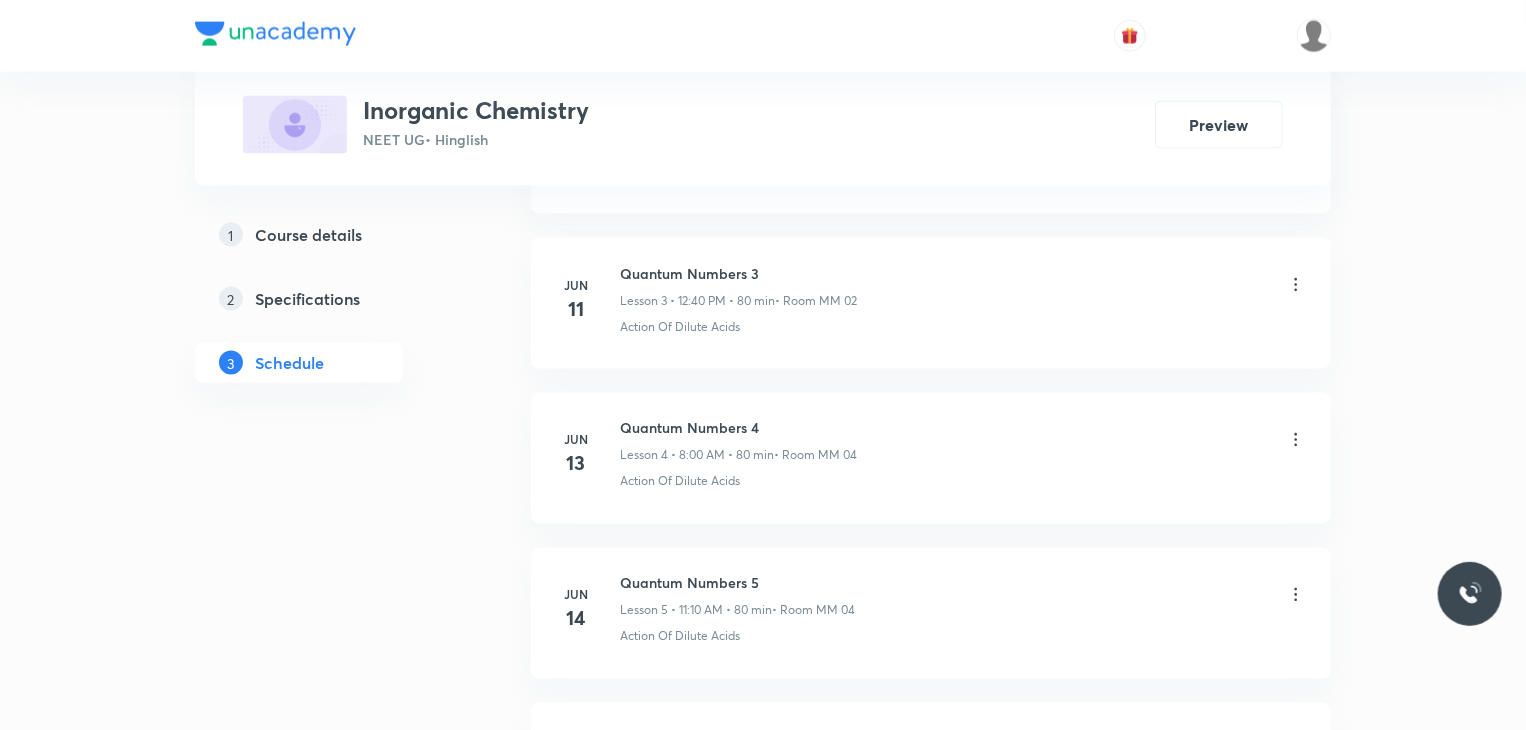 scroll, scrollTop: 0, scrollLeft: 0, axis: both 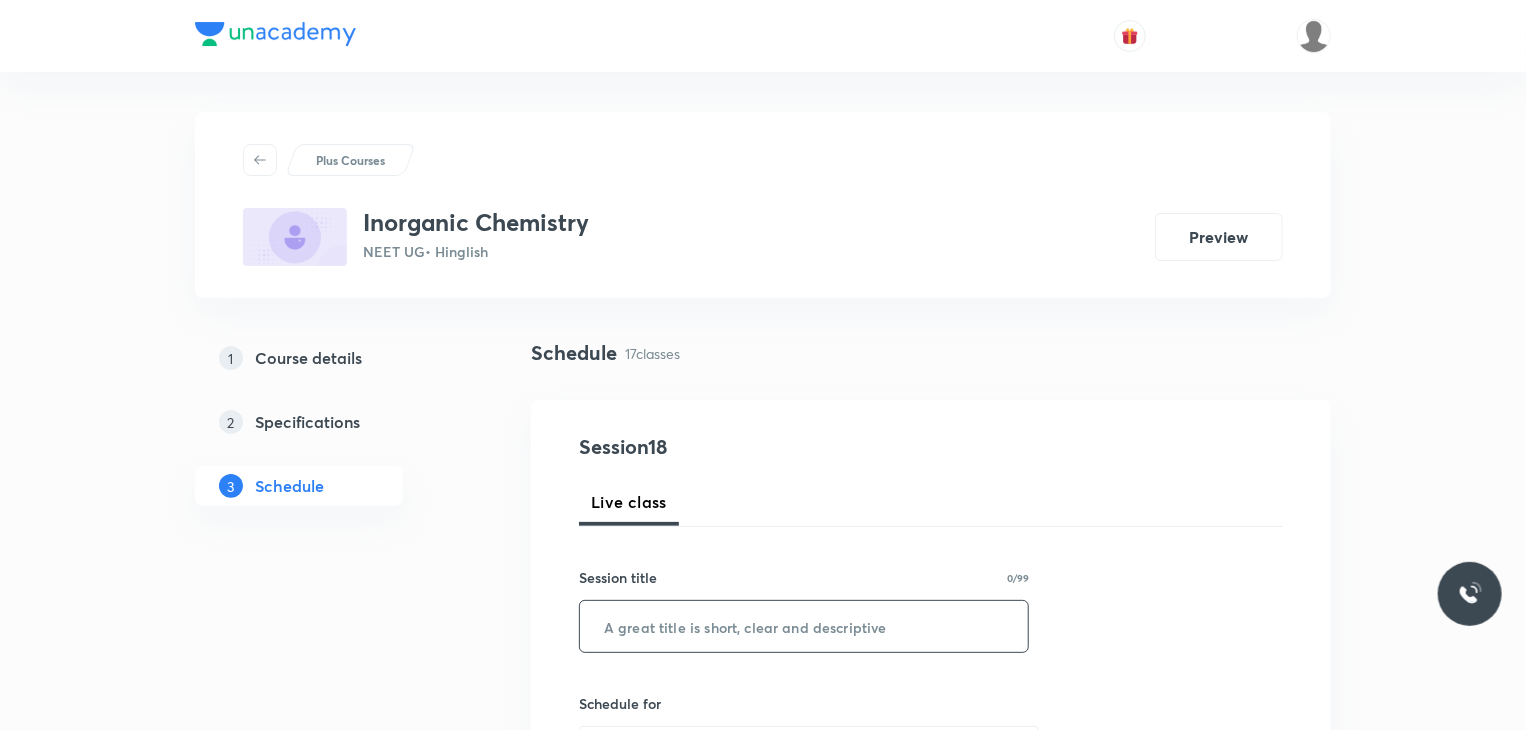 click at bounding box center [804, 626] 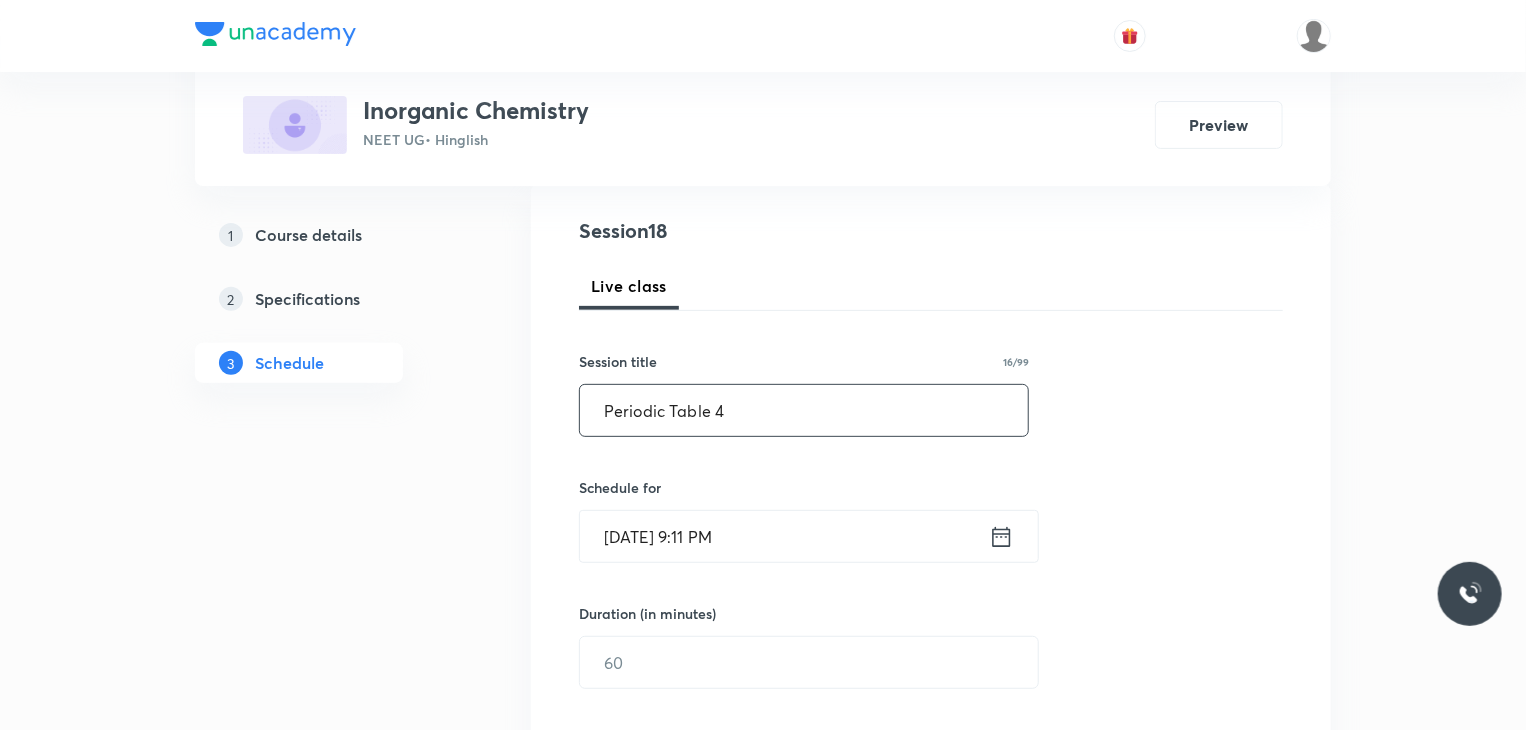 scroll, scrollTop: 225, scrollLeft: 0, axis: vertical 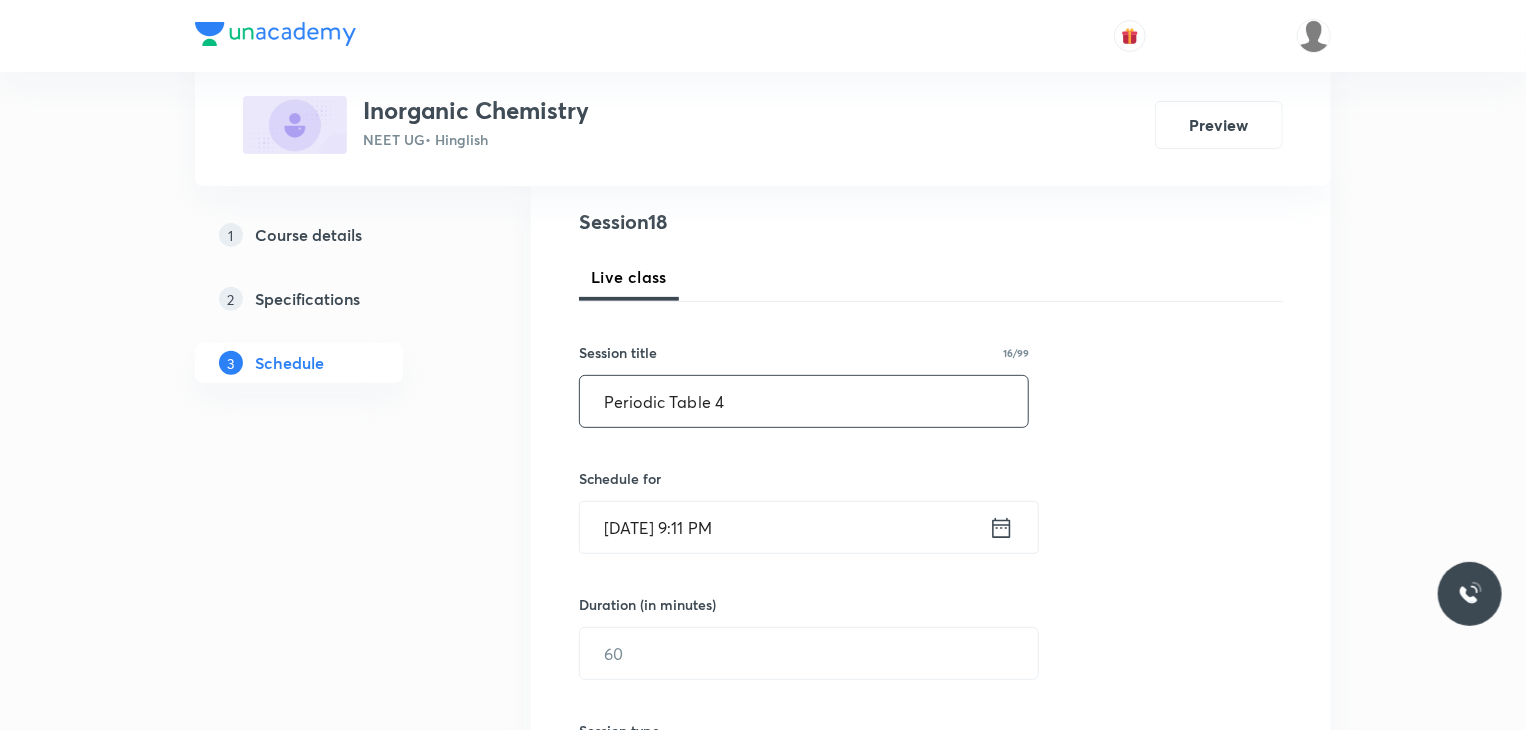 type on "Periodic Table 4" 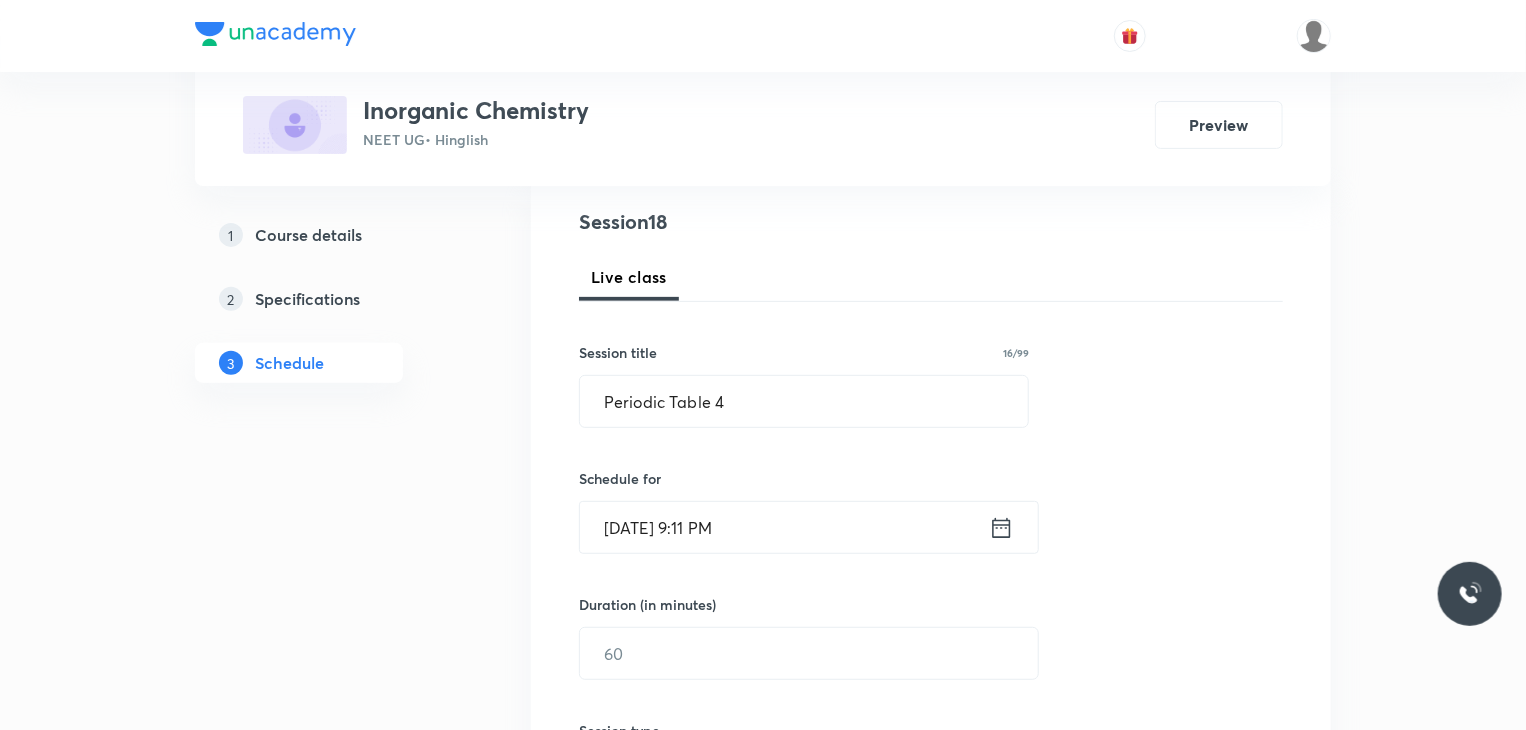 click on "Live class" at bounding box center (931, 277) 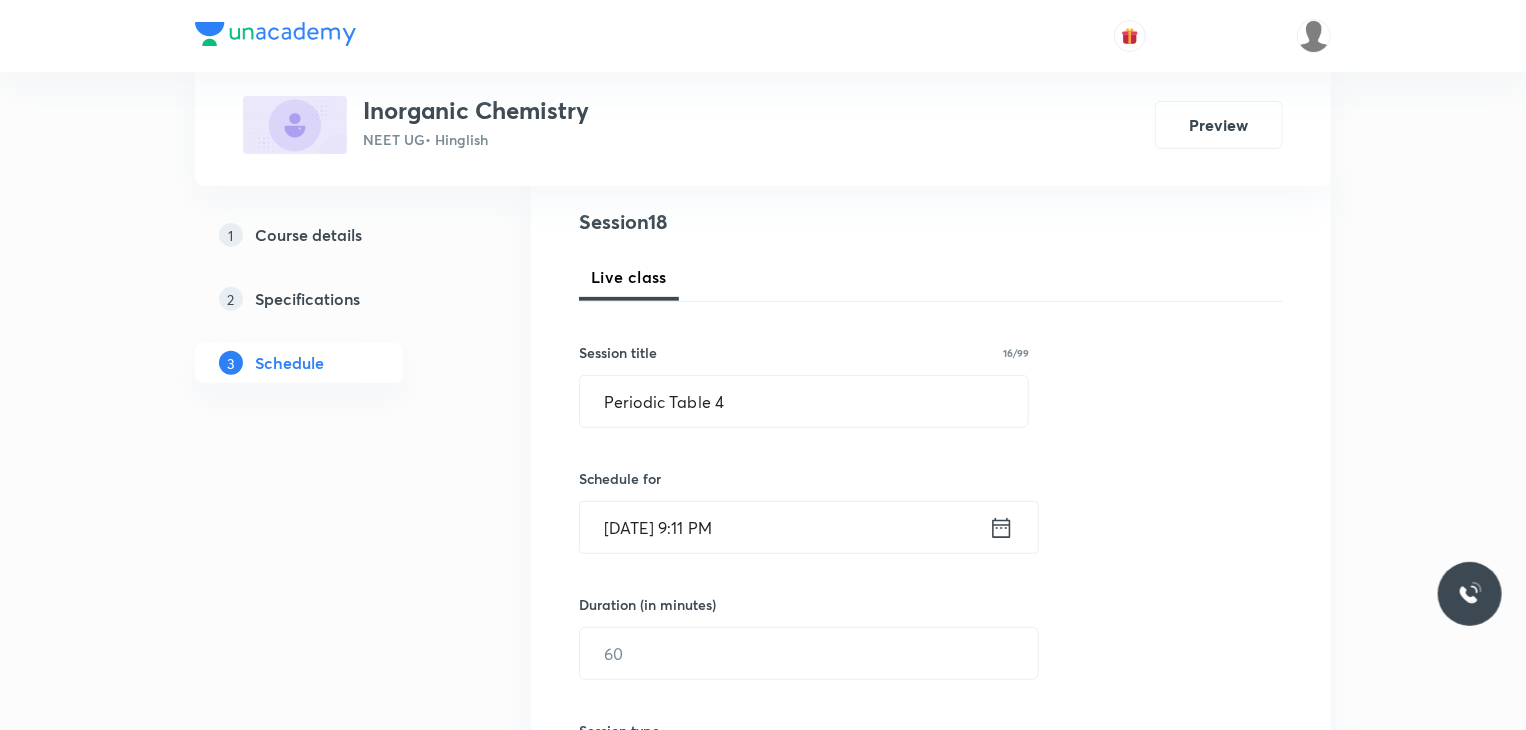 click on "[DATE] 9:11 PM" at bounding box center (784, 527) 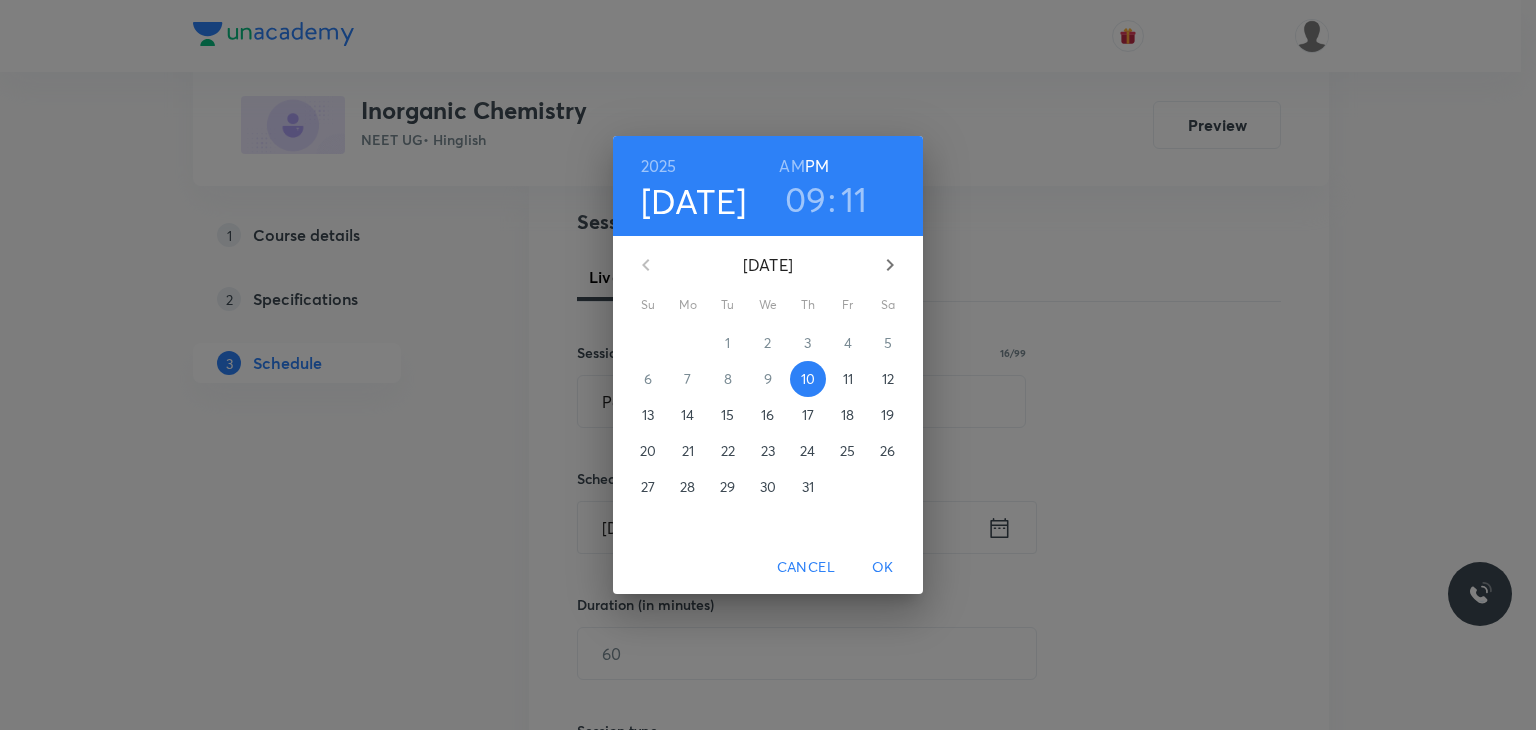 click on "11" at bounding box center [848, 379] 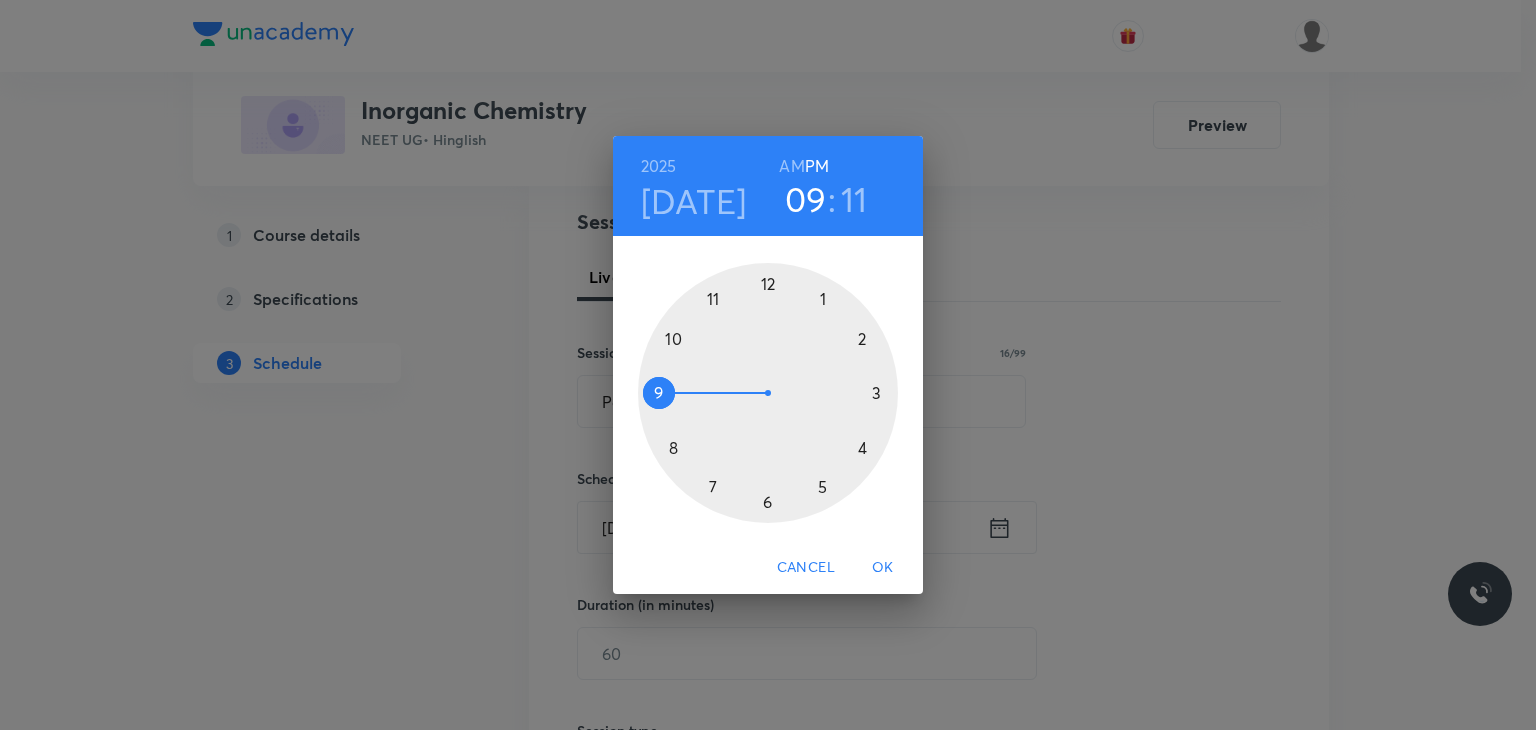 click on "AM" at bounding box center [791, 166] 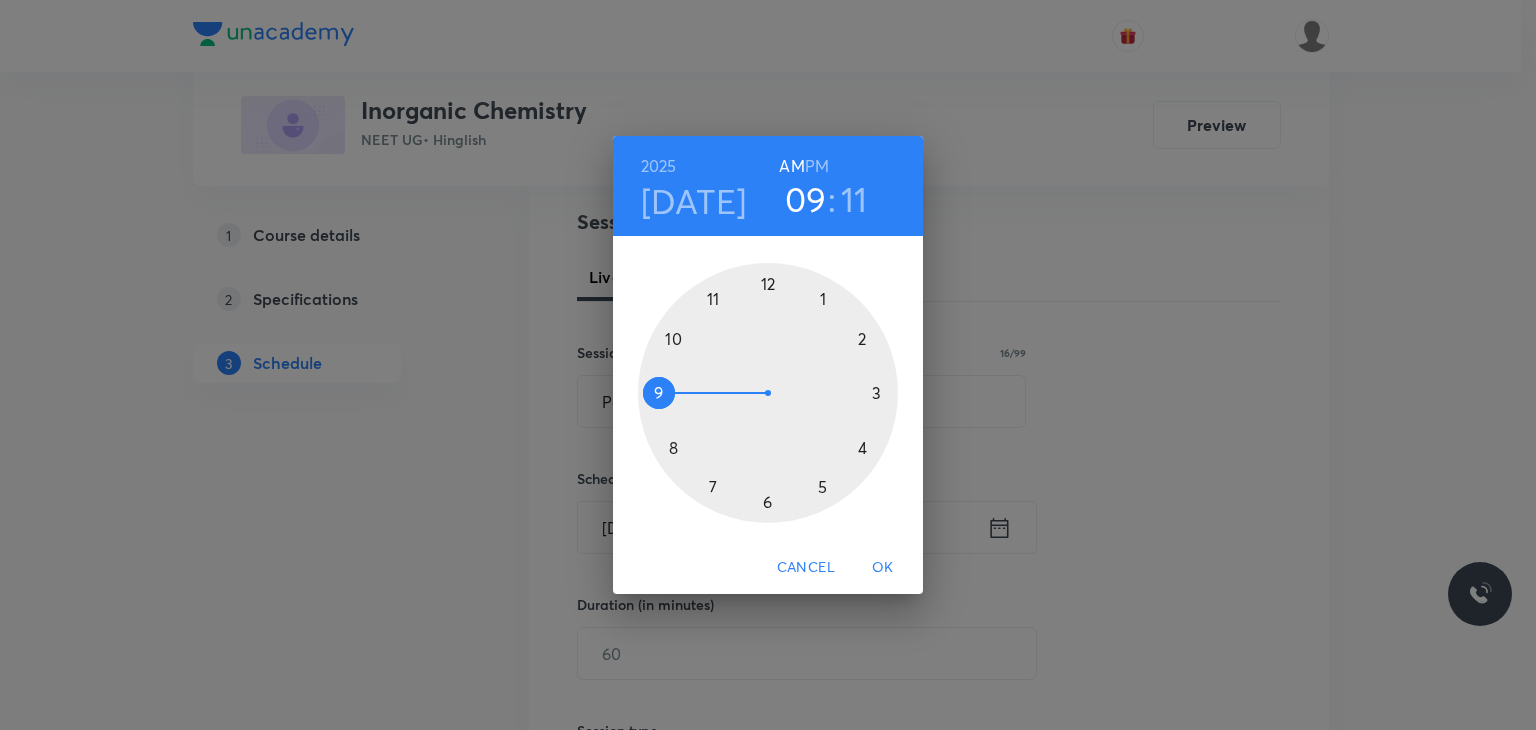 click on "11" at bounding box center [854, 199] 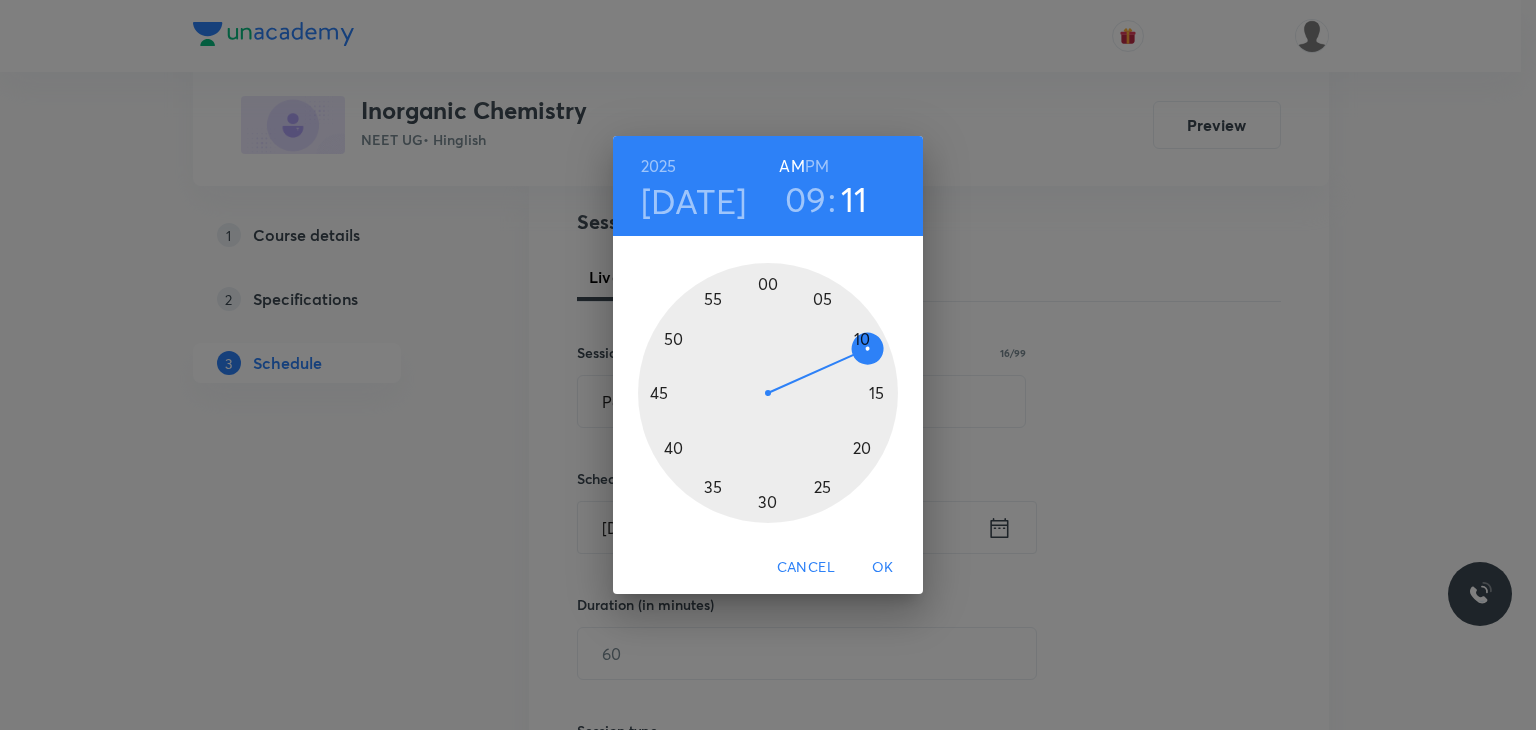 click at bounding box center [768, 393] 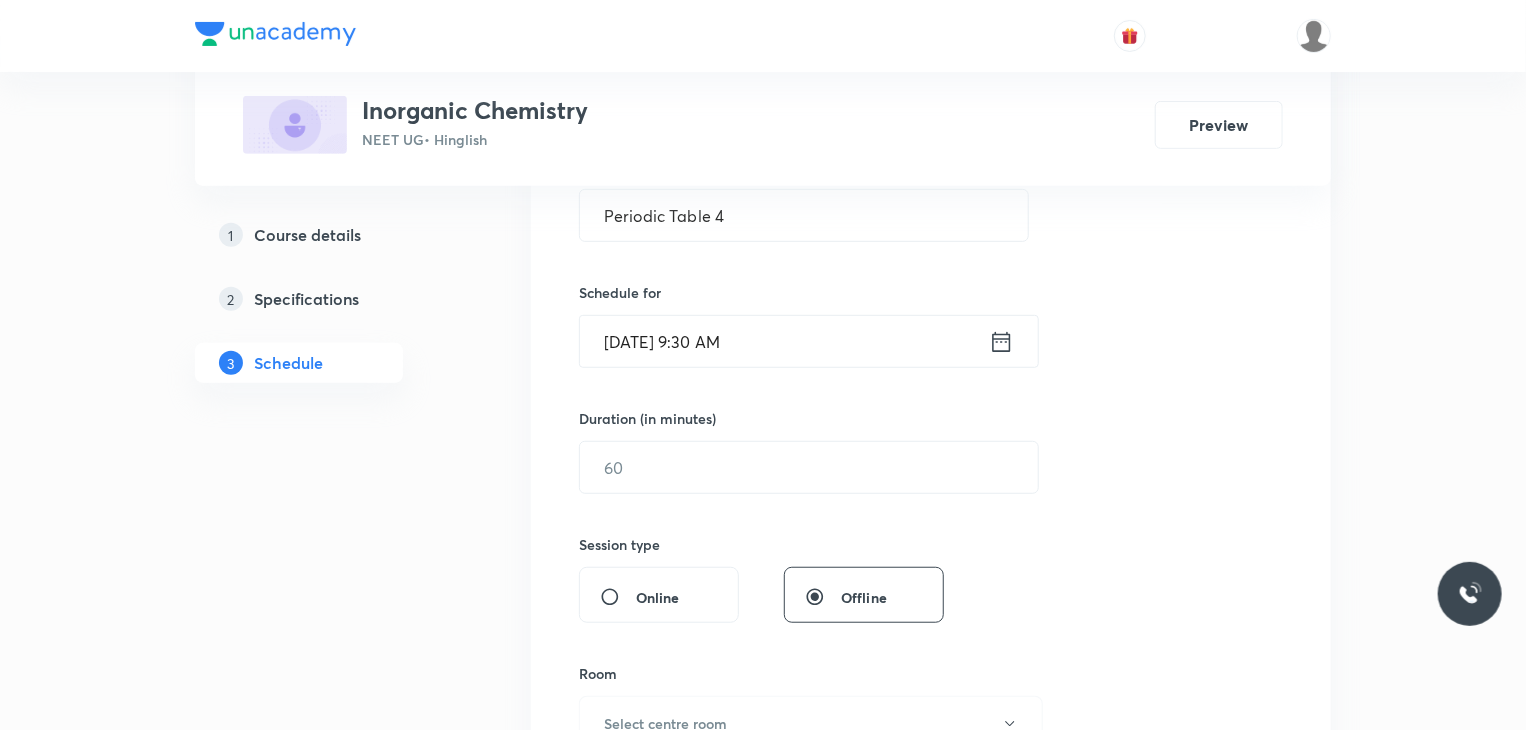 scroll, scrollTop: 470, scrollLeft: 0, axis: vertical 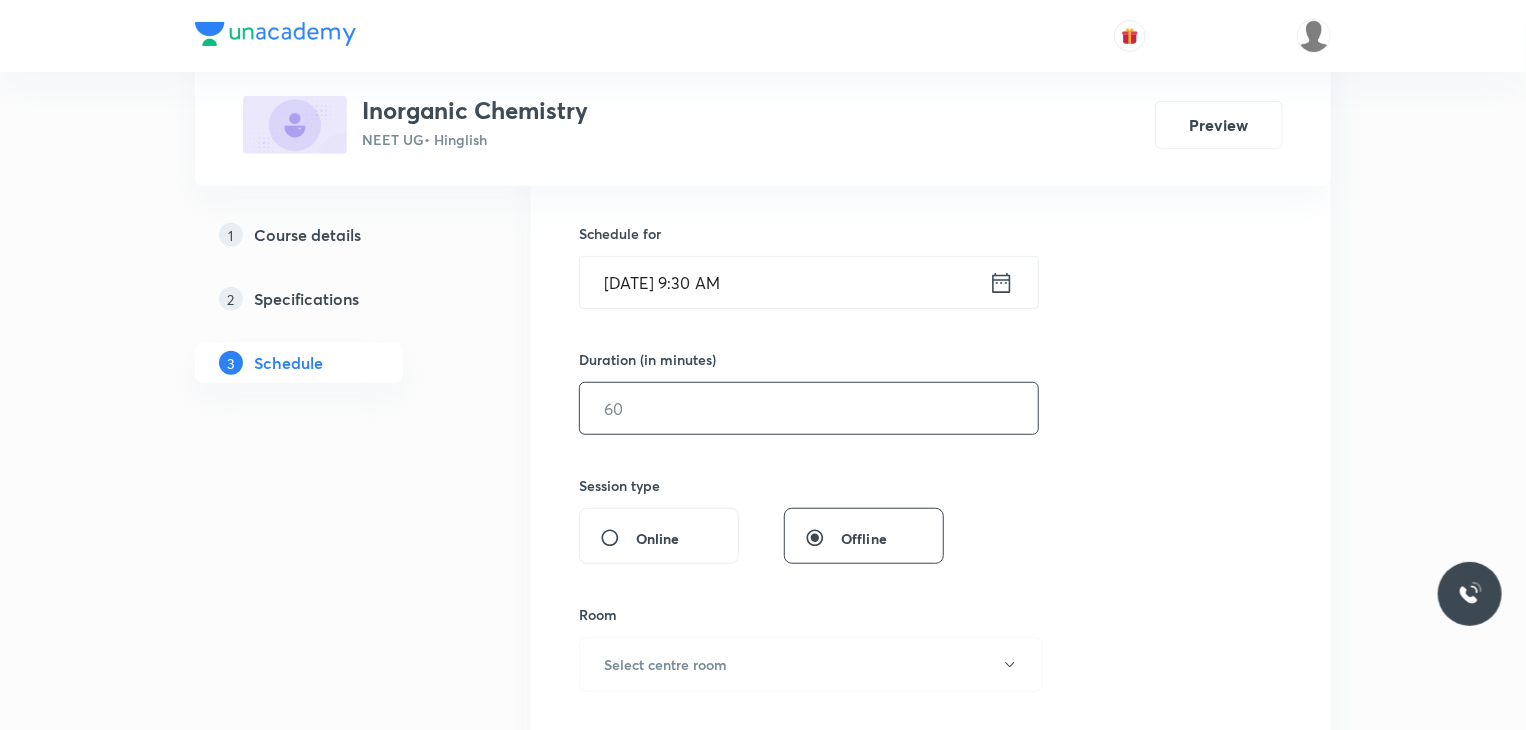click at bounding box center (809, 408) 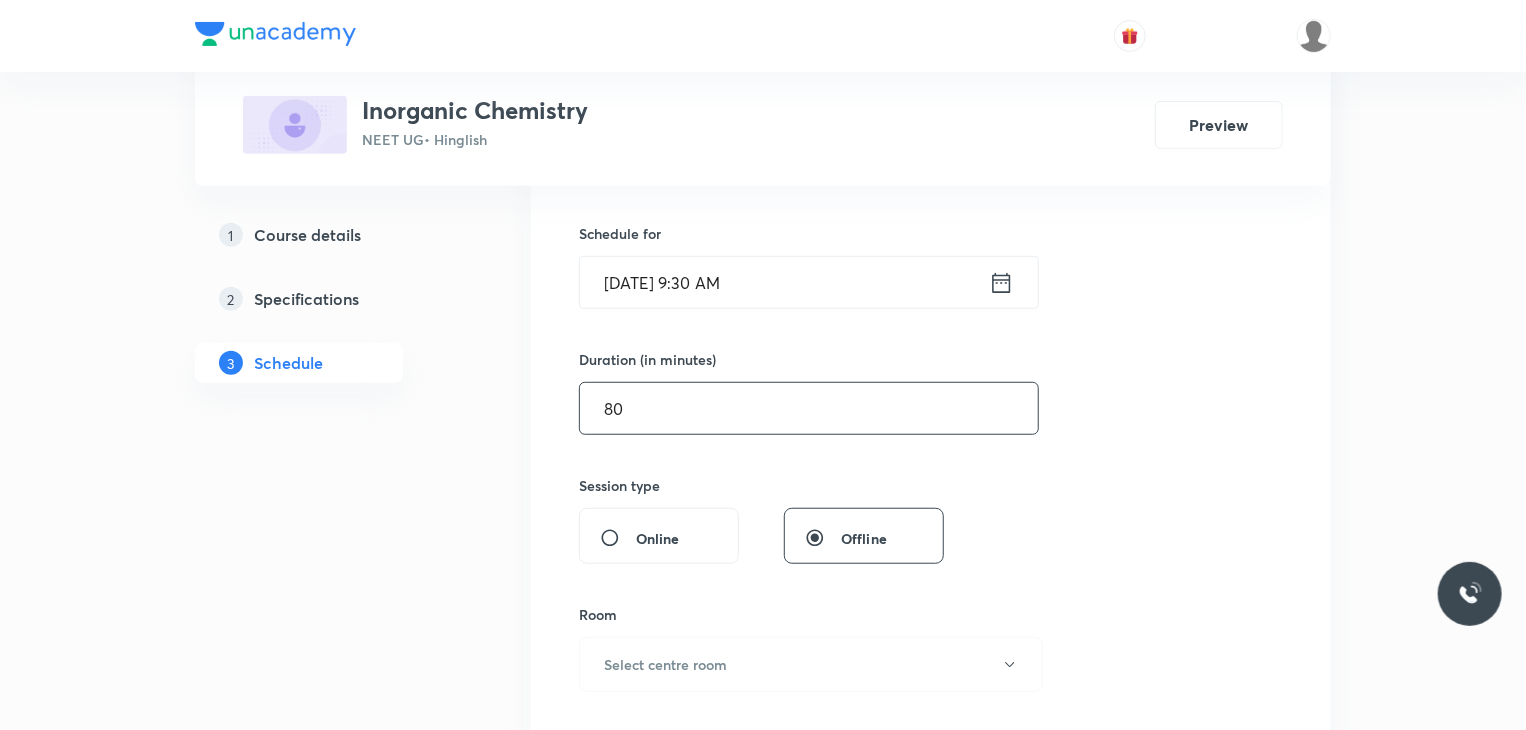 type on "80" 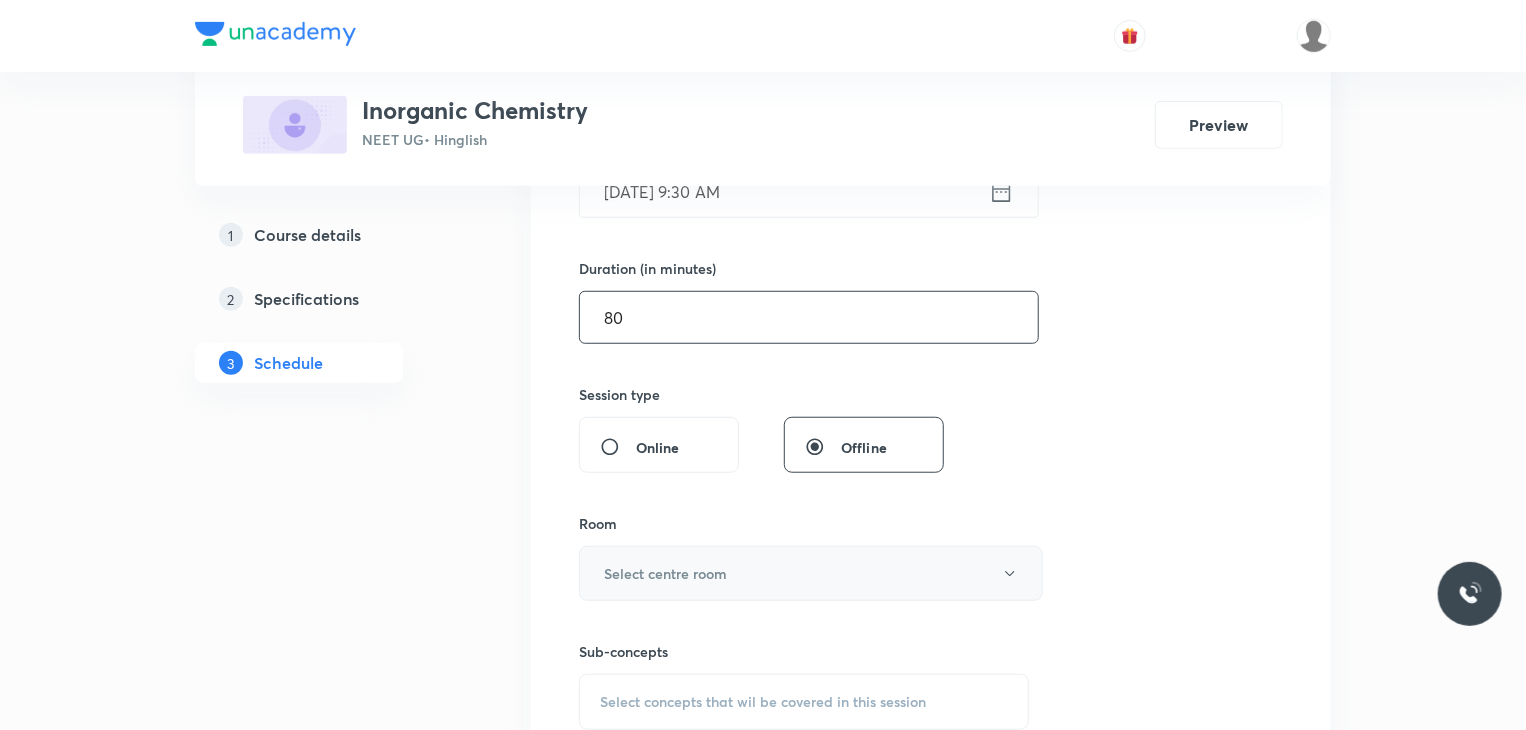click on "Select centre room" at bounding box center [811, 573] 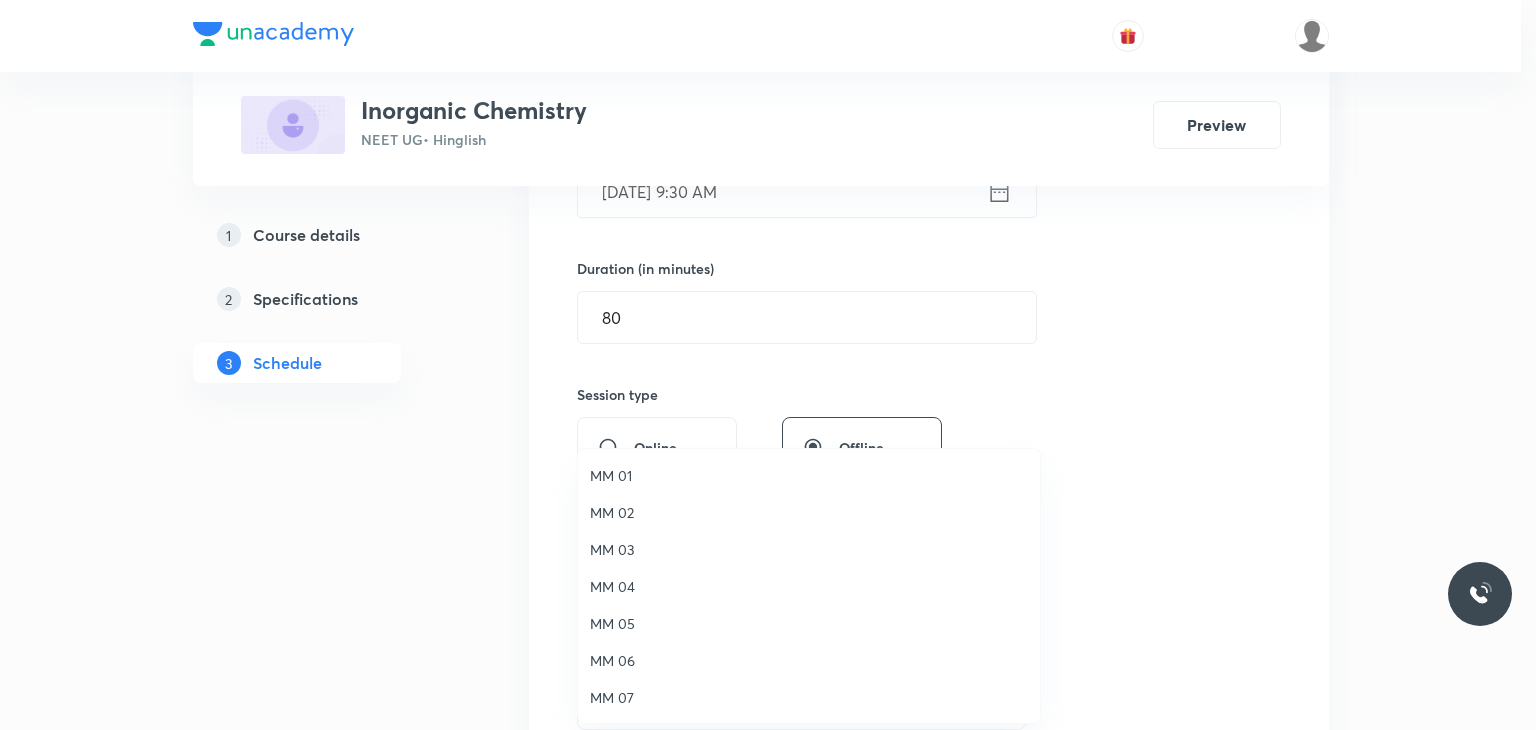 click on "MM 02" at bounding box center [809, 512] 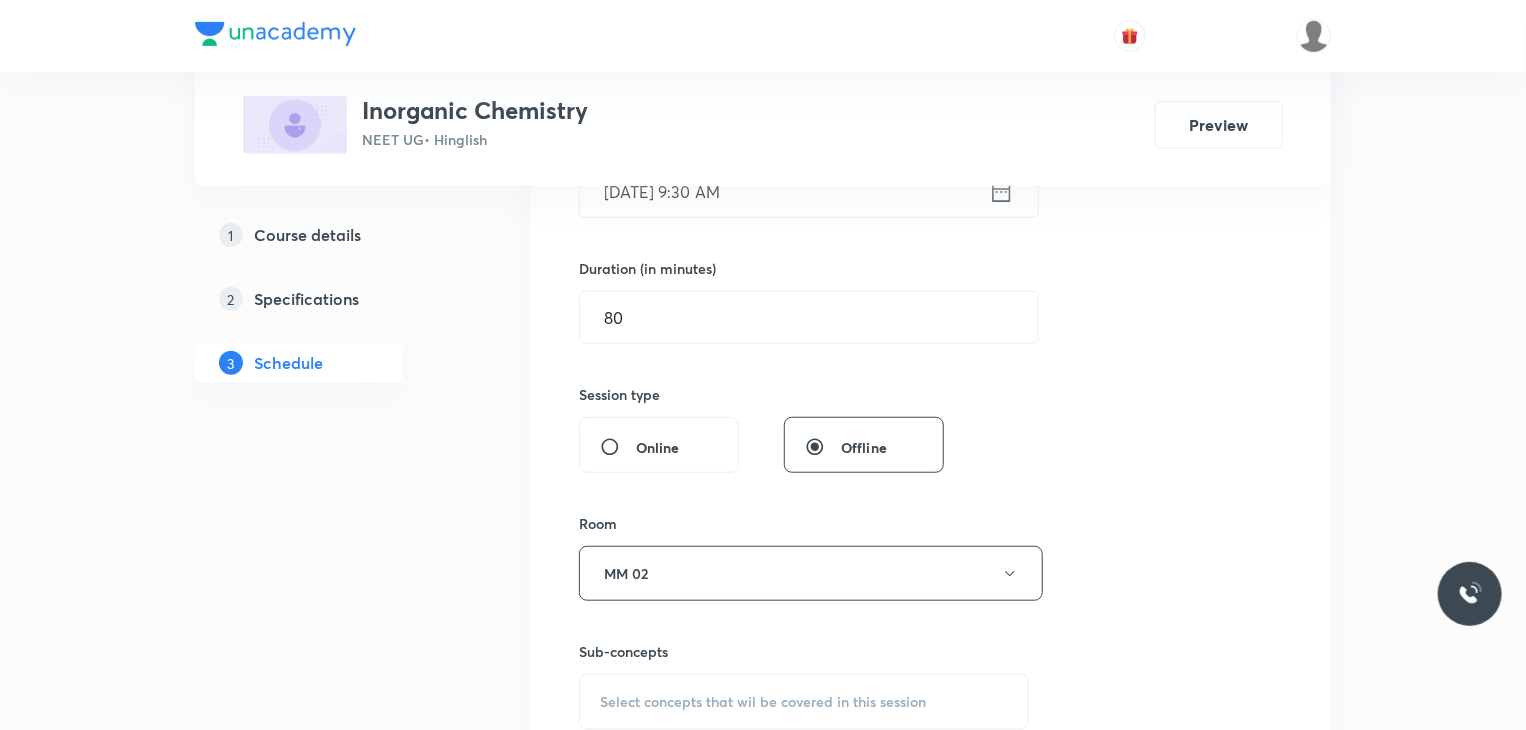 click on "Select concepts that wil be covered in this session" at bounding box center [804, 702] 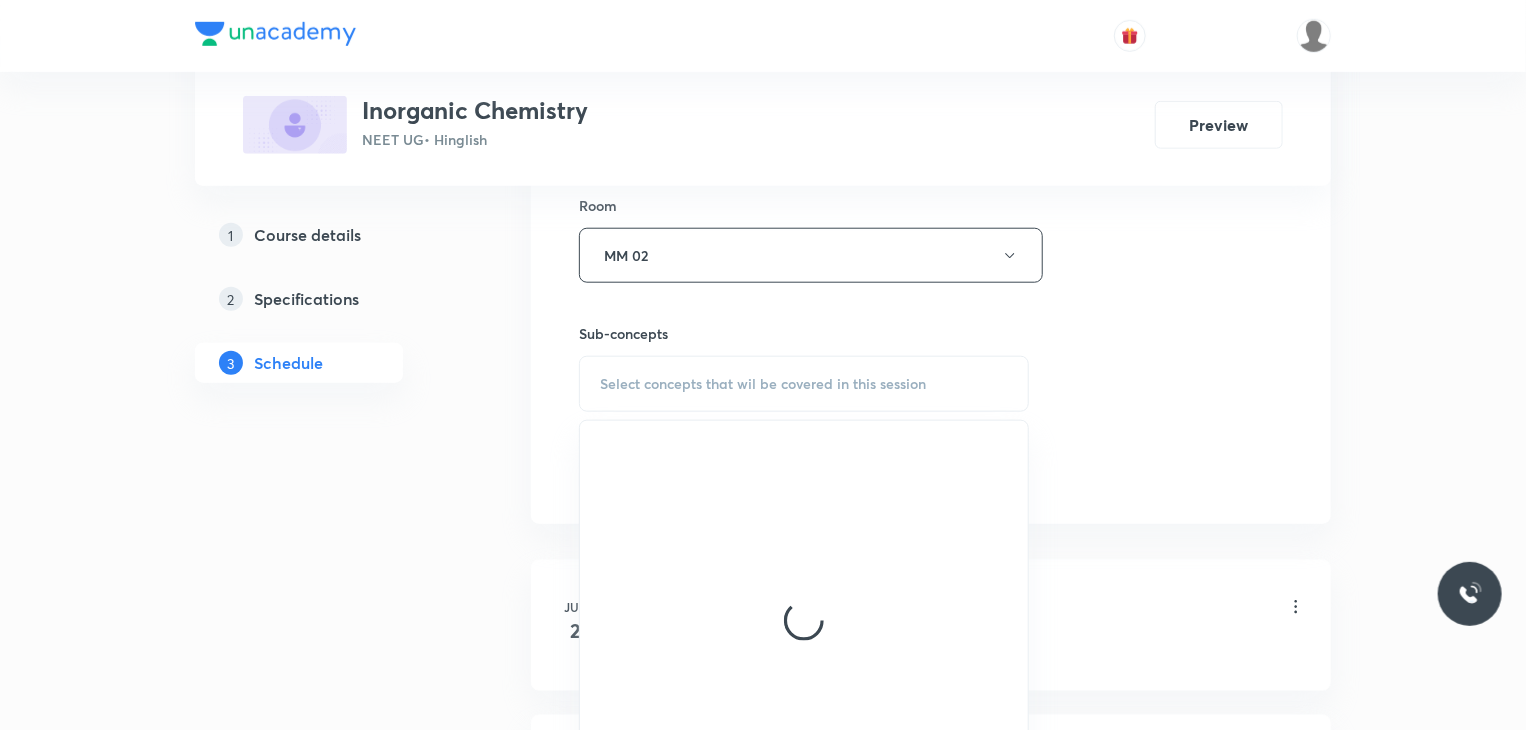scroll, scrollTop: 881, scrollLeft: 0, axis: vertical 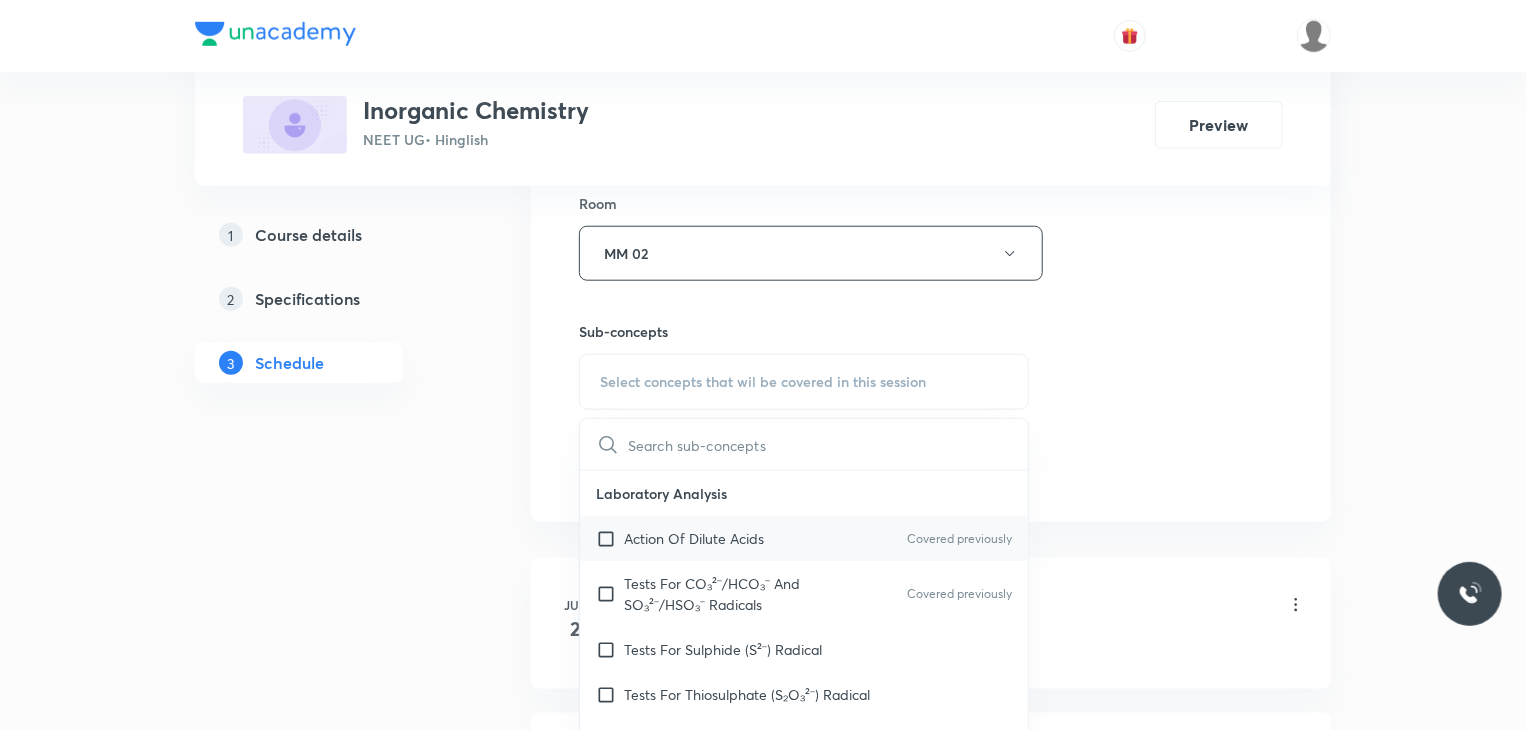 click on "Action Of Dilute Acids Covered previously" at bounding box center [804, 538] 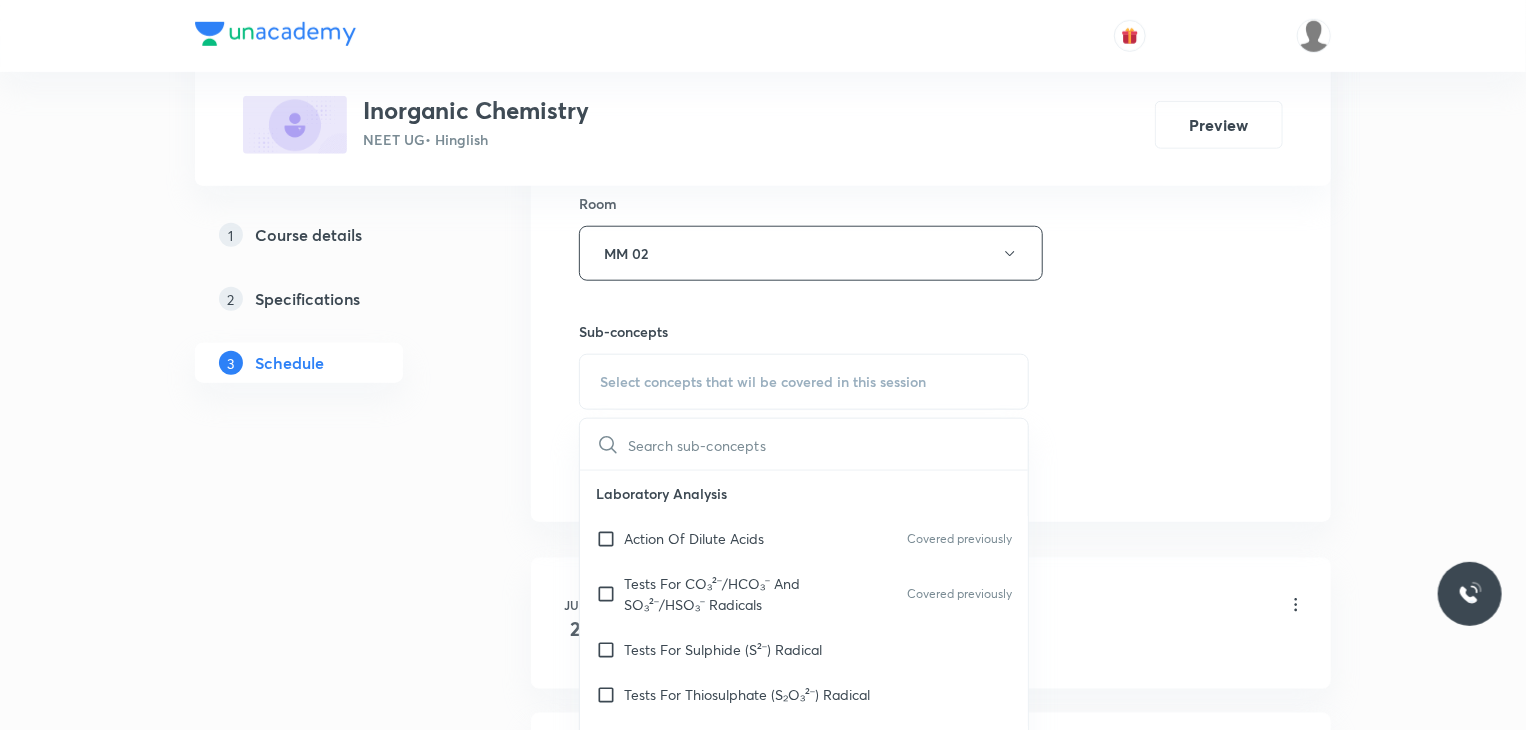 checkbox on "true" 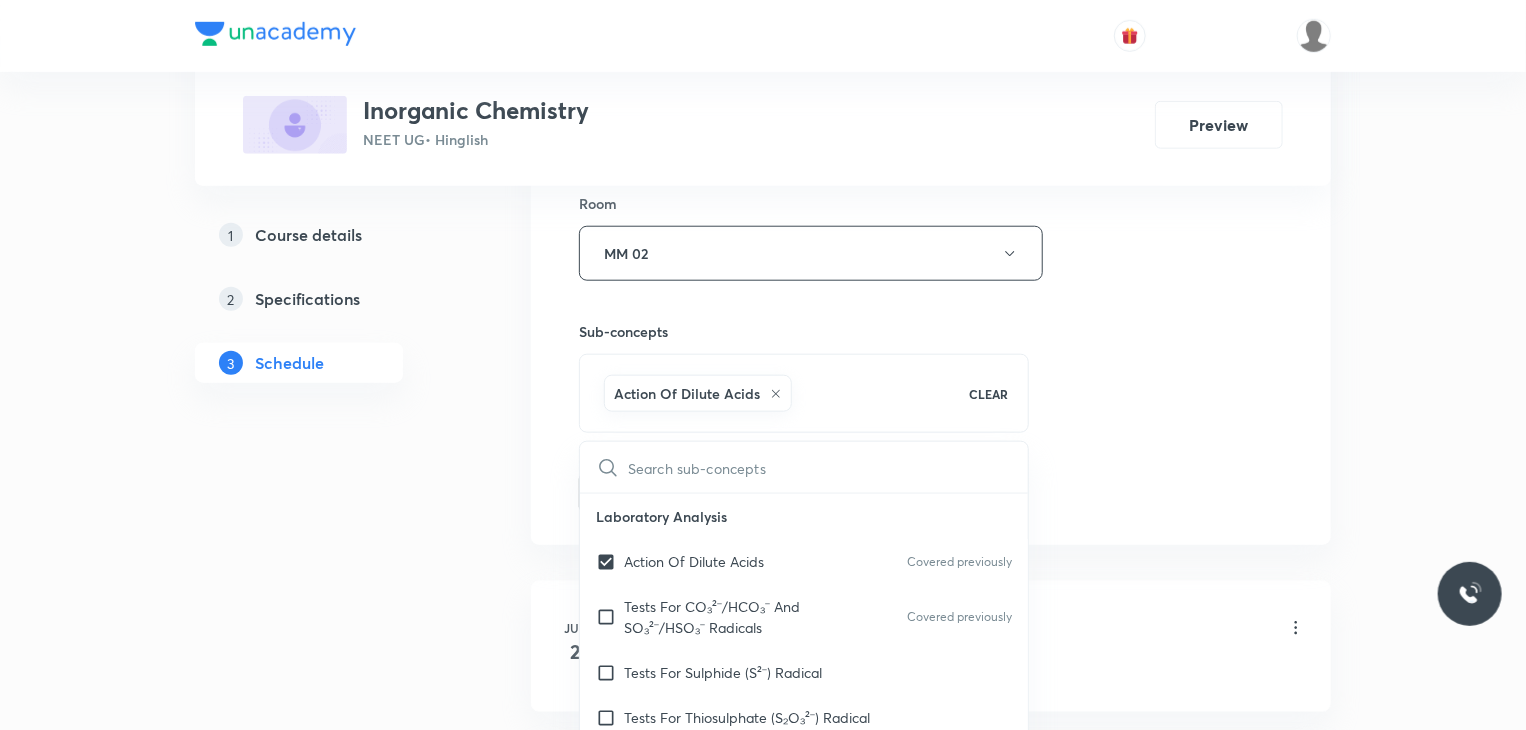 click on "Session  18 Live class Session title 16/99 Periodic Table 4 ​ Schedule for Jul 11, 2025, 9:30 AM ​ Duration (in minutes) 80 ​   Session type Online Offline Room MM 02 Sub-concepts Action Of Dilute Acids CLEAR ​ Laboratory Analysis Action Of Dilute Acids Covered previously Tests For CO₃²⁻/HCO₃⁻ And SO₃²⁻/HSO₃⁻ Radicals Covered previously Tests For Sulphide (S²⁻) Radical Tests For Thiosulphate (S₂O₃²⁻) Radical Tests For Nitrite (NO₂⁻) Radical Tests For Acetate , Formate And Oxalate Radicals Tests For Halide(Cl⁻ , Br⁻ , I⁻) Radicals Test For Nitrate (NO₃⁻) Radical Test For Sulphate(SO₄²⁻) Radical Test For Borate(BO₃³⁻) Radical Test For Phosphate(PO₄³⁻) Radical Test For Chromate(CrO₄²⁻) And Dichromate(Cr₂O₇²⁻) Radicals Test For Permanganate (MnO₄⁻) And Manganate (MnO₄²⁻) Radicals Dry Tests For Basic Radicals Wet Tests For Basic Radicals General Tests For Cations Specific Tests For Some Cations Periodic Table & Properties Cement" at bounding box center (931, 32) 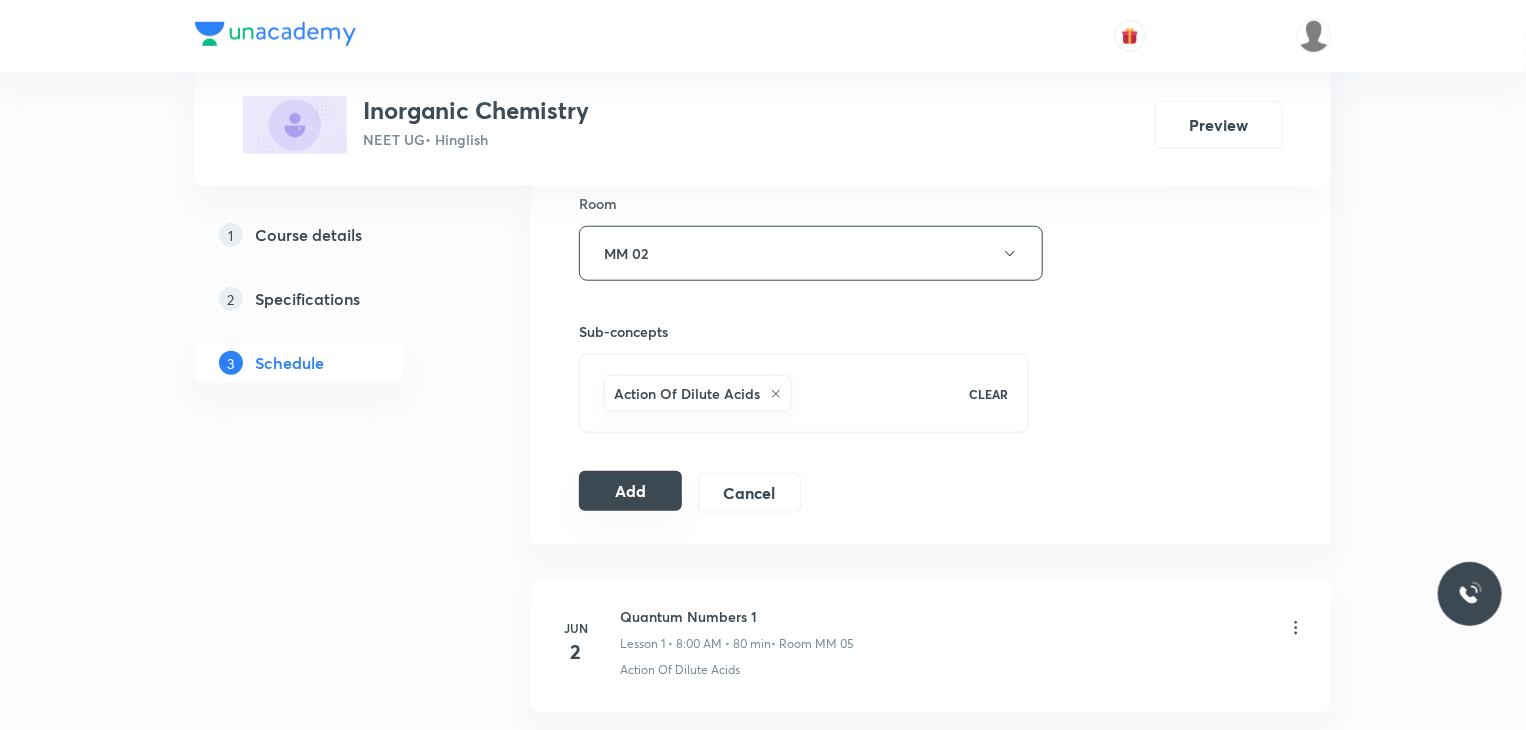 click on "Add" at bounding box center [630, 491] 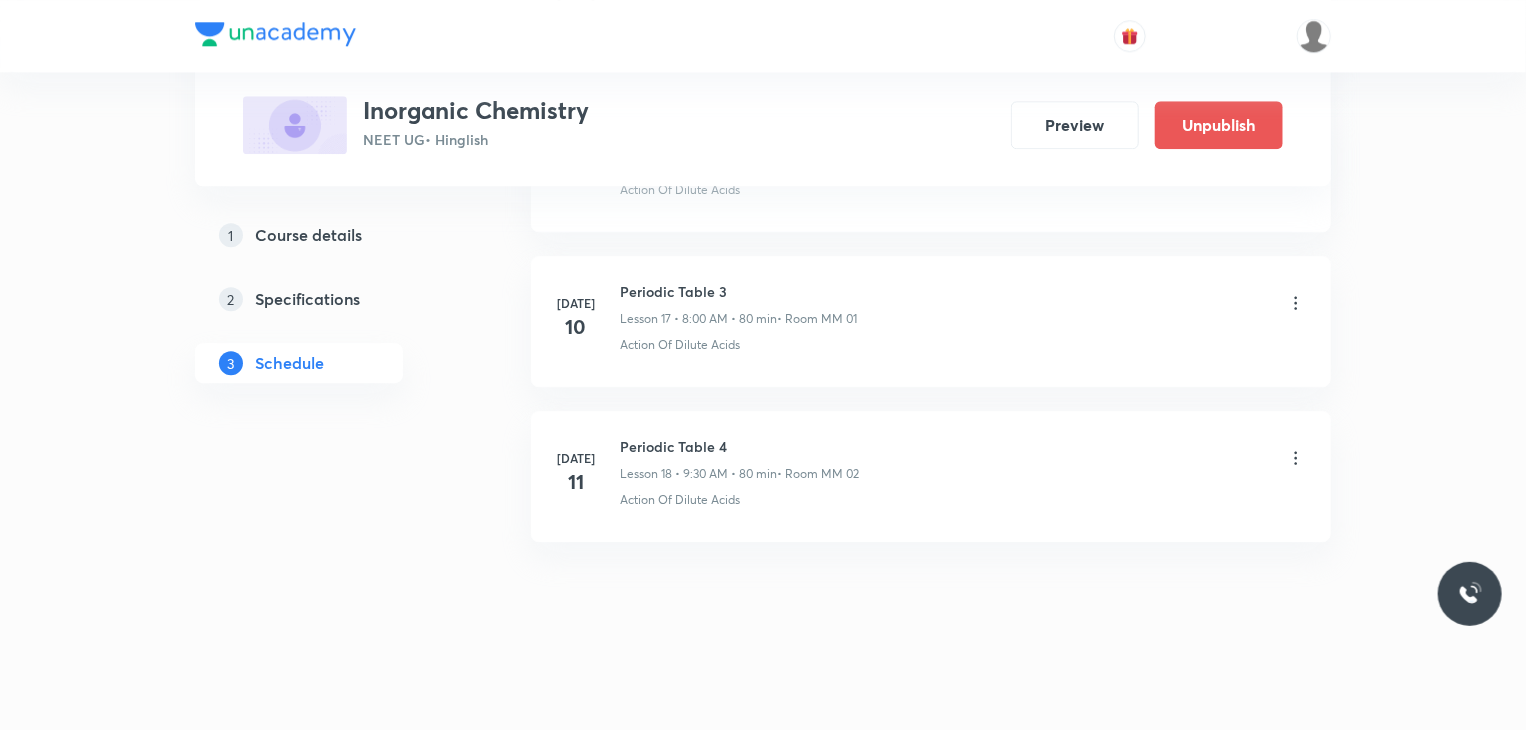 scroll, scrollTop: 2582, scrollLeft: 0, axis: vertical 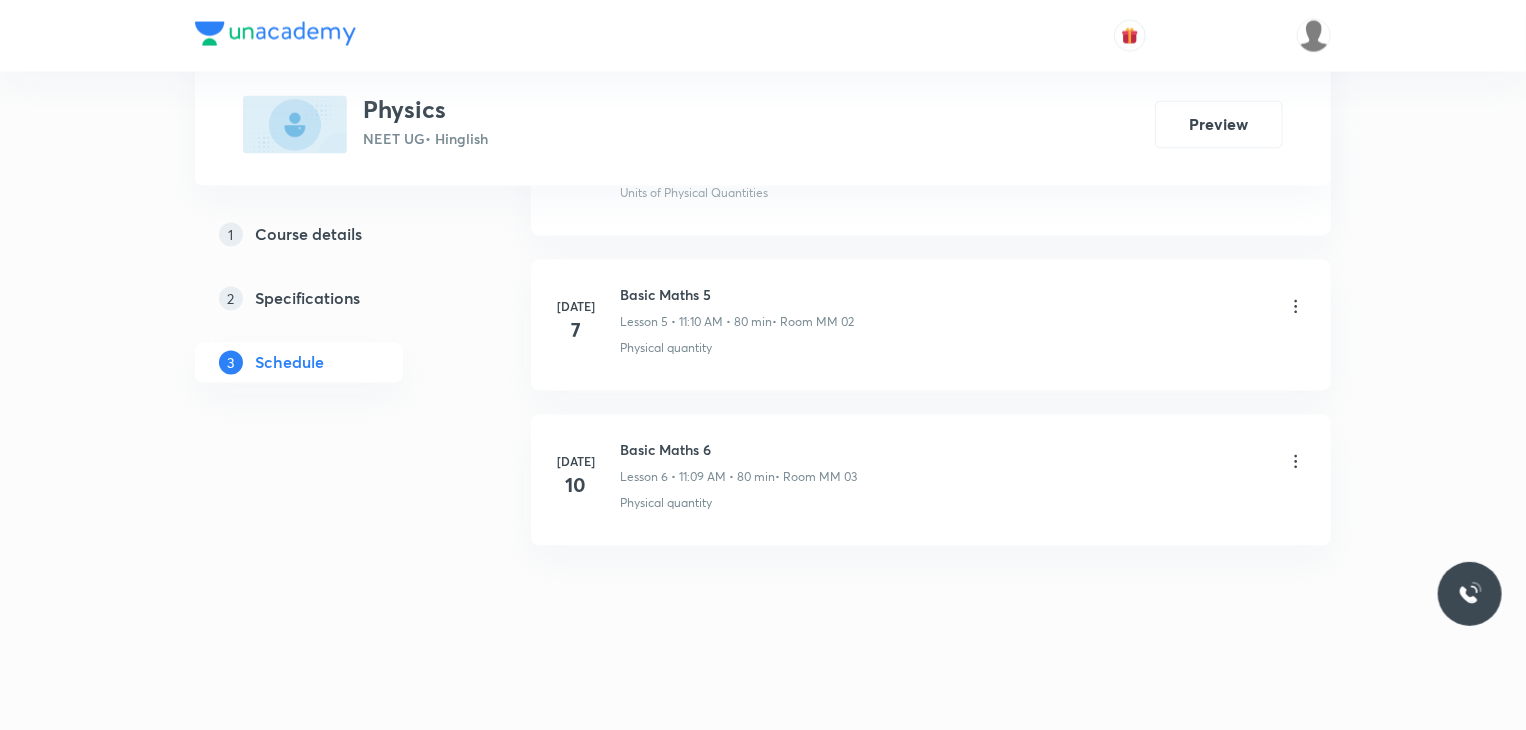click on "Jul 10 Basic Maths 6 Lesson 6 • 11:09 AM • 80 min  • Room MM 03 Physical quantity" at bounding box center (931, 480) 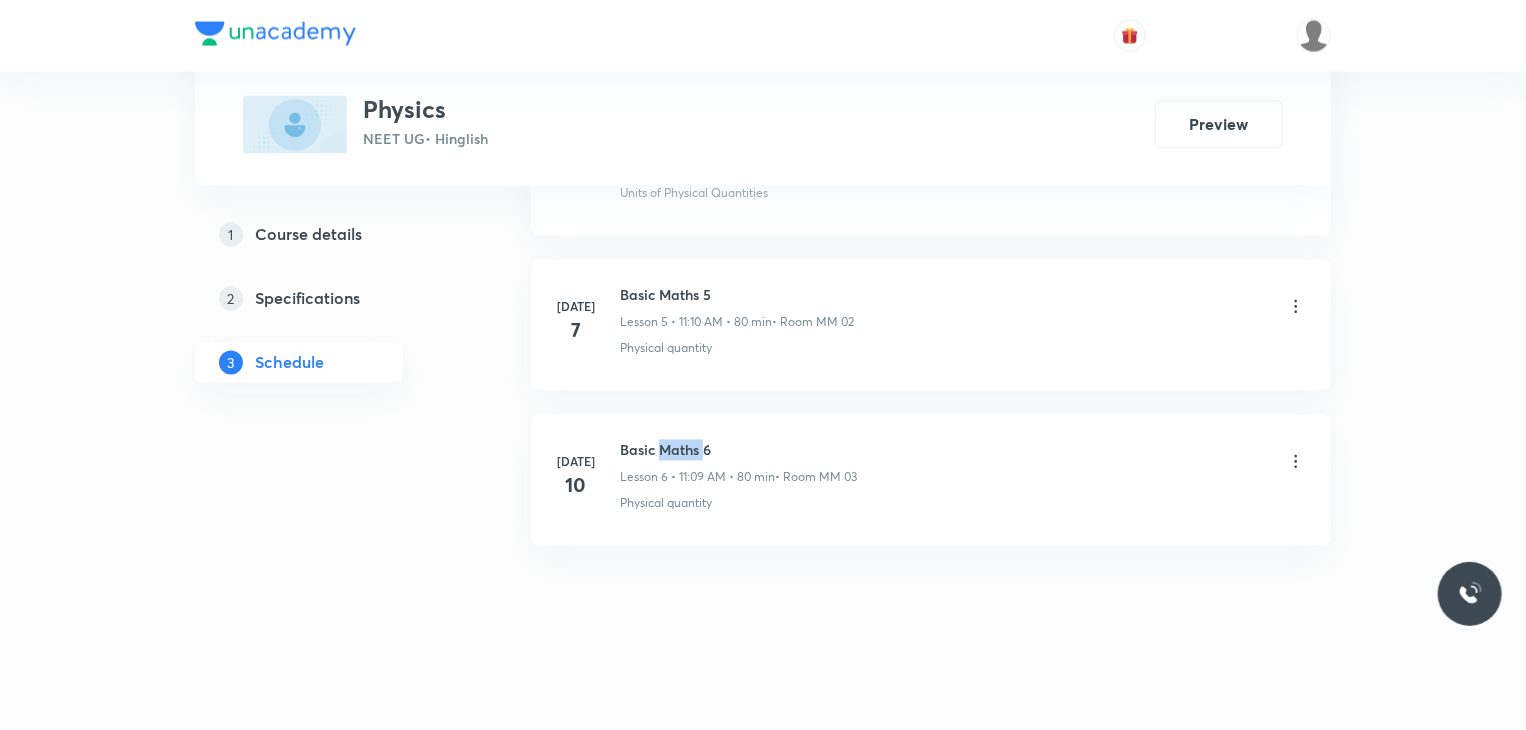 click on "Jul 10 Basic Maths 6 Lesson 6 • 11:09 AM • 80 min  • Room MM 03 Physical quantity" at bounding box center (931, 480) 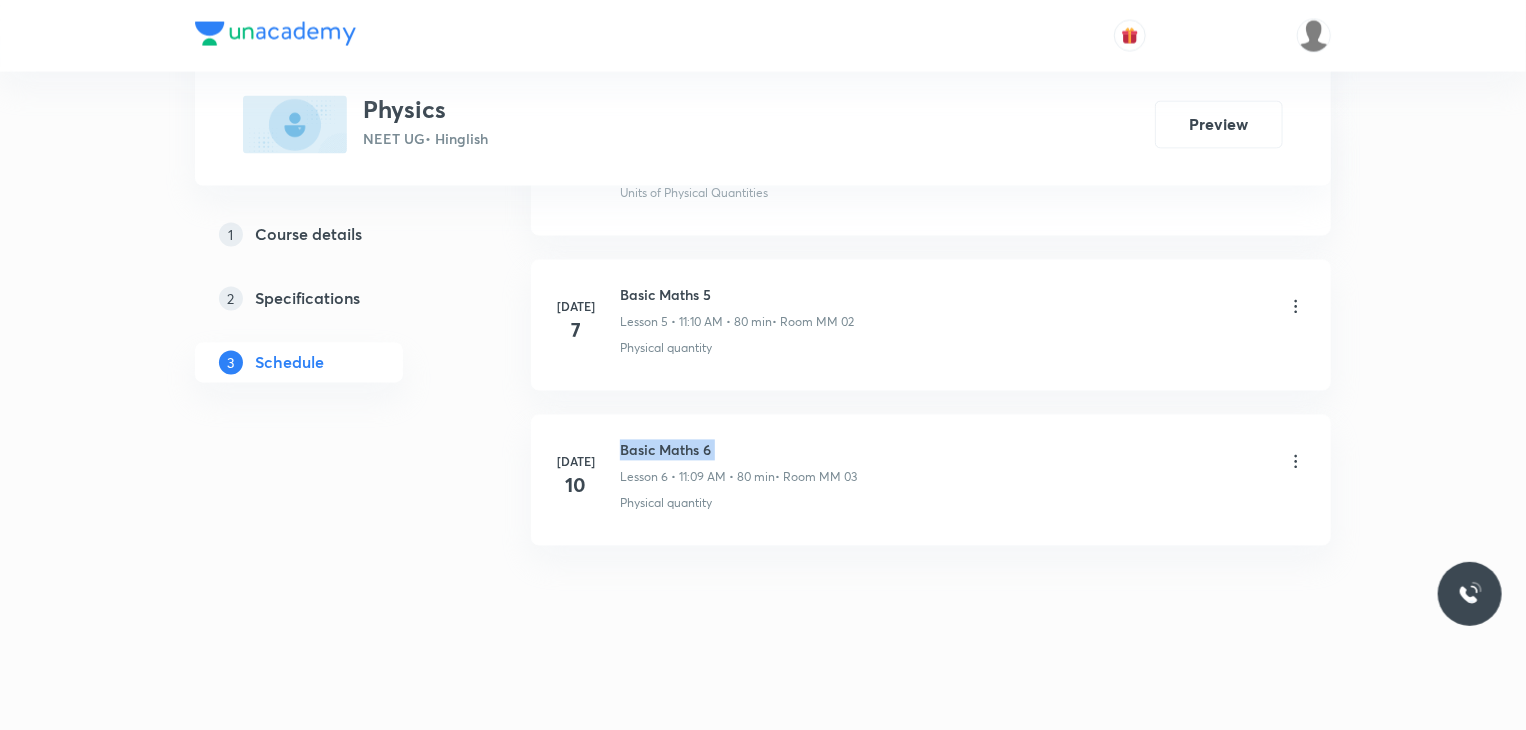 click on "Jul 10 Basic Maths 6 Lesson 6 • 11:09 AM • 80 min  • Room MM 03 Physical quantity" at bounding box center [931, 480] 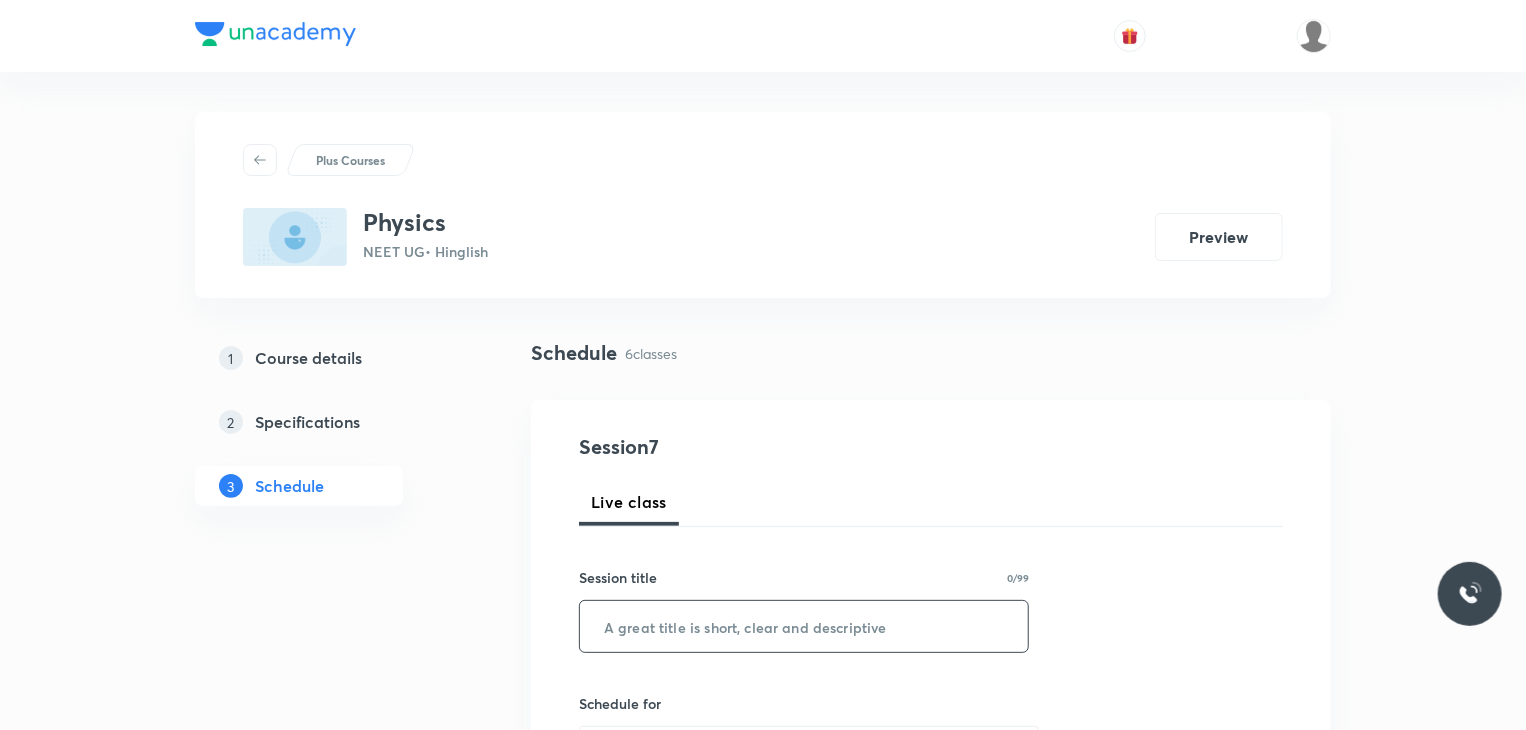 click at bounding box center [804, 626] 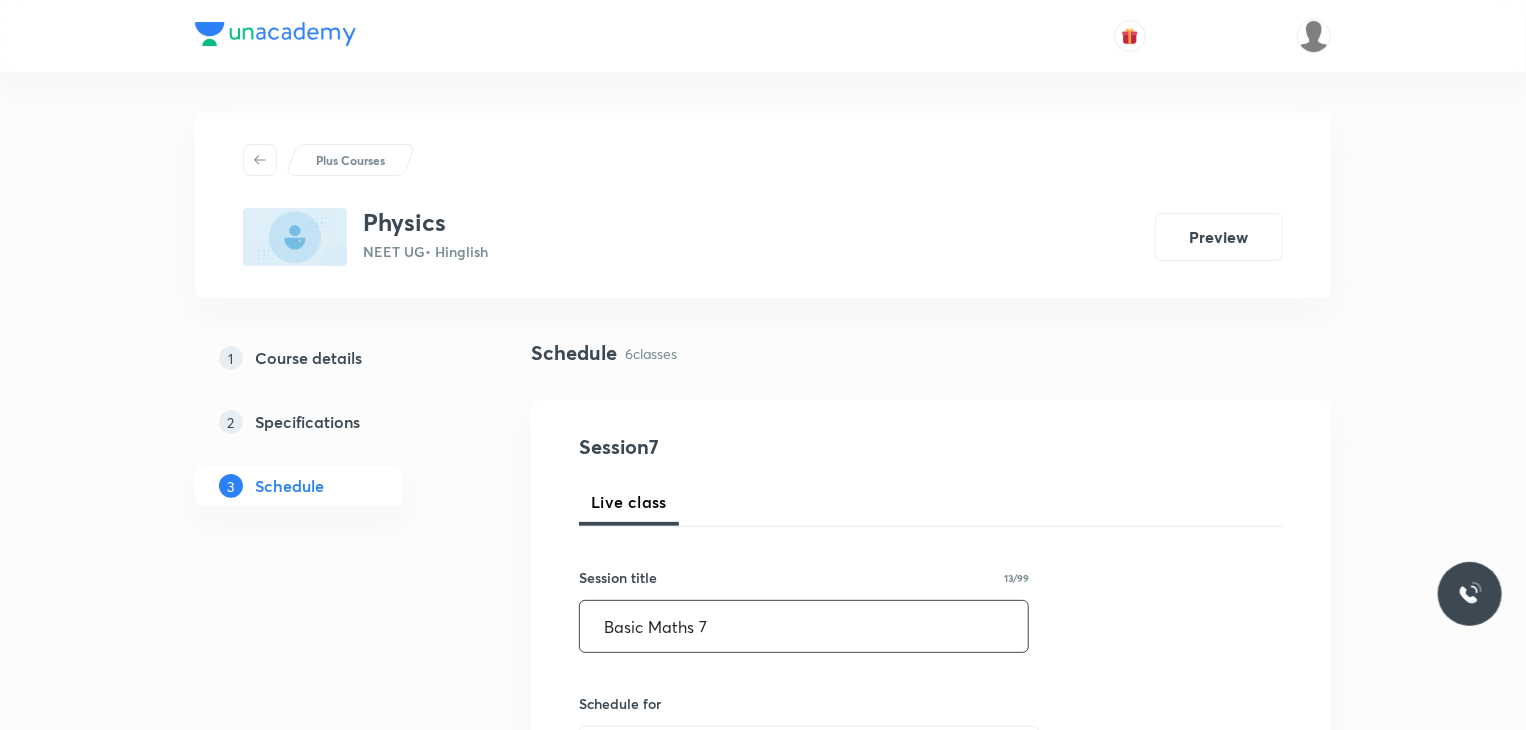 scroll, scrollTop: 214, scrollLeft: 0, axis: vertical 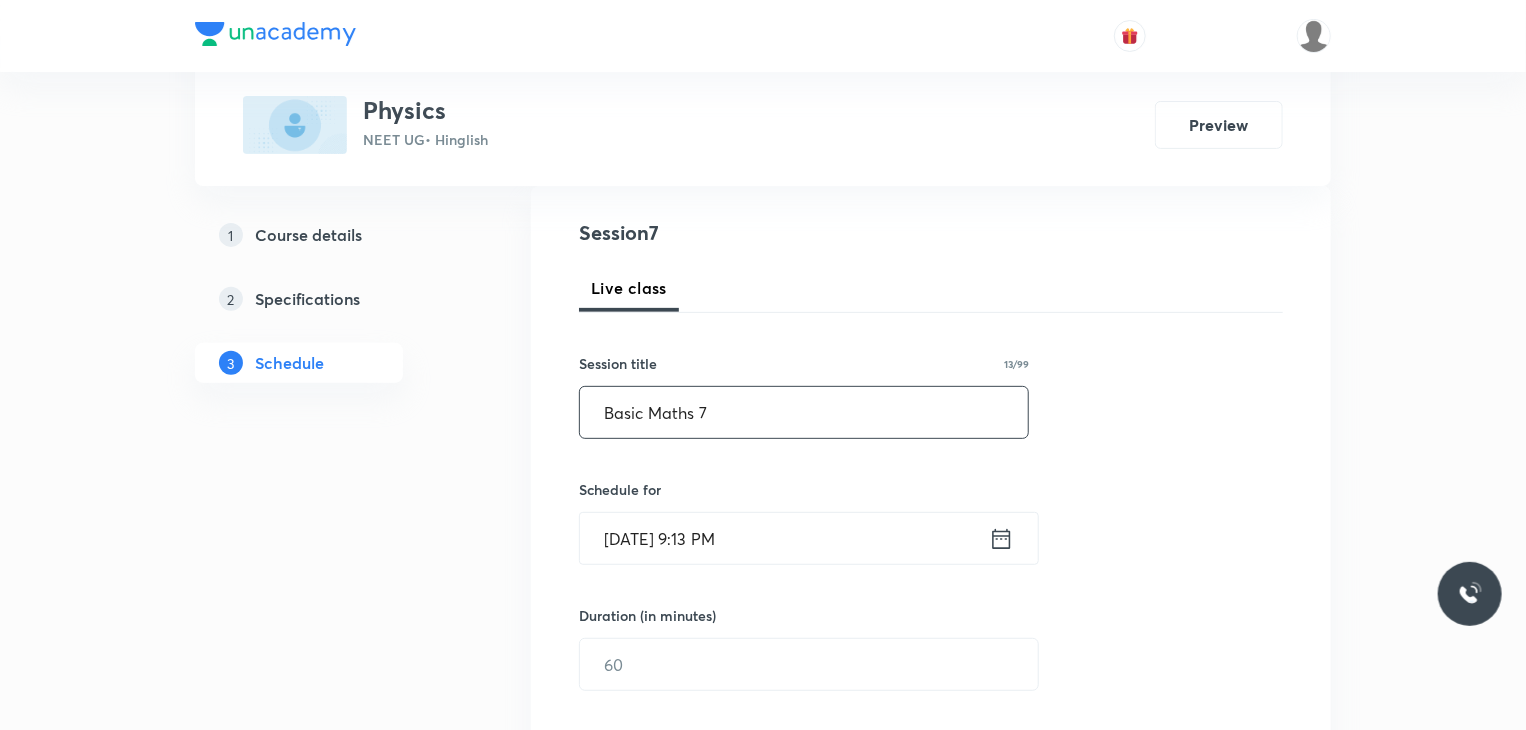 type on "Basic Maths 7" 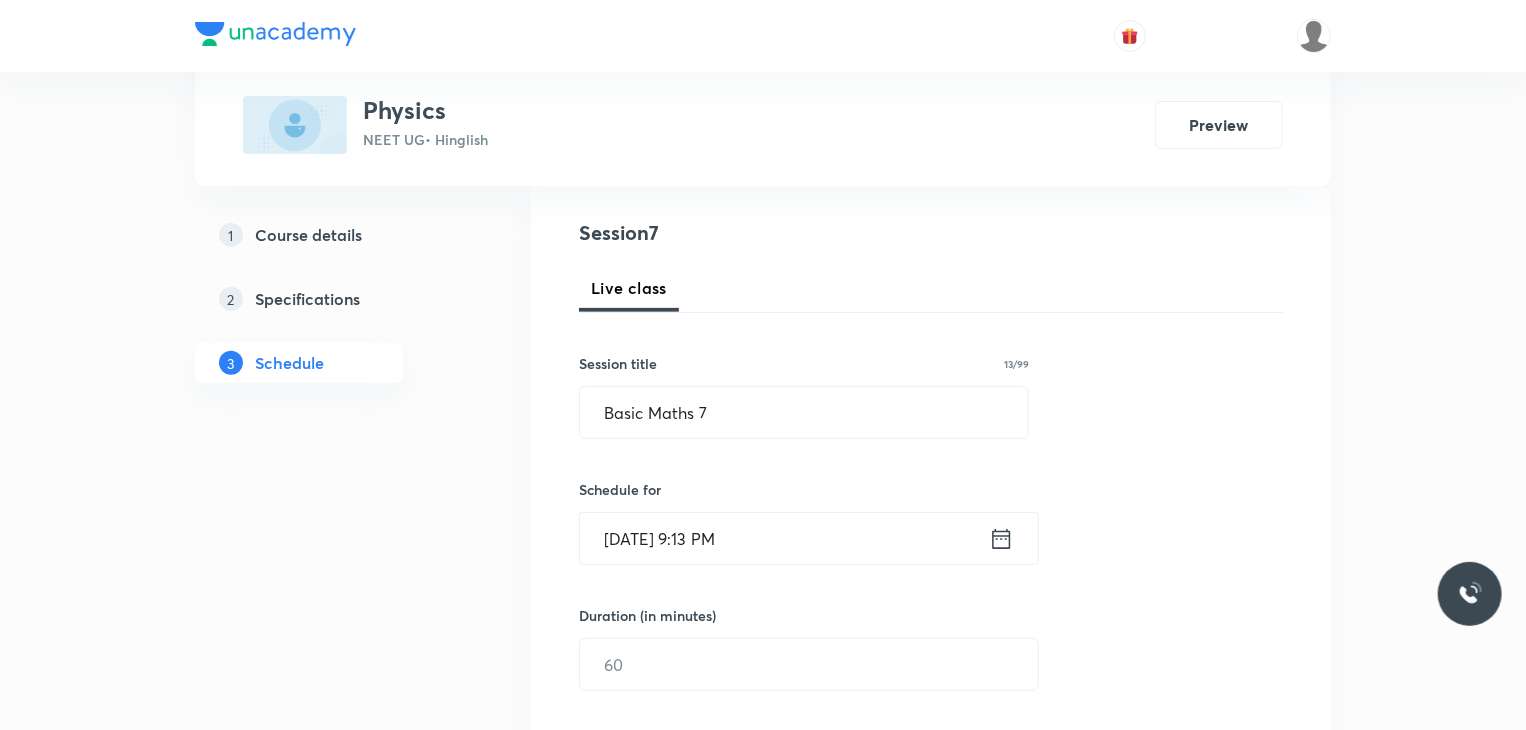 click on "Jul 10, 2025, 9:13 PM" at bounding box center (784, 538) 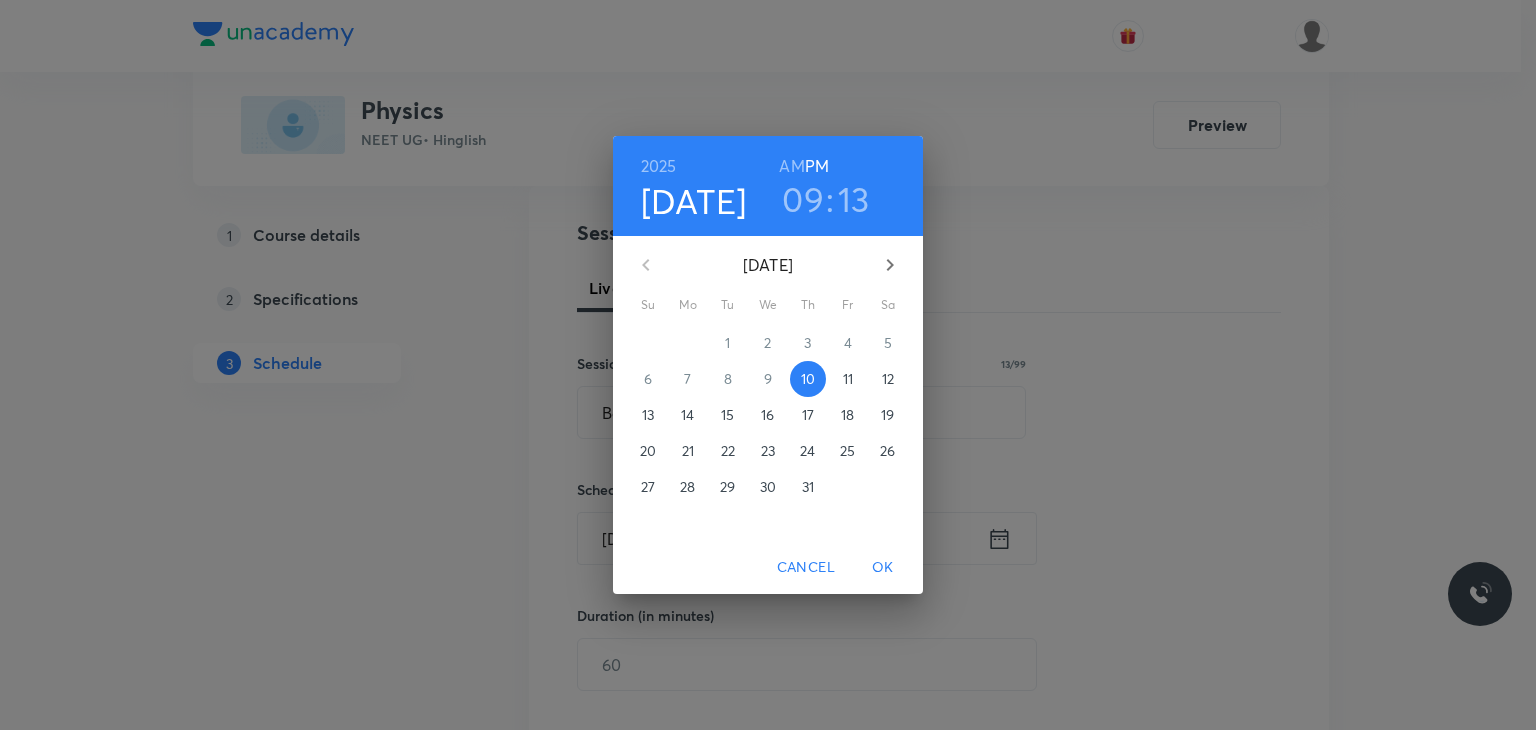 click on "11" at bounding box center [848, 379] 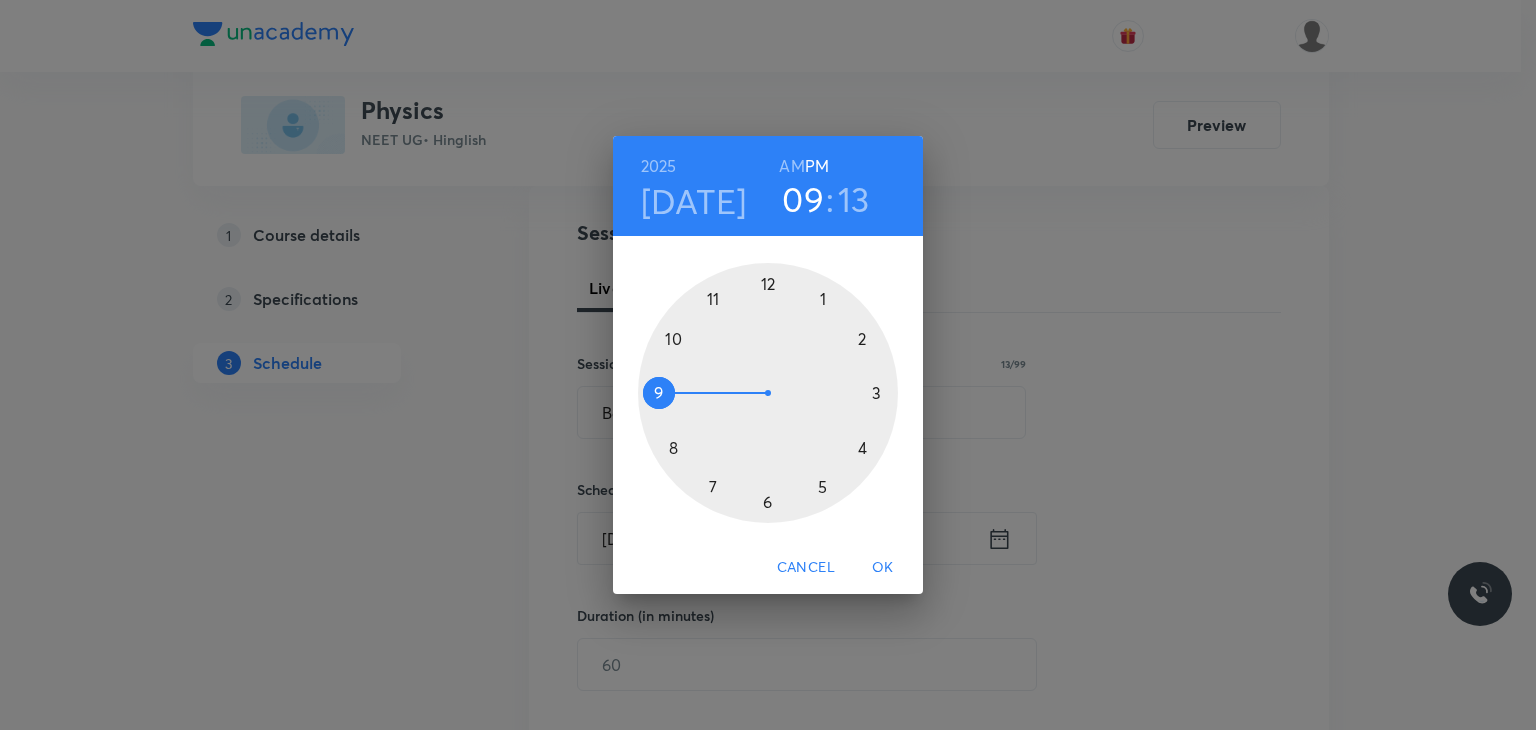click on "AM" at bounding box center [791, 166] 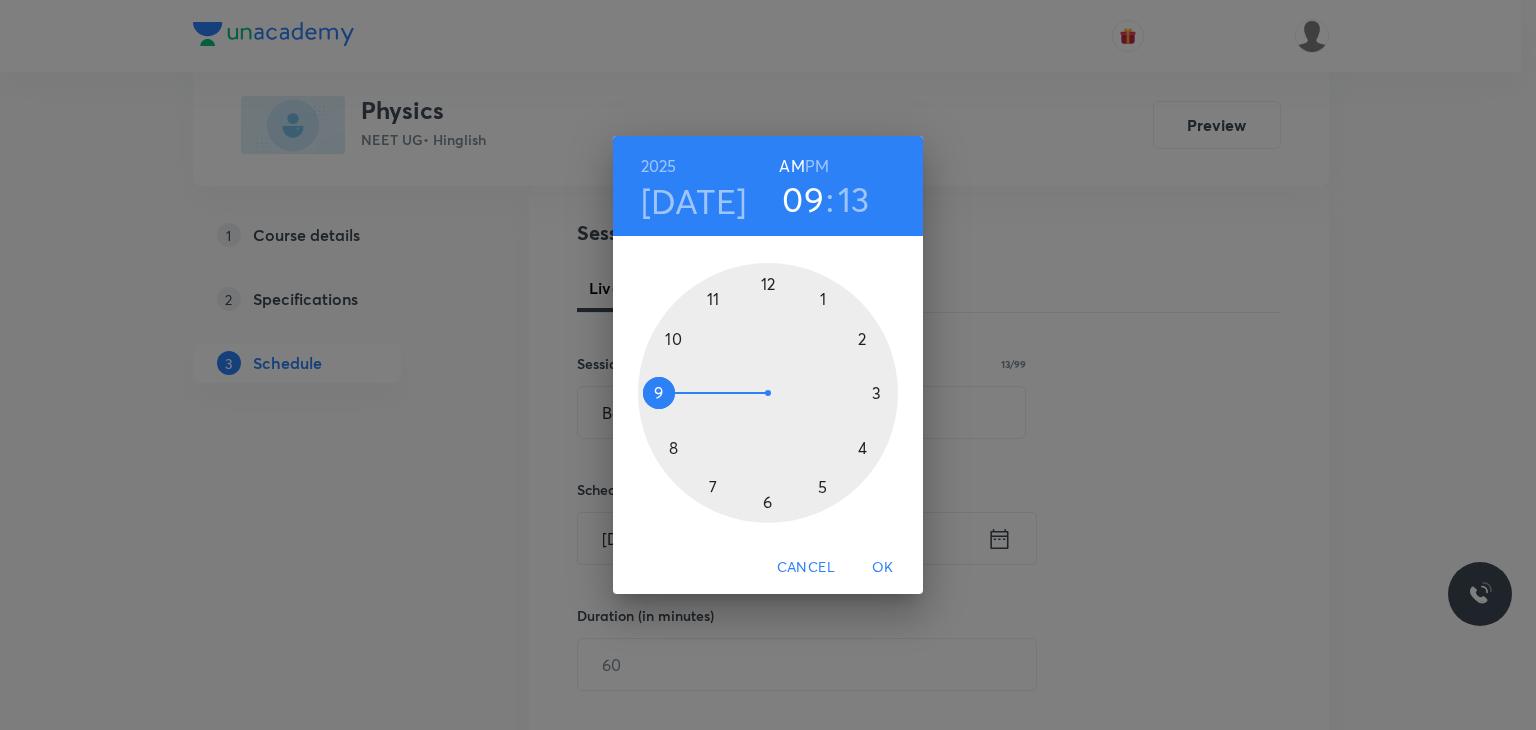 click at bounding box center [768, 393] 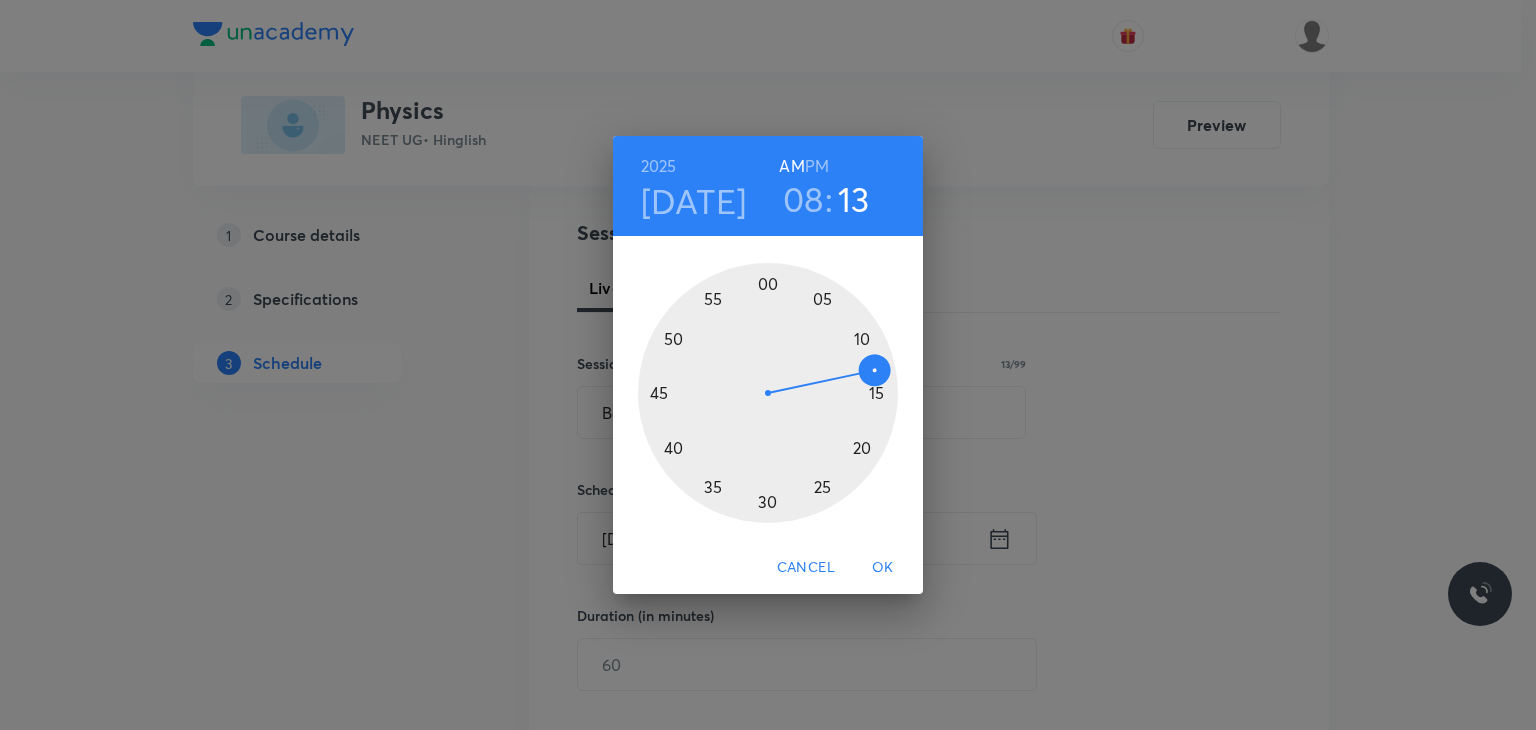 click at bounding box center [768, 393] 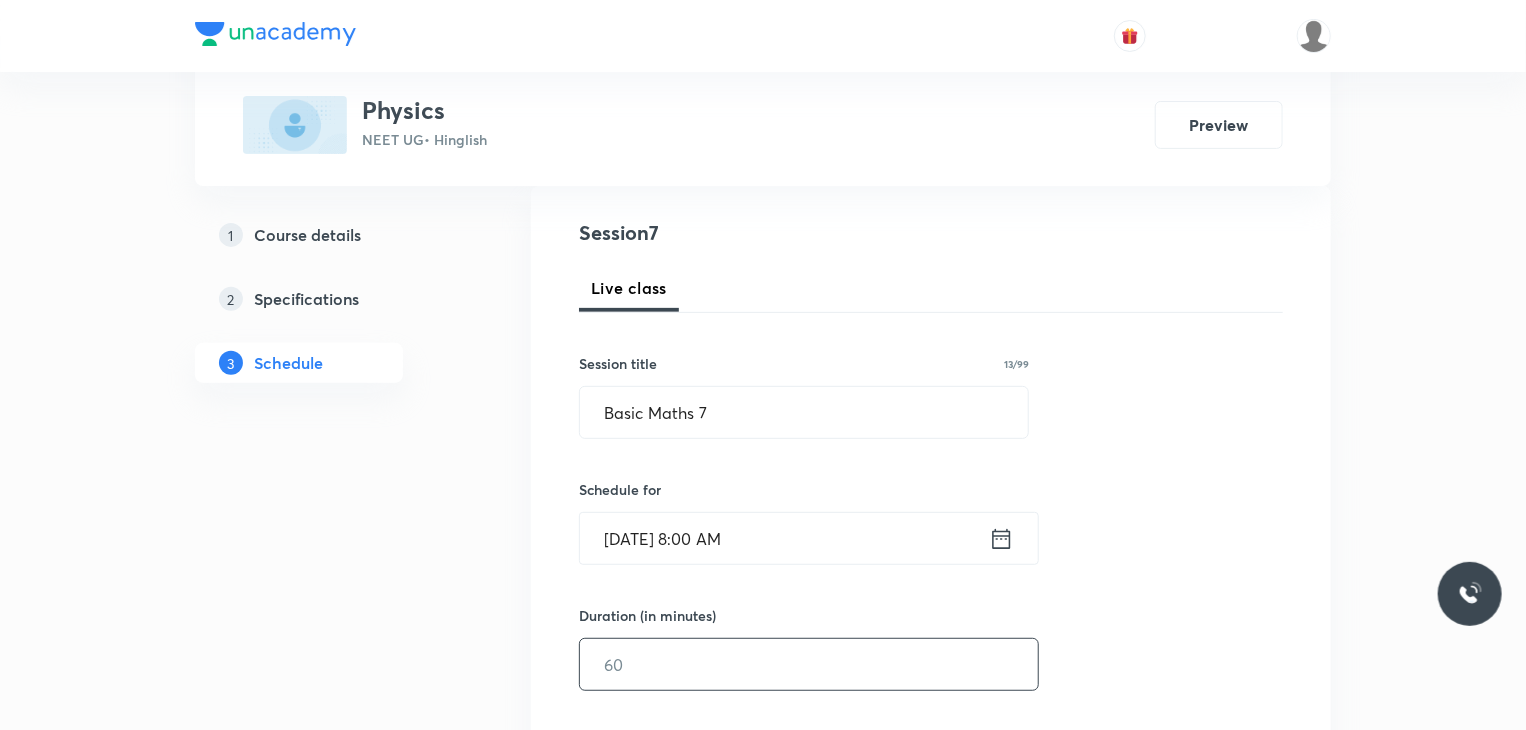 click at bounding box center (809, 664) 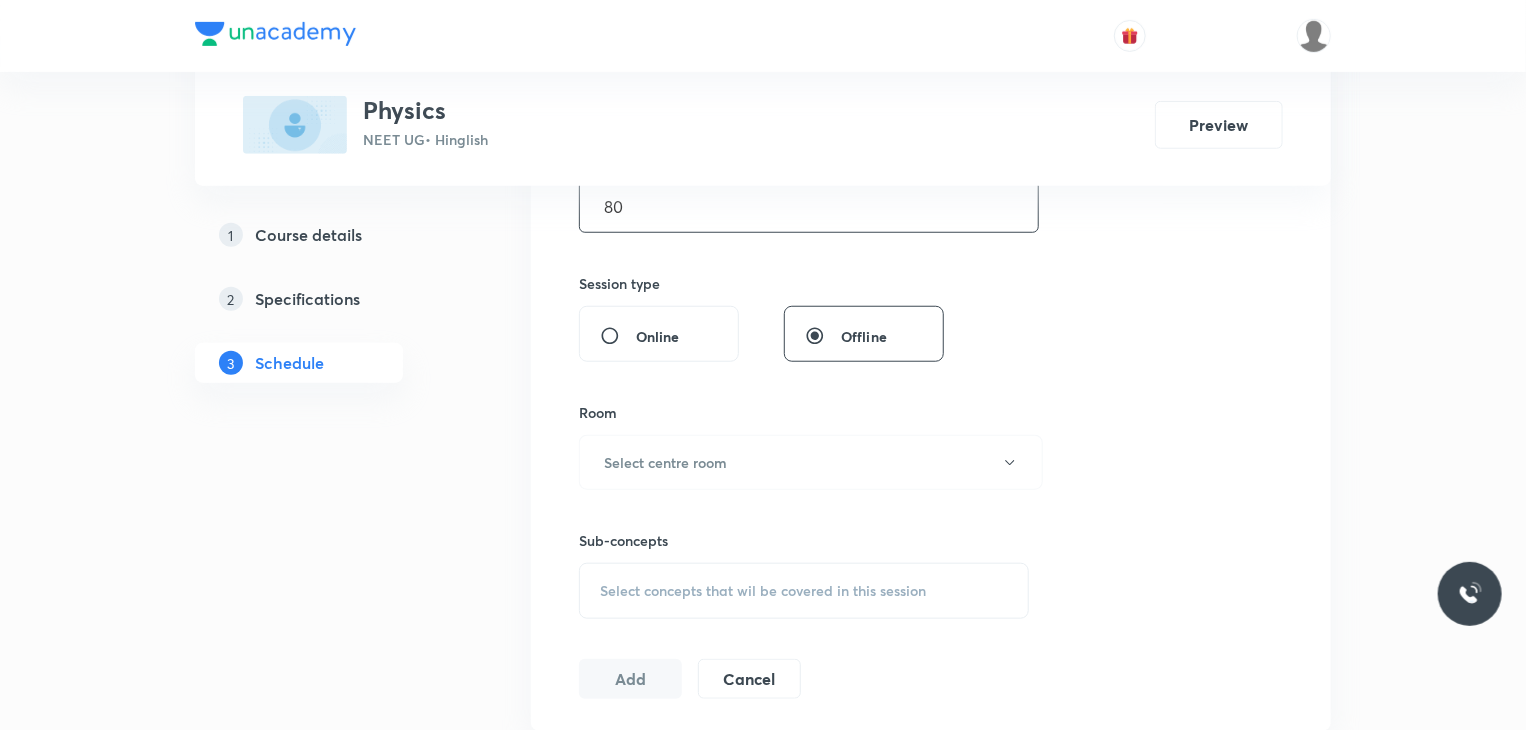scroll, scrollTop: 676, scrollLeft: 0, axis: vertical 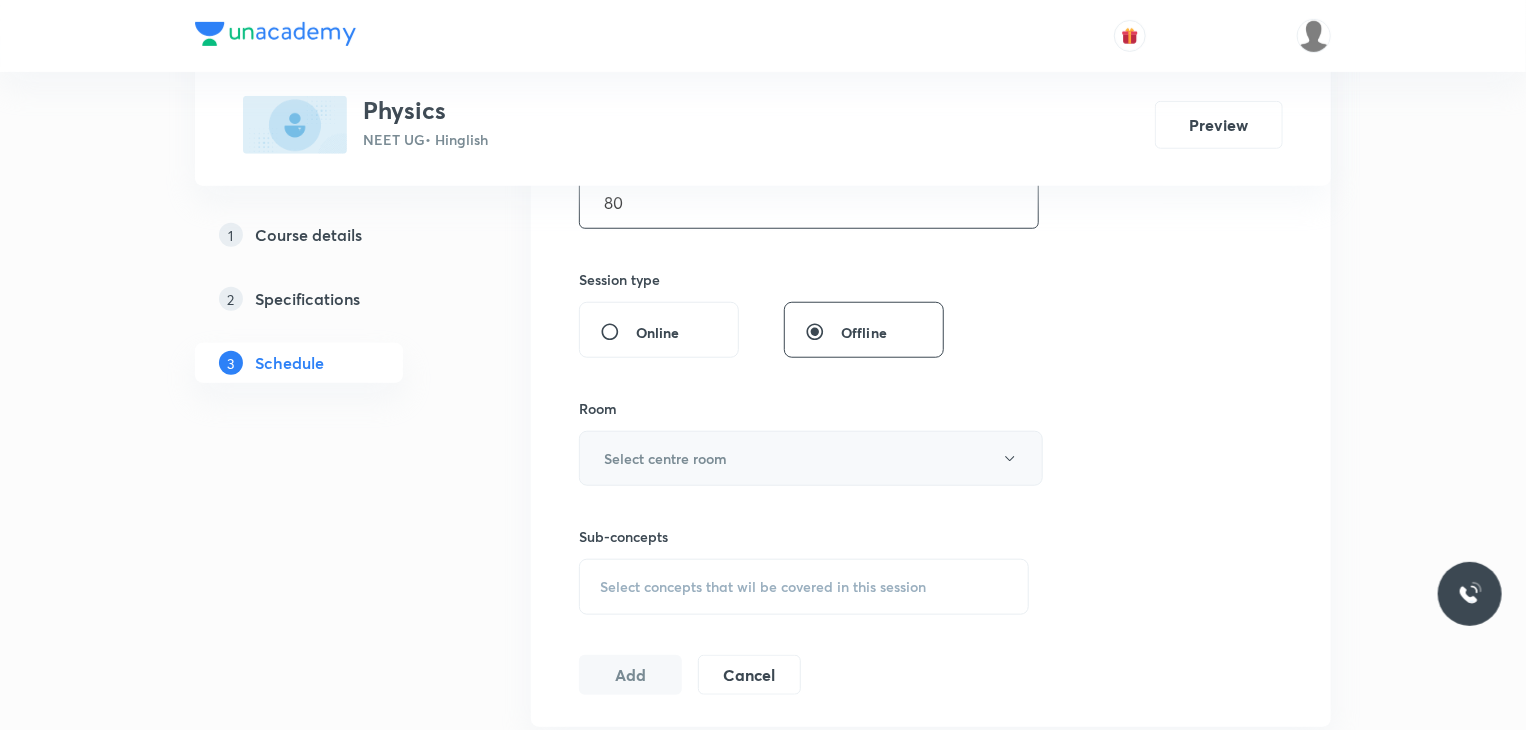 type on "80" 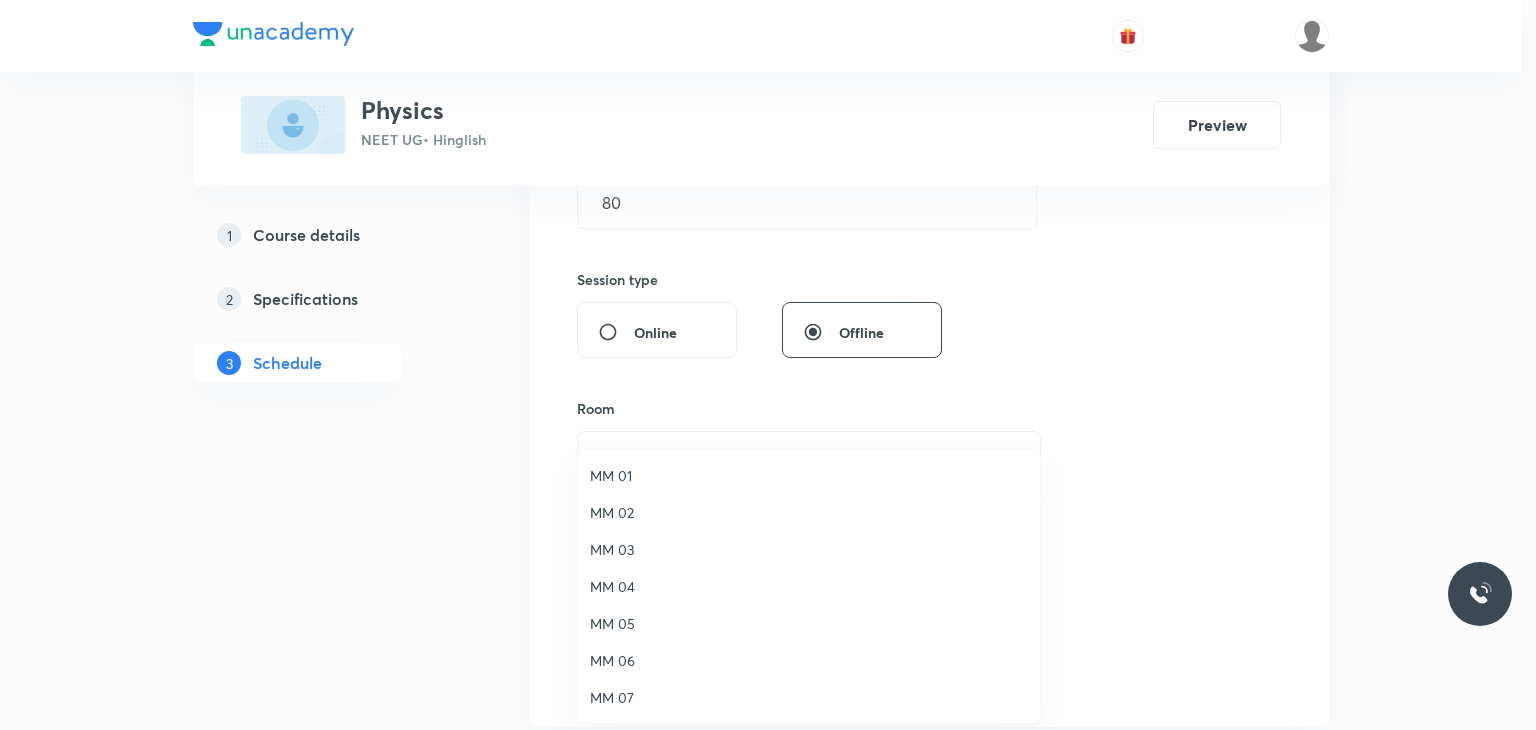 click on "MM 04" at bounding box center (809, 586) 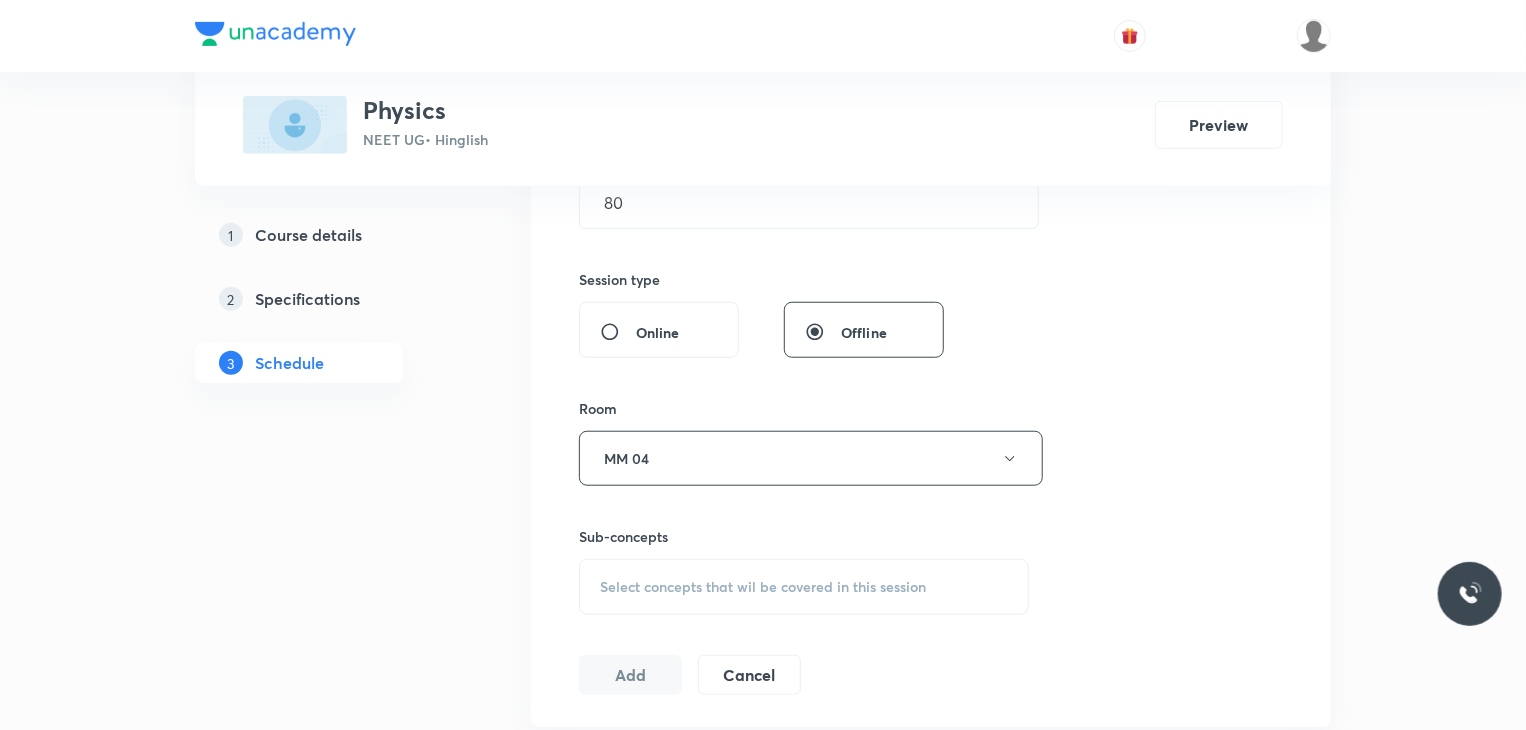 click on "Select concepts that wil be covered in this session" at bounding box center [763, 587] 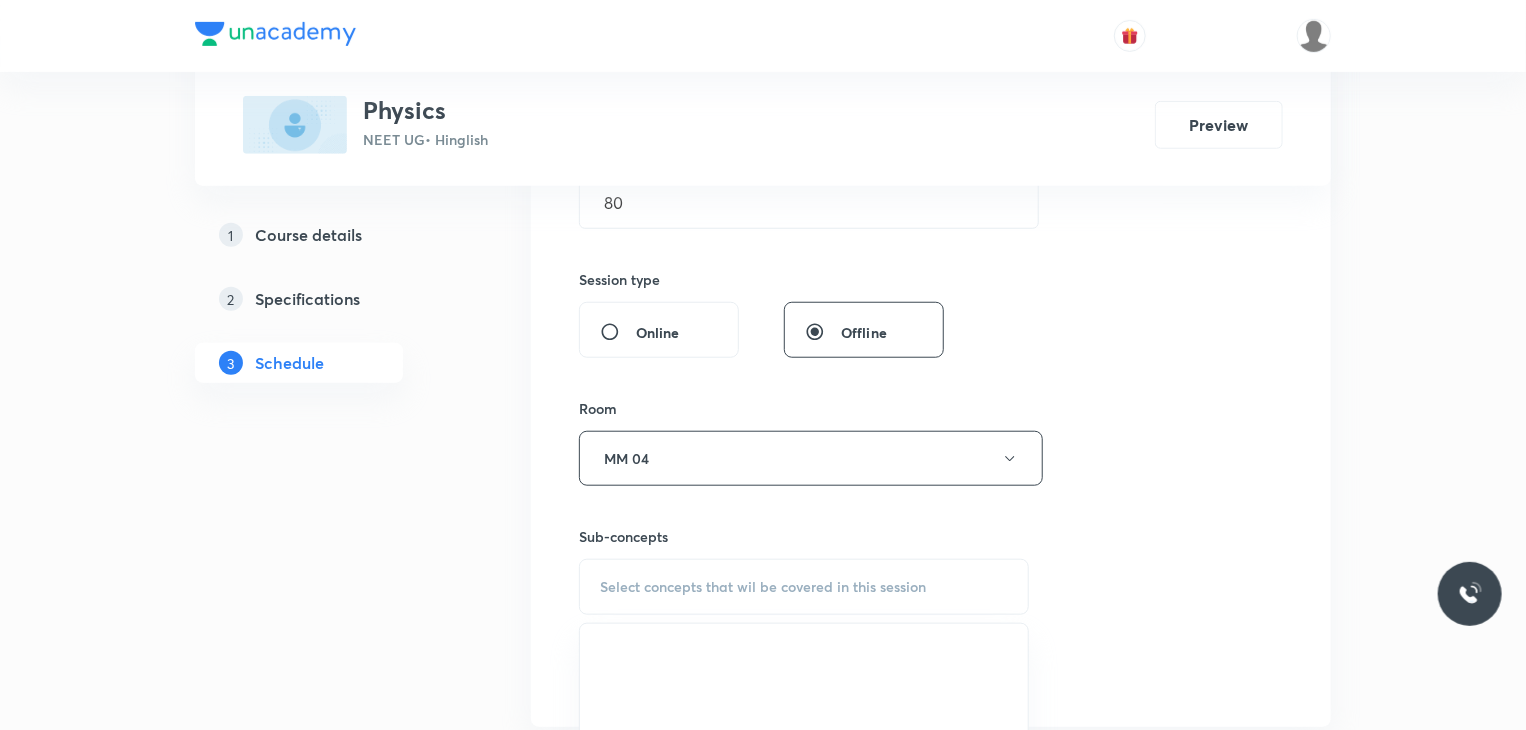 scroll, scrollTop: 944, scrollLeft: 0, axis: vertical 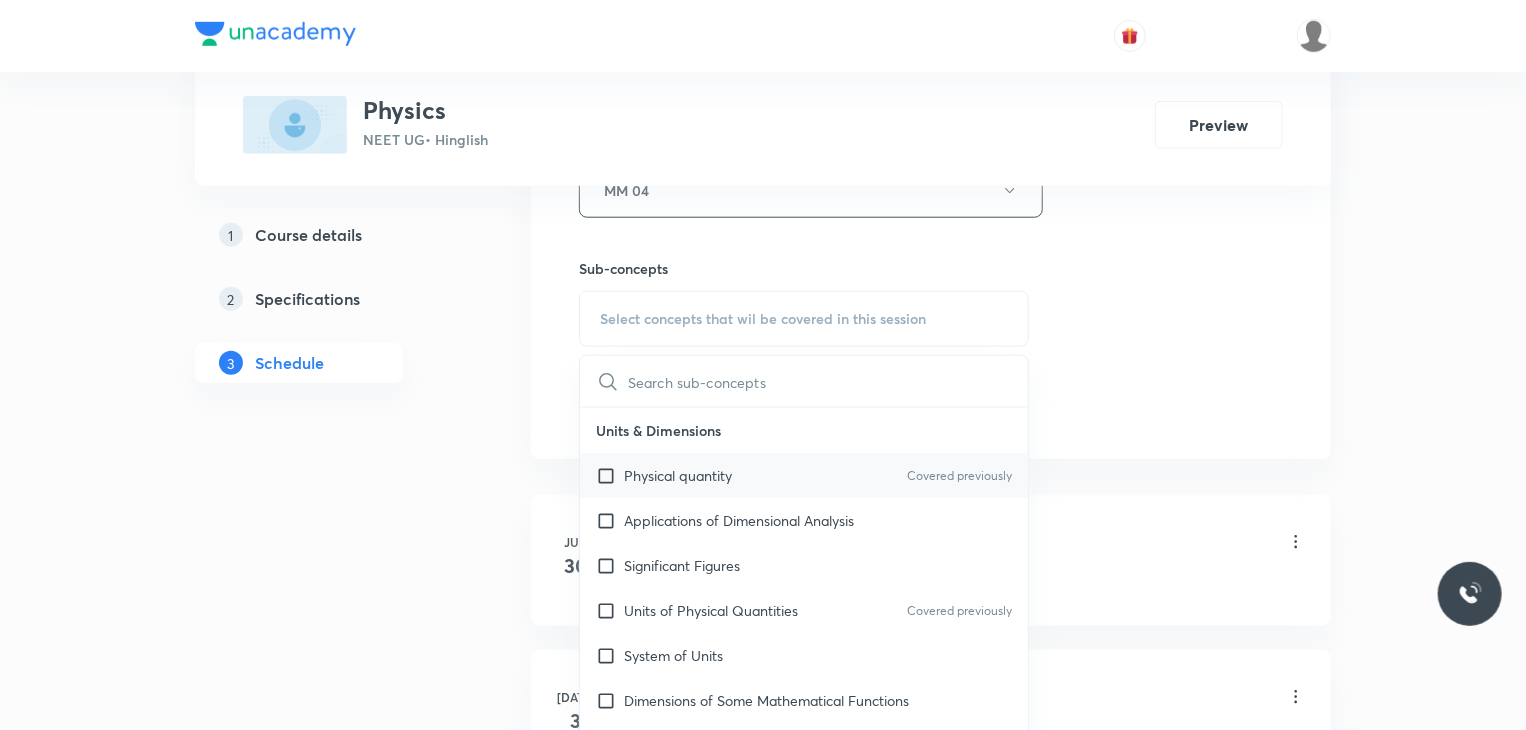 click on "Physical quantity Covered previously" at bounding box center (804, 475) 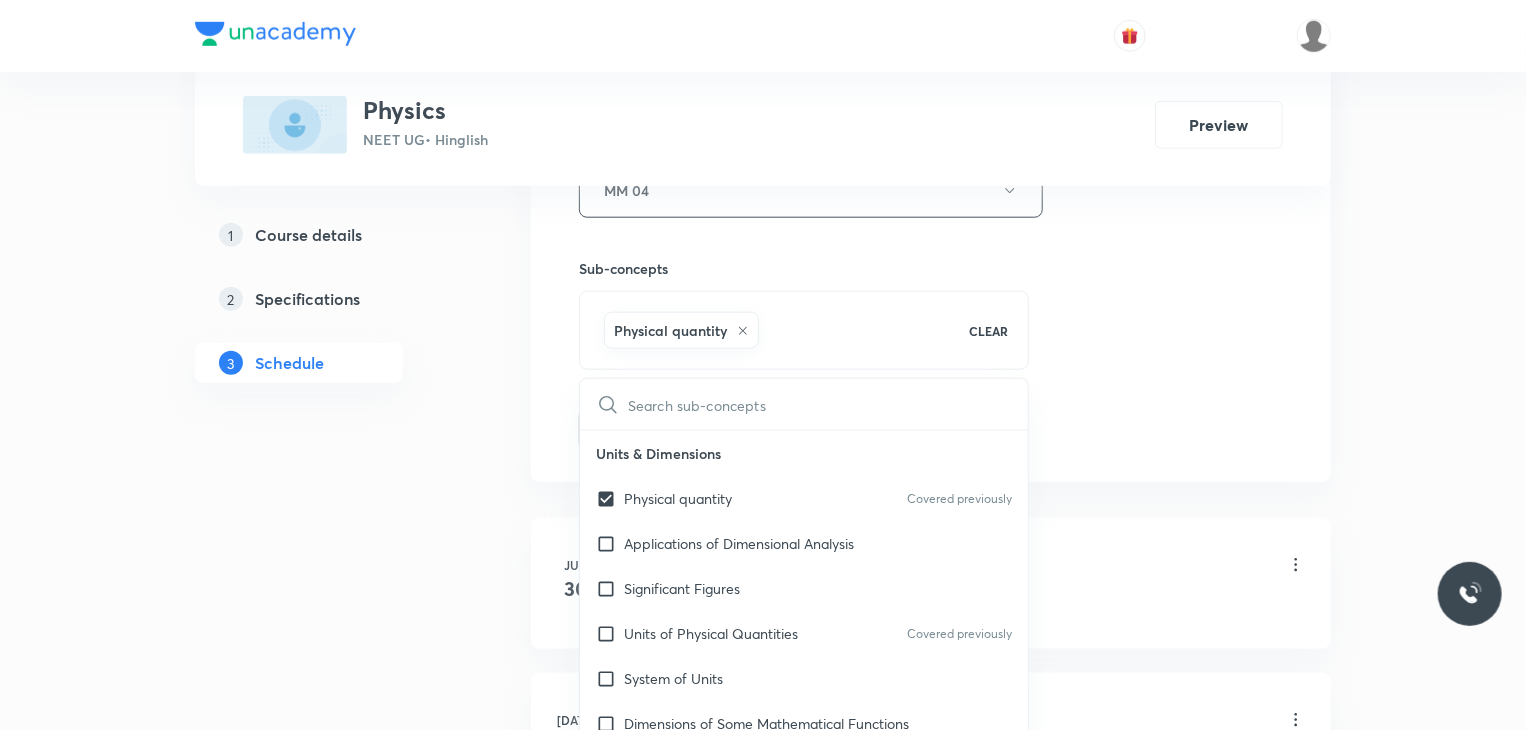 click on "Session  7 Live class Session title 13/99 Basic Maths 7 ​ Schedule for Jul 11, 2025, 8:00 AM ​ Duration (in minutes) 80 ​   Session type Online Offline Room MM 04 Sub-concepts Physical quantity CLEAR ​ Units & Dimensions Physical quantity Covered previously Applications of Dimensional Analysis Significant Figures Units of Physical Quantities Covered previously System of Units Dimensions of Some Mathematical Functions Unit and Dimension Product of Two Vectors Subtraction of Vectors Cross Product Least Count Analysis Errors of Measurement Vernier Callipers Screw Gauge Zero Error Basic Mathematics Elementary Algebra Elementary Trigonometry Basic Coordinate Geometry Functions Differentiation Integral of a Function Use of Differentiation & Integration in One Dimensional Motion Derivatives of Equations of Motion by Calculus Basic Mathematics Laboratory Experiments Laboratory Experiments Basics & Laboratory Representation of Vector Addition of Vectors Components of a Vector Unit Vectors Displacement Vector" at bounding box center [931, -31] 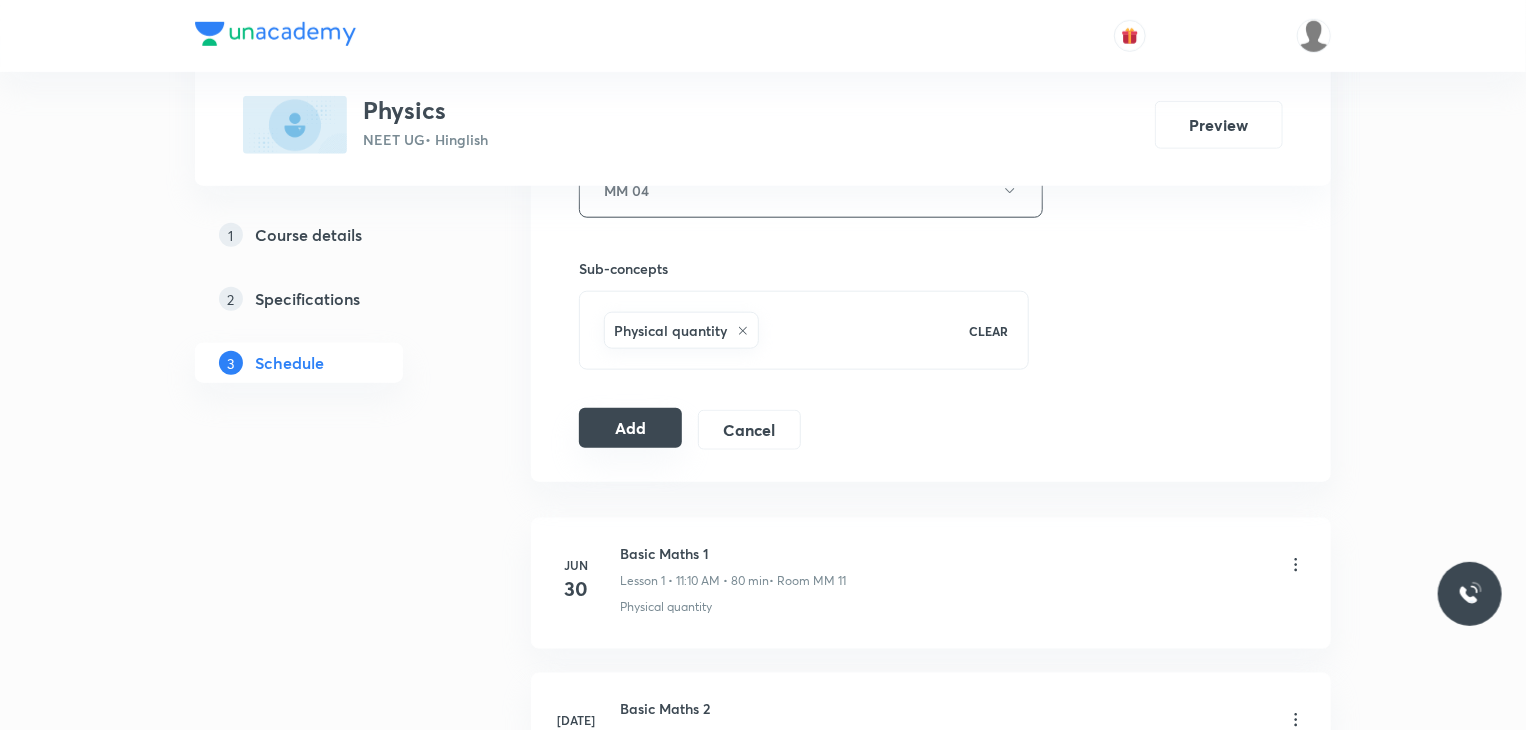 click on "Add" at bounding box center [630, 428] 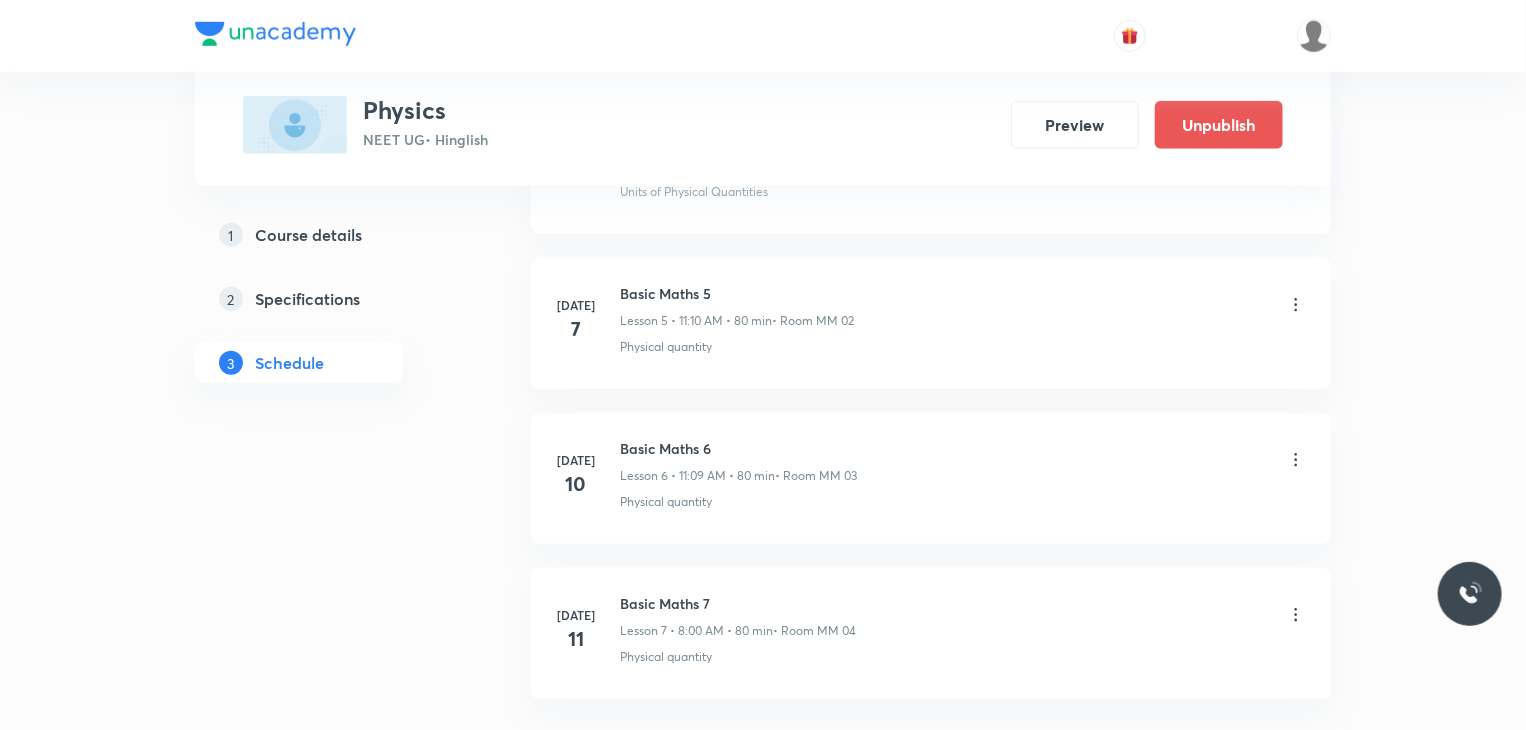 scroll, scrollTop: 1036, scrollLeft: 0, axis: vertical 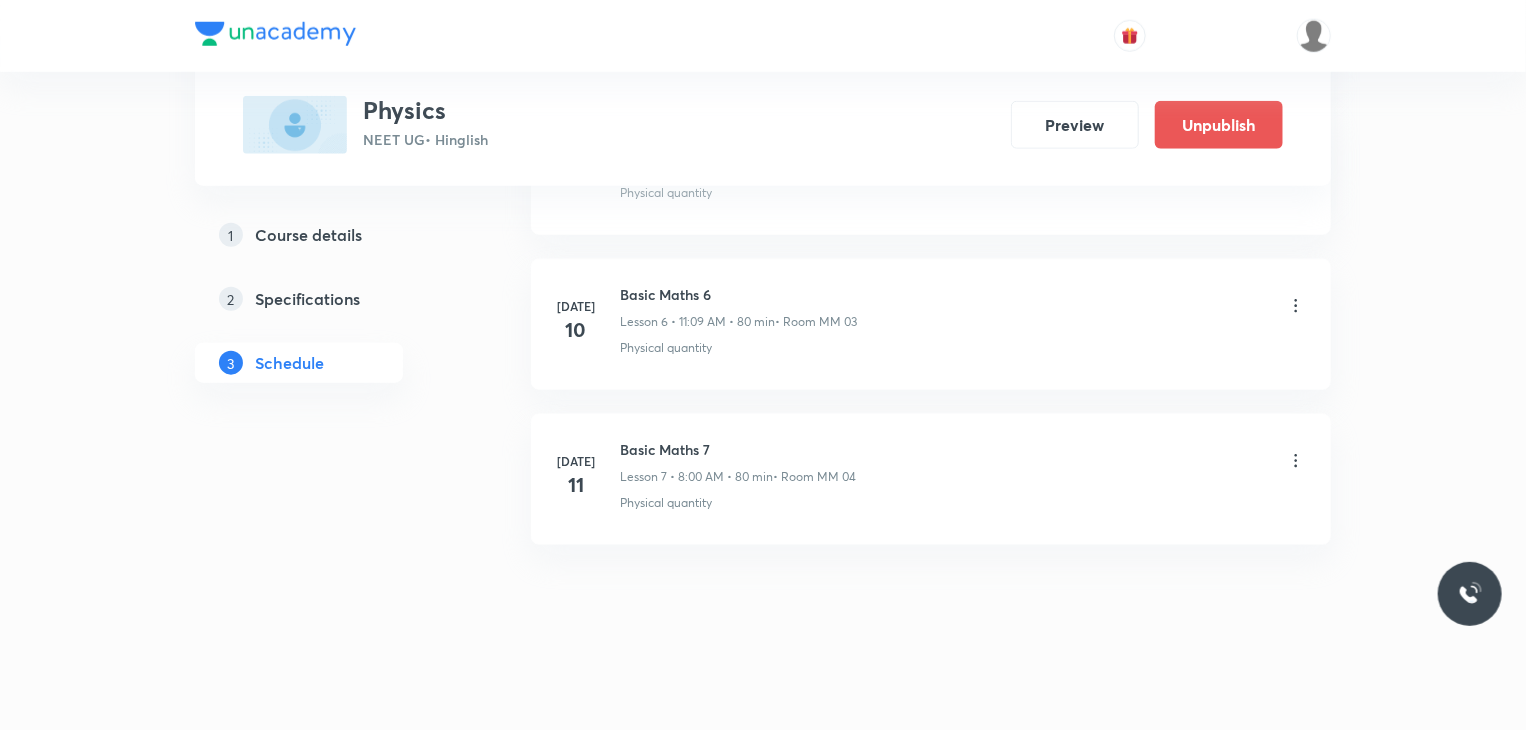 click on "Jul 11 Basic Maths 7 Lesson 7 • 8:00 AM • 80 min  • Room MM 04 Physical quantity" at bounding box center [931, 479] 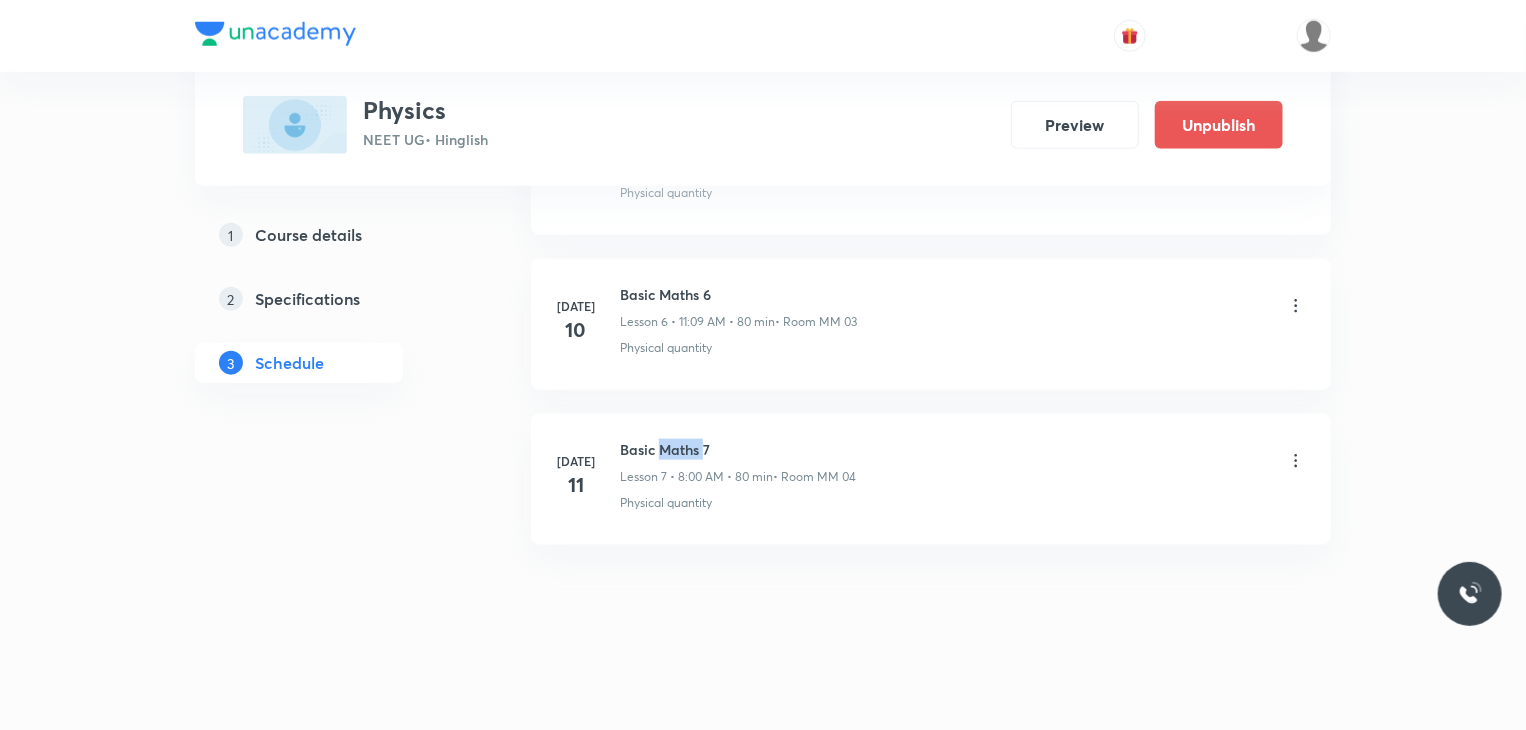click on "Jul 11 Basic Maths 7 Lesson 7 • 8:00 AM • 80 min  • Room MM 04 Physical quantity" at bounding box center [931, 479] 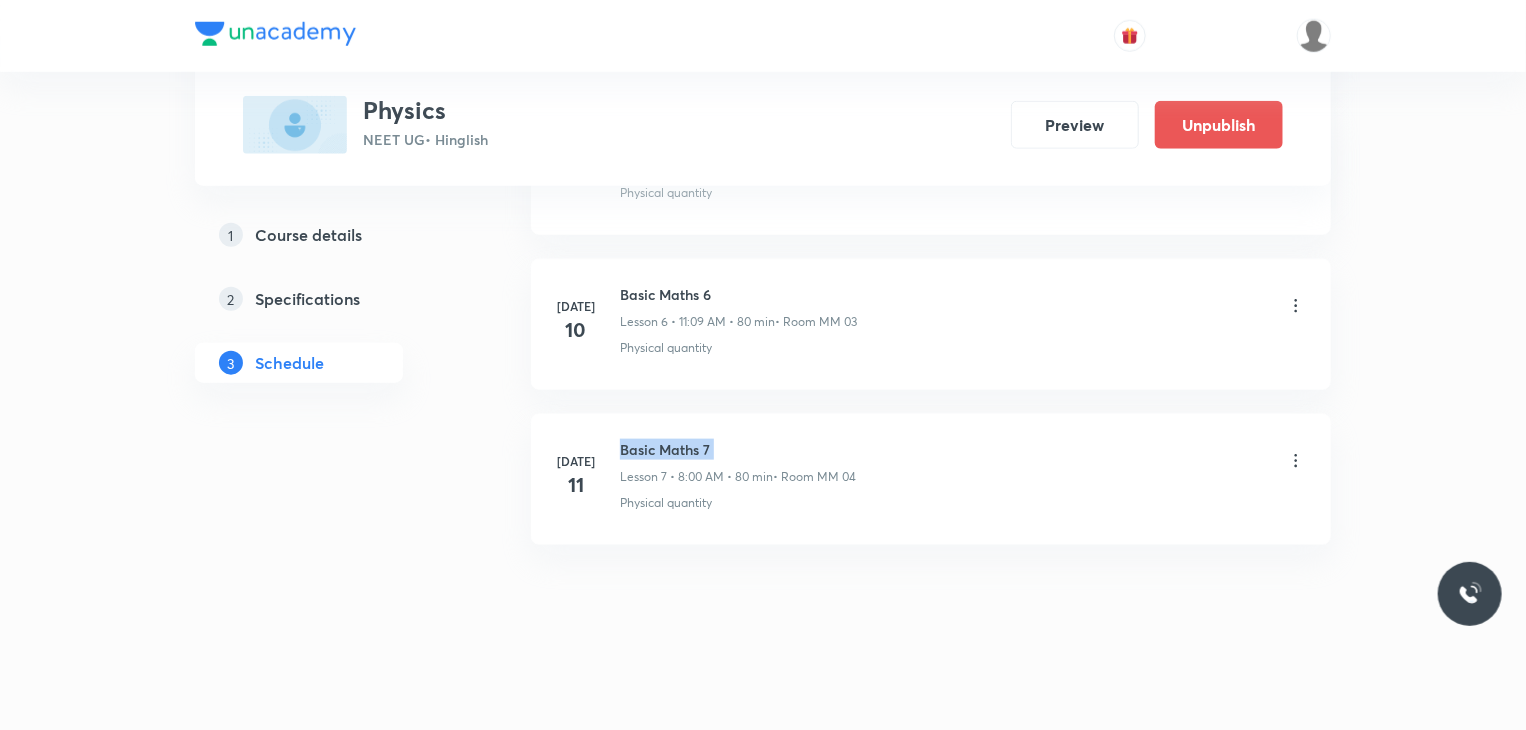 click on "Jul 11 Basic Maths 7 Lesson 7 • 8:00 AM • 80 min  • Room MM 04 Physical quantity" at bounding box center [931, 479] 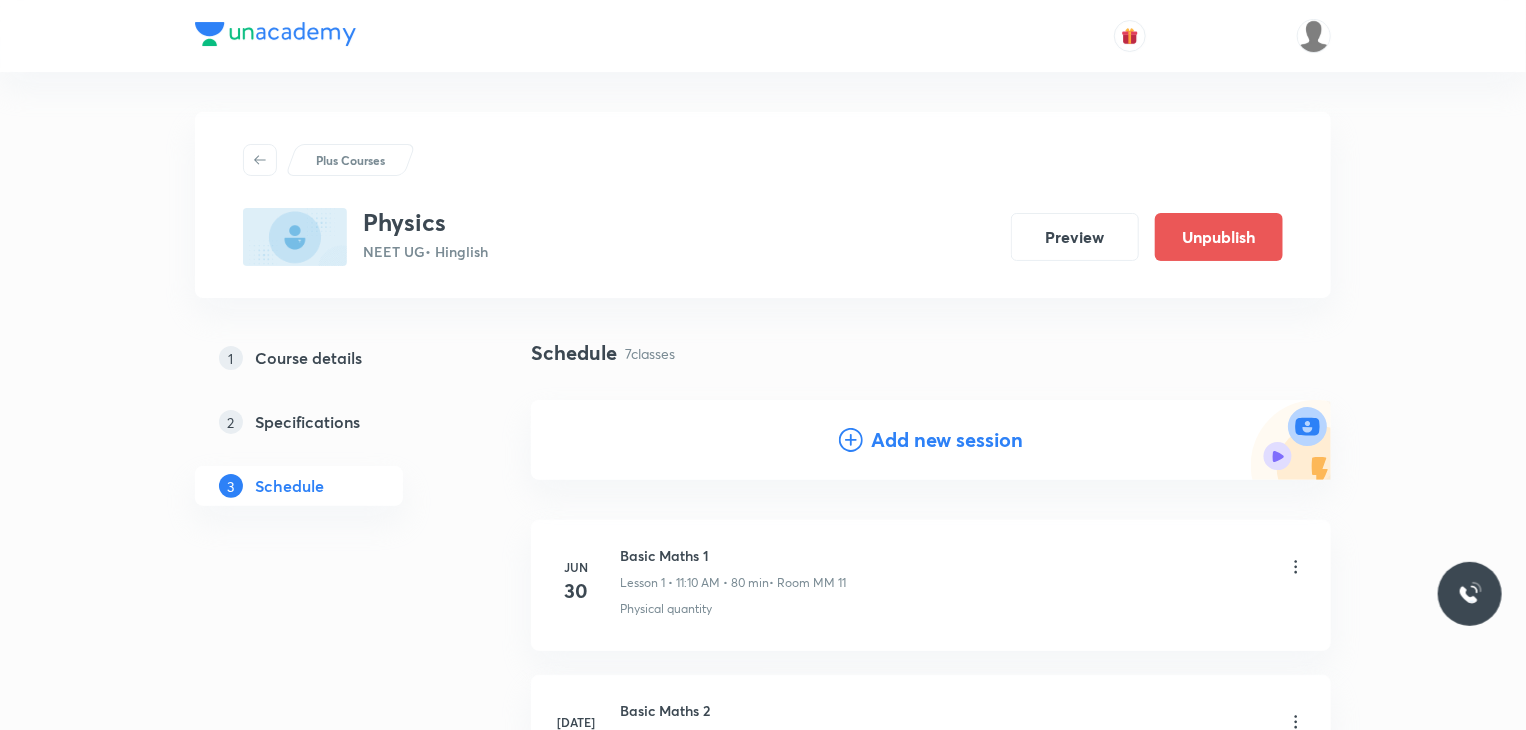 click on "Add new session" at bounding box center (947, 440) 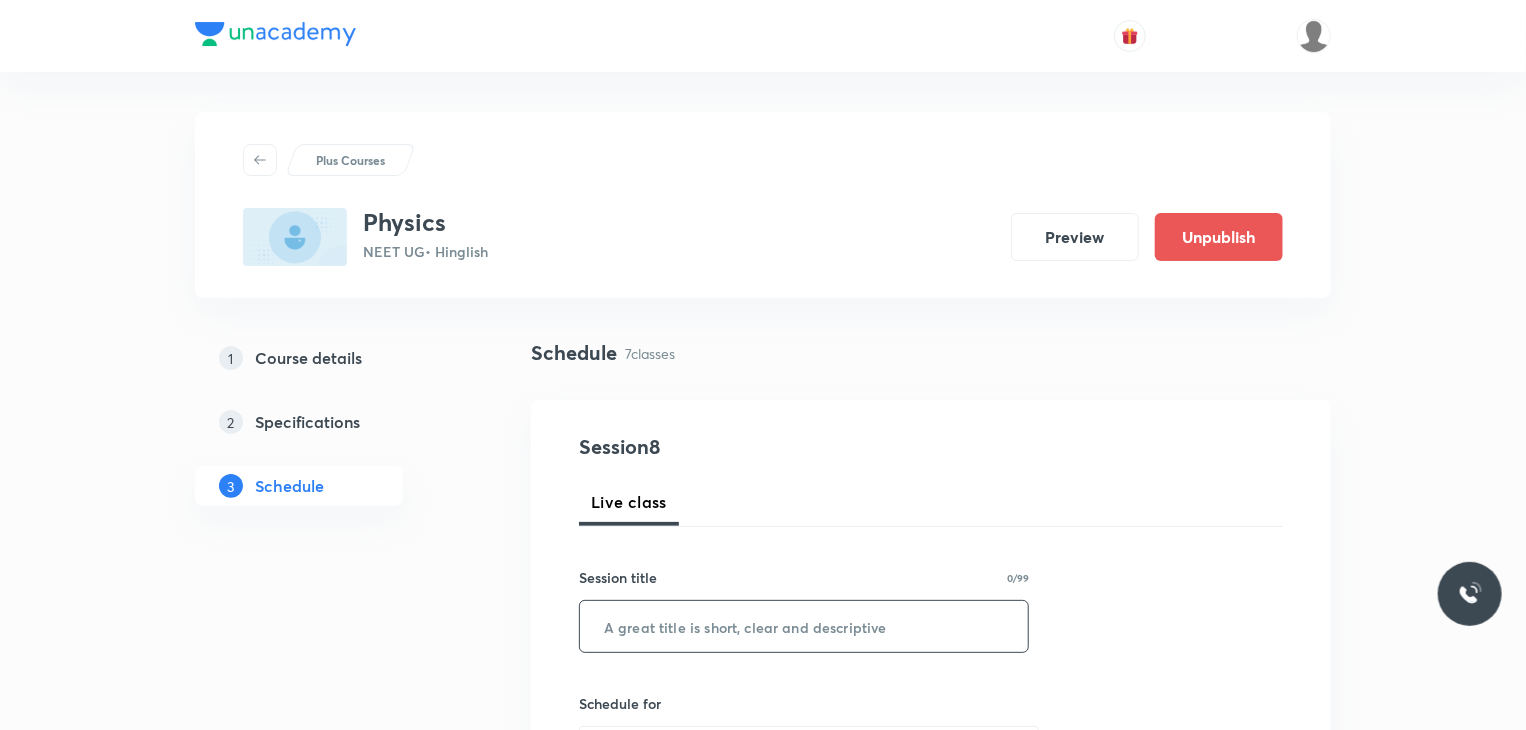 click at bounding box center (804, 626) 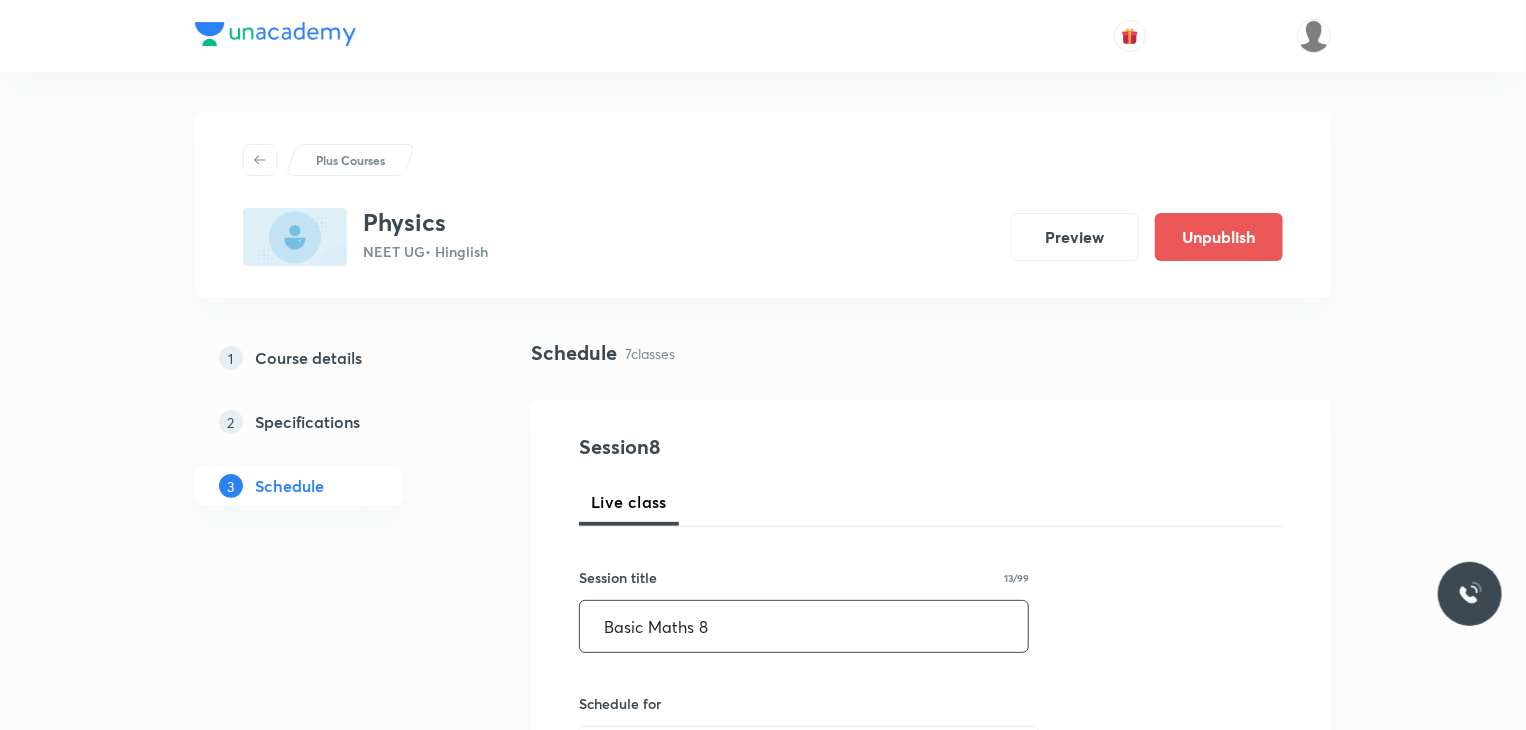 scroll, scrollTop: 132, scrollLeft: 0, axis: vertical 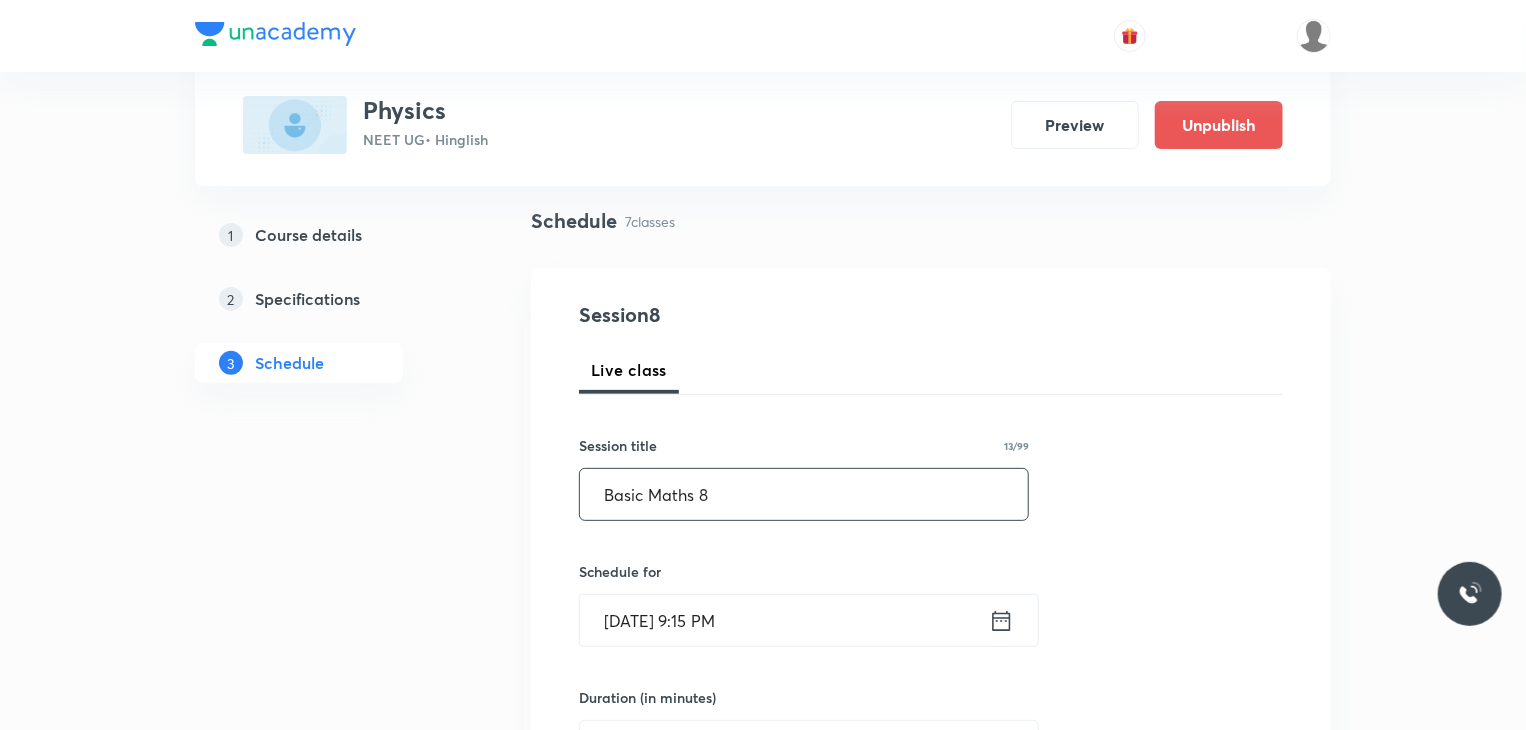 type on "Basic Maths 8" 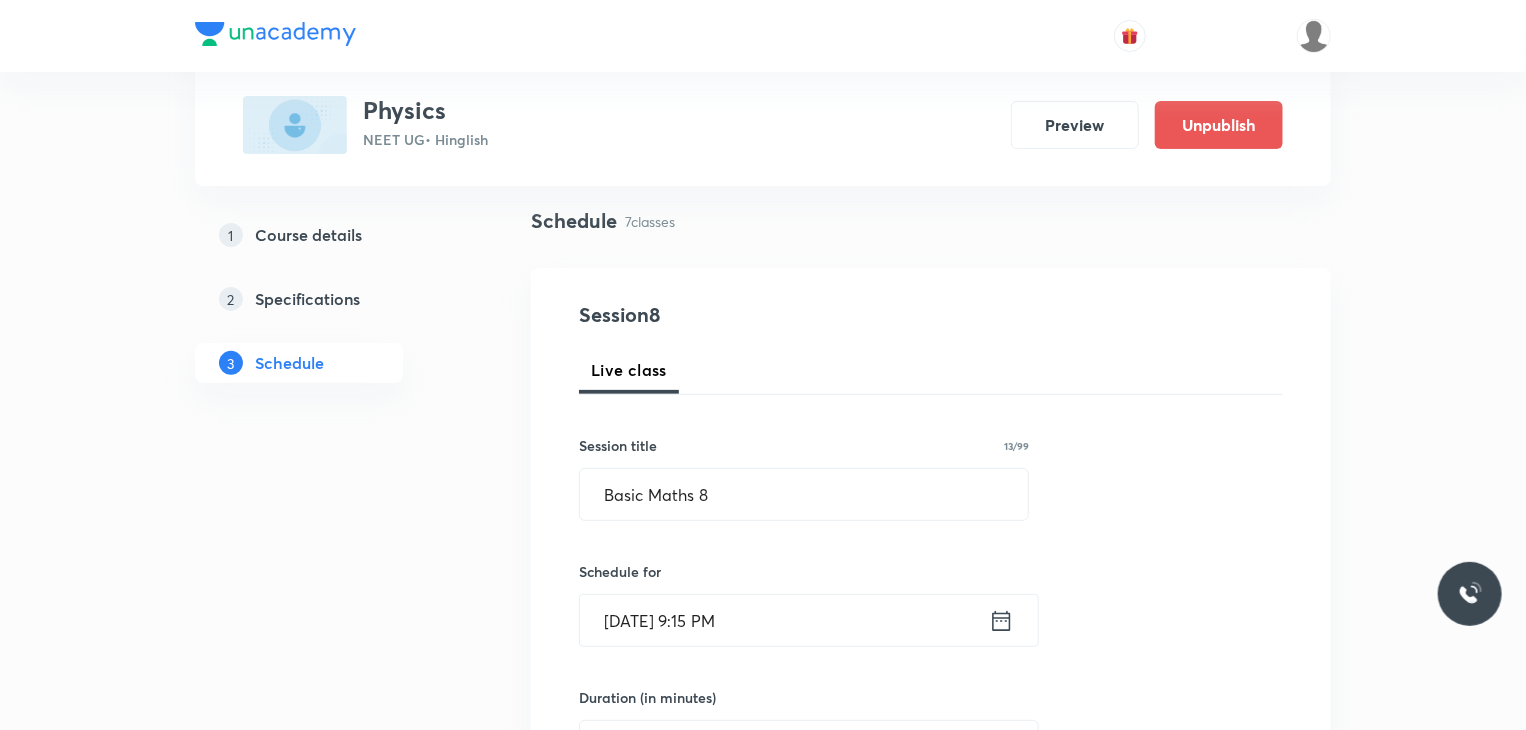click on "Jul 10, 2025, 9:15 PM" at bounding box center [784, 620] 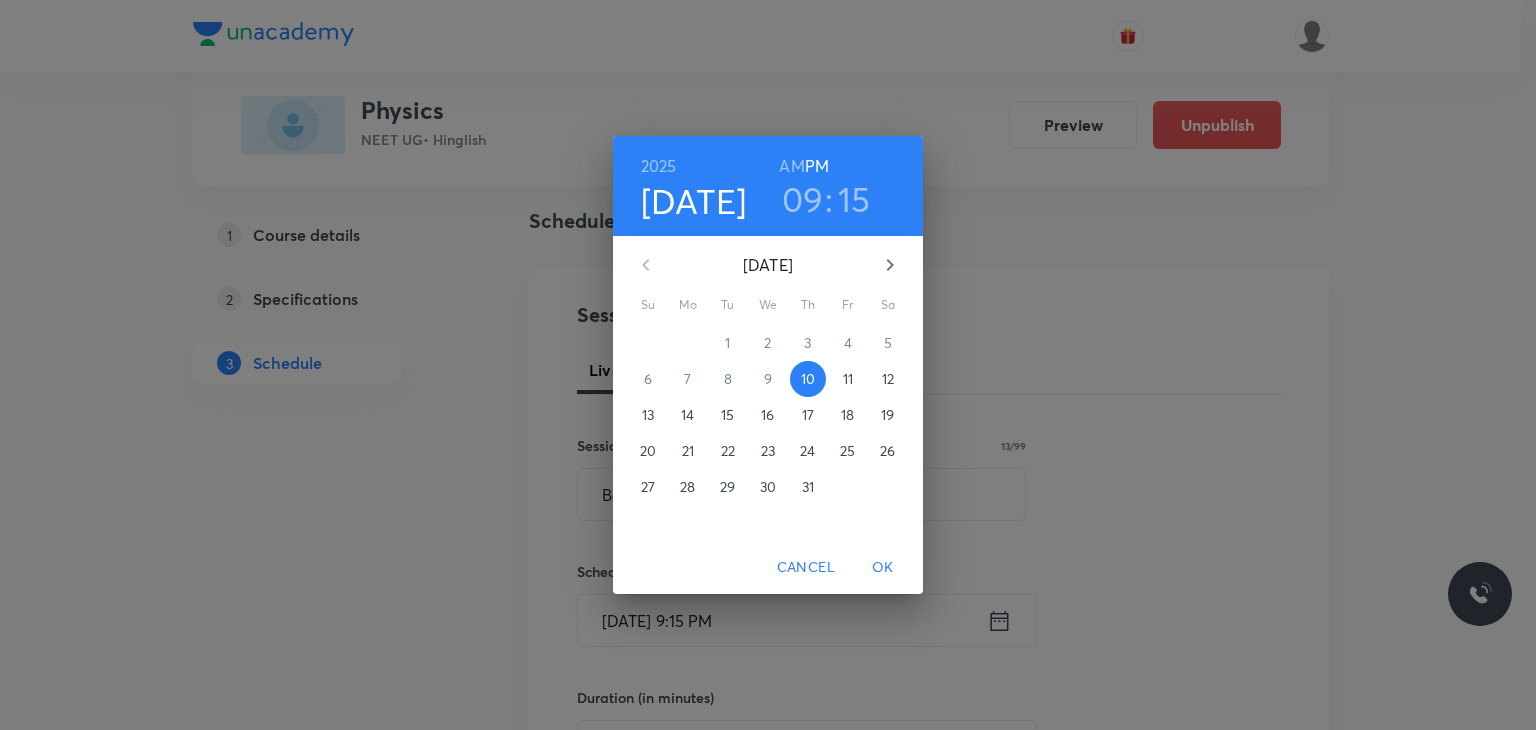 click on "11" at bounding box center (848, 379) 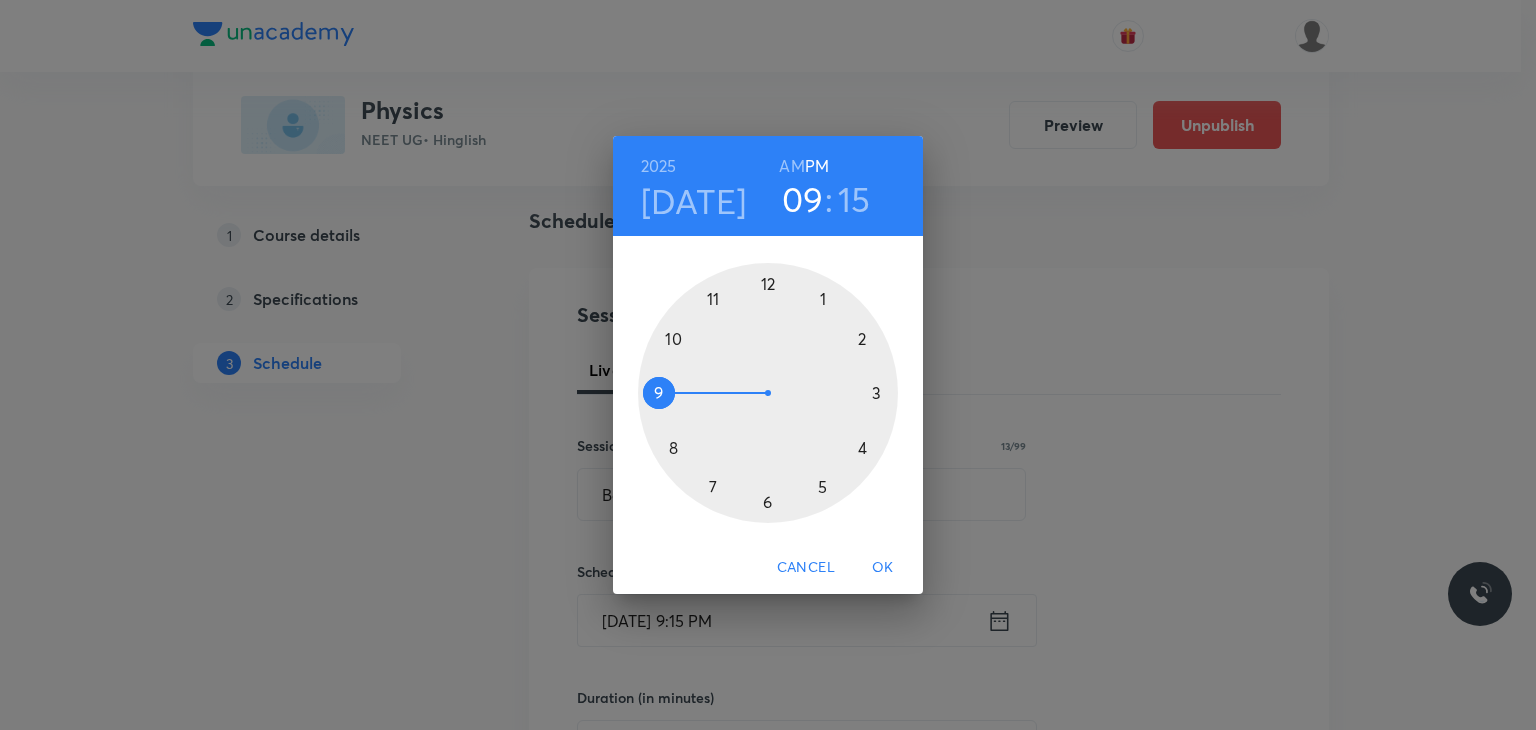 click on "AM" at bounding box center (791, 166) 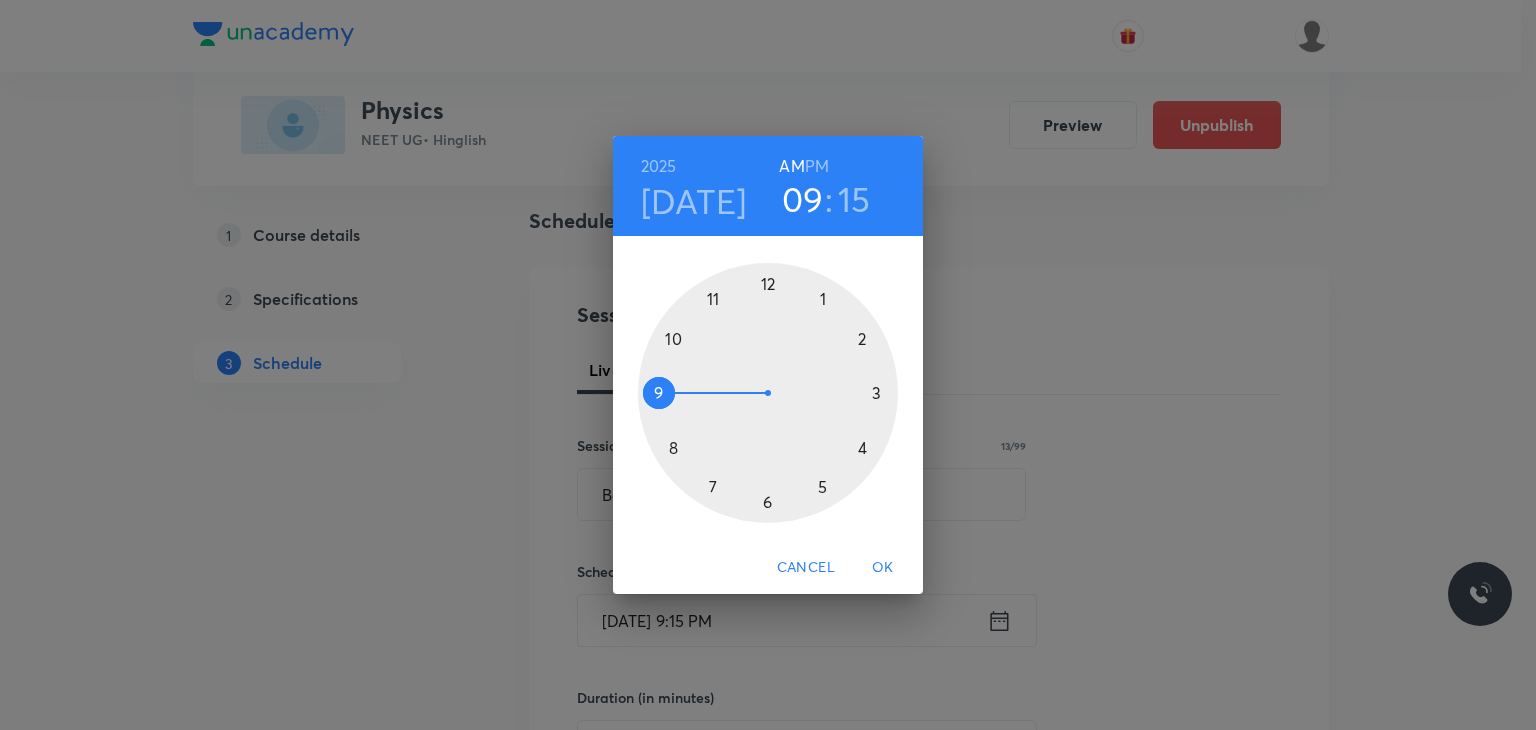 click at bounding box center [768, 393] 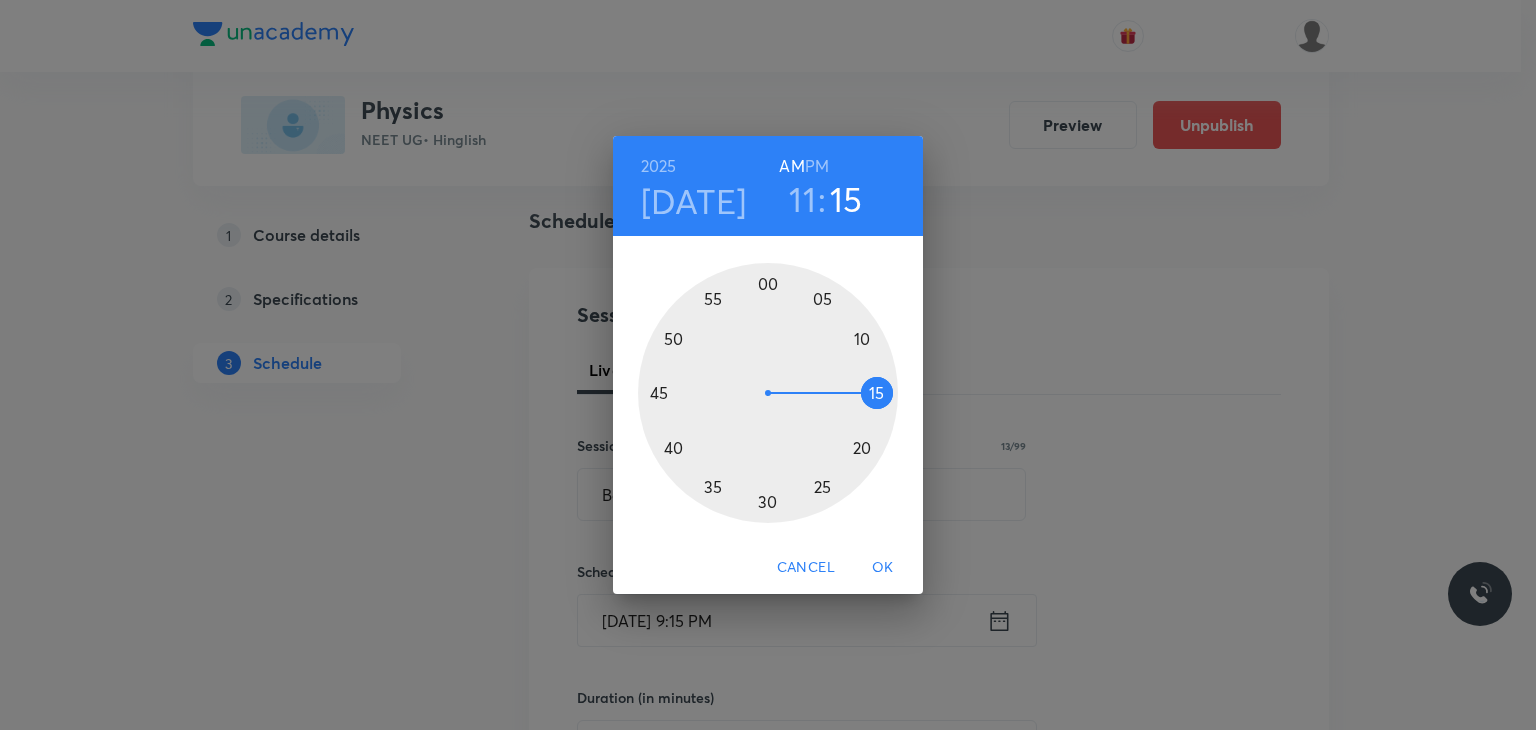 click at bounding box center [768, 393] 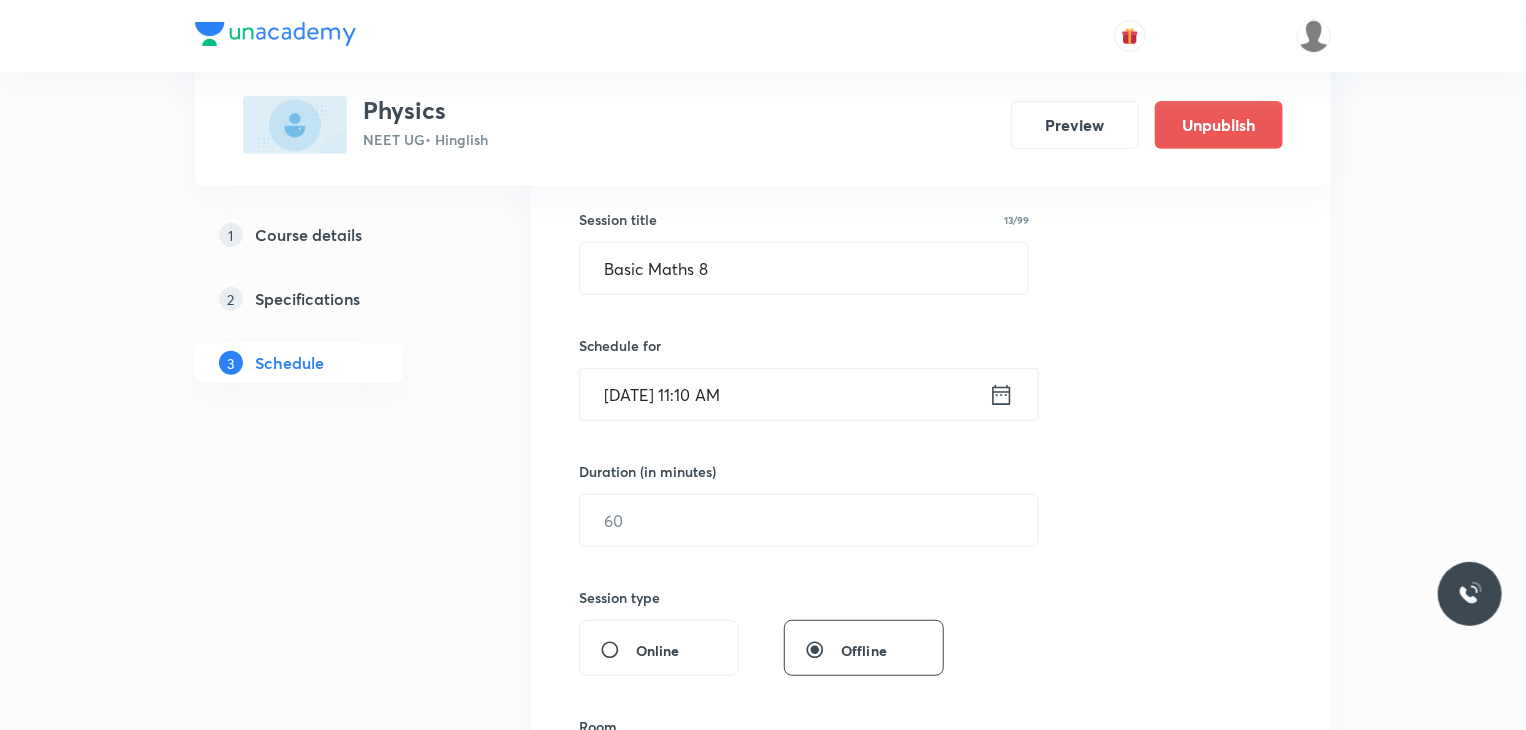 scroll, scrollTop: 359, scrollLeft: 0, axis: vertical 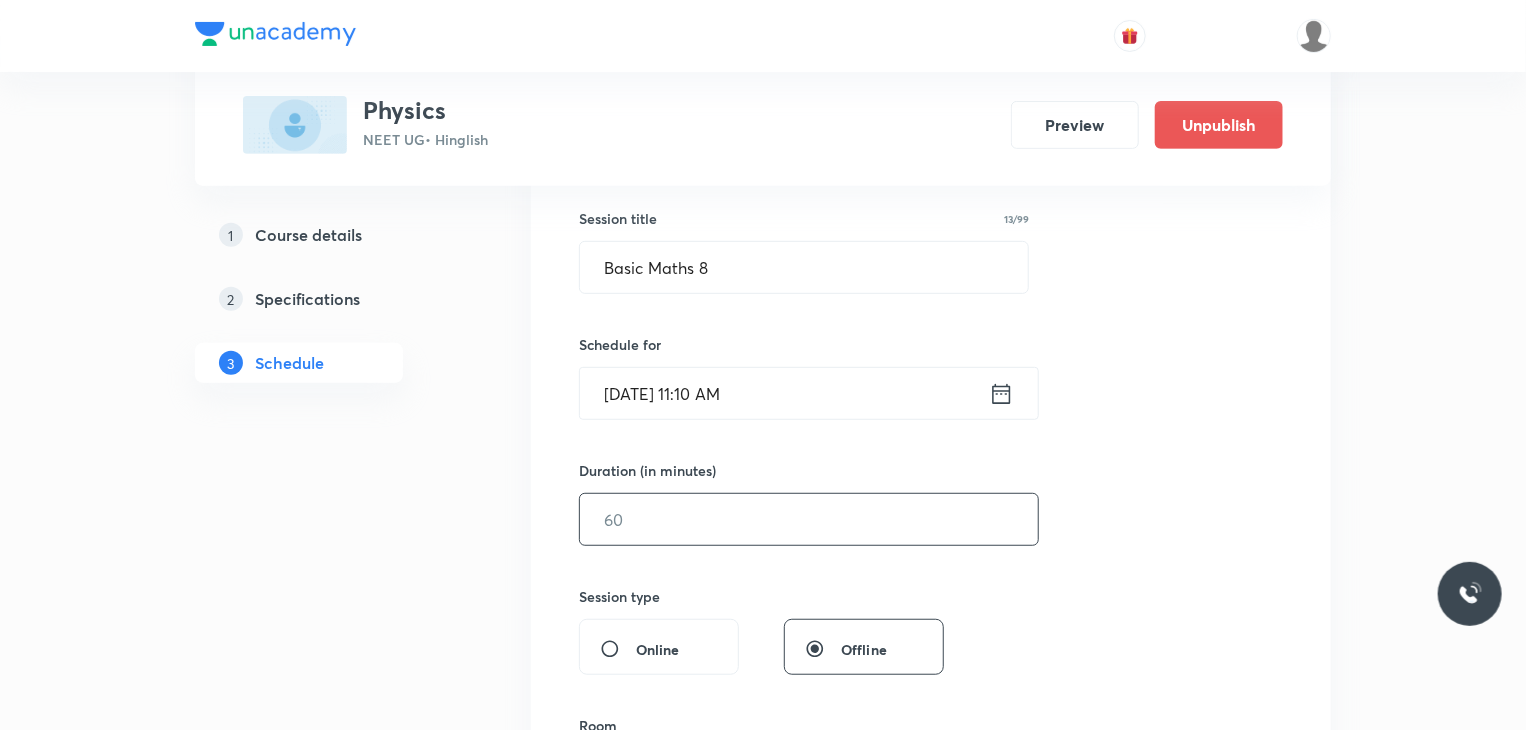 click at bounding box center (809, 519) 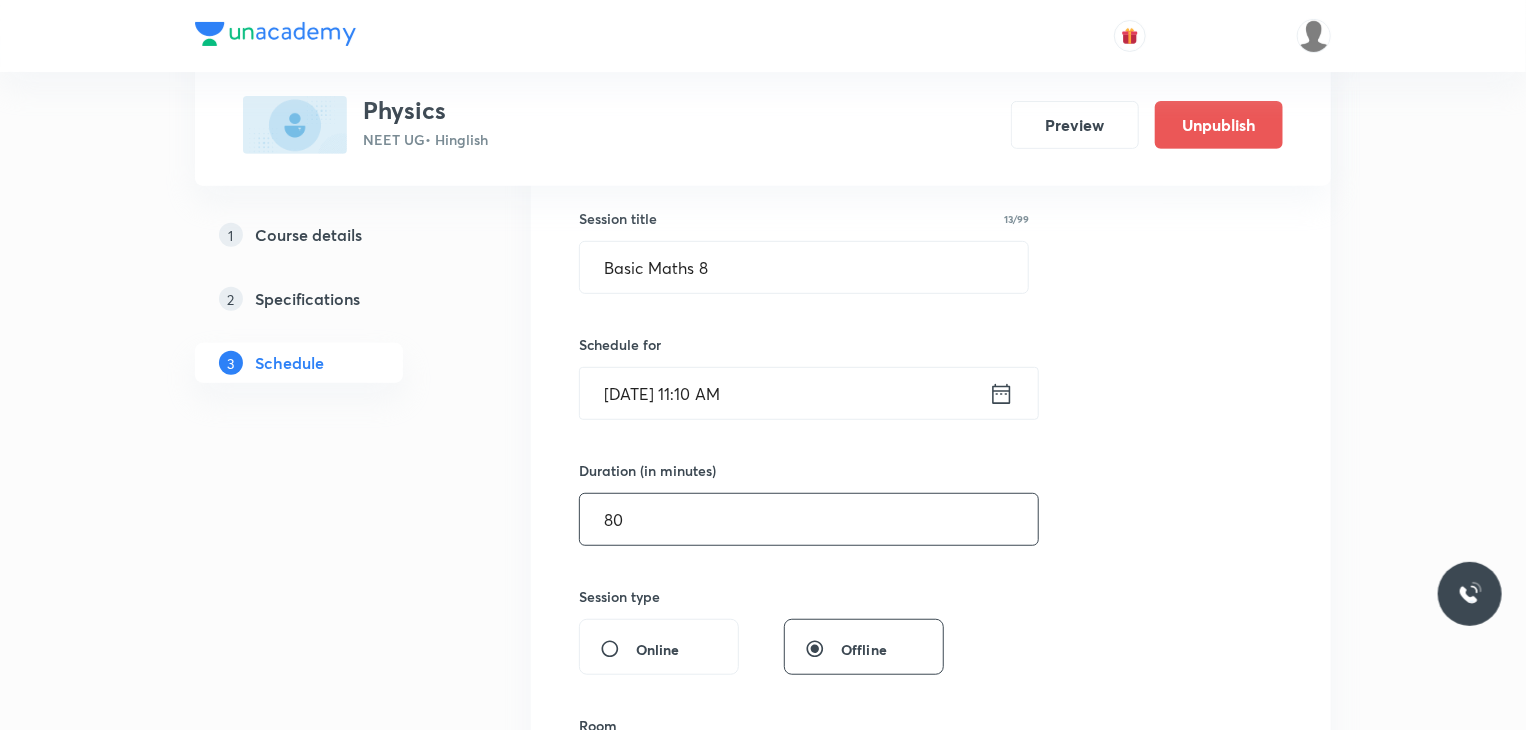 scroll, scrollTop: 655, scrollLeft: 0, axis: vertical 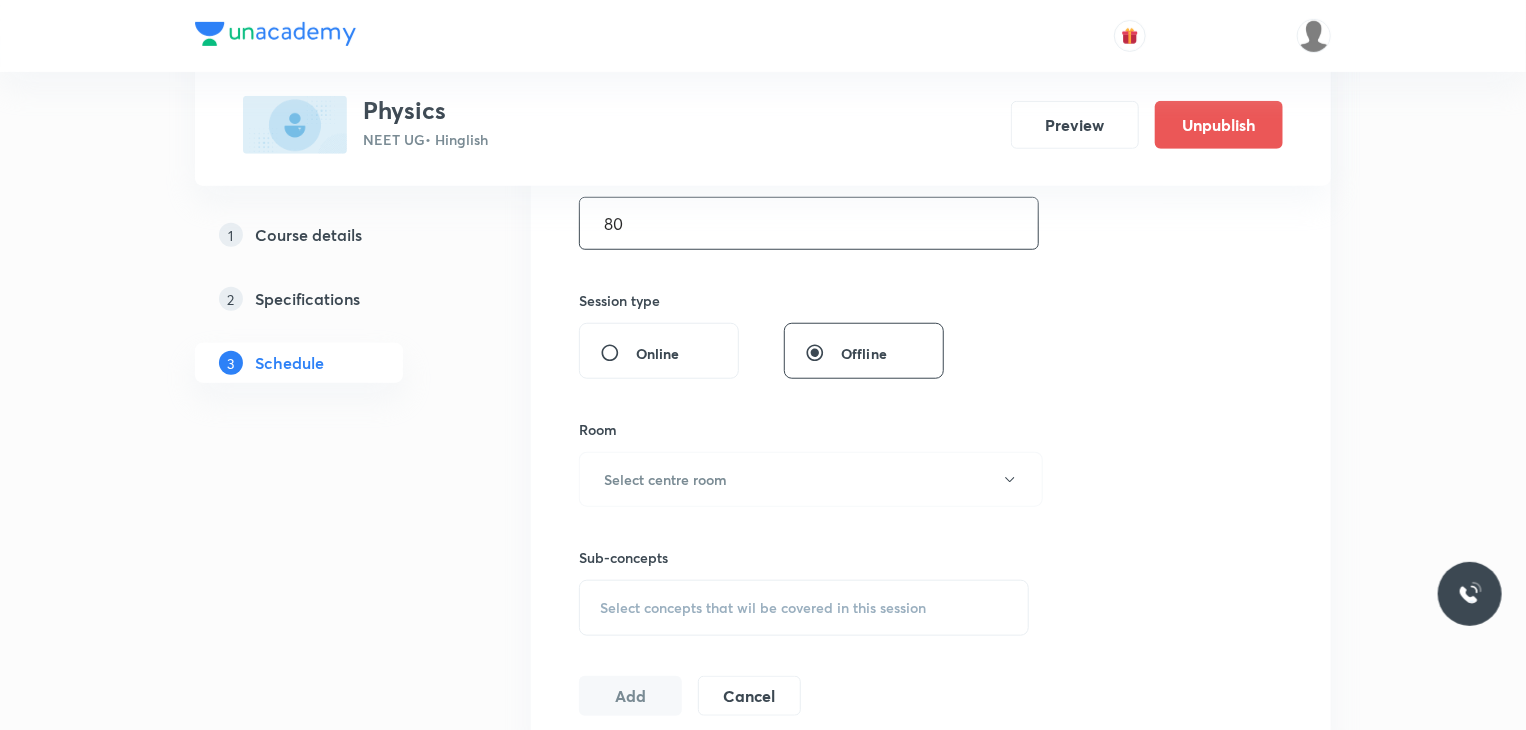 type on "80" 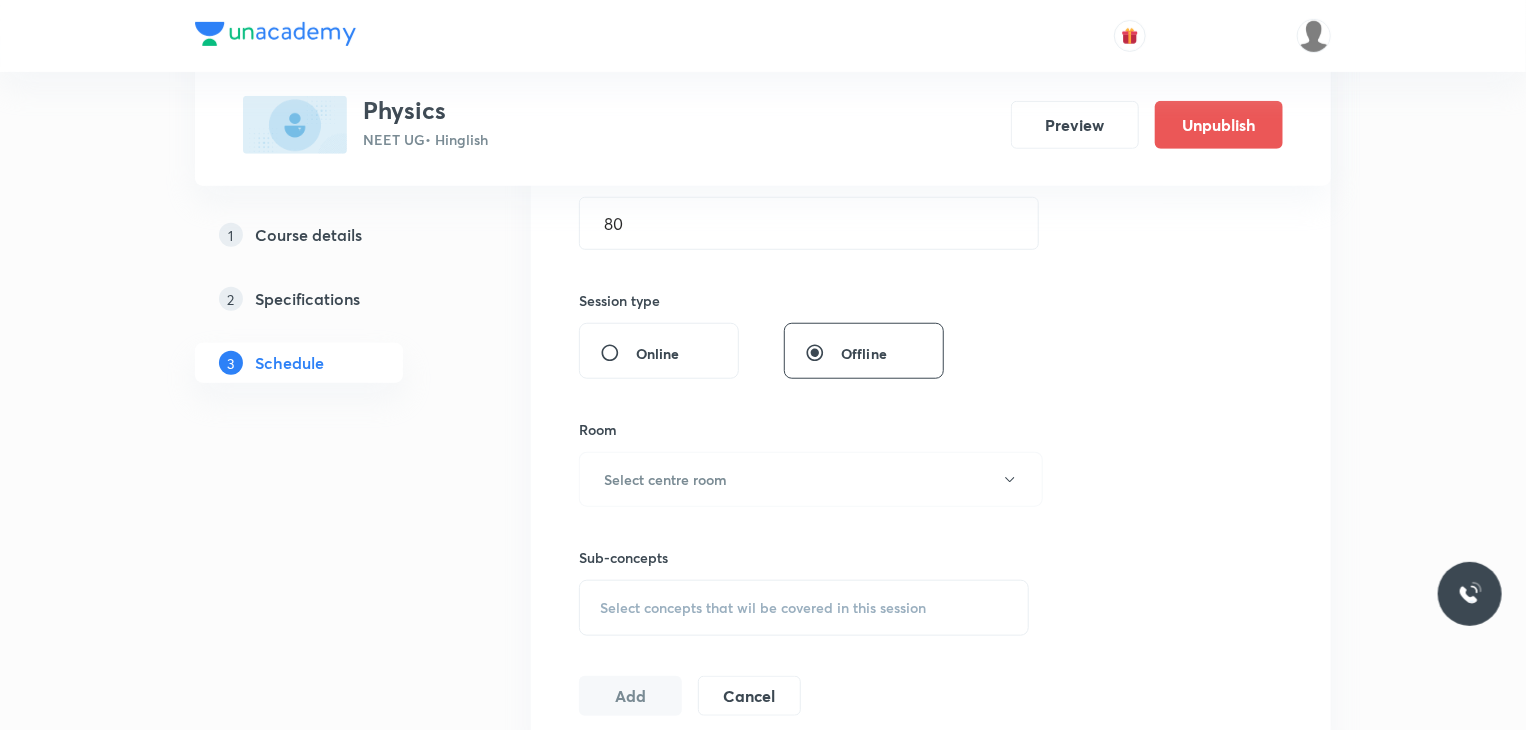 click on "Room" at bounding box center [804, 429] 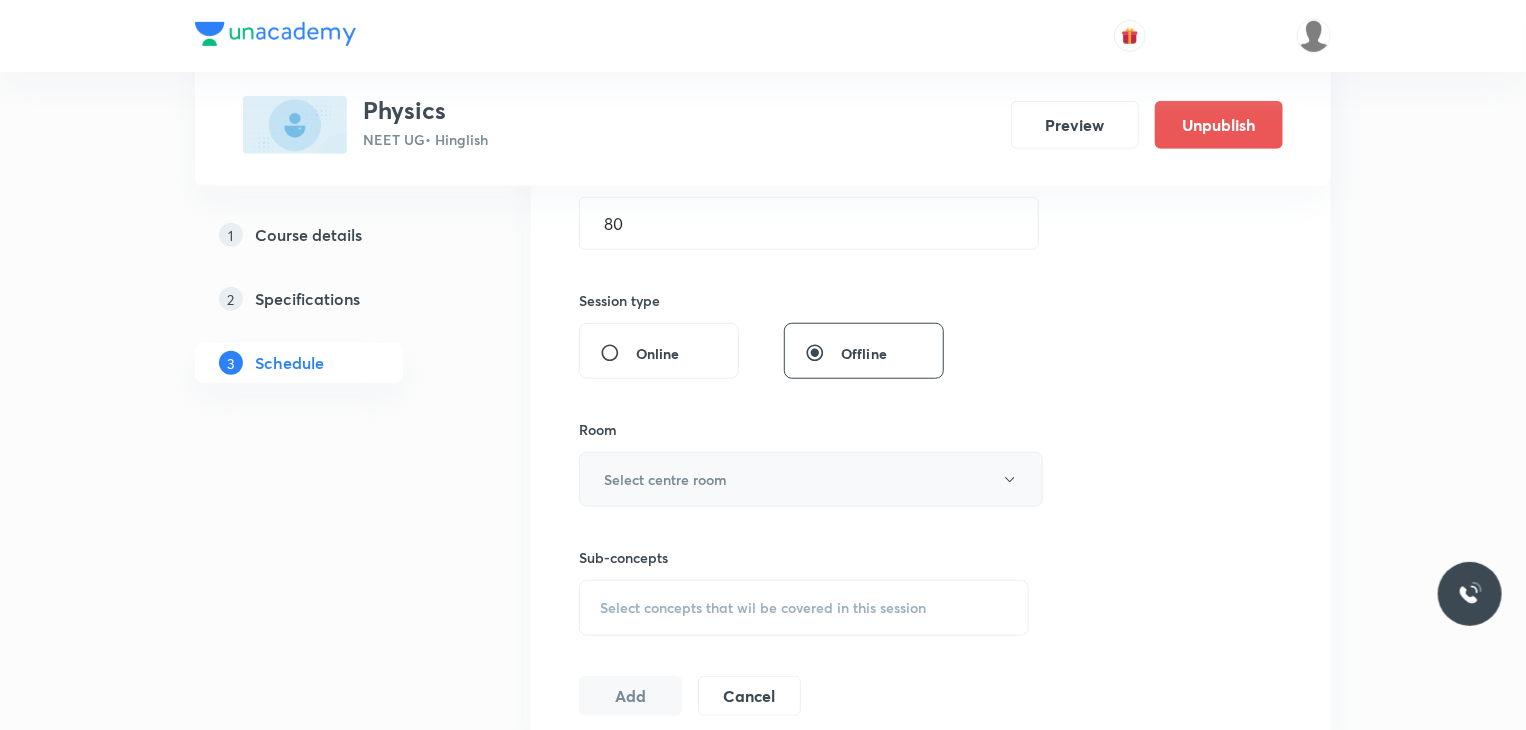 click on "Select centre room" at bounding box center [665, 479] 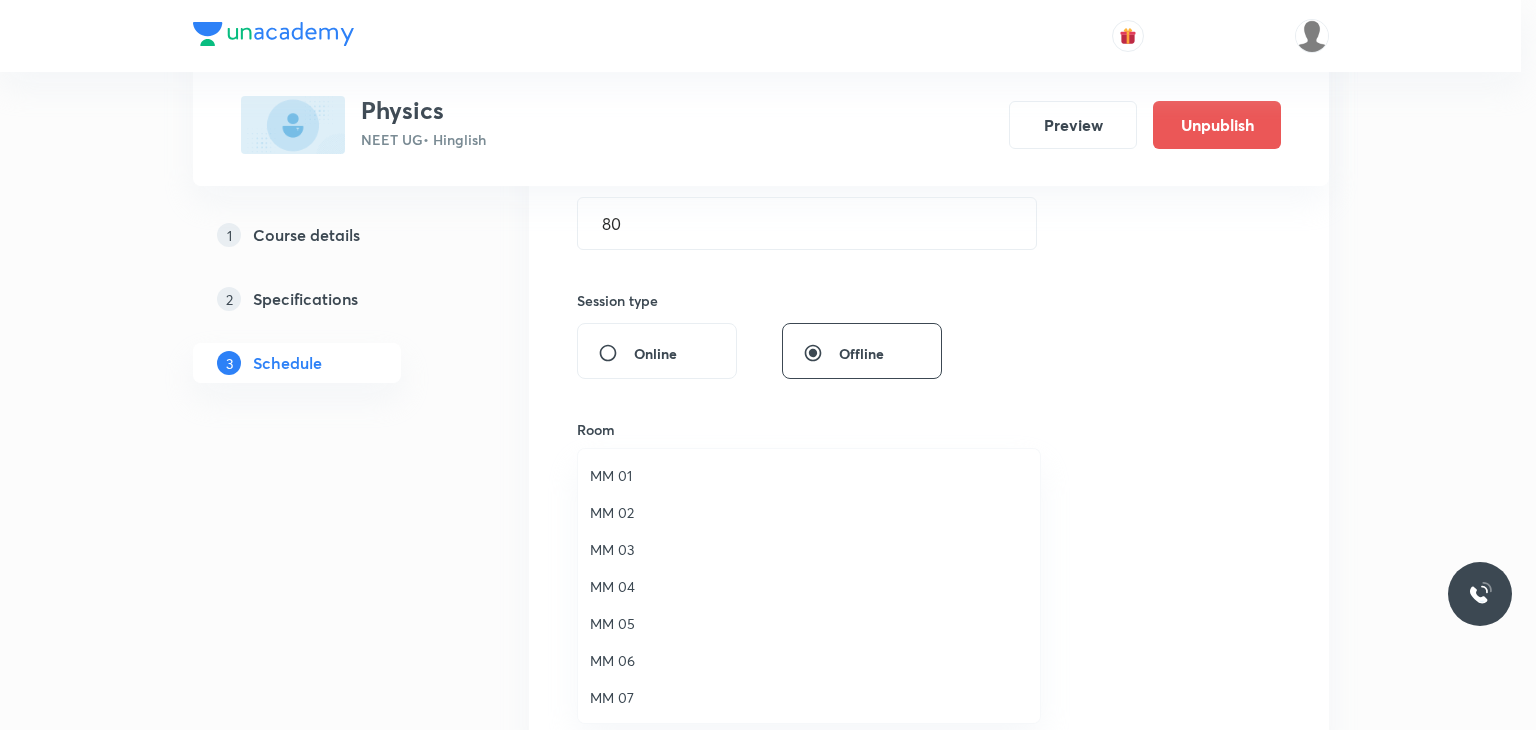 click on "MM 03" at bounding box center [809, 549] 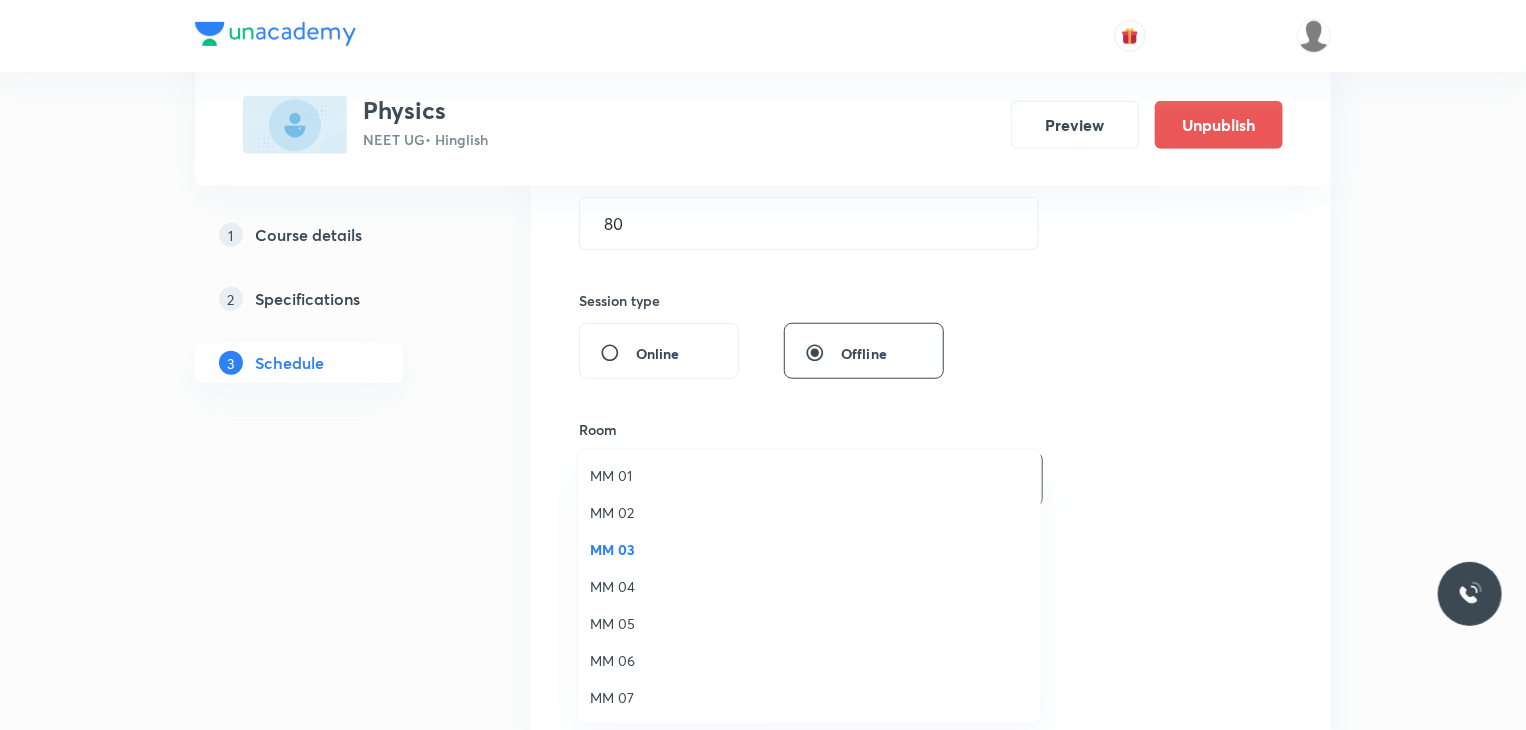 click on "Select concepts that wil be covered in this session" at bounding box center [763, 608] 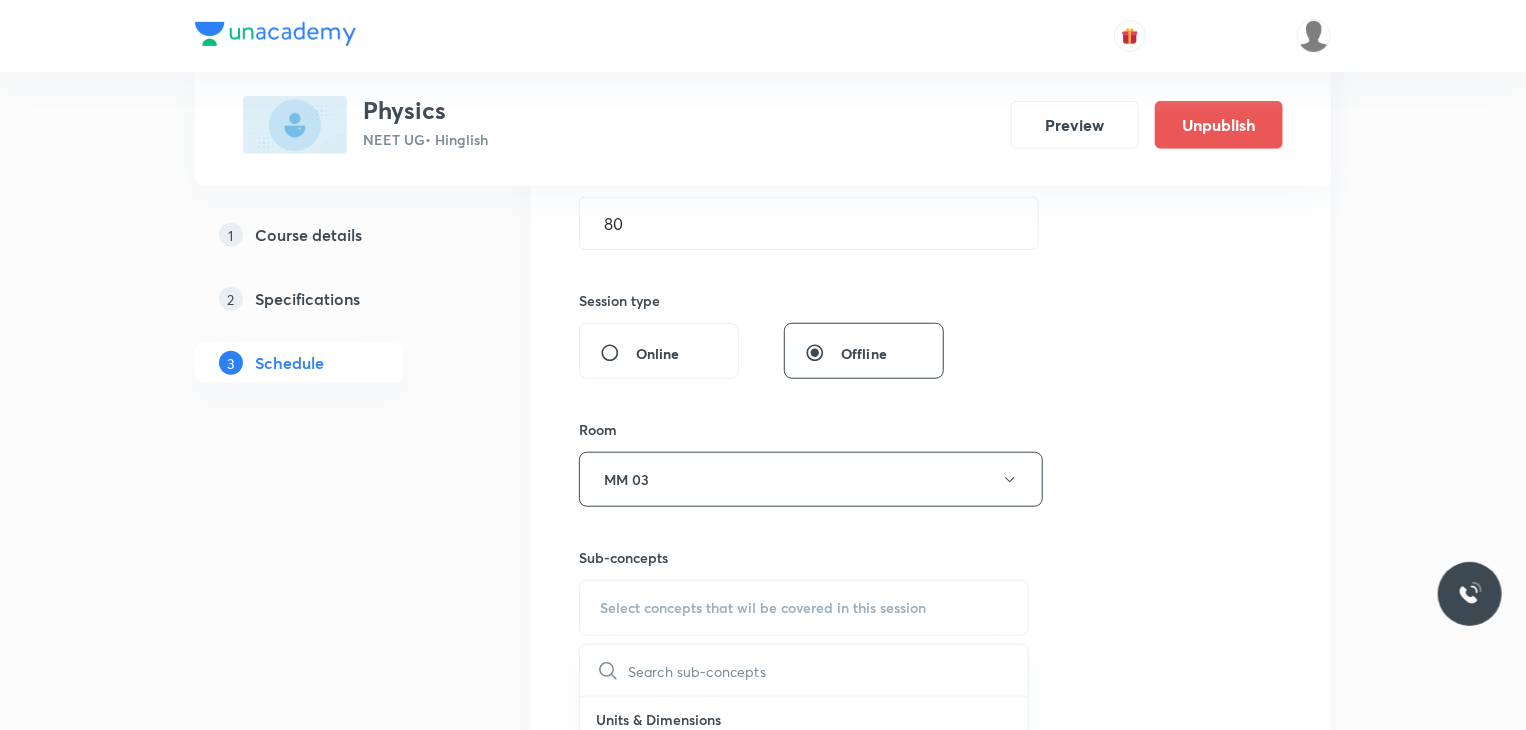 scroll, scrollTop: 880, scrollLeft: 0, axis: vertical 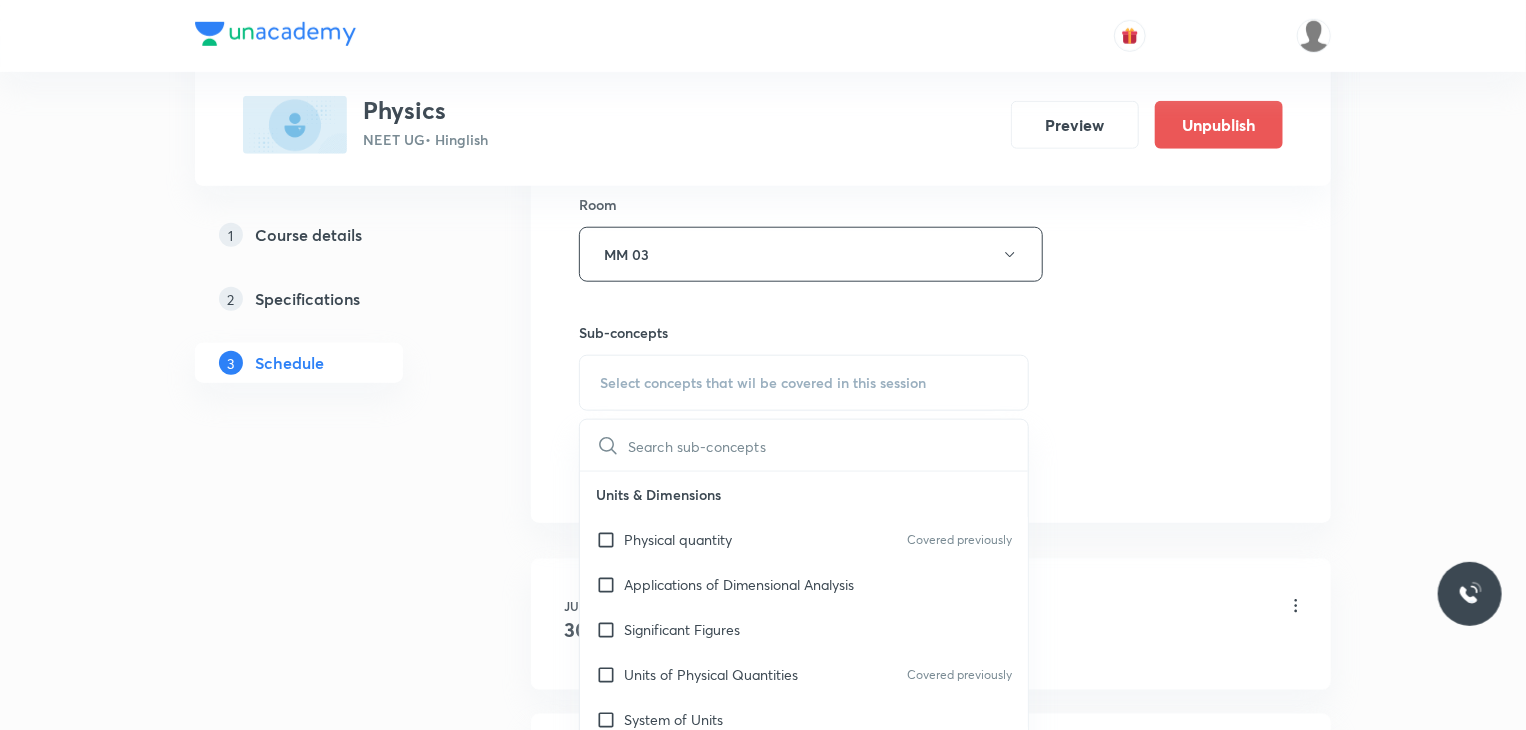 click on "Physical quantity Covered previously" at bounding box center (804, 539) 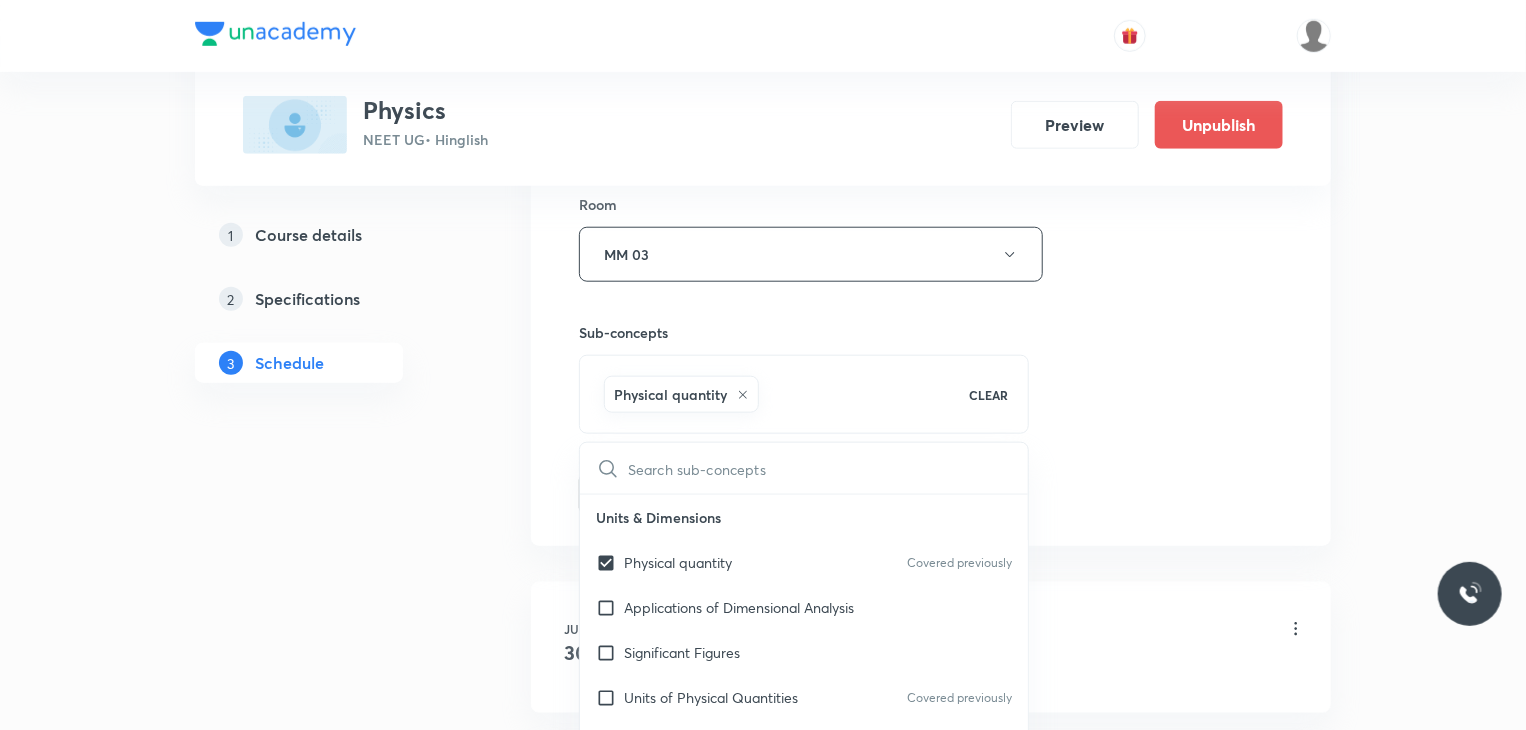 click on "Session  8 Live class Session title 13/99 Basic Maths 8 ​ Schedule for Jul 11, 2025, 11:10 AM ​ Duration (in minutes) 80 ​   Session type Online Offline Room MM 03 Sub-concepts Physical quantity CLEAR ​ Units & Dimensions Physical quantity Covered previously Applications of Dimensional Analysis Significant Figures Units of Physical Quantities Covered previously System of Units Dimensions of Some Mathematical Functions Unit and Dimension Product of Two Vectors Subtraction of Vectors Cross Product Least Count Analysis Errors of Measurement Vernier Callipers Screw Gauge Zero Error Basic Mathematics Elementary Algebra Elementary Trigonometry Basic Coordinate Geometry Functions Differentiation Integral of a Function Use of Differentiation & Integration in One Dimensional Motion Derivatives of Equations of Motion by Calculus Basic Mathematics Laboratory Experiments Laboratory Experiments Basics & Laboratory Representation of Vector Addition of Vectors Components of a Vector Unit Vectors Displacement Vector" at bounding box center [931, 33] 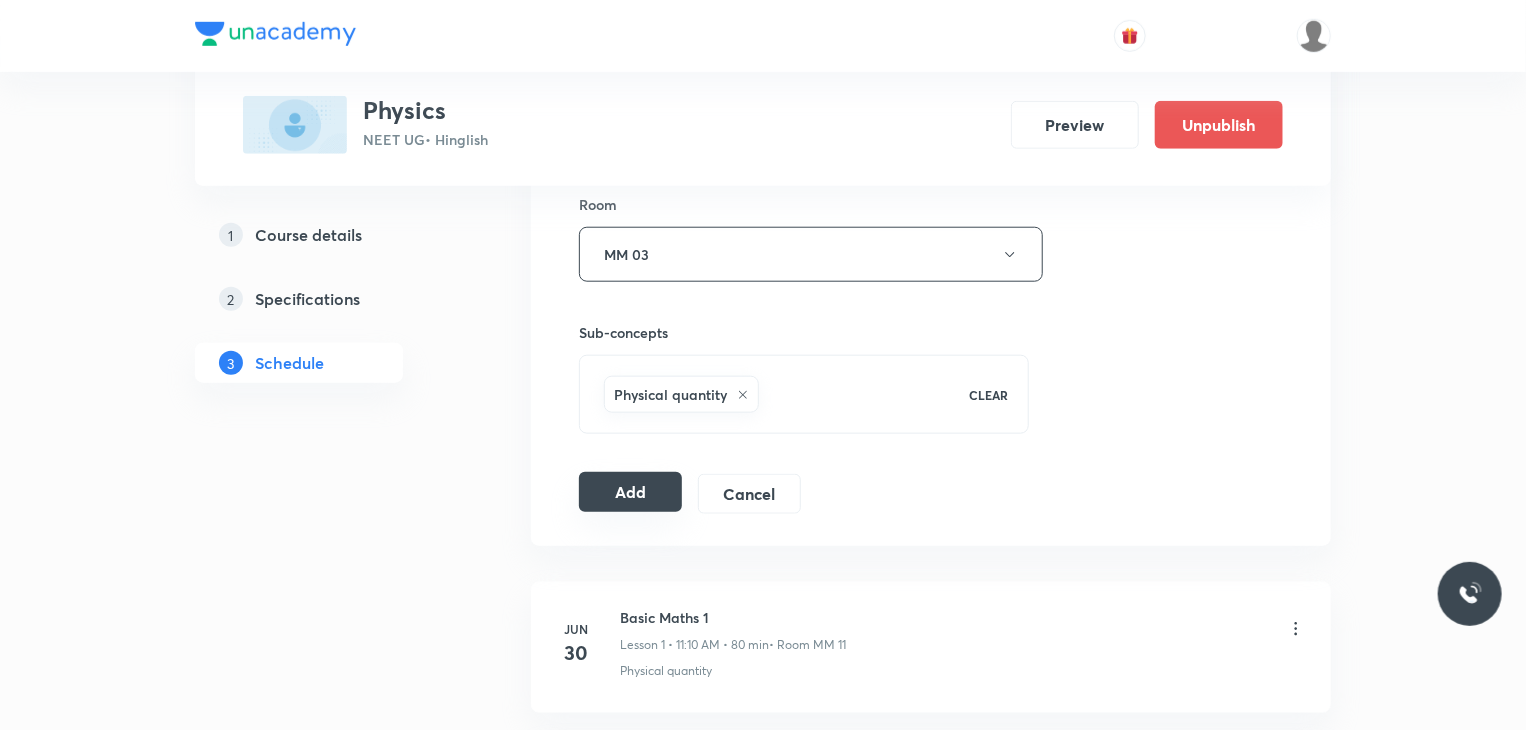 click on "Add" at bounding box center [630, 492] 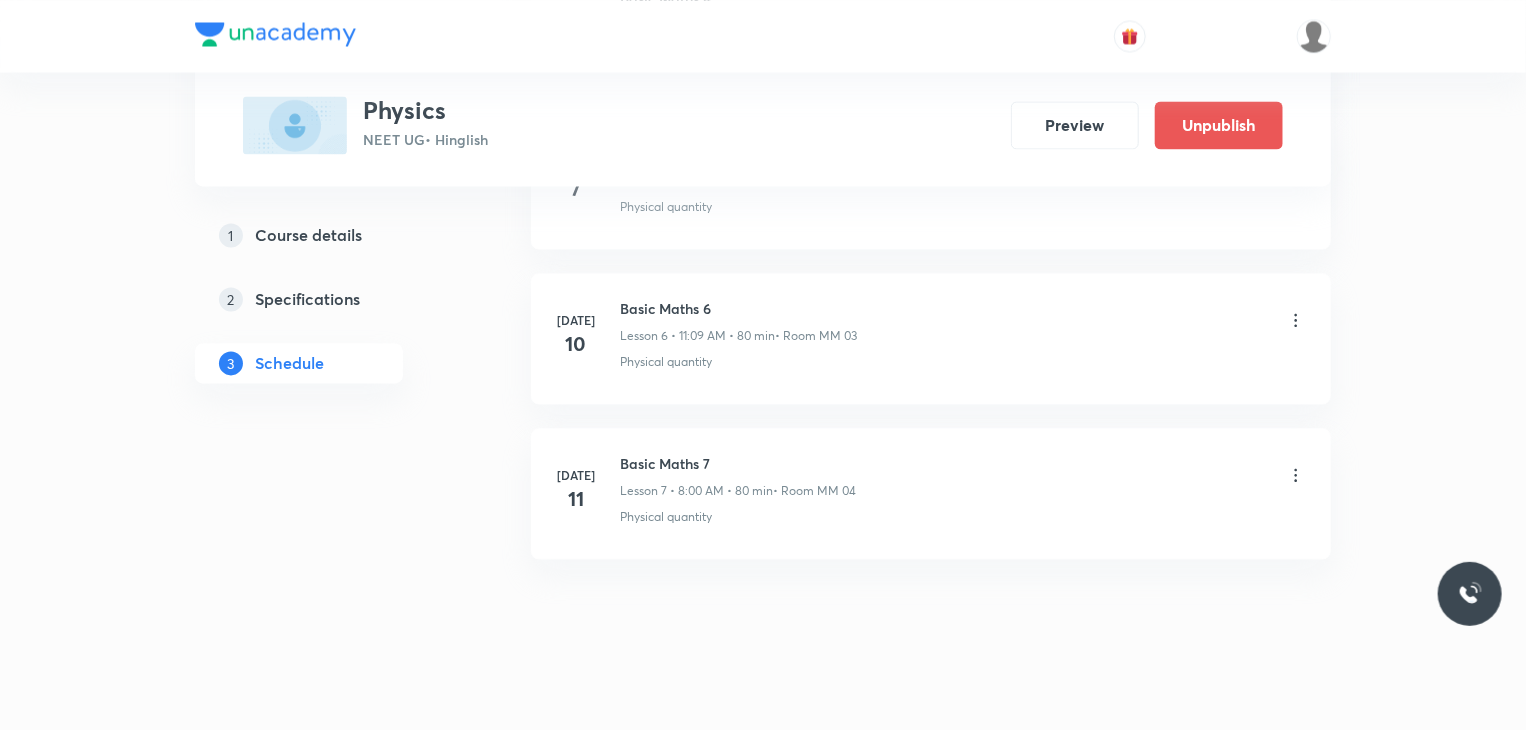 scroll, scrollTop: 1976, scrollLeft: 0, axis: vertical 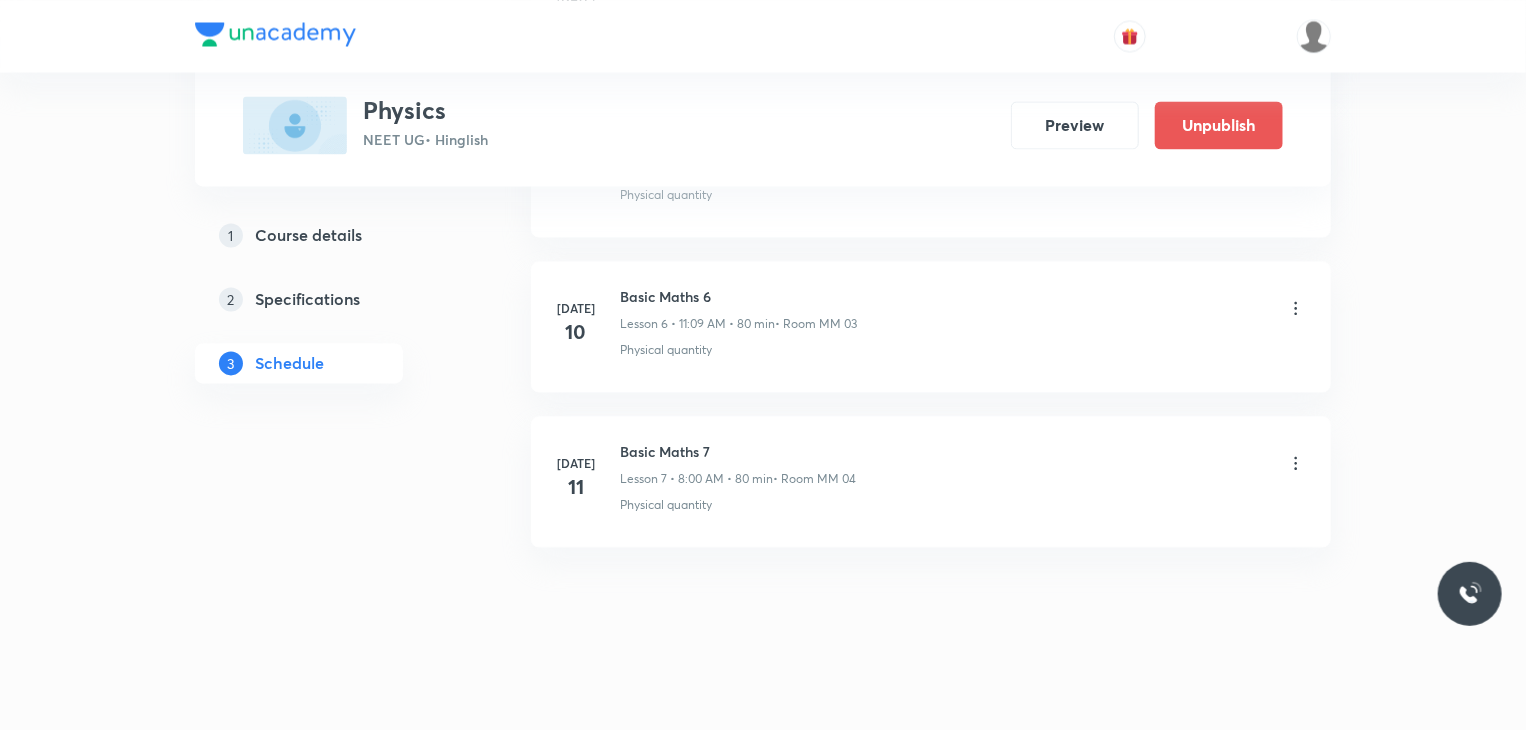 type 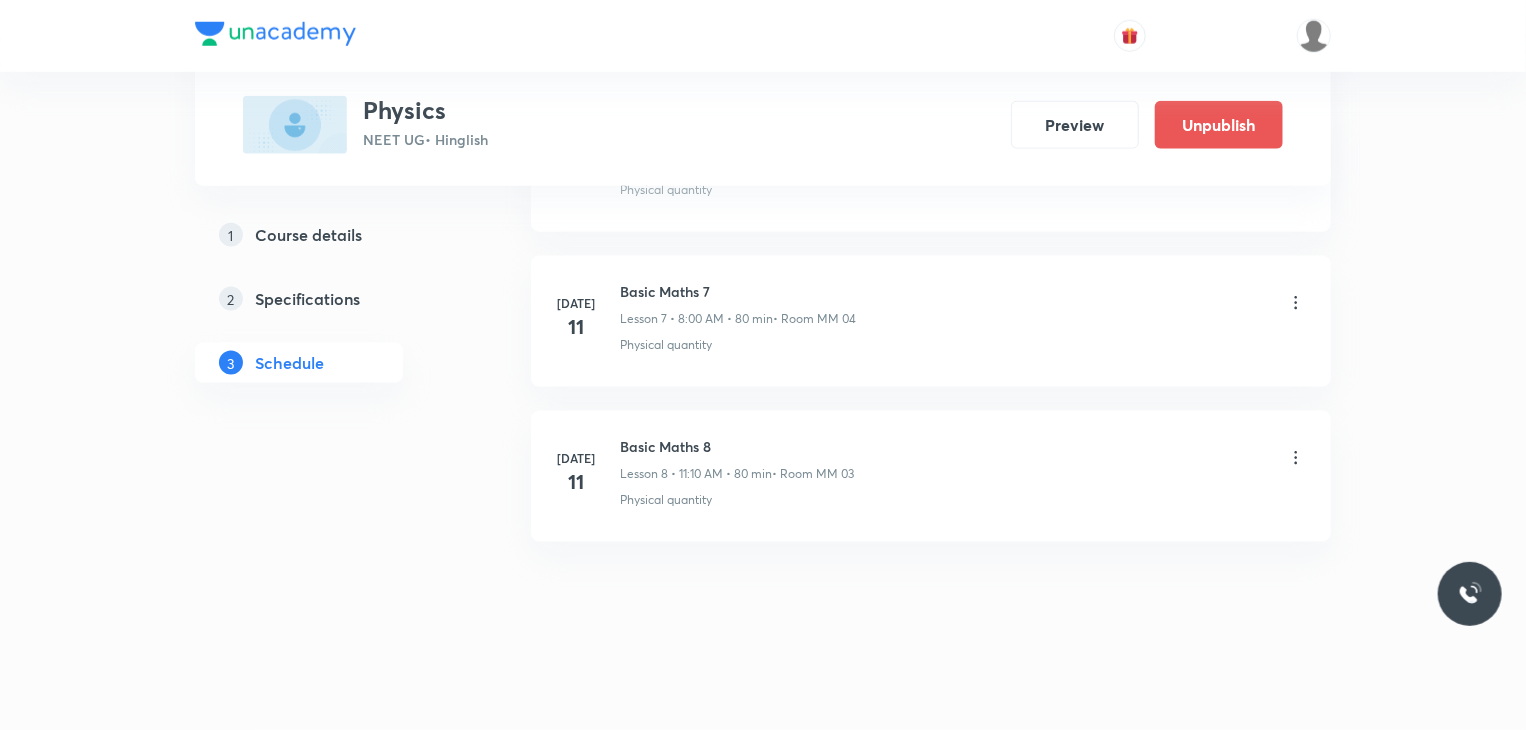 scroll, scrollTop: 1036, scrollLeft: 0, axis: vertical 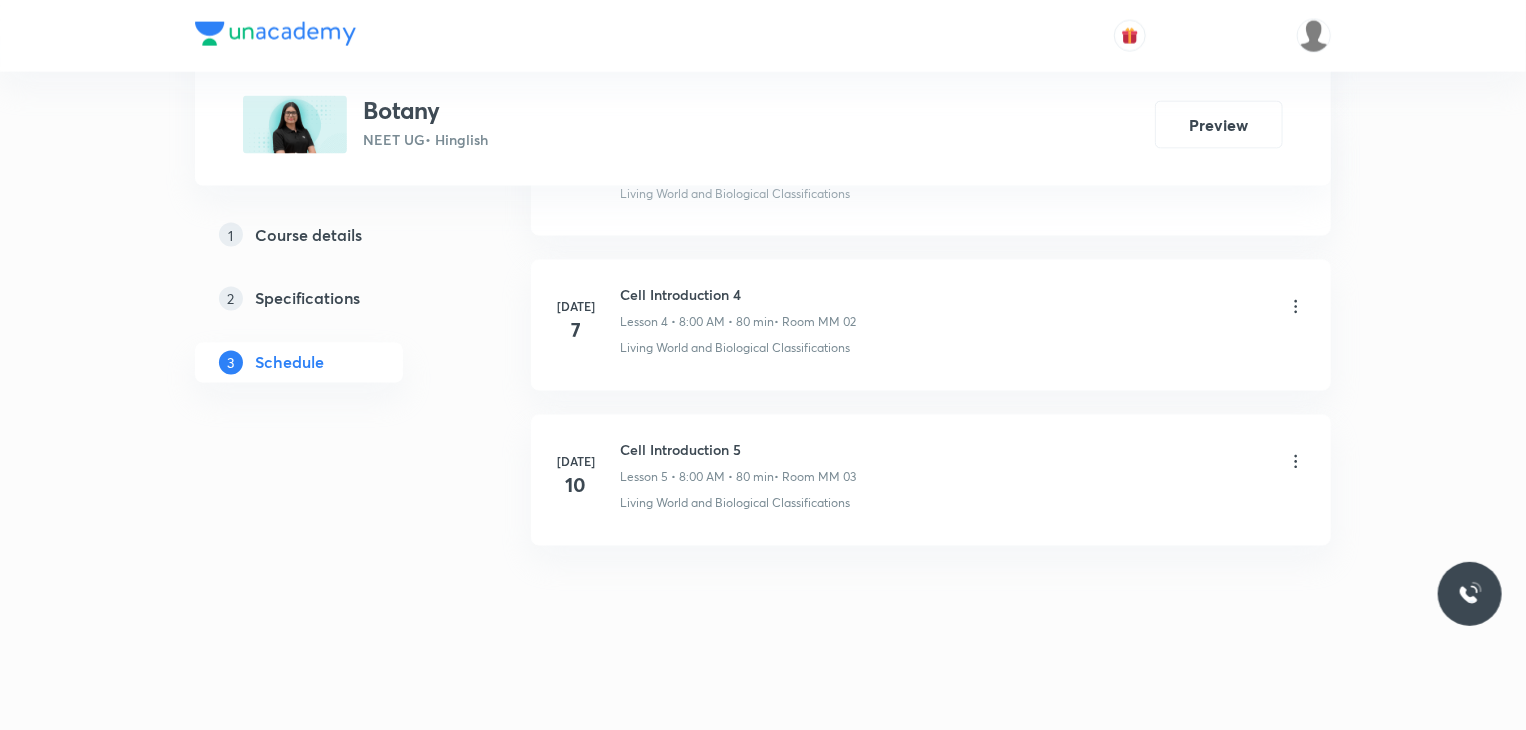 click on "[DATE] Cell Introduction 5 Lesson 5 • 8:00 AM • 80 min  • Room MM 03 Living World and Biological Classifications" at bounding box center (931, 480) 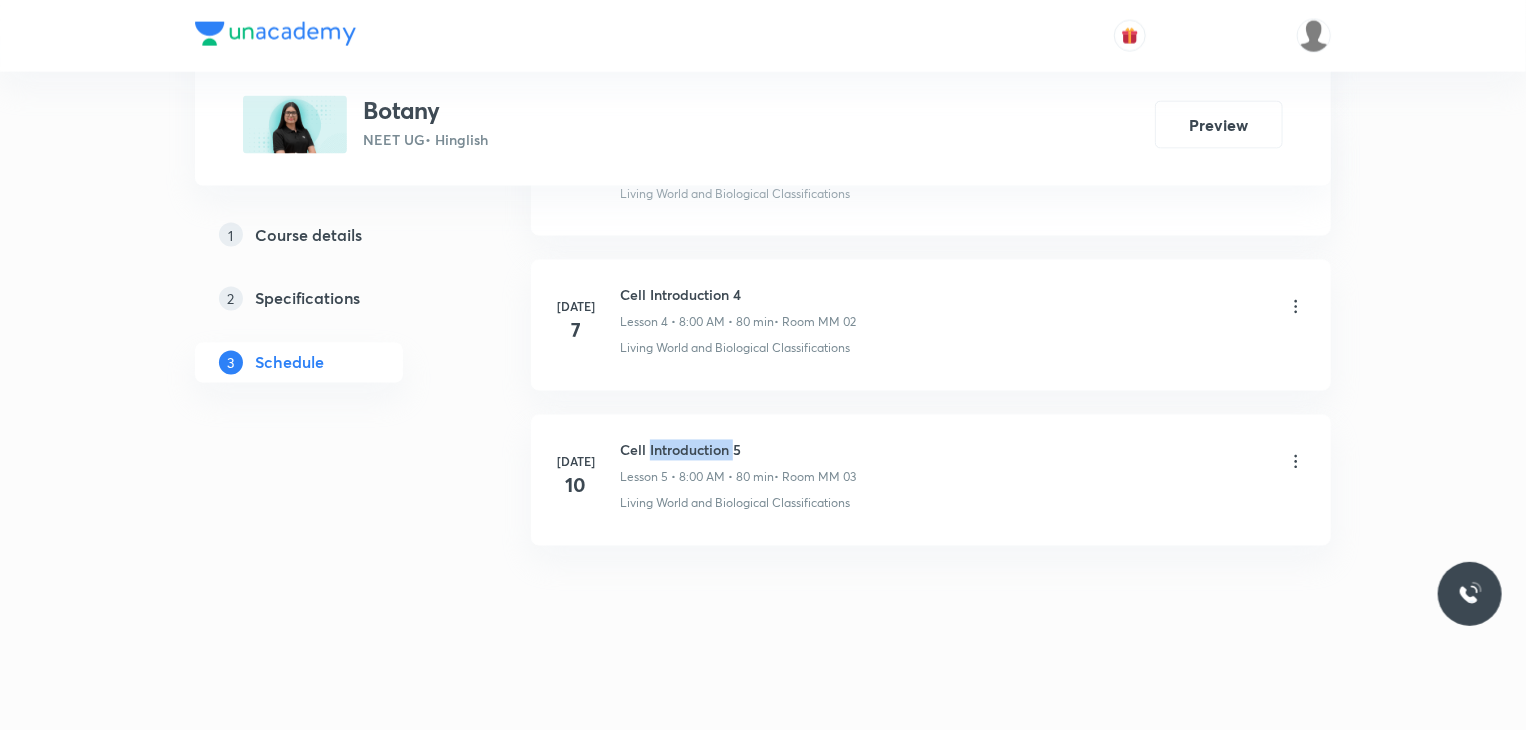 click on "[DATE] Cell Introduction 5 Lesson 5 • 8:00 AM • 80 min  • Room MM 03 Living World and Biological Classifications" at bounding box center (931, 480) 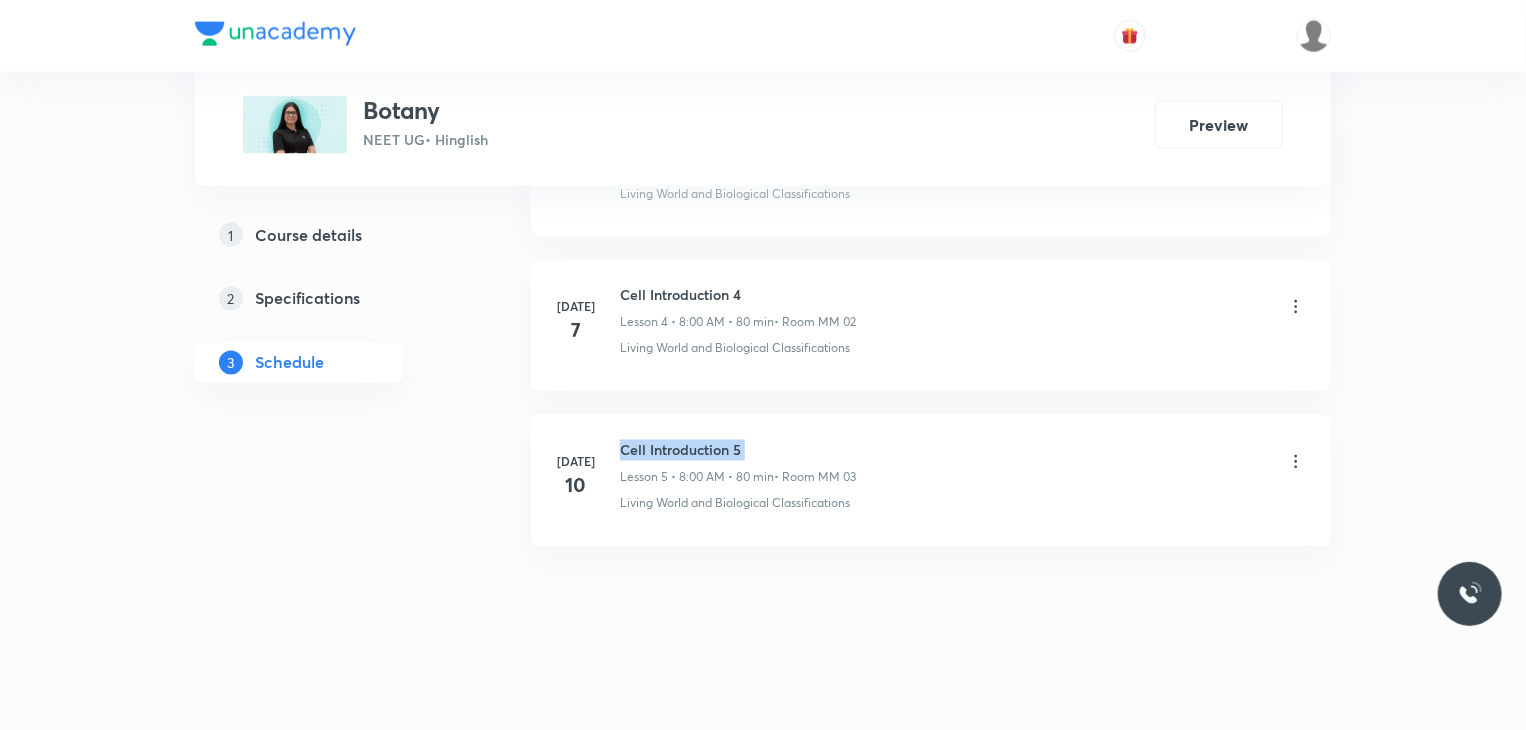 click on "[DATE] Cell Introduction 5 Lesson 5 • 8:00 AM • 80 min  • Room MM 03 Living World and Biological Classifications" at bounding box center [931, 480] 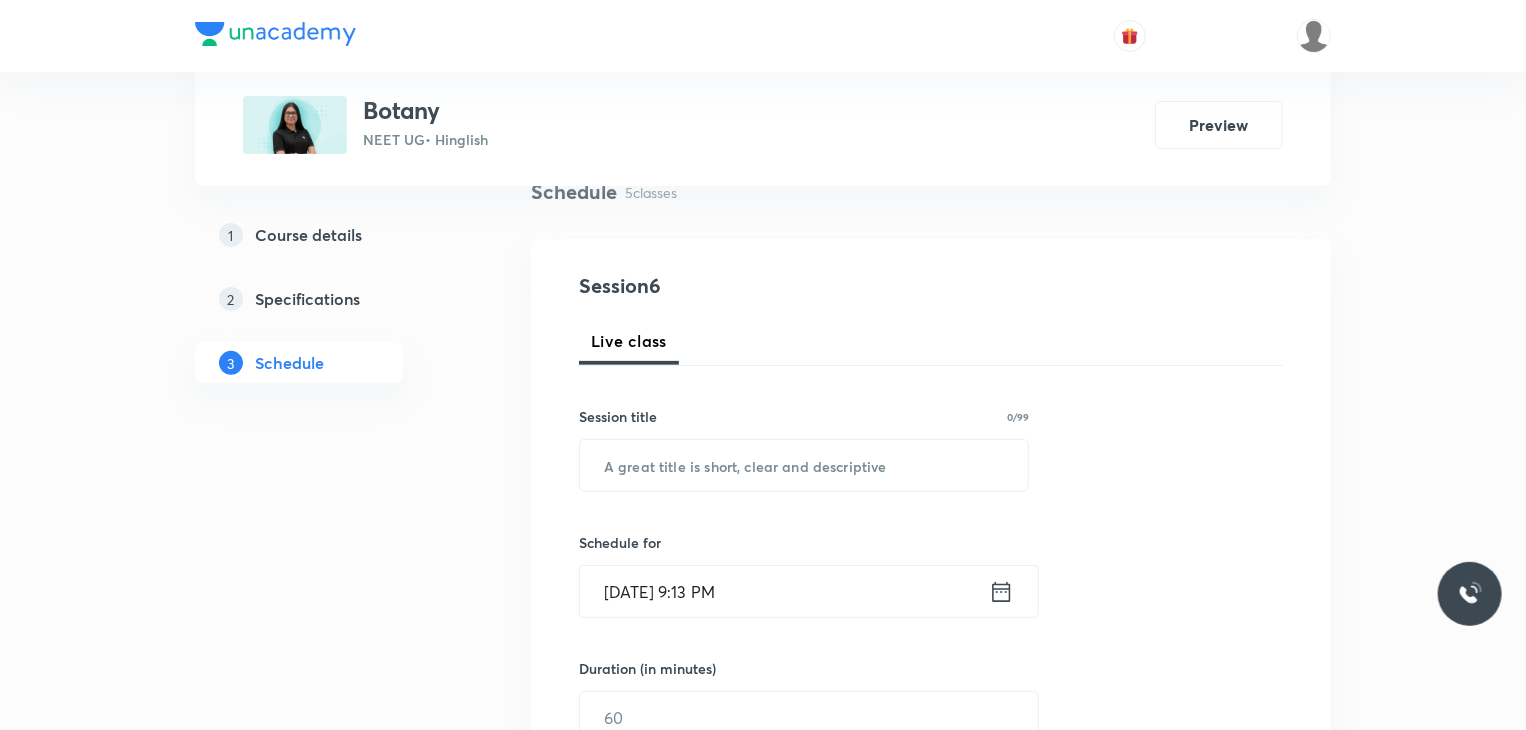 scroll, scrollTop: 0, scrollLeft: 0, axis: both 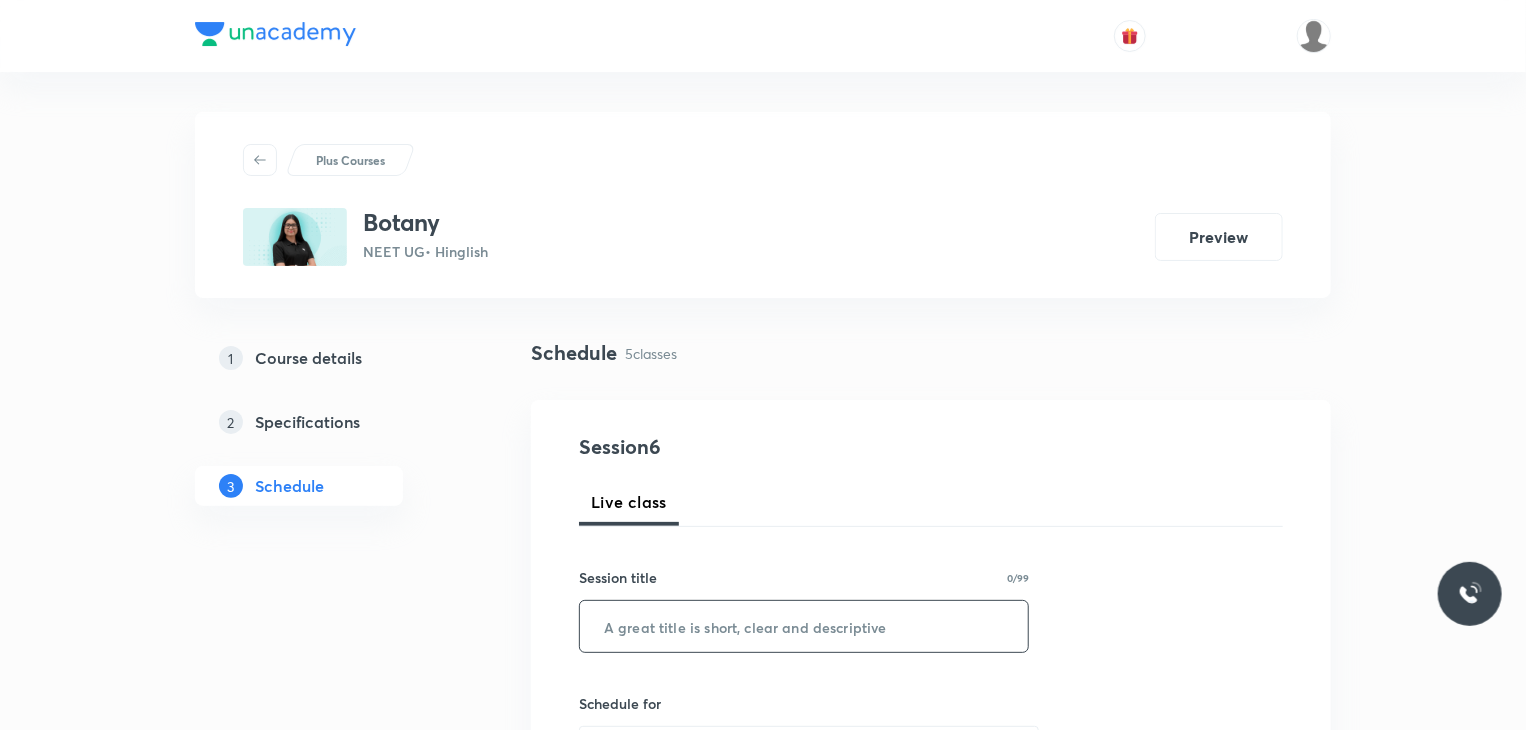 click at bounding box center [804, 626] 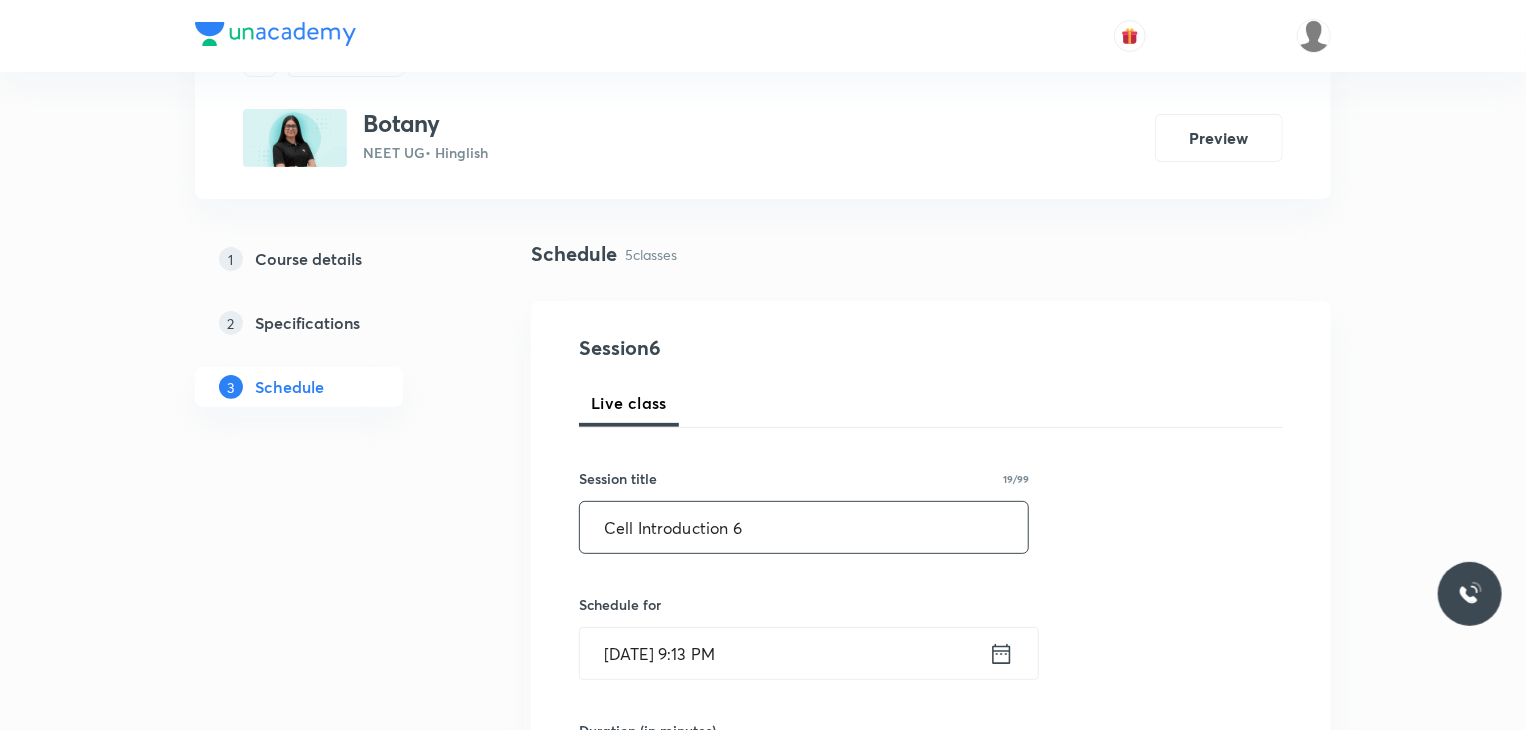 scroll, scrollTop: 351, scrollLeft: 0, axis: vertical 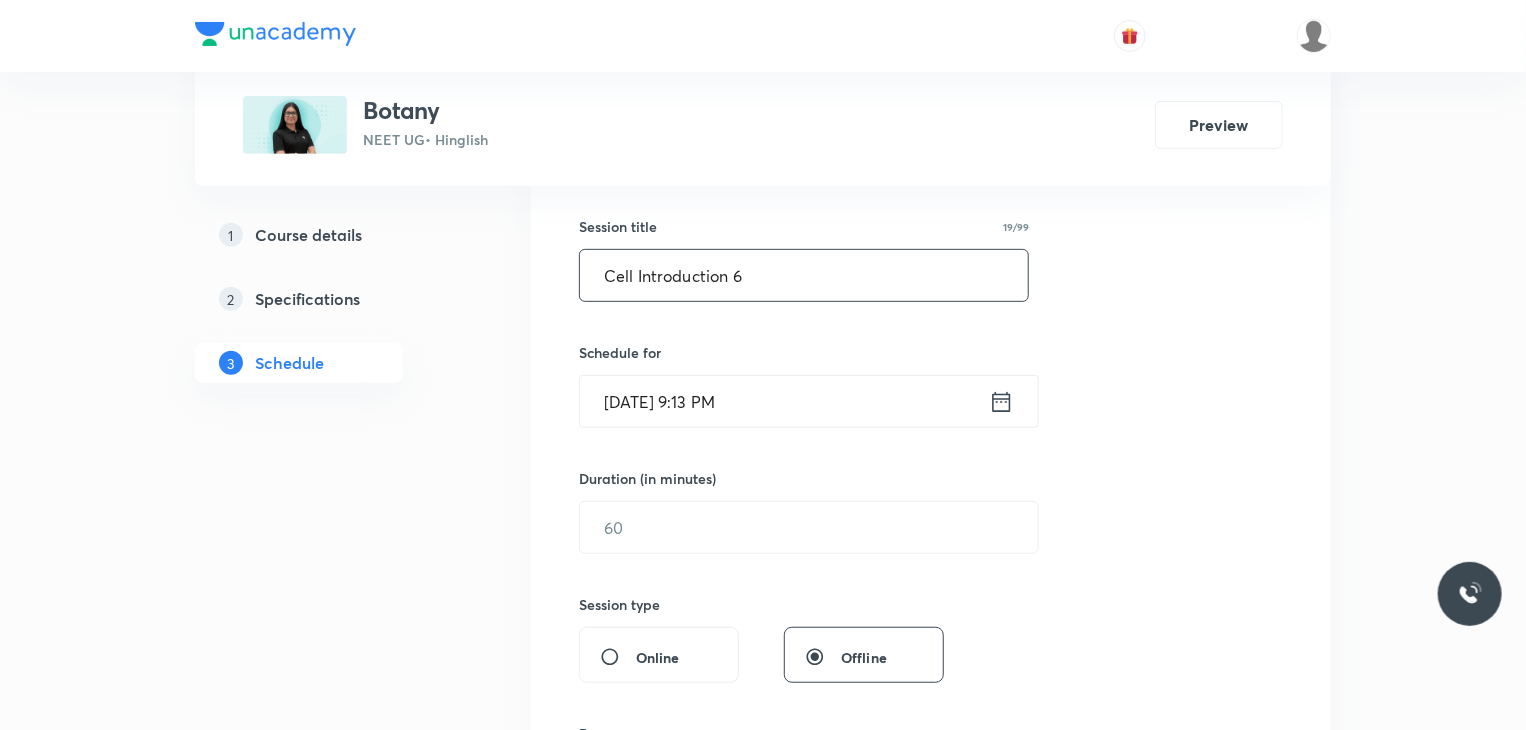 type on "Cell Introduction 6" 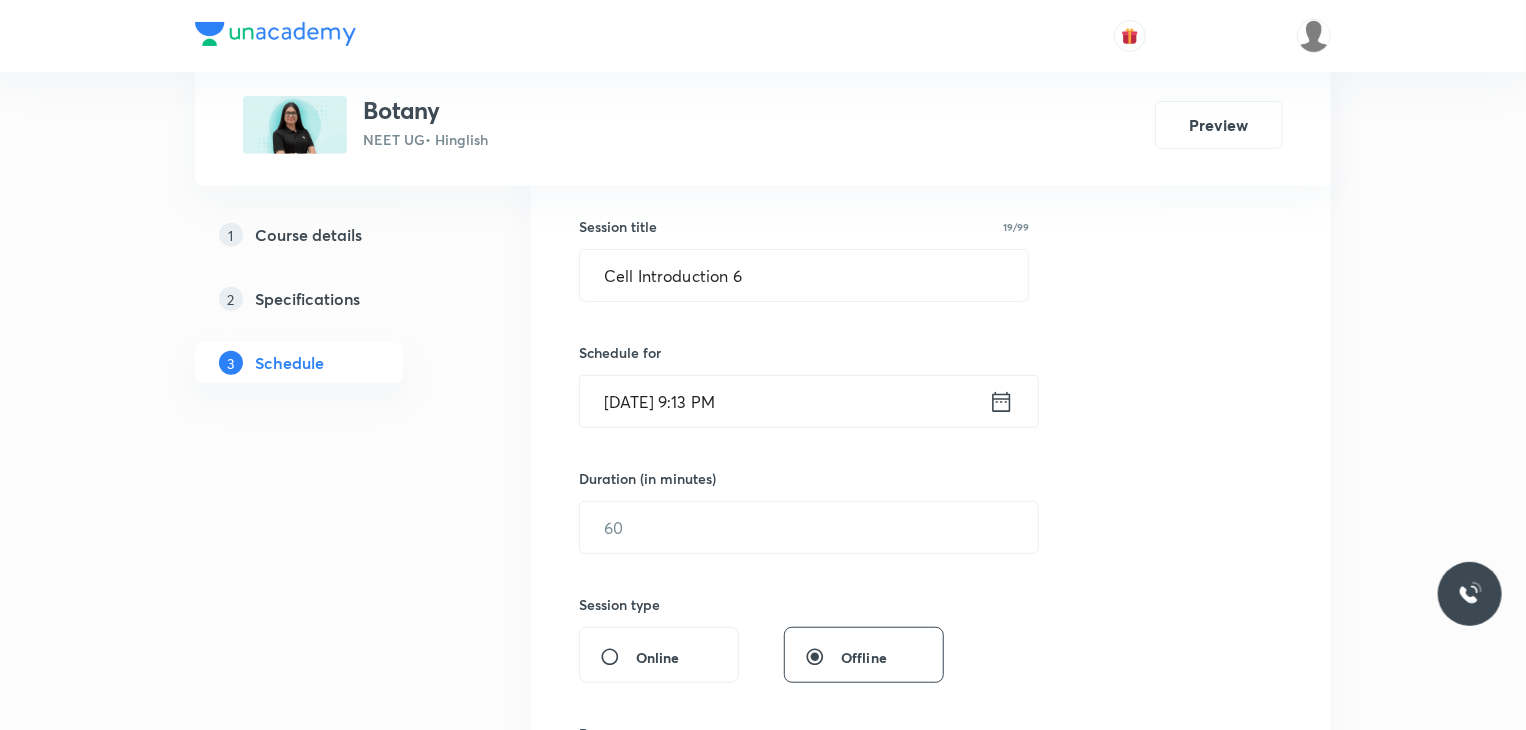click on "Jul 10, 2025, 9:13 PM" at bounding box center [784, 401] 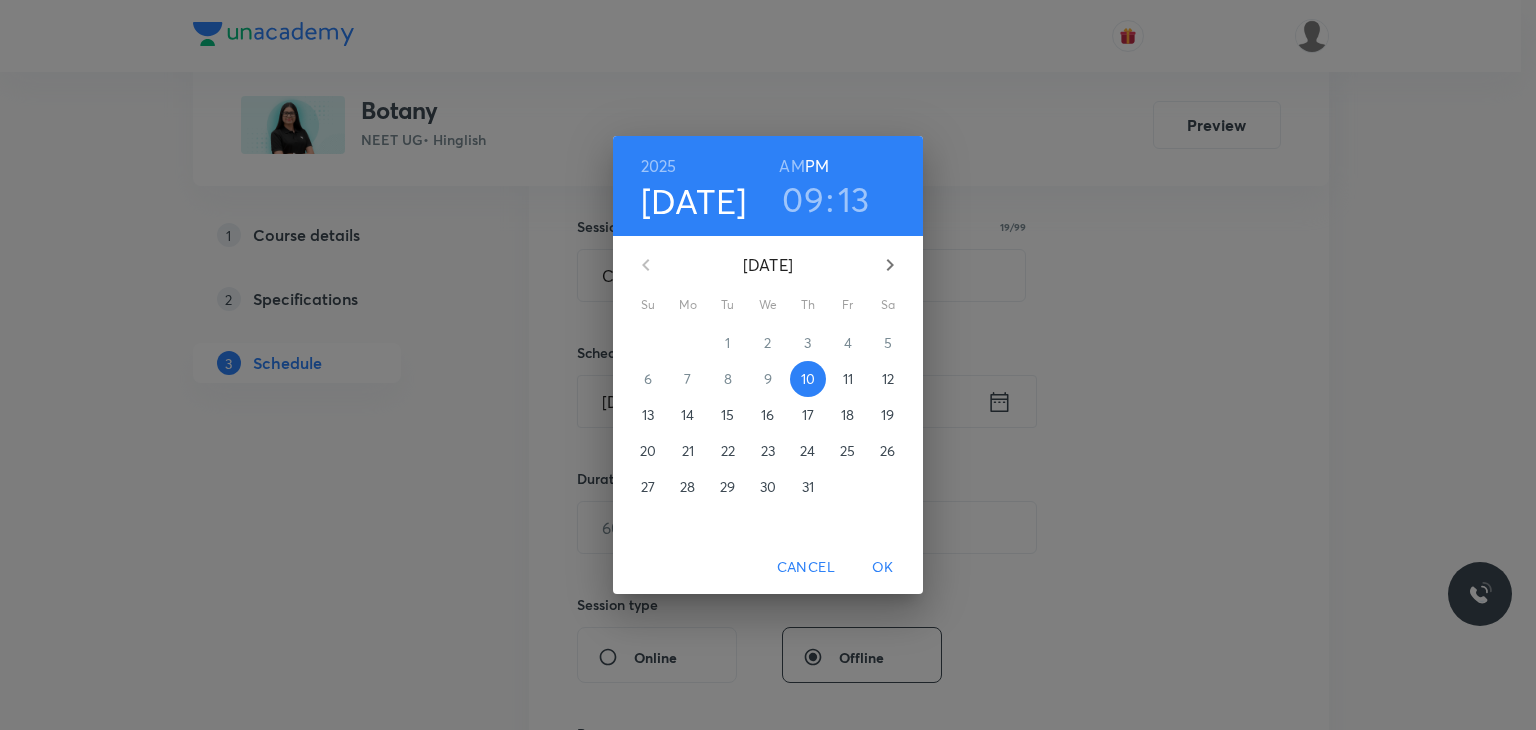 click on "11" at bounding box center [848, 379] 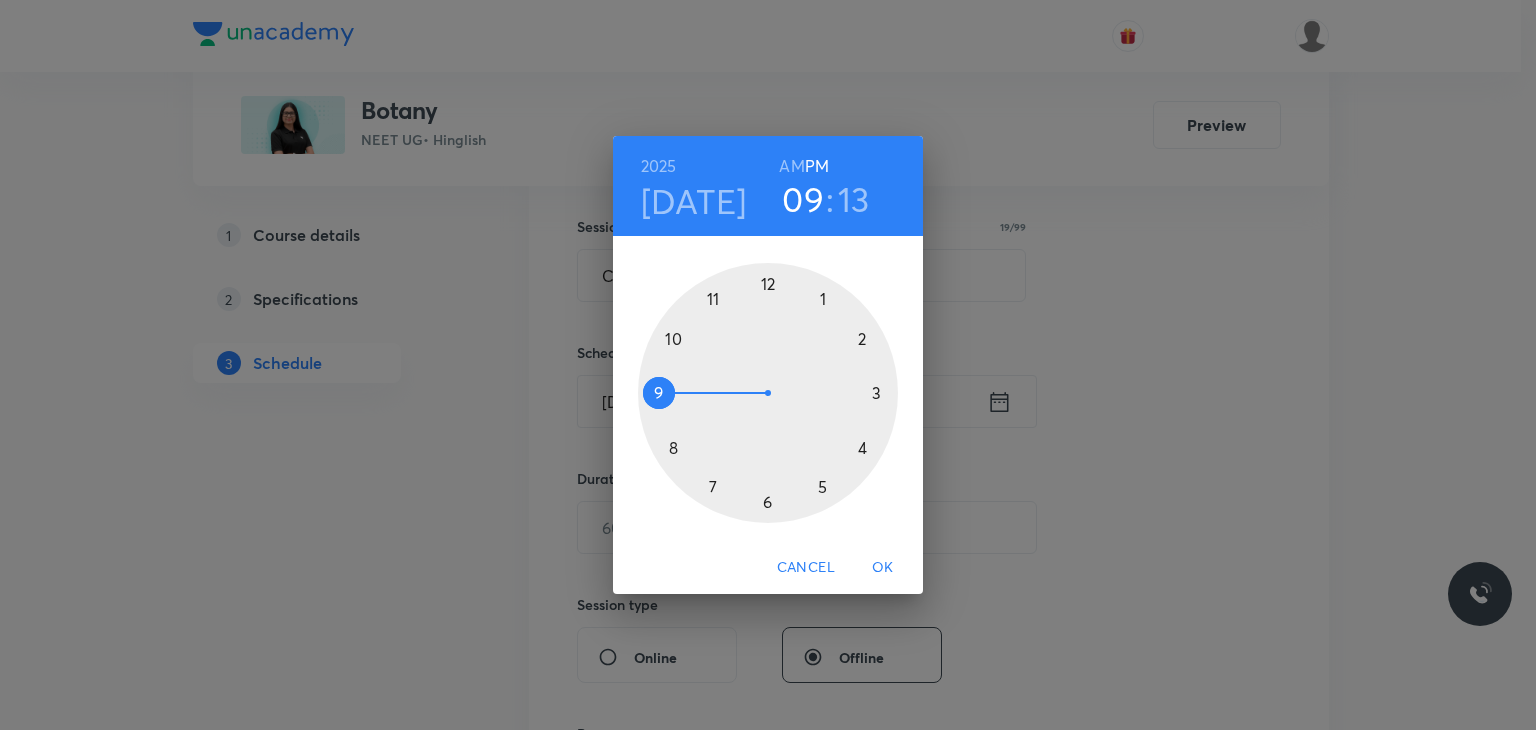 click on "AM" at bounding box center [791, 166] 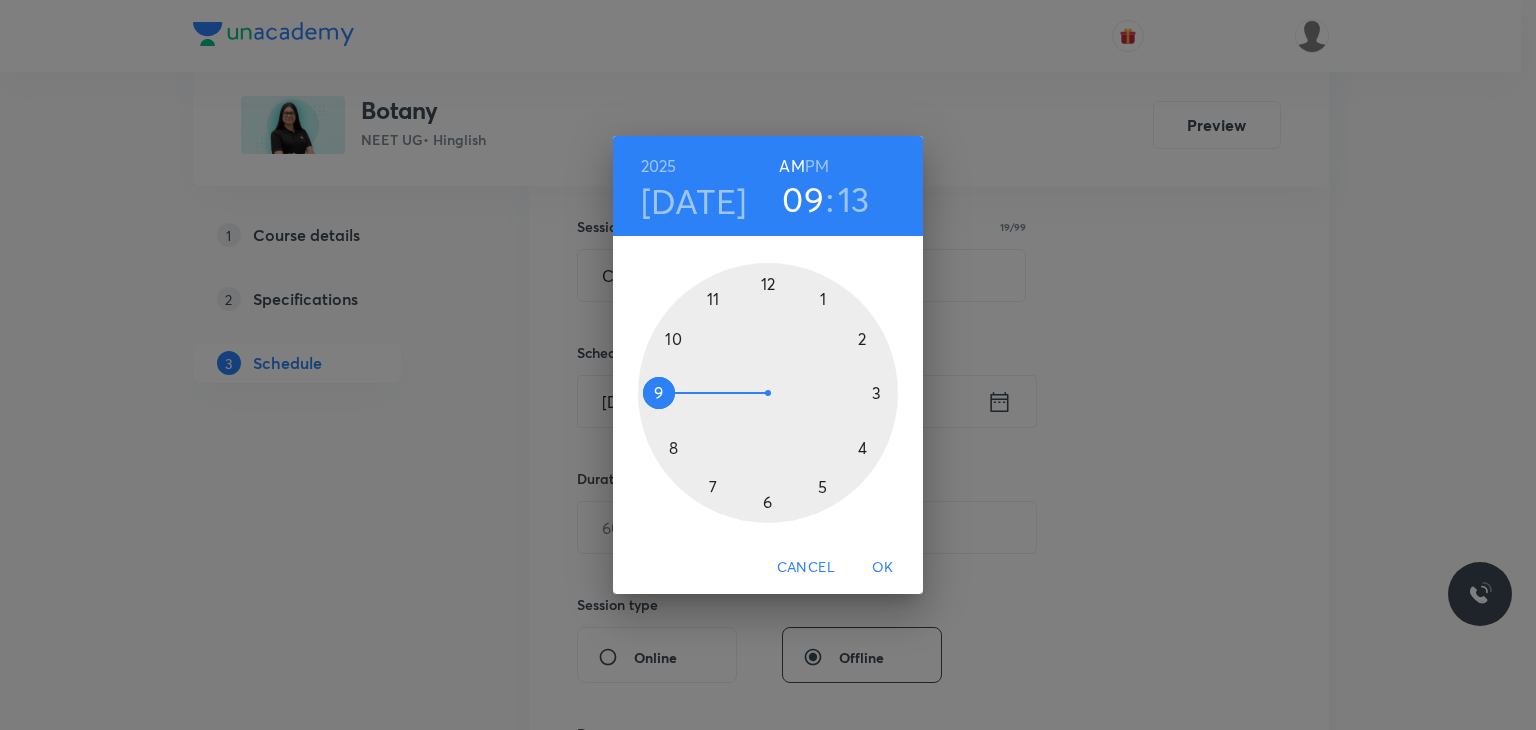 click on "13" at bounding box center (854, 199) 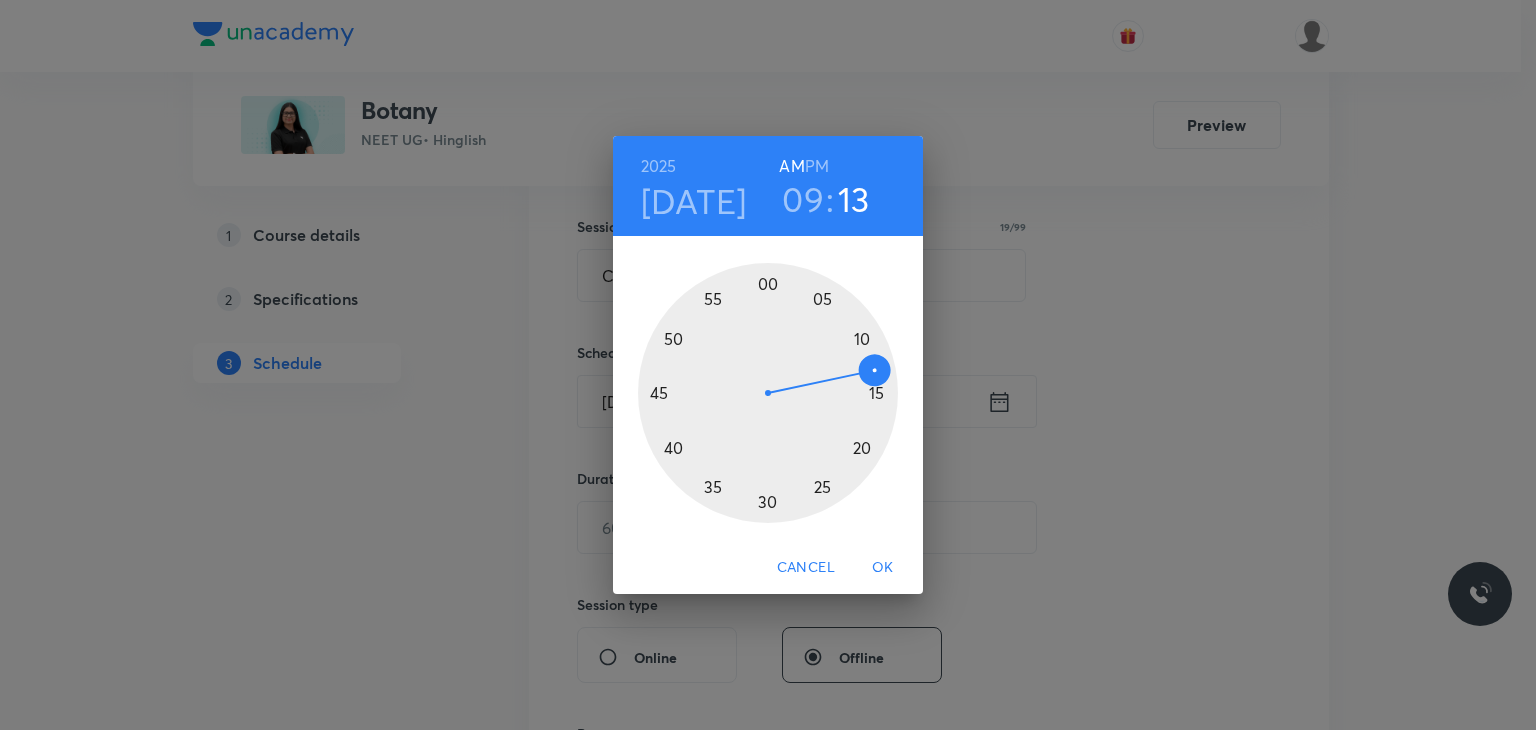 click at bounding box center [768, 393] 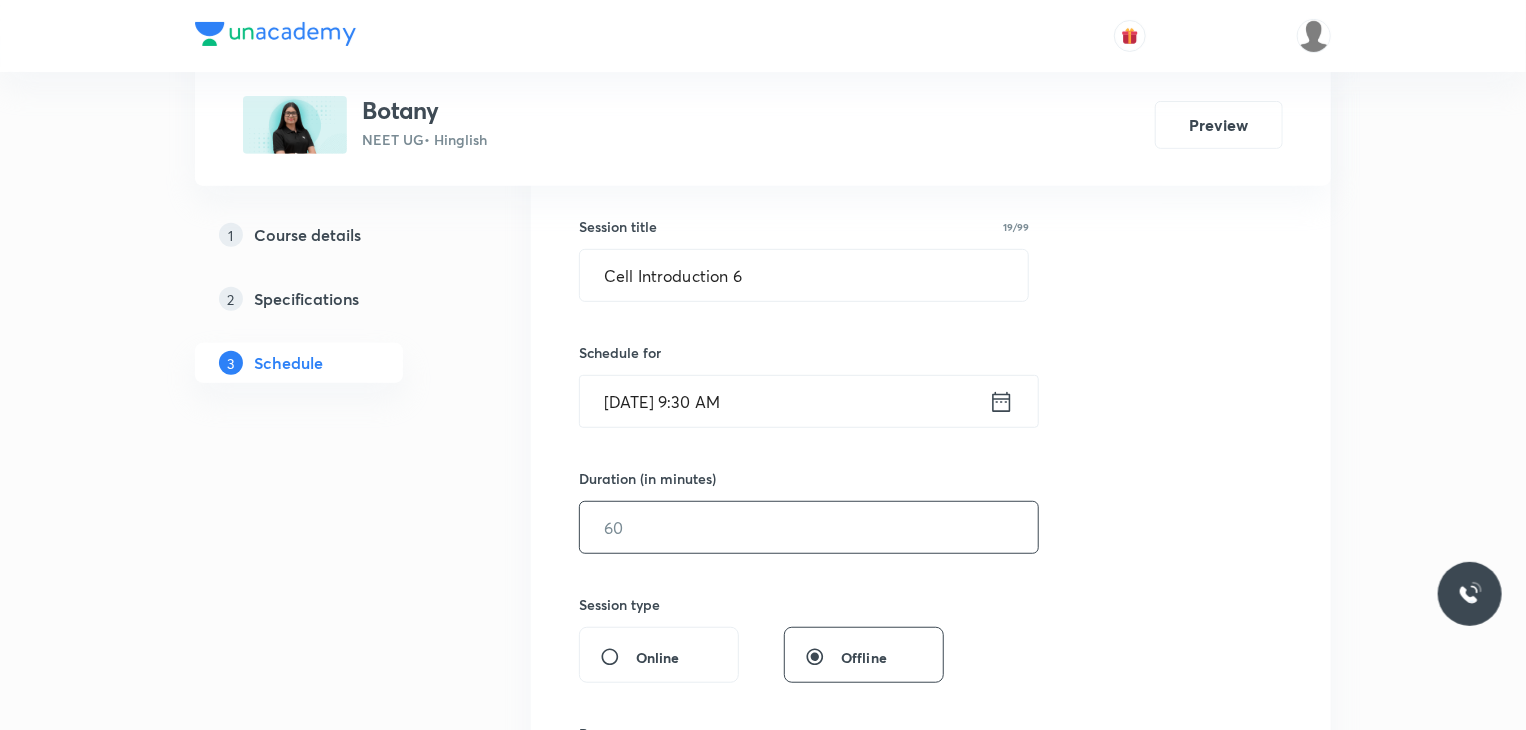click at bounding box center (809, 527) 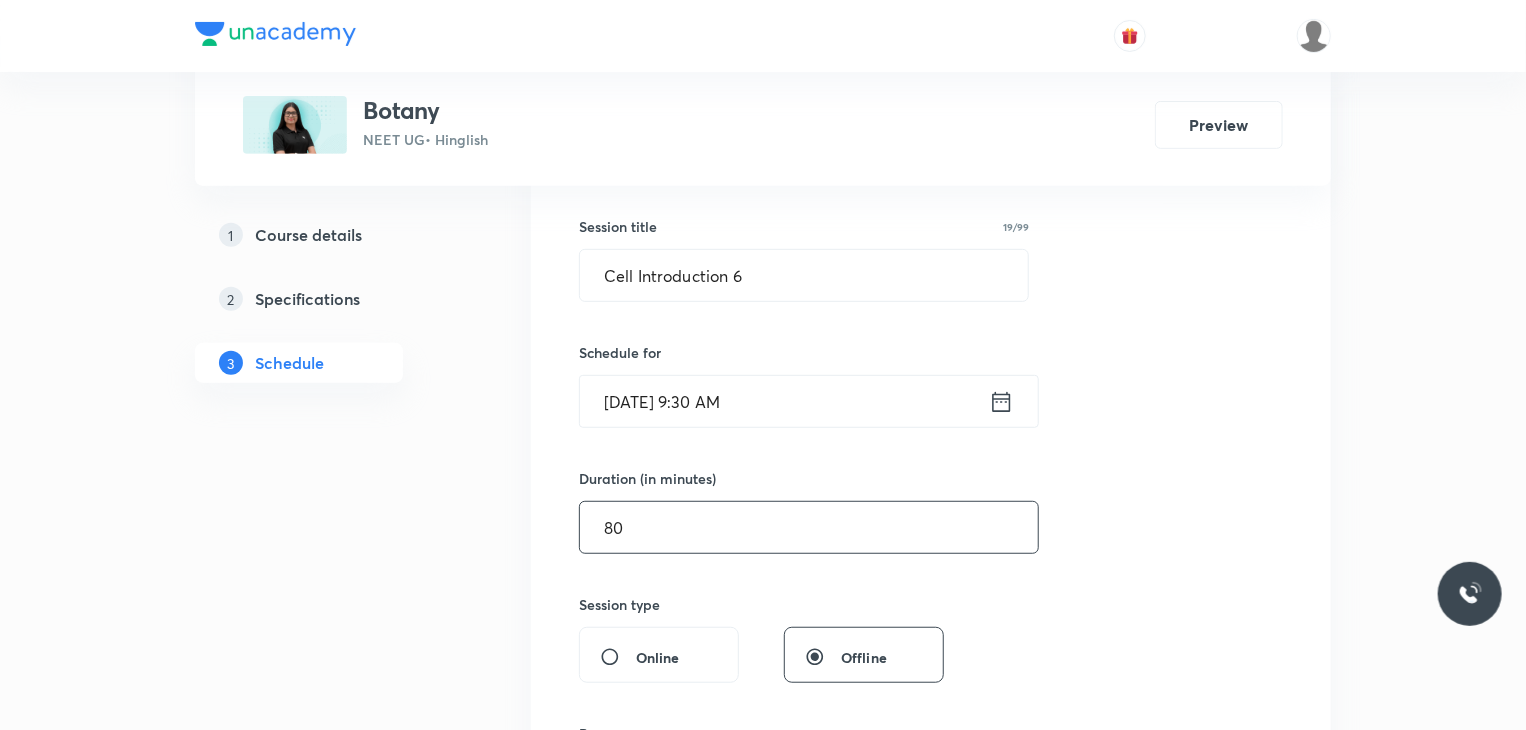 type on "80" 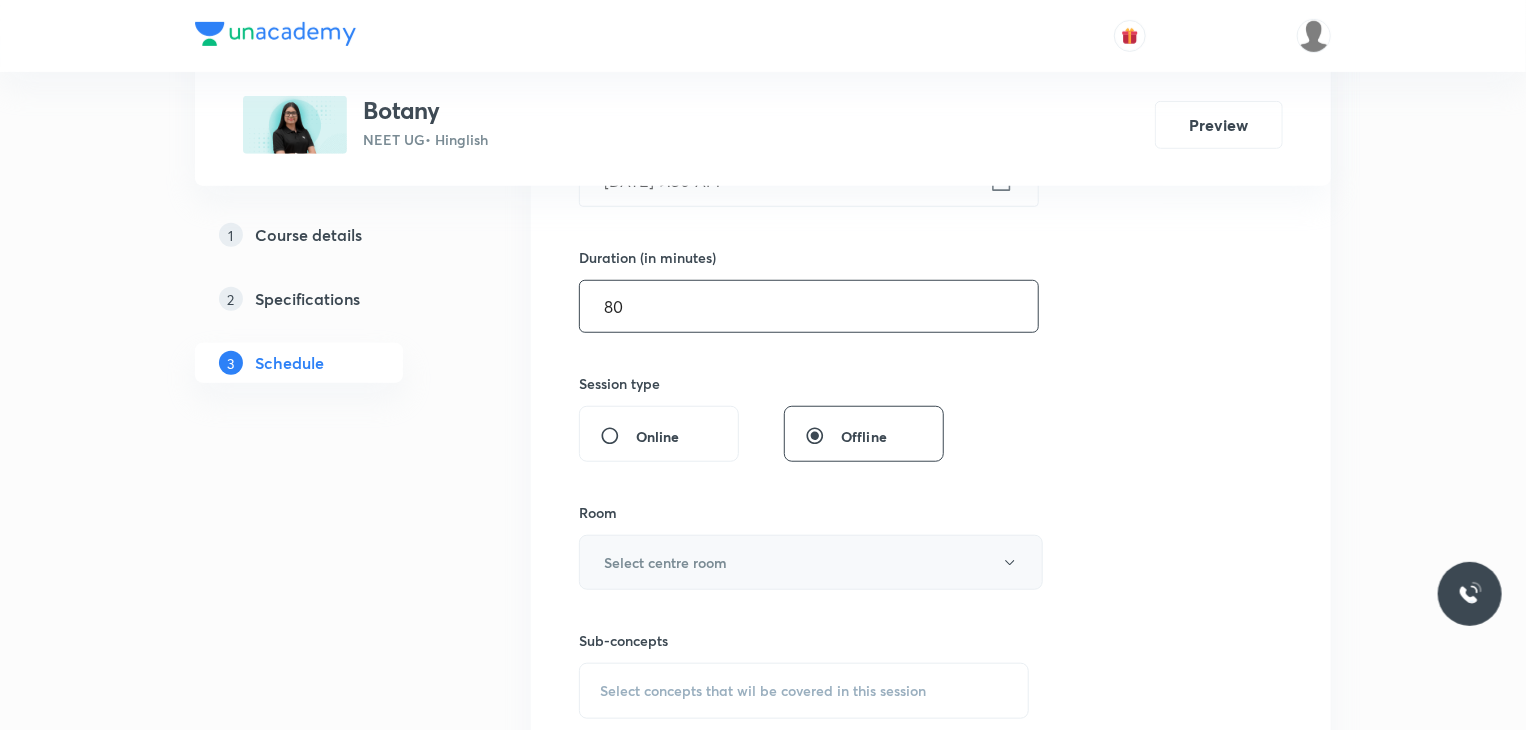 scroll, scrollTop: 571, scrollLeft: 0, axis: vertical 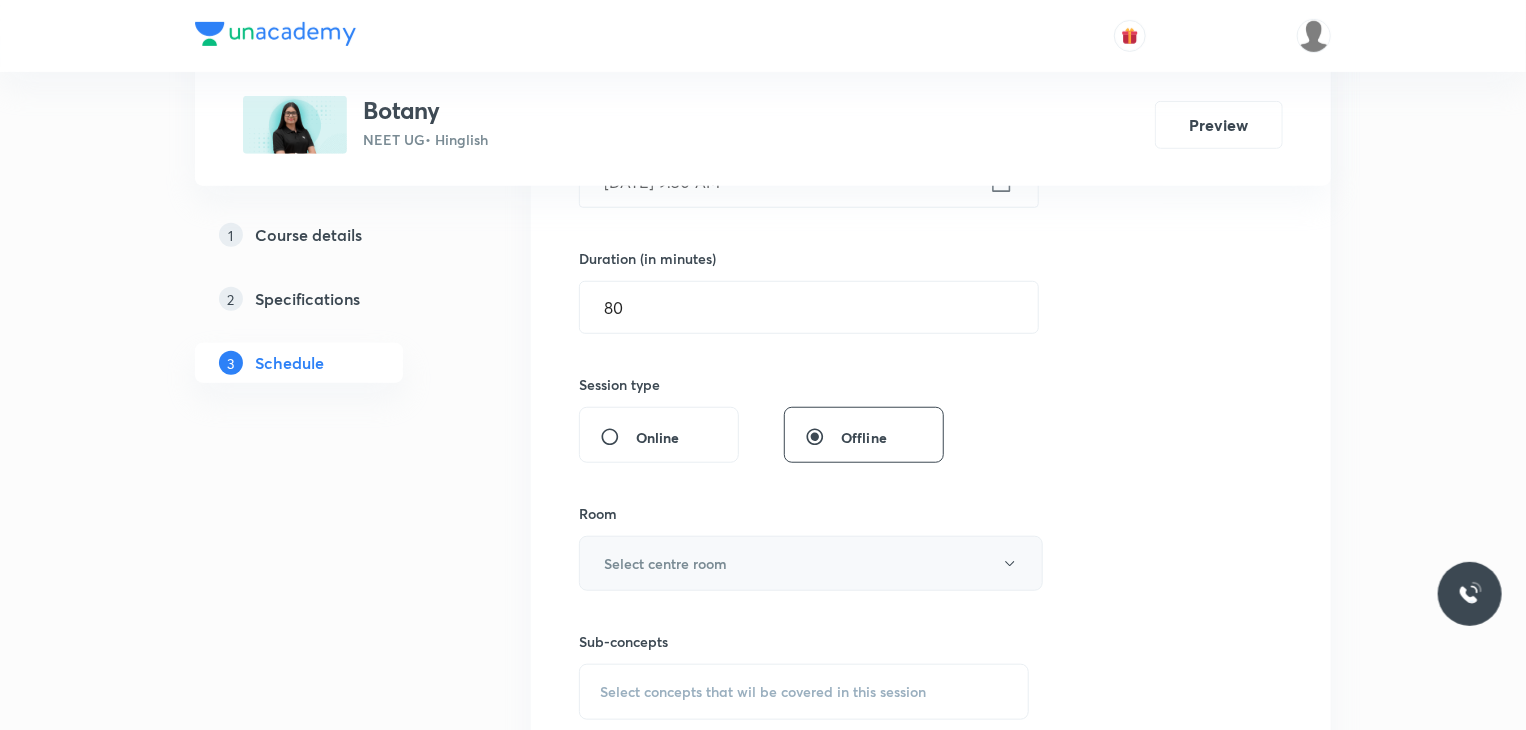 click on "Select centre room" at bounding box center [811, 563] 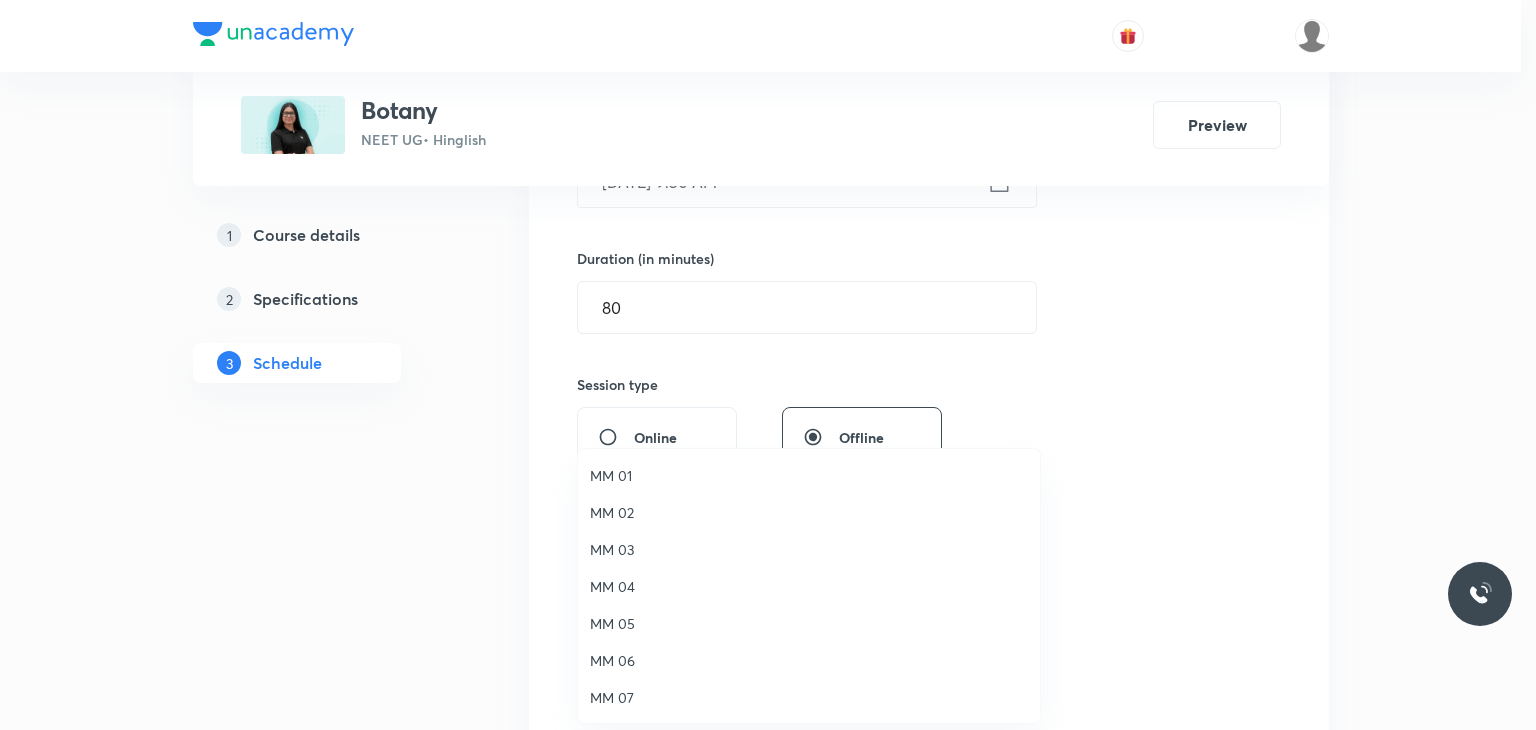 click on "MM 02" at bounding box center [809, 512] 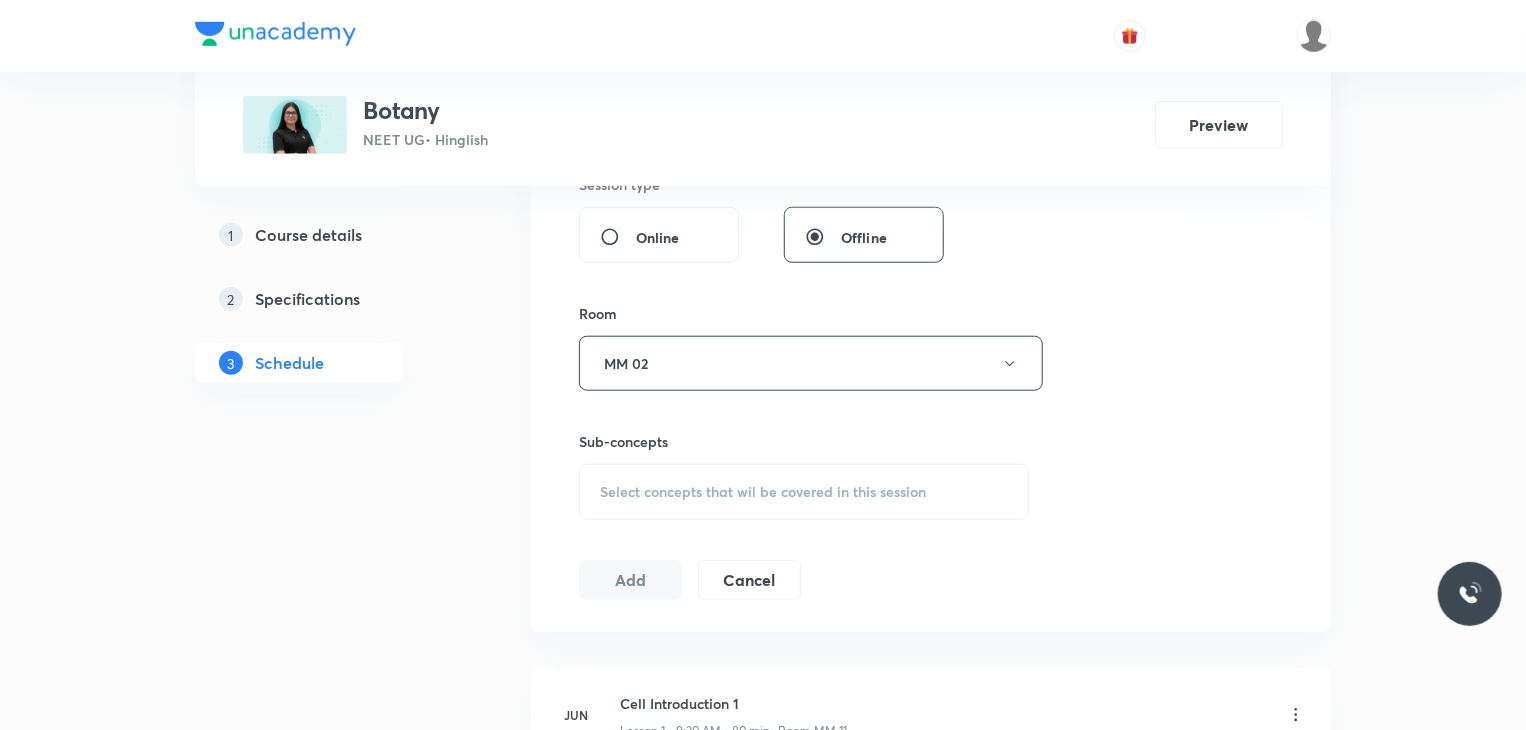 scroll, scrollTop: 819, scrollLeft: 0, axis: vertical 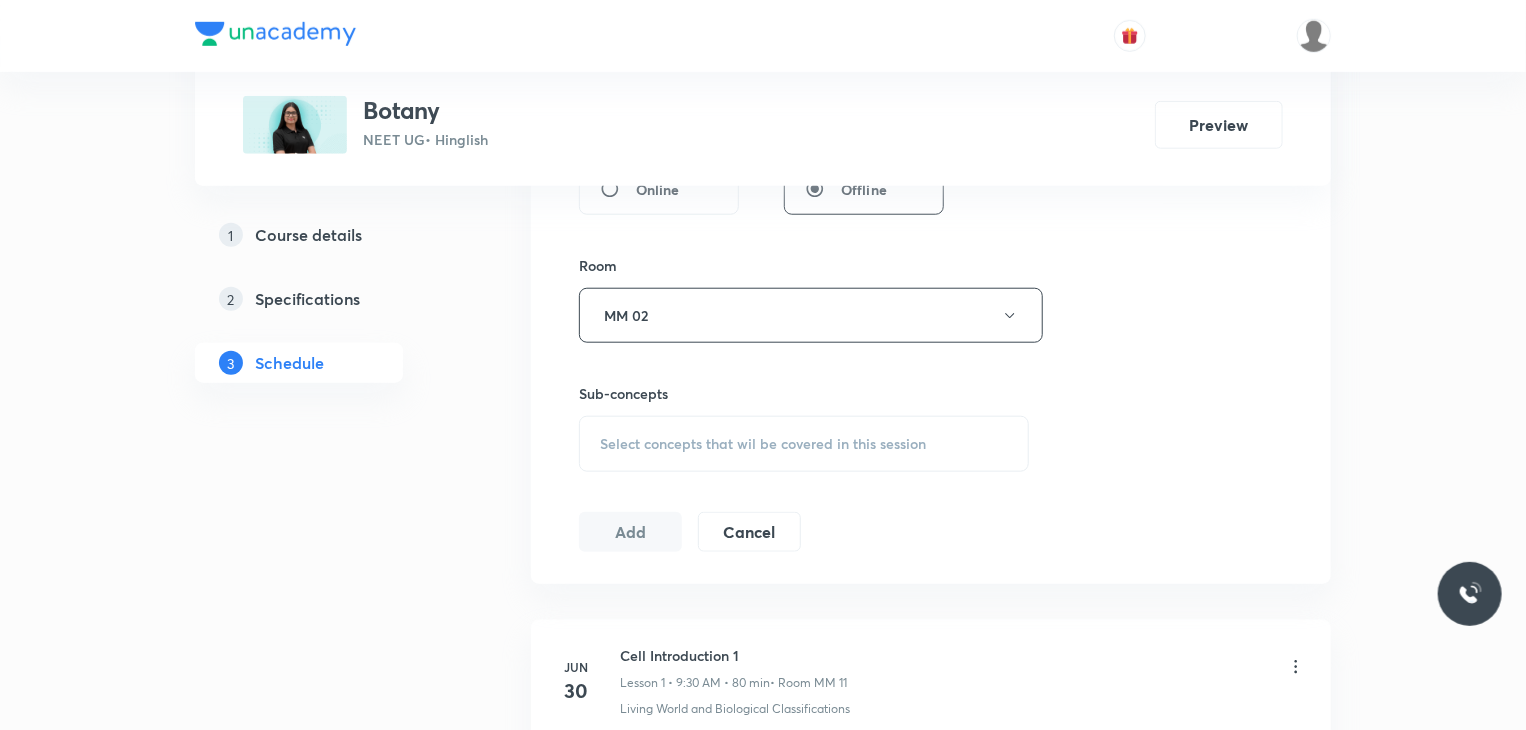 click on "Select concepts that wil be covered in this session" at bounding box center (763, 444) 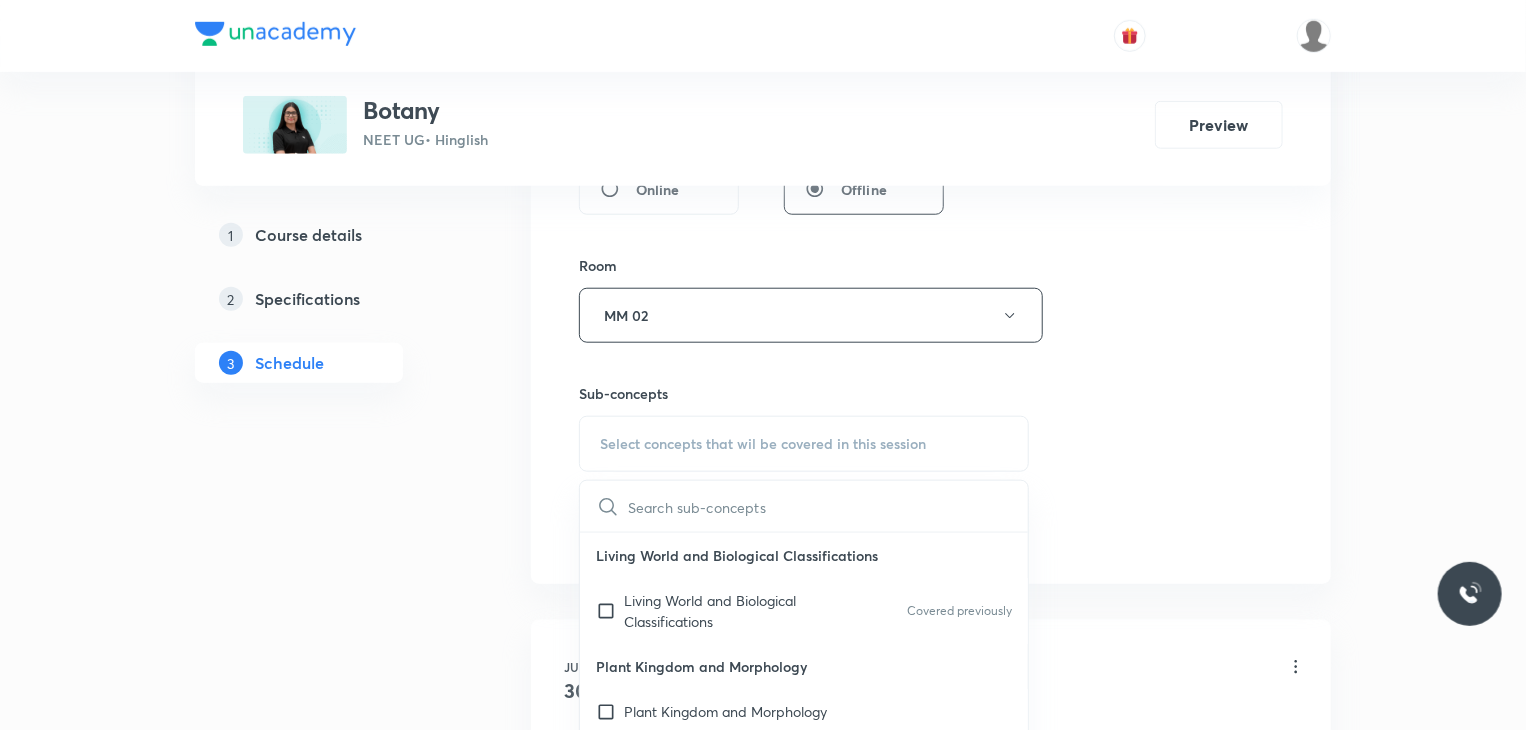 click on "Living World and Biological Classifications" at bounding box center (725, 611) 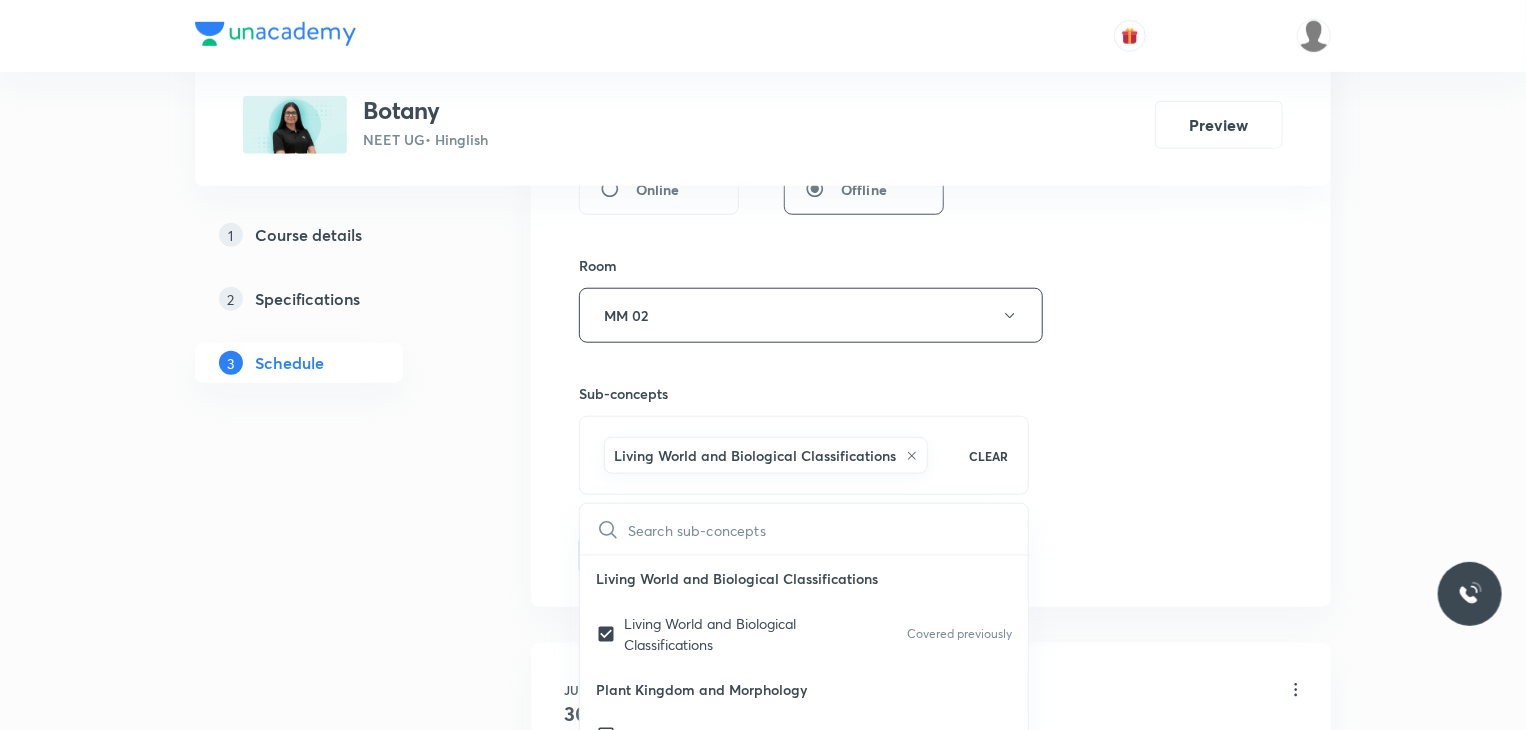 click on "Session  6 Live class Session title 19/99 Cell Introduction 6 ​ Schedule for Jul 11, 2025, 9:30 AM ​ Duration (in minutes) 80 ​   Session type Online Offline Room MM 02 Sub-concepts Living World and Biological Classifications  CLEAR ​ Living World and Biological Classifications  Living World and Biological Classifications  Covered previously Plant Kingdom and  Morphology Plant Kingdom and  Morphology Principle of Inheritance &  Variation Principle of Inheritance &  Variation Molecular Basis of Inheritance, Molecular Basis of Inheritance Anatomy of Flowering Plants, Photosynthesis, Anatomy of Flowering Plants, Photosynthesis, Respiration, Plant Growth & Development Respiration, Plant Growth & Development Biological Classification, Plant Kingdom, Morphology of Flowering Plants Biological Classification, Plant Kingdom, Morphology of Flowering Plants Organism & Populations,Ecosystem, Biodiversity & Conservation Organism & Populations, Ecosystem, Biodiversity & Conservation  Organism & Population Add" at bounding box center [931, 94] 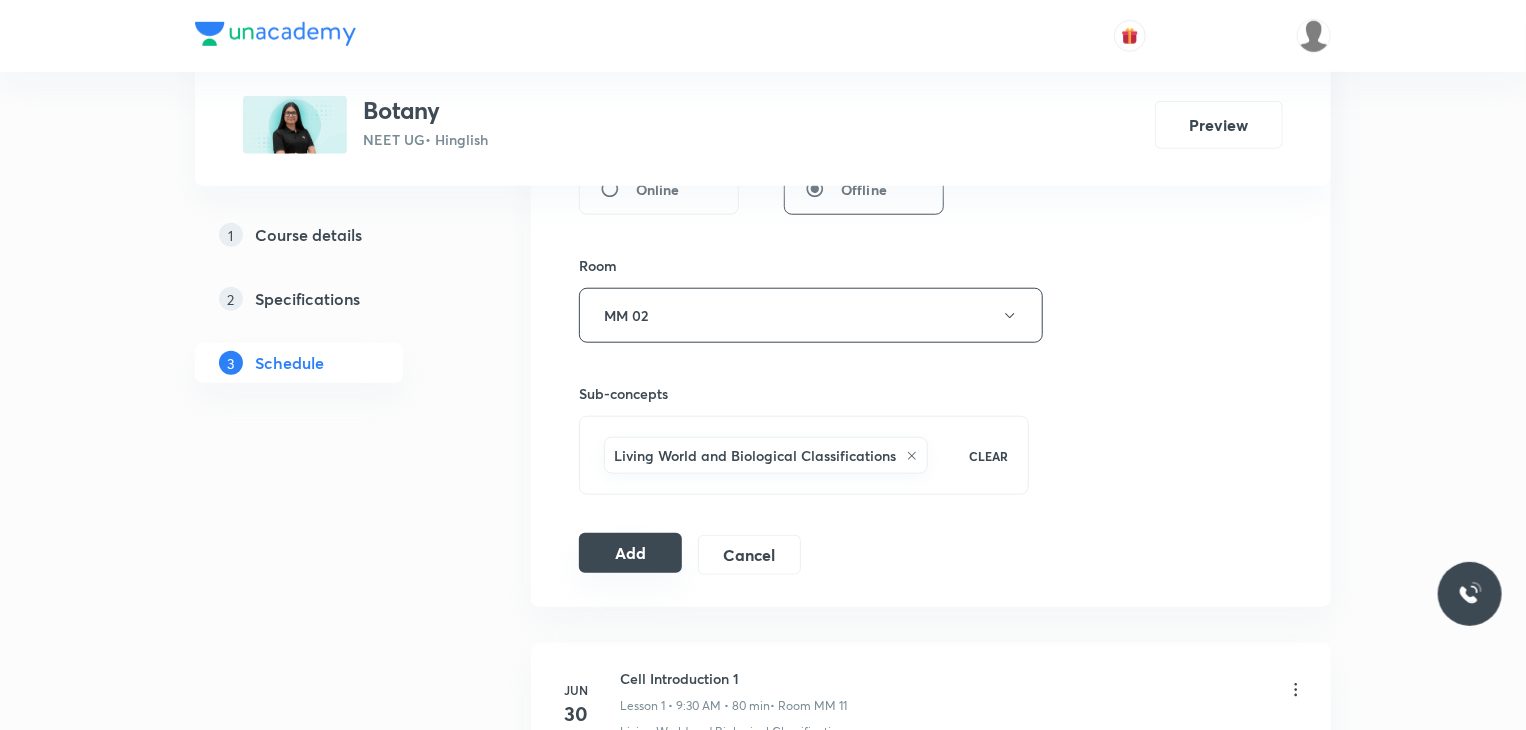 click on "Add" at bounding box center [630, 553] 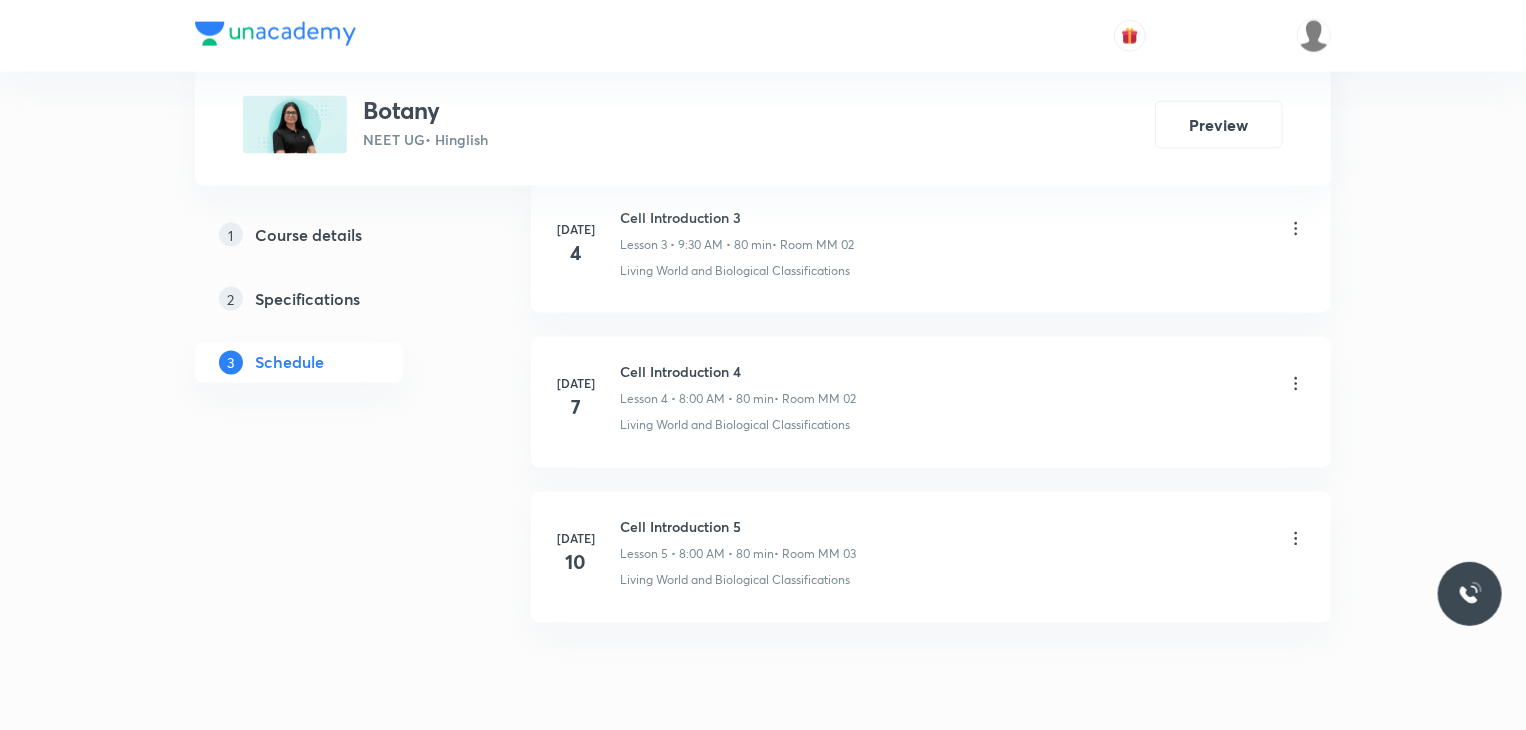 scroll, scrollTop: 1667, scrollLeft: 0, axis: vertical 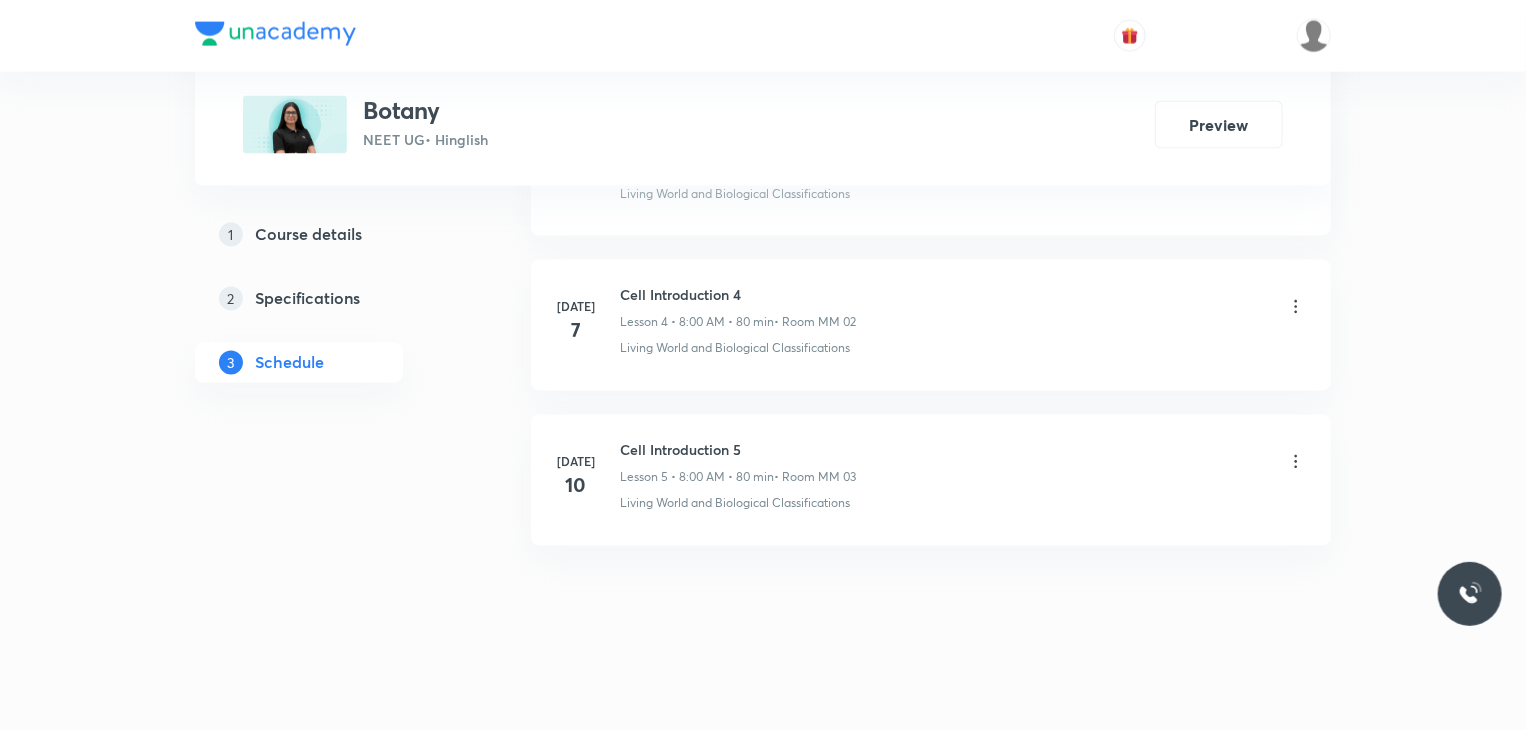 type 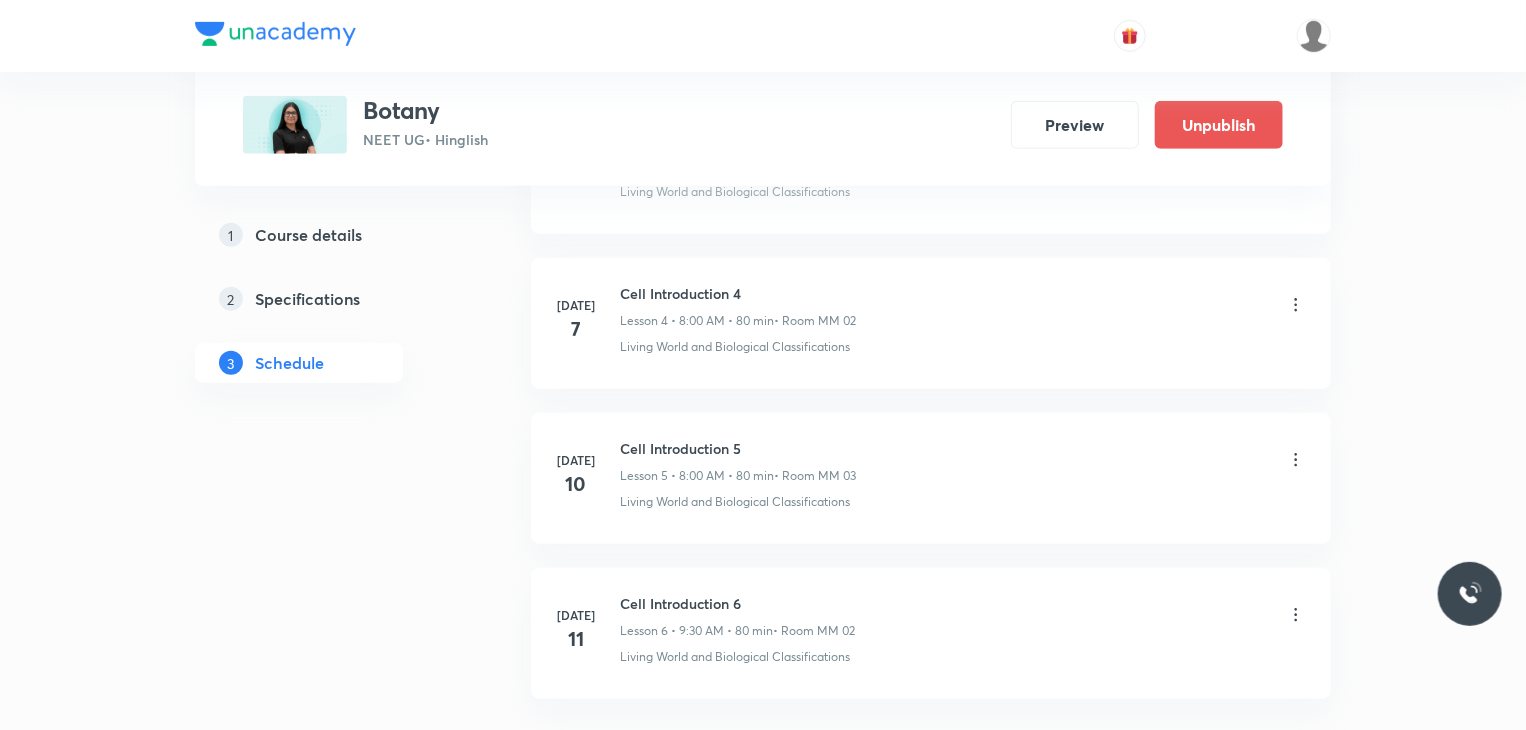scroll, scrollTop: 882, scrollLeft: 0, axis: vertical 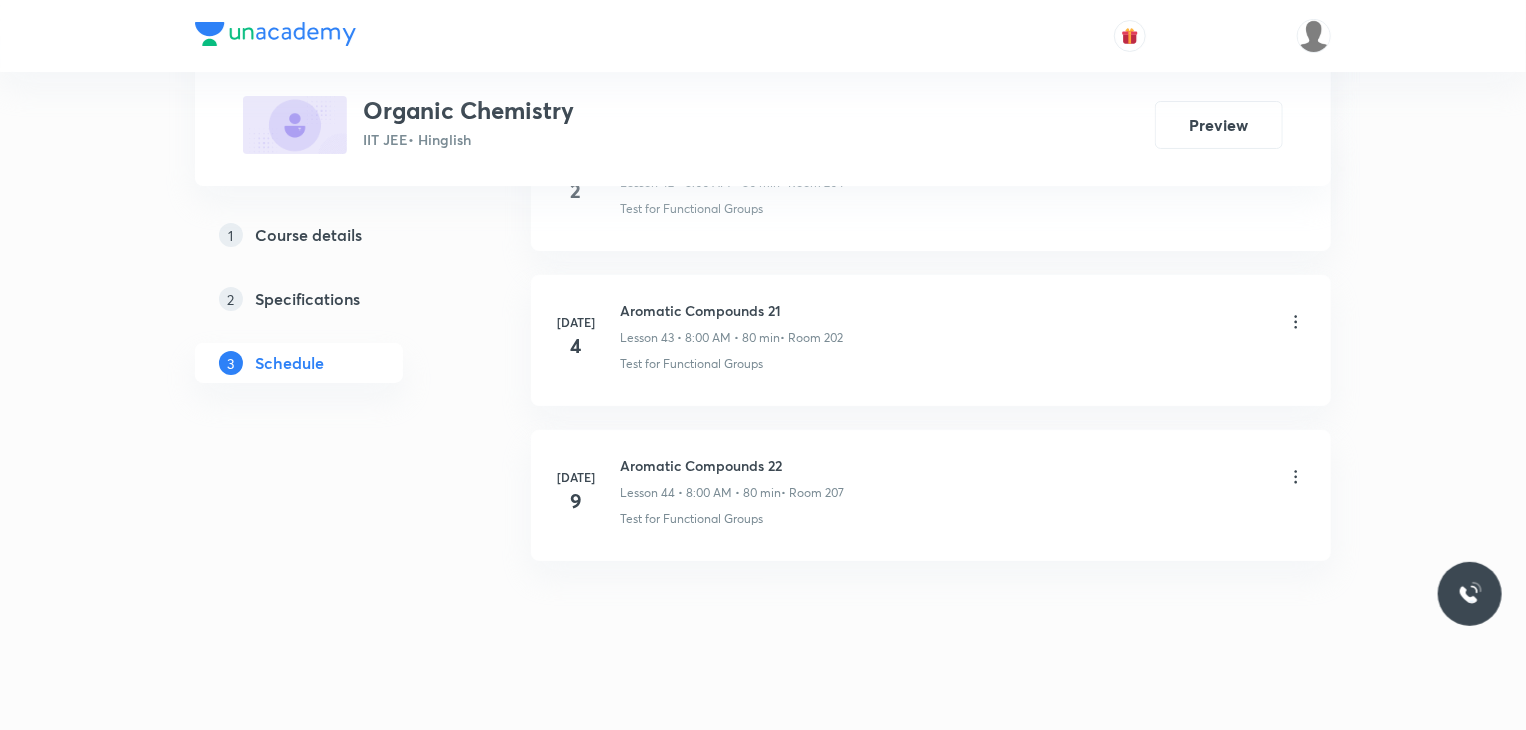 click on "Aromatic Compounds 22" at bounding box center [732, 465] 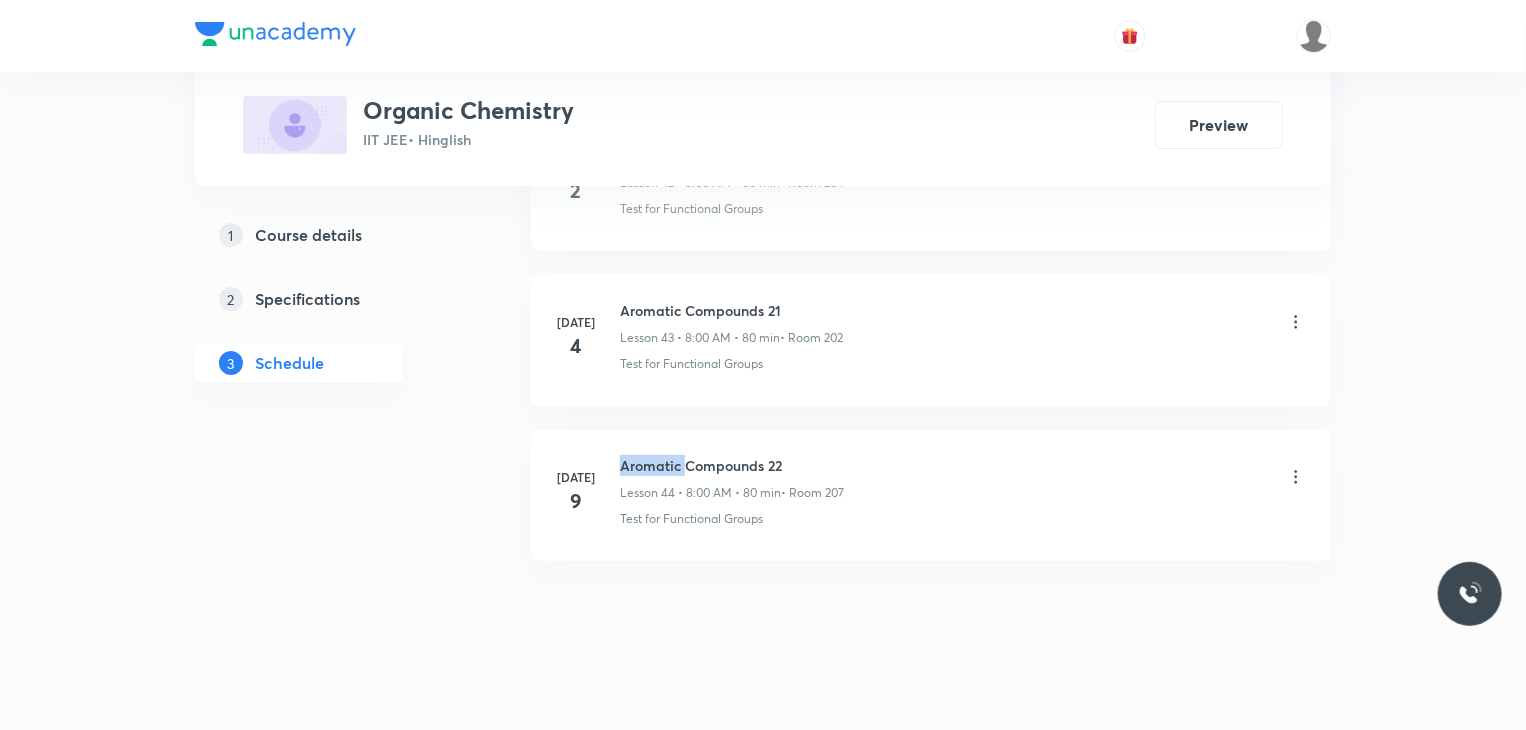 click on "Aromatic Compounds 22" at bounding box center [732, 465] 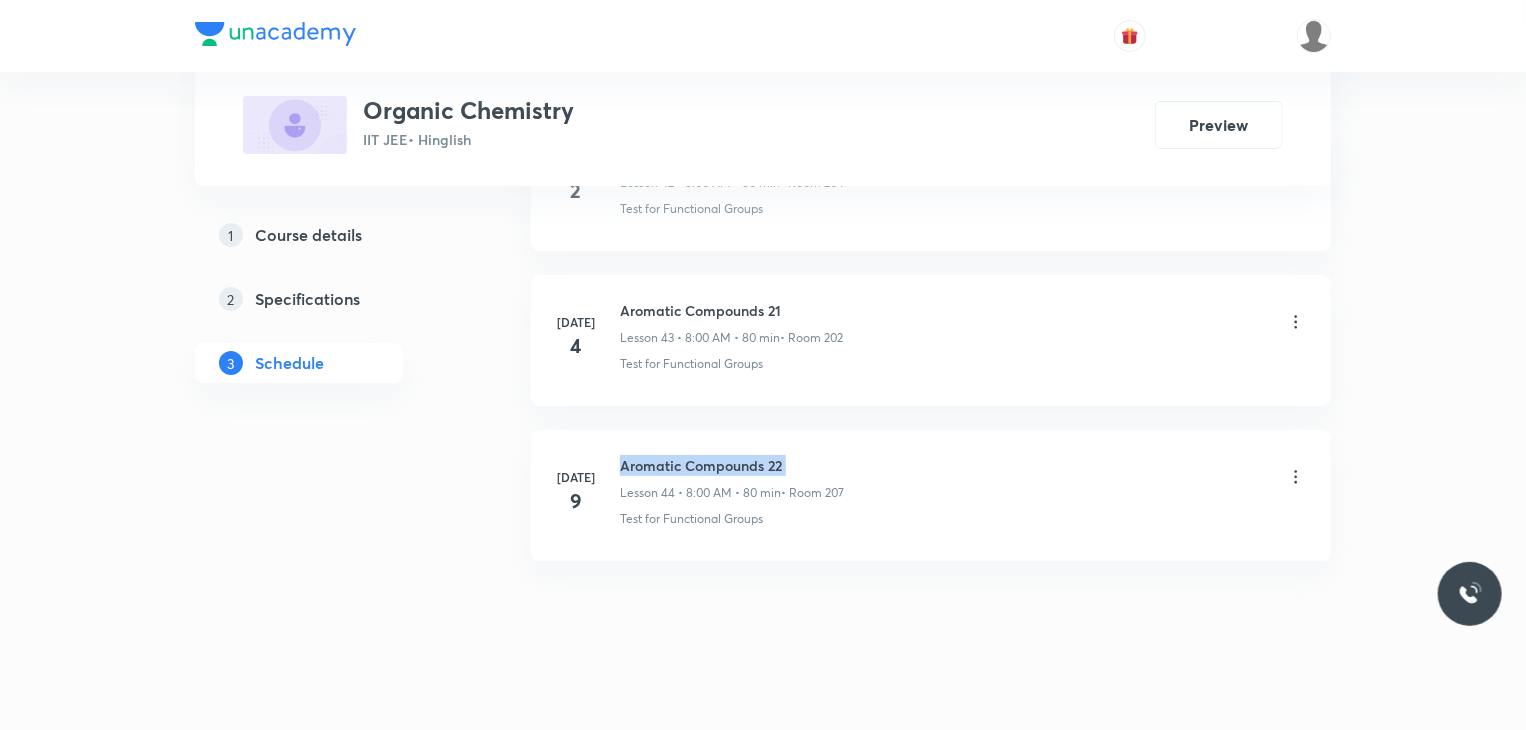 click on "Aromatic Compounds 22" at bounding box center (732, 465) 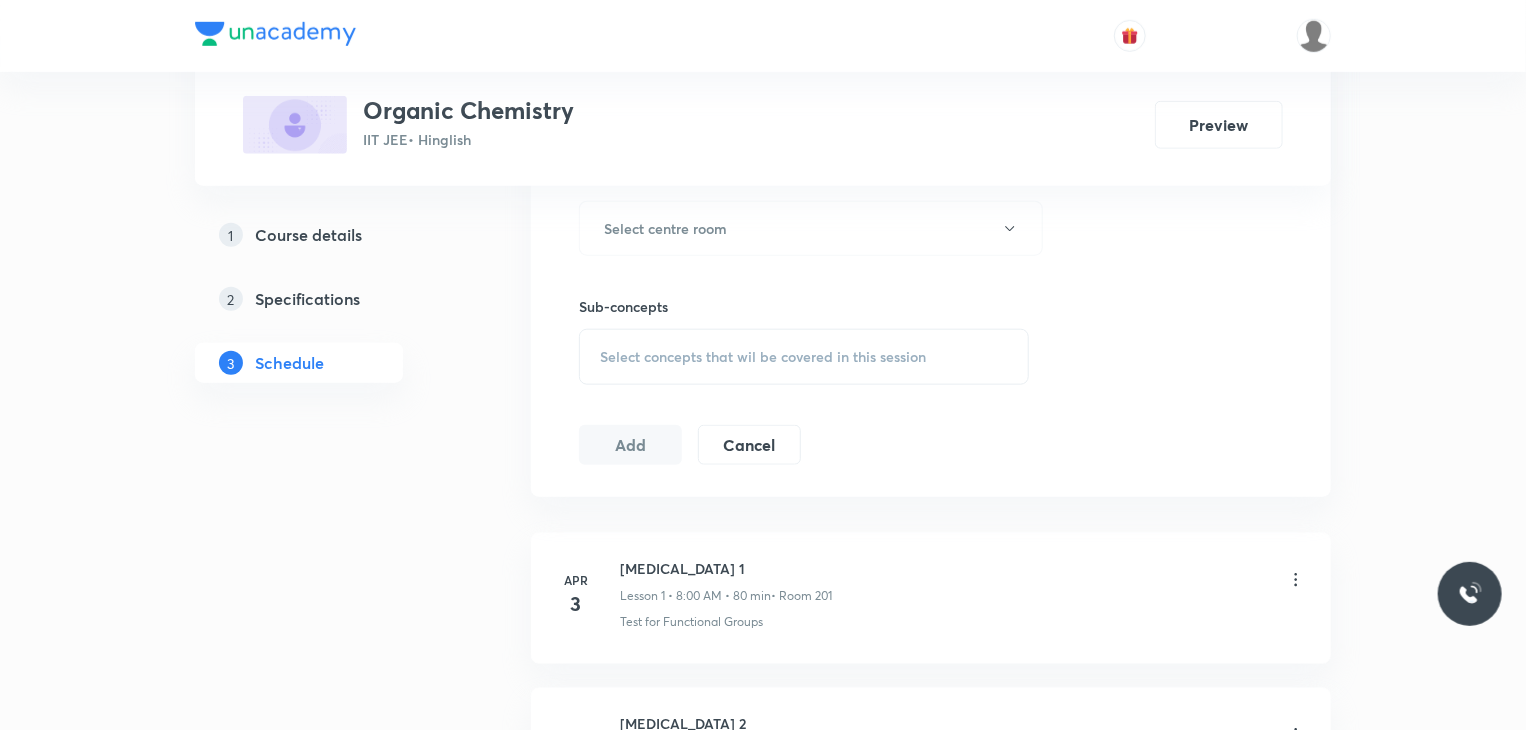 scroll, scrollTop: 0, scrollLeft: 0, axis: both 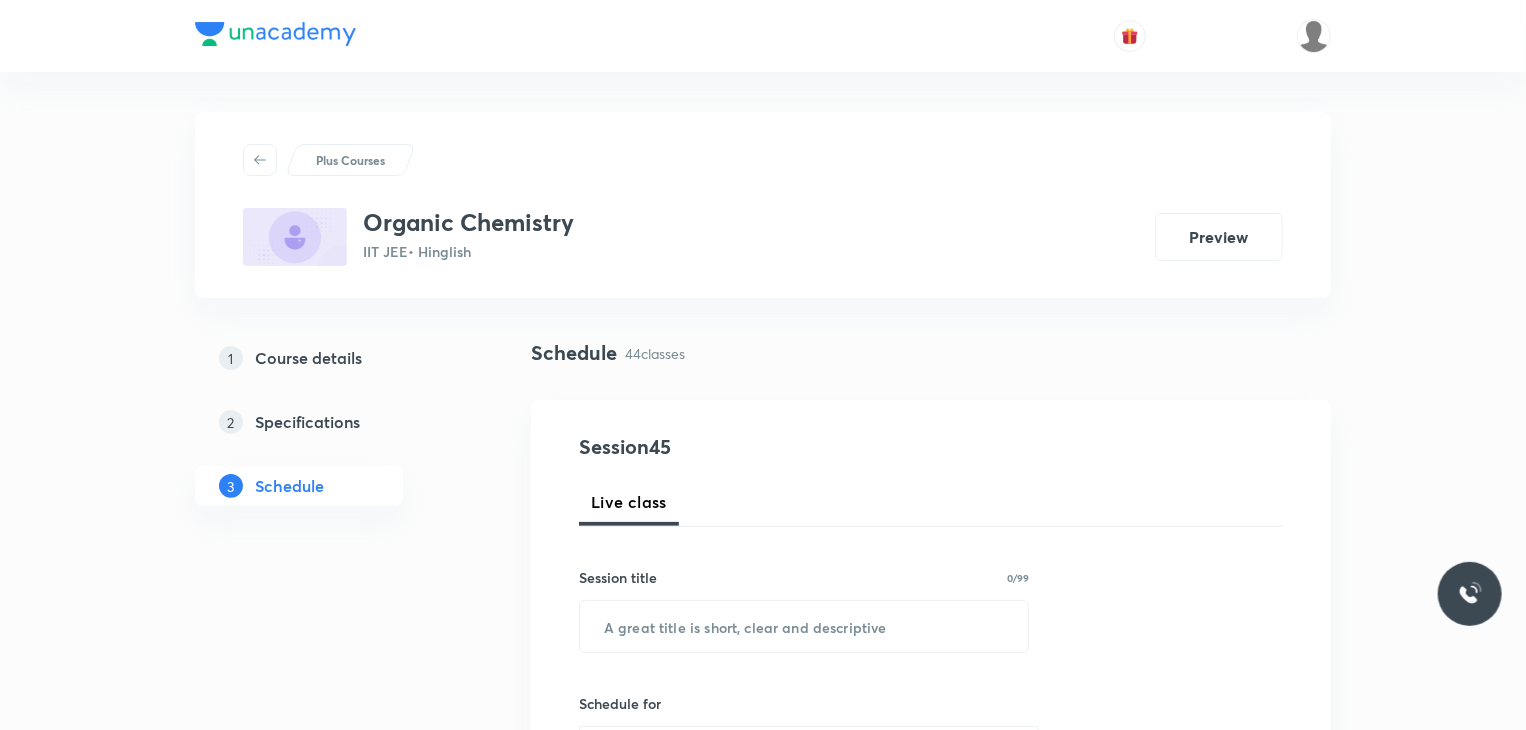 click on "Session  45 Live class Session title 0/99 ​ Schedule for Jul 10, 2025, 9:16 PM ​ Duration (in minutes) ​   Session type Online Offline Room Select centre room Sub-concepts Select concepts that wil be covered in this session Add Cancel" at bounding box center (931, 901) 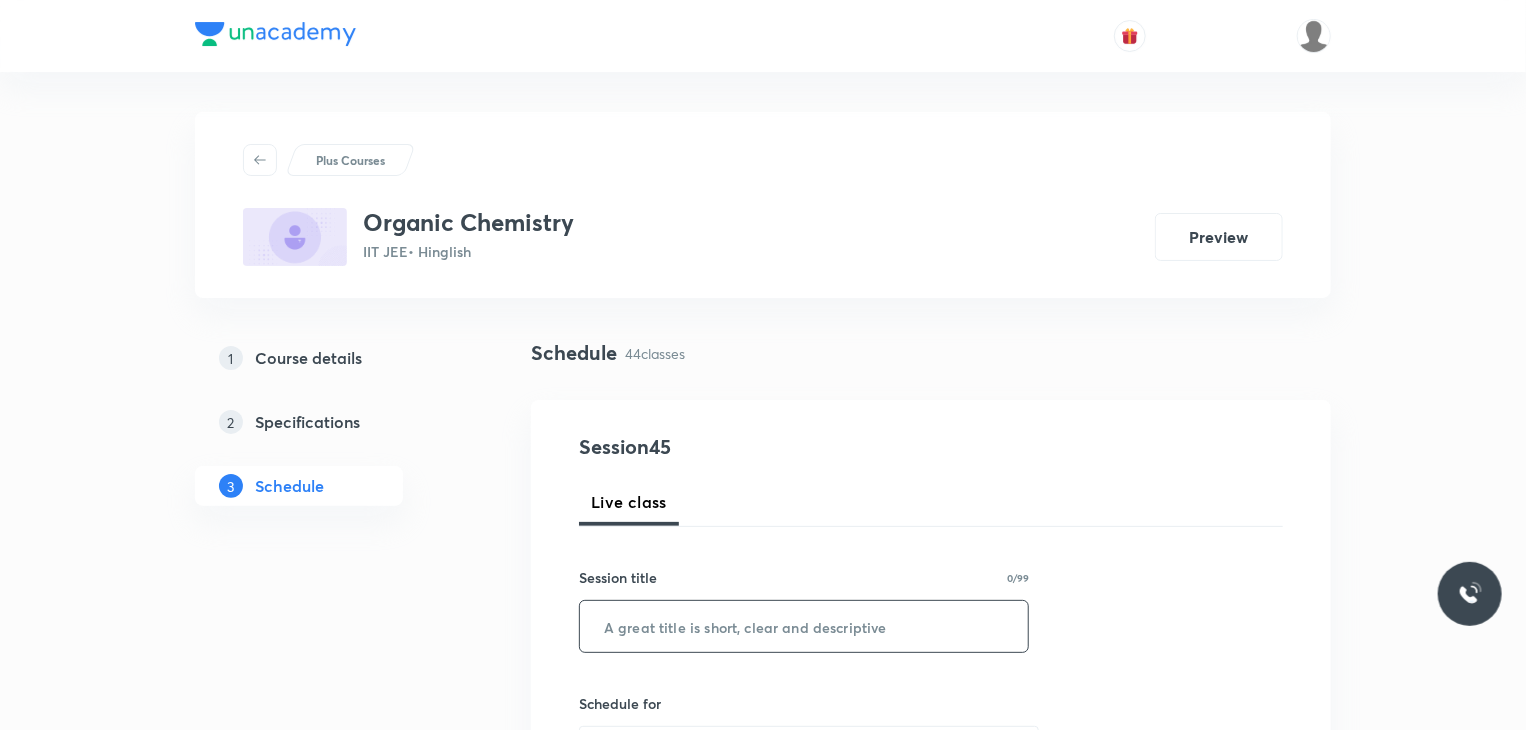 click at bounding box center [804, 626] 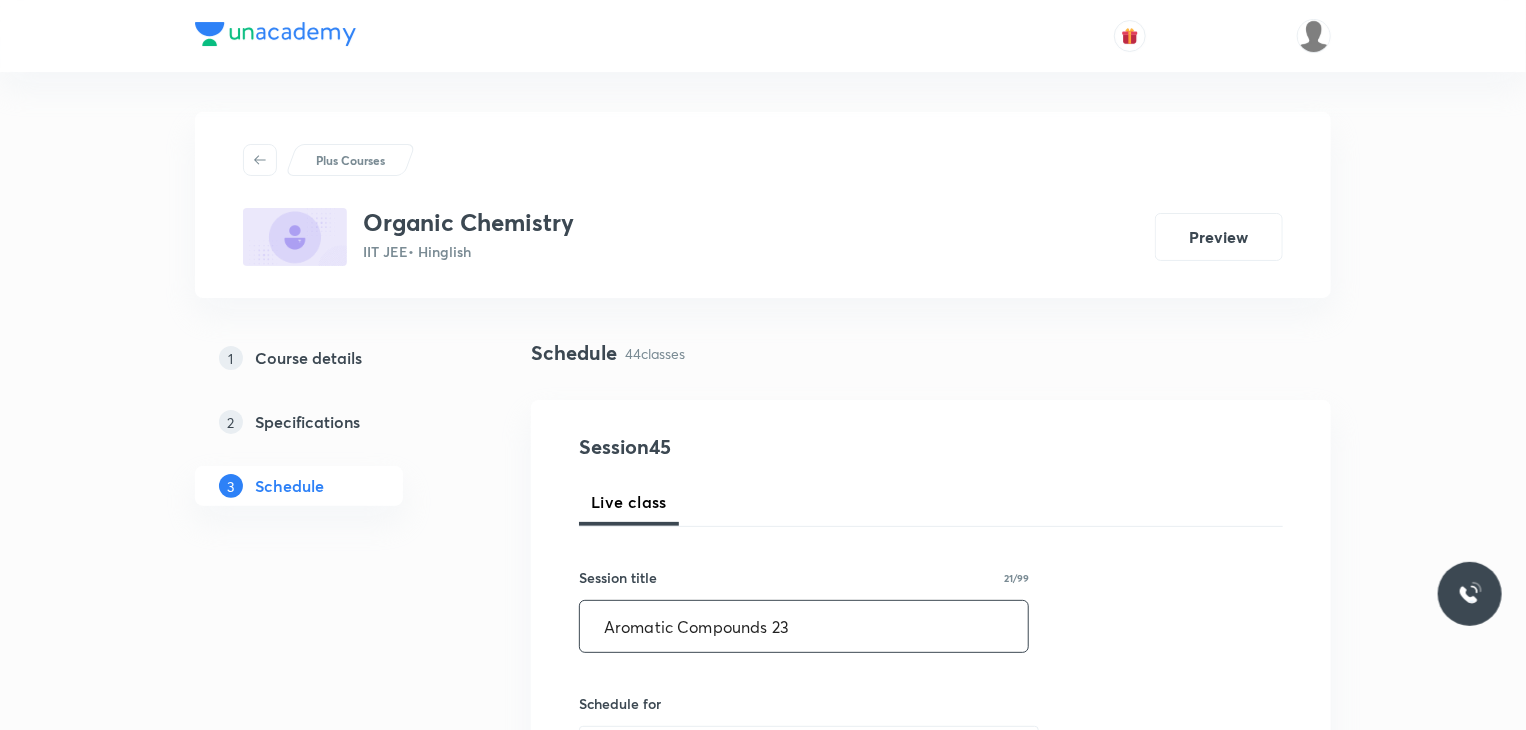 type on "Aromatic Compounds 23" 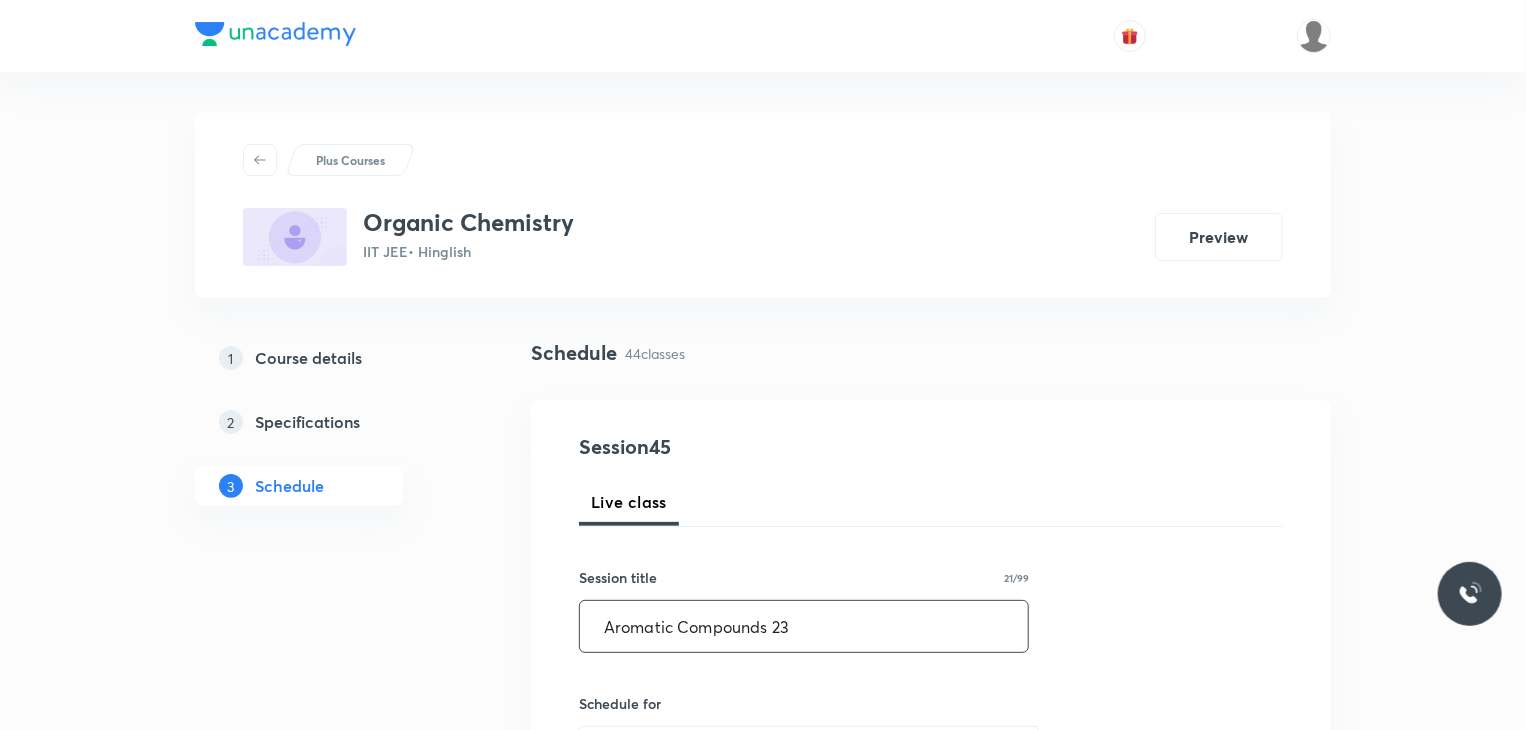 click on "Aromatic Compounds 23" at bounding box center [804, 626] 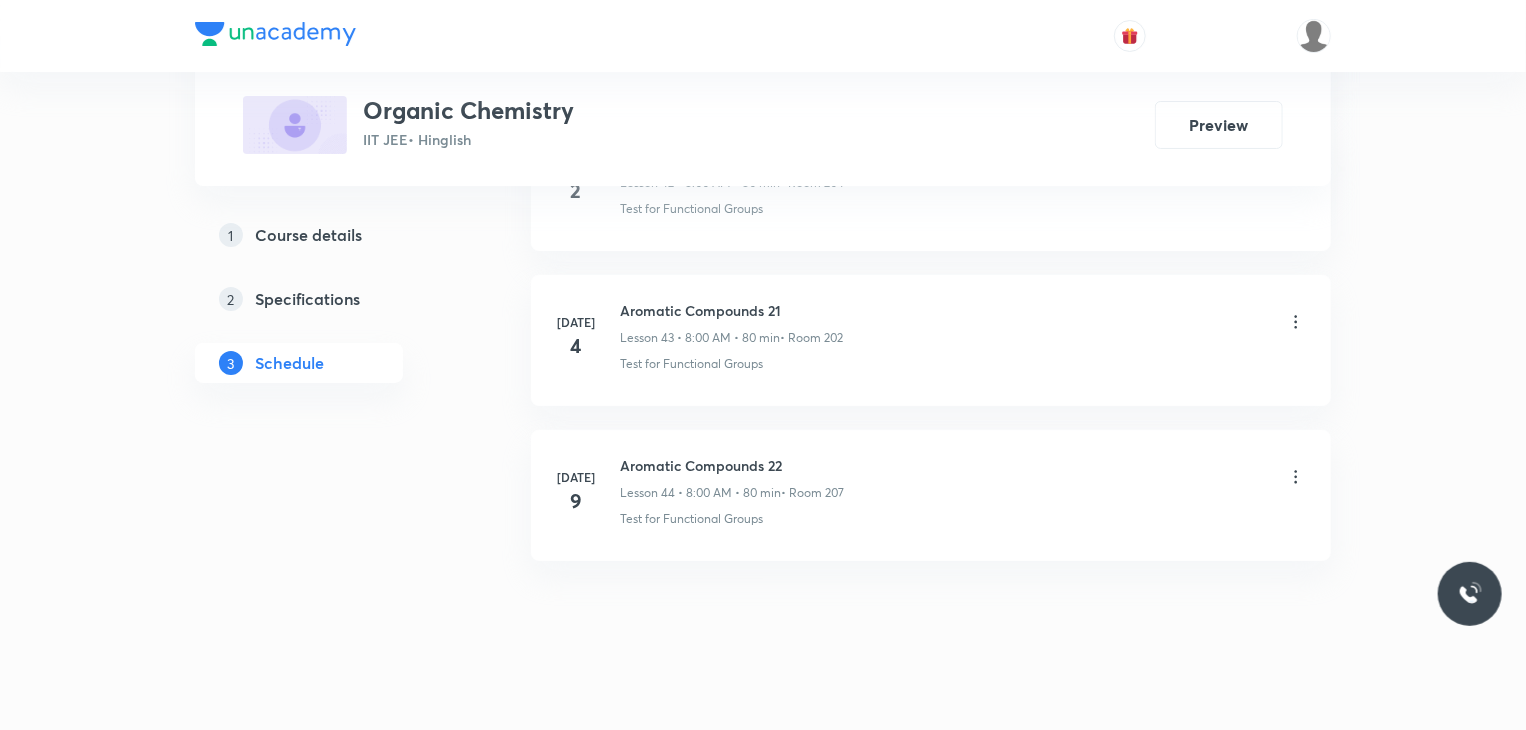 scroll, scrollTop: 0, scrollLeft: 0, axis: both 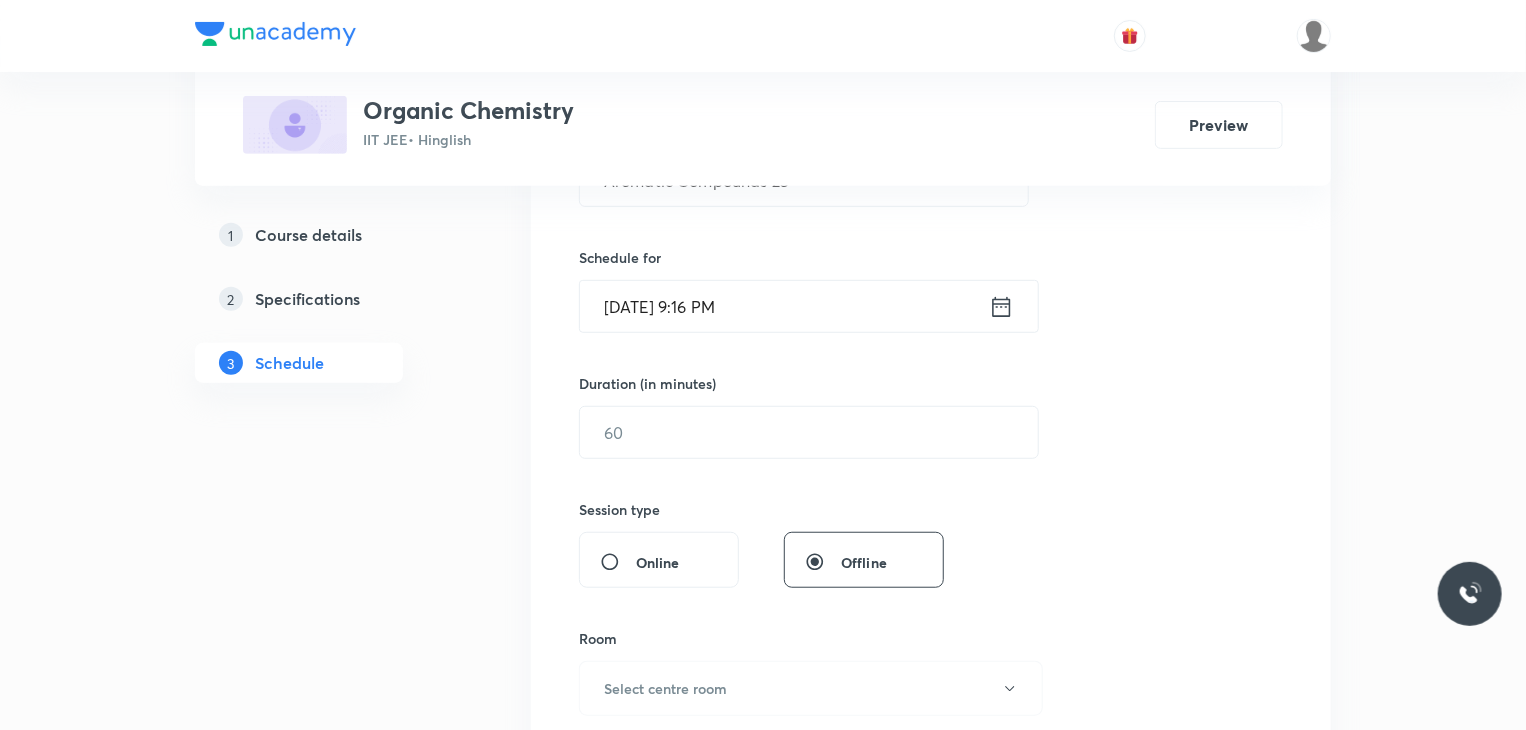 click on "Jul 10, 2025, 9:16 PM" at bounding box center (784, 306) 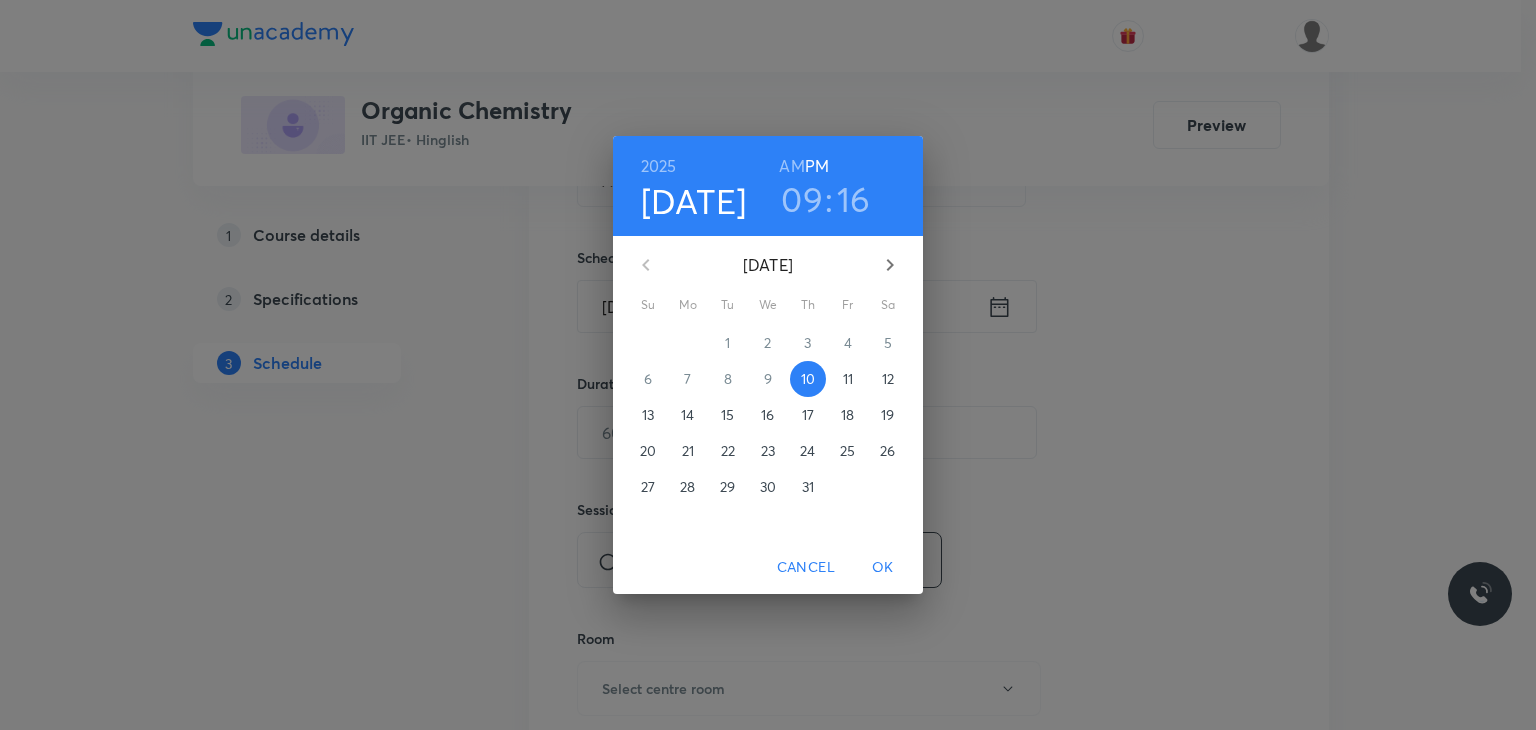 click on "11" at bounding box center [848, 379] 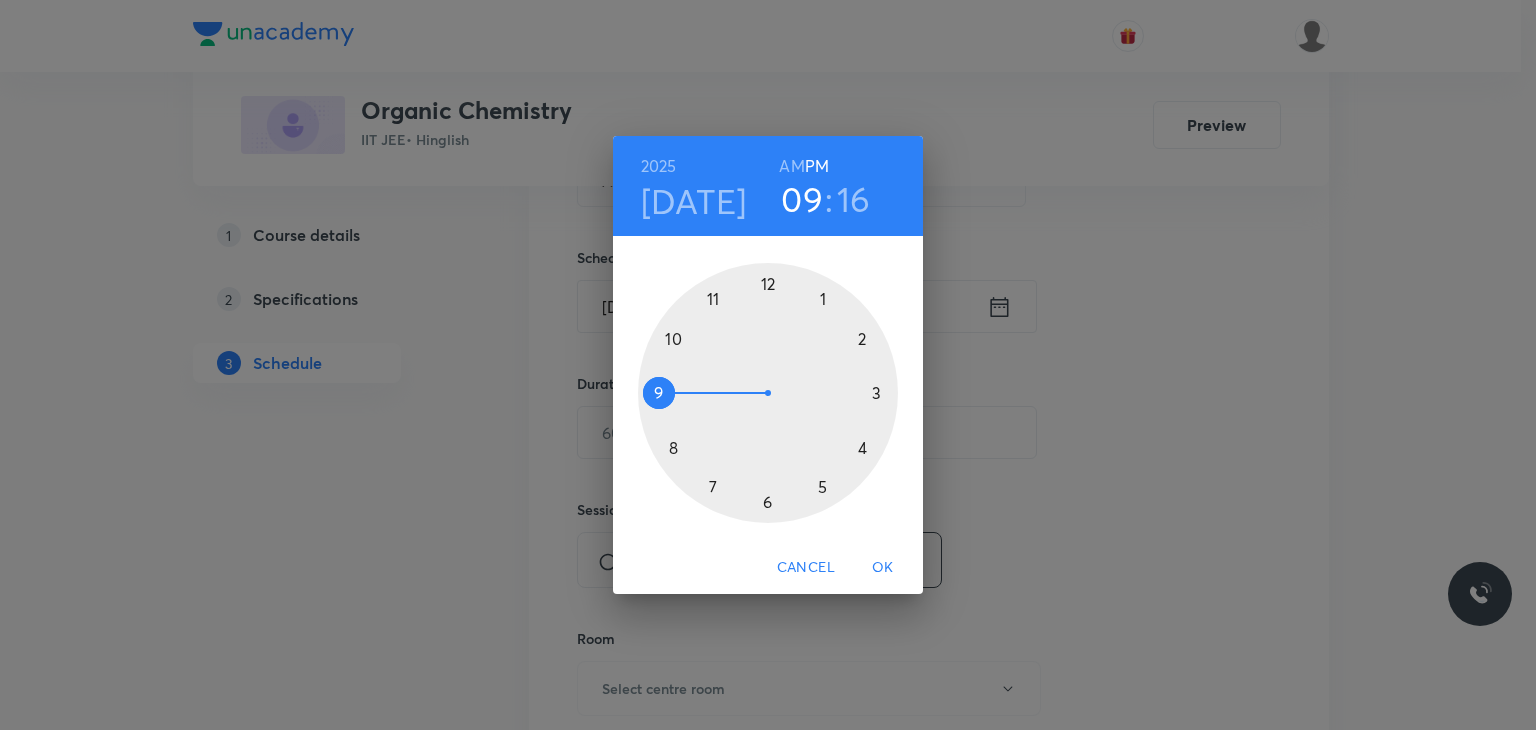 click on "AM" at bounding box center (791, 166) 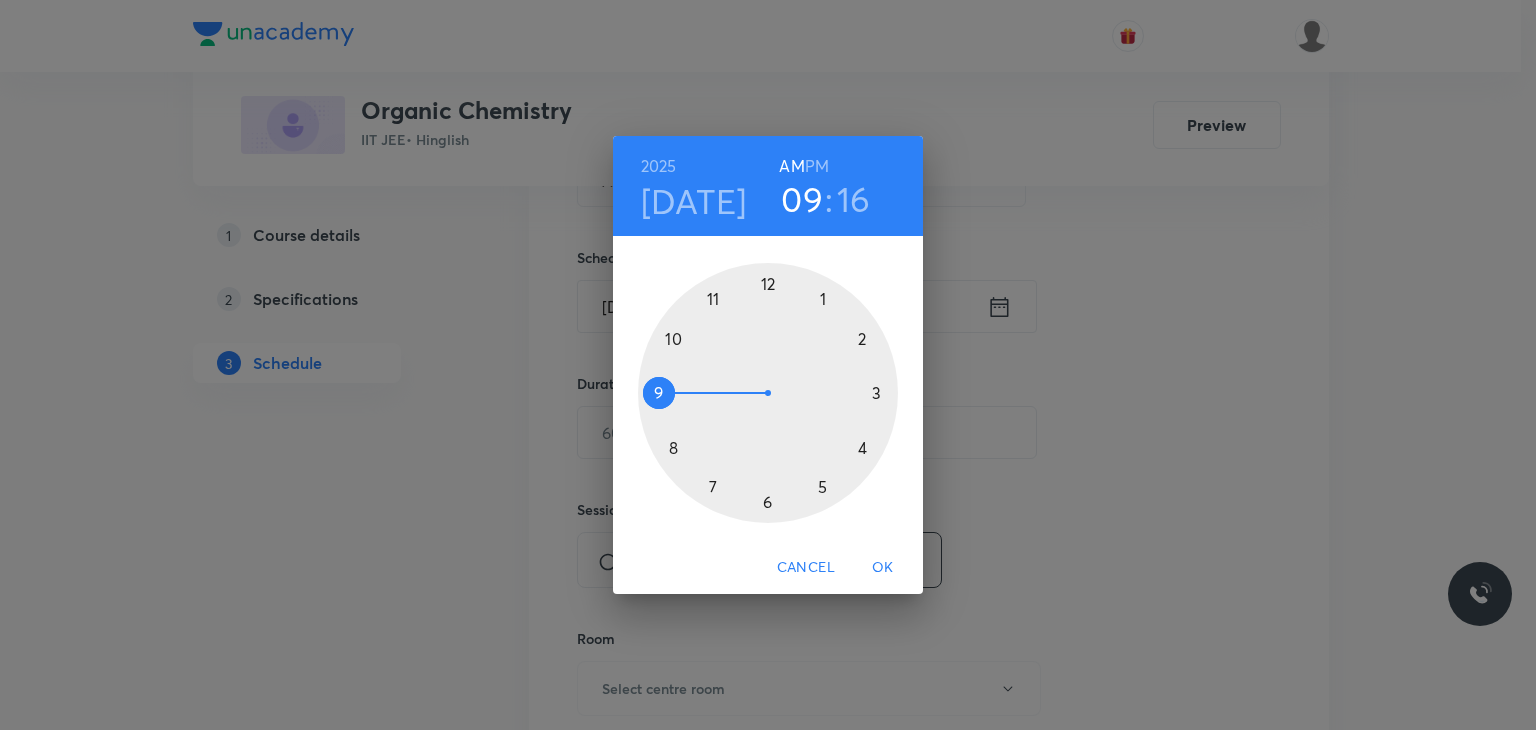 click at bounding box center [768, 393] 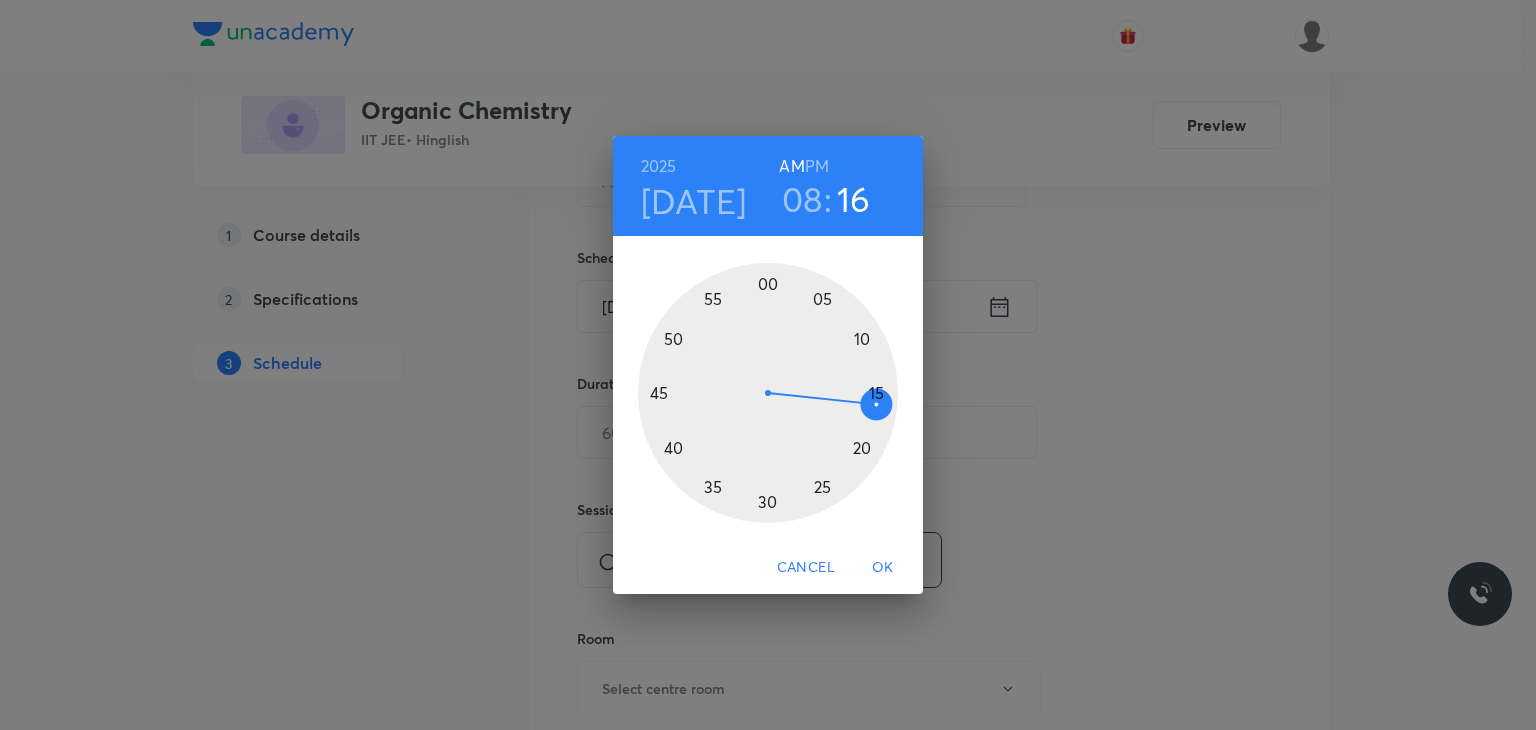 click at bounding box center (768, 393) 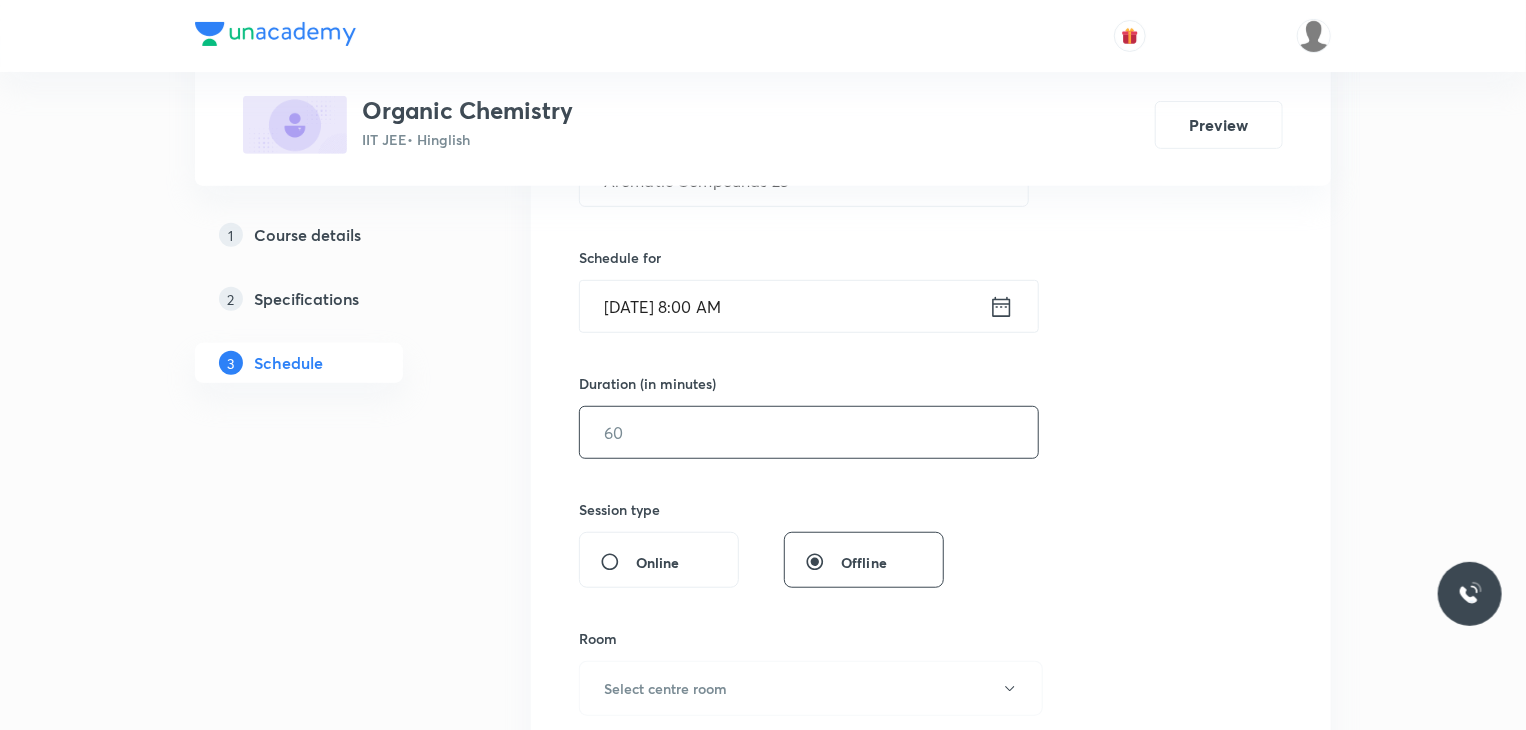 click at bounding box center [809, 432] 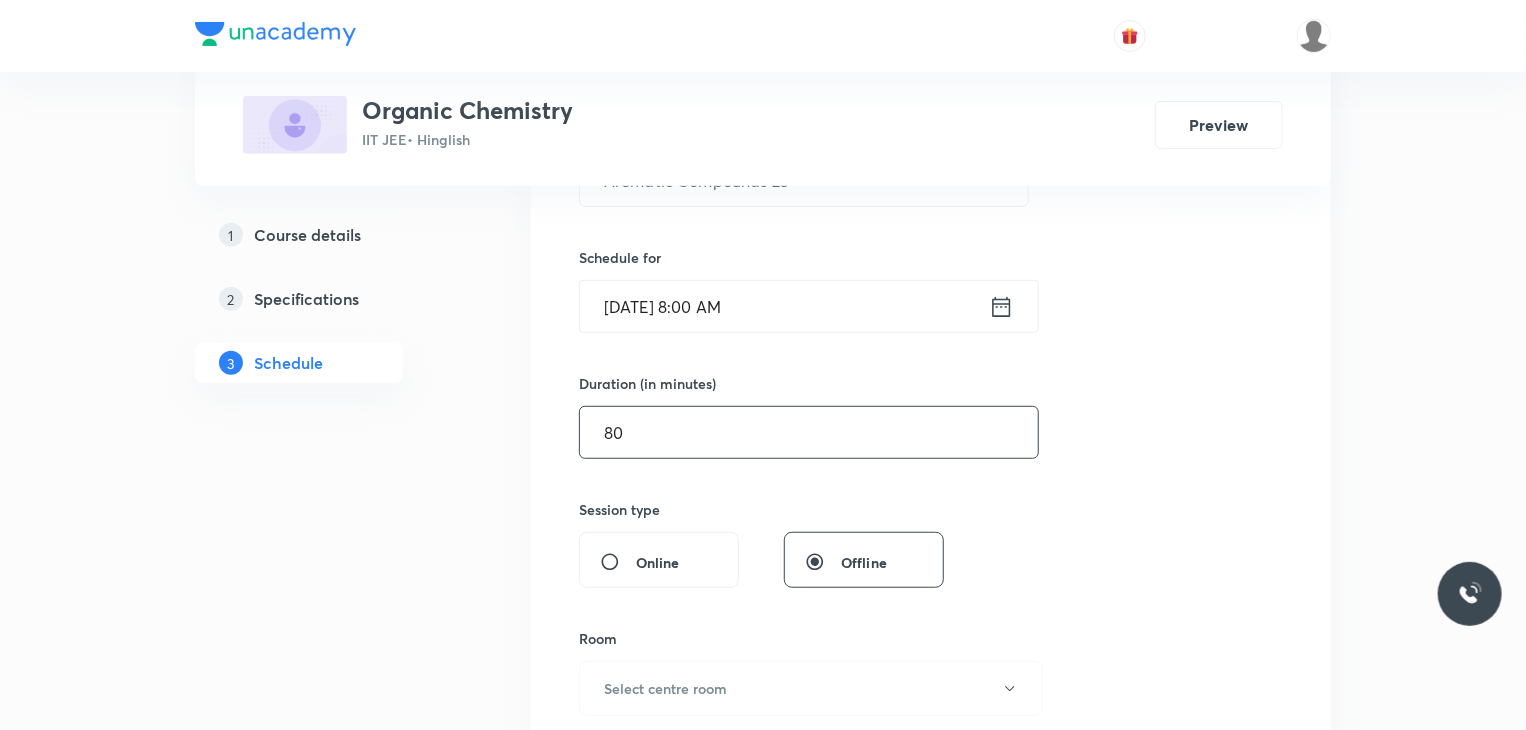 scroll, scrollTop: 839, scrollLeft: 0, axis: vertical 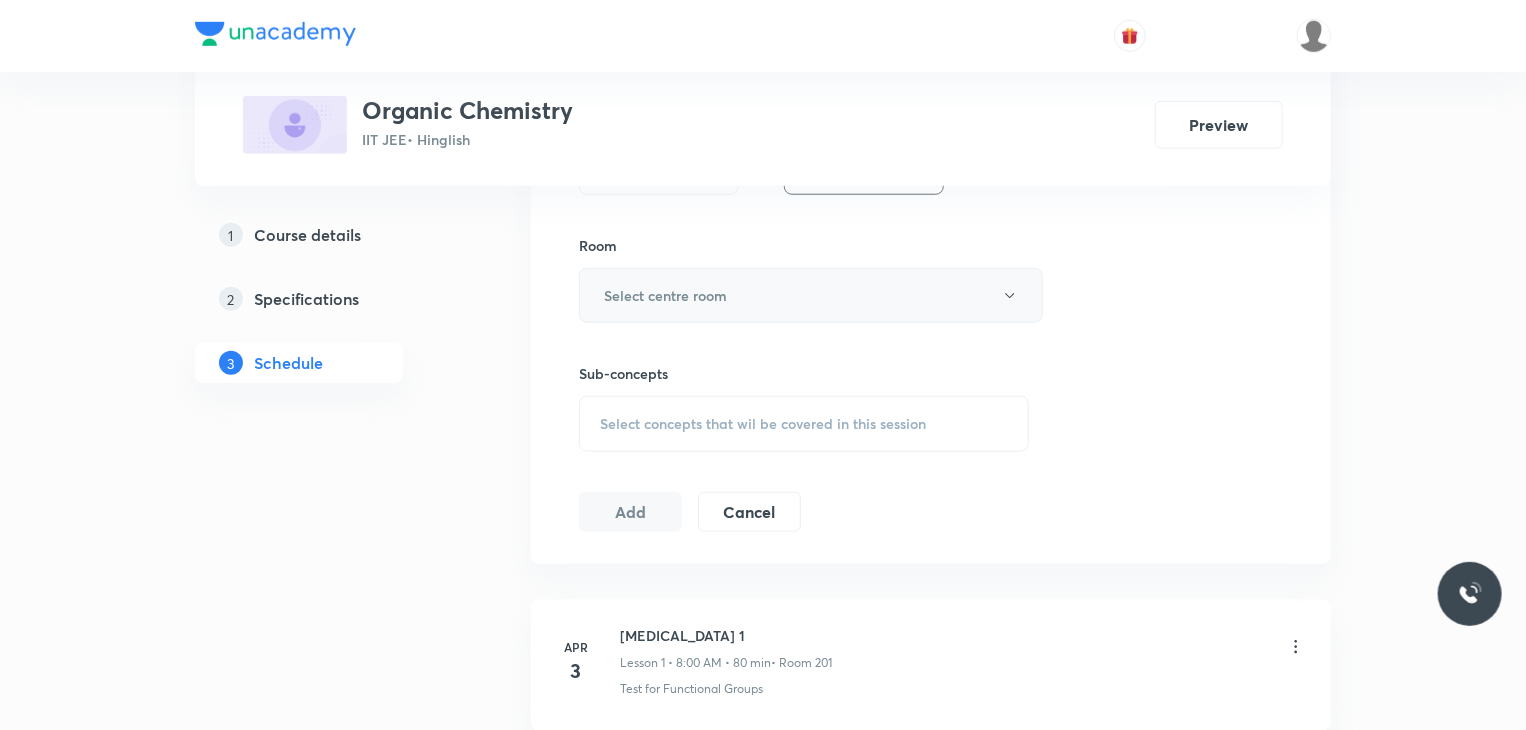 type on "80" 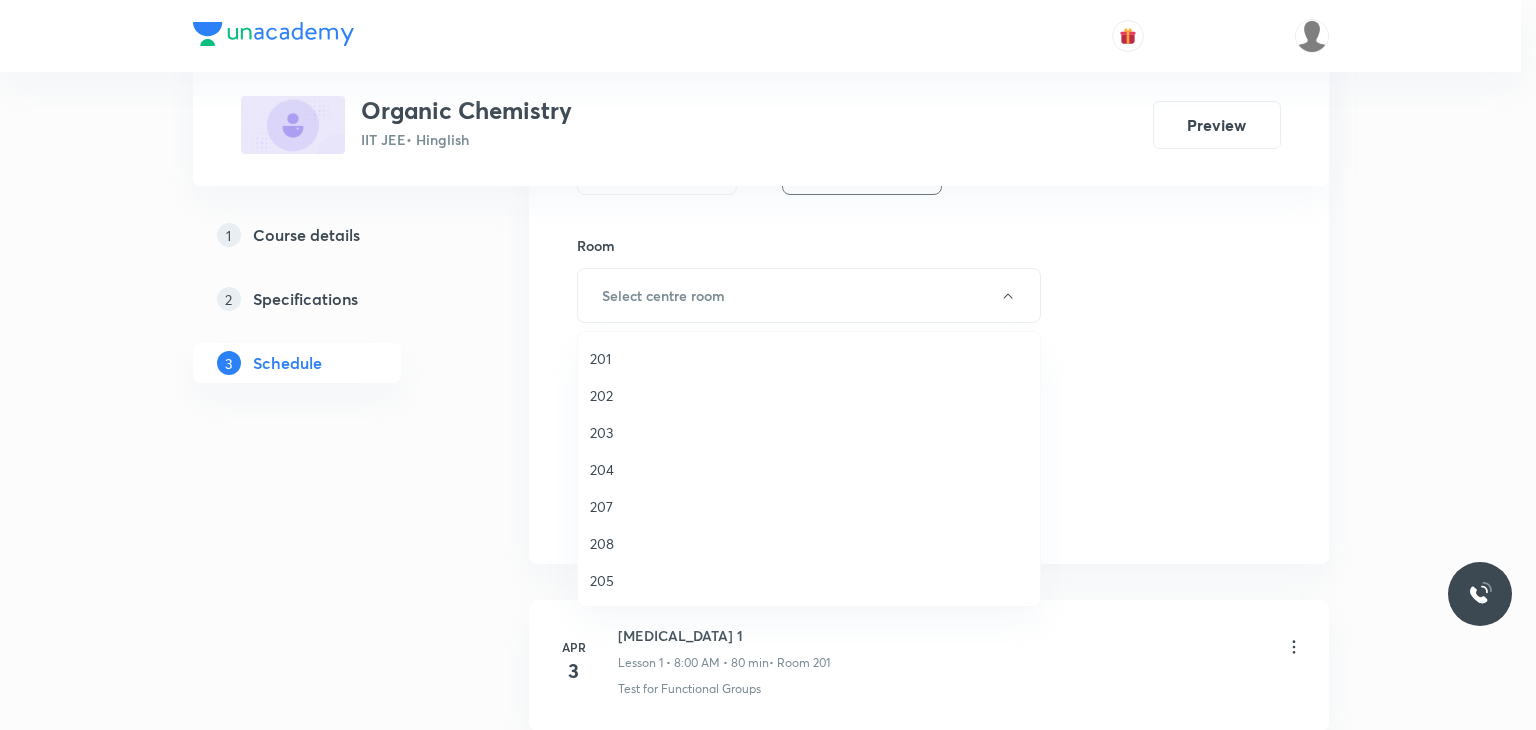 click on "203" at bounding box center (809, 432) 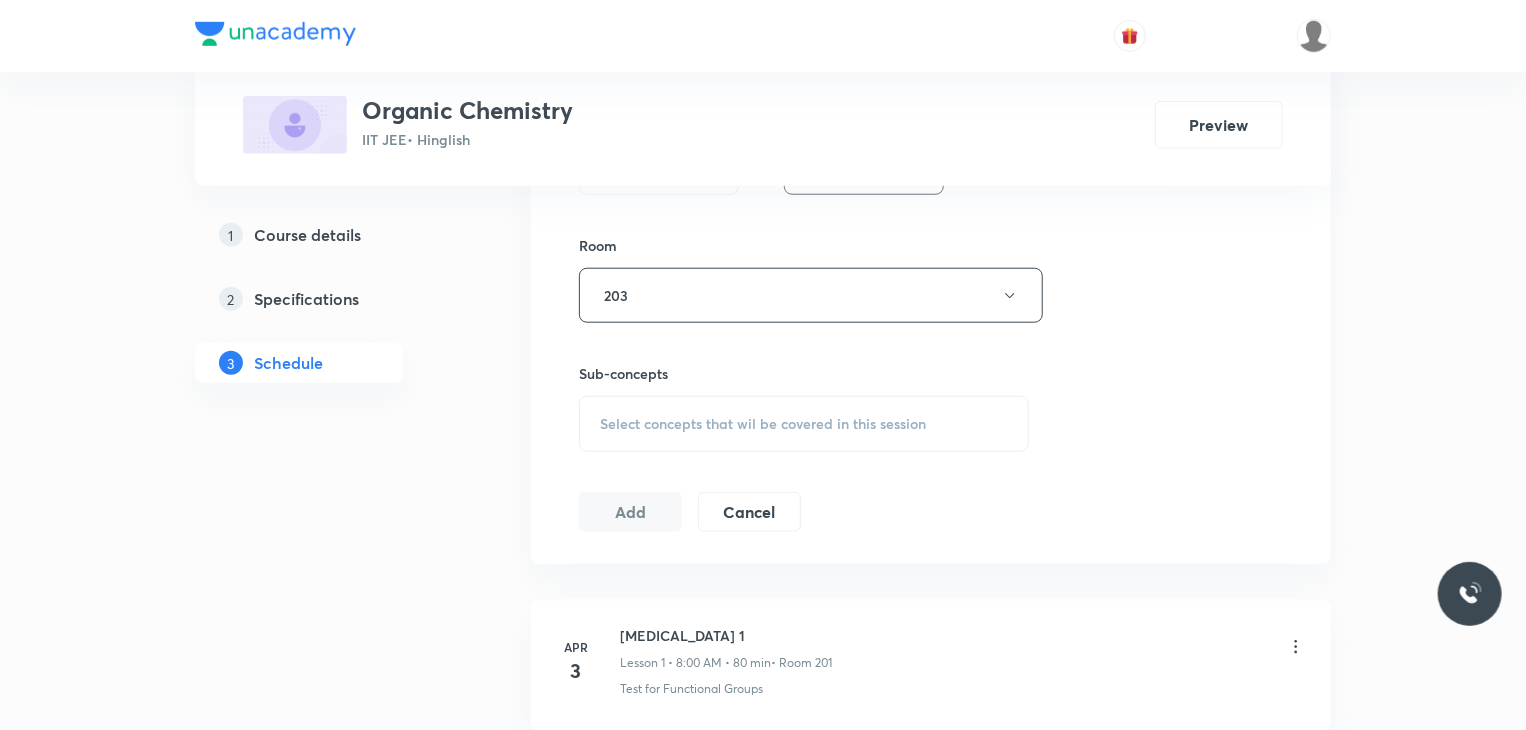 click on "Select concepts that wil be covered in this session" at bounding box center [763, 424] 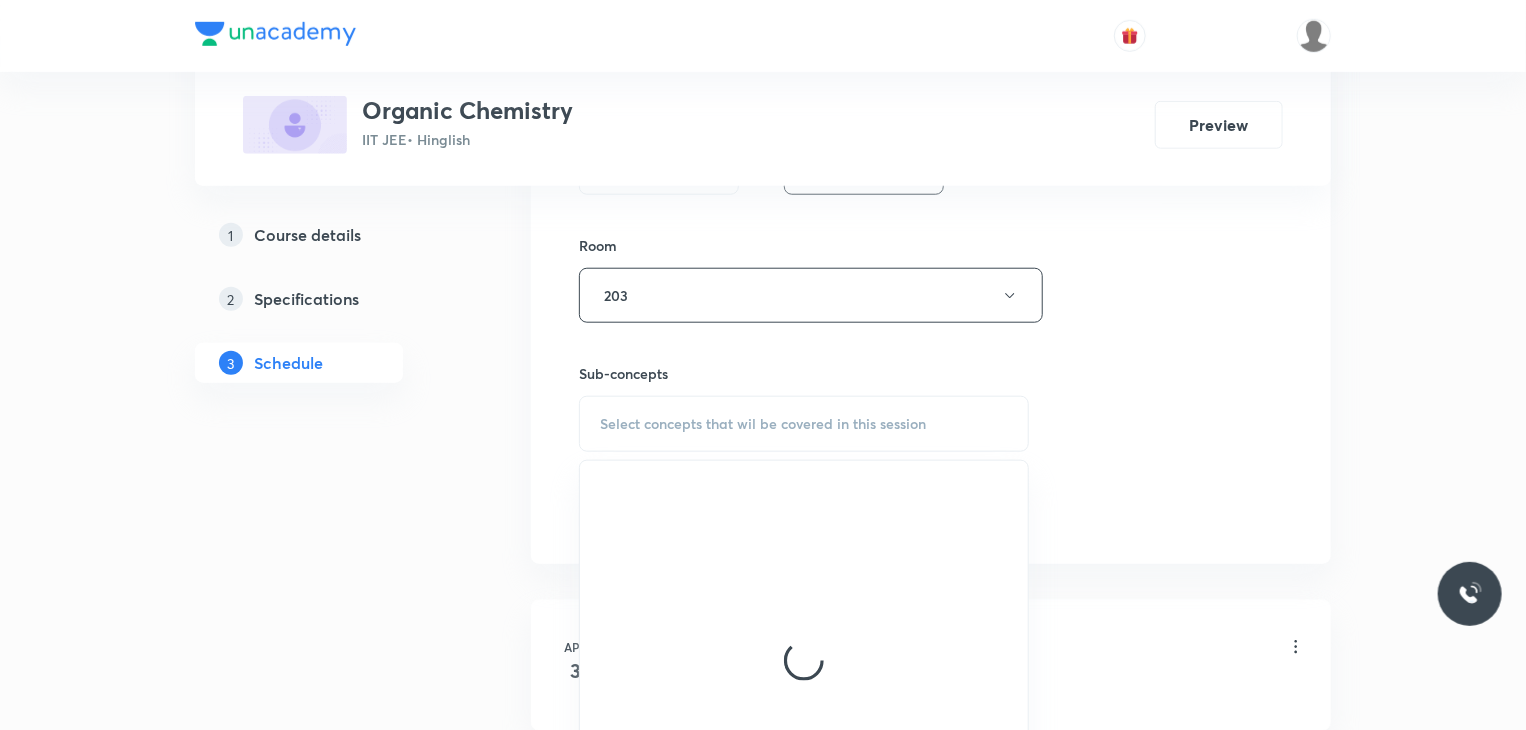 scroll, scrollTop: 890, scrollLeft: 0, axis: vertical 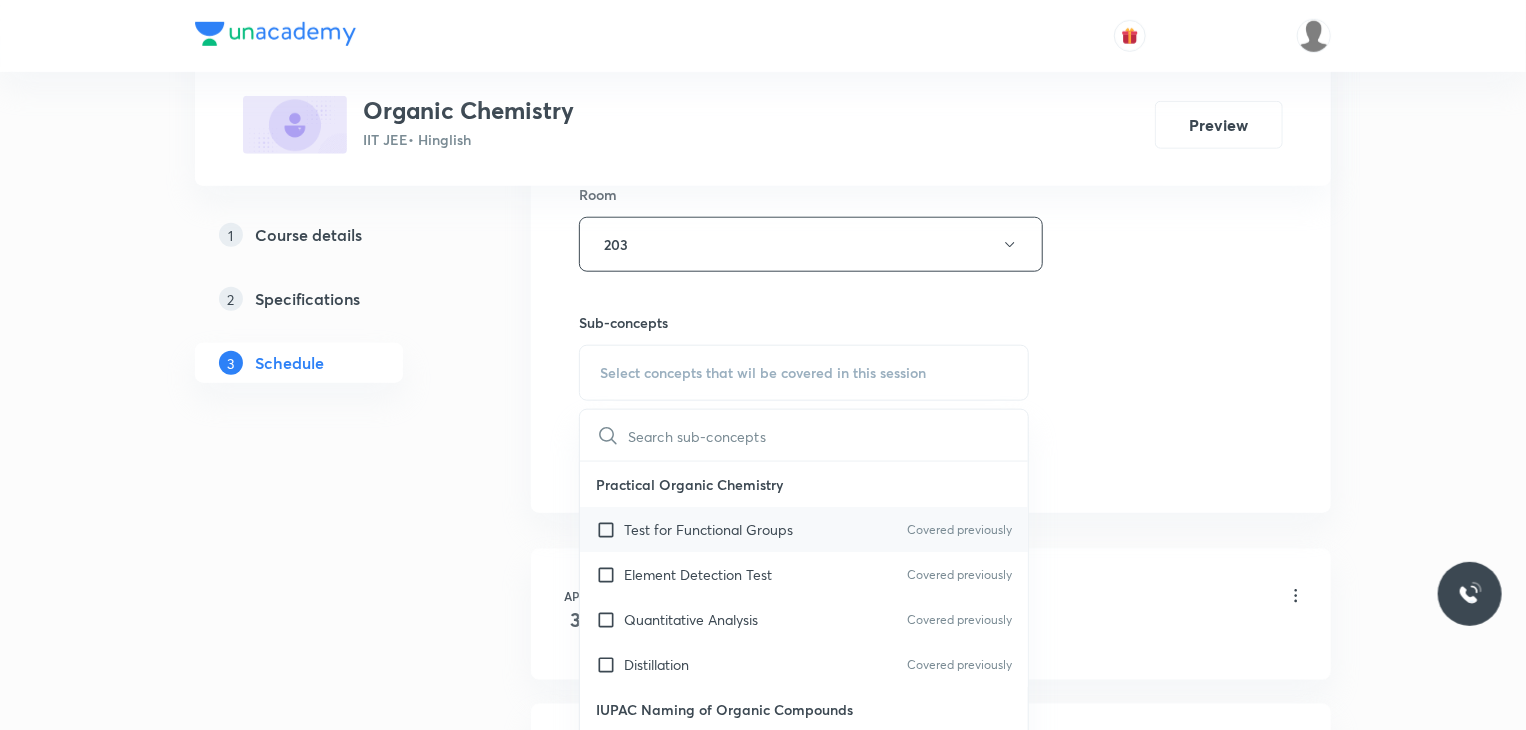 click on "Test for Functional Groups Covered previously" at bounding box center (804, 529) 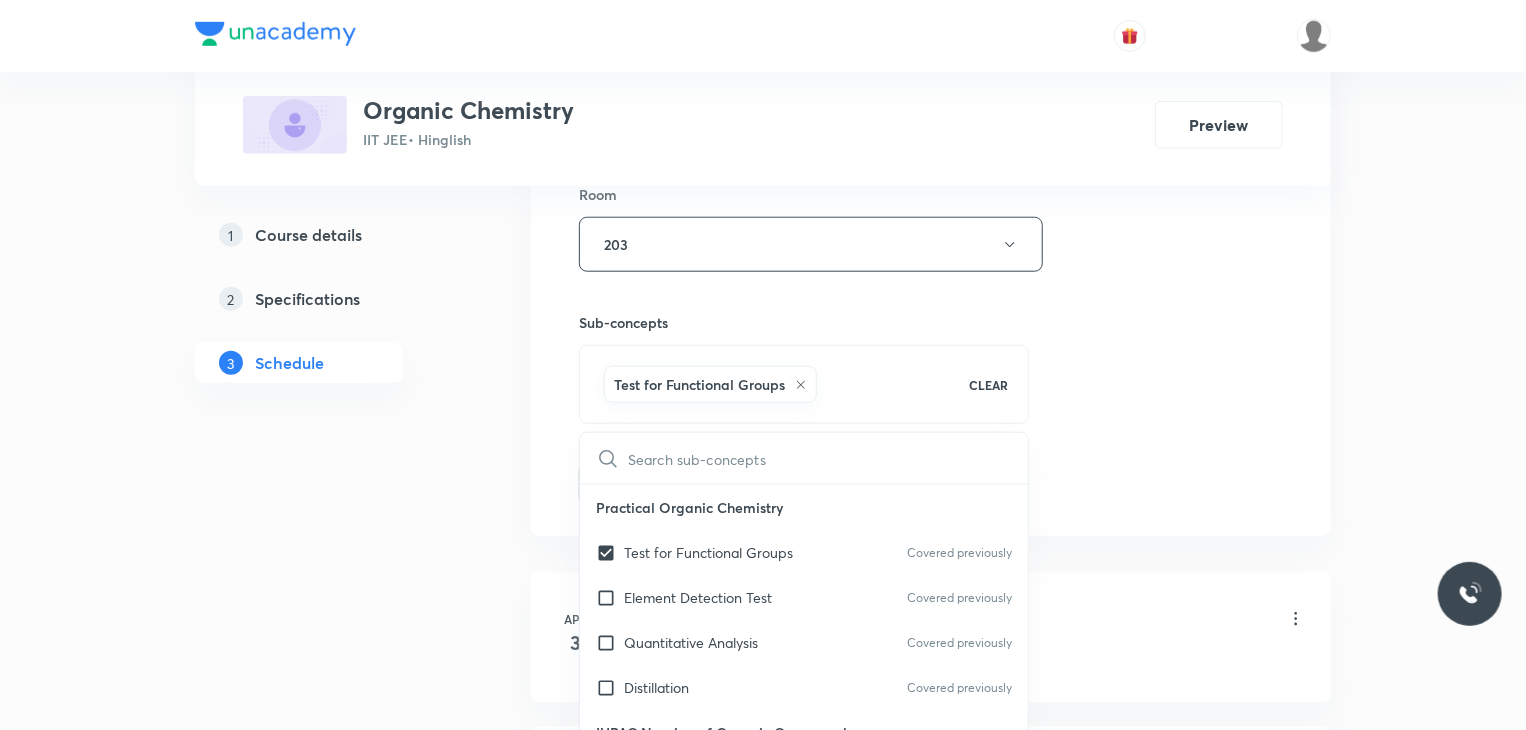 click on "Plus Courses Organic Chemistry IIT JEE  • Hinglish Preview 1 Course details 2 Specifications 3 Schedule Schedule 44  classes Session  45 Live class Session title 21/99 Aromatic Compounds 23 ​ Schedule for Jul 11, 2025, 8:00 AM ​ Duration (in minutes) 80 ​   Session type Online Offline Room 203 Sub-concepts Test for Functional Groups CLEAR ​ Practical Organic Chemistry Test for Functional Groups Covered previously Element Detection Test Covered previously Quantitative Analysis Covered previously Distillation Covered previously IUPAC Naming of Organic Compounds Classification Of Organic Compounds Naming Of Saturated Hydrocarbons Naming Of Unsaturated Hydrocarbons Naming Of Cyclic Hydrocarbons Naming Of Compounds Containing Functional Groups Naming Of Aromatic Compounds Degree Of Unsaturation Structural Isomerism Basics of Molecule Presentation IUPAC Naming General Organic Chemistry  Existence Of Carbenes Introduction: How Radicals  Form And How They React Reactions And Their Mechanisms Energy Changes" at bounding box center (763, 3333) 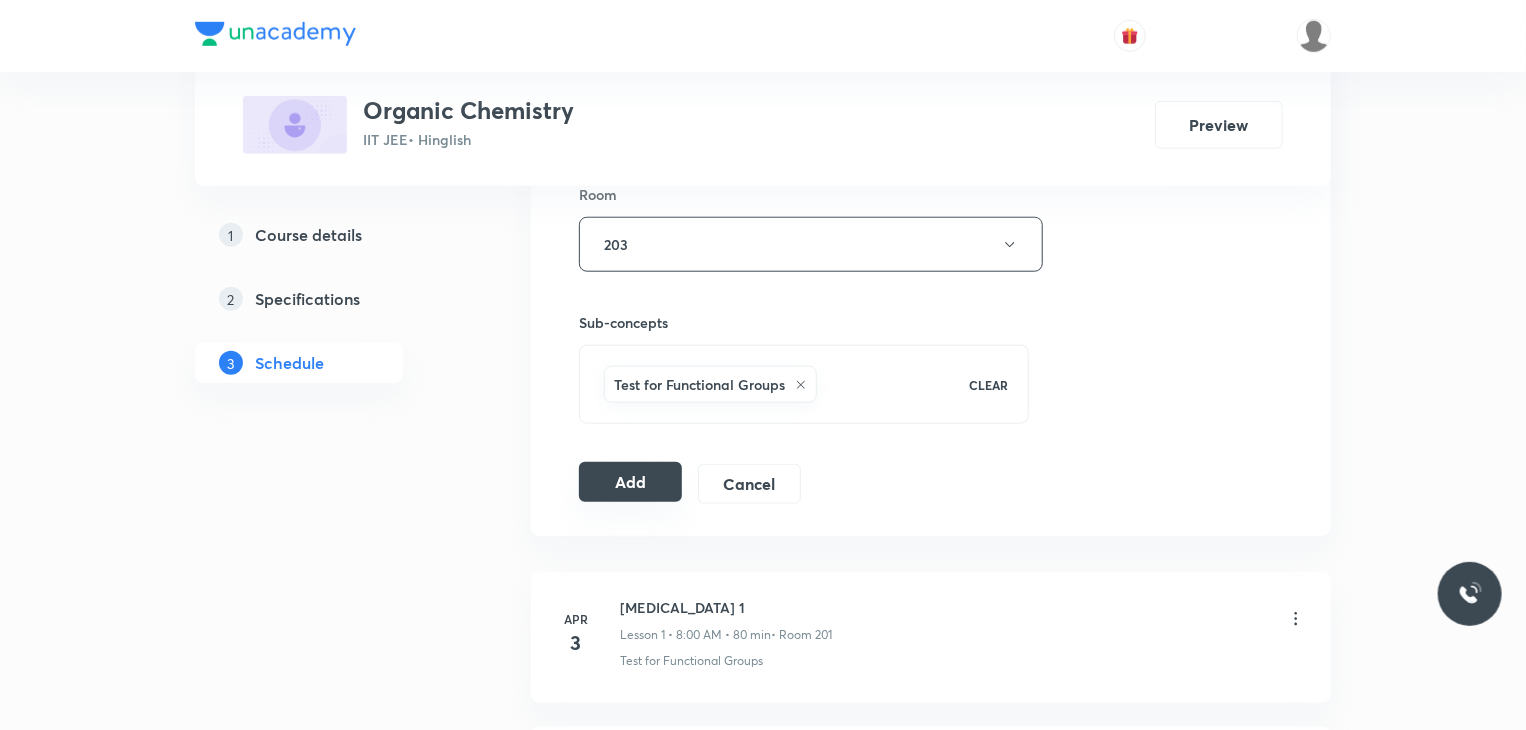 click on "Add" at bounding box center (630, 482) 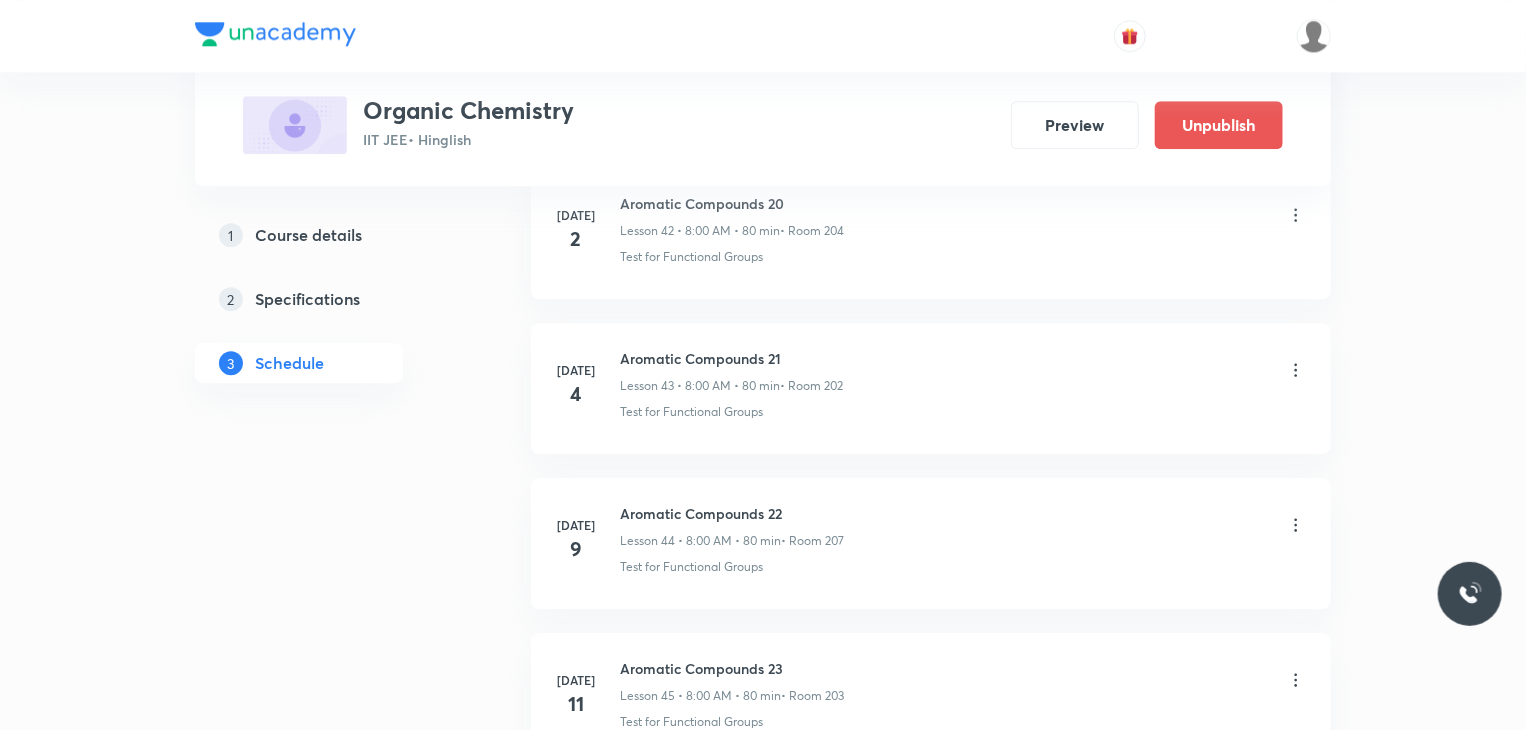 scroll, scrollTop: 6911, scrollLeft: 0, axis: vertical 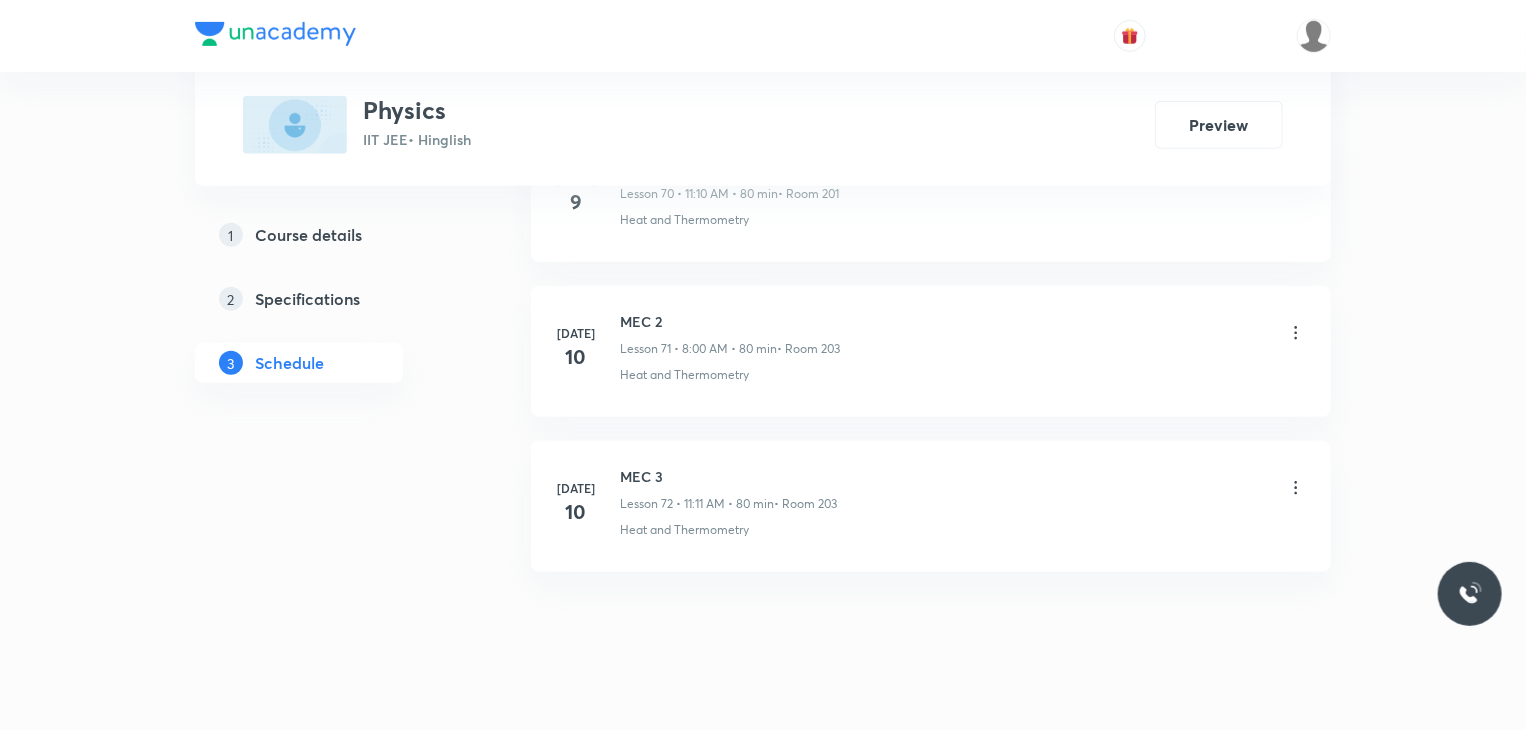 click on "MEC 3" at bounding box center [728, 476] 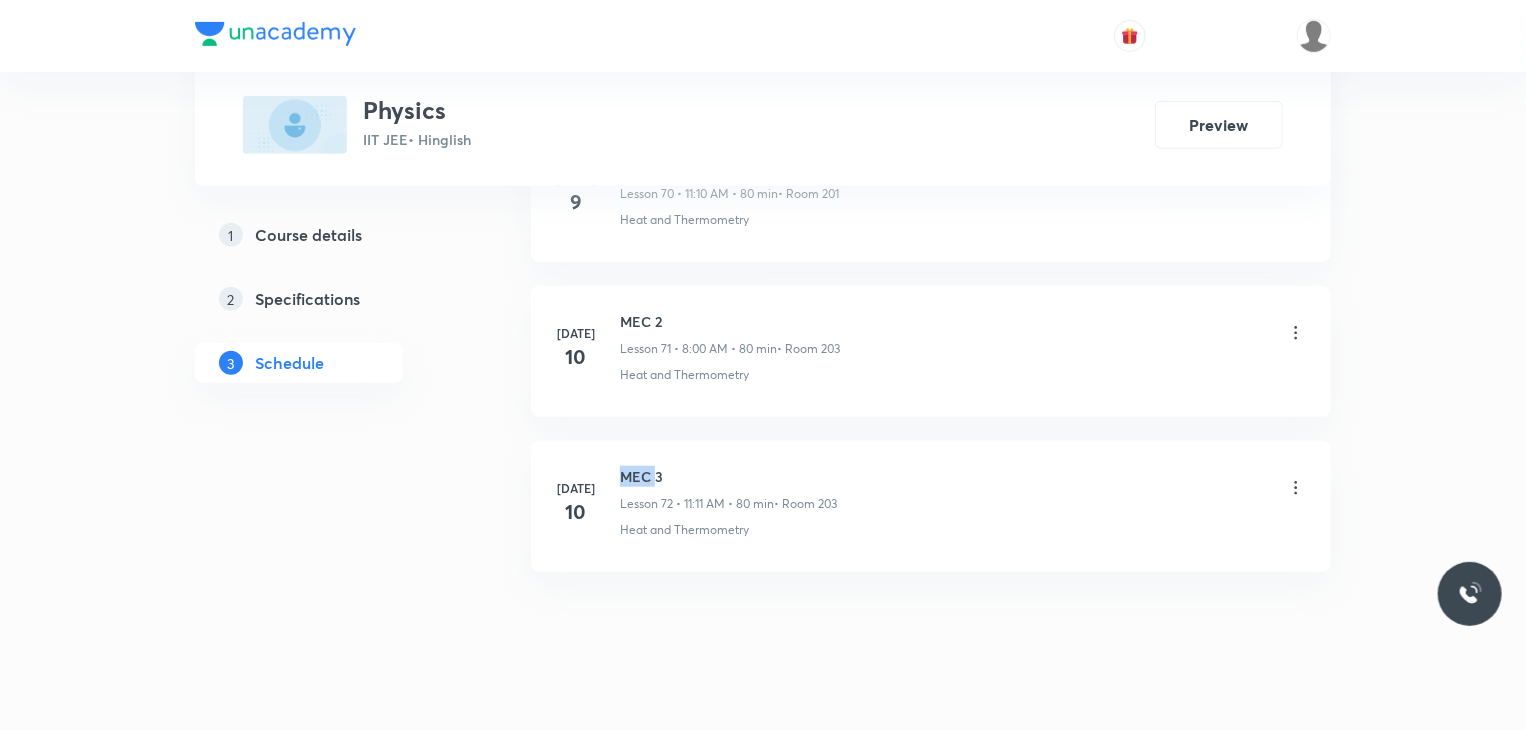 click on "MEC 3" at bounding box center (728, 476) 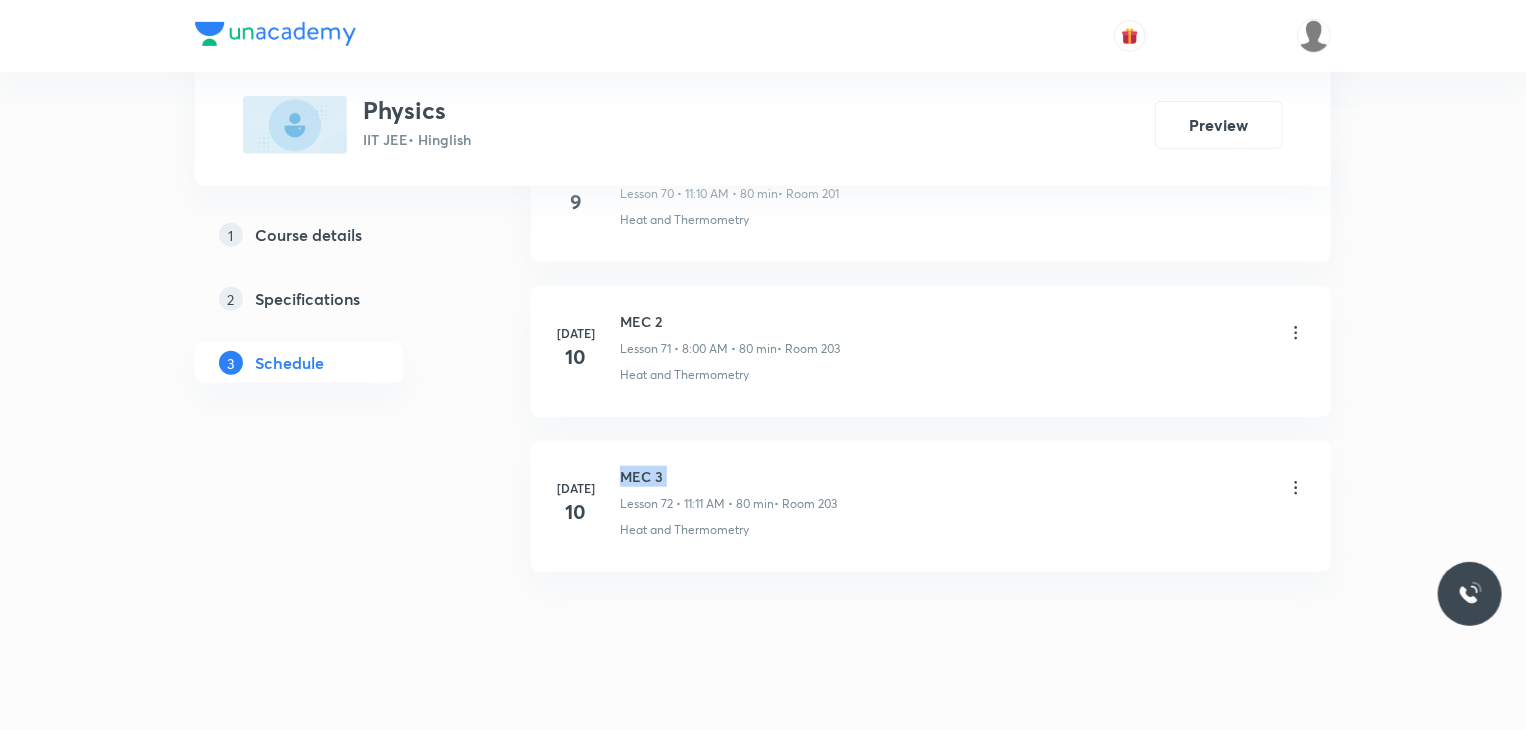 click on "MEC 3" at bounding box center [728, 476] 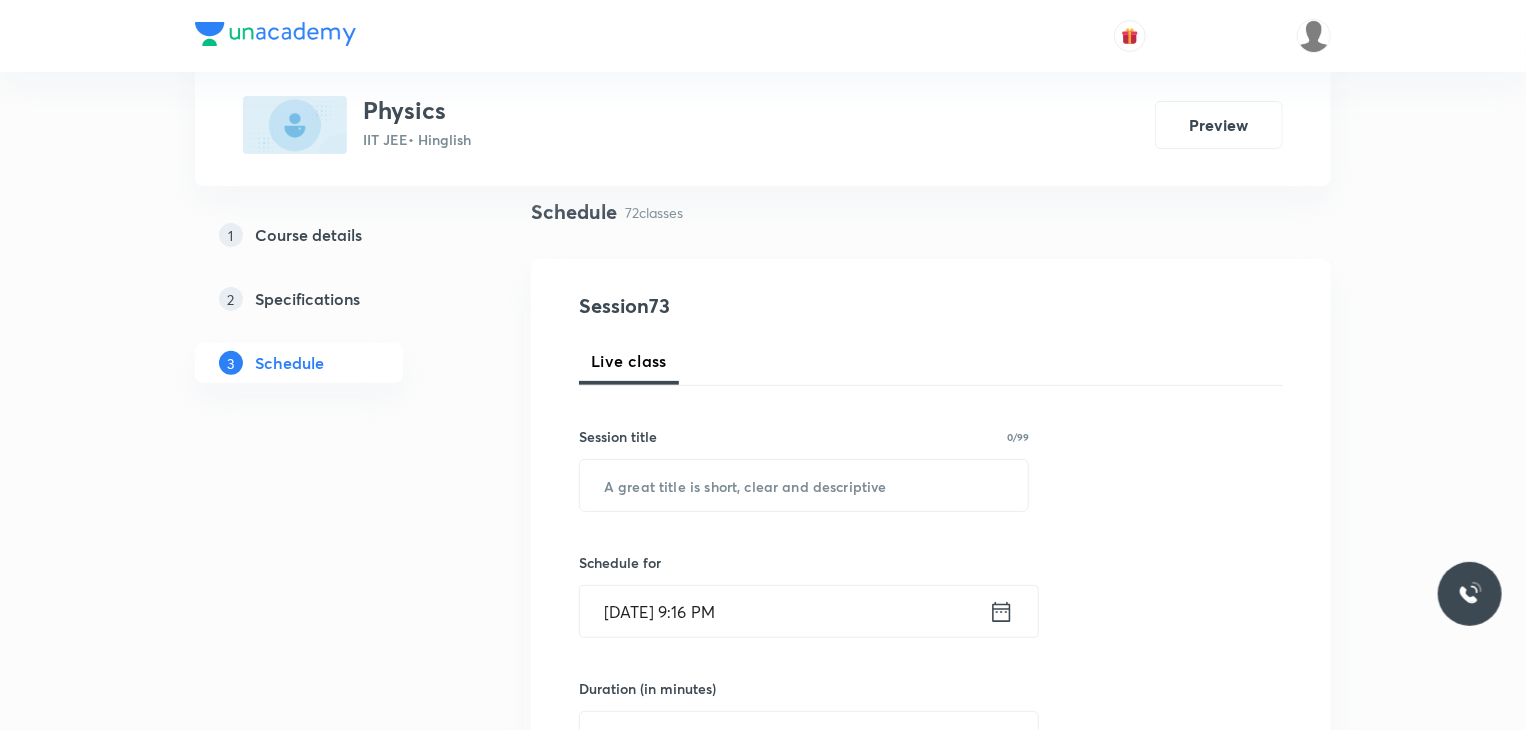 scroll, scrollTop: 0, scrollLeft: 0, axis: both 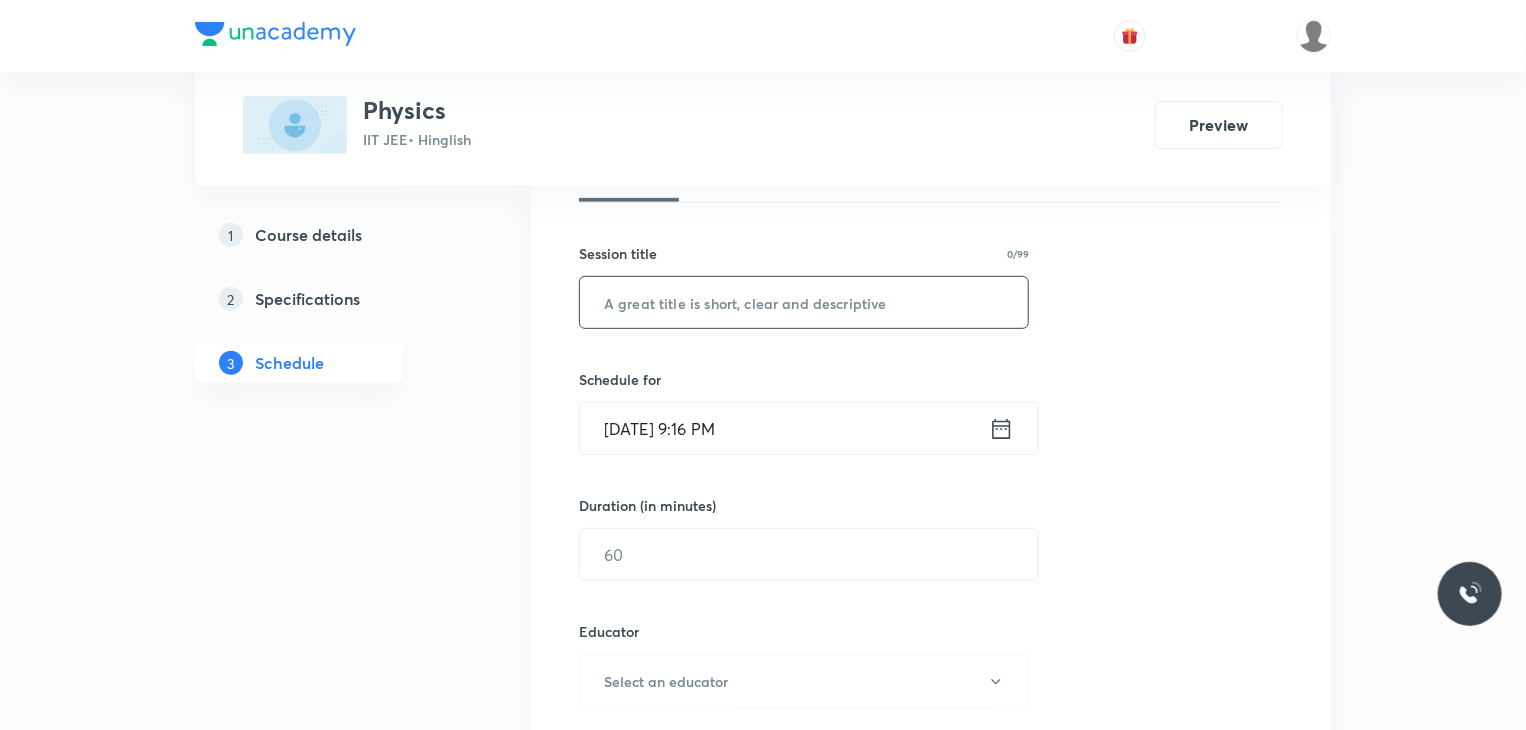 click at bounding box center [804, 302] 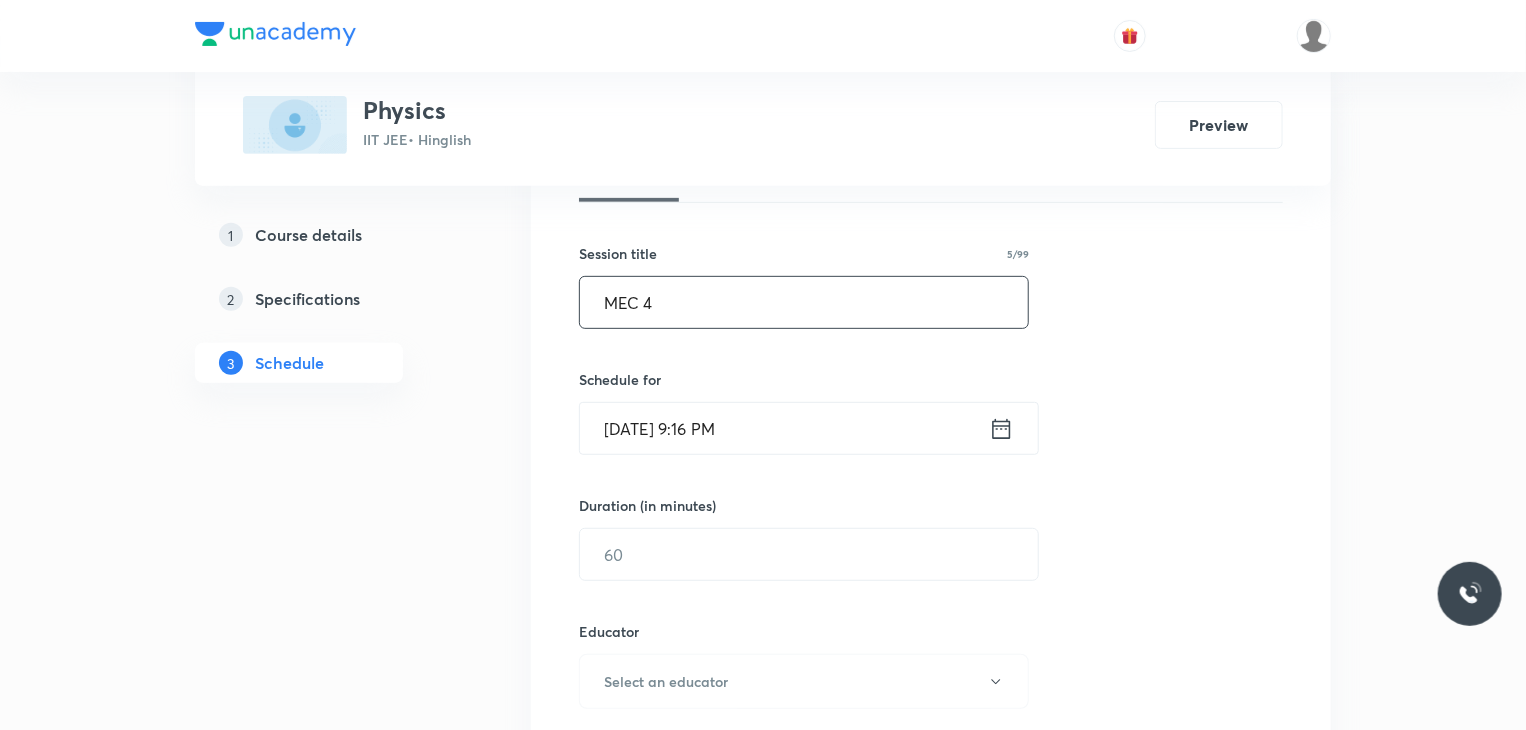 type on "MEC 4" 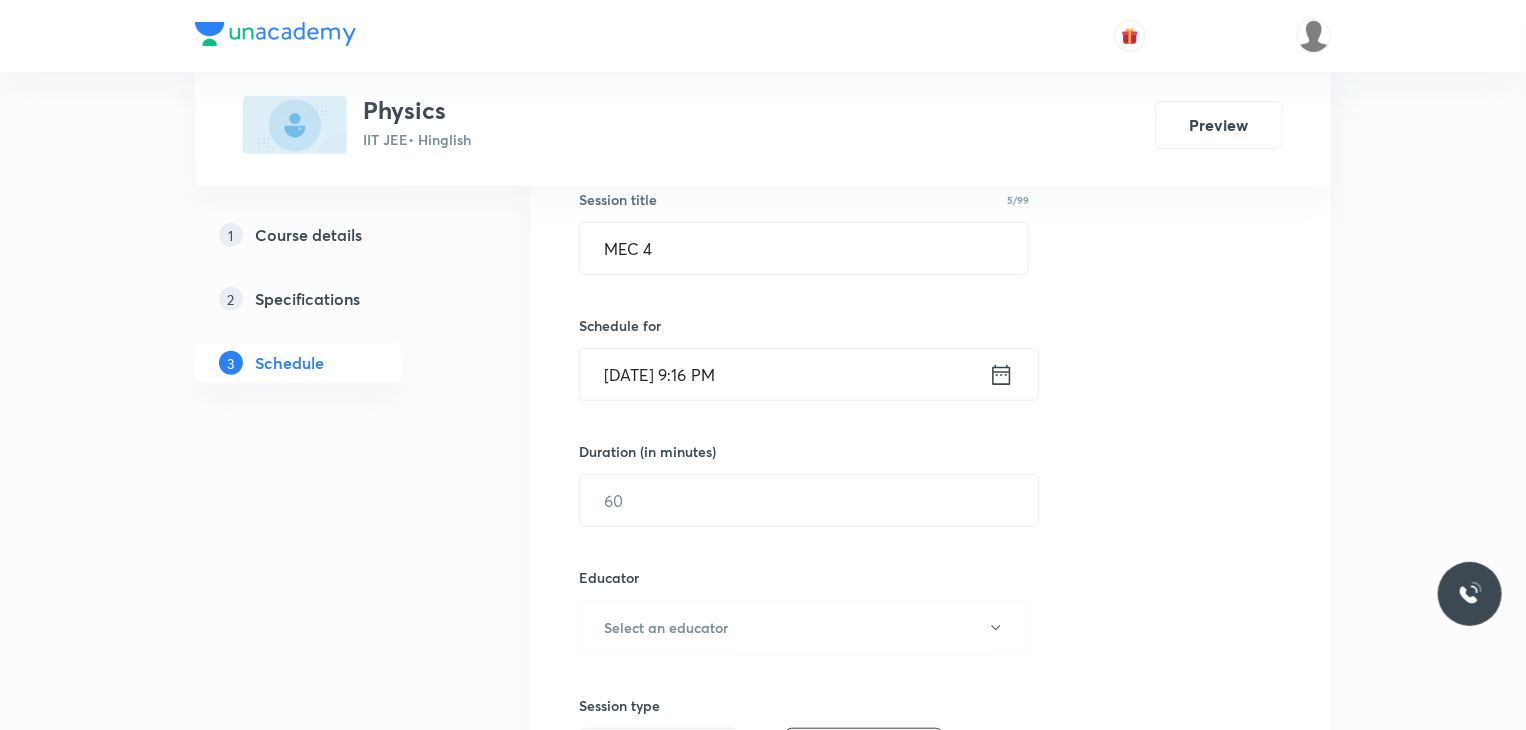 click on "Jul 10, 2025, 9:16 PM" at bounding box center [784, 374] 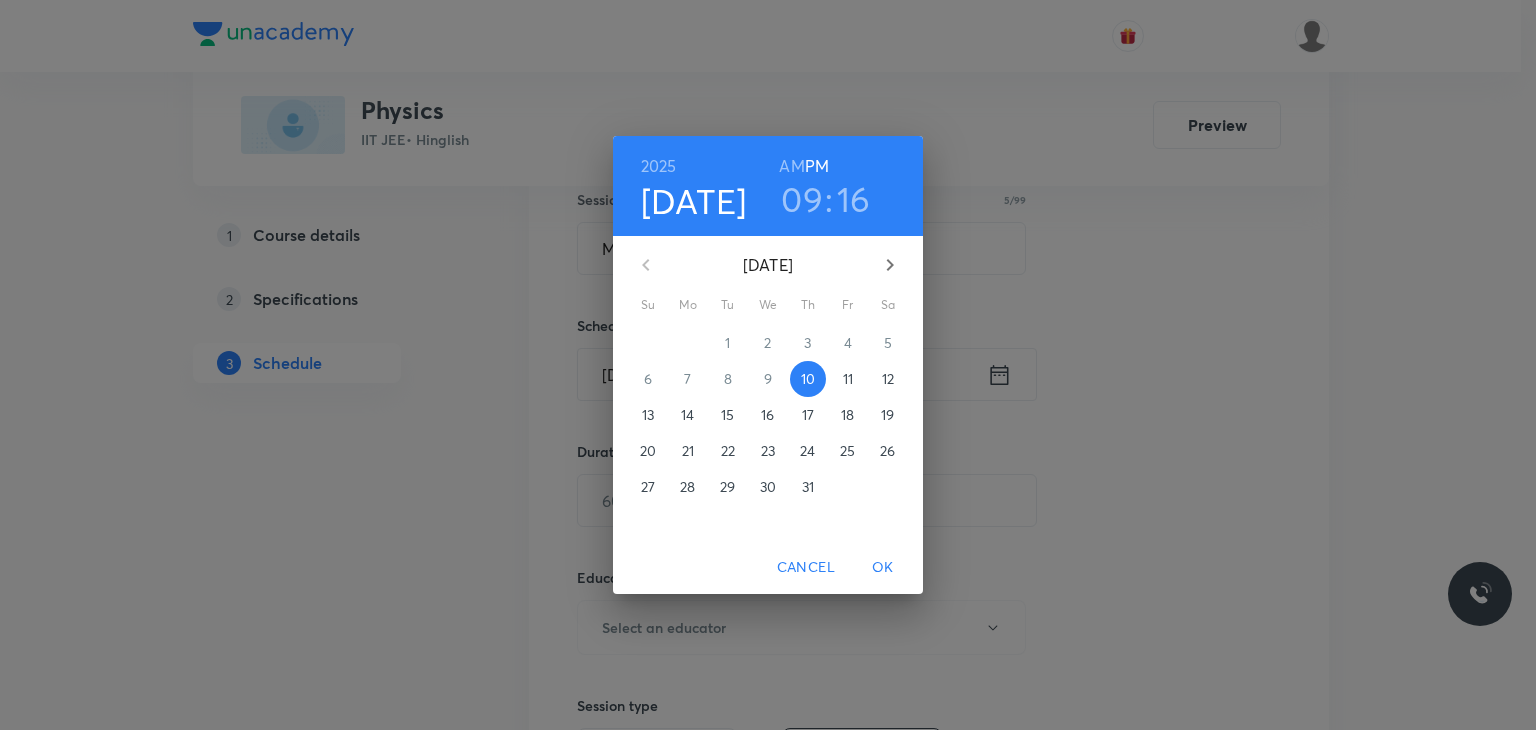 click on "11" at bounding box center (848, 379) 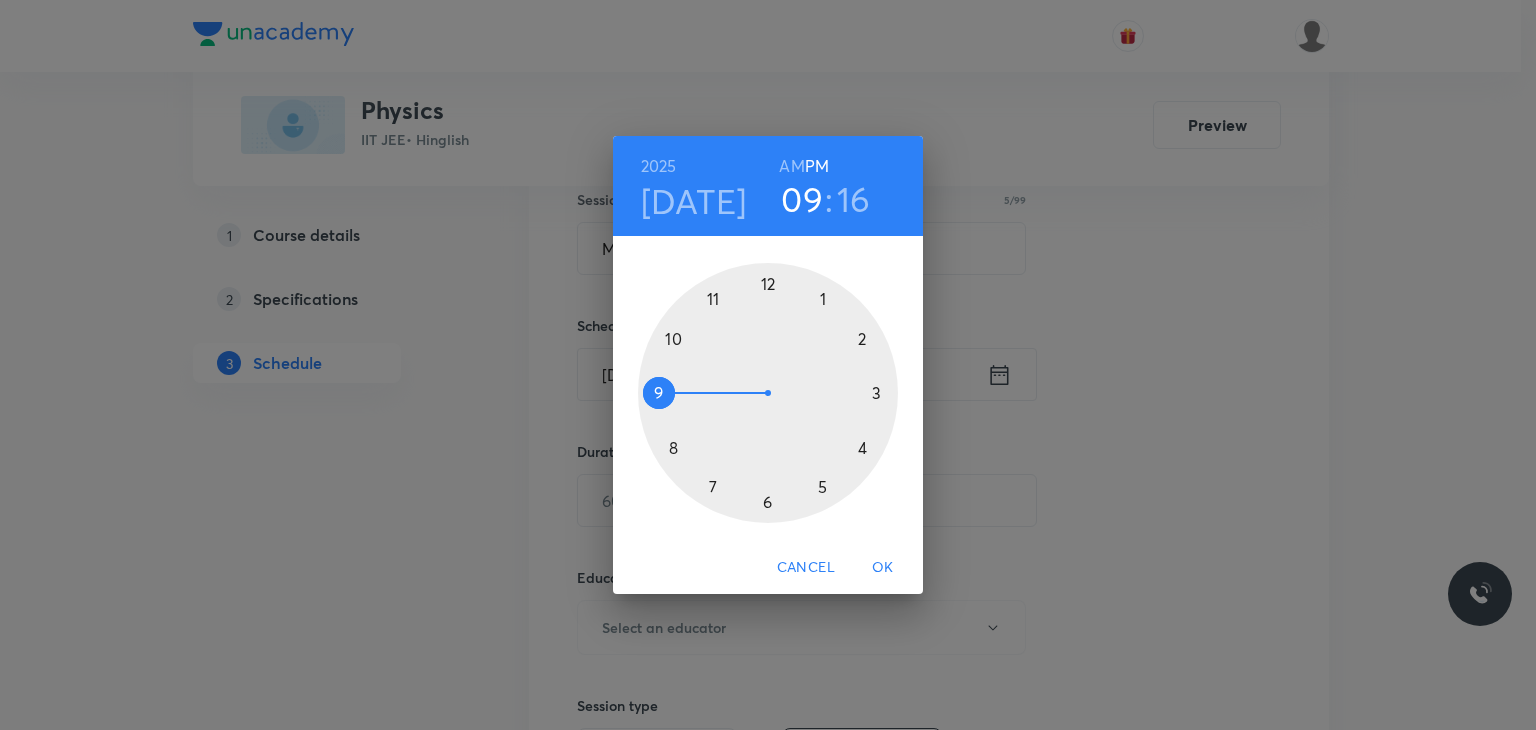 click on "AM" at bounding box center [791, 166] 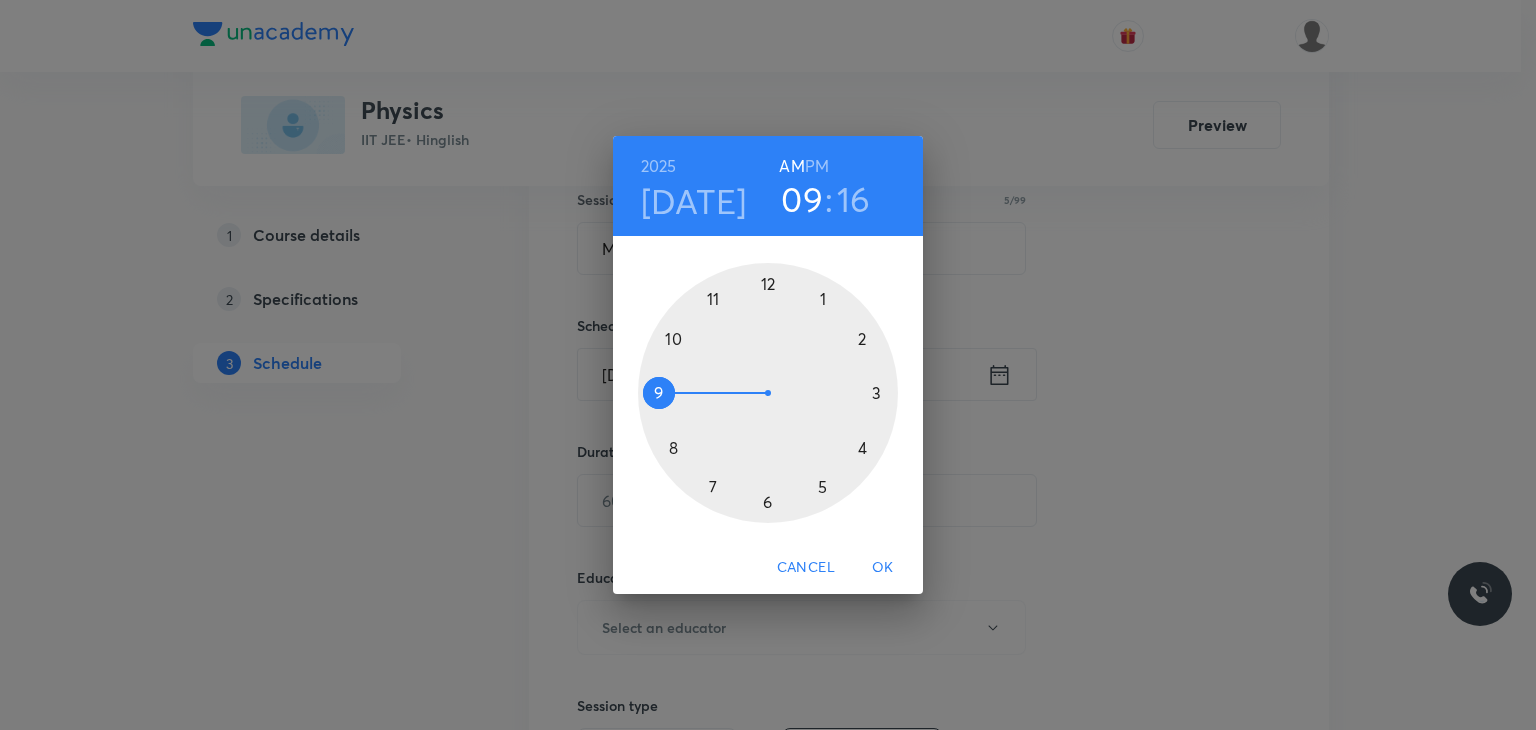 click on "16" at bounding box center [854, 199] 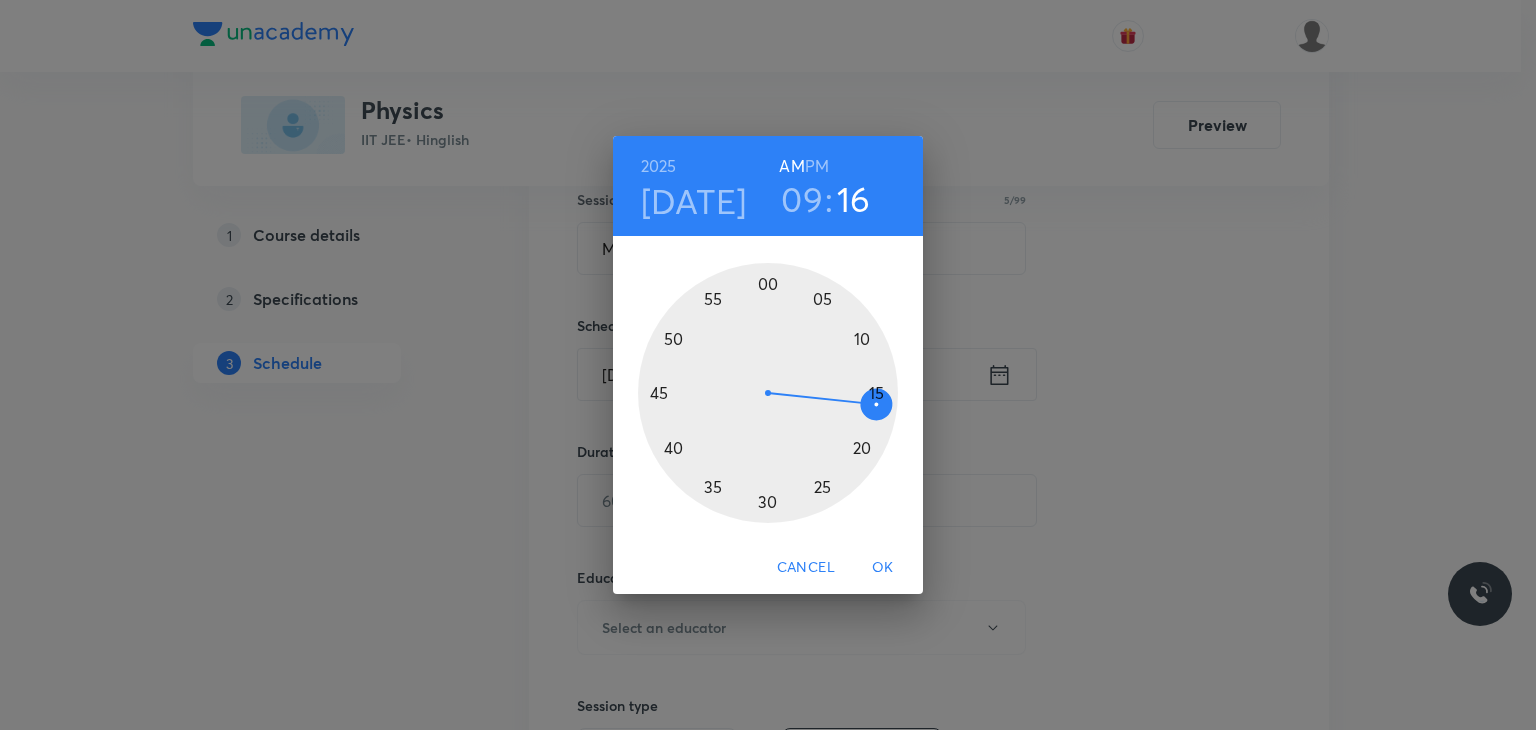 click at bounding box center [768, 393] 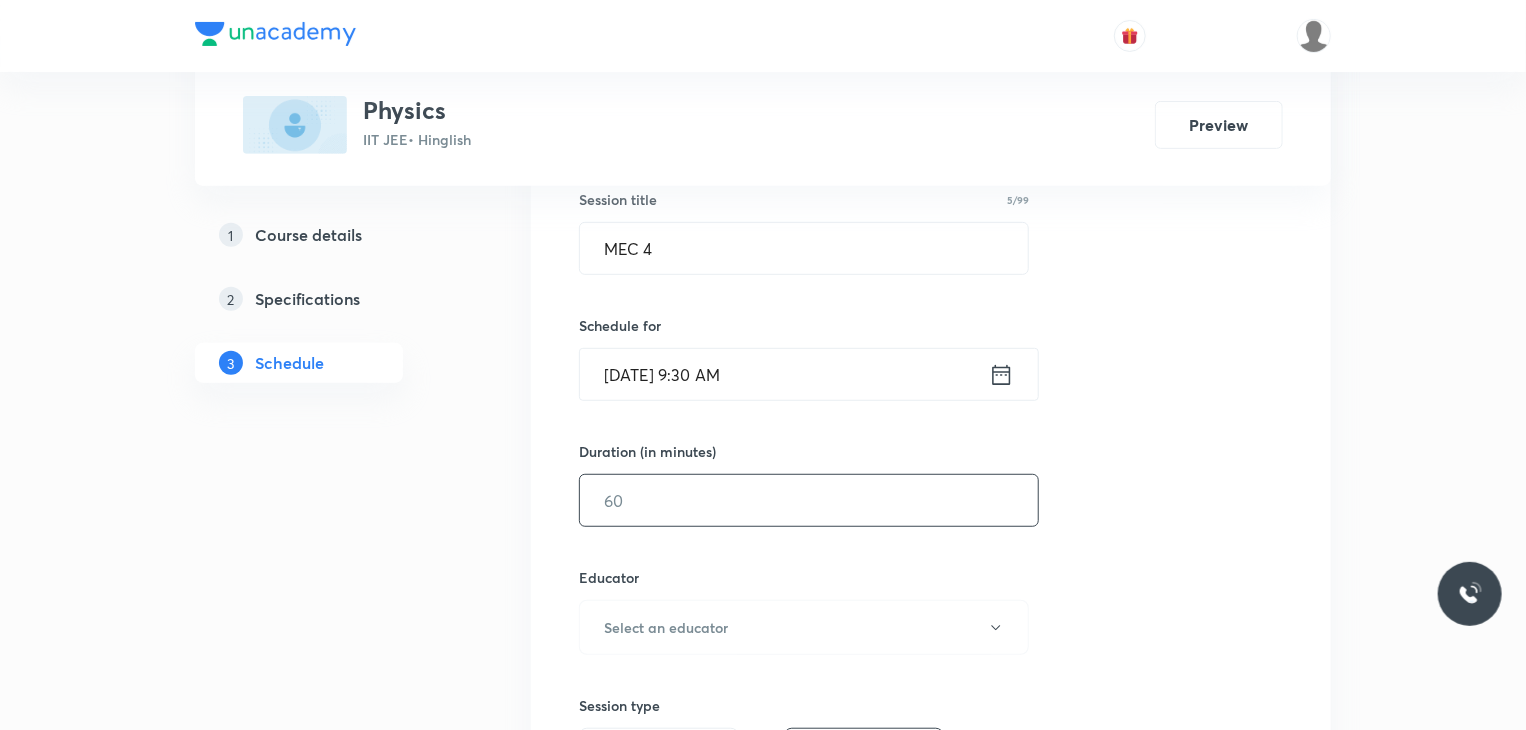 click at bounding box center (809, 500) 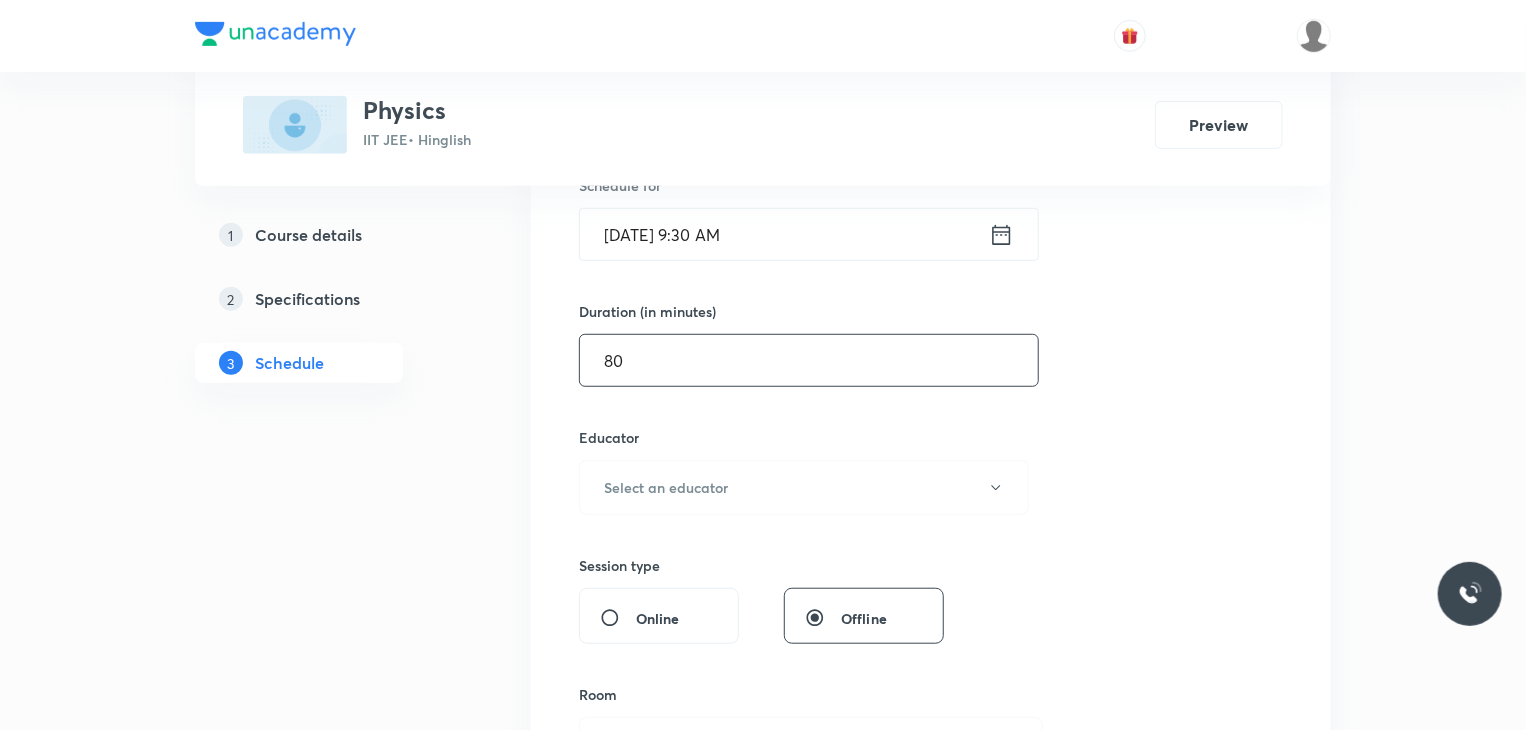 scroll, scrollTop: 532, scrollLeft: 0, axis: vertical 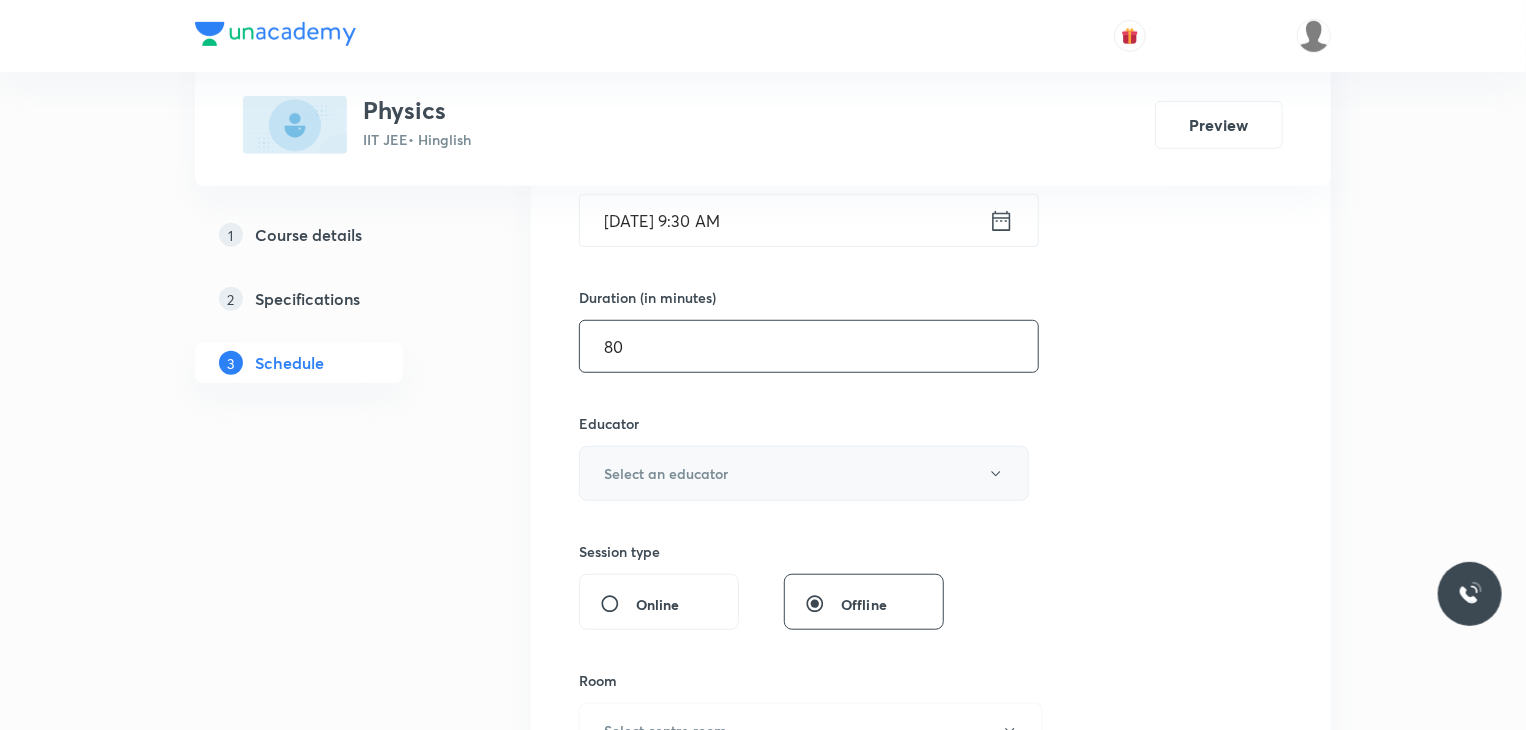 type on "80" 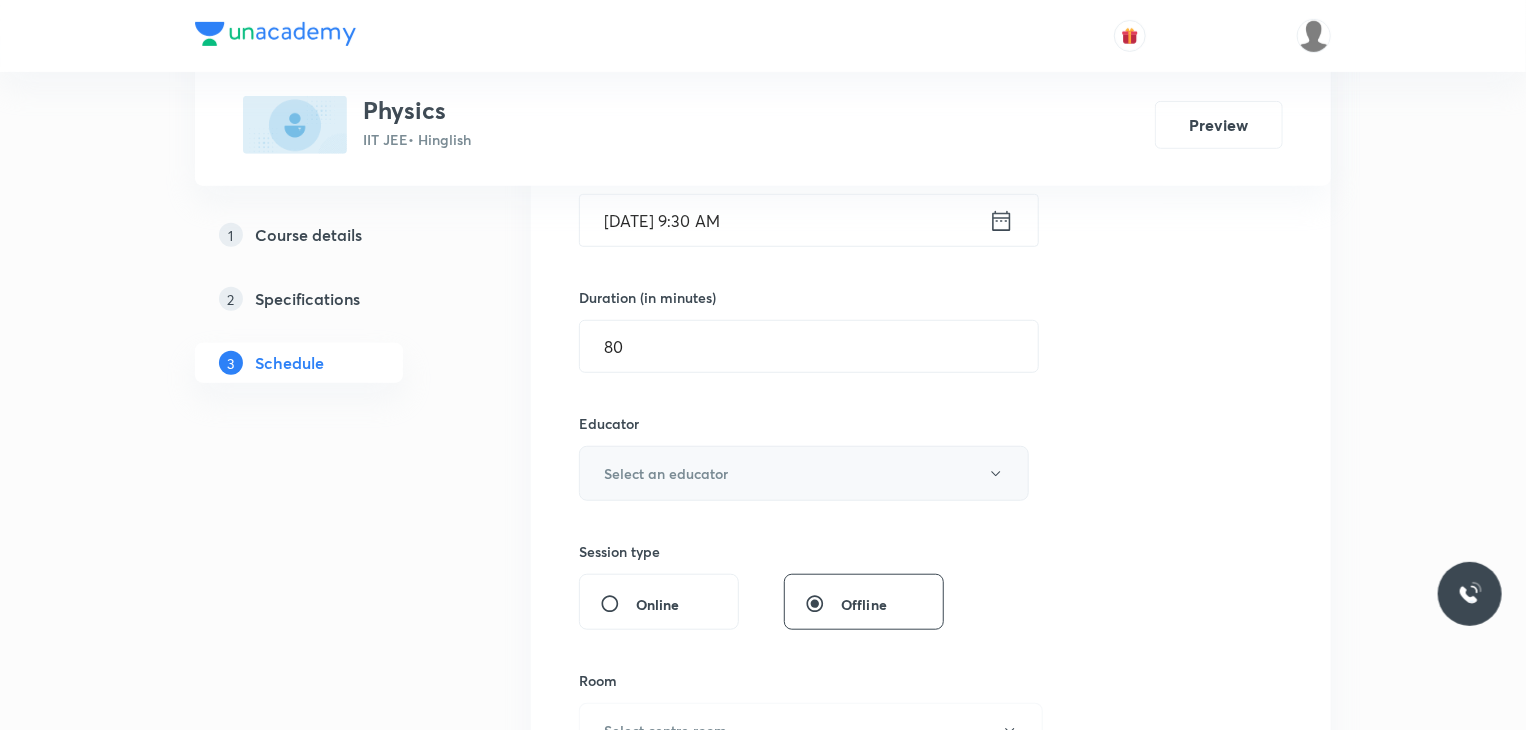 click on "Select an educator" at bounding box center (804, 473) 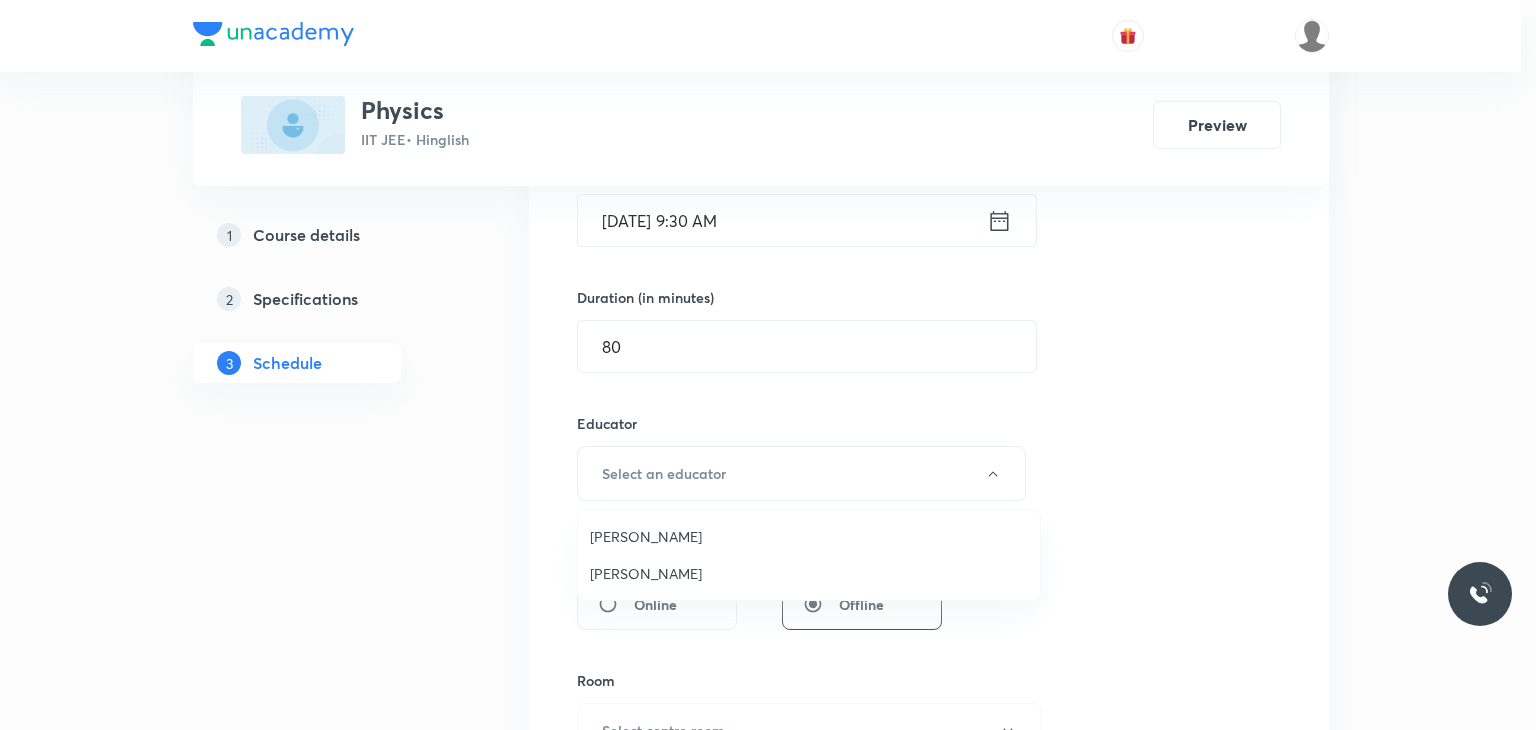 click on "Nitin Rathore" at bounding box center [809, 573] 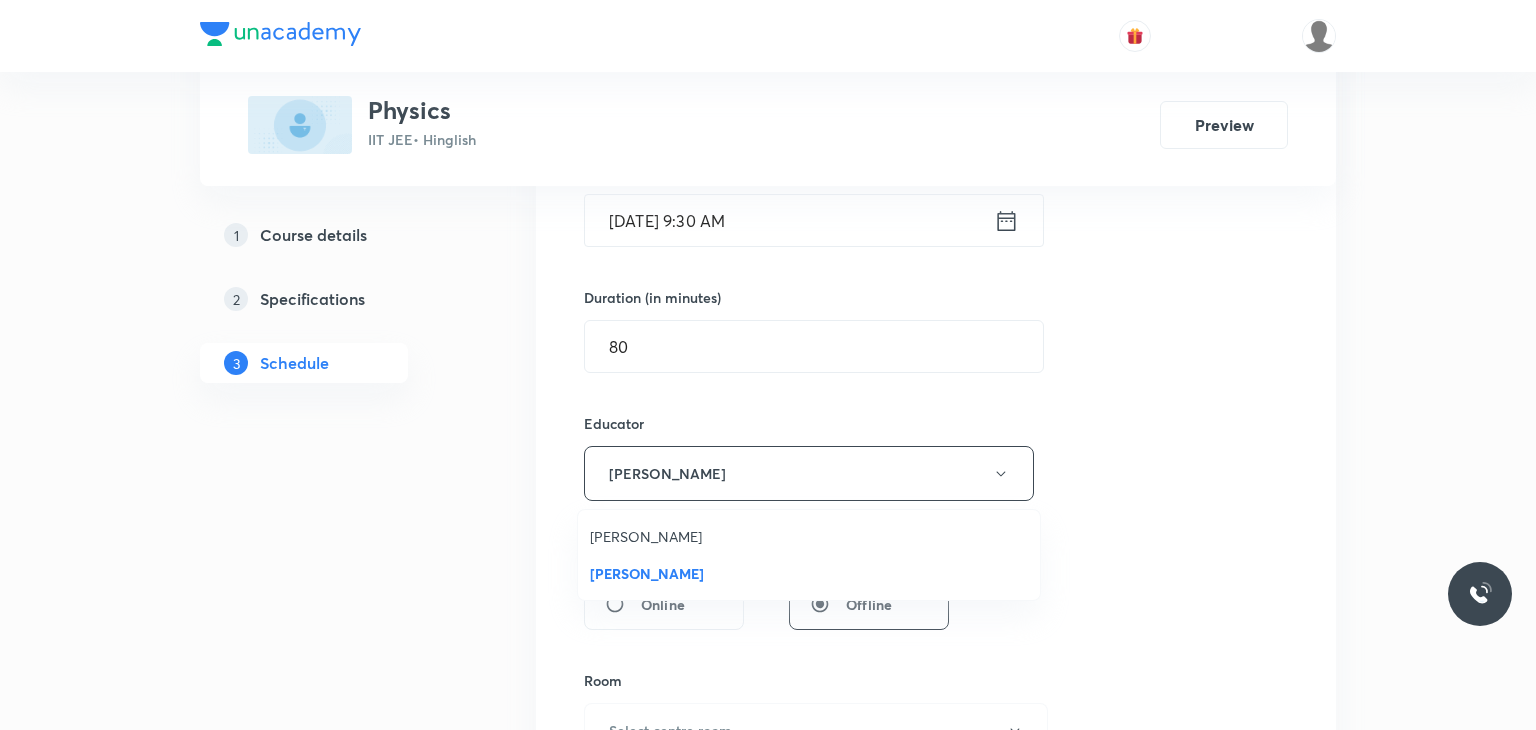 type 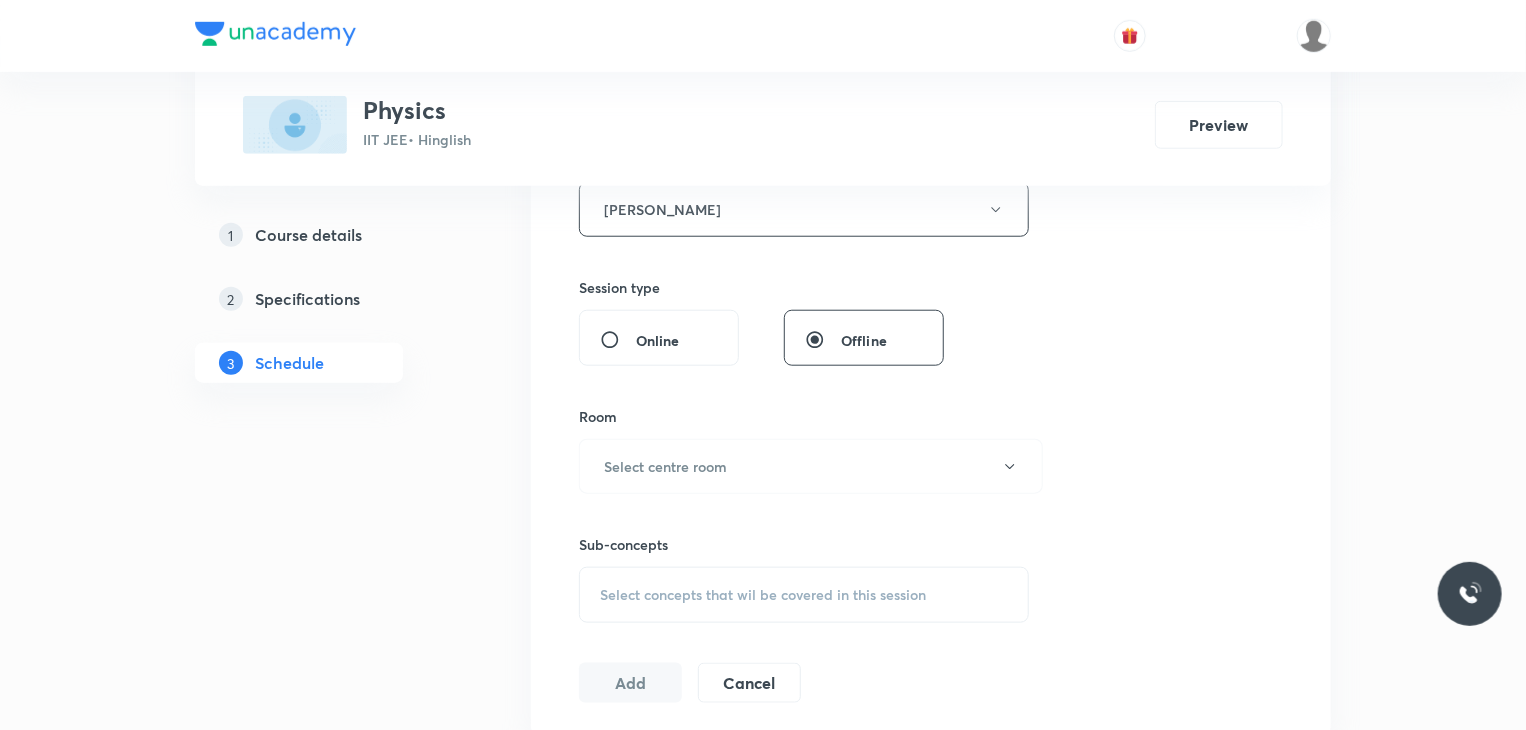 scroll, scrollTop: 800, scrollLeft: 0, axis: vertical 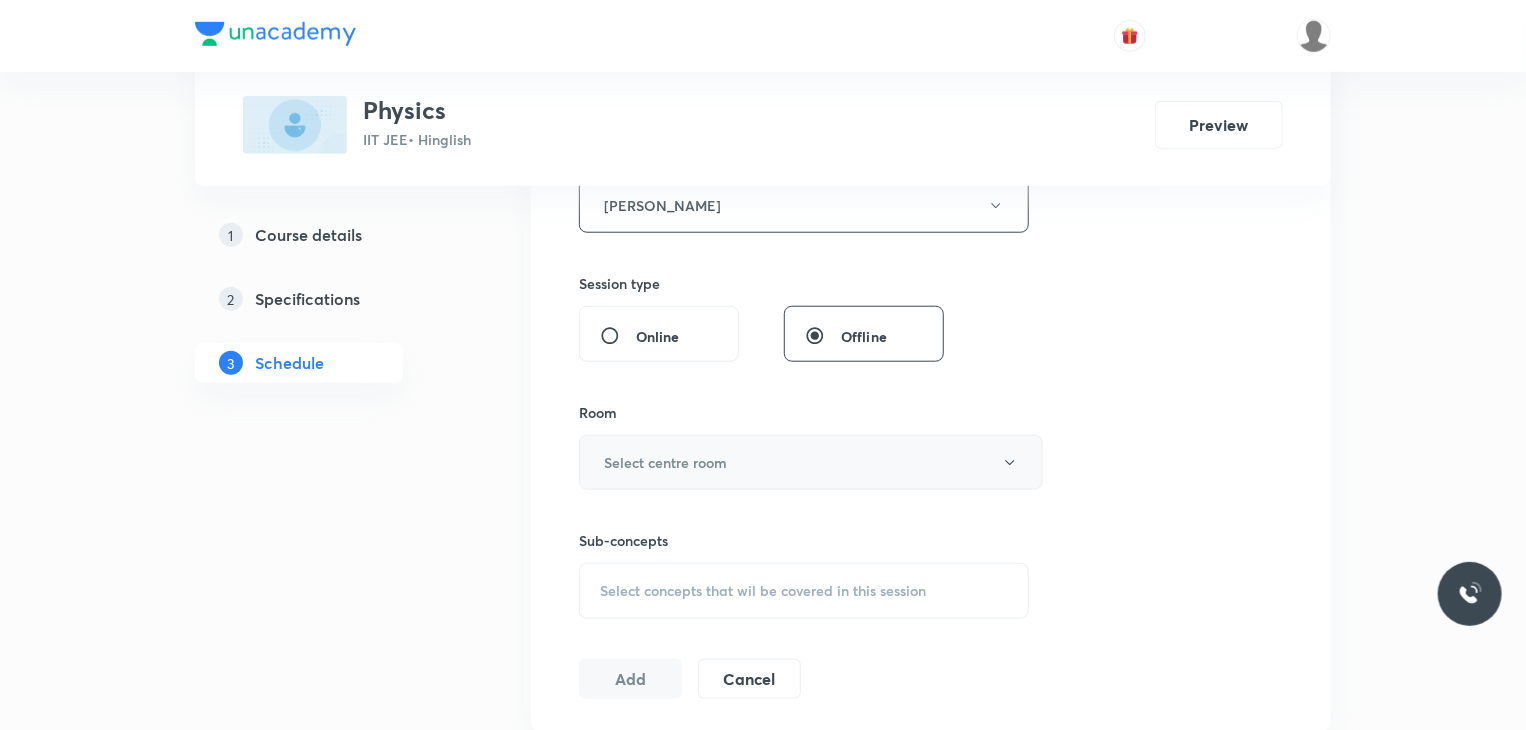 click on "Select centre room" at bounding box center [811, 462] 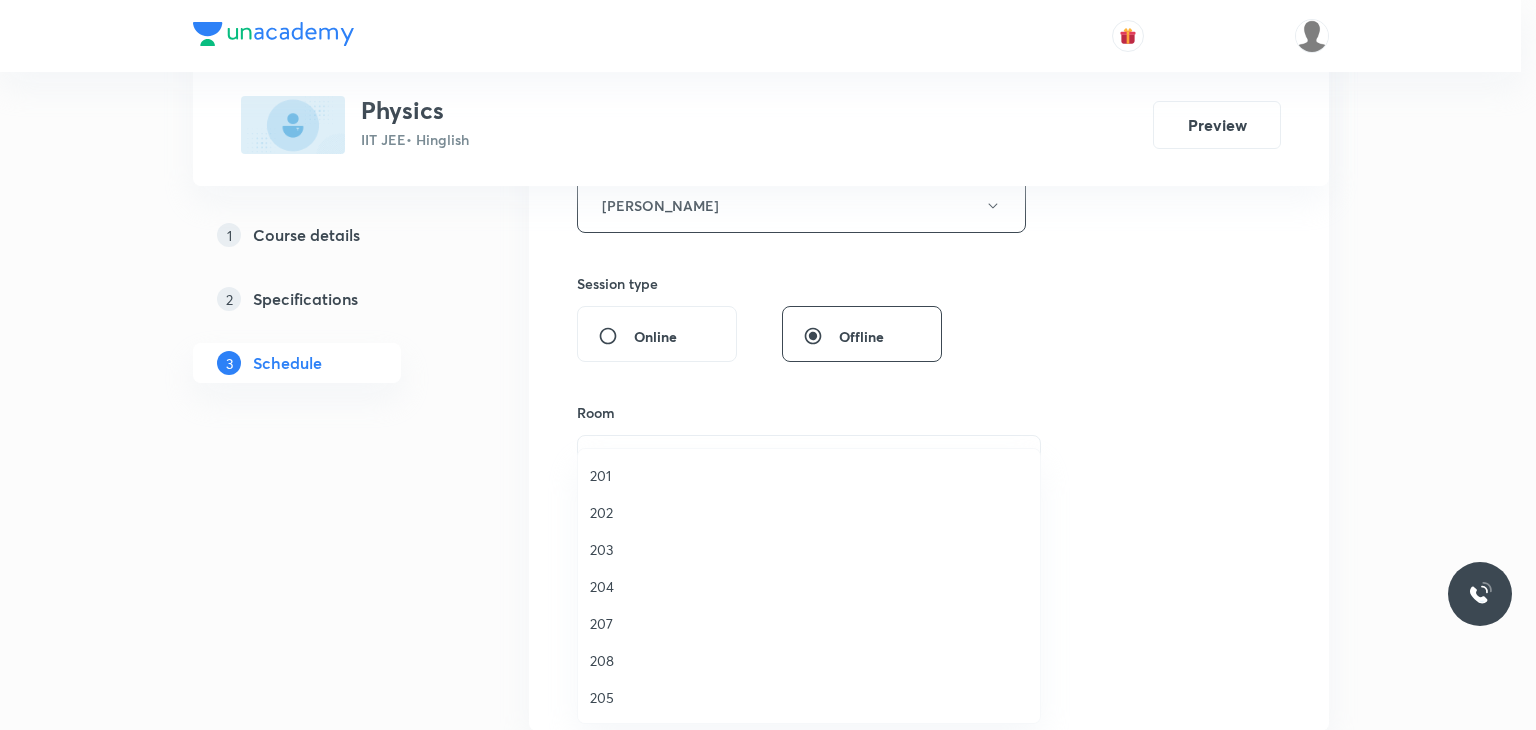 click on "204" at bounding box center [809, 586] 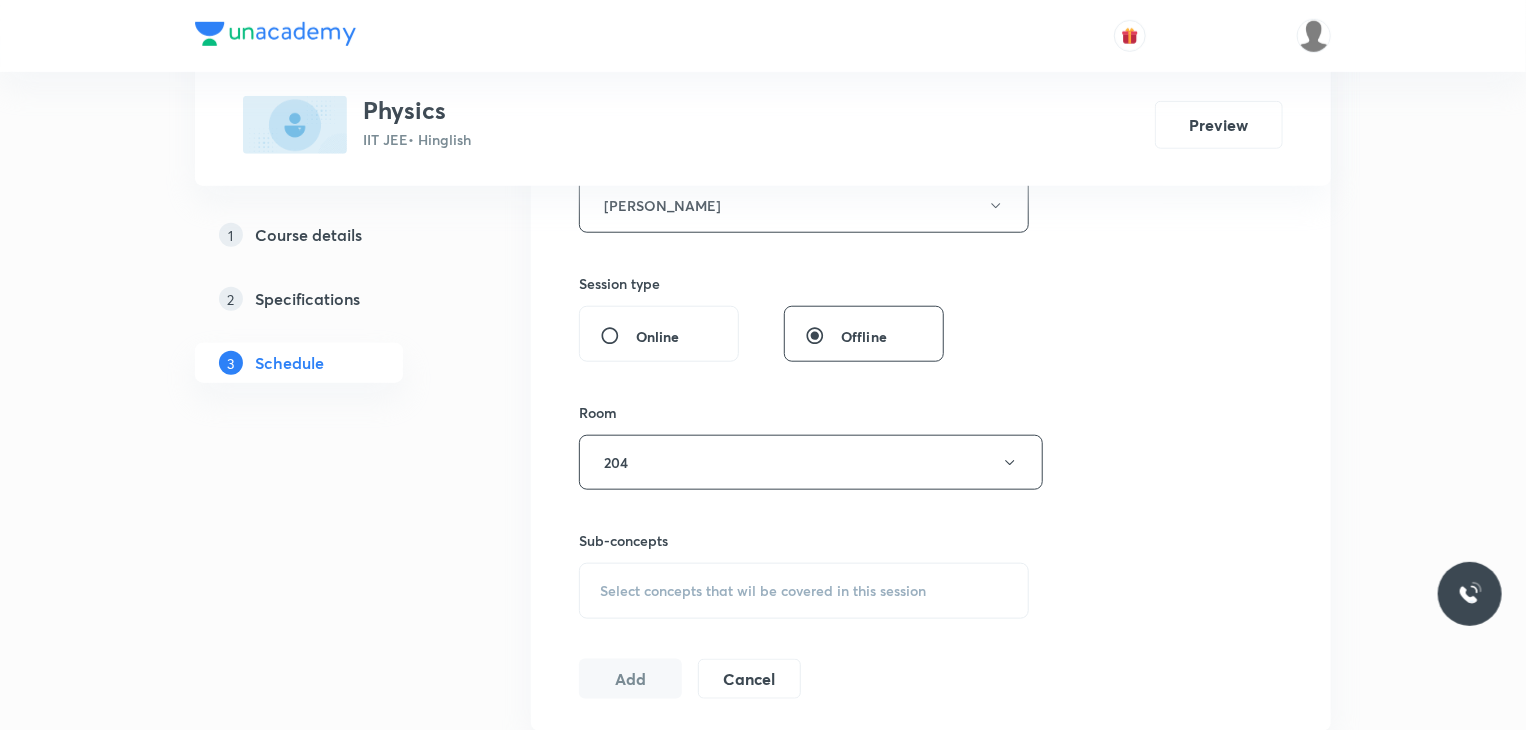 click on "Select concepts that wil be covered in this session" at bounding box center [804, 591] 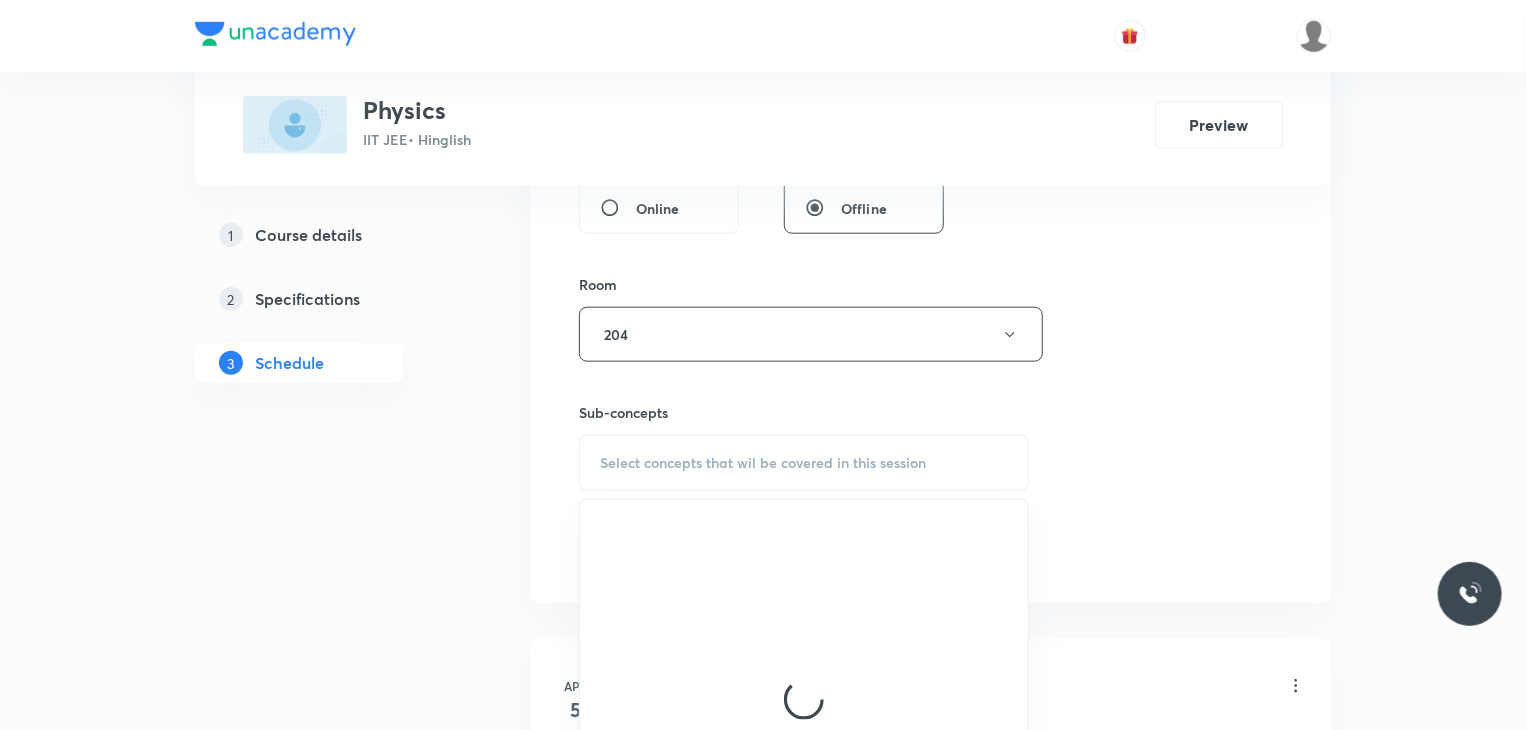 scroll, scrollTop: 932, scrollLeft: 0, axis: vertical 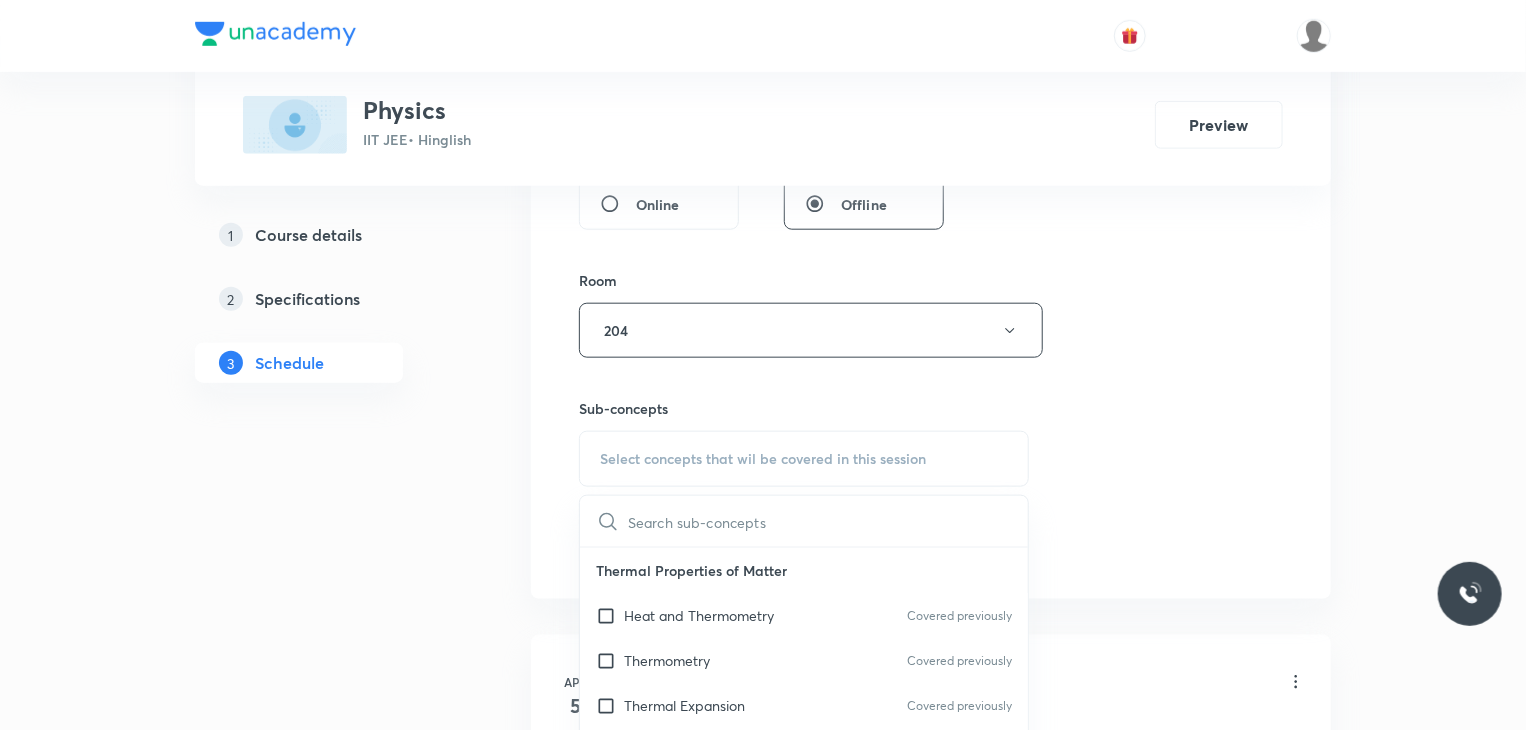 click on "Heat and Thermometry" at bounding box center (699, 615) 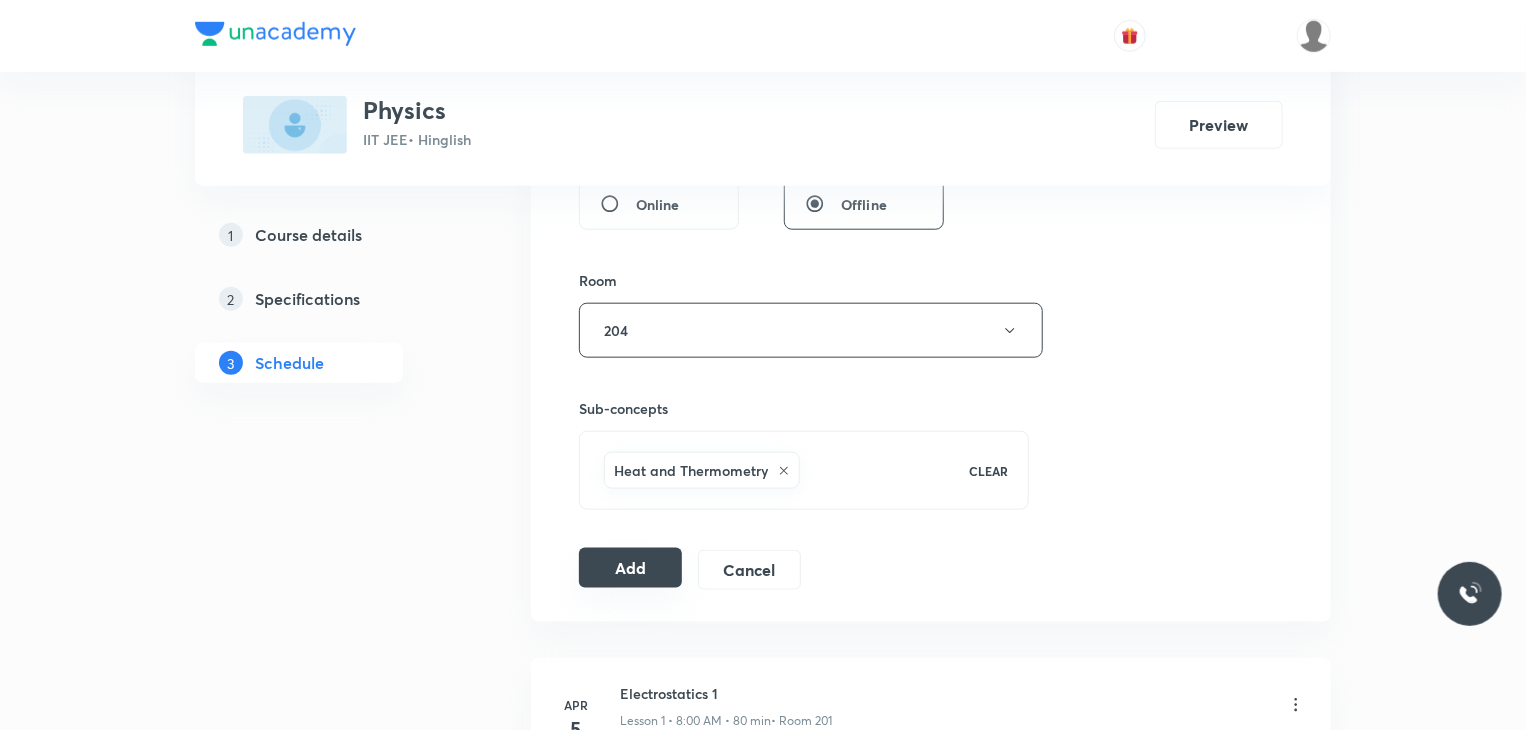 click on "Add" at bounding box center (630, 568) 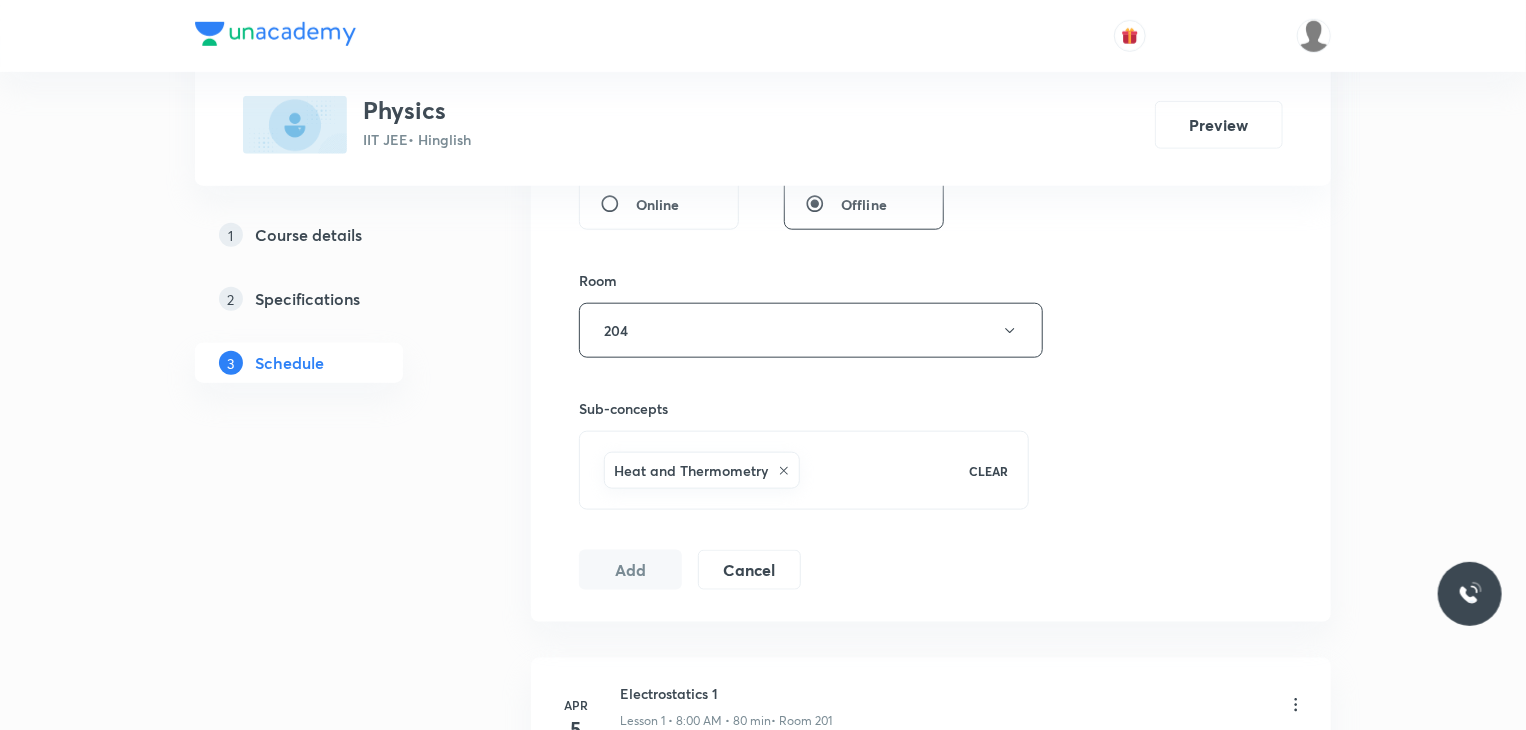 scroll, scrollTop: 12152, scrollLeft: 0, axis: vertical 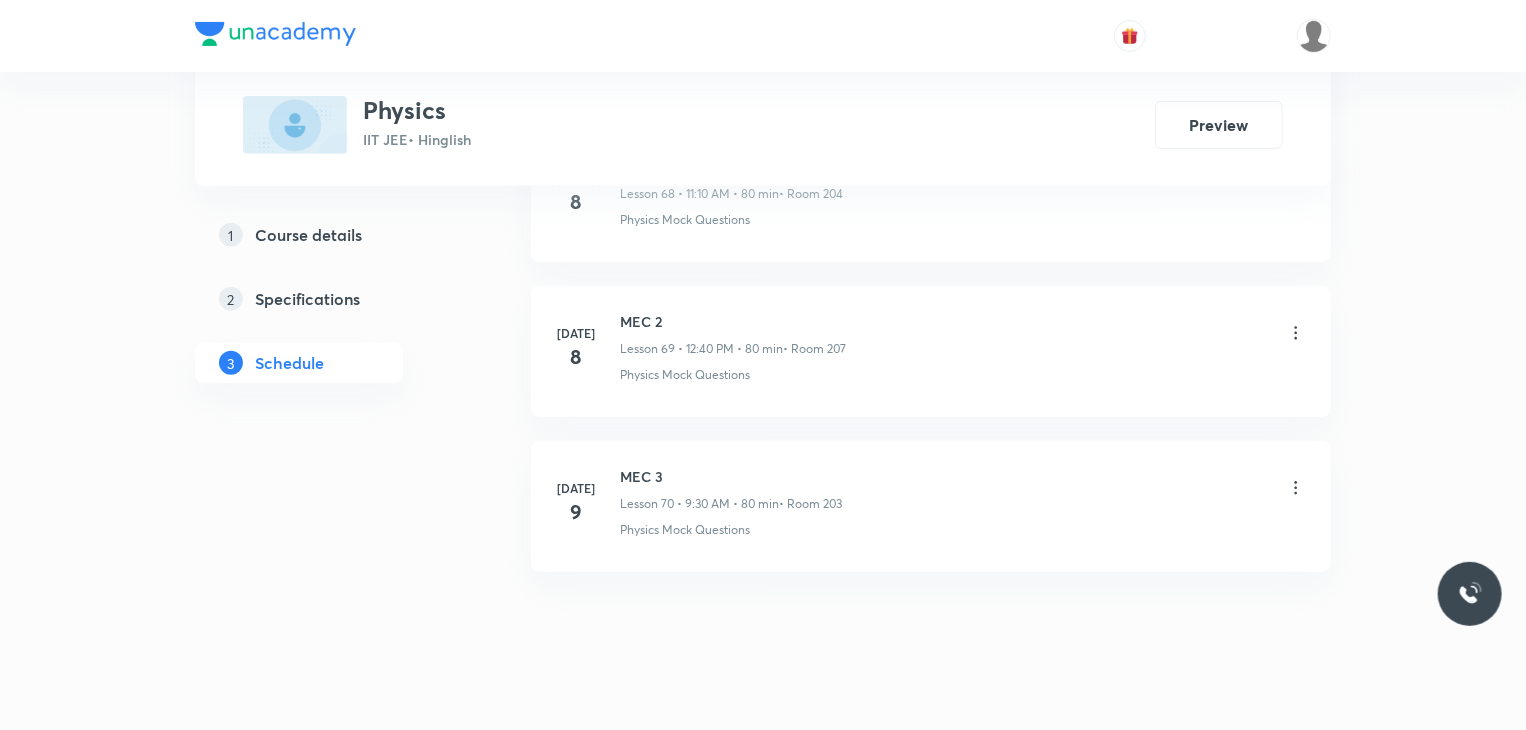 click on "[DATE] MEC 3 Lesson 70 • 9:30 AM • 80 min  • Room 203 Physics Mock Questions" at bounding box center (931, 506) 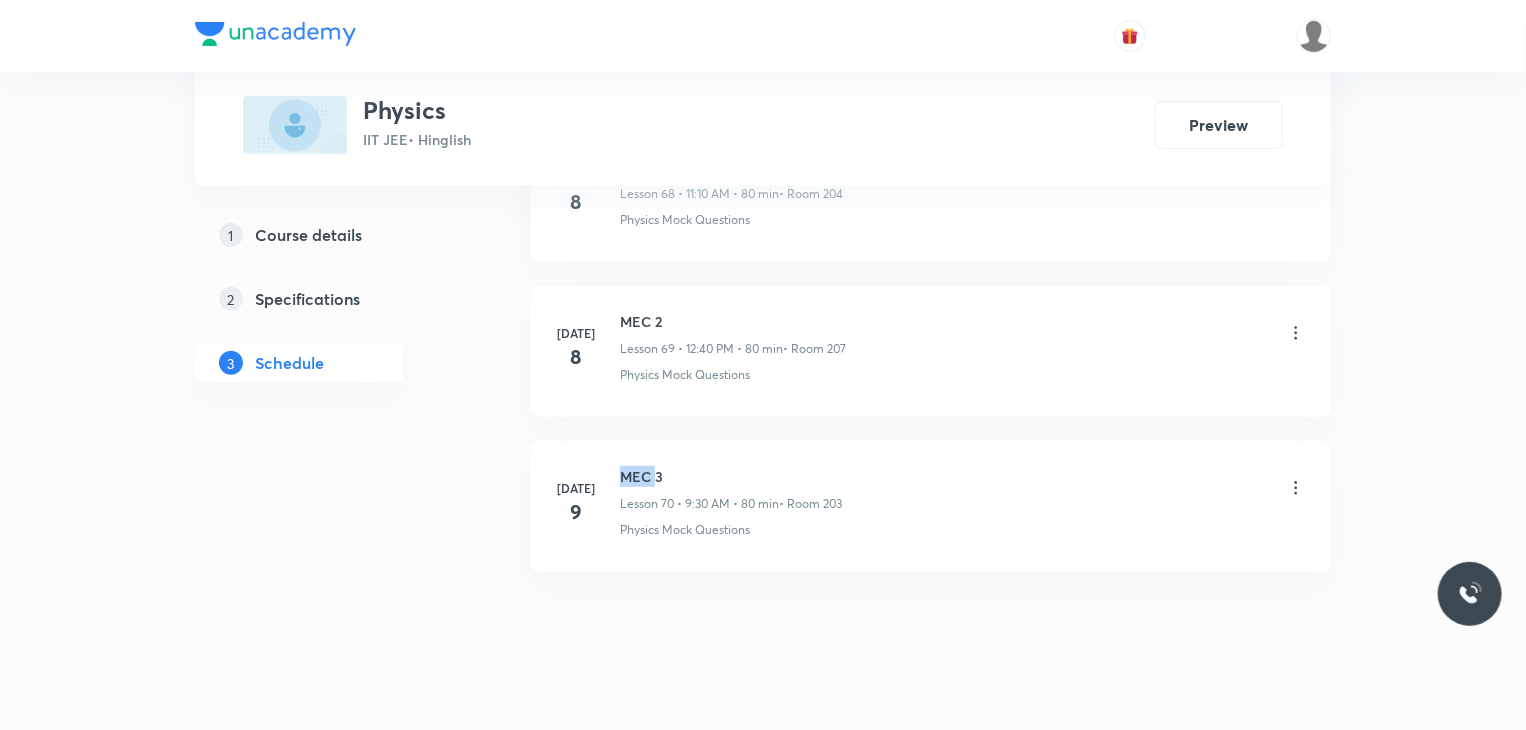 click on "Jul 9 MEC 3 Lesson 70 • 9:30 AM • 80 min  • Room 203 Physics Mock Questions" at bounding box center (931, 506) 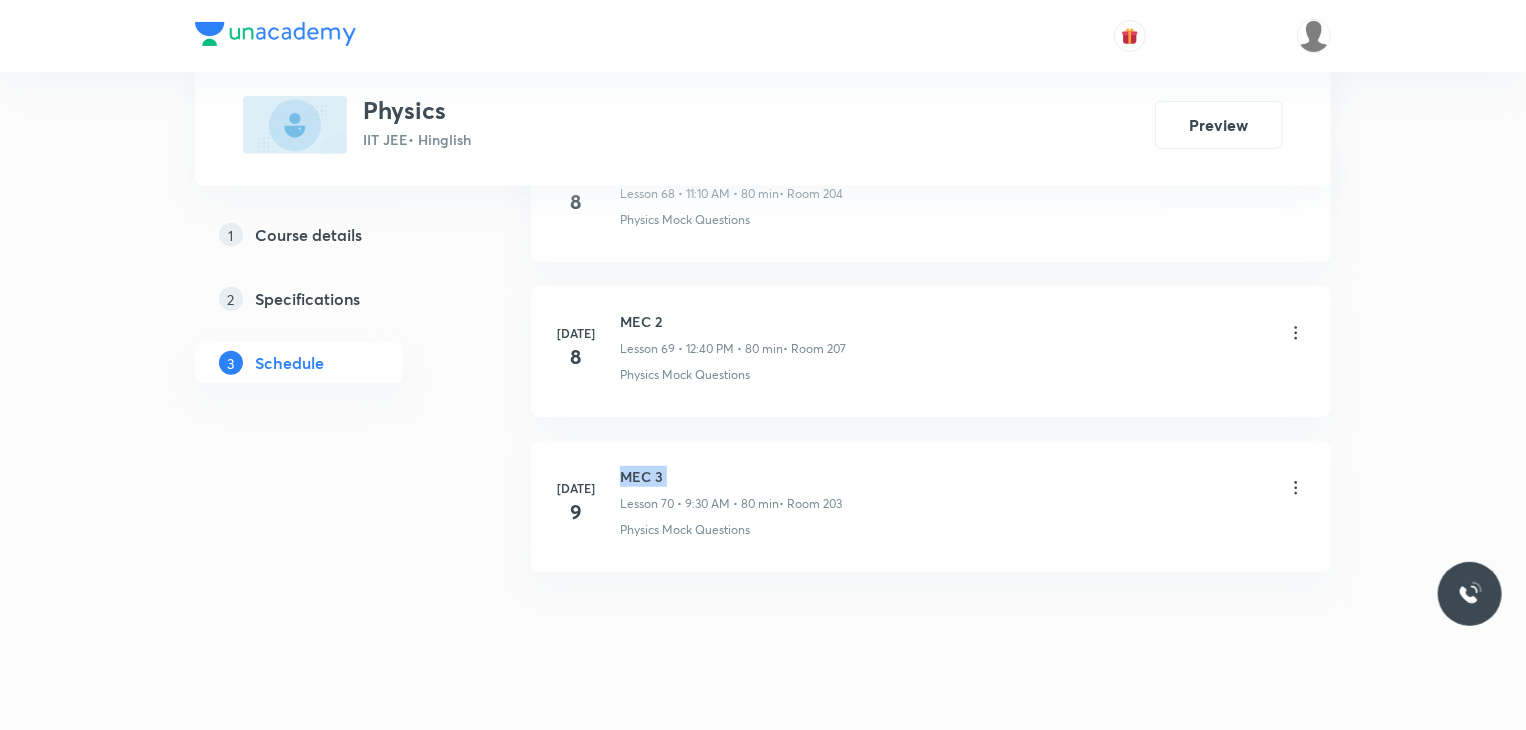 click on "Jul 9 MEC 3 Lesson 70 • 9:30 AM • 80 min  • Room 203 Physics Mock Questions" at bounding box center (931, 506) 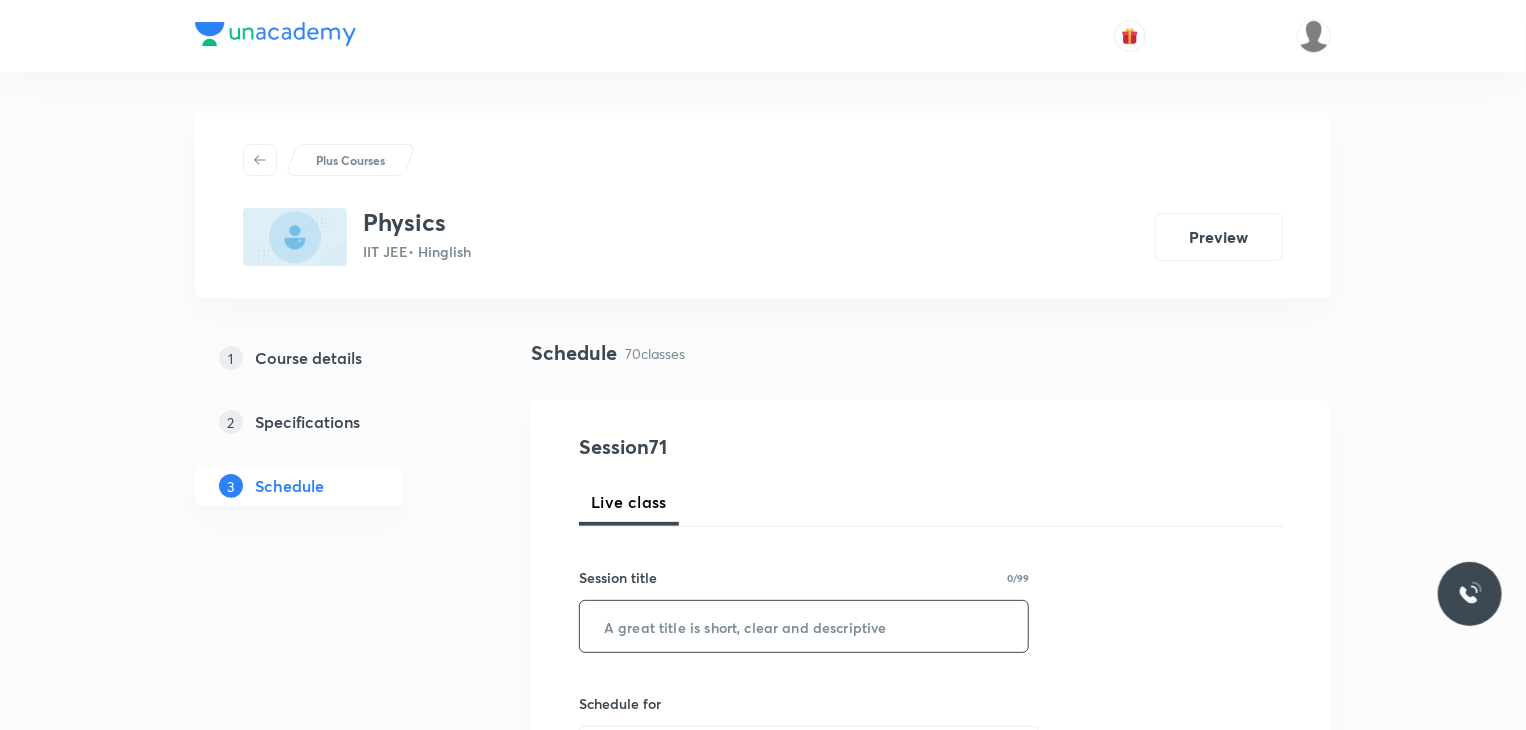 click at bounding box center (804, 626) 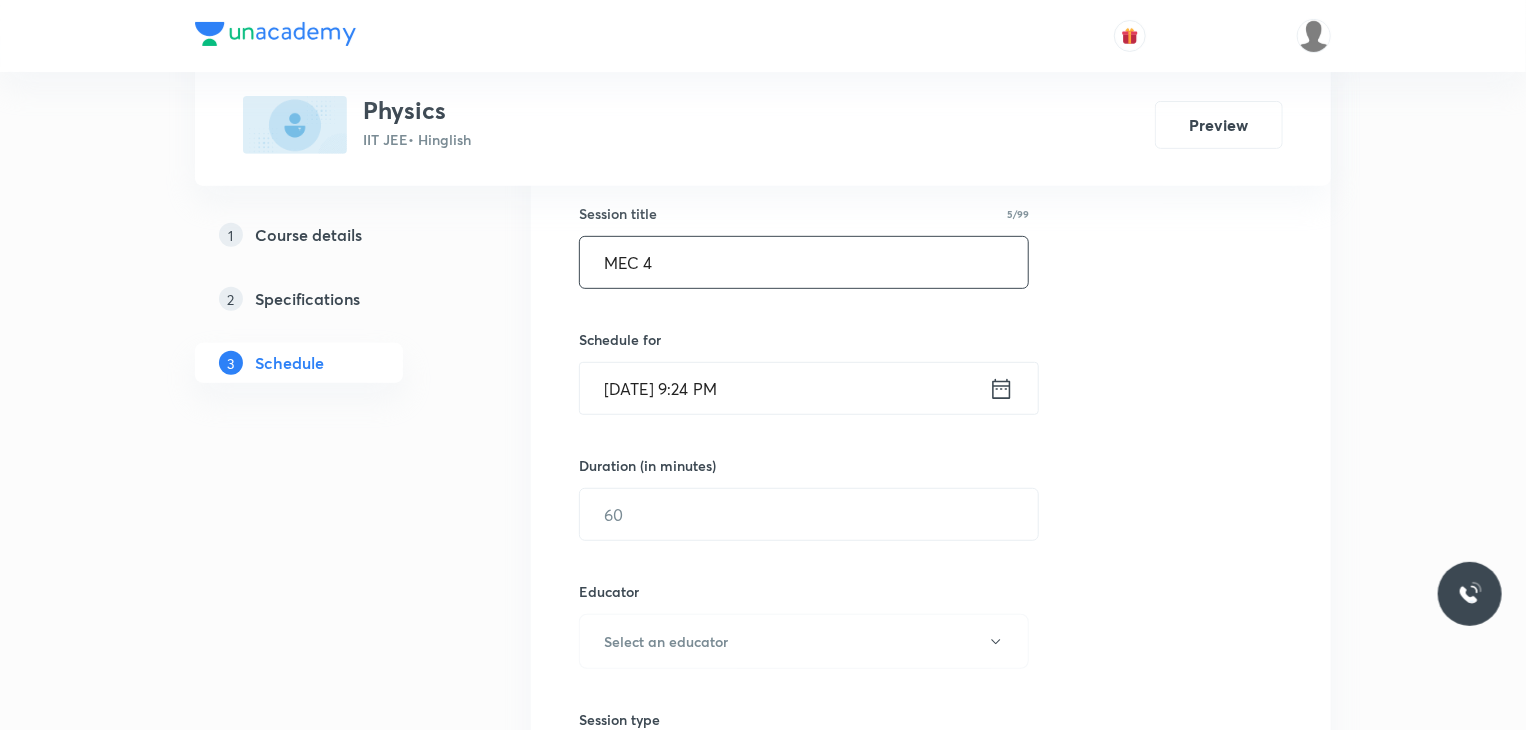 scroll, scrollTop: 371, scrollLeft: 0, axis: vertical 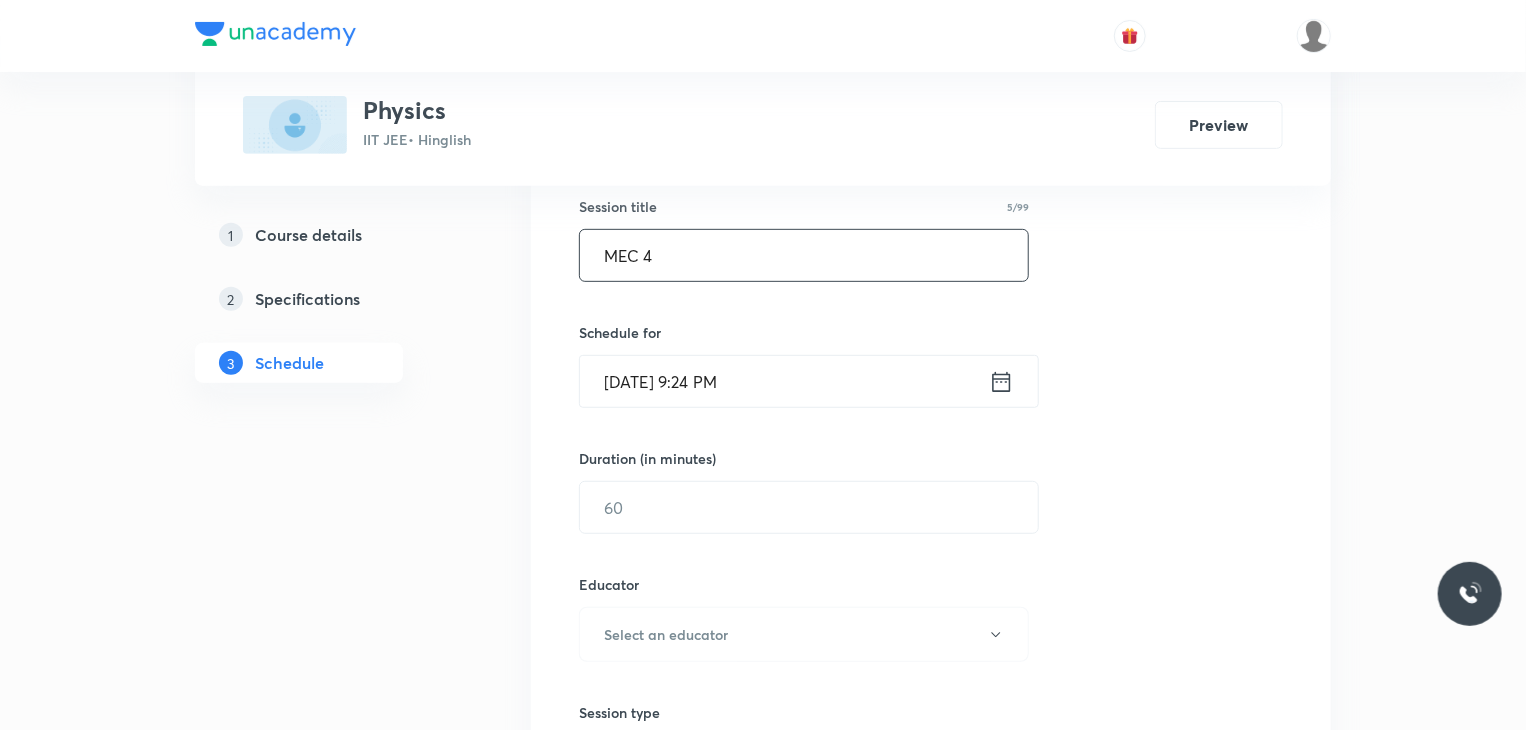 type on "MEC 4" 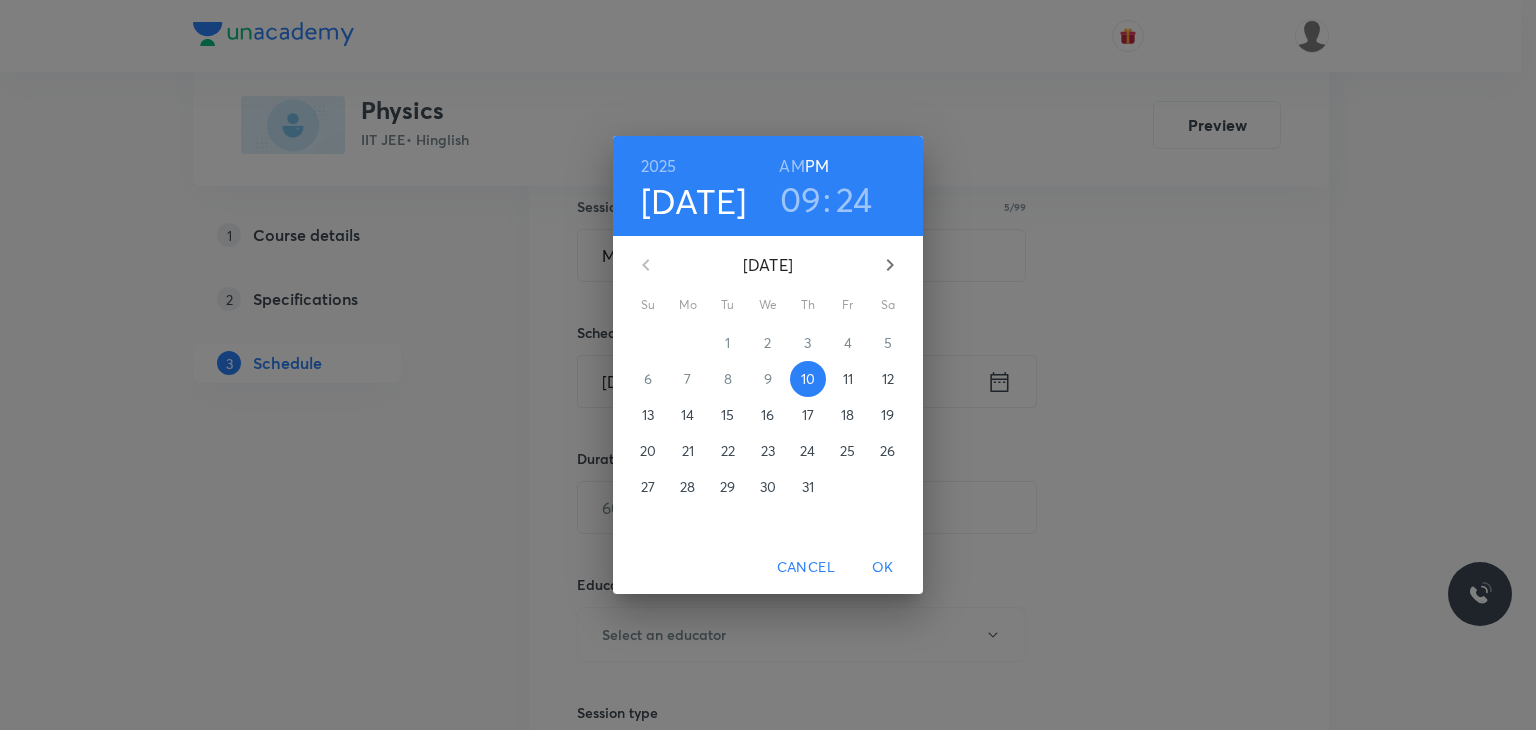 click on "11" at bounding box center (848, 379) 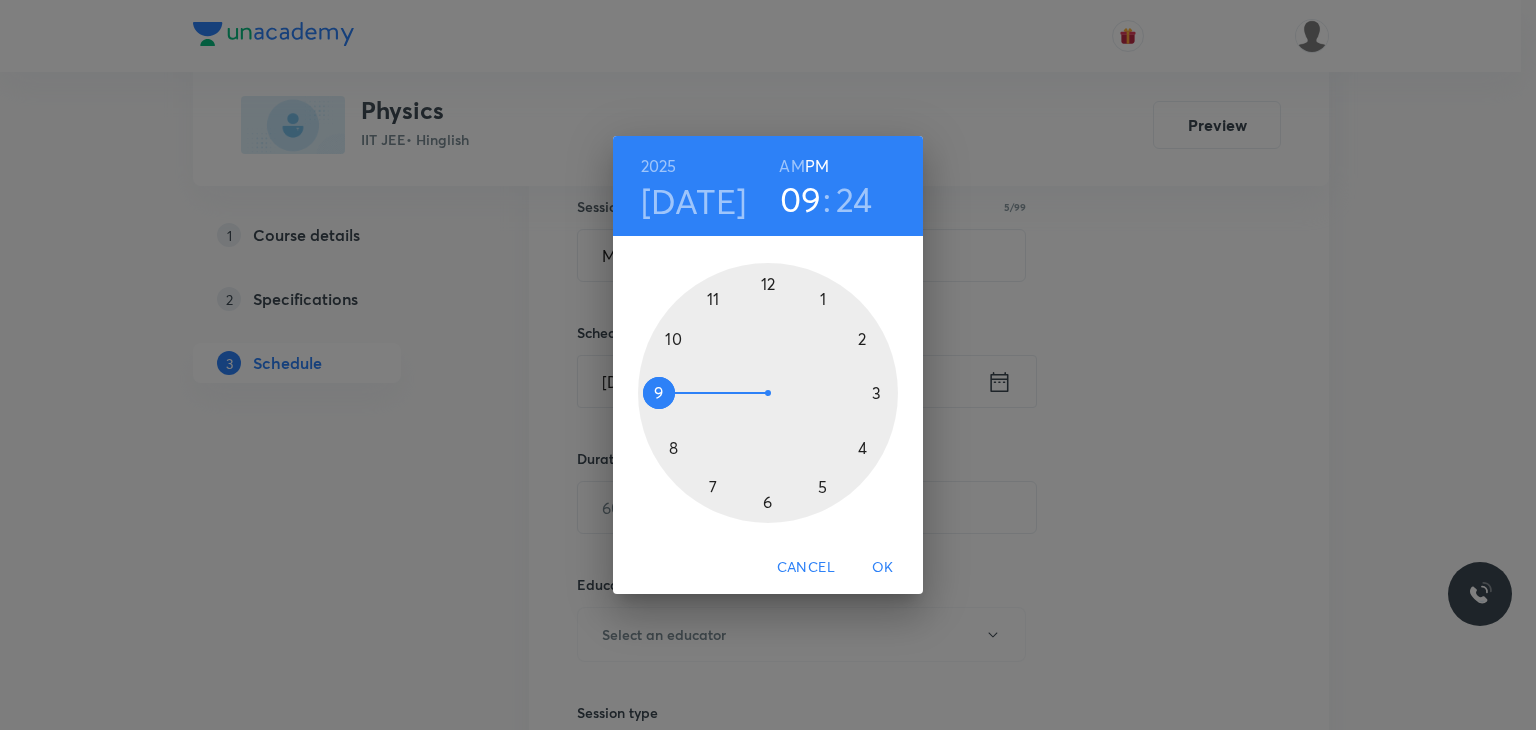 click on "AM" at bounding box center [791, 166] 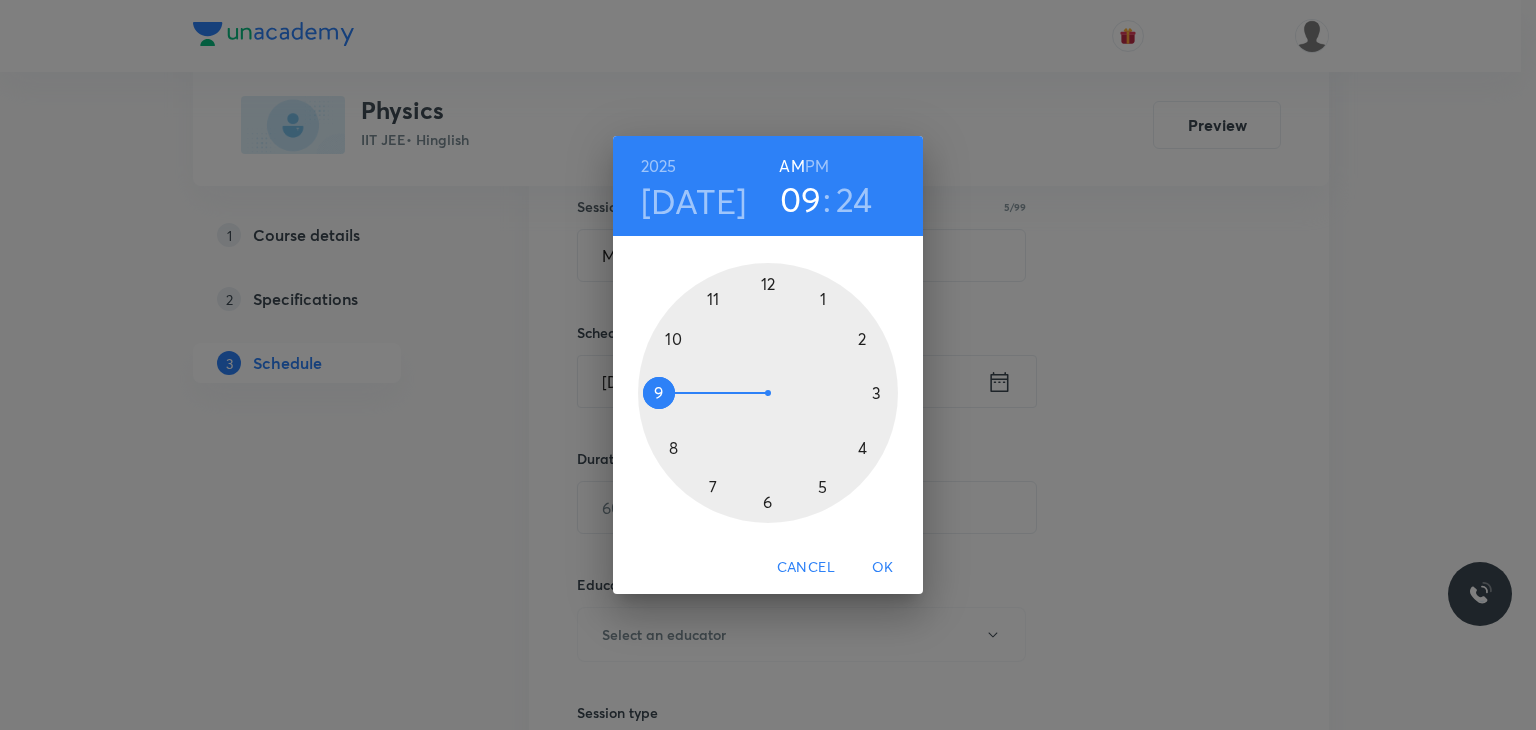 click at bounding box center (768, 393) 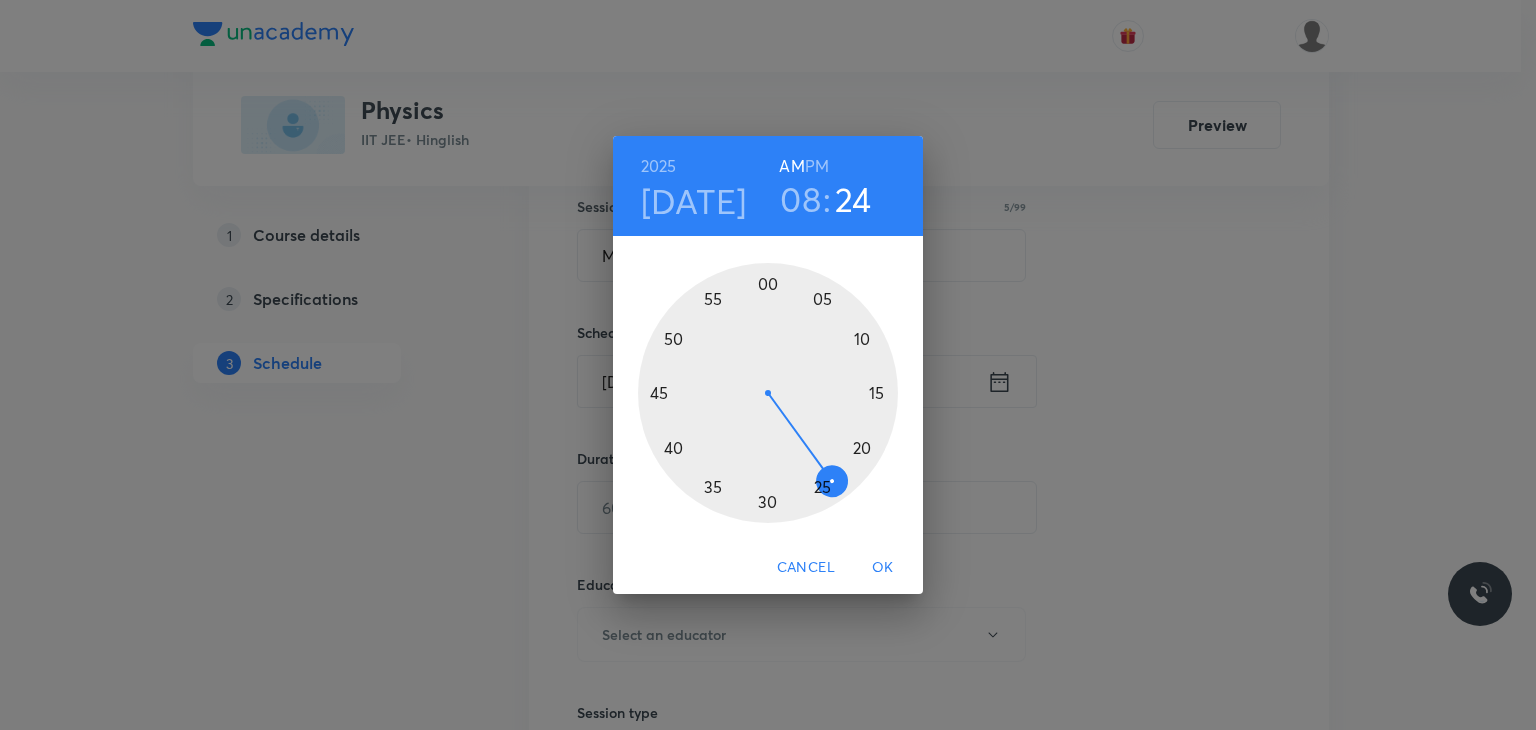 click at bounding box center (768, 393) 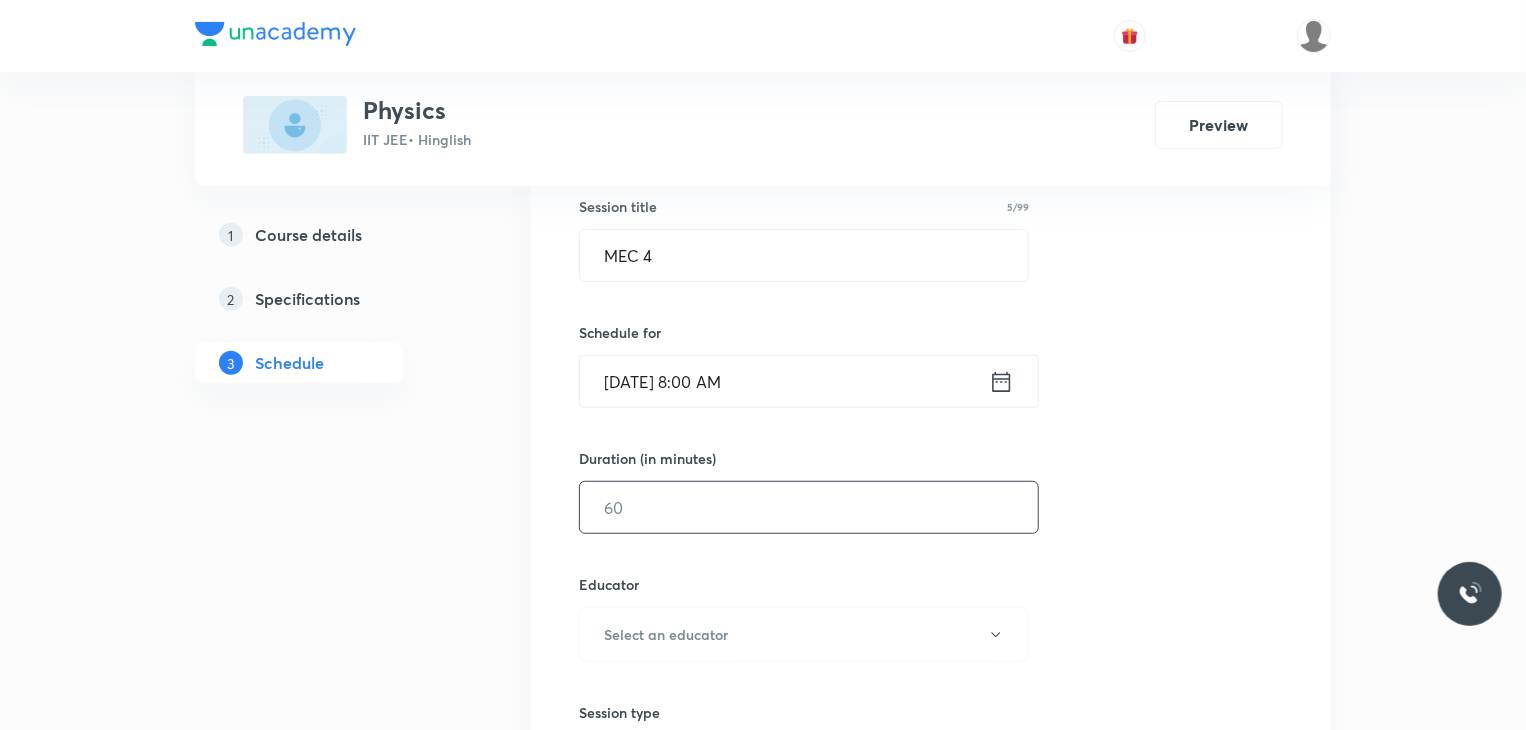 click at bounding box center (809, 507) 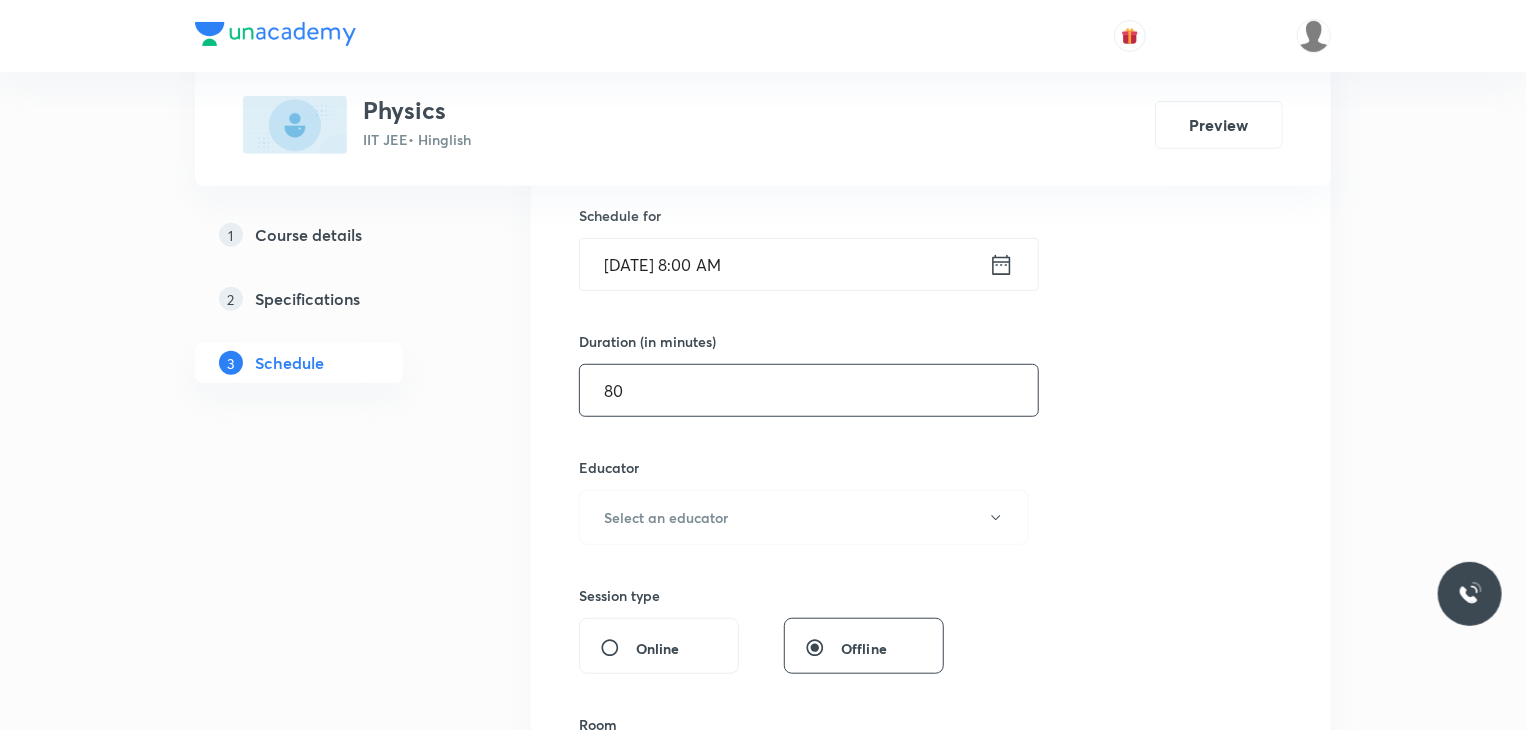 scroll, scrollTop: 503, scrollLeft: 0, axis: vertical 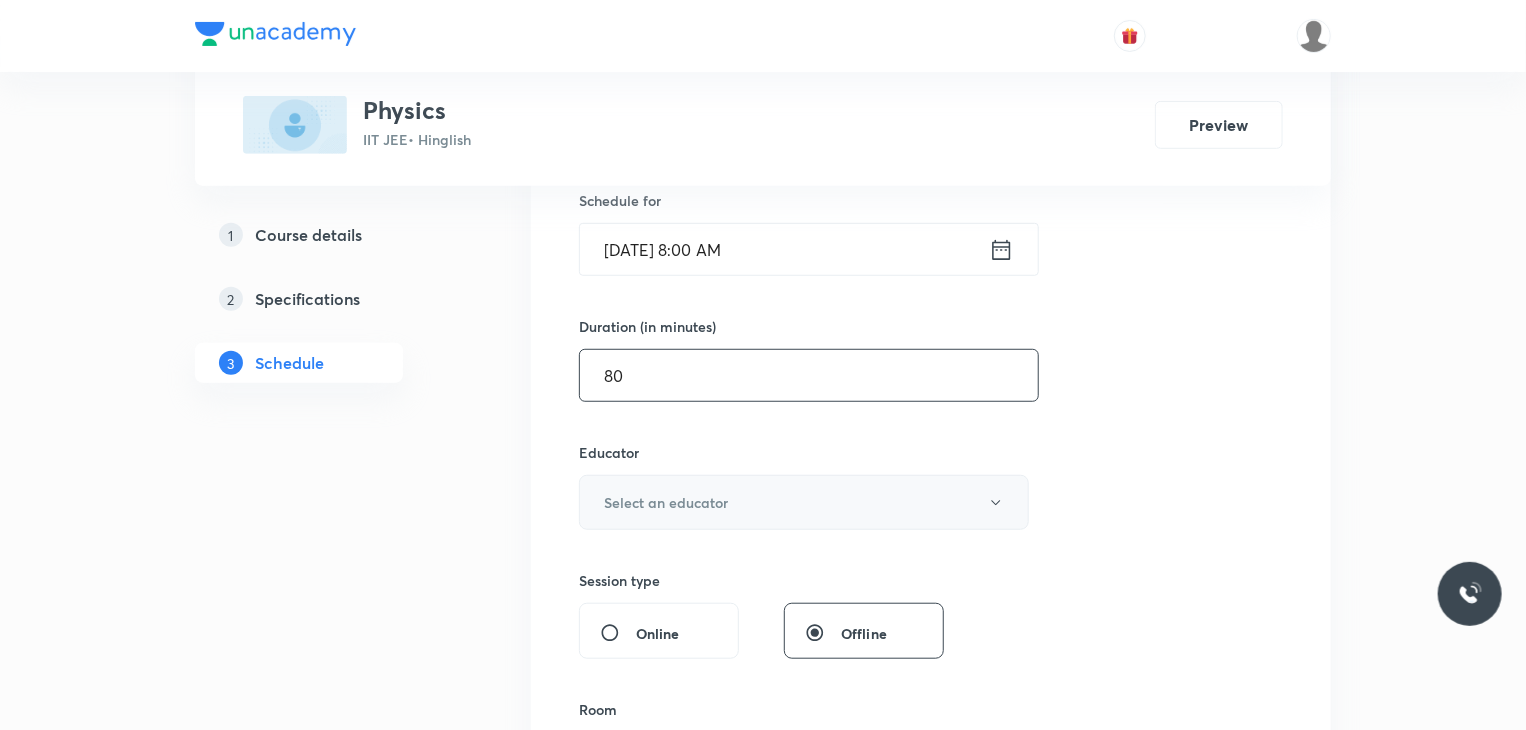 type on "80" 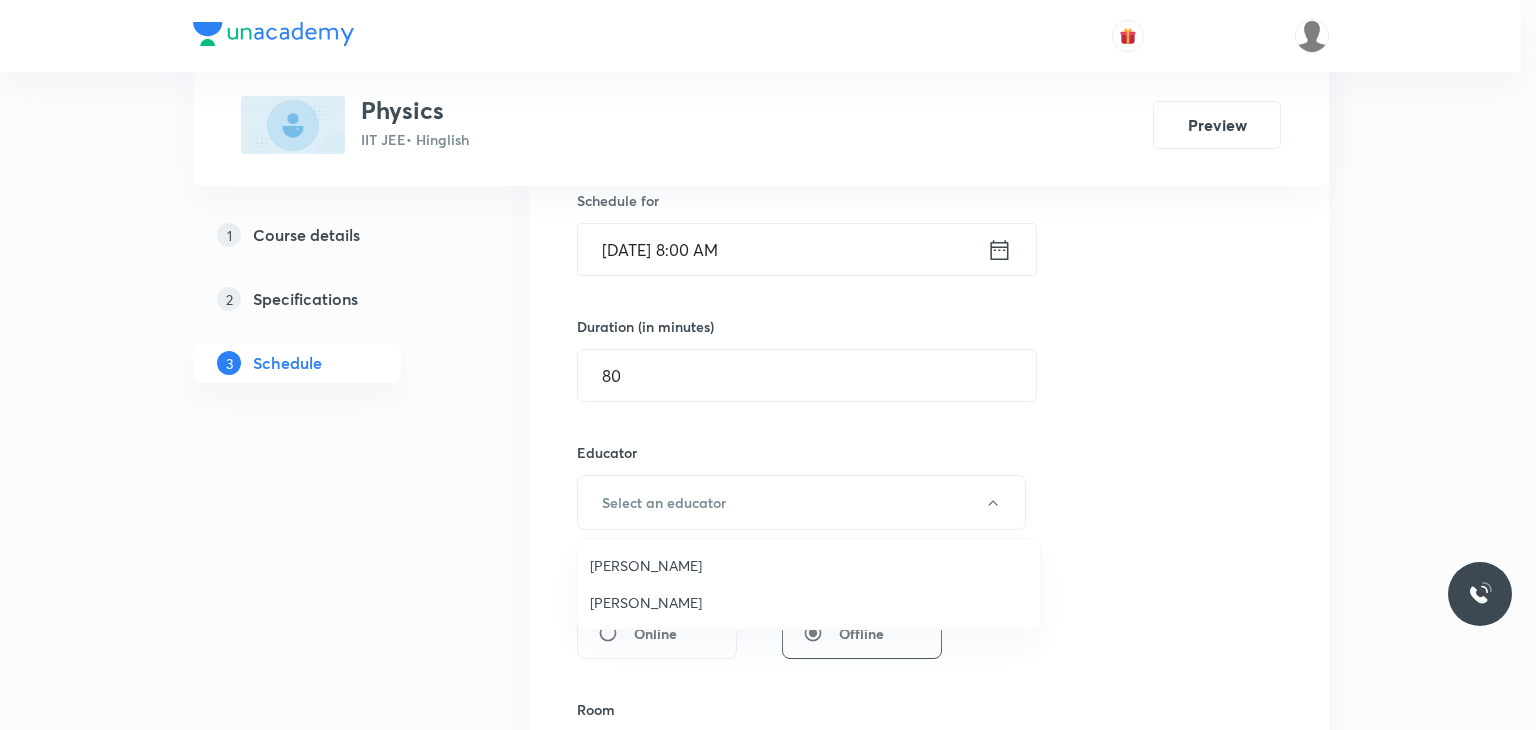 click on "Nitin Rathore" at bounding box center (809, 602) 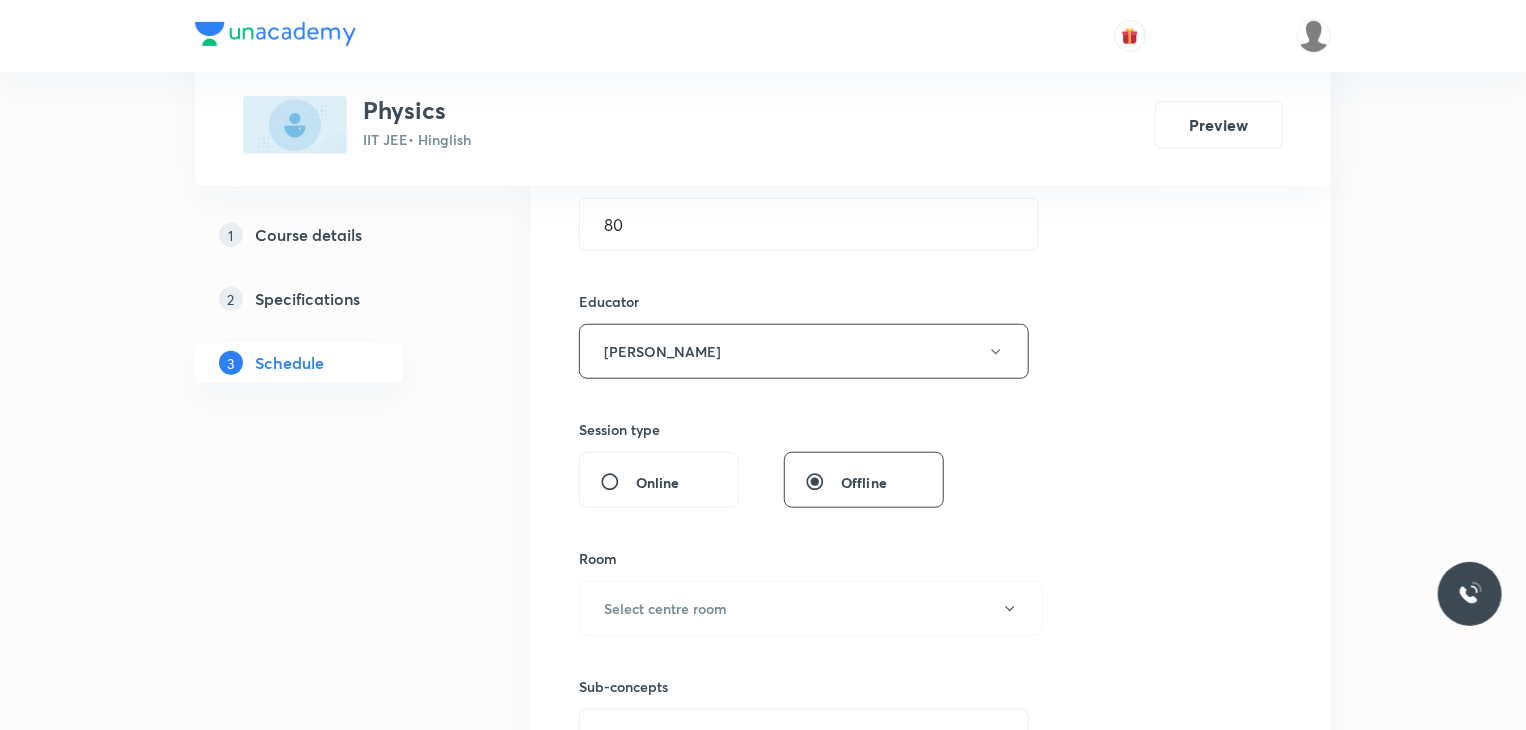 scroll, scrollTop: 655, scrollLeft: 0, axis: vertical 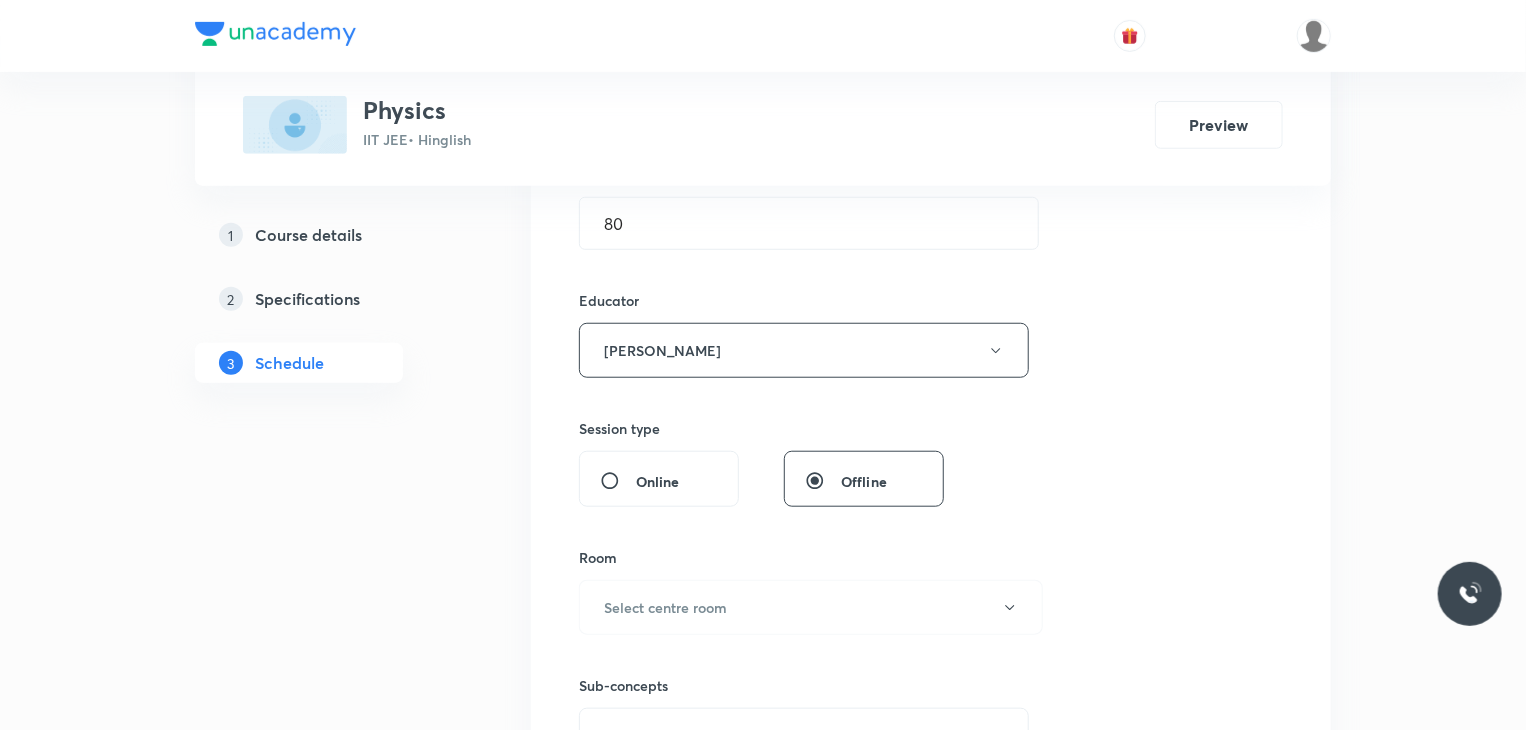 click on "Select centre room" at bounding box center (811, 607) 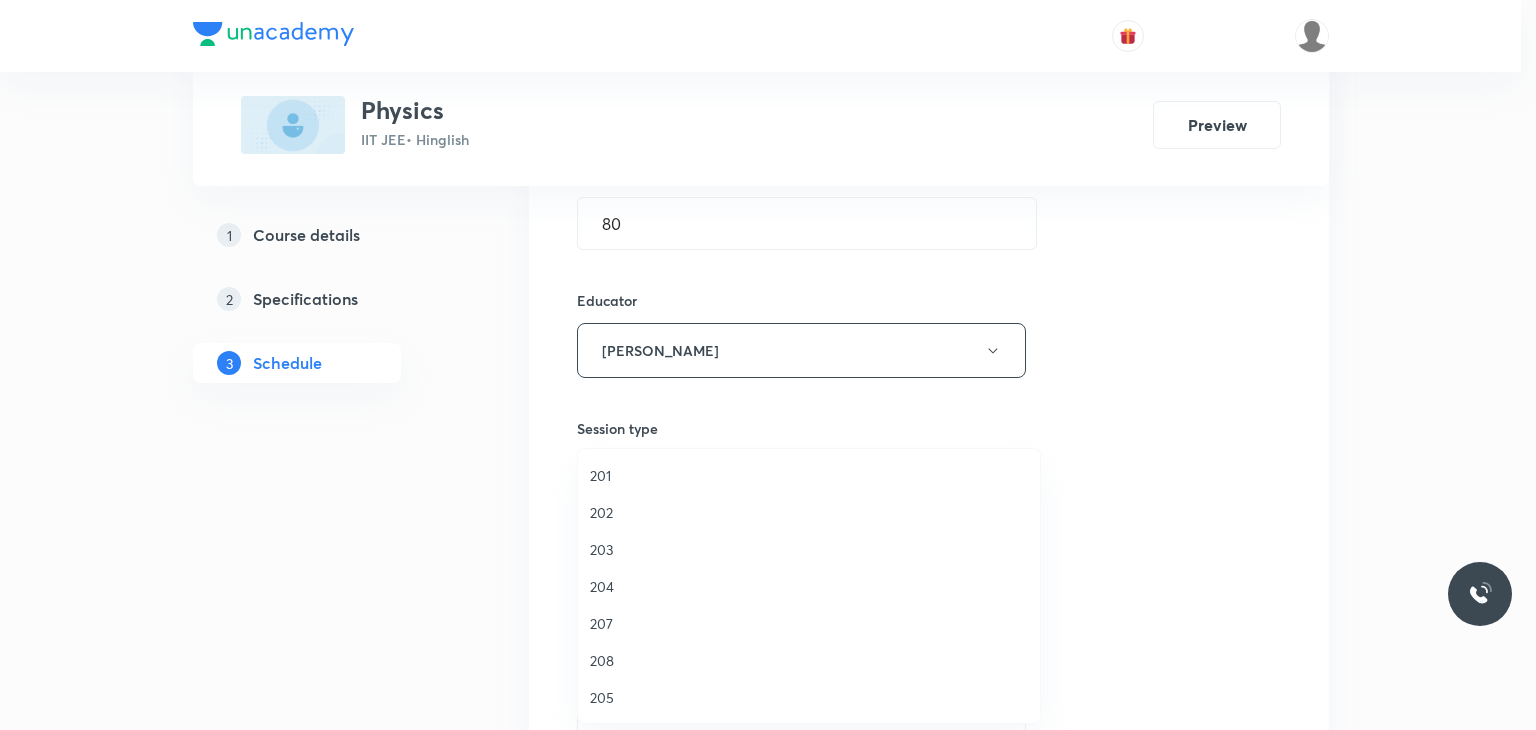 click on "203" at bounding box center (809, 549) 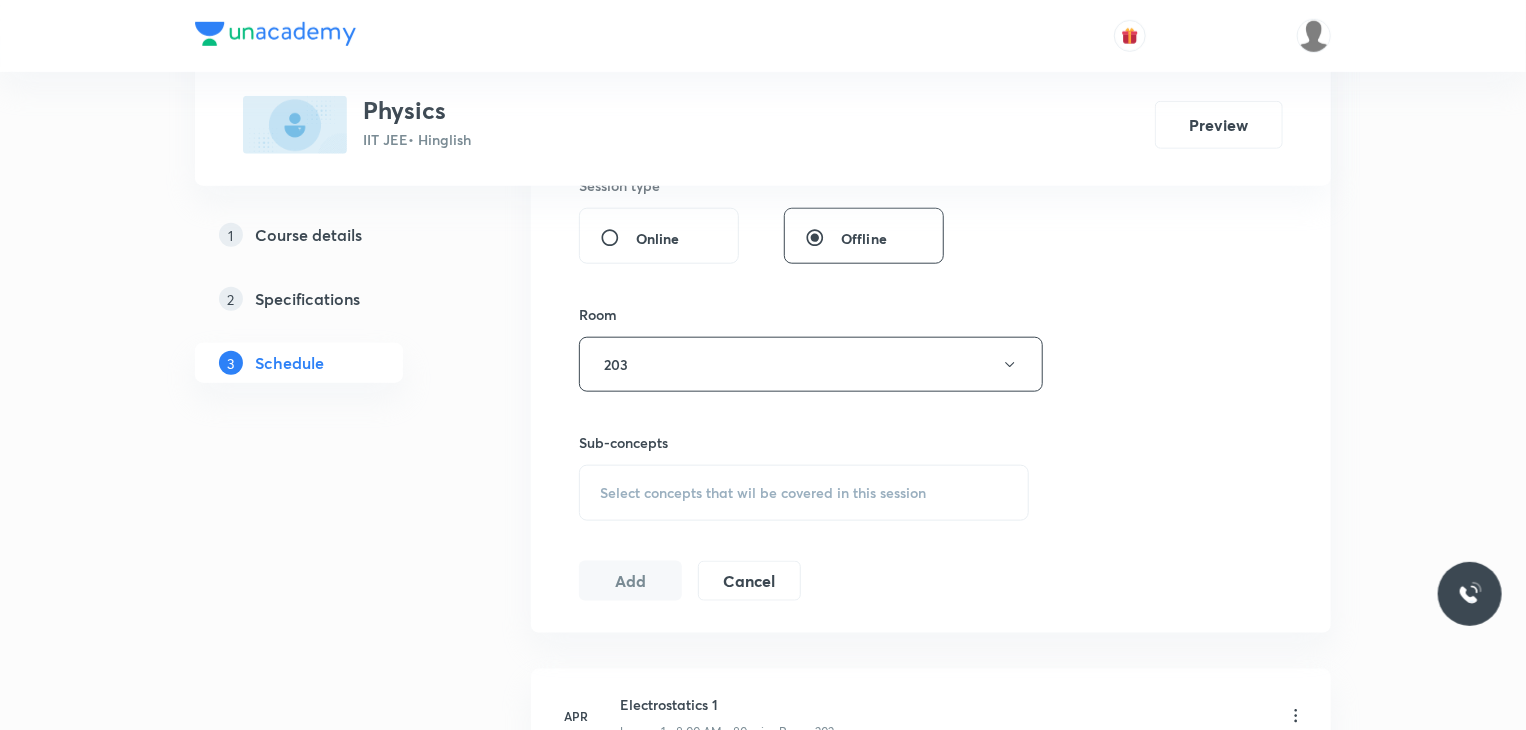 scroll, scrollTop: 896, scrollLeft: 0, axis: vertical 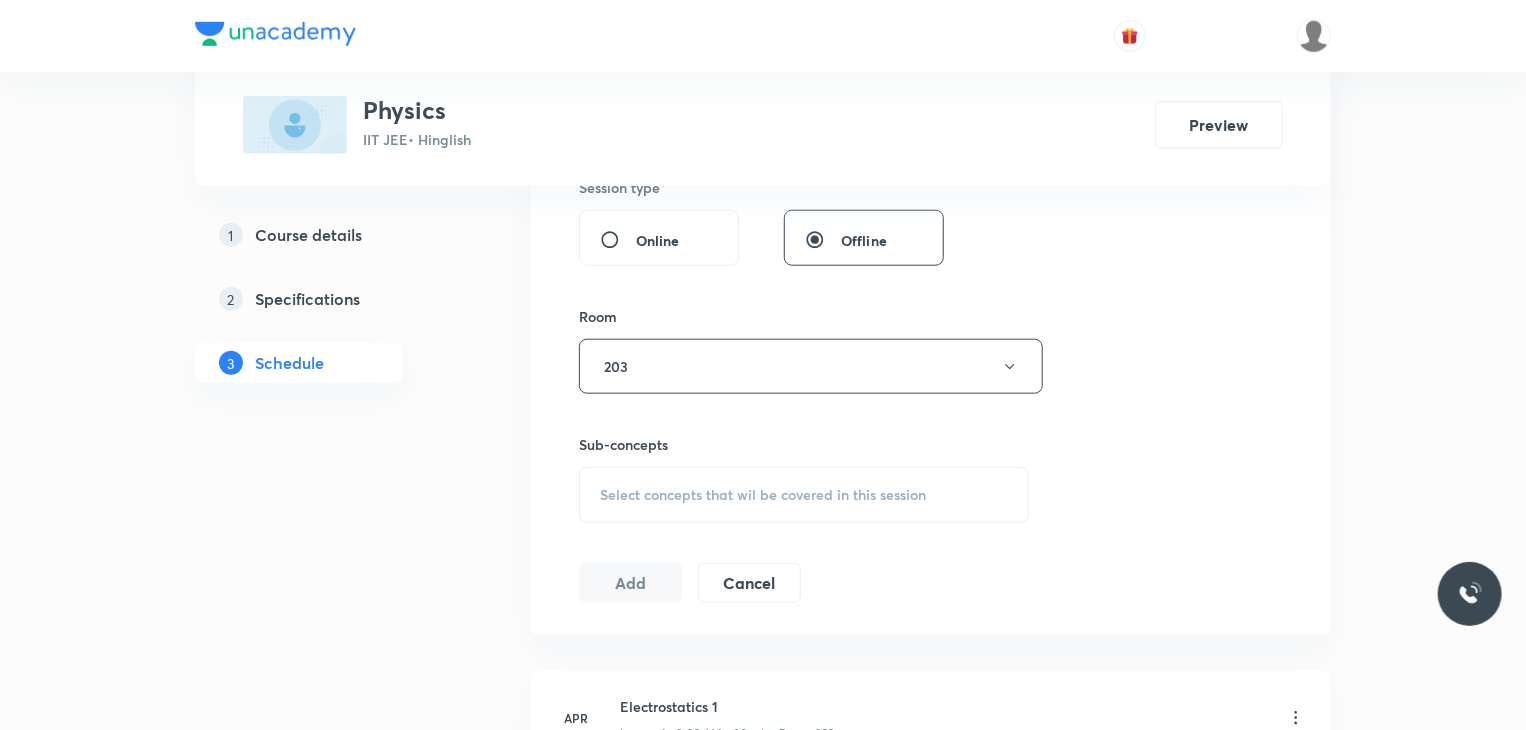 click on "Select concepts that wil be covered in this session" at bounding box center (763, 495) 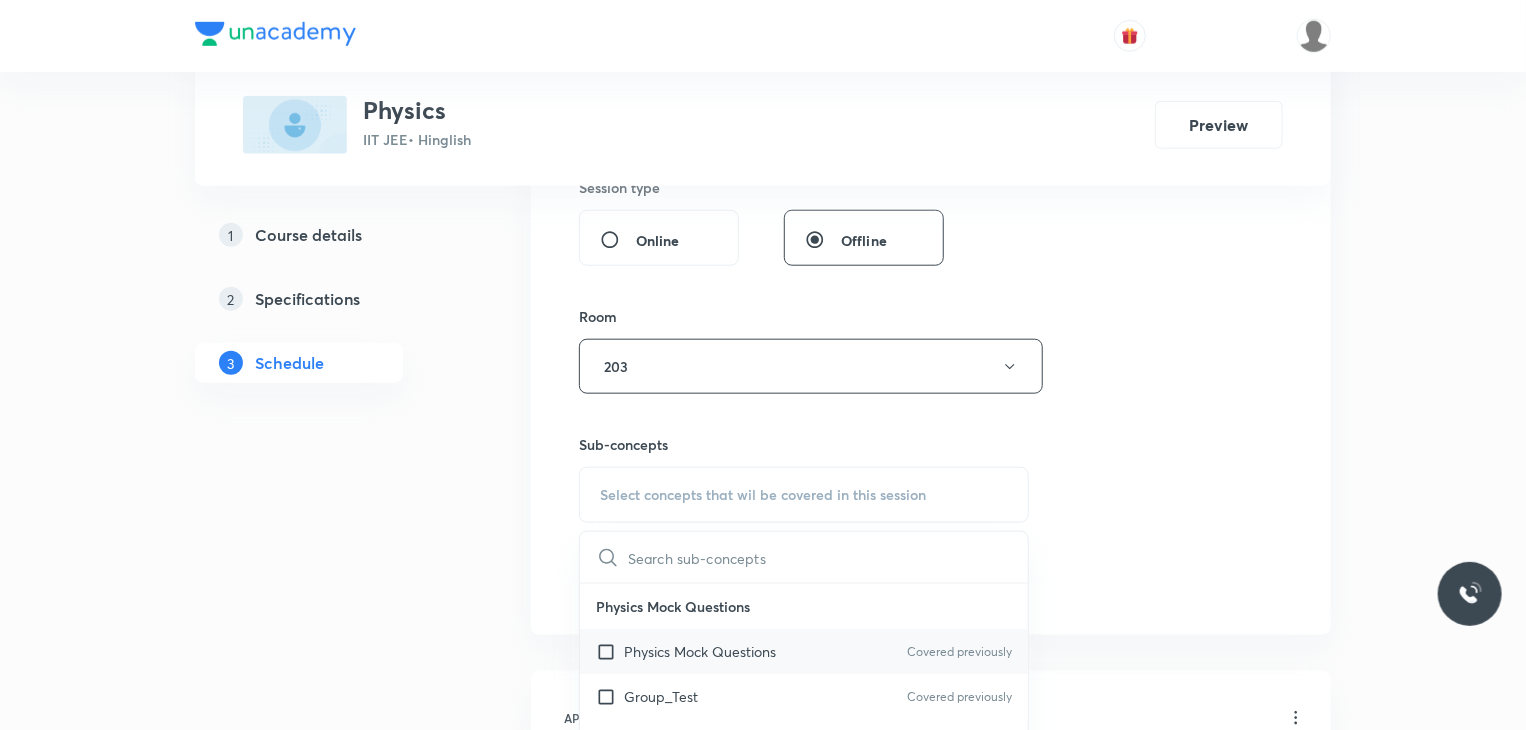 click on "Physics Mock Questions Covered previously" at bounding box center (804, 651) 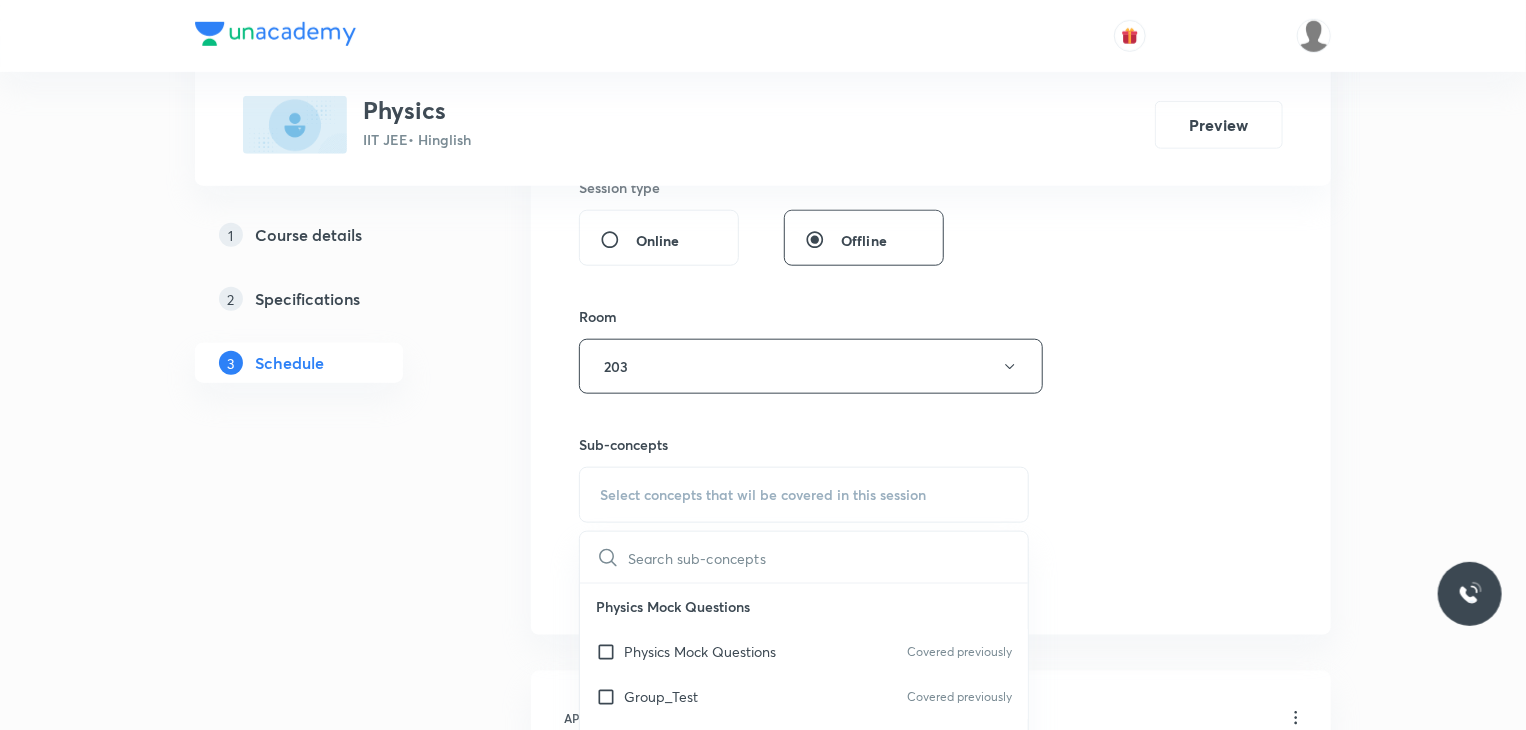 checkbox on "true" 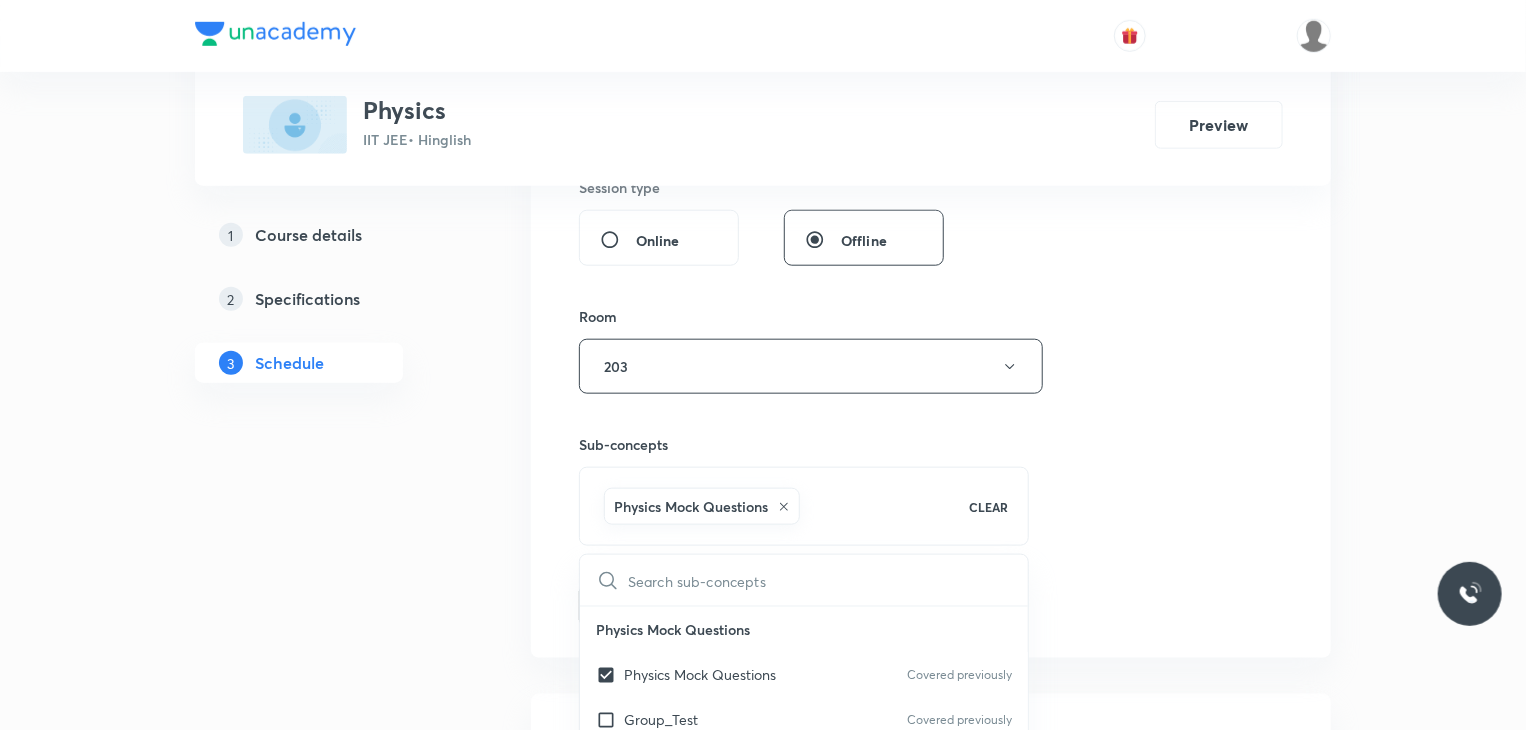 click on "Session  71 Live class Session title 5/99 MEC 4 ​ Schedule for Jul 11, 2025, 8:00 AM ​ Duration (in minutes) 80 ​ Educator Nitin Rathore   Session type Online Offline Room 203 Sub-concepts Physics Mock Questions CLEAR ​ Physics Mock Questions Physics Mock Questions Covered previously Group_Test Covered previously Thermal Properties of Matter Heat and Thermometry Covered previously Thermometry Covered previously Thermal Expansion Covered previously Calorimetry Conduction Radiation Conduction of Heat in Steady State Conduction Before Steady State (Qualitative Description) Convection of Heat (Qualitative Description) Kirchhoff's Law Newton's Law of Cooling Wien's Law of Blackbody Radiation & its Spectrum Radiation of Heat & Prevost Theory Stefan's-Boltzmann Law Emissivity, Absorptivity, Emissive Power Thermodynamics Thermodynamic System First Law of Thermodynamics Heat in Thermodynamics Gaseous Mixture Different Processes in First Law of Thermodynamics Reversible and irreversible Process Heat Engine Disc" at bounding box center [931, 81] 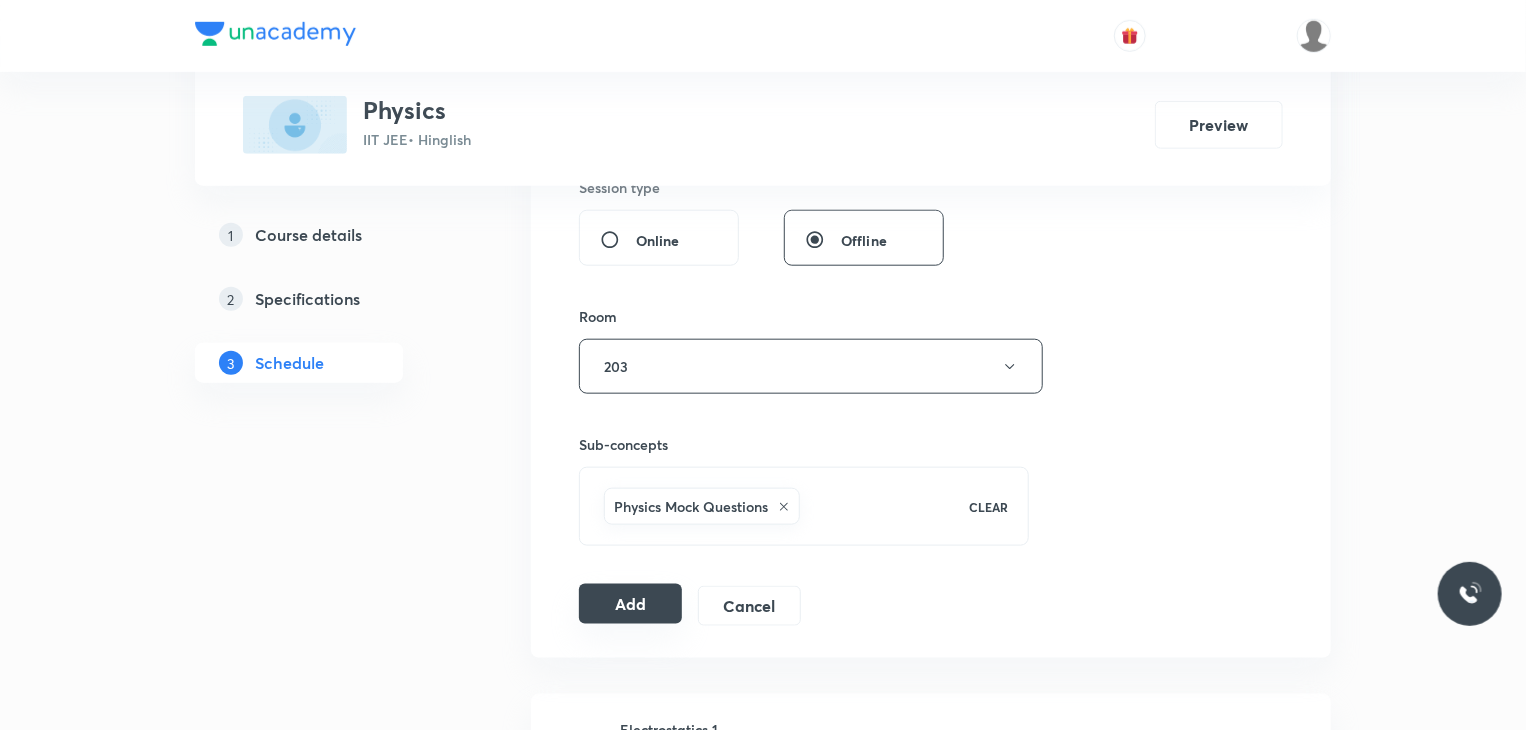 click on "Add" at bounding box center (630, 604) 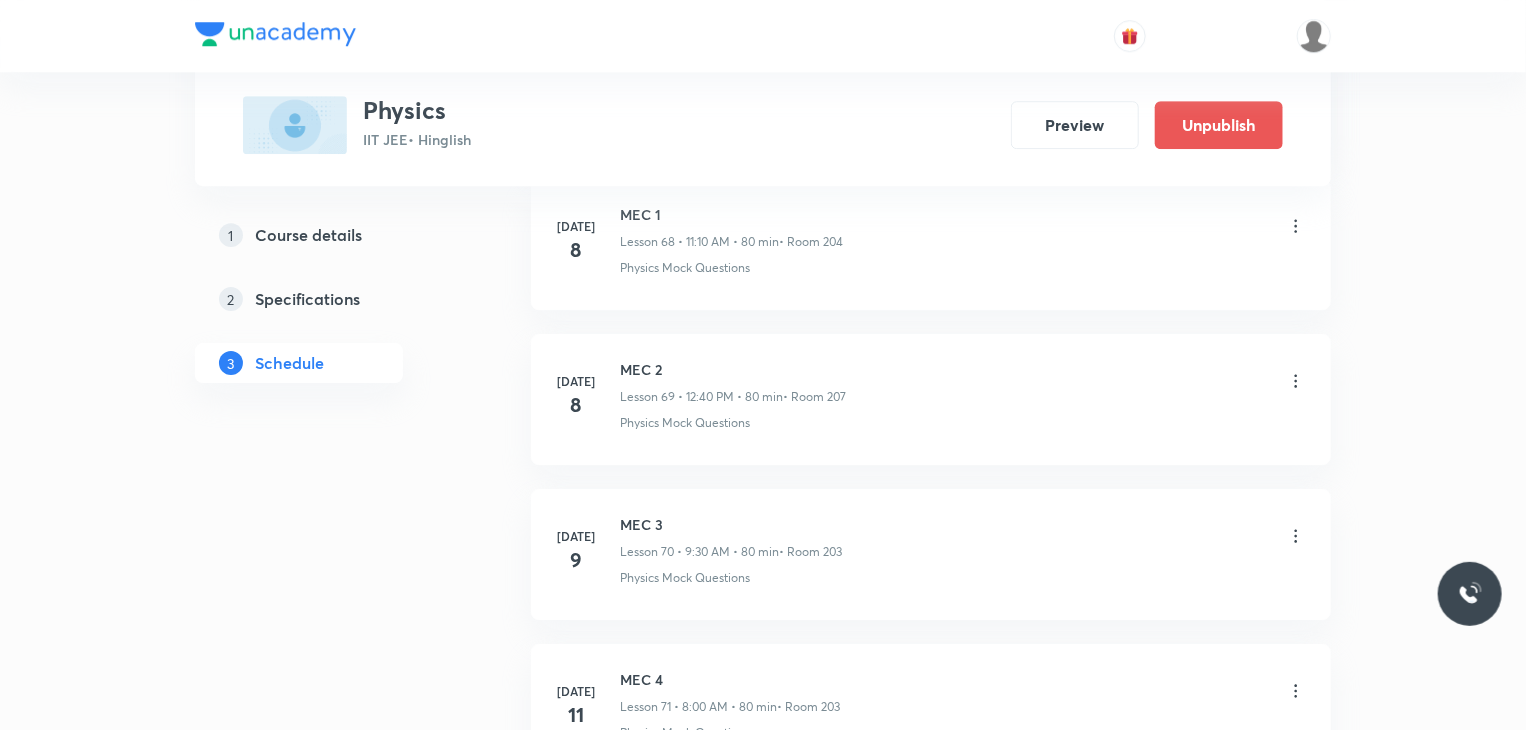 scroll, scrollTop: 10931, scrollLeft: 0, axis: vertical 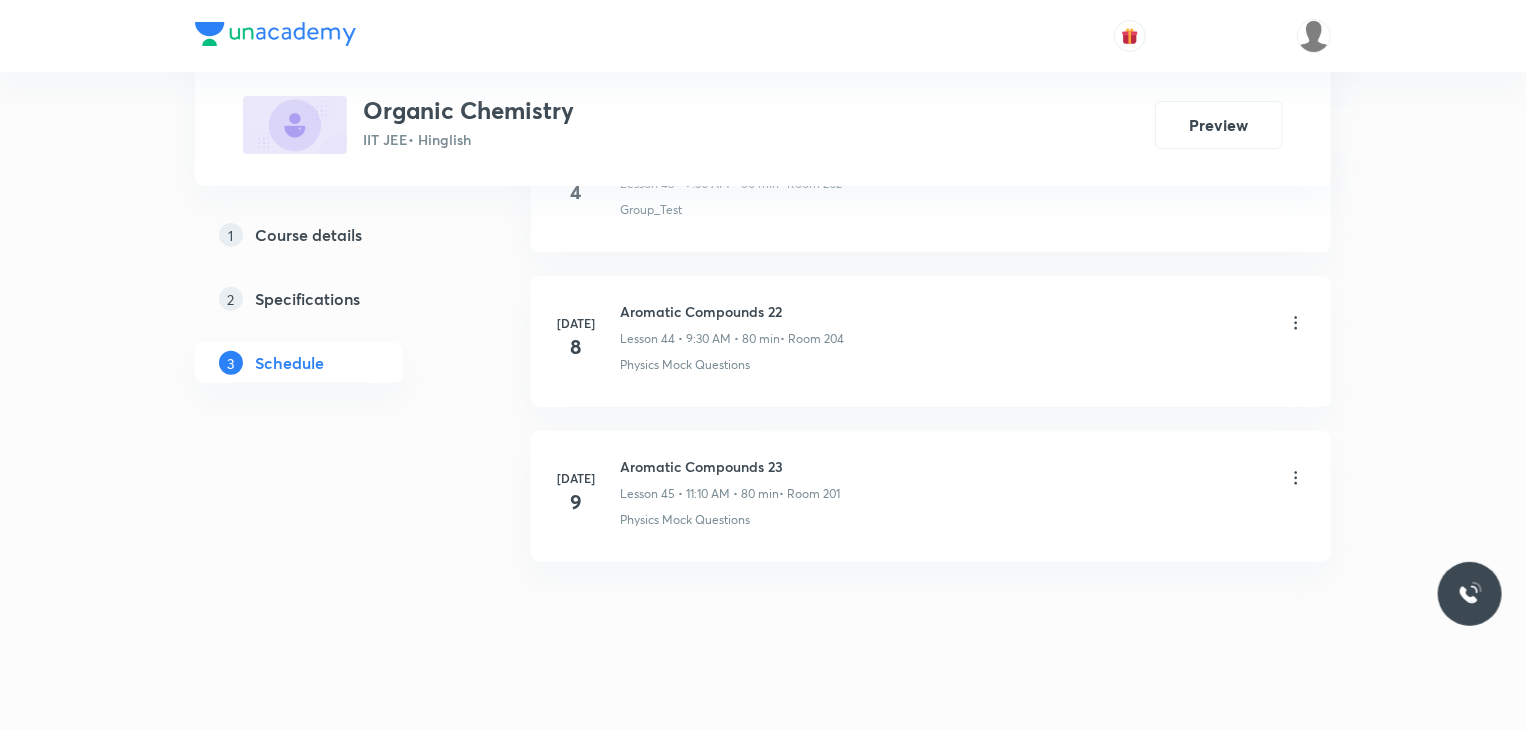 click on "Aromatic Compounds 23" at bounding box center (730, 466) 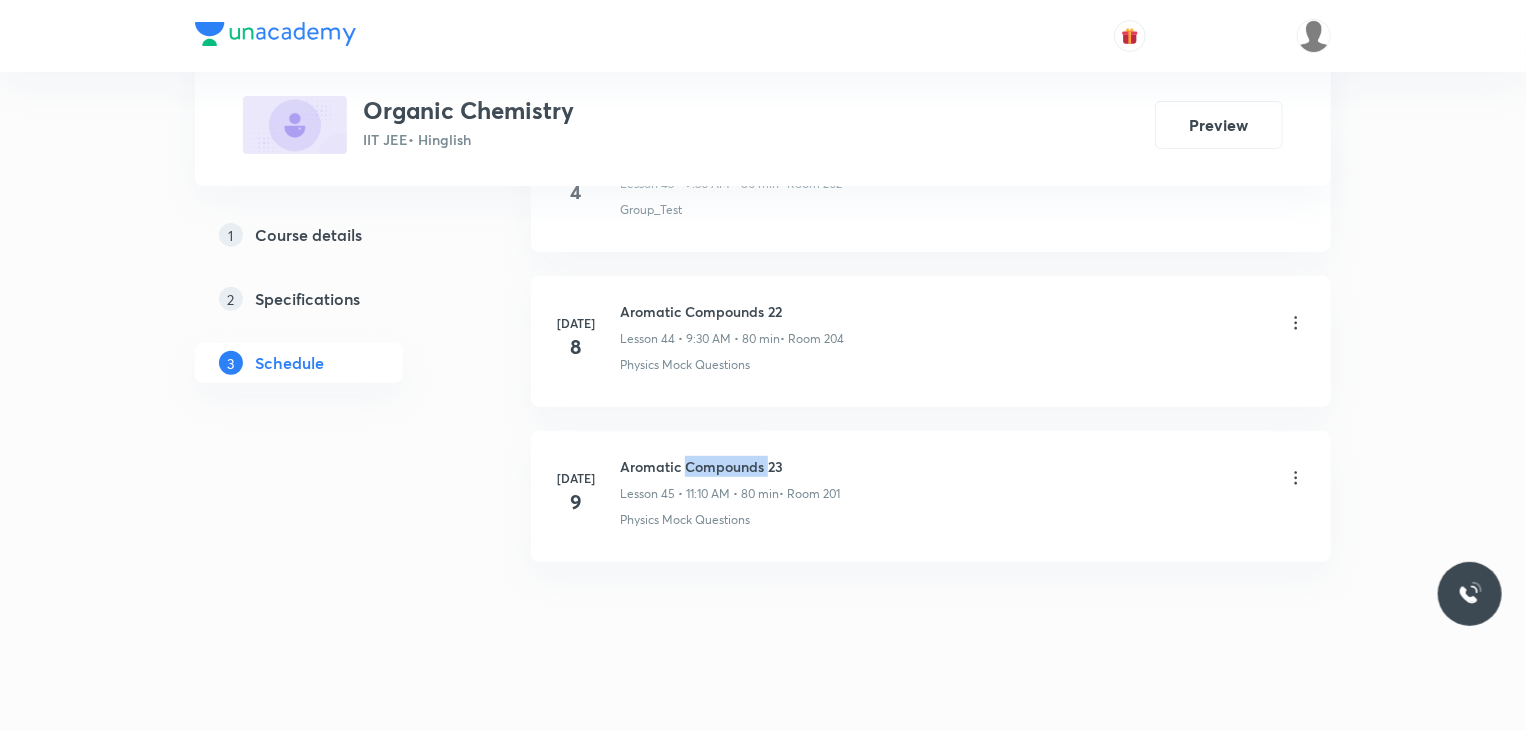 click on "Aromatic Compounds 23" at bounding box center (730, 466) 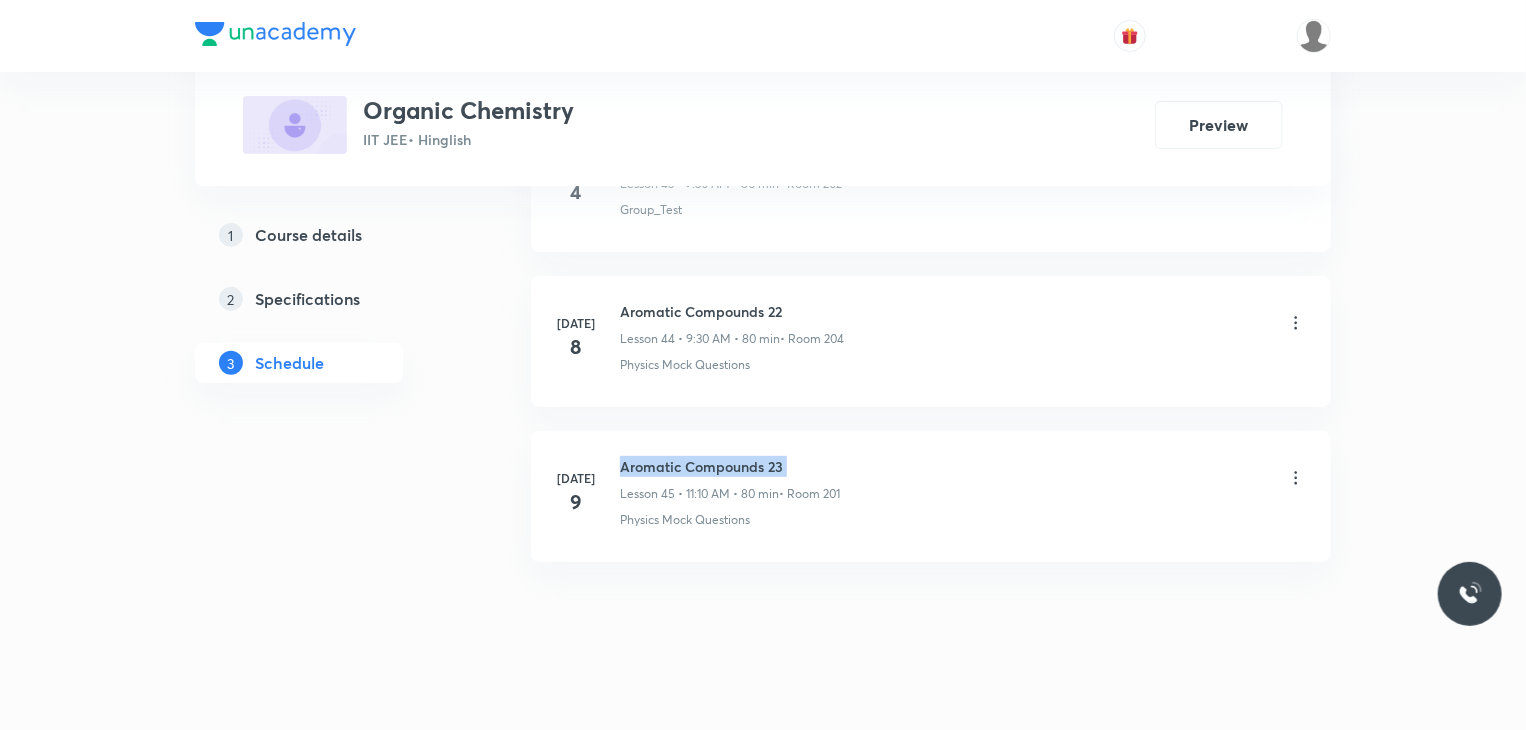 click on "Aromatic Compounds 23" at bounding box center (730, 466) 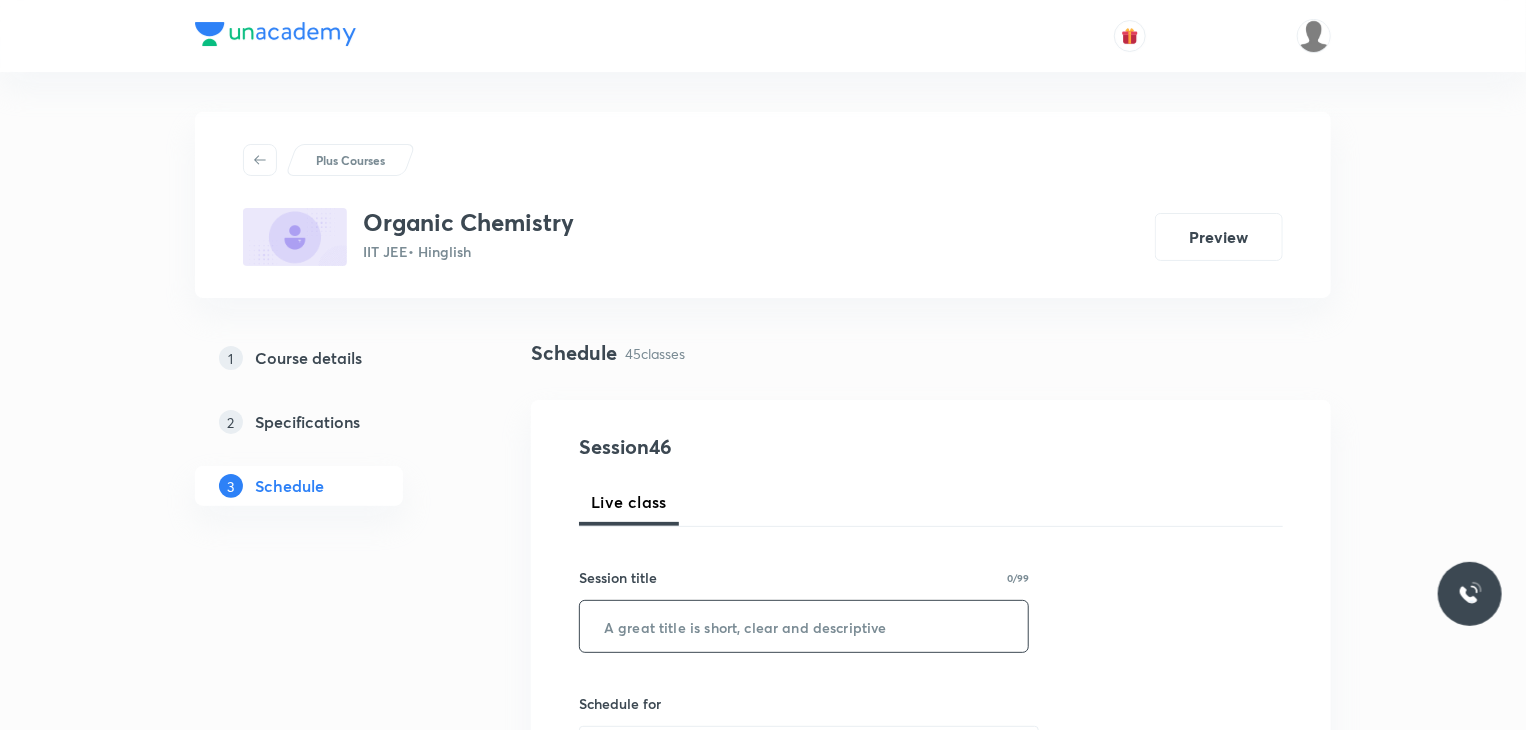 click at bounding box center (804, 626) 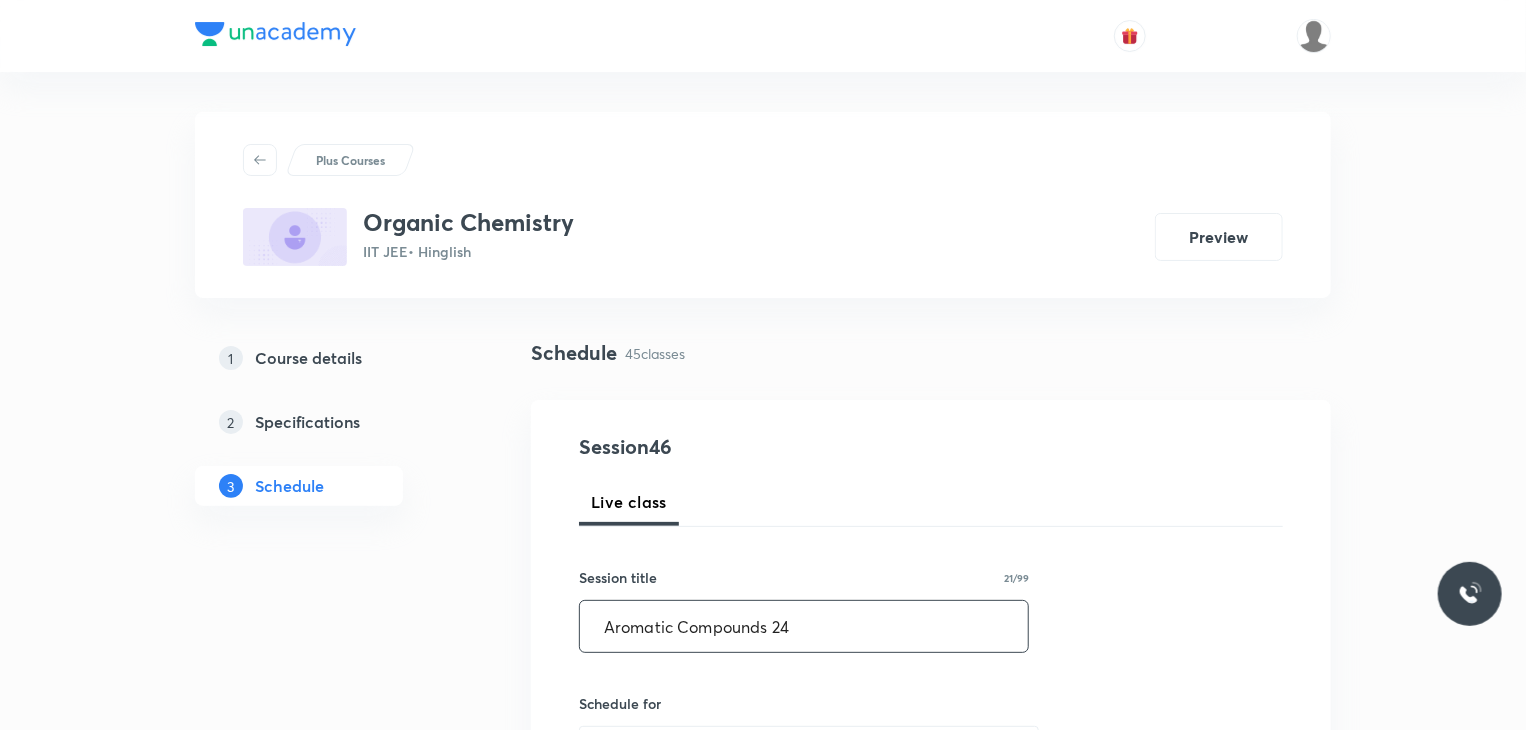 type on "Aromatic Compounds 24" 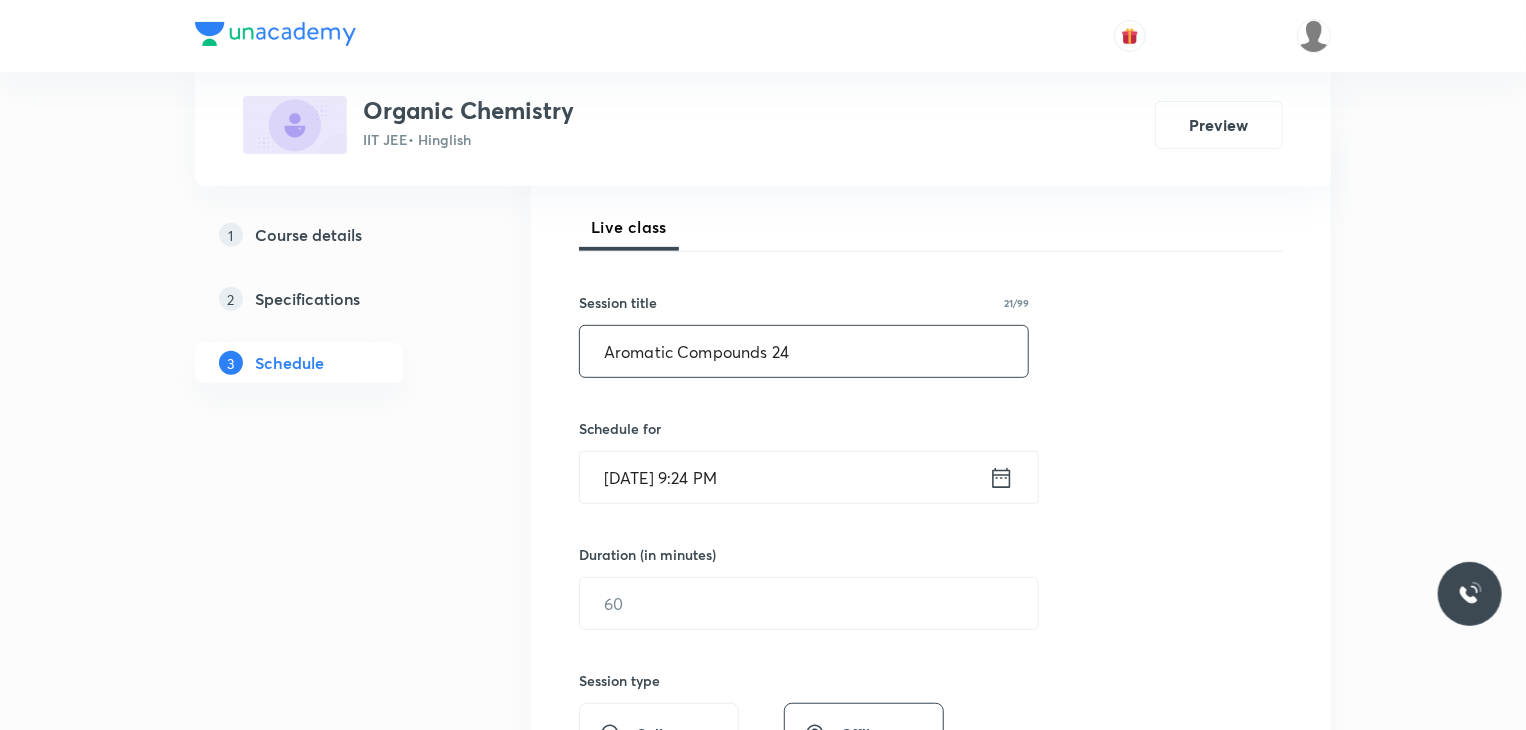 scroll, scrollTop: 280, scrollLeft: 0, axis: vertical 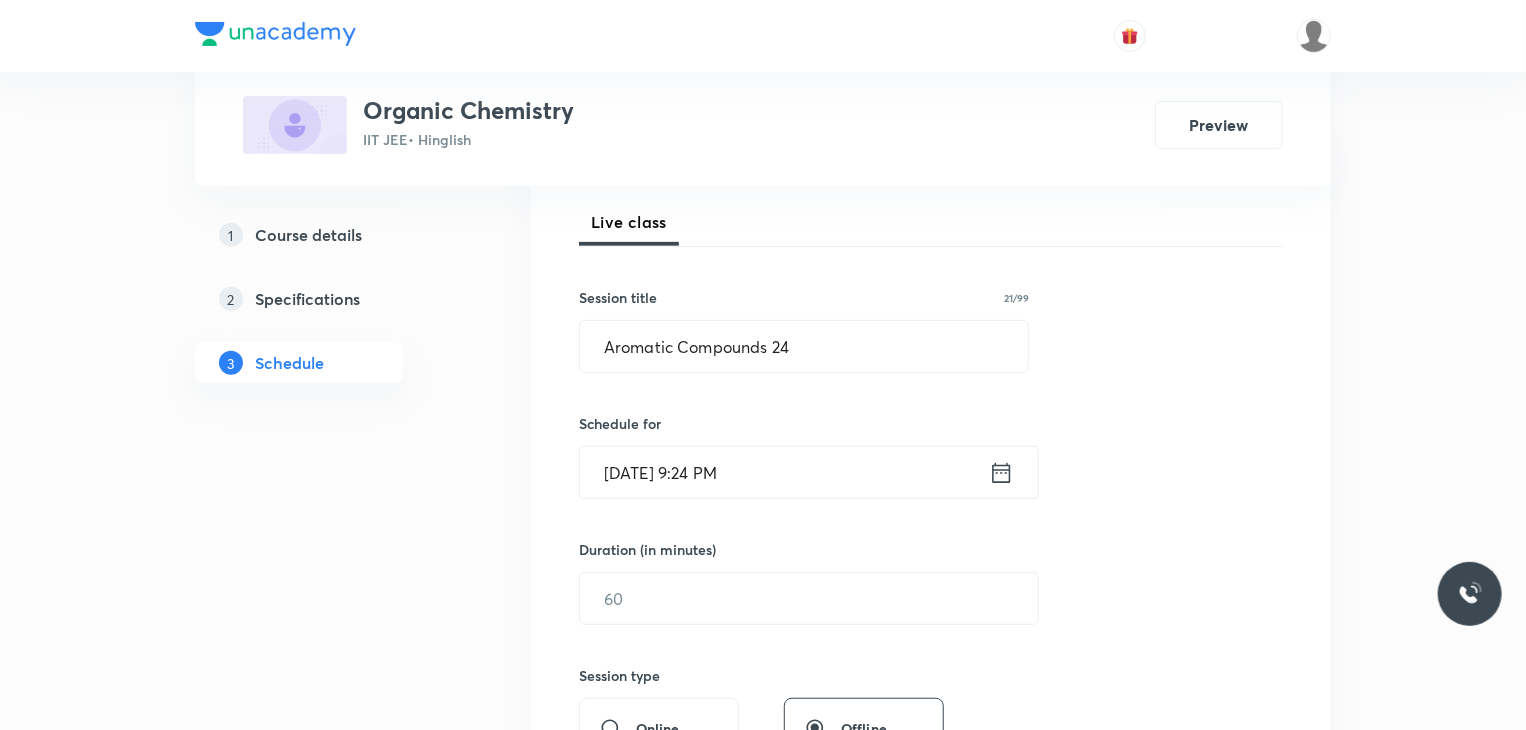 click on "[DATE] 9:24 PM" at bounding box center [784, 472] 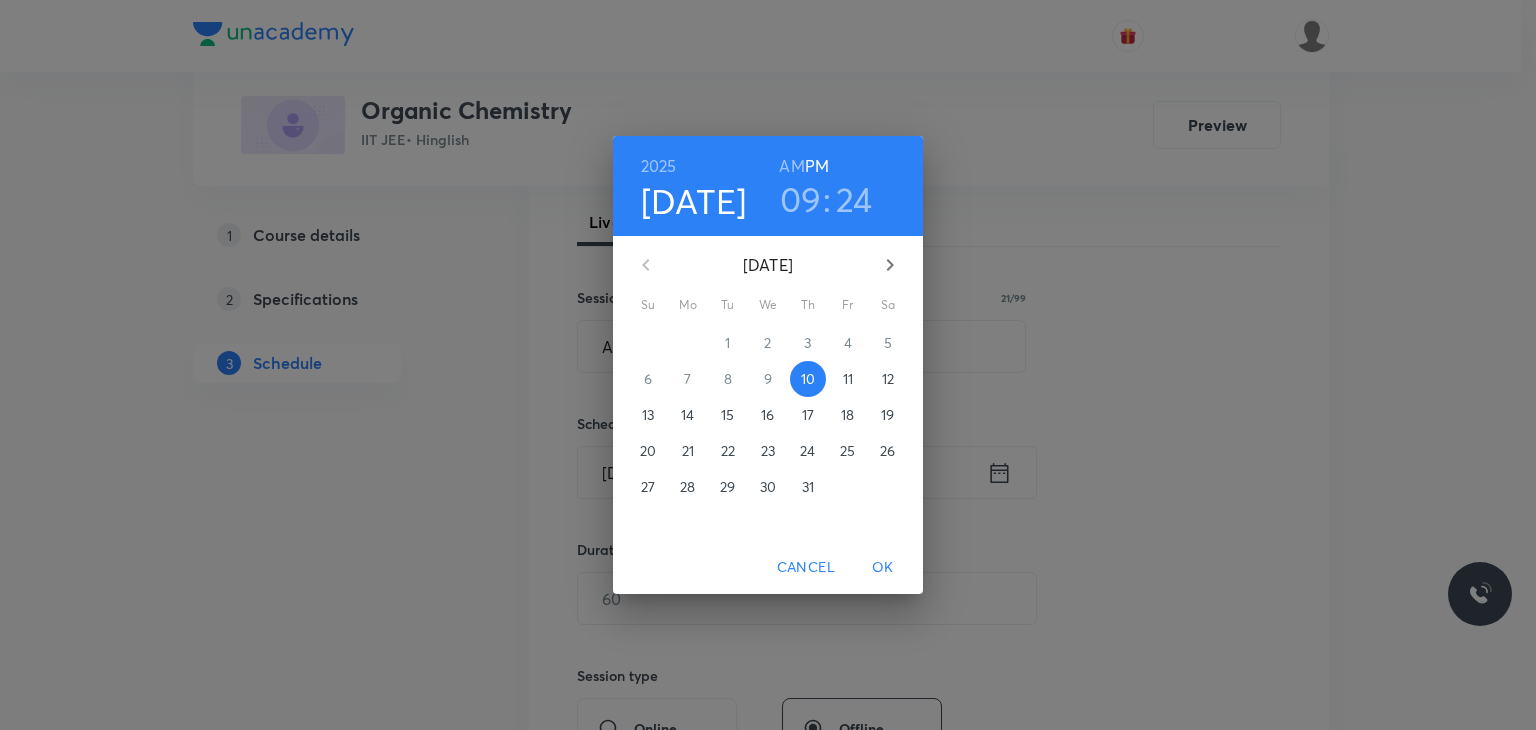 click on "11" at bounding box center [848, 379] 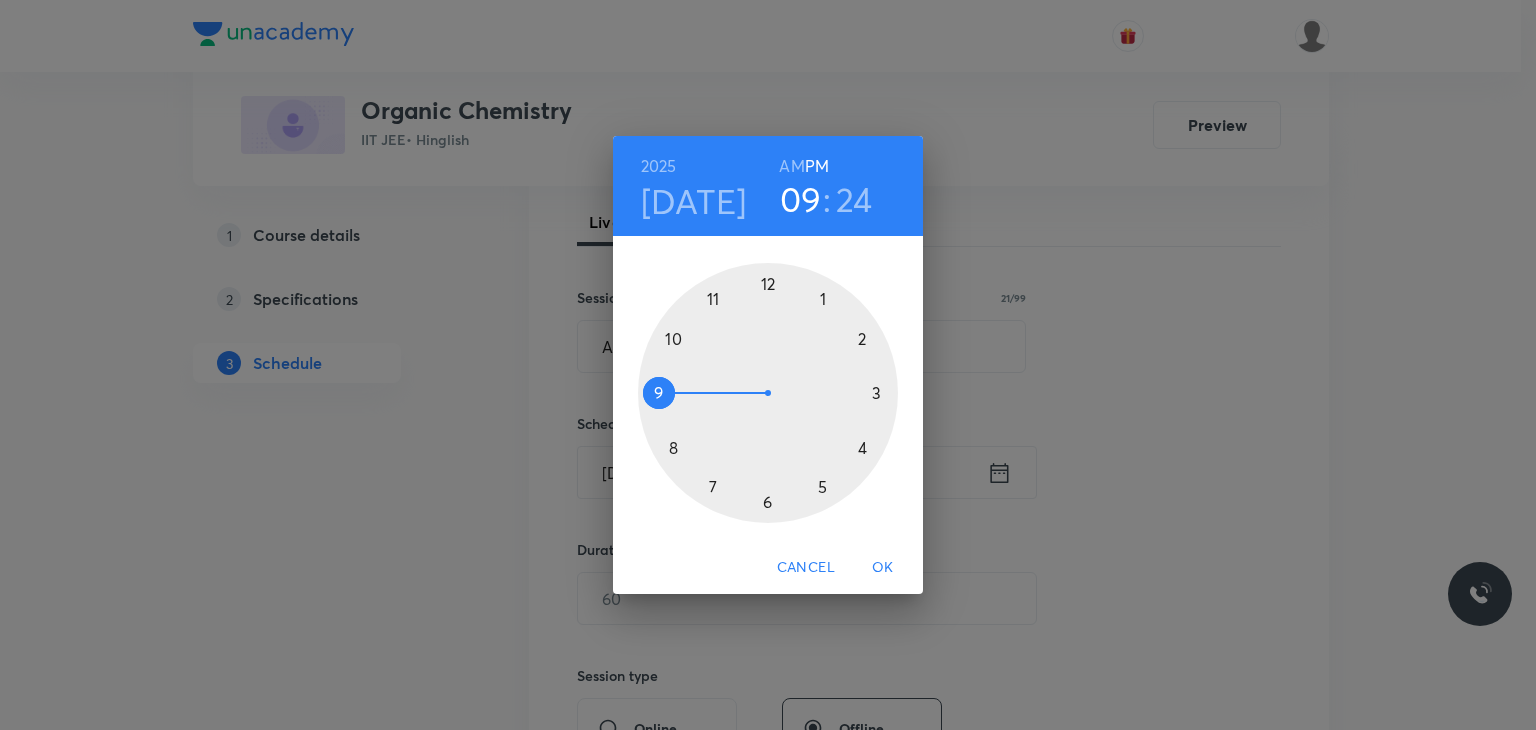 click on "AM" at bounding box center [791, 166] 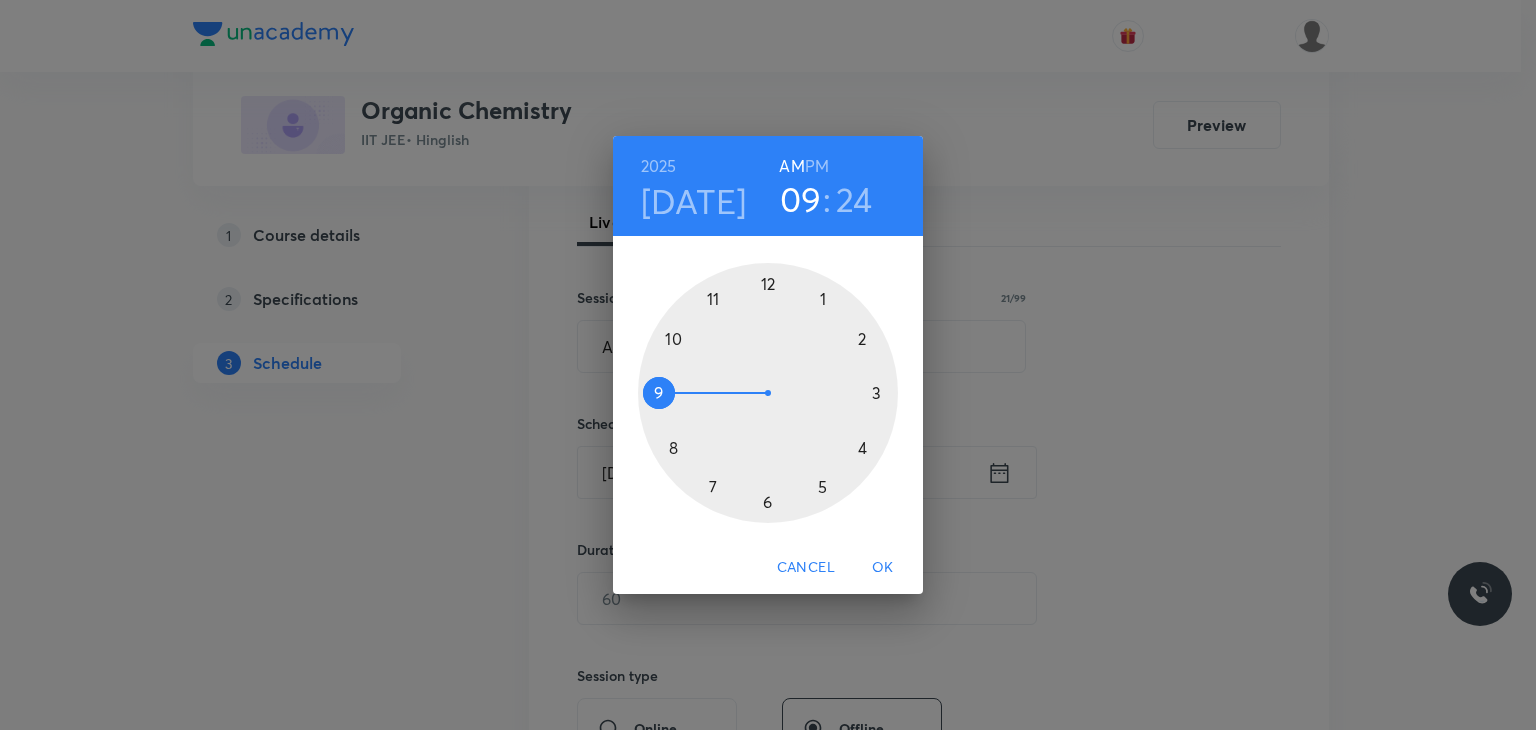 click on "24" at bounding box center (854, 199) 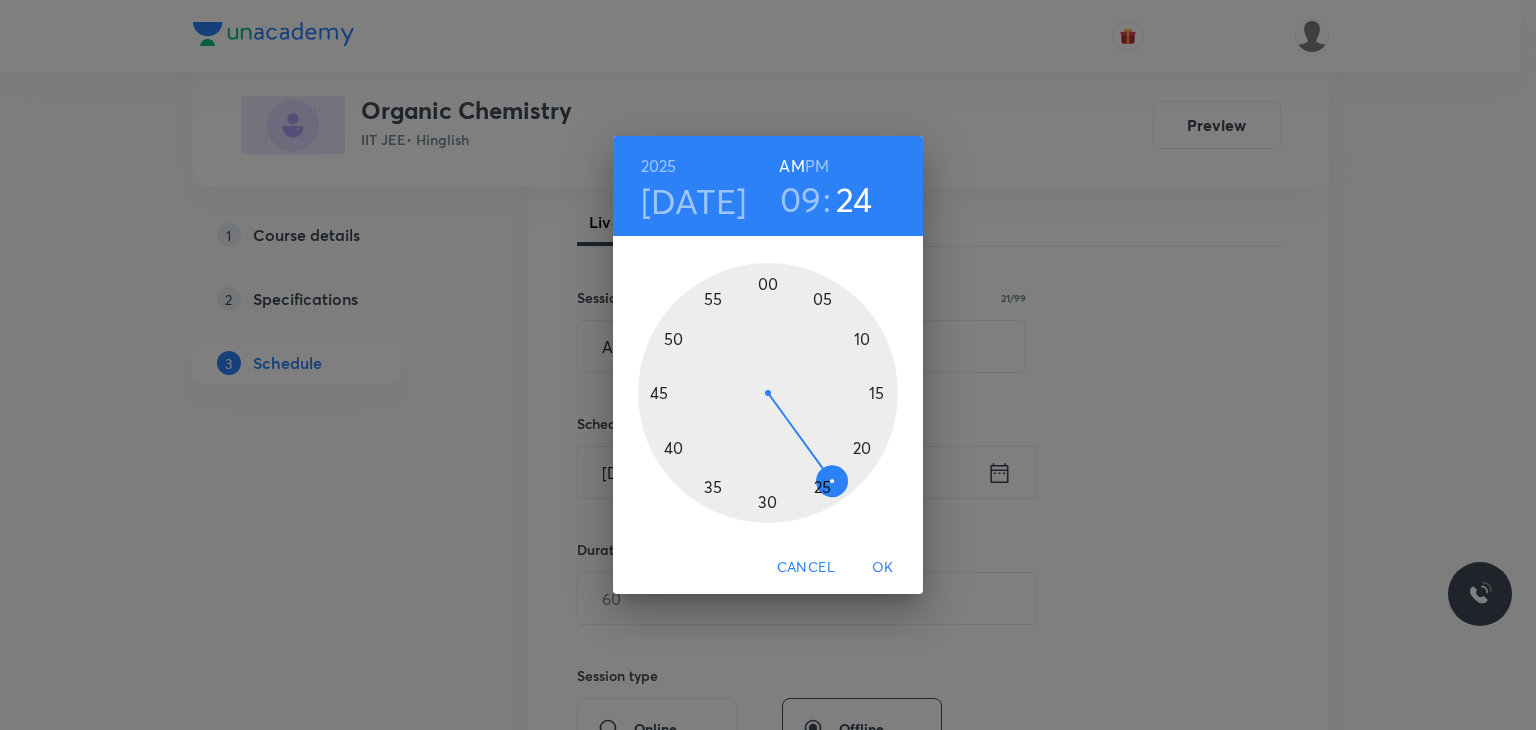 click at bounding box center (768, 393) 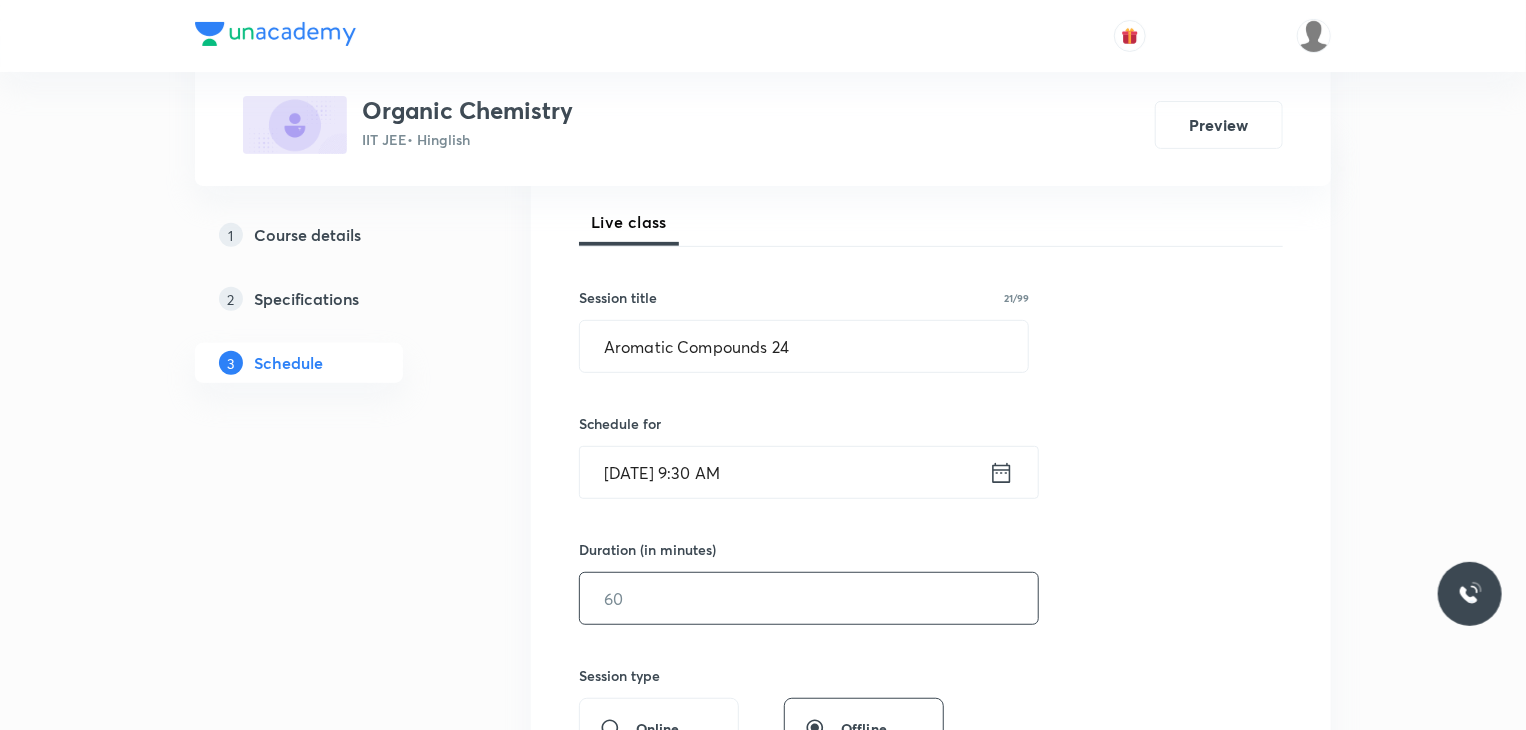 click at bounding box center [809, 598] 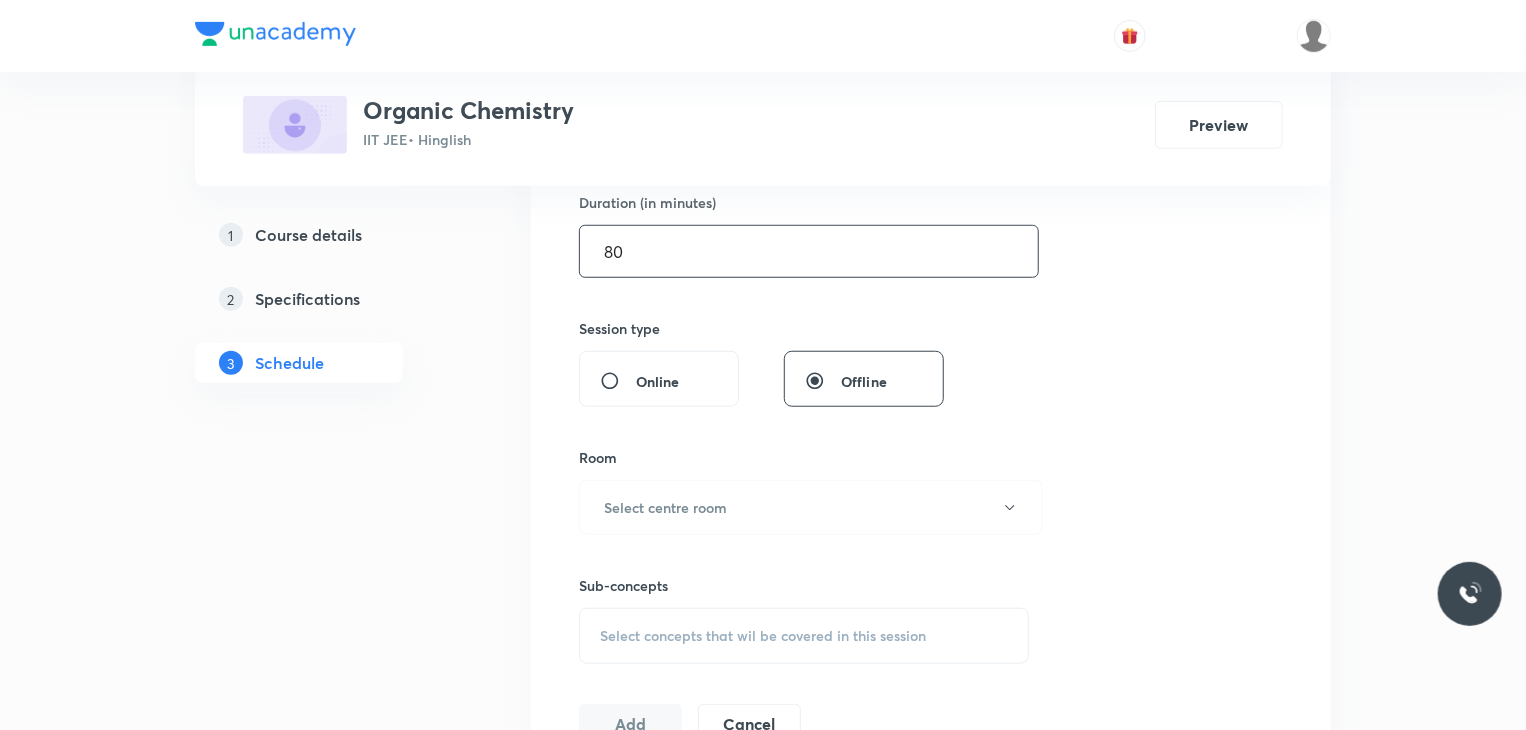scroll, scrollTop: 629, scrollLeft: 0, axis: vertical 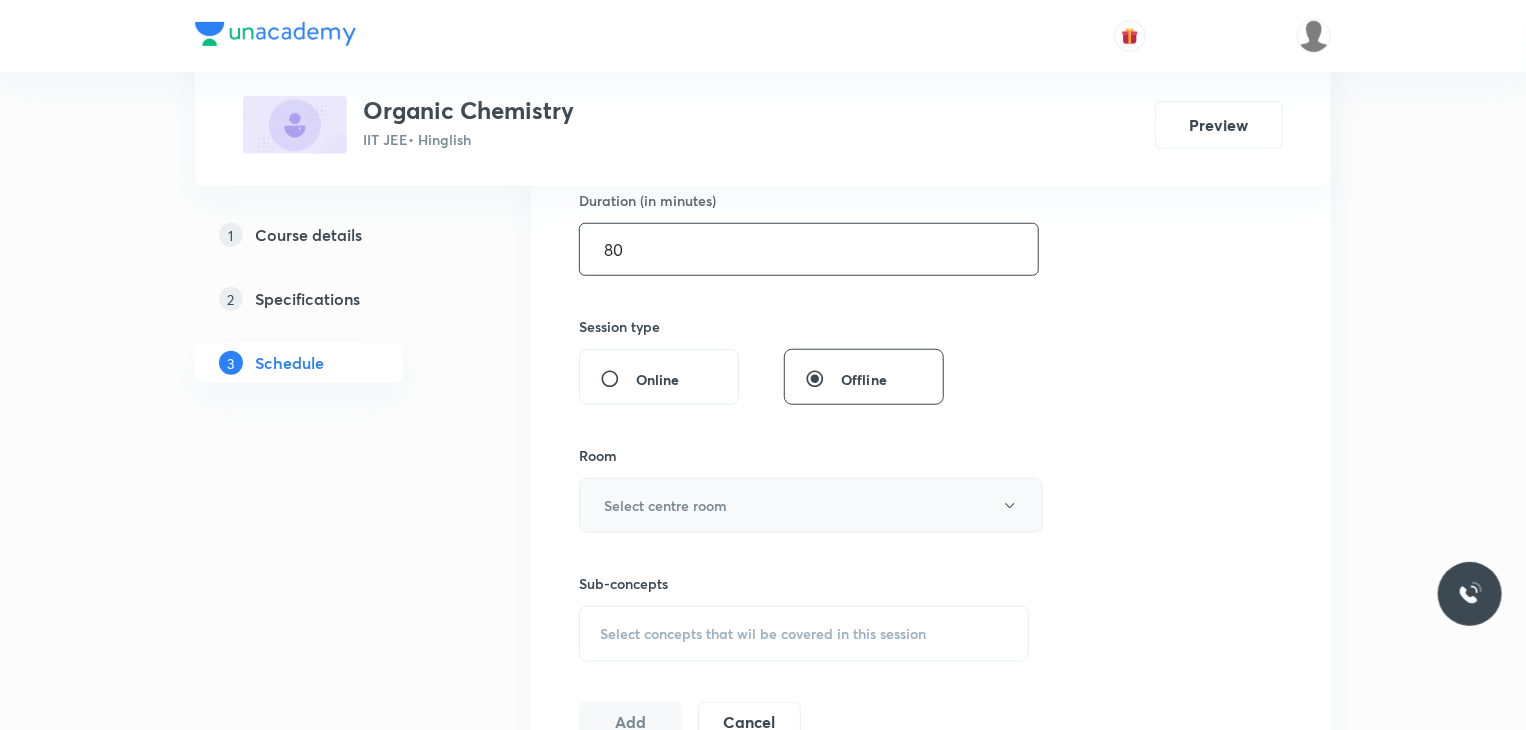 type on "80" 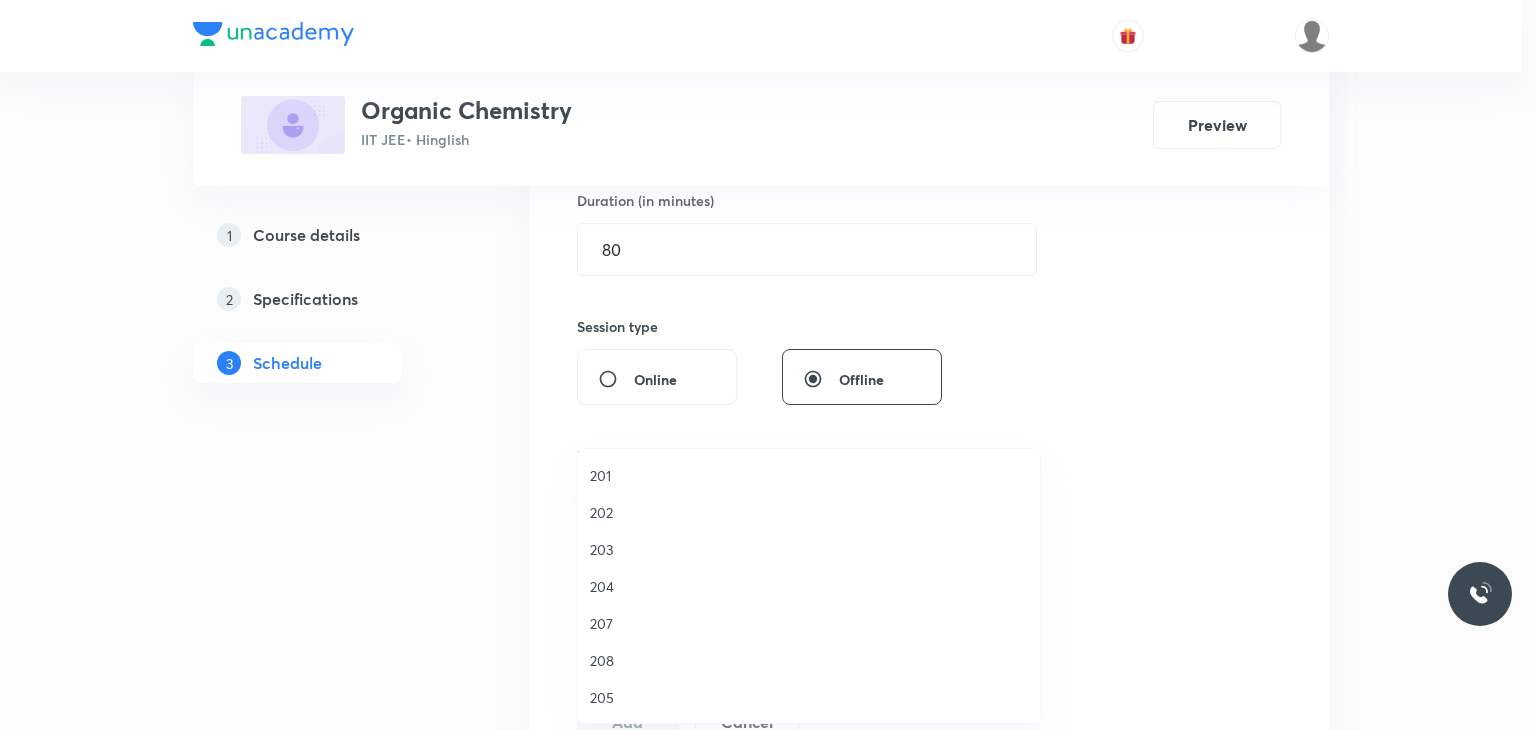 click on "203" at bounding box center [809, 549] 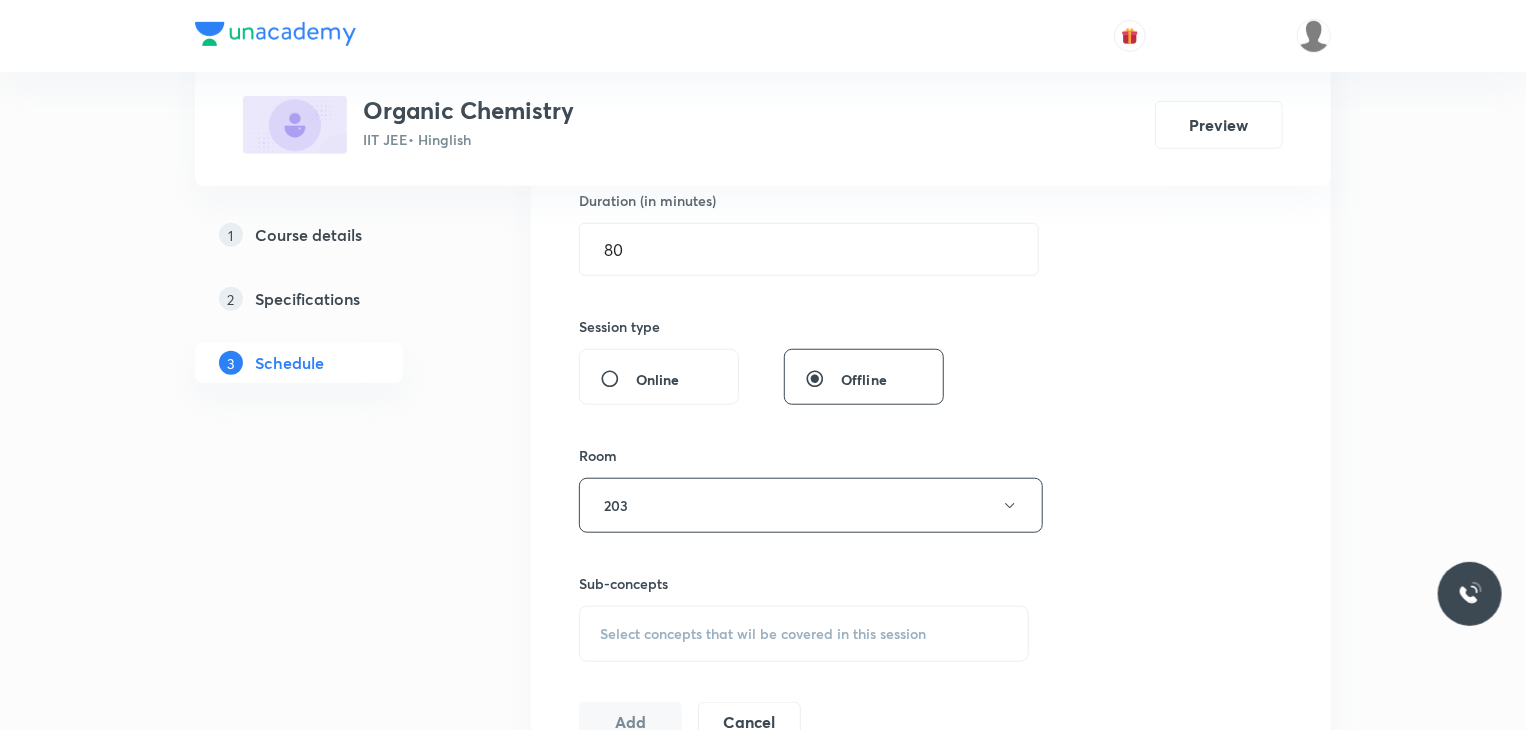 drag, startPoint x: 703, startPoint y: 575, endPoint x: 712, endPoint y: 586, distance: 14.21267 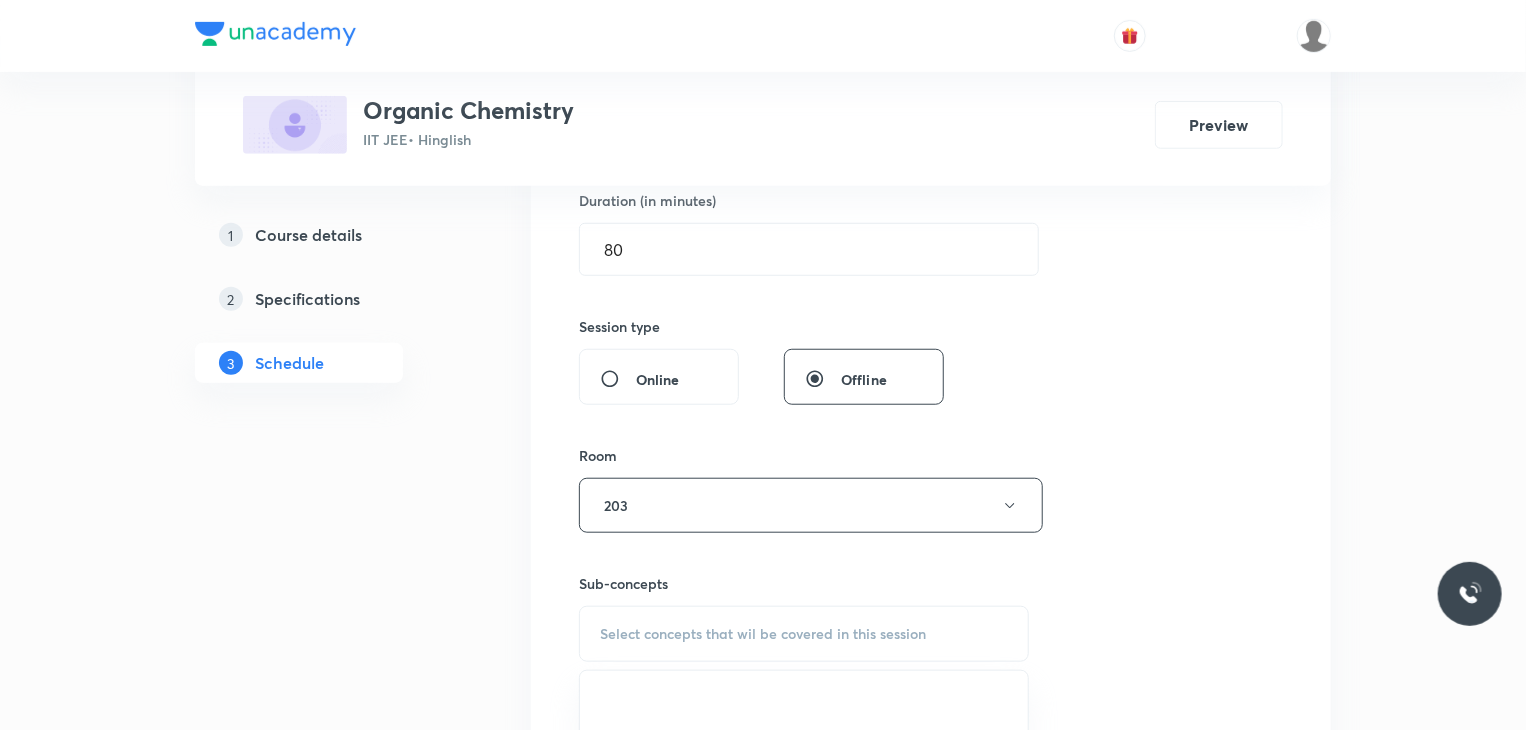 scroll, scrollTop: 883, scrollLeft: 0, axis: vertical 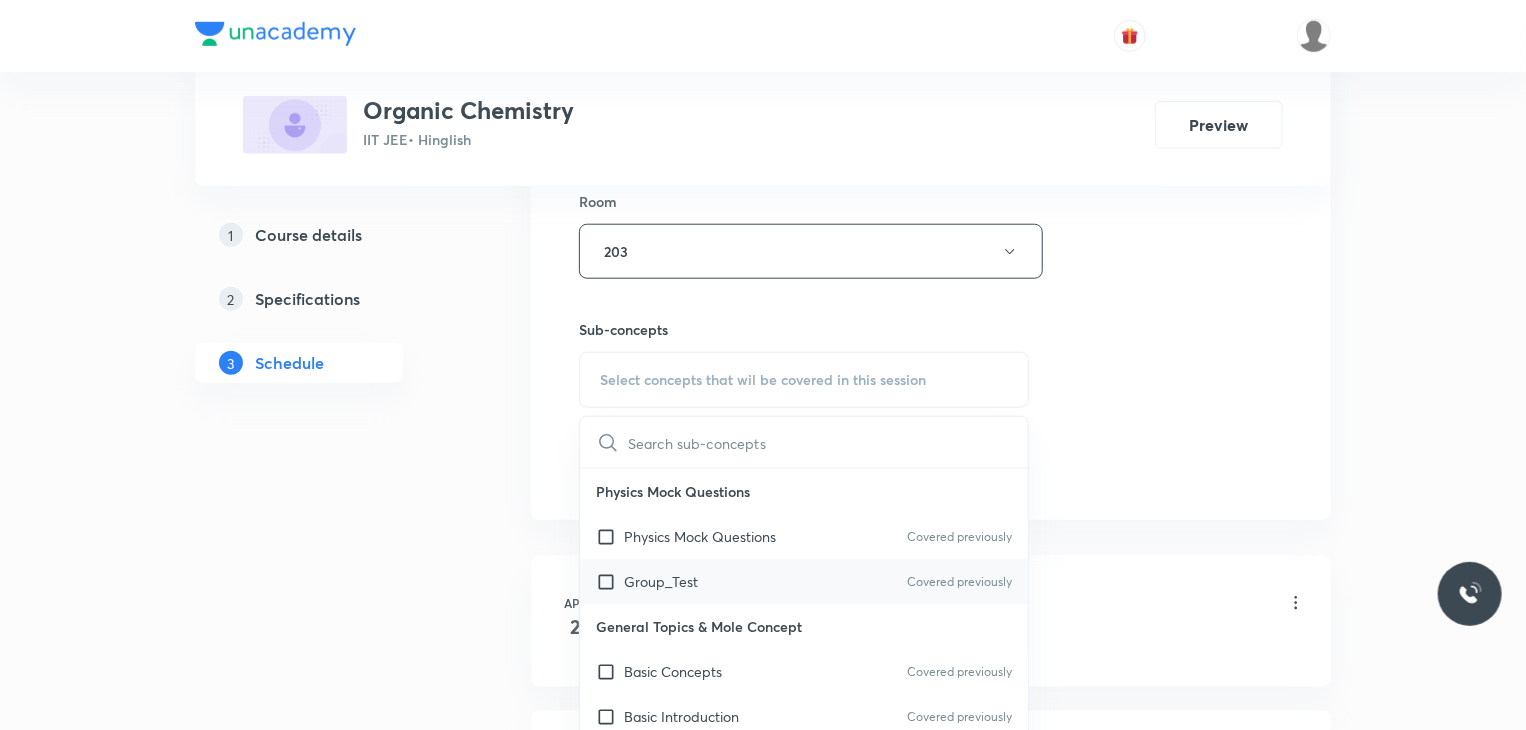 click on "Group_Test Covered previously" at bounding box center (804, 581) 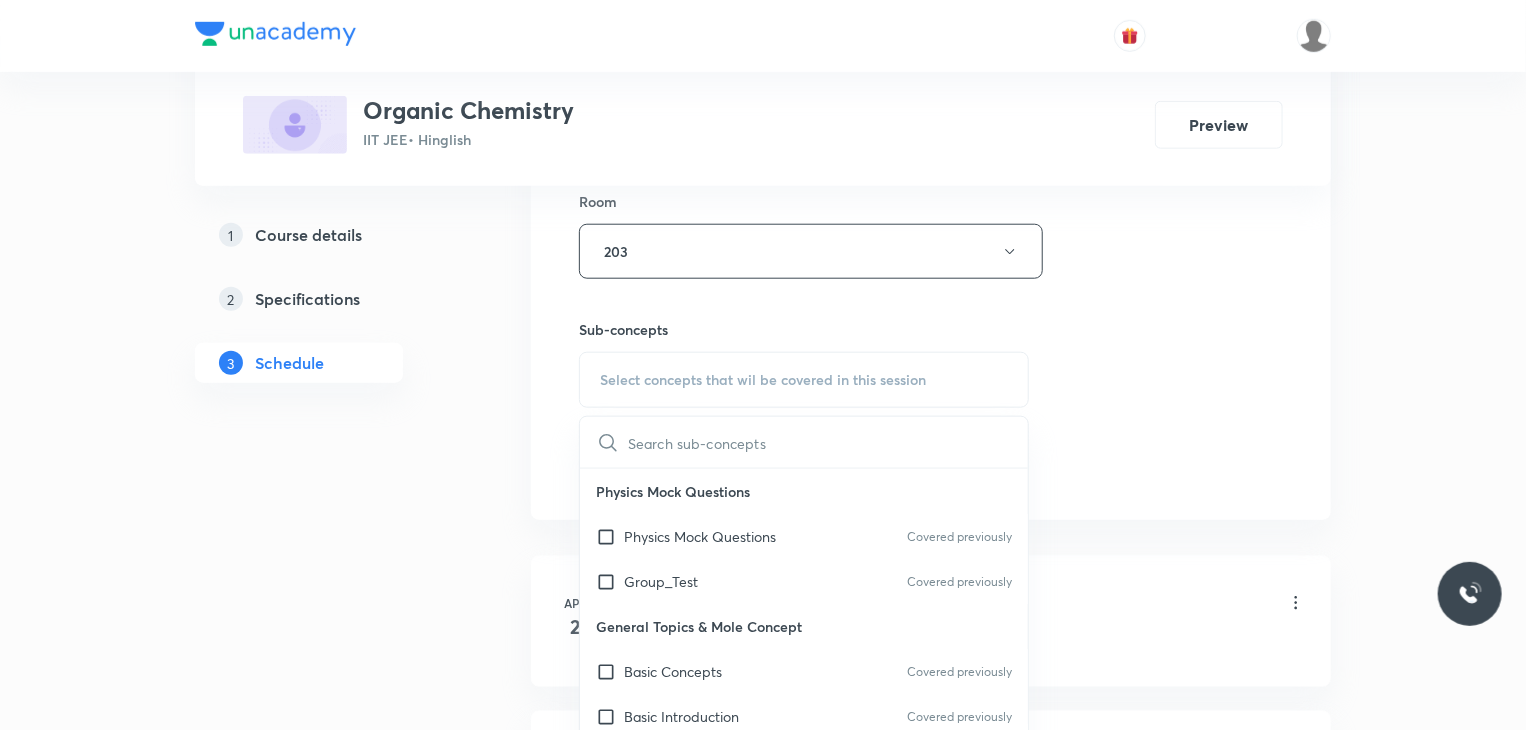 checkbox on "true" 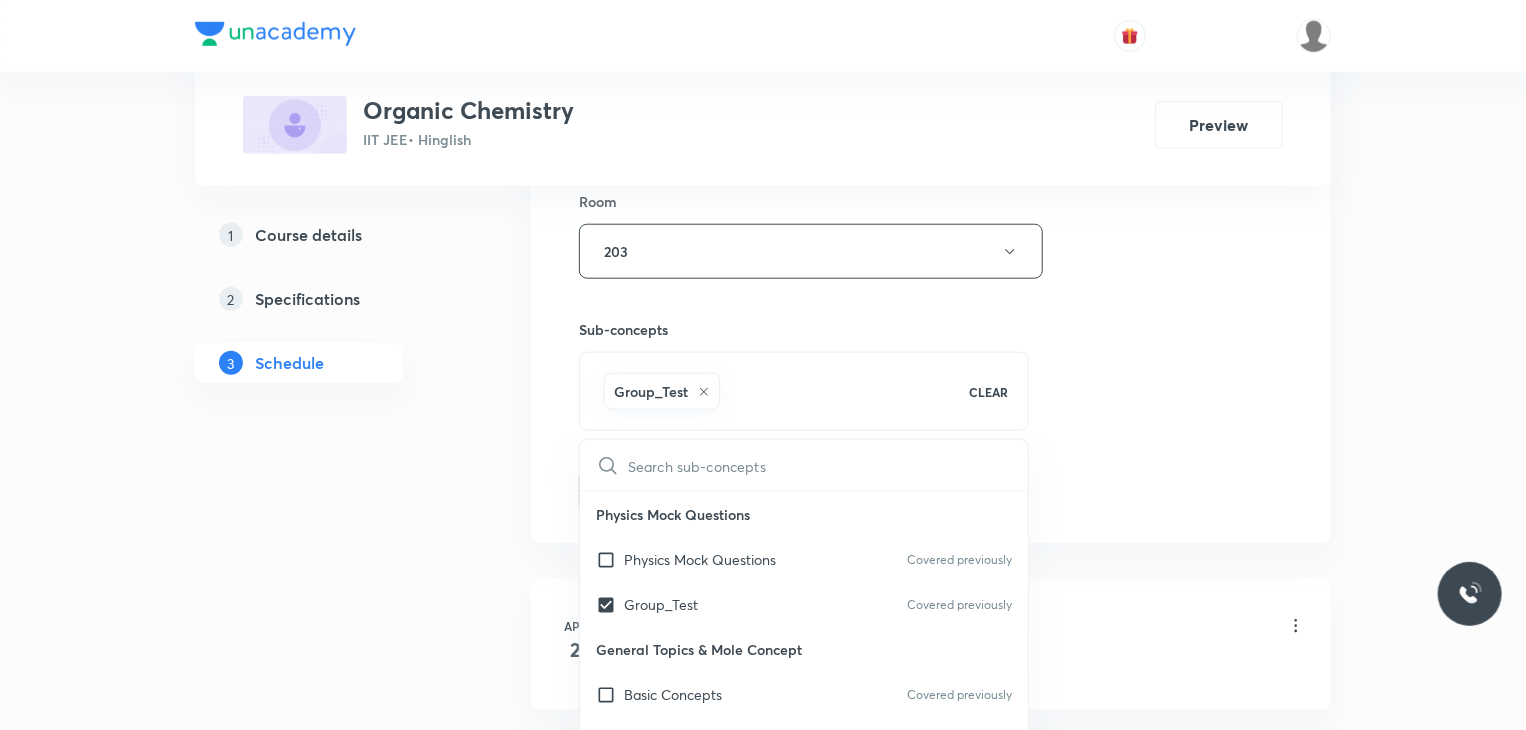 click on "Session  46 Live class Session title 21/99 Aromatic Compounds 24 ​ Schedule for Jul 11, 2025, 9:30 AM ​ Duration (in minutes) 80 ​   Session type Online Offline Room 203 Sub-concepts Group_Test CLEAR ​ Physics Mock Questions Physics Mock Questions Covered previously Group_Test Covered previously General Topics & Mole Concept Basic Concepts Covered previously Basic Introduction Covered previously Percentage Composition Covered previously Stoichiometry Principle of Atom Conservation (POAC) Relation between Stoichiometric Quantities Application of Mole Concept: Gravimetric Analysis Different Laws Formula and Composition Concentration Terms Some basic concepts of Chemistry Atomic Structure Discovery Of Electron Some Prerequisites of Physics Discovery Of Protons And Neutrons Atomic Models and Theories  Representation Of Atom With Electrons And Neutrons Nature of Waves Nature Of Electromagnetic Radiation Planck’S Quantum Theory Spectra-Continuous and Discontinuous Spectrum Bohr’s Model For Hydrogen Atom" at bounding box center [931, 30] 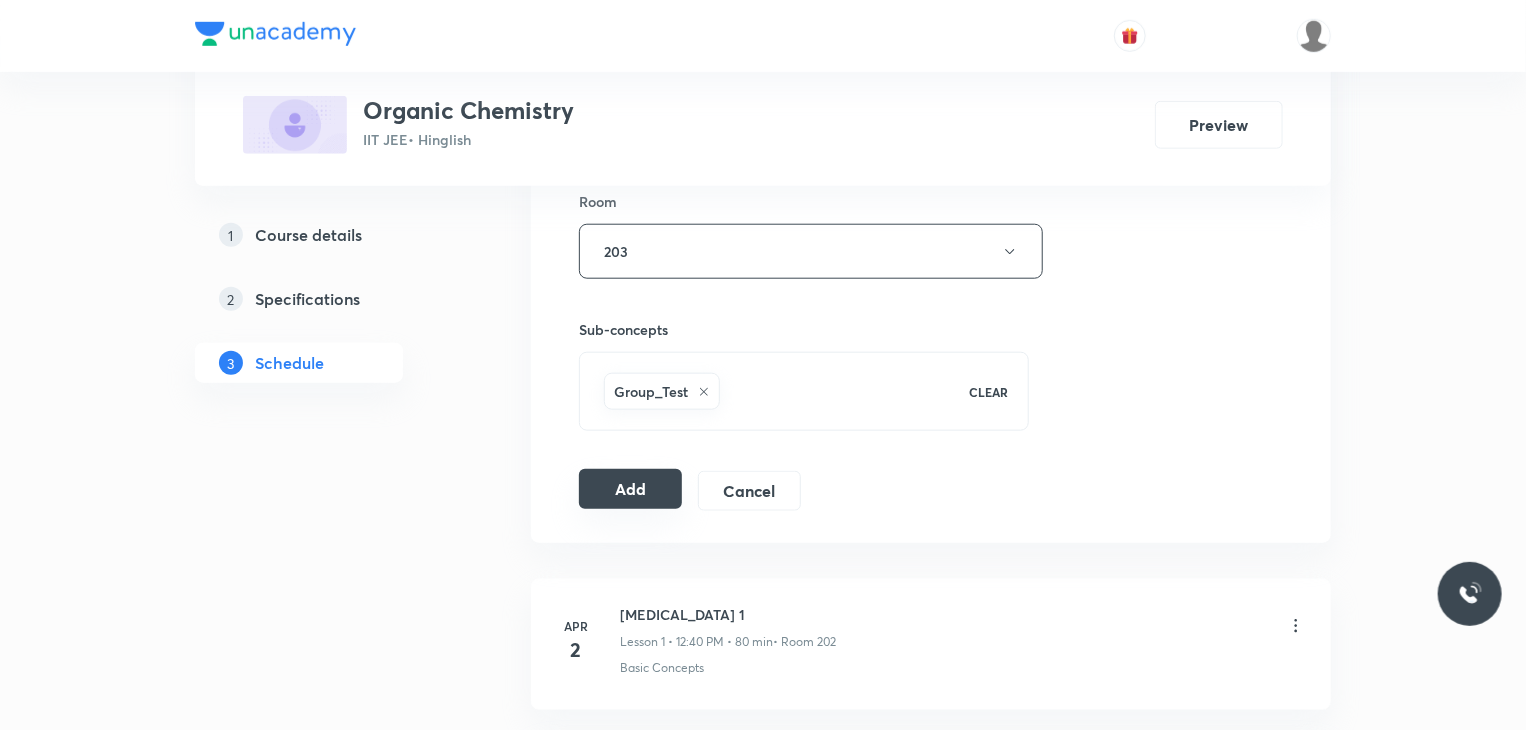 click on "Add" at bounding box center [630, 489] 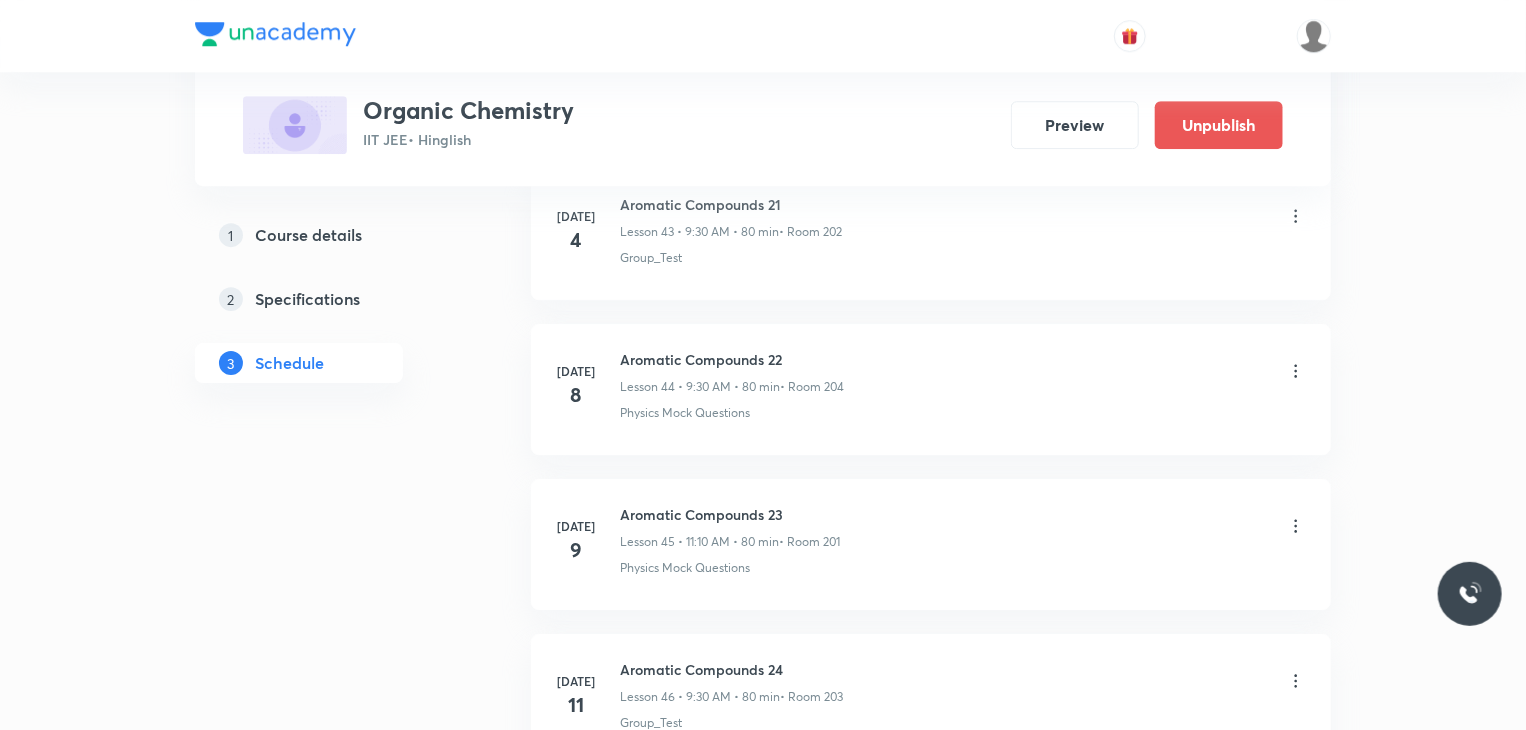 scroll, scrollTop: 7066, scrollLeft: 0, axis: vertical 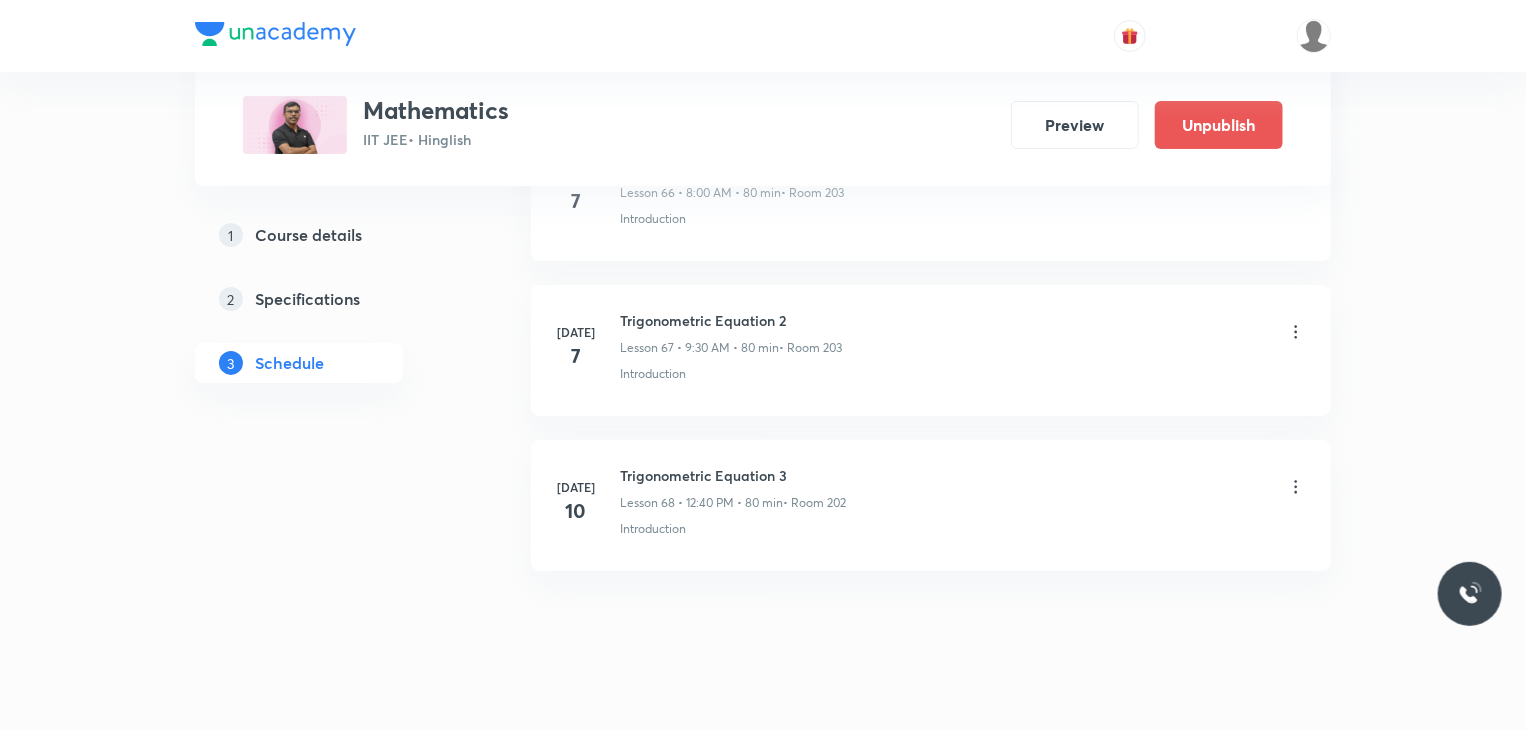 click on "Trigonometric Equation 3" at bounding box center [733, 475] 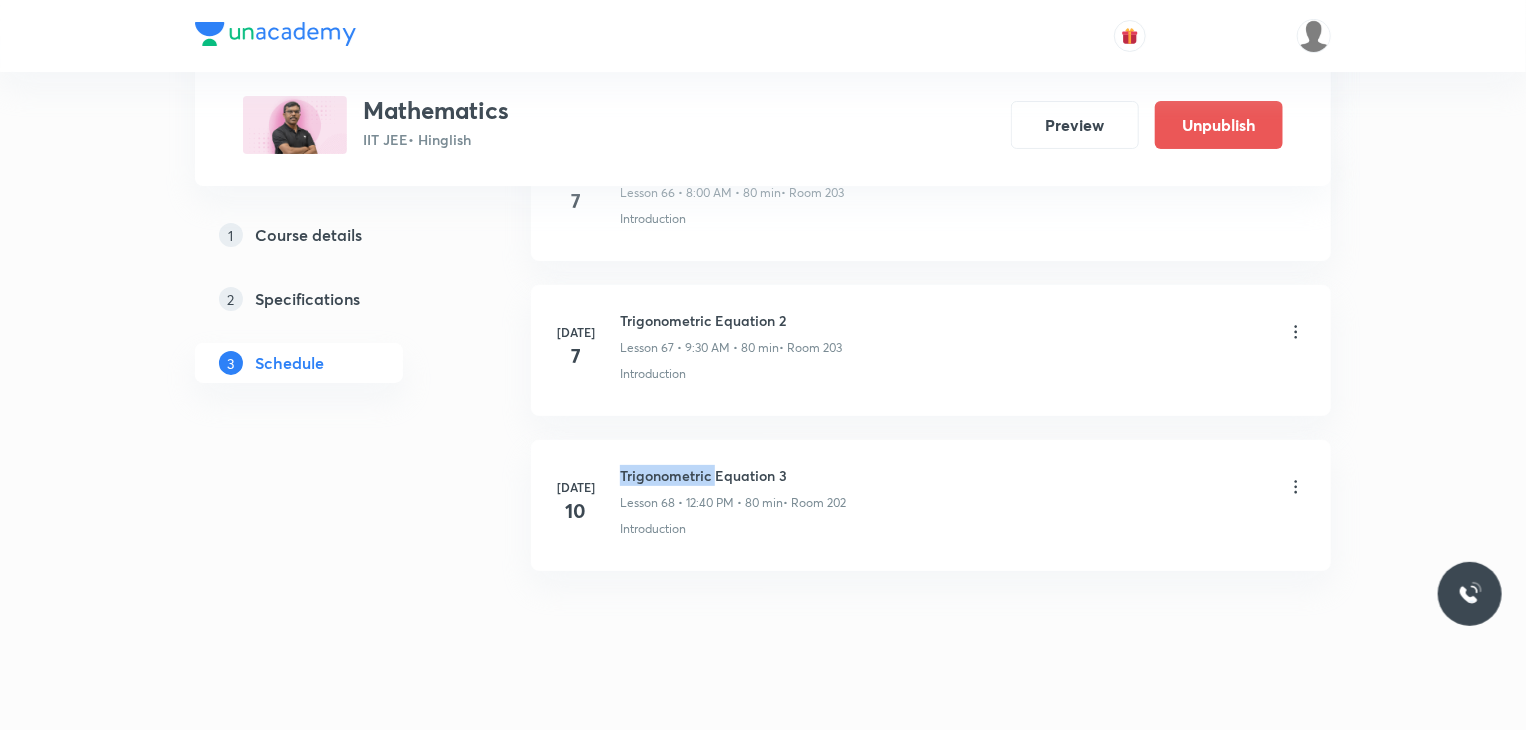 click on "Trigonometric Equation 3" at bounding box center (733, 475) 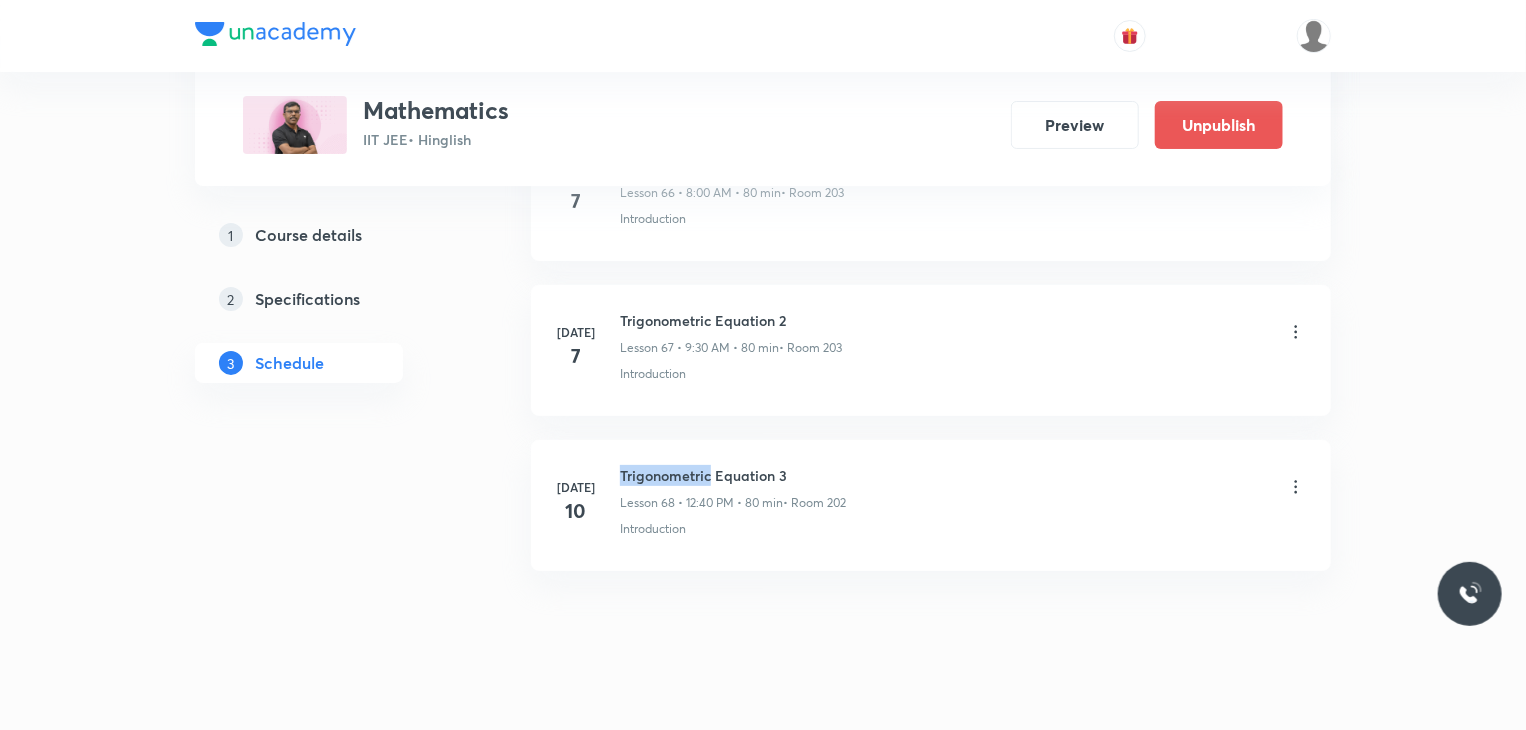 click on "Trigonometric Equation 3" at bounding box center [733, 475] 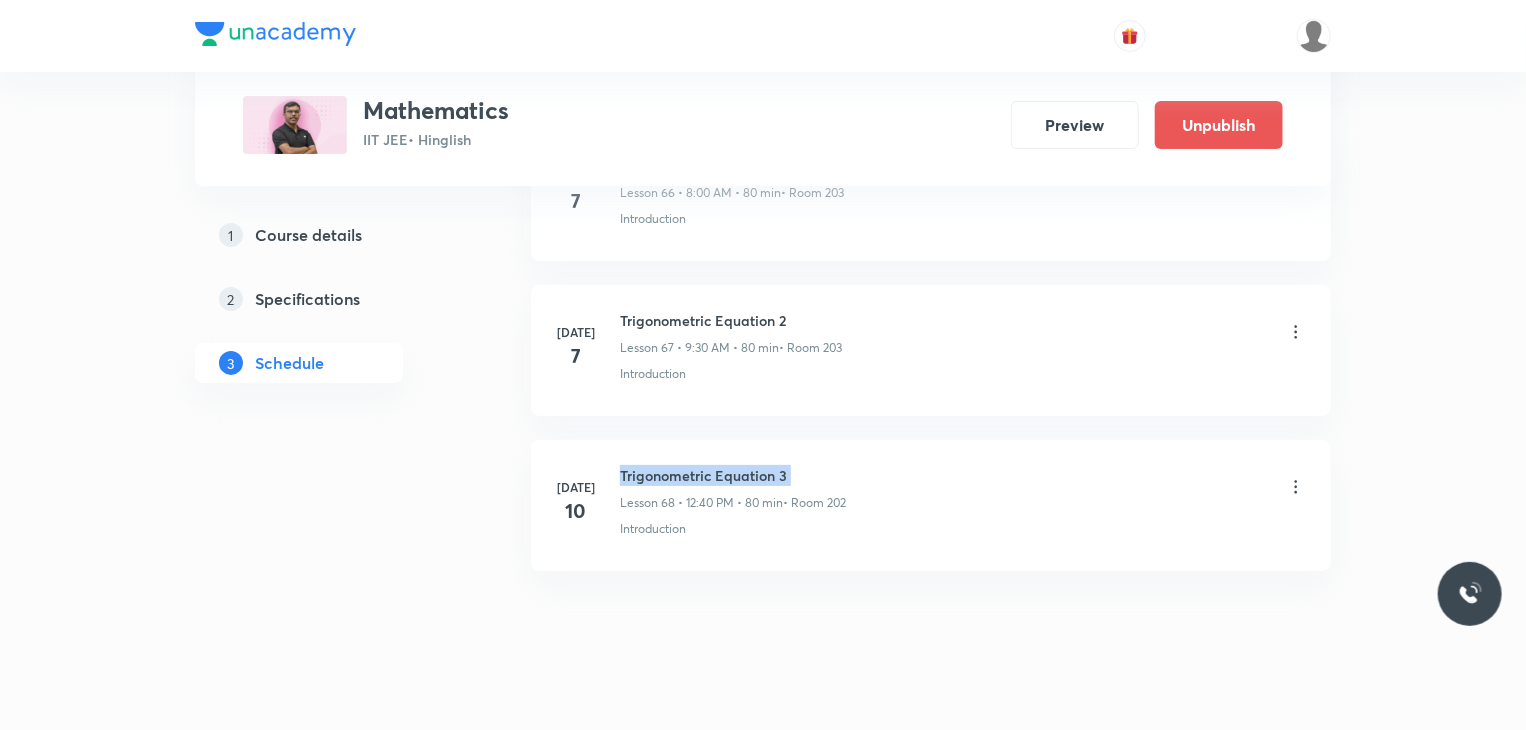 click on "Trigonometric Equation 3" at bounding box center (733, 475) 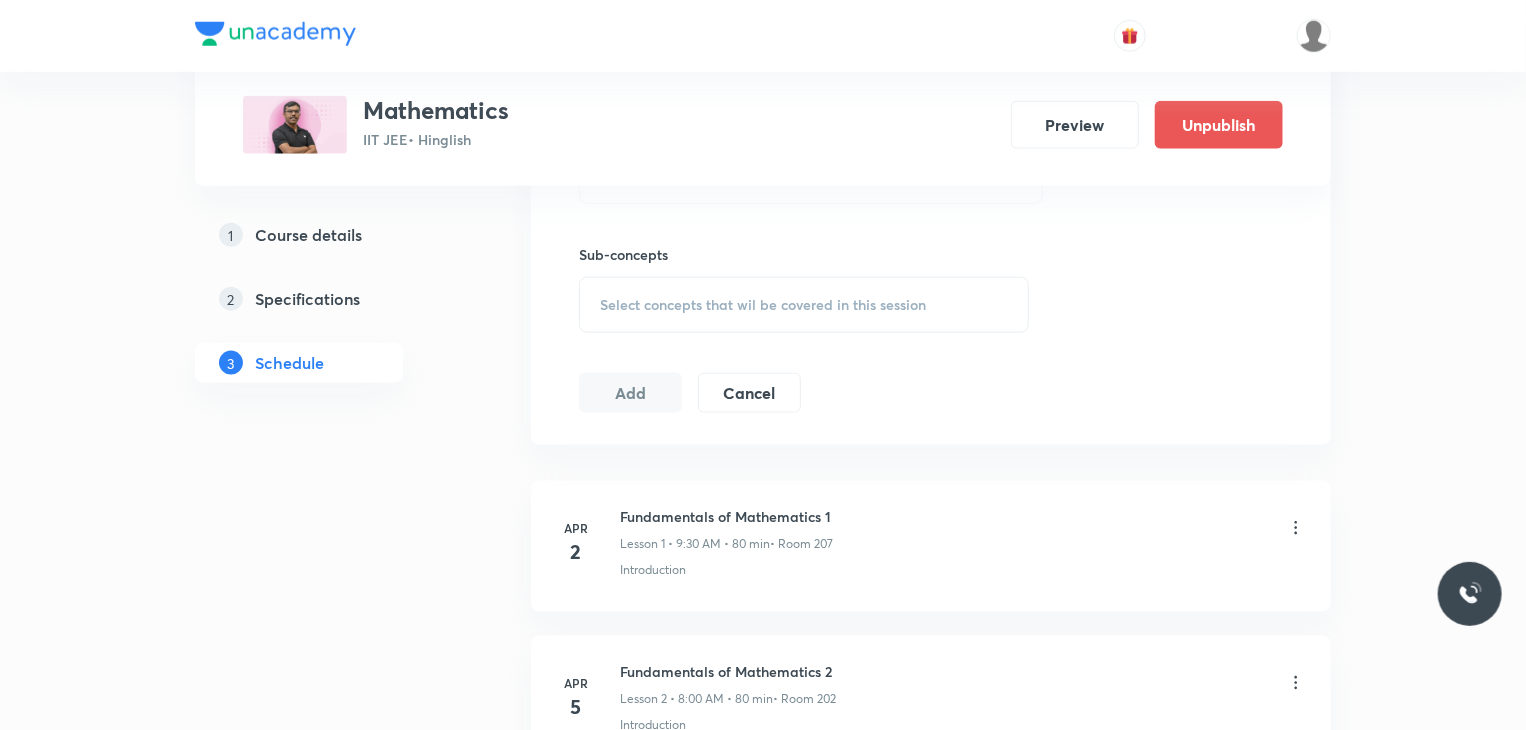 scroll, scrollTop: 0, scrollLeft: 0, axis: both 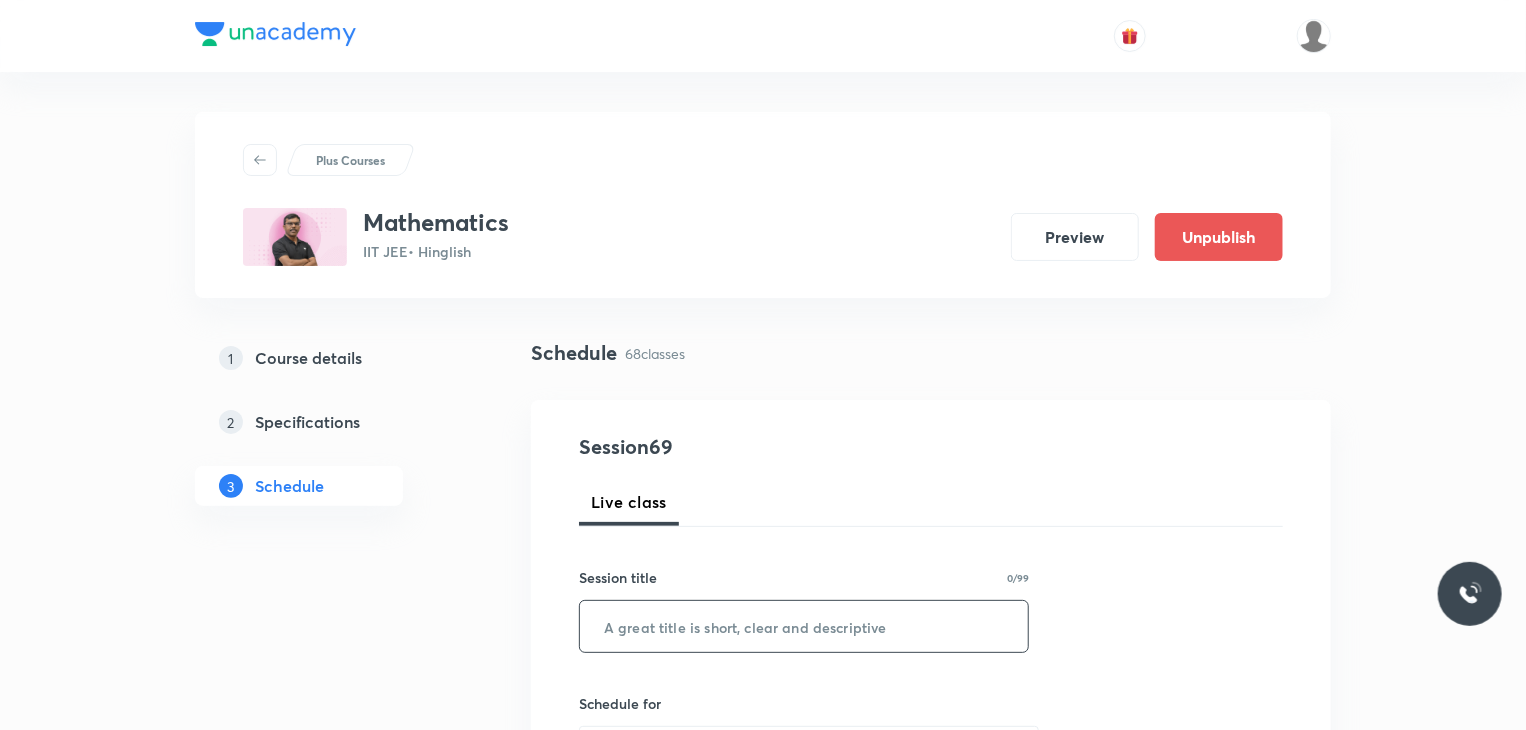 click at bounding box center [804, 626] 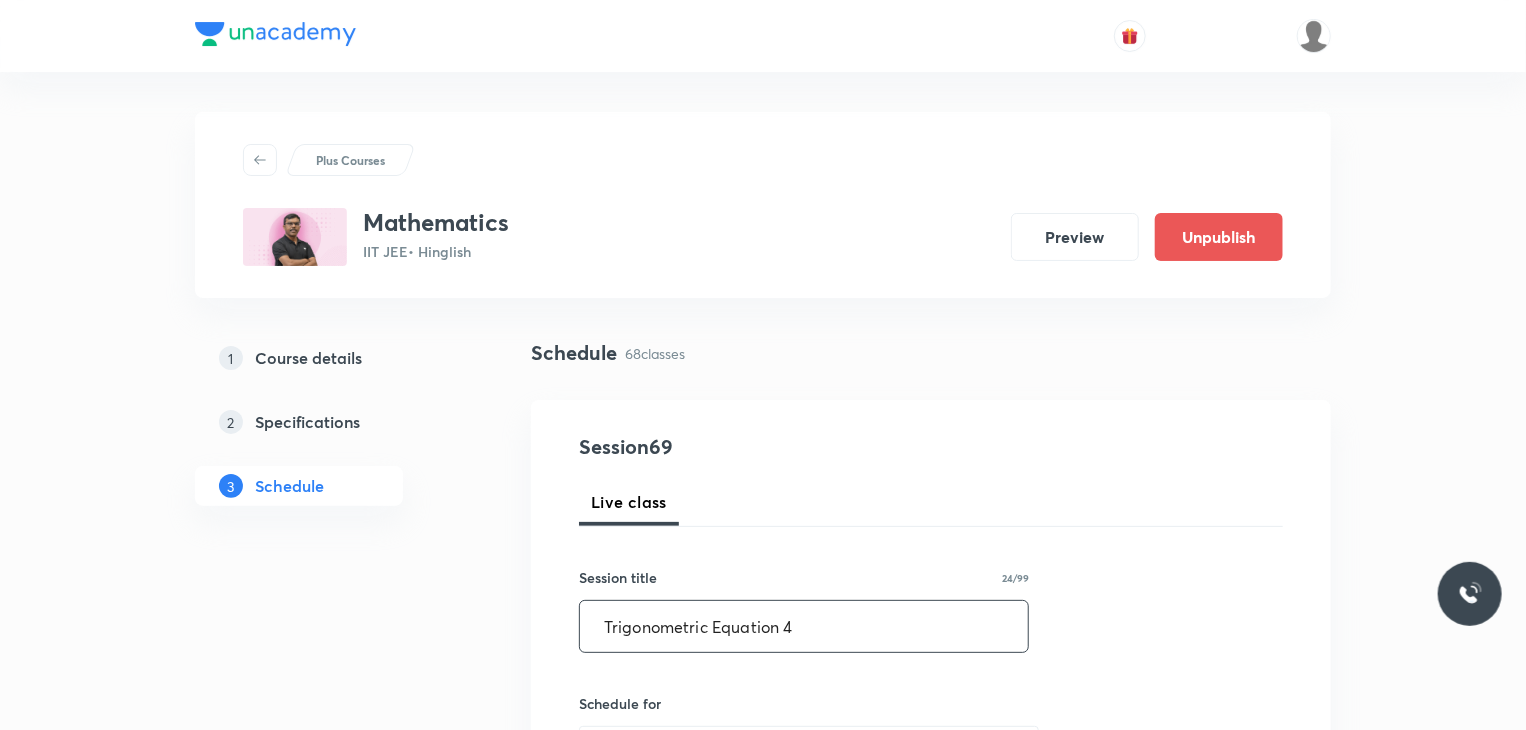 type on "Trigonometric Equation 4" 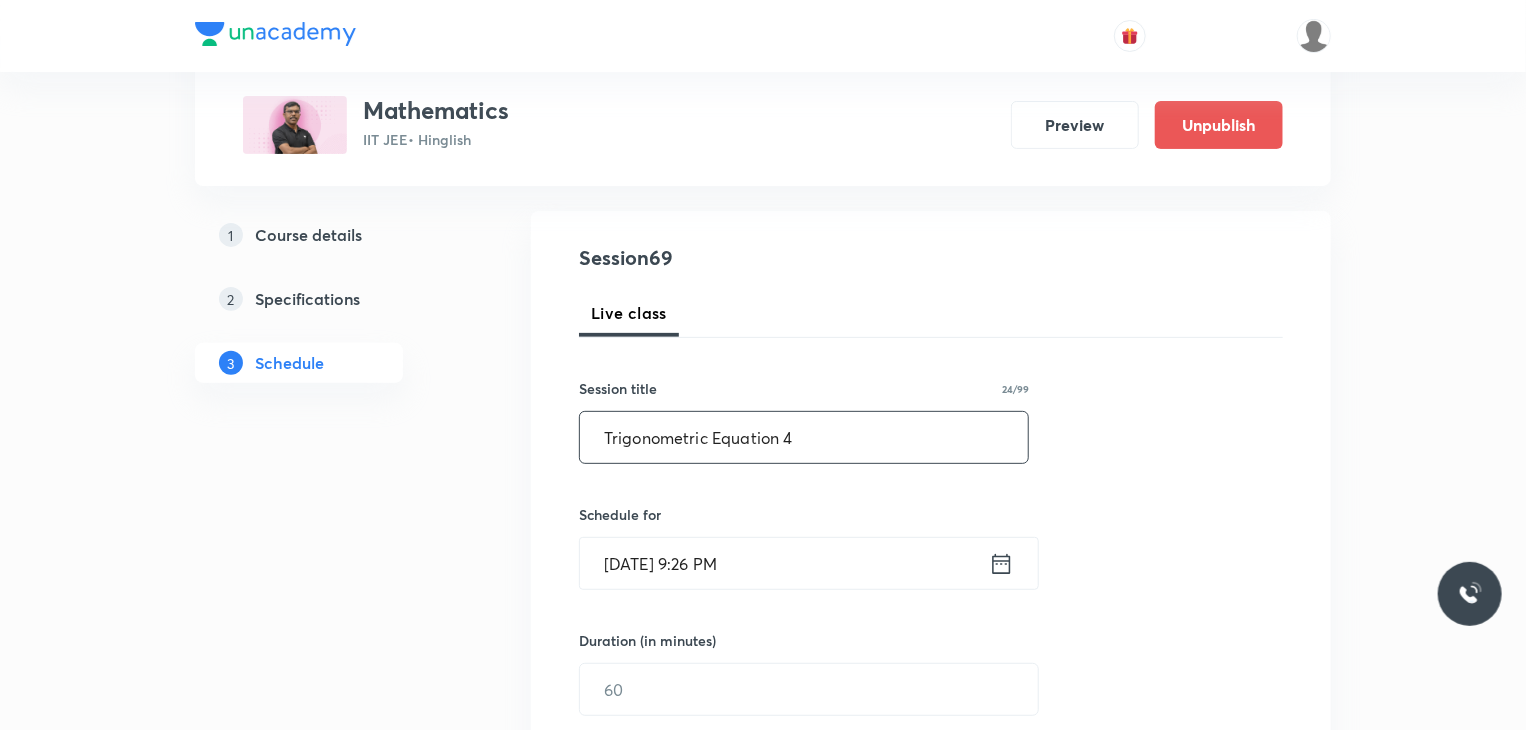 click on "Jul 10, 2025, 9:26 PM" at bounding box center [784, 563] 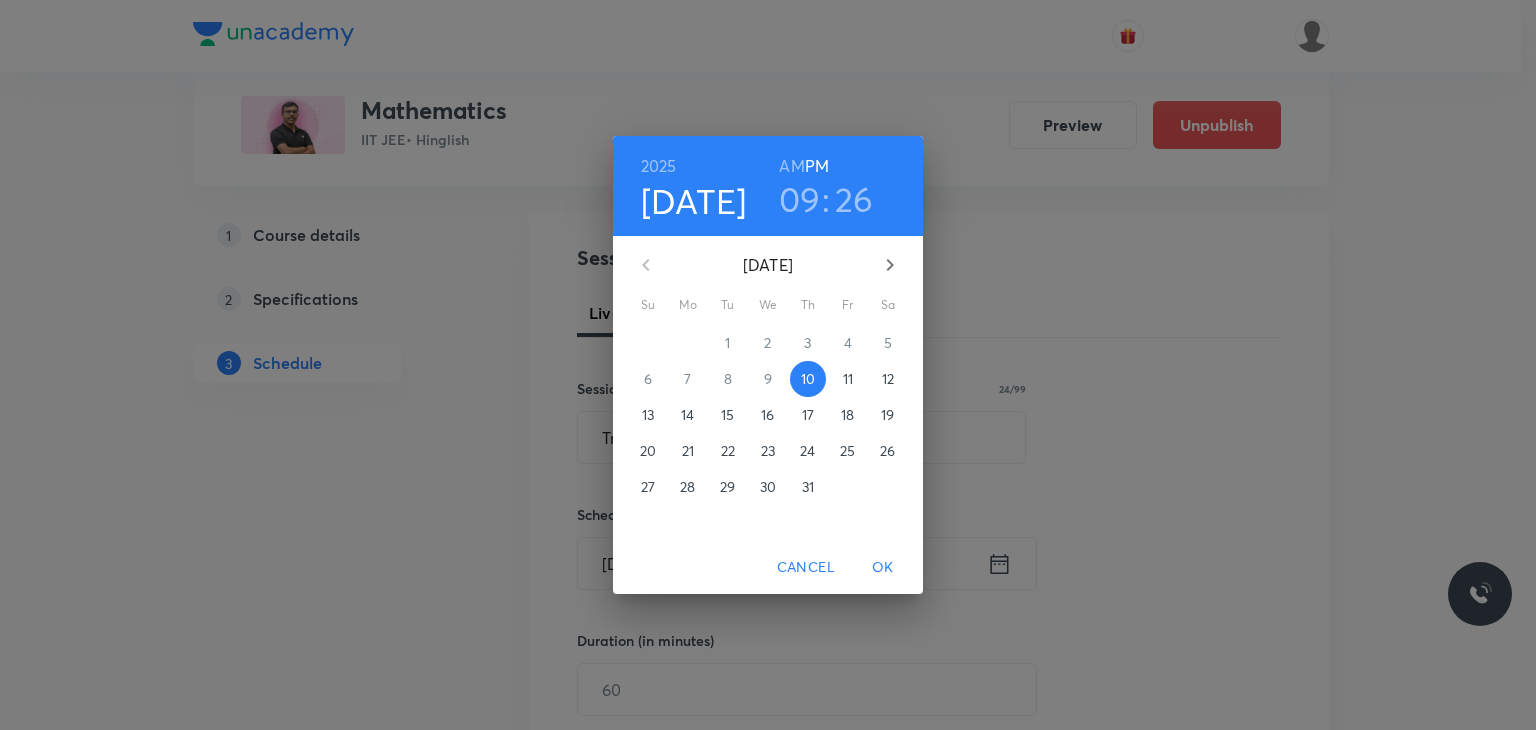 click on "11" at bounding box center [848, 379] 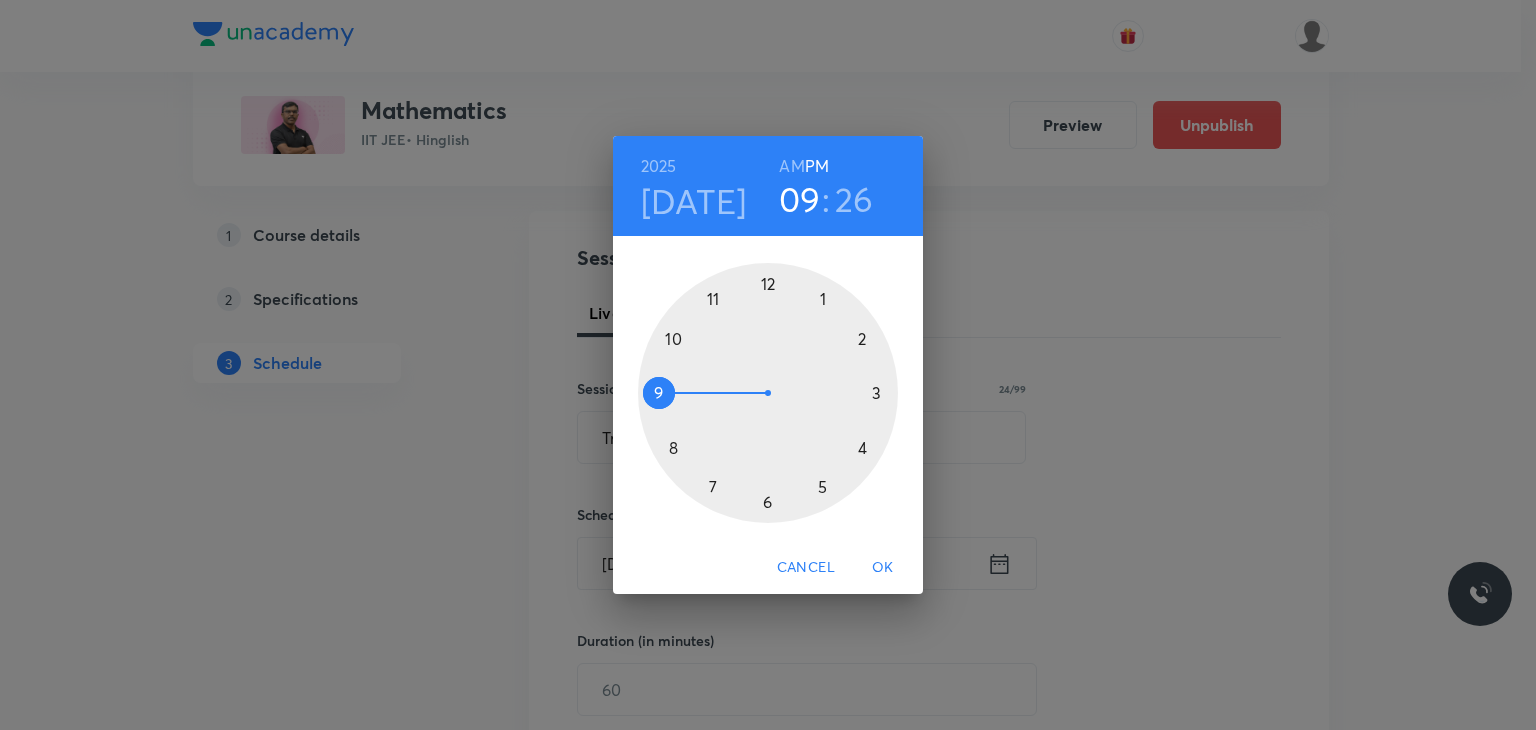 click on "AM" at bounding box center [791, 166] 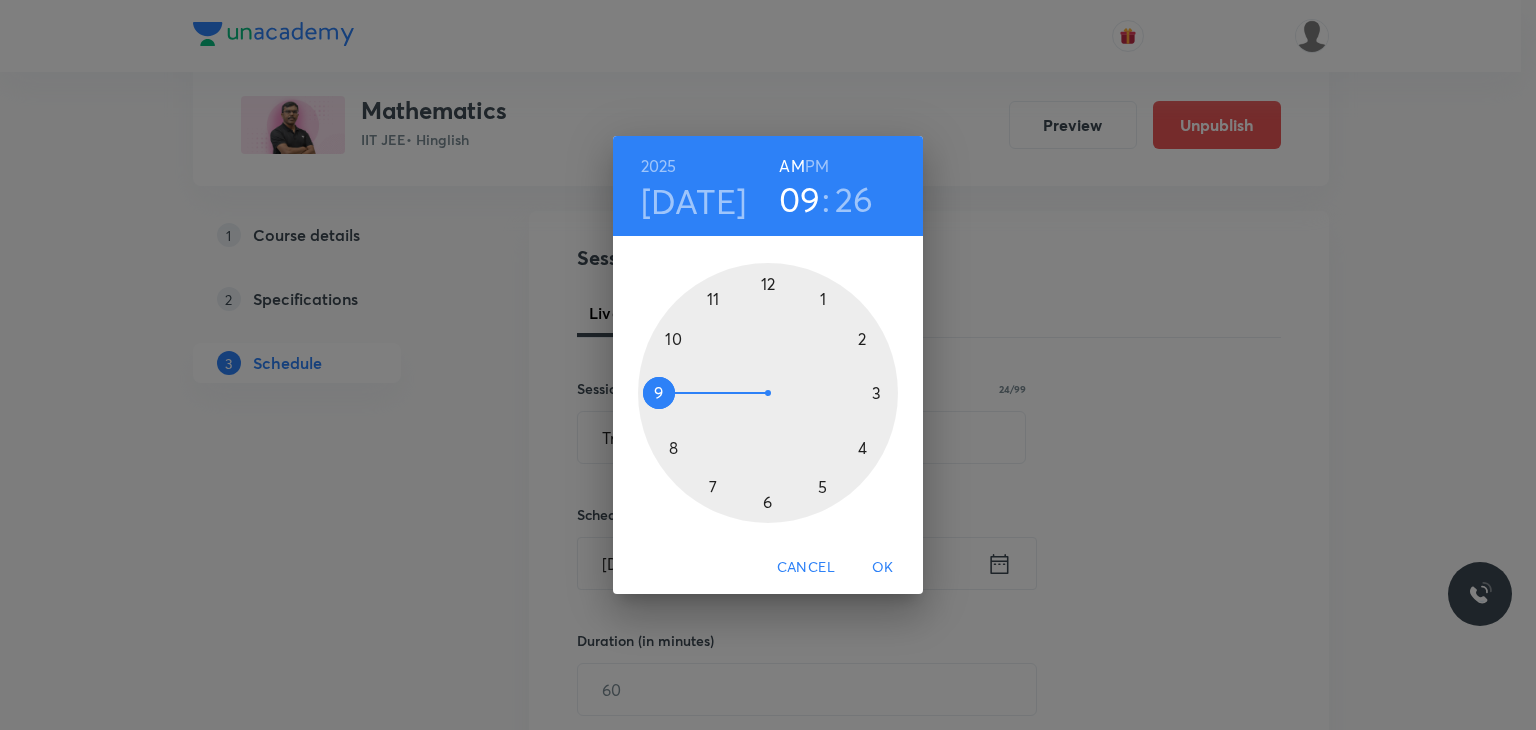 click at bounding box center (768, 393) 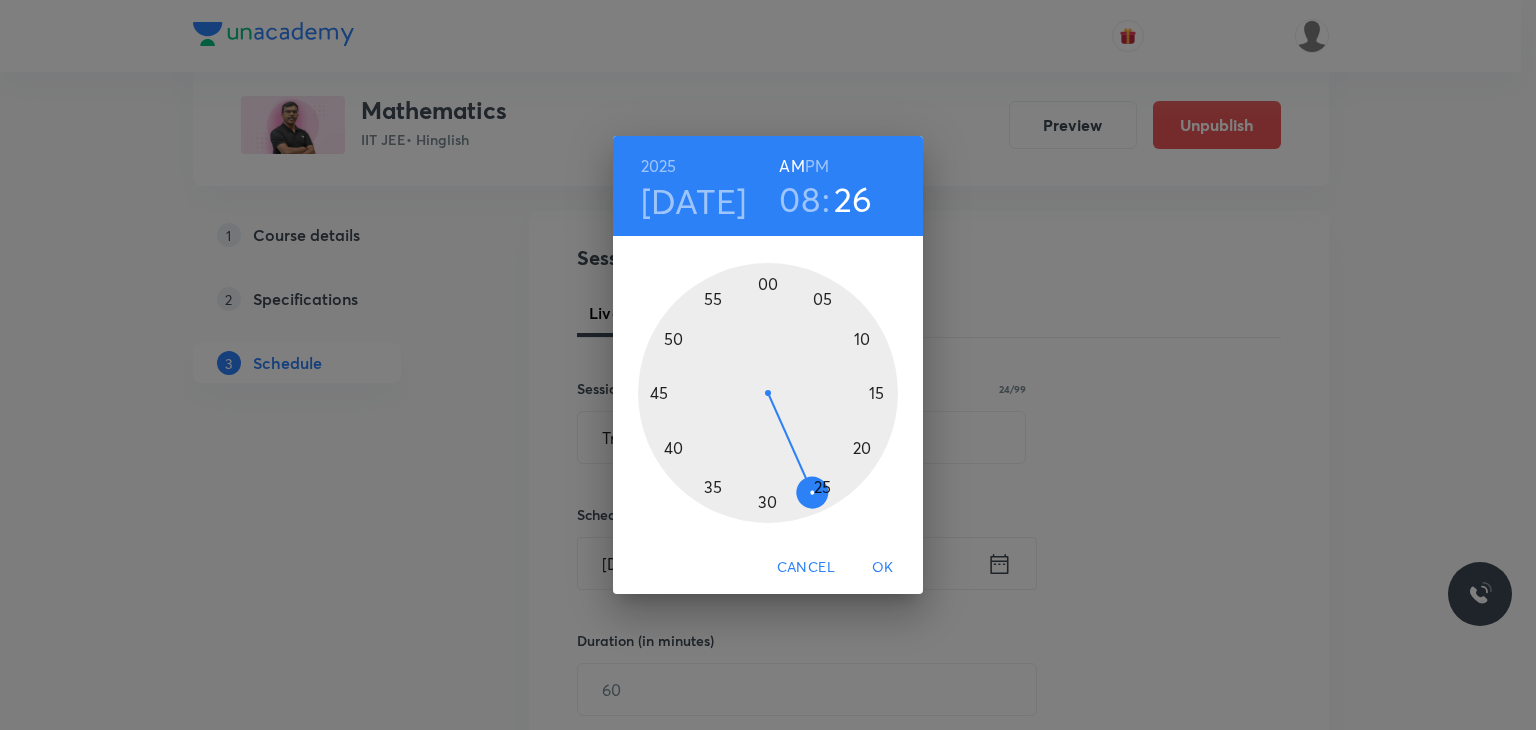 click at bounding box center [768, 393] 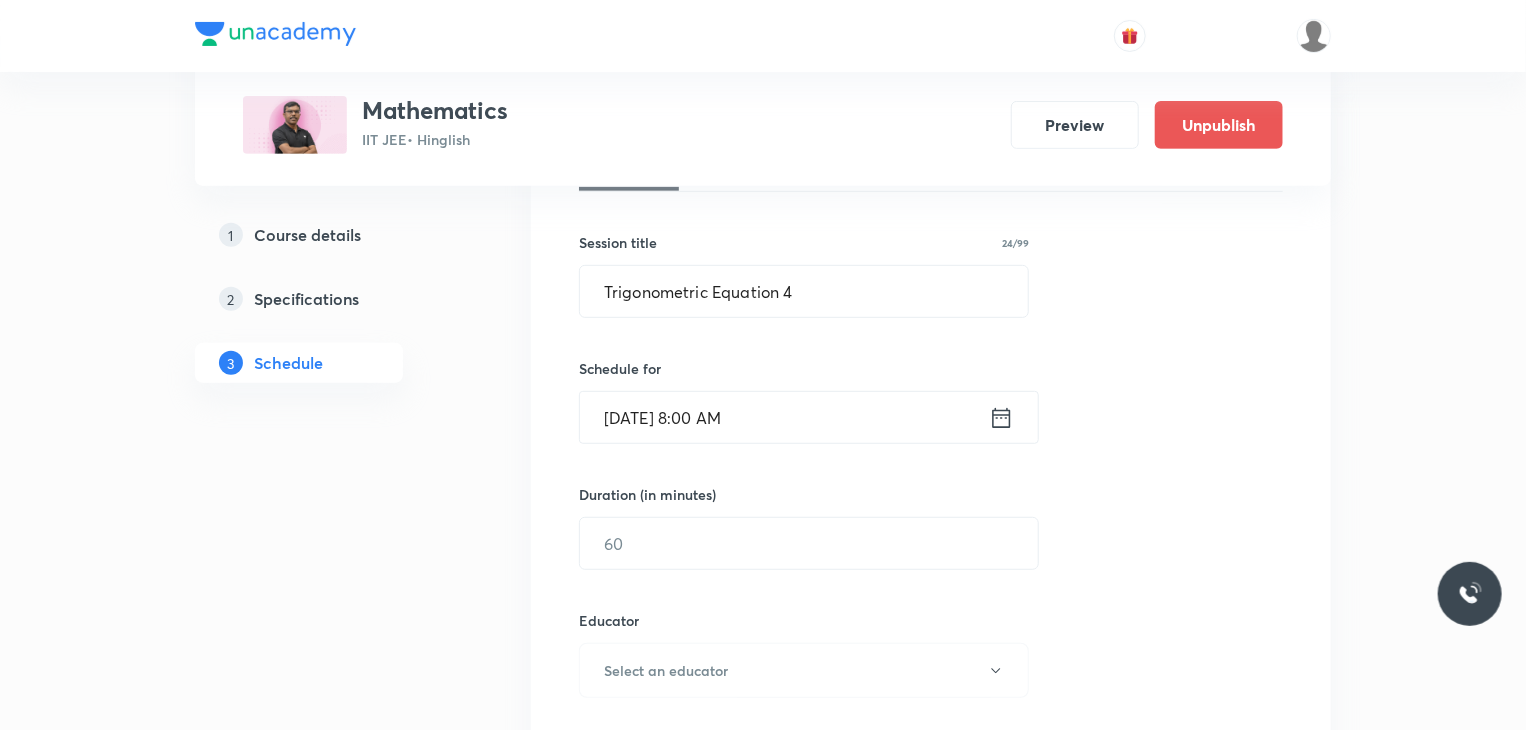 scroll, scrollTop: 336, scrollLeft: 0, axis: vertical 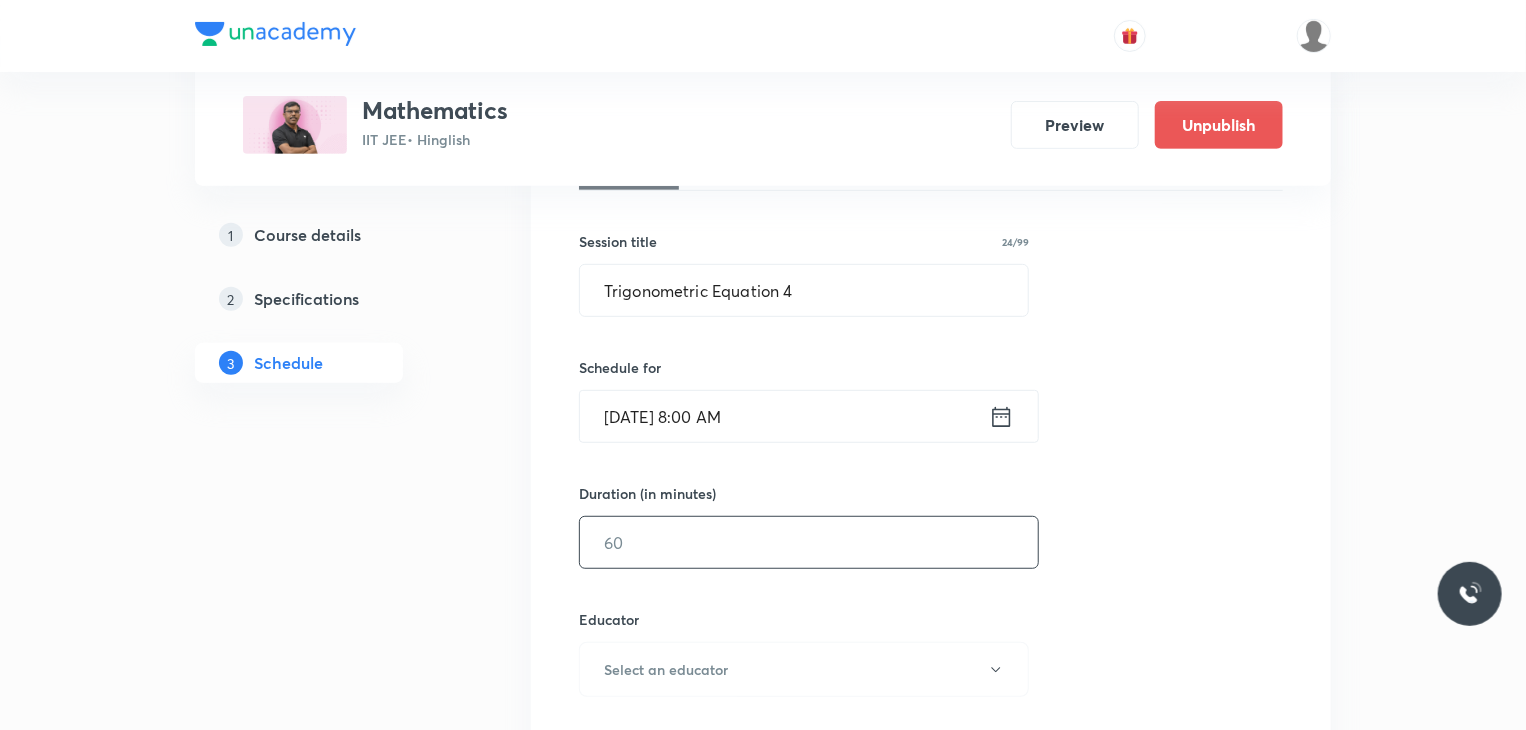 click at bounding box center (809, 542) 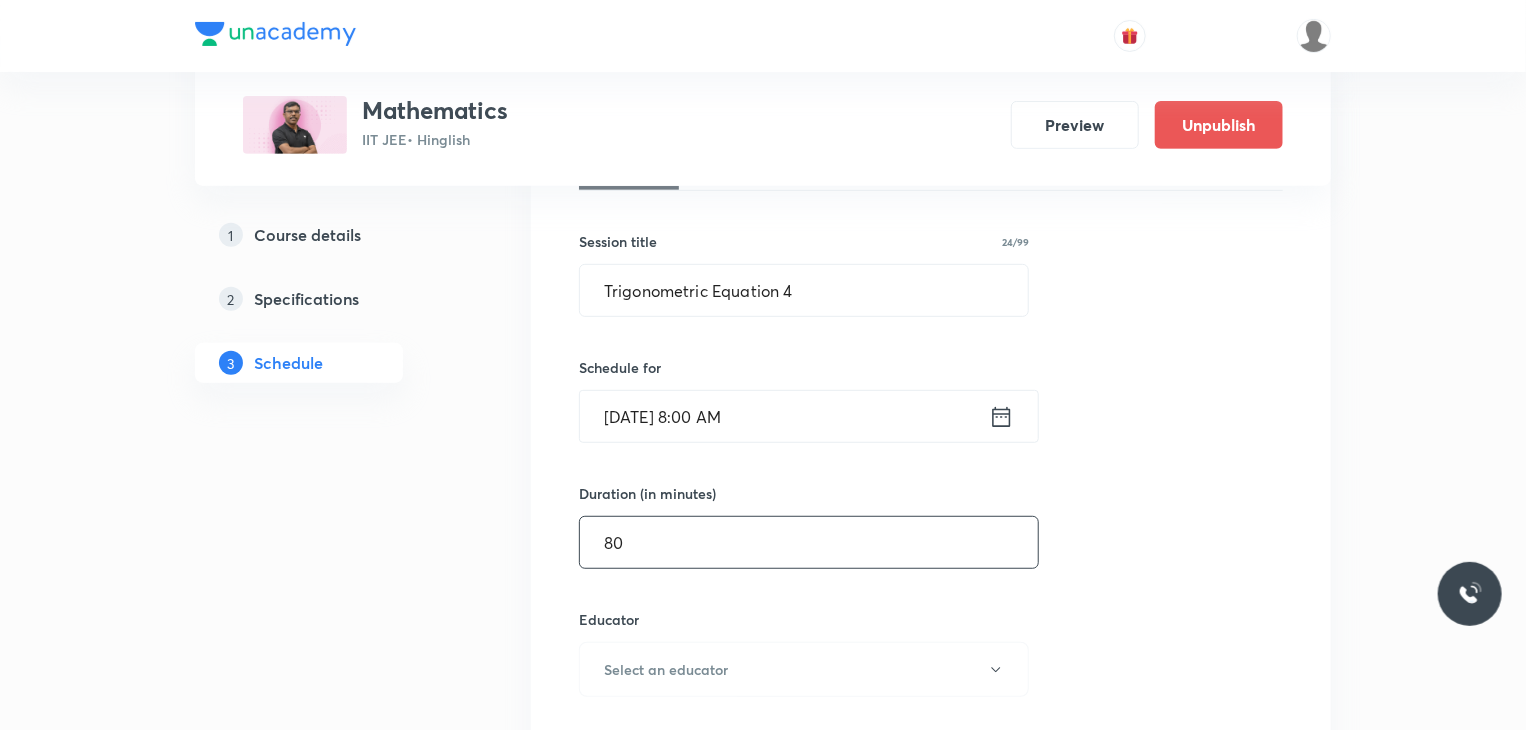 type on "80" 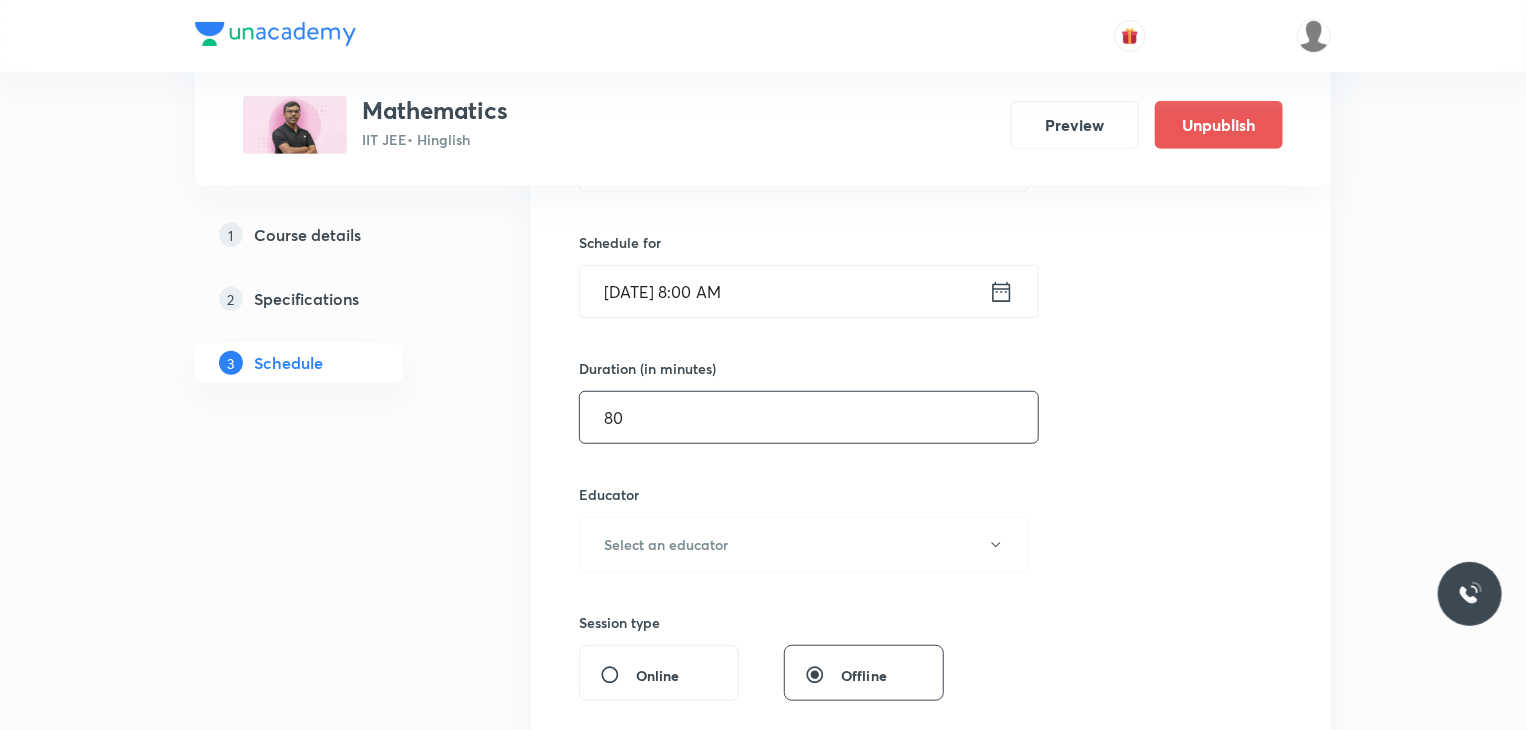 scroll, scrollTop: 470, scrollLeft: 0, axis: vertical 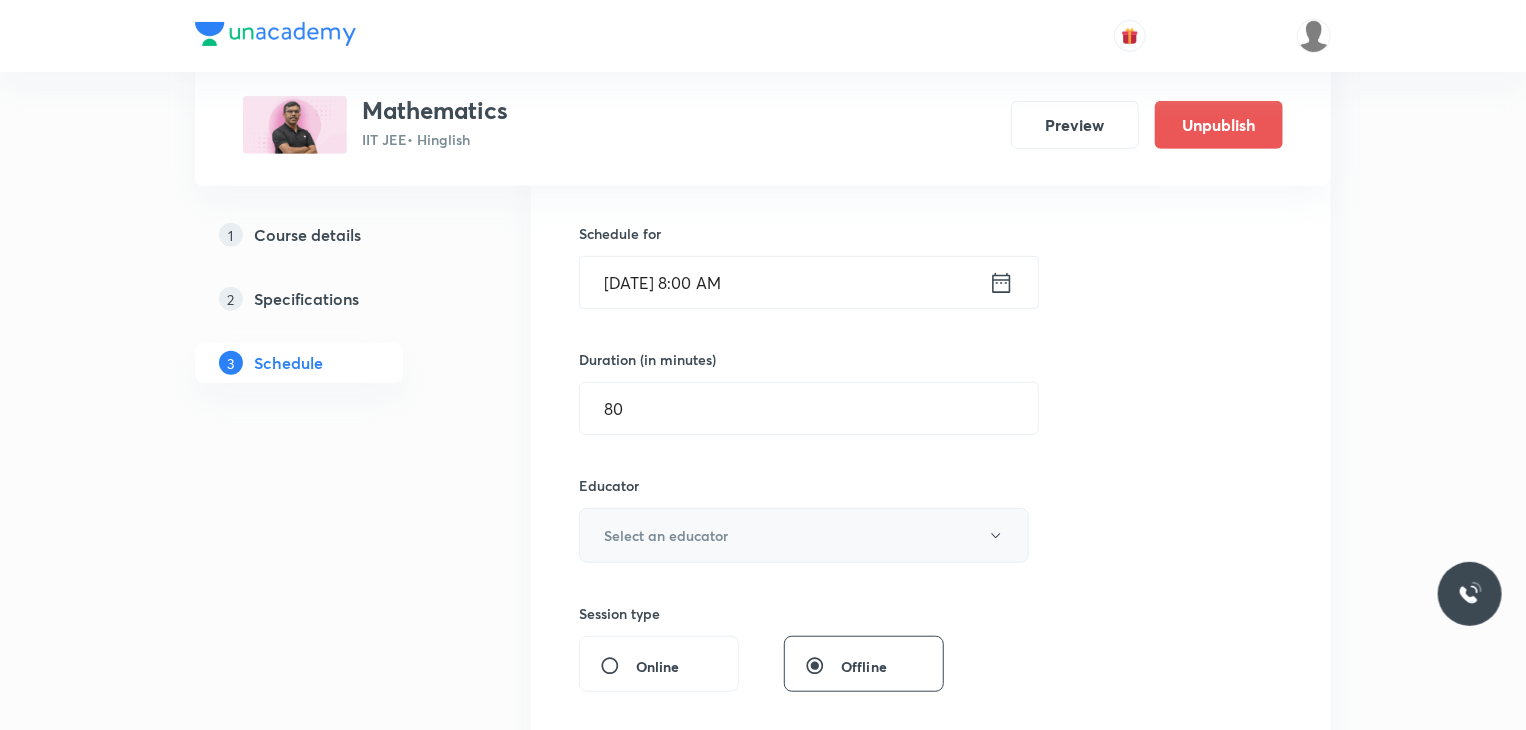 click on "Select an educator" at bounding box center (804, 535) 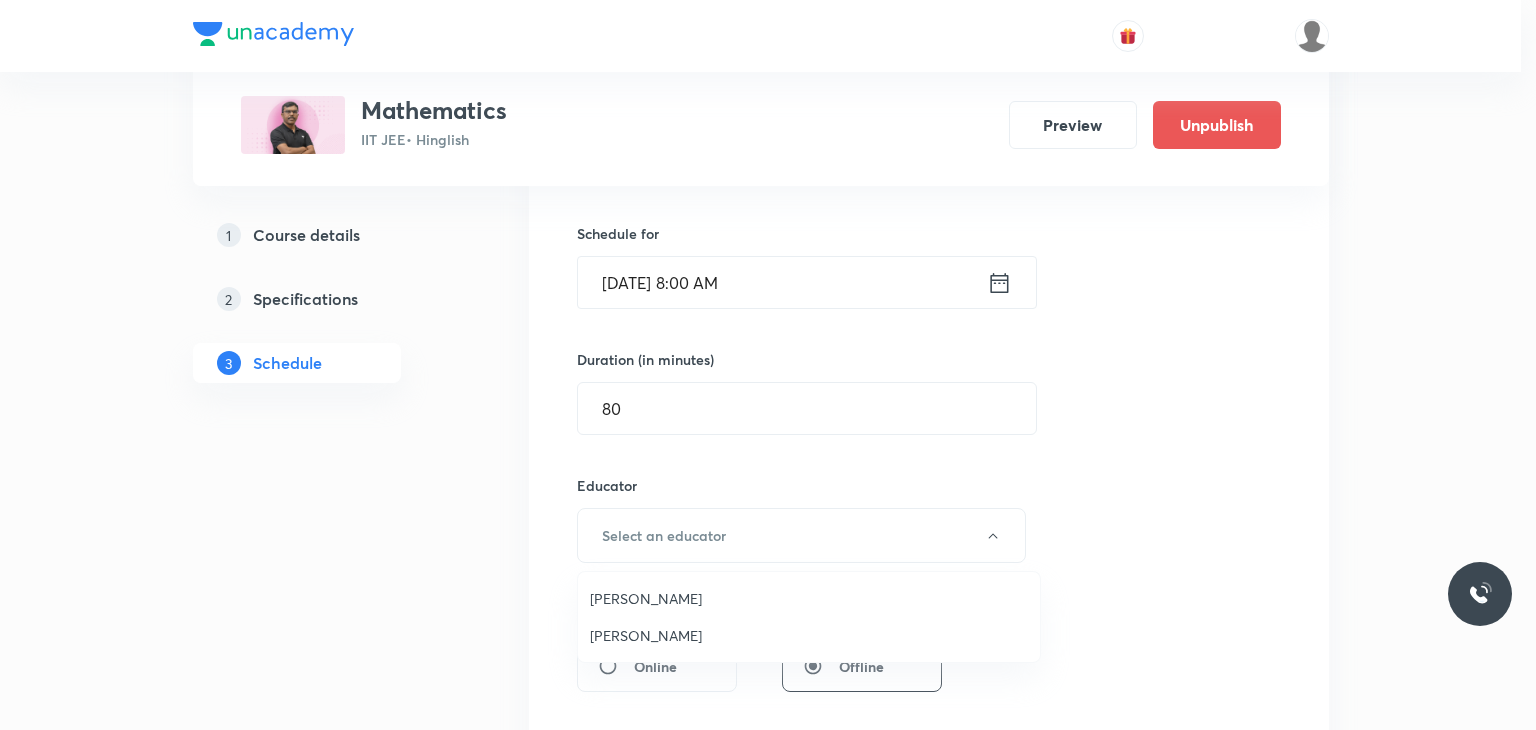 click on "Rajeev Verma" at bounding box center (809, 598) 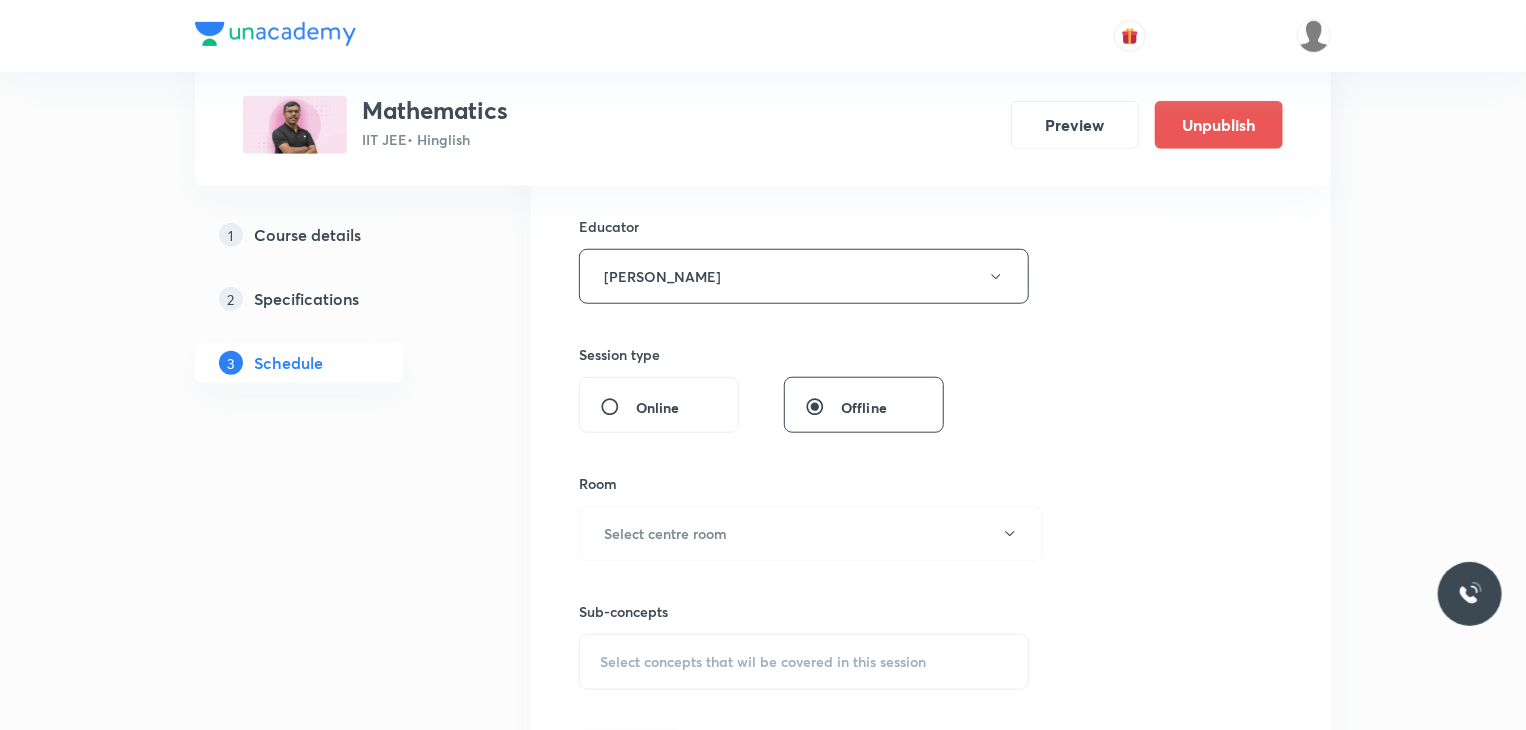 scroll, scrollTop: 739, scrollLeft: 0, axis: vertical 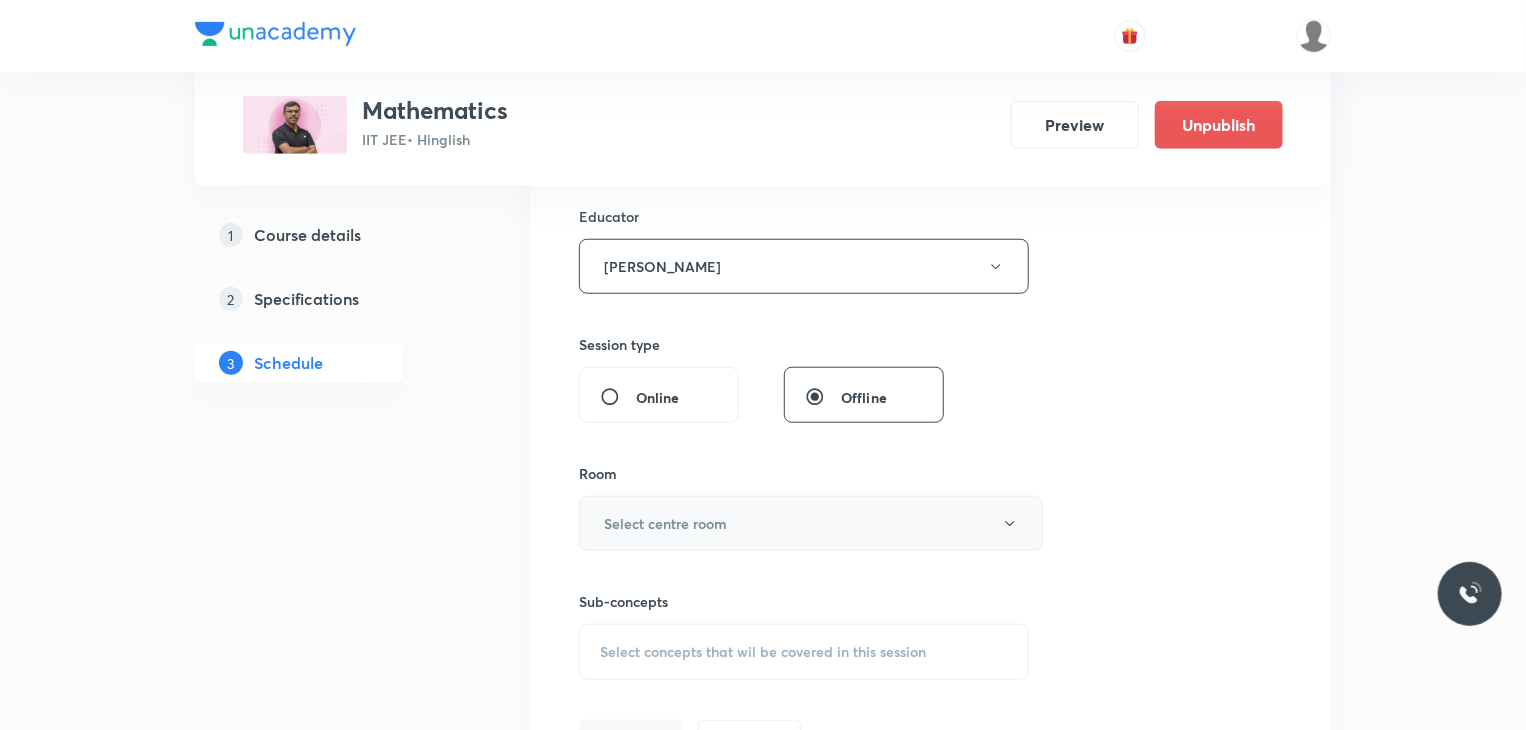 click on "Select centre room" at bounding box center (811, 523) 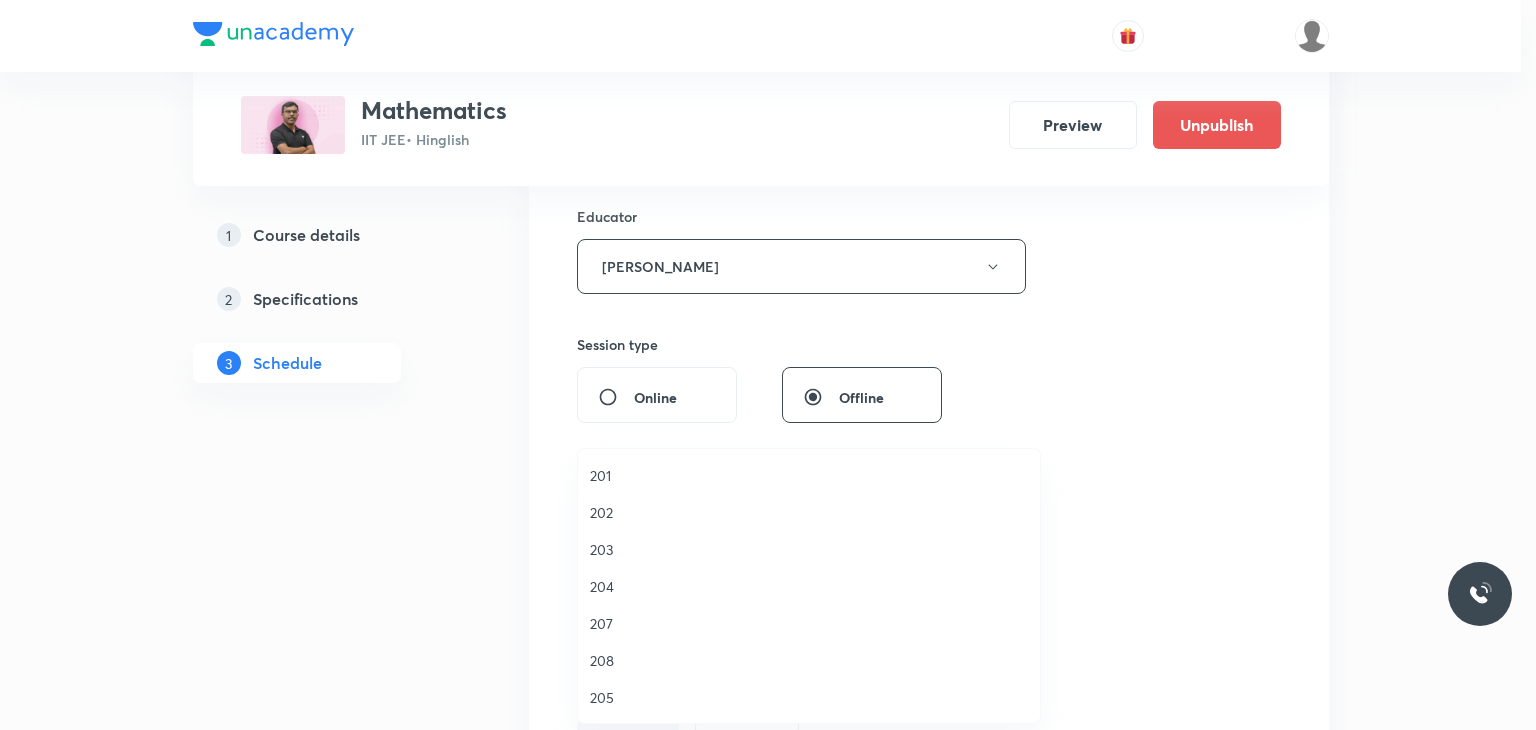 click on "202" at bounding box center [809, 512] 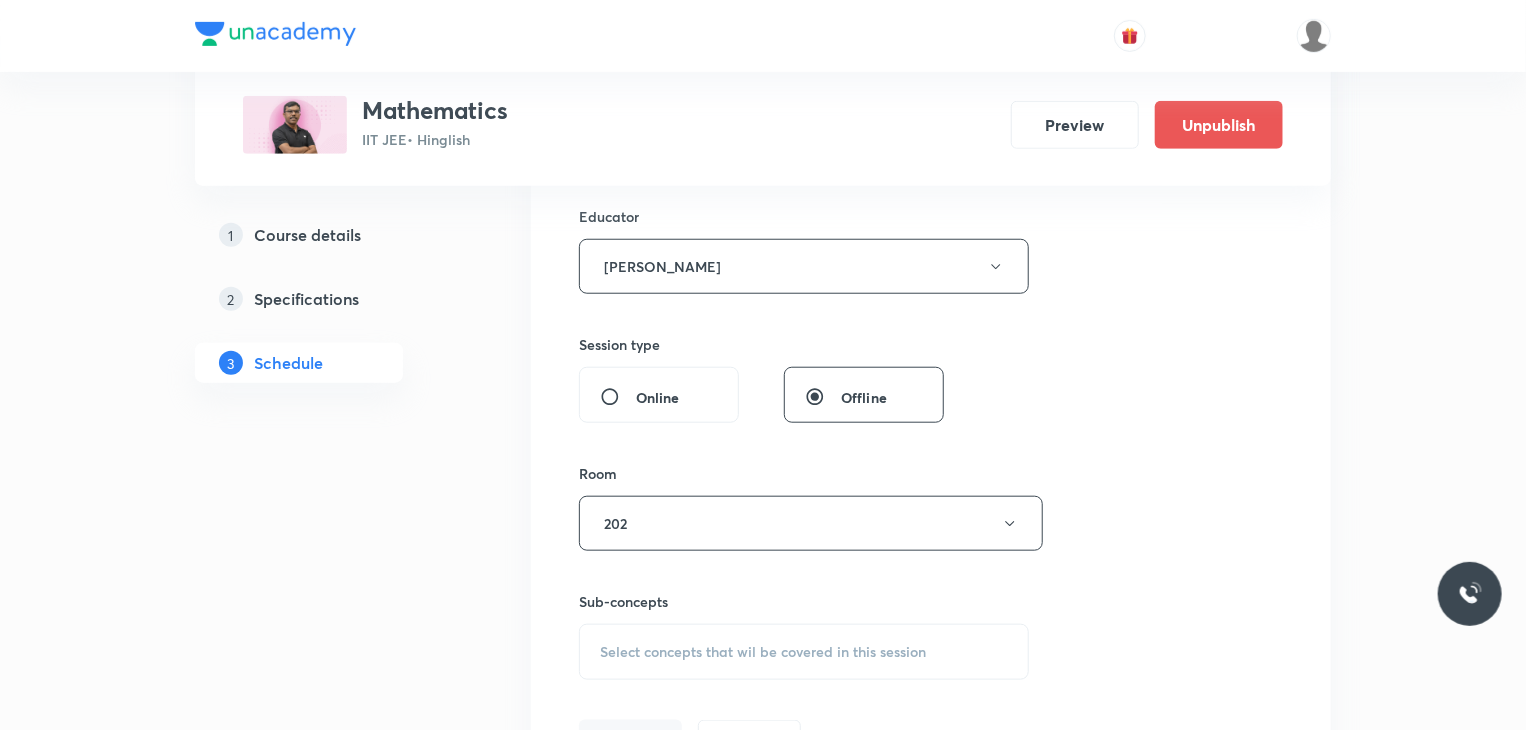 click on "Select concepts that wil be covered in this session" at bounding box center [763, 652] 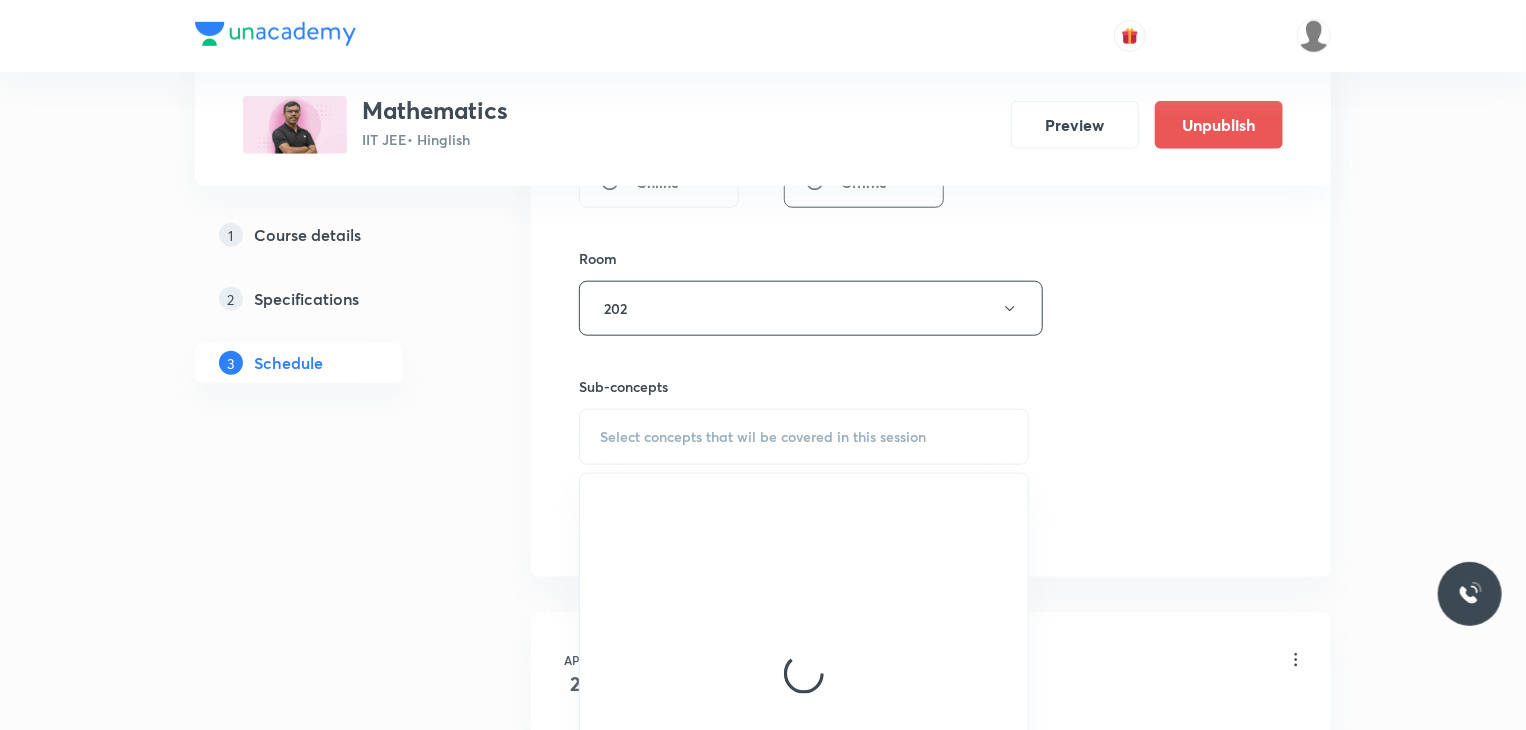 scroll, scrollTop: 955, scrollLeft: 0, axis: vertical 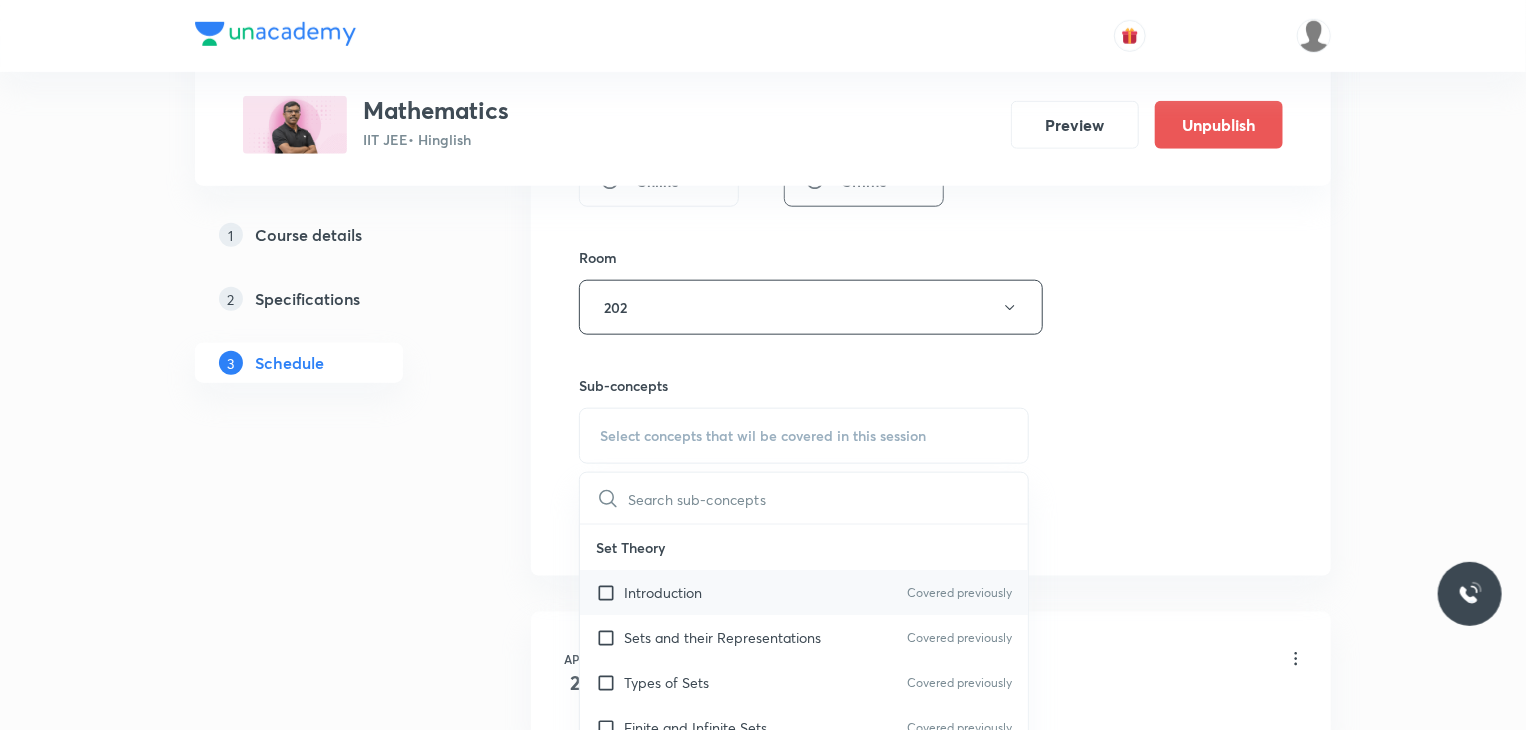 click on "Introduction Covered previously" at bounding box center (804, 592) 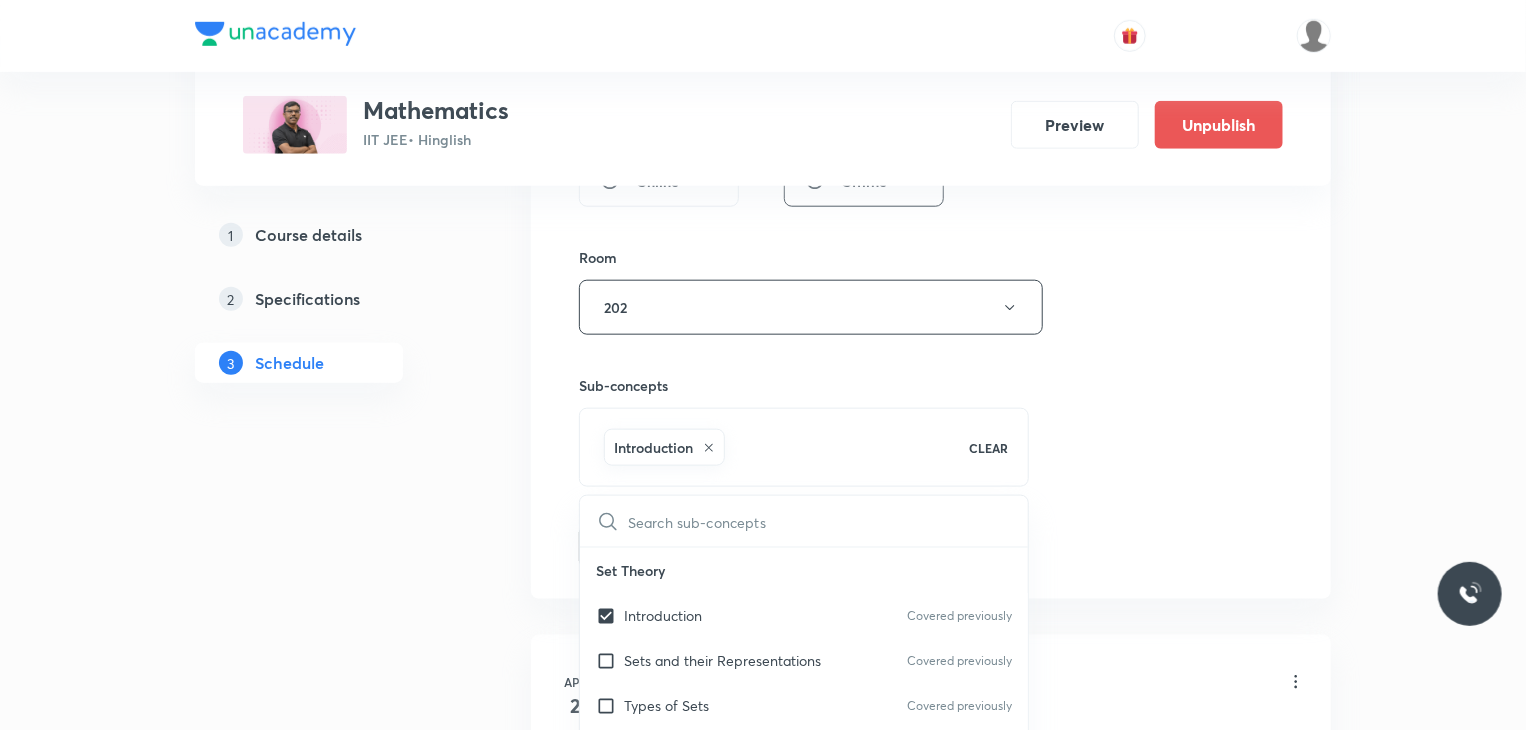 click on "Session  69 Live class Session title 24/99 Trigonometric Equation 4 ​ Schedule for Jul 11, 2025, 8:00 AM ​ Duration (in minutes) 80 ​ Educator Rajeev Verma   Session type Online Offline Room 202 Sub-concepts Introduction CLEAR ​ Set Theory Introduction Covered previously Sets and their Representations Covered previously Types of Sets Covered previously Finite and Infinite Sets Covered previously Equal Sets Covered previously Subsets Power Set Universal Set Venn Diagrams Operations on Sets Complement of a Set Practical  Problems on Union and Intersection of Two Sets Relation Types of relations Equivalence relations Inequalities and Modulus Function Constant and Variables Function Intervals Inequalities Generalized Method of Intervals for Solving Inequalities Modulus Function Fundamental of Mathematics Fundamentals of Mathematics Indices Indices Twin Prime Numbers Twin Prime Numbers Co-Prime Numbers/ Relatively Prime Numbers Co-Prime Numbers/ Relatively Prime Numbers Composite Numbers Composite Numbers" at bounding box center (931, 22) 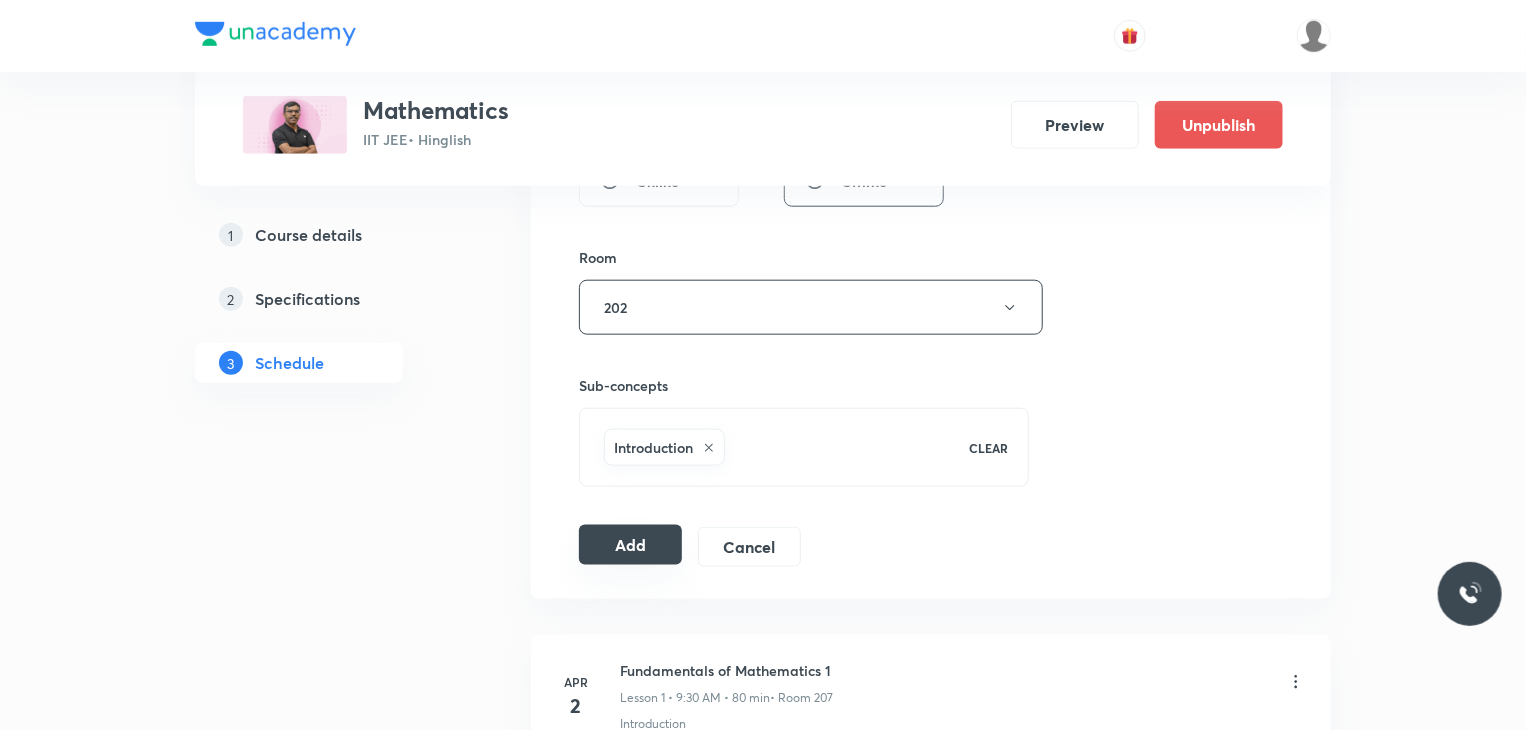 click on "Add" at bounding box center (630, 545) 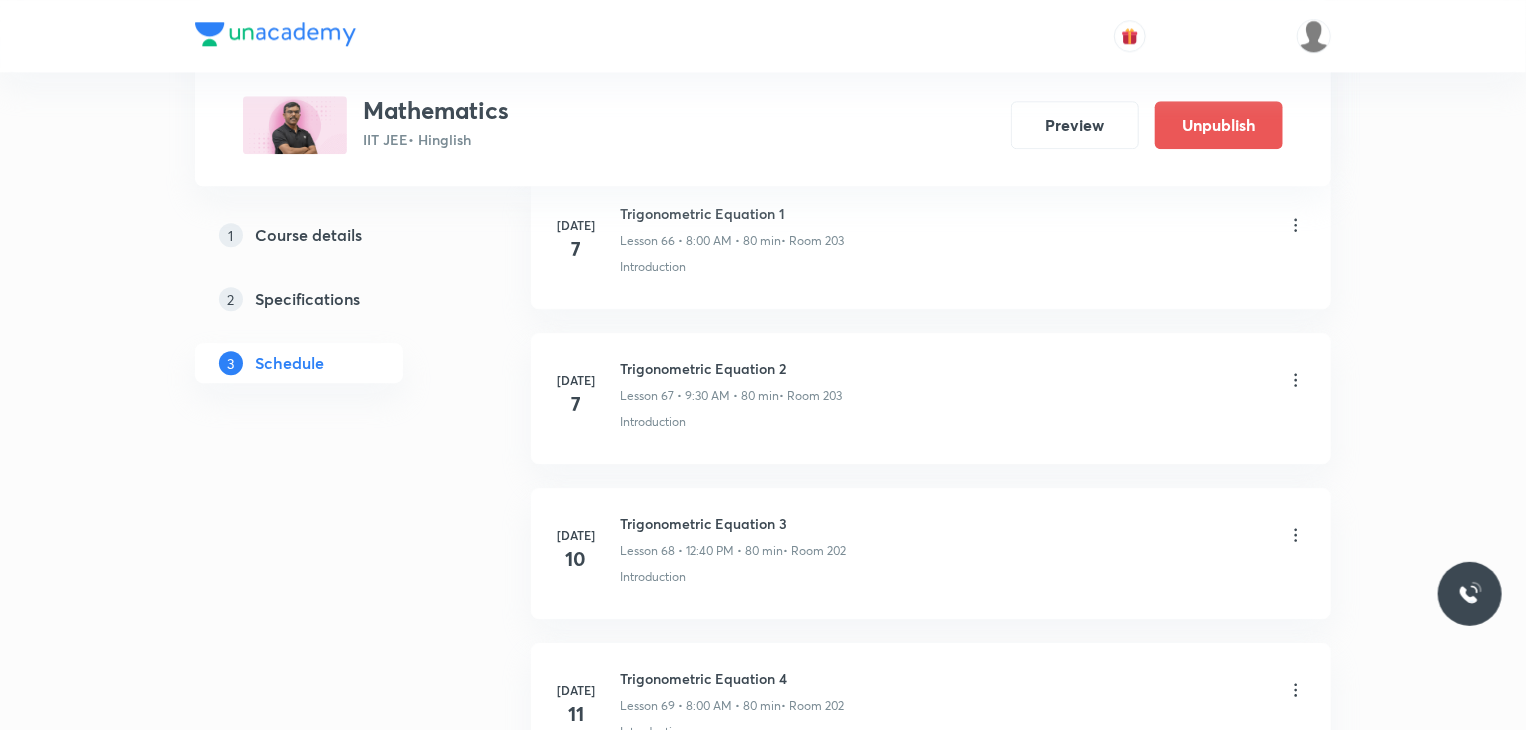 scroll, scrollTop: 10621, scrollLeft: 0, axis: vertical 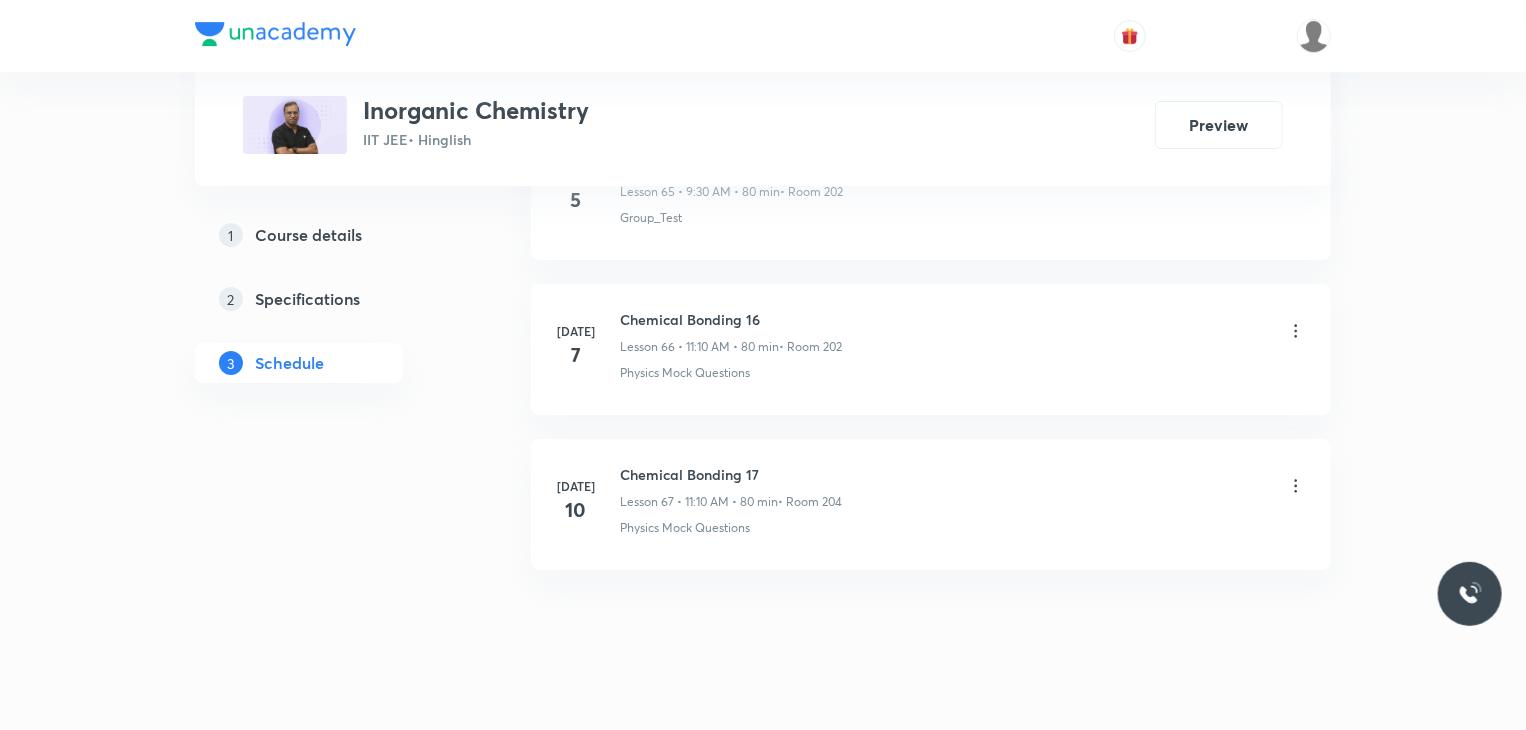 click on "[DATE] Chemical Bonding 17 Lesson 67 • 11:10 AM • 80 min  • Room 204 Physics Mock Questions" at bounding box center (931, 504) 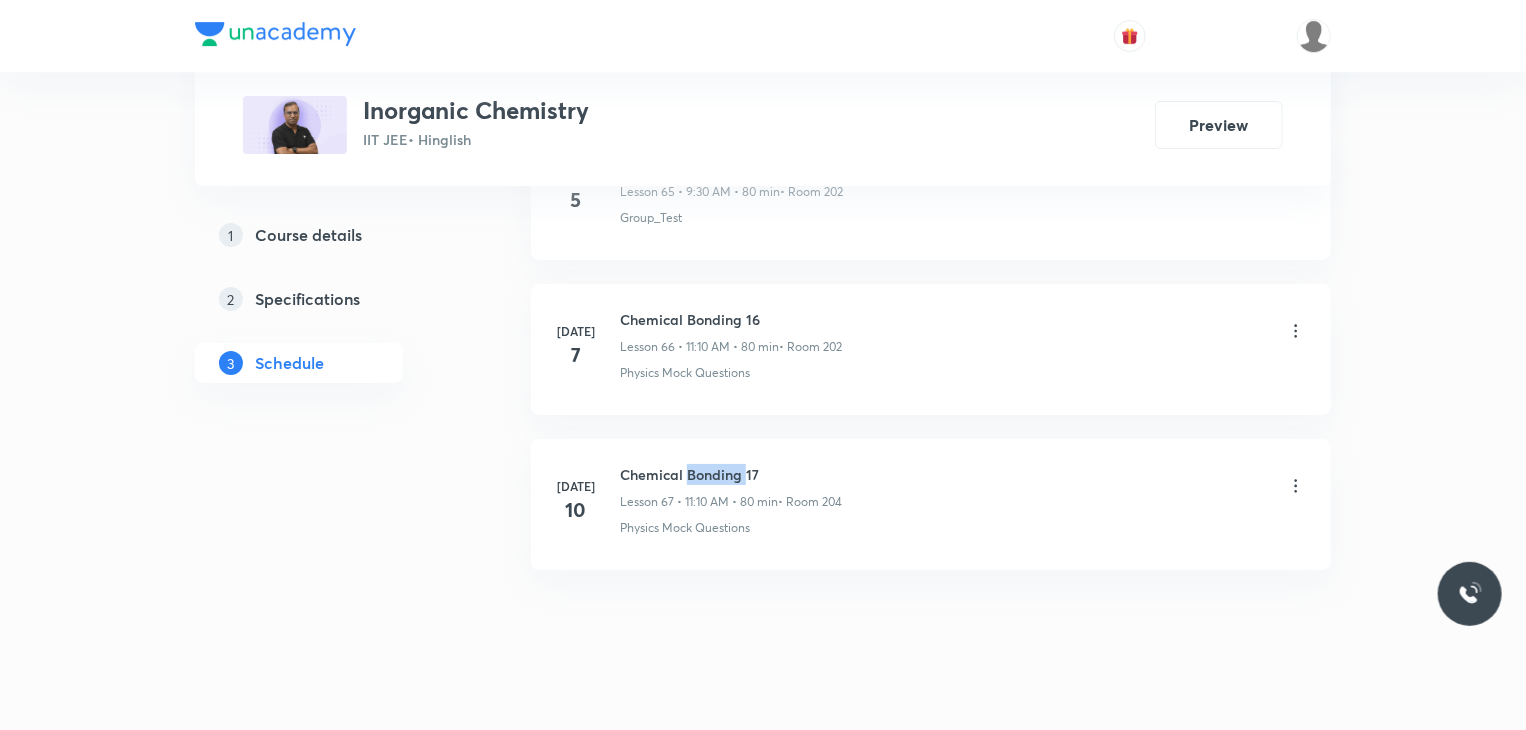 click on "Jul 10 Chemical Bonding 17 Lesson 67 • 11:10 AM • 80 min  • Room 204 Physics Mock Questions" at bounding box center (931, 504) 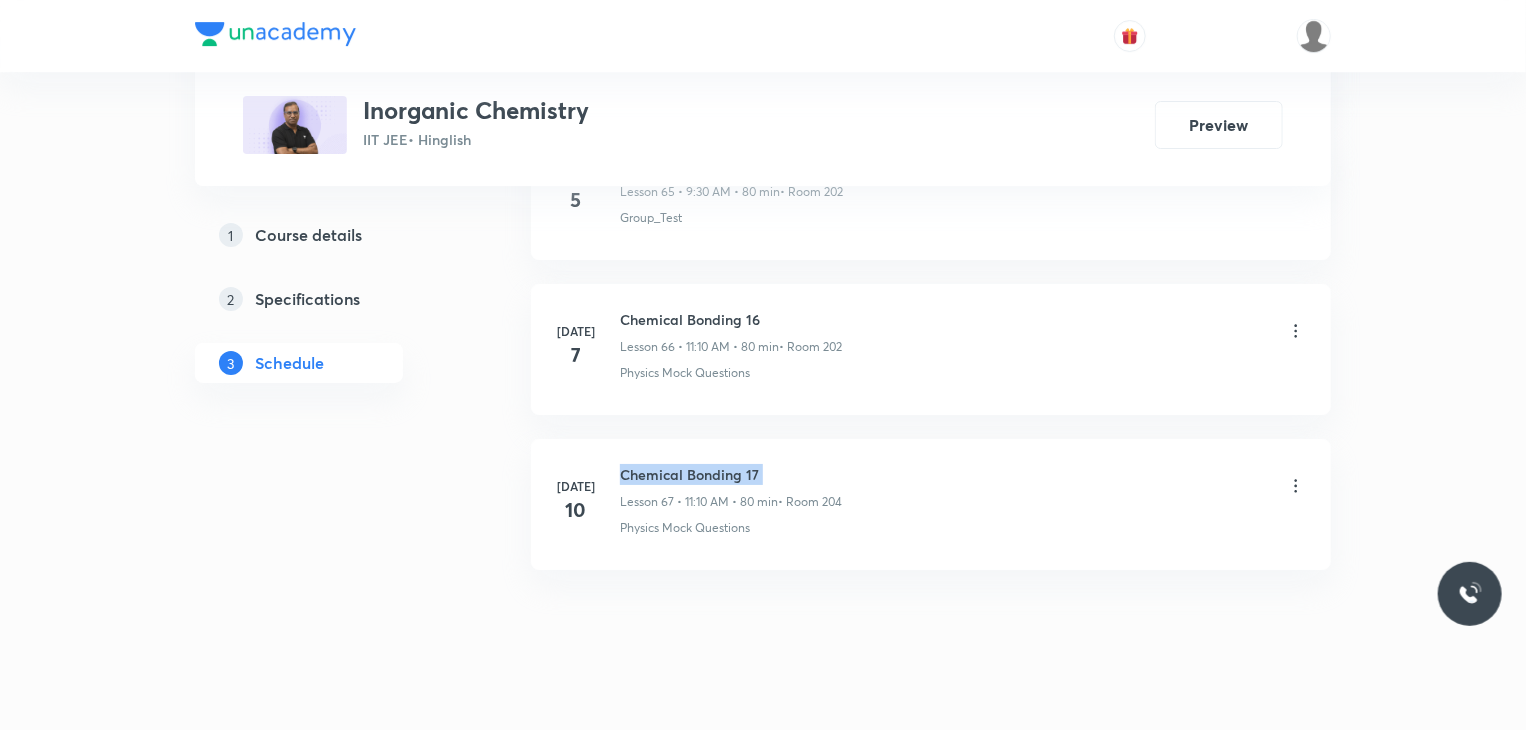 copy on "Chemical Bonding 17" 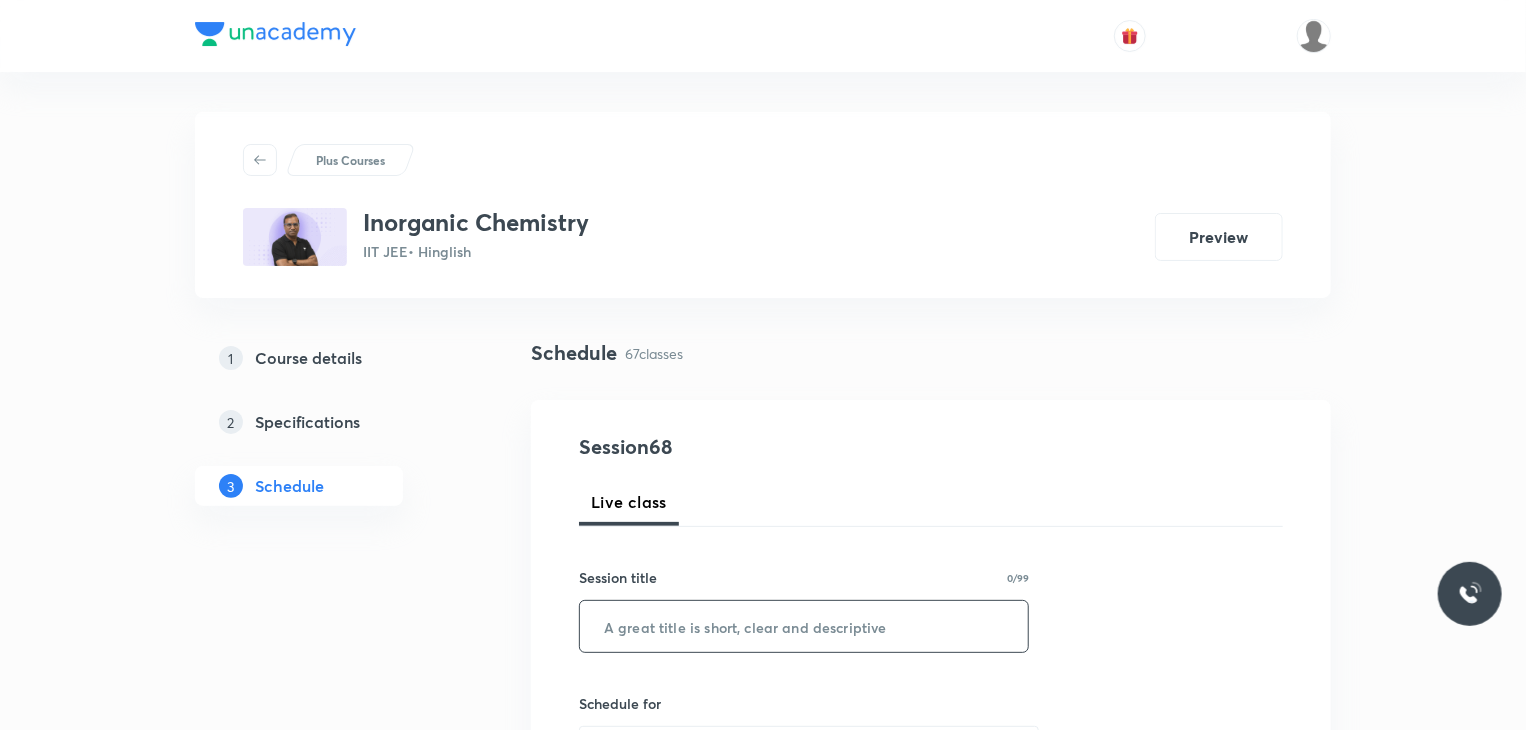 click at bounding box center (804, 626) 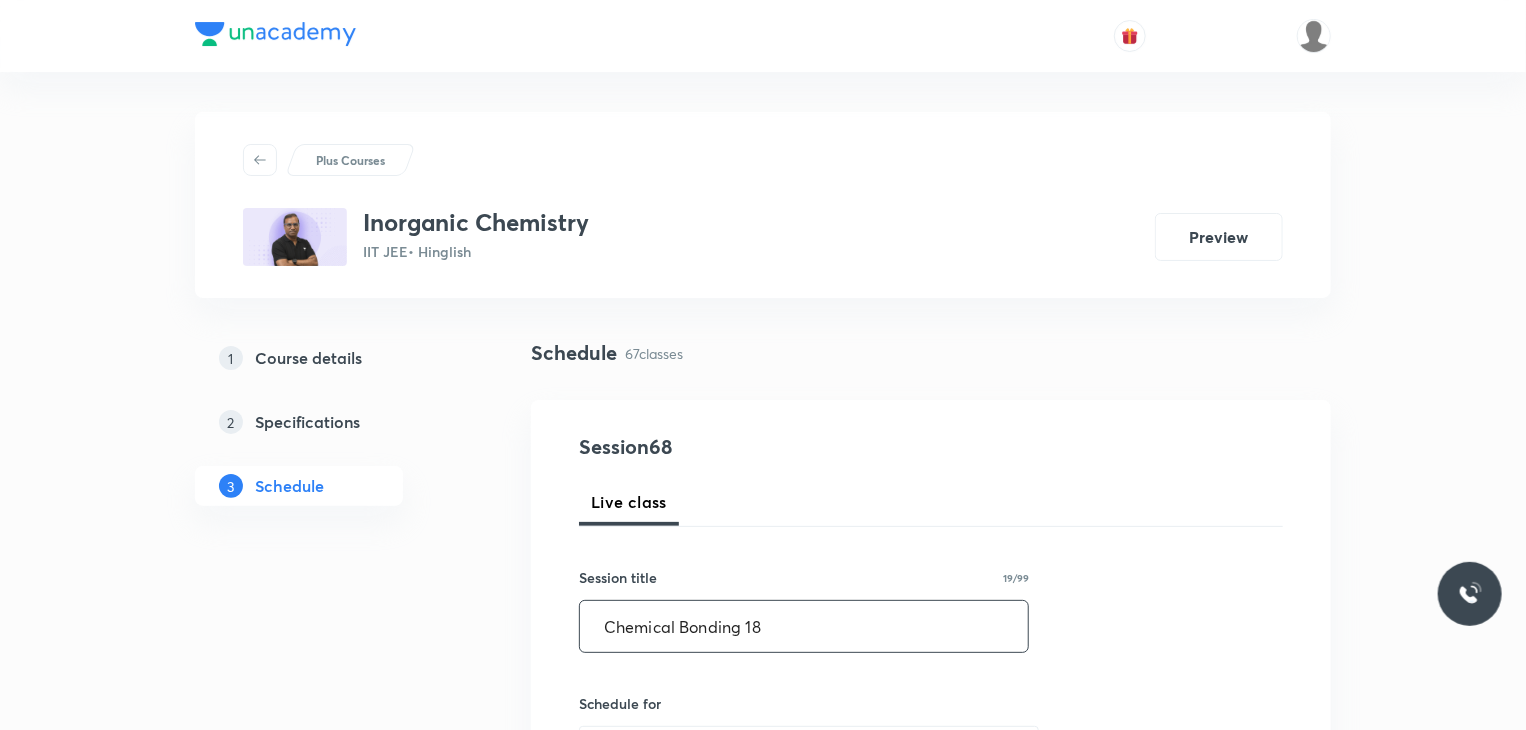 type on "Chemical Bonding 18" 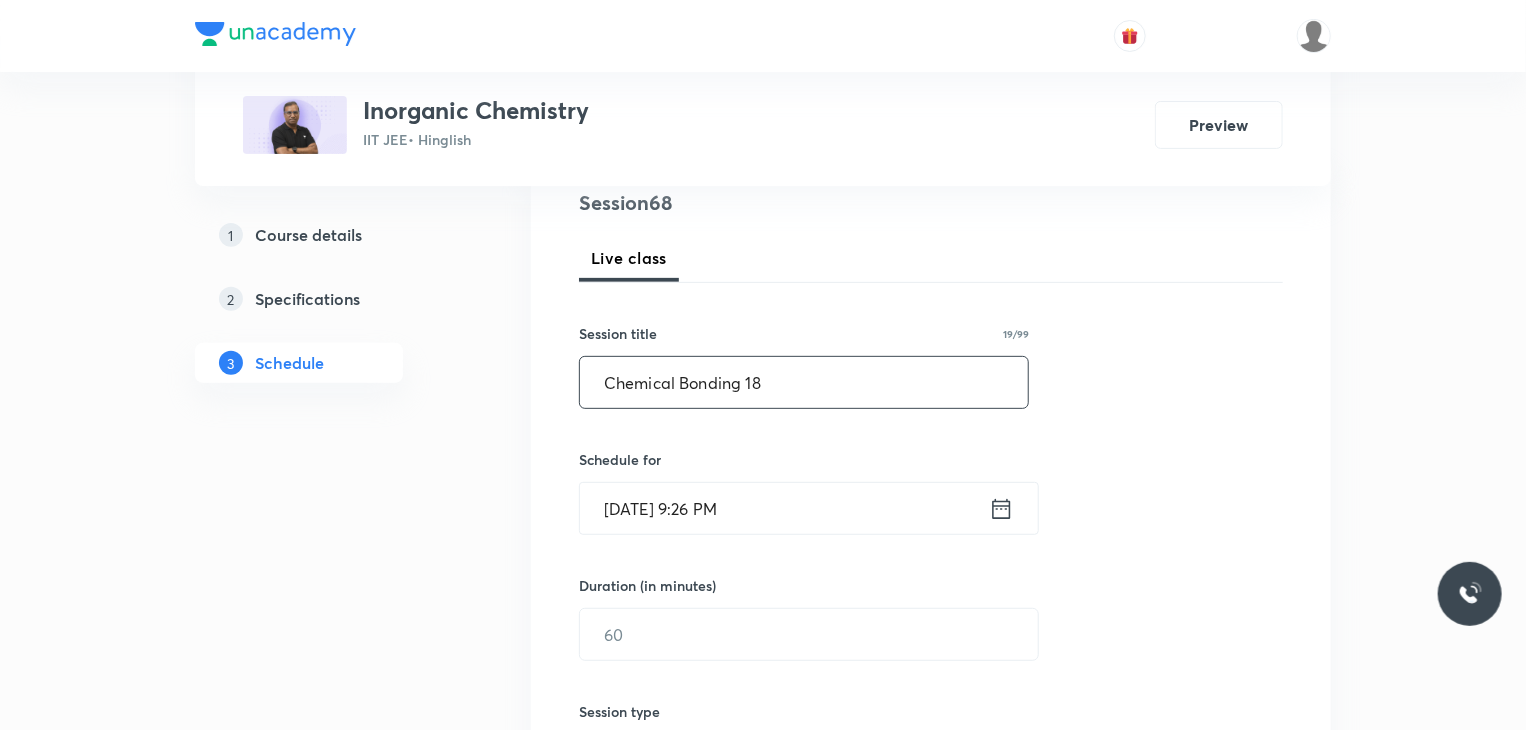 click on "Jul 10, 2025, 9:26 PM" at bounding box center [784, 508] 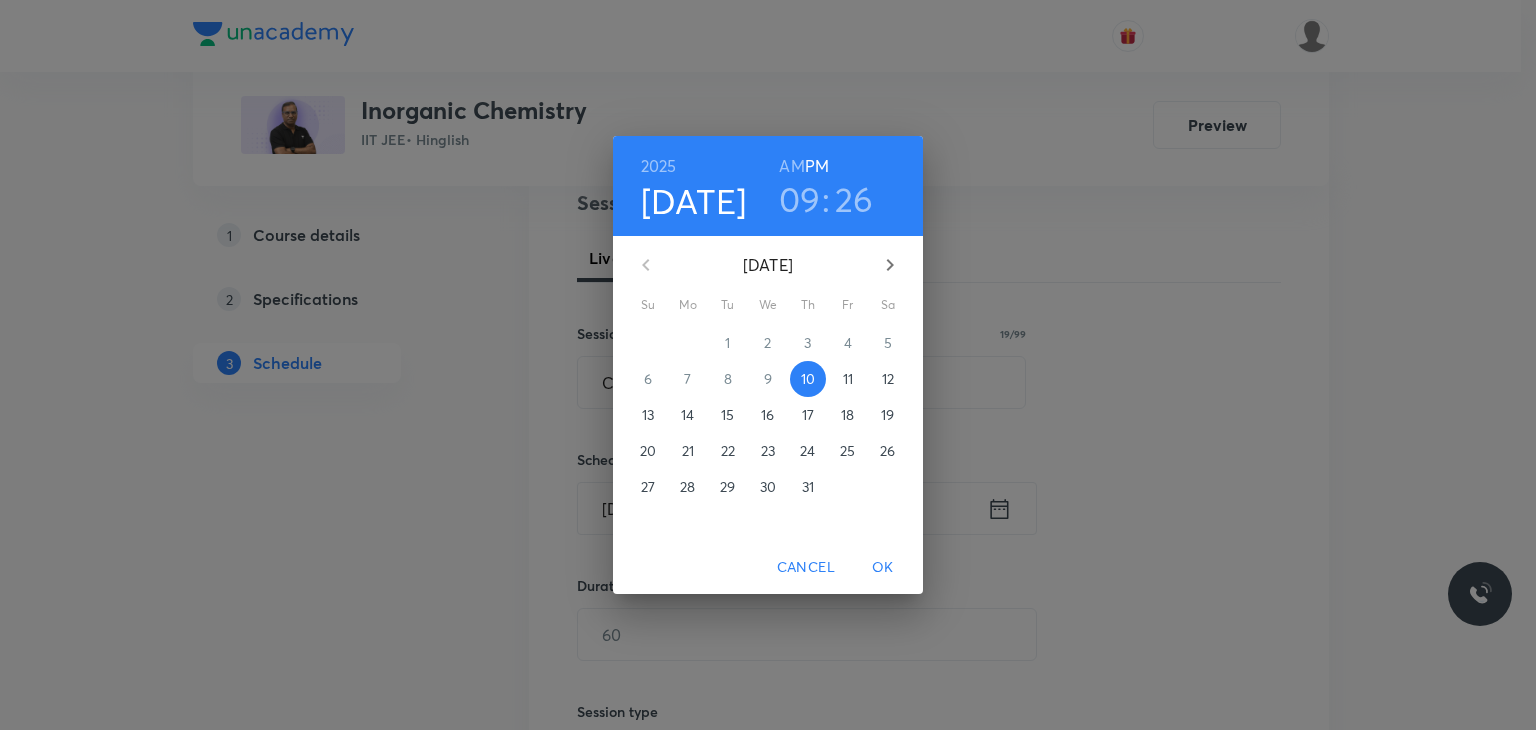 click on "11" at bounding box center (848, 379) 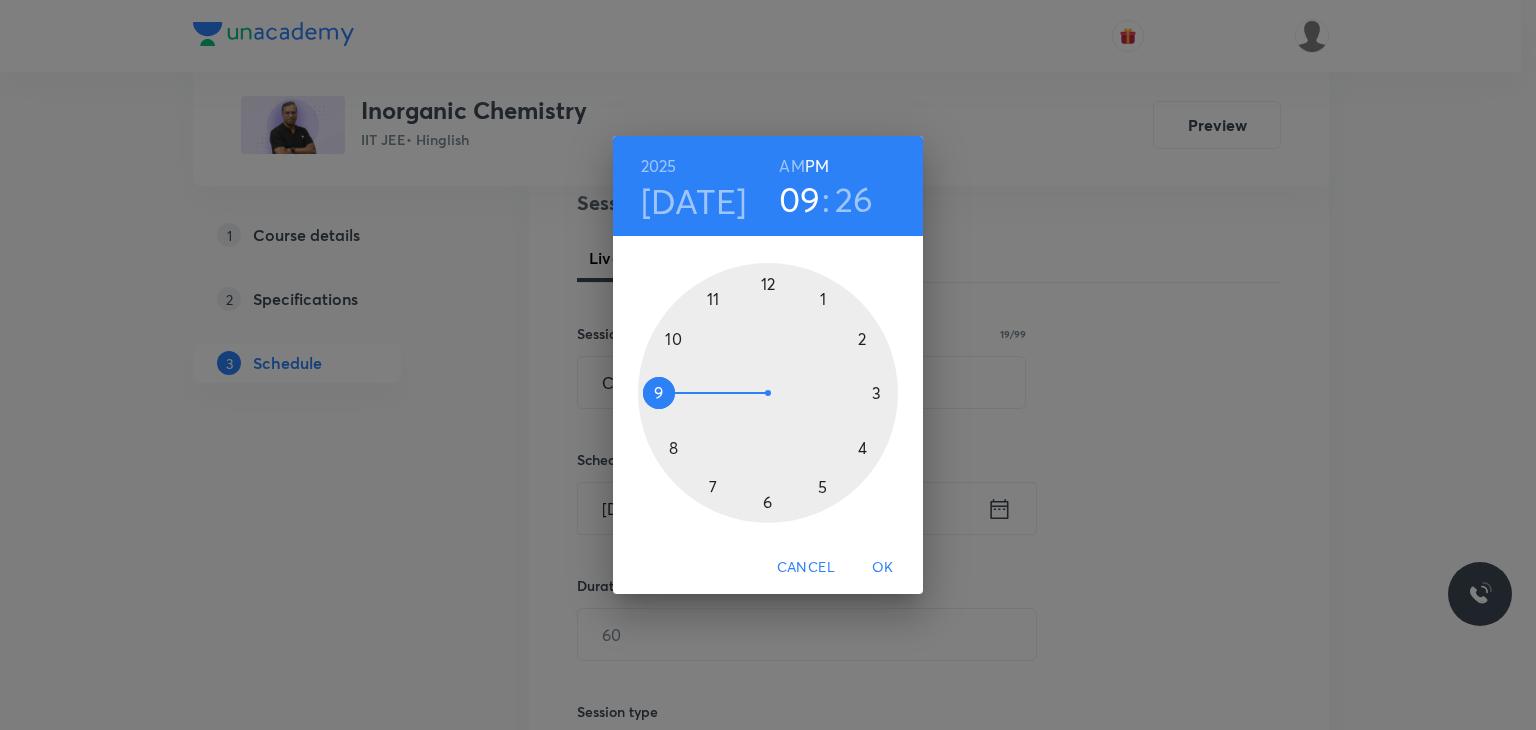 click on "AM" at bounding box center (791, 166) 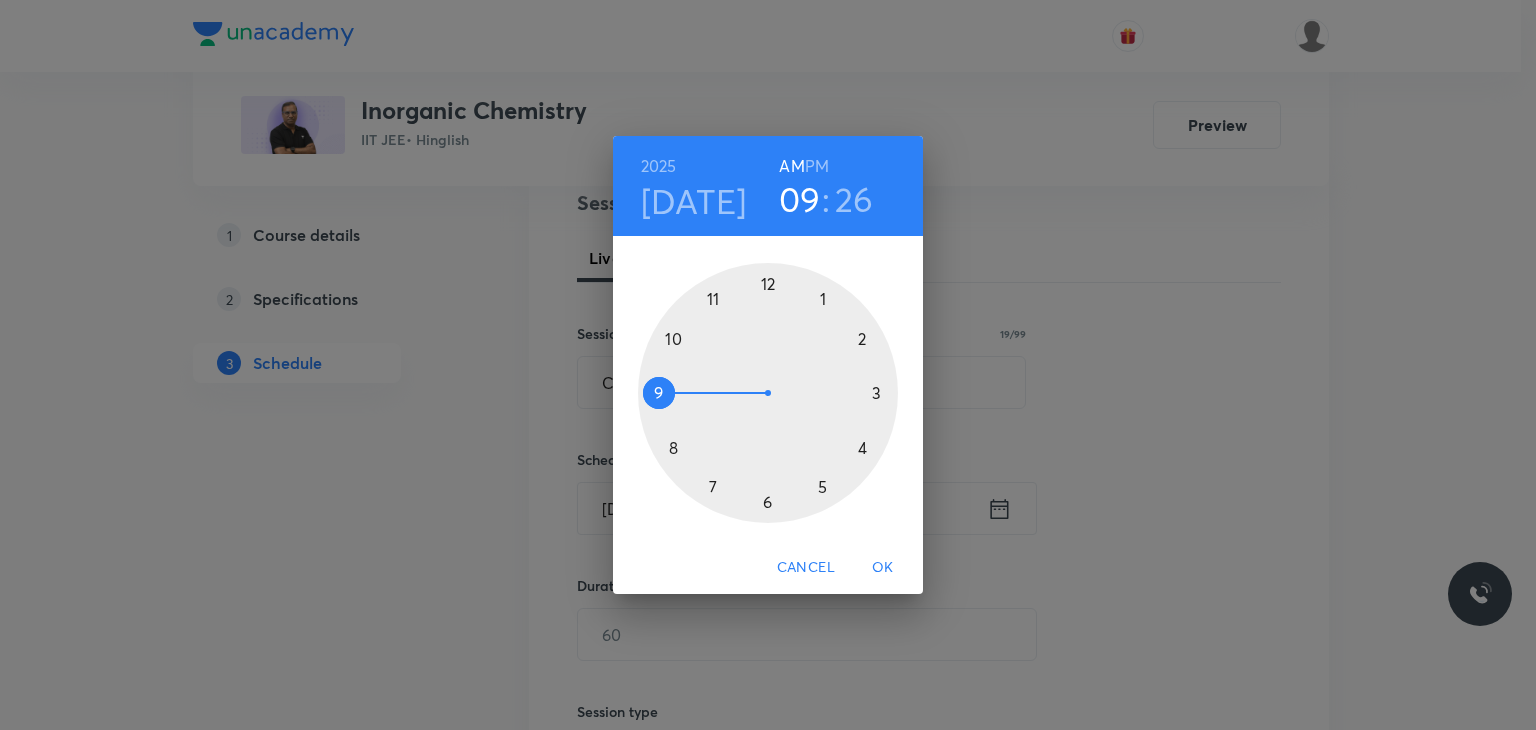 drag, startPoint x: 682, startPoint y: 437, endPoint x: 668, endPoint y: 393, distance: 46.173584 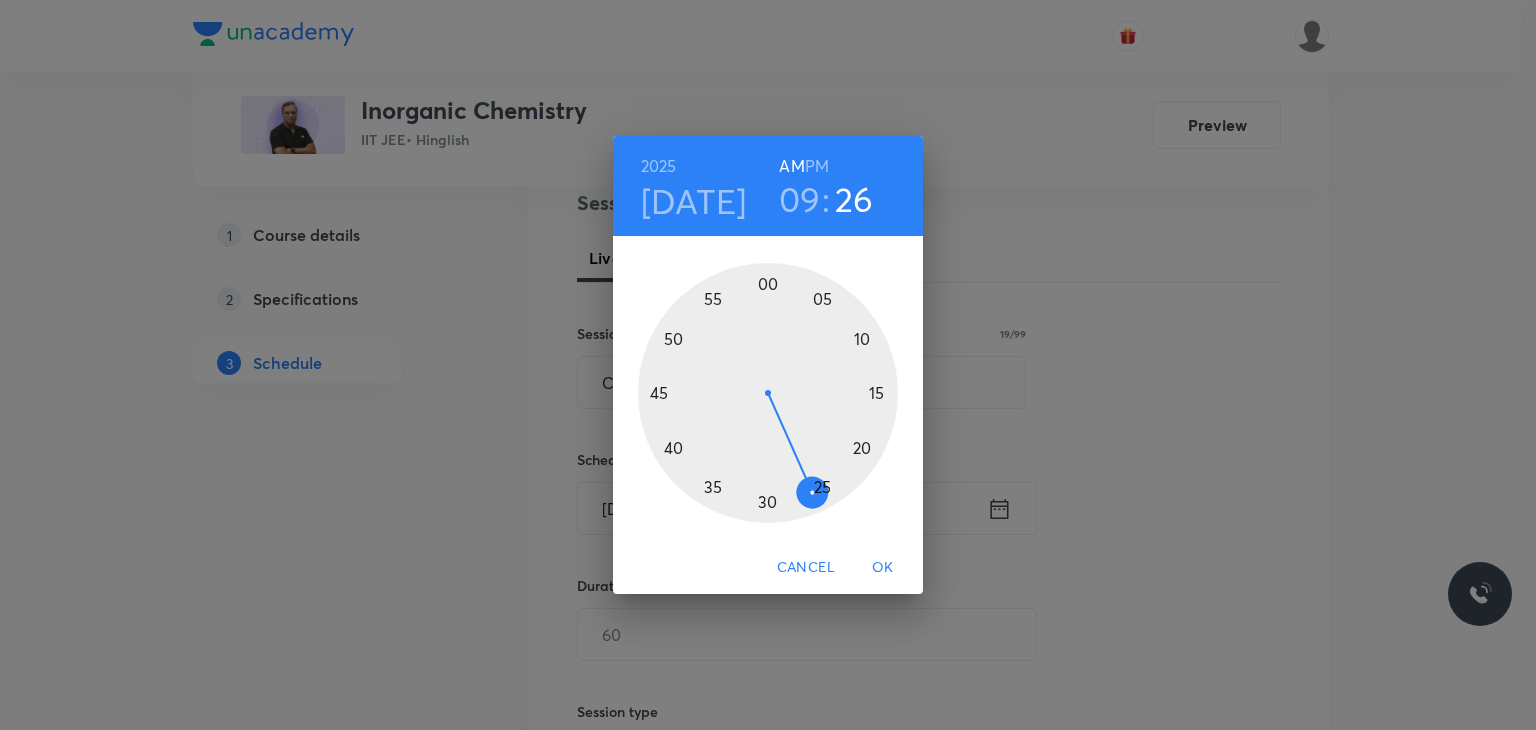 click at bounding box center [768, 393] 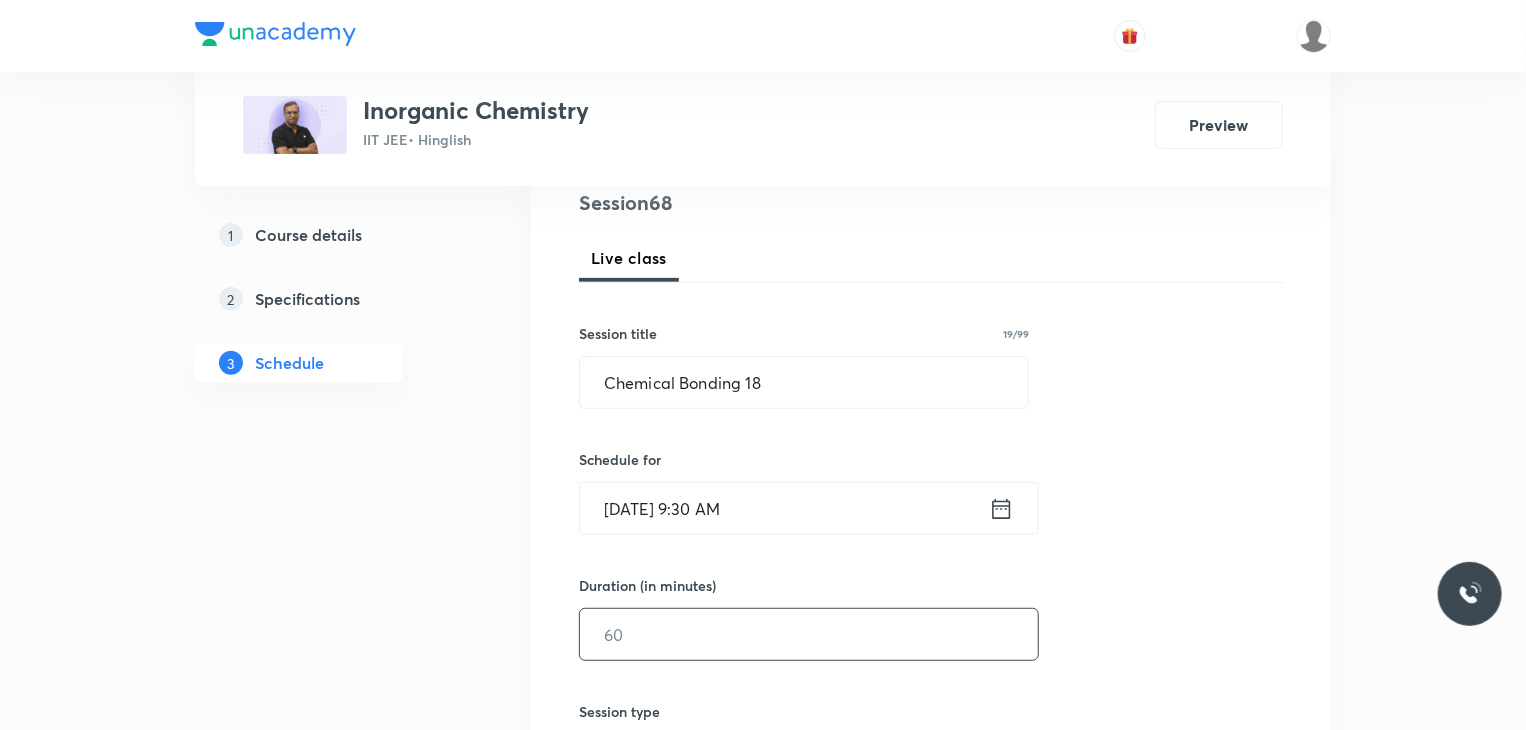 click at bounding box center [809, 634] 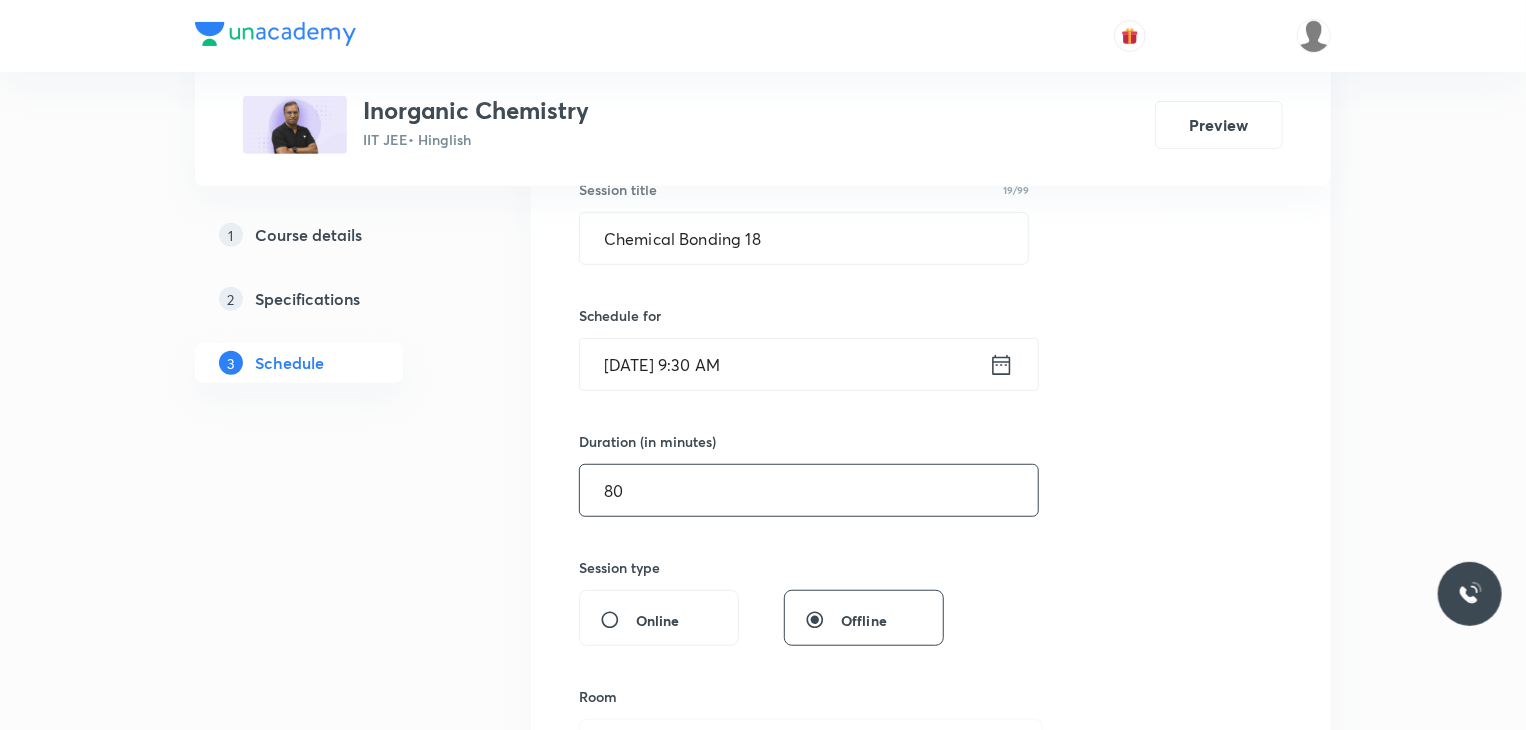 scroll, scrollTop: 432, scrollLeft: 0, axis: vertical 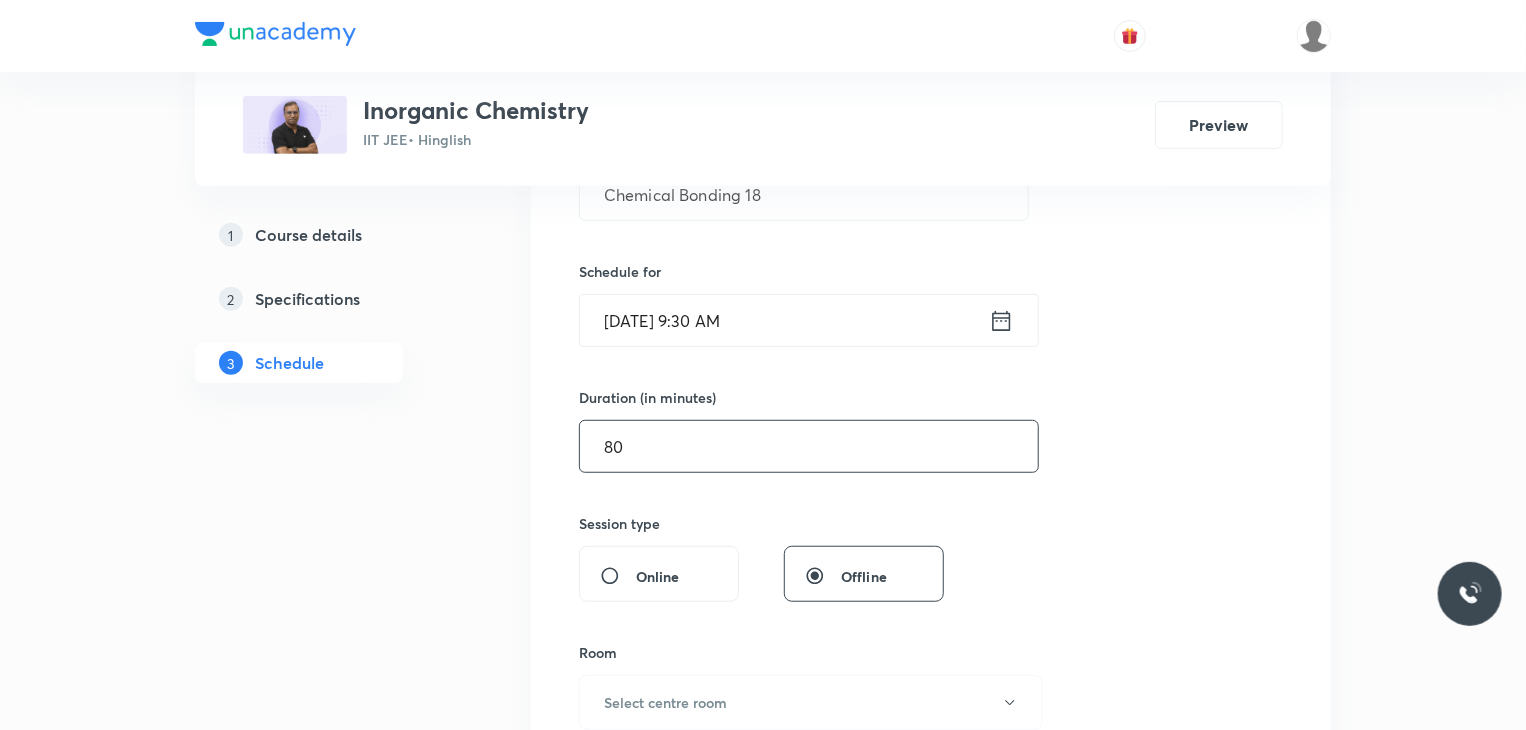 type on "80" 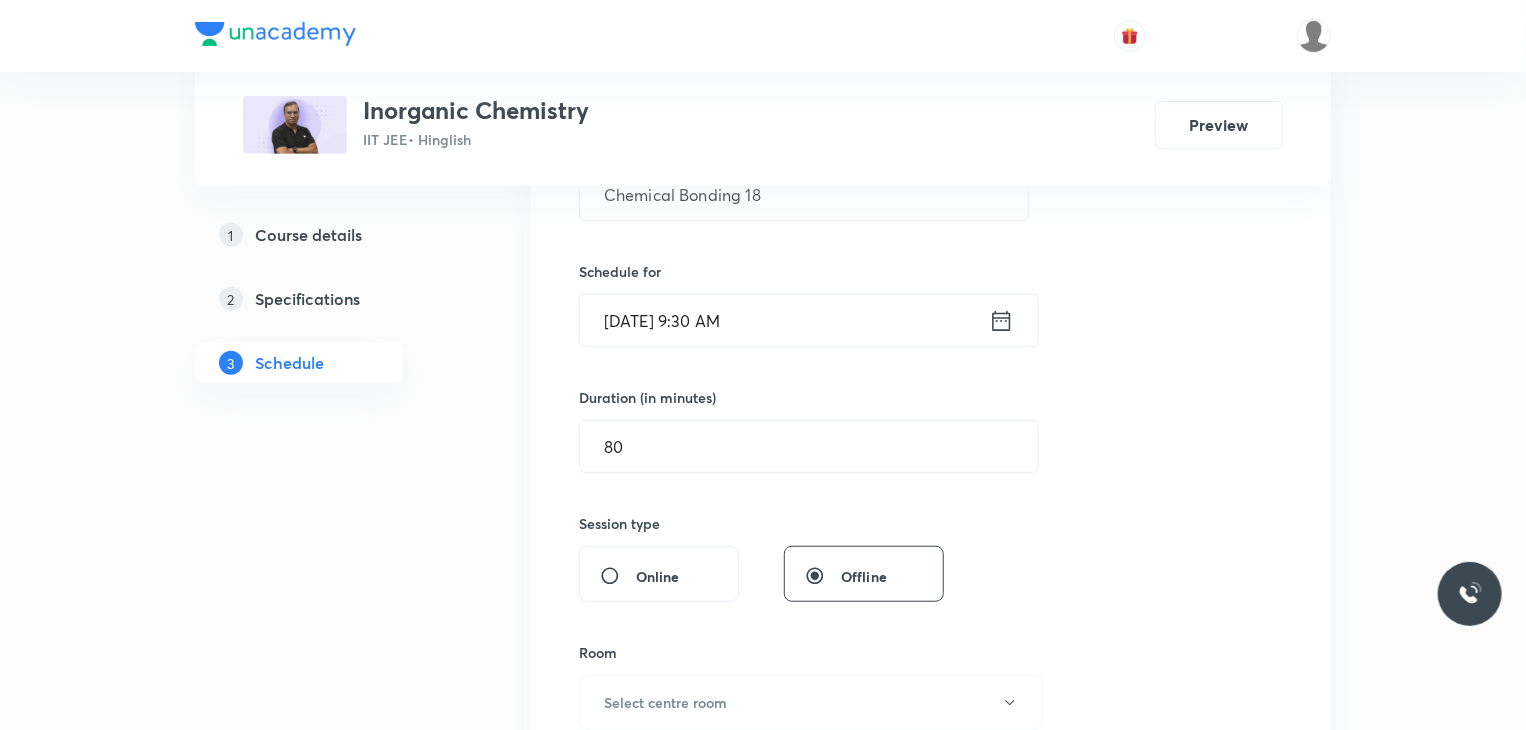 click on "Room Select centre room" at bounding box center (804, 686) 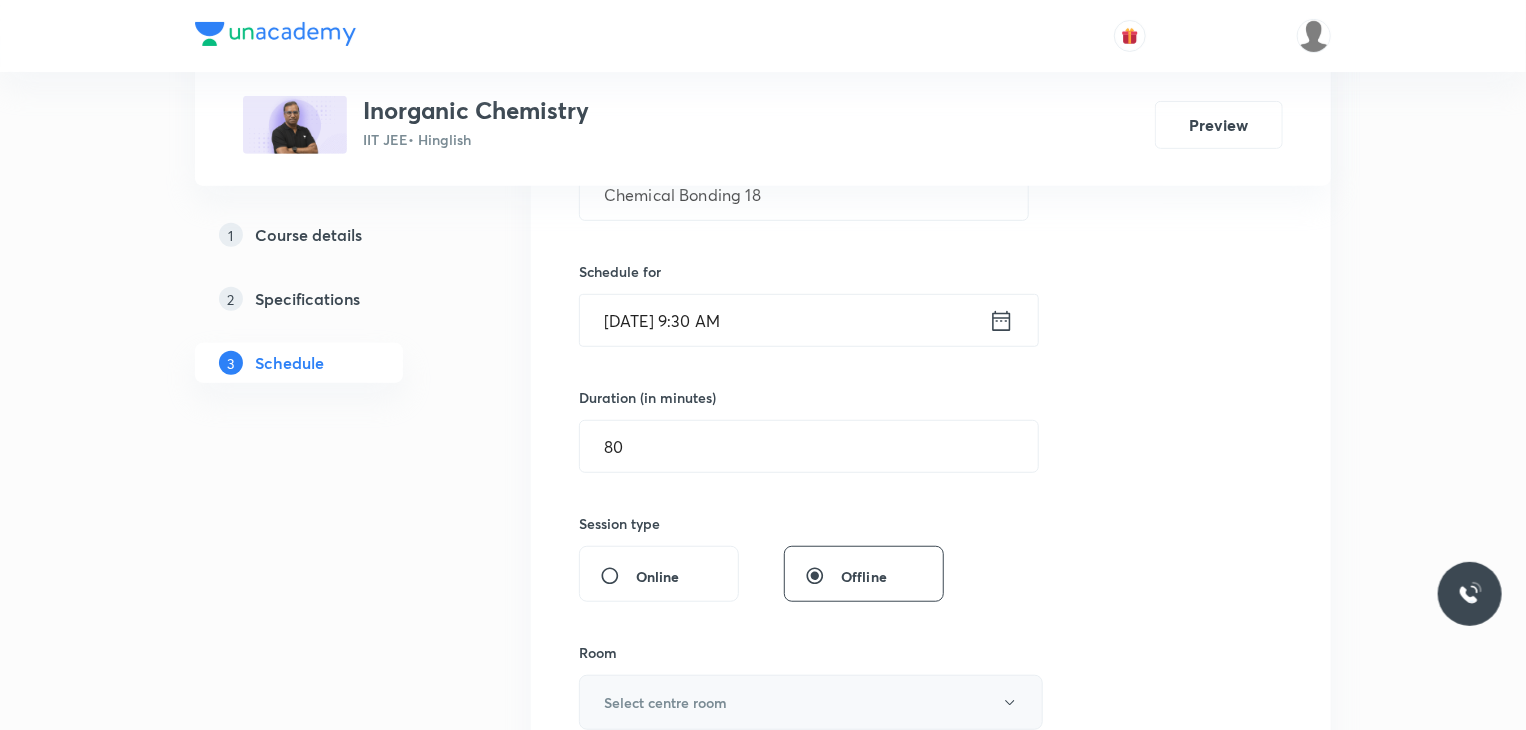 click on "Select centre room" at bounding box center (811, 702) 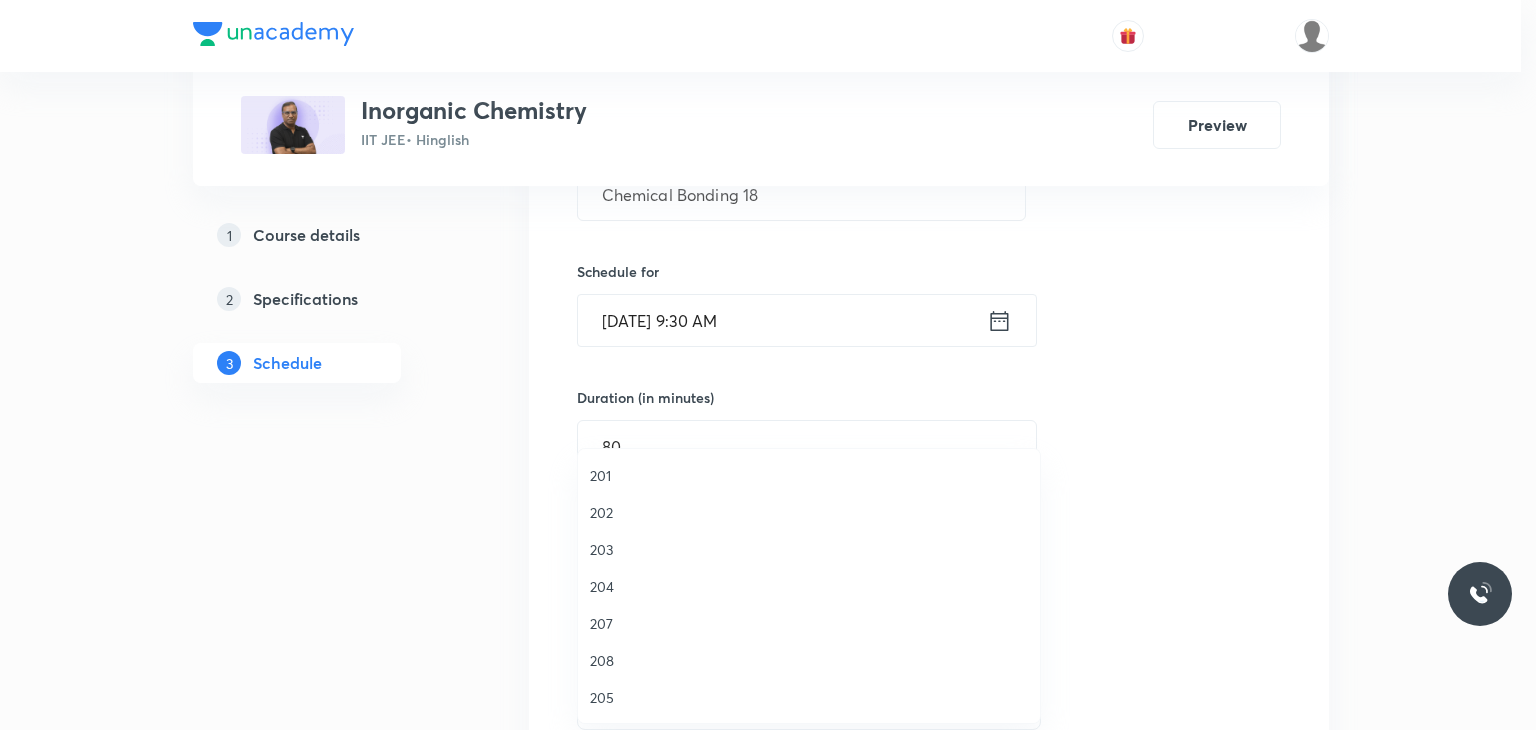 click on "202" at bounding box center [809, 512] 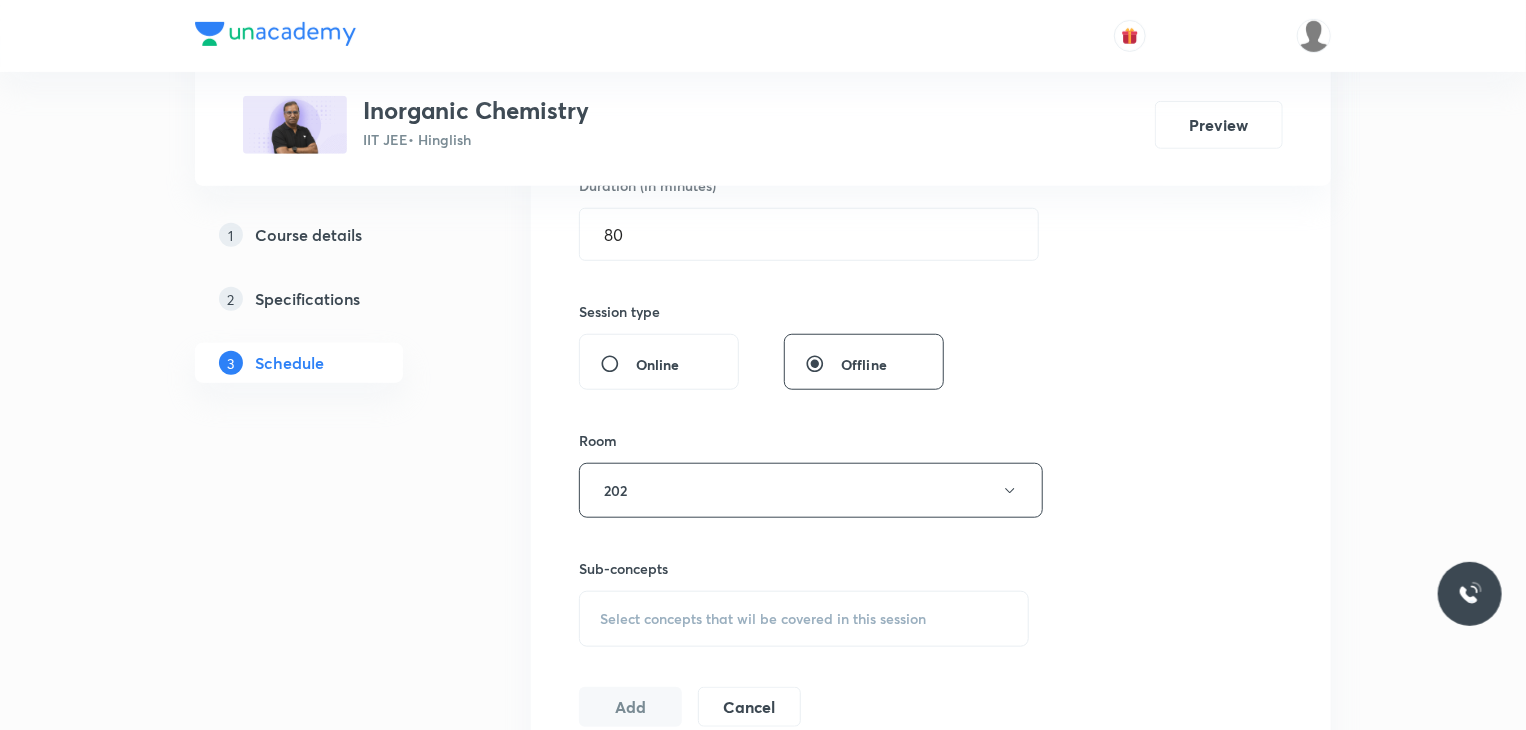 click on "Select concepts that wil be covered in this session" at bounding box center [804, 619] 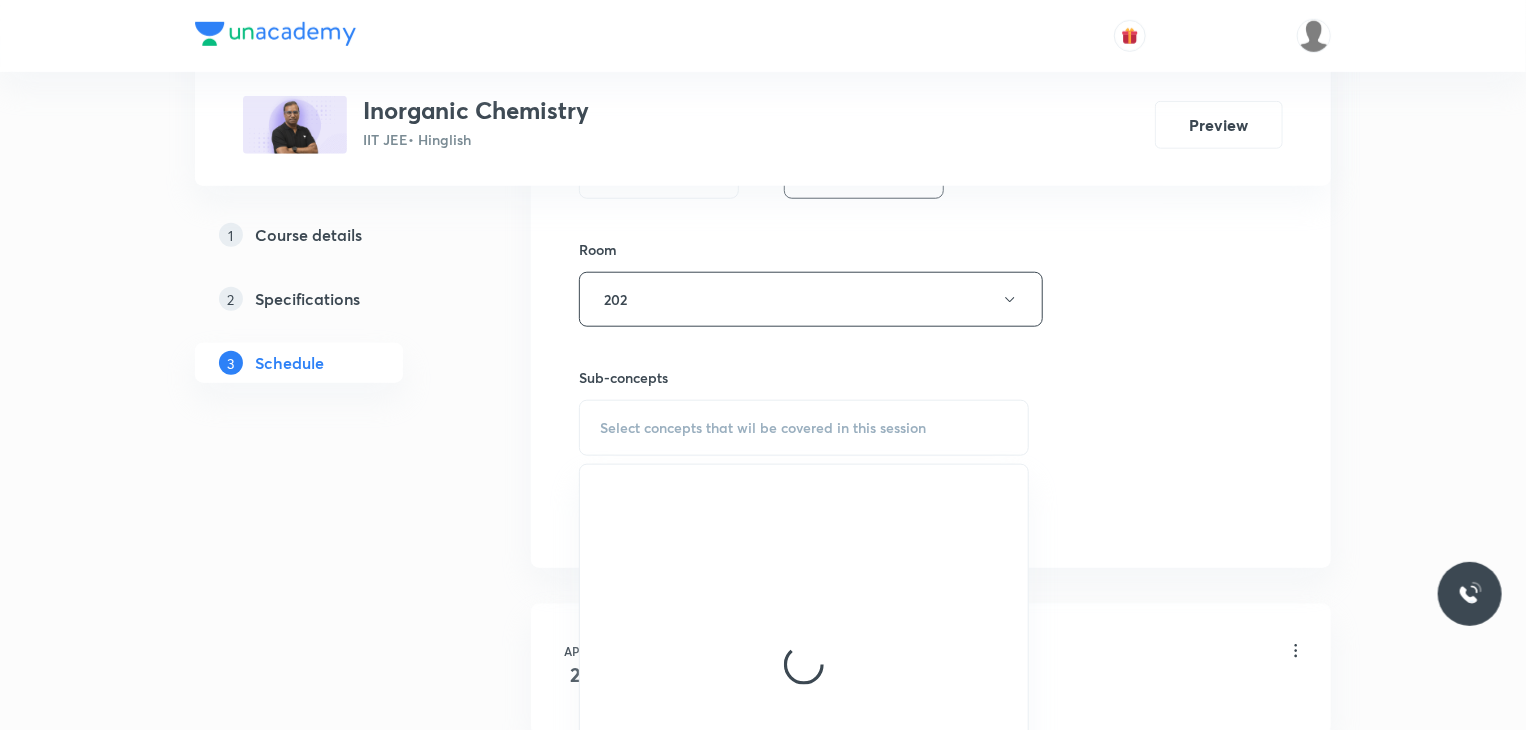 scroll, scrollTop: 840, scrollLeft: 0, axis: vertical 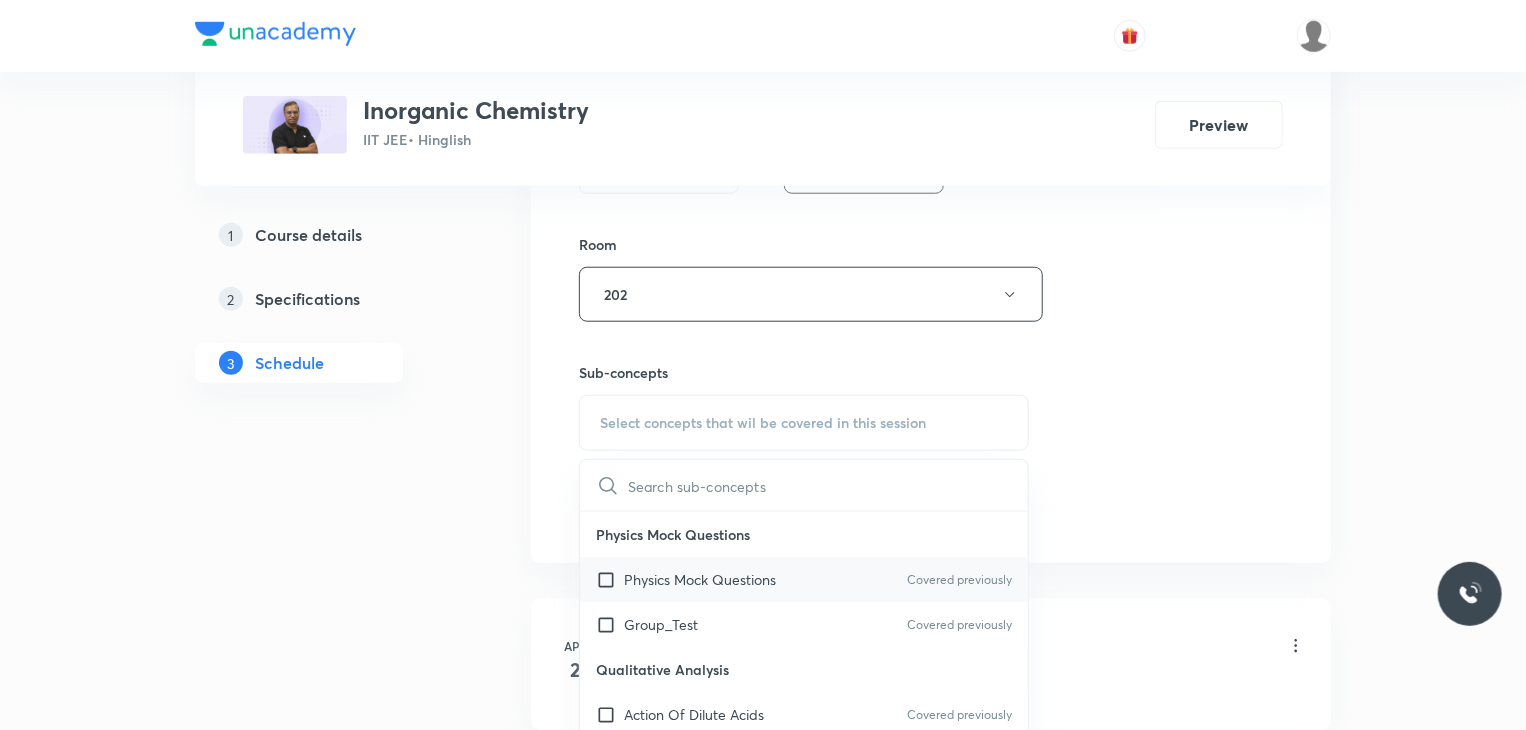 click on "Physics Mock Questions Covered previously" at bounding box center (804, 579) 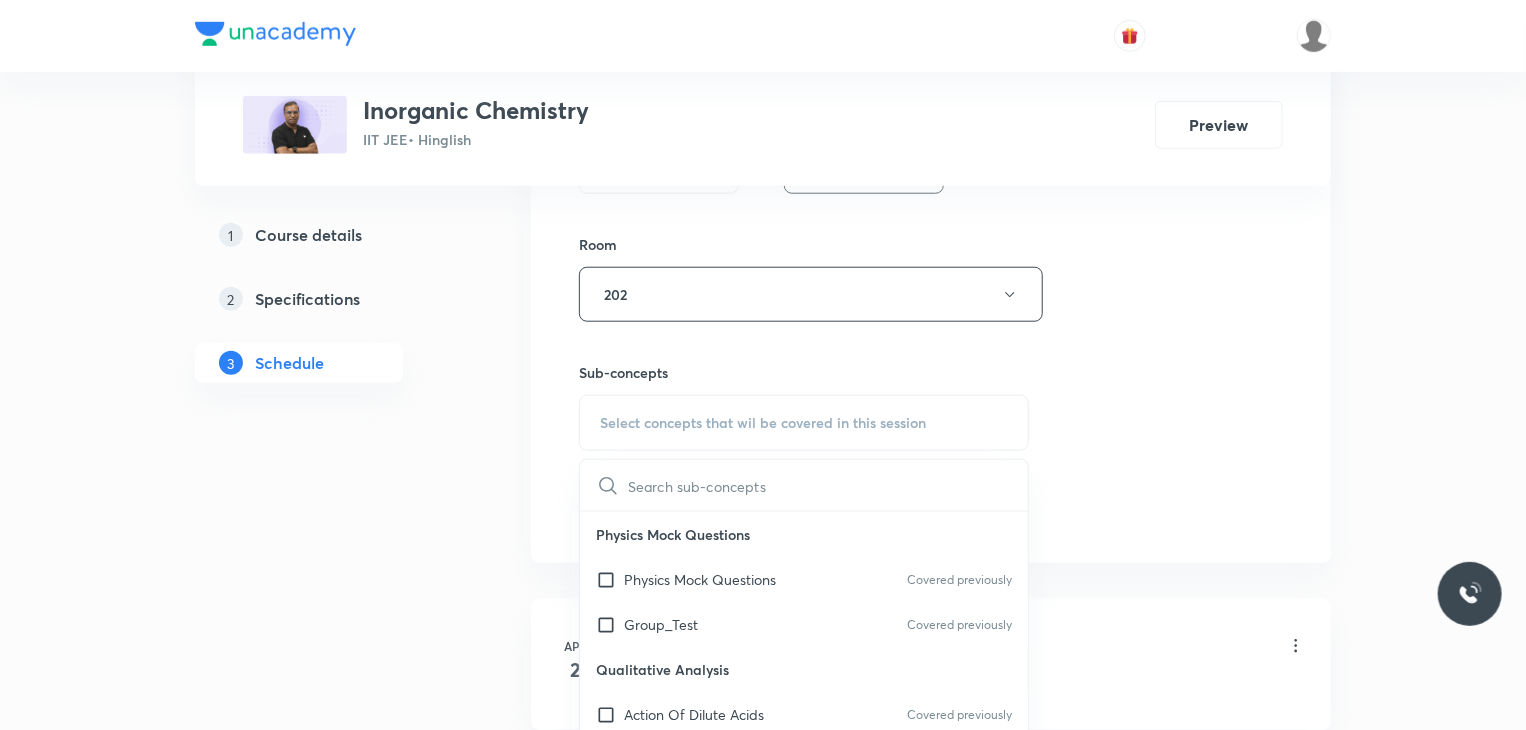 checkbox on "true" 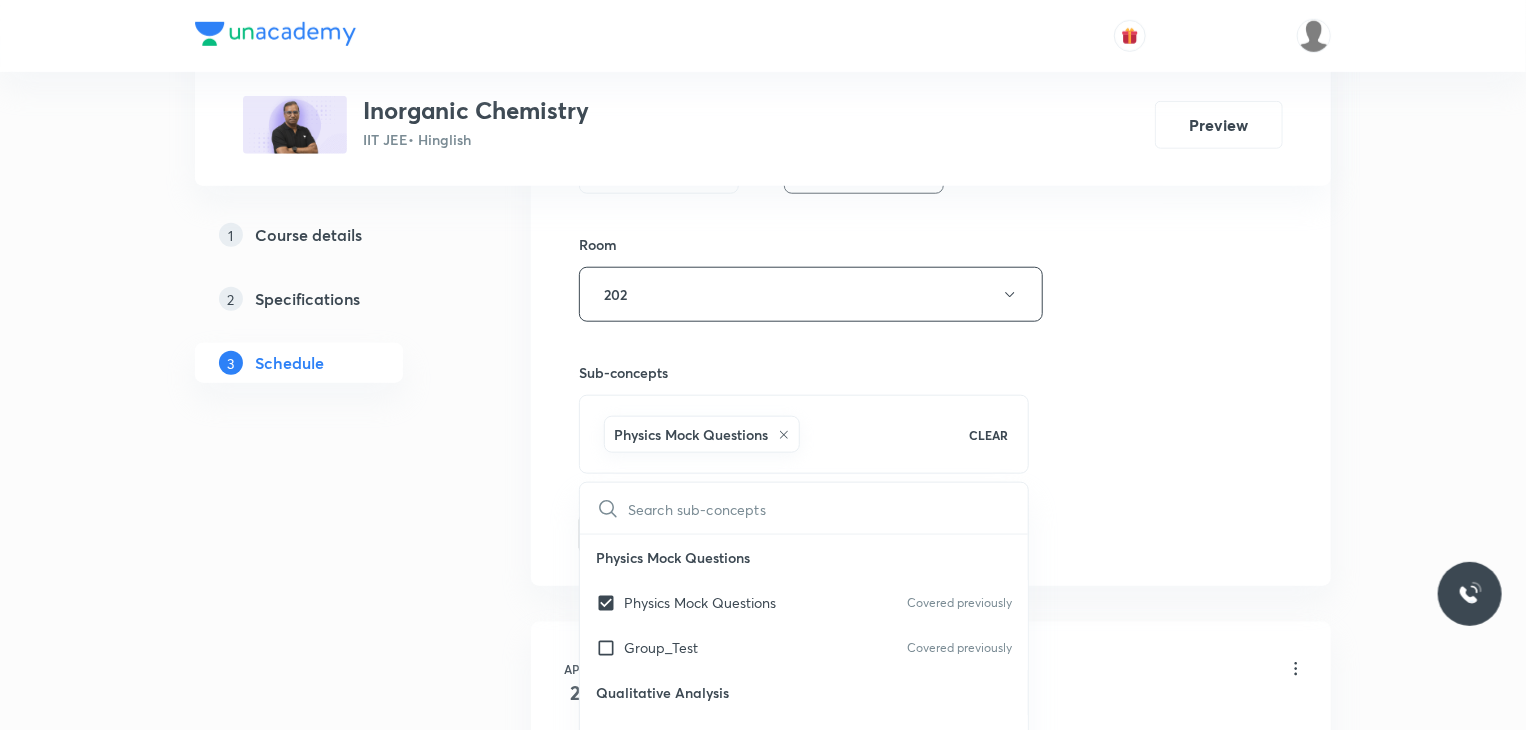 click on "Plus Courses Inorganic Chemistry IIT JEE  • Hinglish Preview 1 Course details 2 Specifications 3 Schedule Schedule 67  classes Session  68 Live class Session title 19/99 Chemical Bonding 18 ​ Schedule for Jul 11, 2025, 9:30 AM ​ Duration (in minutes) 80 ​   Session type Online Offline Room 202 Sub-concepts Physics Mock Questions CLEAR ​ Physics Mock Questions Physics Mock Questions Covered previously Group_Test Covered previously Qualitative Analysis Action Of Dilute Acids Covered previously Tests For CO₃²⁻/HCO₃⁻ And SO₃²⁻/HSO₃⁻ Radicals Covered previously Tests For Sulphide (S²⁻) Radical Tests For Thiosulphate (S₂O₃²⁻) Radical Tests For Nitrite (NO₂⁻) Radical Tests For Acetate , Formate And Oxalate Radicals Tests For Halide(Cl⁻ , Br⁻ , I⁻) Radicals Test For Nitrate (NO₃⁻) Radical Test For Sulphate(SO₄²⁻) Radical Test For Borate(BO₃³⁻) Radical Test For Phosphate(PO₄³⁻) Radical Dry Tests For Basic Radicals Wet Tests For Basic Radicals Hydrogen" at bounding box center (763, 5165) 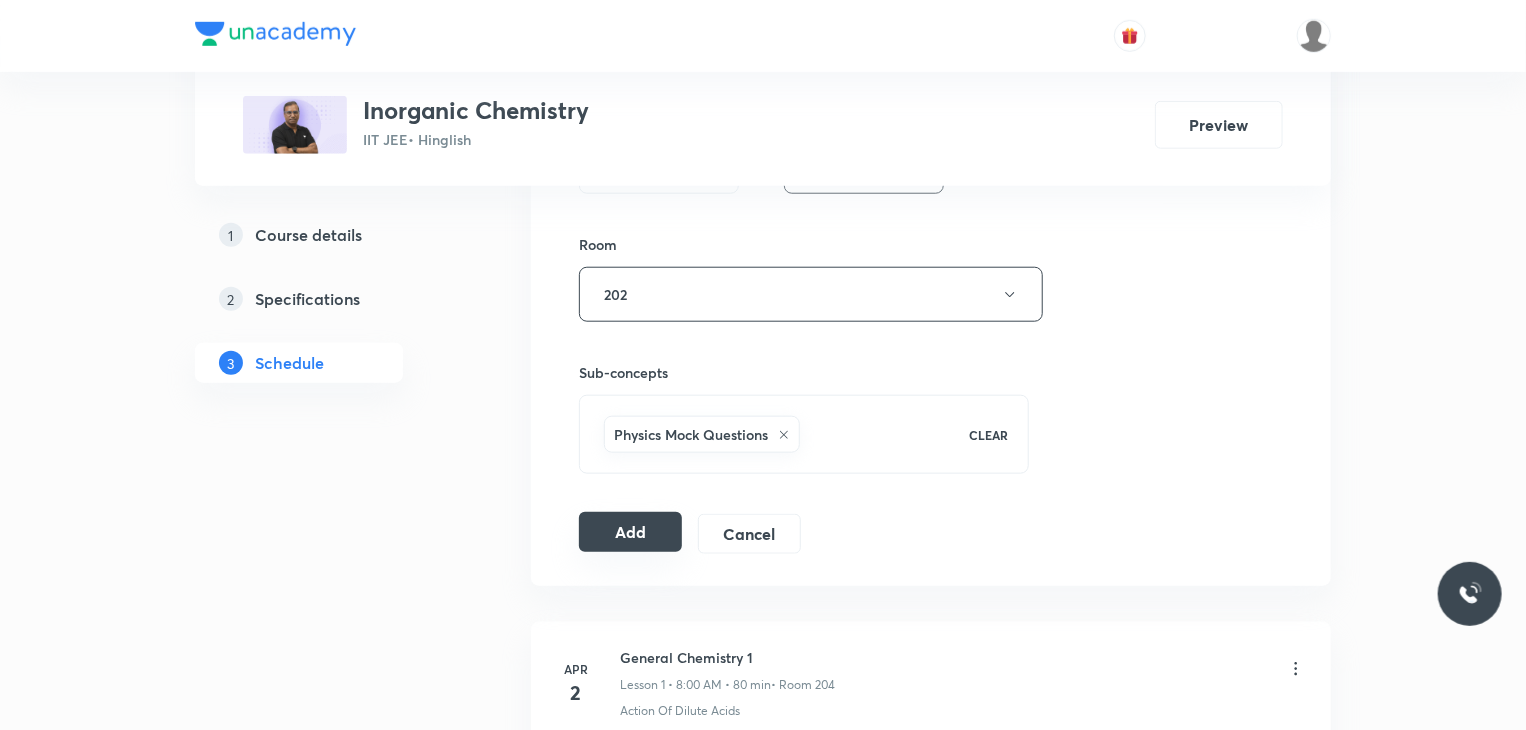 click on "Add" at bounding box center (630, 532) 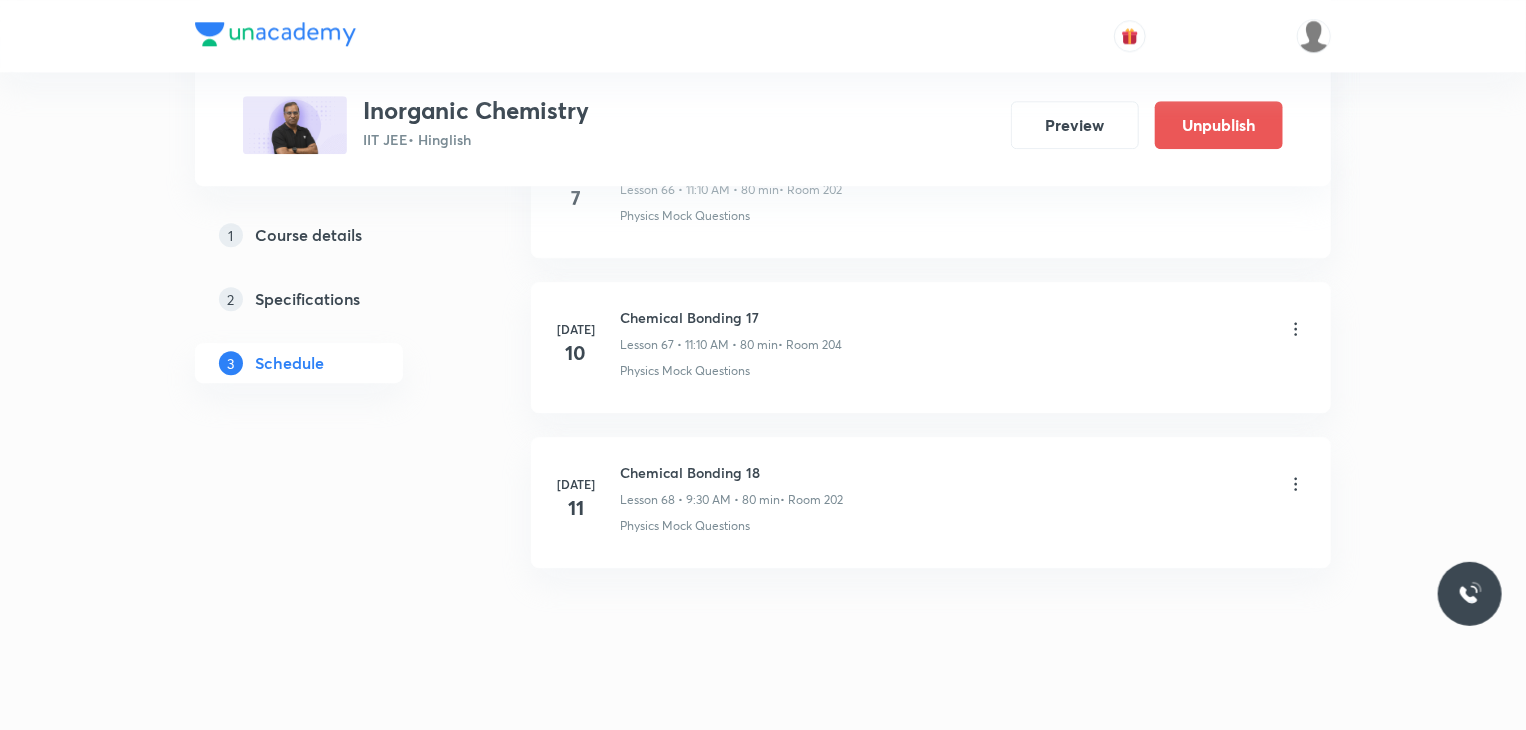 scroll, scrollTop: 10467, scrollLeft: 0, axis: vertical 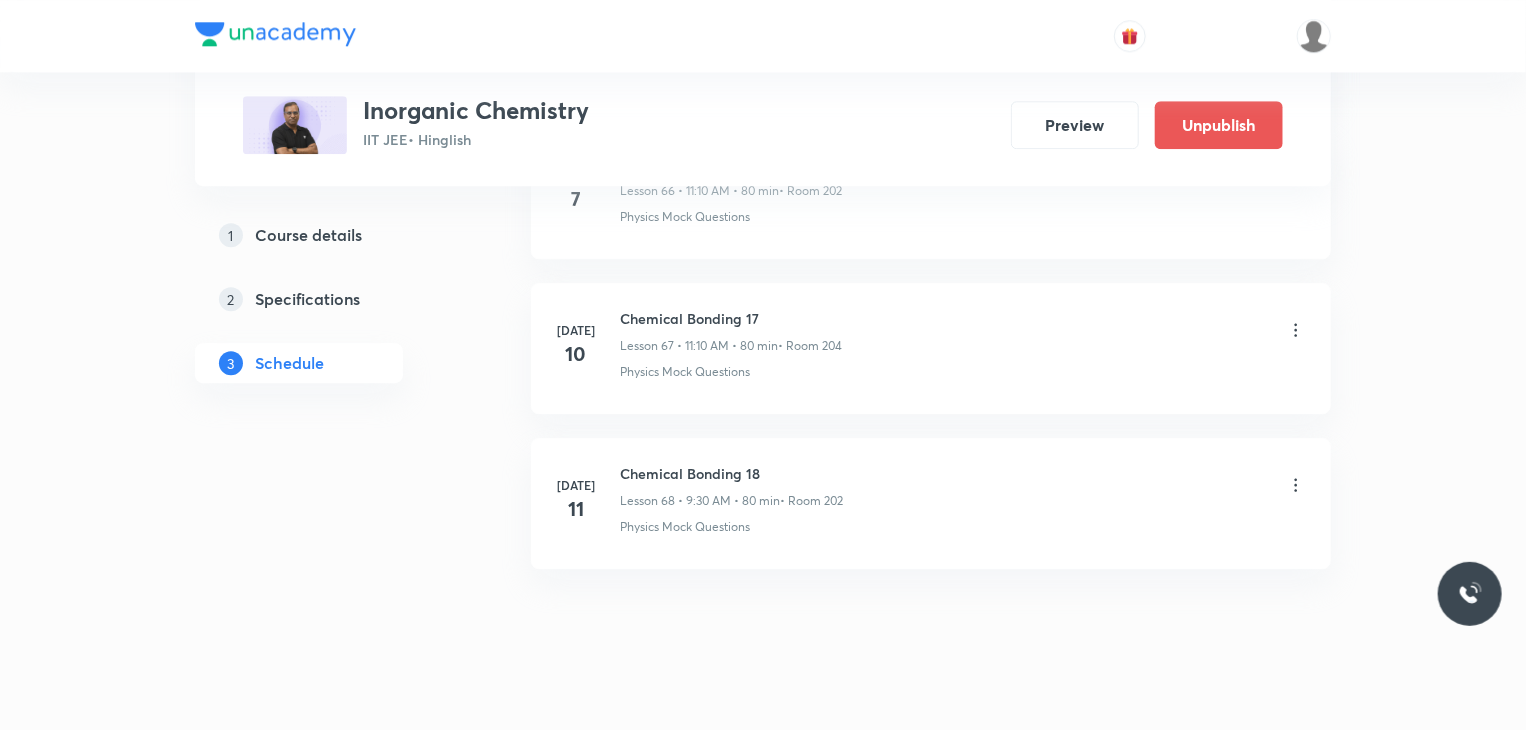 click on "Chemical Bonding 18" at bounding box center (731, 473) 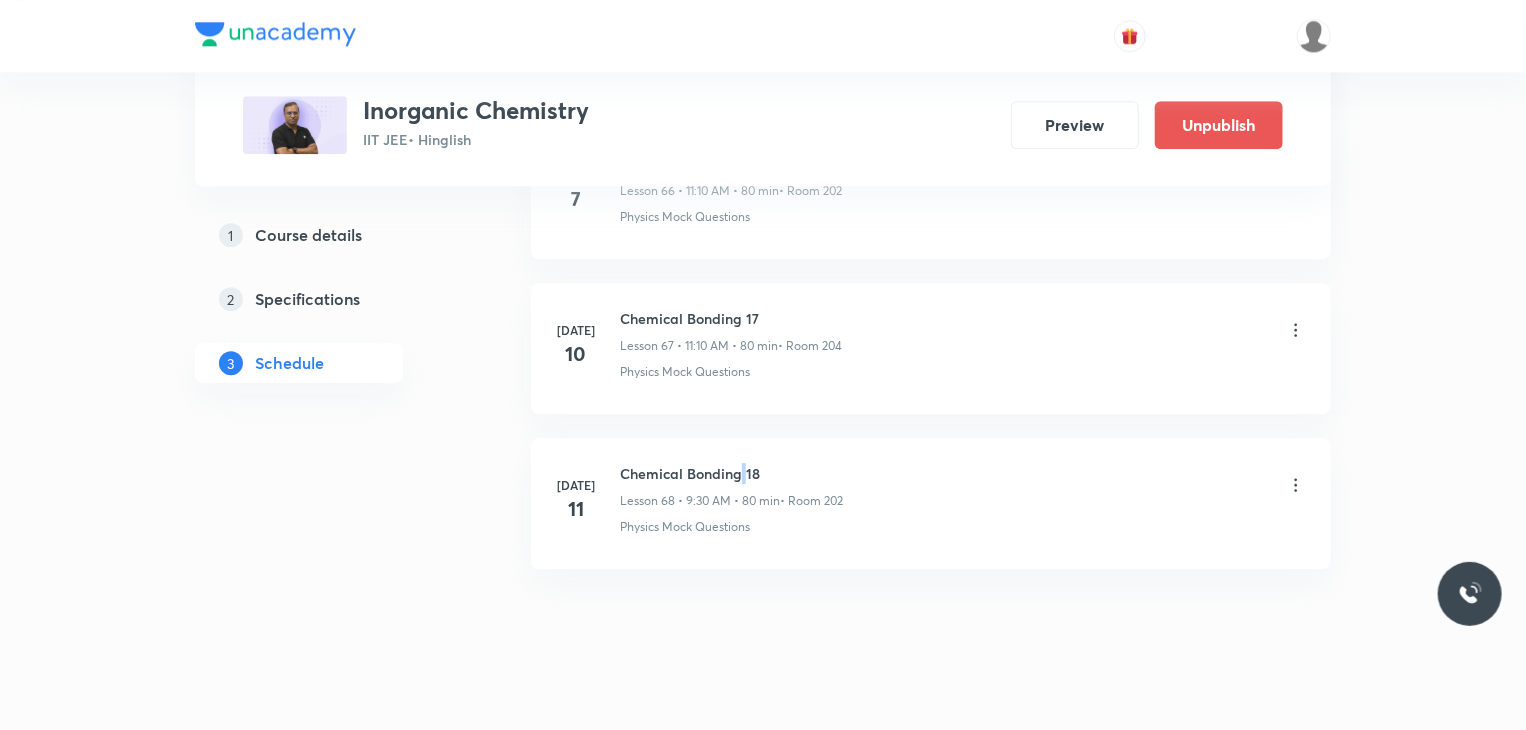 click on "Chemical Bonding 18" at bounding box center [731, 473] 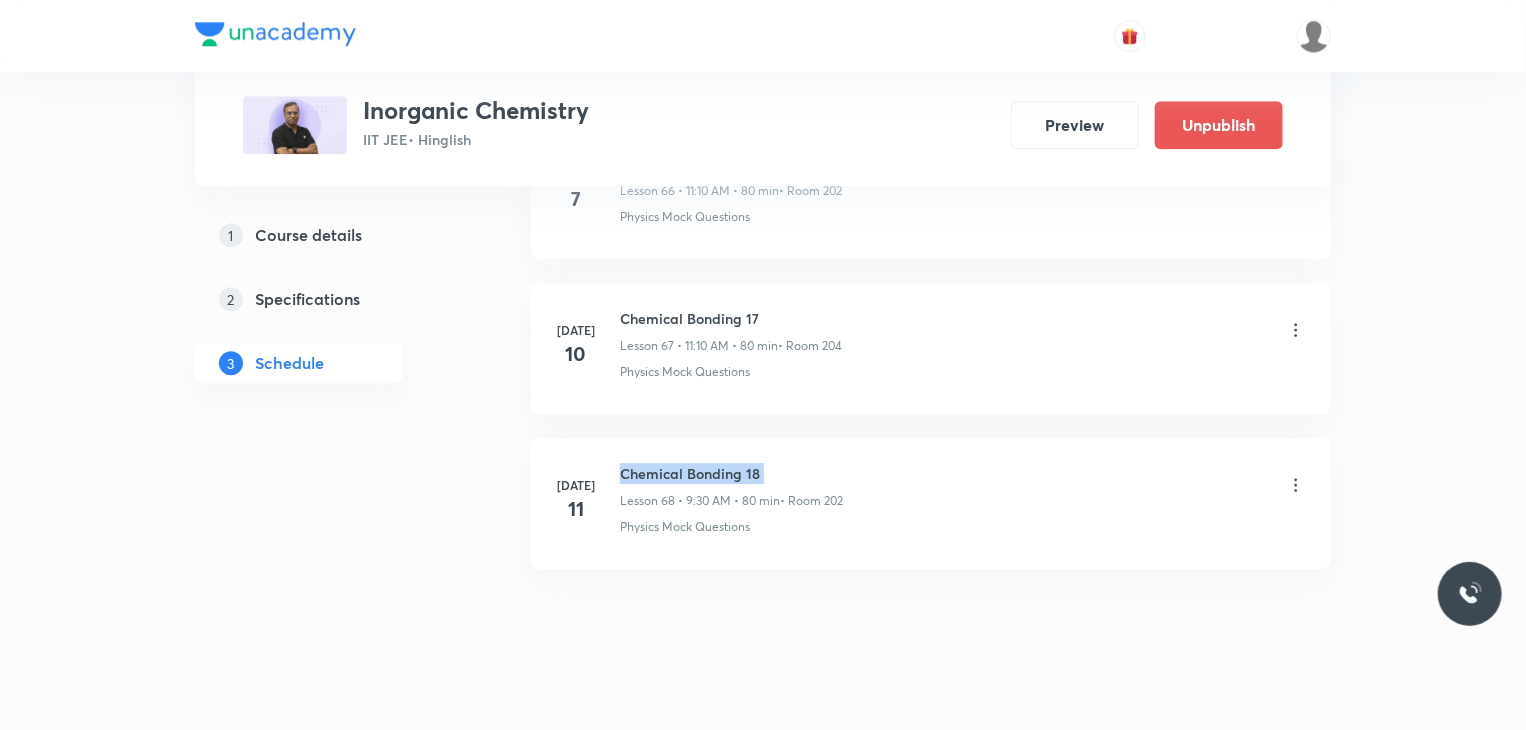 click on "Chemical Bonding 18" at bounding box center (731, 473) 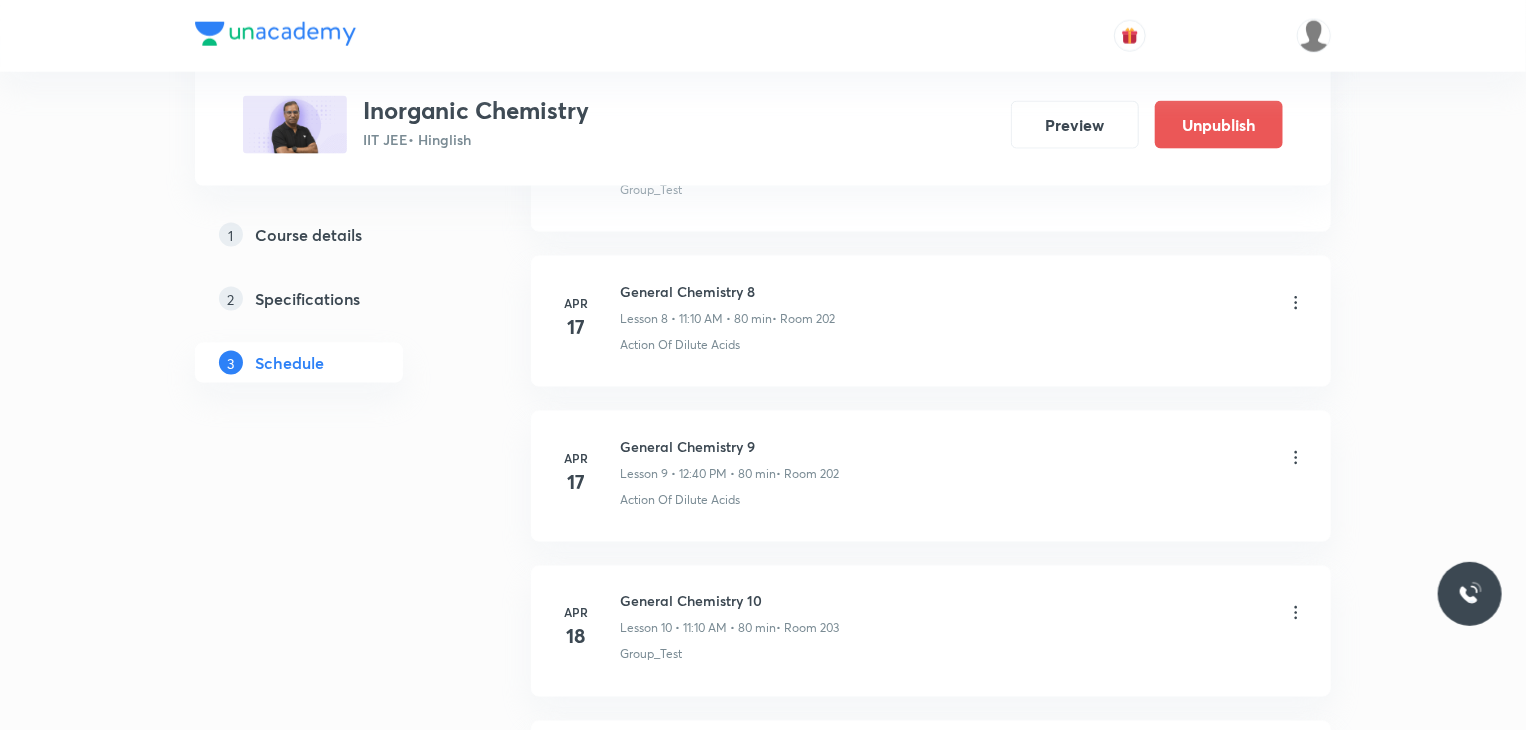 scroll, scrollTop: 0, scrollLeft: 0, axis: both 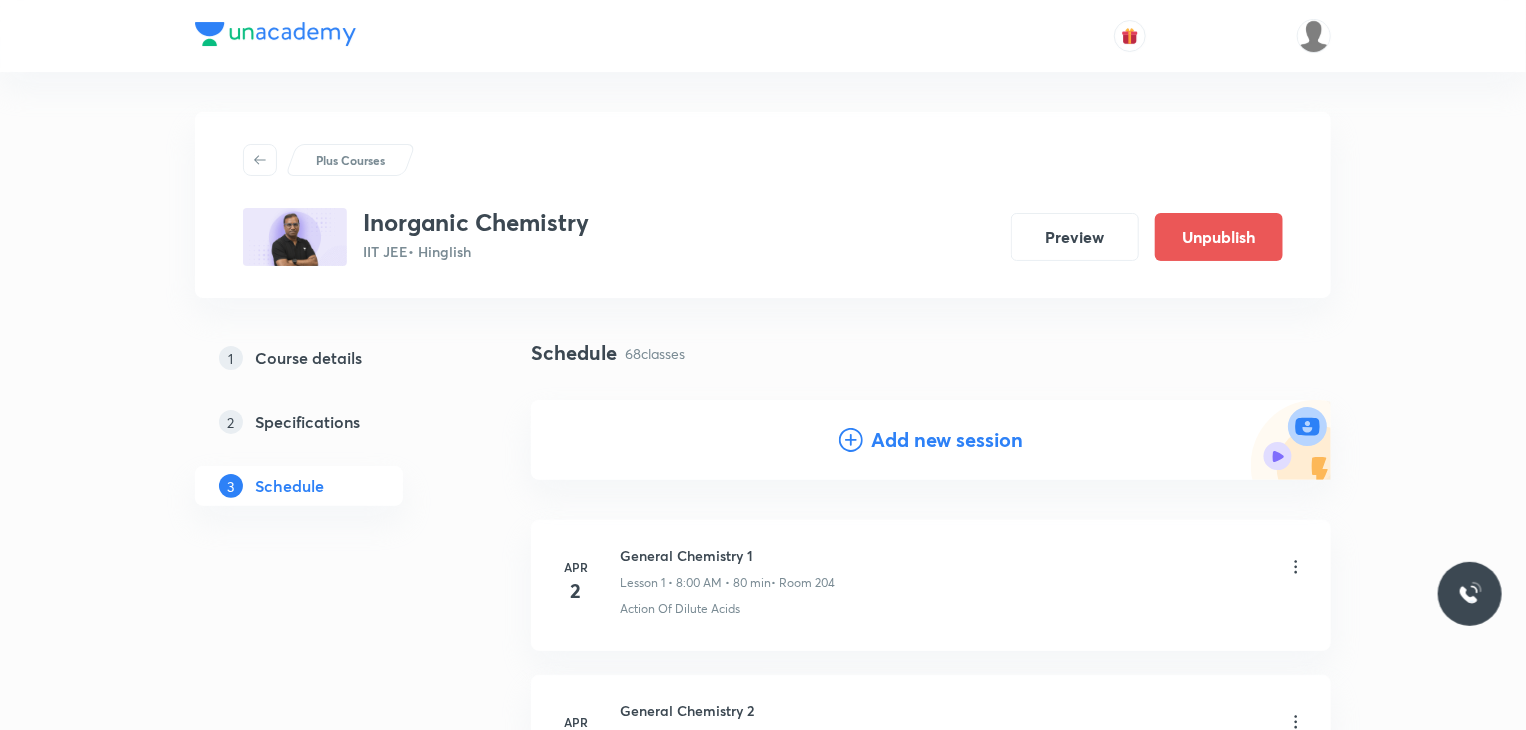 click on "Add new session" at bounding box center (947, 440) 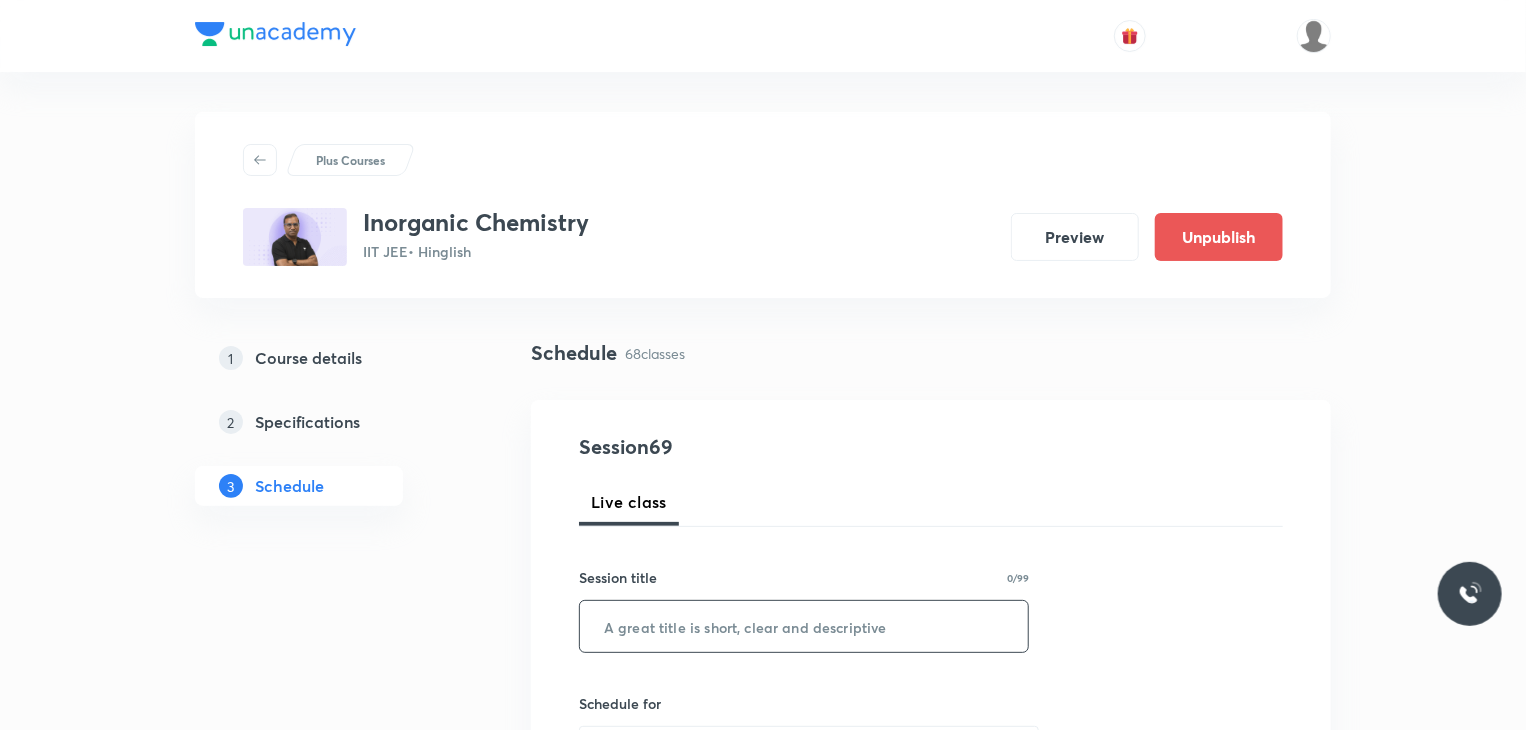 click at bounding box center (804, 626) 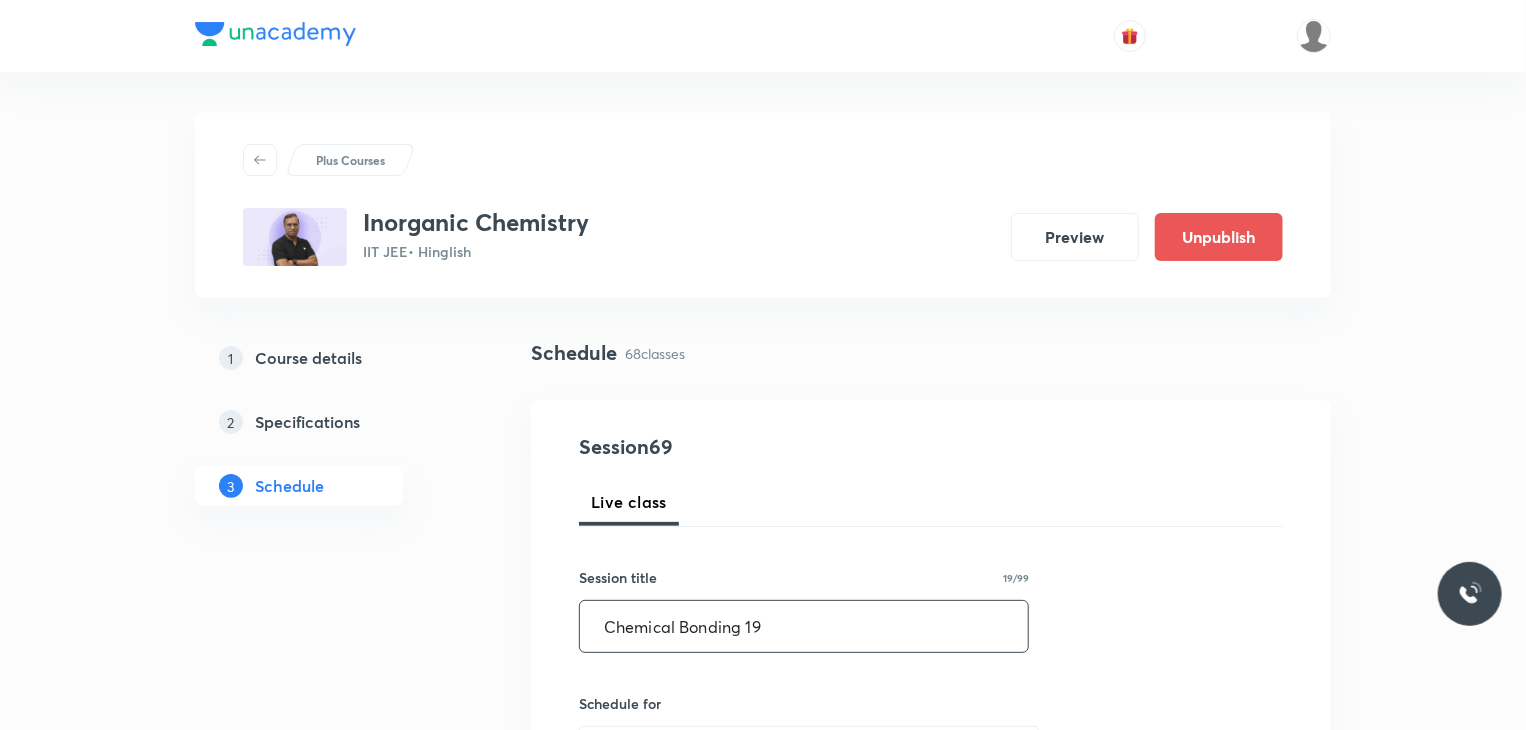 scroll, scrollTop: 289, scrollLeft: 0, axis: vertical 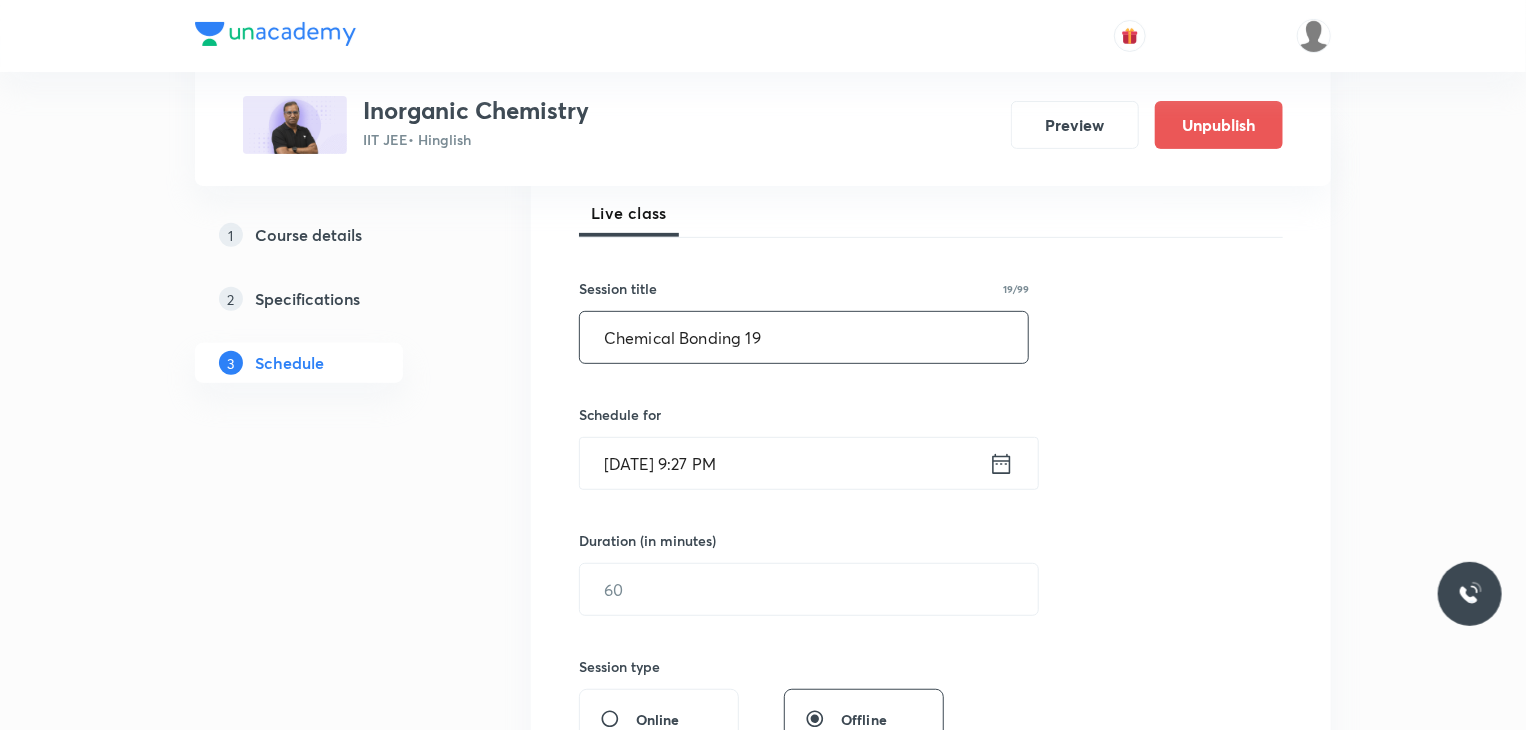 type on "Chemical Bonding 19" 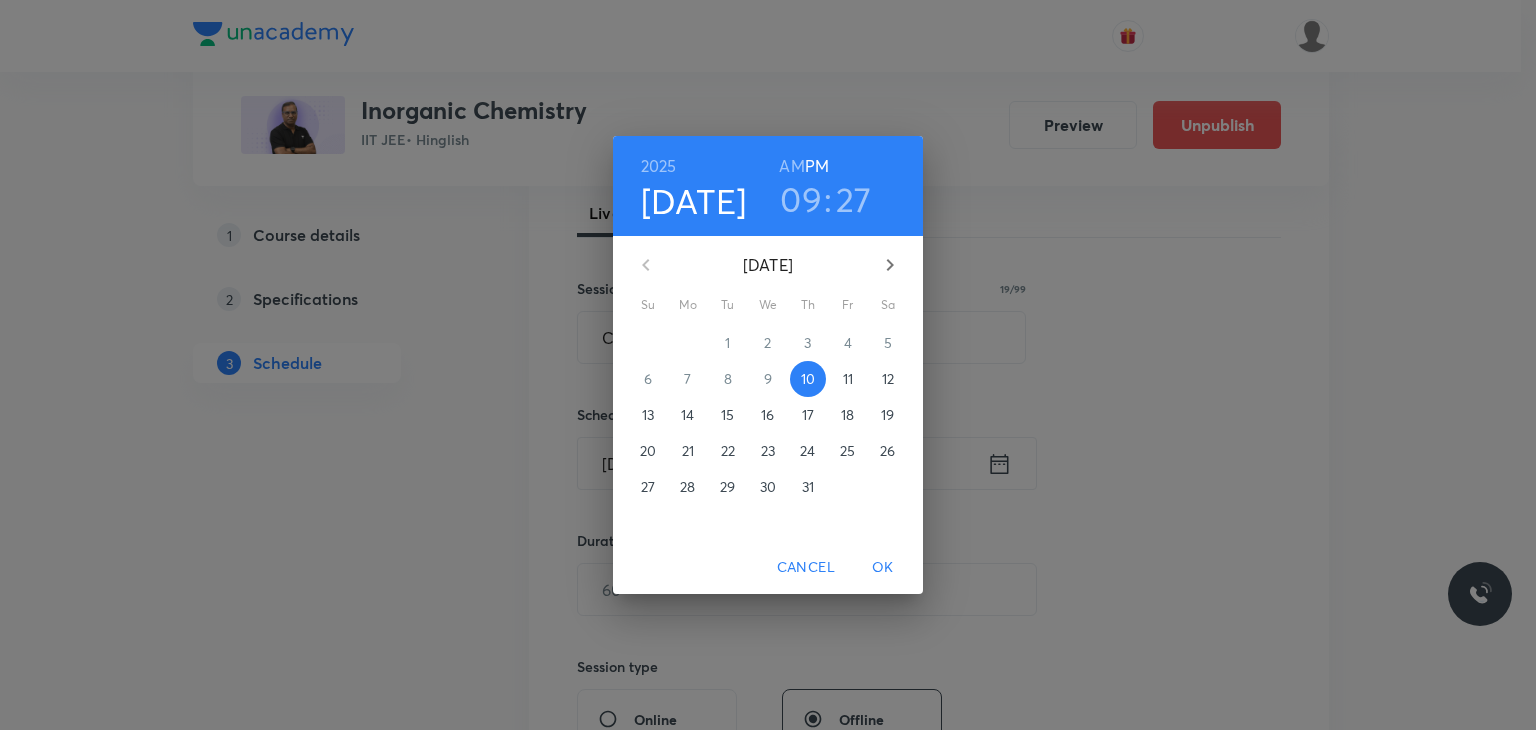 click on "09" at bounding box center (801, 199) 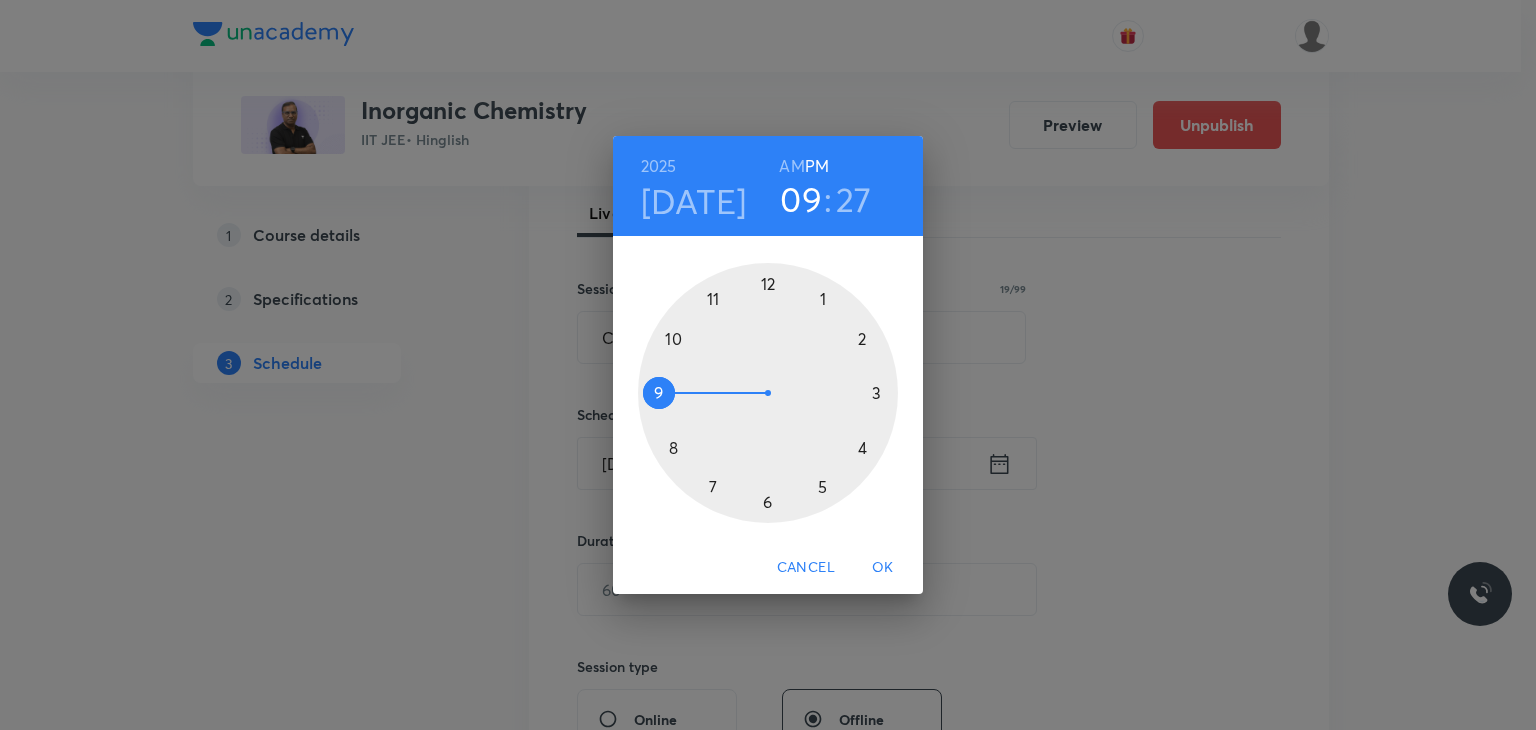 click on "AM" at bounding box center (791, 166) 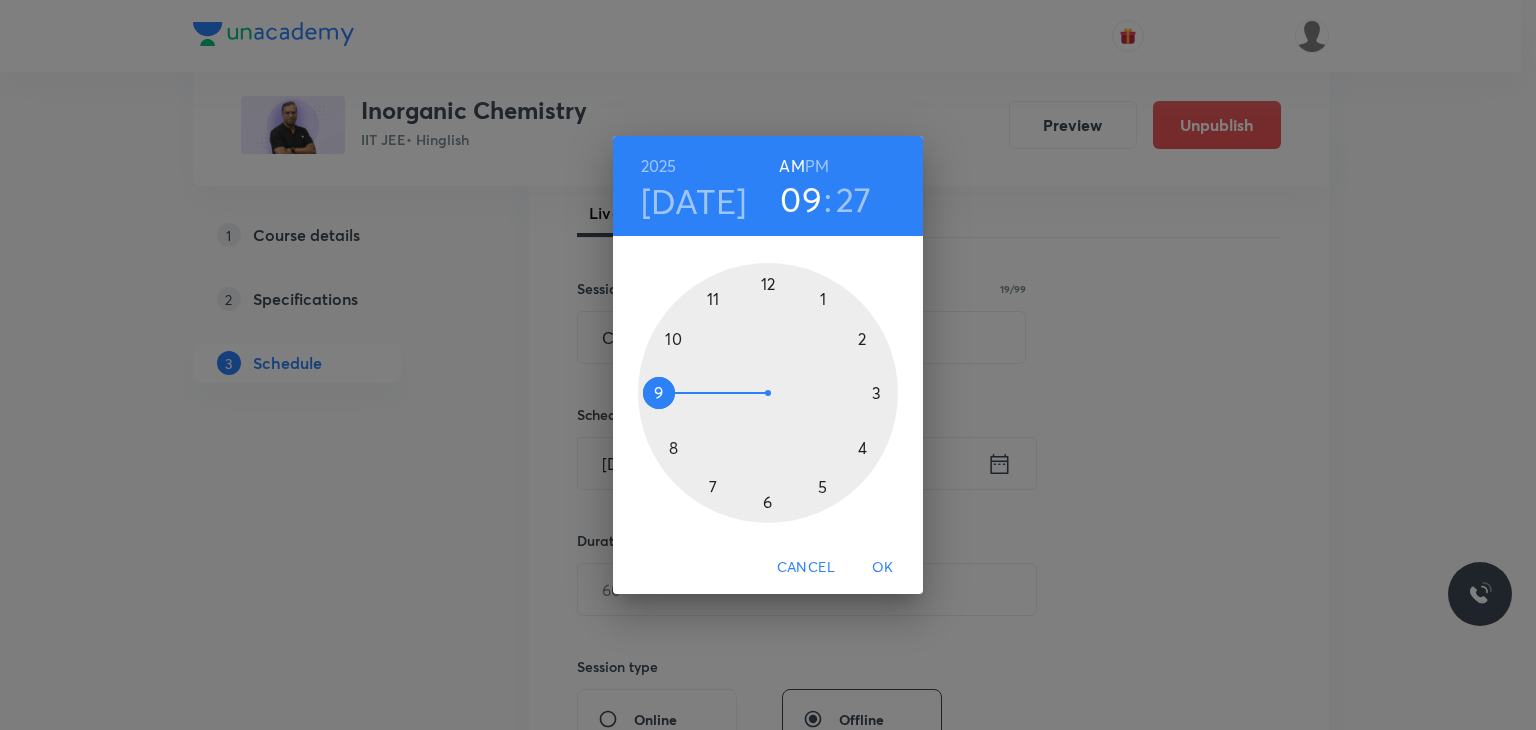 click on "[DATE]" at bounding box center [694, 201] 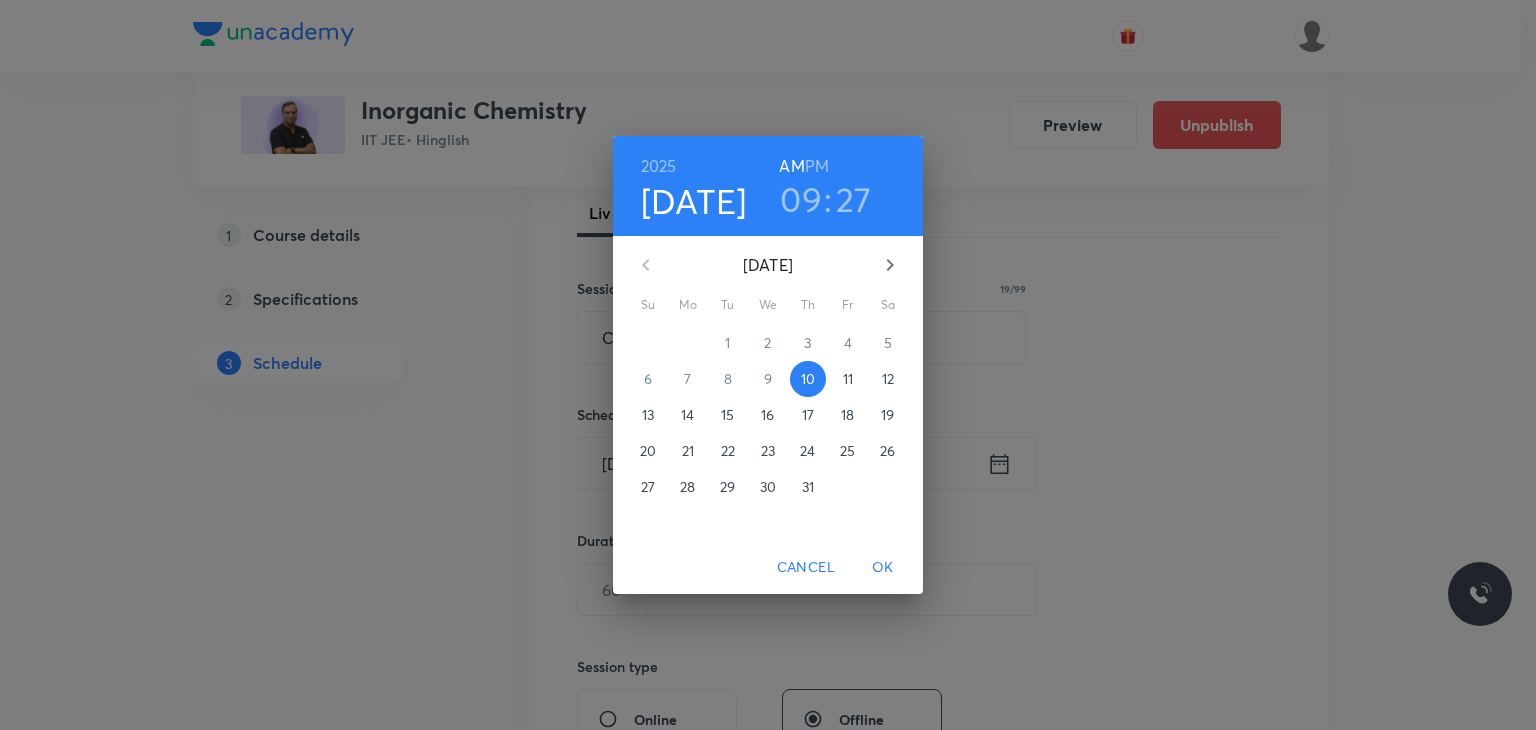 click on "11" at bounding box center [848, 379] 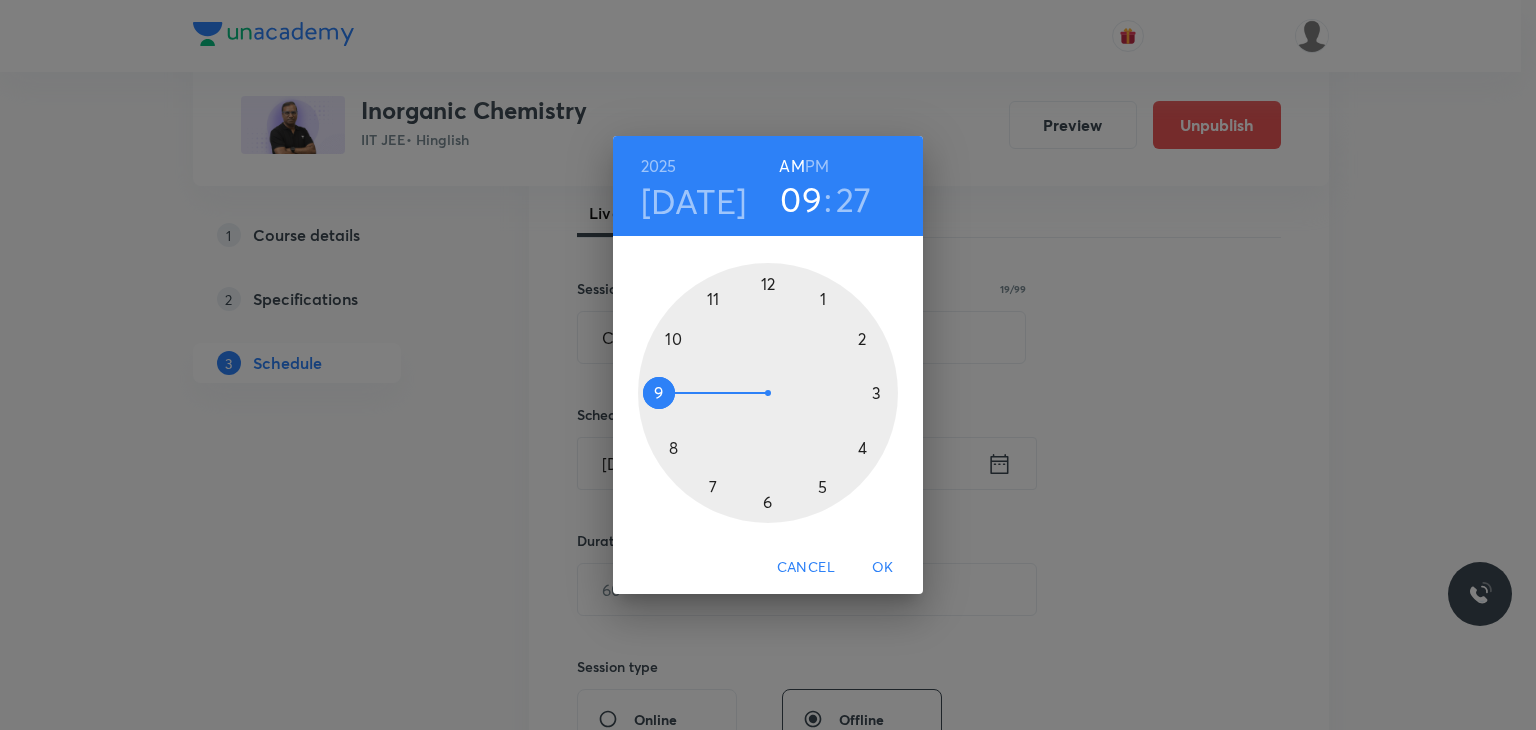 click on "27" at bounding box center [854, 199] 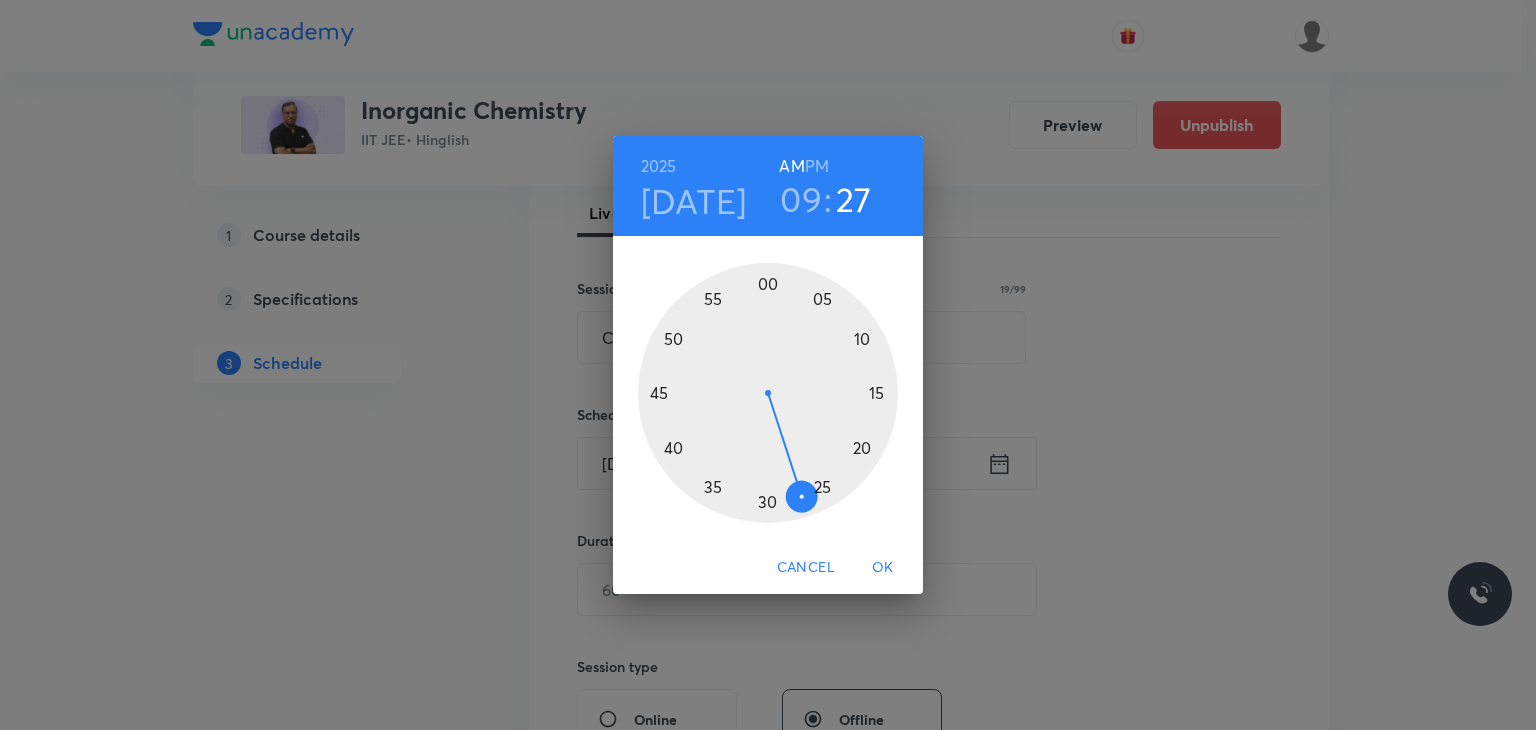 click at bounding box center [768, 393] 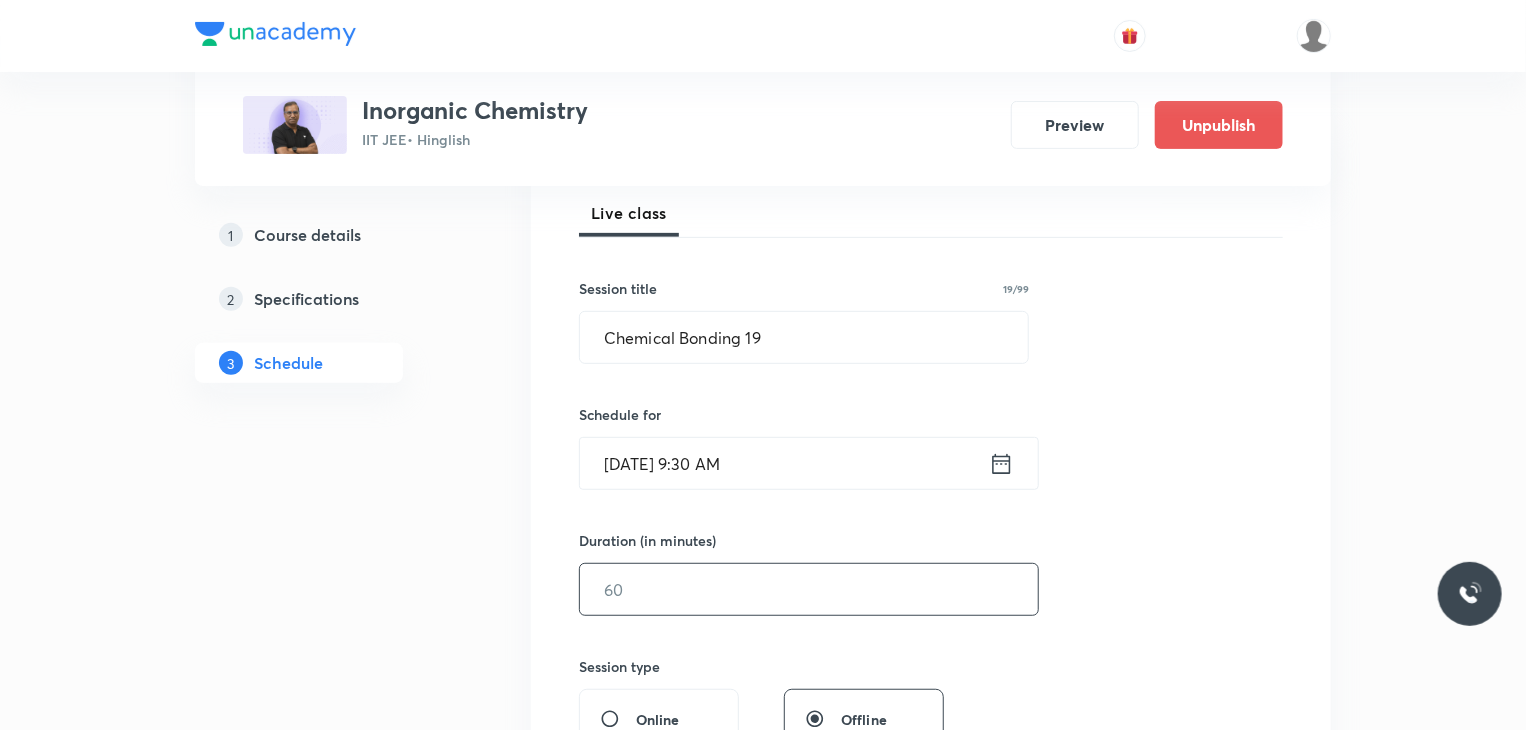 click at bounding box center (809, 589) 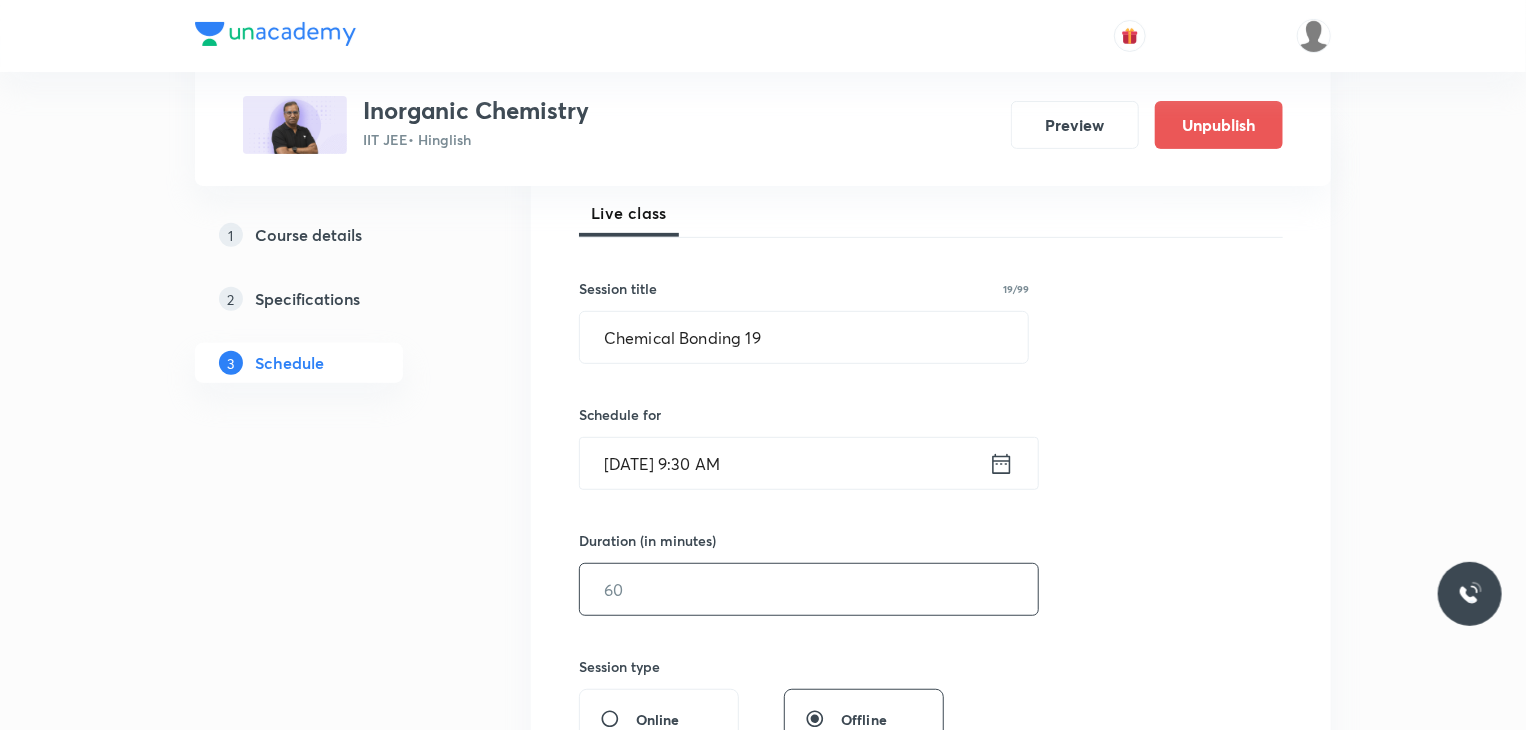 type on "7" 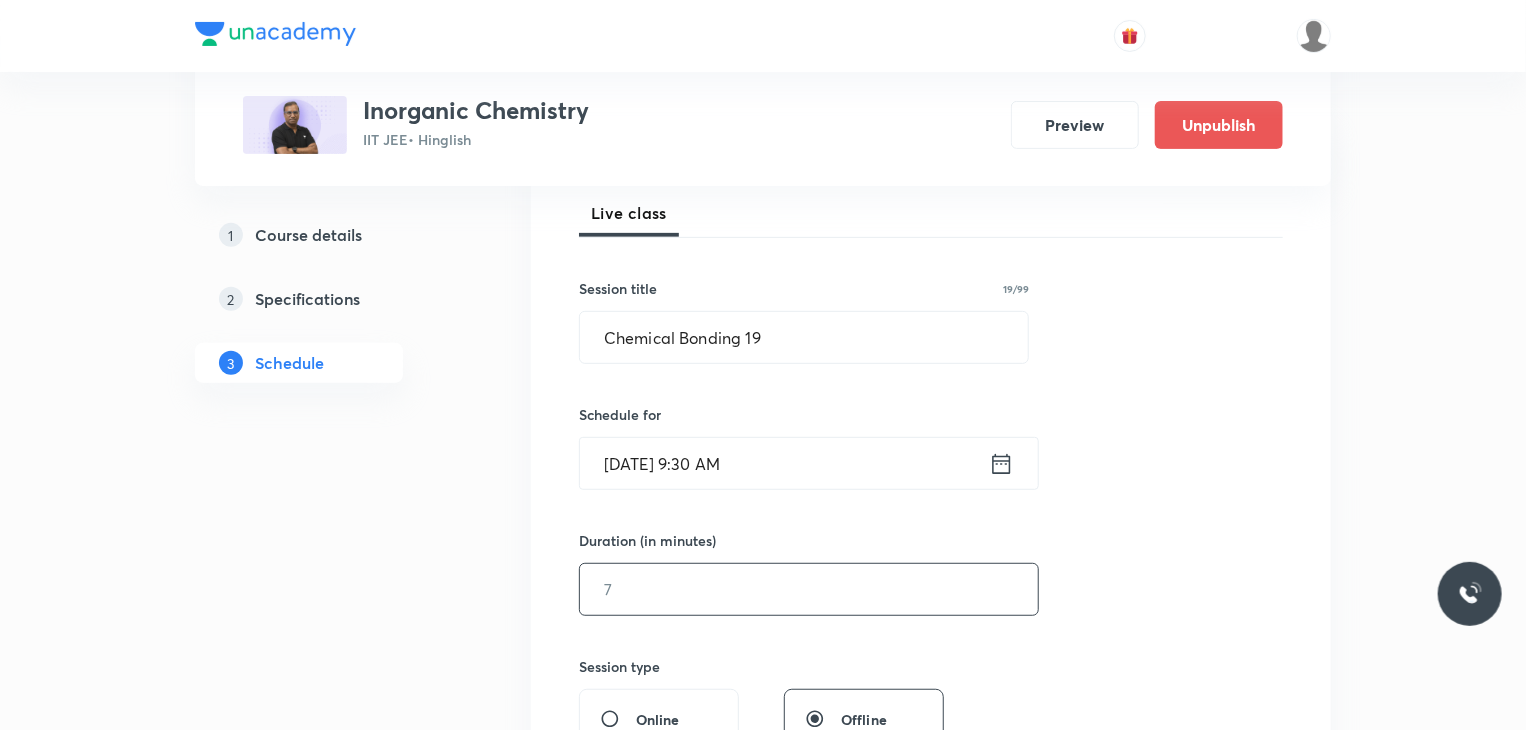 type on "0" 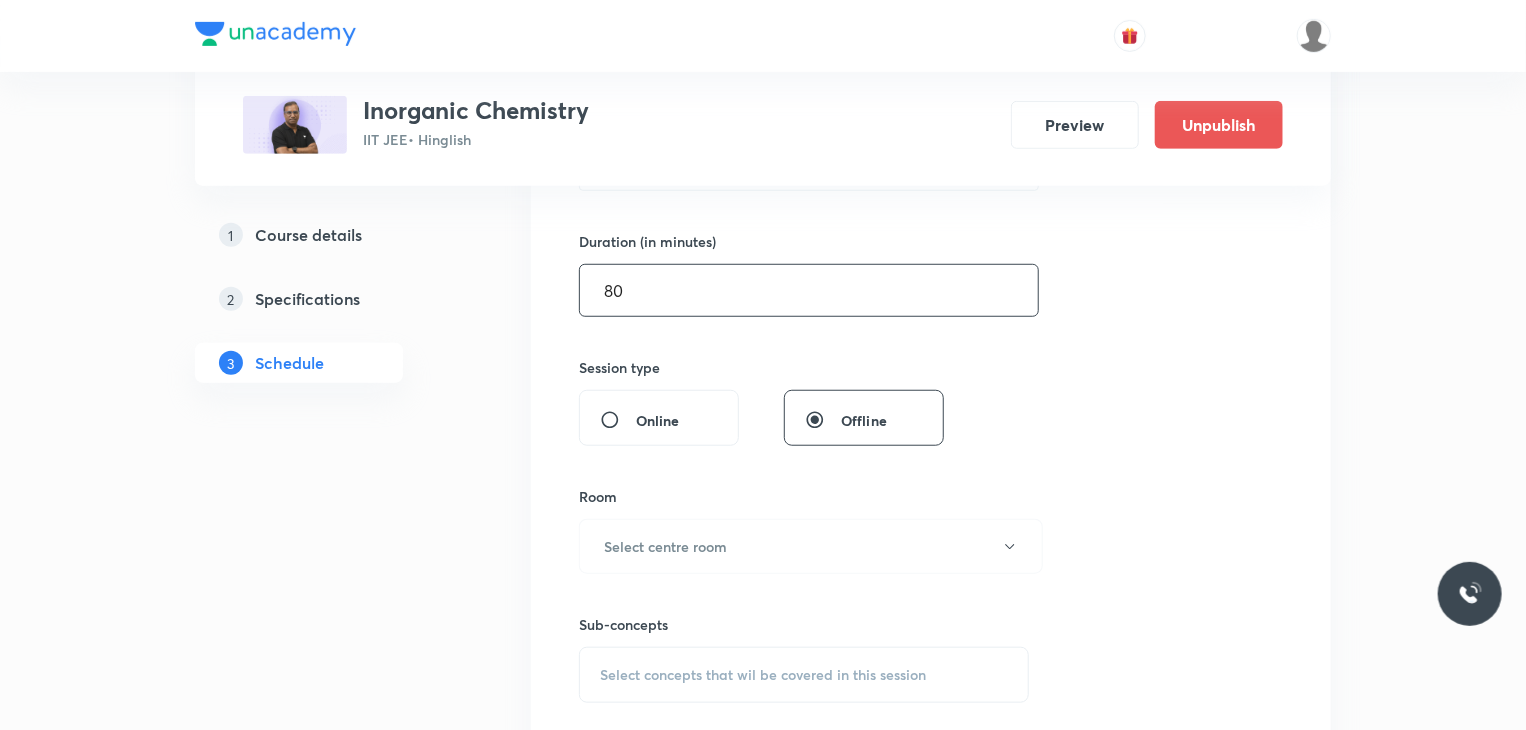 scroll, scrollTop: 591, scrollLeft: 0, axis: vertical 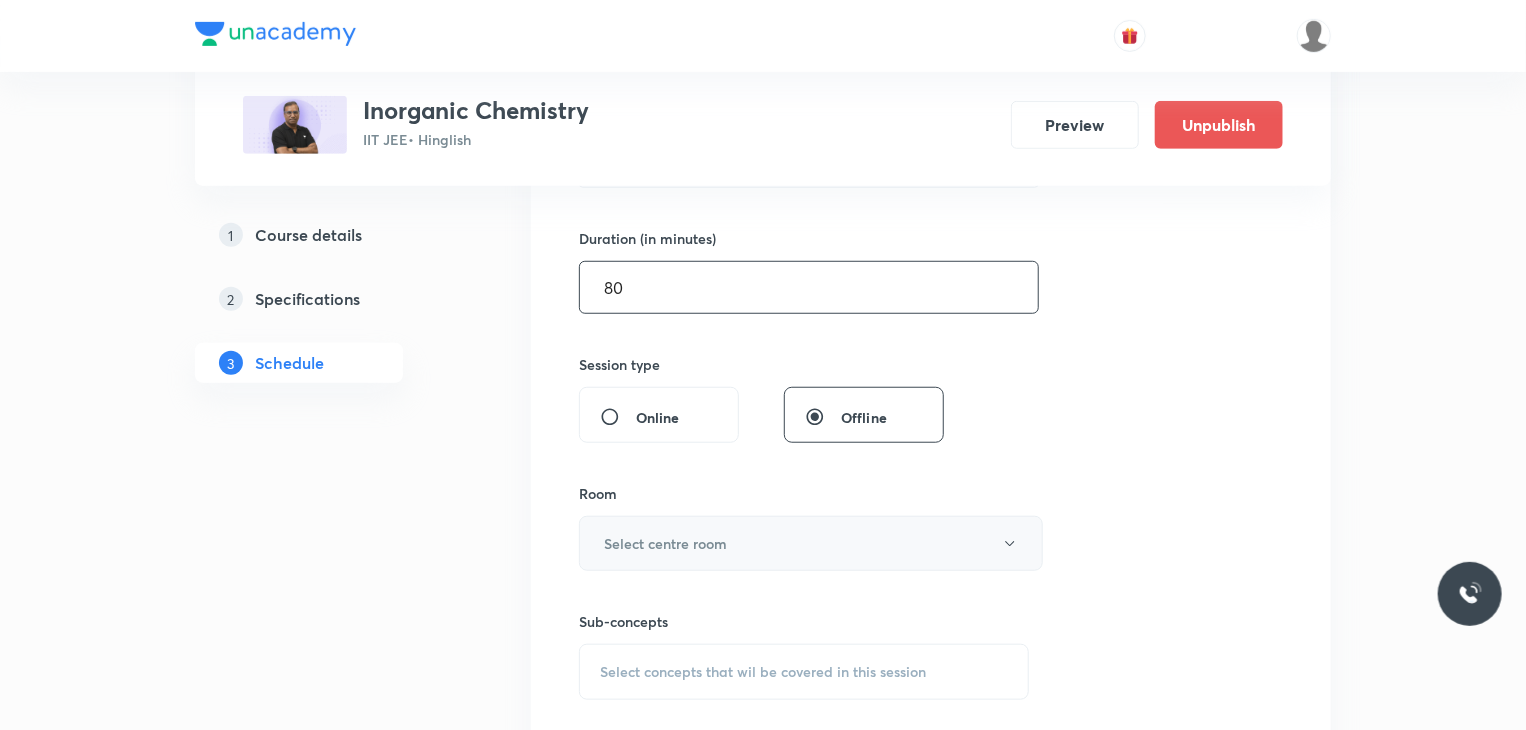 type on "80" 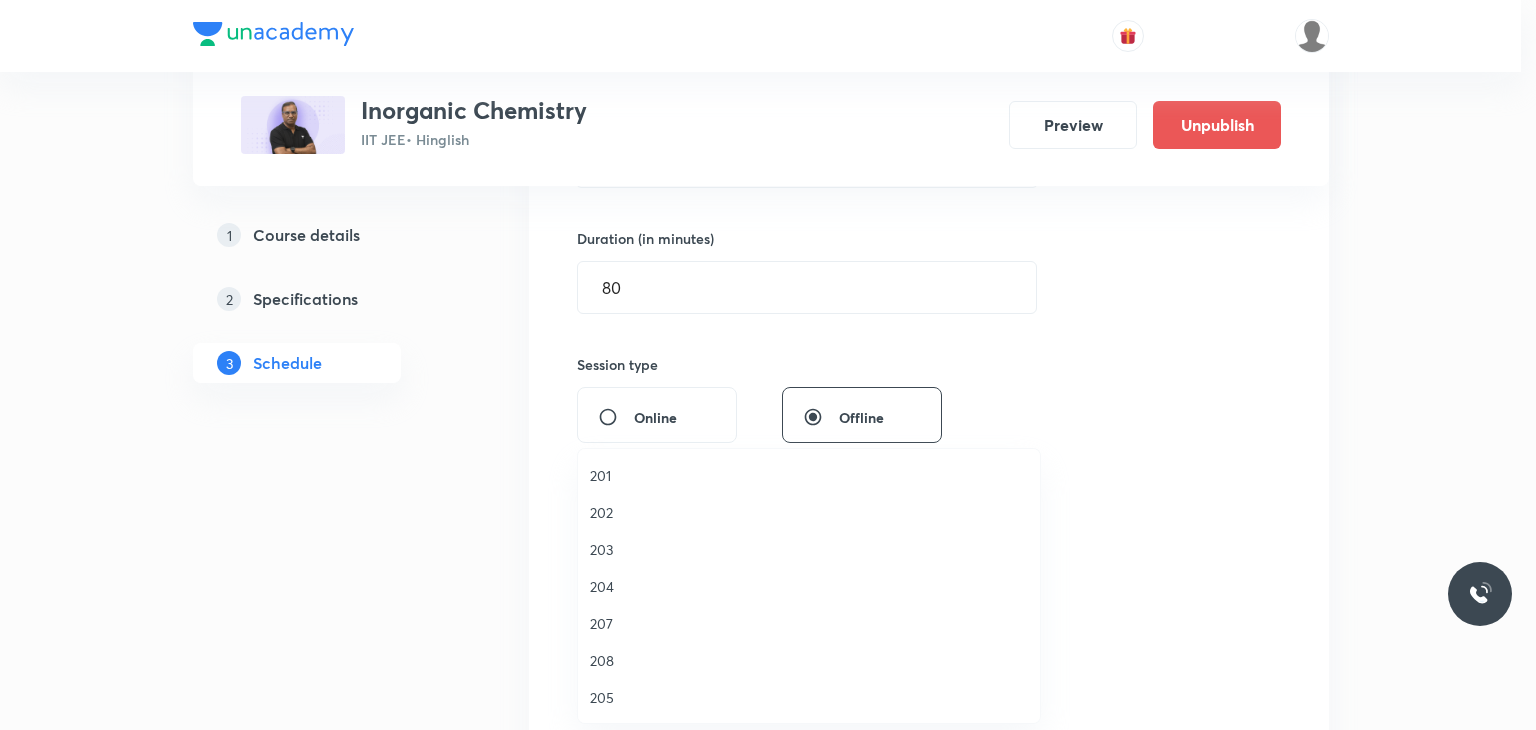click on "203" at bounding box center [809, 549] 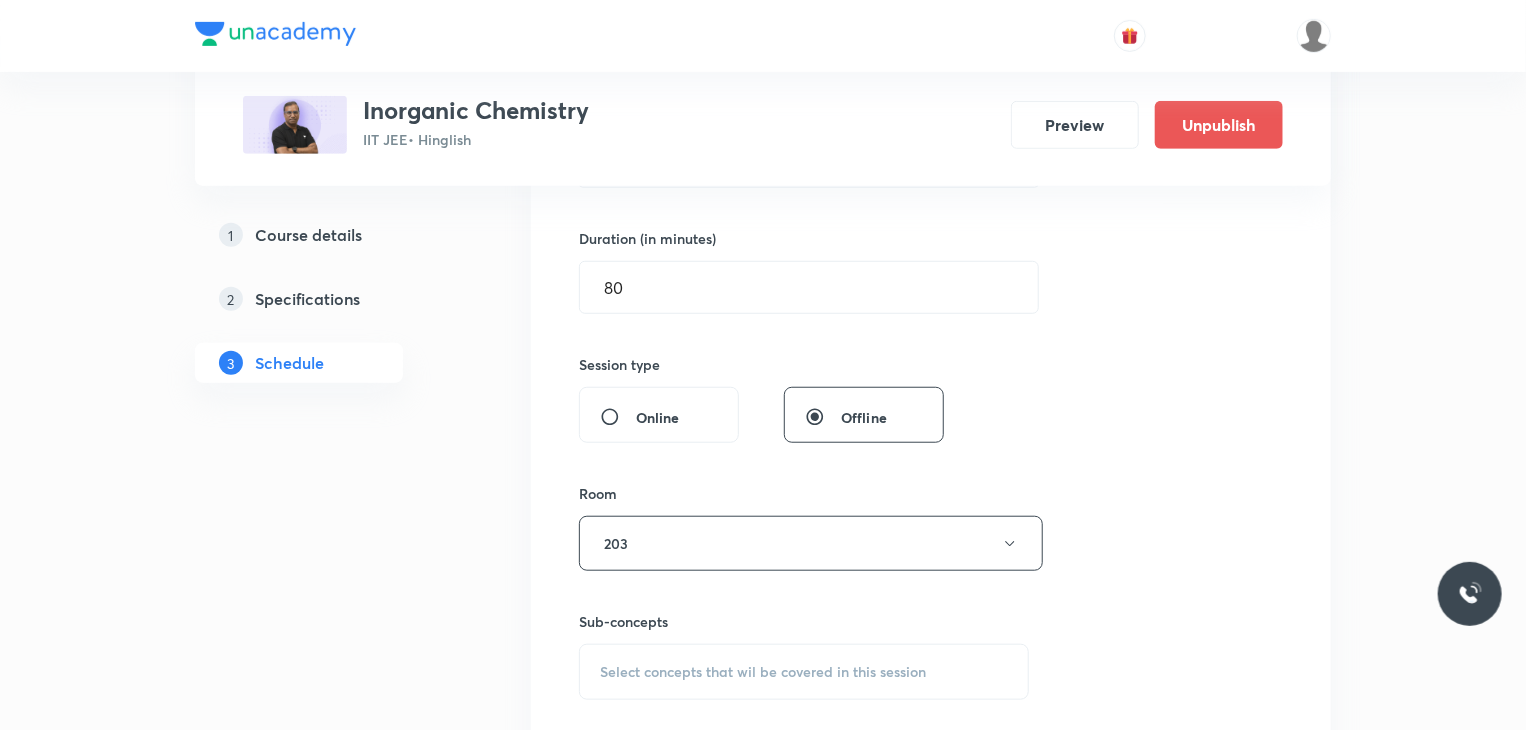 click on "Select concepts that wil be covered in this session" at bounding box center [763, 672] 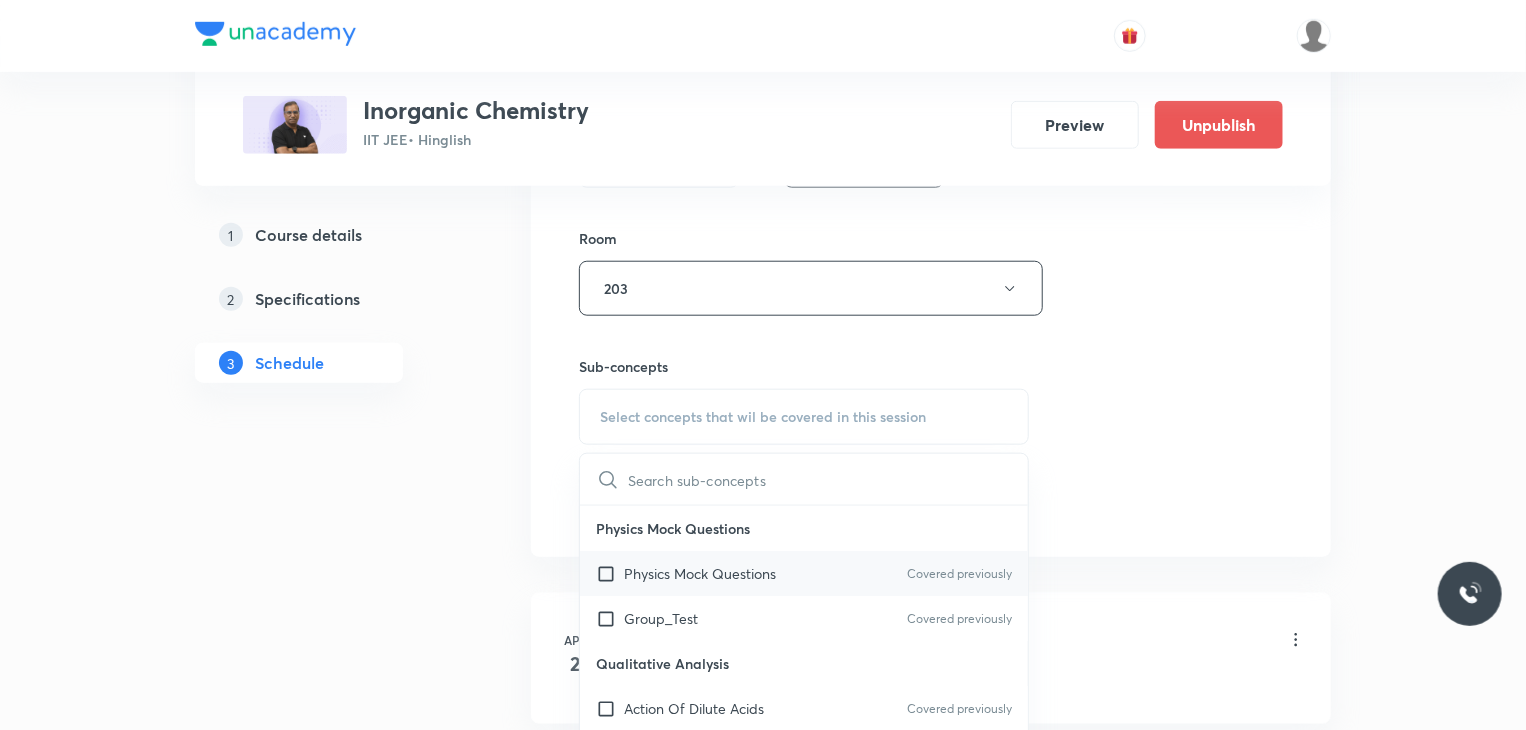 scroll, scrollTop: 847, scrollLeft: 0, axis: vertical 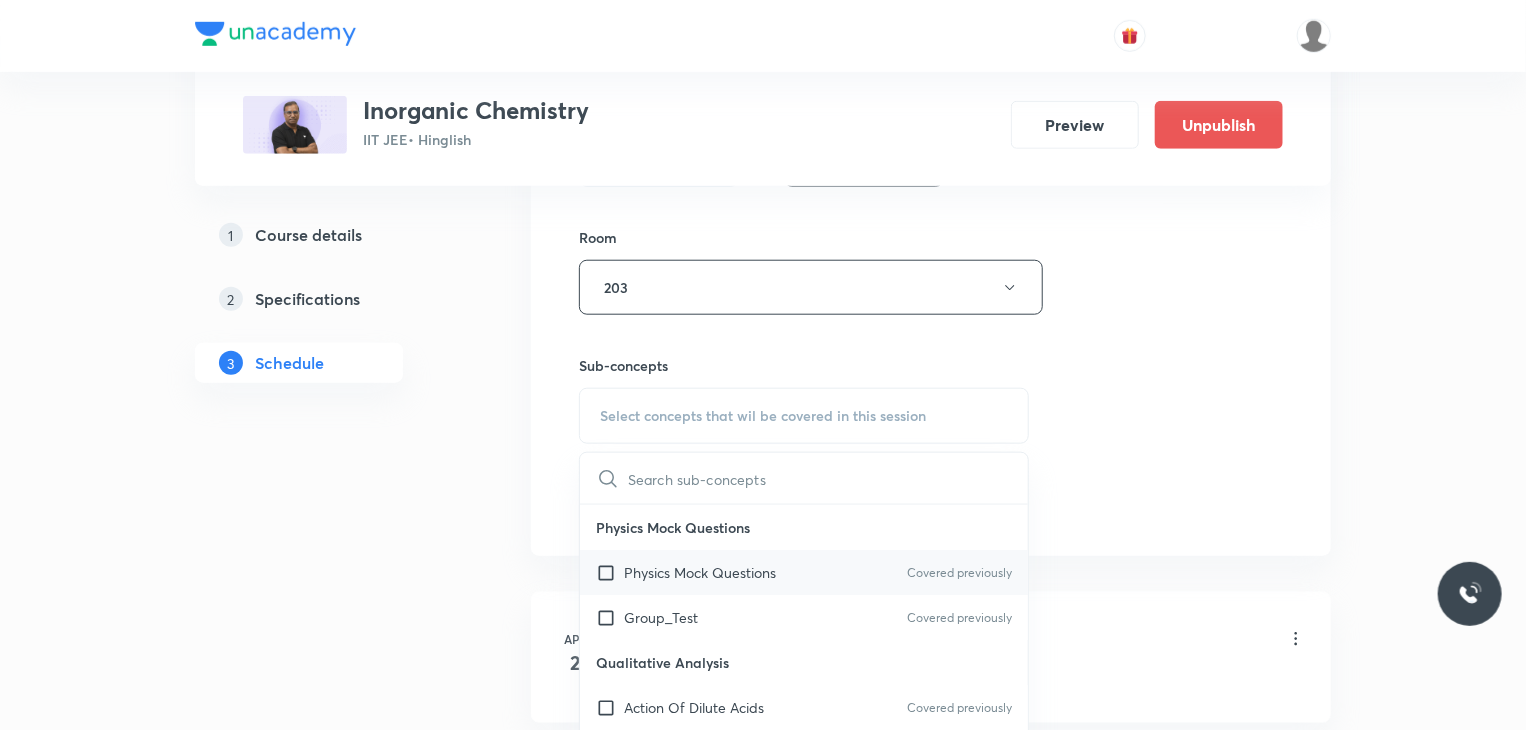 click on "Physics Mock Questions Covered previously" at bounding box center [804, 572] 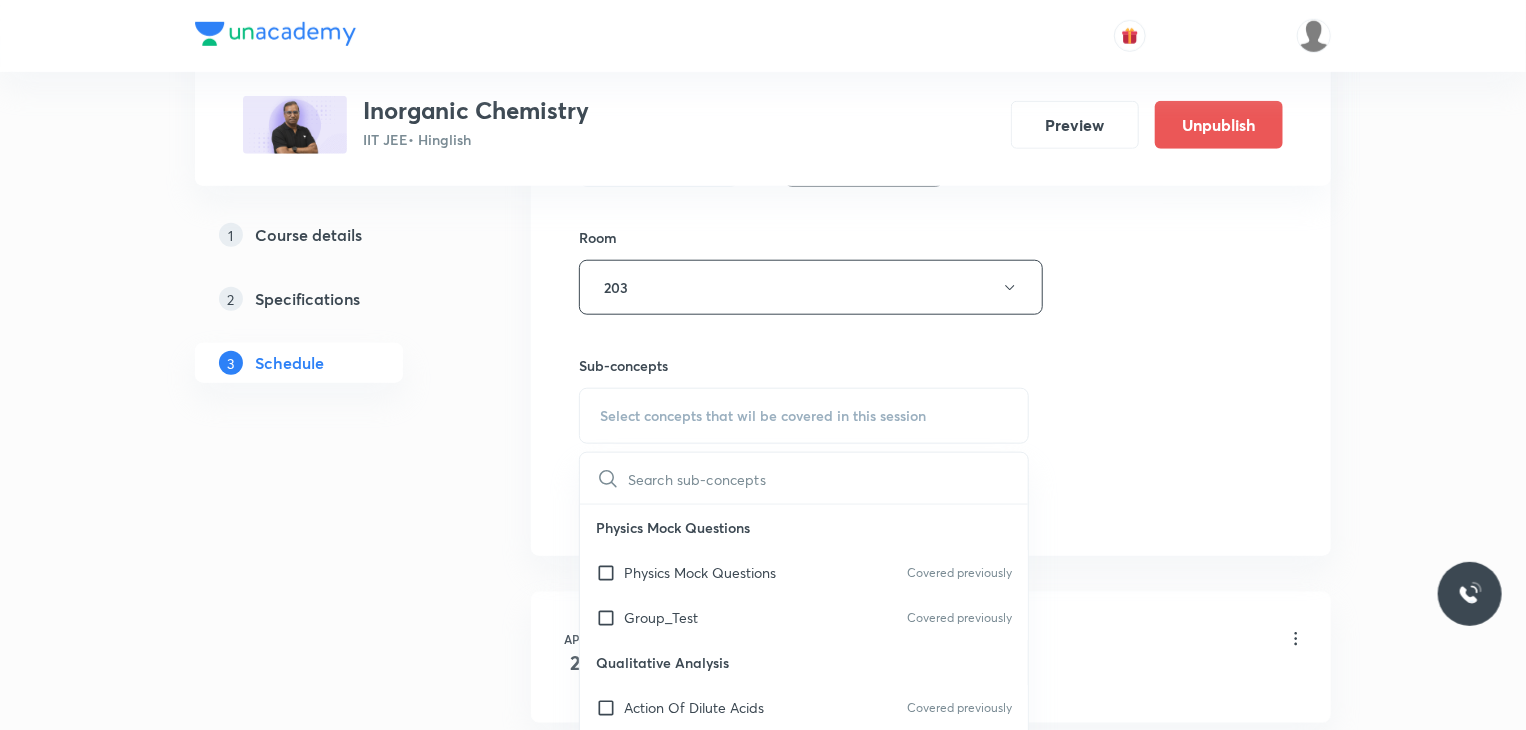 checkbox on "true" 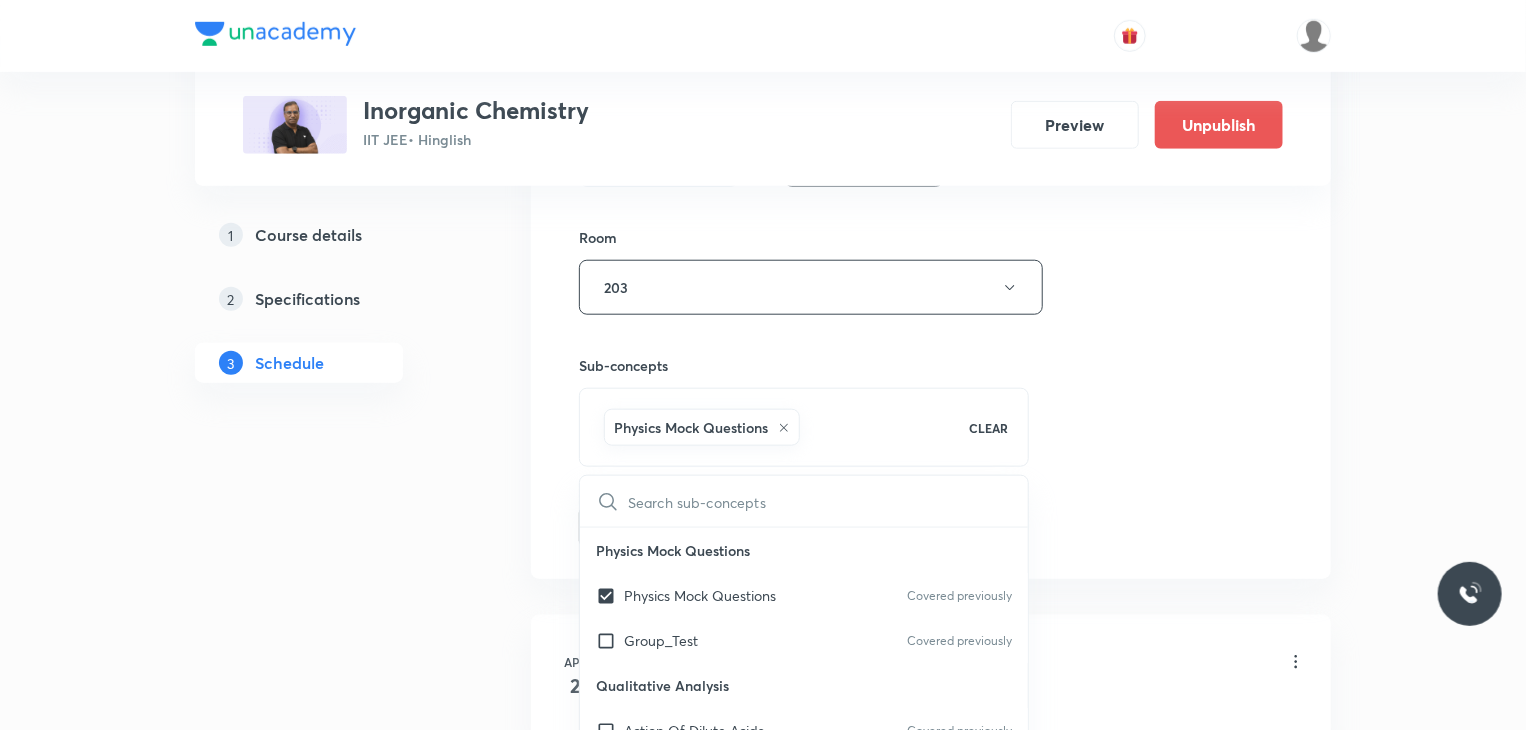 click on "Session  69 Live class Session title 19/99 Chemical Bonding 19 ​ Schedule for Jul 11, 2025, 9:30 AM ​ Duration (in minutes) 80 ​   Session type Online Offline Room 203 Sub-concepts Physics Mock Questions CLEAR ​ Physics Mock Questions Physics Mock Questions Covered previously Group_Test Covered previously Qualitative Analysis Action Of Dilute Acids Covered previously Tests For CO₃²⁻/HCO₃⁻ And SO₃²⁻/HSO₃⁻ Radicals Covered previously Tests For Sulphide (S²⁻) Radical Tests For Thiosulphate (S₂O₃²⁻) Radical Tests For Nitrite (NO₂⁻) Radical Tests For Acetate , Formate And Oxalate Radicals Tests For Halide(Cl⁻ , Br⁻ , I⁻) Radicals Test For Nitrate (NO₃⁻) Radical Test For Sulphate(SO₄²⁻) Radical Test For Borate(BO₃³⁻) Radical Test For Phosphate(PO₄³⁻) Radical Test For Chromate(CrO₄²⁻) And Dichromate(Cr₂O₇²⁻) Radicals Test For Permanganate (MnO₄⁻) And Manganate (MnO₄²⁻) Radicals Dry Tests For Basic Radicals Periodic Table Metallurgy" at bounding box center (931, 66) 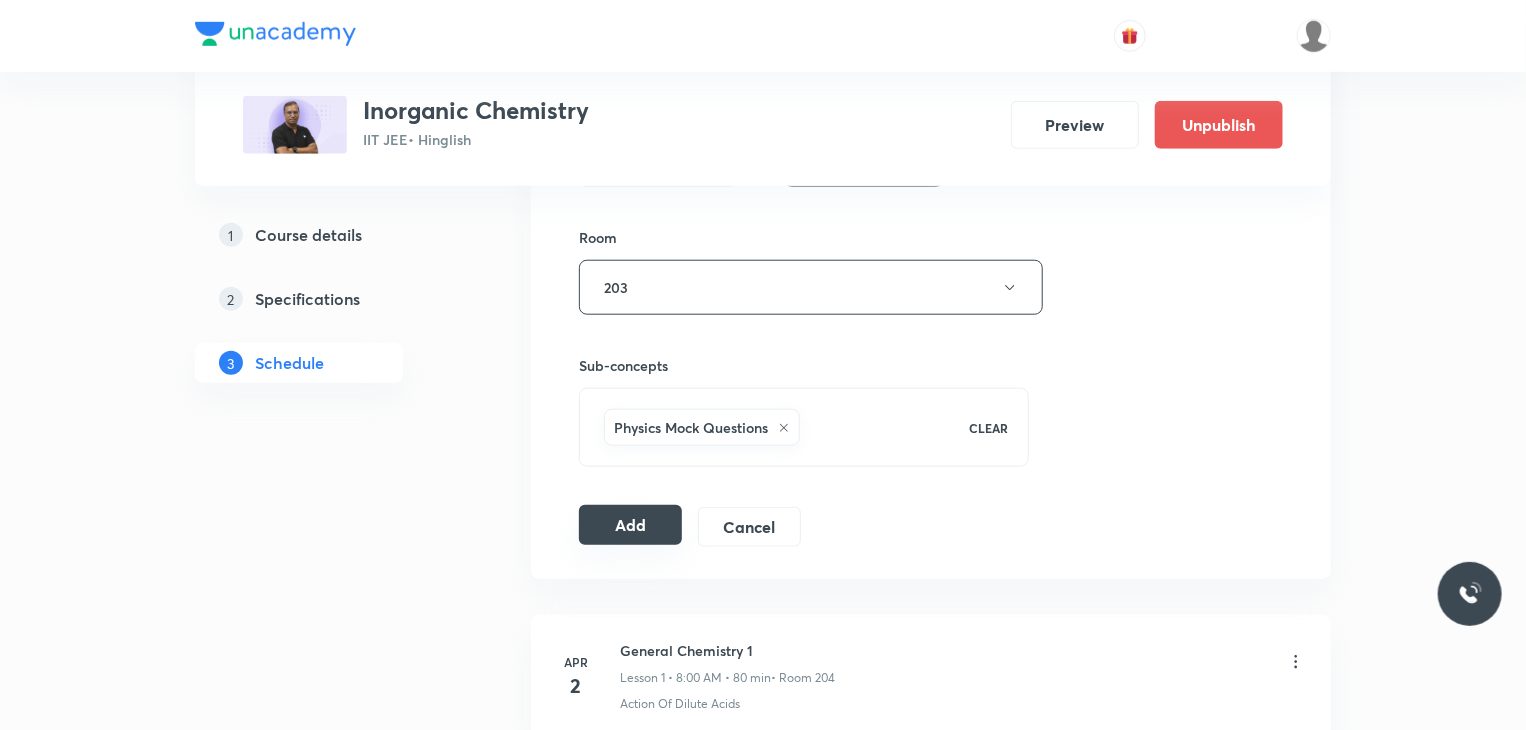 click on "Add" at bounding box center (630, 525) 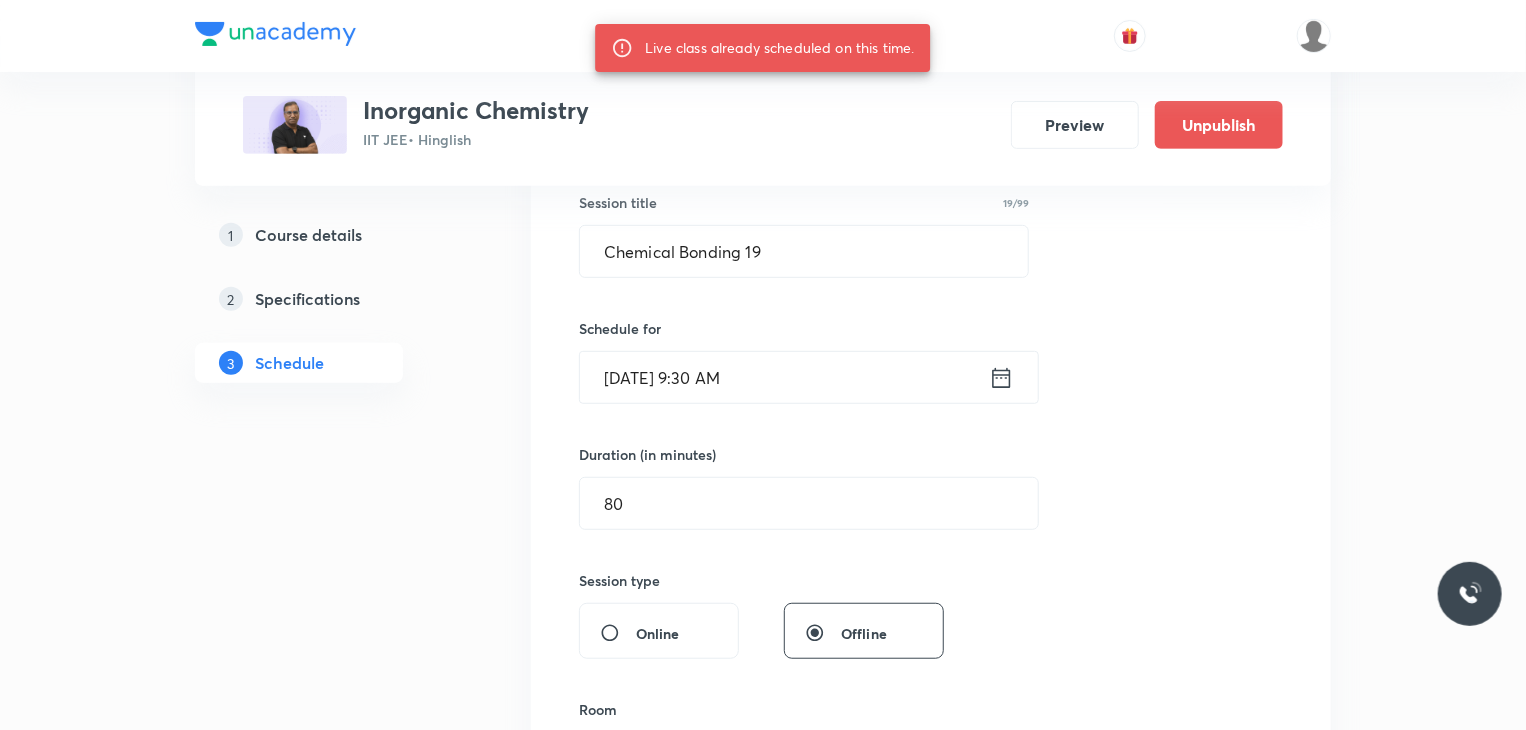 scroll, scrollTop: 325, scrollLeft: 0, axis: vertical 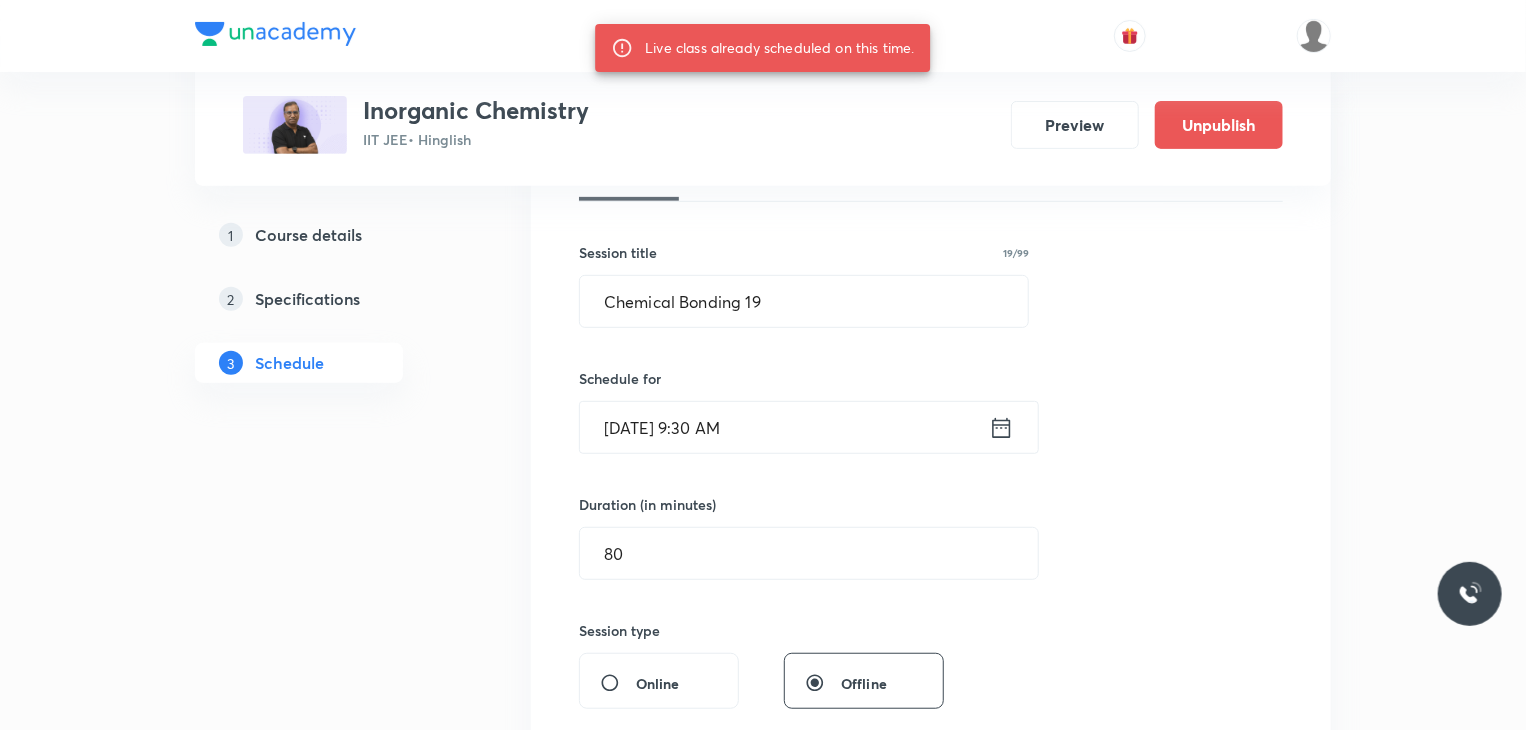 click on "[DATE] 9:30 AM" at bounding box center (784, 427) 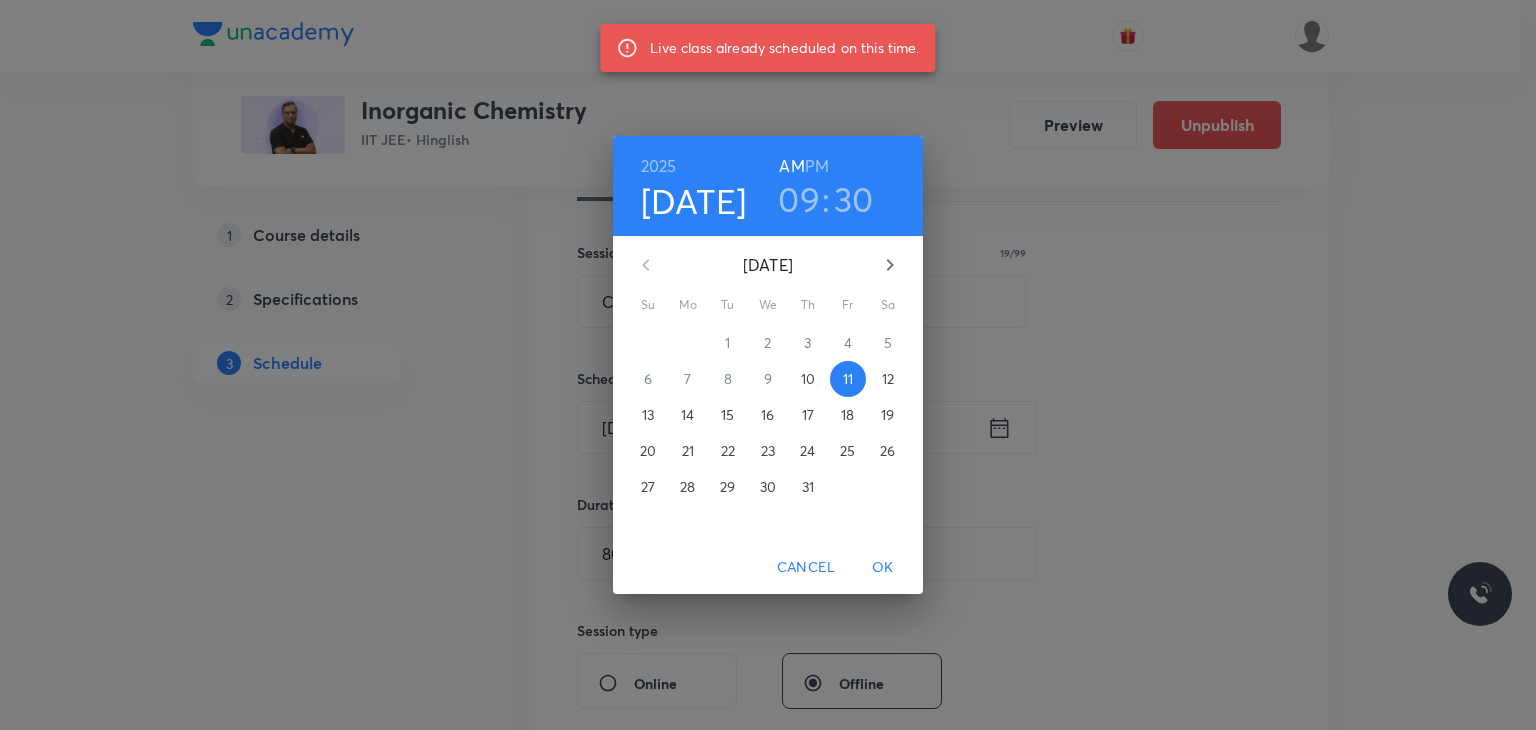 click on "09" at bounding box center (799, 199) 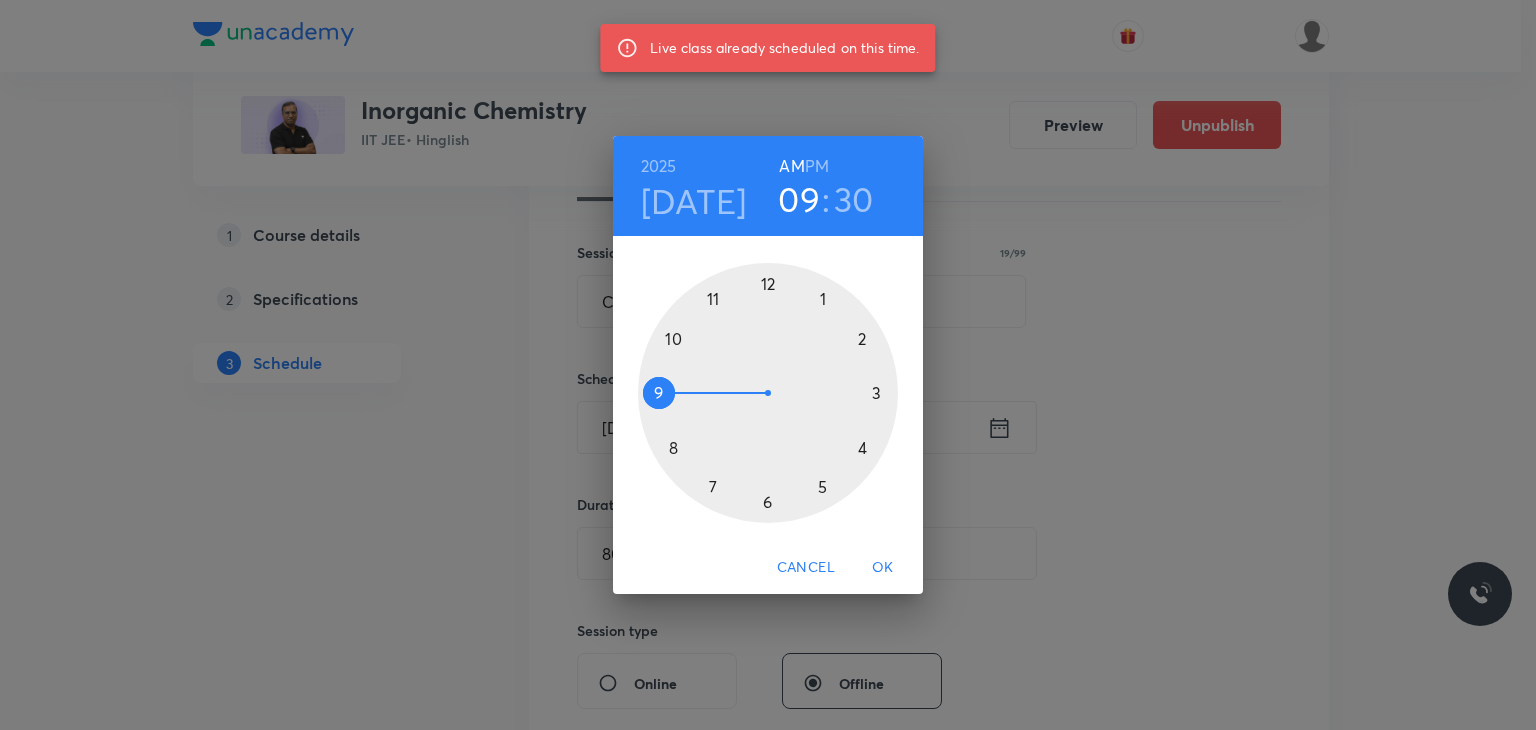 click at bounding box center [768, 393] 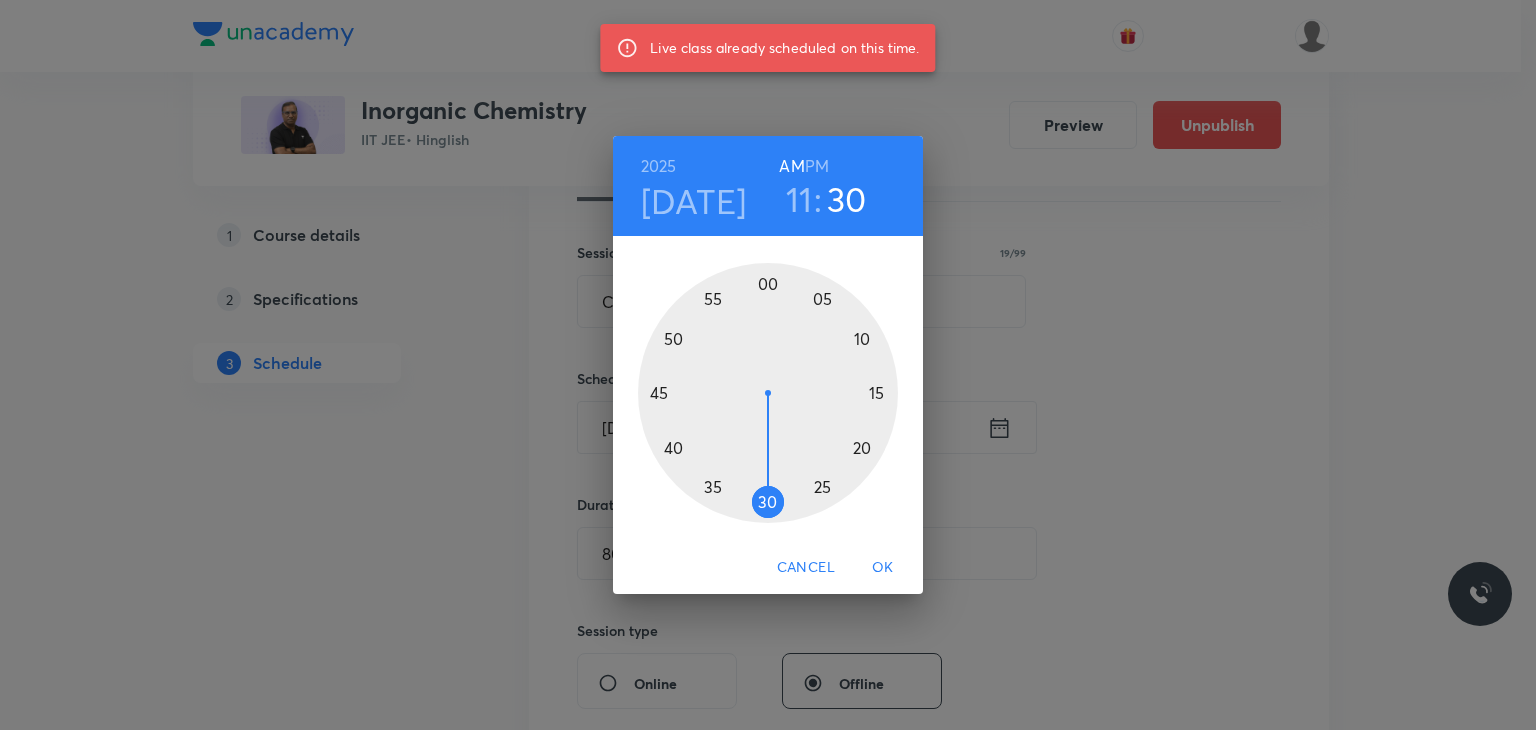 click at bounding box center (768, 393) 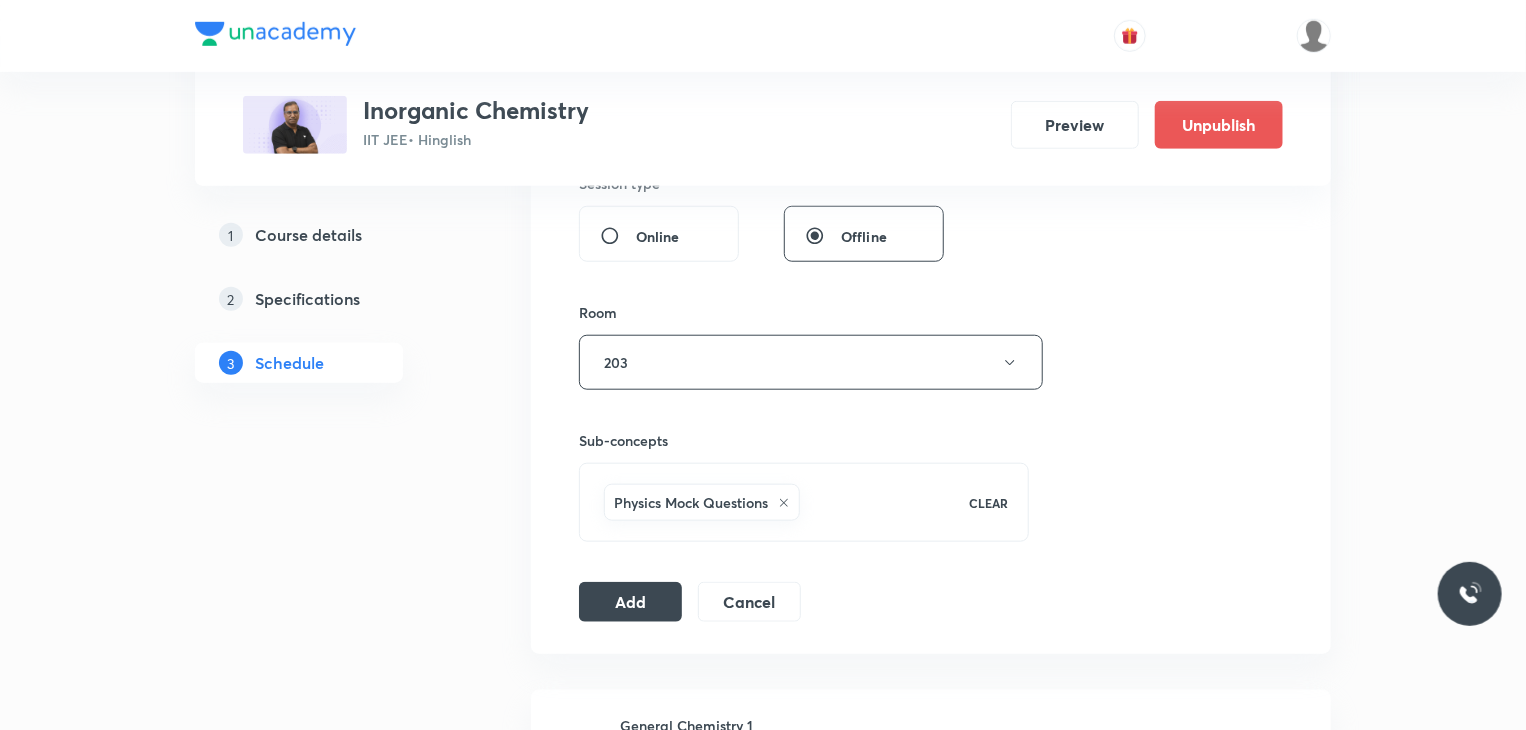 scroll, scrollTop: 799, scrollLeft: 0, axis: vertical 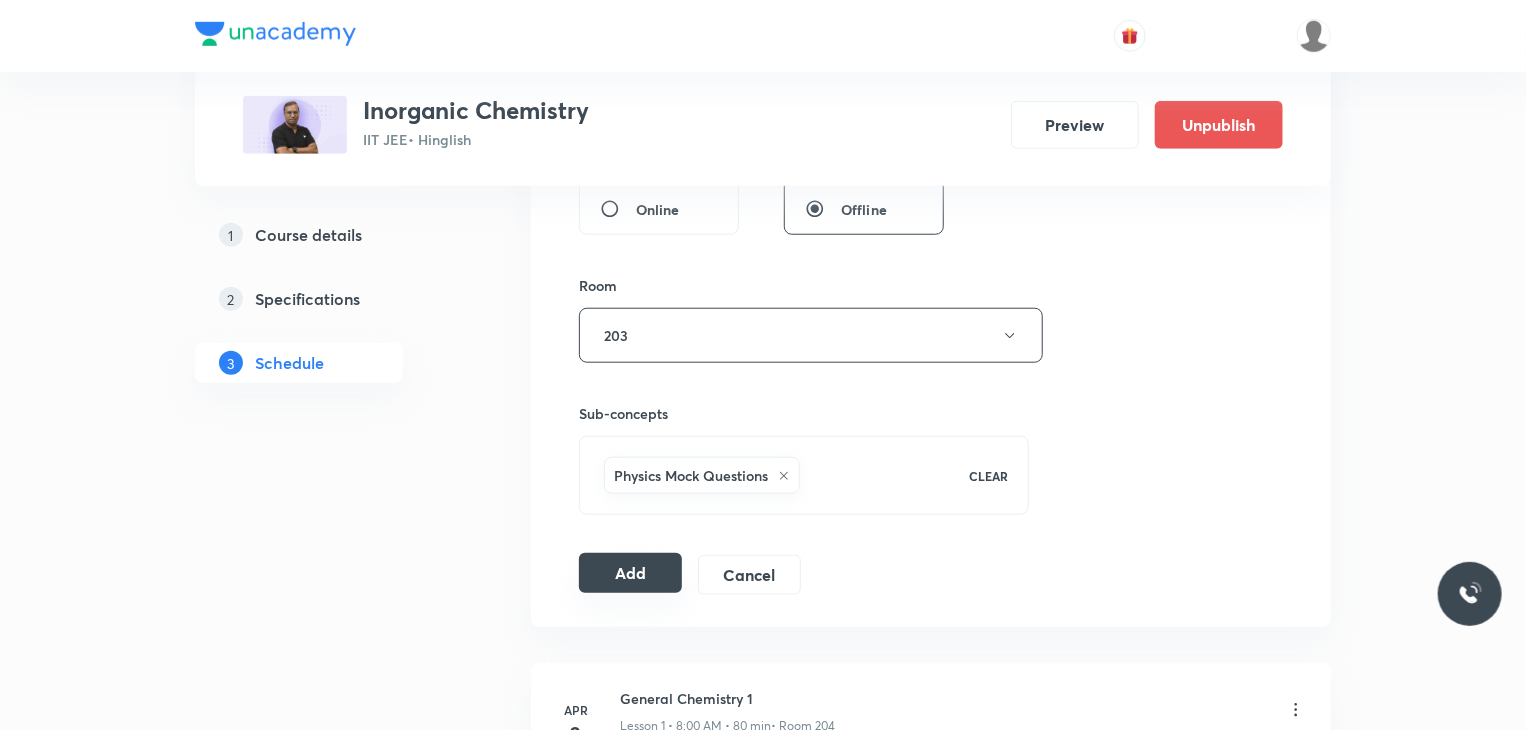 click on "Add" at bounding box center [630, 573] 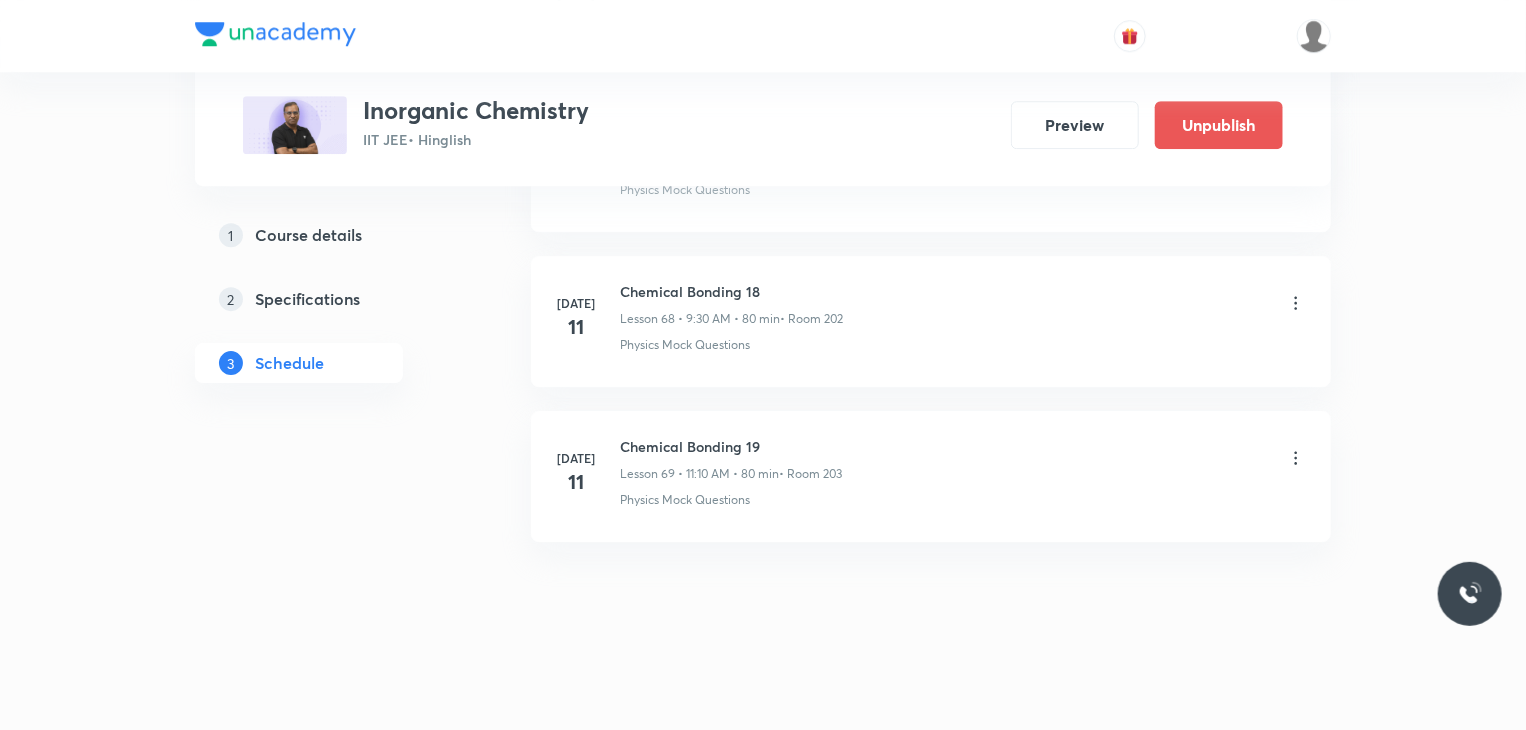 scroll, scrollTop: 10468, scrollLeft: 0, axis: vertical 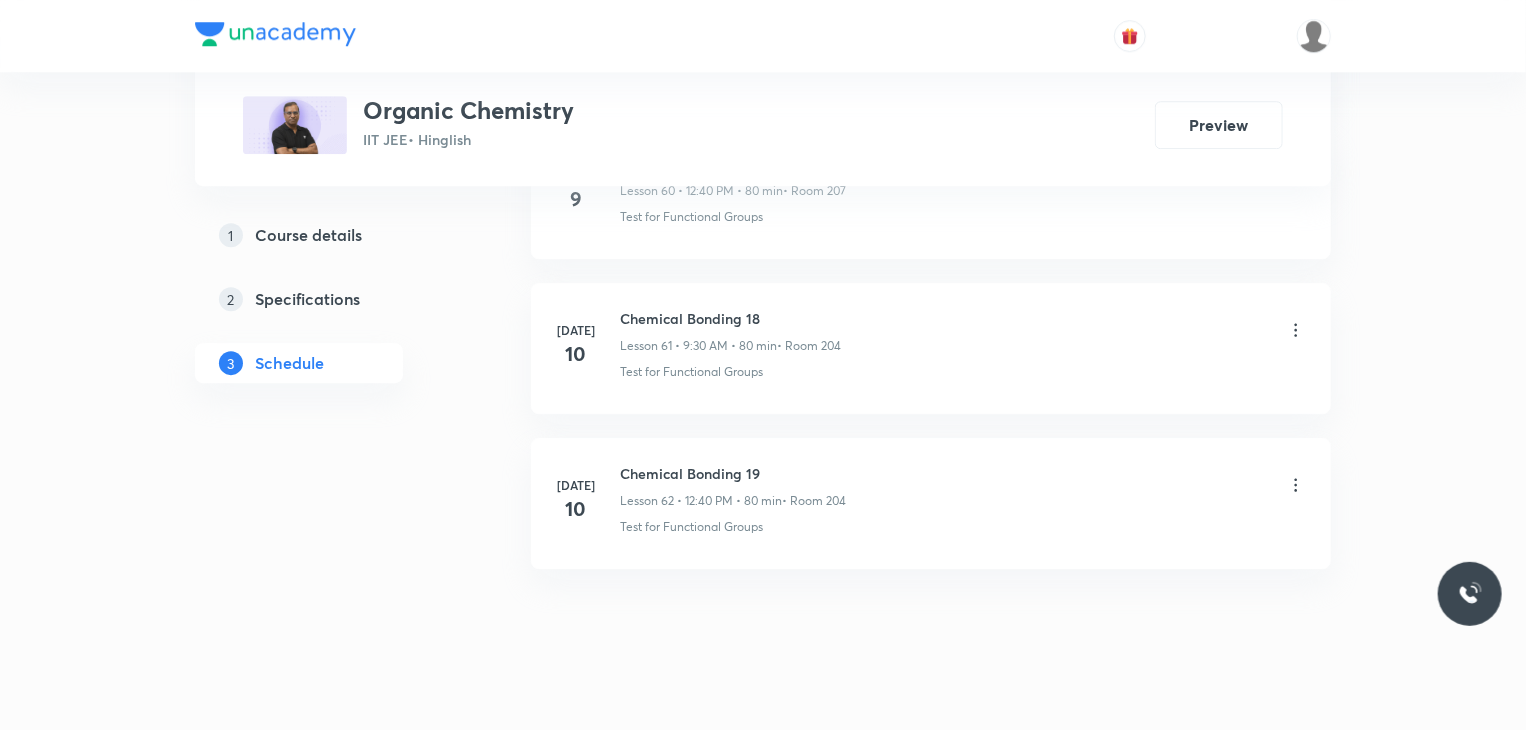 click on "Chemical Bonding 19" at bounding box center (733, 473) 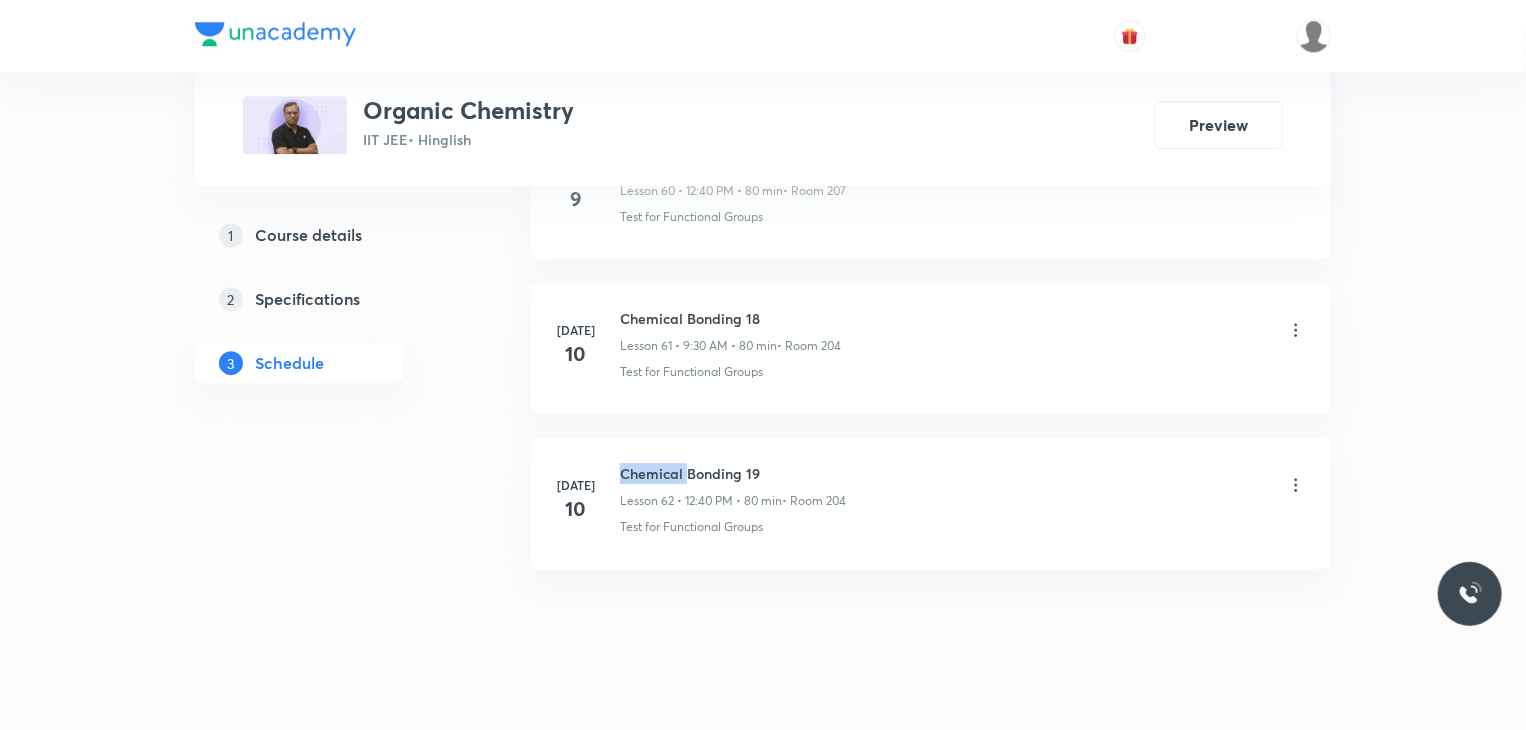 click on "Chemical Bonding 19" at bounding box center (733, 473) 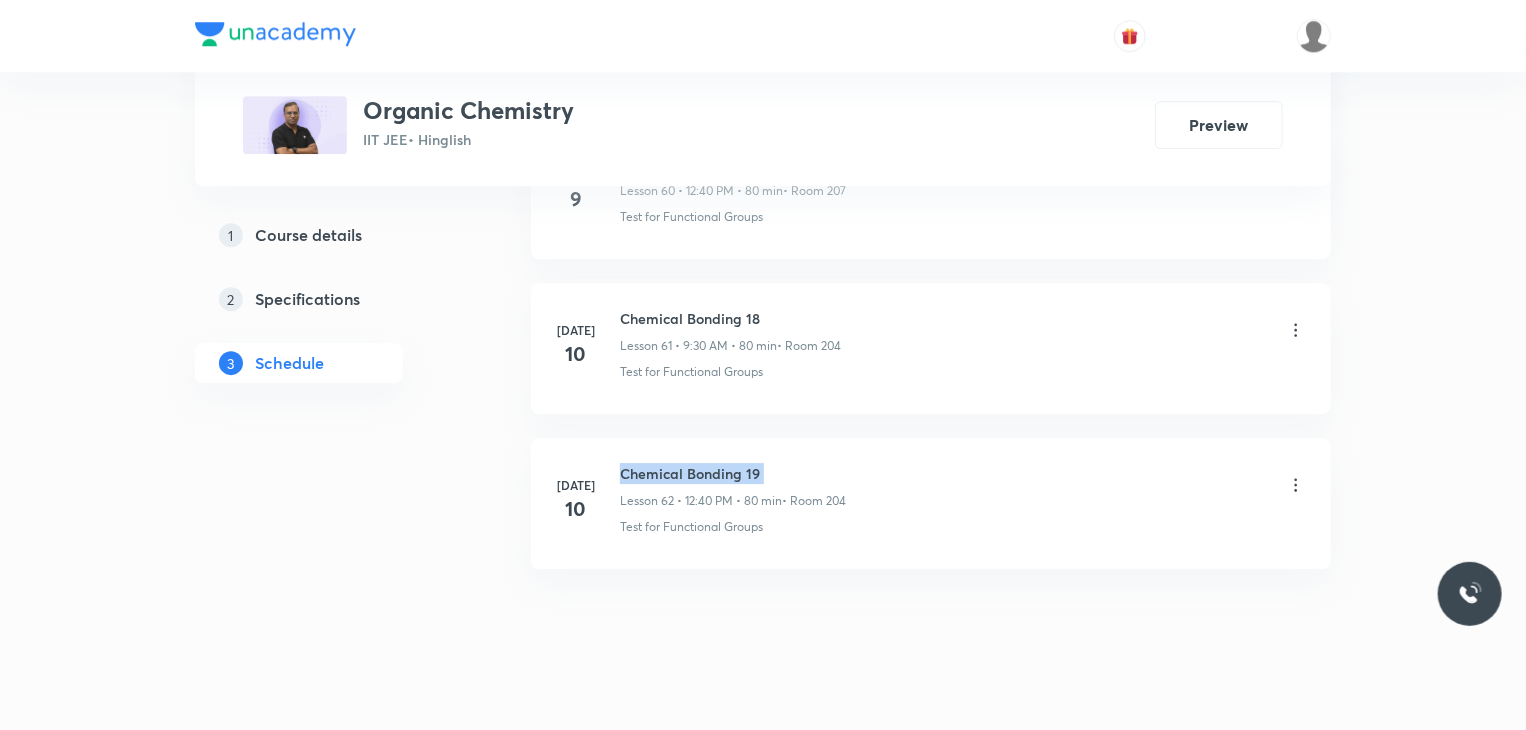 click on "Chemical Bonding 19" at bounding box center (733, 473) 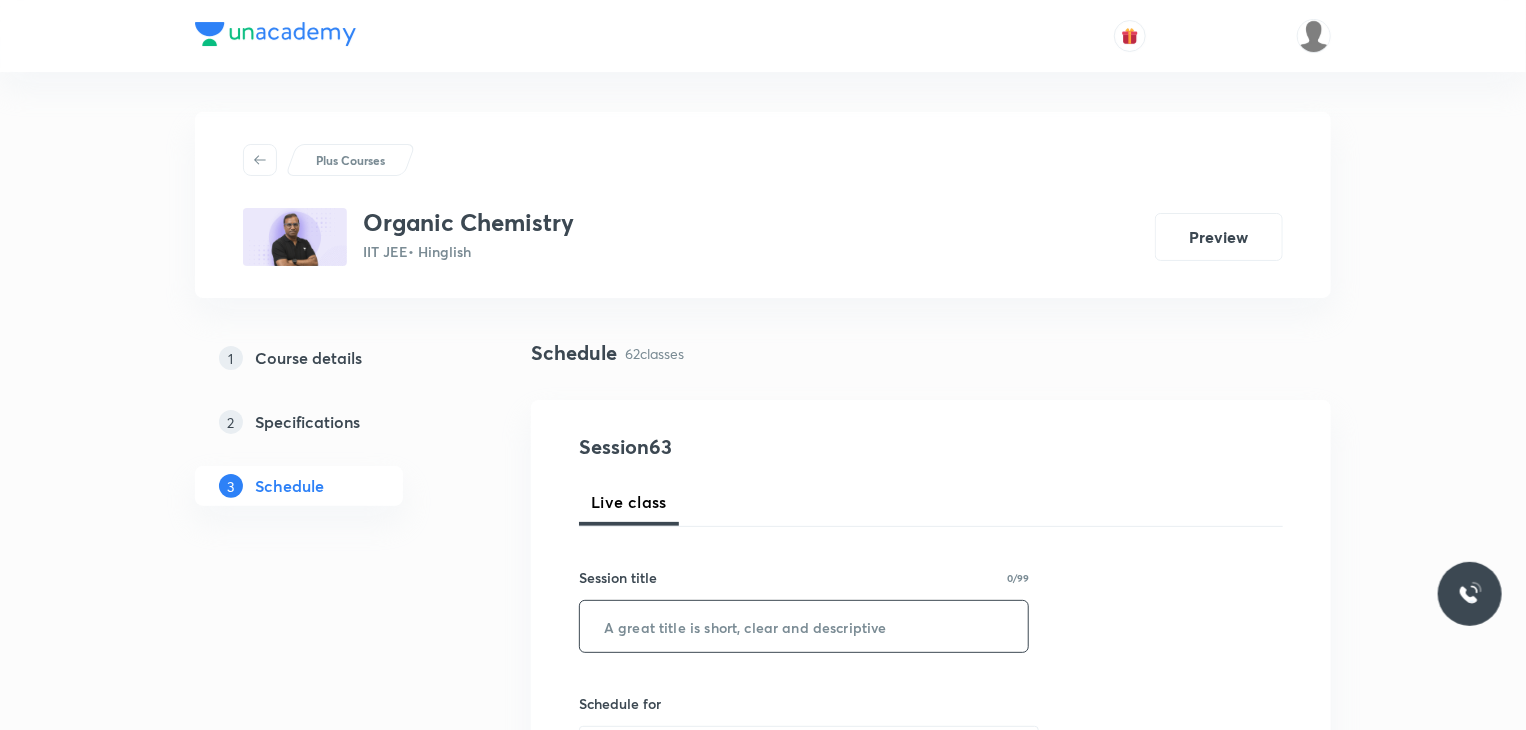 click at bounding box center [804, 626] 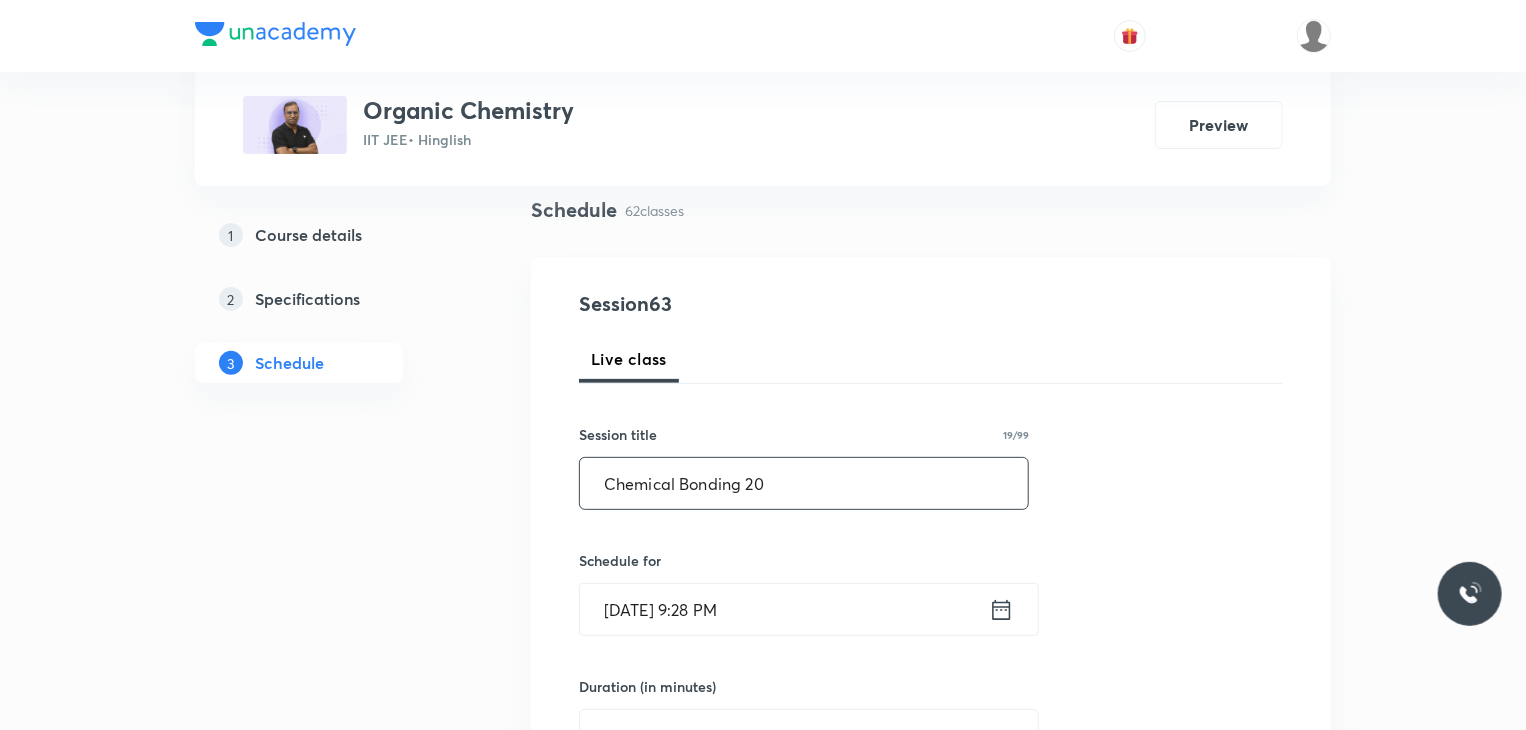 scroll, scrollTop: 155, scrollLeft: 0, axis: vertical 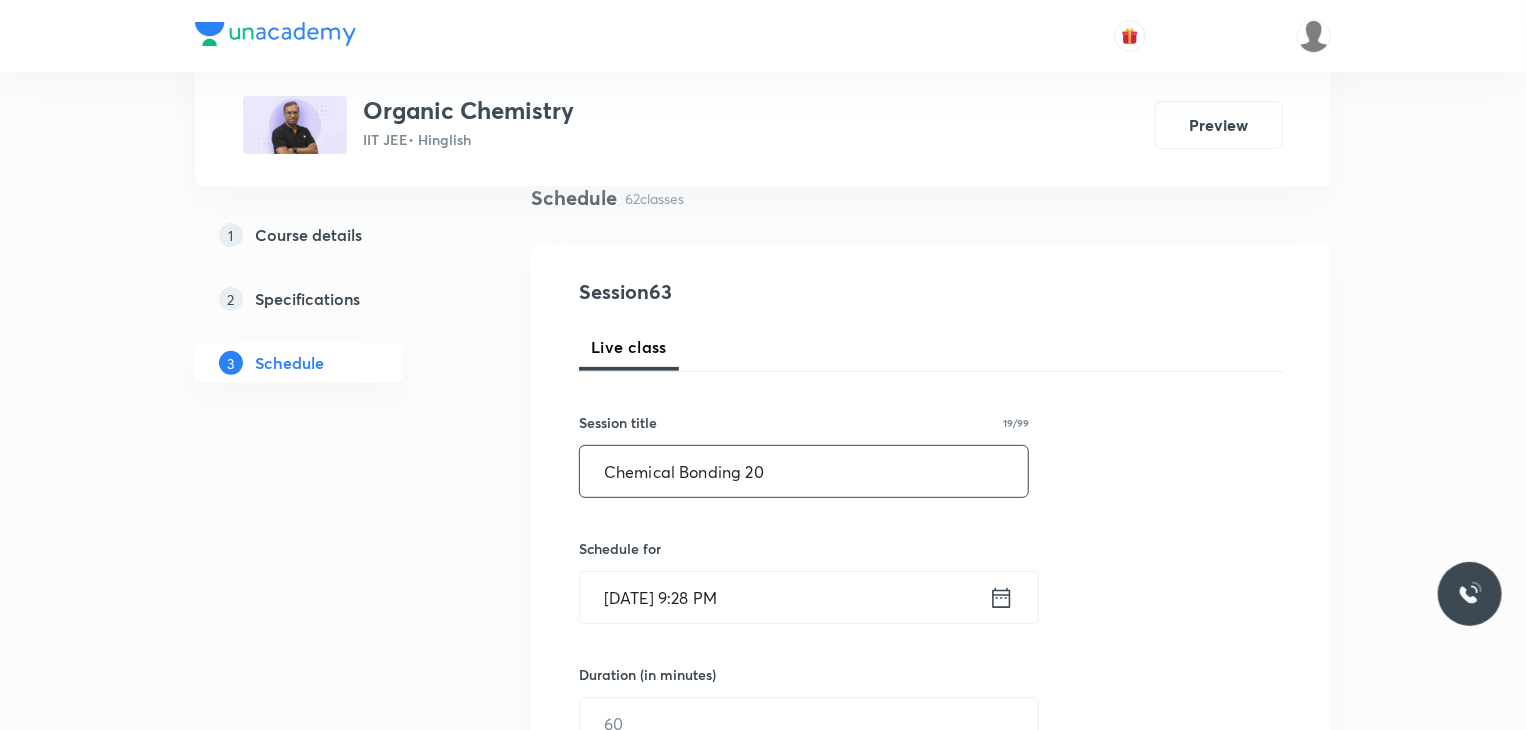 type on "Chemical Bonding 20" 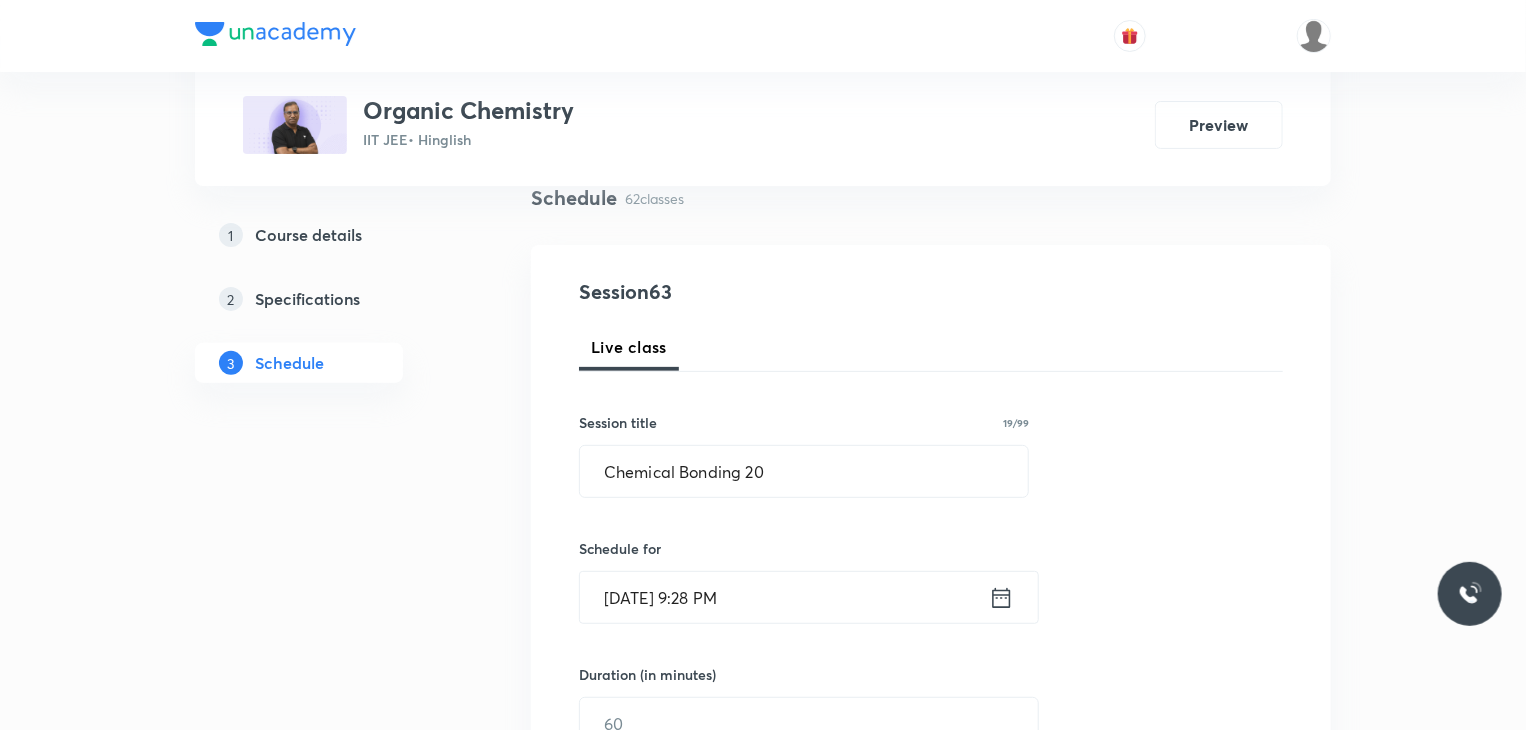 click on "[DATE] 9:28 PM" at bounding box center (784, 597) 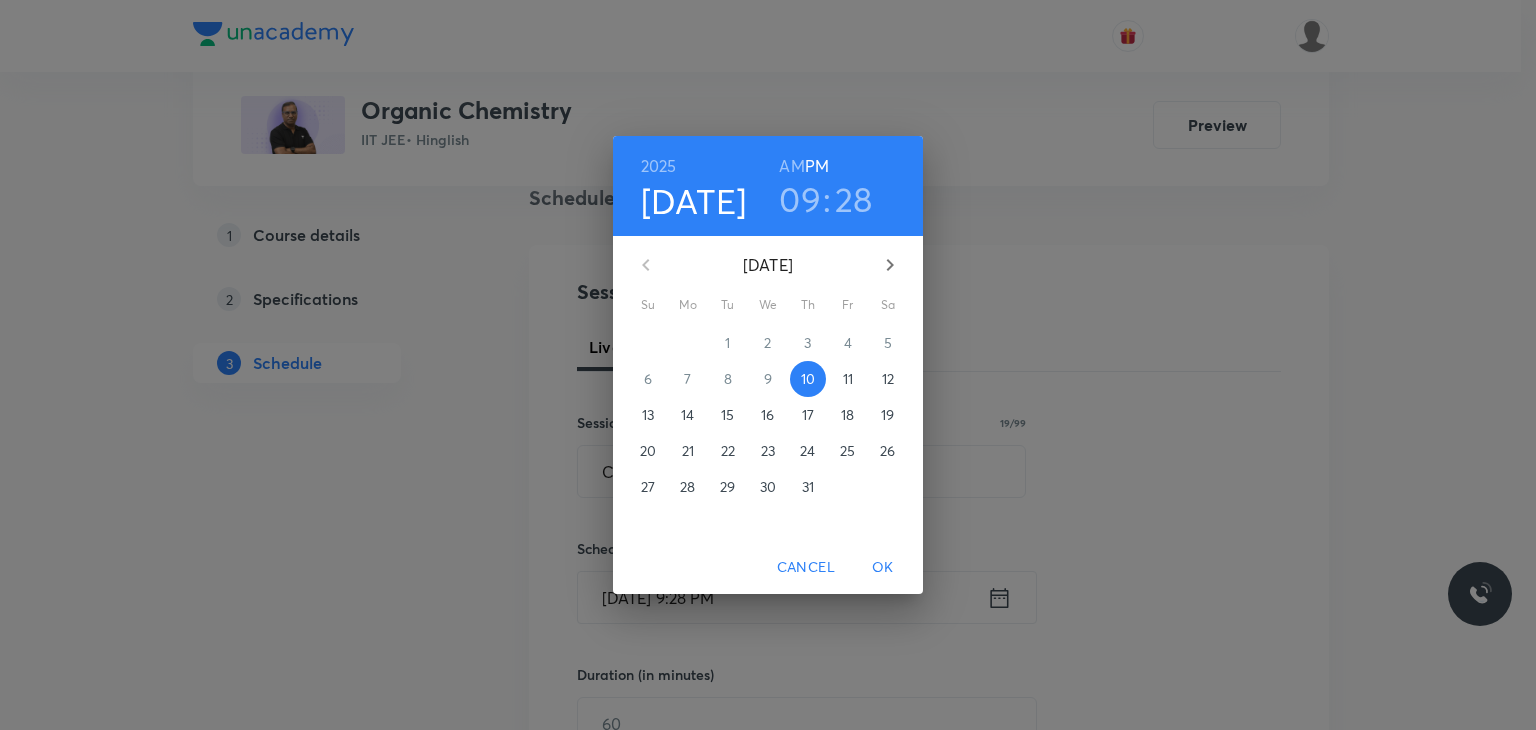 click on "11" at bounding box center (848, 379) 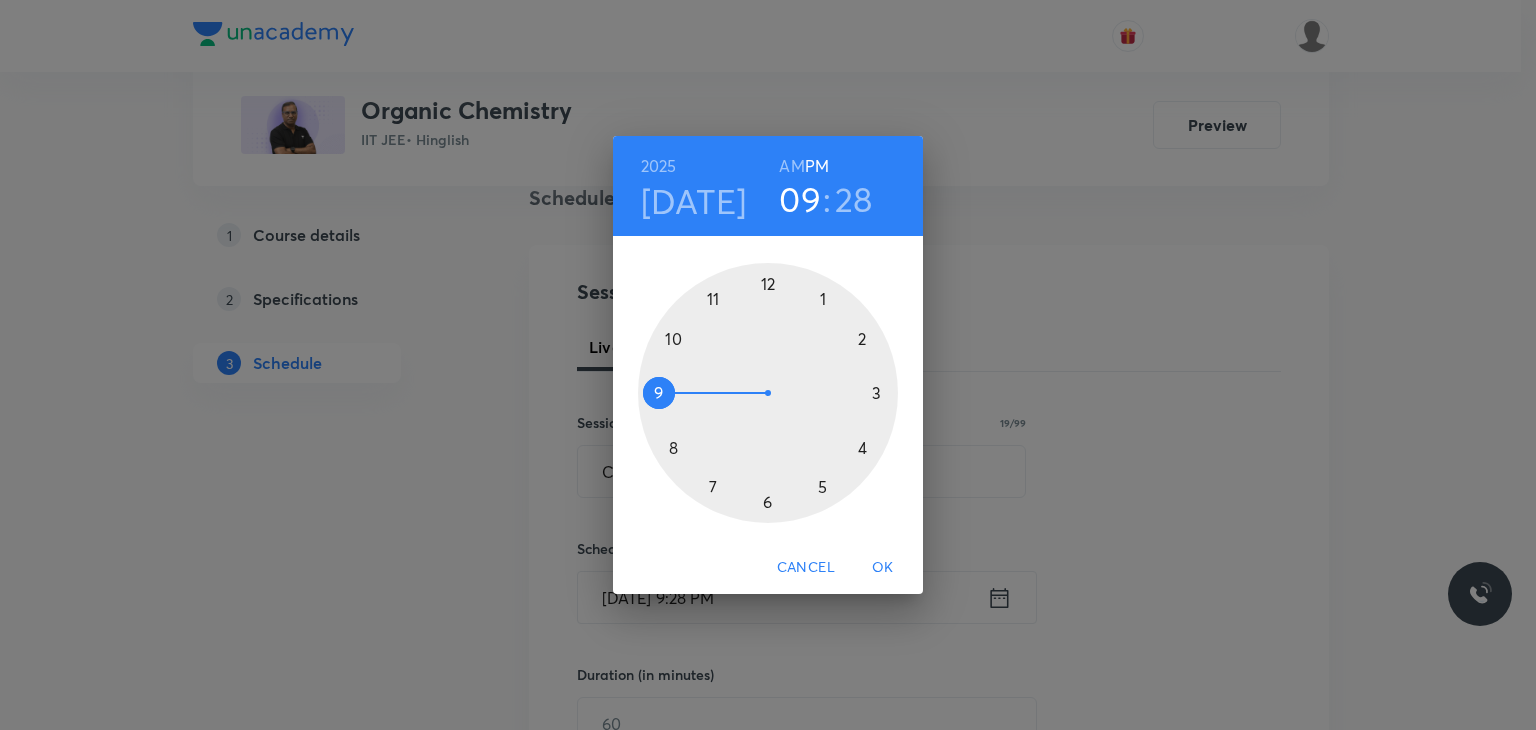 click on "AM" at bounding box center [791, 166] 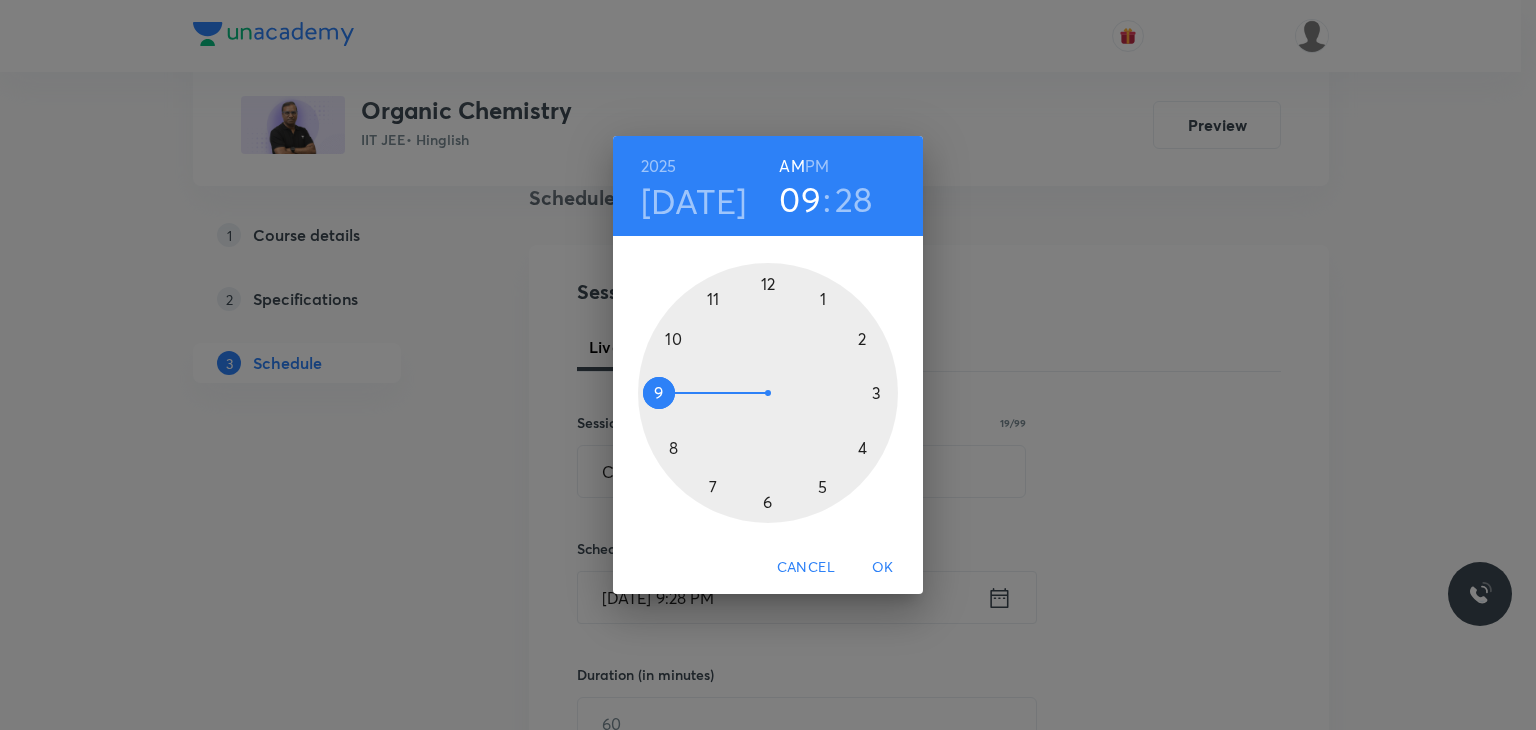 click at bounding box center [768, 393] 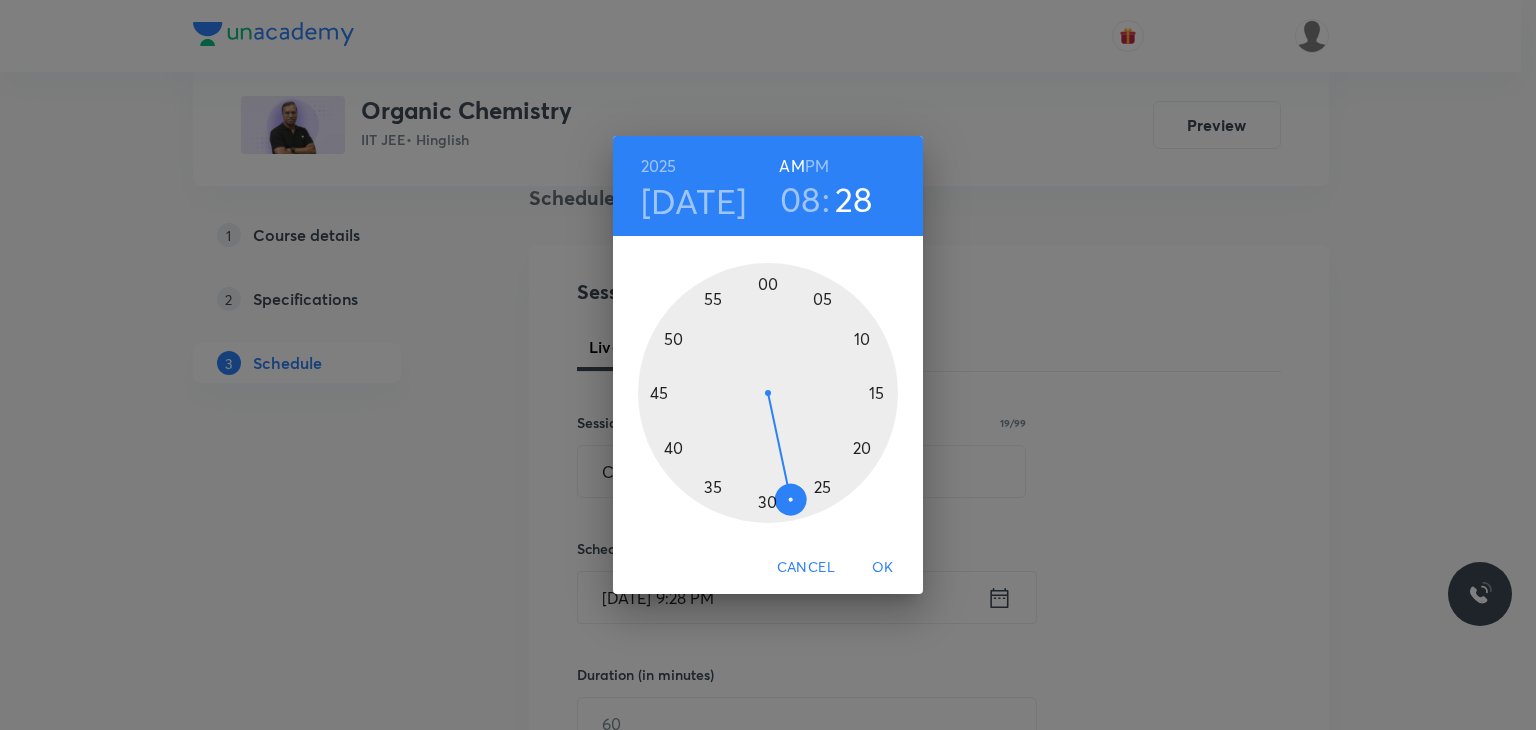 click at bounding box center [768, 393] 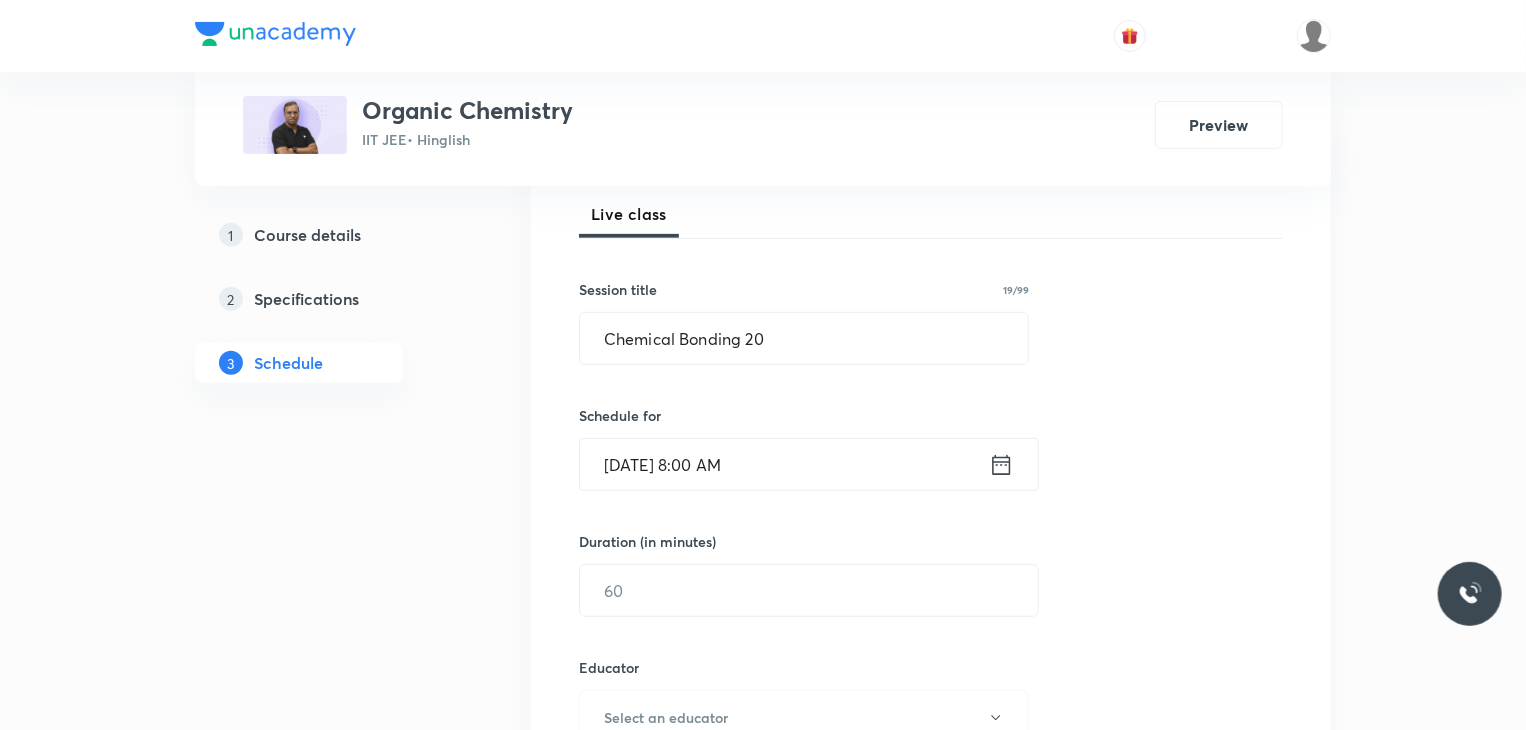 scroll, scrollTop: 290, scrollLeft: 0, axis: vertical 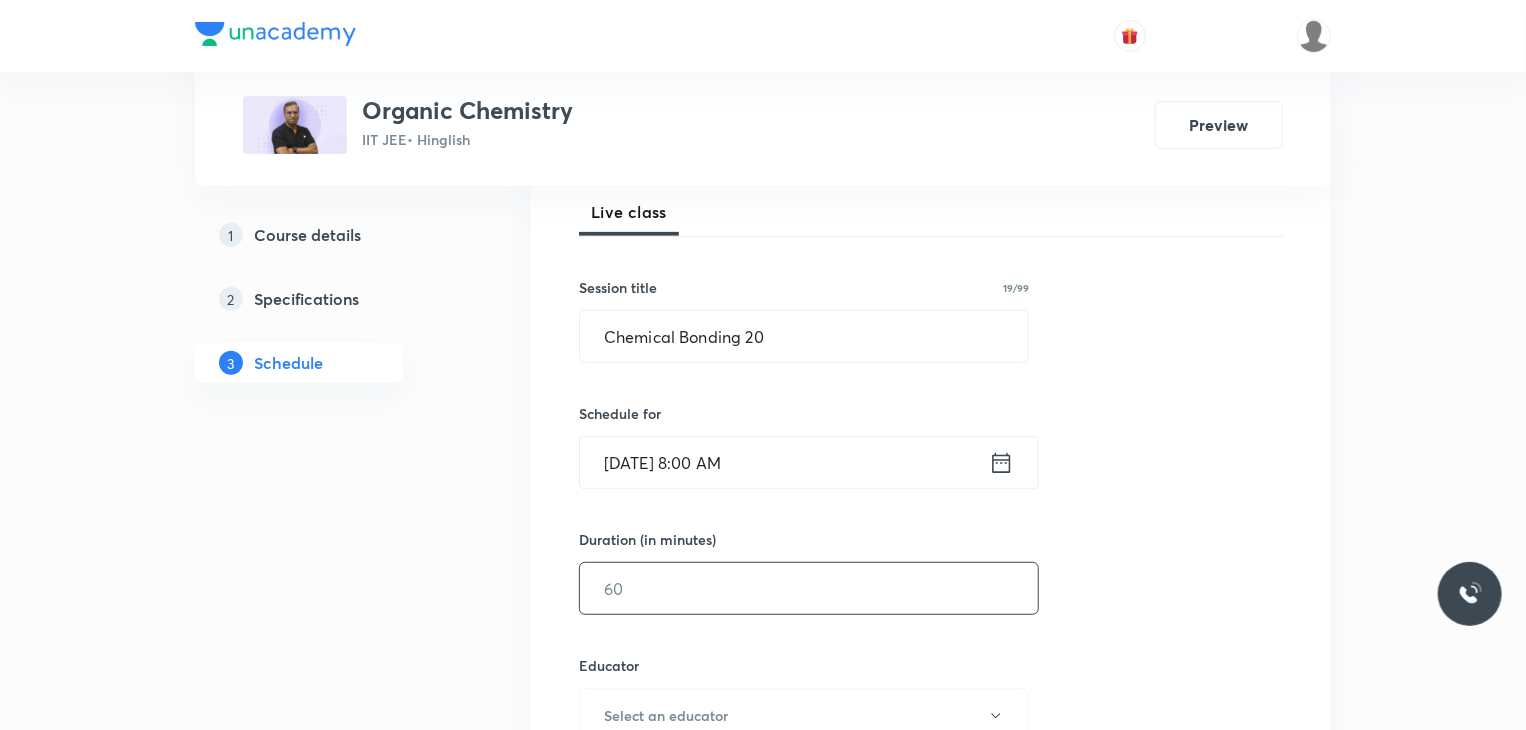 click at bounding box center [809, 588] 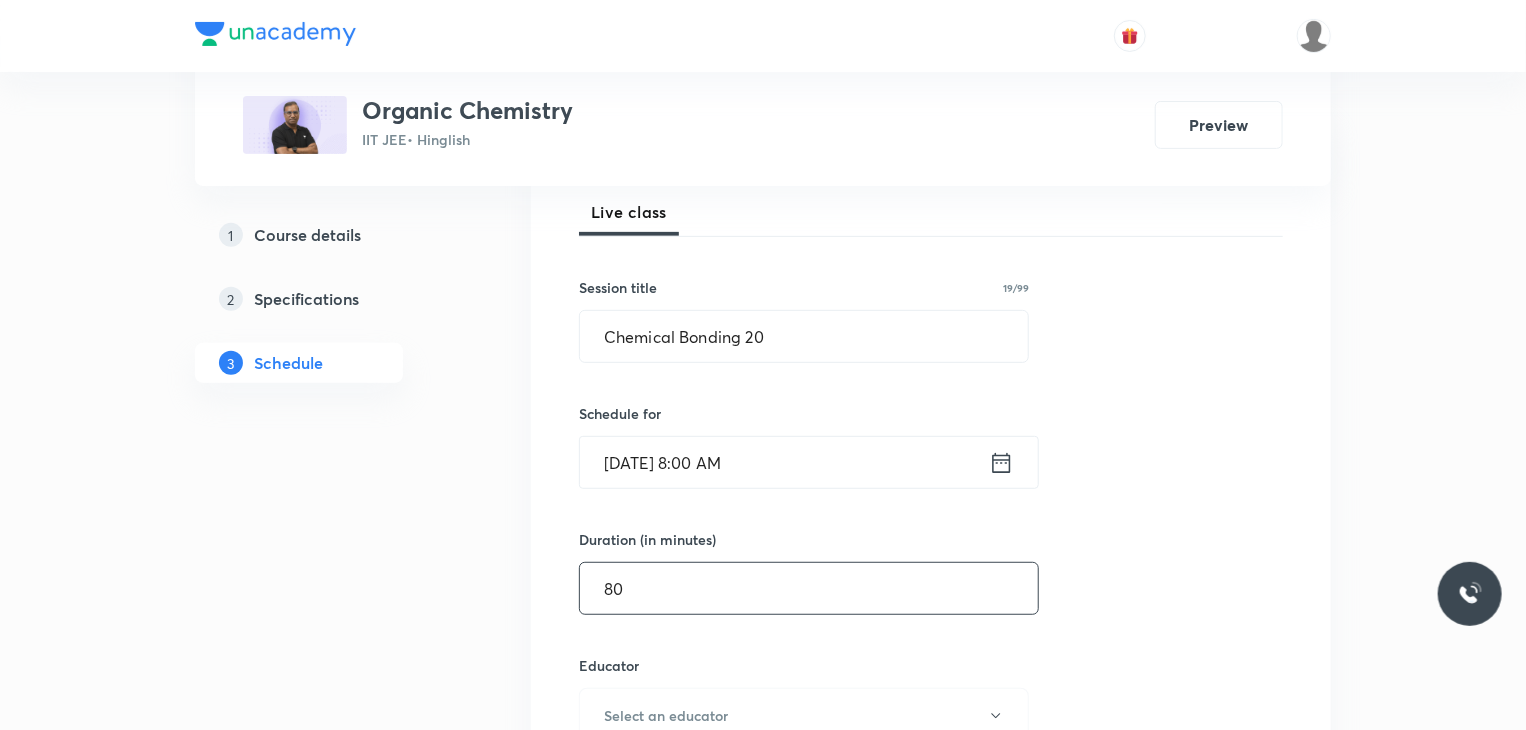 type on "80" 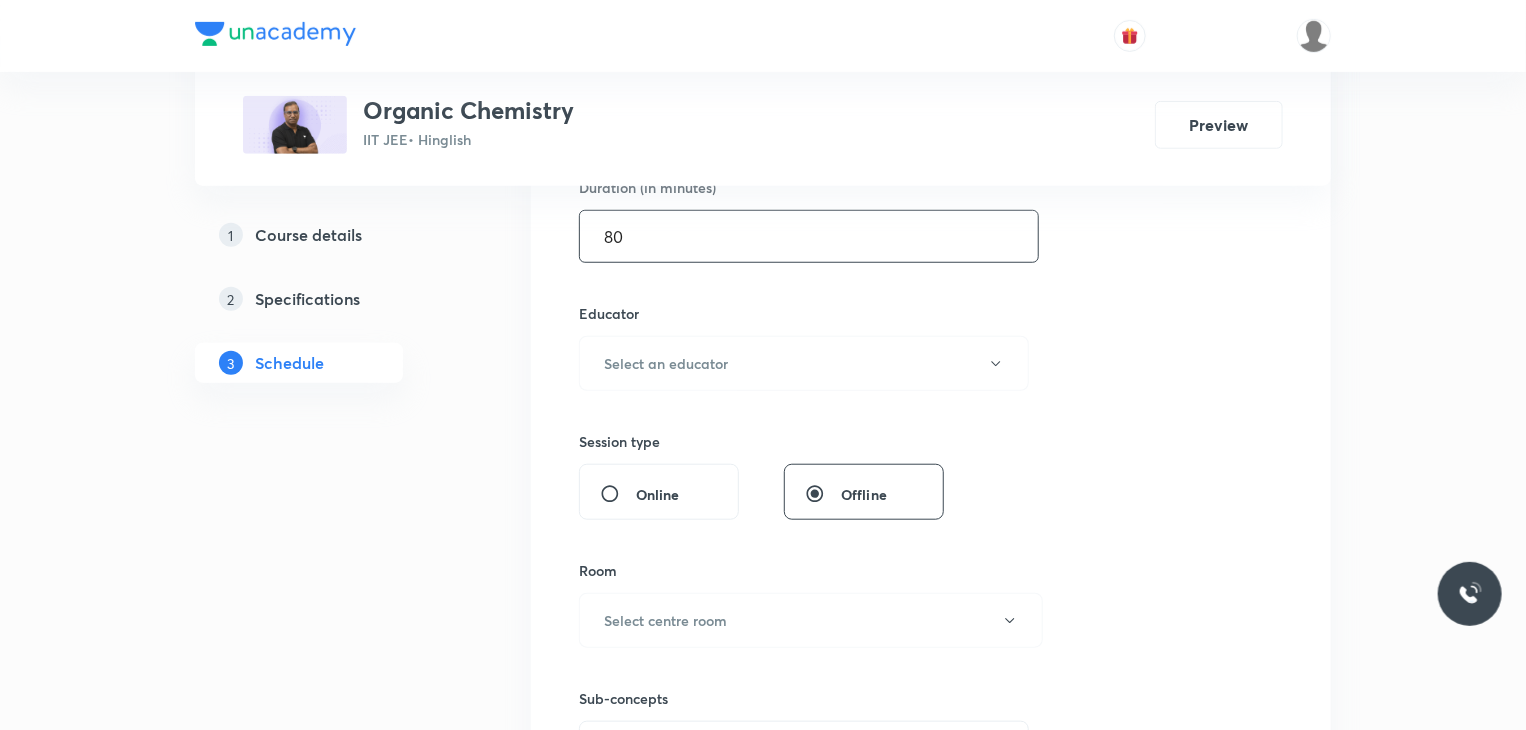 scroll, scrollTop: 632, scrollLeft: 0, axis: vertical 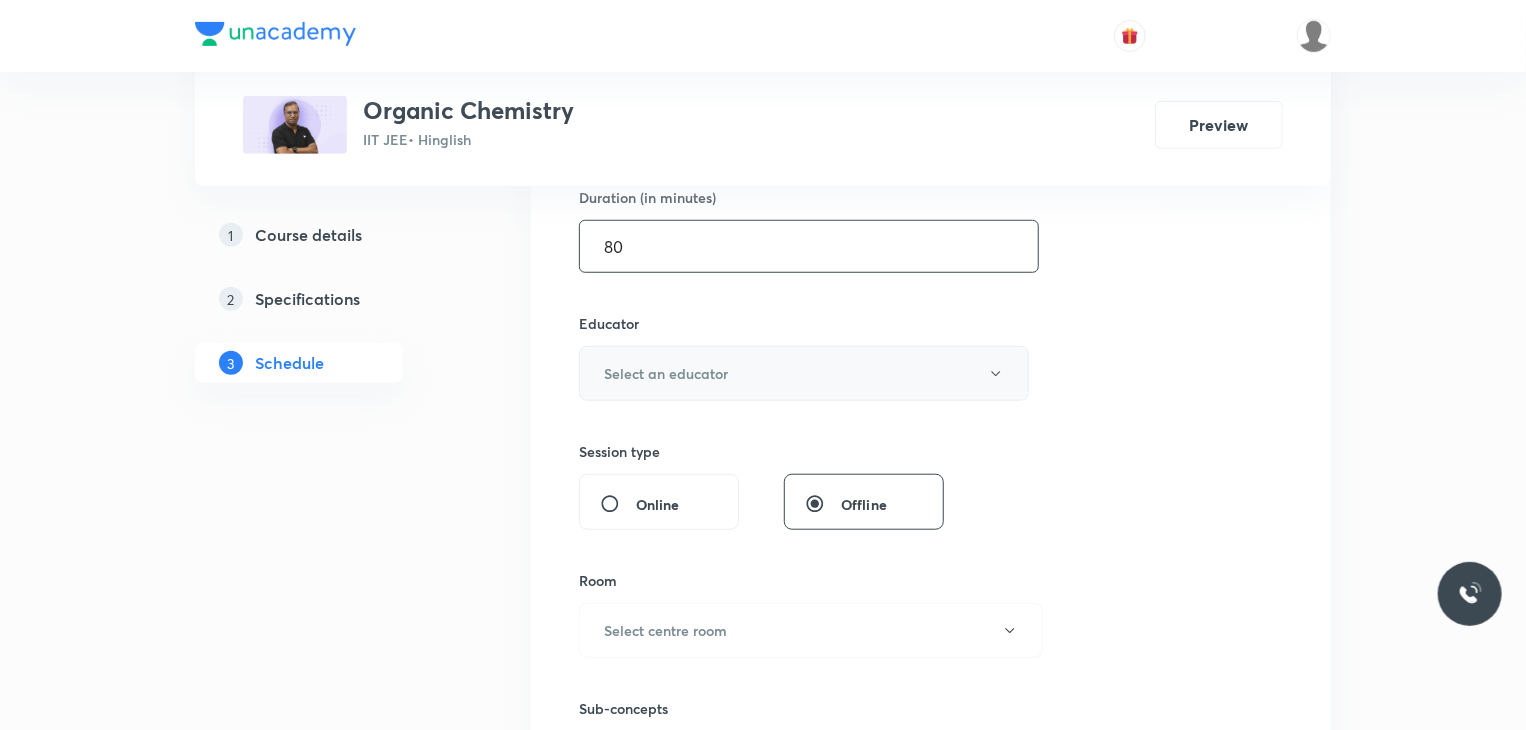 click on "Select an educator" at bounding box center [804, 373] 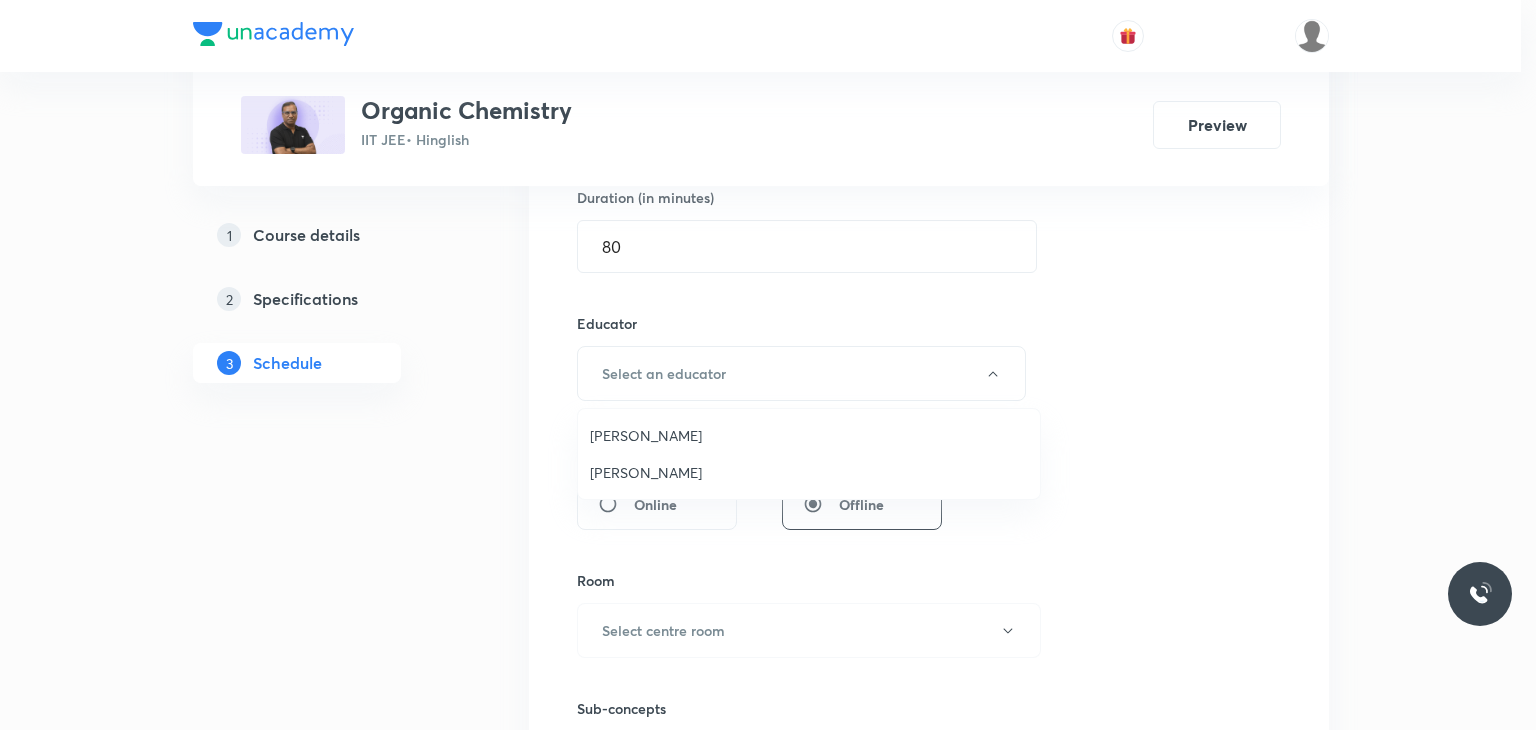 click on "Premlal Chouhan" at bounding box center [809, 472] 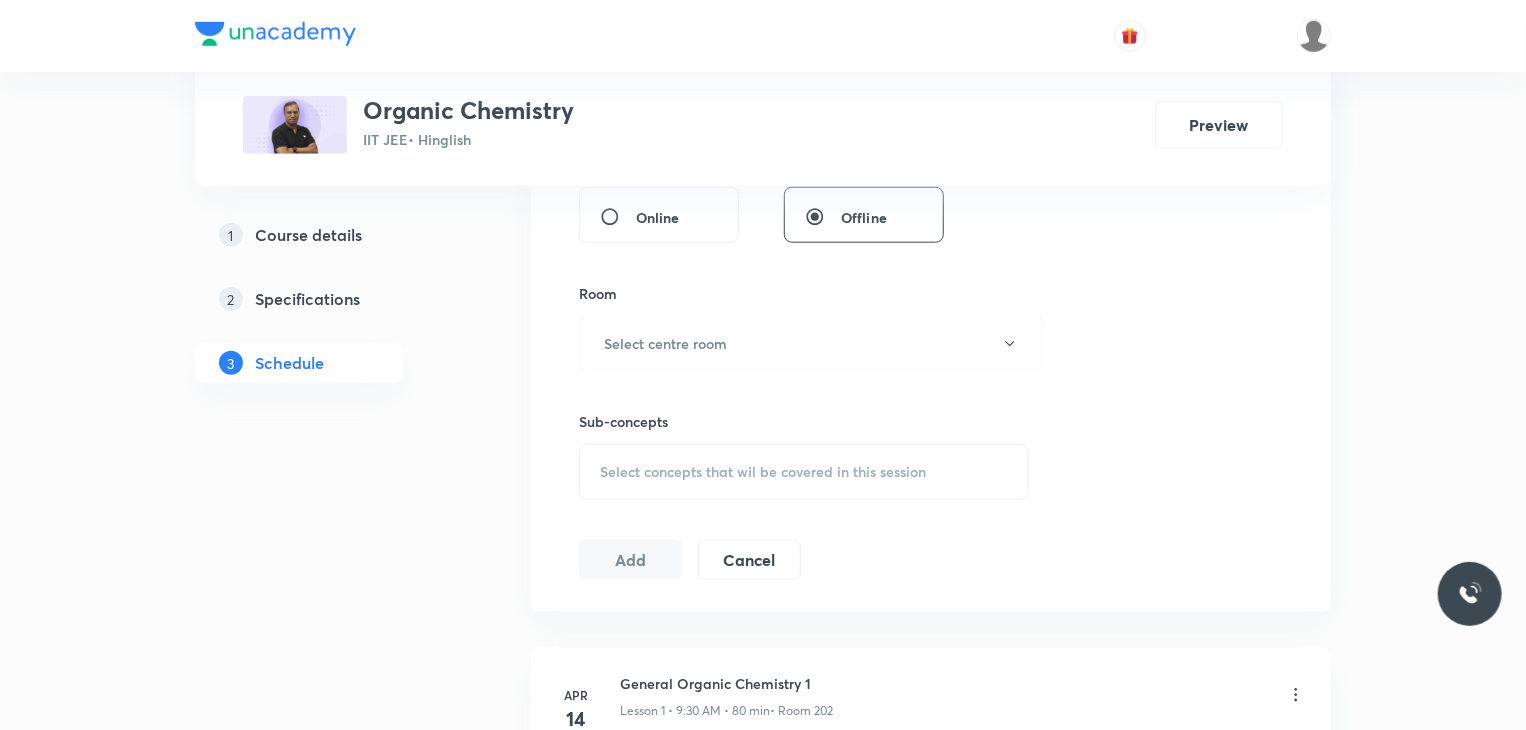 scroll, scrollTop: 920, scrollLeft: 0, axis: vertical 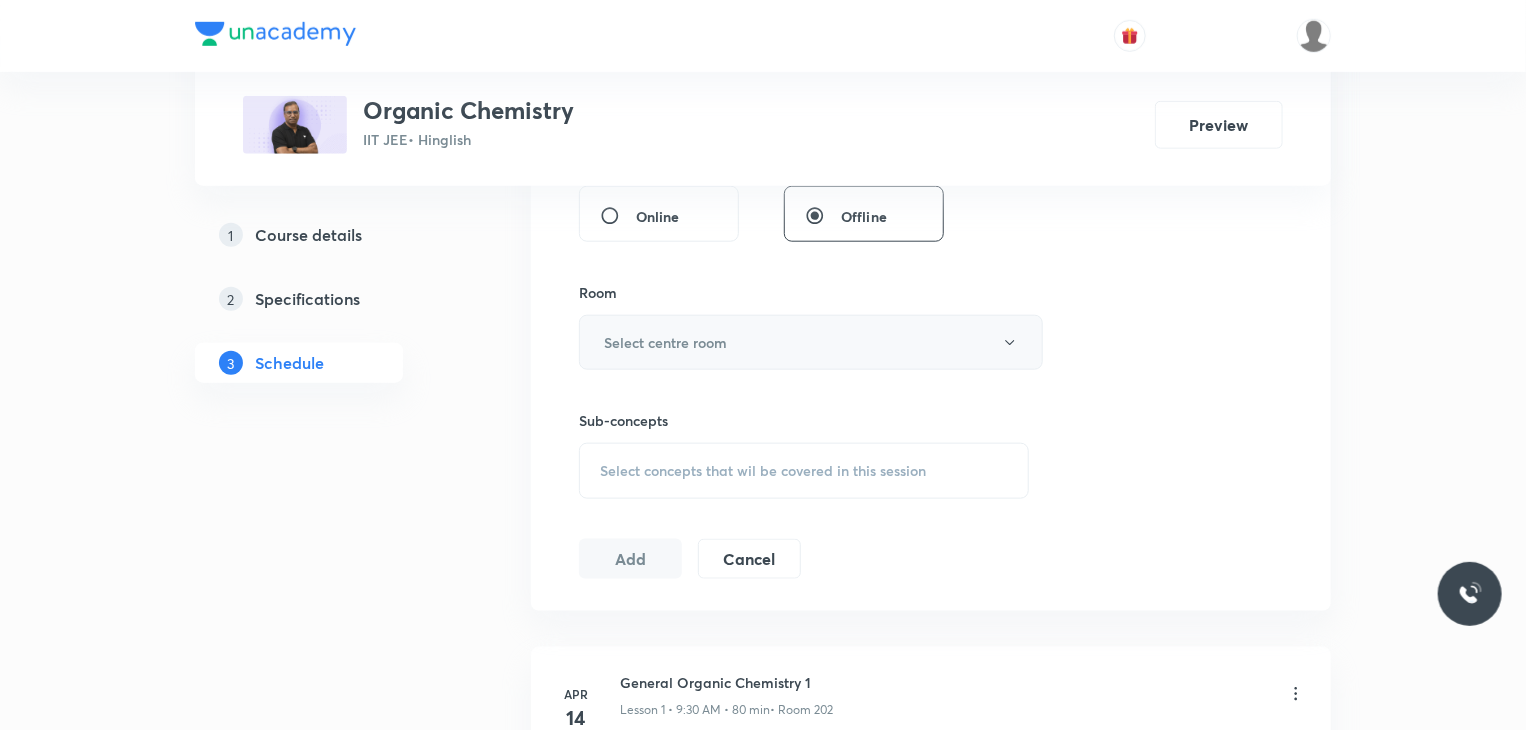 click on "Select centre room" at bounding box center [665, 342] 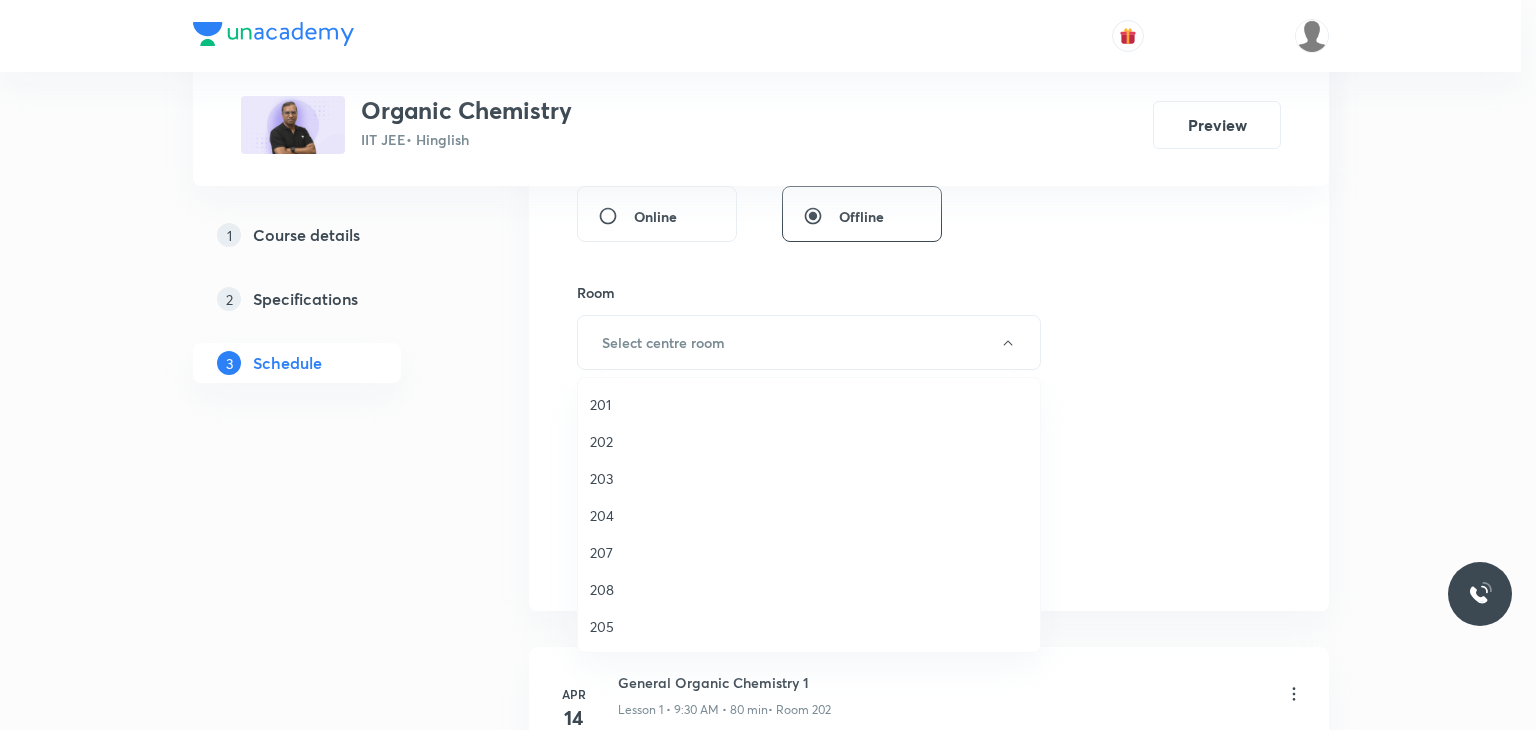 click on "203" at bounding box center [809, 478] 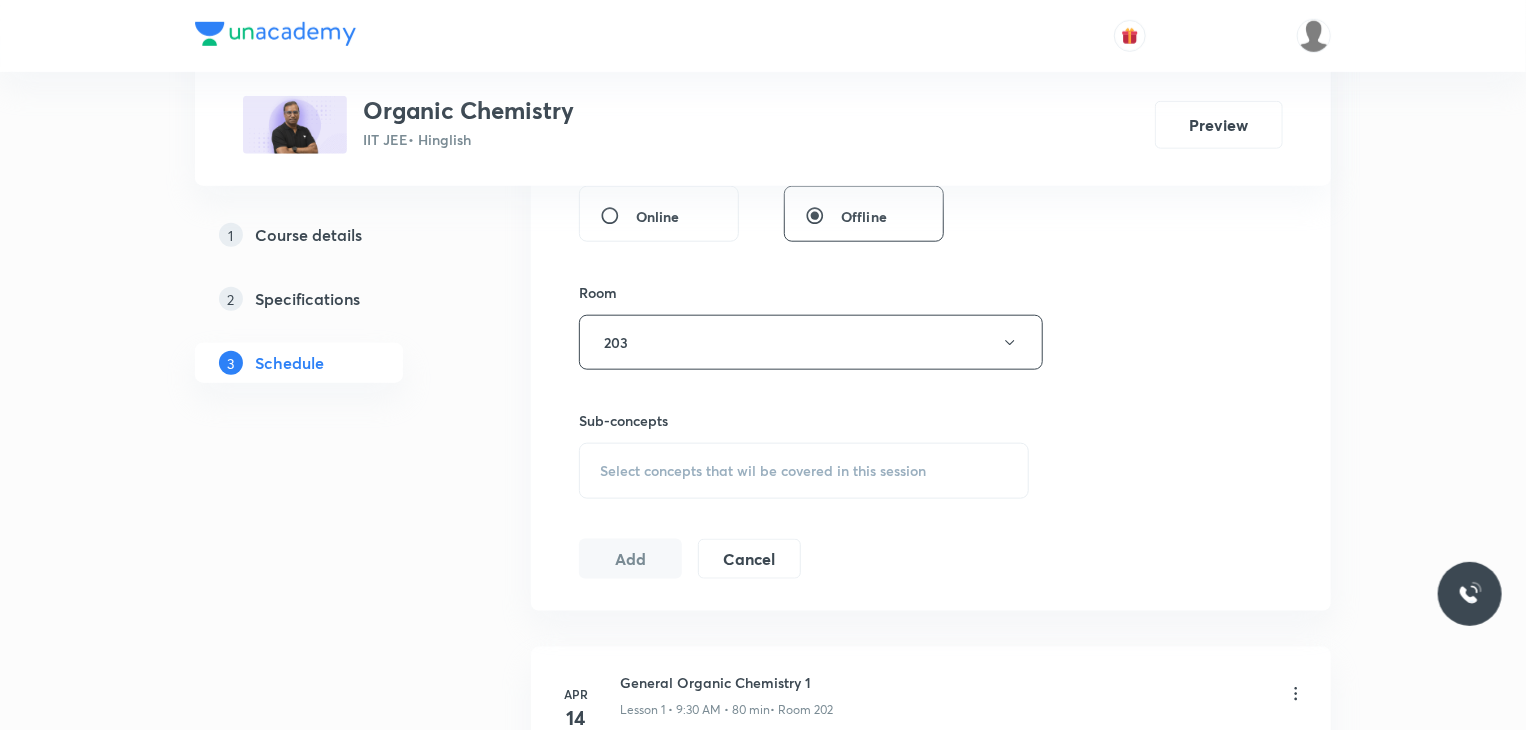 click on "Select concepts that wil be covered in this session" at bounding box center [763, 471] 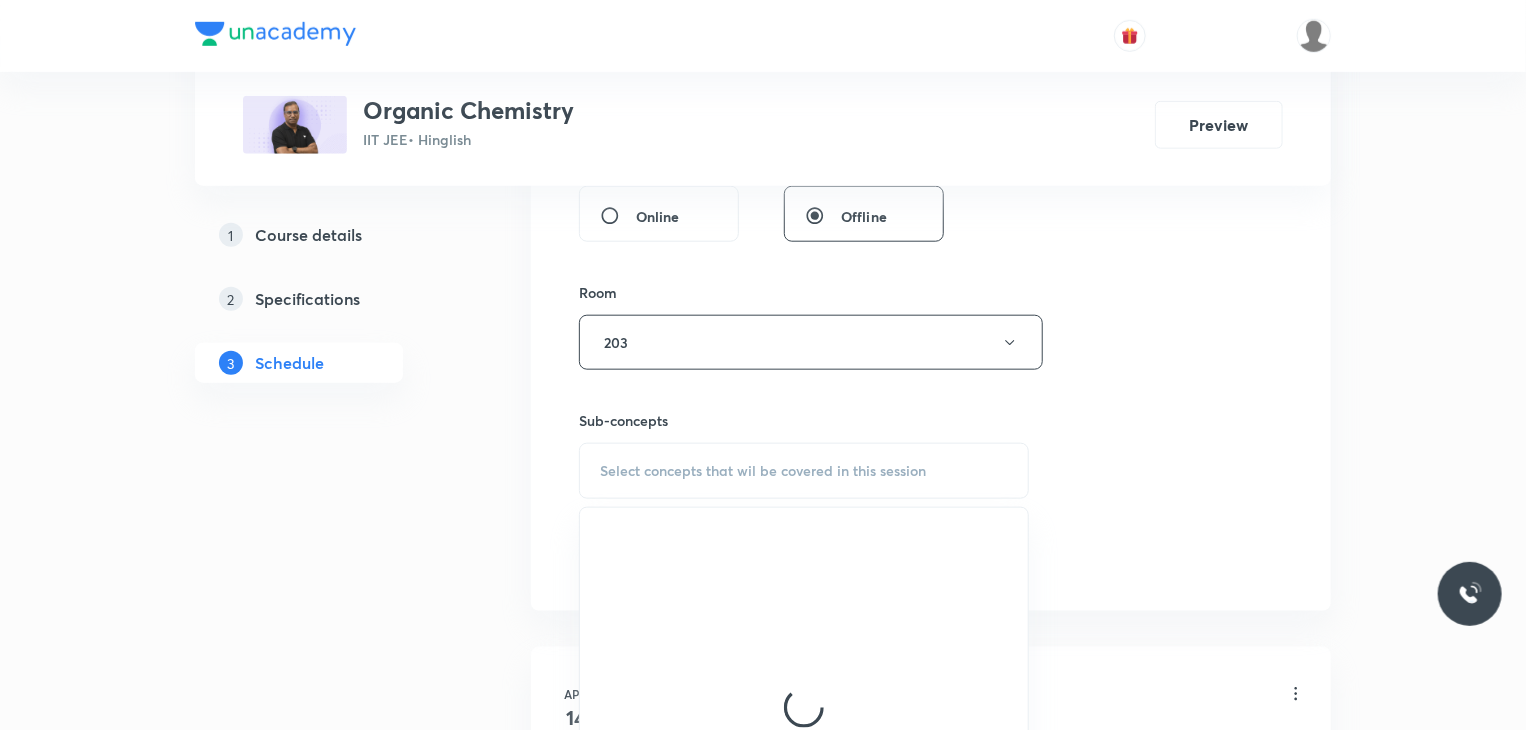 scroll, scrollTop: 1060, scrollLeft: 0, axis: vertical 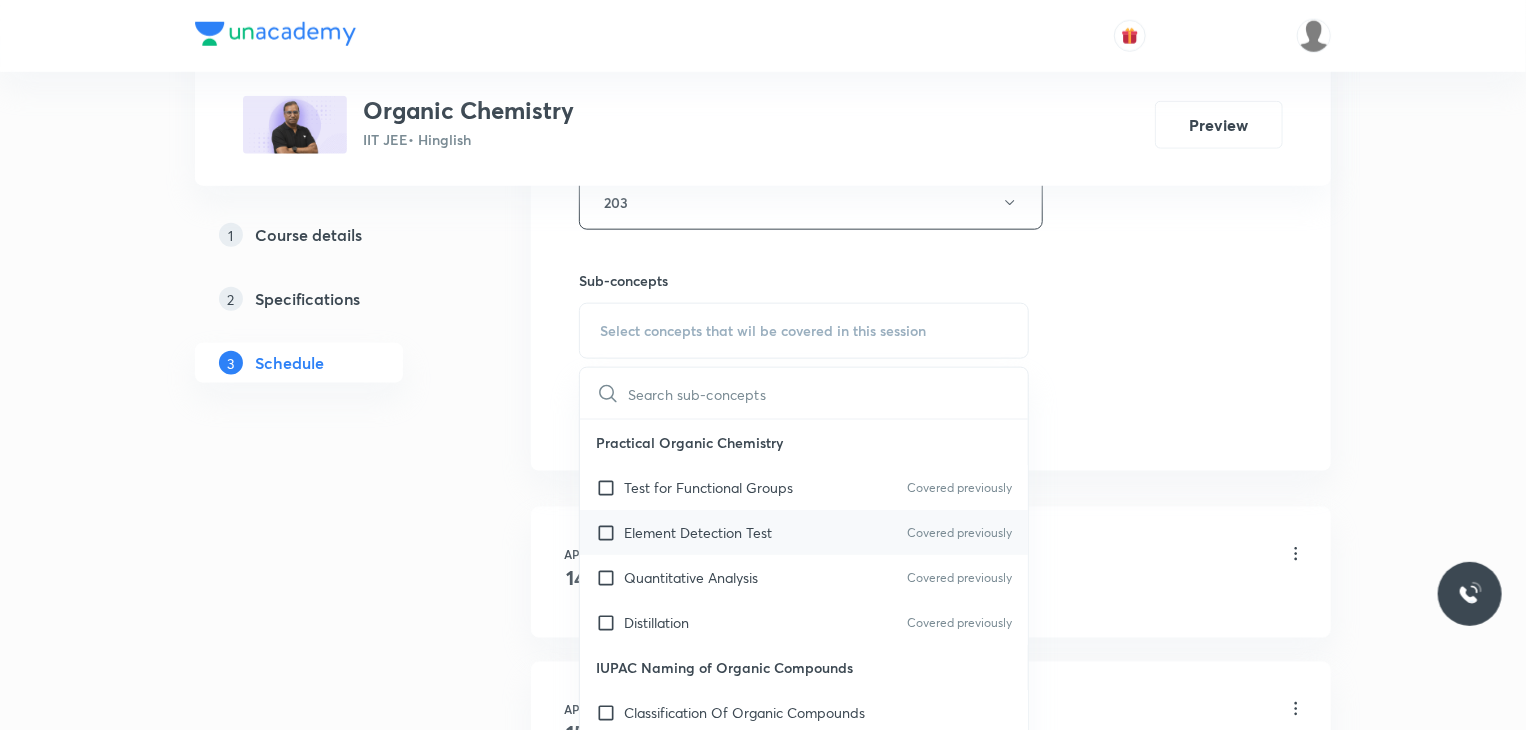 click on "Element Detection Test Covered previously" at bounding box center [804, 532] 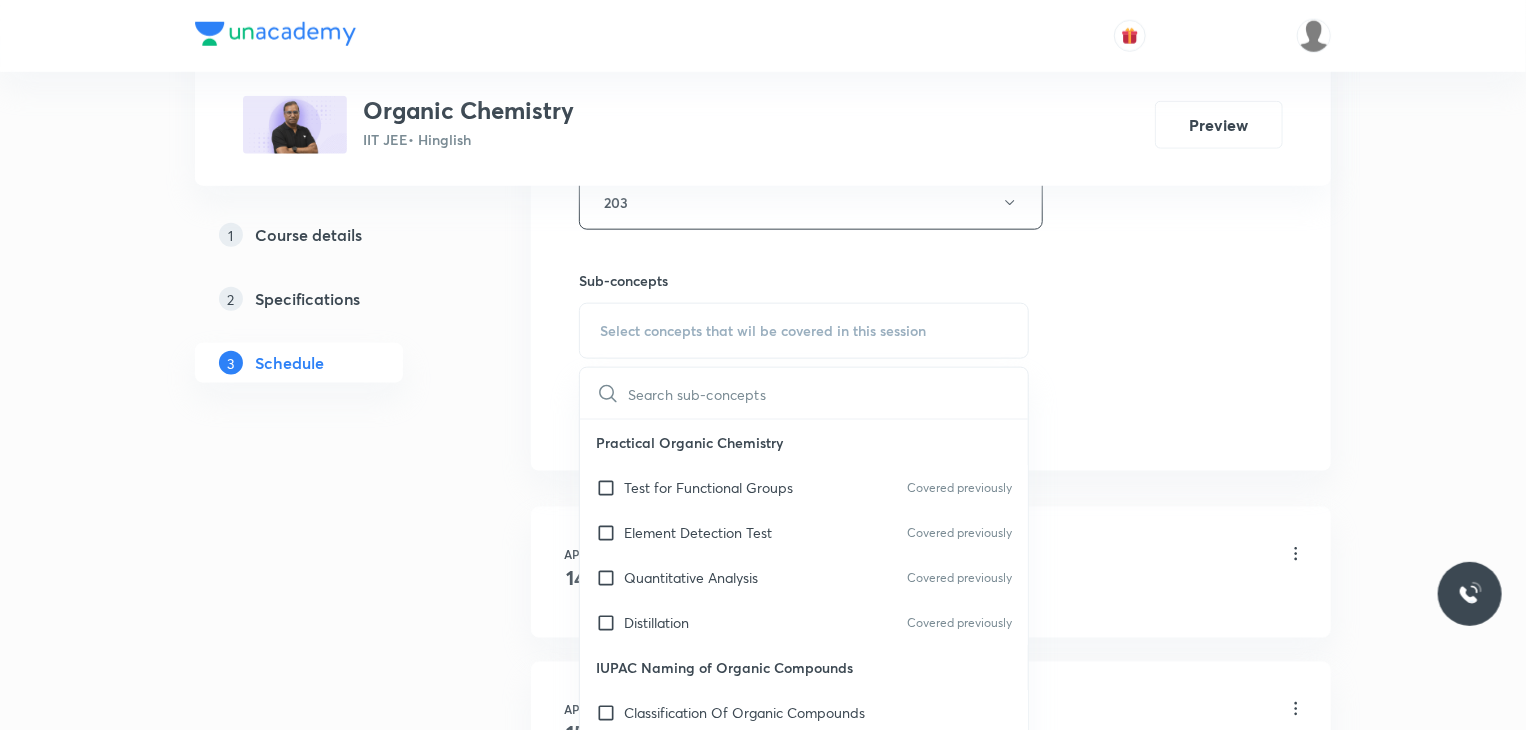 checkbox on "true" 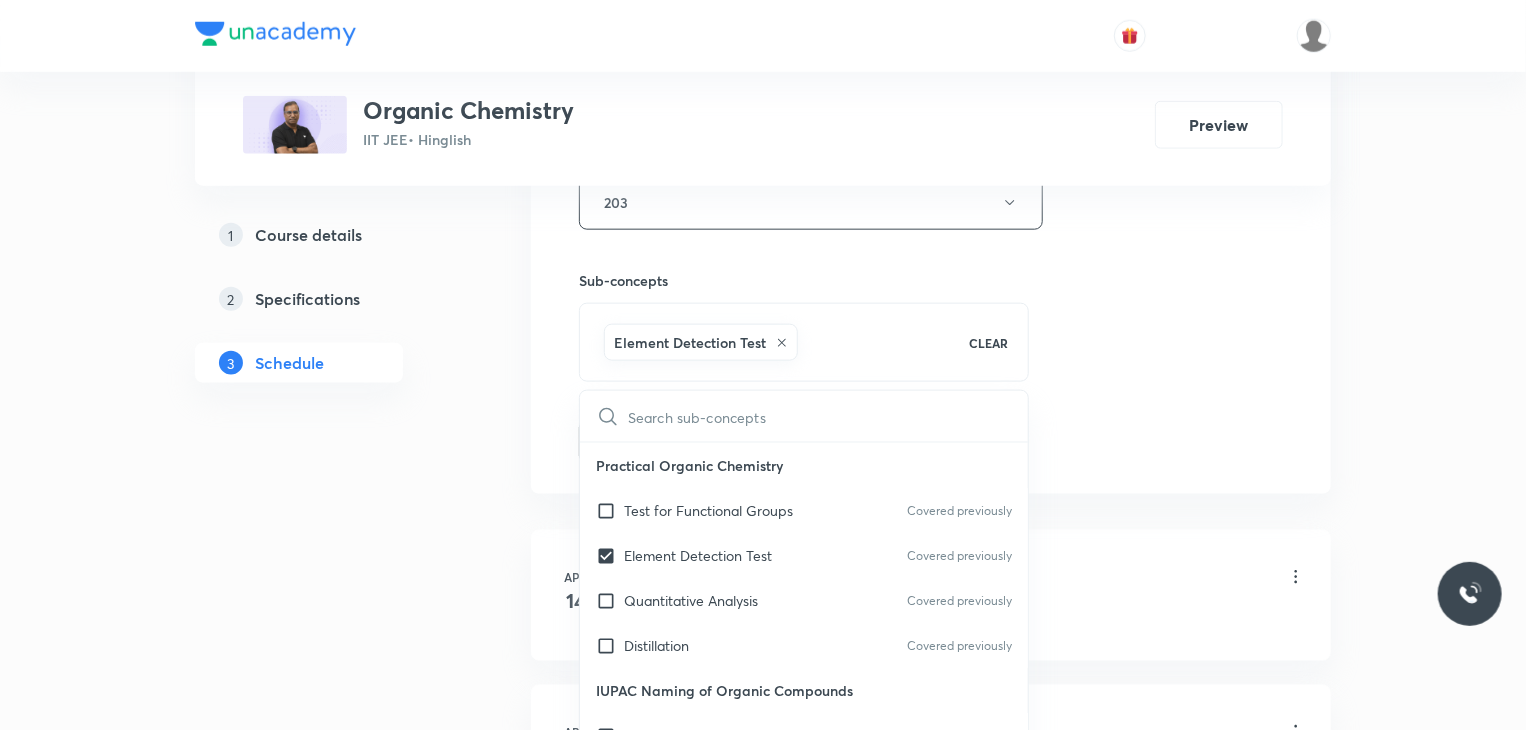click on "Session  63 Live class Session title 19/99 Chemical Bonding 20 ​ Schedule for Jul 11, 2025, 8:00 AM ​ Duration (in minutes) 80 ​ Educator Premlal Chouhan   Session type Online Offline Room 203 Sub-concepts Element Detection Test CLEAR ​ Practical Organic Chemistry Test for Functional Groups Covered previously Element Detection Test Covered previously Quantitative Analysis Covered previously Distillation Covered previously IUPAC Naming of Organic Compounds Classification Of Organic Compounds Naming Of Saturated Hydrocarbons Naming Of Unsaturated Hydrocarbons Naming Of Cyclic Hydrocarbons Naming Of Compounds Containing Functional Groups Naming Of Aromatic Compounds Degree Of Unsaturation Structural Isomerism Basics of Molecule Presentation IUPAC Naming General Organic Chemistry  Existence Of Carbenes Introduction: How Radicals  Form And How They React Reactions And Their Mechanisms Development Of The Science Of  Organic Chemistry  Formation Of Carbenes Homolytic Bond Dissociation Energies (ΔH°) Ethers" at bounding box center (931, -83) 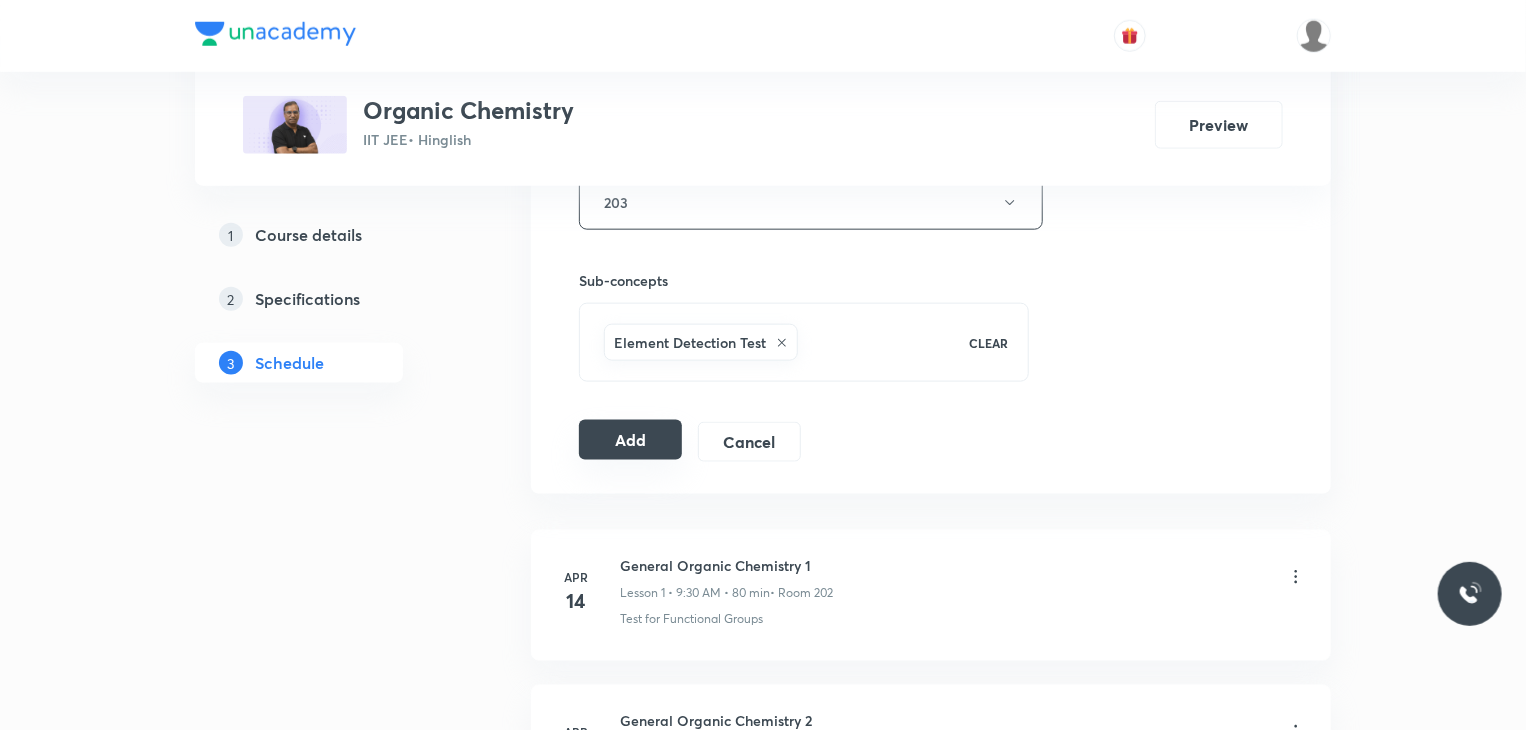 click on "Add" at bounding box center [630, 440] 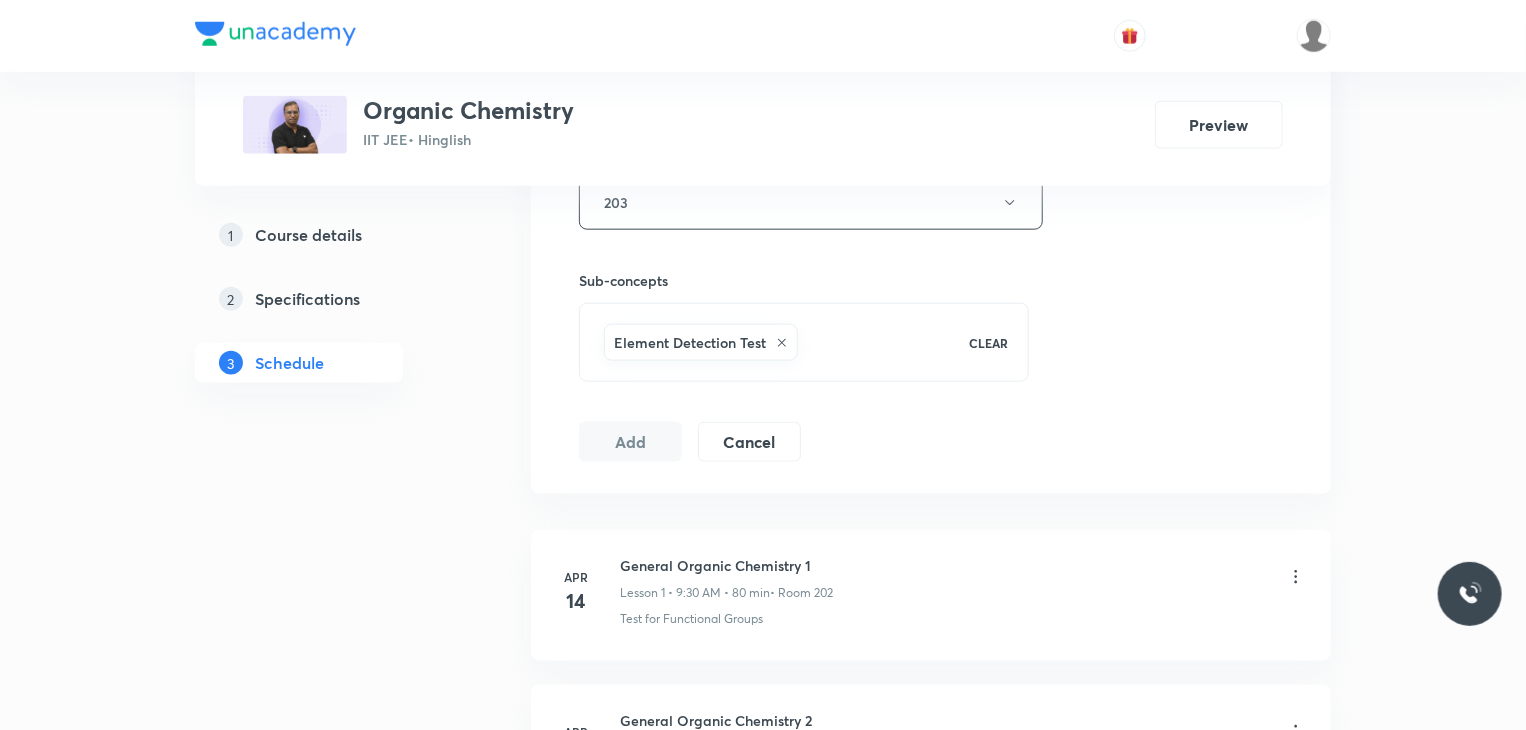 scroll, scrollTop: 10606, scrollLeft: 0, axis: vertical 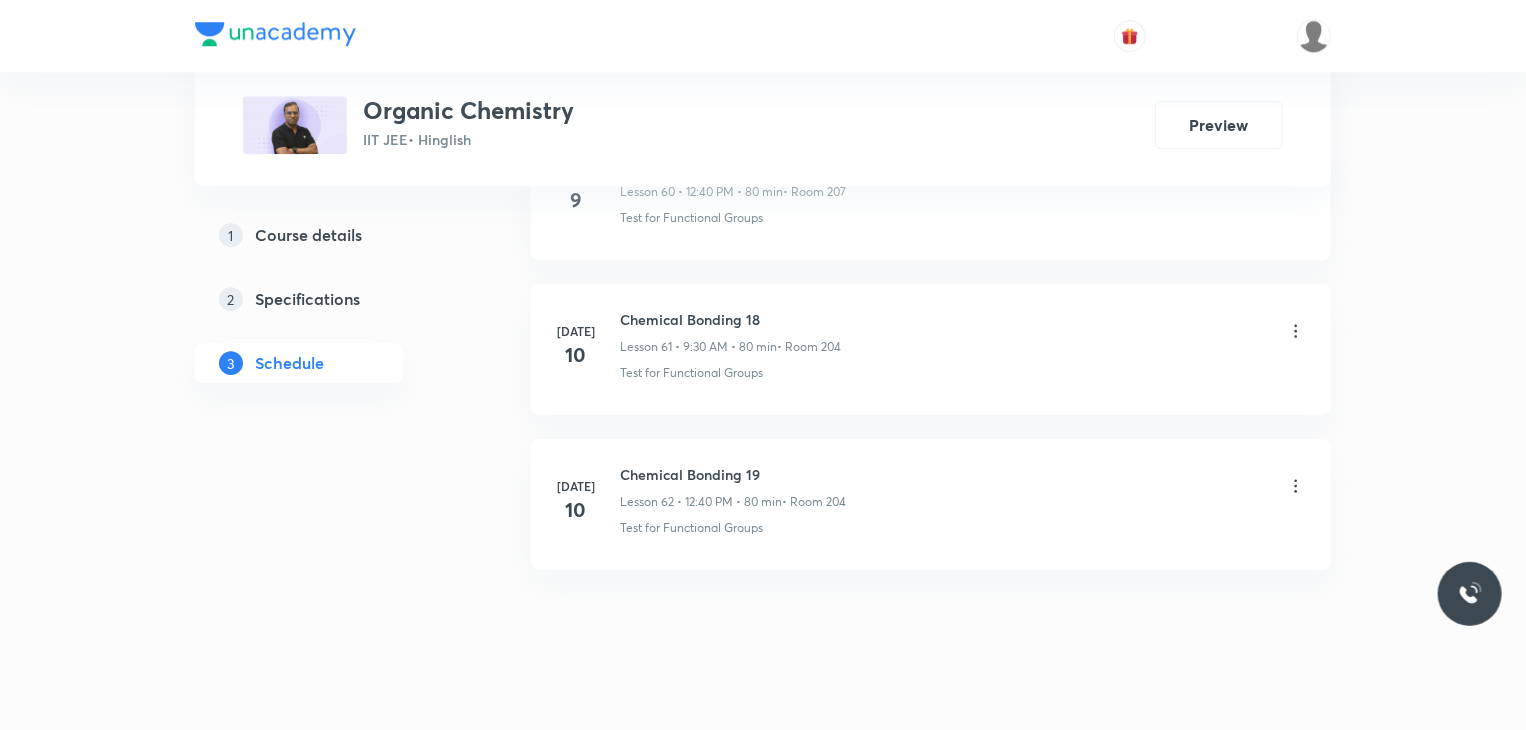 type 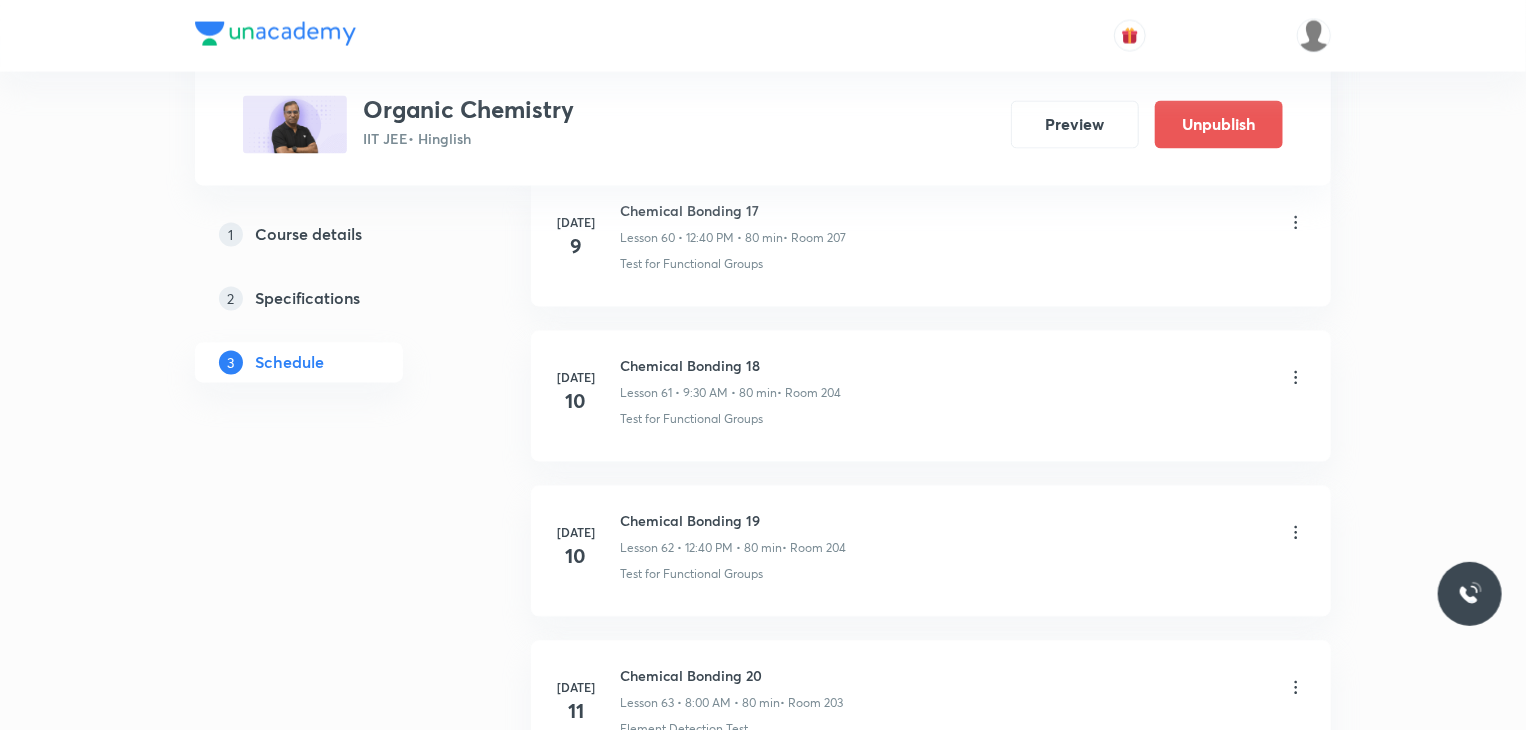 scroll, scrollTop: 9694, scrollLeft: 0, axis: vertical 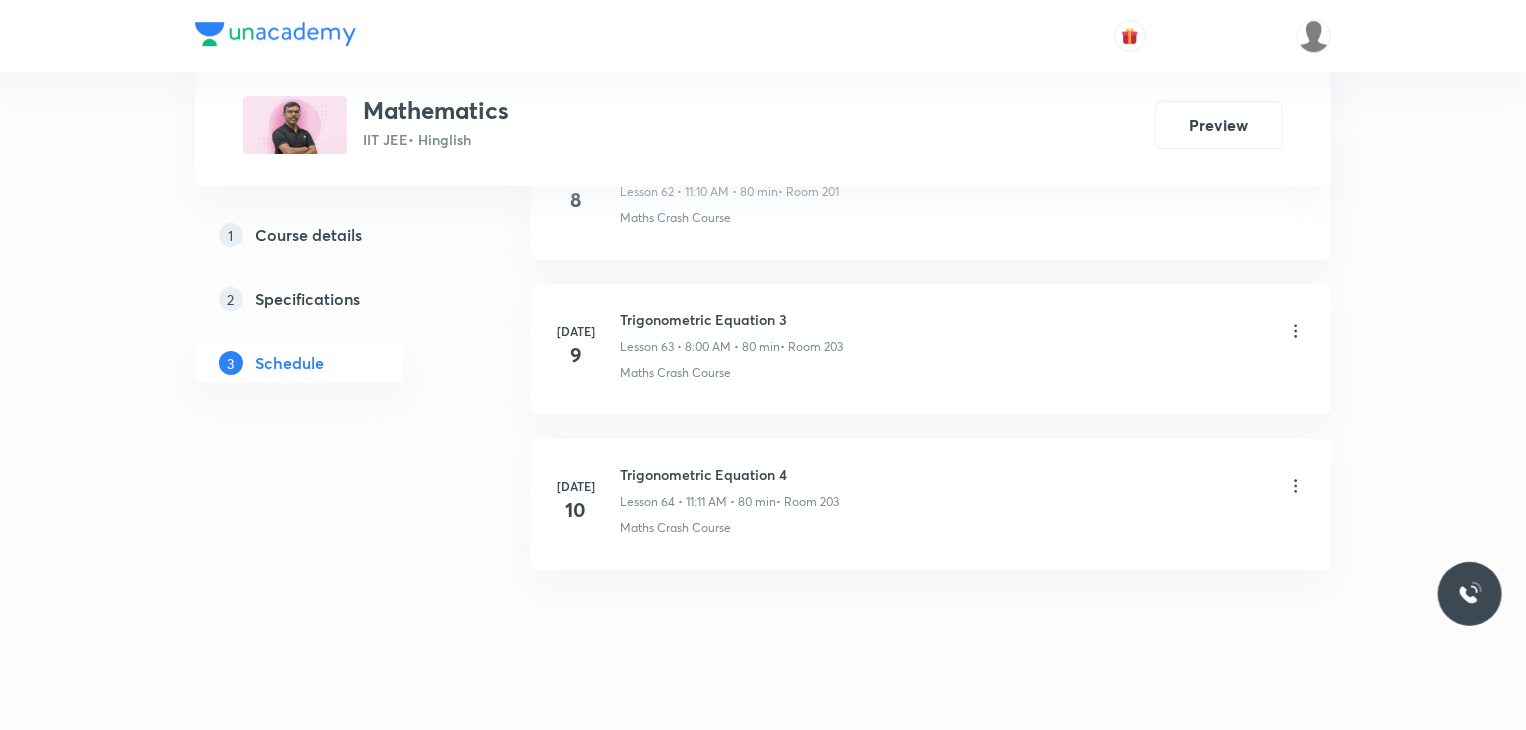 click on "Trigonometric Equation 4" at bounding box center (729, 474) 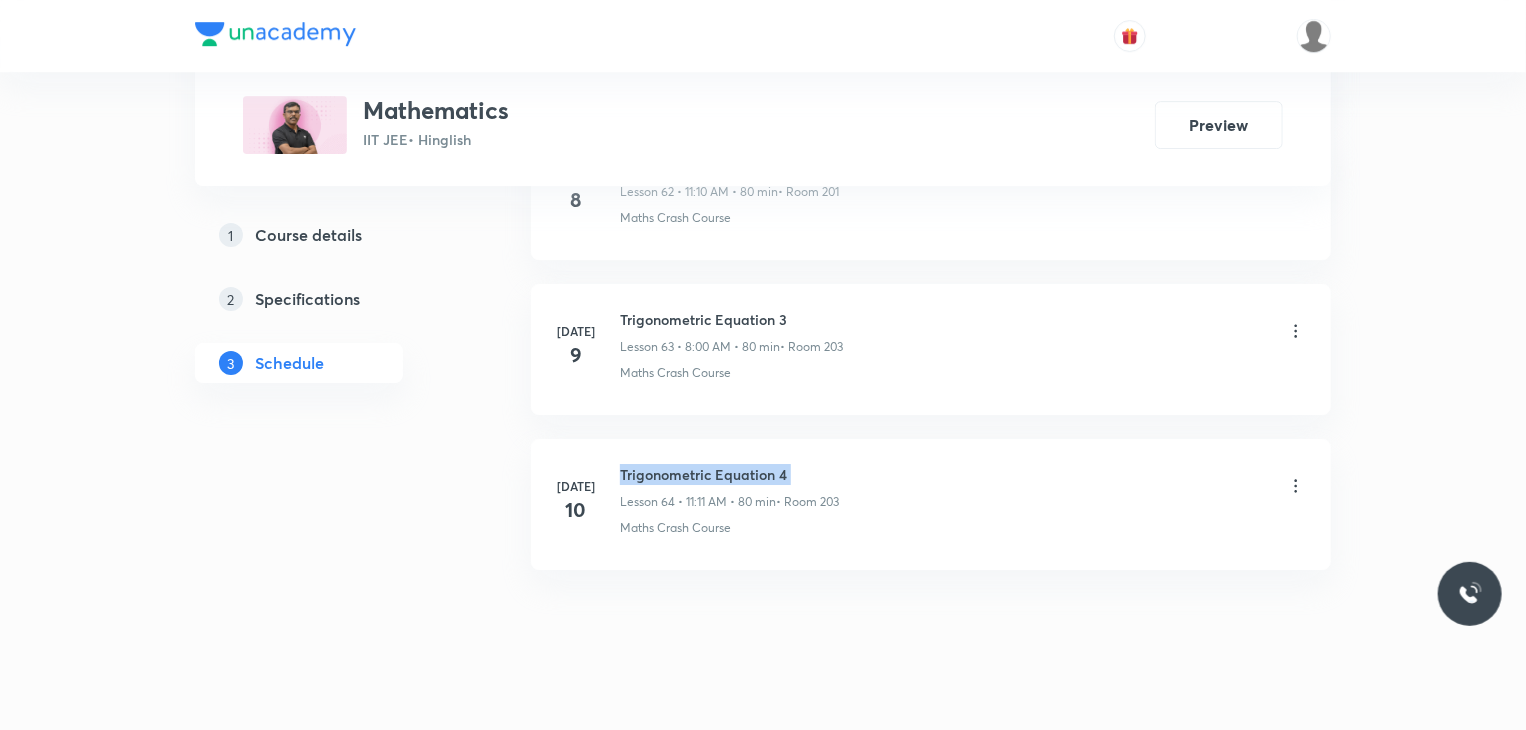 click on "Trigonometric Equation 4" at bounding box center [729, 474] 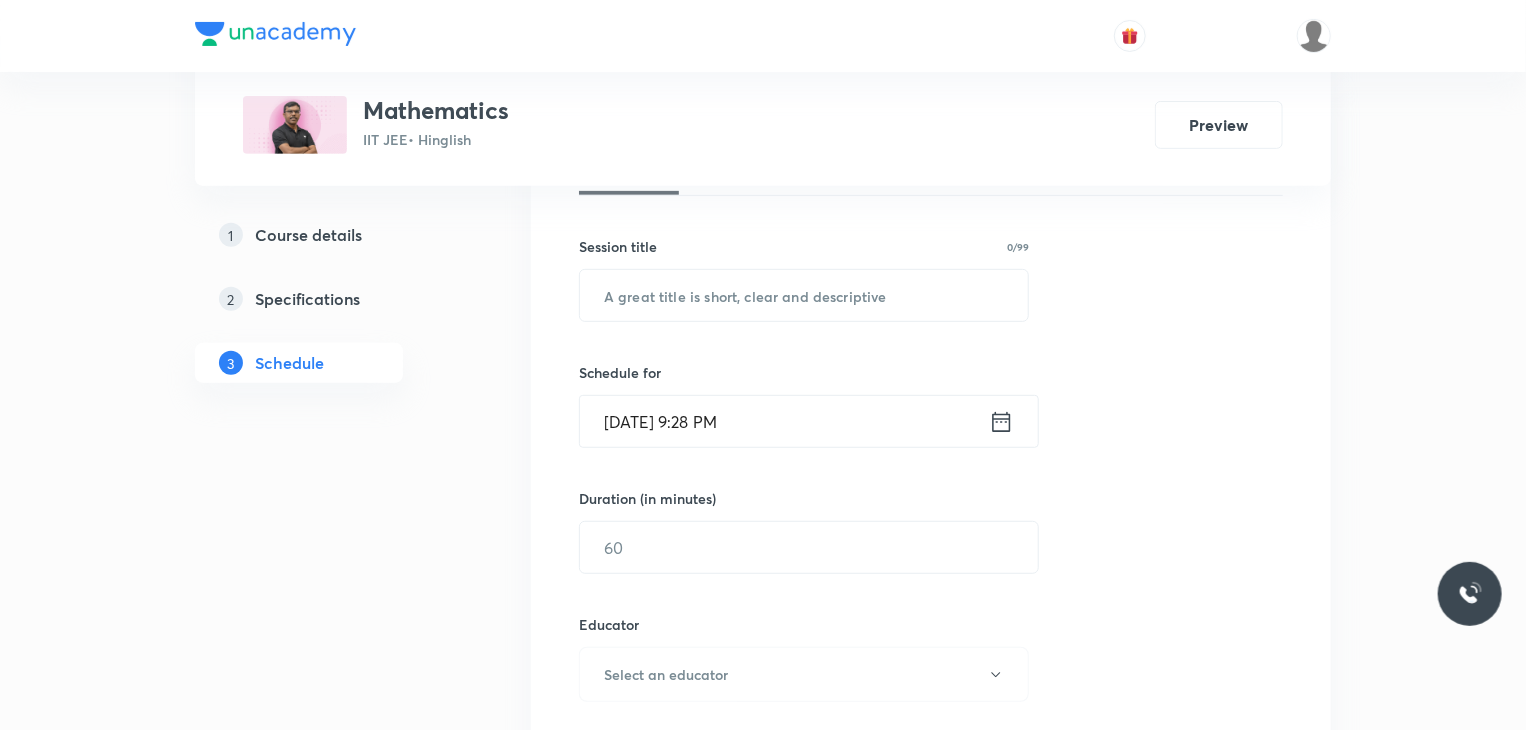 scroll, scrollTop: 0, scrollLeft: 0, axis: both 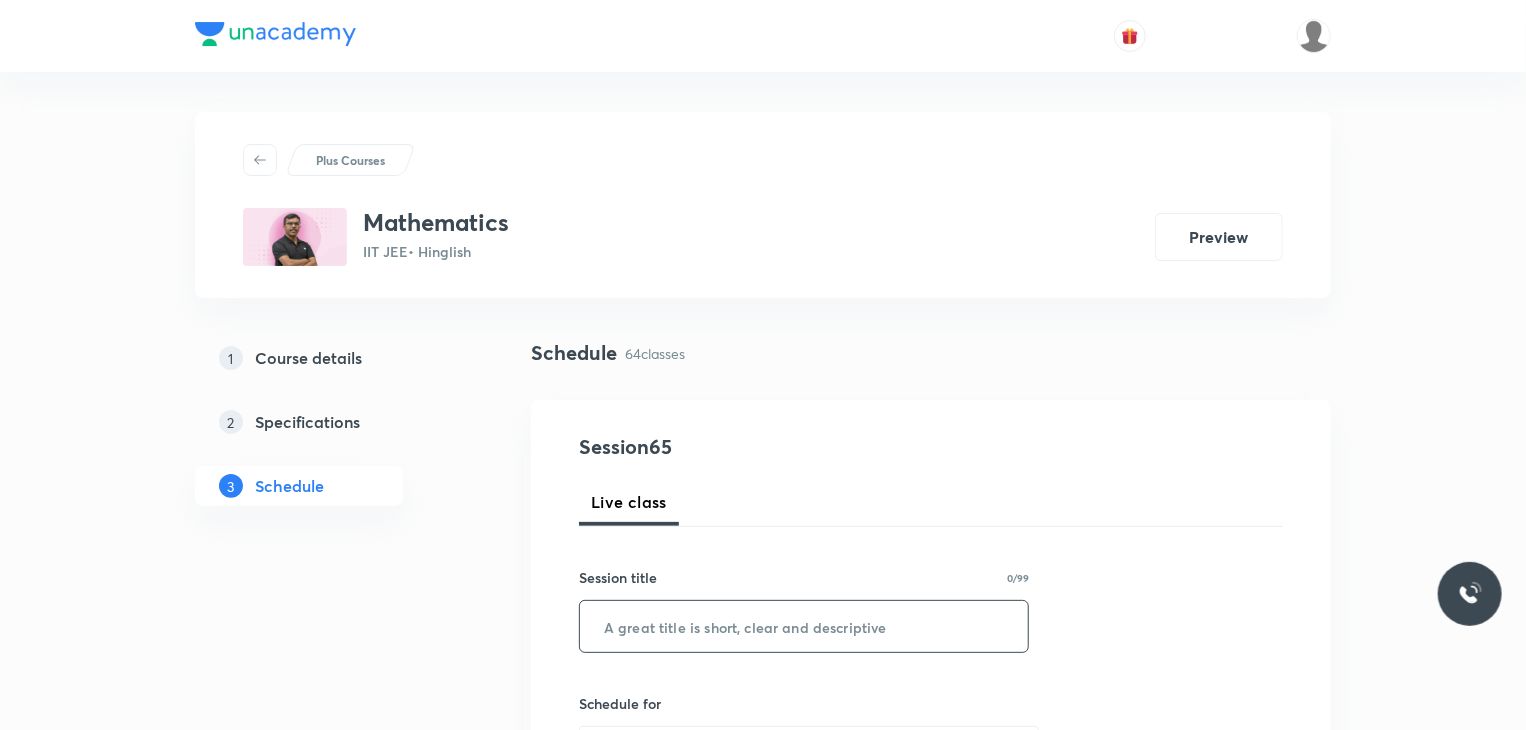 click at bounding box center [804, 626] 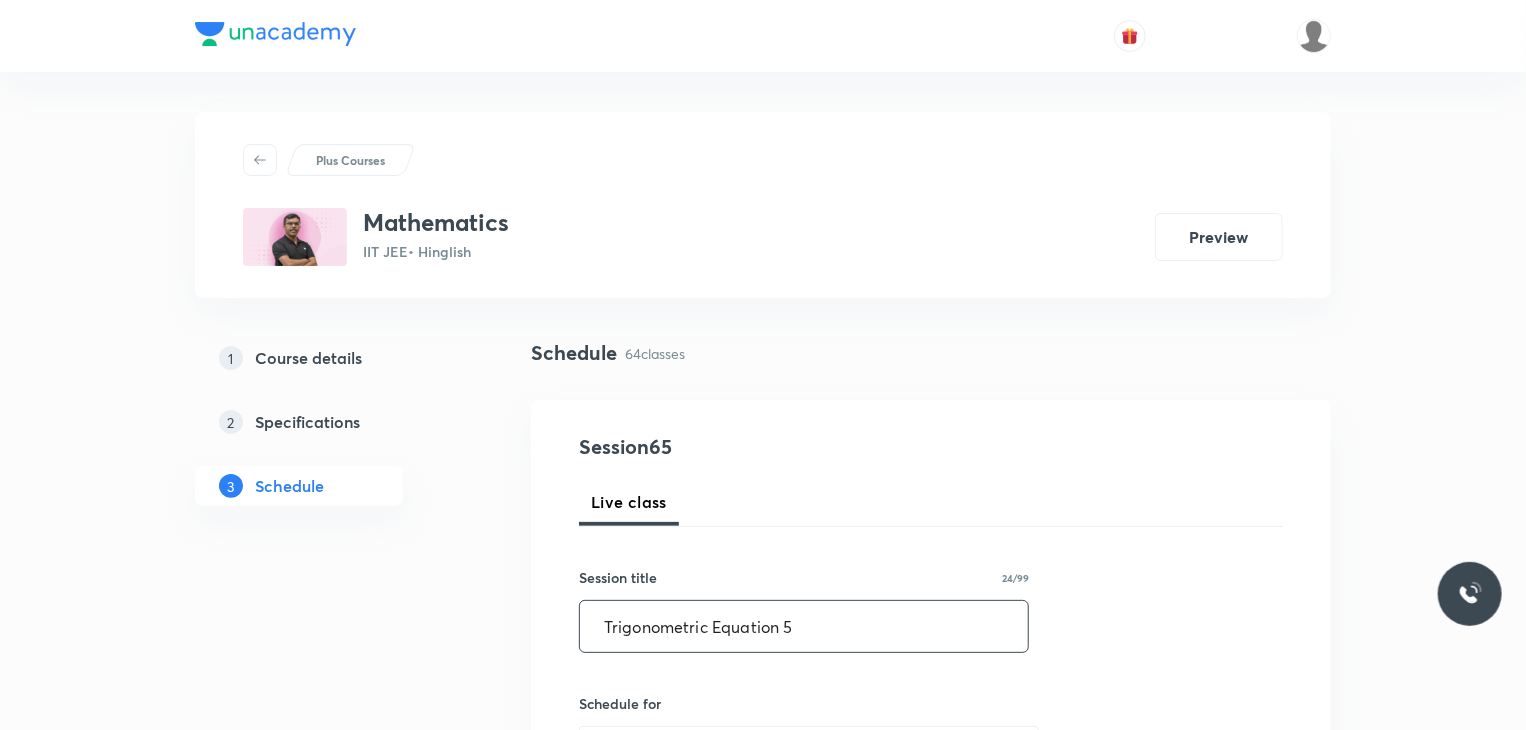 type on "Trigonometric Equation 5" 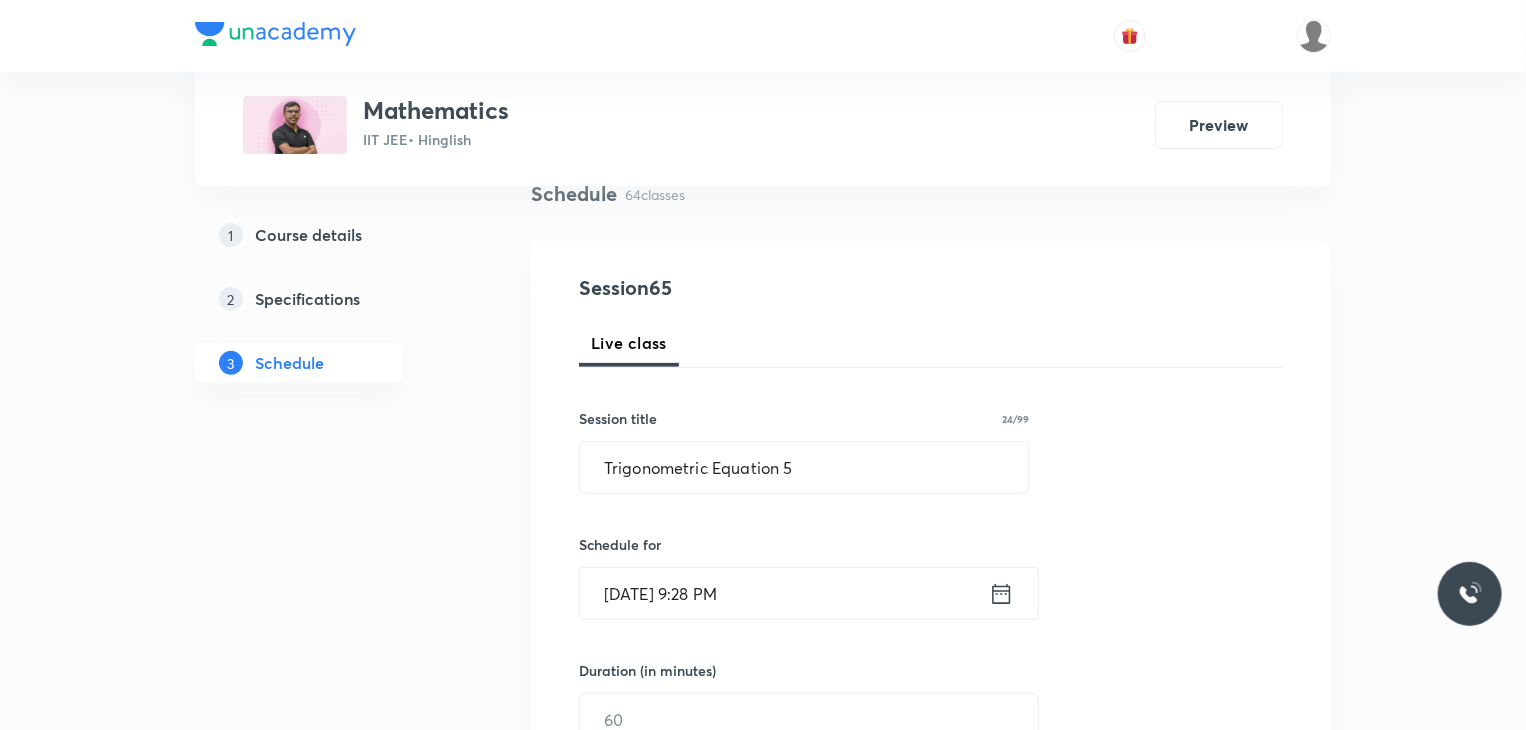click on "Jul 10, 2025, 9:28 PM" at bounding box center (784, 593) 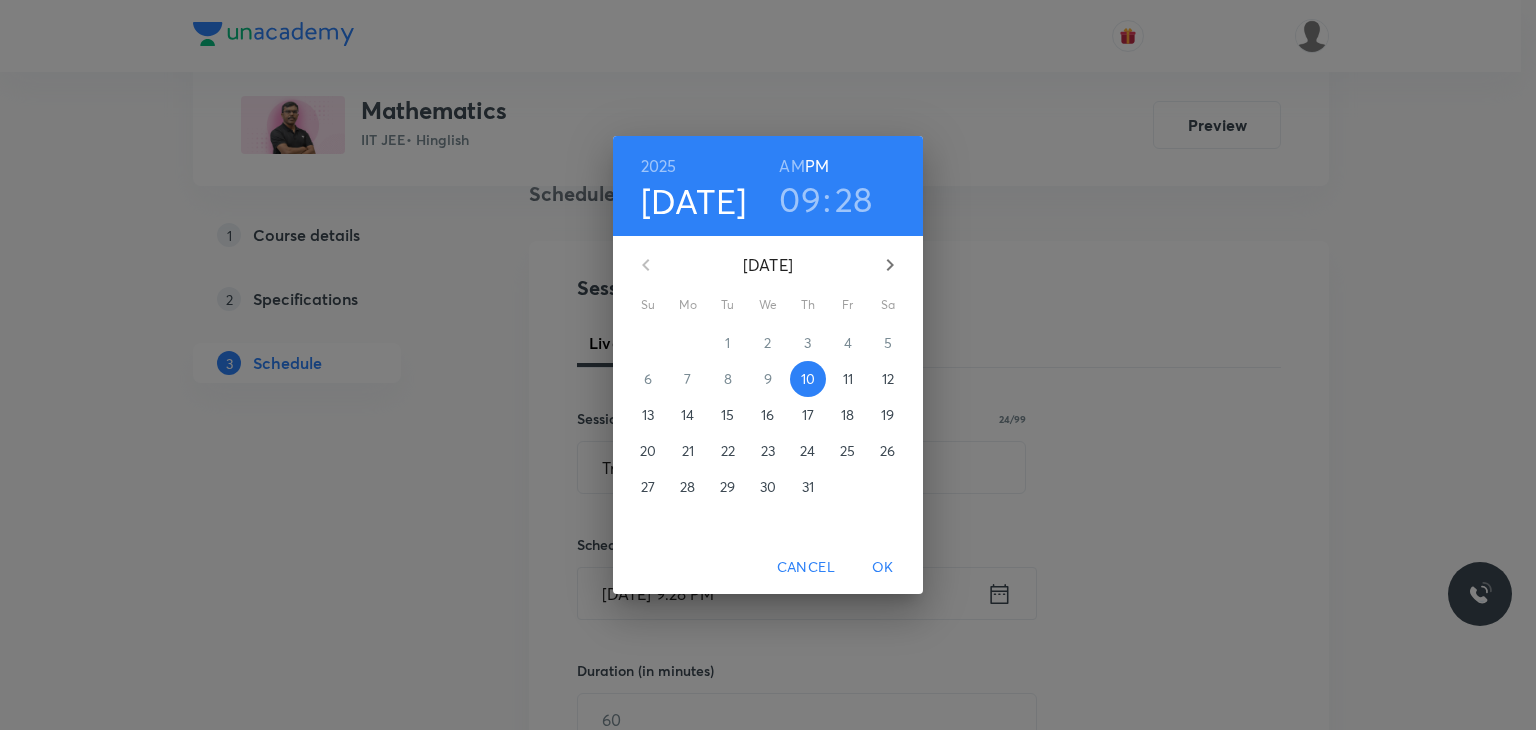 click on "11" at bounding box center (848, 379) 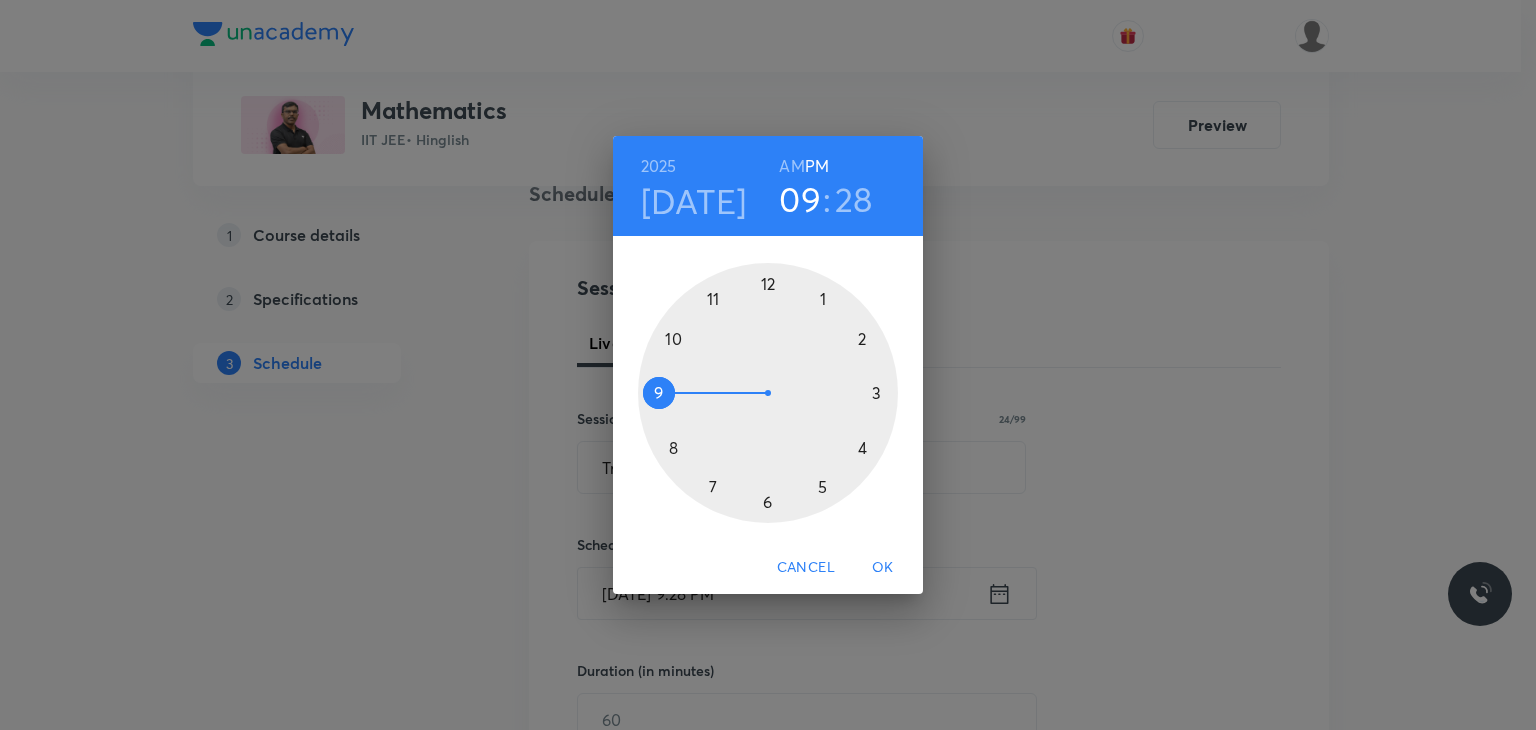 click on "AM" at bounding box center [791, 166] 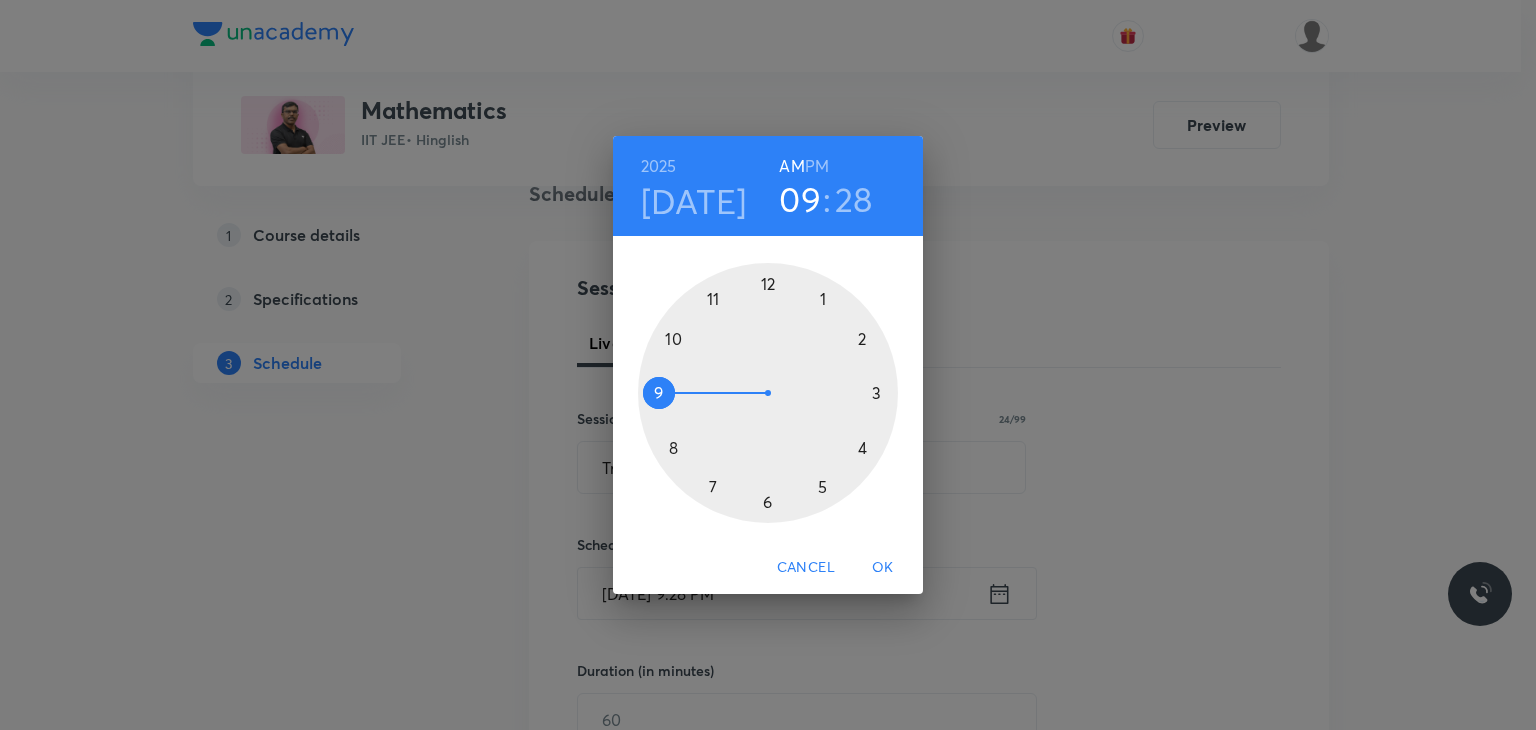 click on "28" at bounding box center (854, 199) 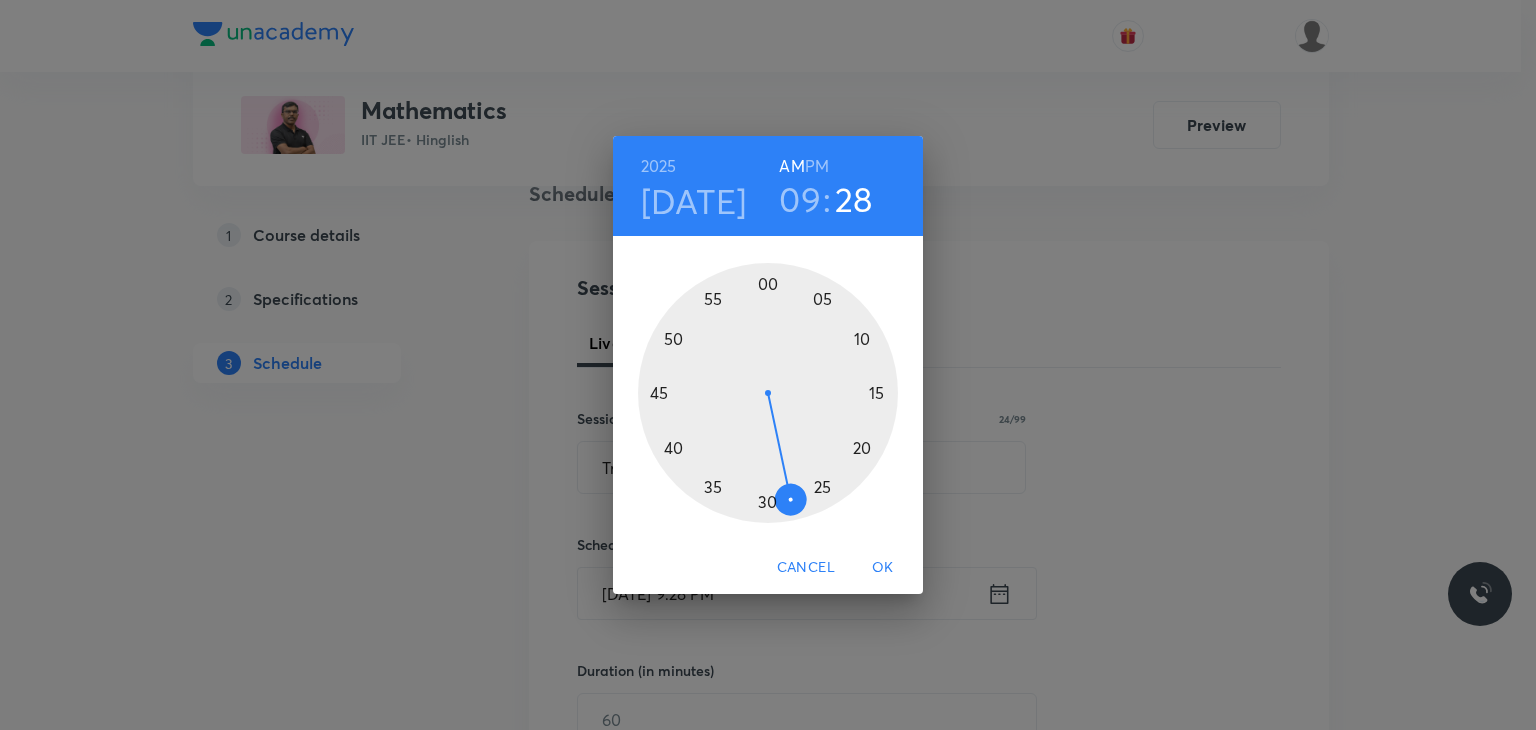 click at bounding box center (768, 393) 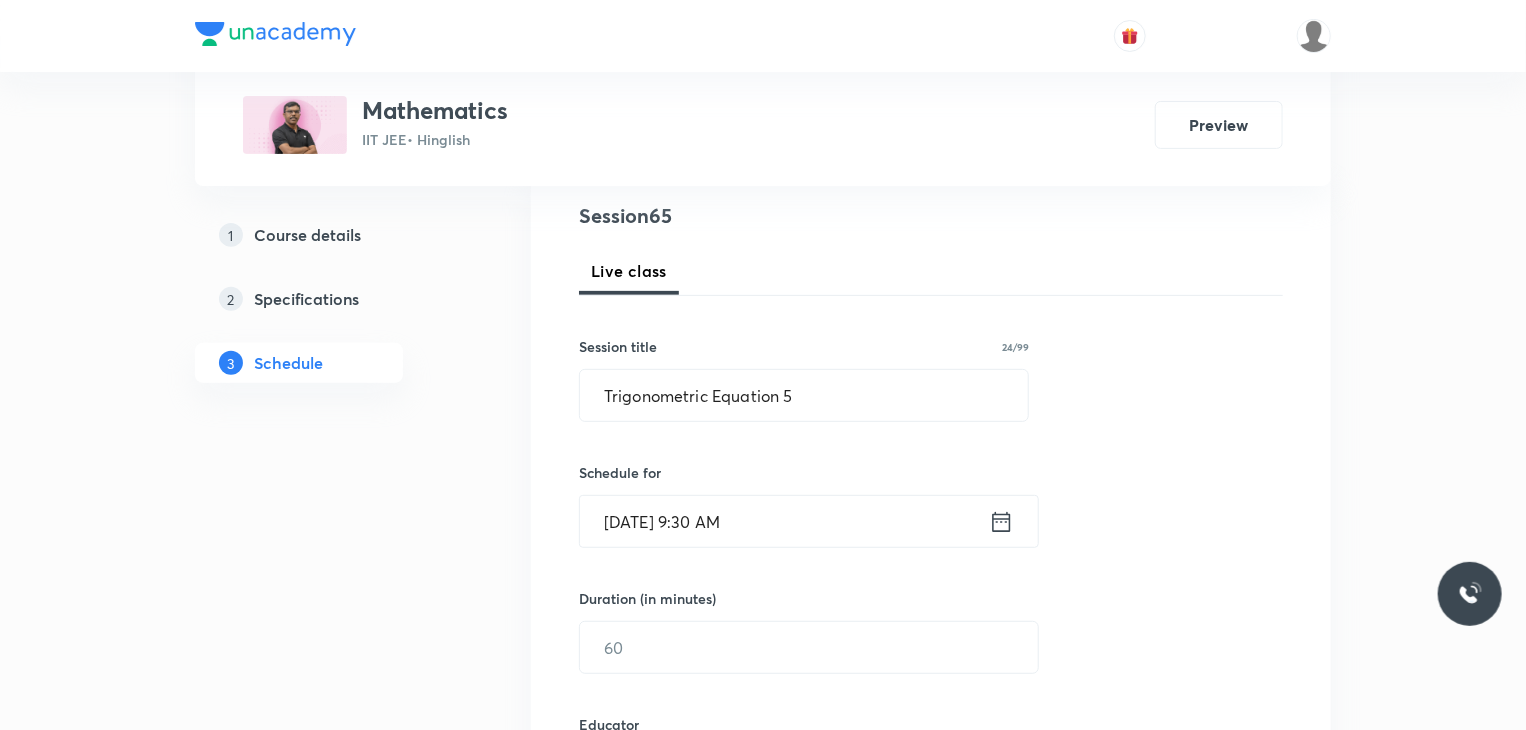 scroll, scrollTop: 254, scrollLeft: 0, axis: vertical 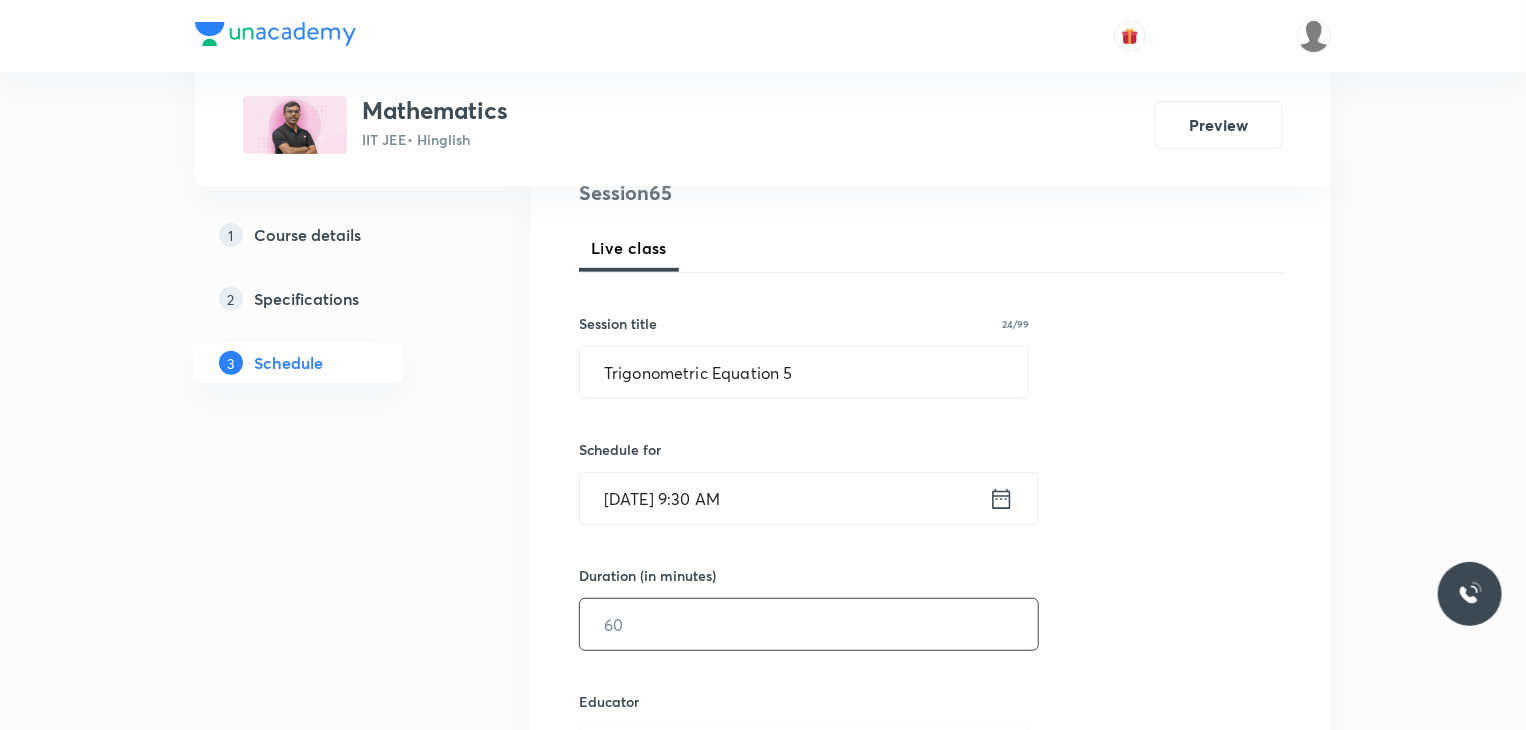 click at bounding box center [809, 624] 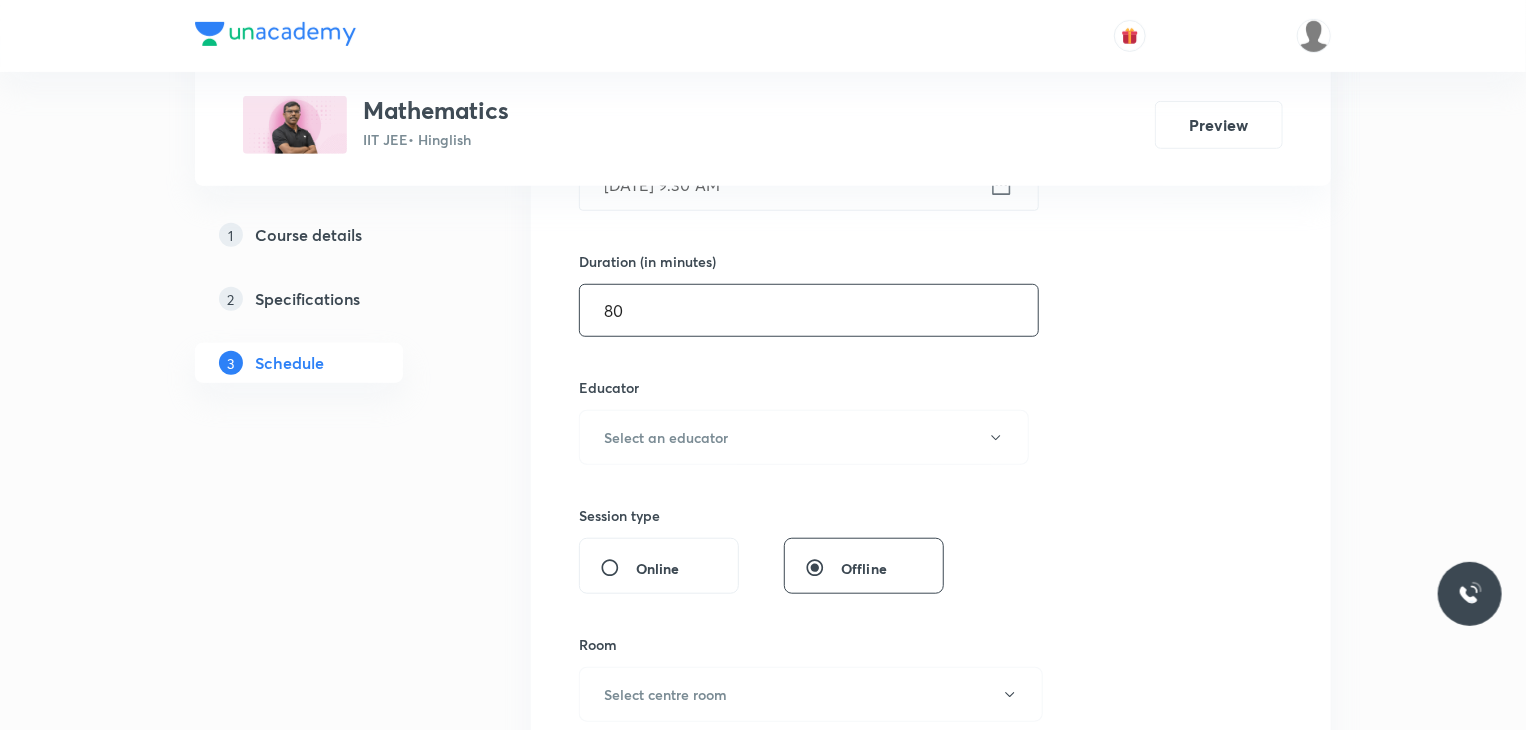 scroll, scrollTop: 570, scrollLeft: 0, axis: vertical 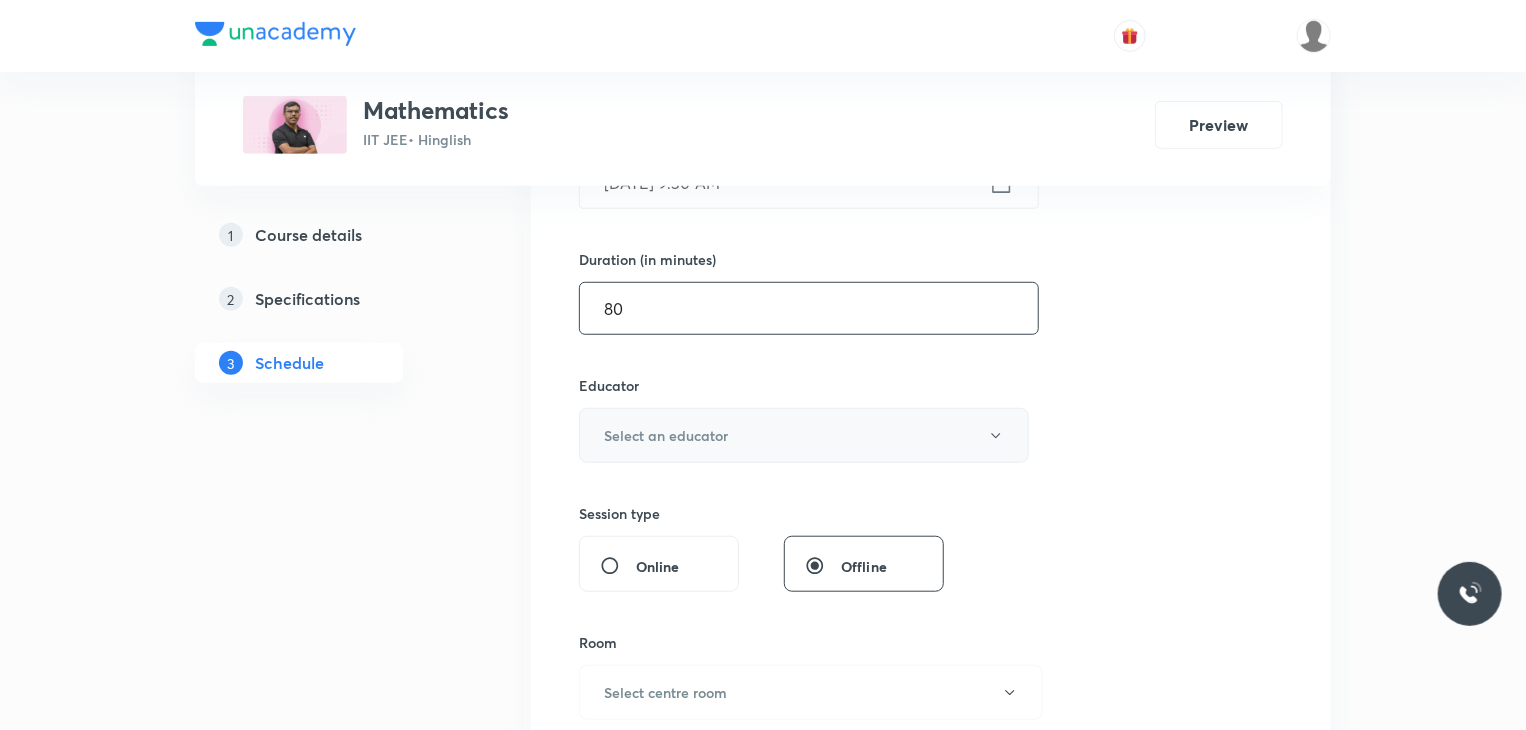 type on "80" 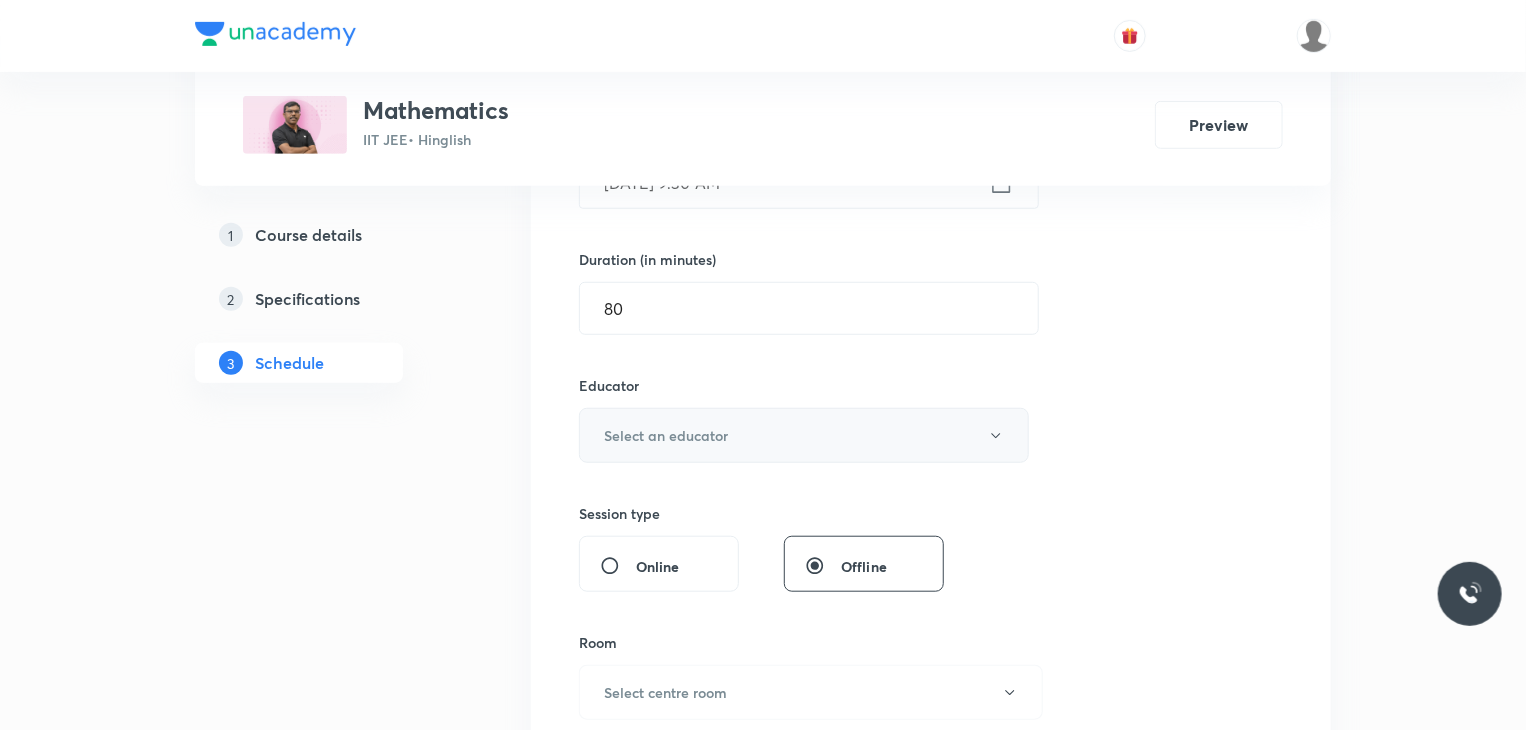 click on "Select an educator" at bounding box center (666, 435) 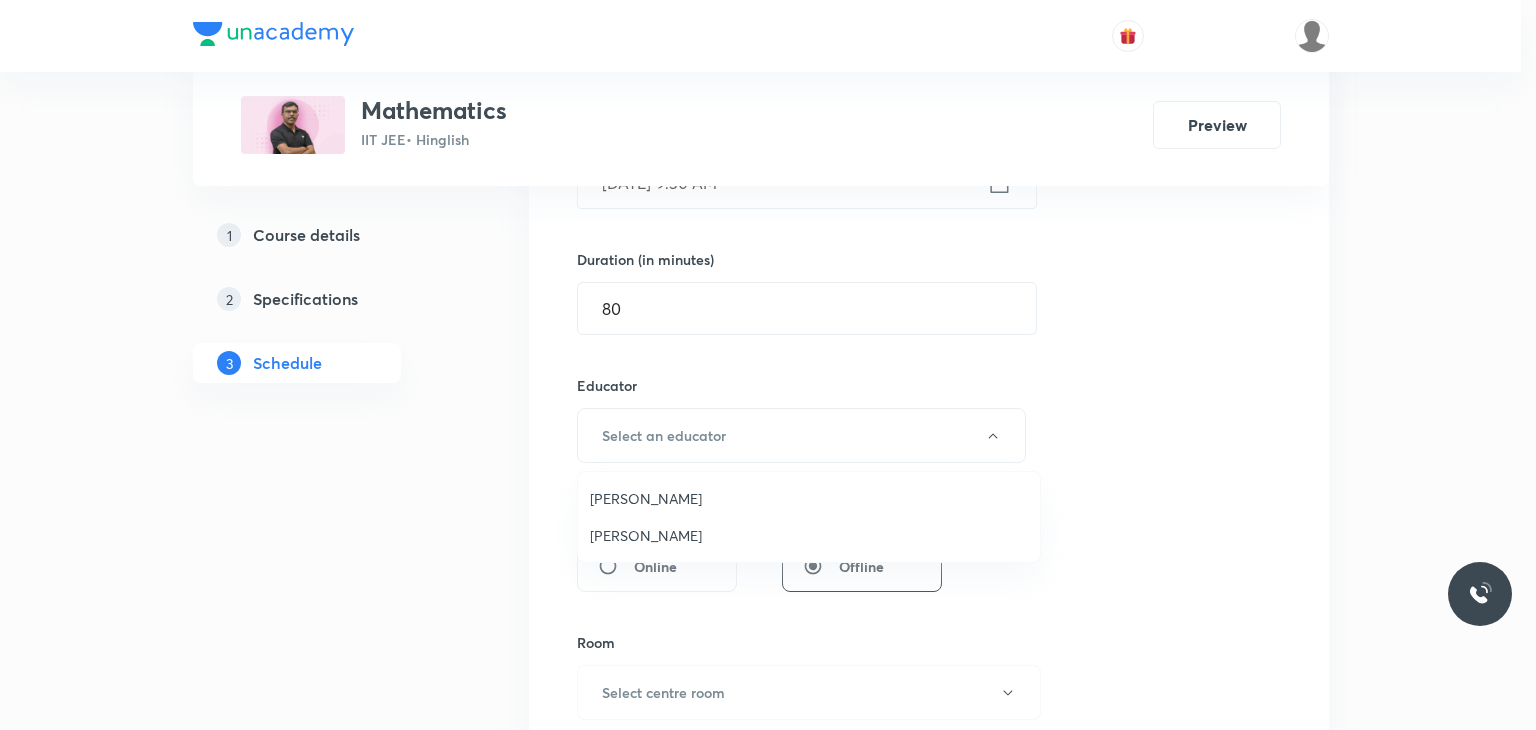 click on "Rajeev Verma" at bounding box center [809, 498] 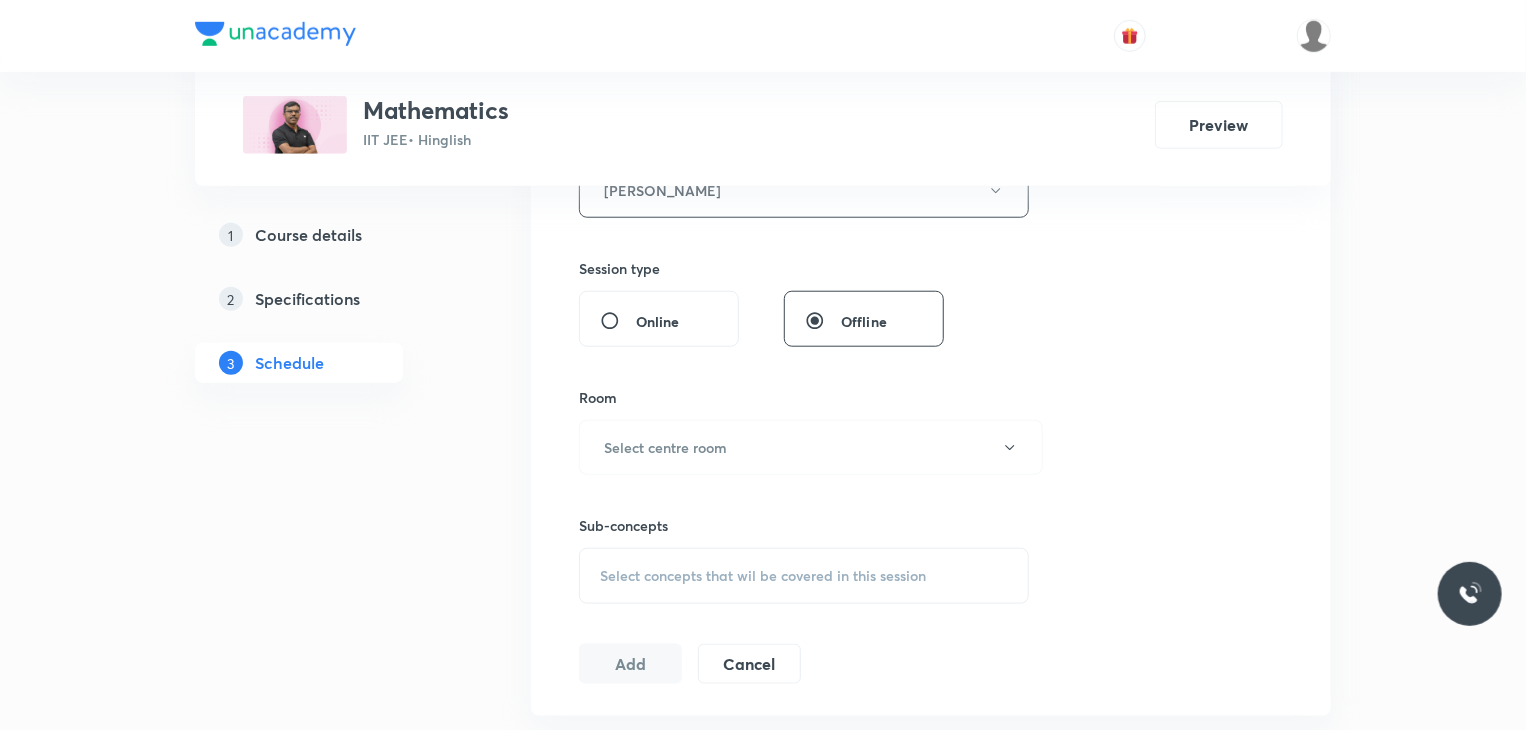 scroll, scrollTop: 826, scrollLeft: 0, axis: vertical 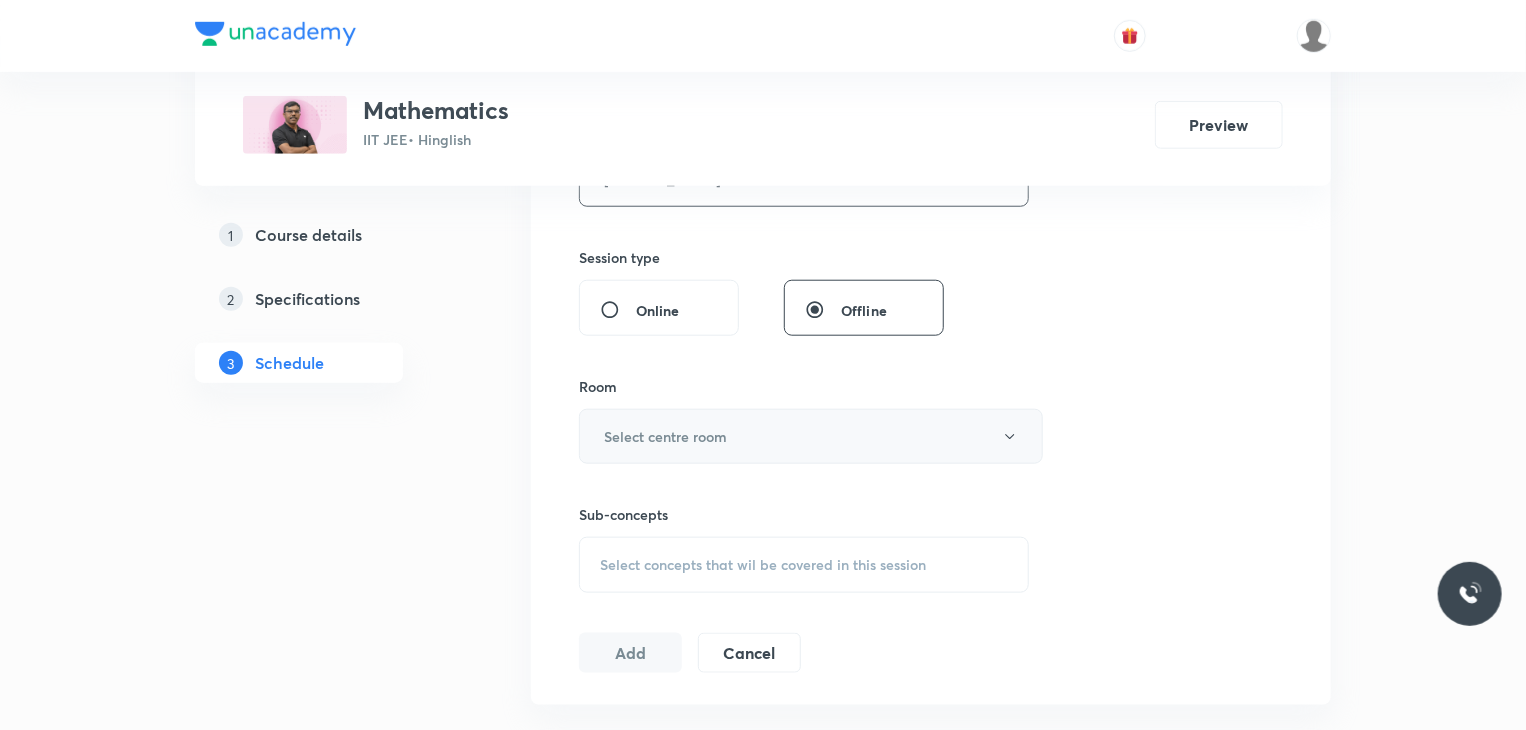 click on "Select centre room" at bounding box center (811, 436) 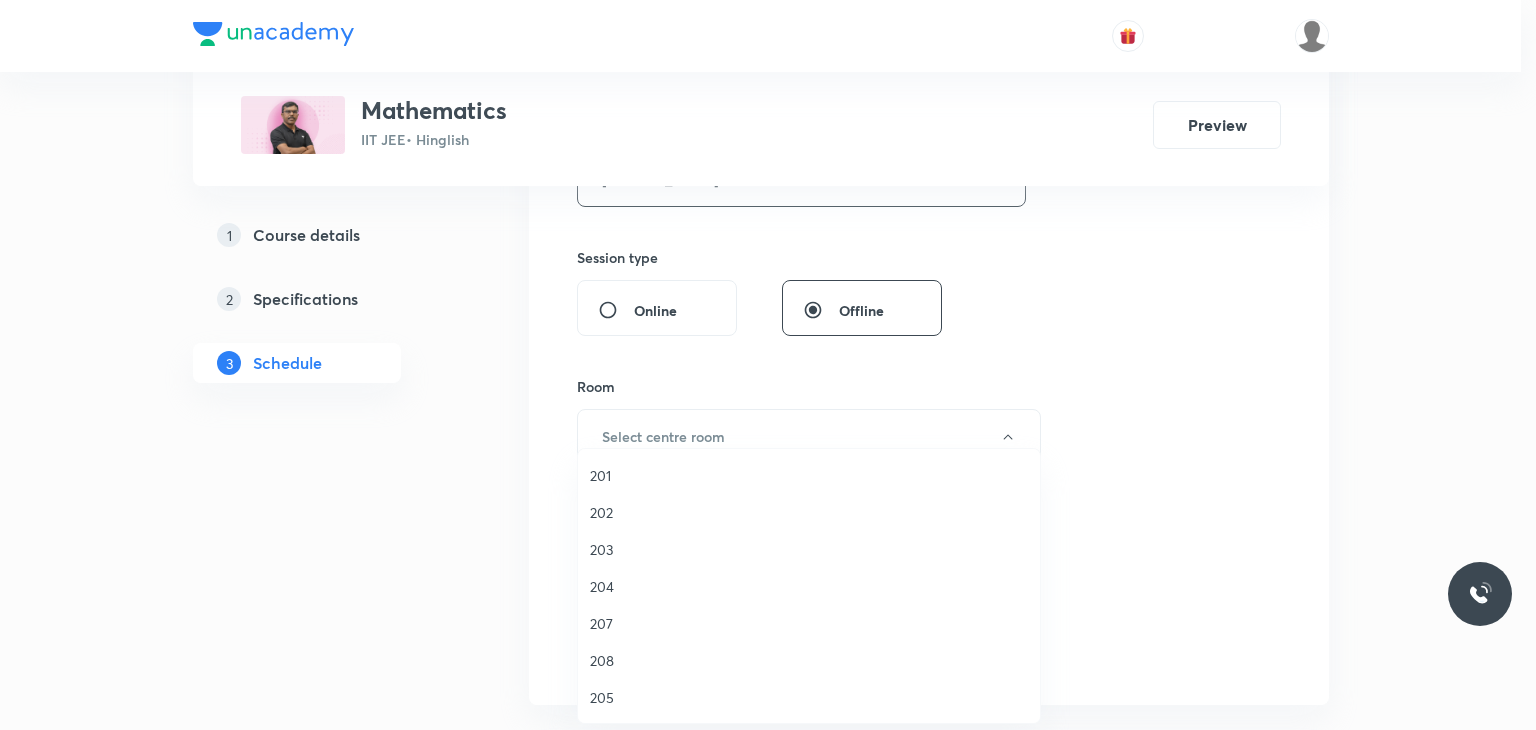 click on "204" at bounding box center [809, 586] 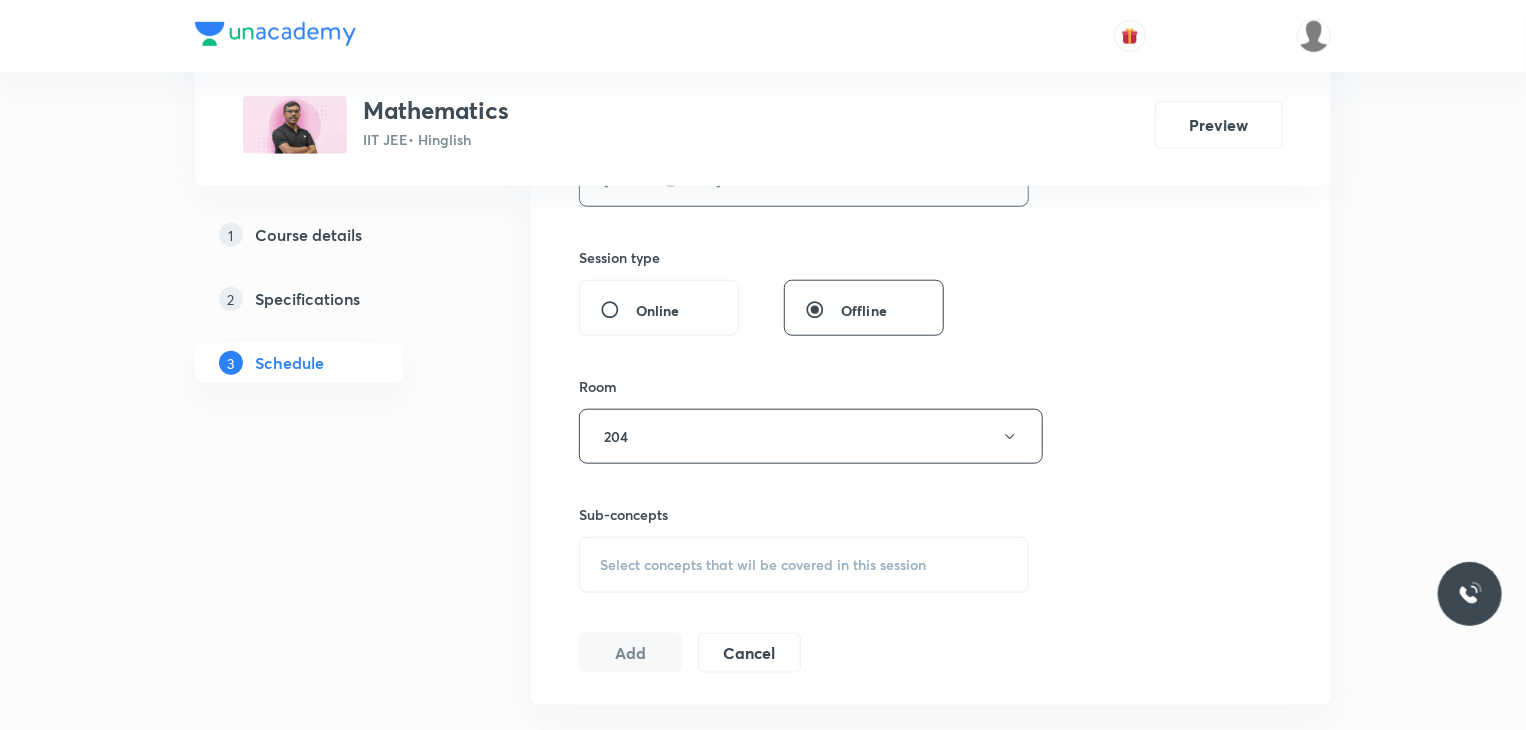 click on "Select concepts that wil be covered in this session" at bounding box center (804, 565) 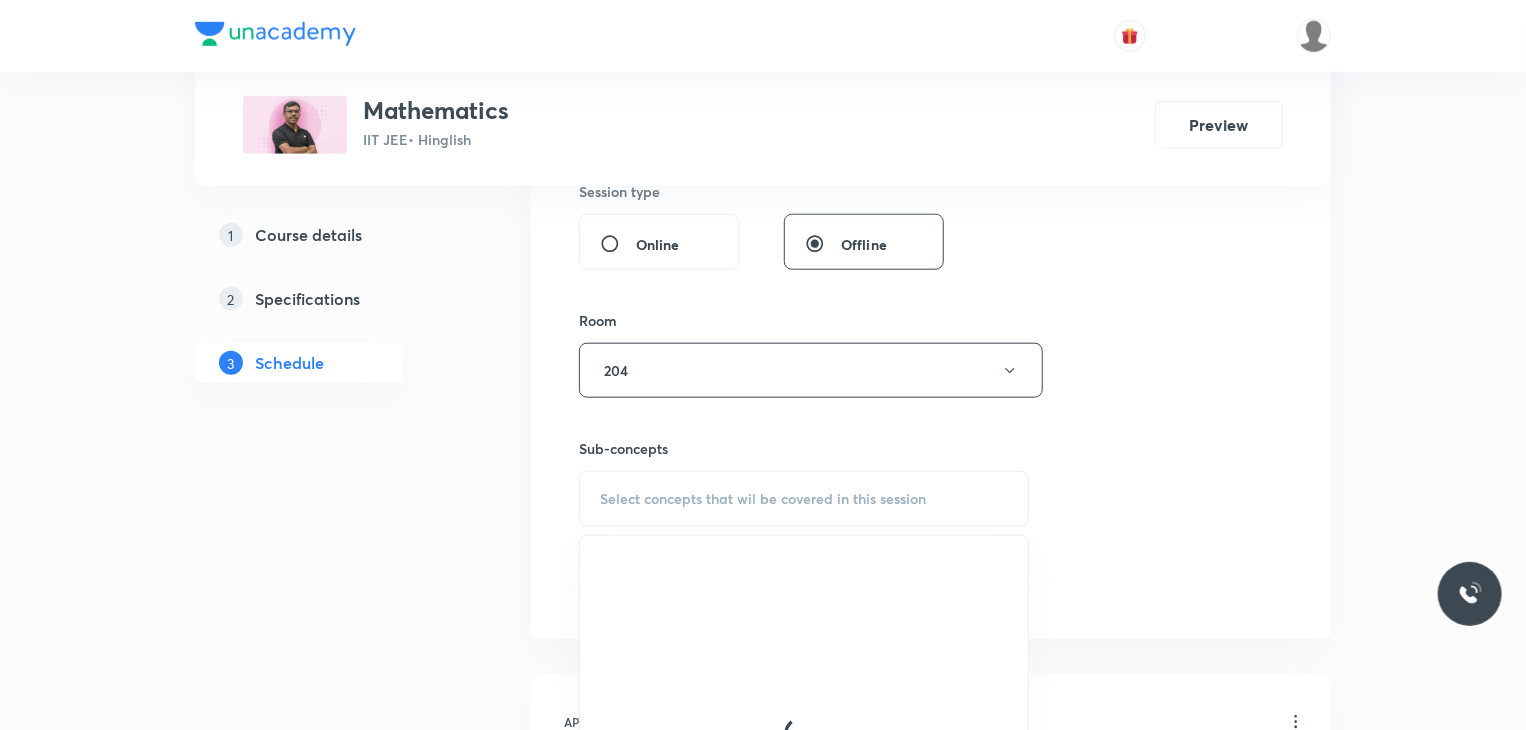 scroll, scrollTop: 903, scrollLeft: 0, axis: vertical 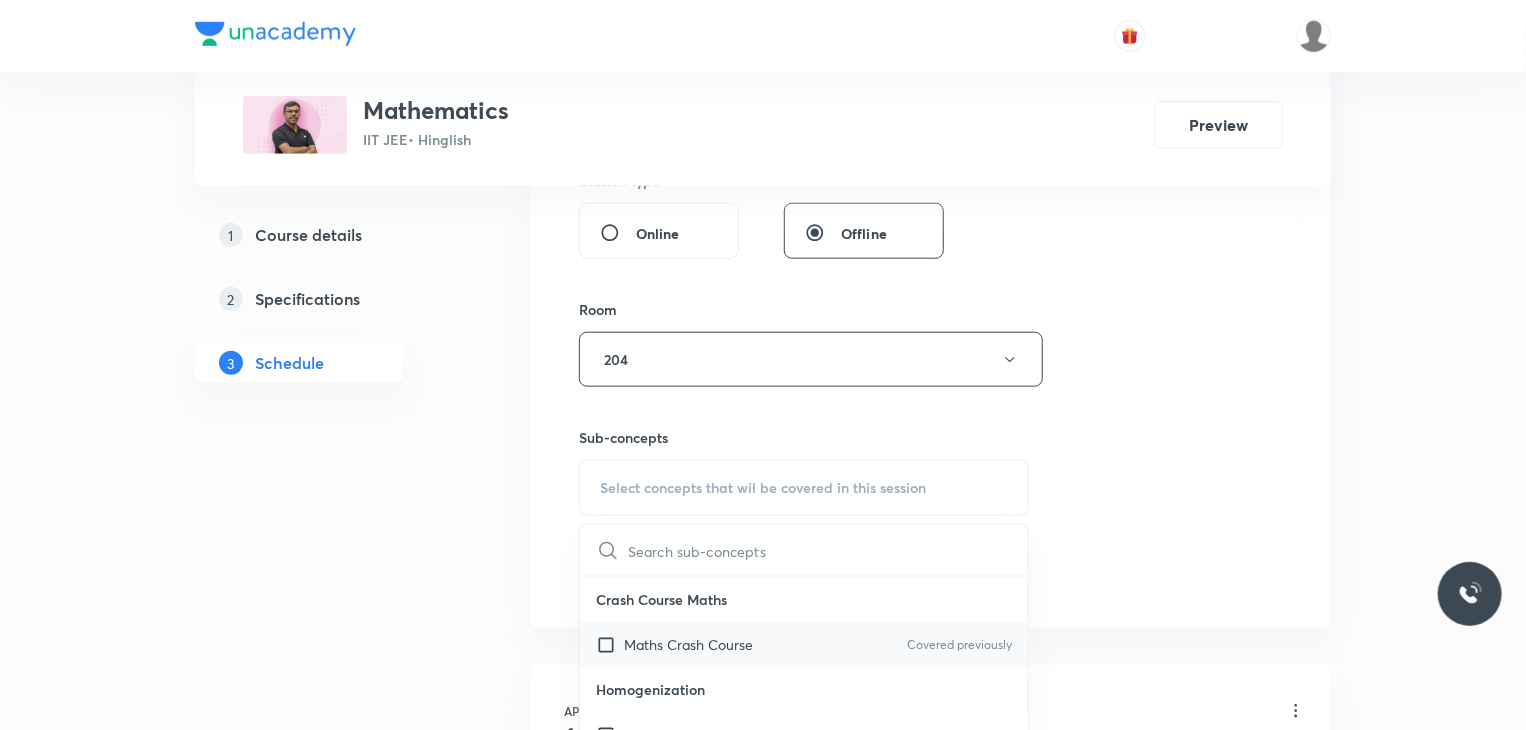 click on "Maths Crash Course Covered previously" at bounding box center (804, 644) 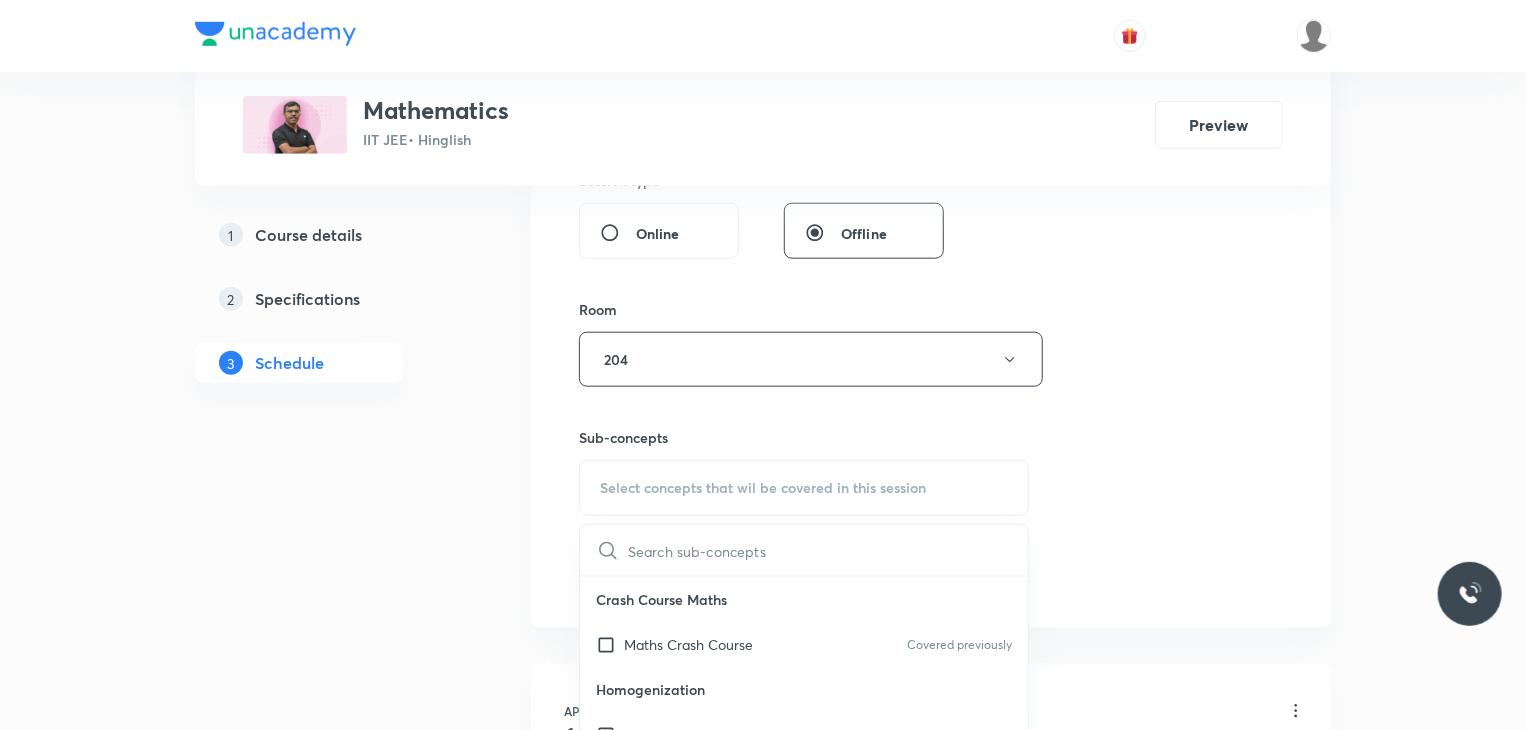 checkbox on "true" 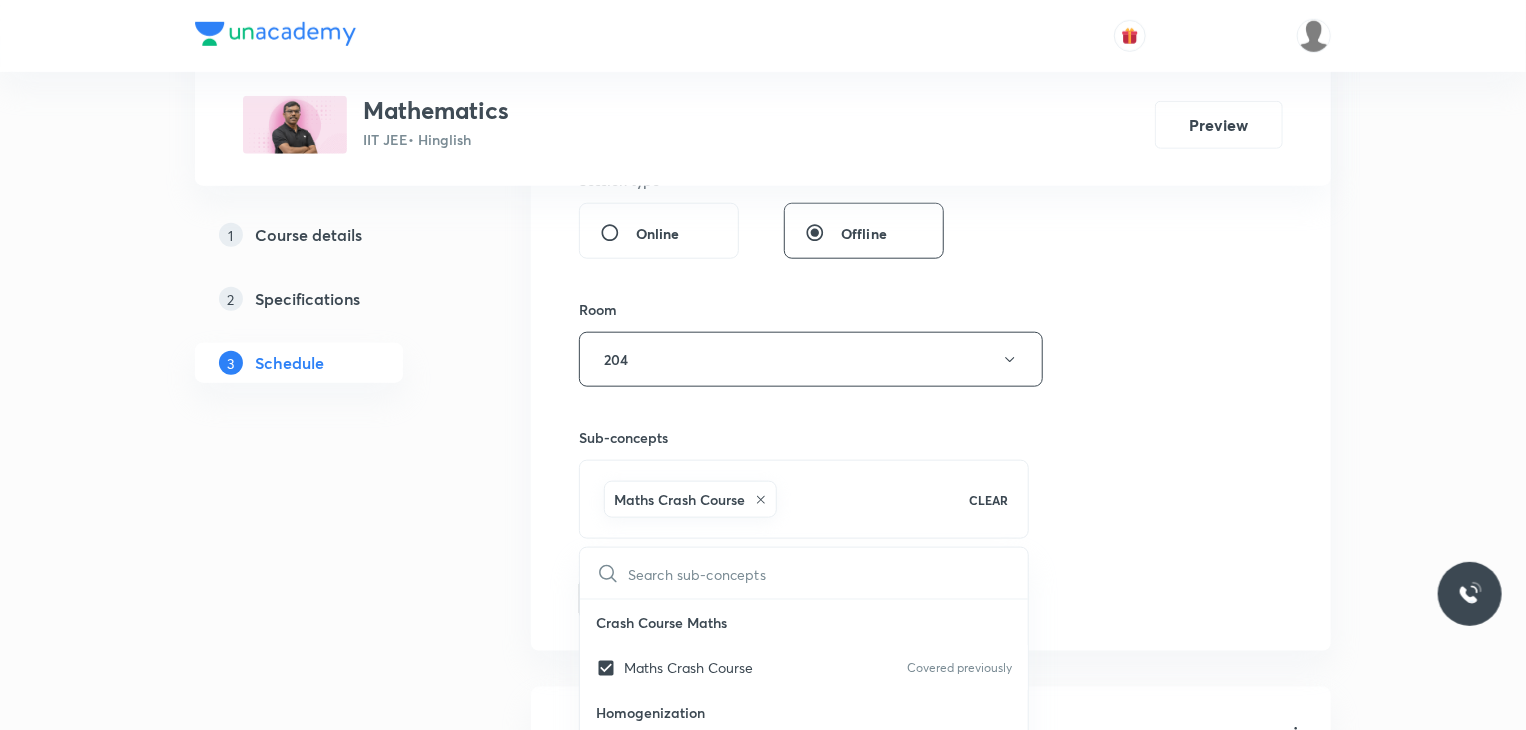 click on "Session  65 Live class Session title 24/99 Trigonometric Equation 5 ​ Schedule for Jul 11, 2025, 9:30 AM ​ Duration (in minutes) 80 ​ Educator Rajeev Verma   Session type Online Offline Room 204 Sub-concepts Maths Crash Course CLEAR ​ Crash Course Maths Maths Crash Course Covered previously Homogenization Homogenization Covered previously Pair of lines Pair of lines Covered previously Family of lines Family of lines Angle bisectors Angle bisectors Transformation of lines Transformation of lines Distance between two parallel lines Distance between two parallel lines Perpendicular distance Perpendicular distance Angle between two lines Angle between two lines Parametric Form of line Parametric Form of line Position of a Point wrt a line Position of a Point wrt a line Various forms of straight line Various forms of straight line Slope Slope Locus of a moving point Locus of a moving point Point of concurrency Point of concurrency Distance formula Distance formula Introduction Introduction Introduction Add" at bounding box center (931, 74) 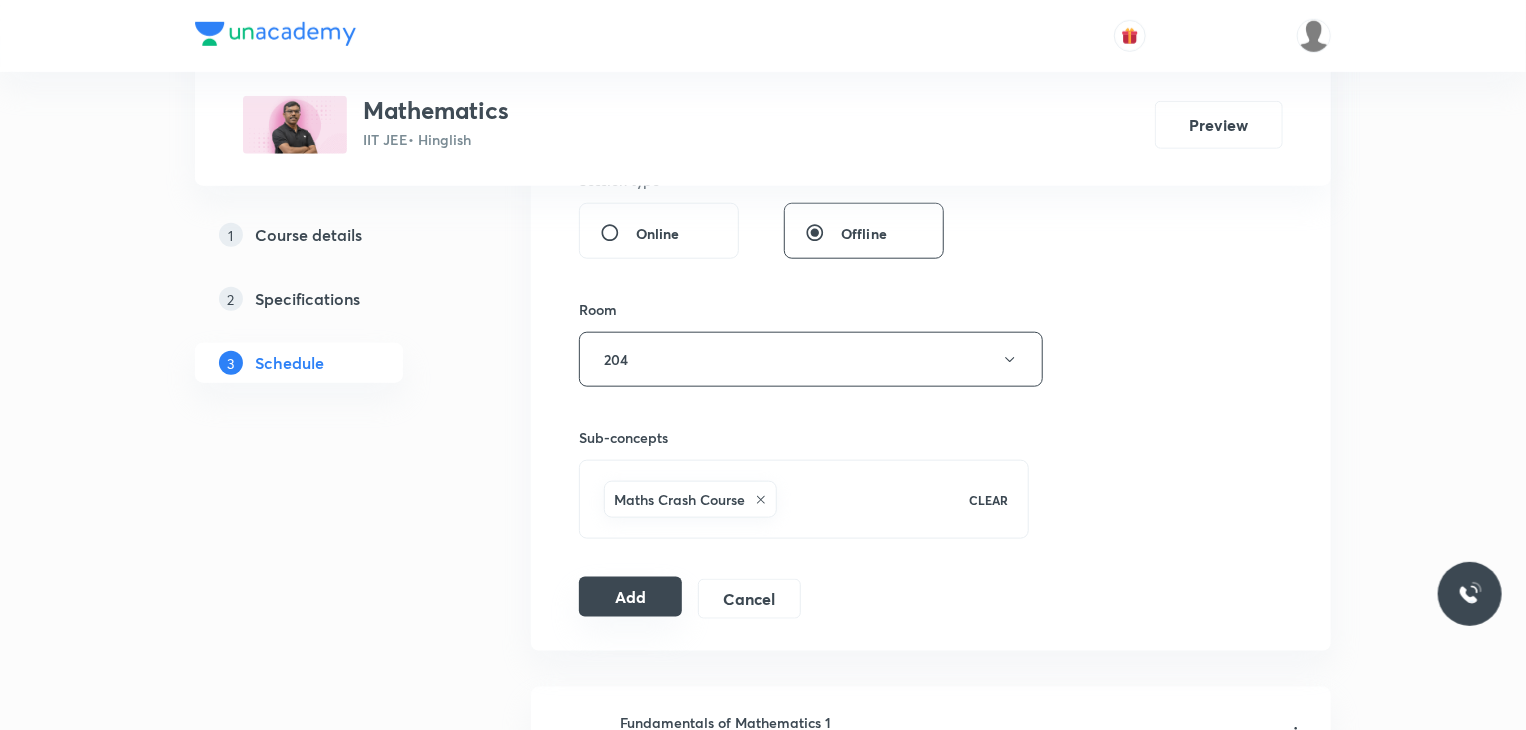 click on "Add" at bounding box center (630, 597) 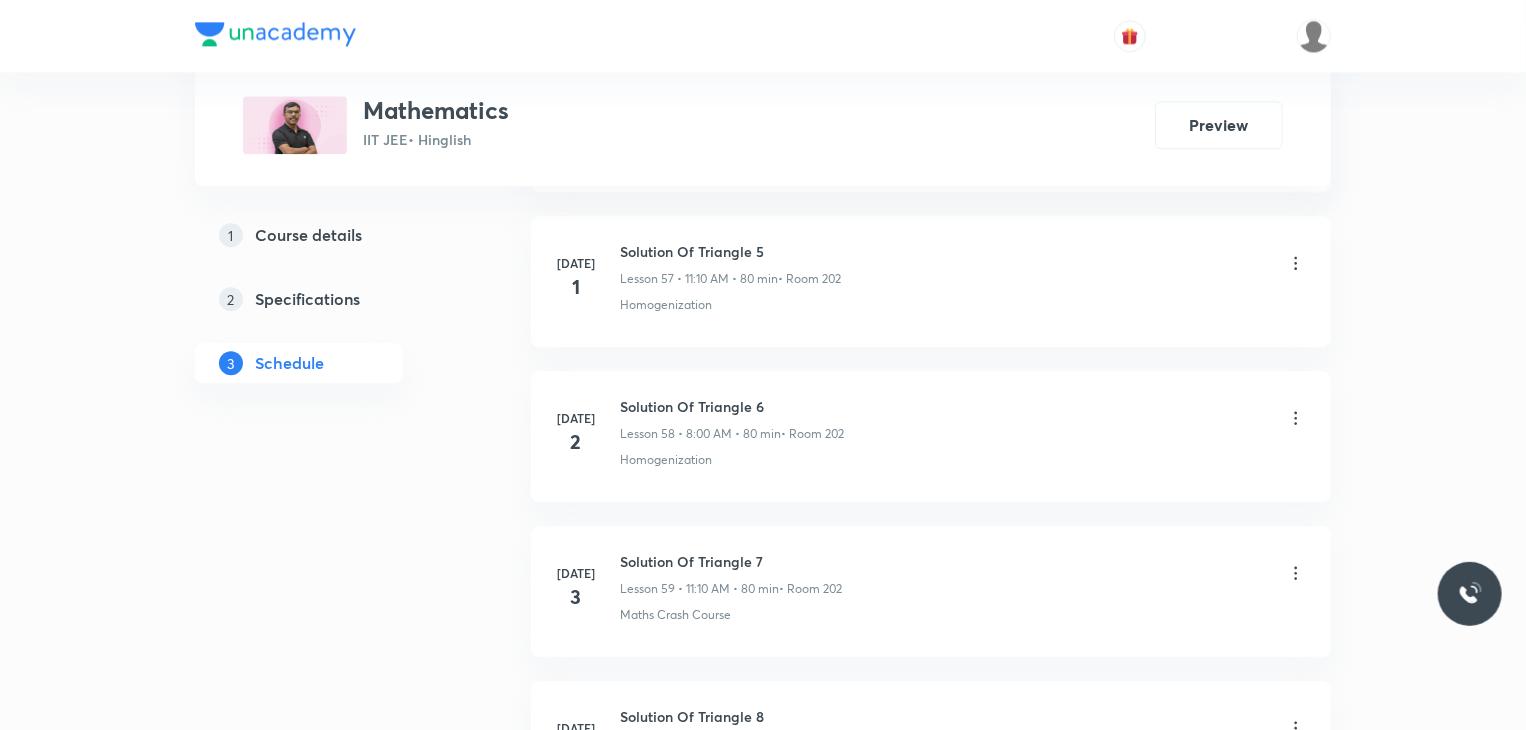 type 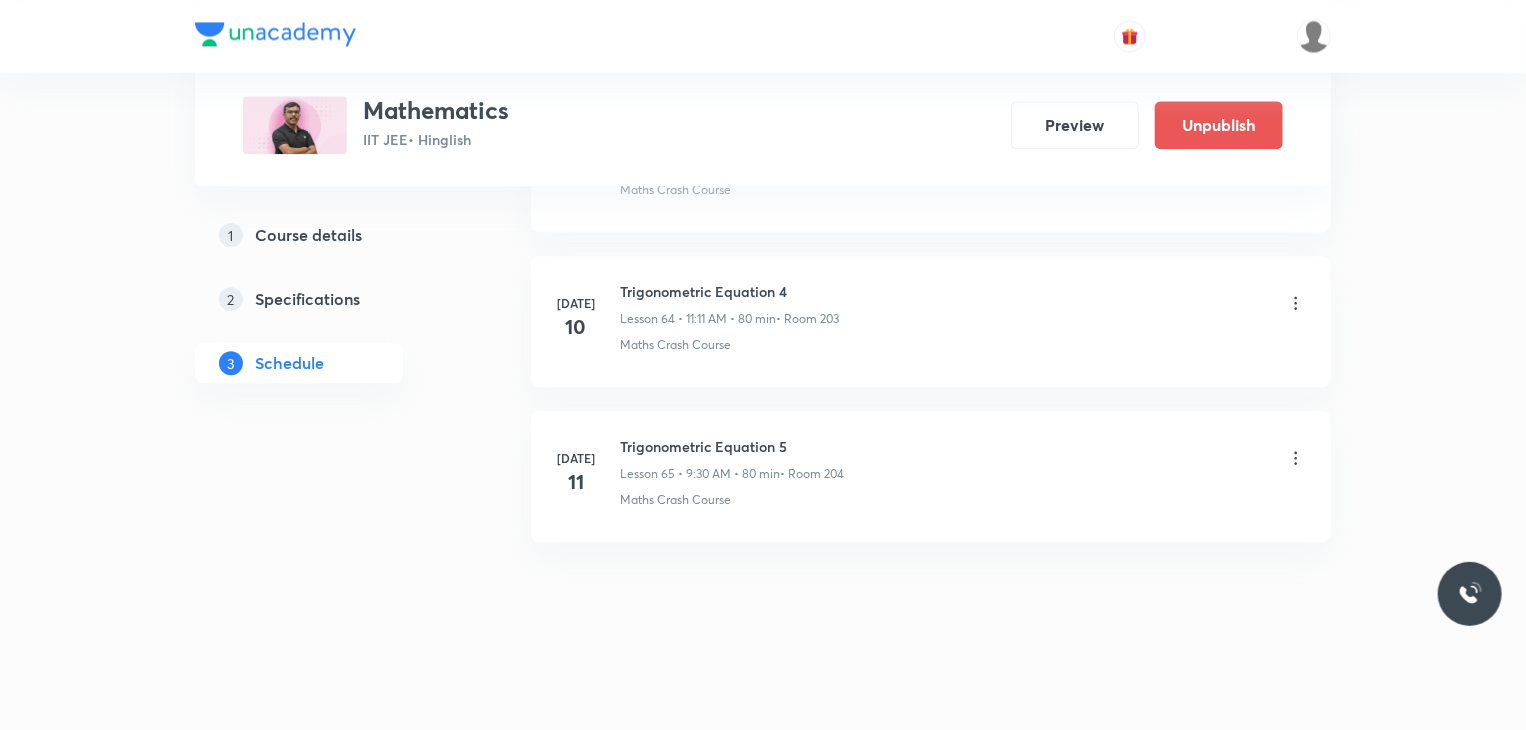 scroll, scrollTop: 9799, scrollLeft: 0, axis: vertical 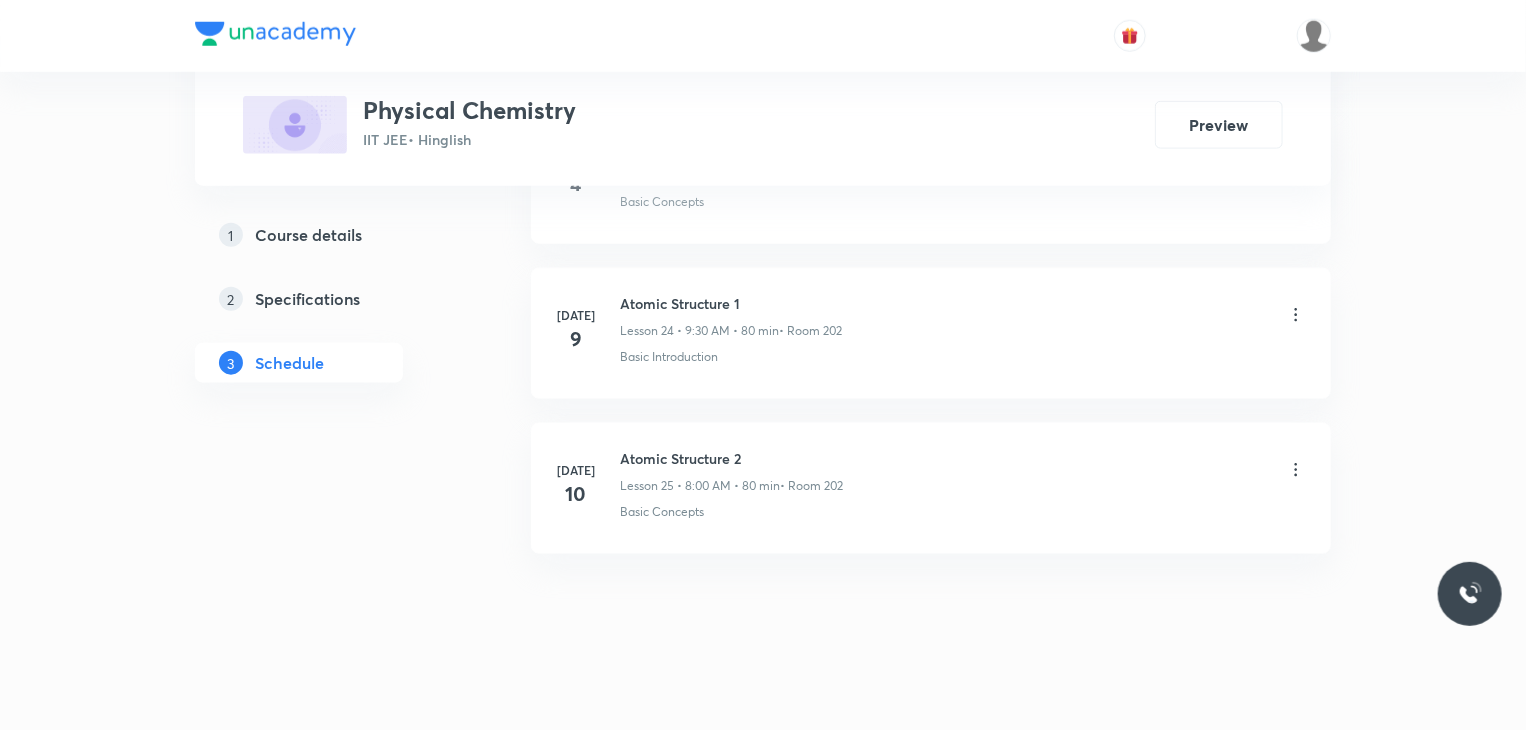 click on "Atomic Structure 2" at bounding box center [731, 458] 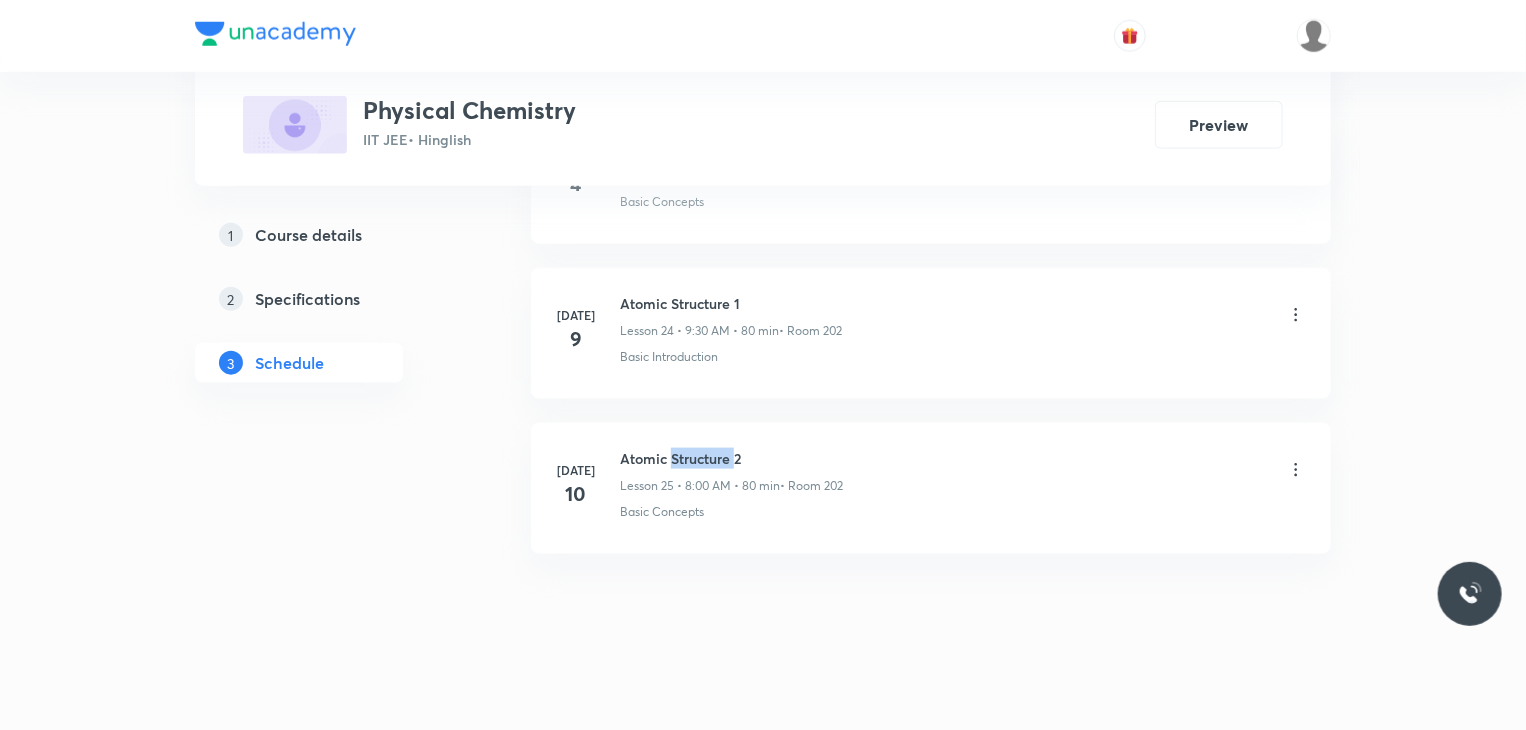 click on "Atomic Structure 2" at bounding box center (731, 458) 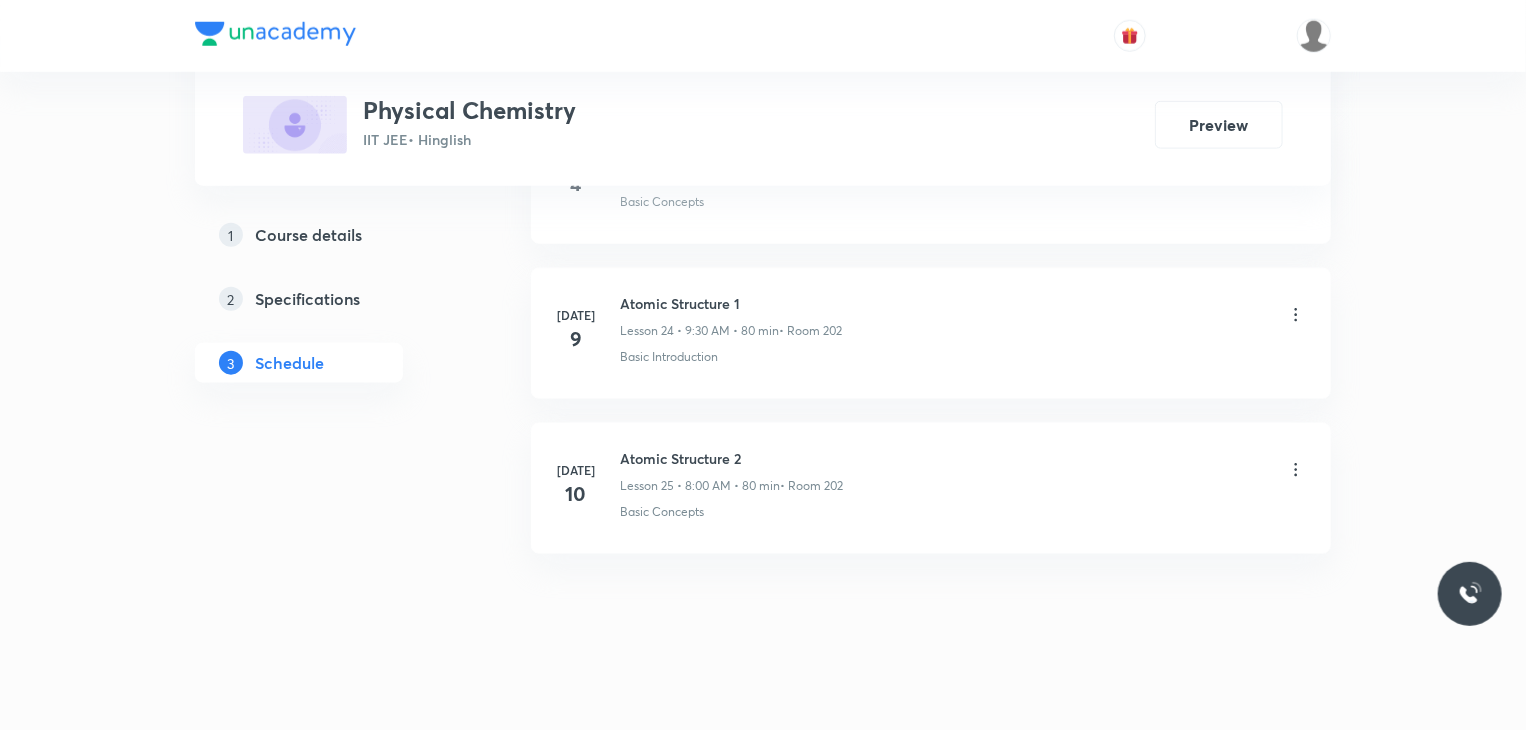 click on "[DATE] Atomic Structure 2 Lesson 25 • 8:00 AM • 80 min  • Room 202 Basic Concepts" at bounding box center [931, 488] 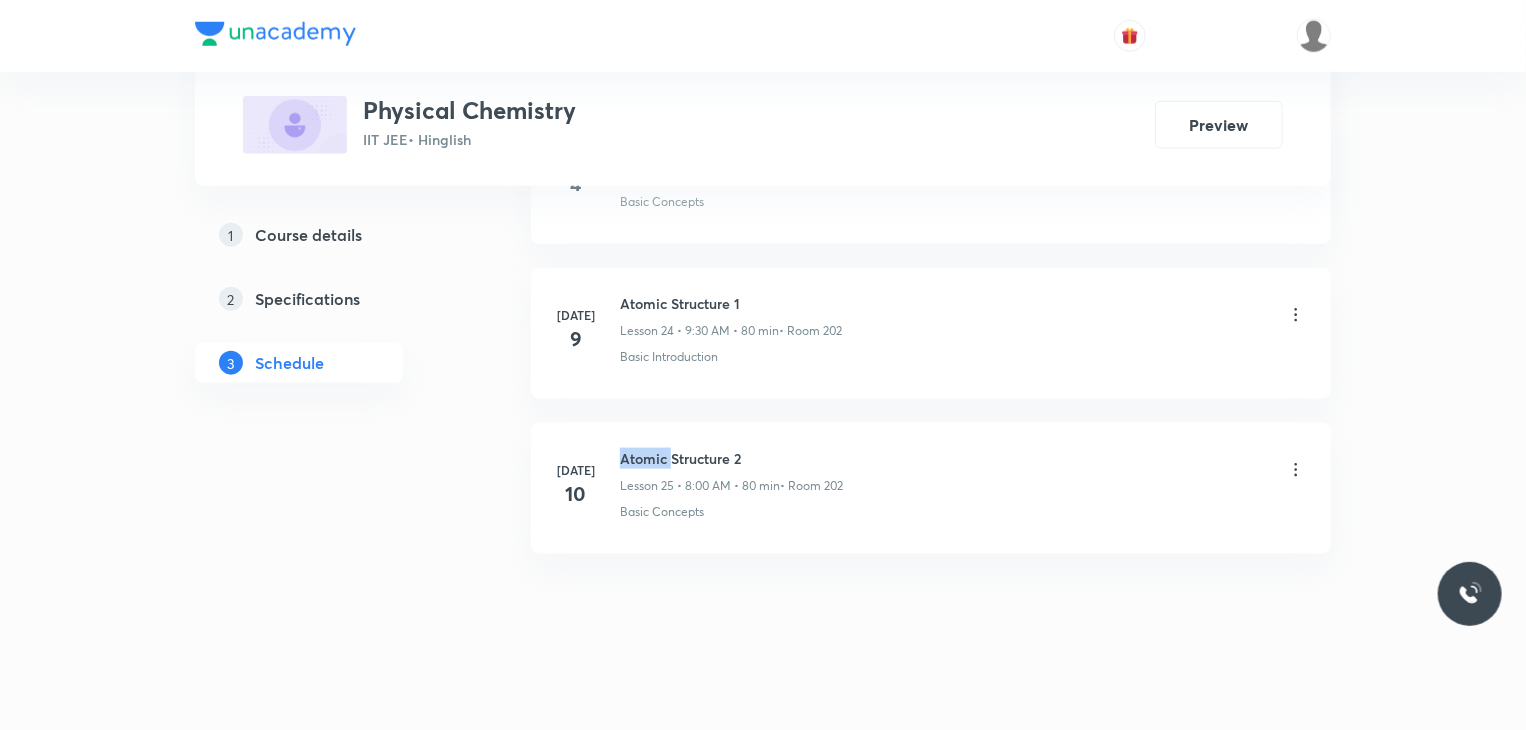 click on "[DATE] Atomic Structure 2 Lesson 25 • 8:00 AM • 80 min  • Room 202 Basic Concepts" at bounding box center [931, 488] 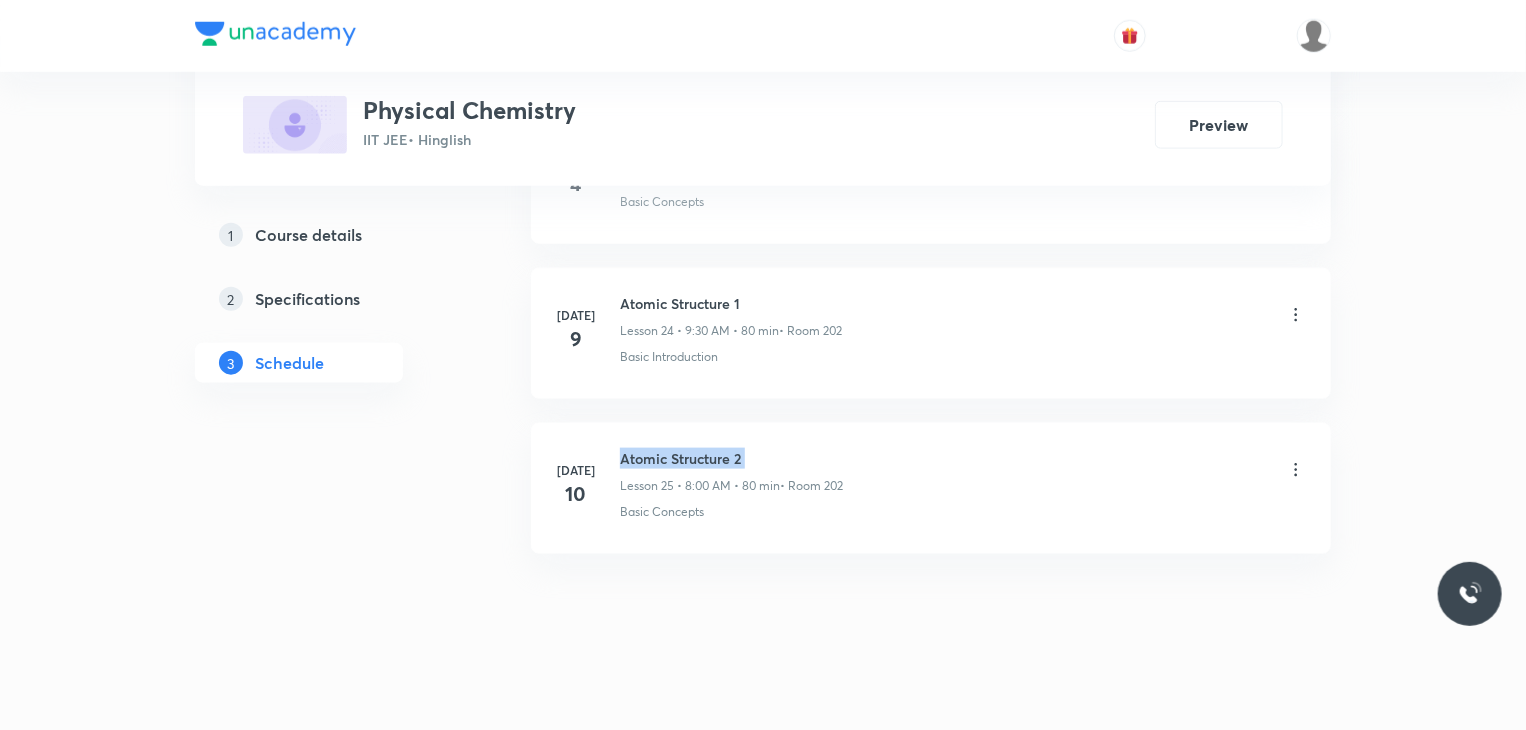 click on "[DATE] Atomic Structure 2 Lesson 25 • 8:00 AM • 80 min  • Room 202 Basic Concepts" at bounding box center [931, 488] 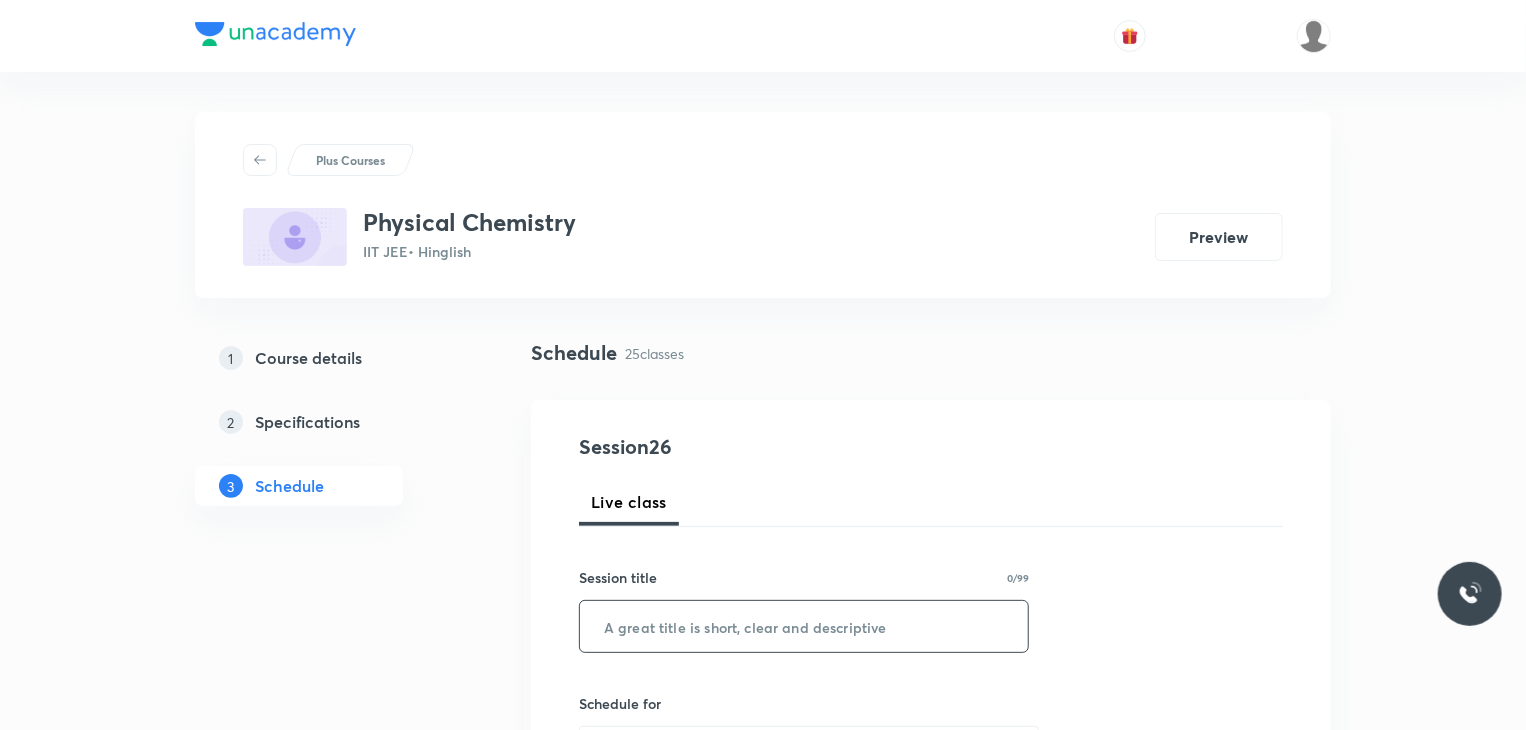 click at bounding box center (804, 626) 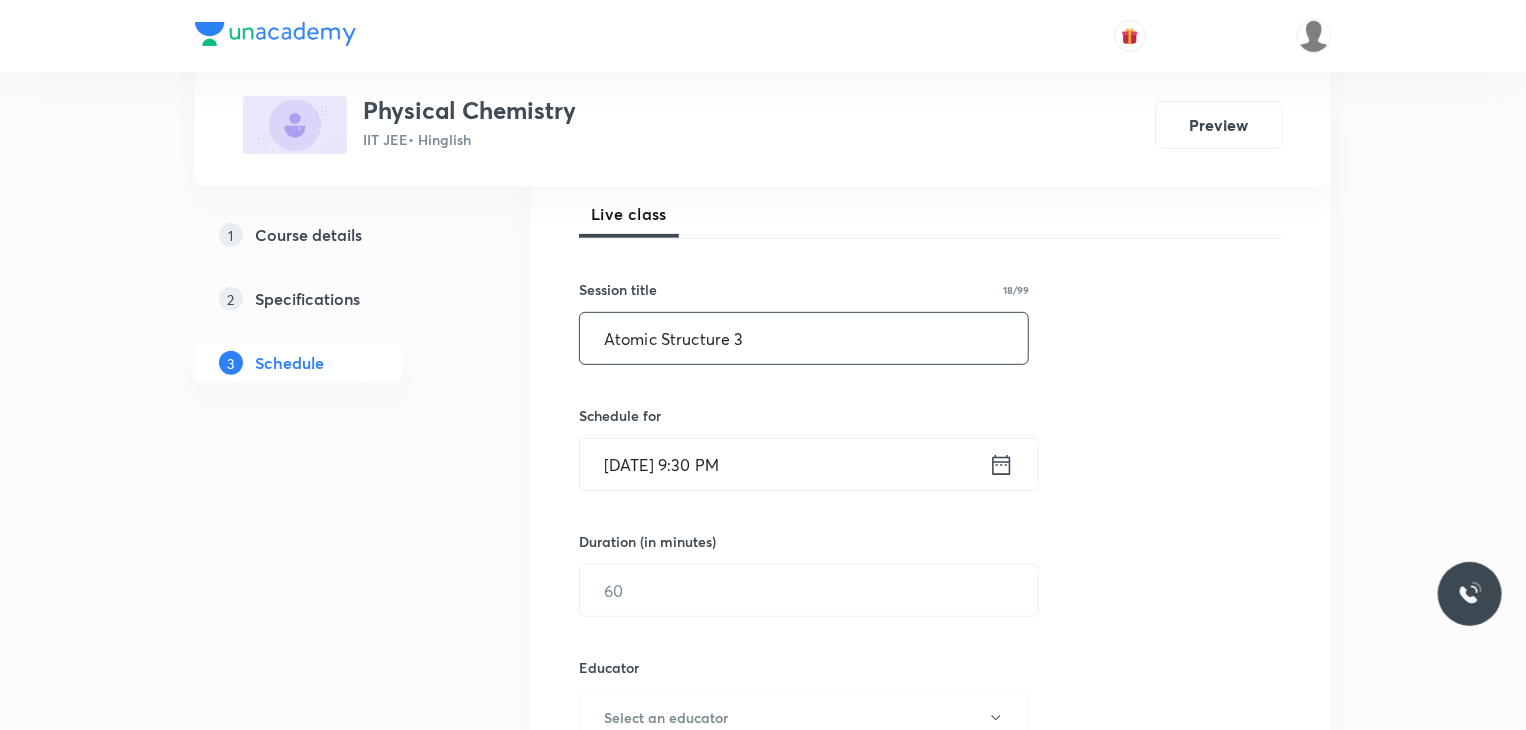 scroll, scrollTop: 298, scrollLeft: 0, axis: vertical 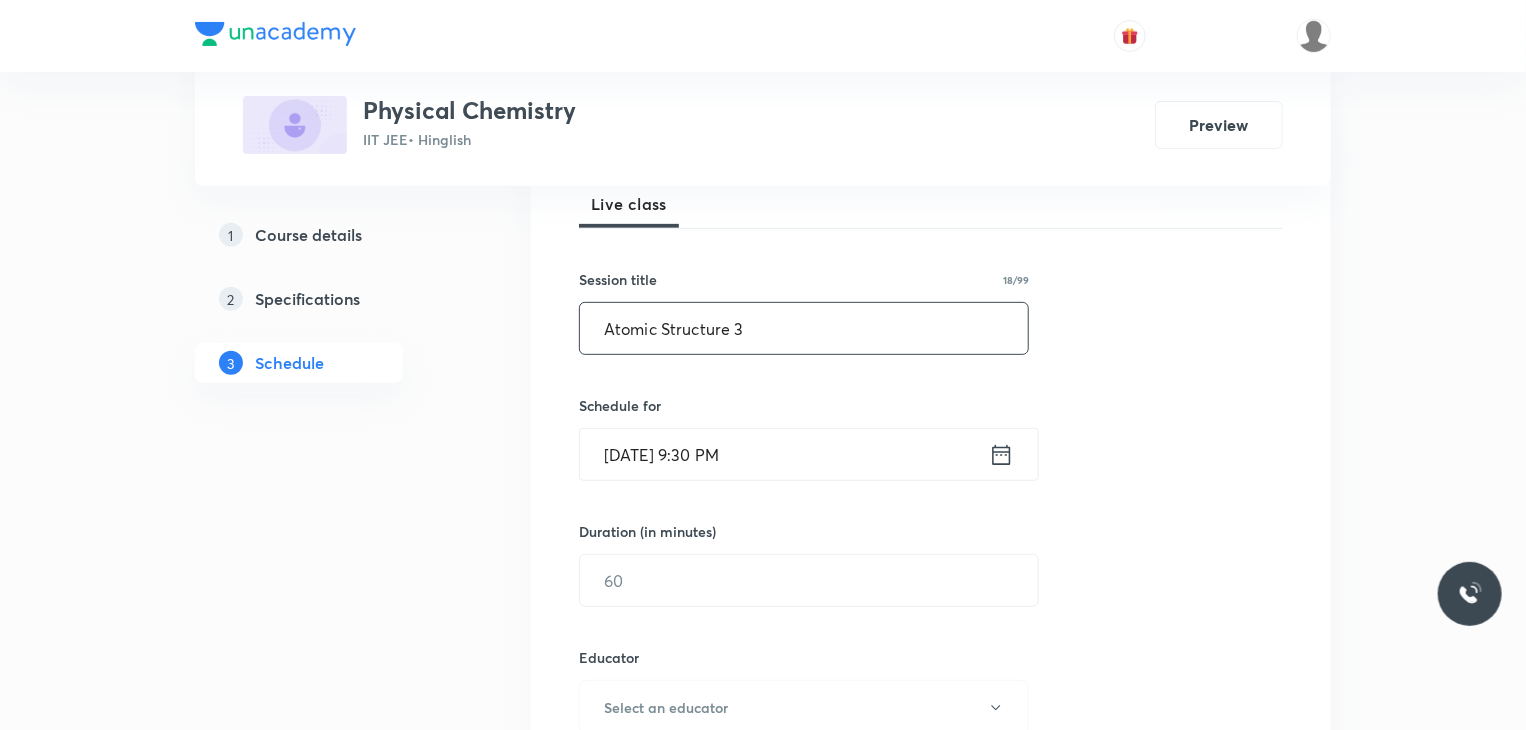 type on "Atomic Structure 3" 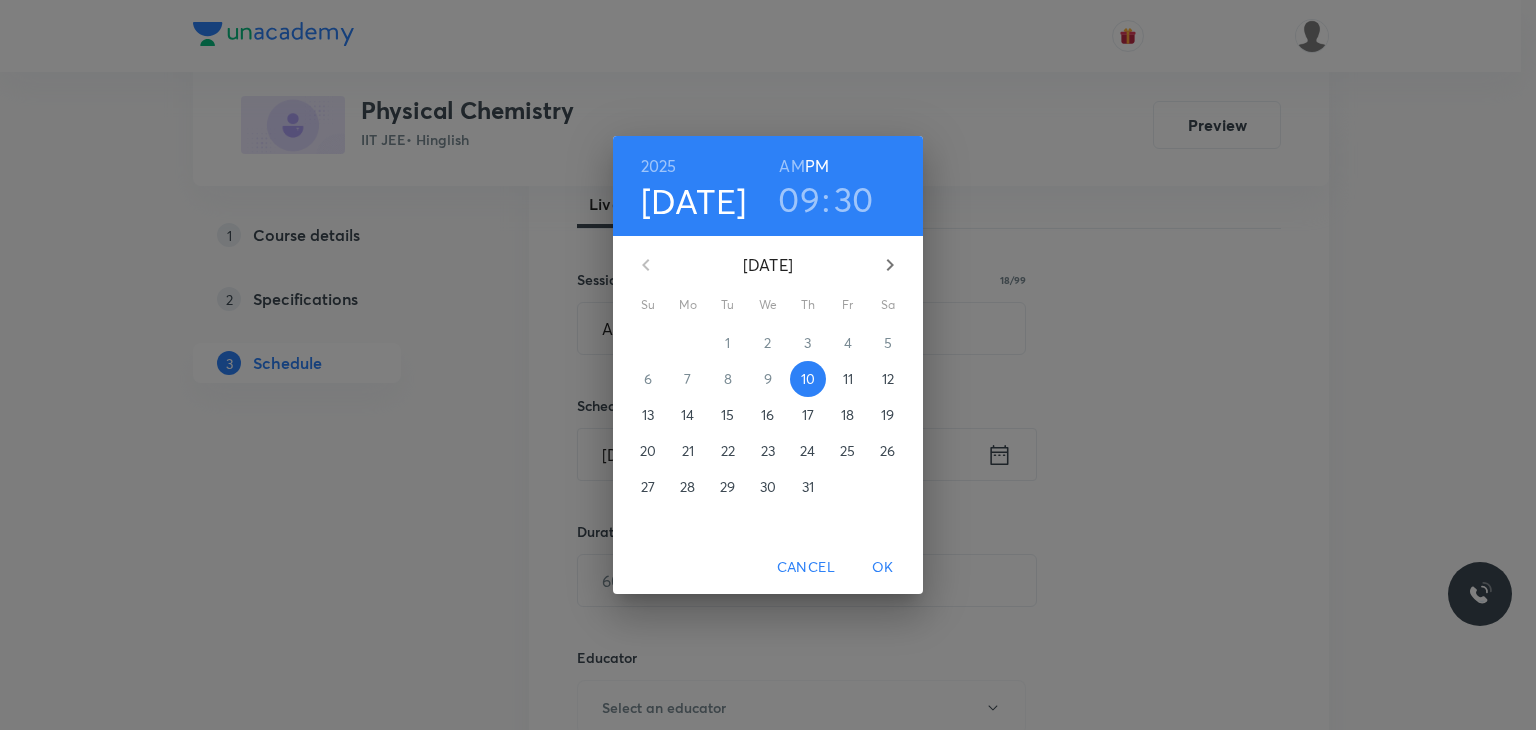 click on "11" at bounding box center (848, 379) 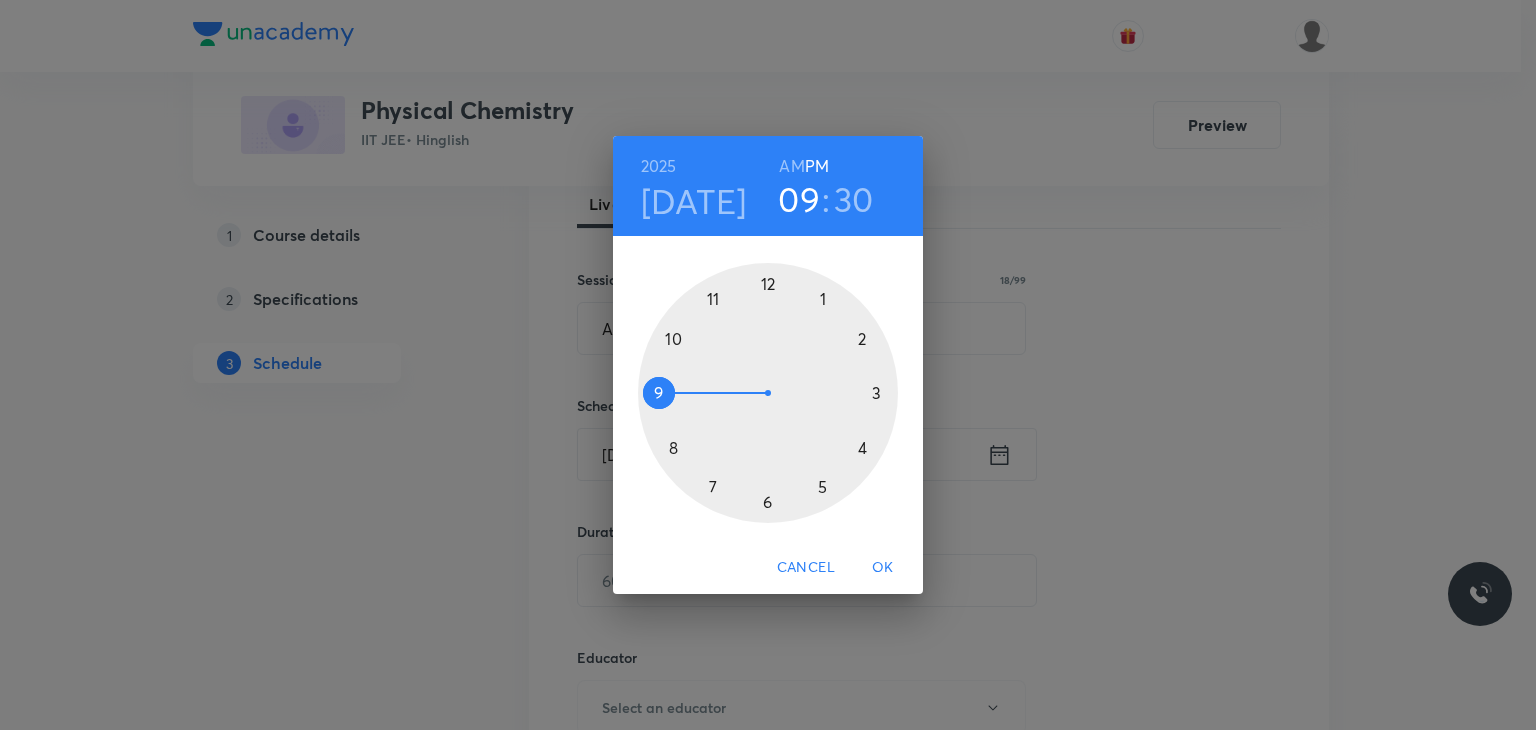 click on "AM" at bounding box center [791, 166] 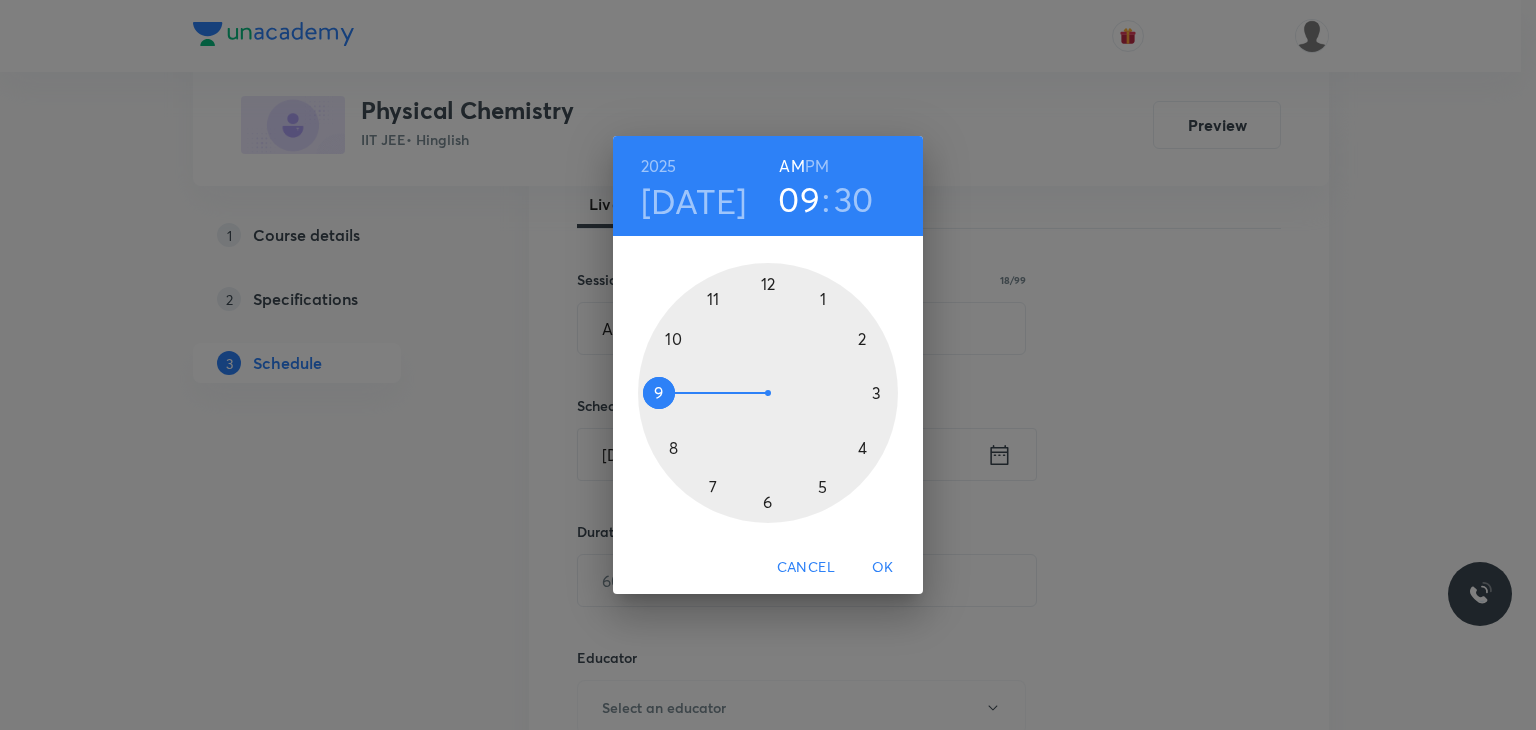 click at bounding box center (768, 393) 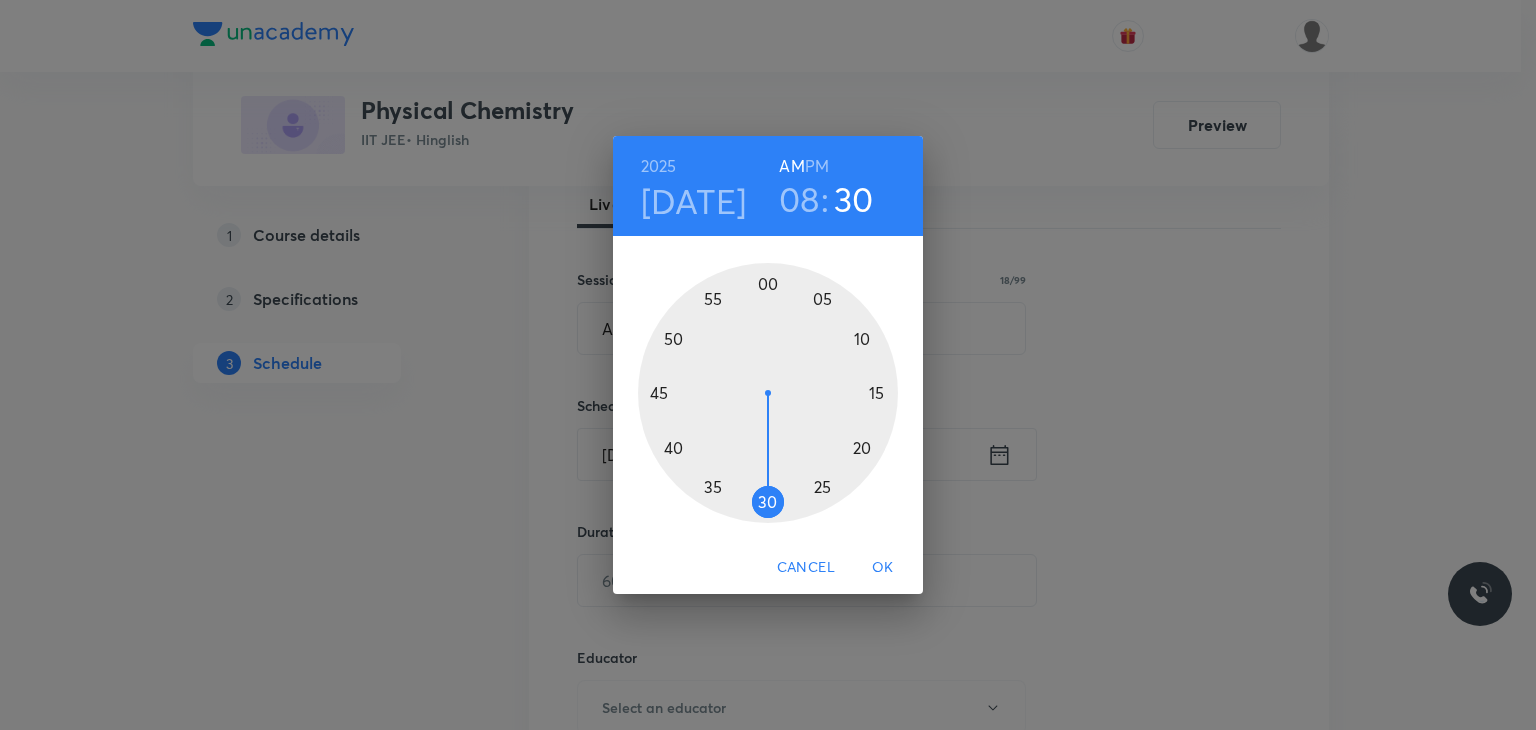 click at bounding box center (768, 393) 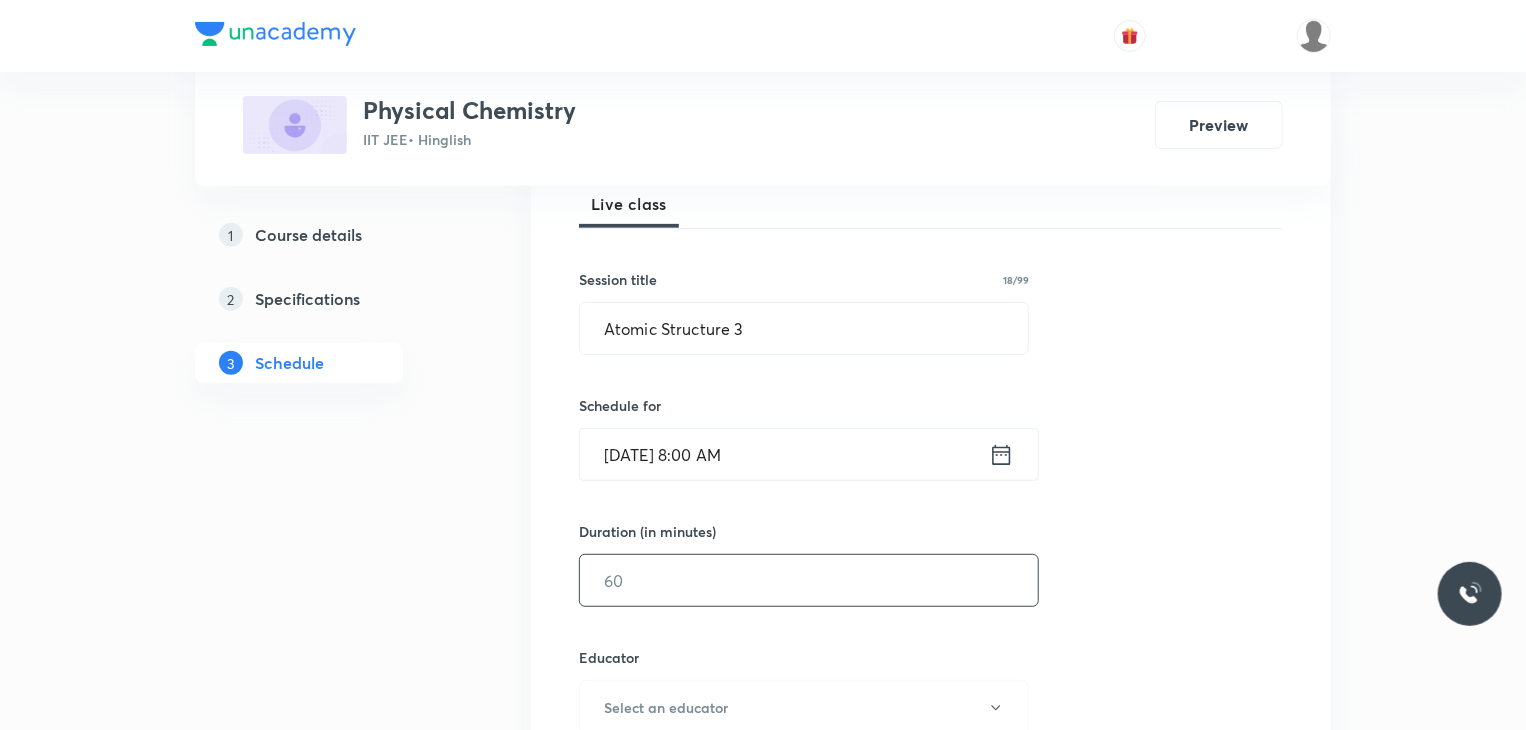 click at bounding box center (809, 580) 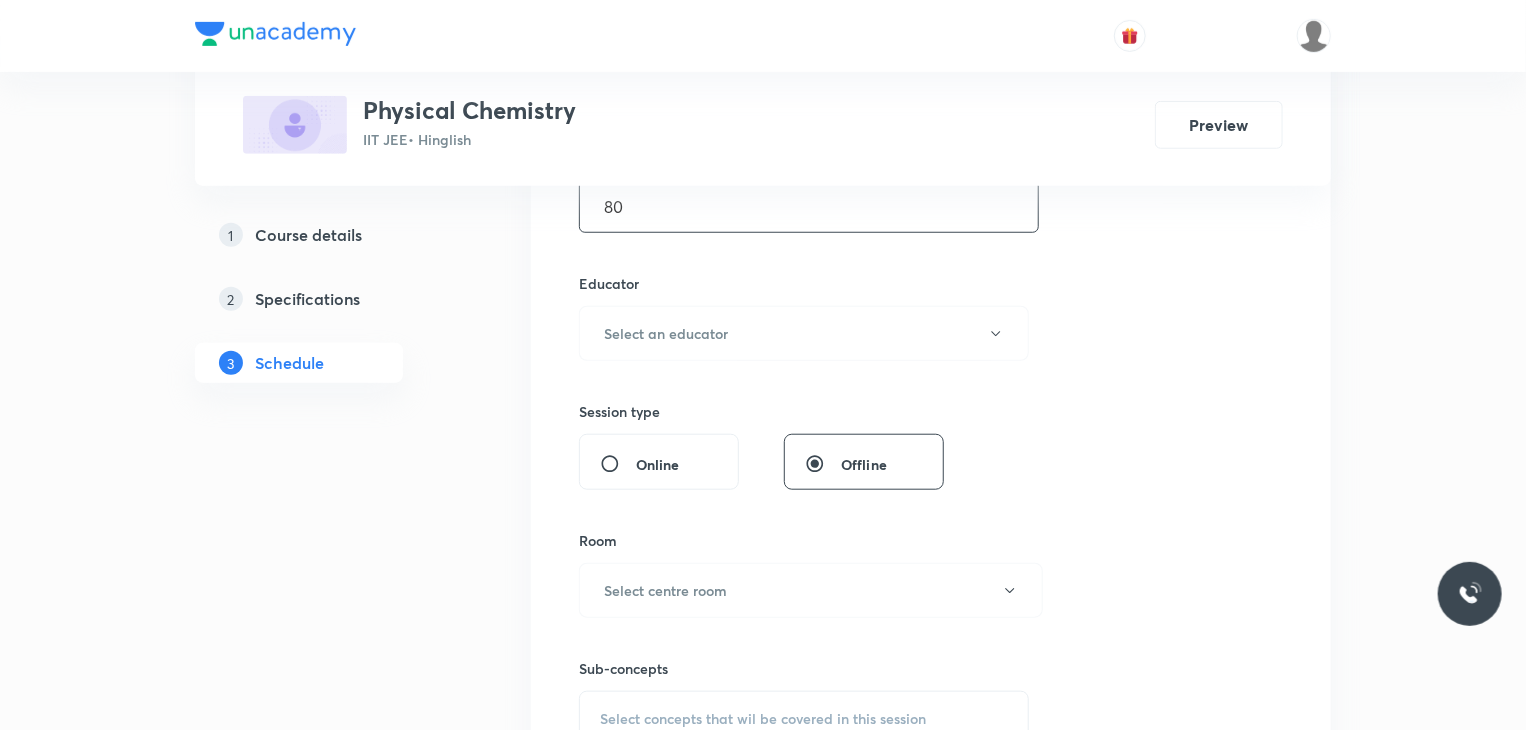 scroll, scrollTop: 672, scrollLeft: 0, axis: vertical 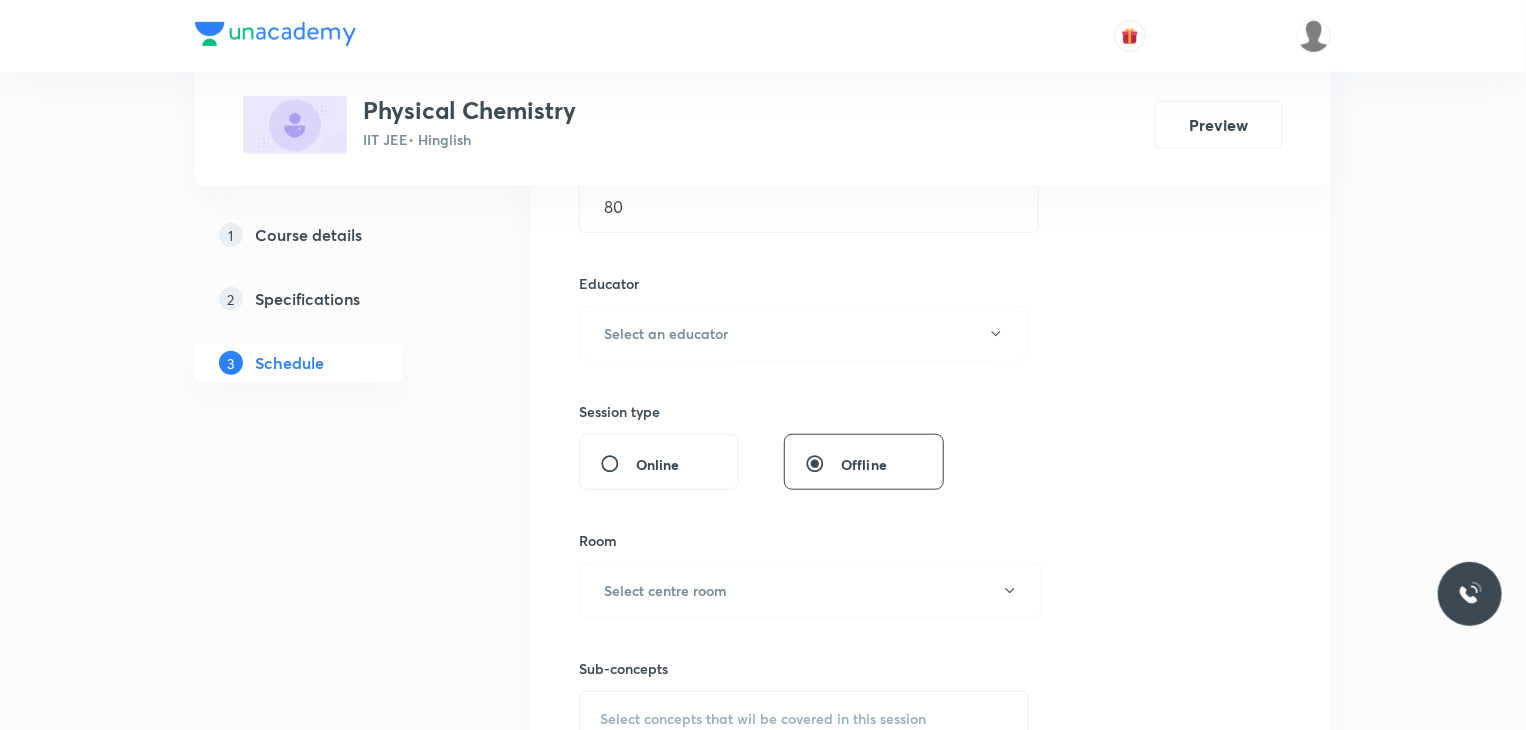 click on "Educator" at bounding box center (804, 283) 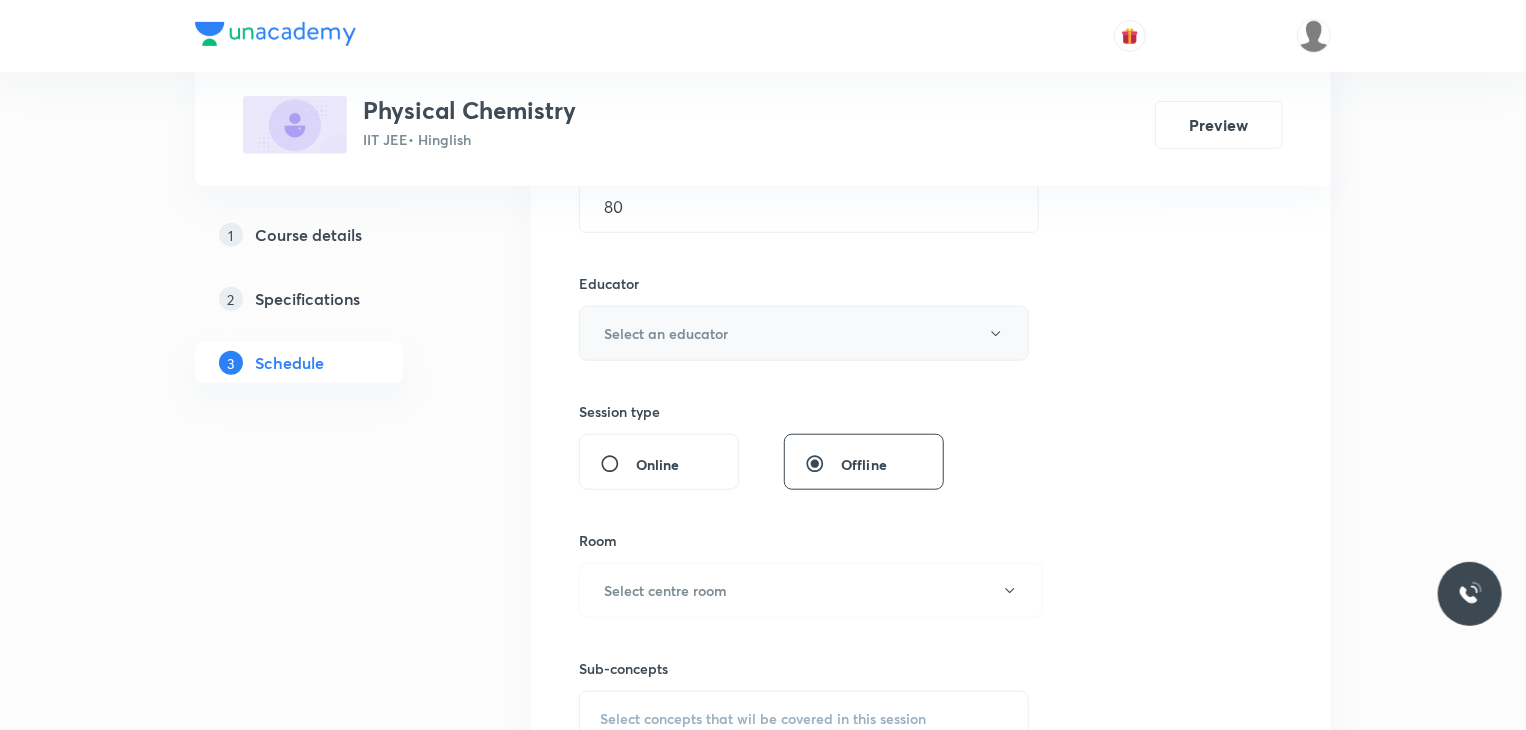 click on "Select an educator" at bounding box center (804, 333) 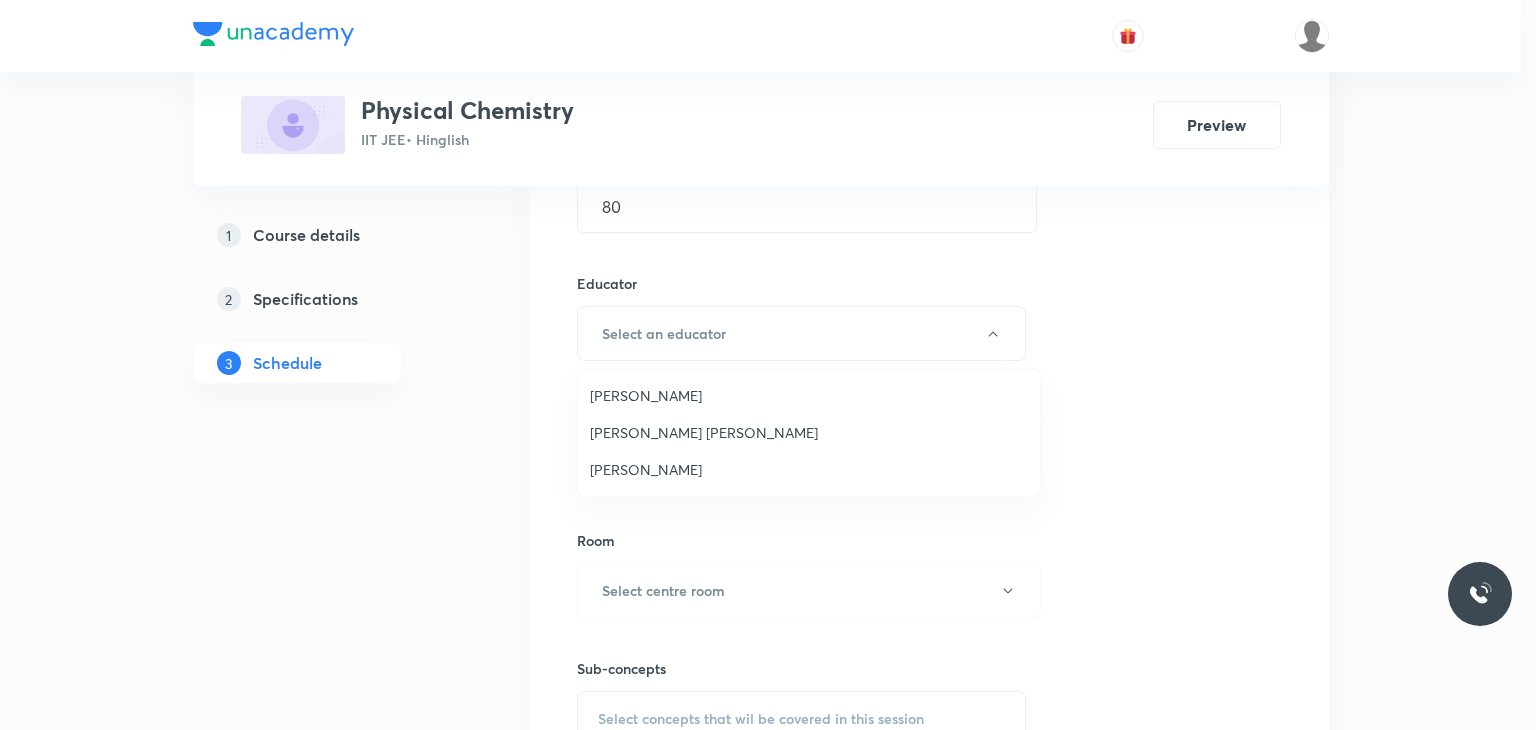 click on "[PERSON_NAME]" at bounding box center (809, 395) 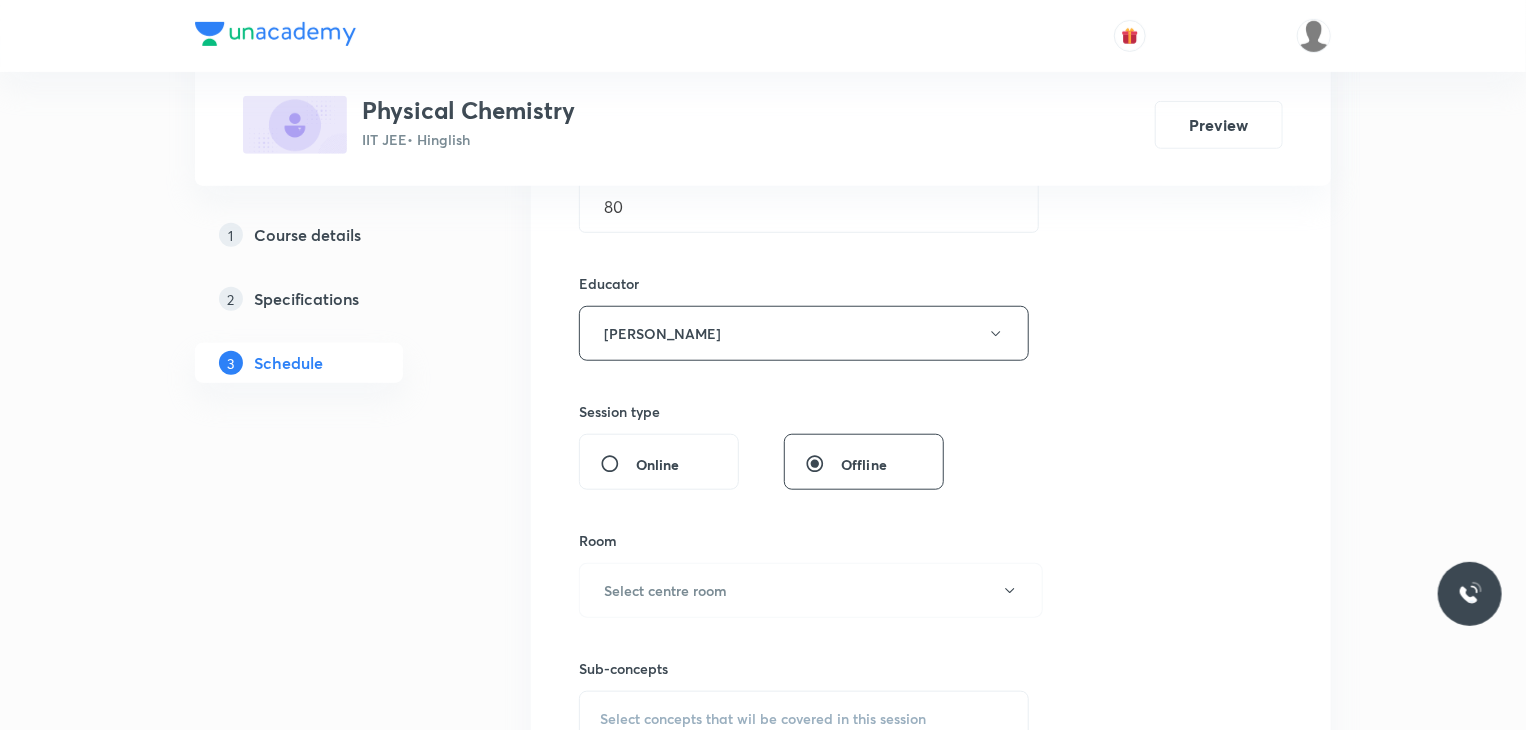 click on "Room Select centre room" at bounding box center (804, 574) 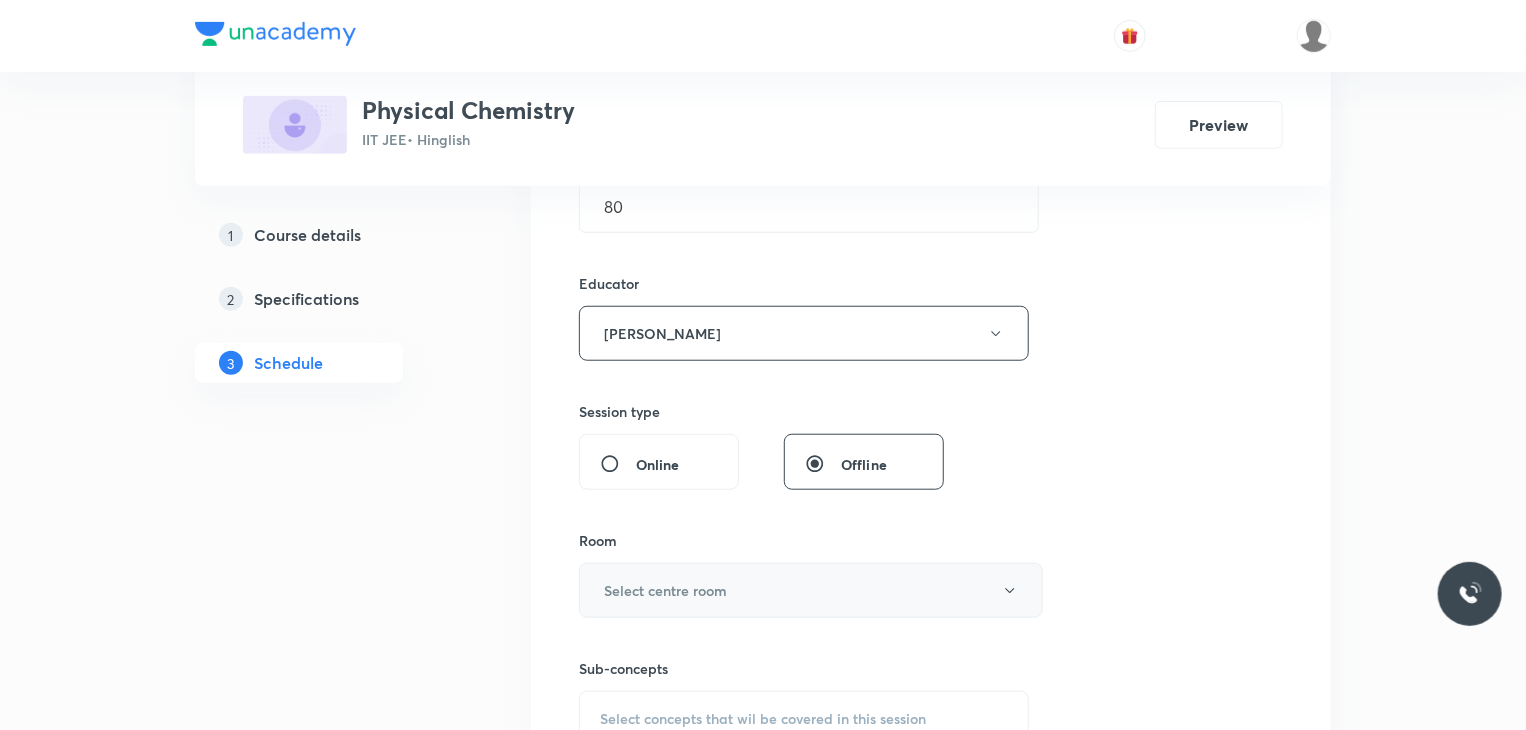 click on "Select centre room" at bounding box center (665, 590) 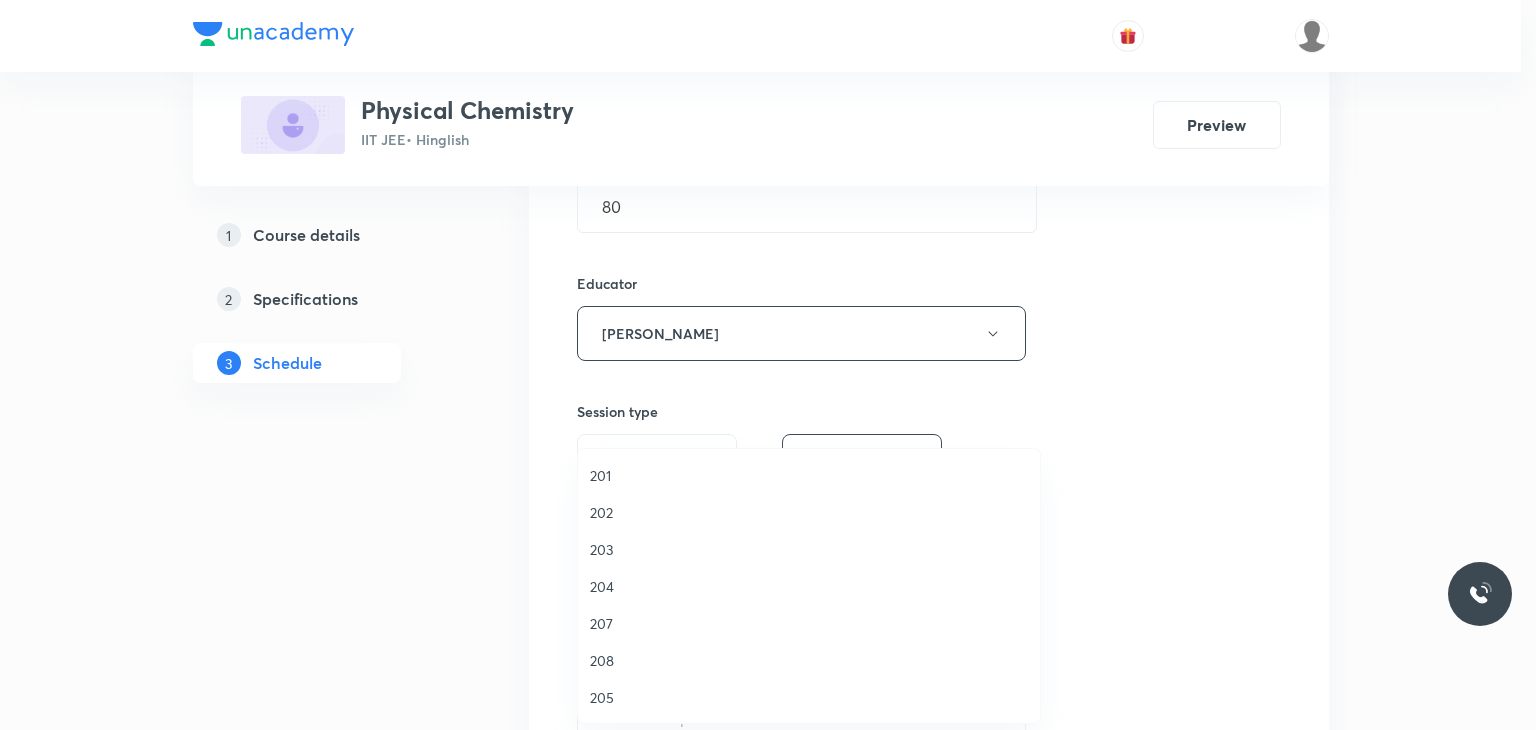 click on "202" at bounding box center (809, 512) 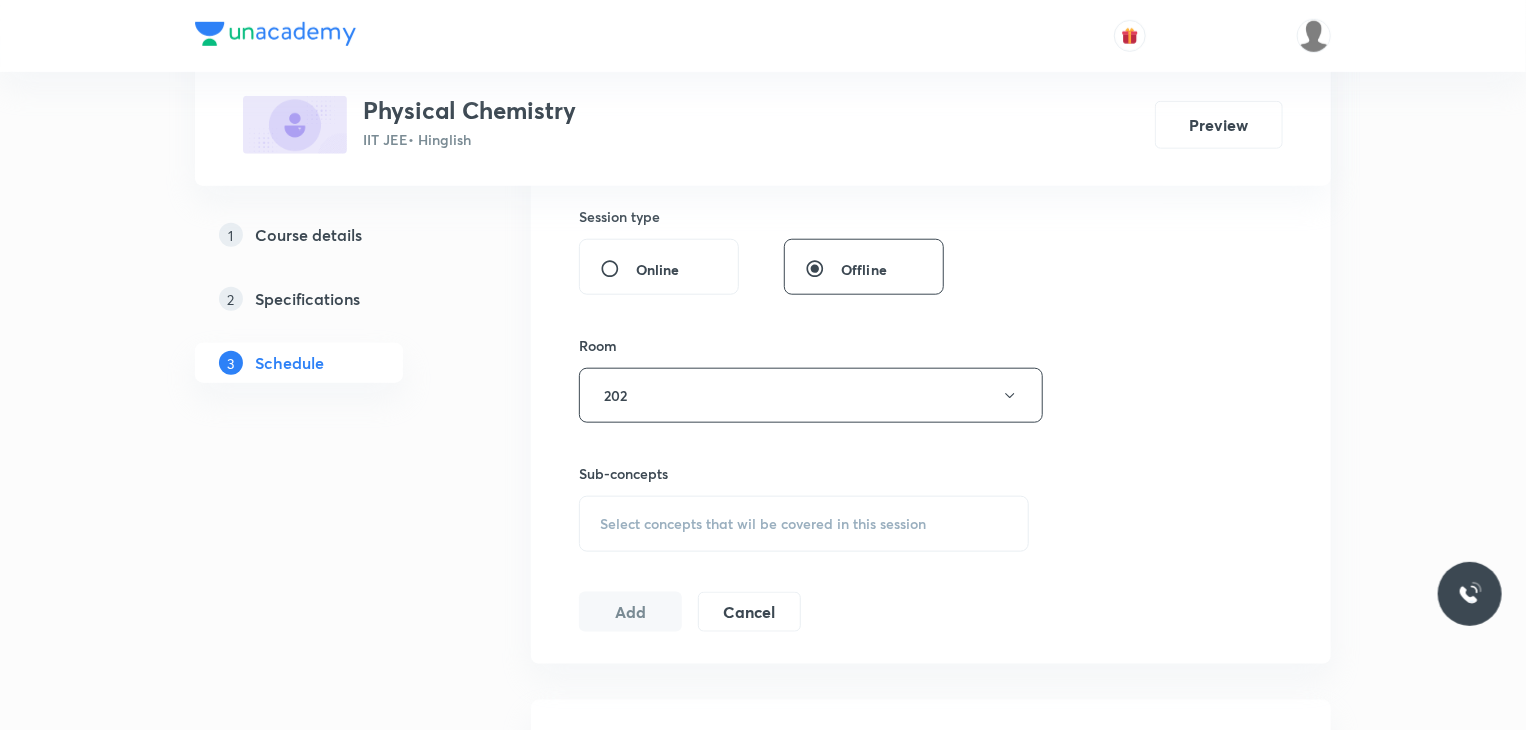 click on "Select concepts that wil be covered in this session" at bounding box center (804, 524) 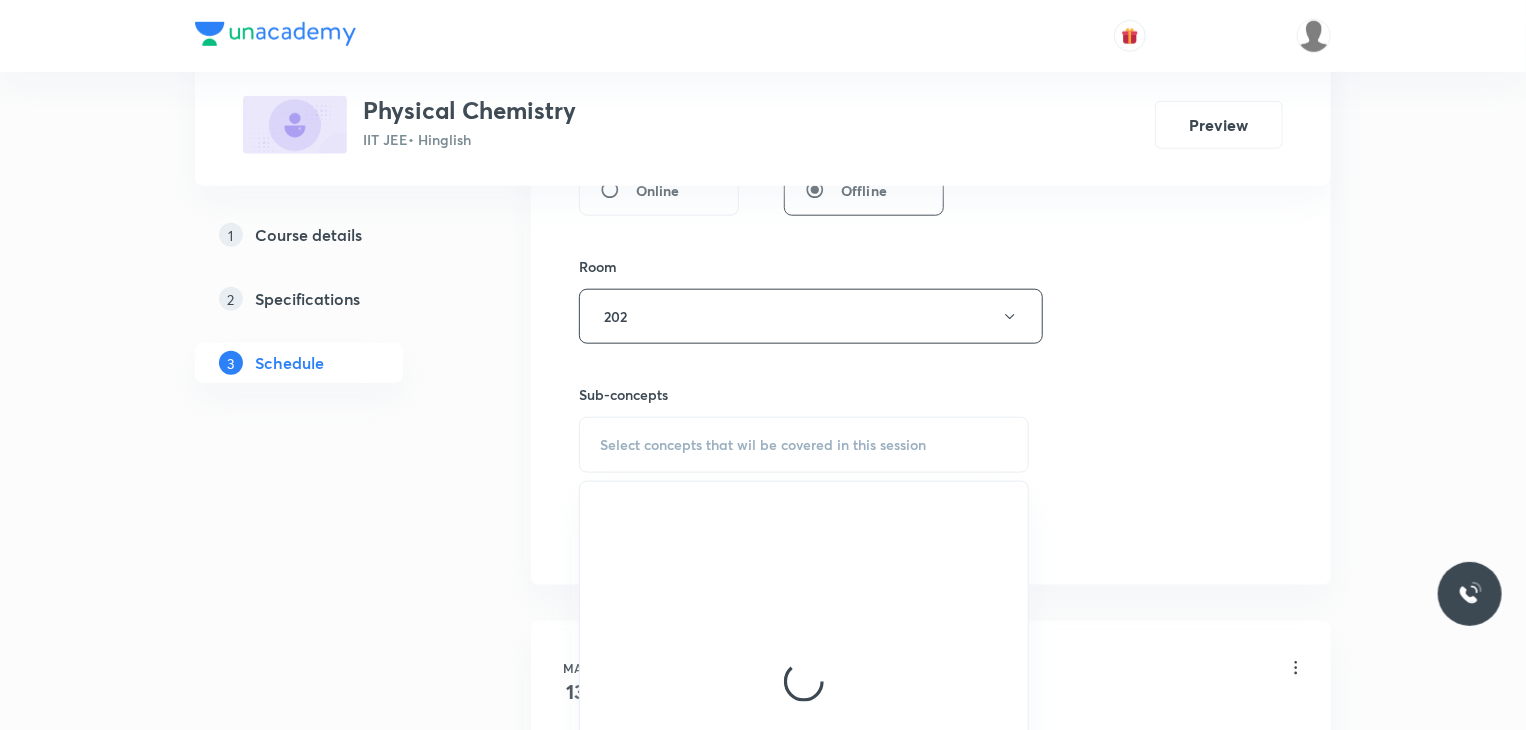 scroll, scrollTop: 947, scrollLeft: 0, axis: vertical 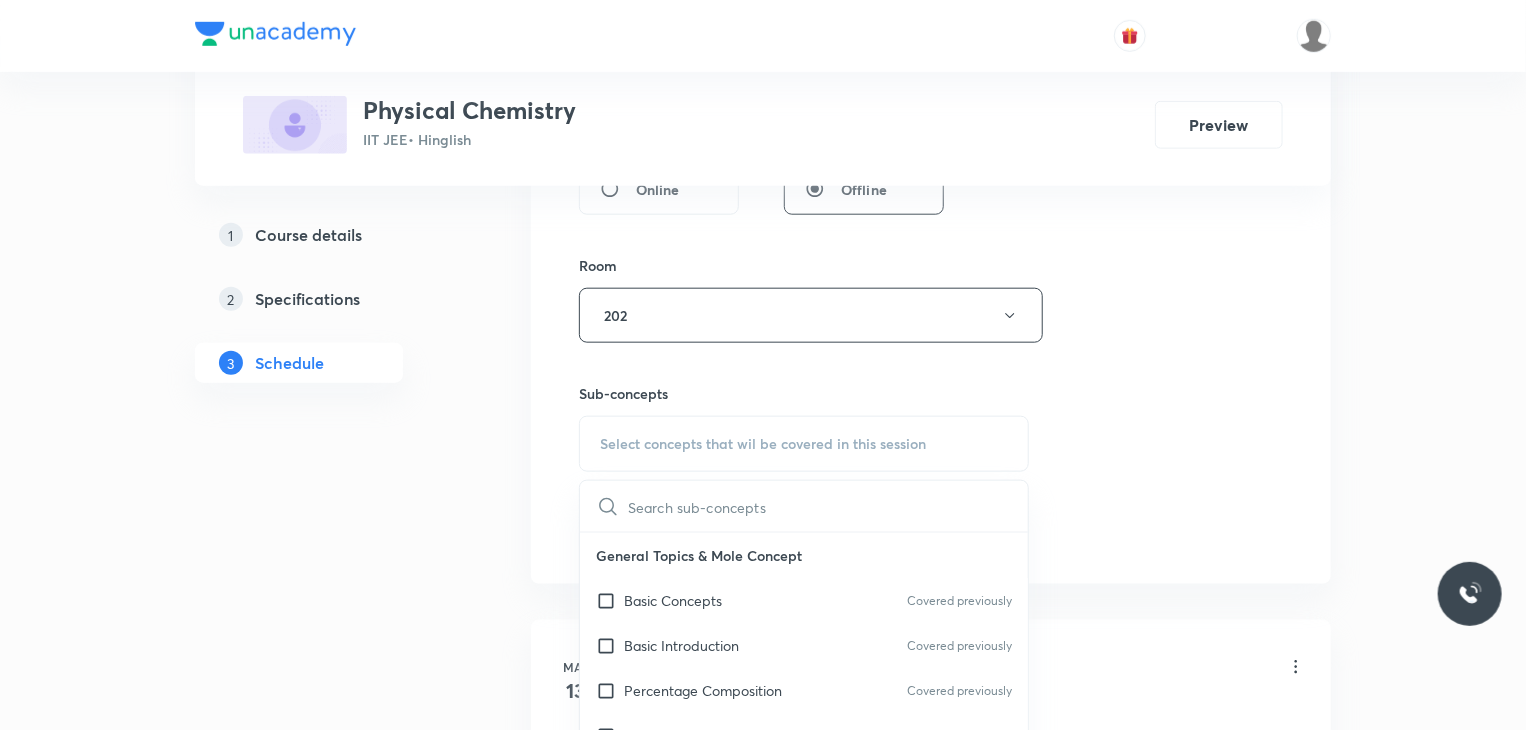 click on "Basic Concepts Covered previously" at bounding box center (804, 600) 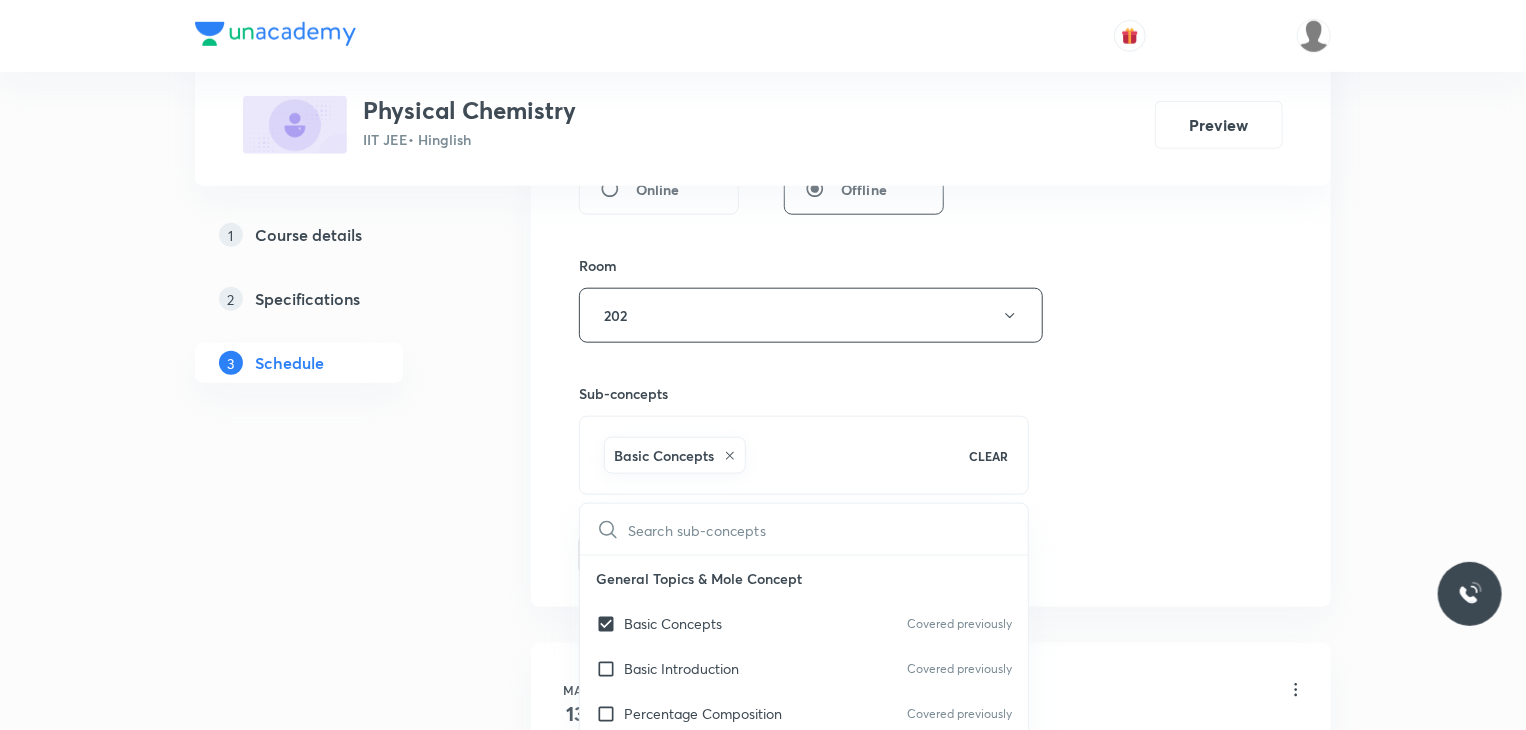 click on "Session  26 Live class Session title 18/99 Atomic Structure 3 ​ Schedule for [DATE] 8:00 AM ​ Duration (in minutes) 80 ​ Educator [PERSON_NAME]   Session type Online Offline Room 202 Sub-concepts Basic Concepts CLEAR ​ General Topics & Mole Concept Basic Concepts Covered previously Basic Introduction Covered previously Percentage Composition Covered previously Stoichiometry Principle of Atom Conservation (POAC) Relation between Stoichiometric Quantities Application of Mole Concept: Gravimetric Analysis Different Laws Formula and Composition Concentration Terms Some basic concepts of Chemistry Atomic Structure Discovery Of Electron Some Prerequisites of Physics Discovery Of Protons And Neutrons Atomic Models and Theories  Representation Of Atom With Electrons And Neutrons Nature of Waves Nature Of Electromagnetic Radiation [PERSON_NAME] Quantum Theory Spectra-Continuous and Discontinuous Spectrum [PERSON_NAME] Model For Hydrogen Atom Photoelectric Effect Dual Nature Of Matter Magnetic Properties Payload" at bounding box center (931, 30) 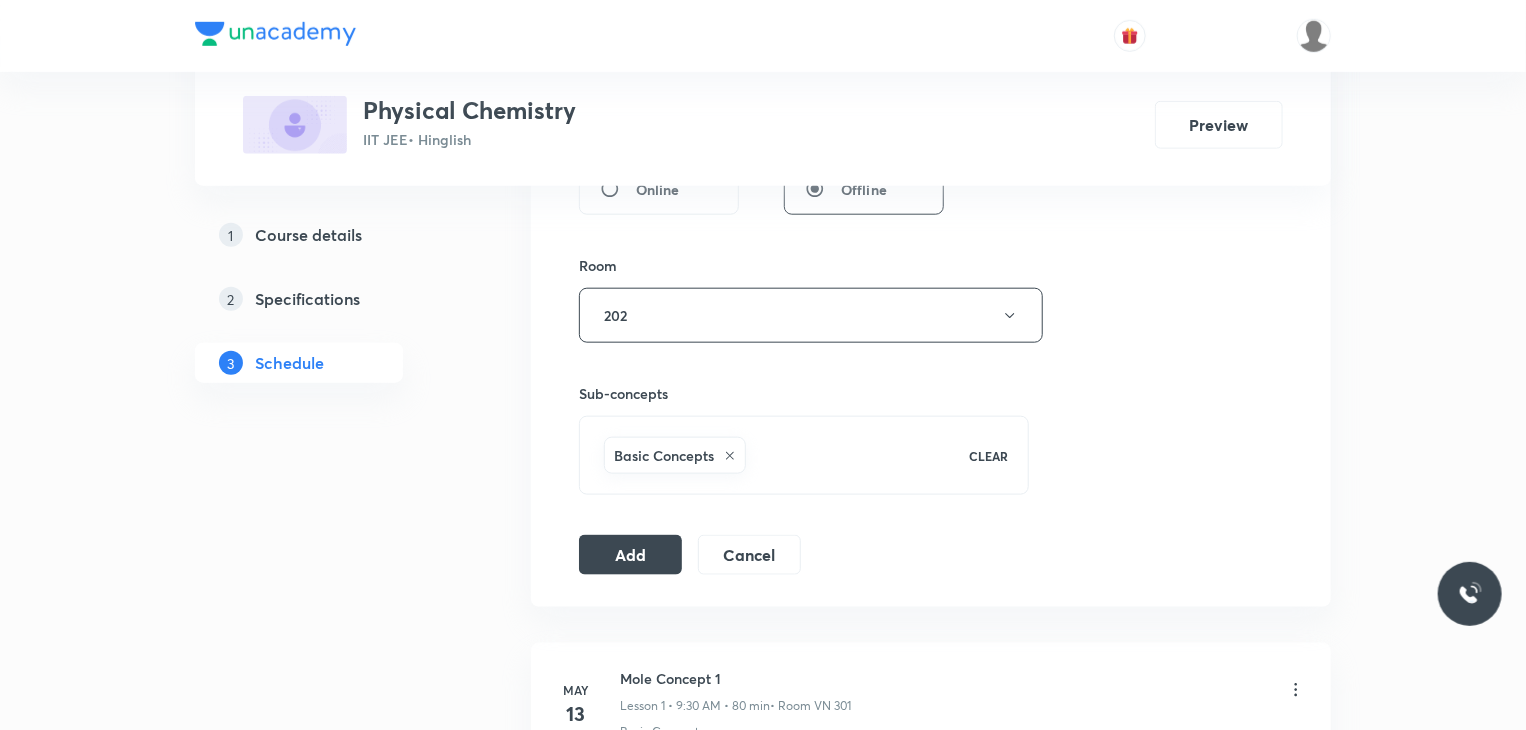click on "Add" at bounding box center (630, 555) 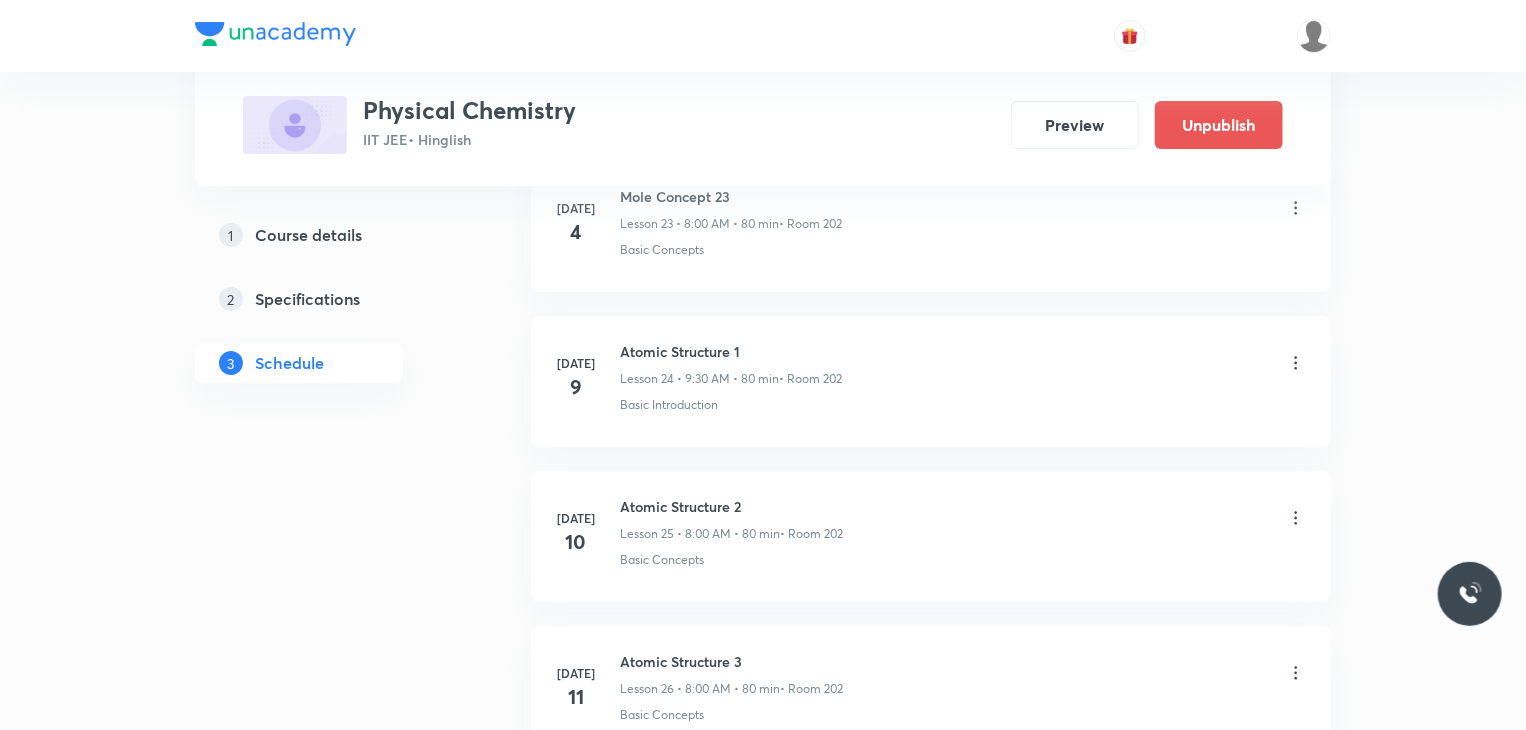 scroll, scrollTop: 3974, scrollLeft: 0, axis: vertical 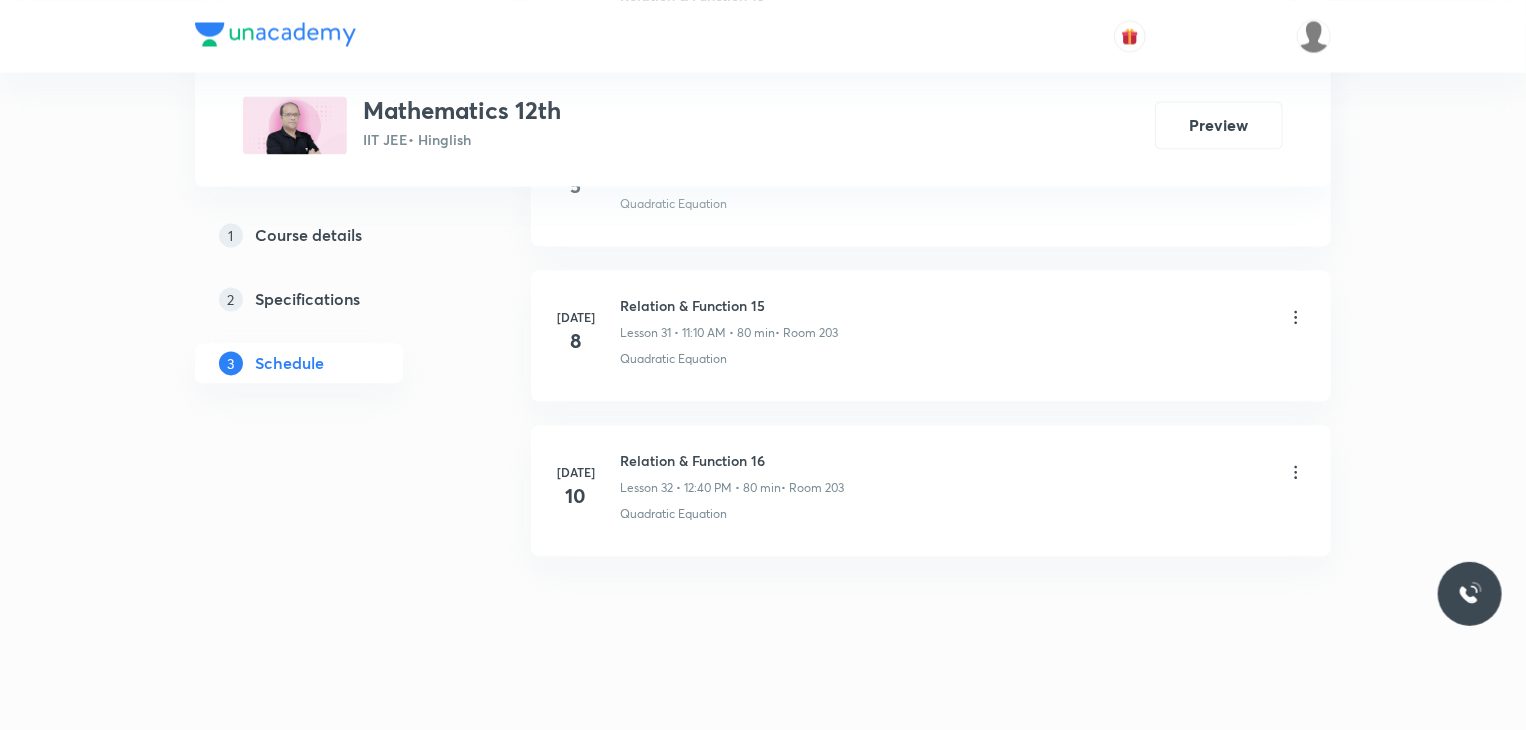 click on "Relation & Function 16" at bounding box center (732, 460) 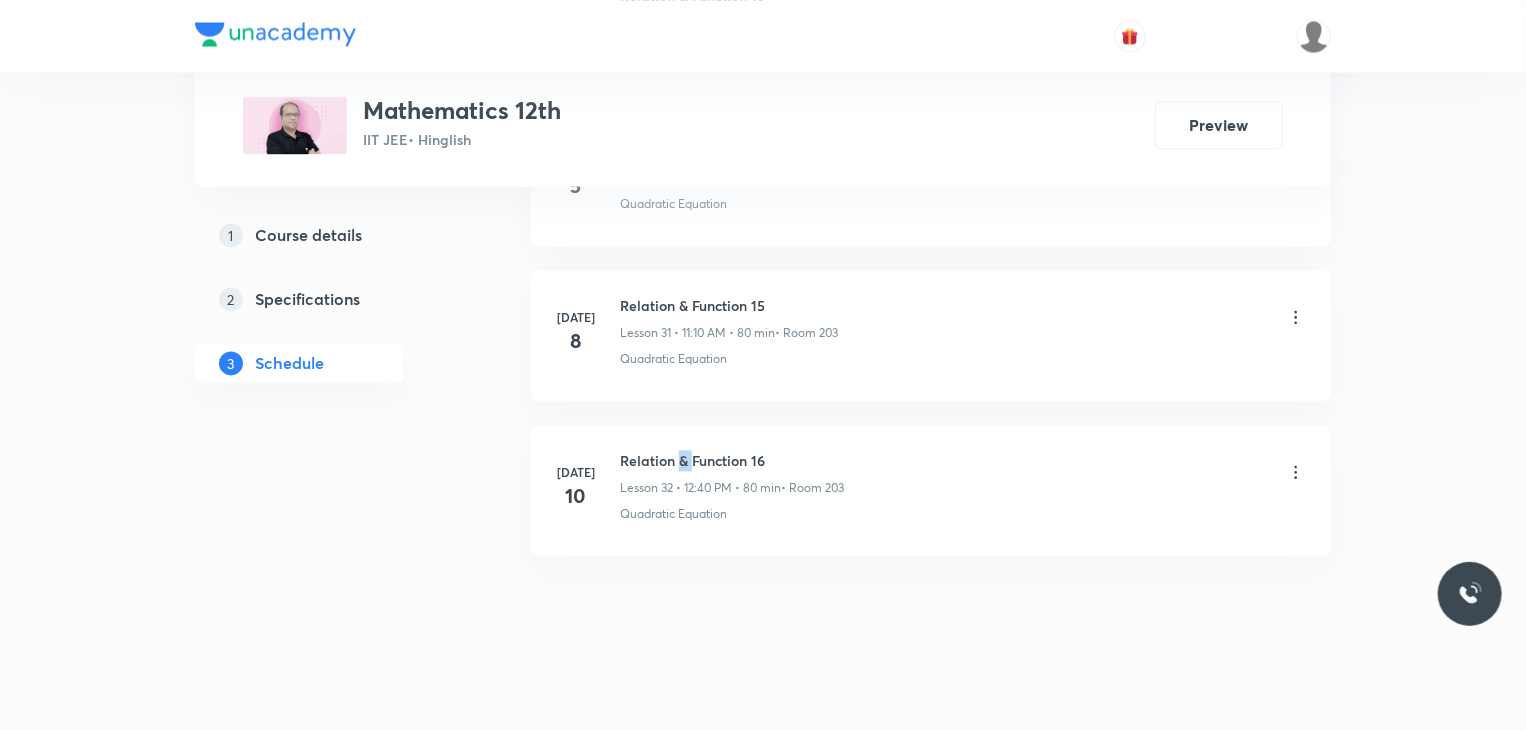 click on "Relation & Function 16" at bounding box center [732, 460] 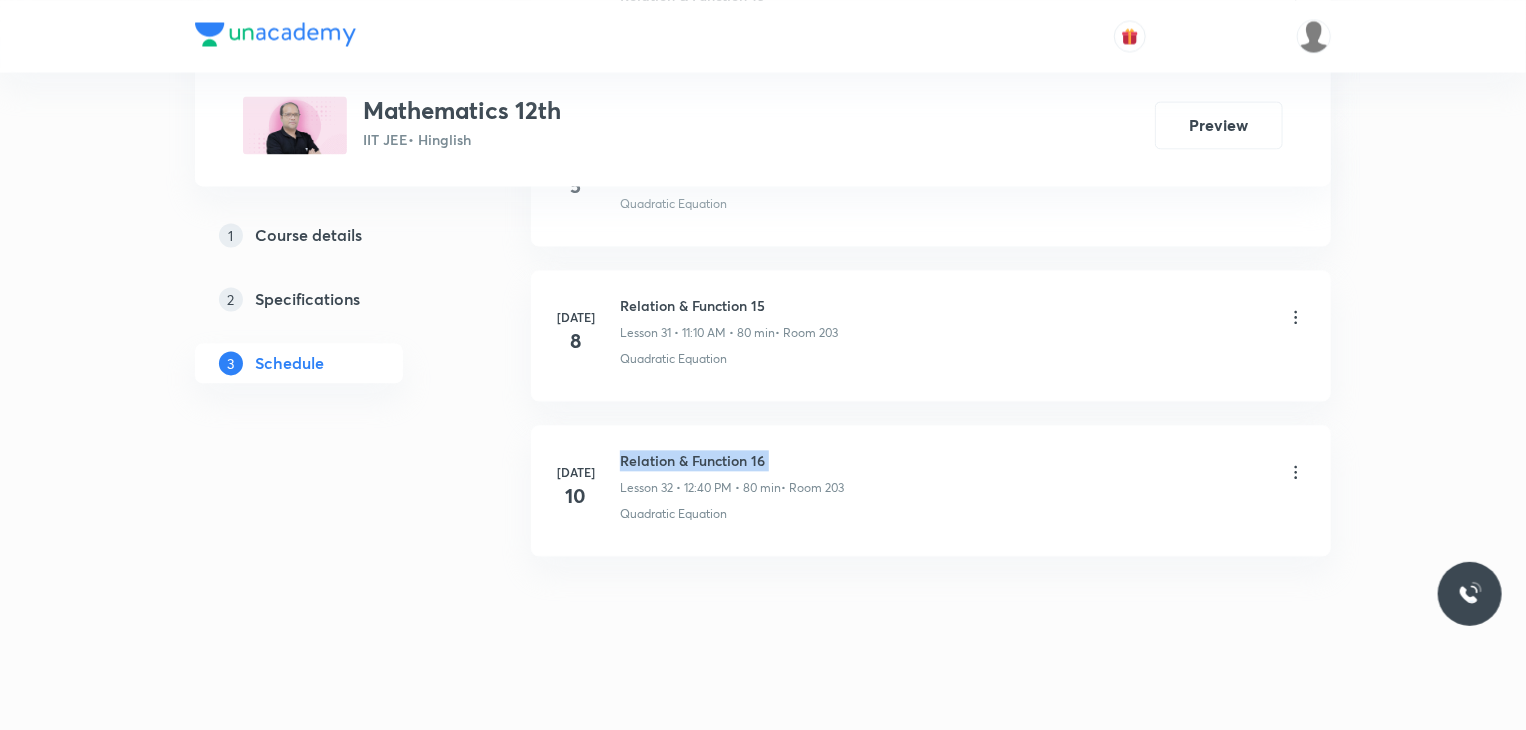 click on "Relation & Function 16" at bounding box center (732, 460) 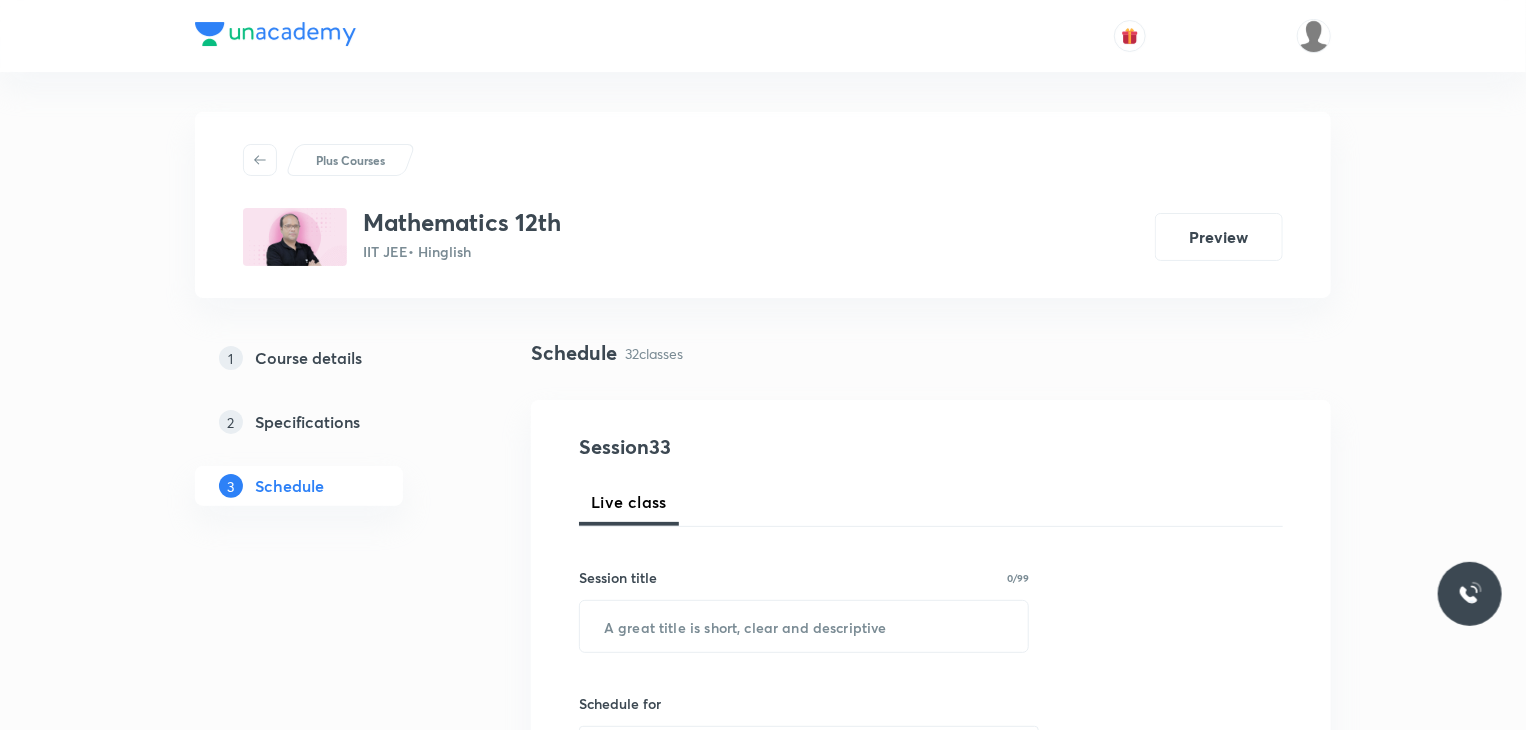 click on "Session title 0/99 ​" at bounding box center [804, 610] 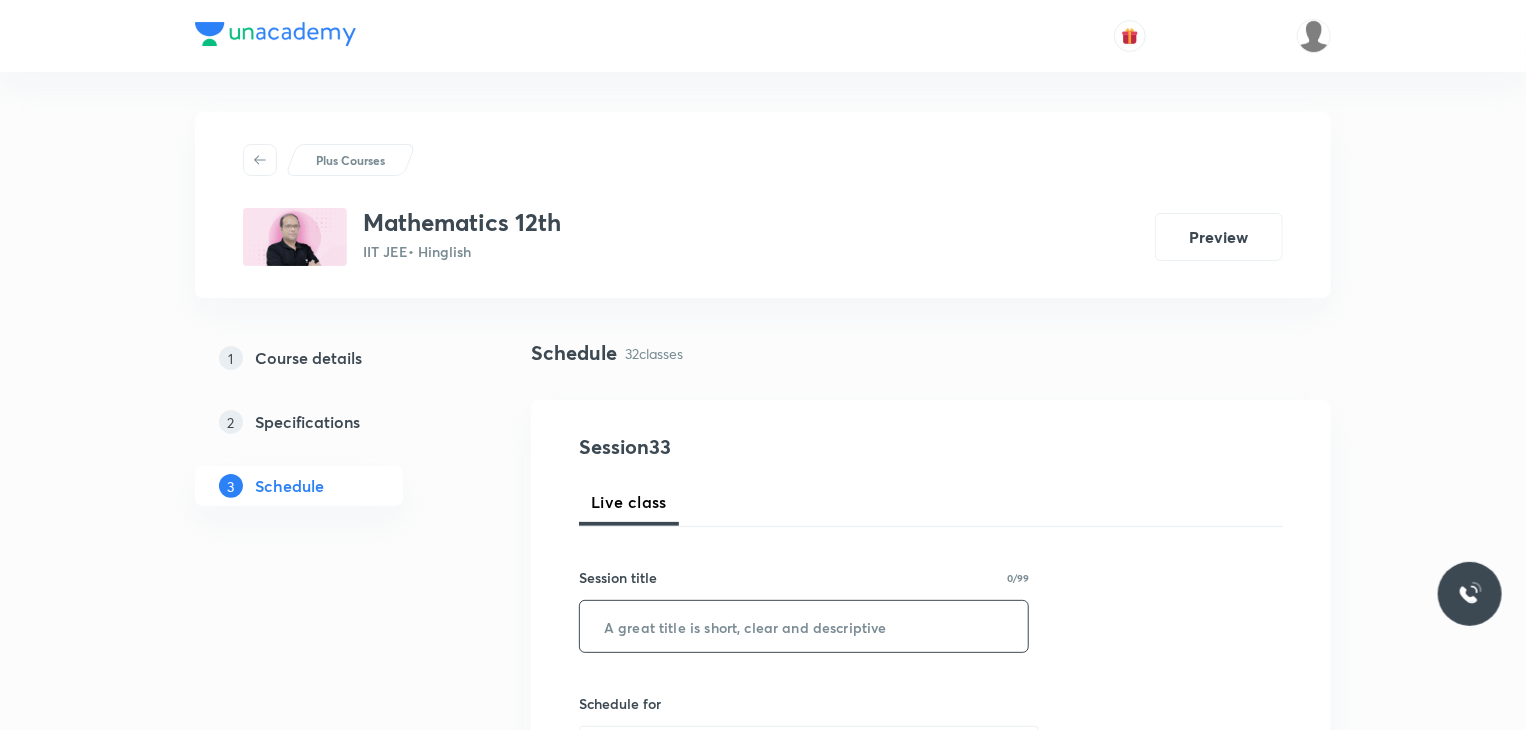 paste on "Relation & Function 16" 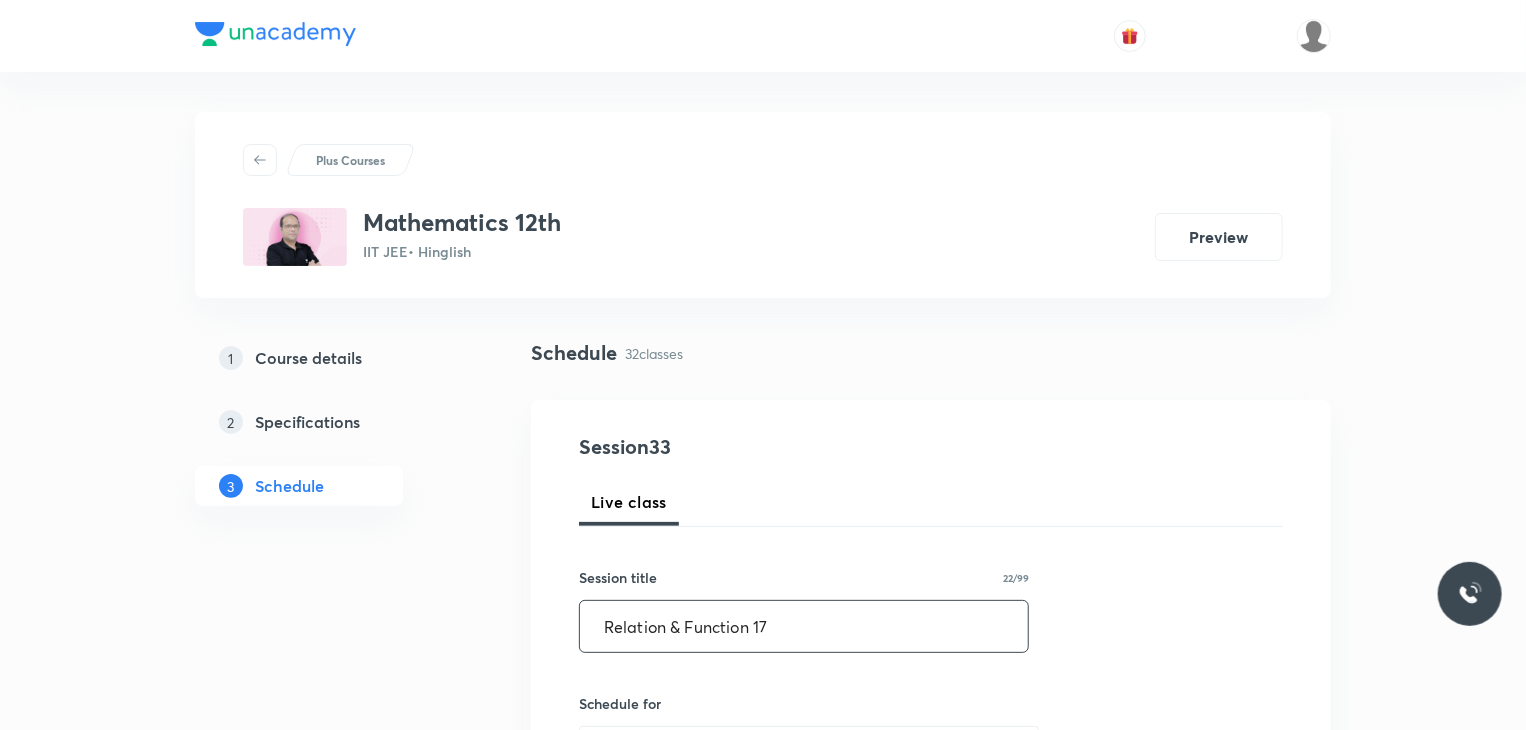 type on "Relation & Function 17" 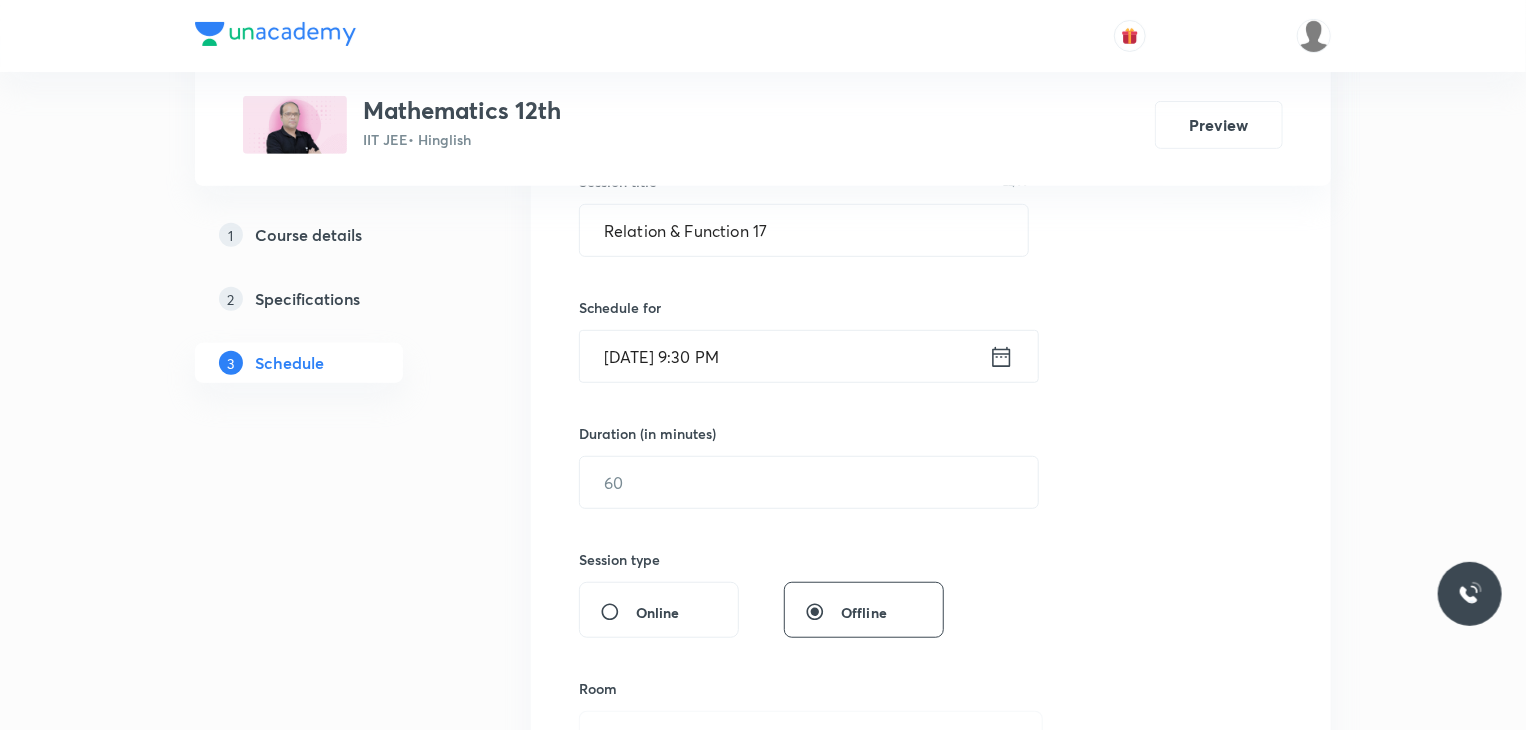 click on "Jul 10, 2025, 9:30 PM" at bounding box center [784, 356] 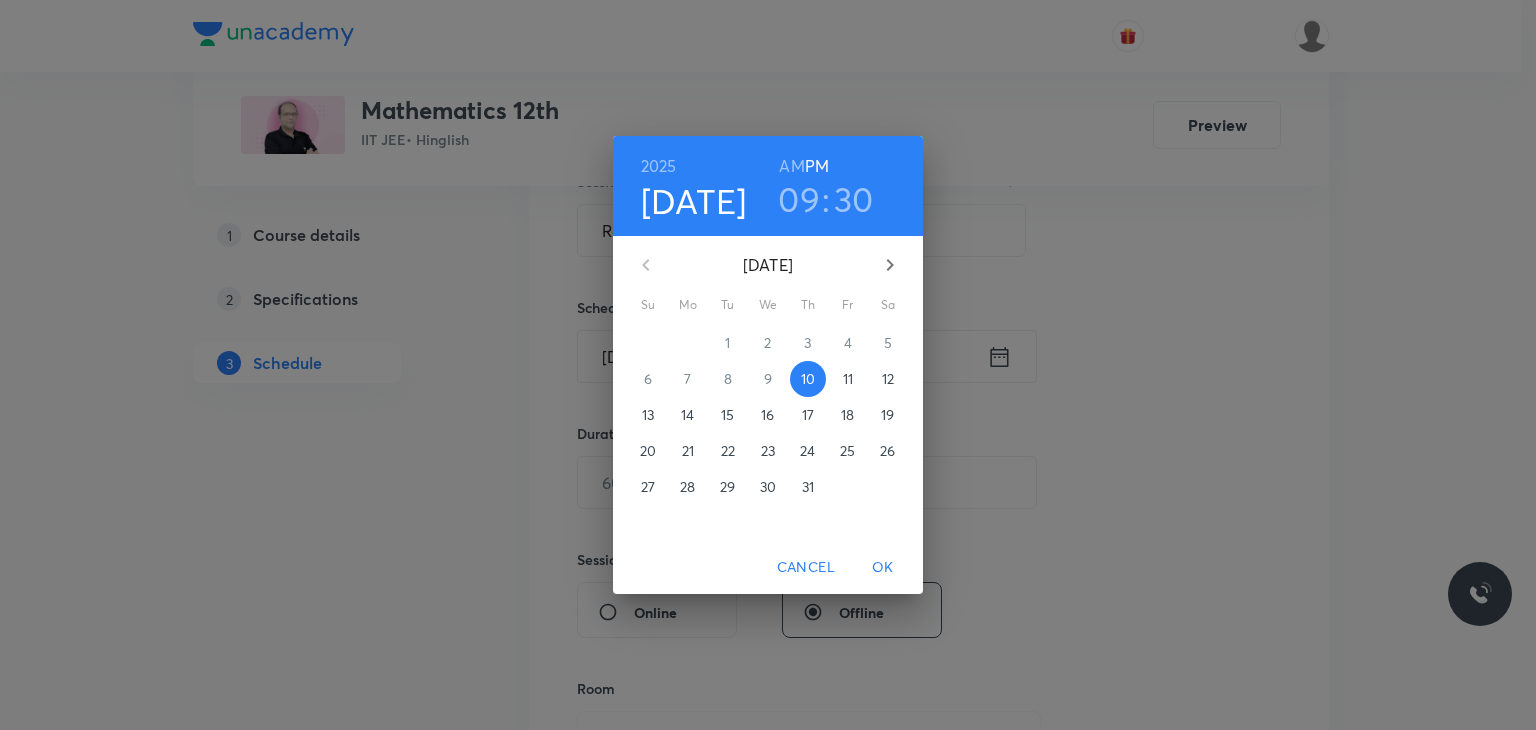 click on "11" at bounding box center [848, 379] 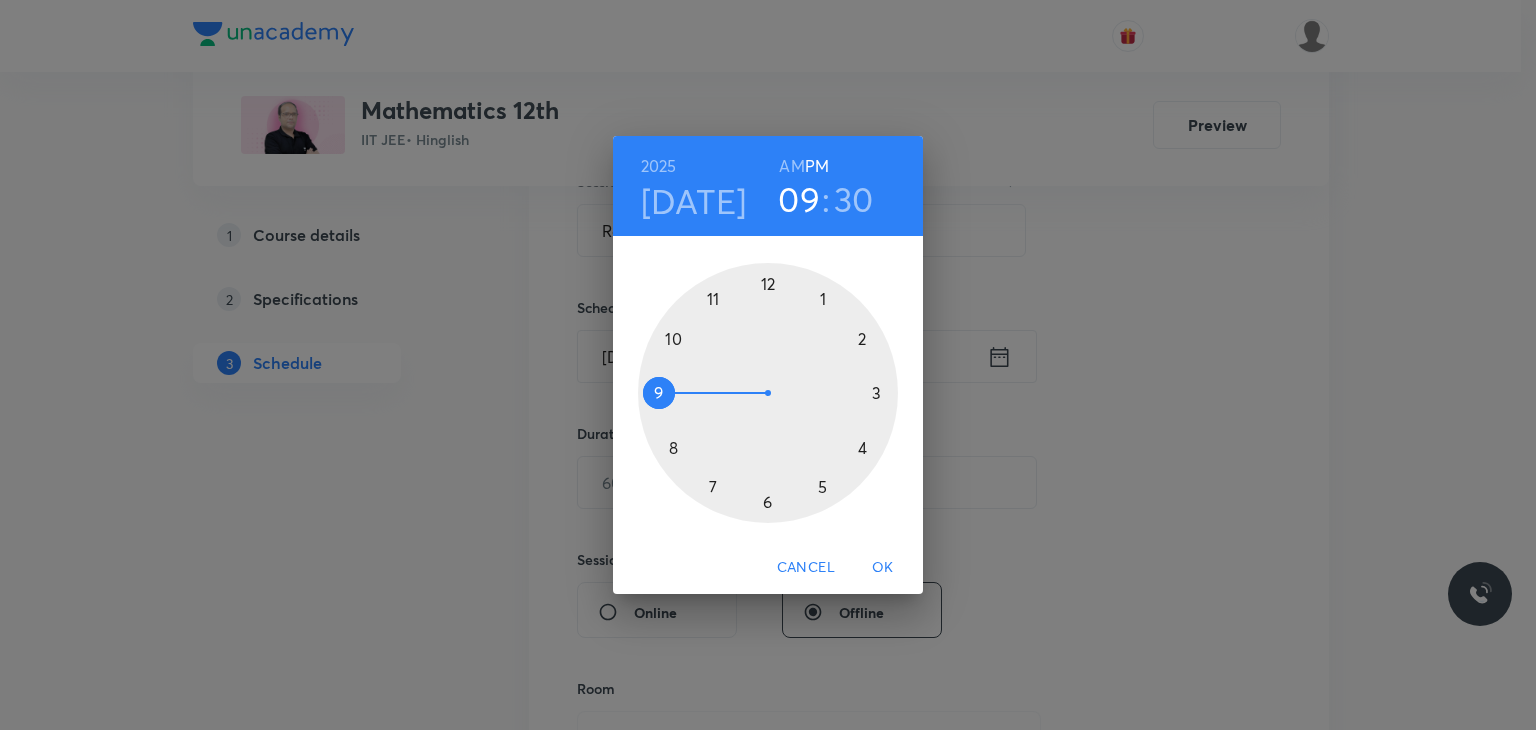 click on "AM" at bounding box center [791, 166] 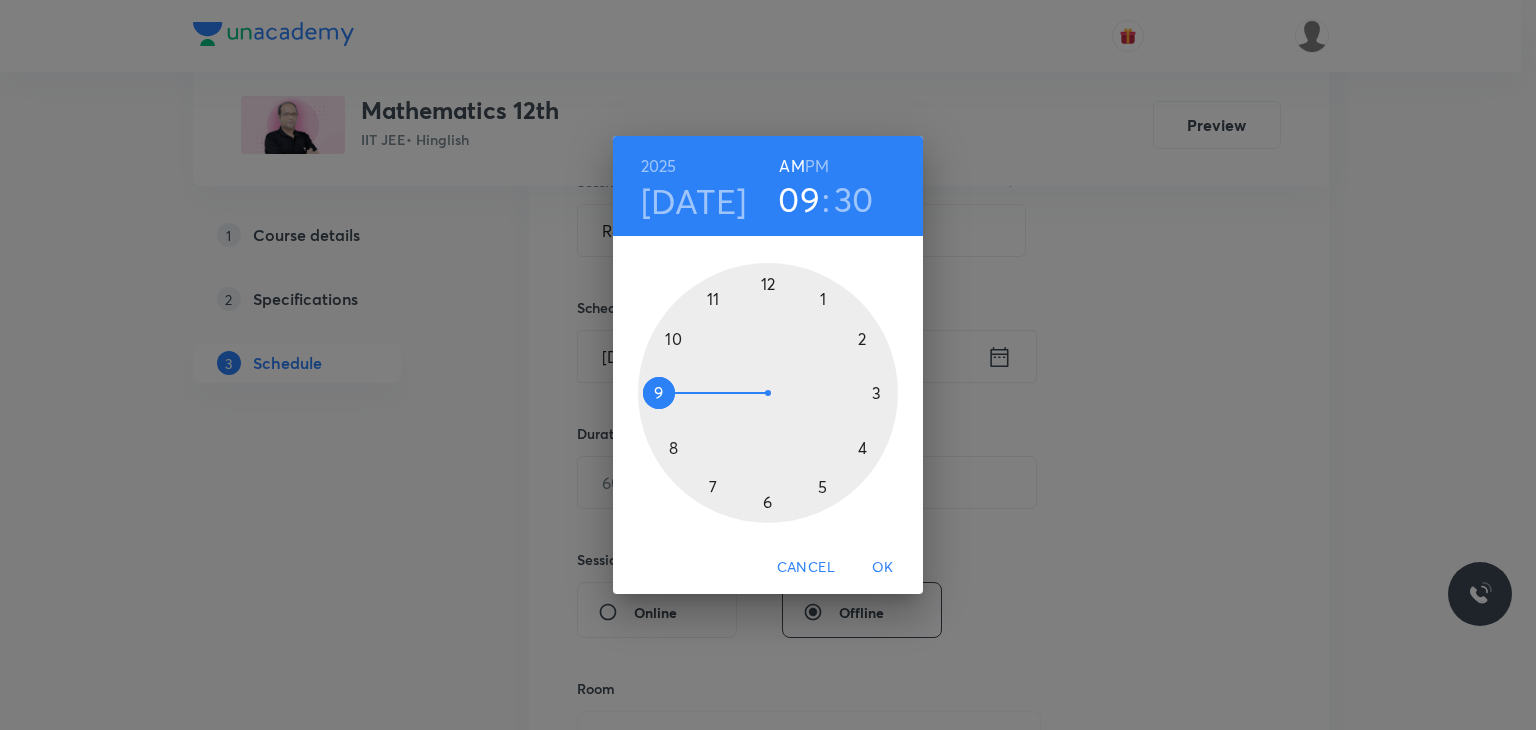 click on "OK" at bounding box center [883, 567] 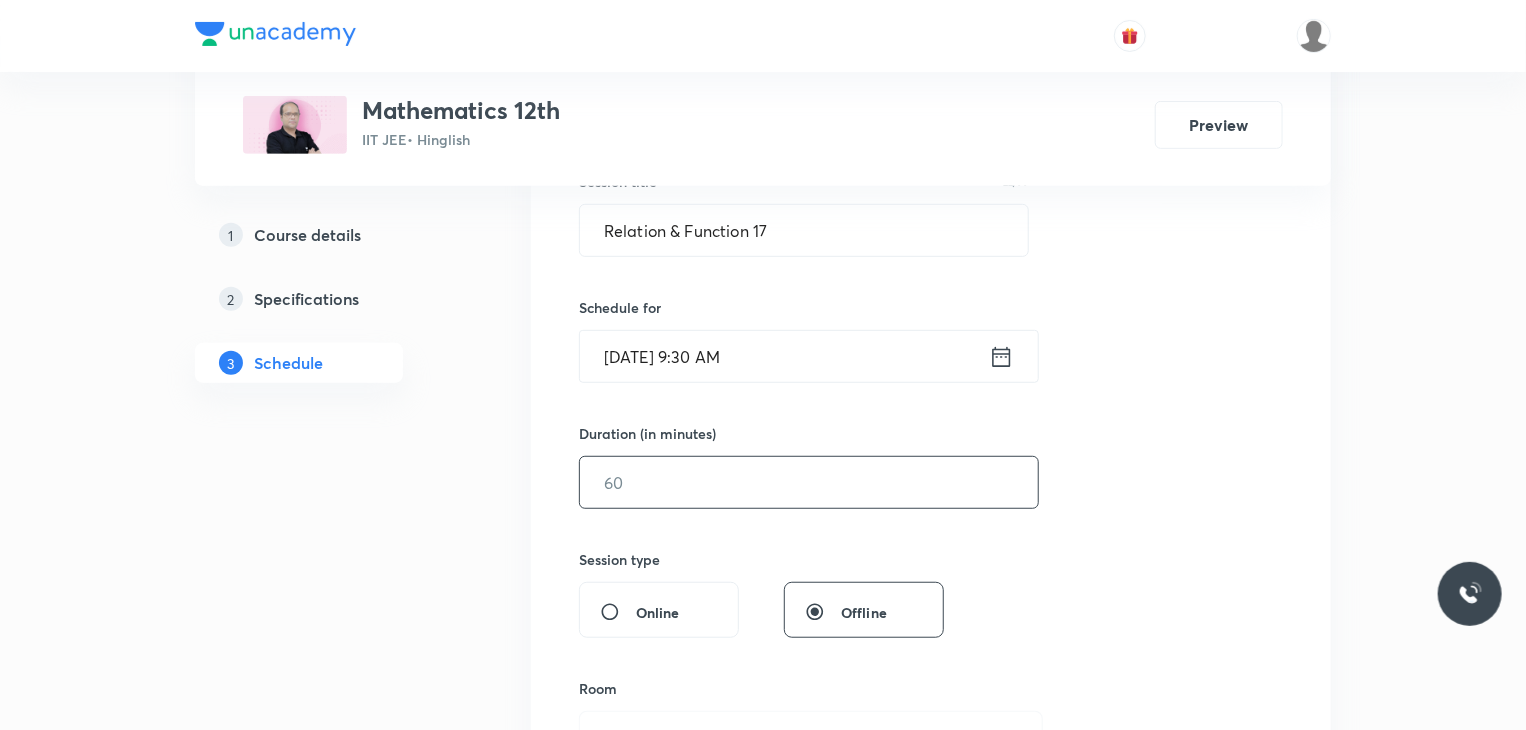 click at bounding box center (809, 482) 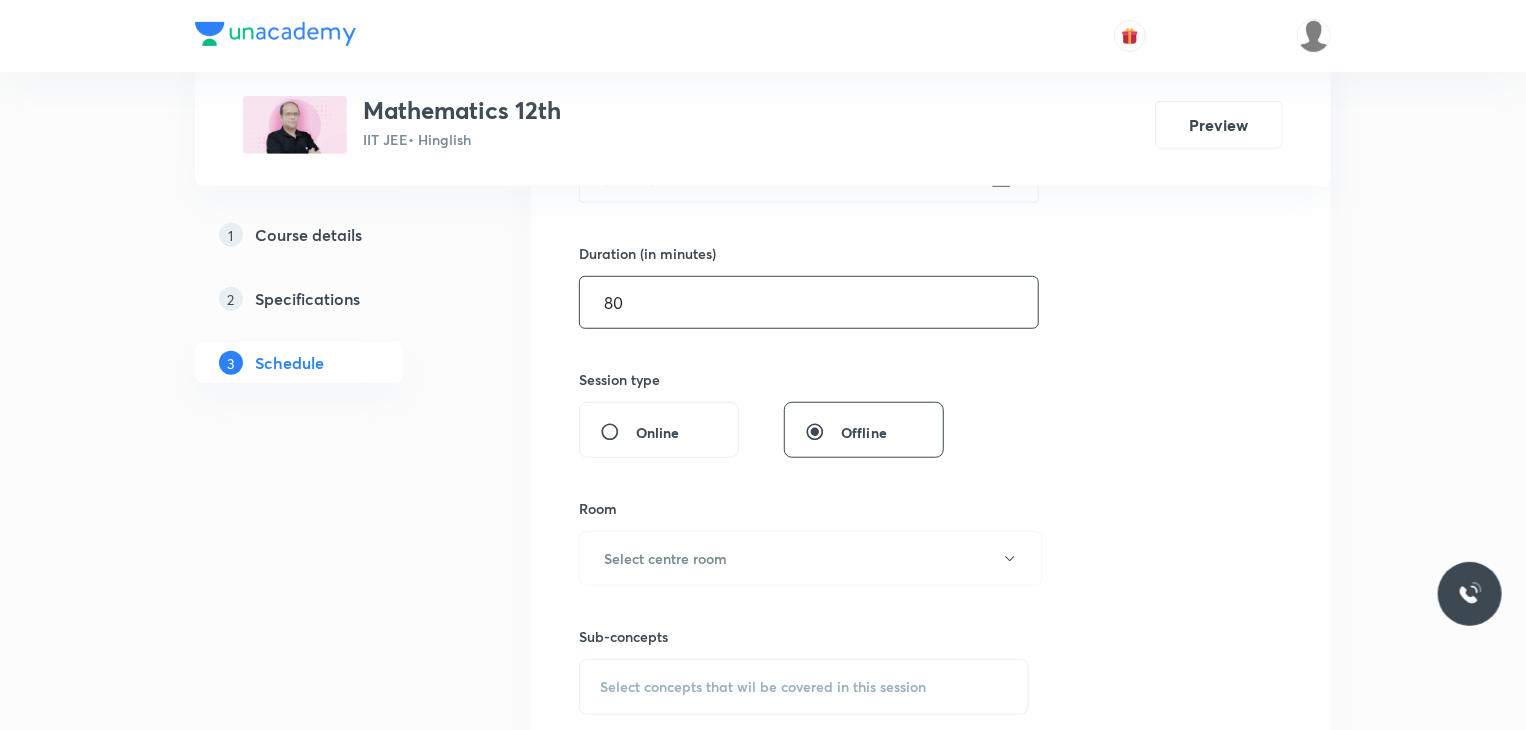 scroll, scrollTop: 816, scrollLeft: 0, axis: vertical 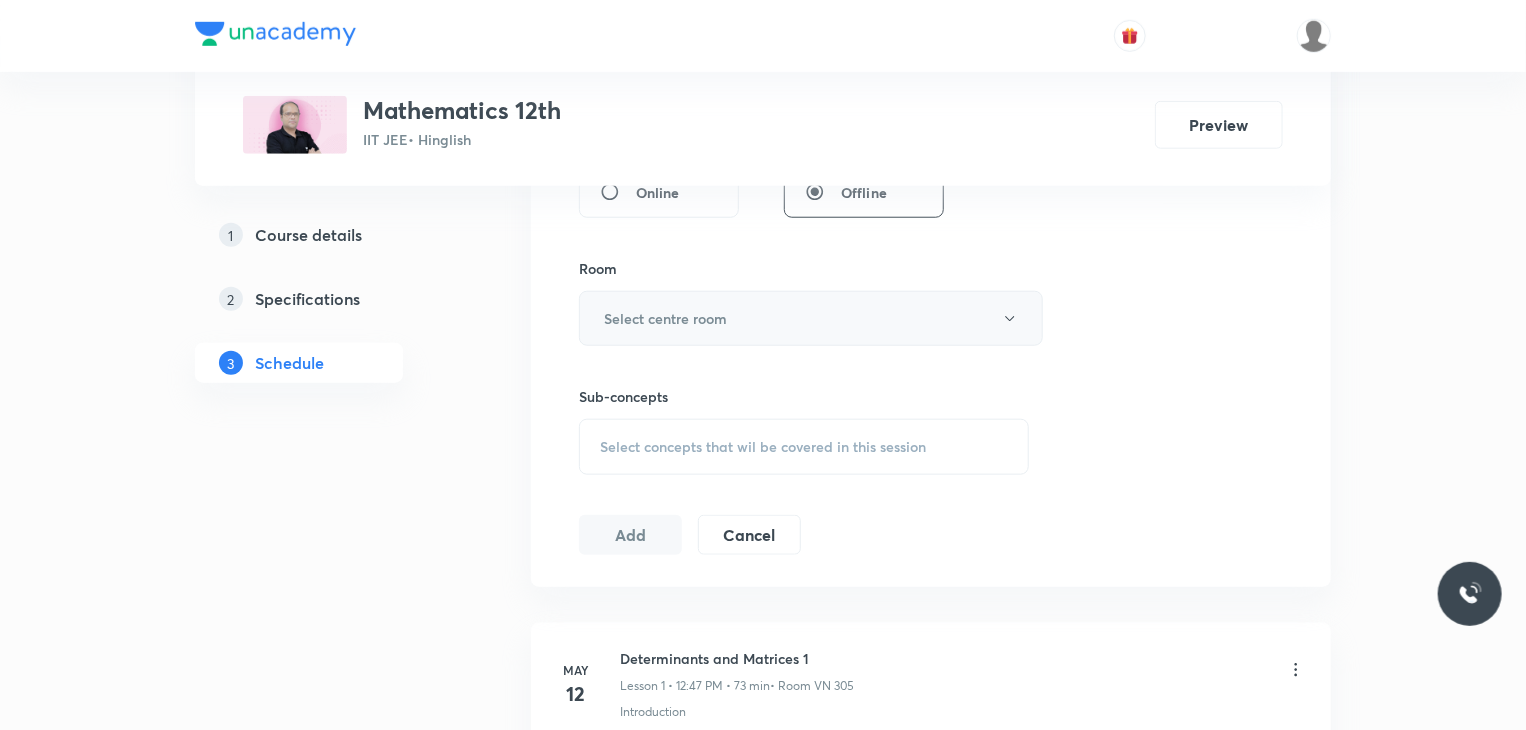 type on "80" 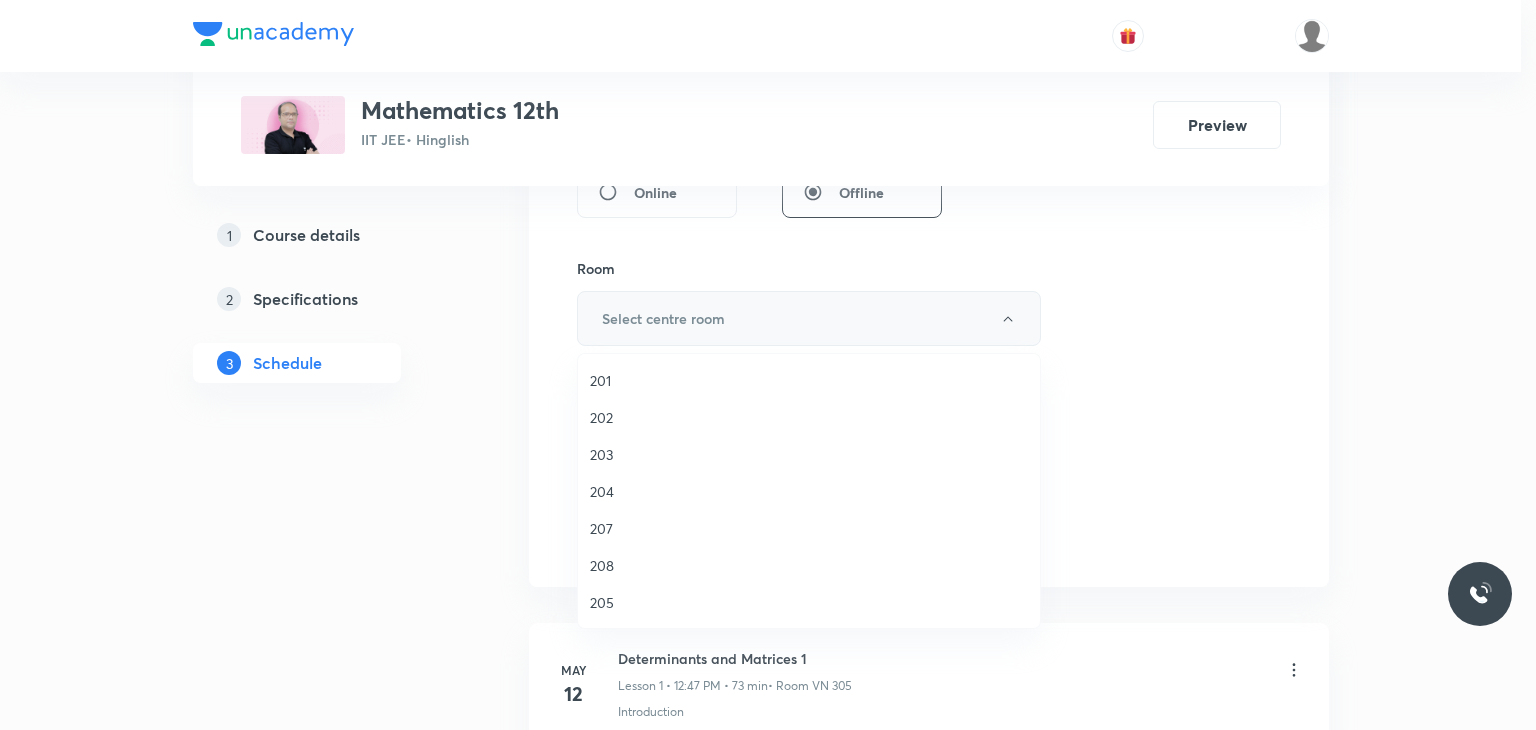 click on "202" at bounding box center [809, 417] 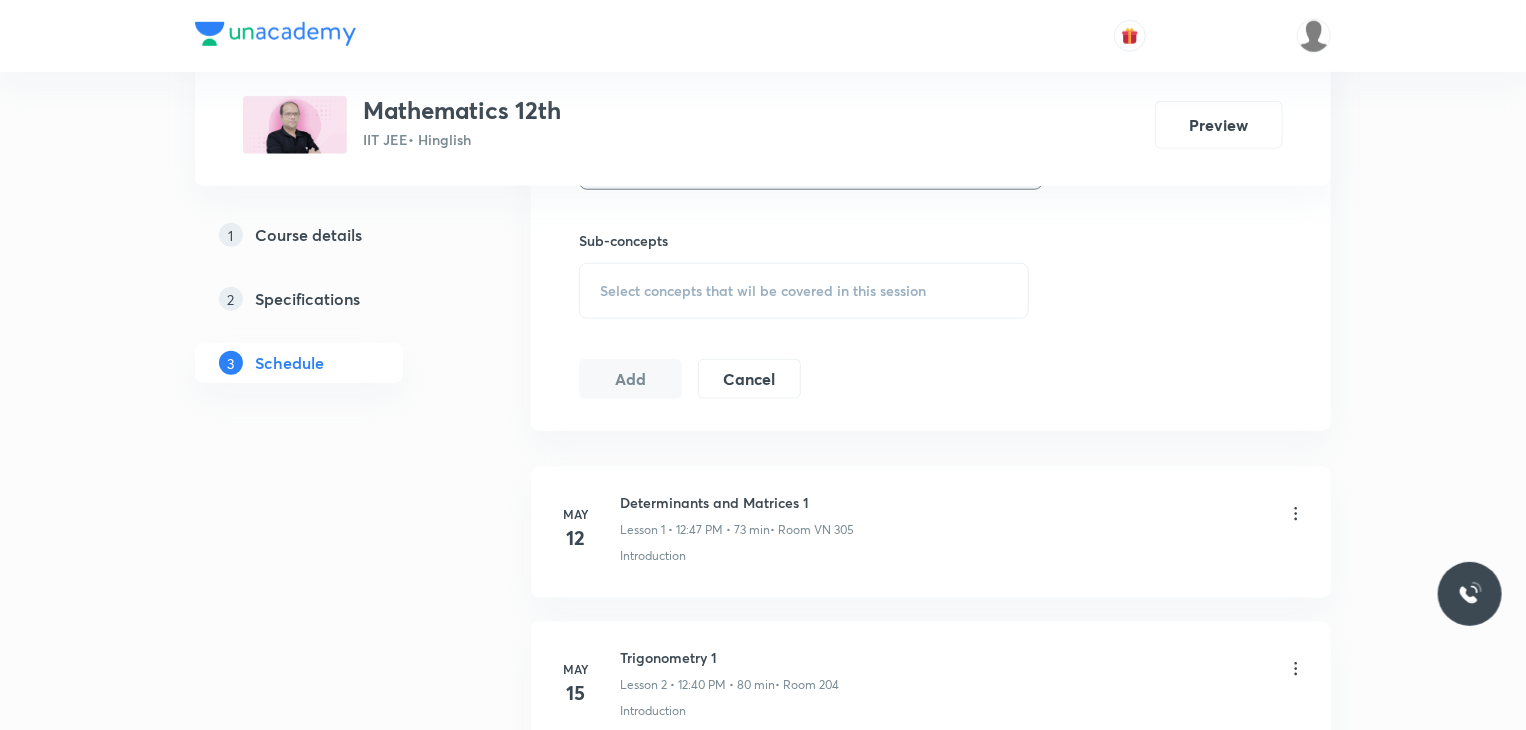 scroll, scrollTop: 985, scrollLeft: 0, axis: vertical 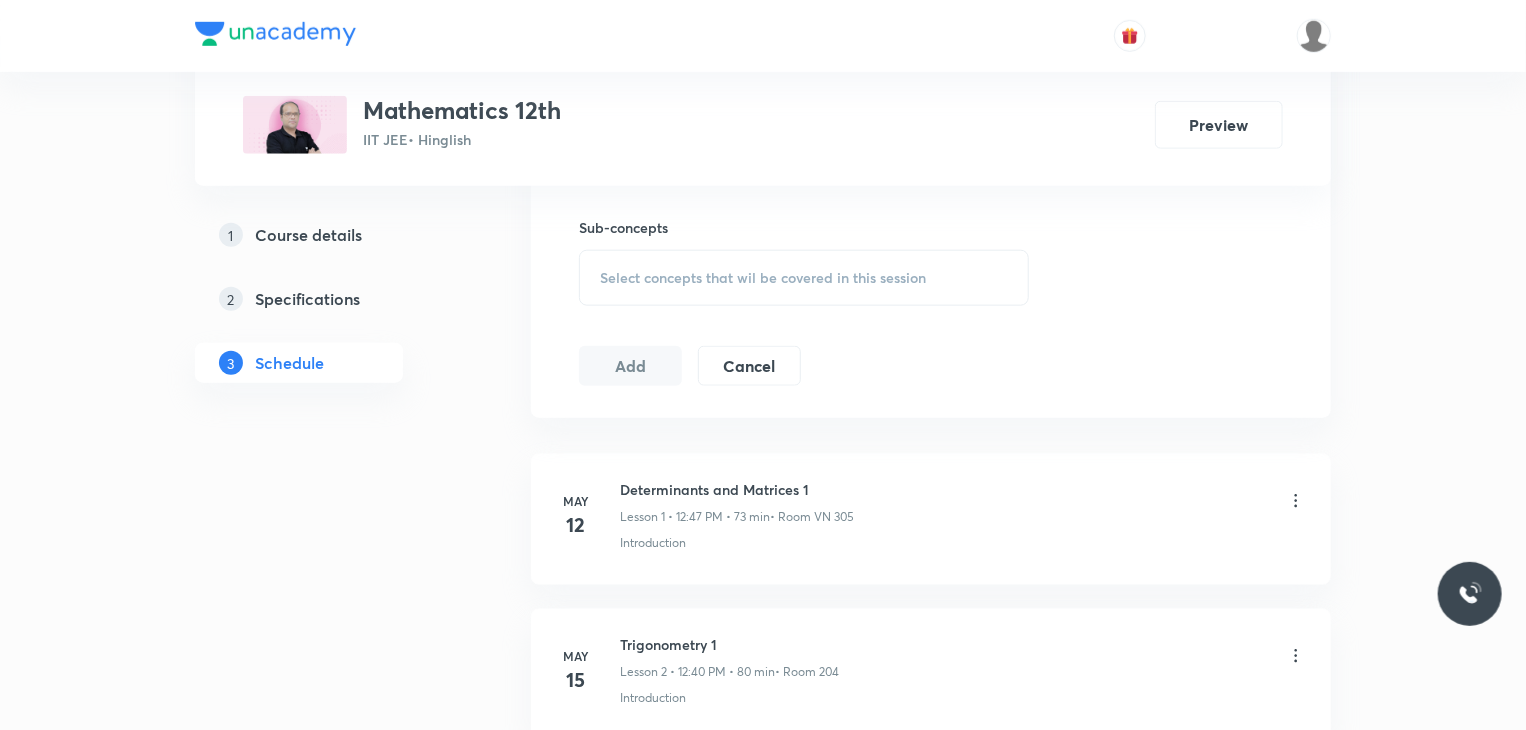 click on "Session  33 Live class Session title 22/99 Relation & Function 17 ​ Schedule for Jul 11, 2025, 9:30 AM ​ Duration (in minutes) 80 ​   Session type Online Offline Room 202 Sub-concepts Select concepts that wil be covered in this session Add Cancel" at bounding box center (931, -84) 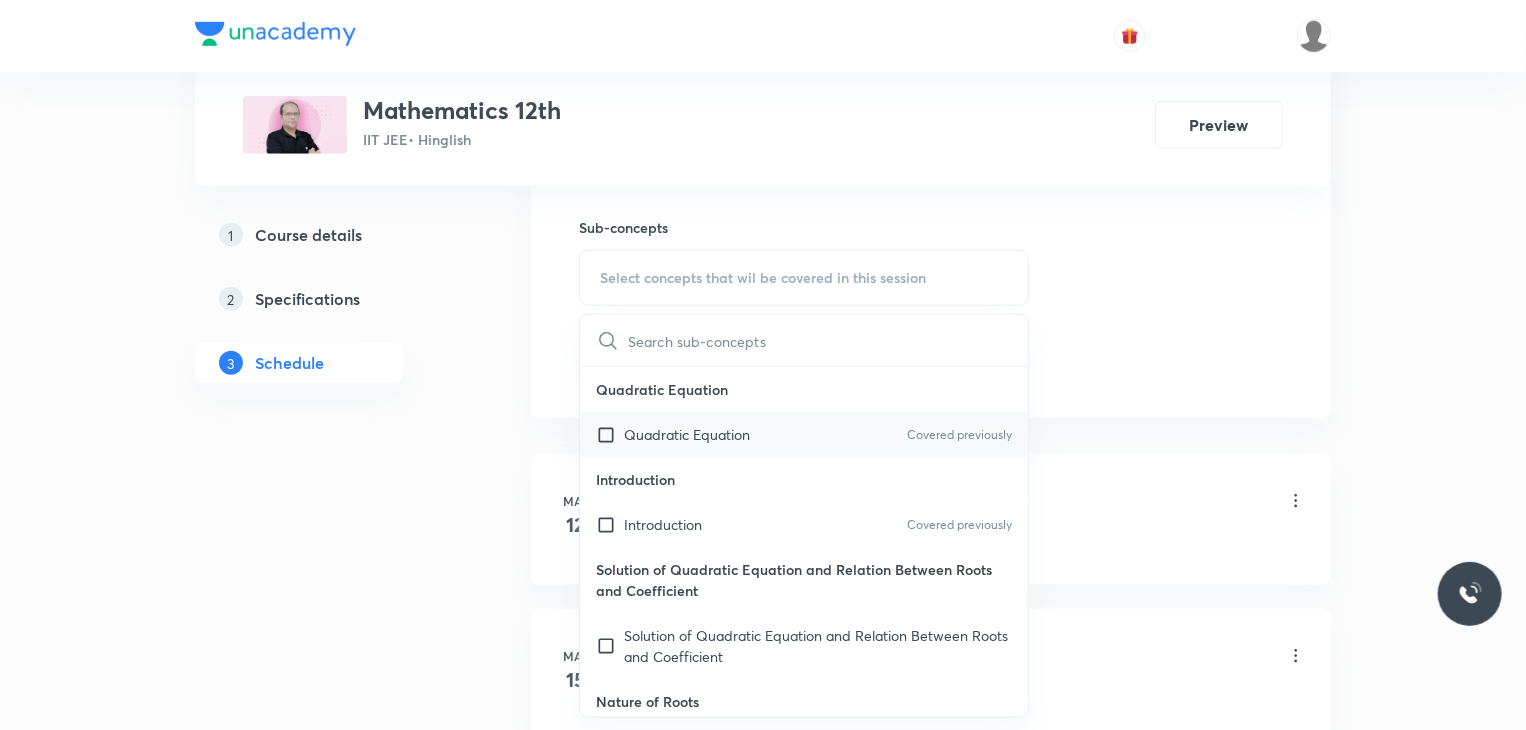 click on "Quadratic Equation Covered previously" at bounding box center [804, 434] 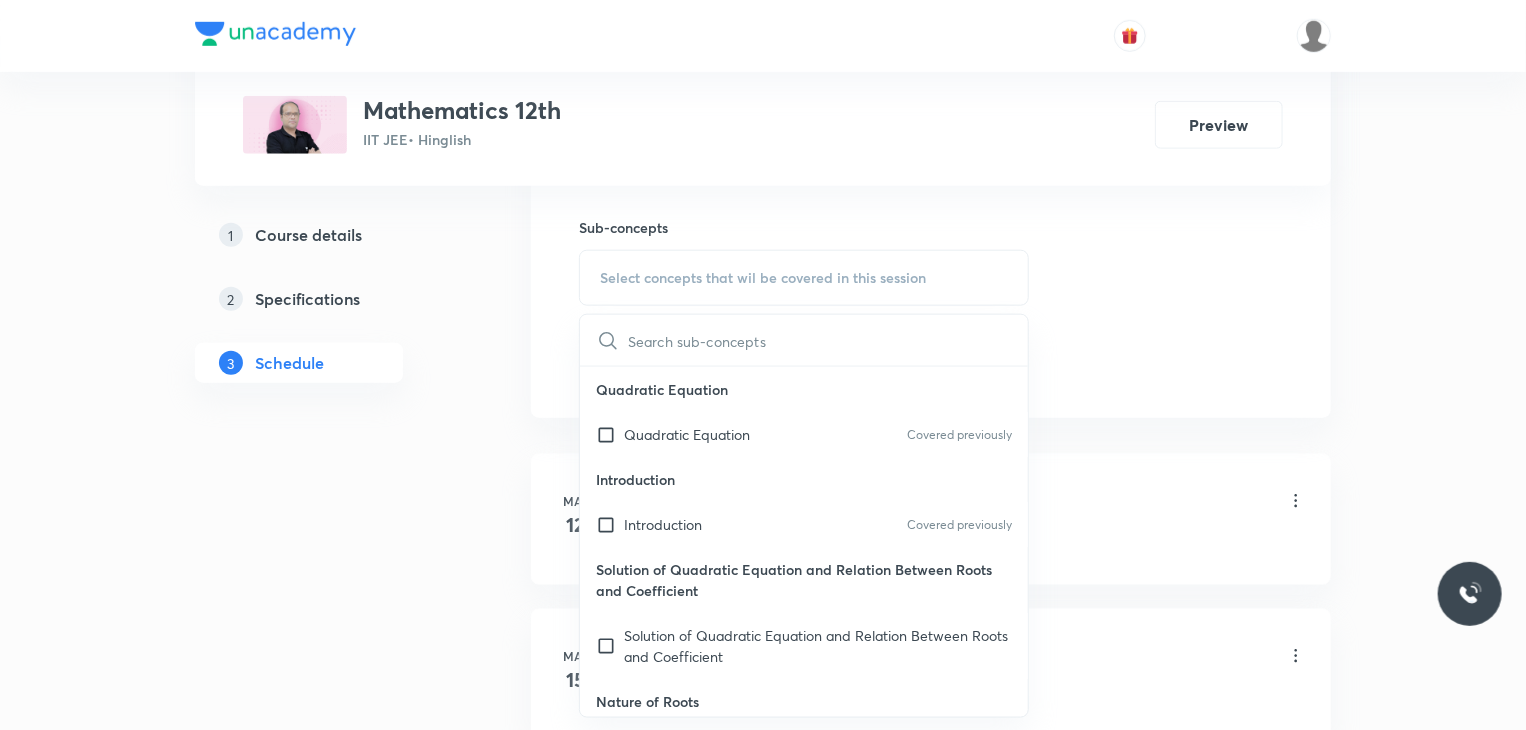 checkbox on "true" 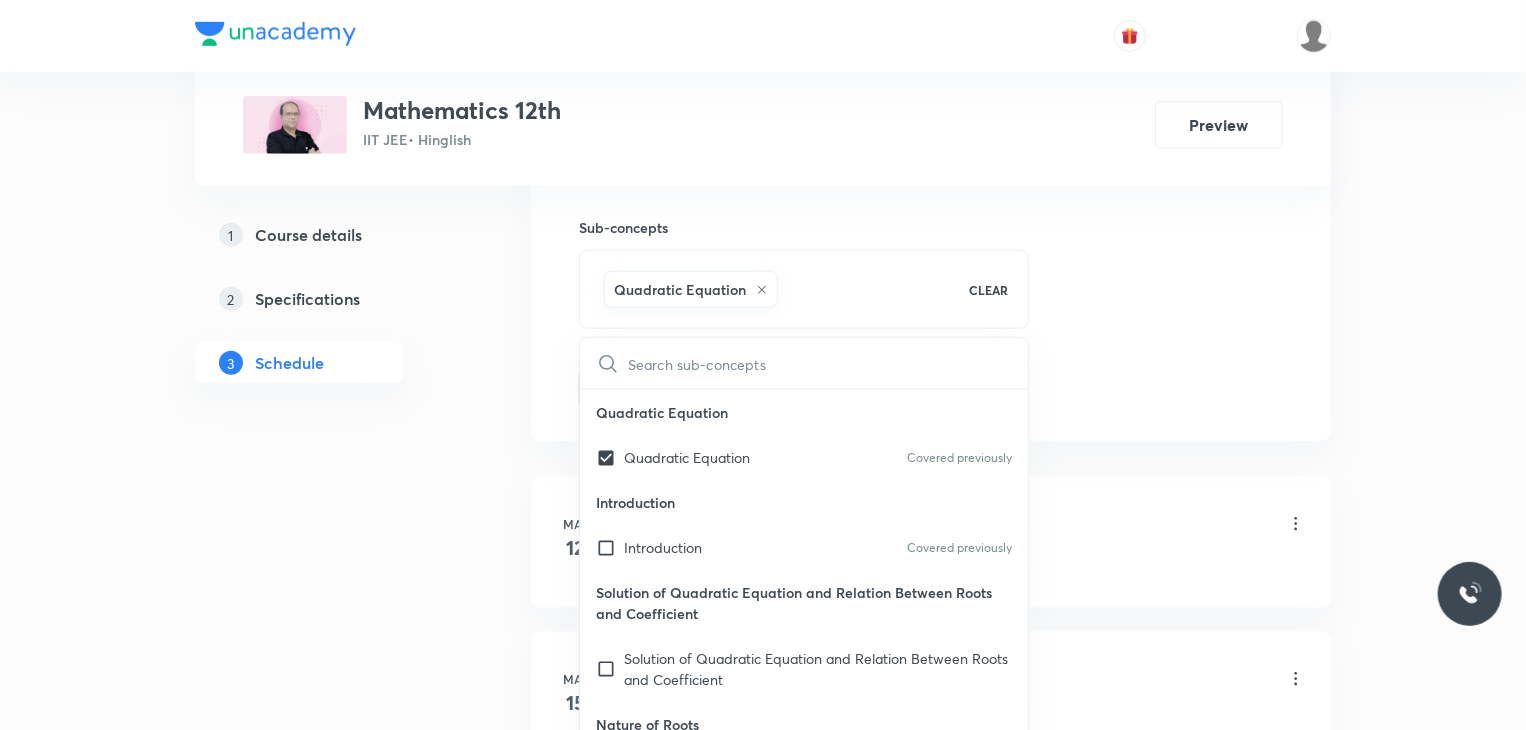 click on "Session  33 Live class Session title 22/99 Relation & Function 17 ​ Schedule for Jul 11, 2025, 9:30 AM ​ Duration (in minutes) 80 ​   Session type Online Offline Room 202 Sub-concepts Quadratic Equation CLEAR ​ Quadratic Equation Quadratic Equation Covered previously Introduction Introduction Covered previously Solution of Quadratic Equation and Relation Between Roots and Coefficient Solution of Quadratic Equation and Relation Between Roots and Coefficient Nature of Roots Nature of Roots Roots Under Particular Cases Roots Under Particular Cases Identity Identity Common Roots of Two Quadratic Equations Common Roots of Two Quadratic Equations Quadratic Expression and It's Graphs Quadratic Expression and It's Graphs Maximum and Minimum Values of Quadratic Expressions Maximum and Minimum Values of Quadratic Expressions Maximum and Minimum Values of Rational Algebraic Expressions Maximum and Minimum Values of Rational Algebraic Expressions Location of Roots Location of Roots Theory of Equations Sets Sets" at bounding box center [931, -72] 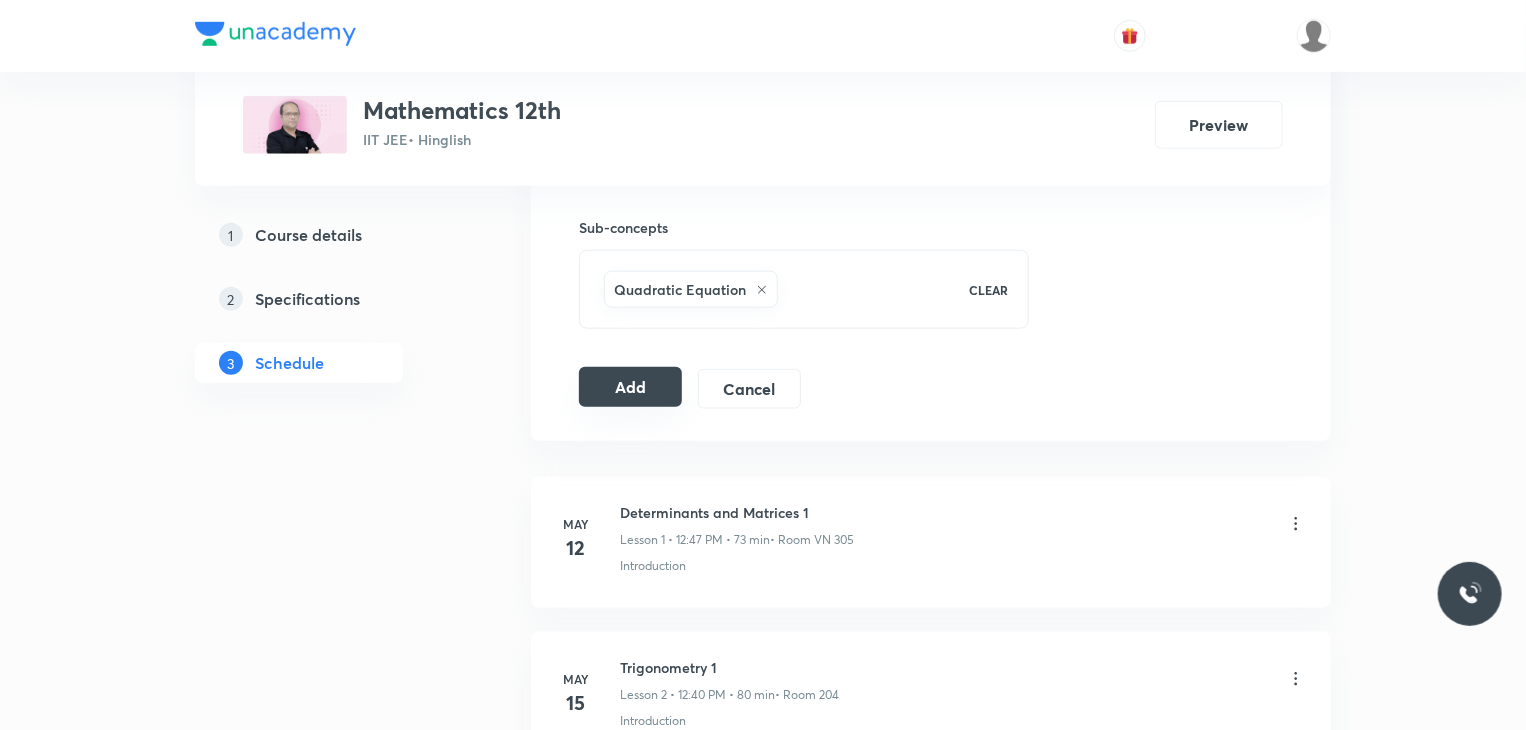 click on "Add" at bounding box center [630, 387] 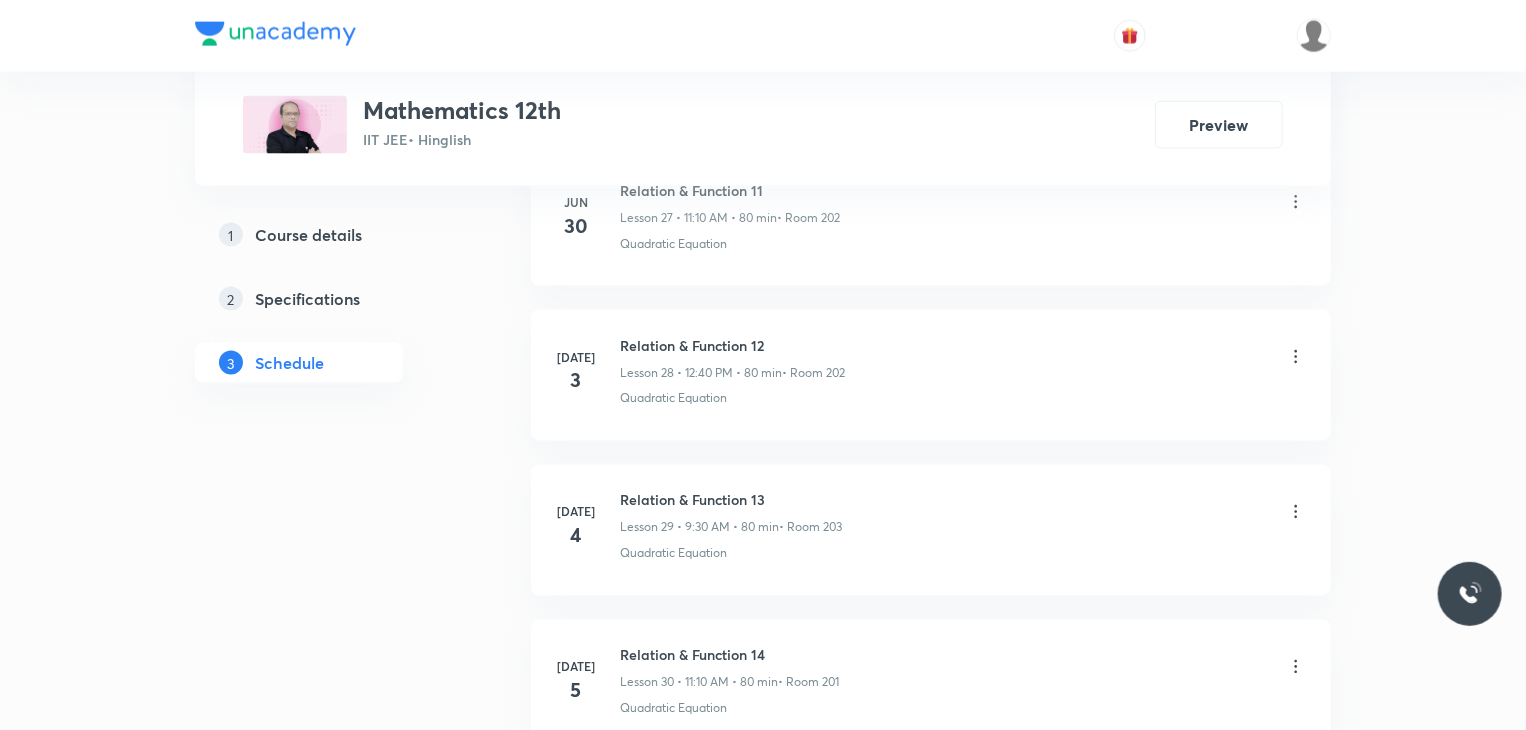 scroll, scrollTop: 5841, scrollLeft: 0, axis: vertical 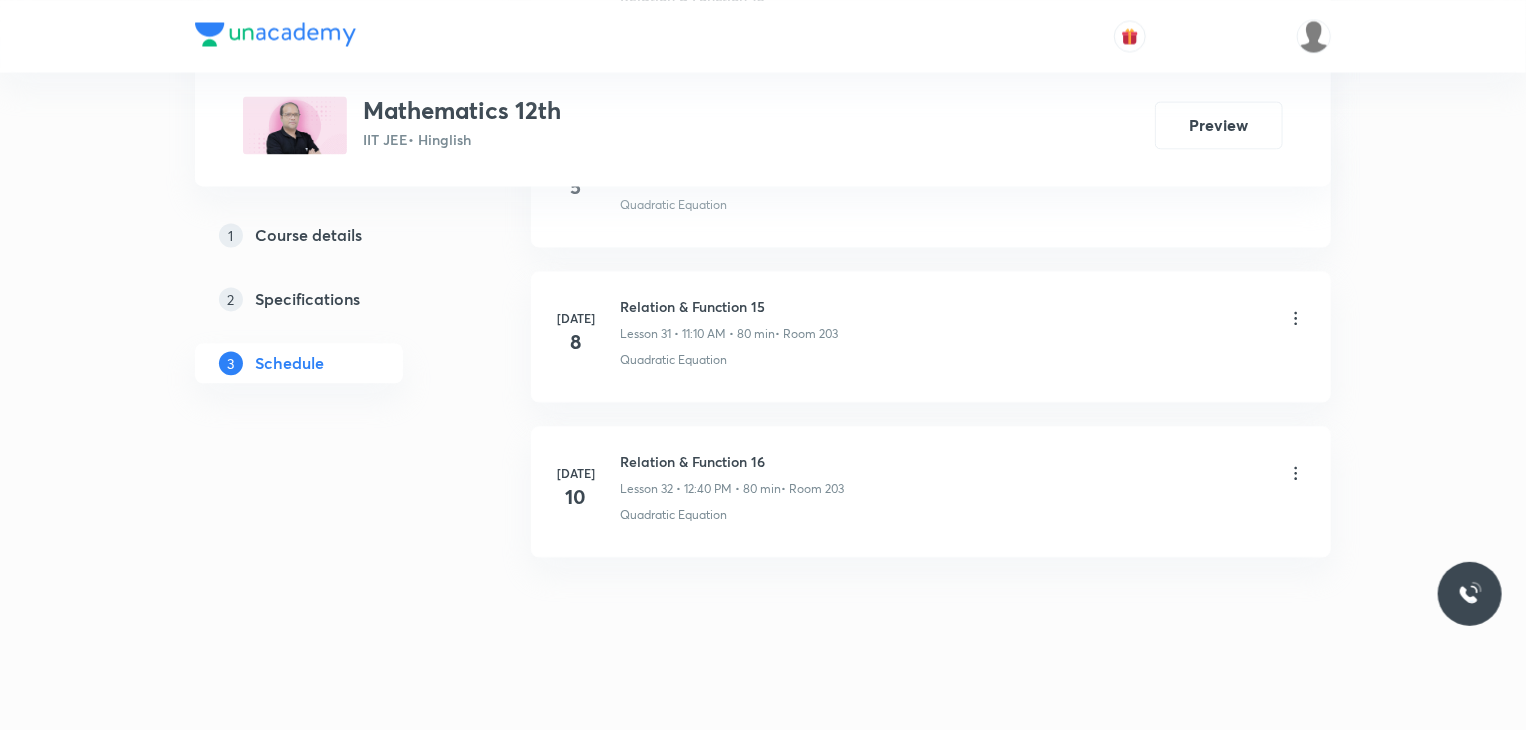 type 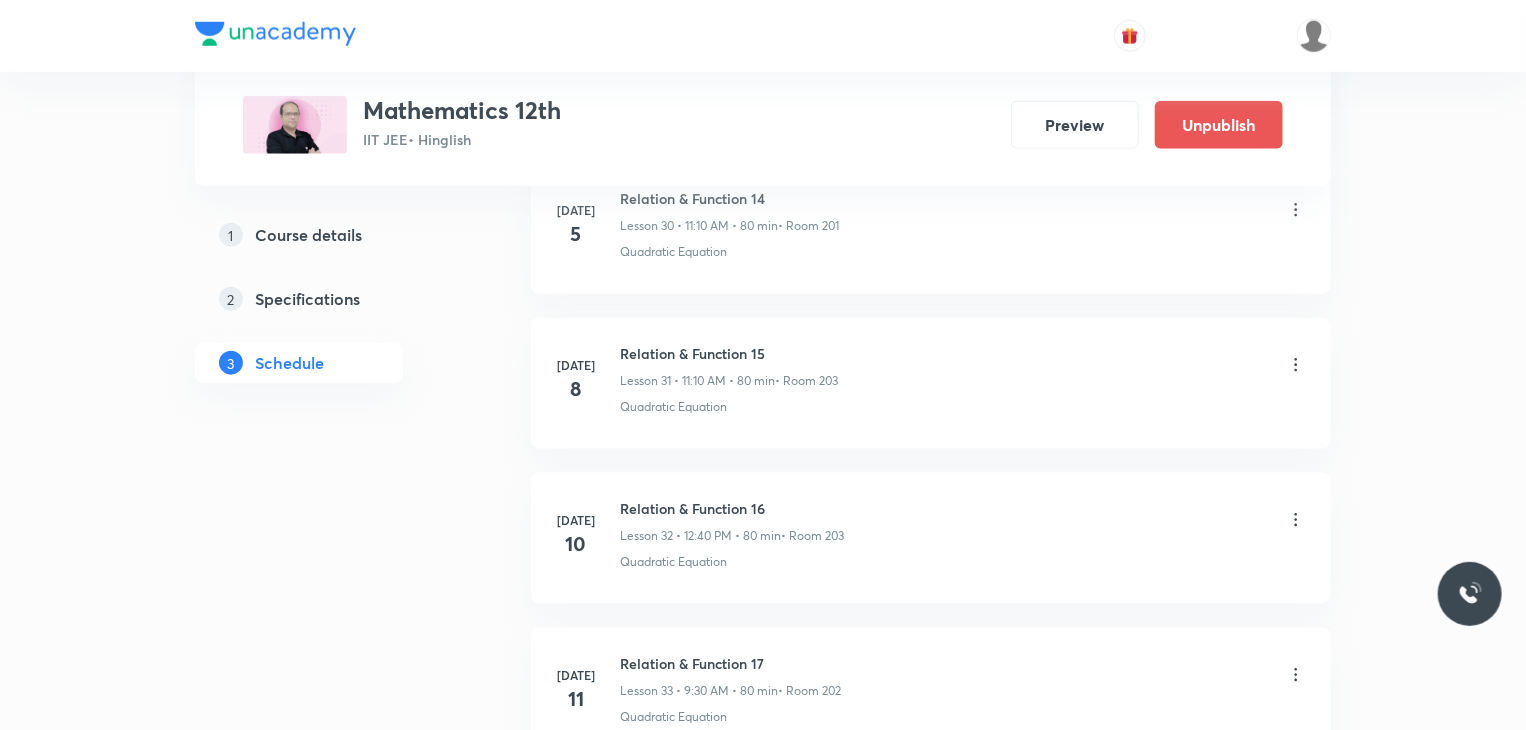 scroll, scrollTop: 5056, scrollLeft: 0, axis: vertical 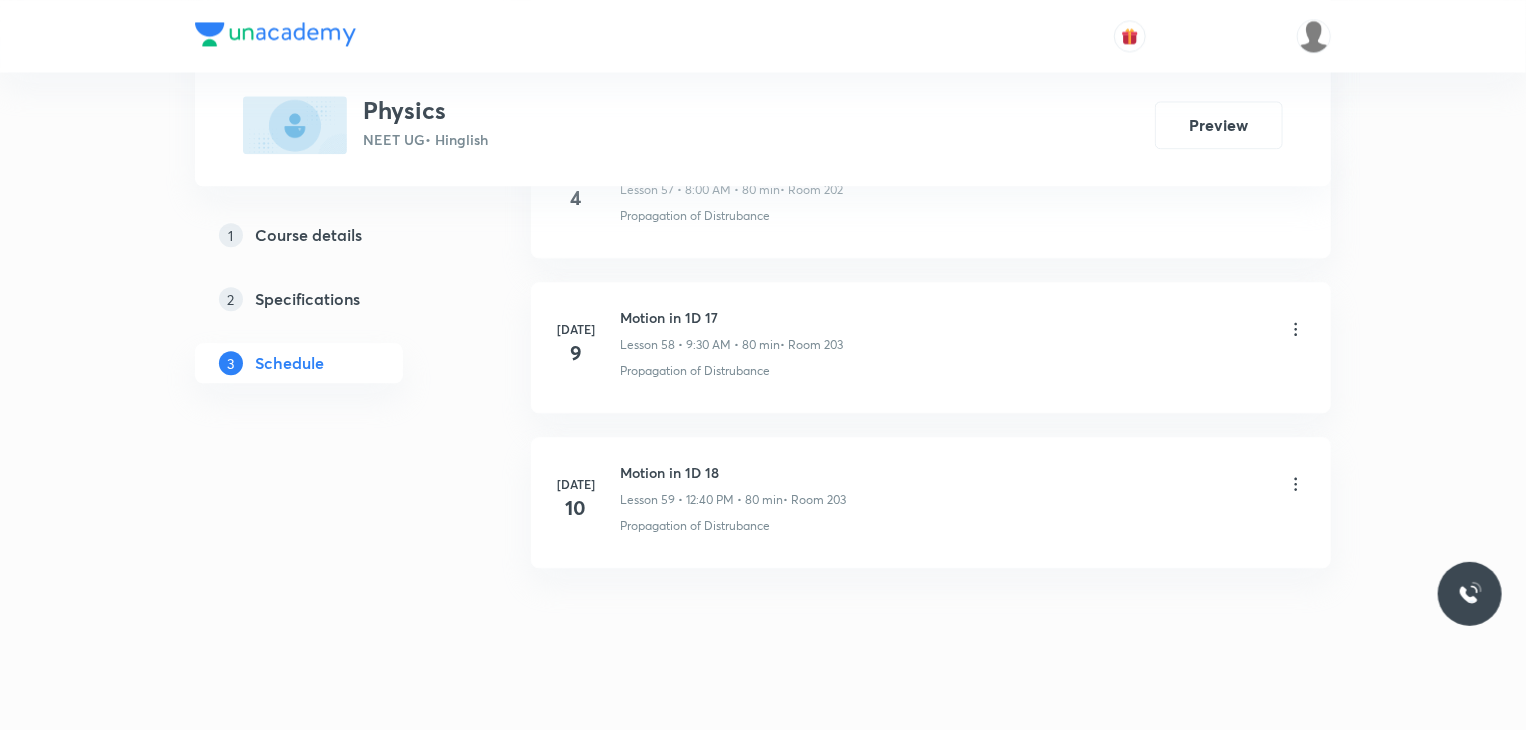 click on "Motion in 1D 18 Lesson 59 • 12:40 PM • 80 min  • Room 203" at bounding box center [733, 485] 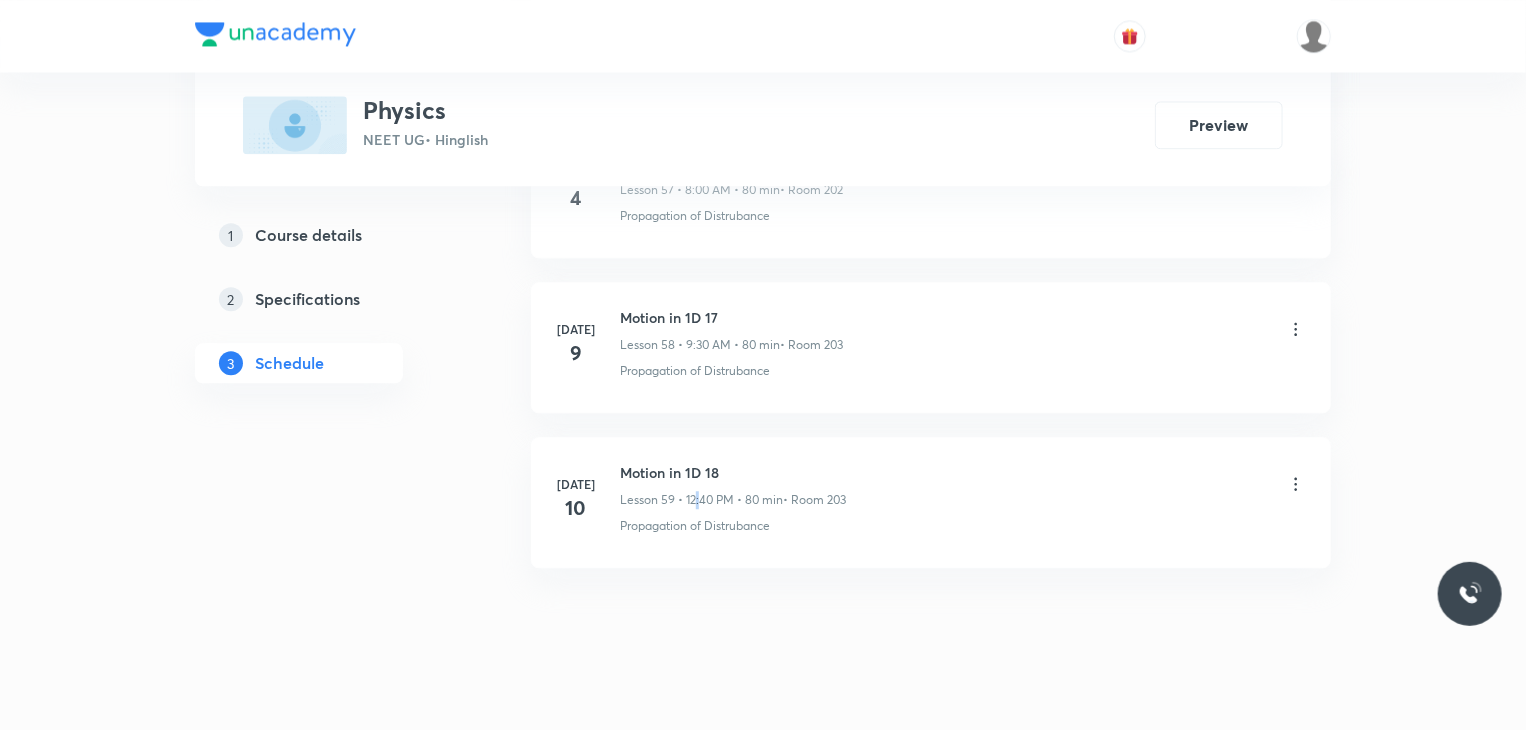 click on "Motion in 1D 18 Lesson 59 • 12:40 PM • 80 min  • Room 203" at bounding box center [733, 485] 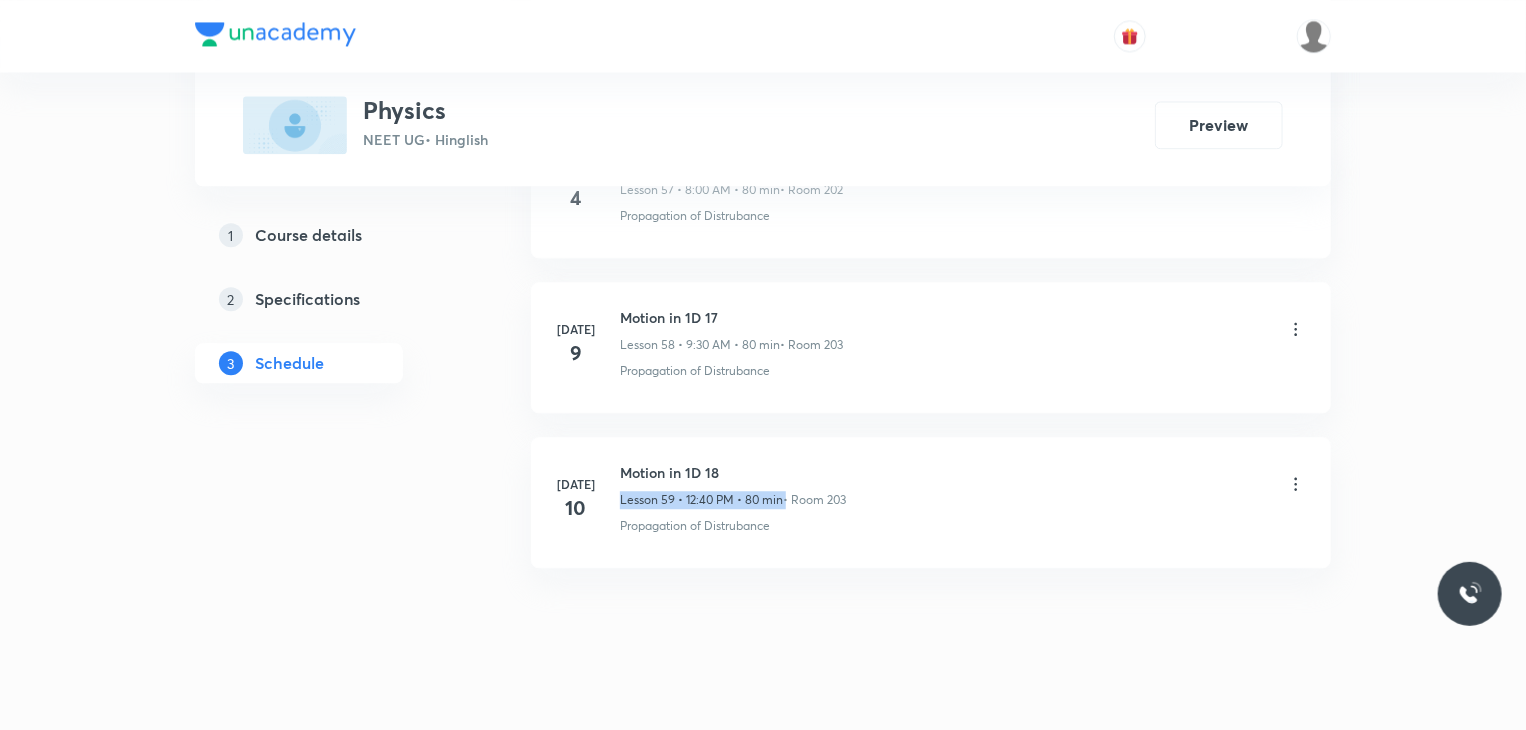 click on "Motion in 1D 18 Lesson 59 • 12:40 PM • 80 min  • Room 203" at bounding box center (733, 485) 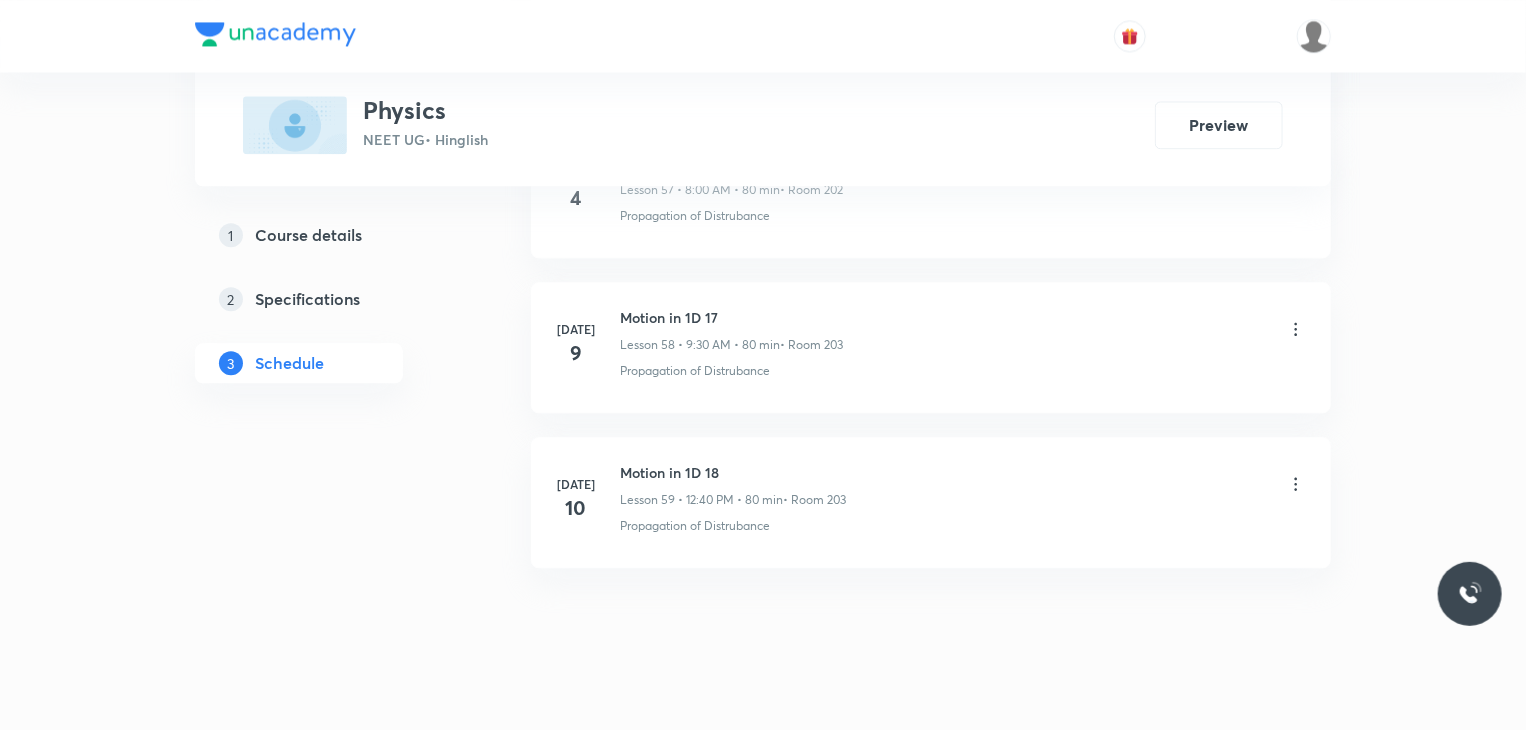 click on "Motion in 1D 18" at bounding box center (733, 472) 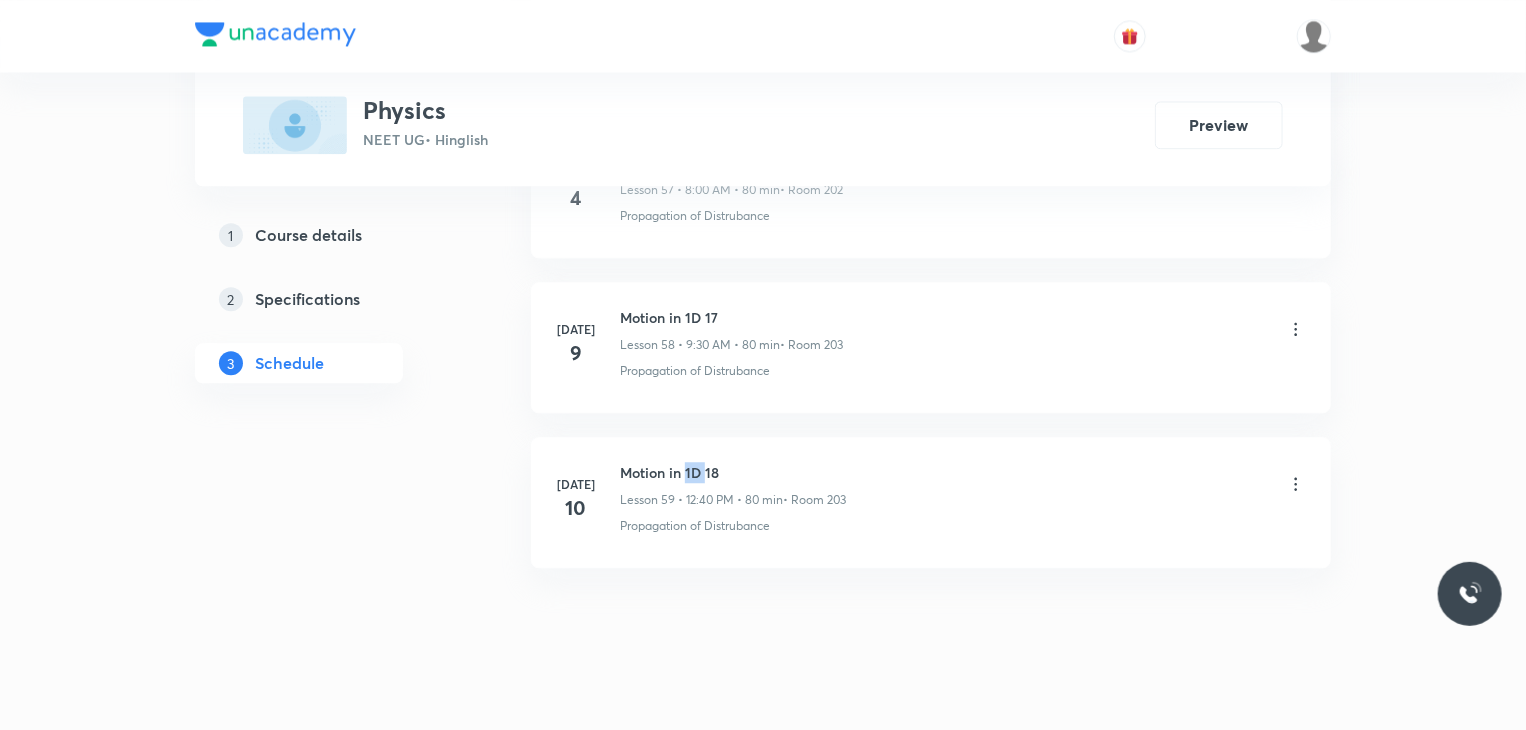 click on "Motion in 1D 18" at bounding box center (733, 472) 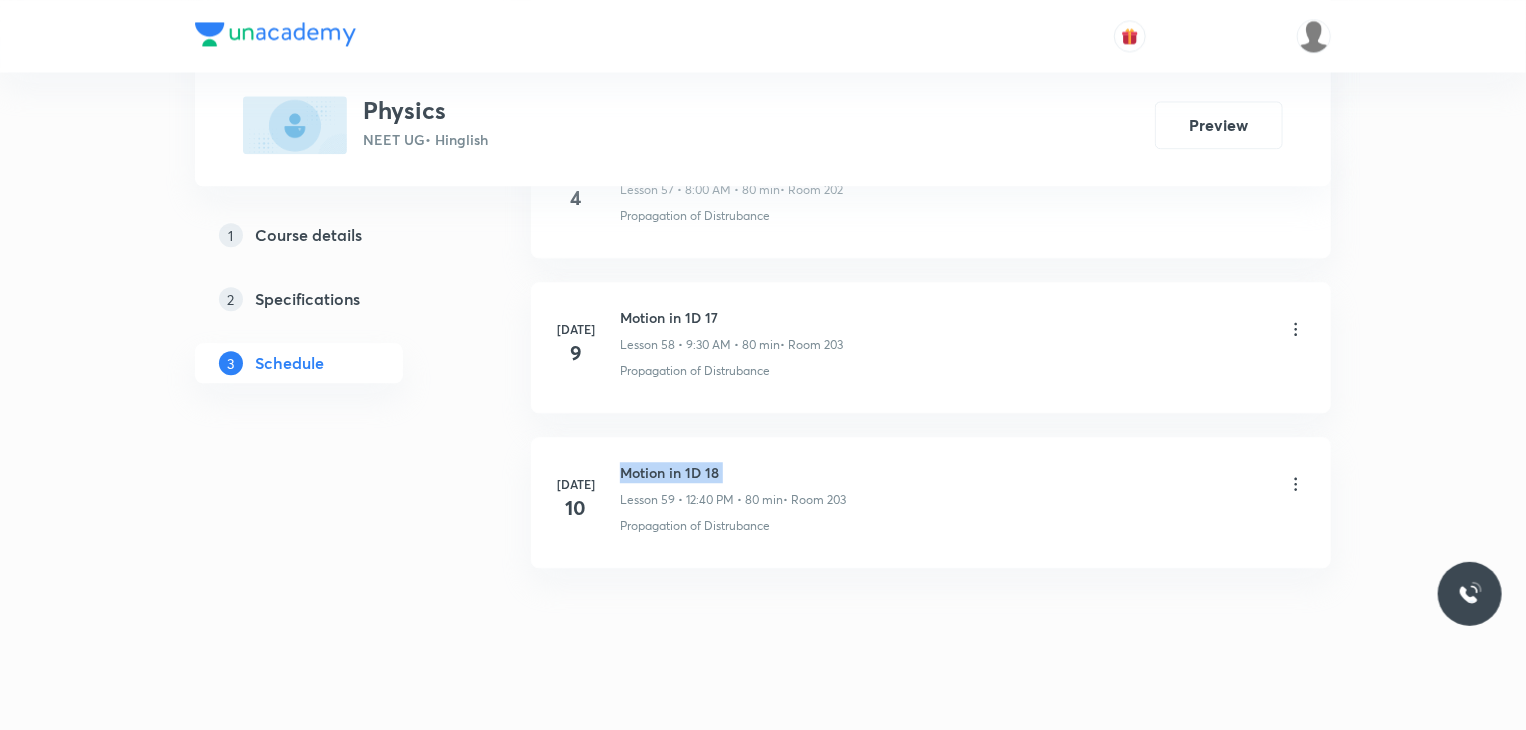 copy on "Motion in 1D 18" 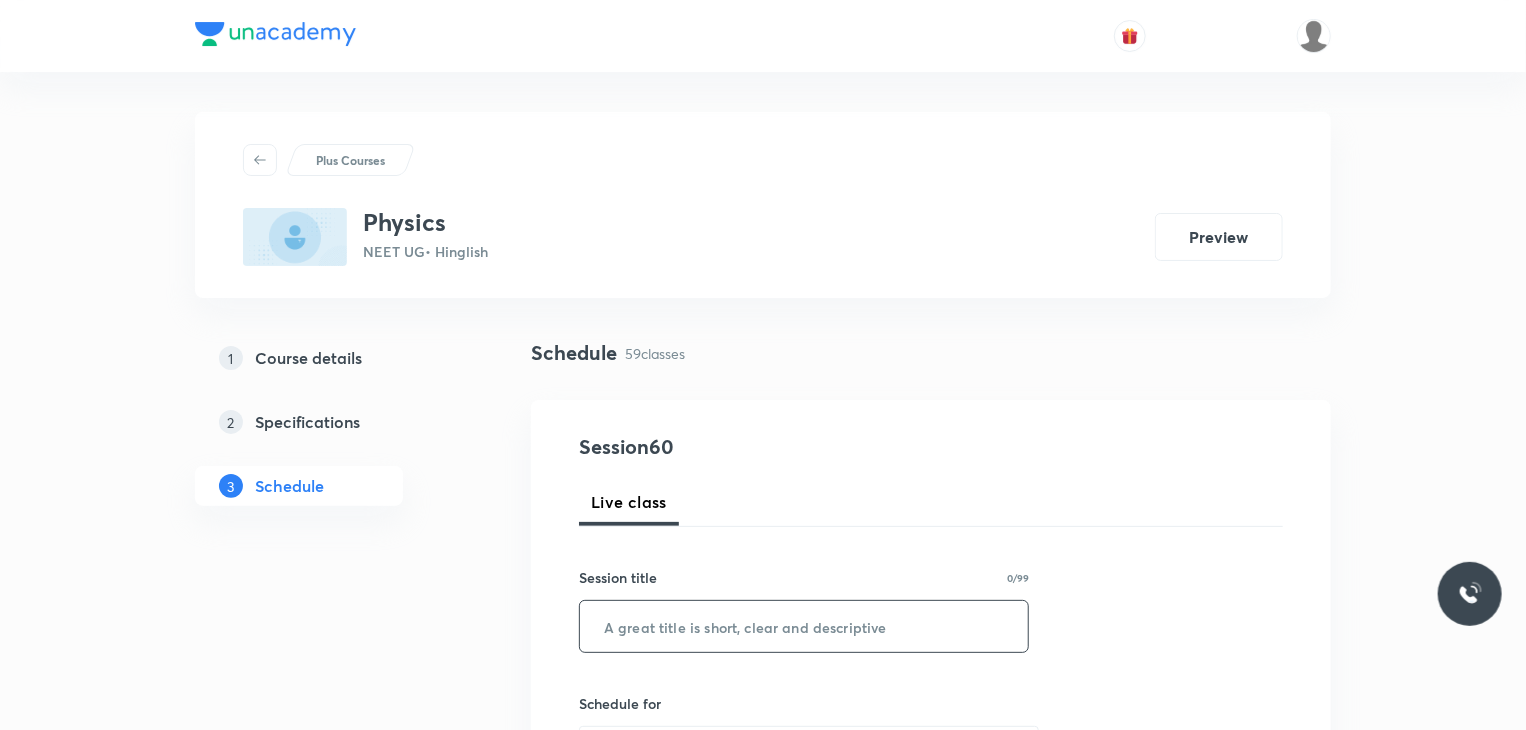 click at bounding box center [804, 626] 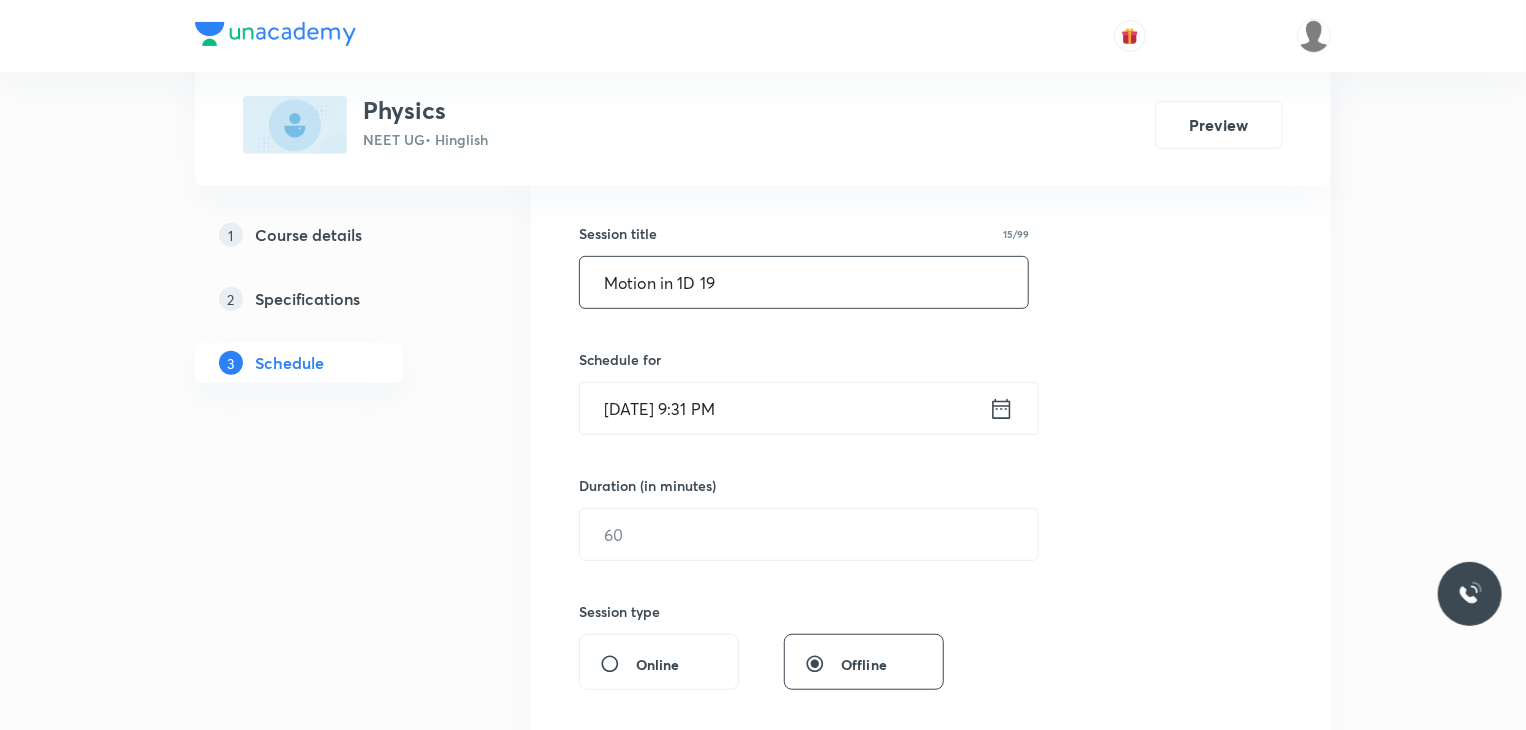 scroll, scrollTop: 380, scrollLeft: 0, axis: vertical 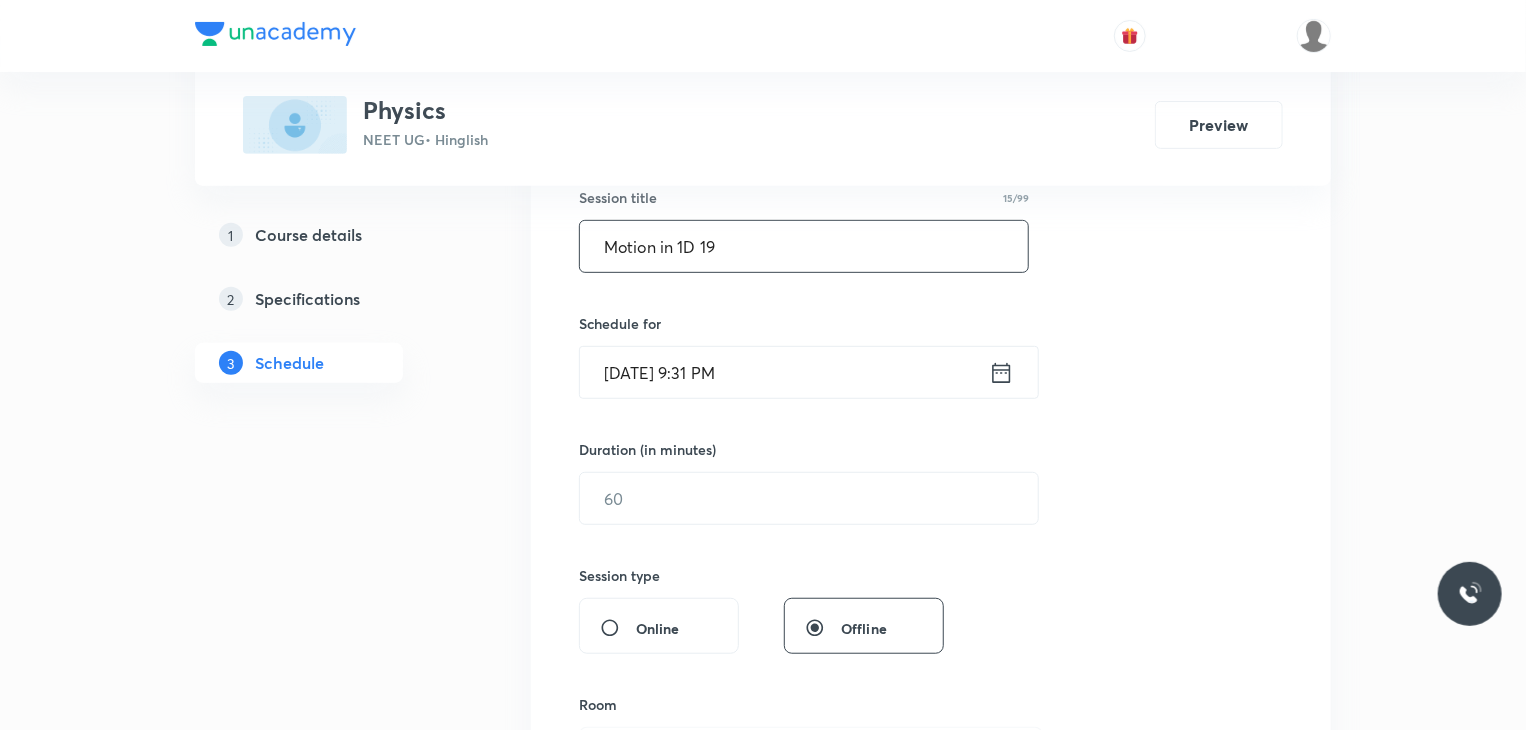 type on "Motion in 1D 19" 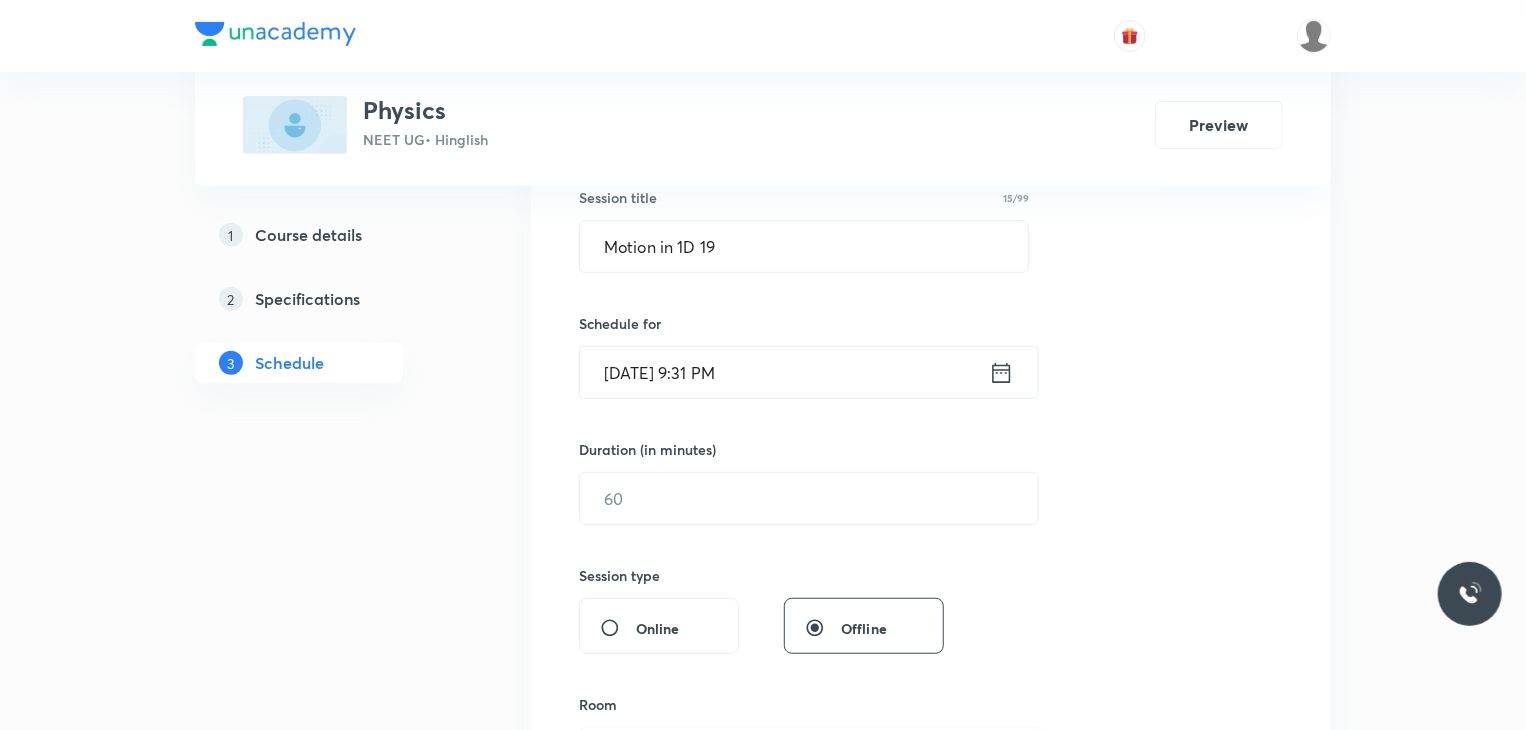 click on "[DATE] 9:31 PM" at bounding box center [784, 372] 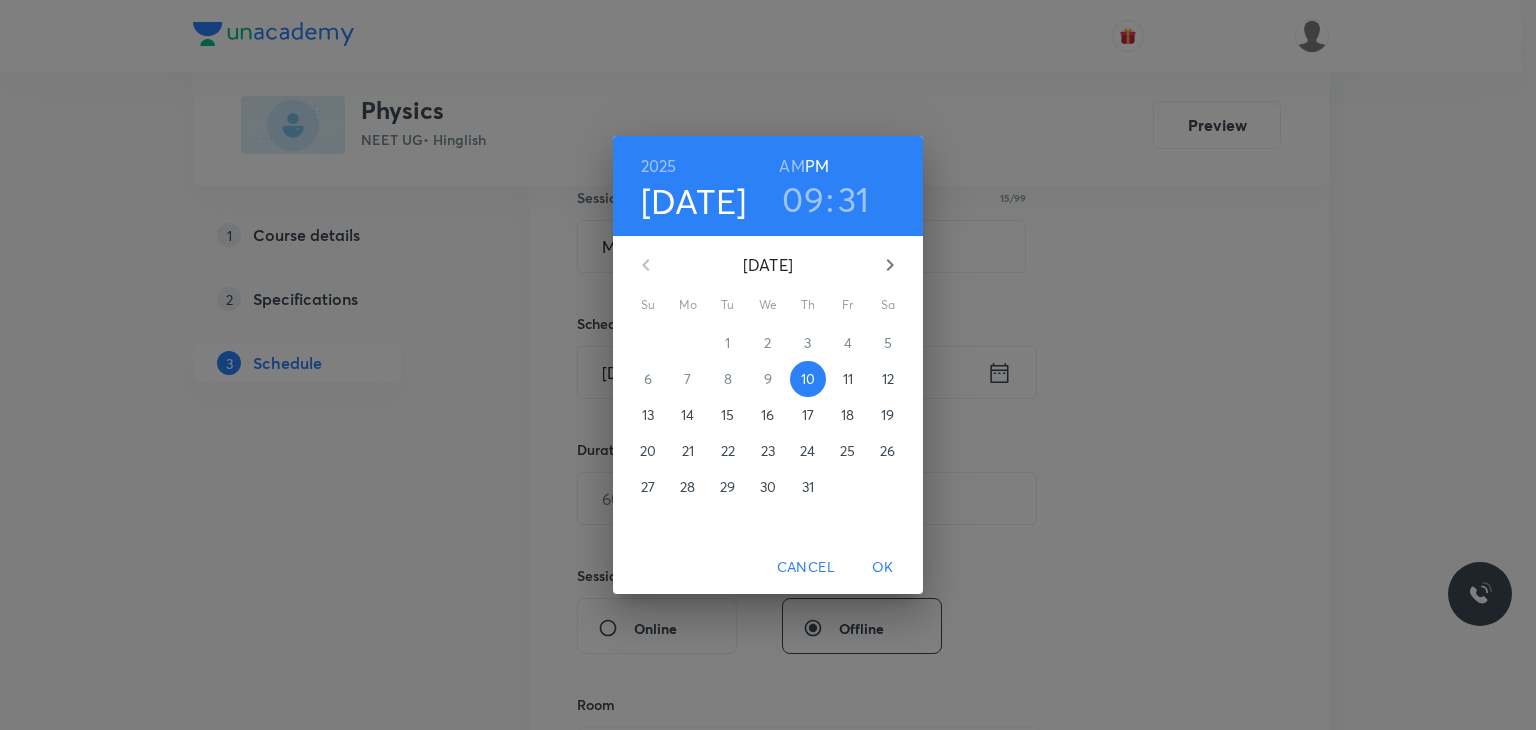 click on "11" at bounding box center (848, 379) 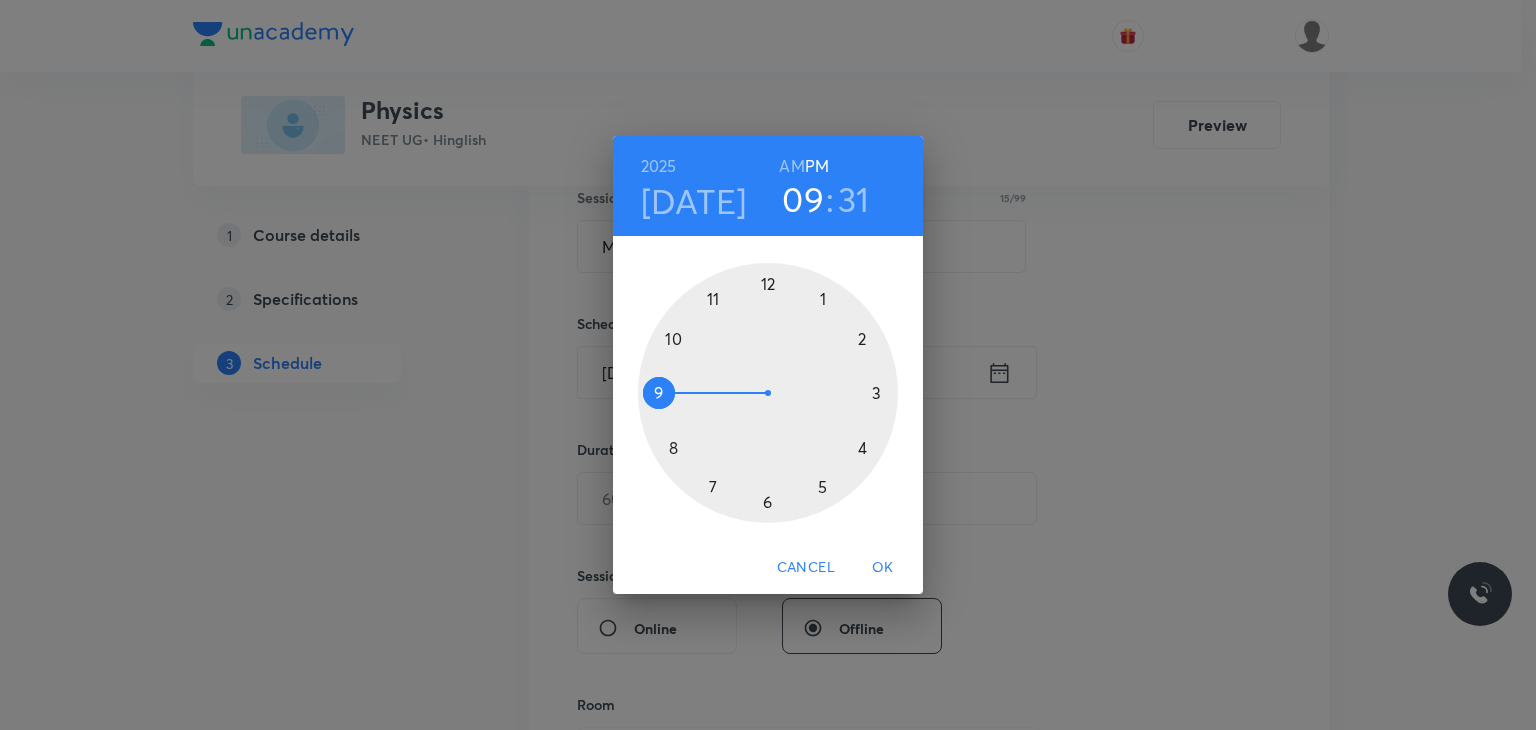 click on "AM" at bounding box center [791, 166] 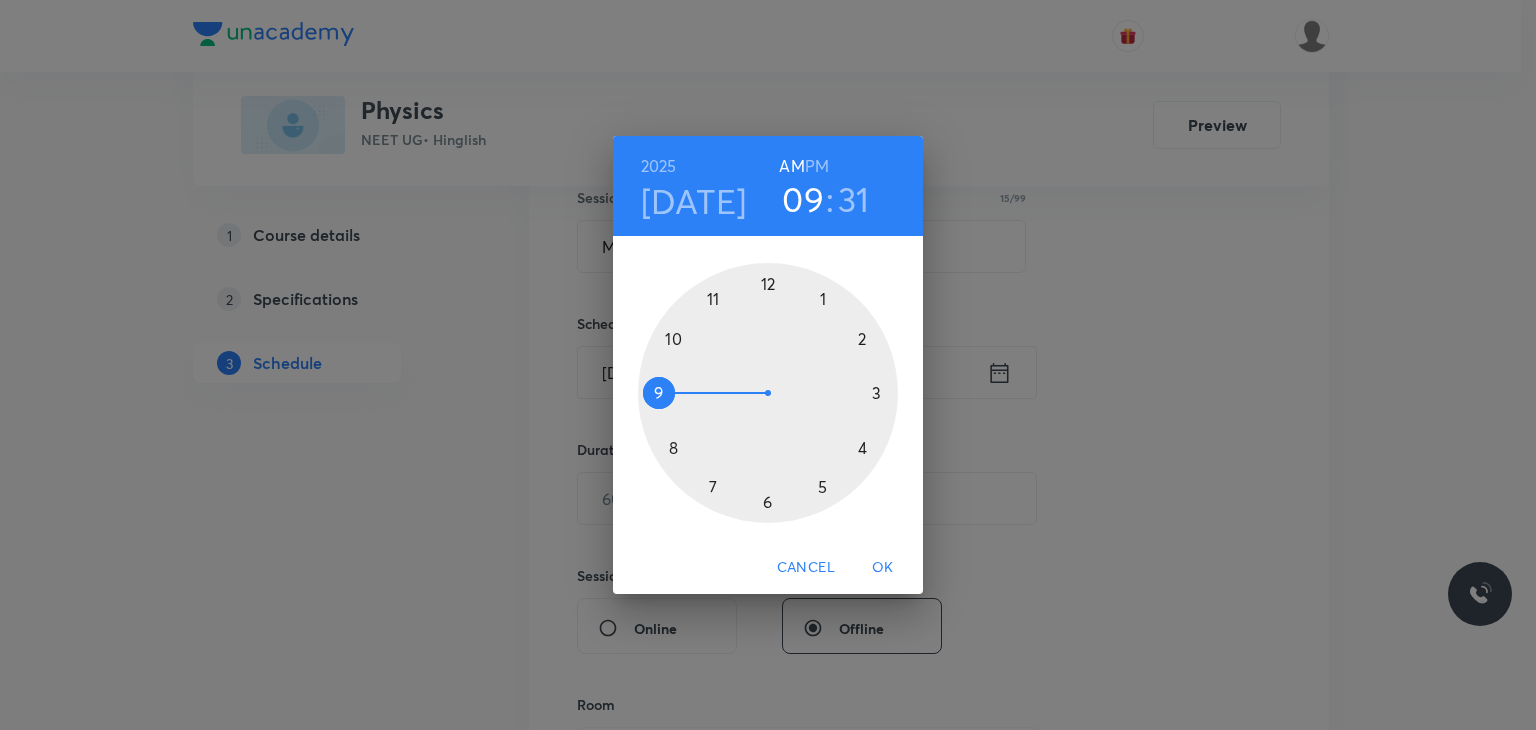 click at bounding box center (768, 393) 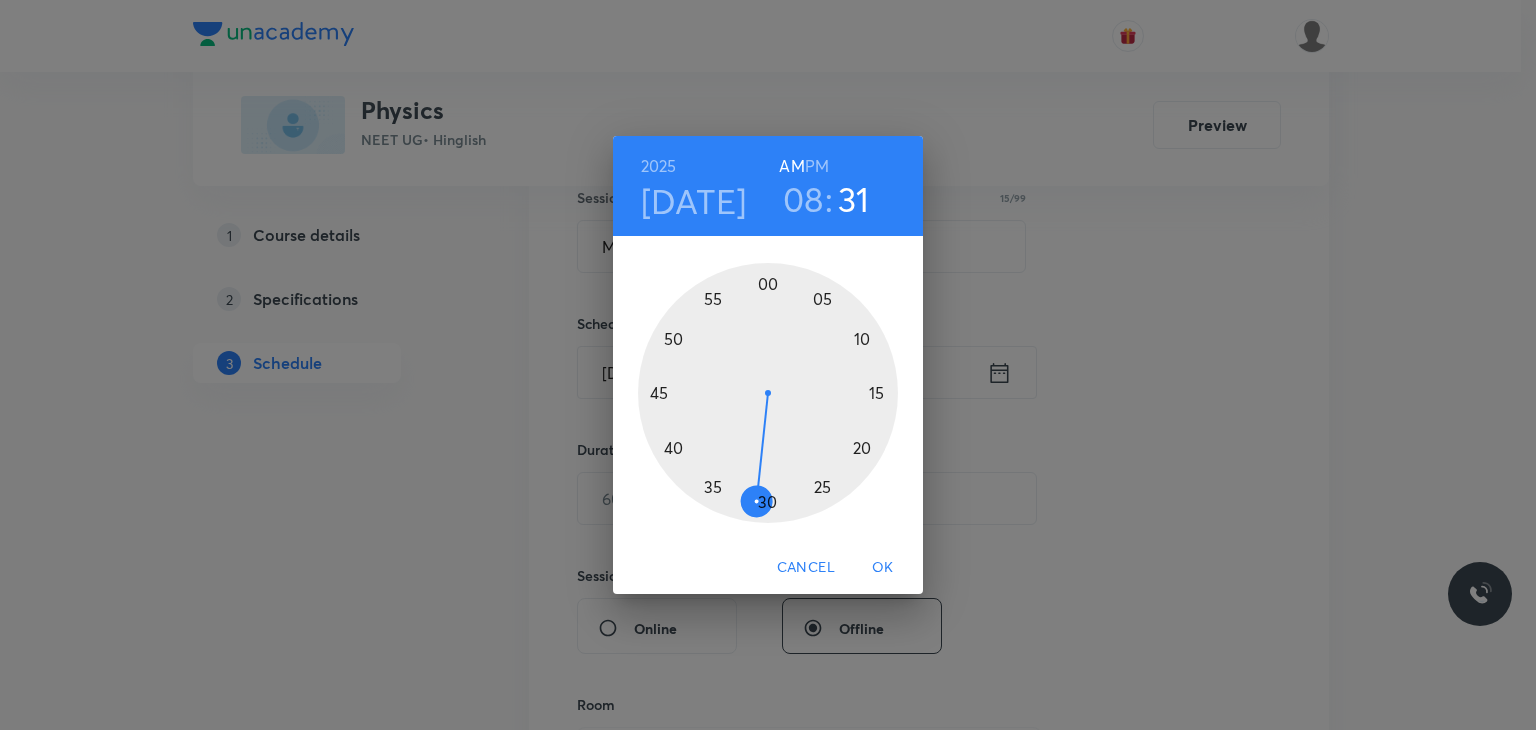 click at bounding box center [768, 393] 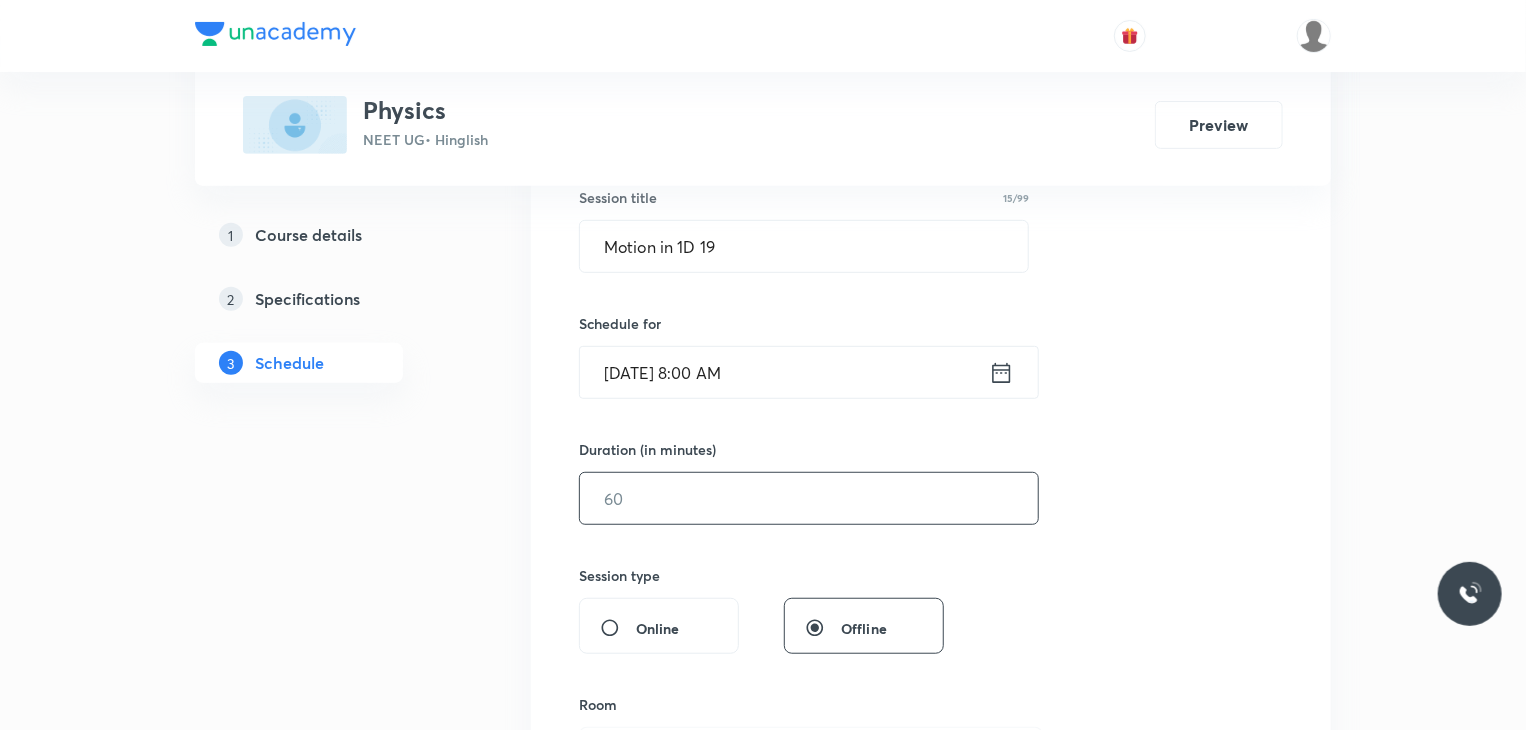 click at bounding box center [809, 498] 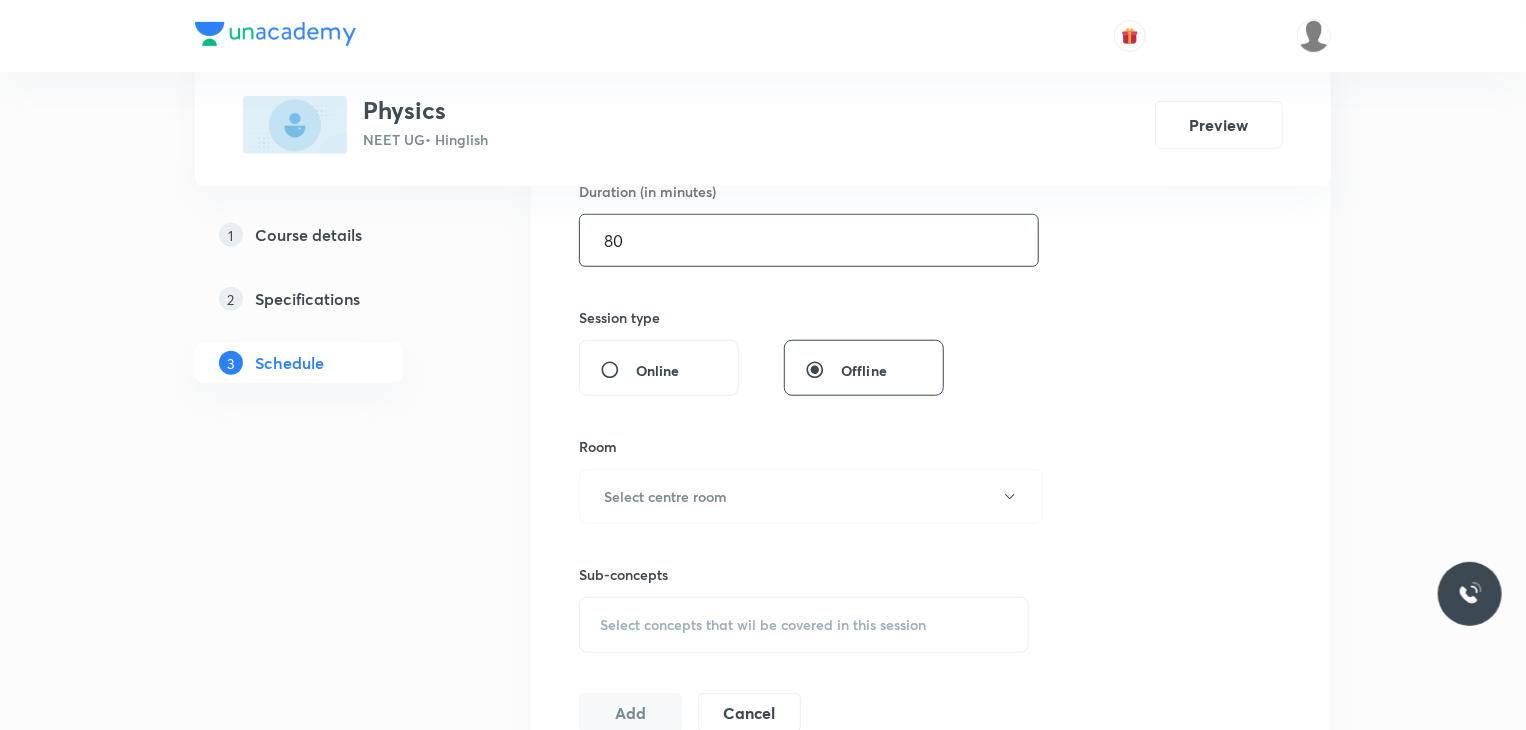 scroll, scrollTop: 636, scrollLeft: 0, axis: vertical 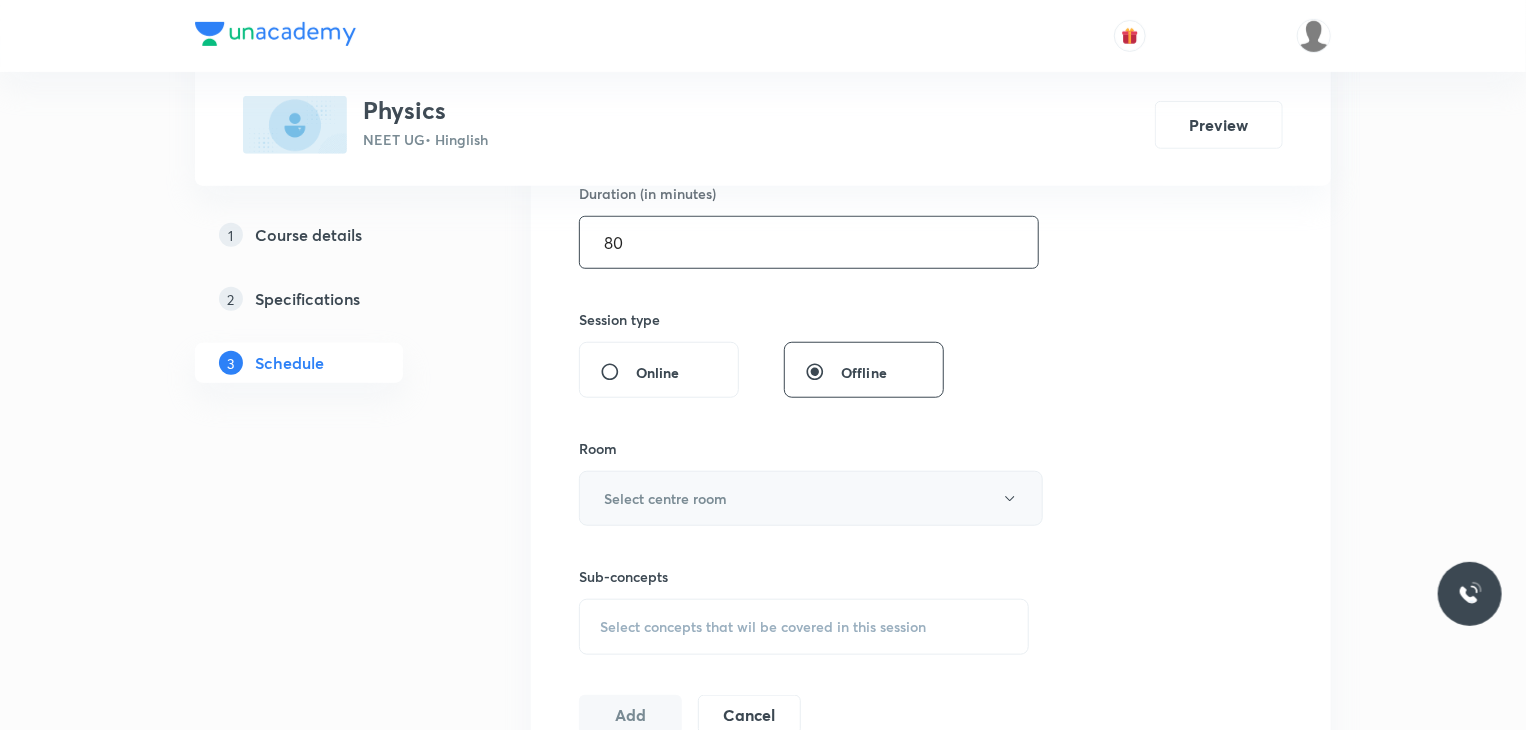 type on "80" 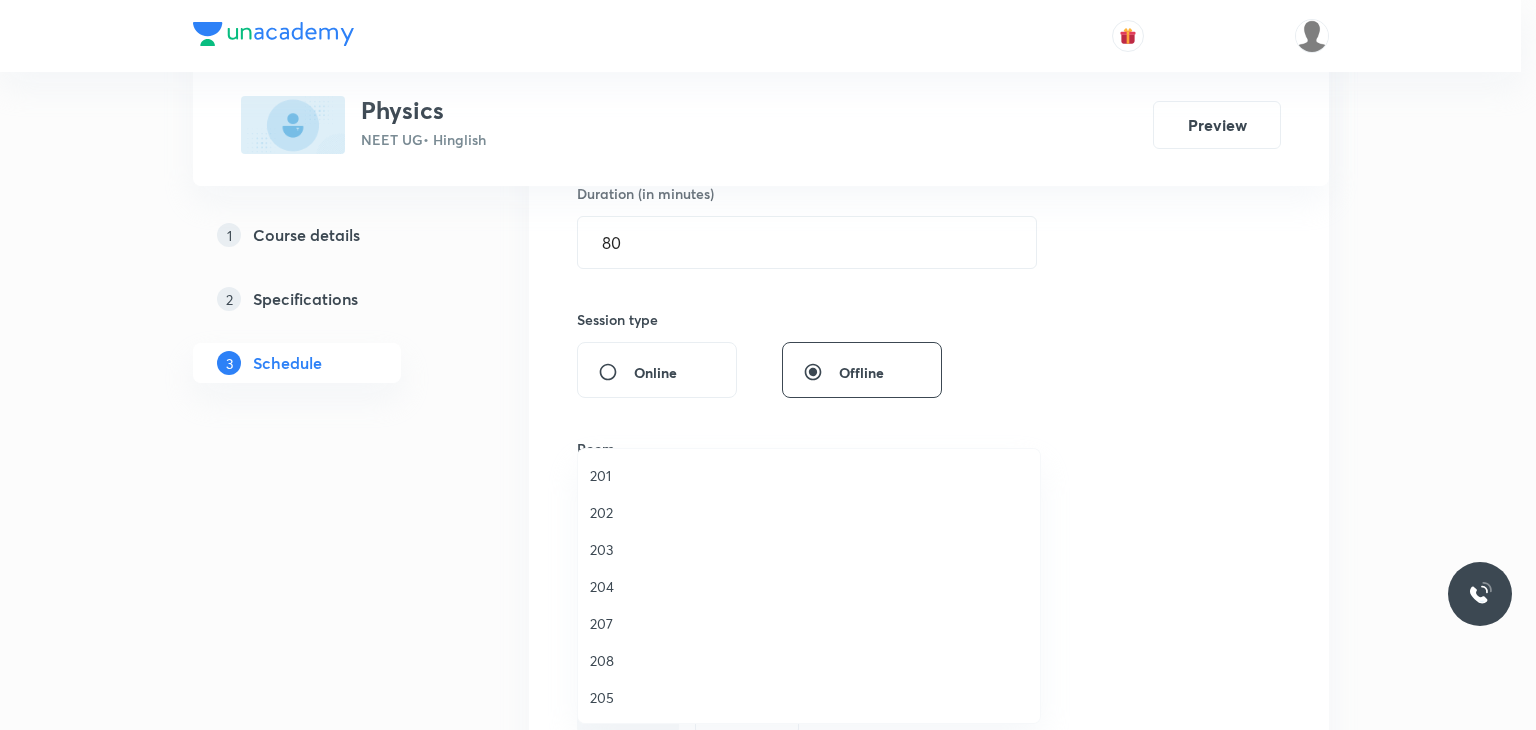 click on "203" at bounding box center (809, 549) 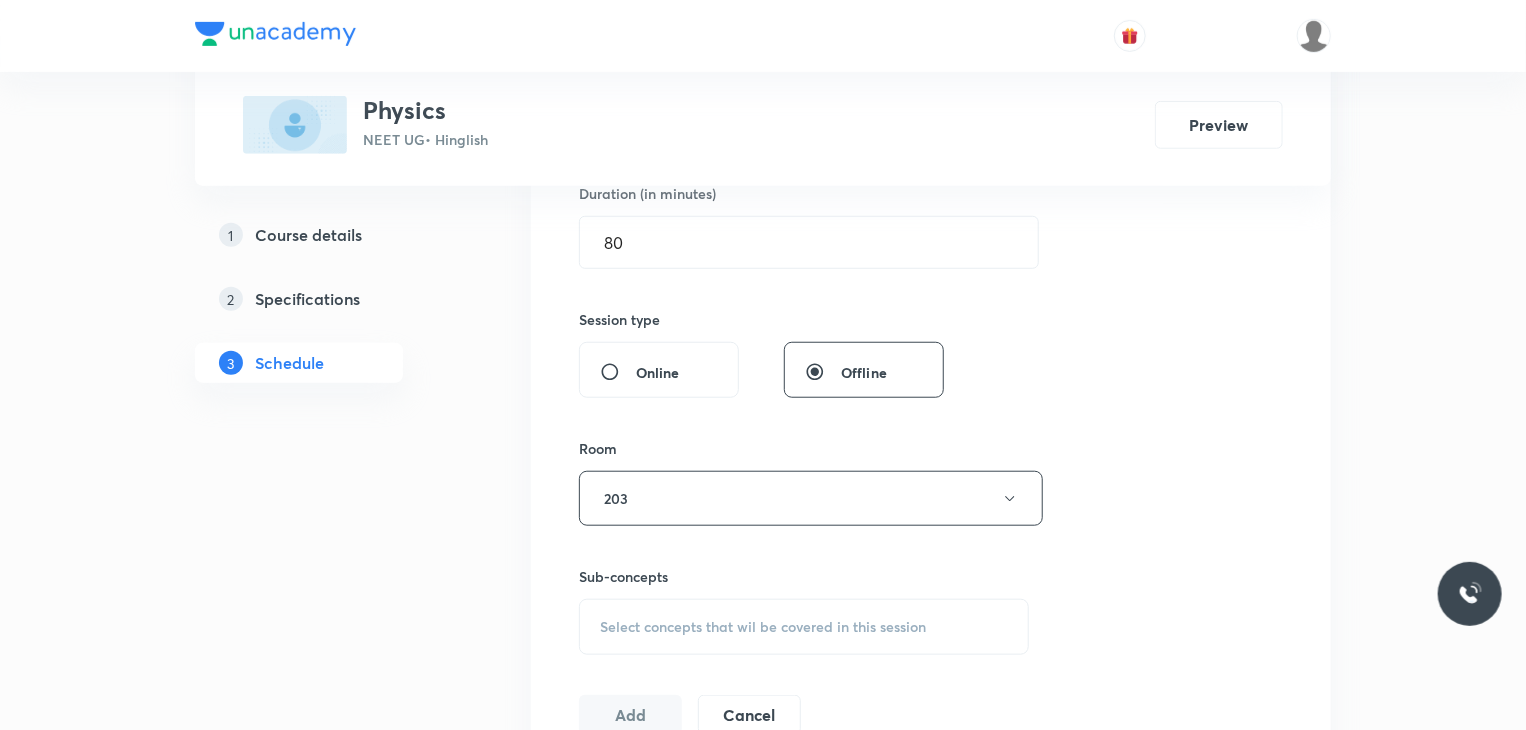 click on "Sub-concepts" at bounding box center (804, 576) 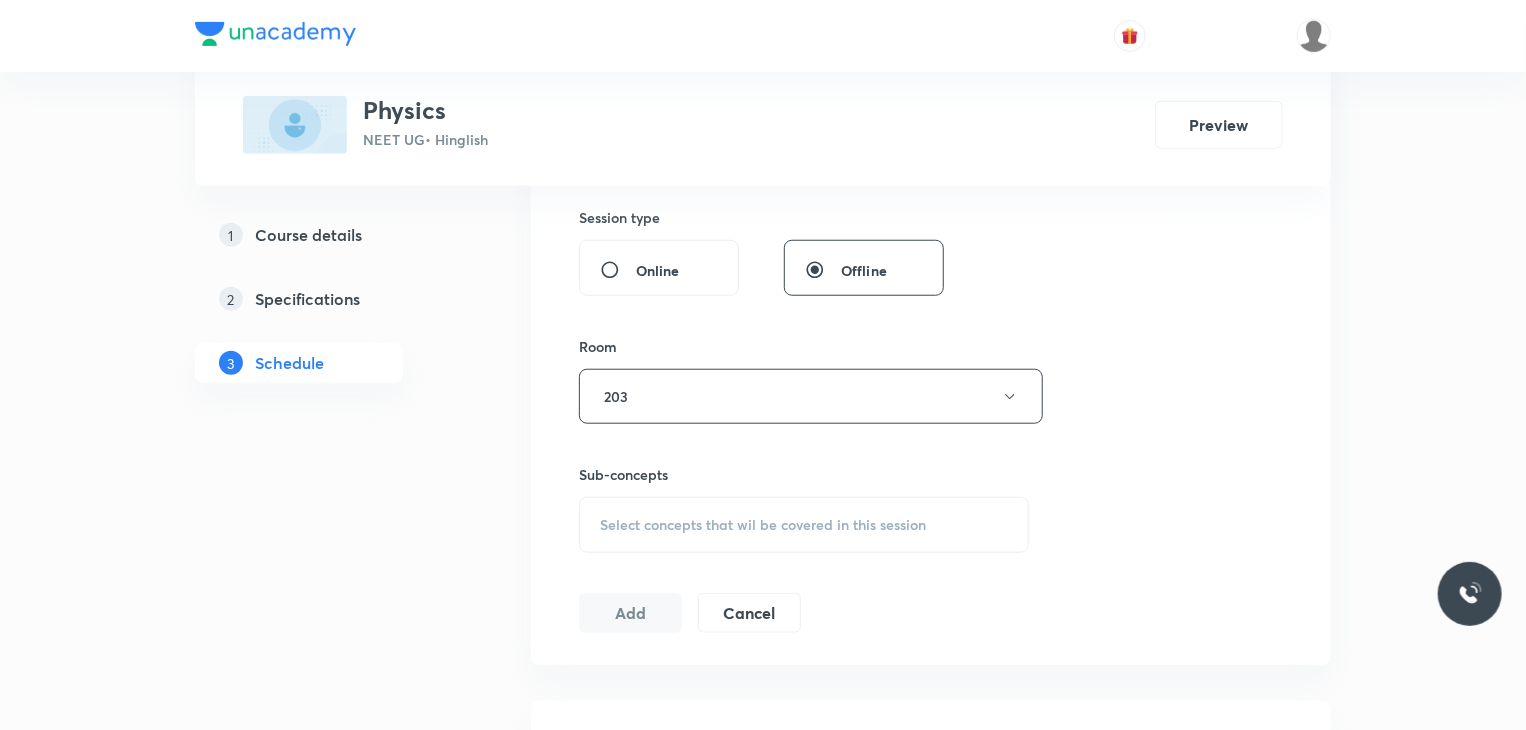 scroll, scrollTop: 739, scrollLeft: 0, axis: vertical 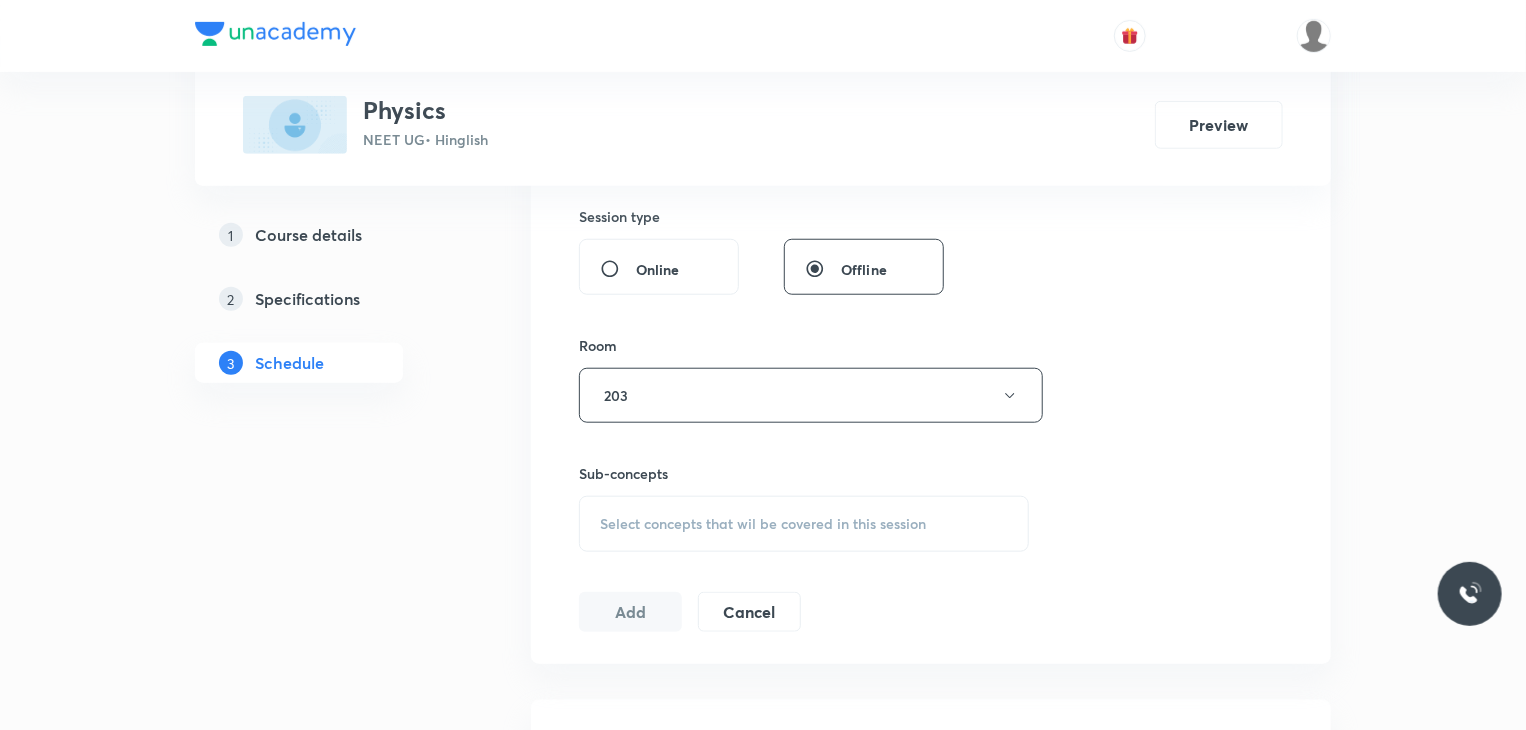 click on "Select concepts that wil be covered in this session" at bounding box center (763, 524) 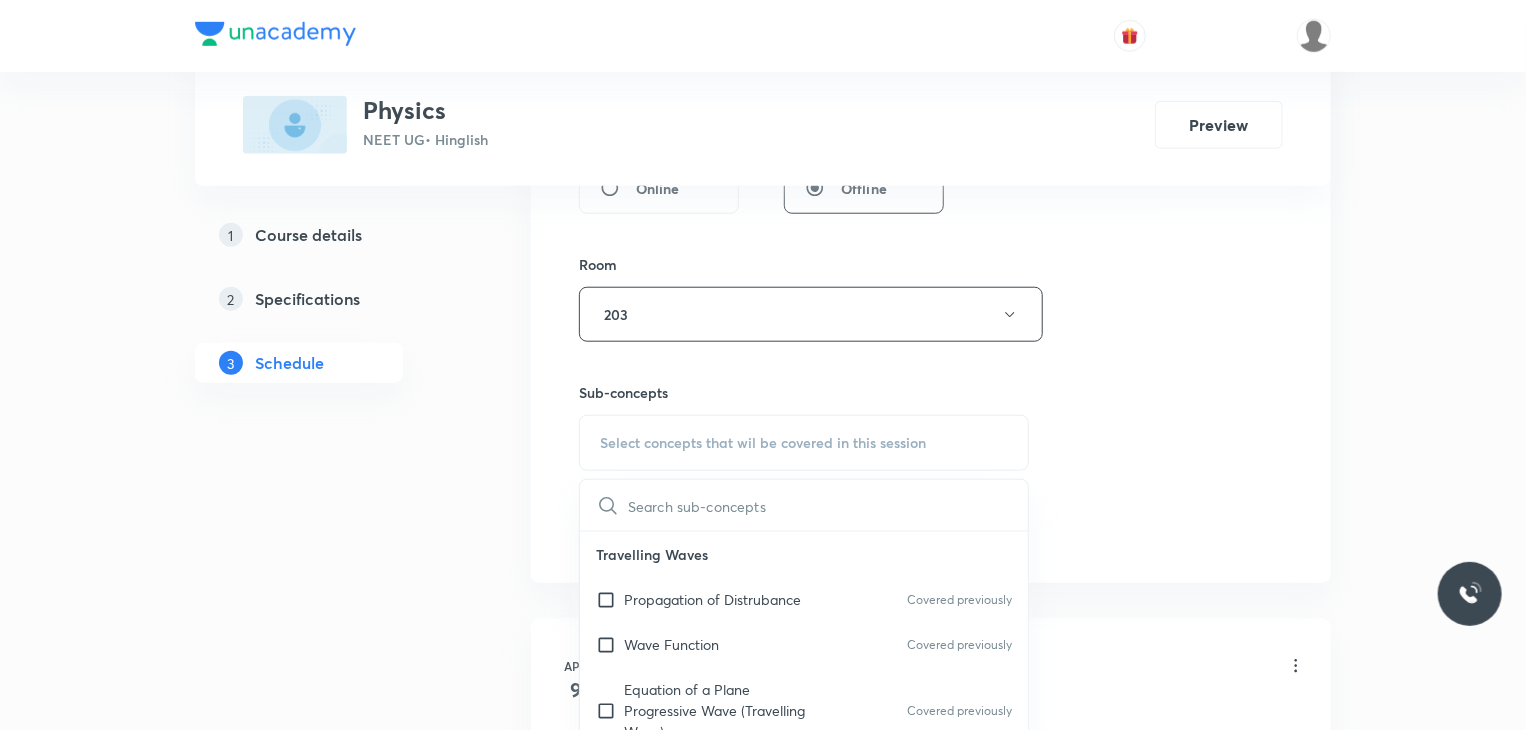 scroll, scrollTop: 822, scrollLeft: 0, axis: vertical 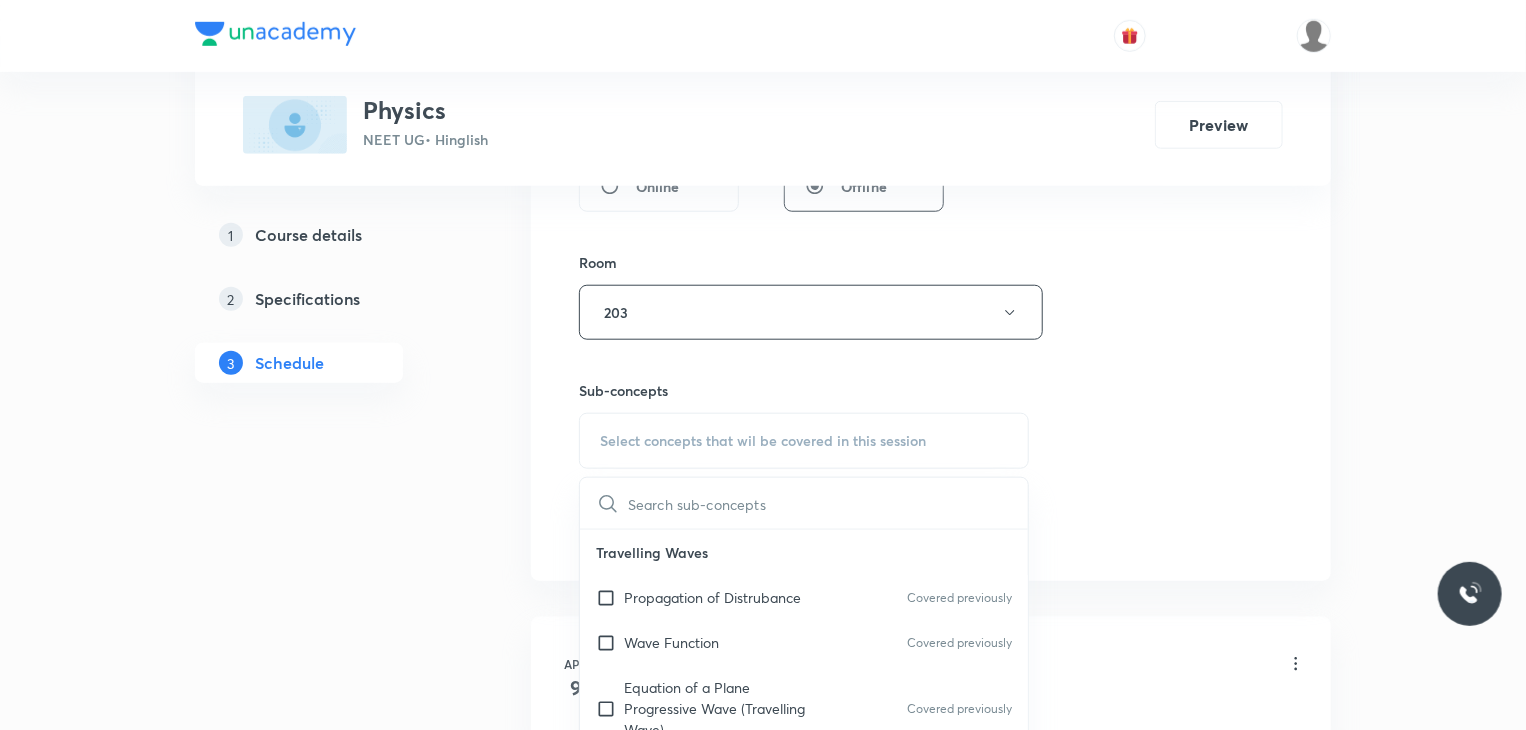 click on "Propagation of Distrubance" at bounding box center (712, 597) 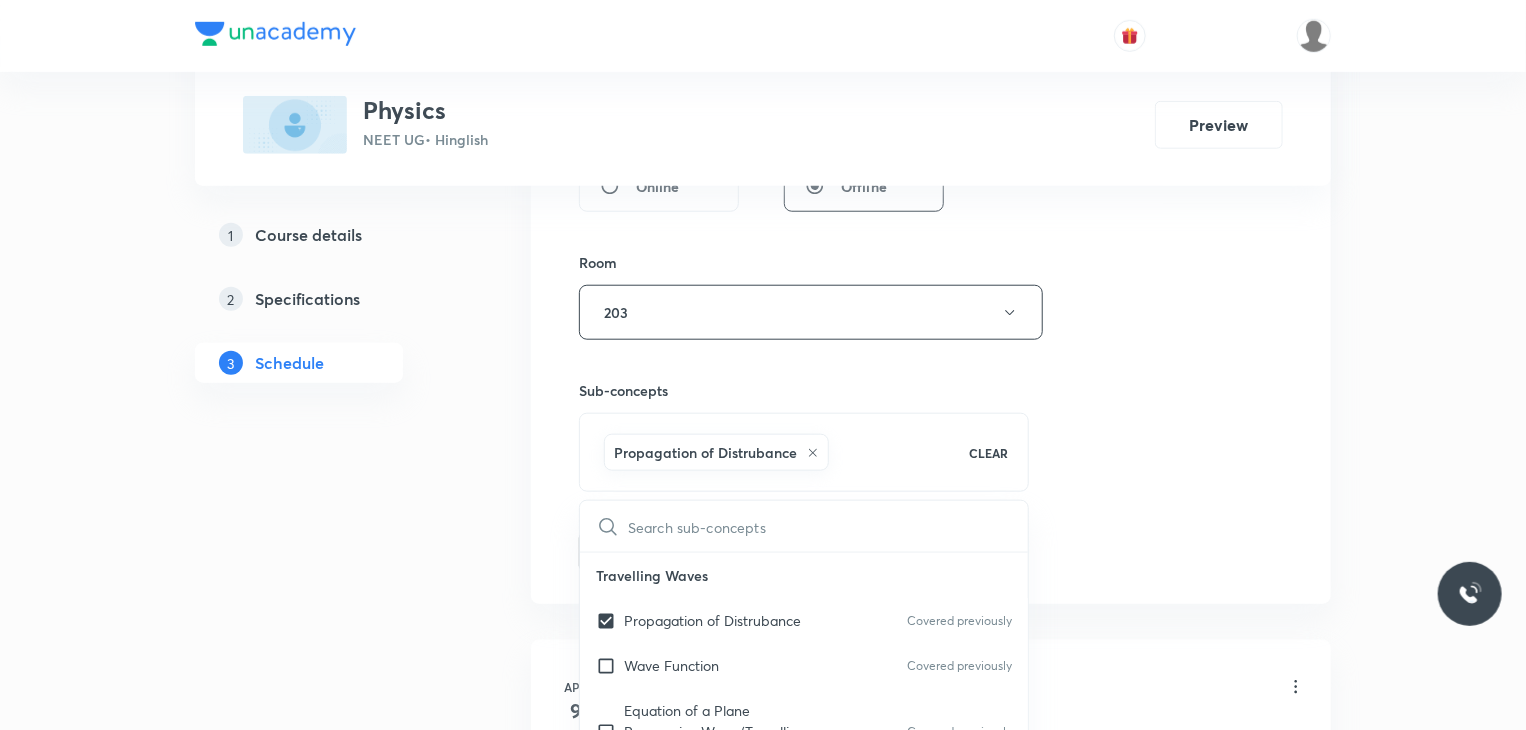 click on "Session  60 Live class Session title 15/99 Motion in 1D 19 ​ Schedule for Jul 11, 2025, 8:00 AM ​ Duration (in minutes) 80 ​   Session type Online Offline Room 203 Sub-concepts Propagation of Distrubance CLEAR ​ Travelling Waves Propagation of Distrubance Covered previously Wave Function  Covered previously Equation of a Plane Progressive Wave (Travelling Wave) Covered previously Travelling Wave Model Sinusoidal Waves on strings  Speed of Waves on String  Rate of Energy Transfer by sinusoidal waves on String Interpretation of dy/dx in Longitudinal Waves and transverse wave  Superposition & Reflection Superposition and Interference Superposition of Sinusoidal Waves Interference of the Waves Quinck's Tube Reflection of Waves at Fixed End and Free End Reflection and Refraction of Wave String Vibration & Air Column Standing Waves Characteristics of Statinory Waves Standing Waves in a String Fixed at Both Ends String Fixed at One End and Free From Other End Sonometer Melde's Experiment  Resonance Waves Add" at bounding box center (931, 91) 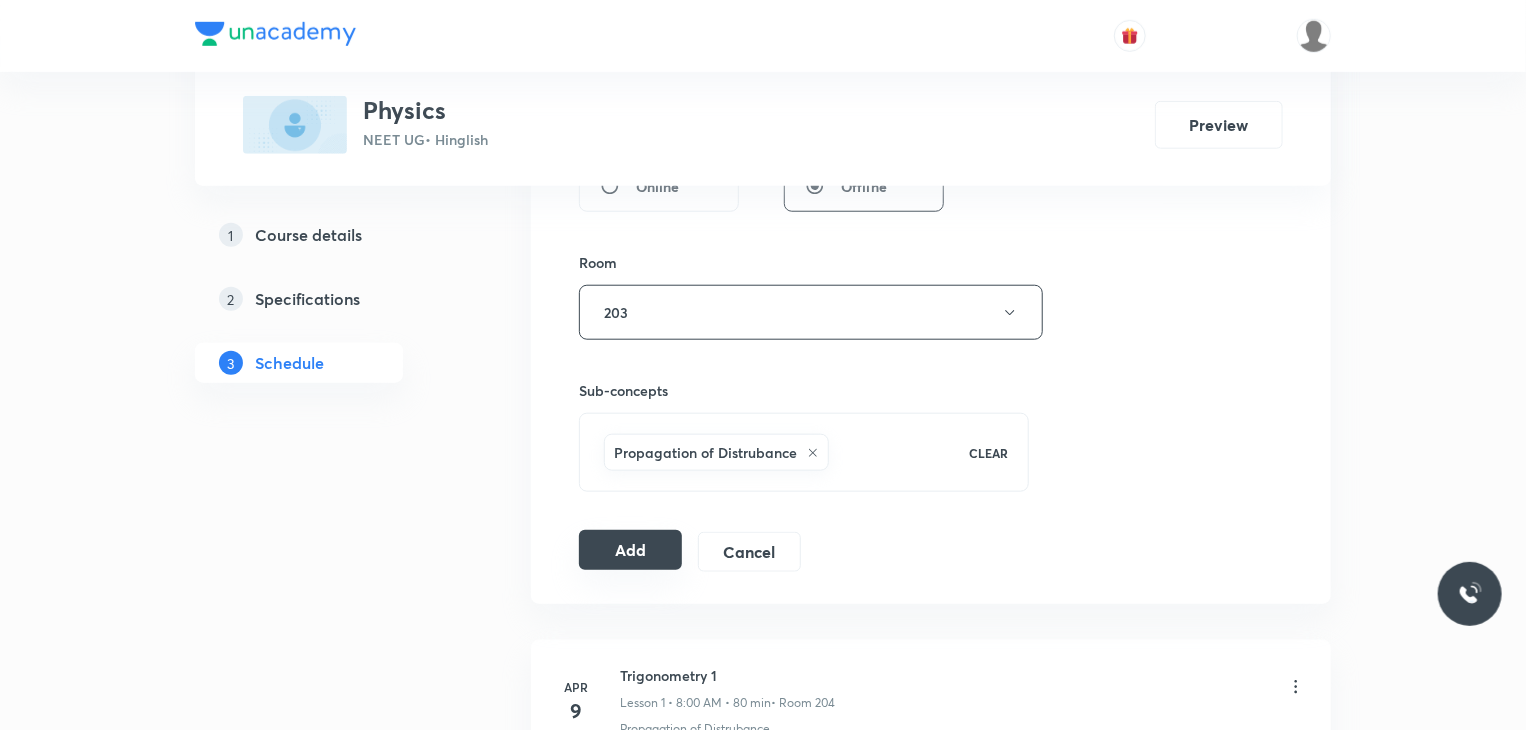 click on "Add" at bounding box center (630, 550) 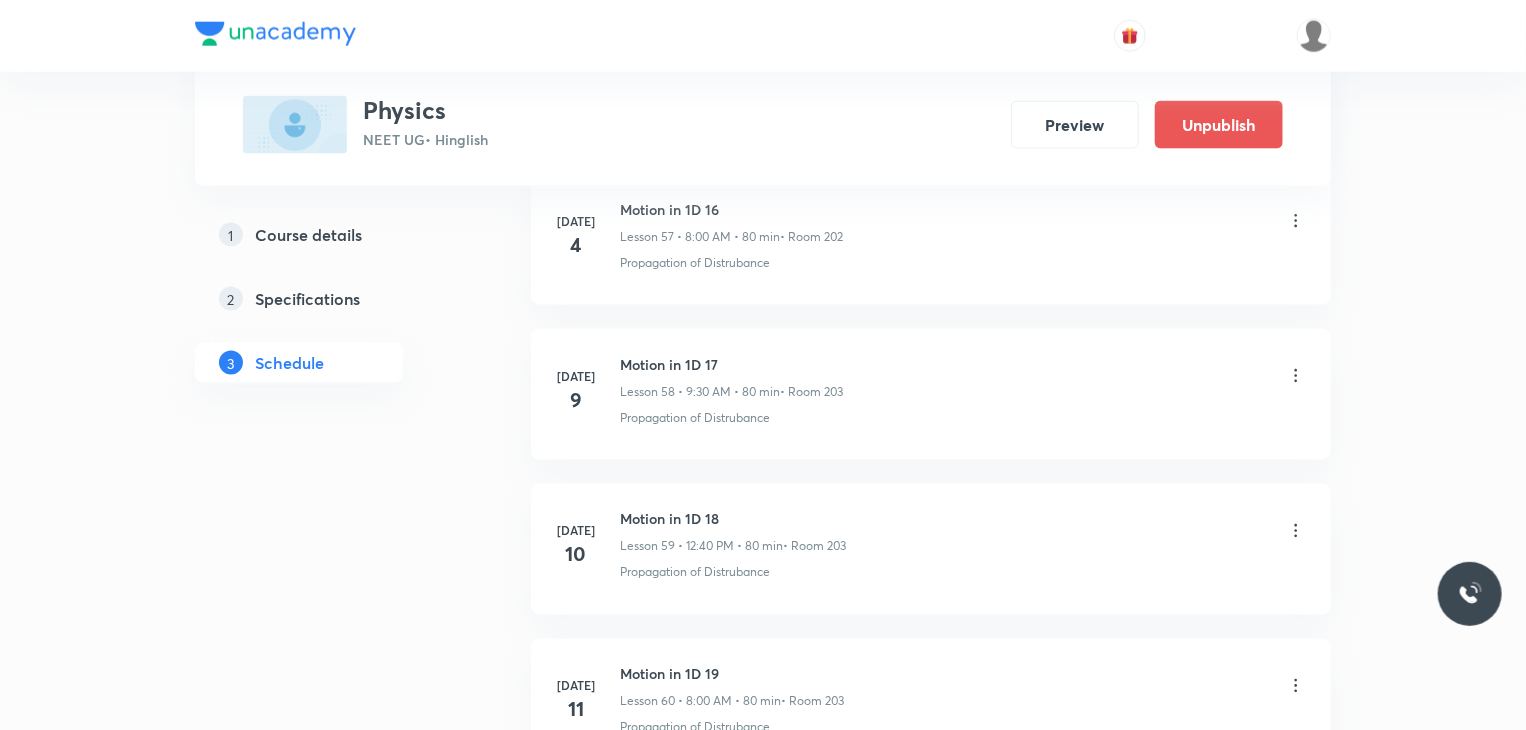 scroll, scrollTop: 9231, scrollLeft: 0, axis: vertical 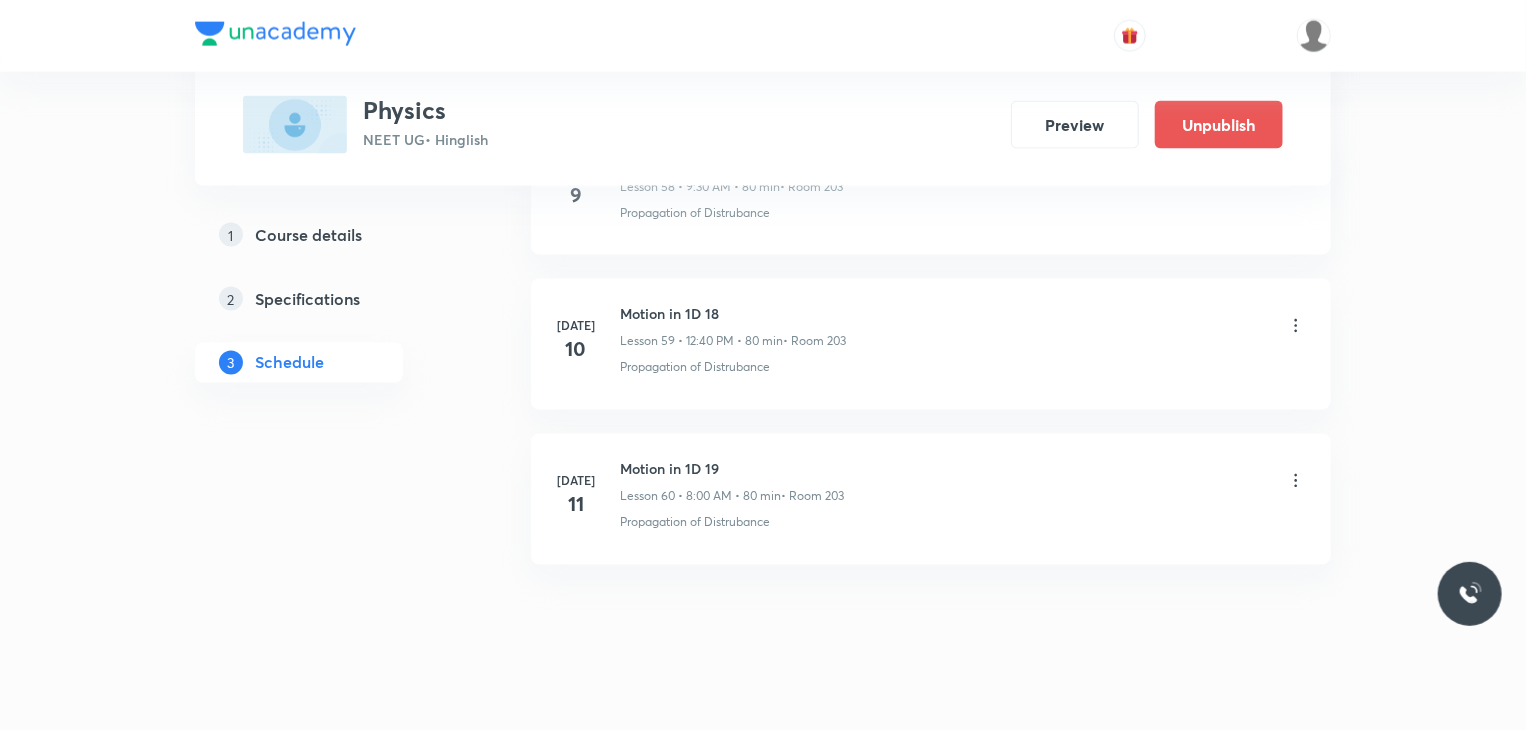 click on "Jul 11 Motion in 1D 19 Lesson 60 • 8:00 AM • 80 min  • Room 203 Propagation of Distrubance" at bounding box center (931, 499) 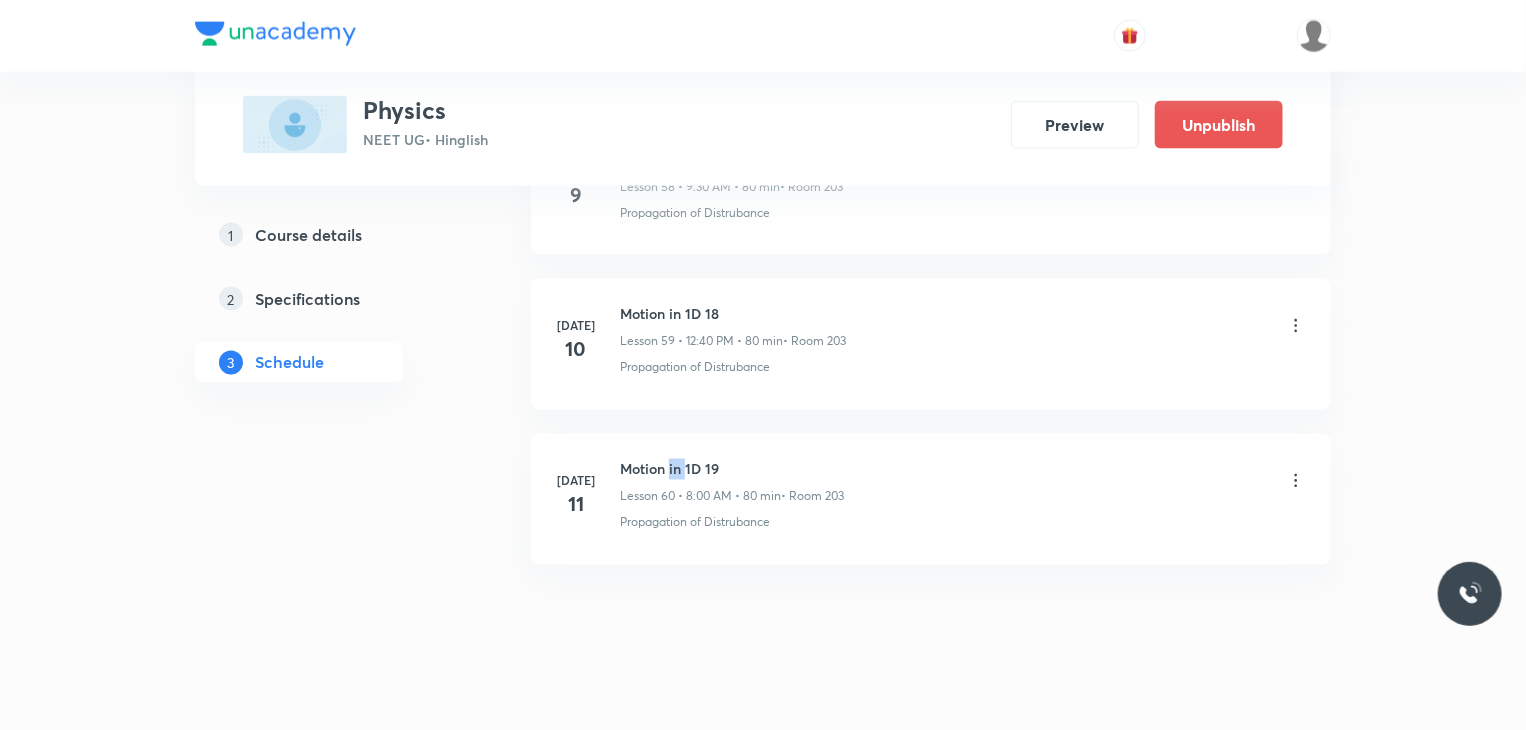 click on "Jul 11 Motion in 1D 19 Lesson 60 • 8:00 AM • 80 min  • Room 203 Propagation of Distrubance" at bounding box center (931, 499) 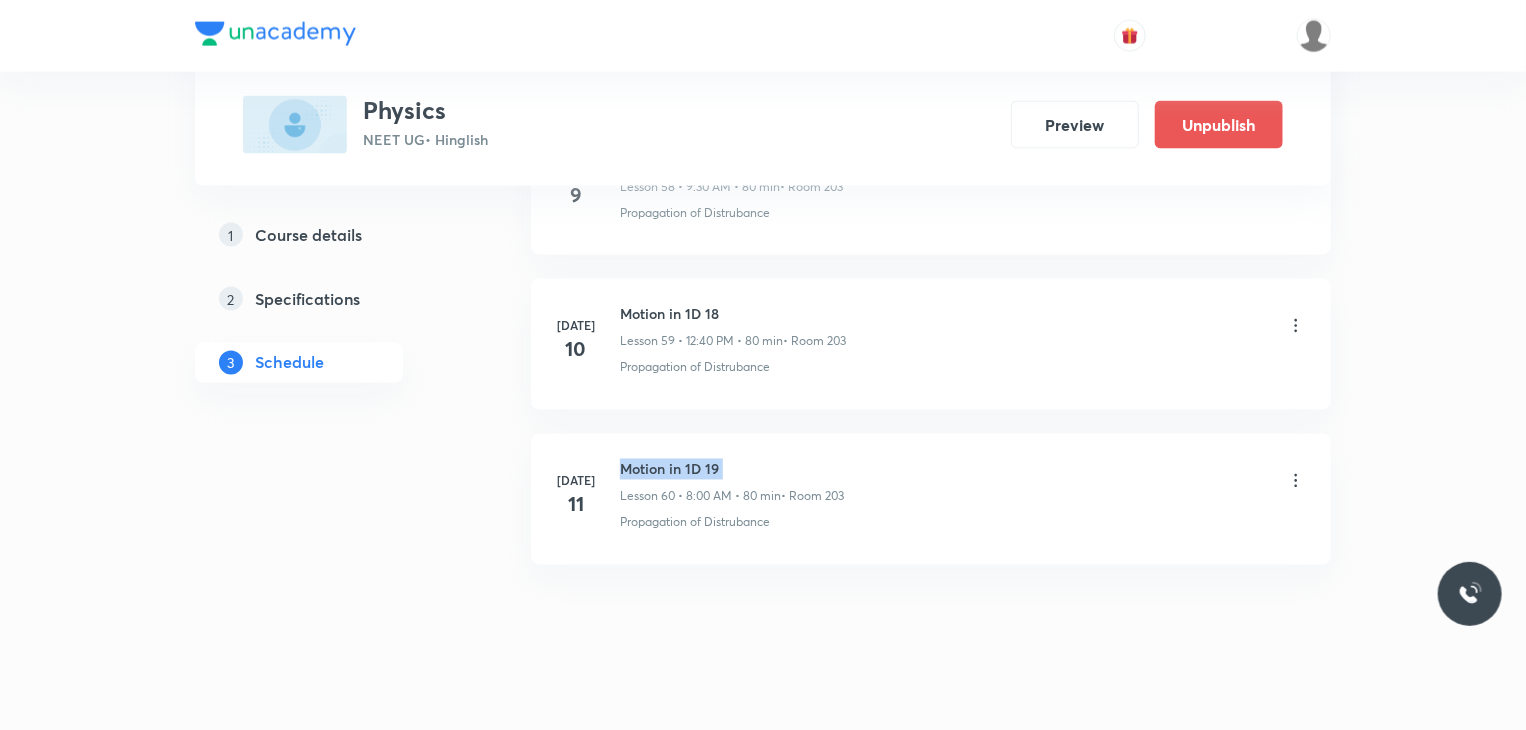 click on "Jul 11 Motion in 1D 19 Lesson 60 • 8:00 AM • 80 min  • Room 203 Propagation of Distrubance" at bounding box center (931, 499) 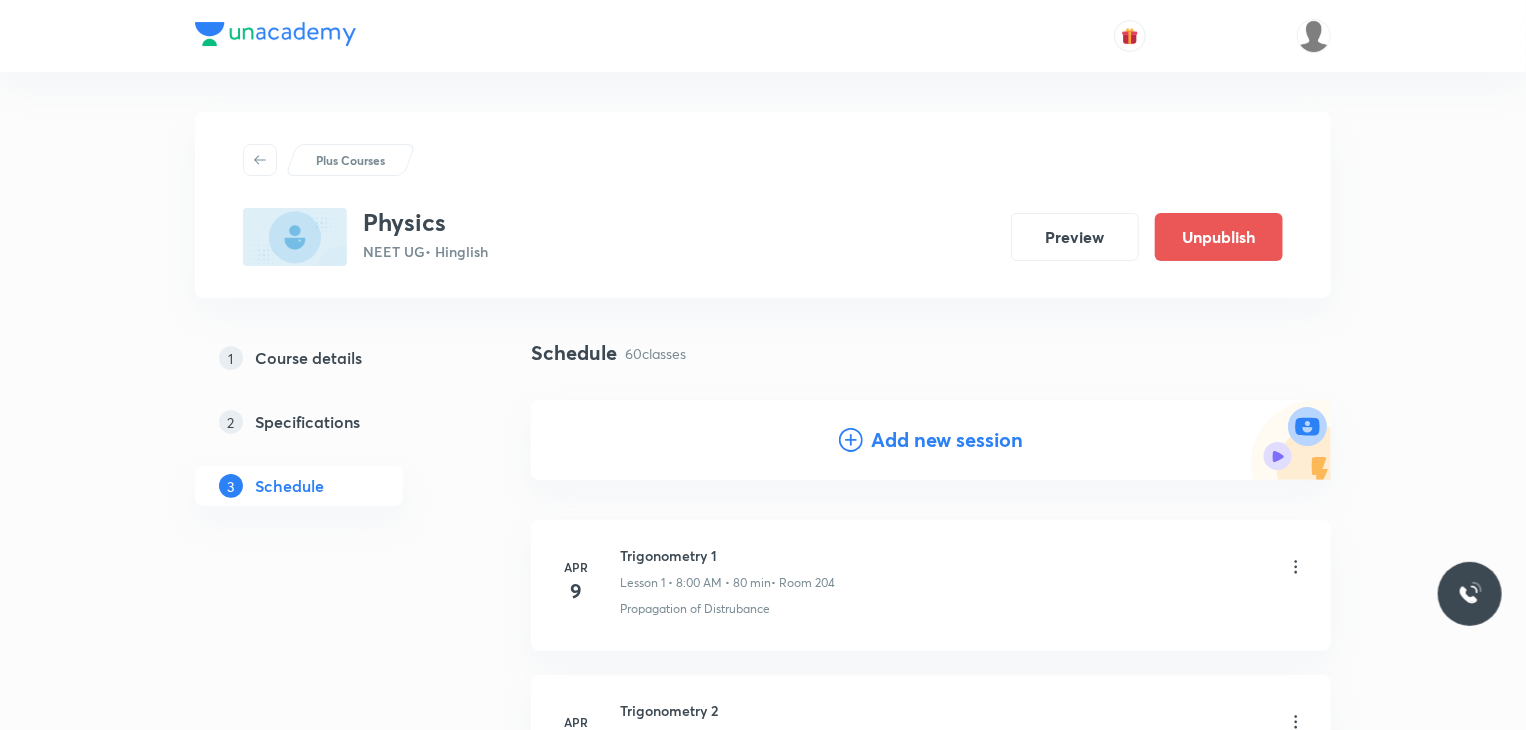 click on "Add new session" at bounding box center (947, 440) 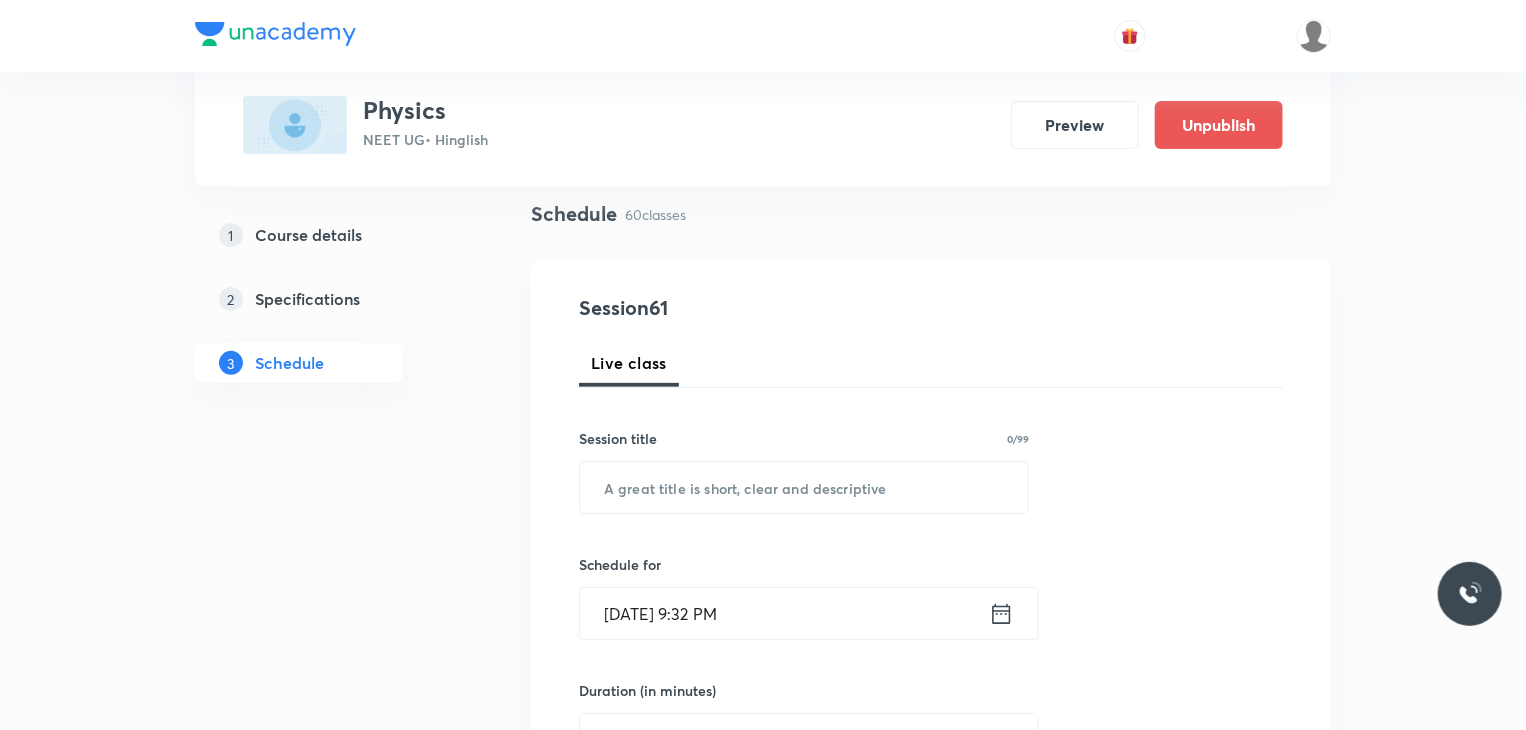 scroll, scrollTop: 140, scrollLeft: 0, axis: vertical 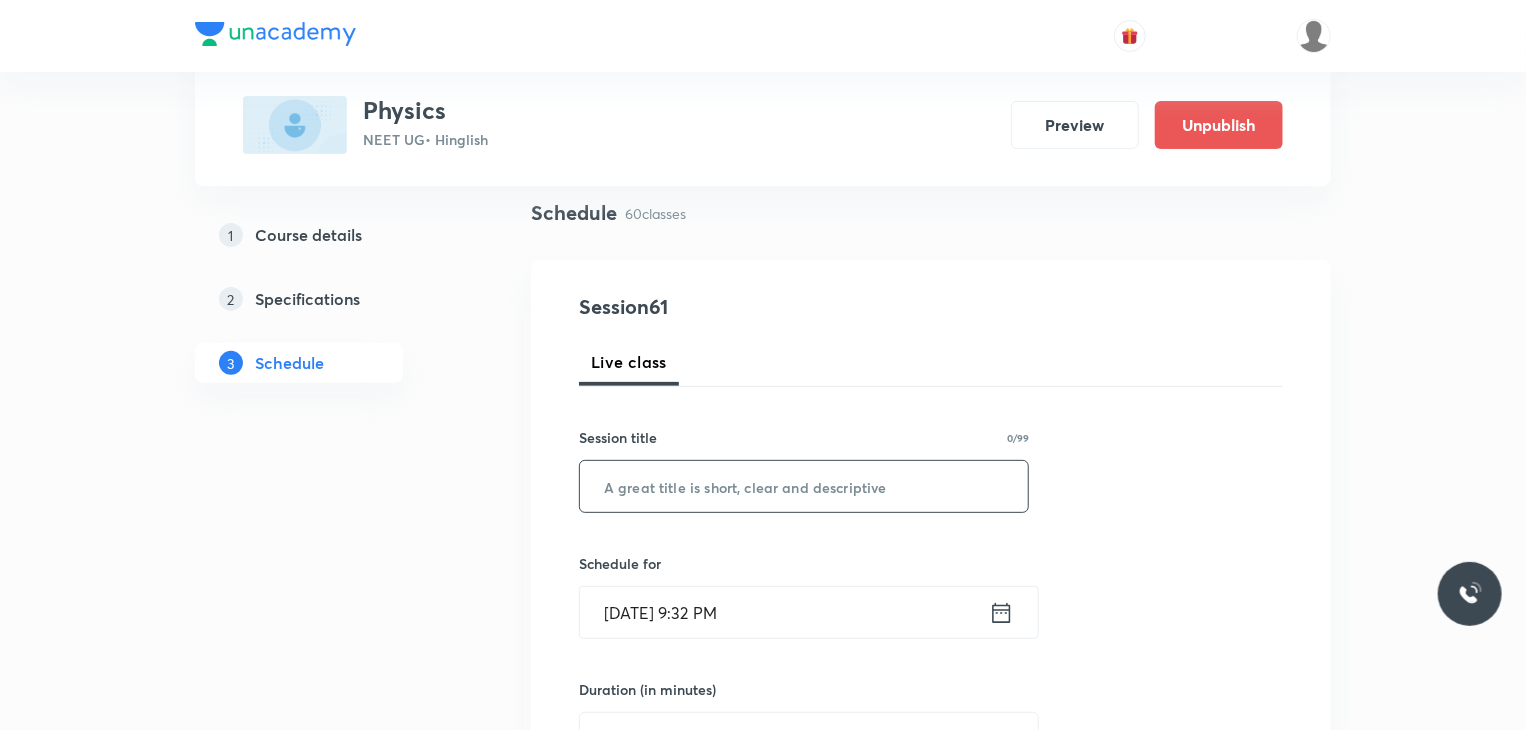 click at bounding box center (804, 486) 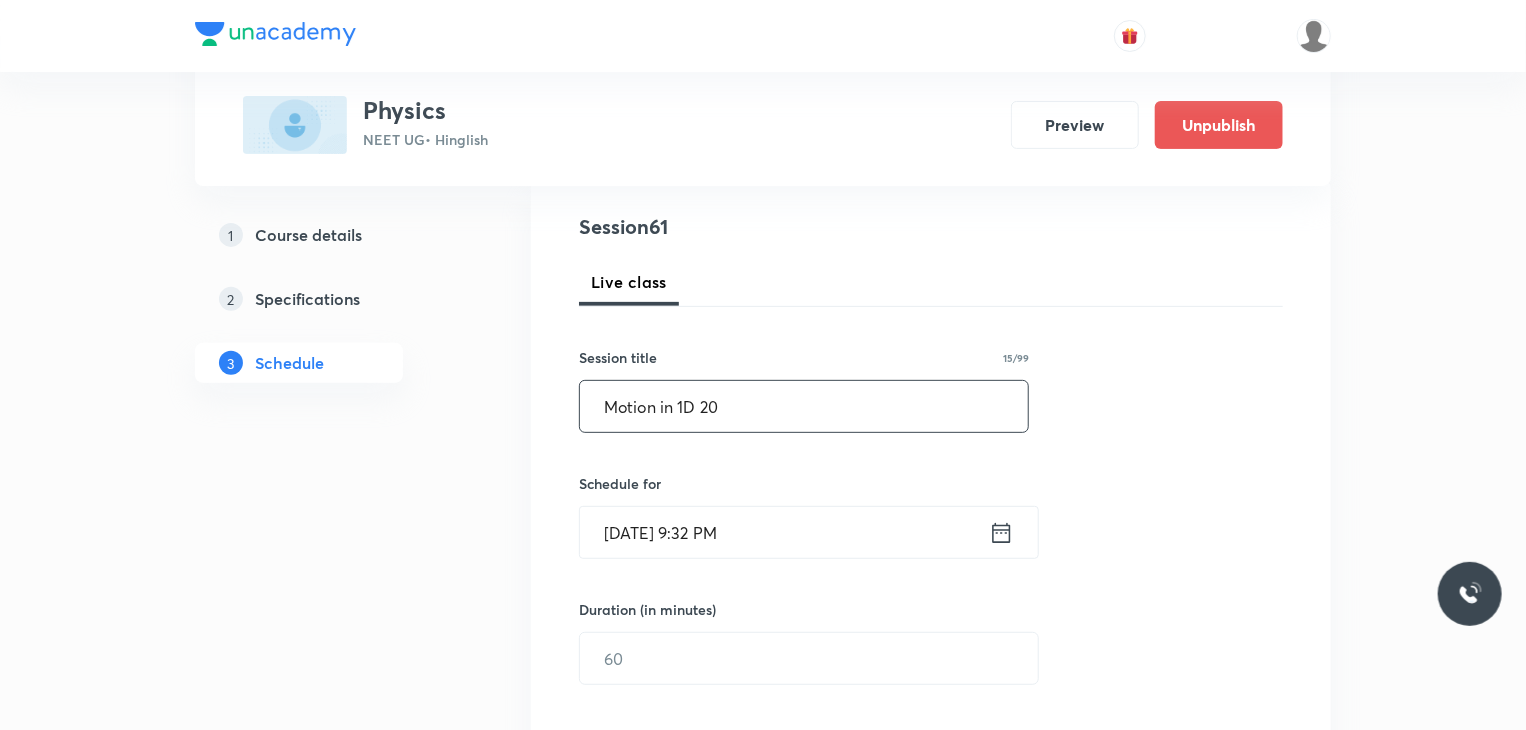 scroll, scrollTop: 224, scrollLeft: 0, axis: vertical 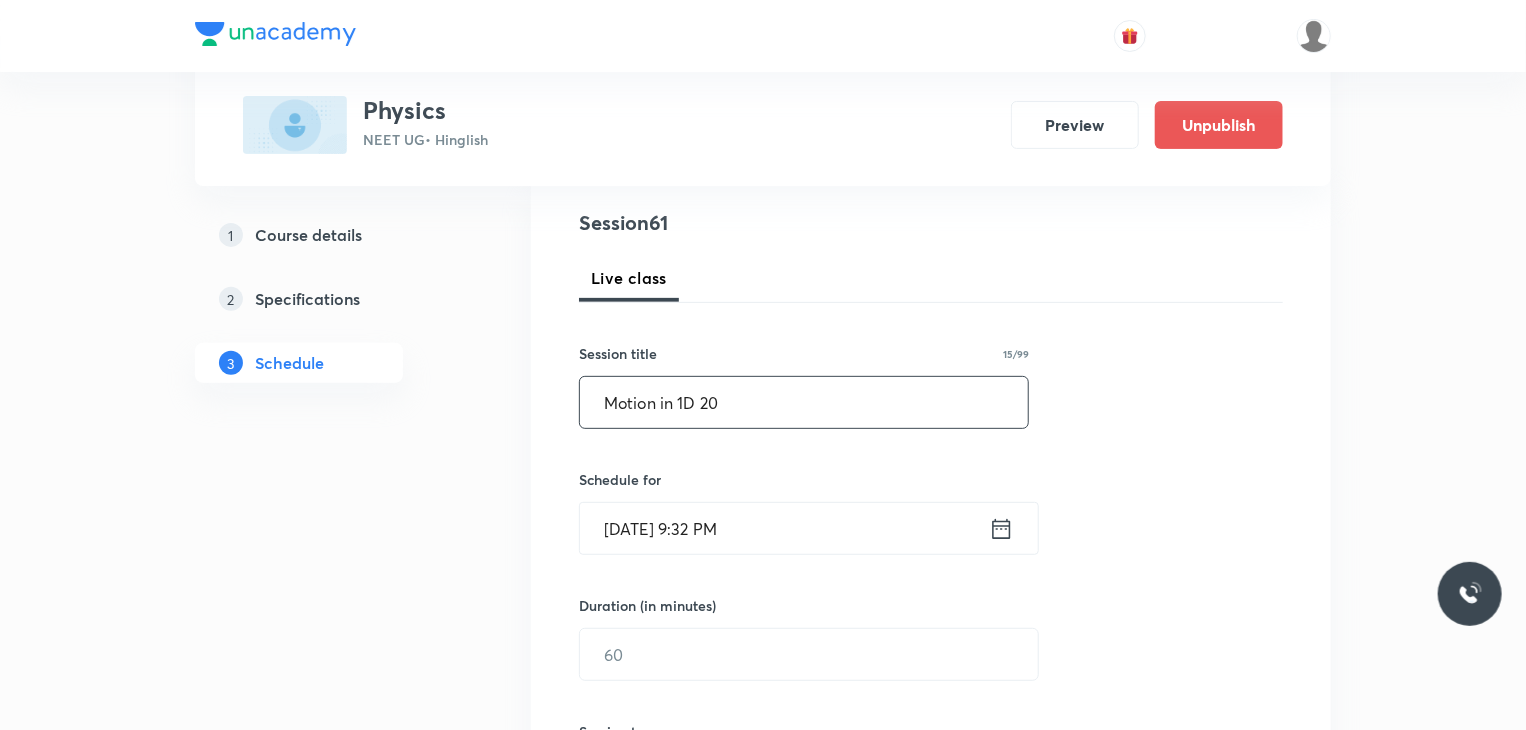type on "Motion in 1D 20" 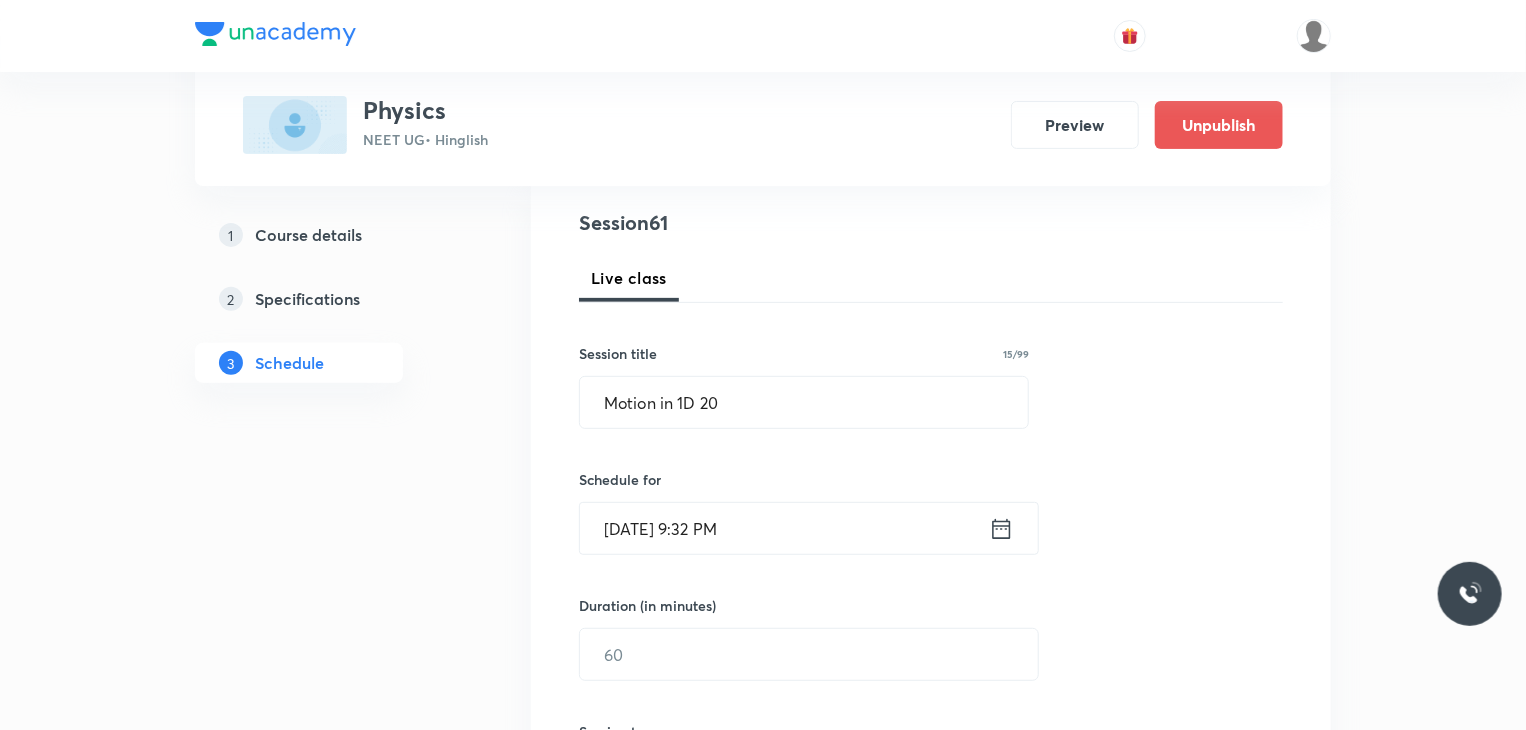 click on "Jul 10, 2025, 9:32 PM" at bounding box center [784, 528] 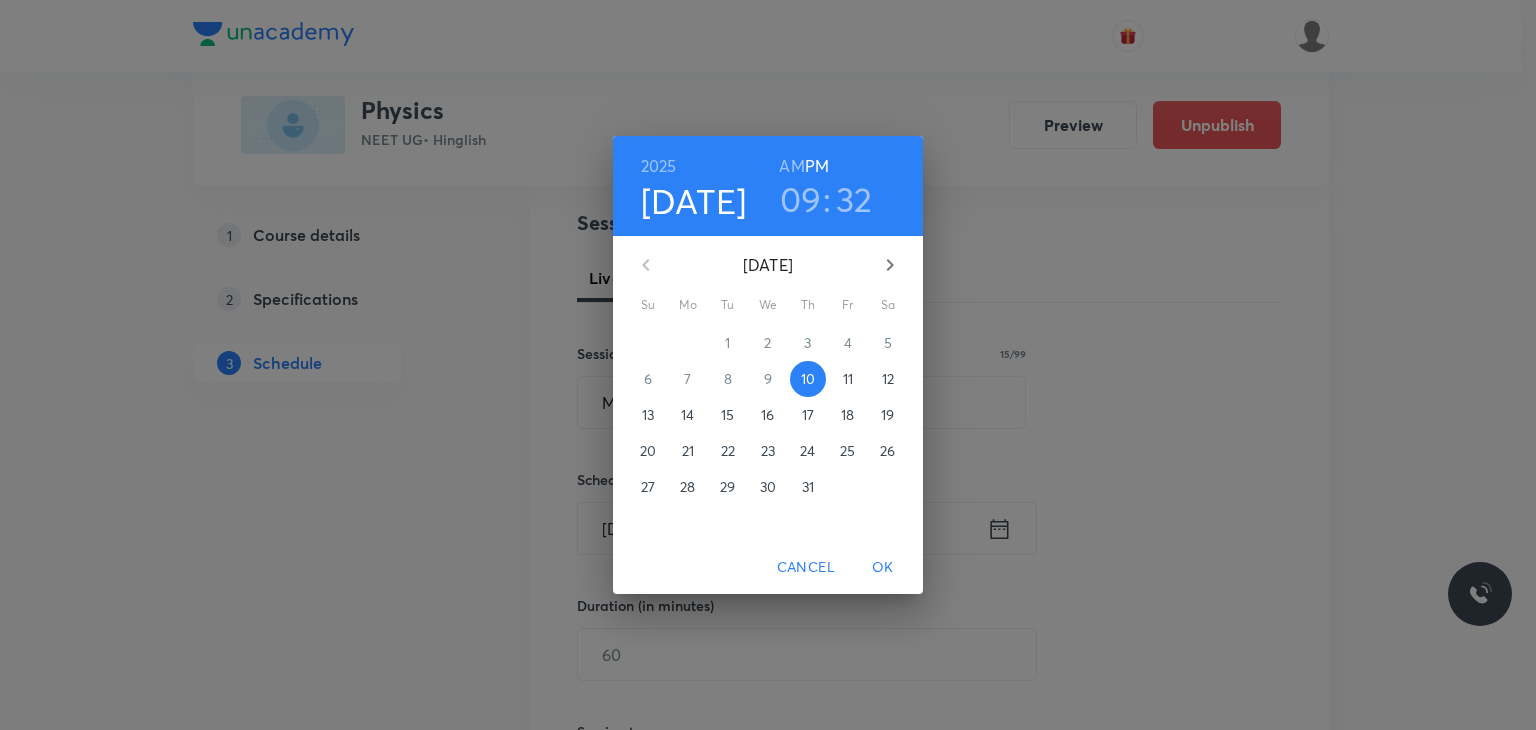 click on "11" at bounding box center (848, 379) 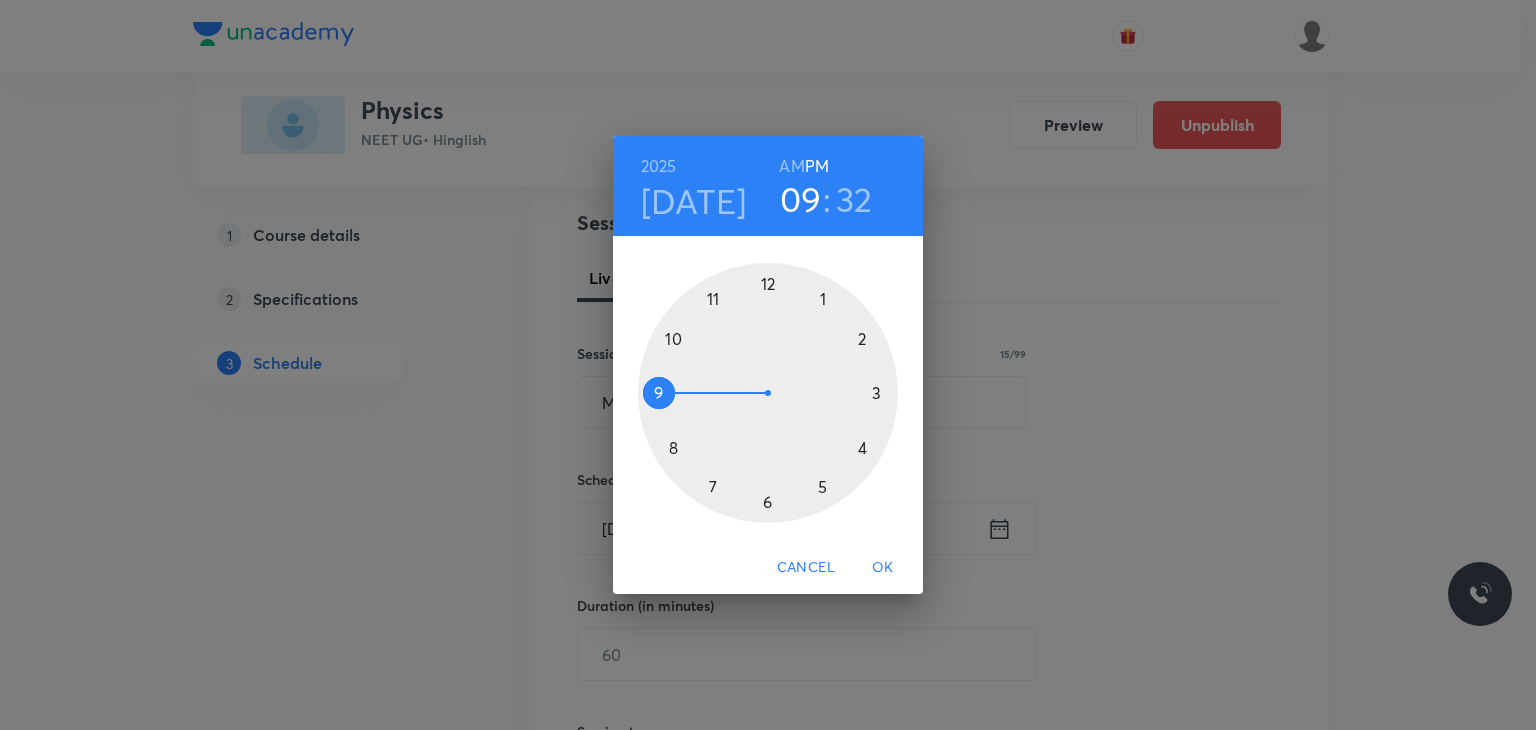 click on "AM" at bounding box center (791, 166) 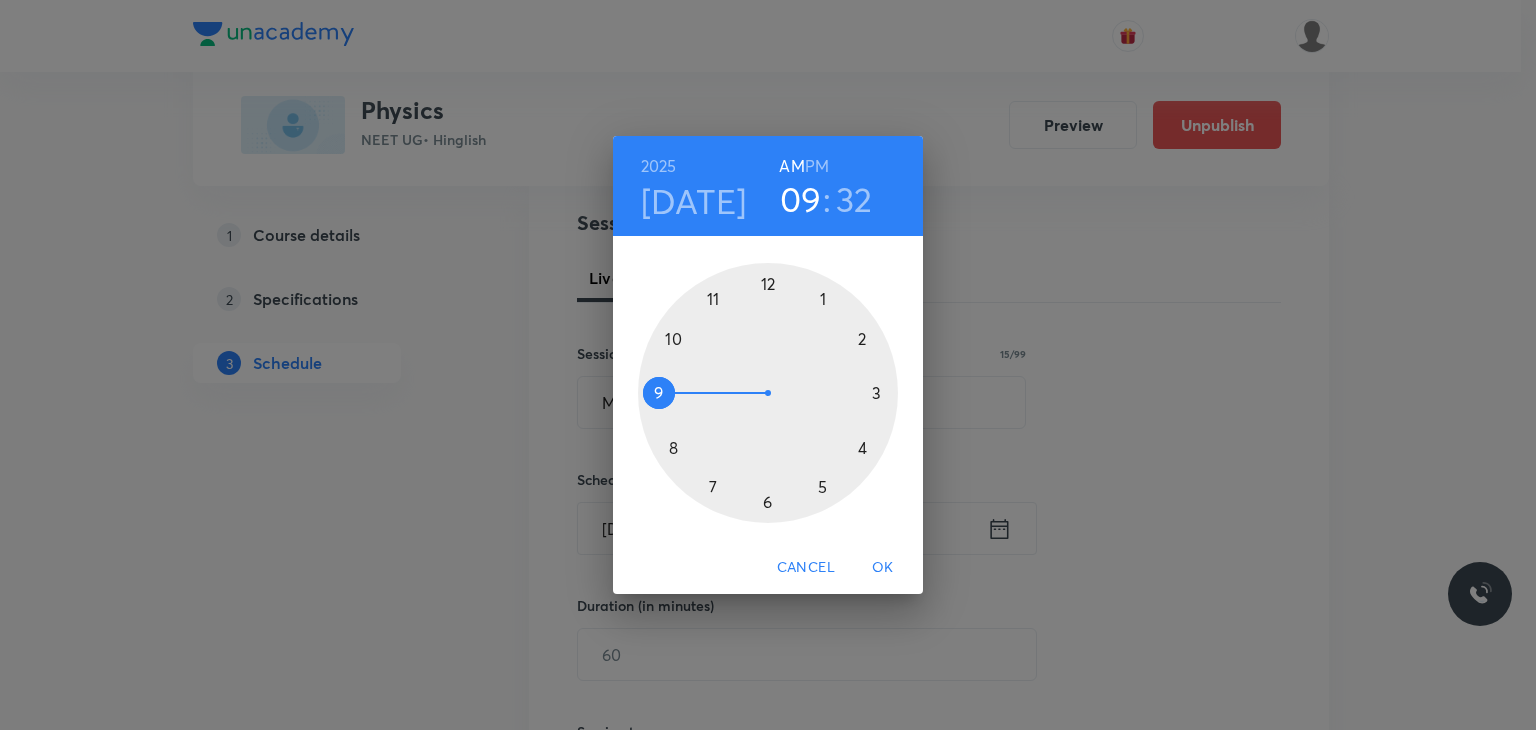 click on "32" at bounding box center [854, 199] 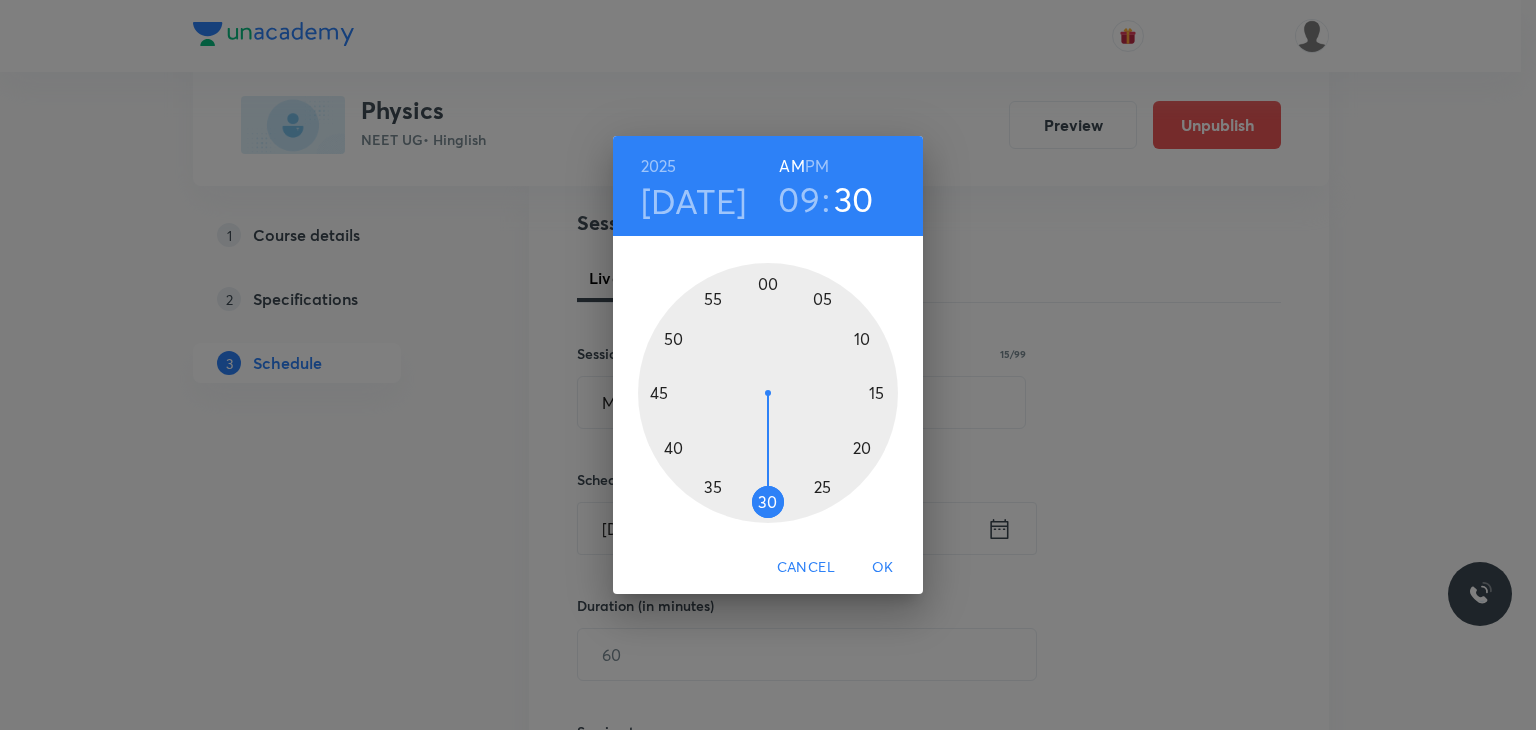 click at bounding box center (768, 393) 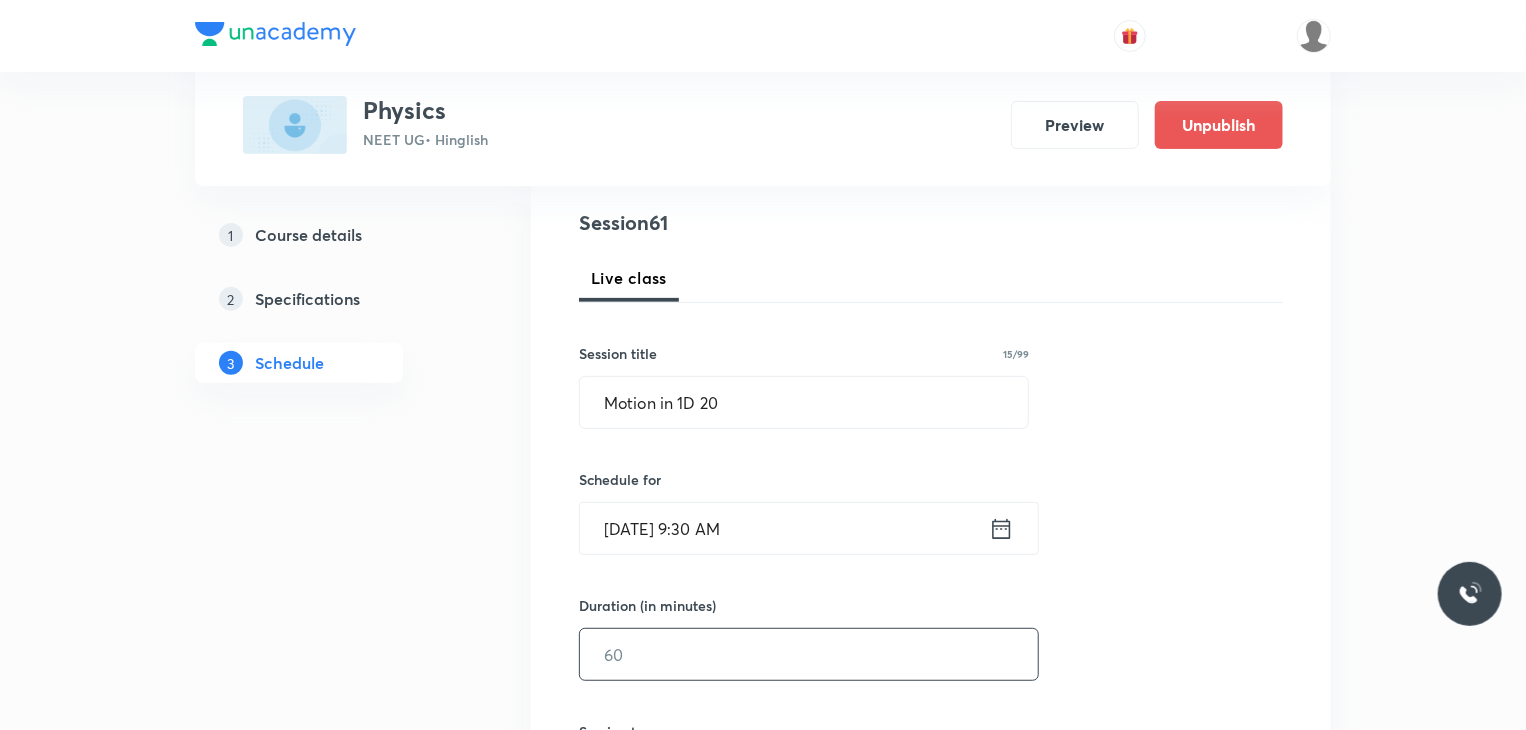 click at bounding box center (809, 654) 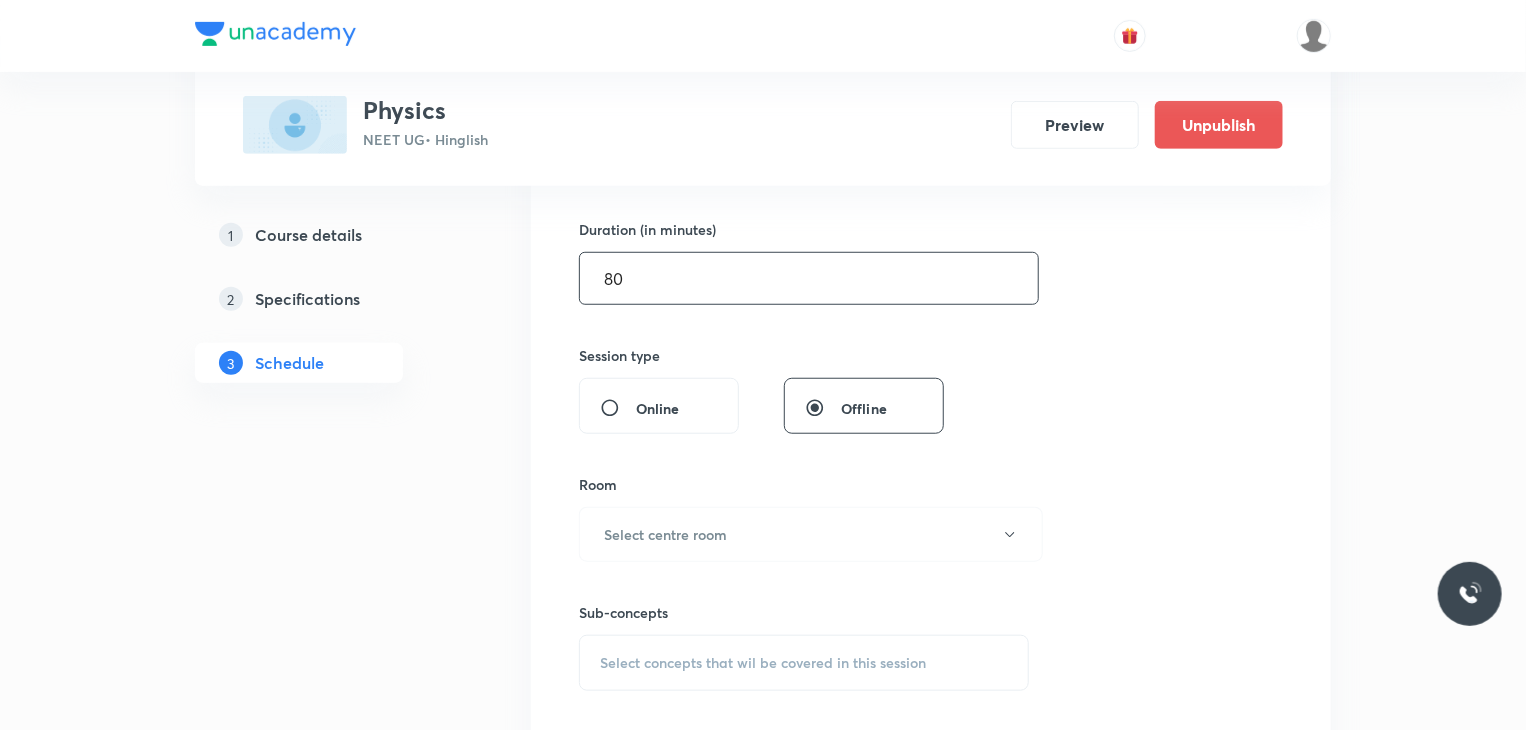 scroll, scrollTop: 610, scrollLeft: 0, axis: vertical 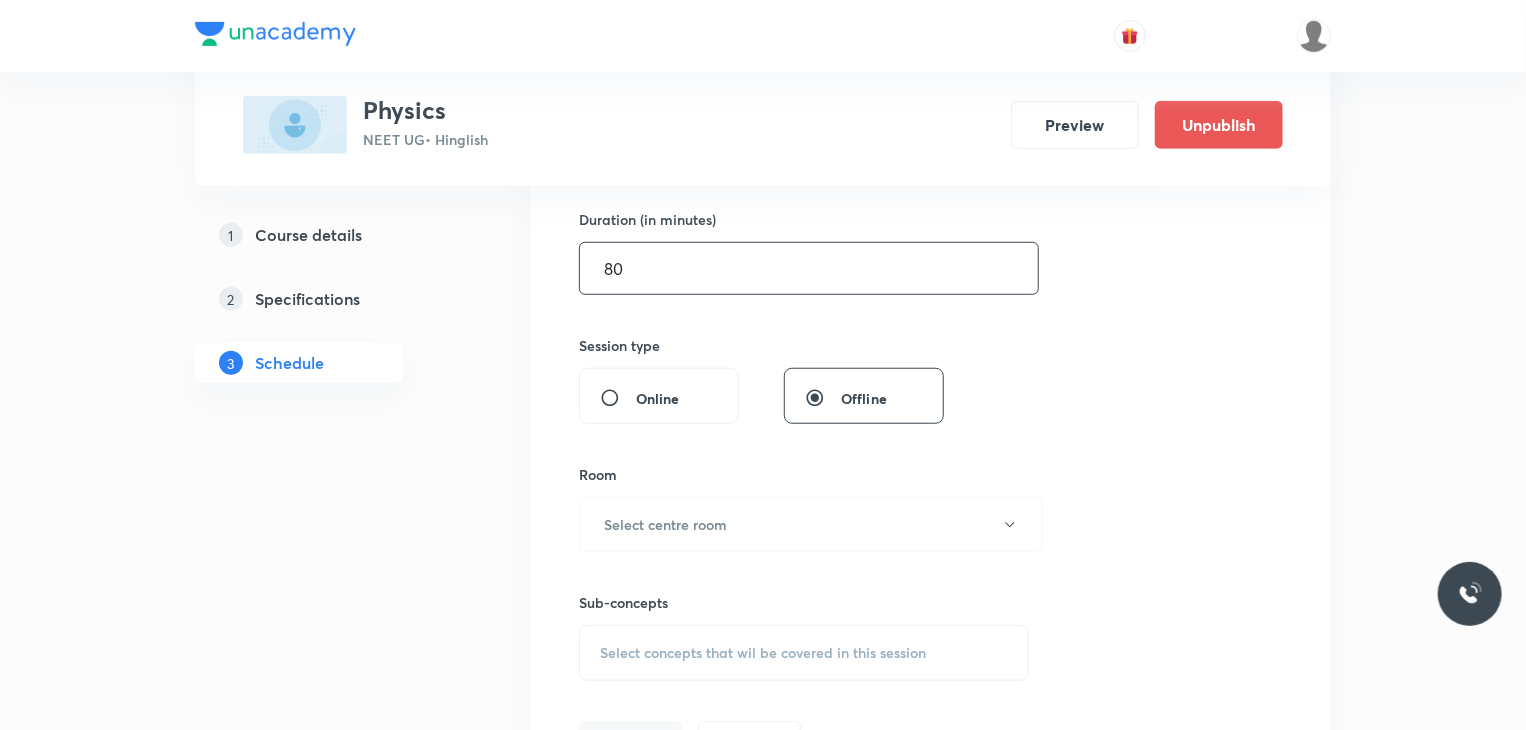 type on "80" 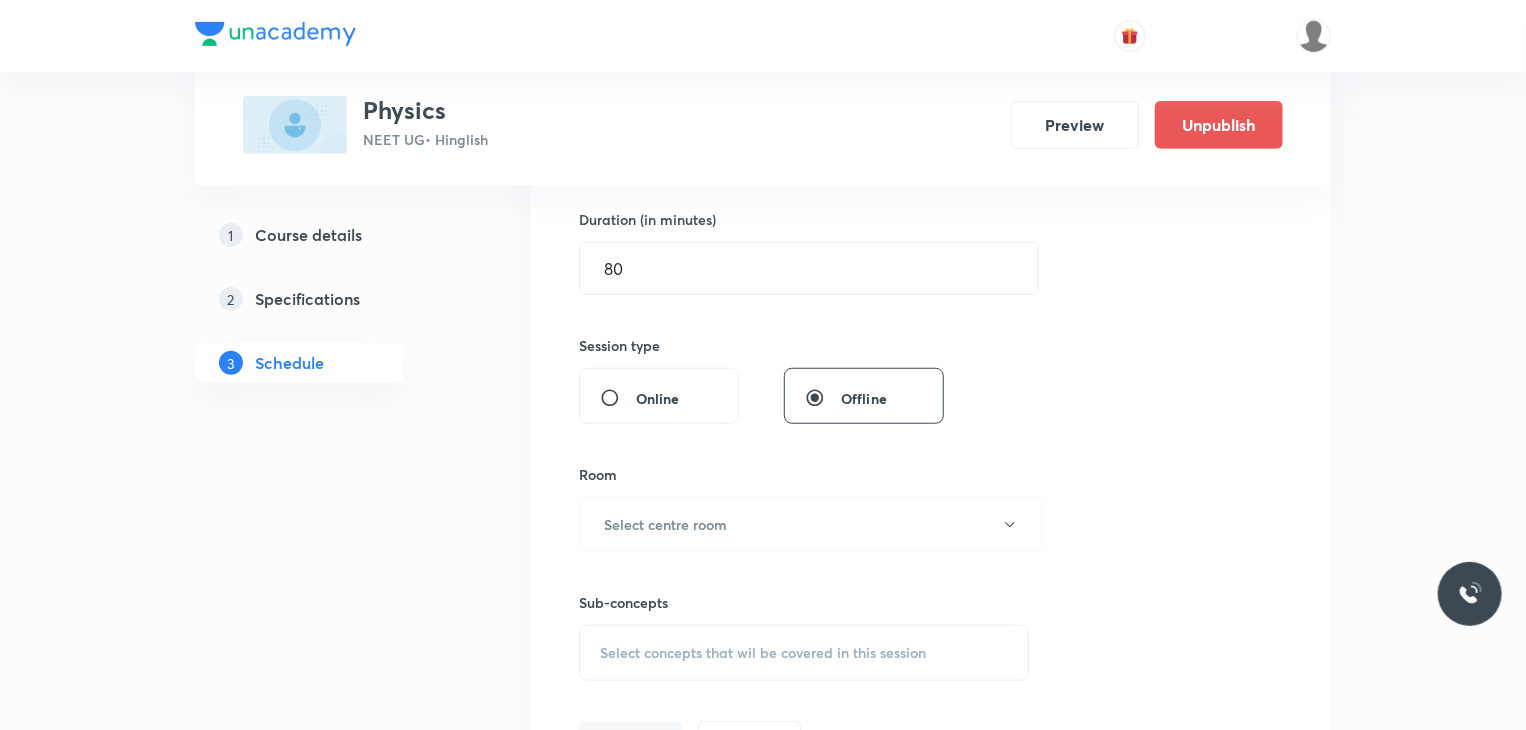click on "Room" at bounding box center [804, 474] 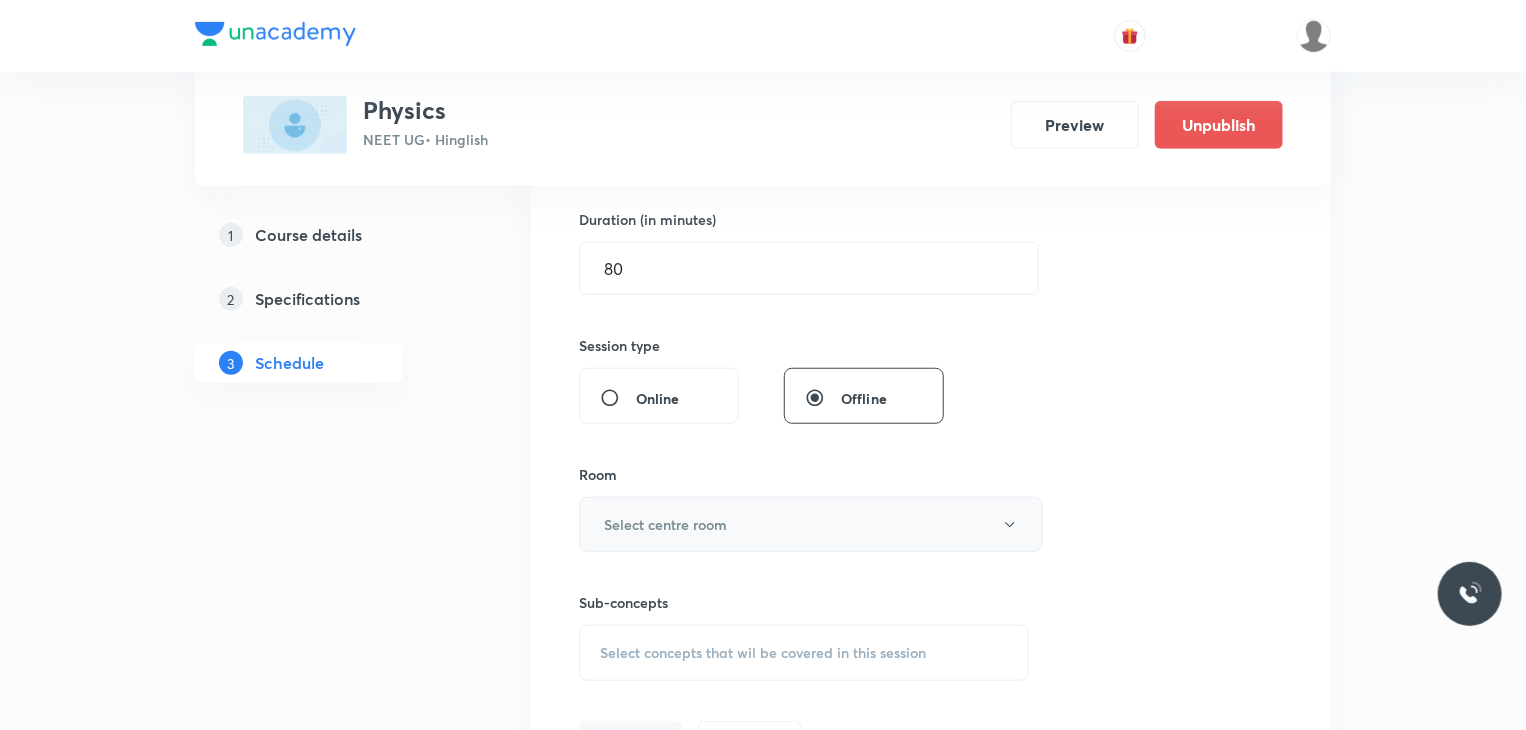 click on "Select centre room" at bounding box center (811, 524) 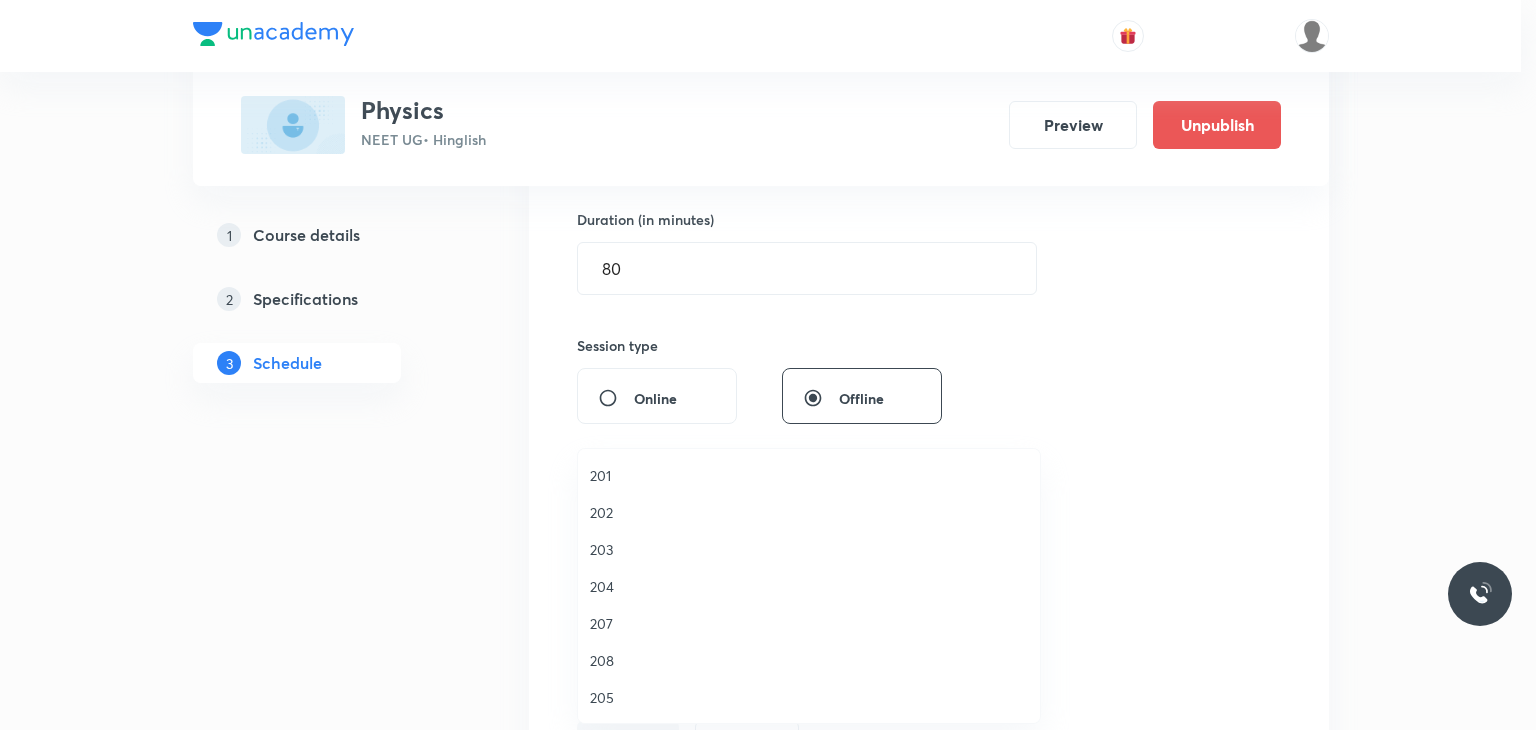 click on "203" at bounding box center (809, 549) 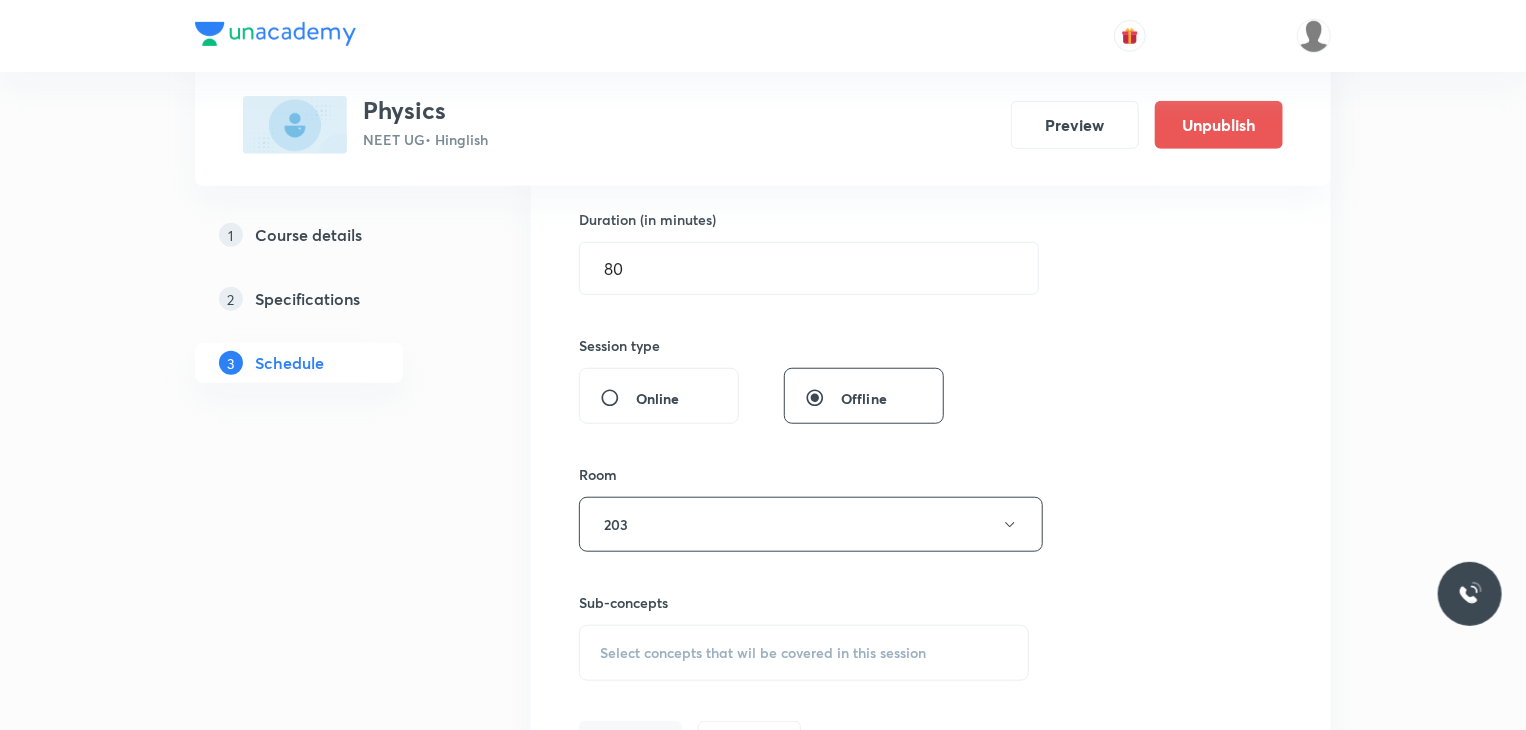 click on "Select concepts that wil be covered in this session" at bounding box center [804, 653] 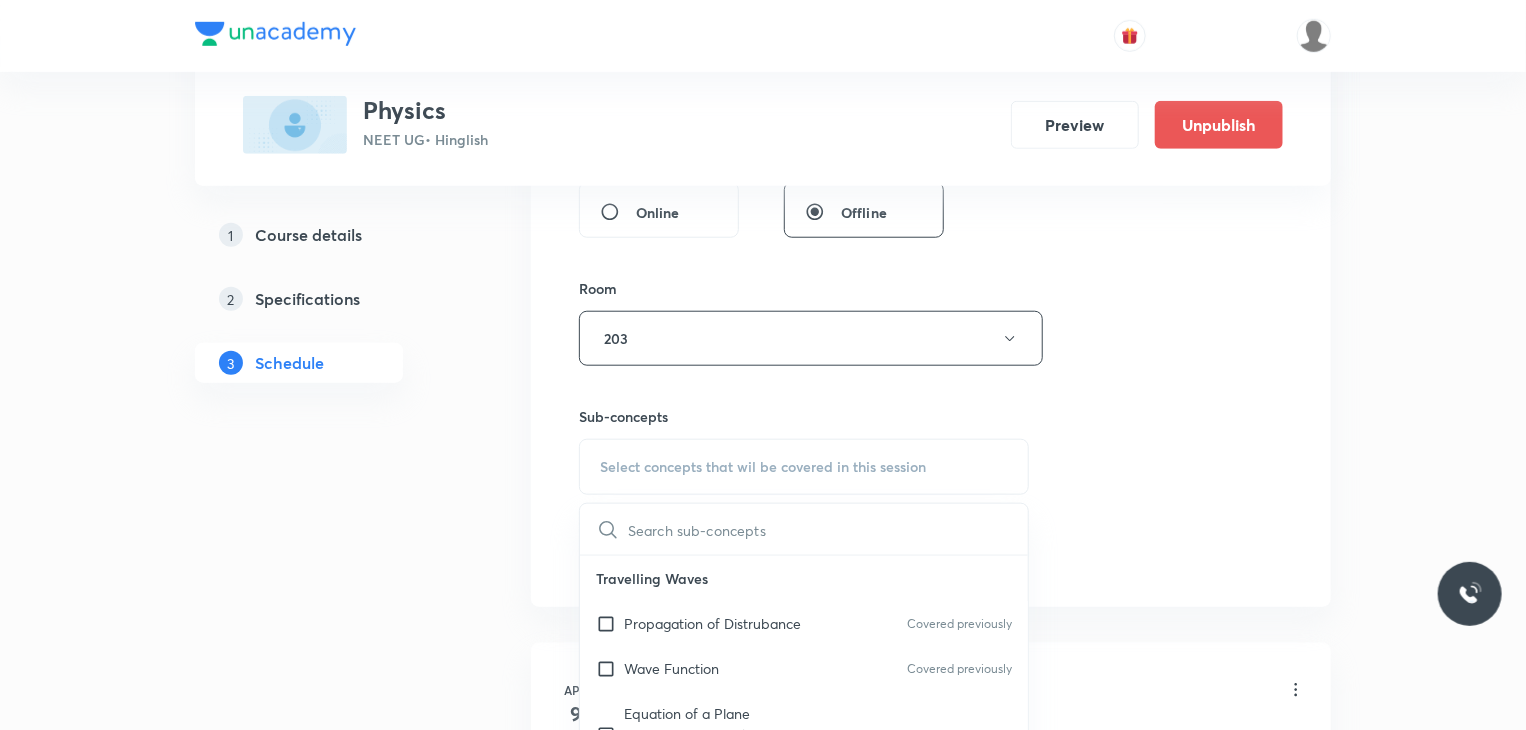 scroll, scrollTop: 820, scrollLeft: 0, axis: vertical 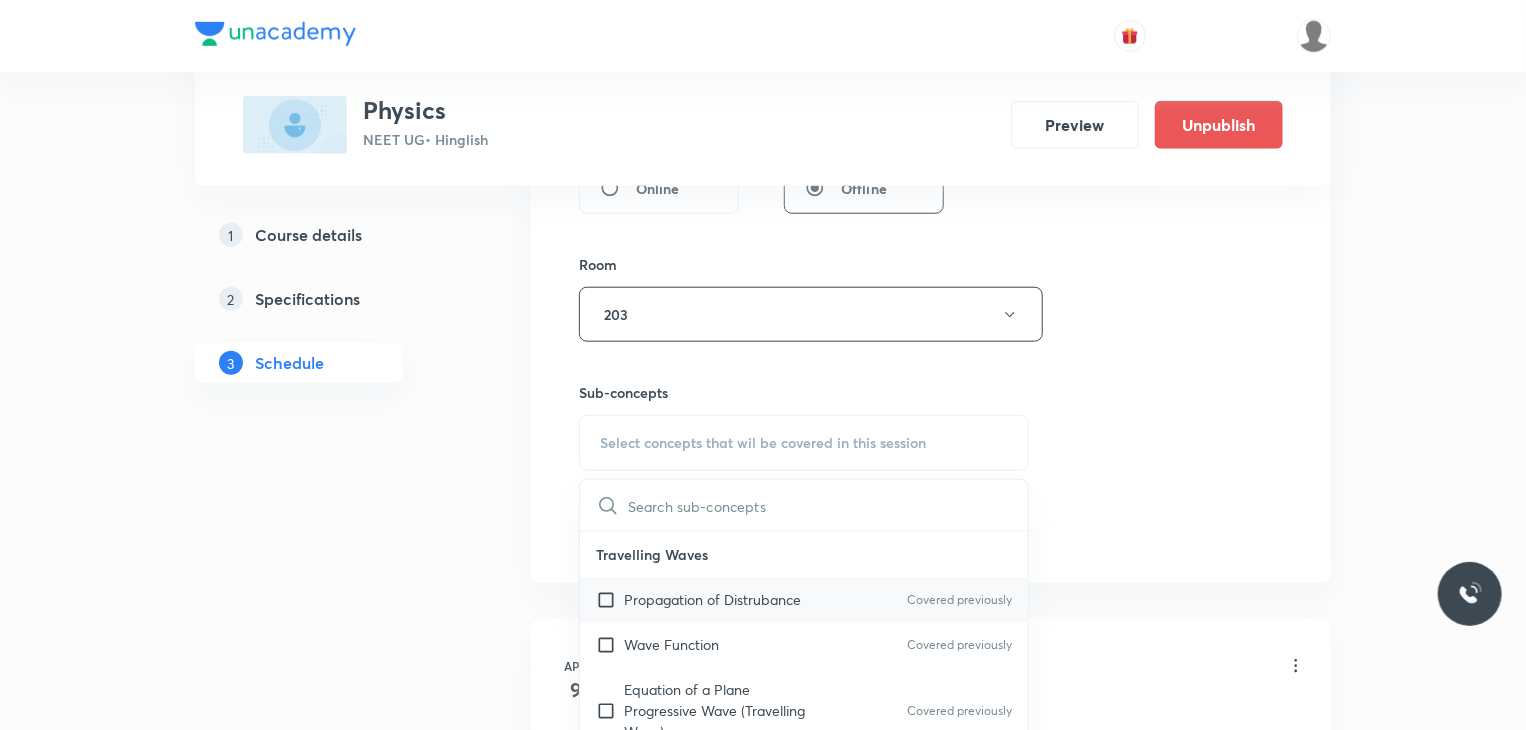 click on "Propagation of Distrubance" at bounding box center (712, 599) 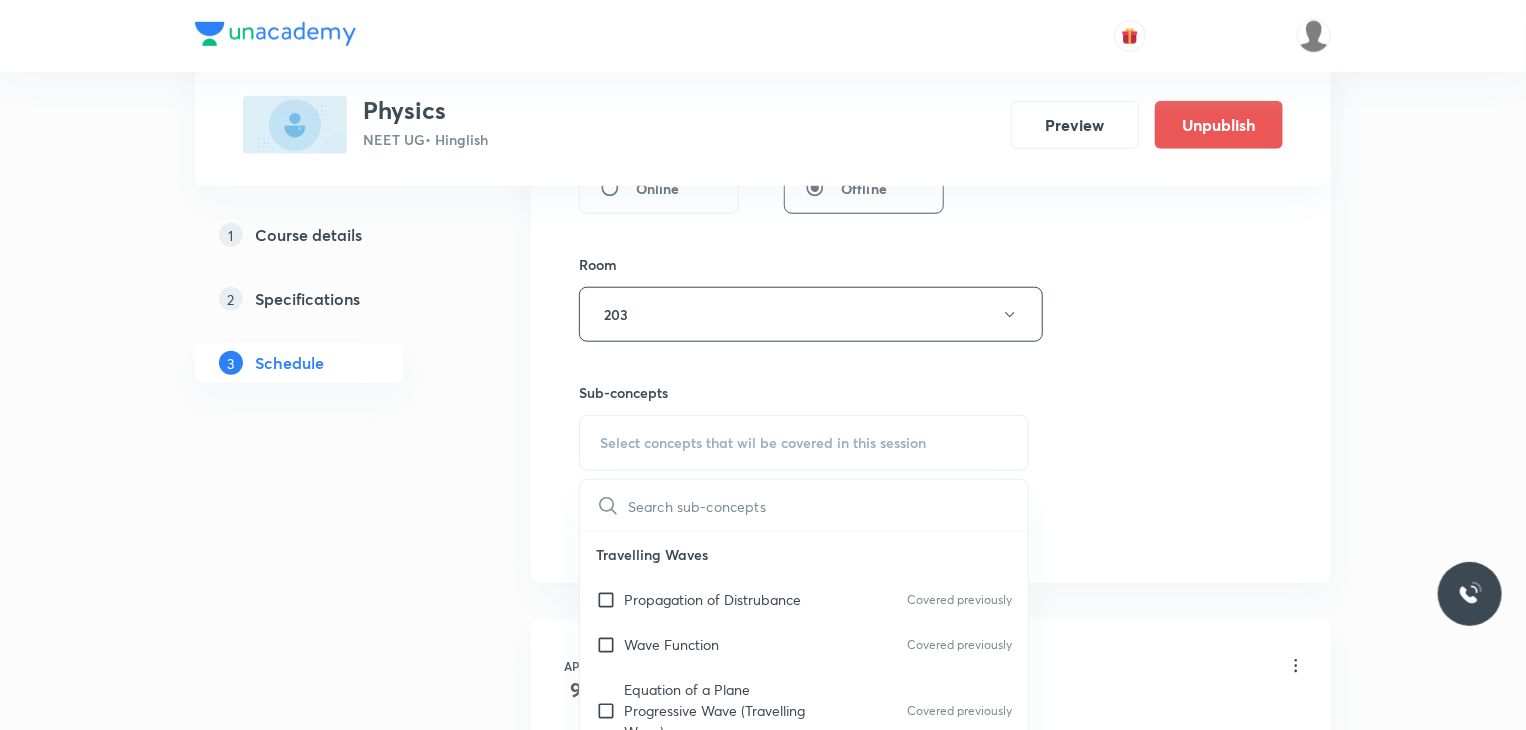 checkbox on "true" 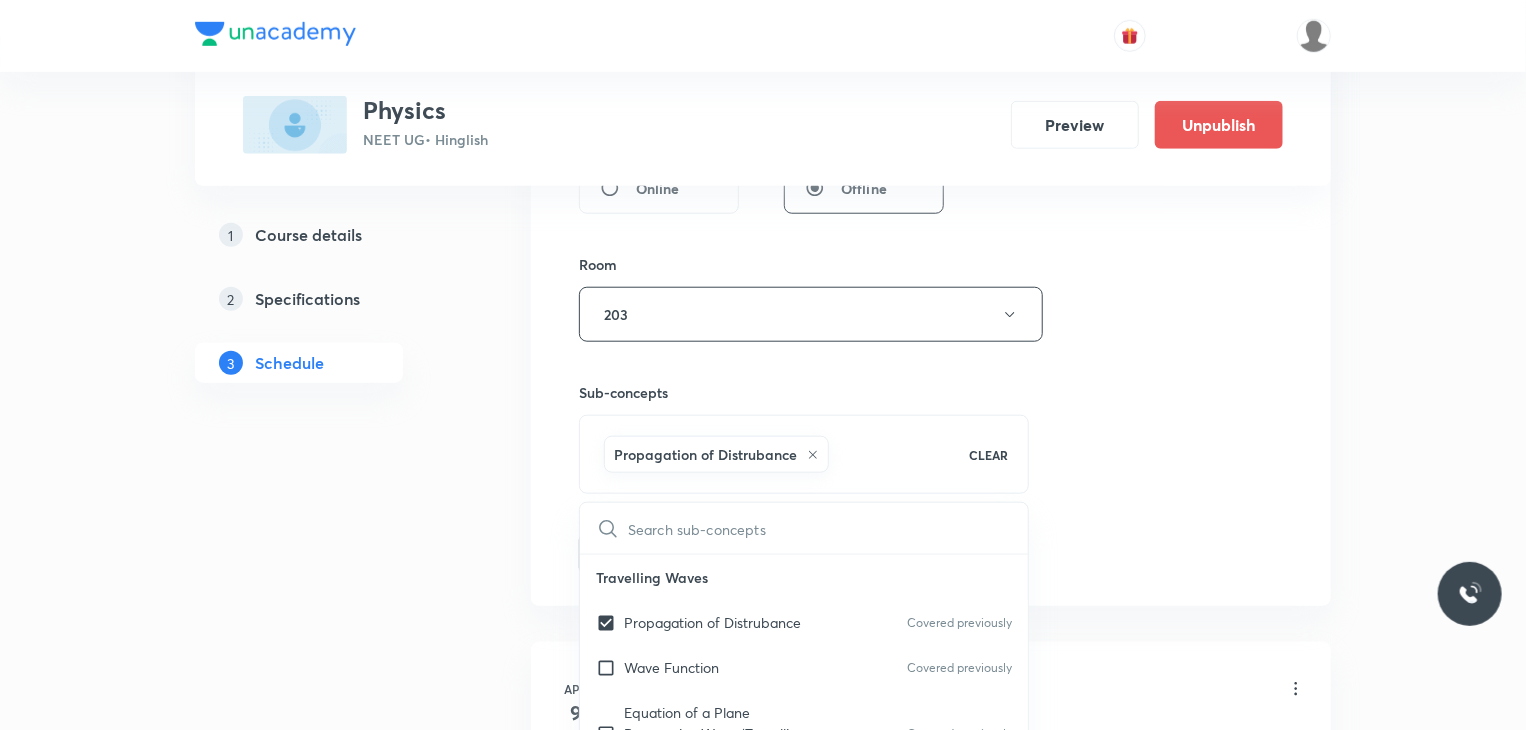 click on "Session  61 Live class Session title 15/99 Motion in 1D 20 ​ Schedule for Jul 11, 2025, 9:30 AM ​ Duration (in minutes) 80 ​   Session type Online Offline Room 203 Sub-concepts Propagation of Distrubance CLEAR ​ Travelling Waves Propagation of Distrubance Covered previously Wave Function  Covered previously Equation of a Plane Progressive Wave (Travelling Wave) Covered previously Travelling Wave Model Sinusoidal Waves on strings  Speed of Waves on String  Rate of Energy Transfer by sinusoidal waves on String Interpretation of dy/dx in Longitudinal Waves and transverse wave  Superposition & Reflection Superposition and Interference Superposition of Sinusoidal Waves Interference of the Waves Quinck's Tube Reflection of Waves at Fixed End and Free End Reflection and Refraction of Wave String Vibration & Air Column Standing Waves Characteristics of Statinory Waves Standing Waves in a String Fixed at Both Ends String Fixed at One End and Free From Other End Sonometer Melde's Experiment  Resonance Waves Add" at bounding box center [931, 93] 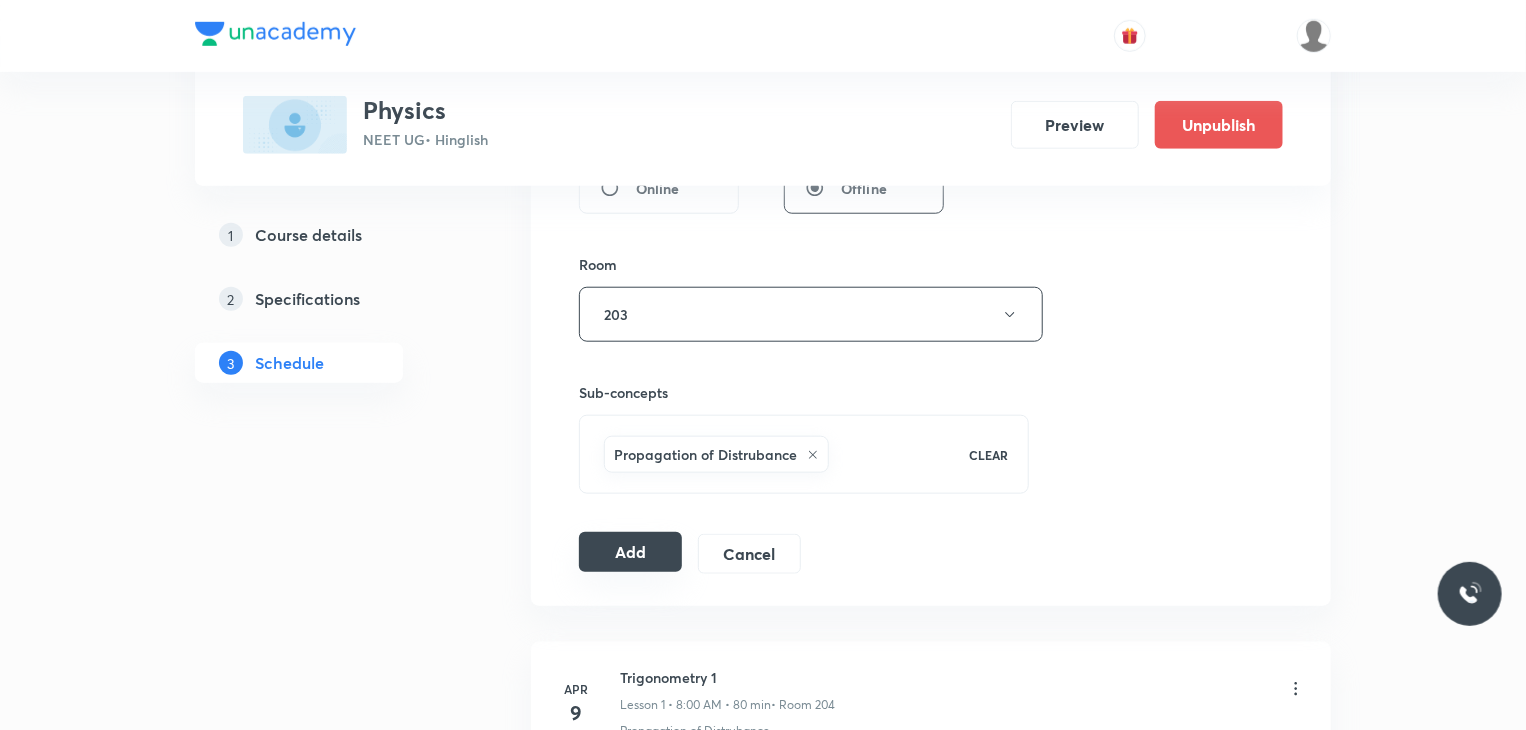 click on "Add" at bounding box center [630, 552] 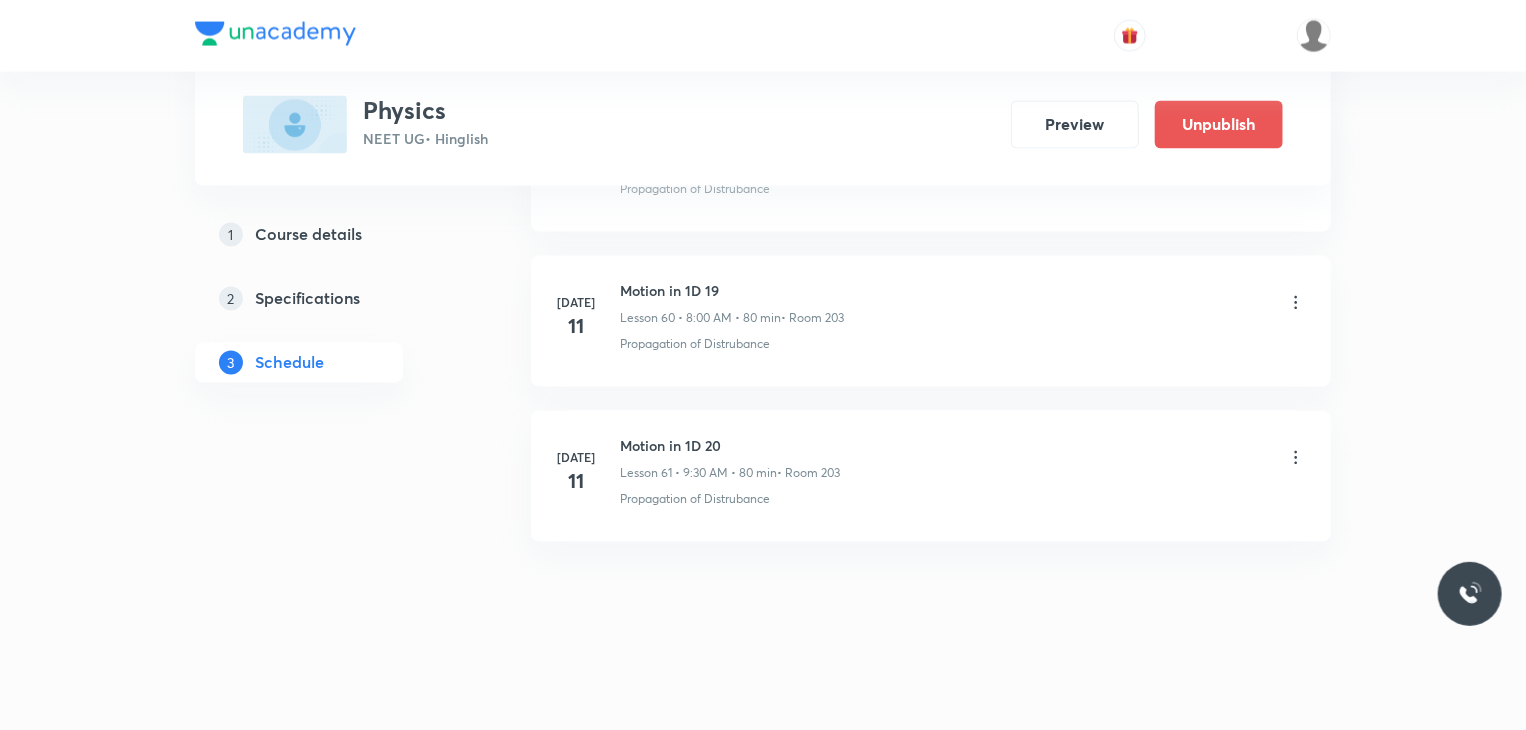 scroll, scrollTop: 9231, scrollLeft: 0, axis: vertical 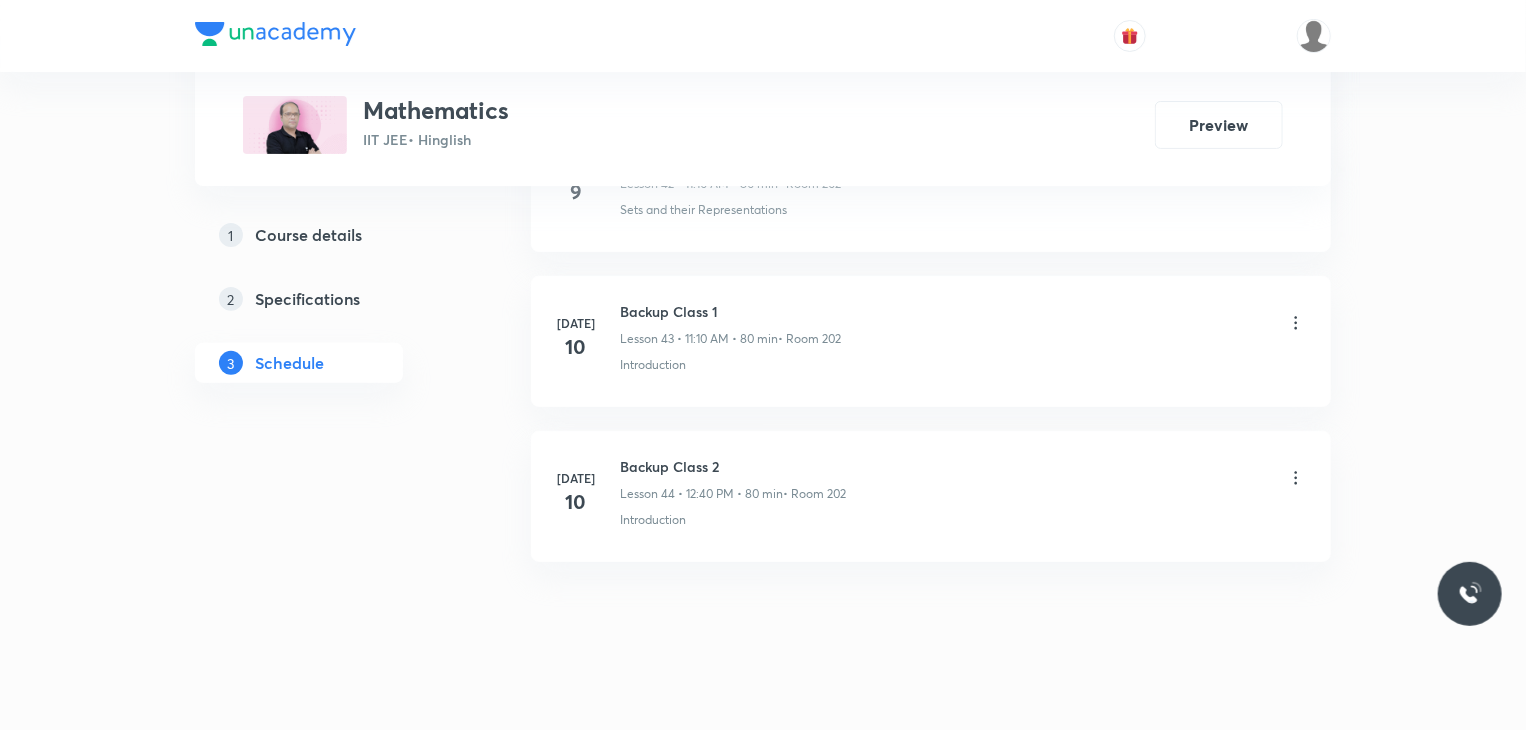 click on "Backup Class 2" at bounding box center (733, 466) 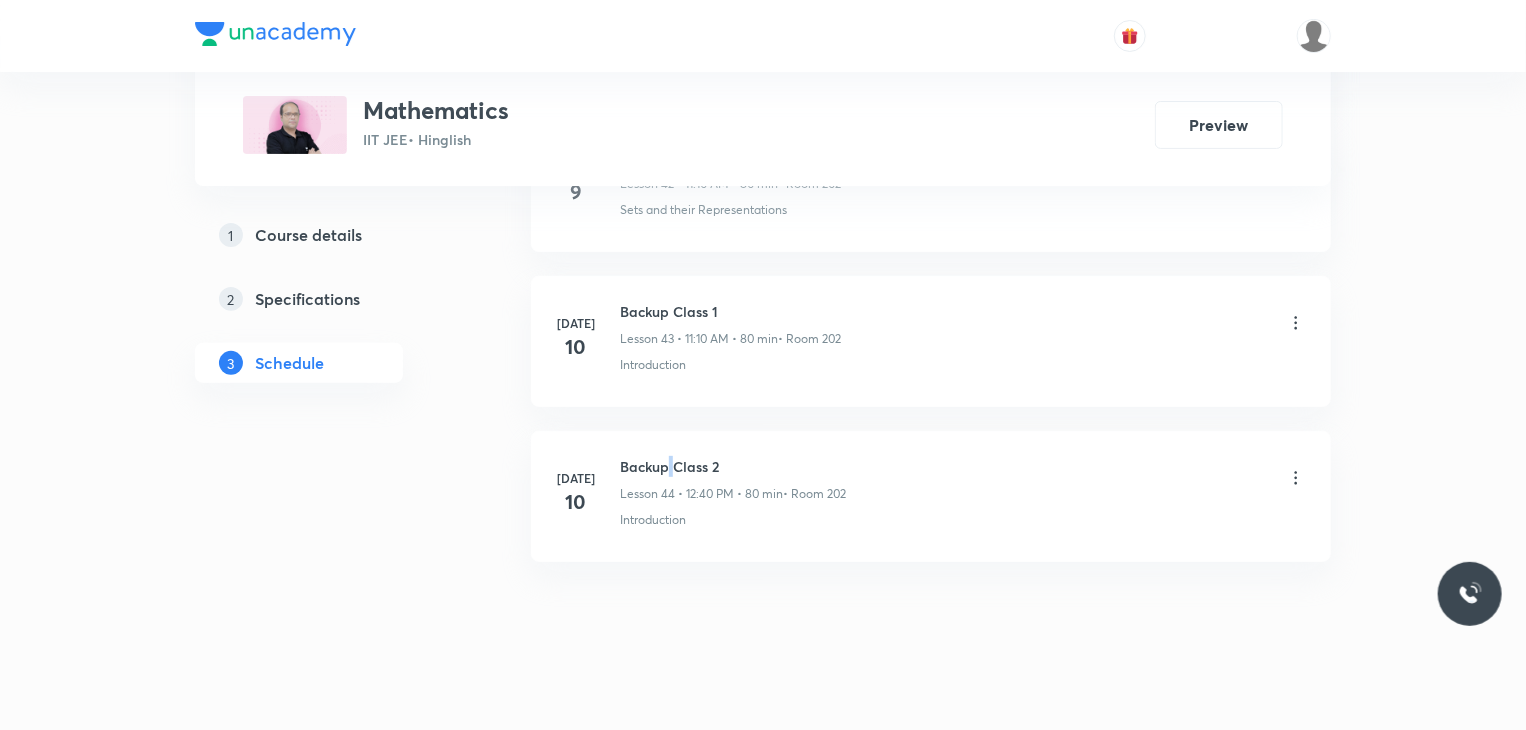 click on "Backup Class 2" at bounding box center [733, 466] 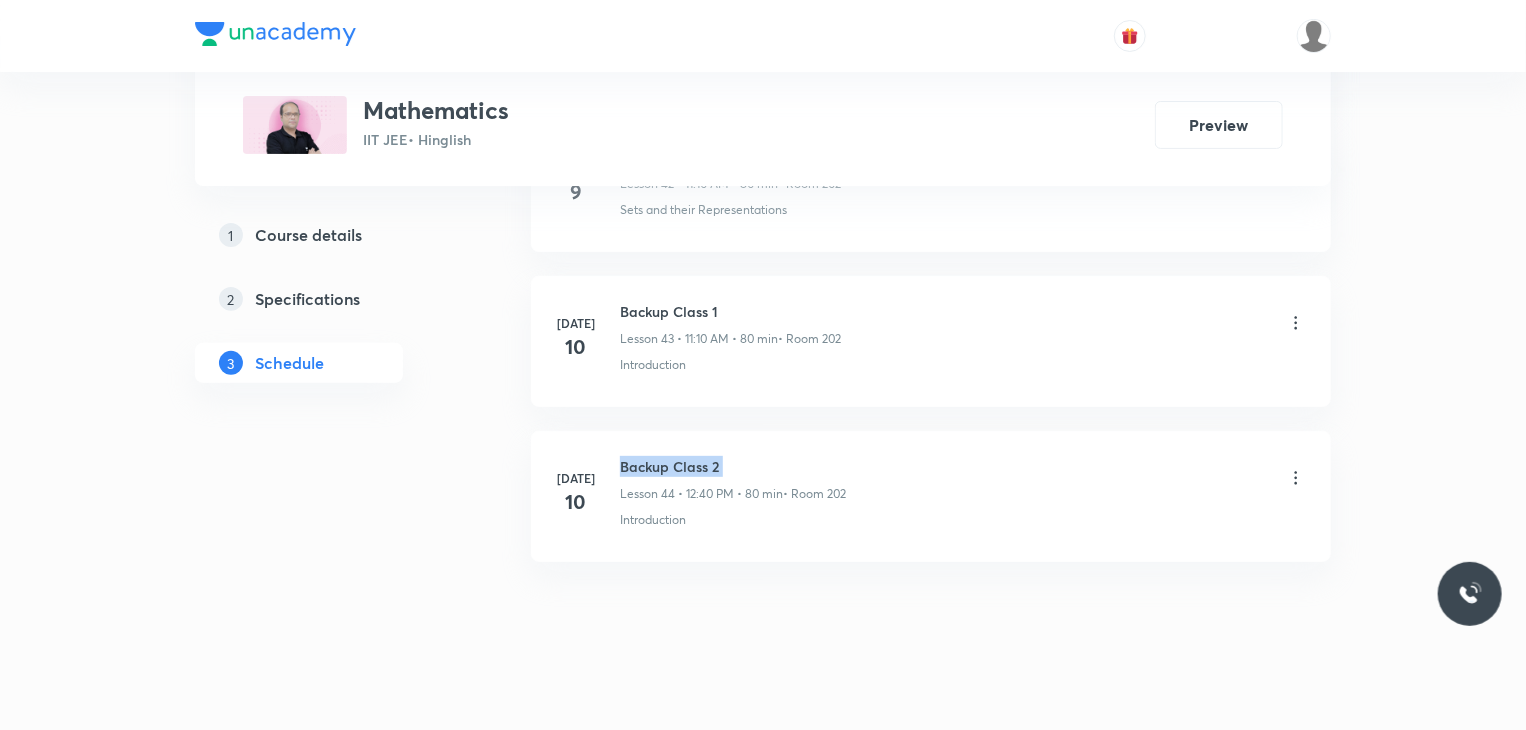 copy on "Backup Class 2" 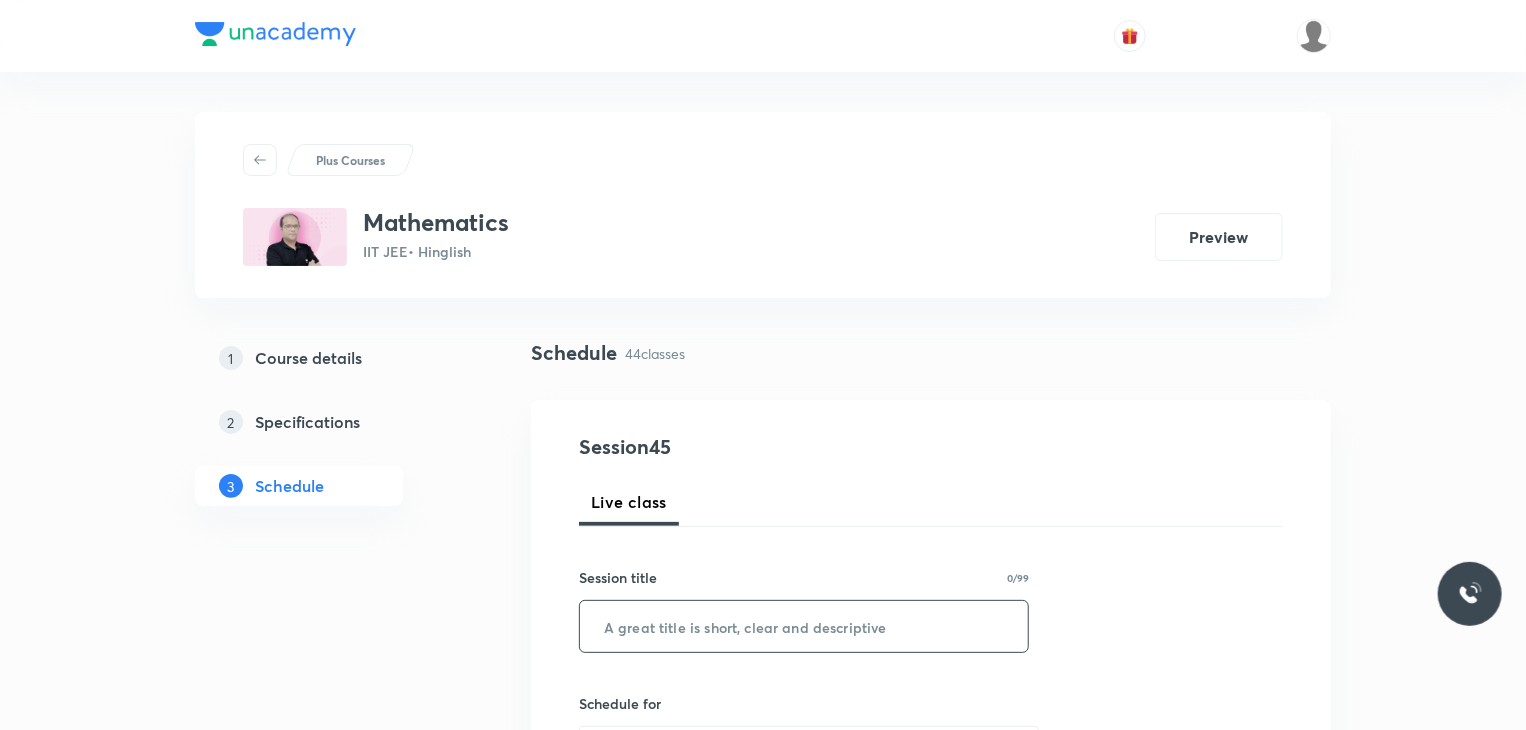 click at bounding box center (804, 626) 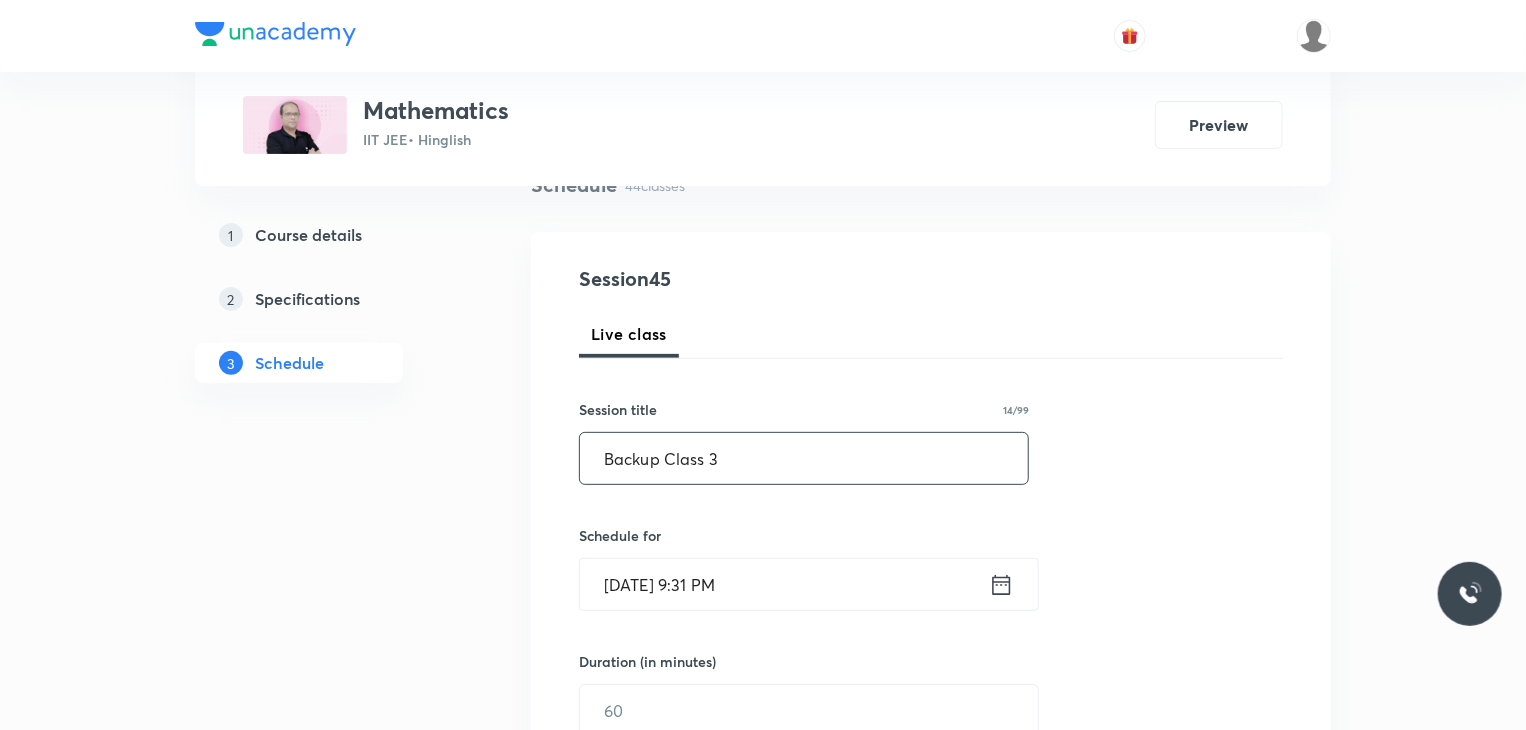 type on "Backup Class 3" 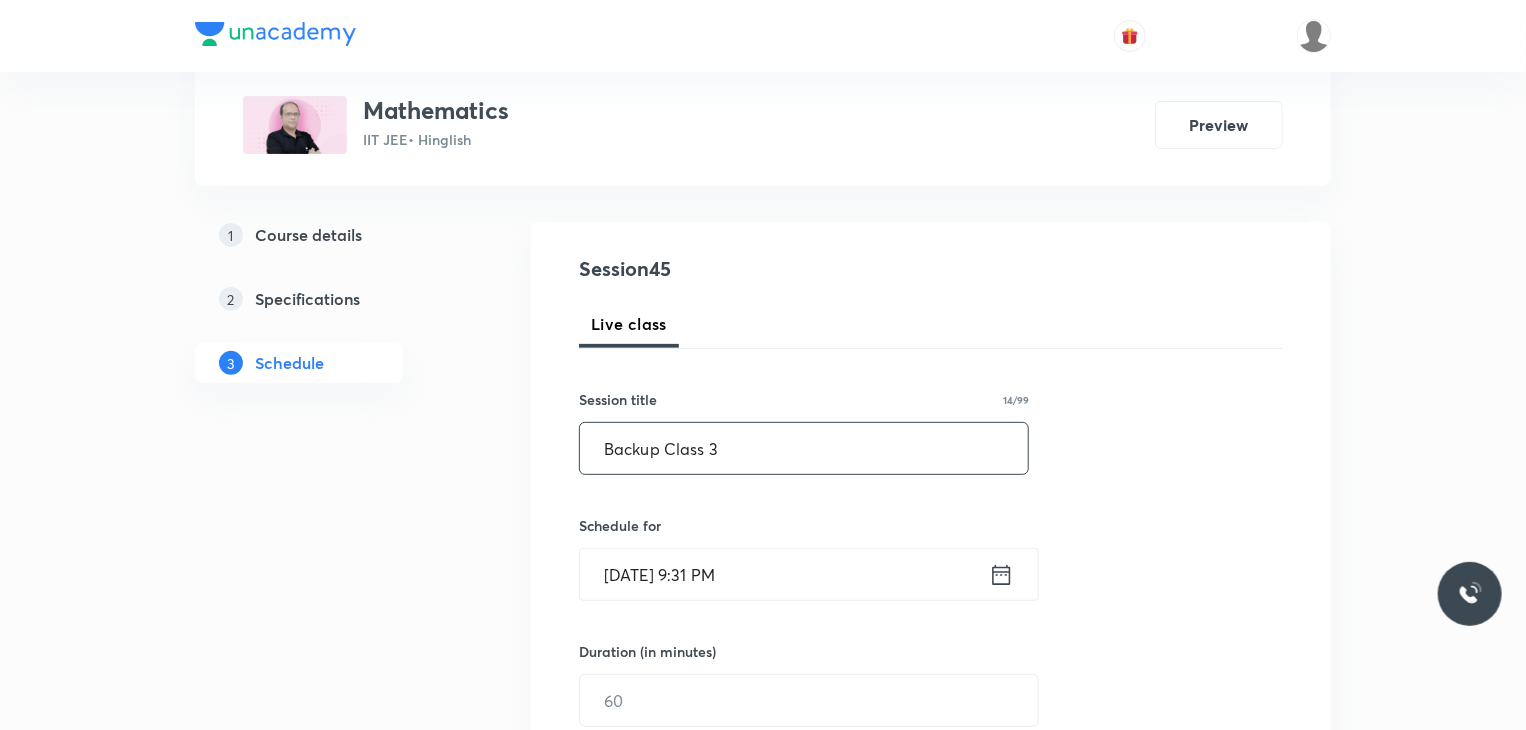 scroll, scrollTop: 183, scrollLeft: 0, axis: vertical 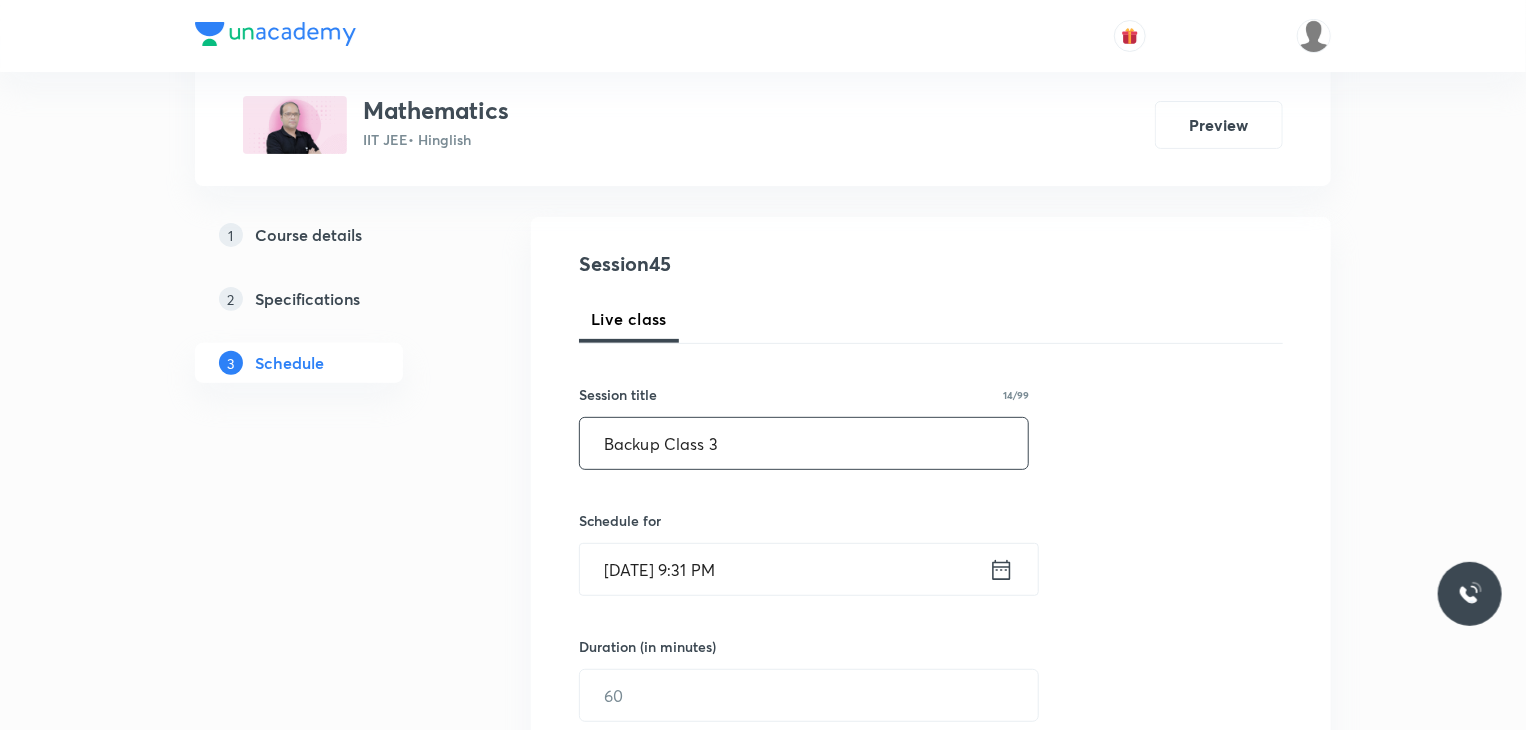 click on "[DATE] 9:31 PM" at bounding box center (784, 569) 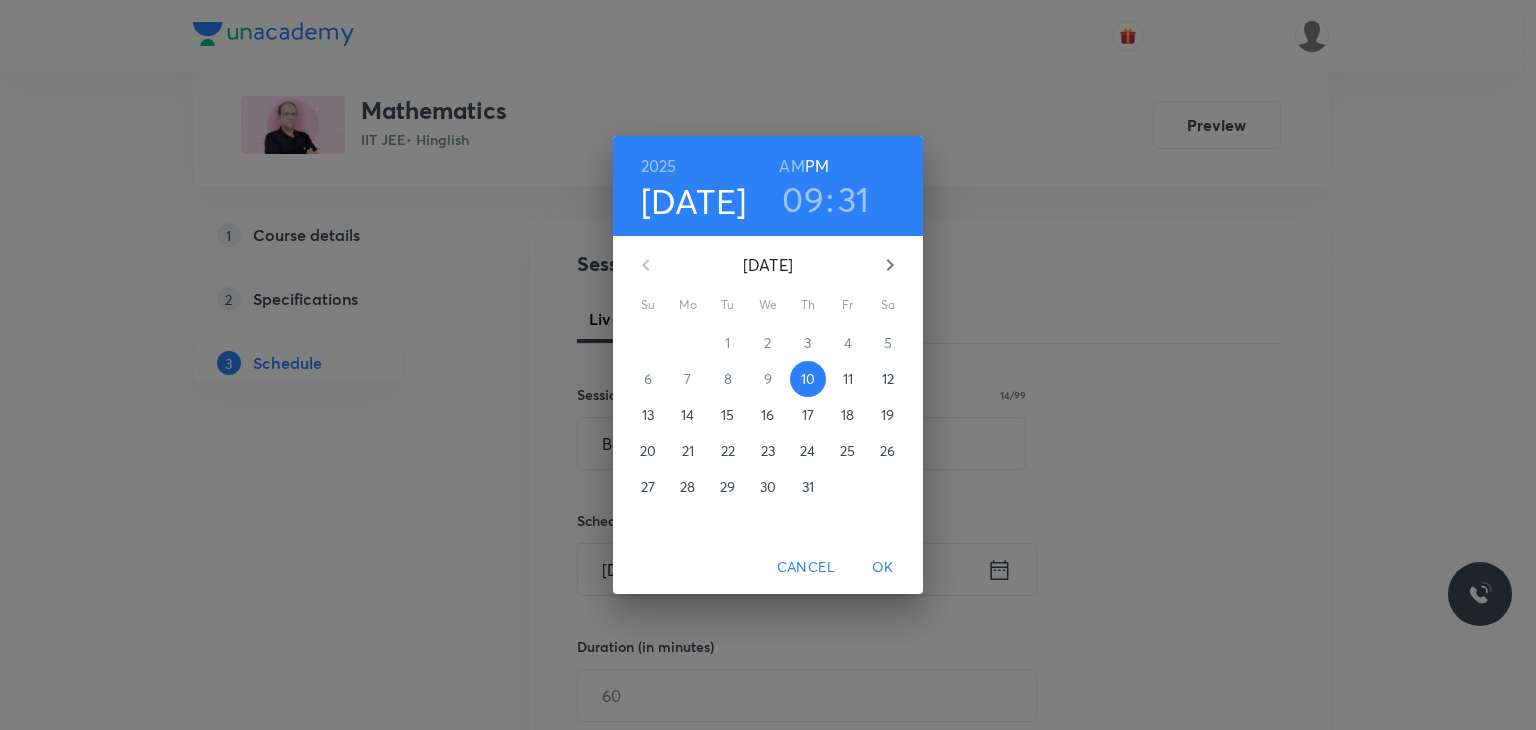 click on "11" at bounding box center [848, 379] 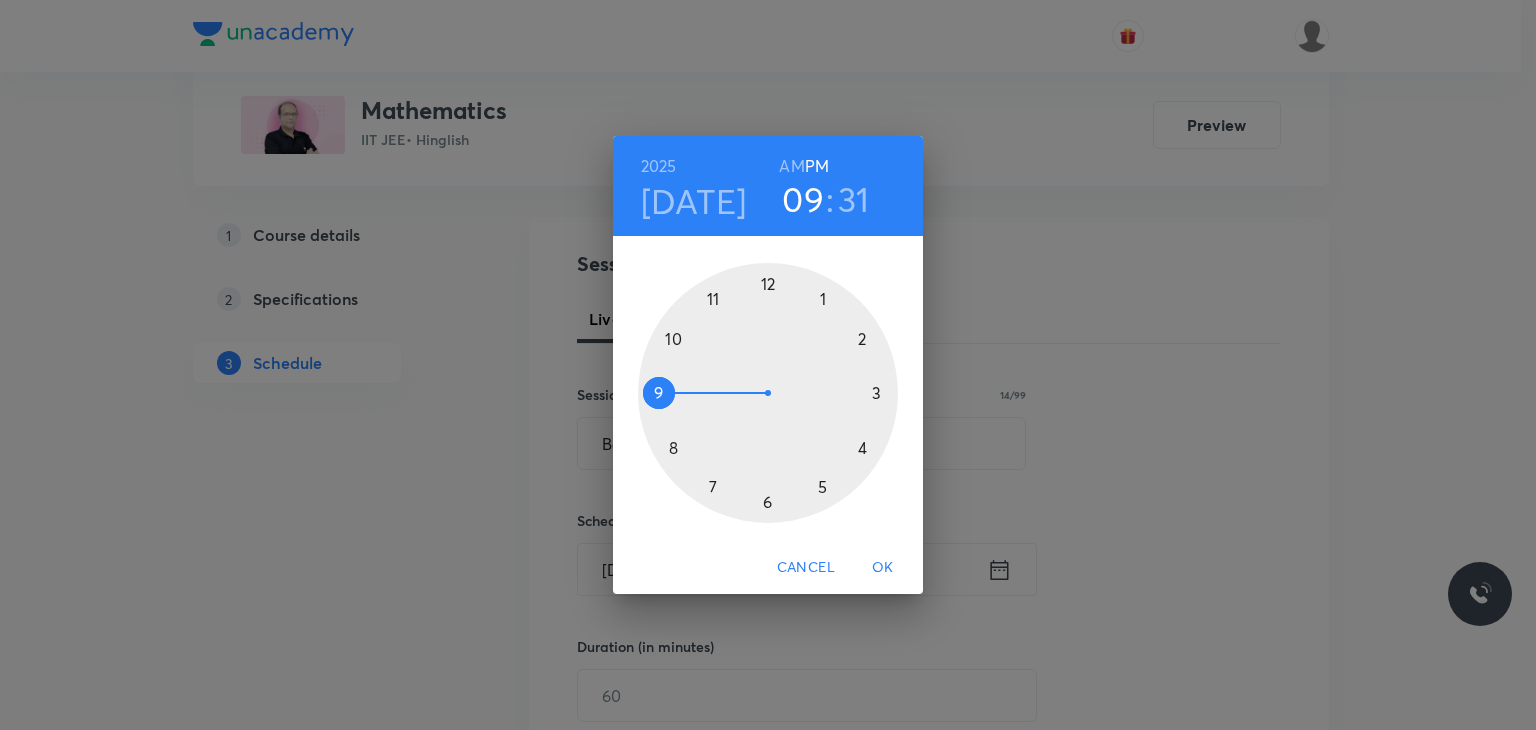 click on "AM" at bounding box center (791, 166) 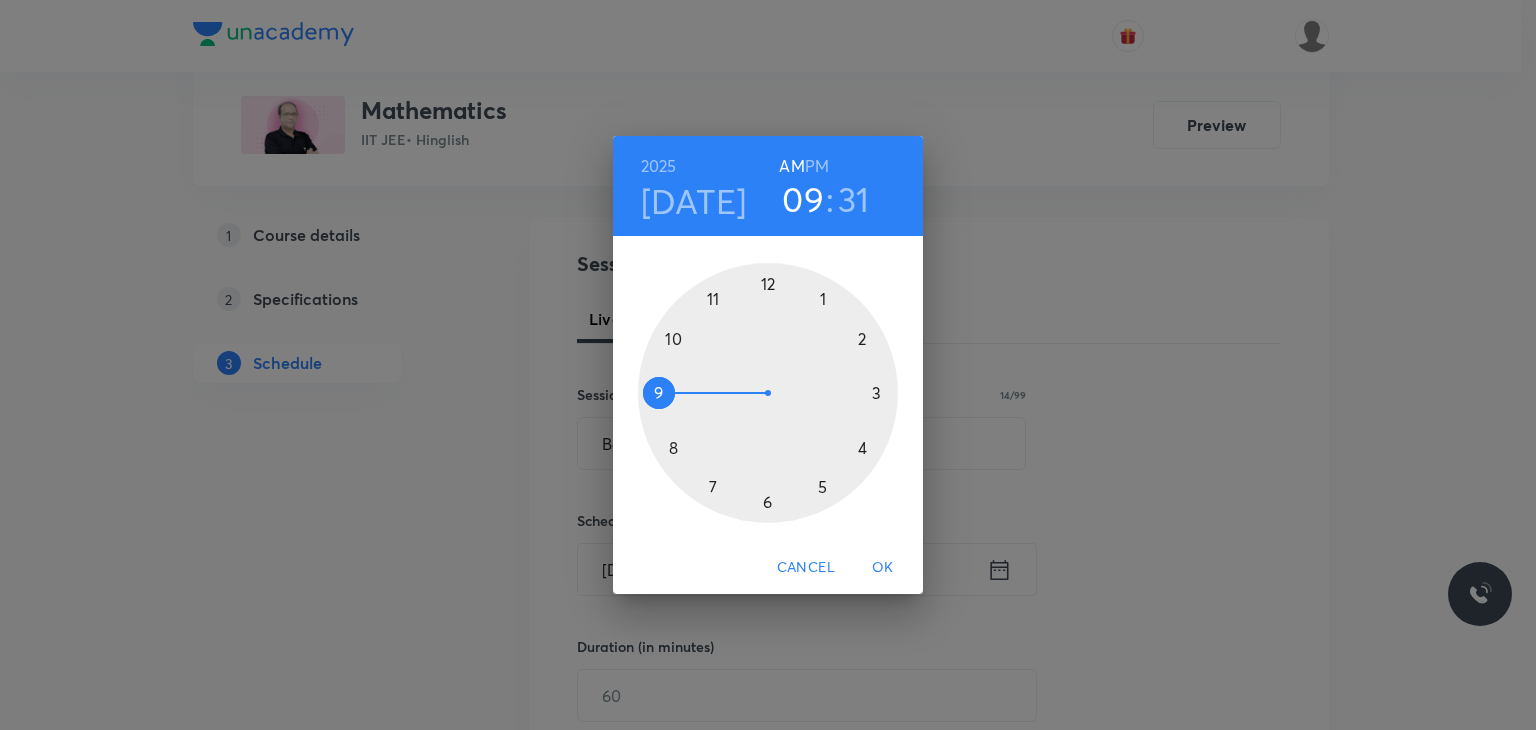click at bounding box center [768, 393] 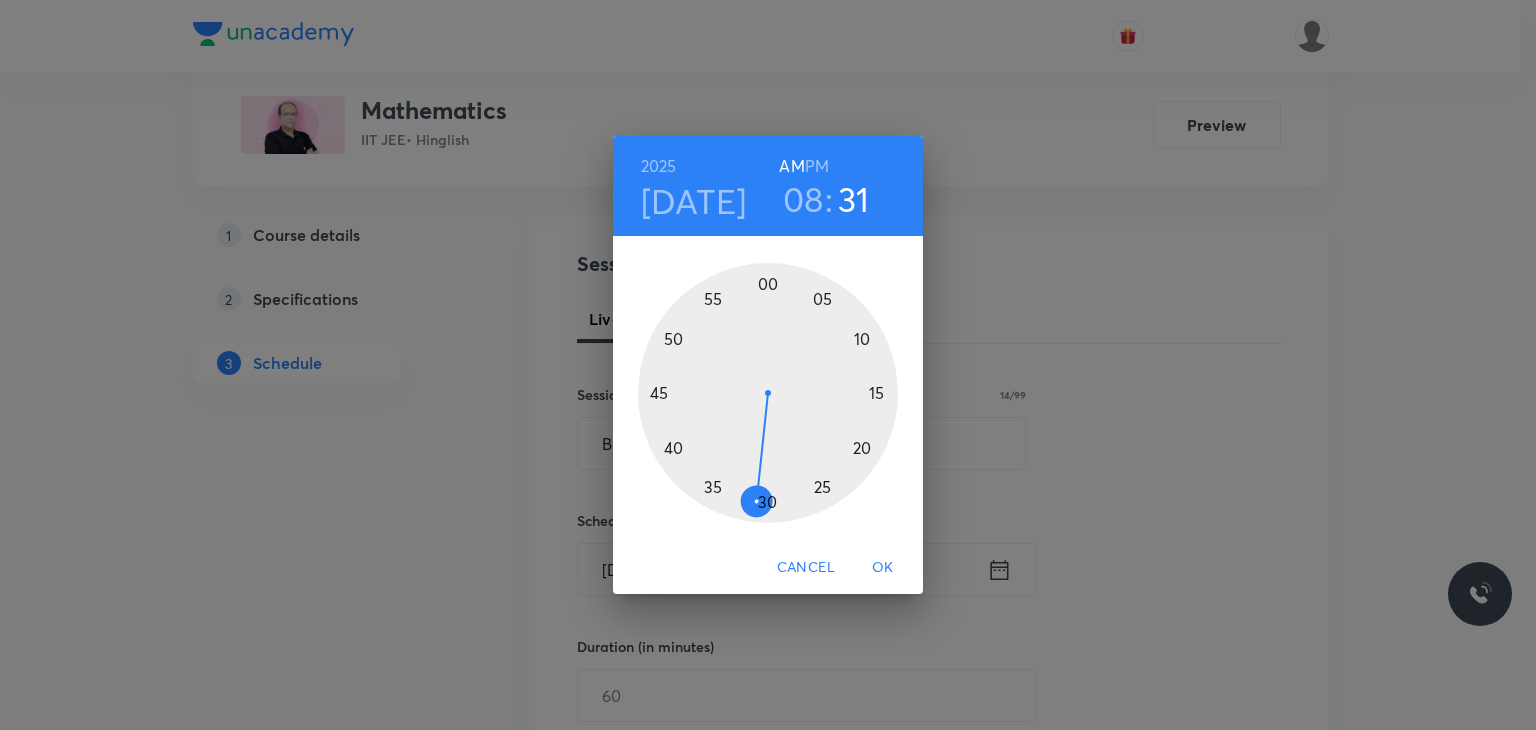 click at bounding box center (768, 393) 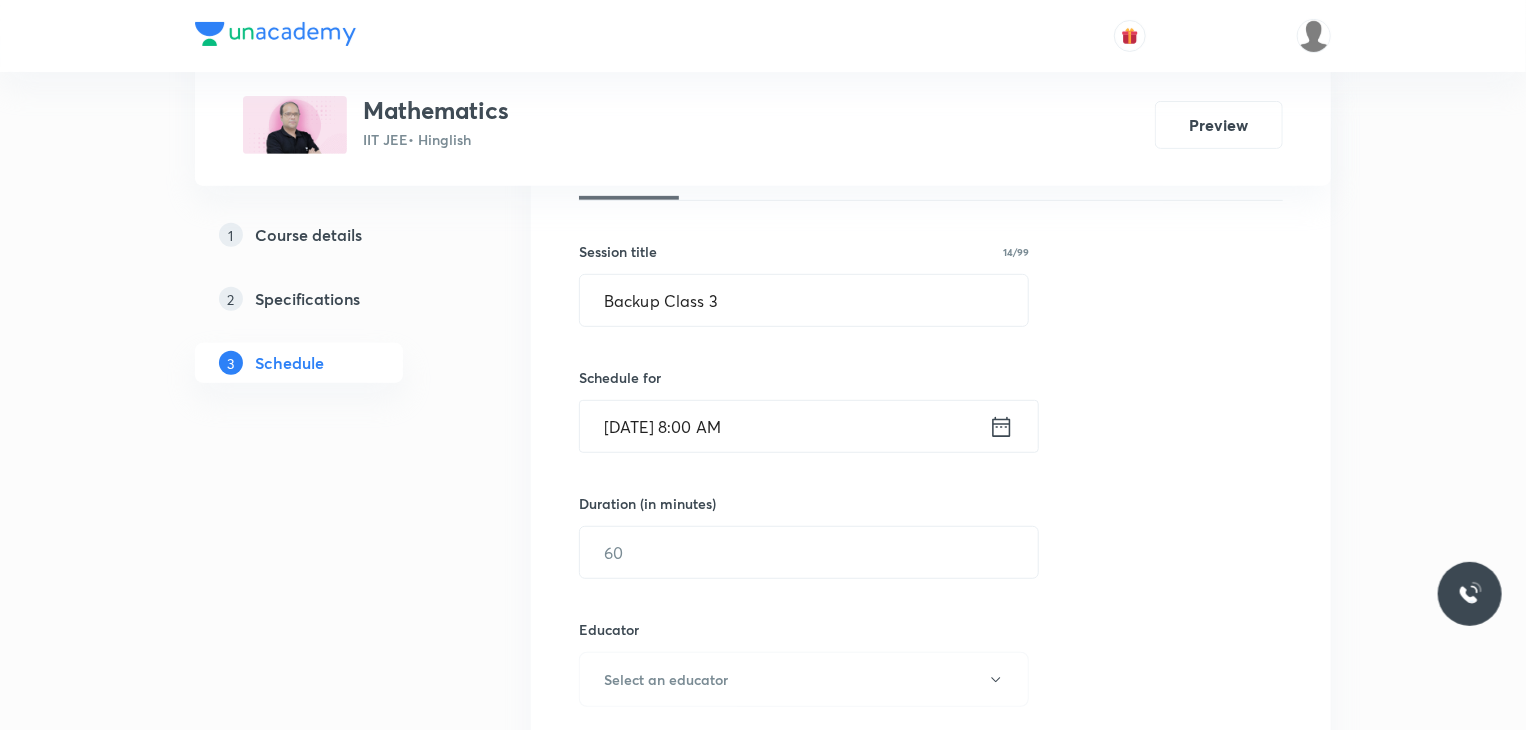 scroll, scrollTop: 328, scrollLeft: 0, axis: vertical 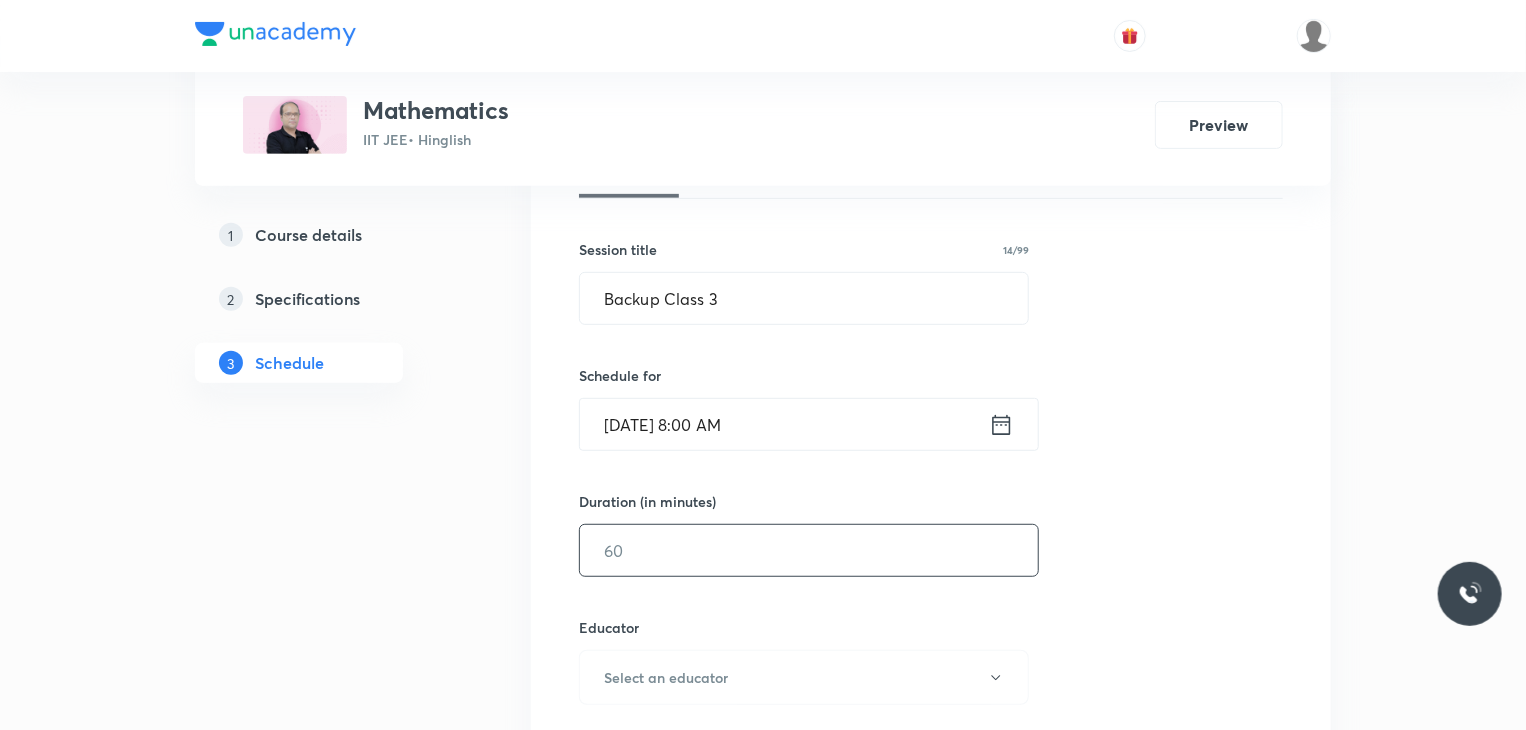 drag, startPoint x: 679, startPoint y: 500, endPoint x: 680, endPoint y: 532, distance: 32.01562 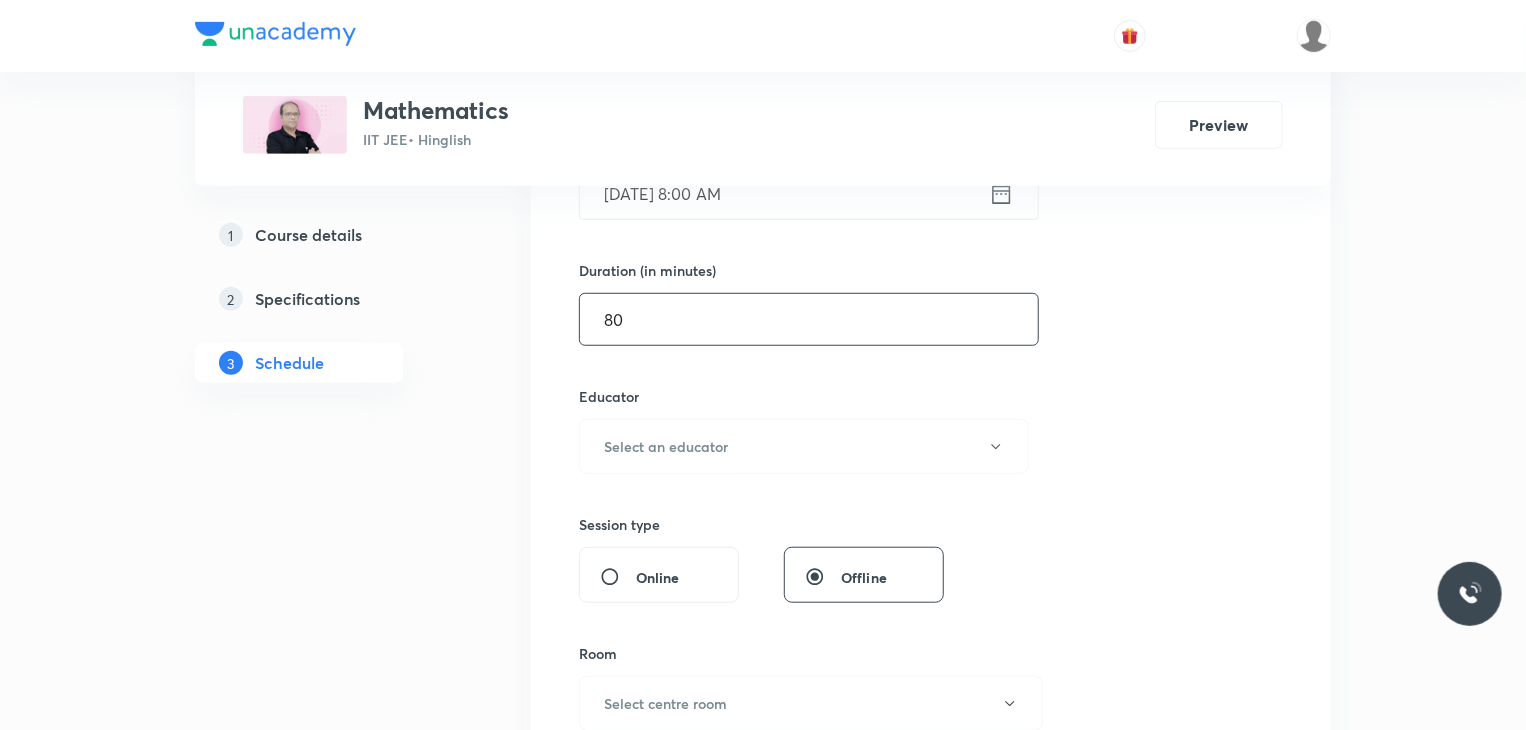 scroll, scrollTop: 560, scrollLeft: 0, axis: vertical 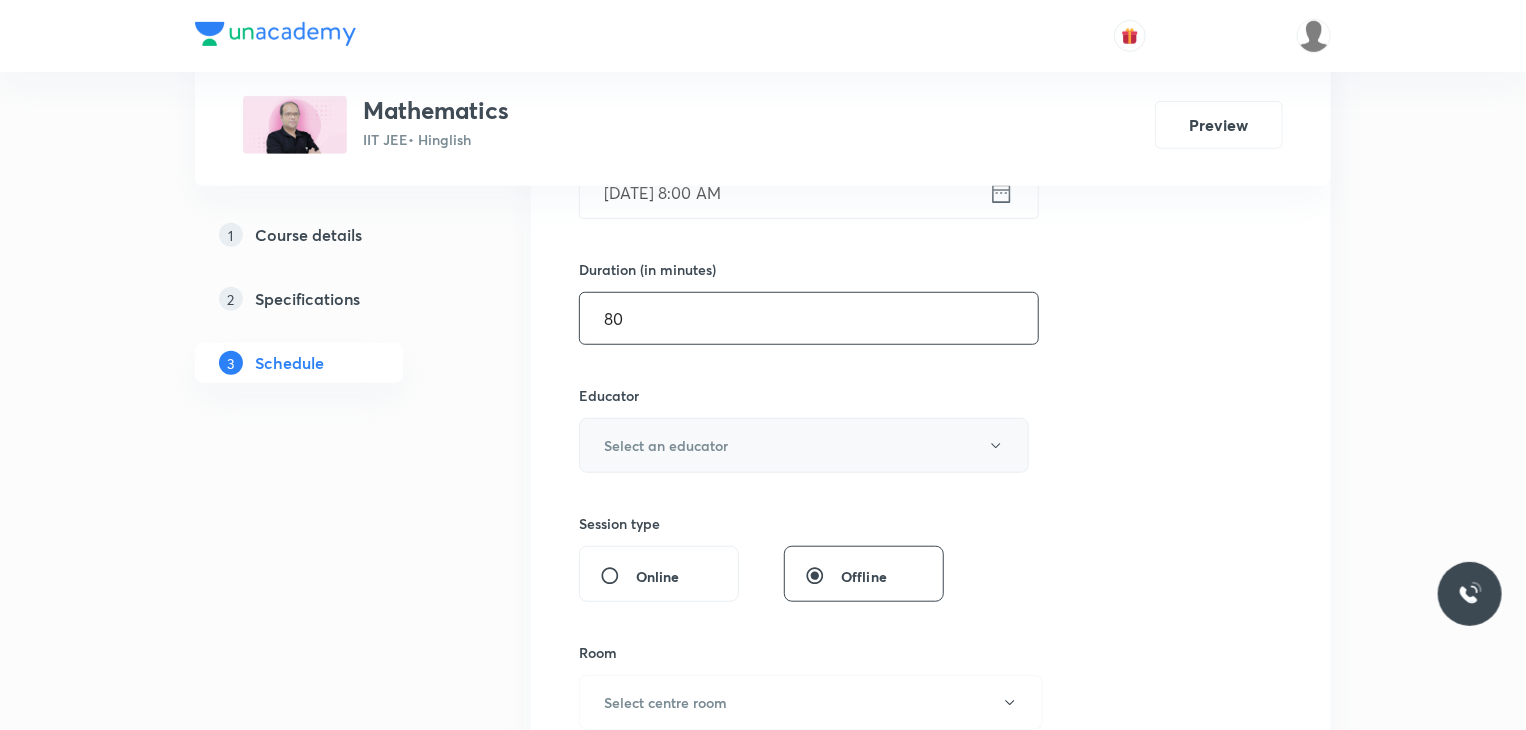 type on "80" 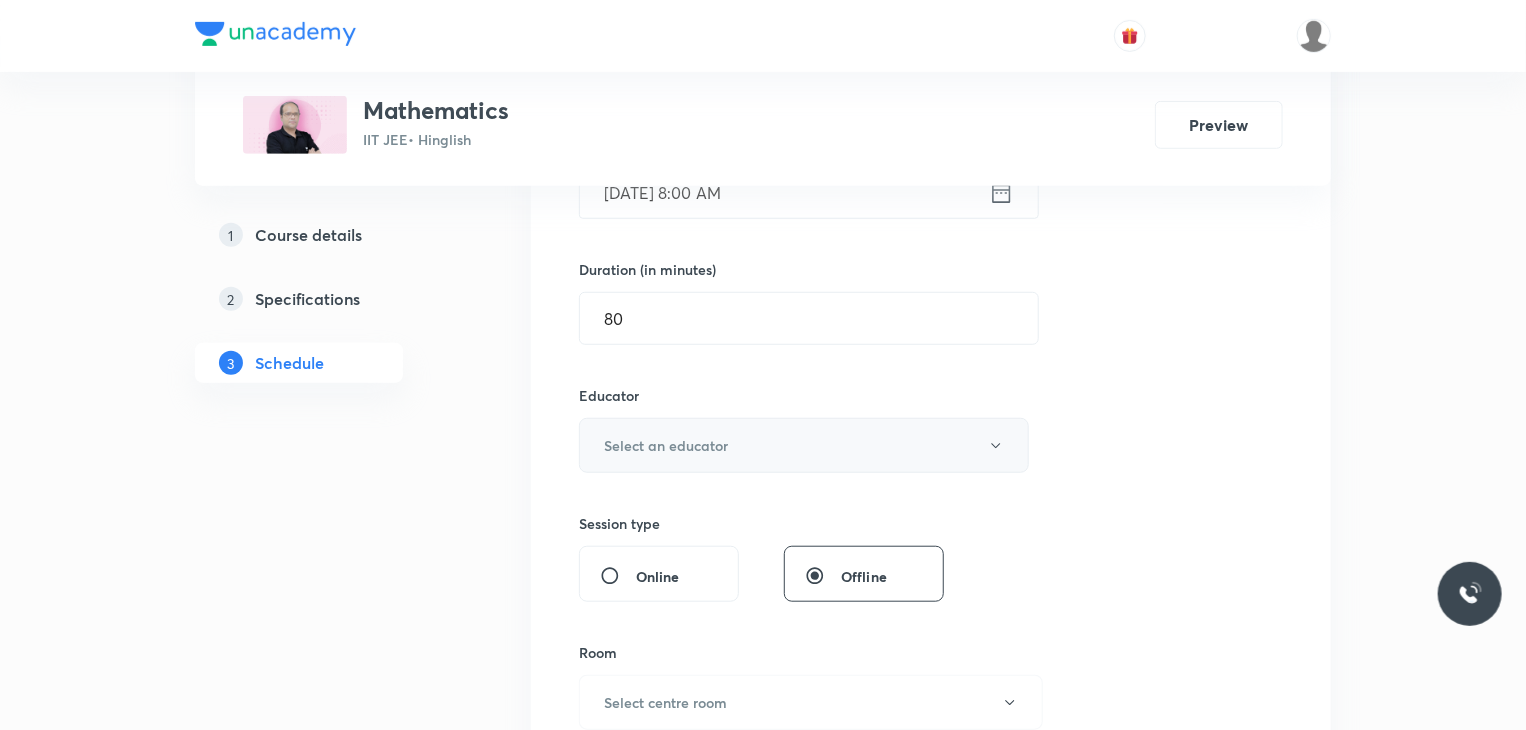 click on "Select an educator" at bounding box center (666, 445) 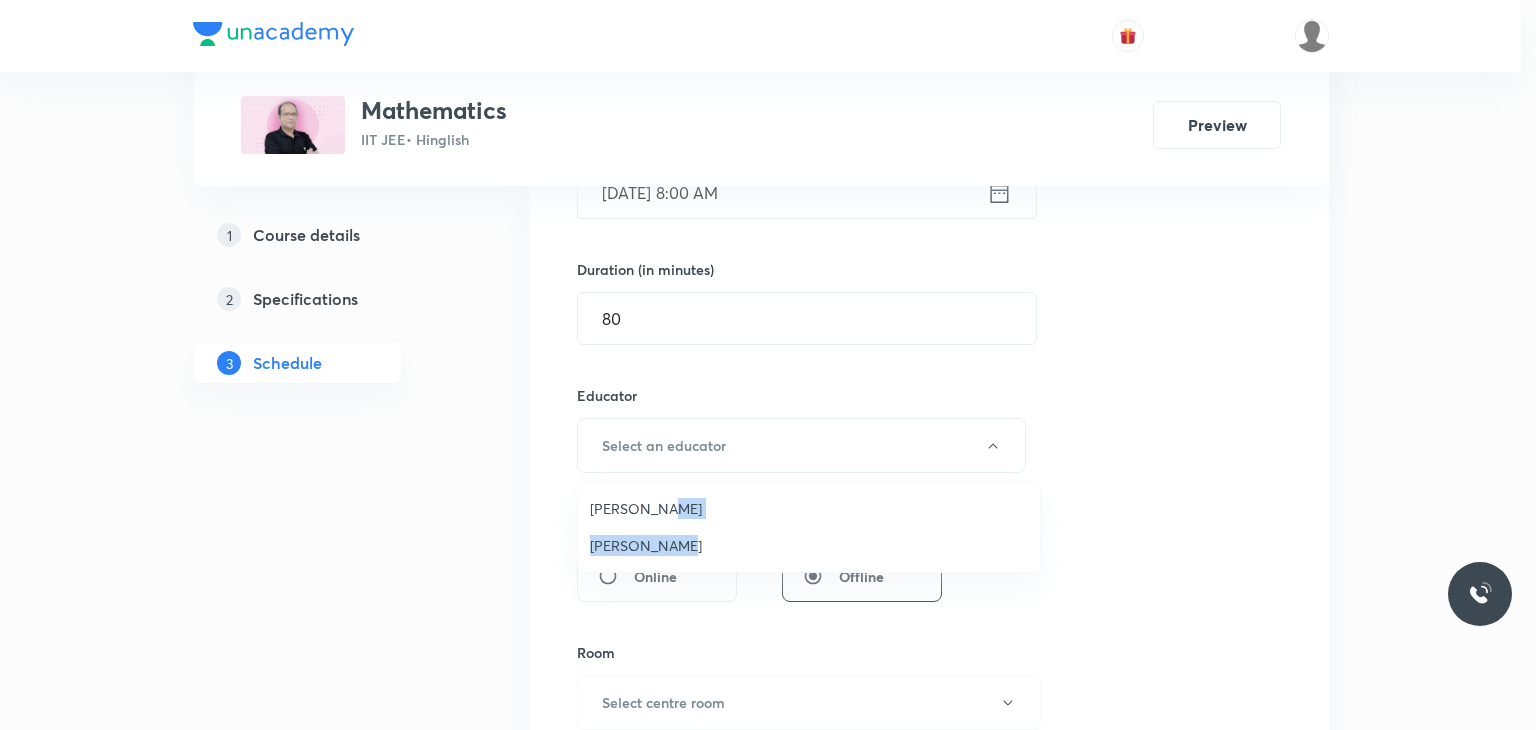 drag, startPoint x: 656, startPoint y: 510, endPoint x: 684, endPoint y: 557, distance: 54.708317 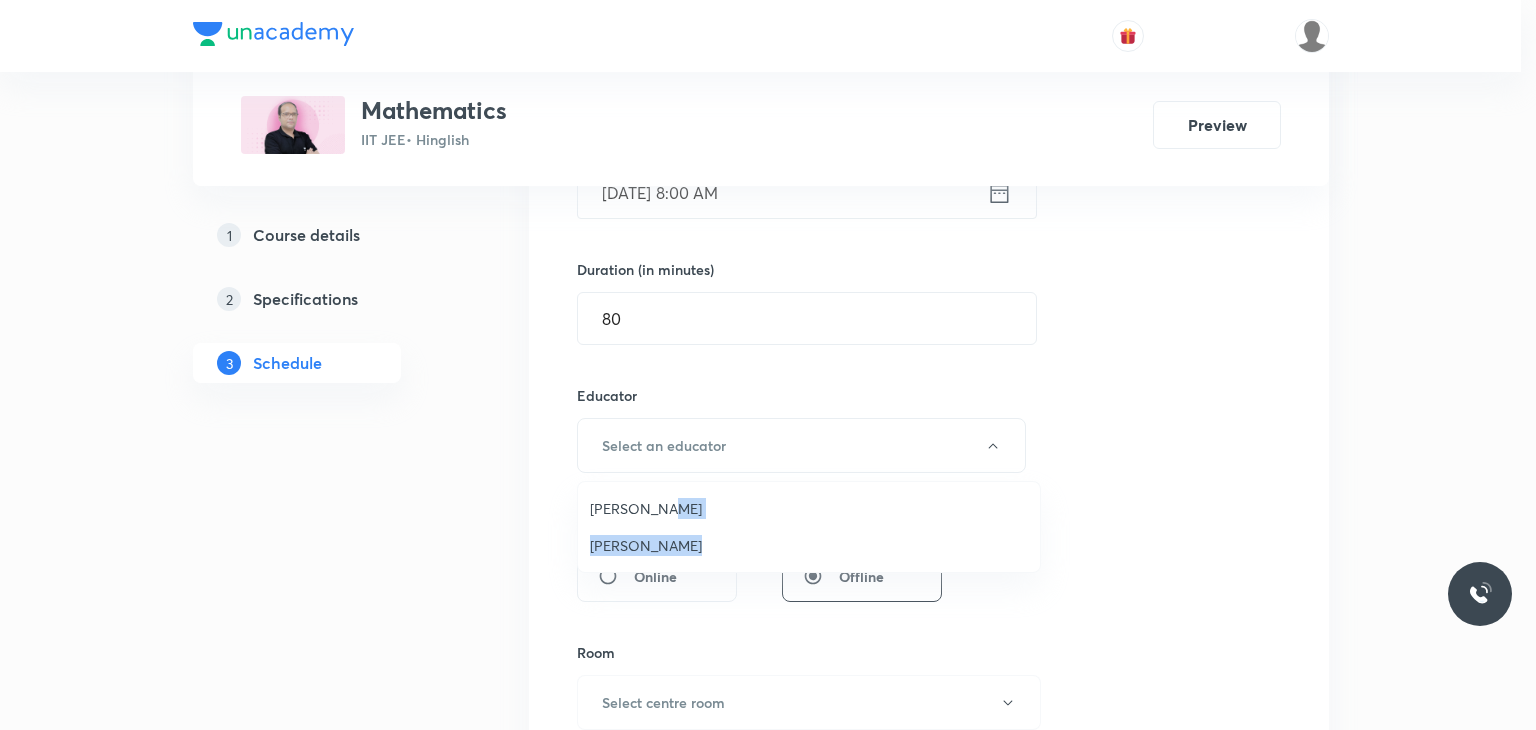 click on "[PERSON_NAME]" at bounding box center [809, 545] 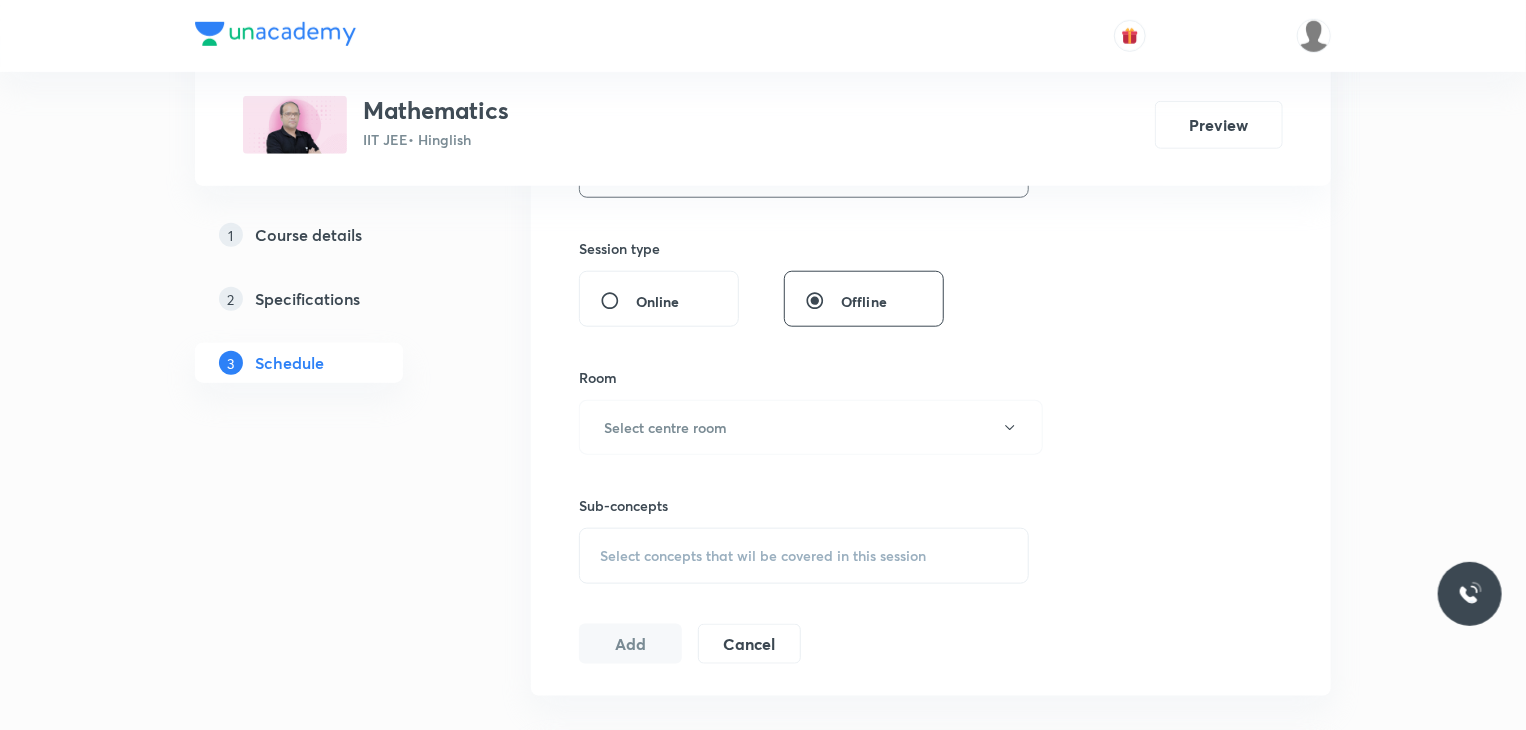 scroll, scrollTop: 839, scrollLeft: 0, axis: vertical 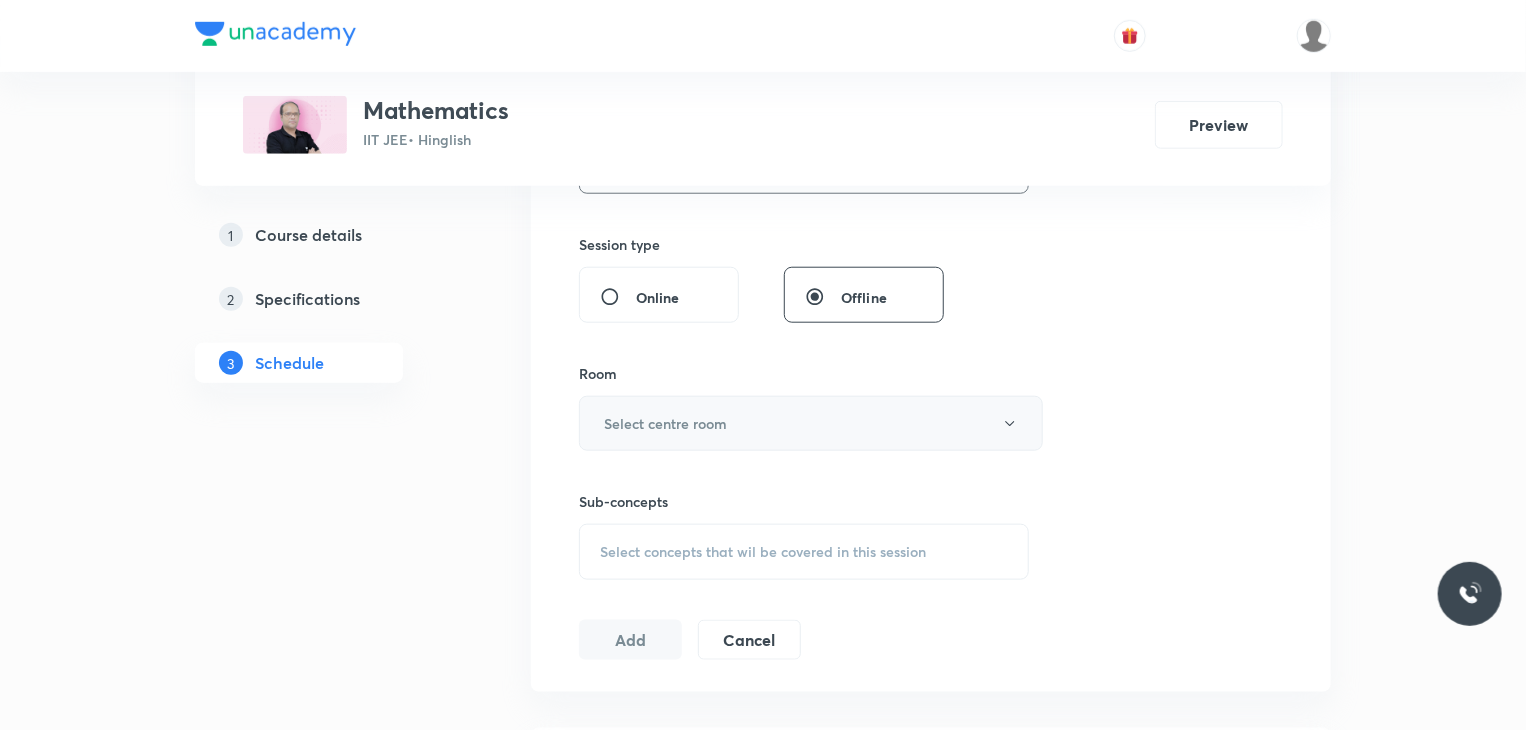 click on "Select centre room" at bounding box center [811, 423] 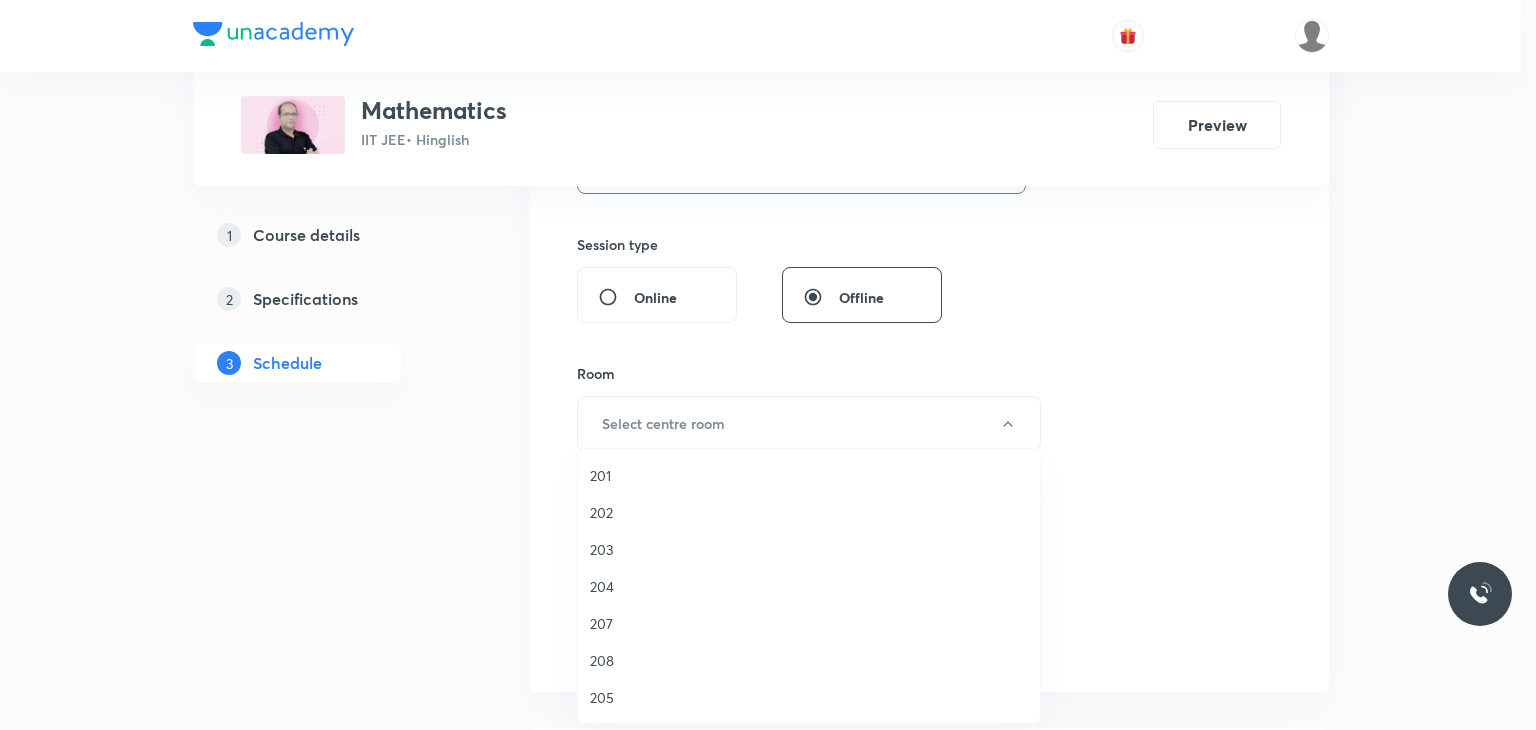 click on "203" at bounding box center (809, 549) 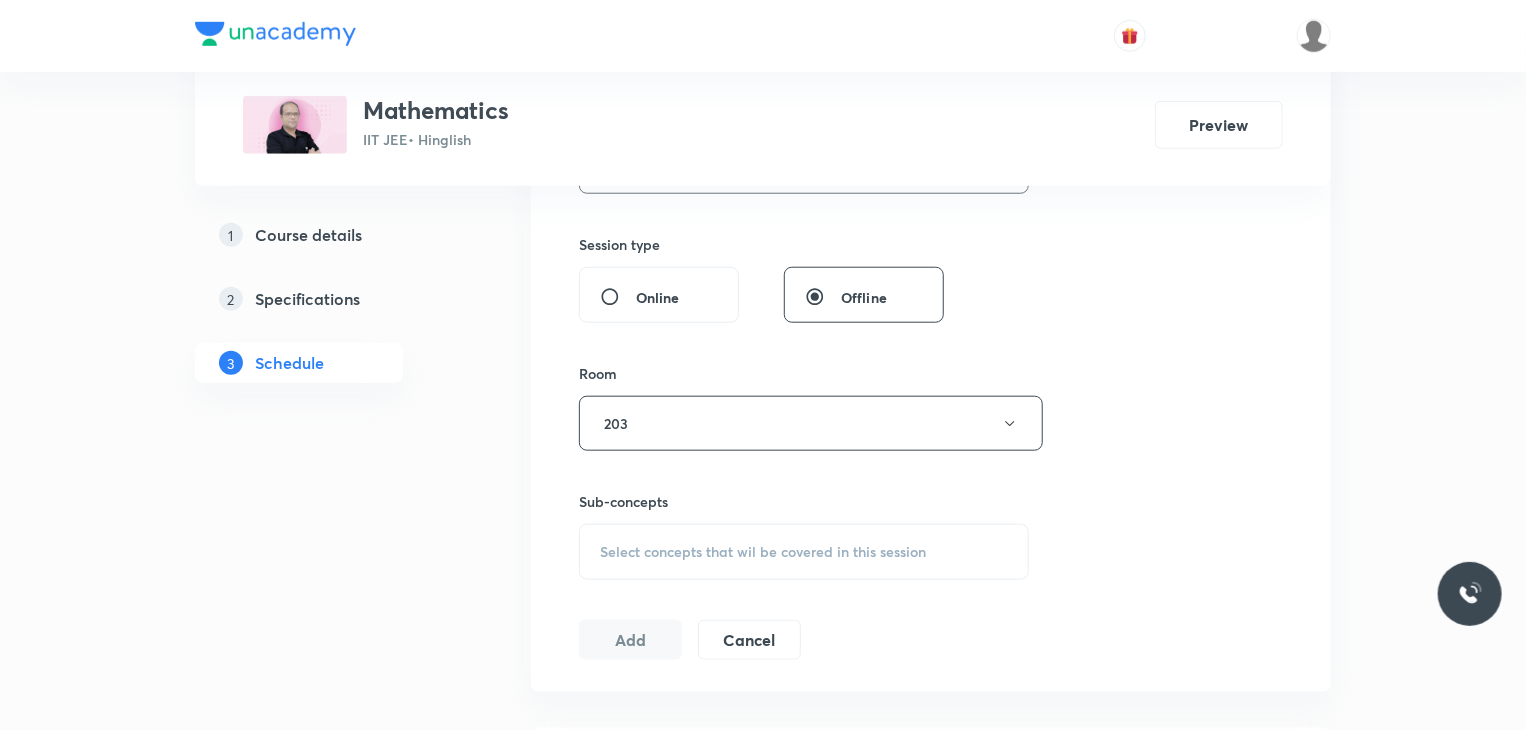 click on "Select concepts that wil be covered in this session" at bounding box center (804, 552) 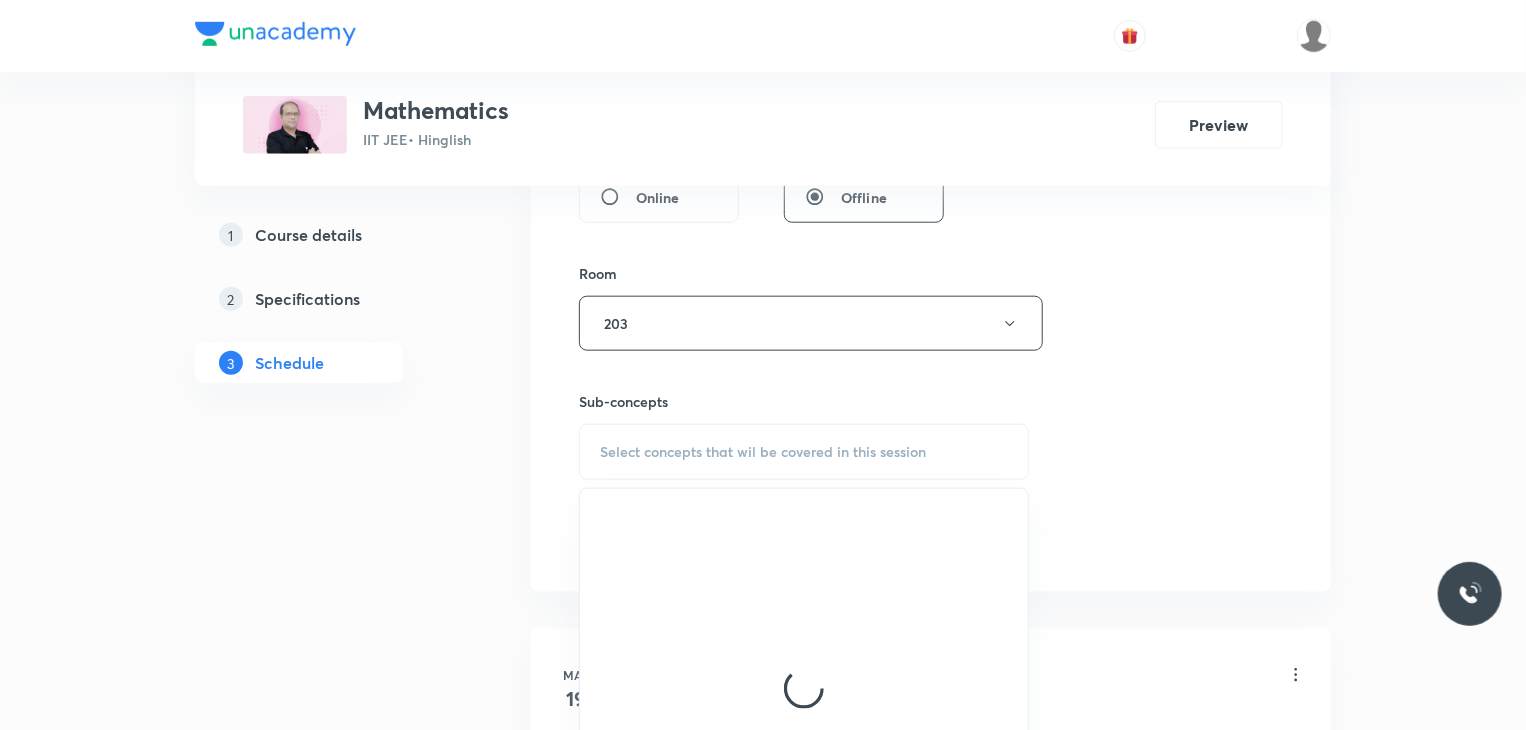scroll, scrollTop: 942, scrollLeft: 0, axis: vertical 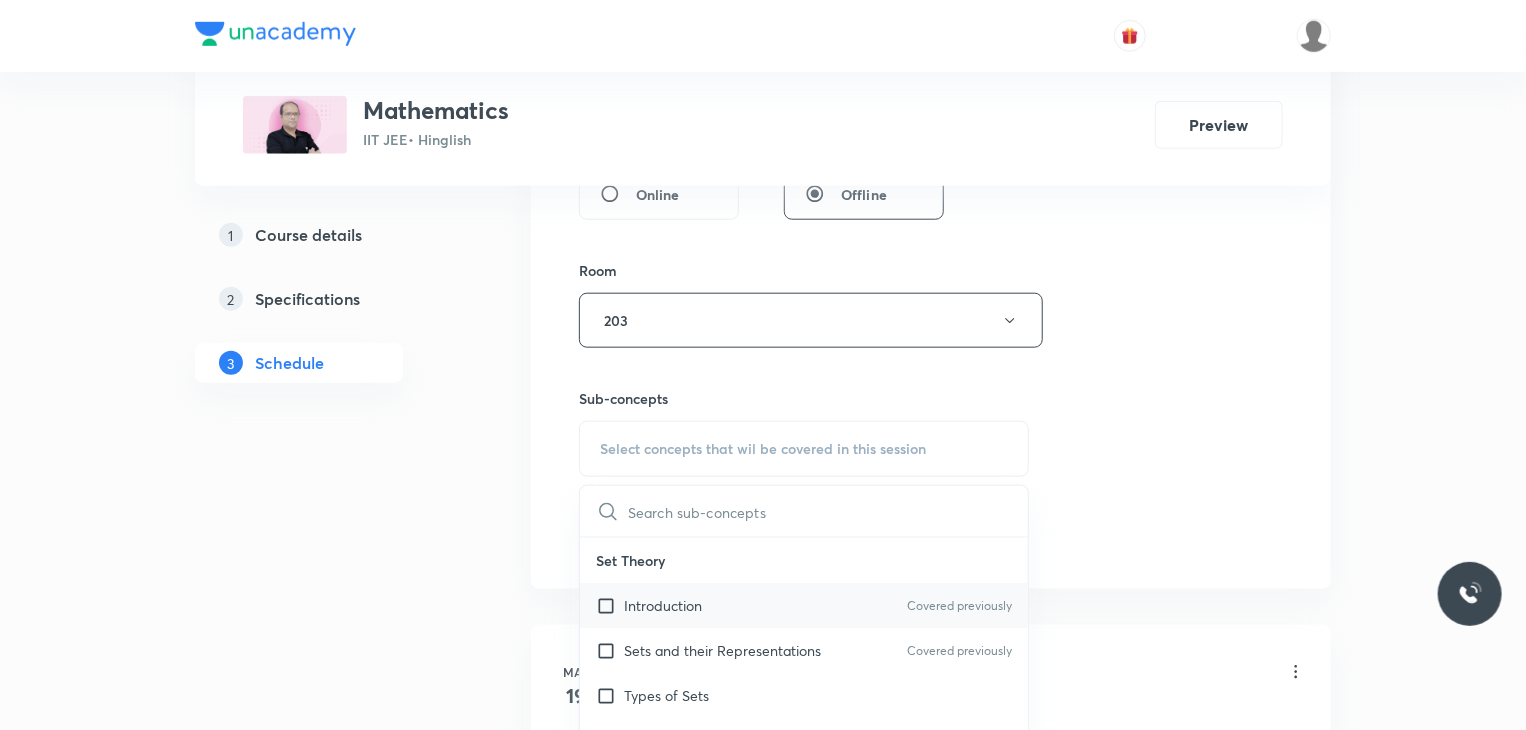click on "Introduction Covered previously" at bounding box center (804, 605) 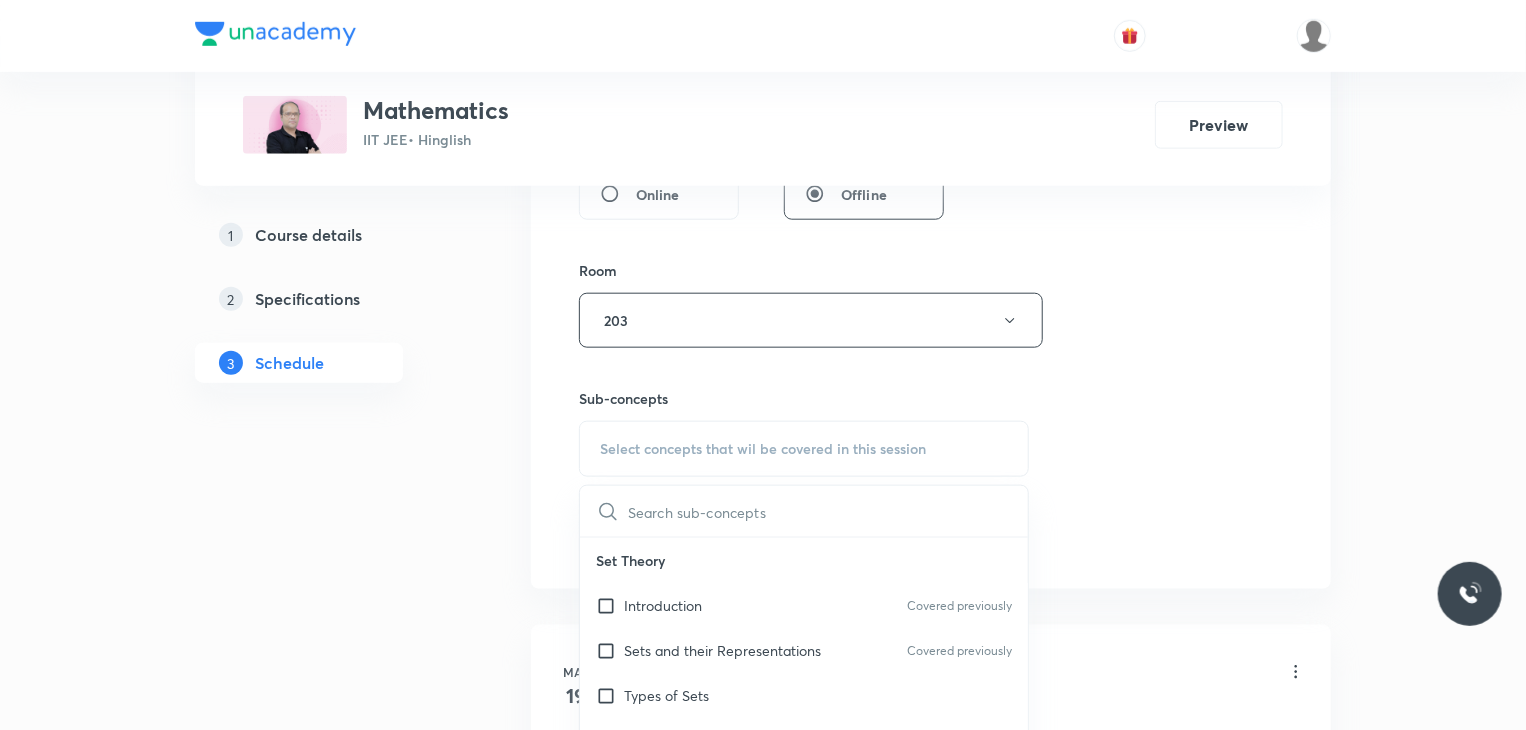checkbox on "true" 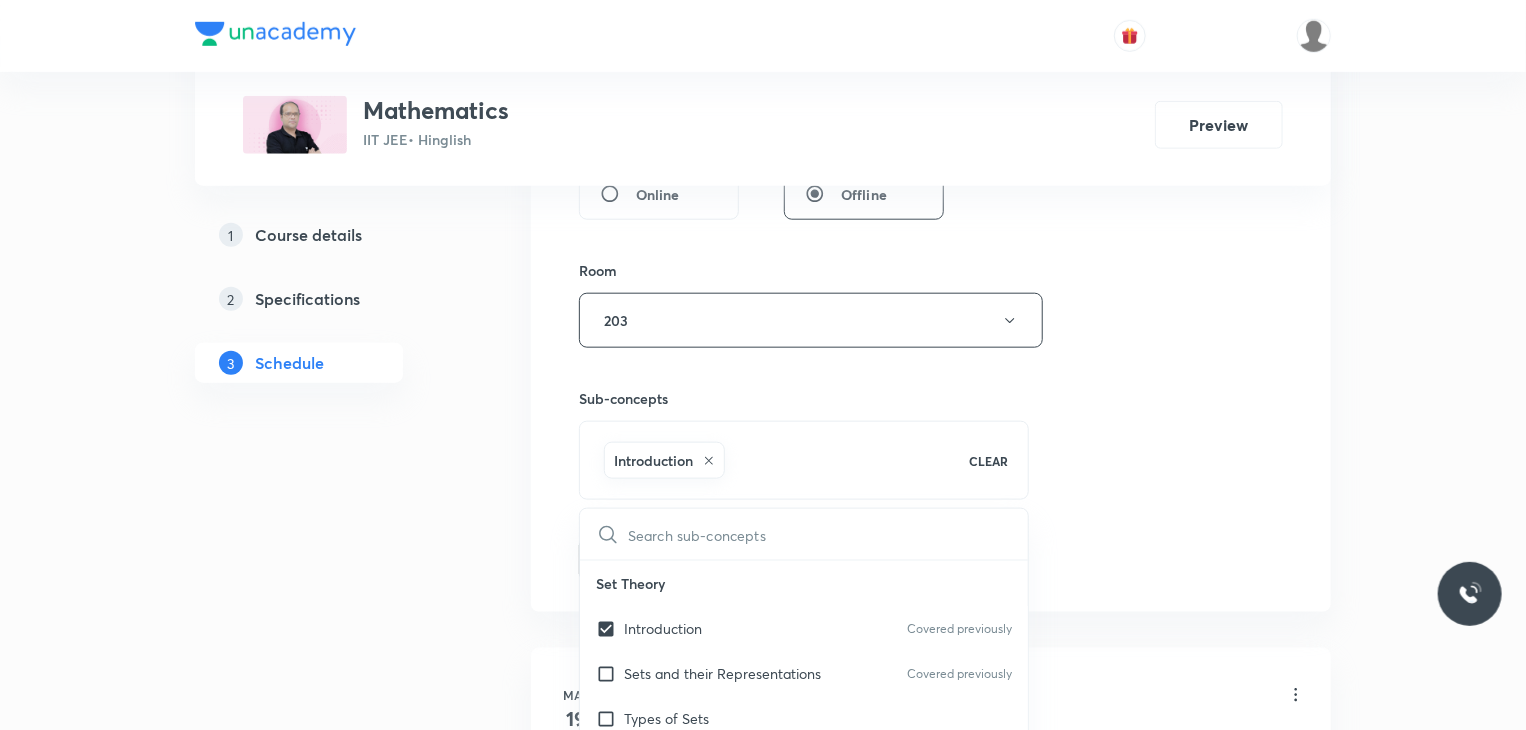 click on "Session  45 Live class Session title 14/99 Backup Class 3 ​ Schedule for Jul 11, 2025, 8:00 AM ​ Duration (in minutes) 80 ​ Educator Sanjay Chaurasia   Session type Online Offline Room 203 Sub-concepts Introduction CLEAR ​ Set Theory Introduction Covered previously Sets and their Representations Covered previously Types of Sets Finite and Infinite Sets Covered previously Equal Sets Subsets Power Set Universal Set Venn Diagrams Operations on Sets Complement of a Set Practical  Problems on Union and Intersection of Two Sets Relation Types of relations Equivalence relations Inequalities and Modulus Function Constant and Variables Function Intervals Inequalities Generalized Method of Intervals for Solving Inequalities Modulus Function Fundamental of Mathematics Fundamentals of Mathematics Indices Indices Twin Prime Numbers Twin Prime Numbers Co-Prime Numbers/ Relatively Prime Numbers Co-Prime Numbers/ Relatively Prime Numbers Composite Numbers Composite Numbers Prime Numbers Prime Numbers Odd Numbers Sets" at bounding box center (931, 35) 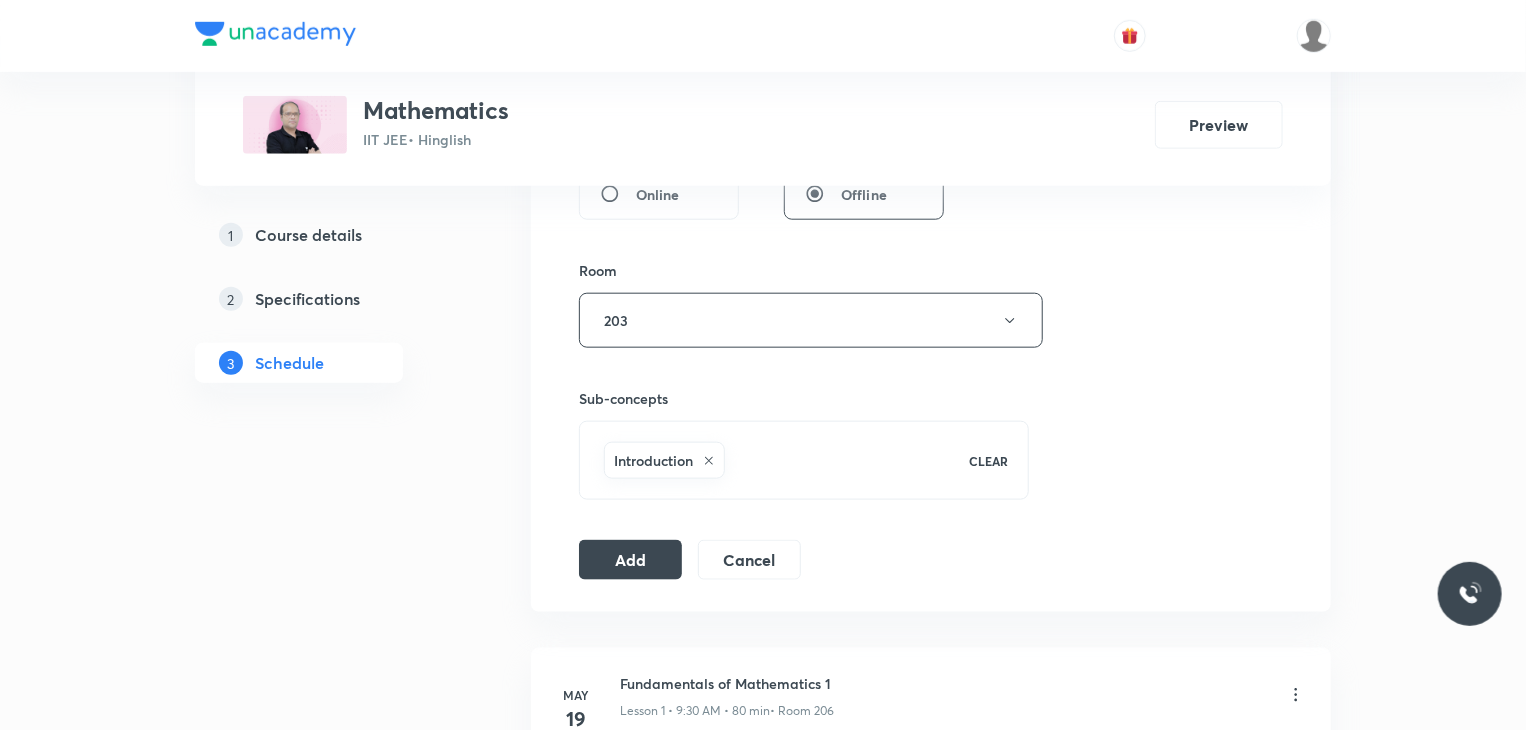 click on "Add" at bounding box center (630, 560) 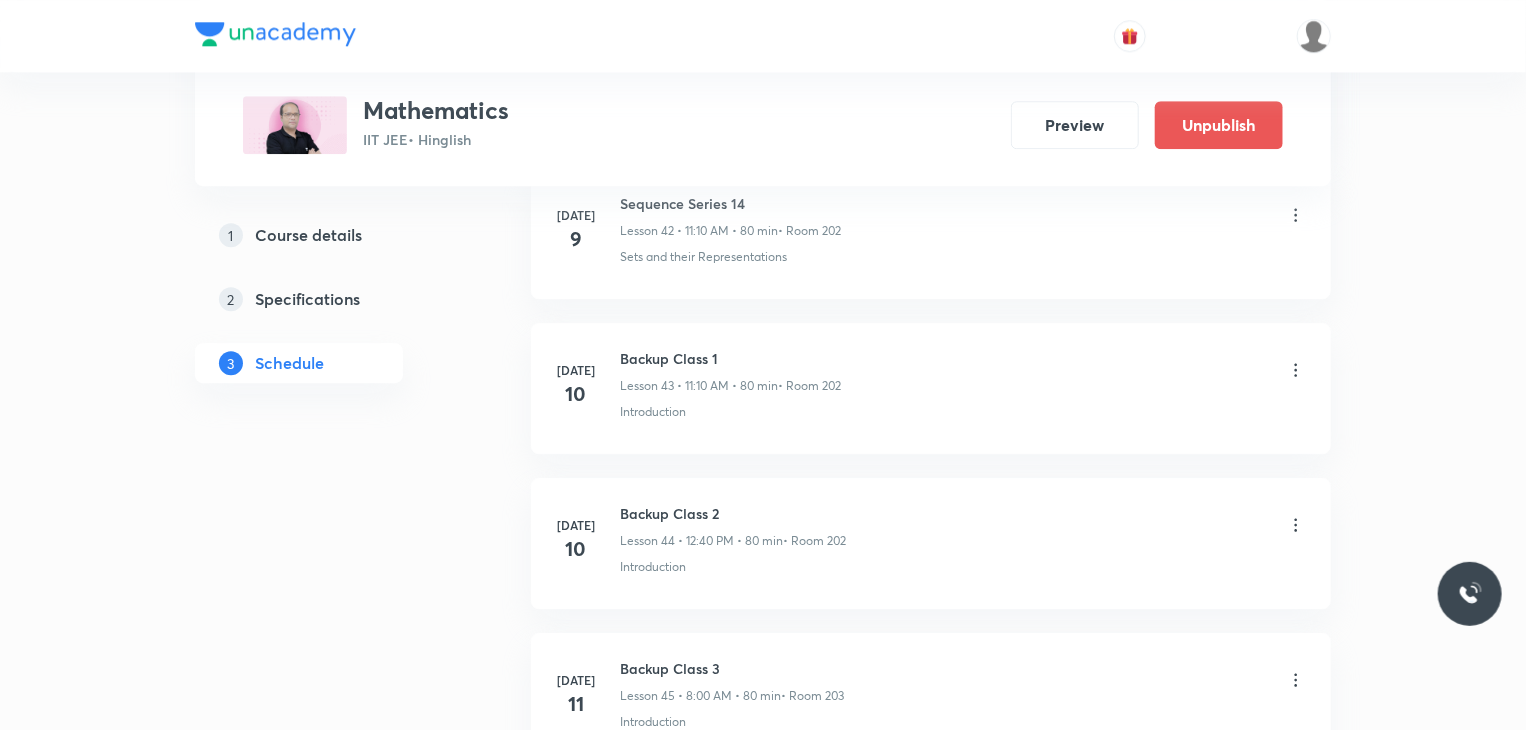 scroll, scrollTop: 6911, scrollLeft: 0, axis: vertical 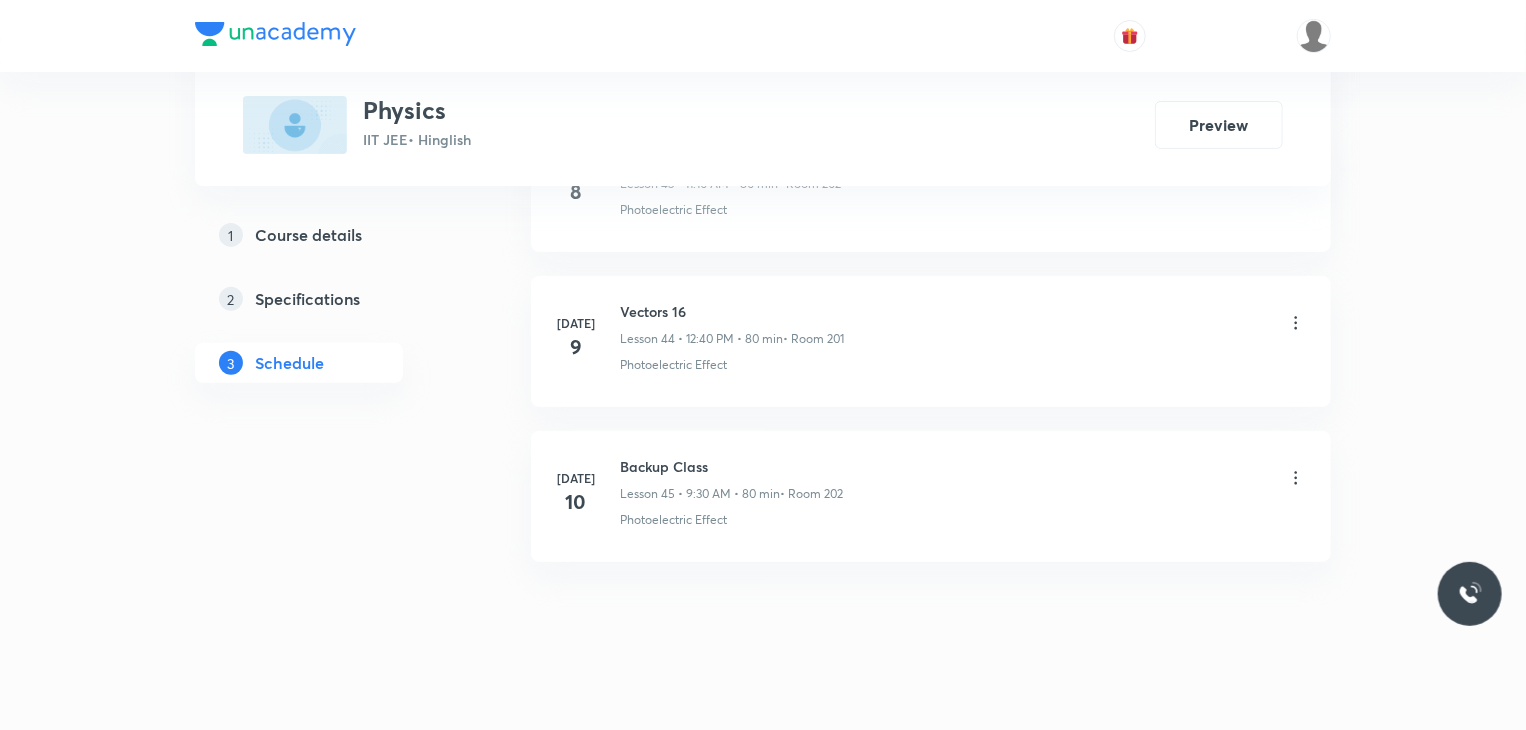 click on "Backup Class Lesson 45 • 9:30 AM • 80 min  • Room 202" at bounding box center (731, 479) 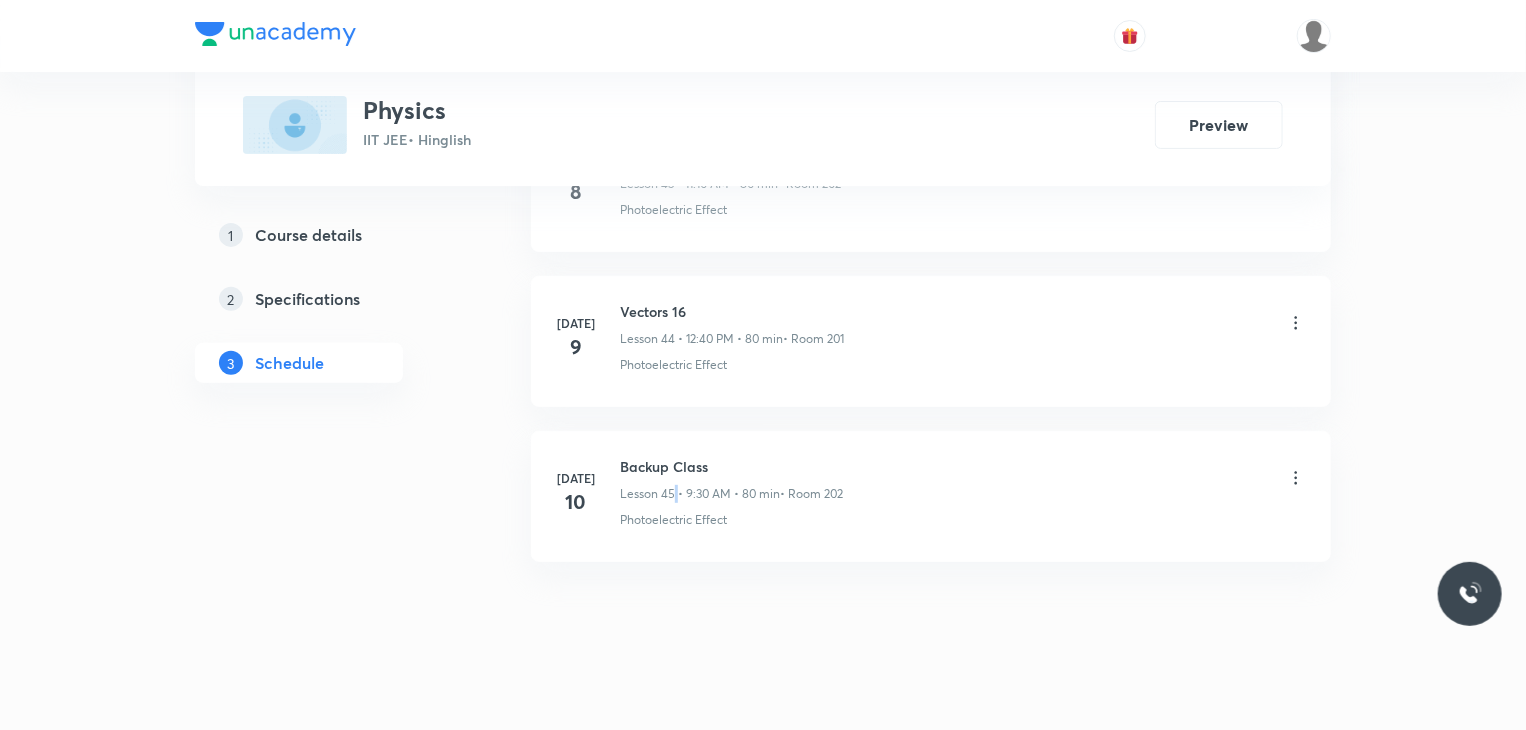 click on "Backup Class Lesson 45 • 9:30 AM • 80 min  • Room 202" at bounding box center [731, 479] 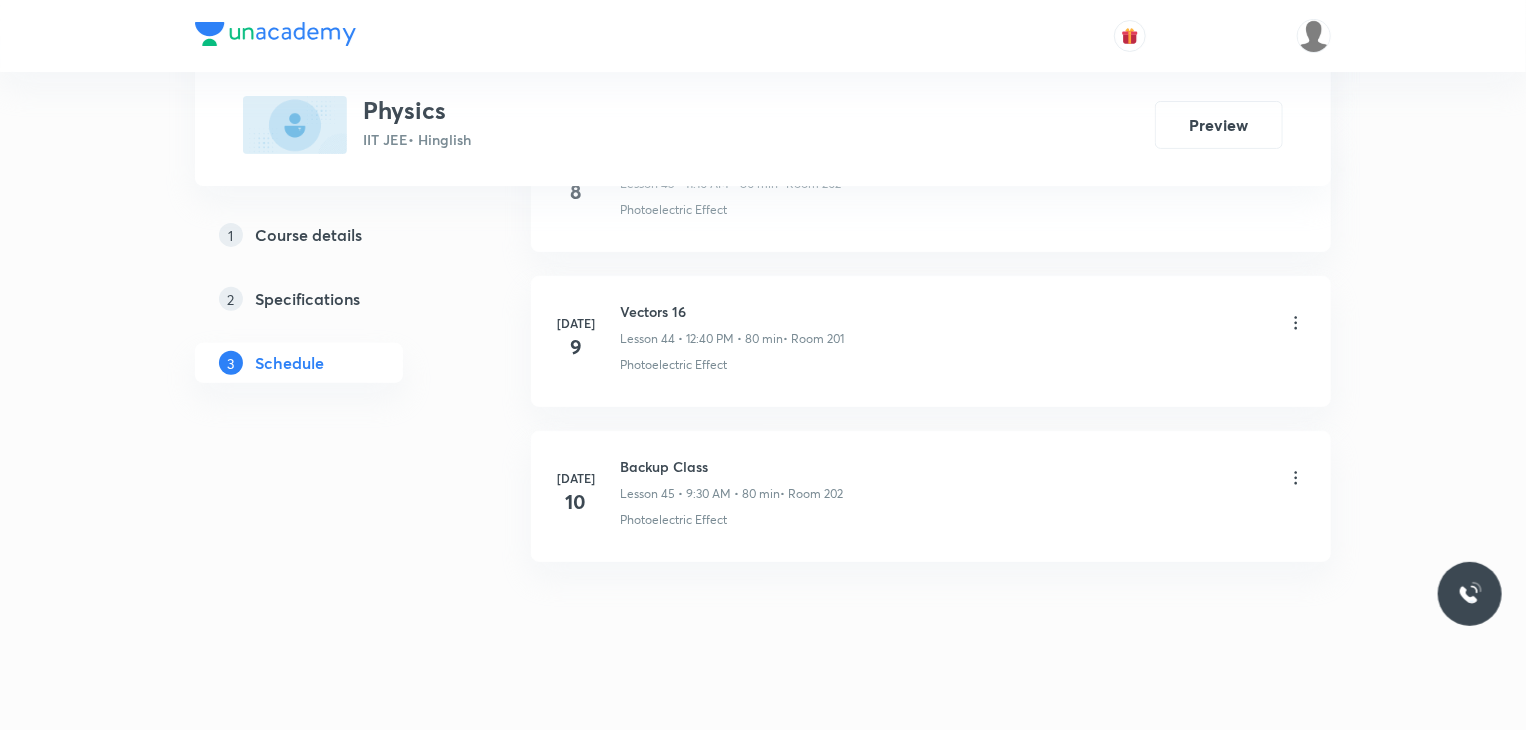 click on "Backup Class" at bounding box center [731, 466] 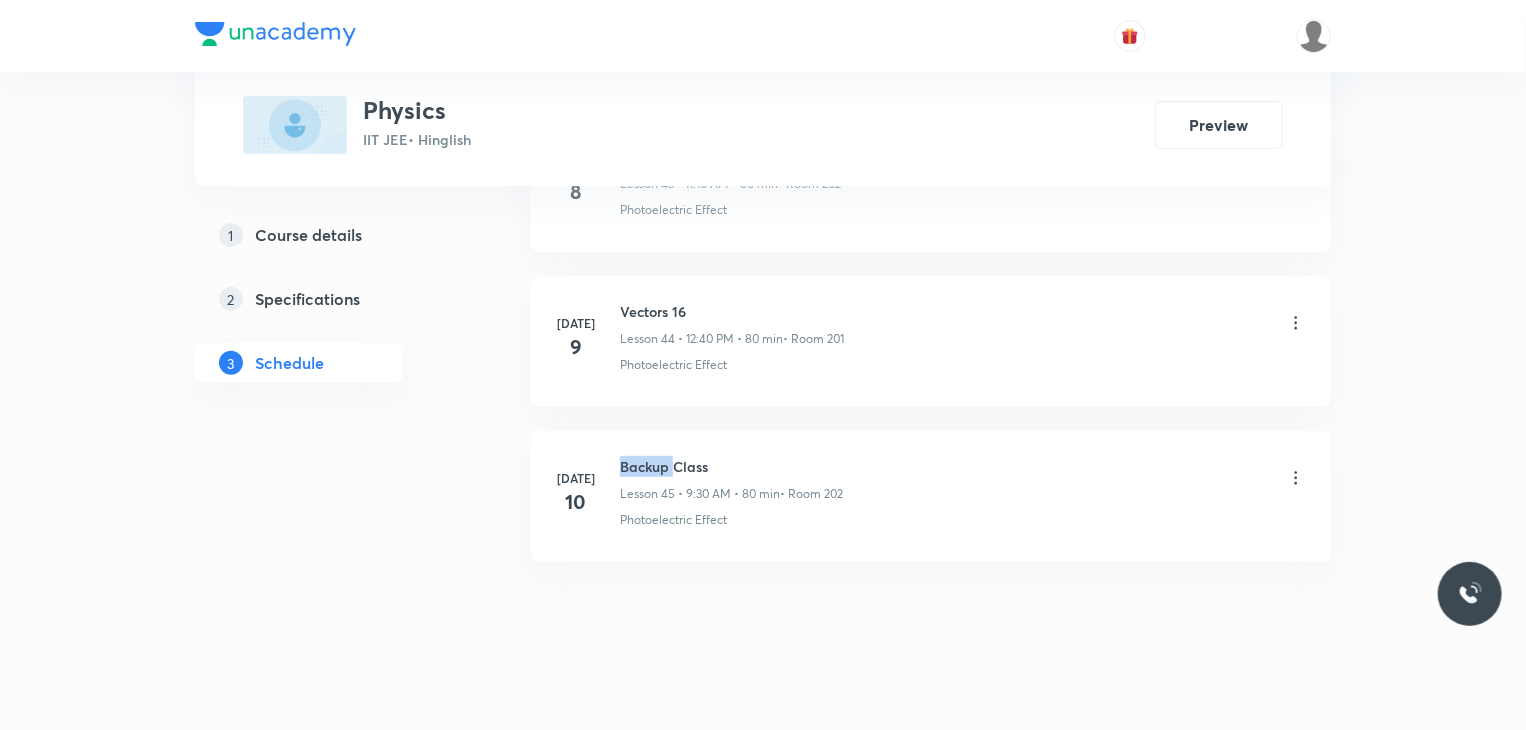 click on "Backup Class" at bounding box center [731, 466] 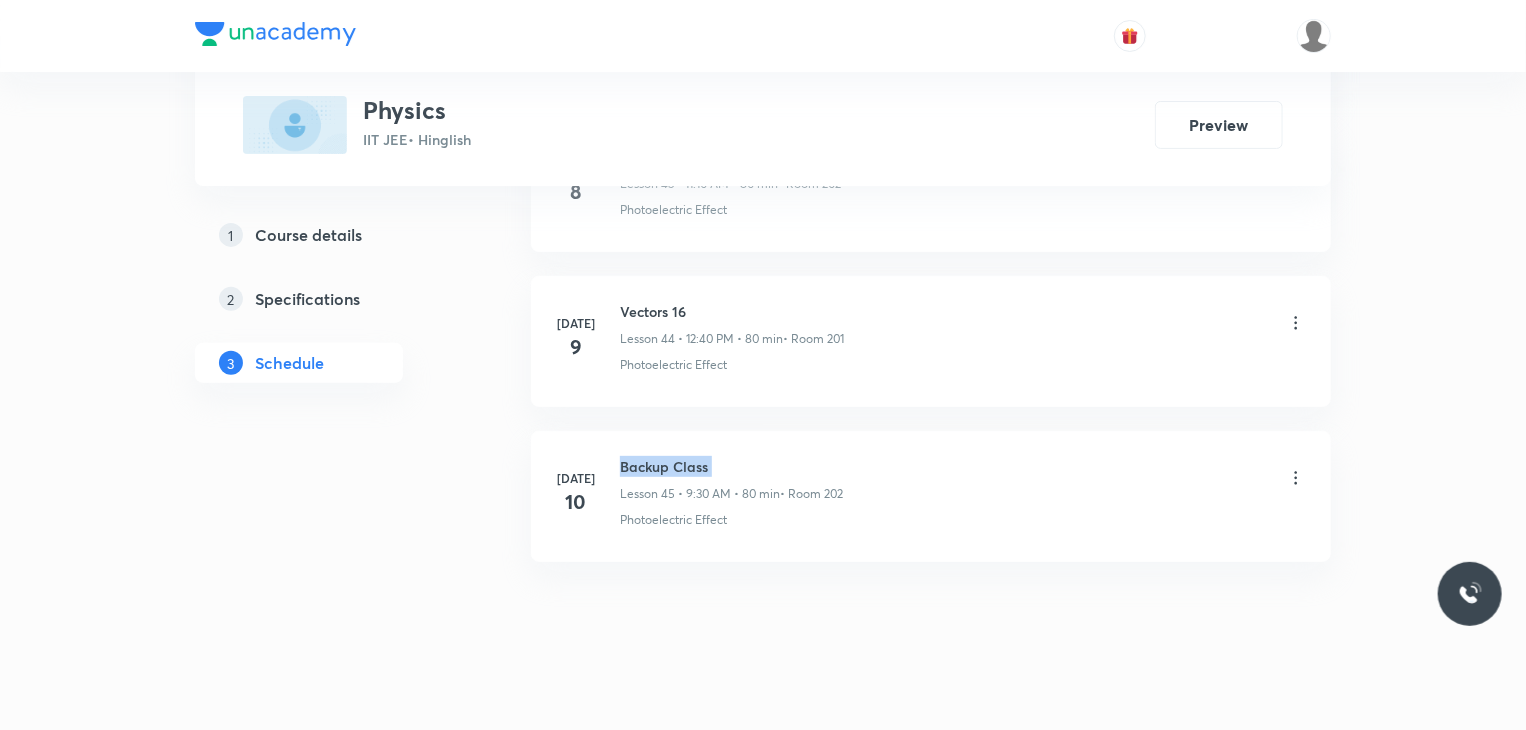 click on "Backup Class" at bounding box center (731, 466) 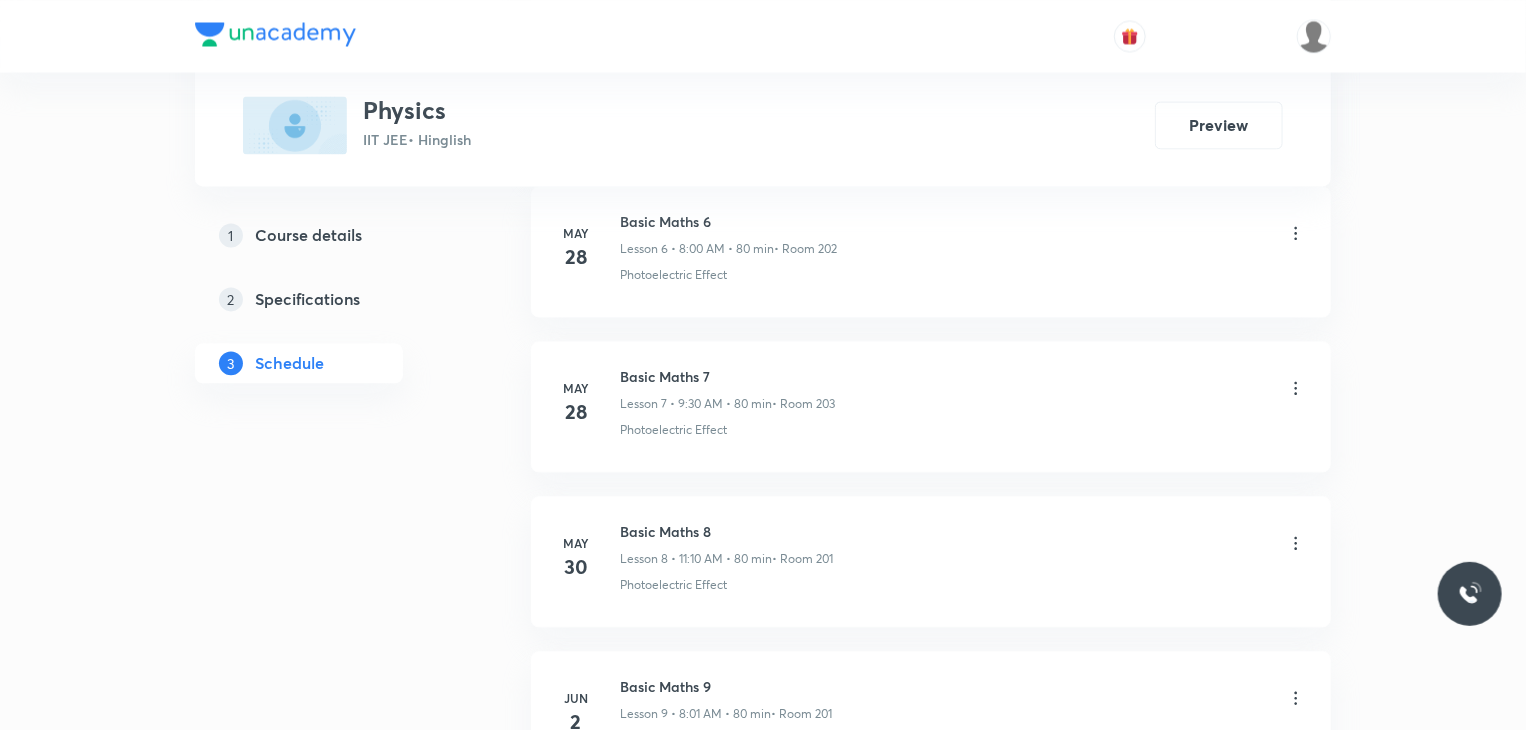 scroll, scrollTop: 0, scrollLeft: 0, axis: both 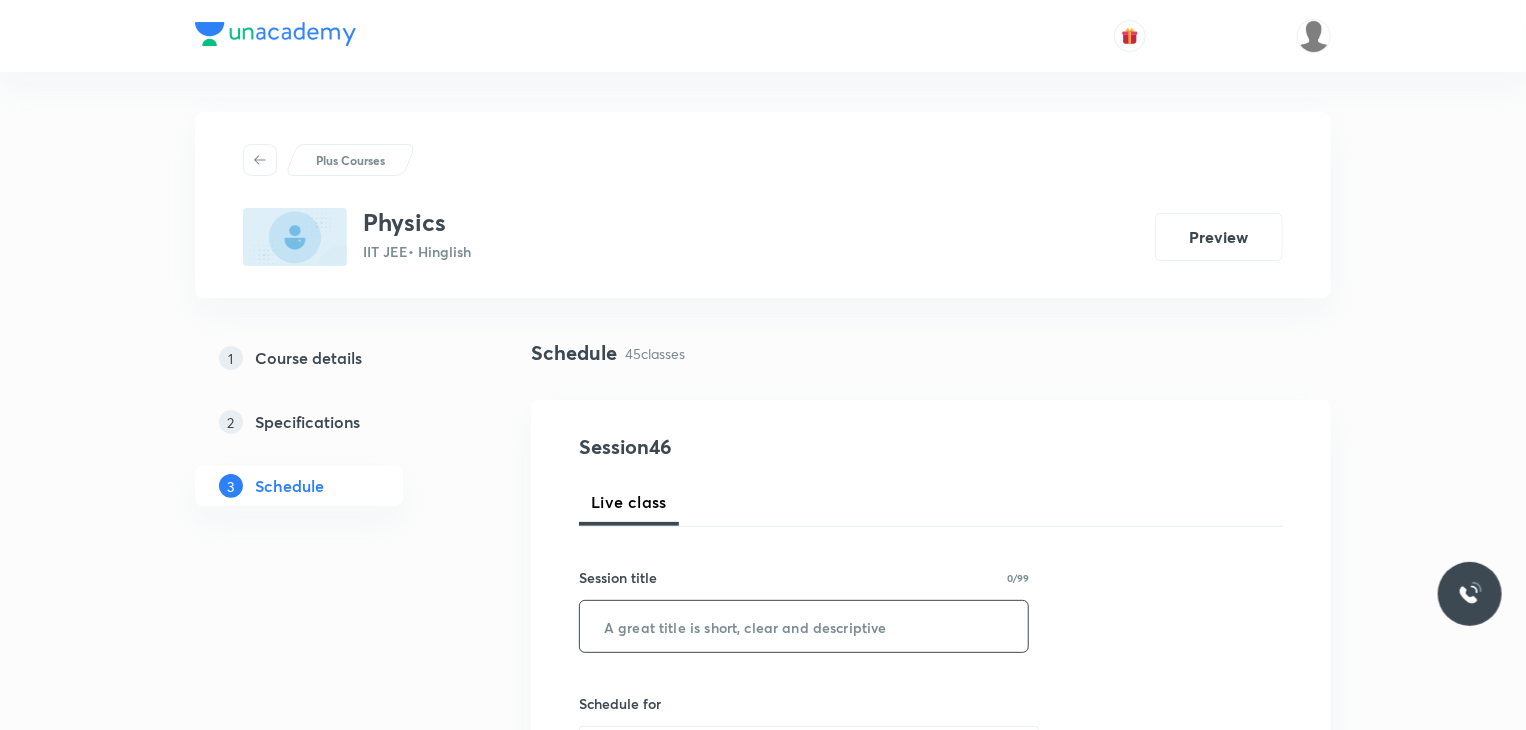 click at bounding box center [804, 626] 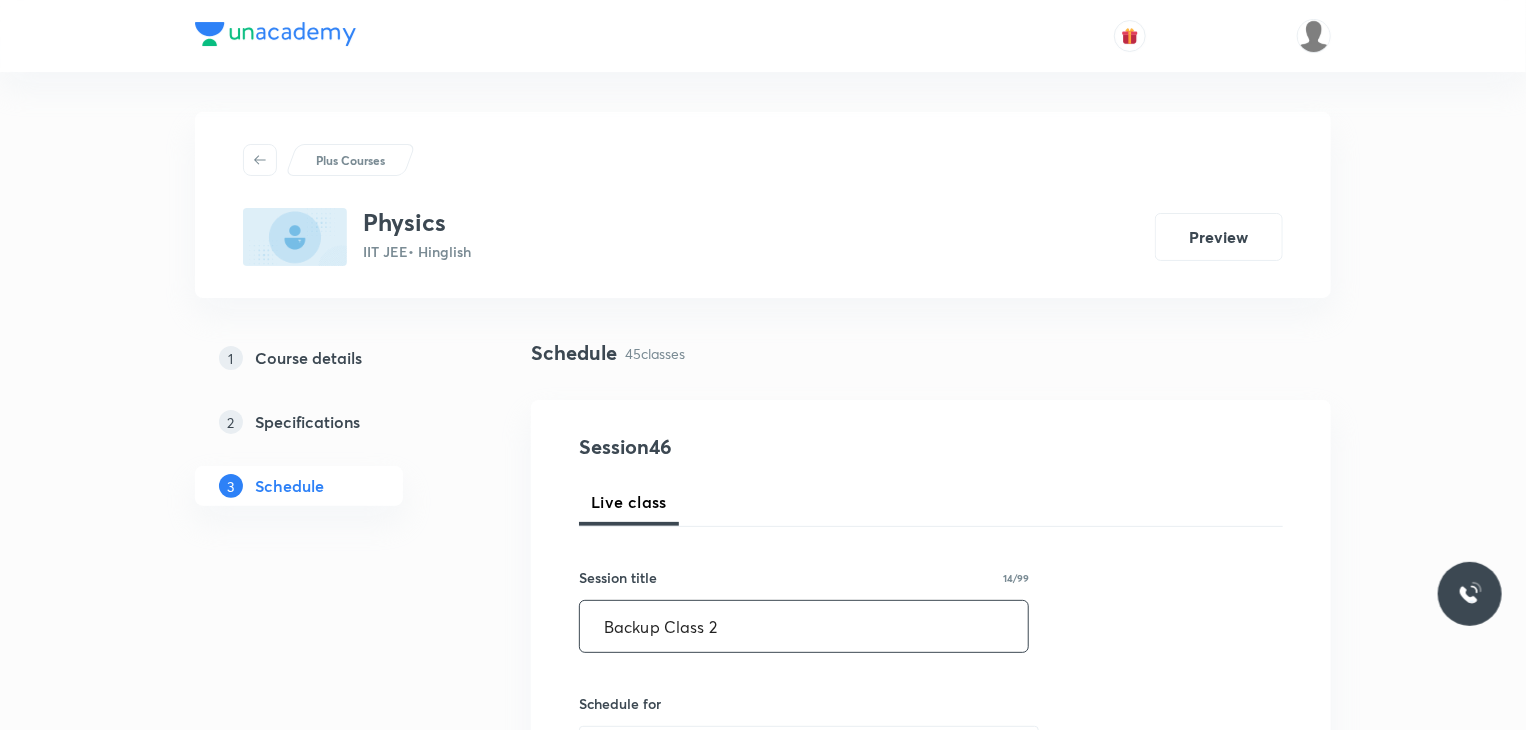 scroll, scrollTop: 280, scrollLeft: 0, axis: vertical 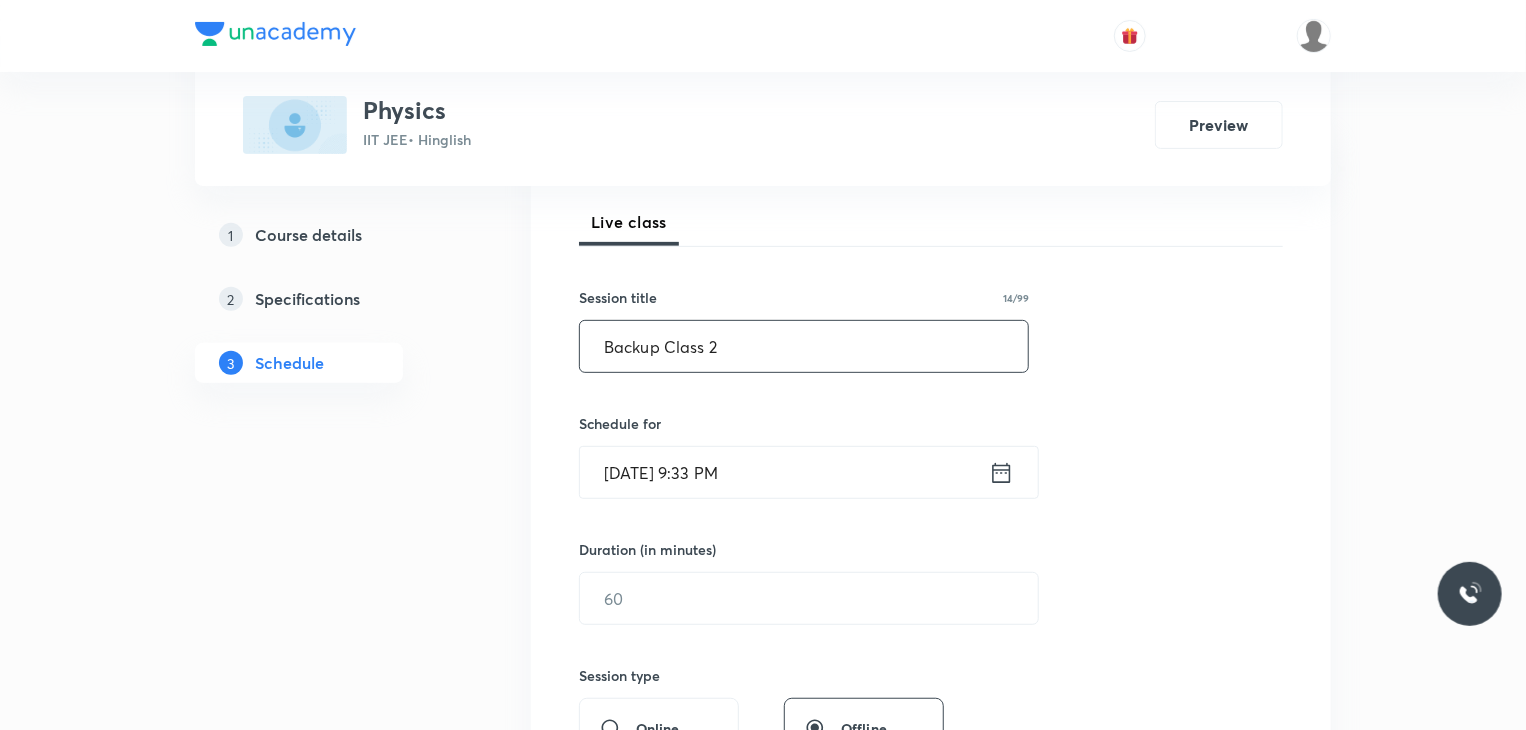 type on "Backup Class 2" 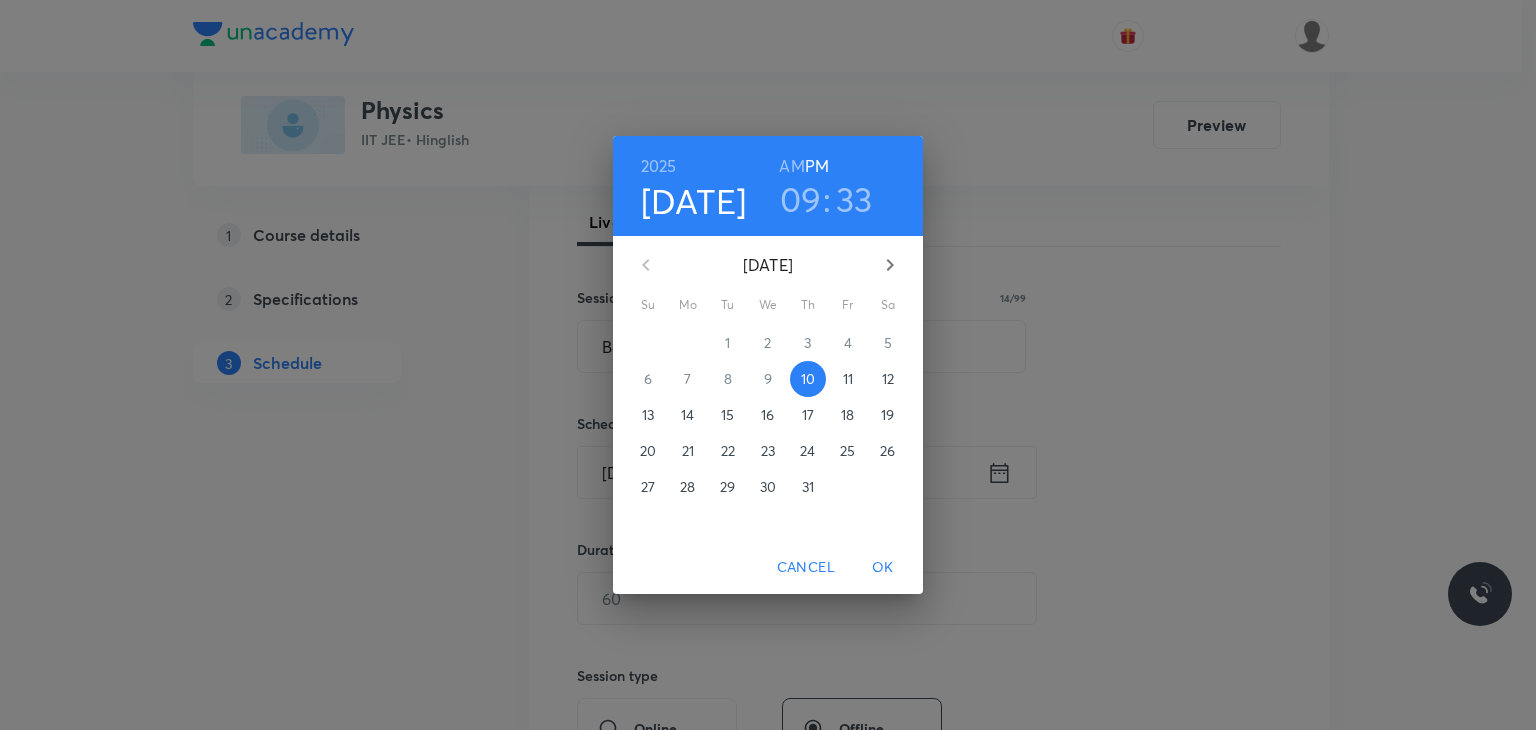 click on "11" at bounding box center [848, 379] 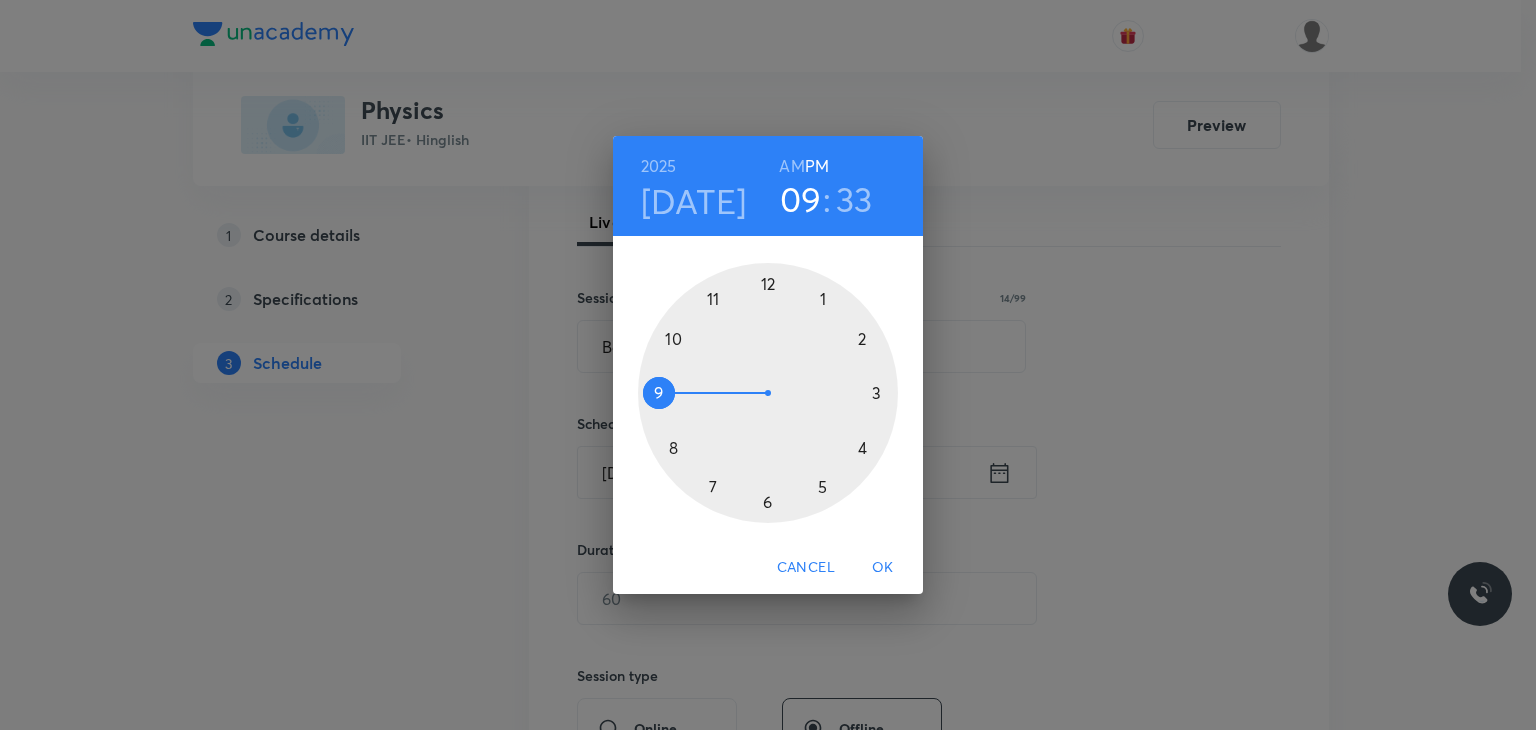 click on "AM" at bounding box center (791, 166) 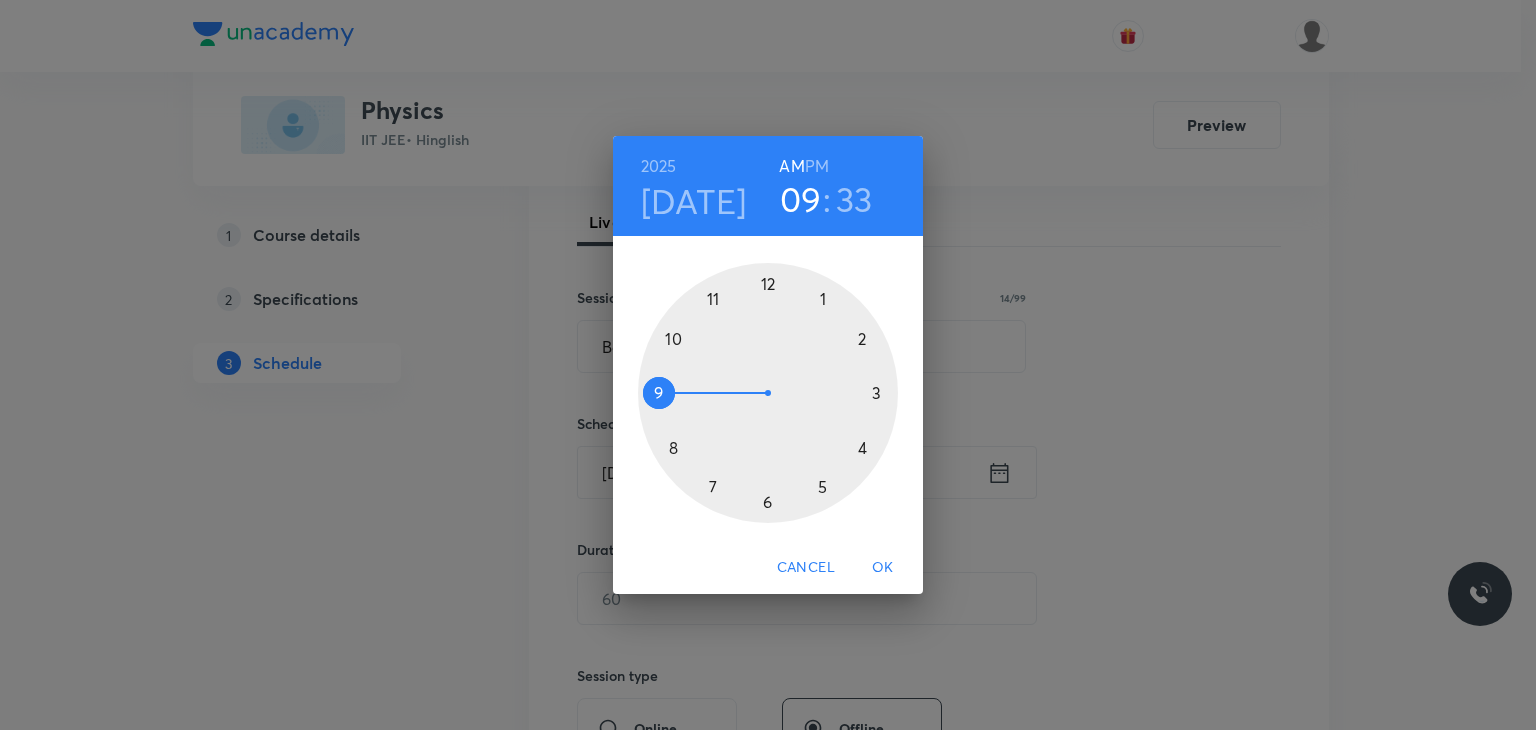 click on "33" at bounding box center [854, 199] 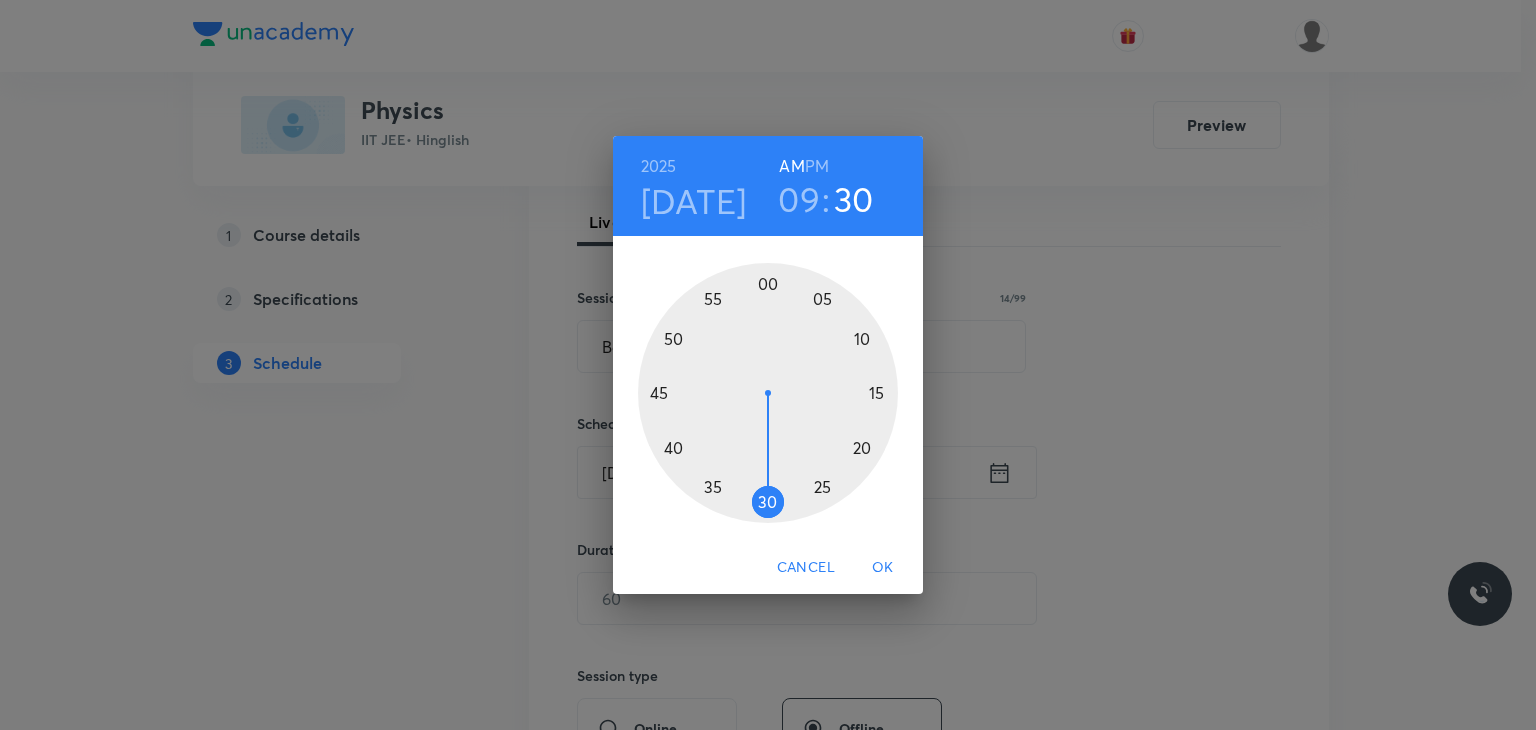 drag, startPoint x: 775, startPoint y: 493, endPoint x: 768, endPoint y: 503, distance: 12.206555 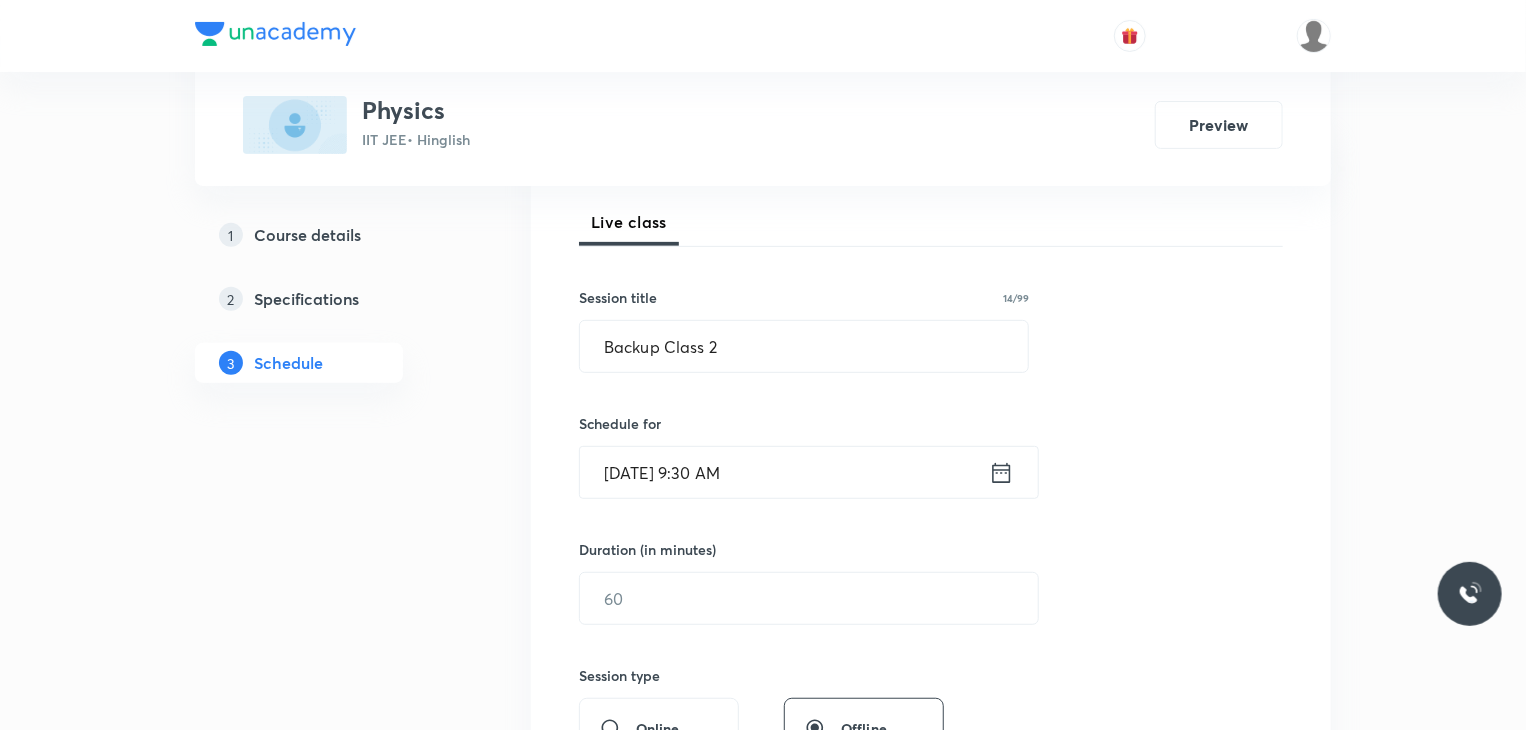 click on "Session  46 Live class Session title 14/99 Backup Class 2 ​ Schedule for Jul 11, 2025, 9:30 AM ​ Duration (in minutes) ​   Session type Online Offline Room Select centre room Sub-concepts Select concepts that wil be covered in this session Add Cancel" at bounding box center (931, 621) 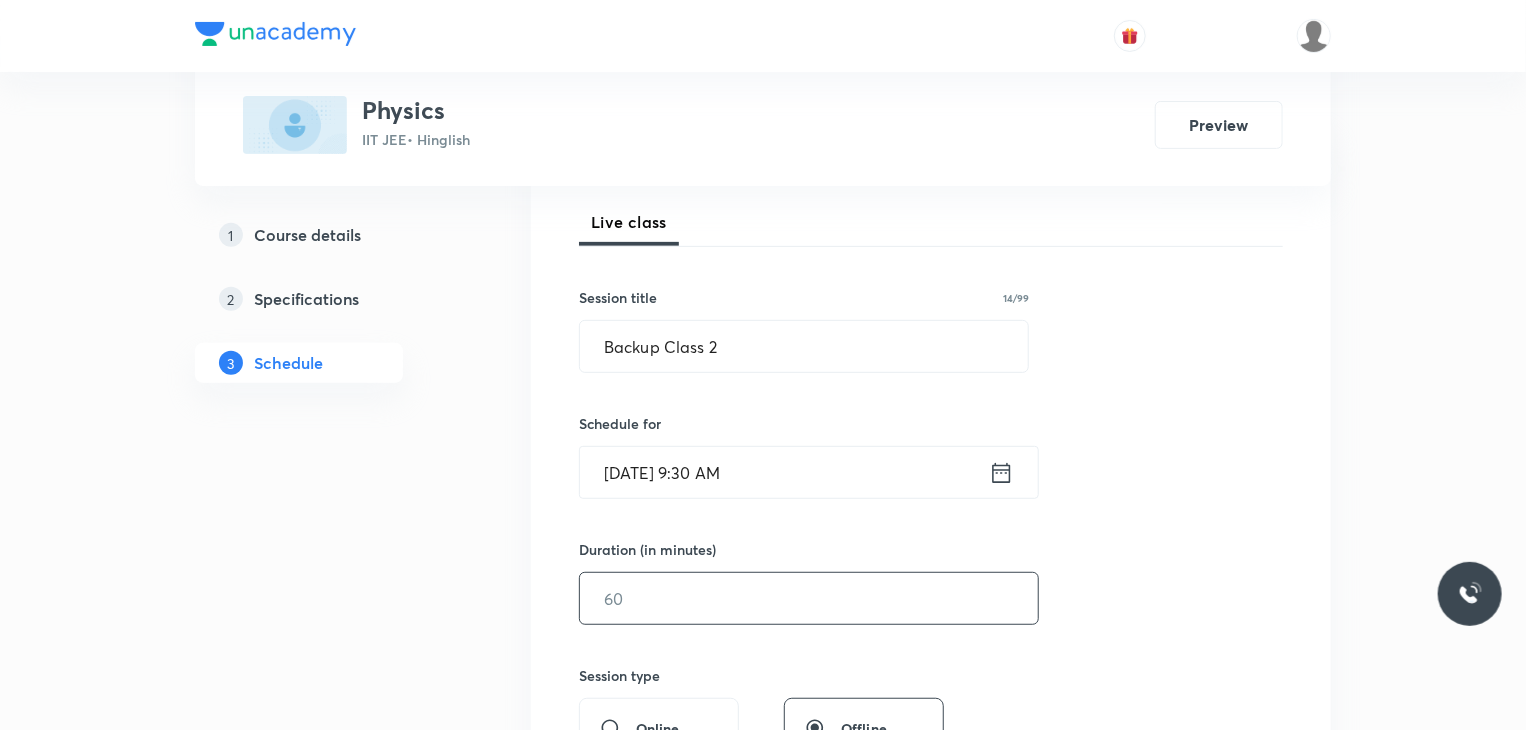 click at bounding box center (809, 598) 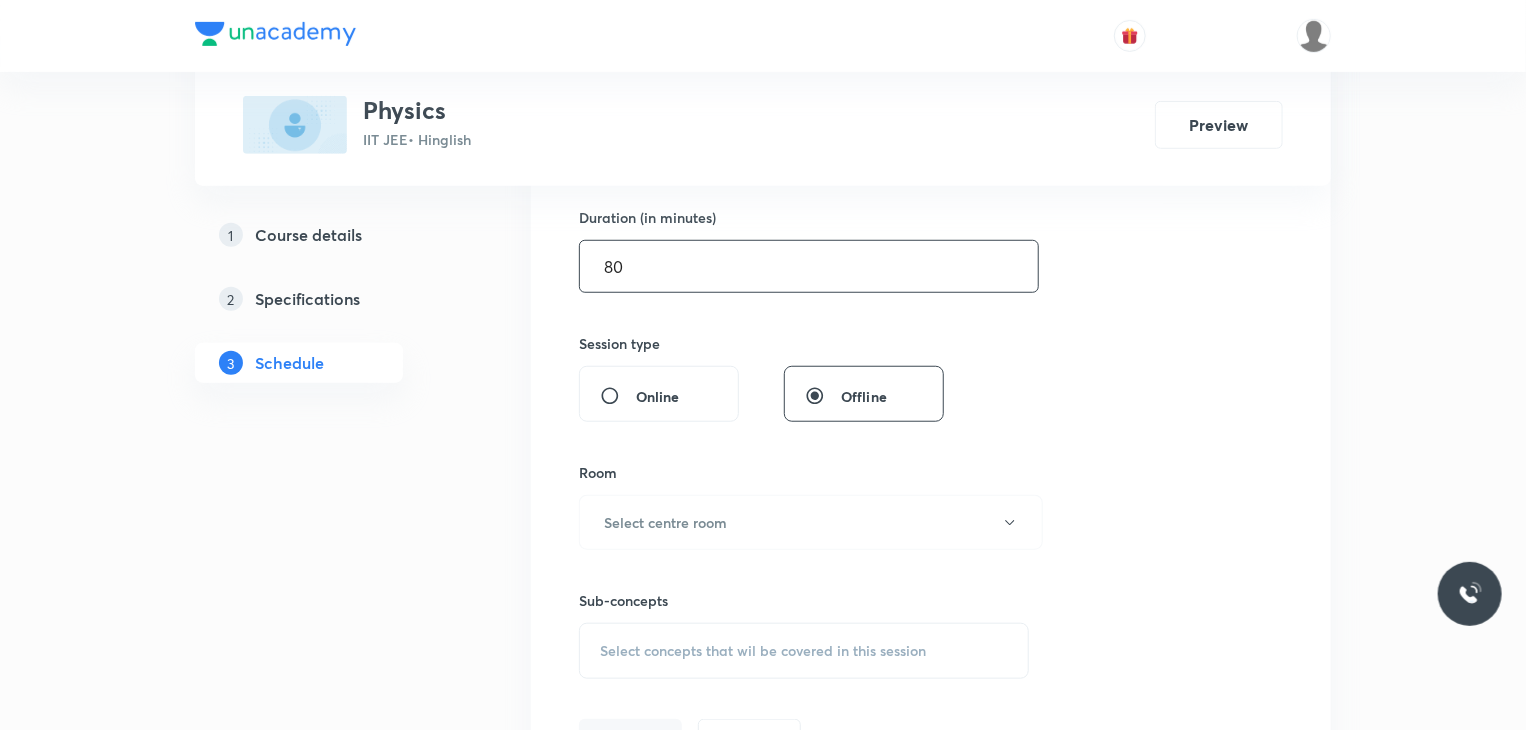 scroll, scrollTop: 615, scrollLeft: 0, axis: vertical 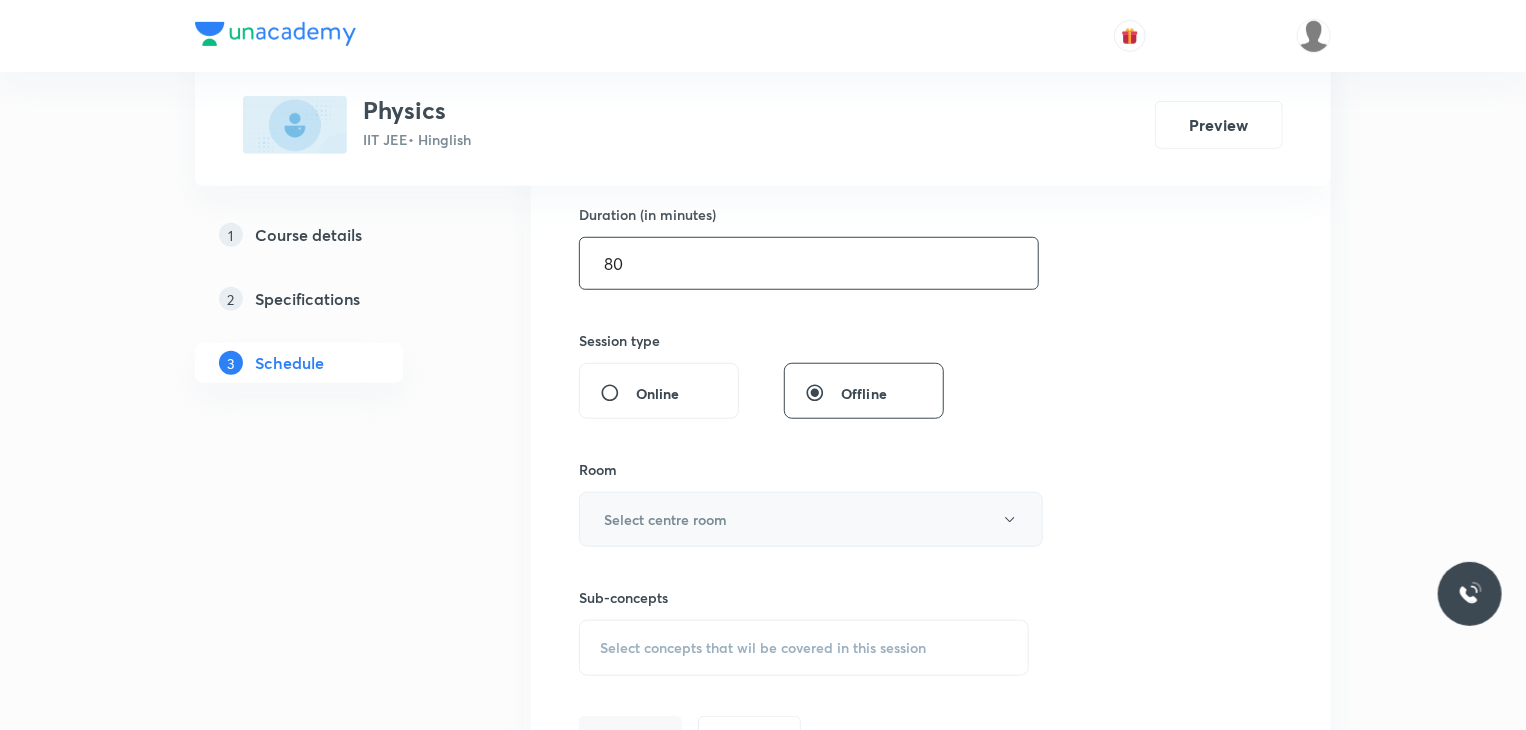 type on "80" 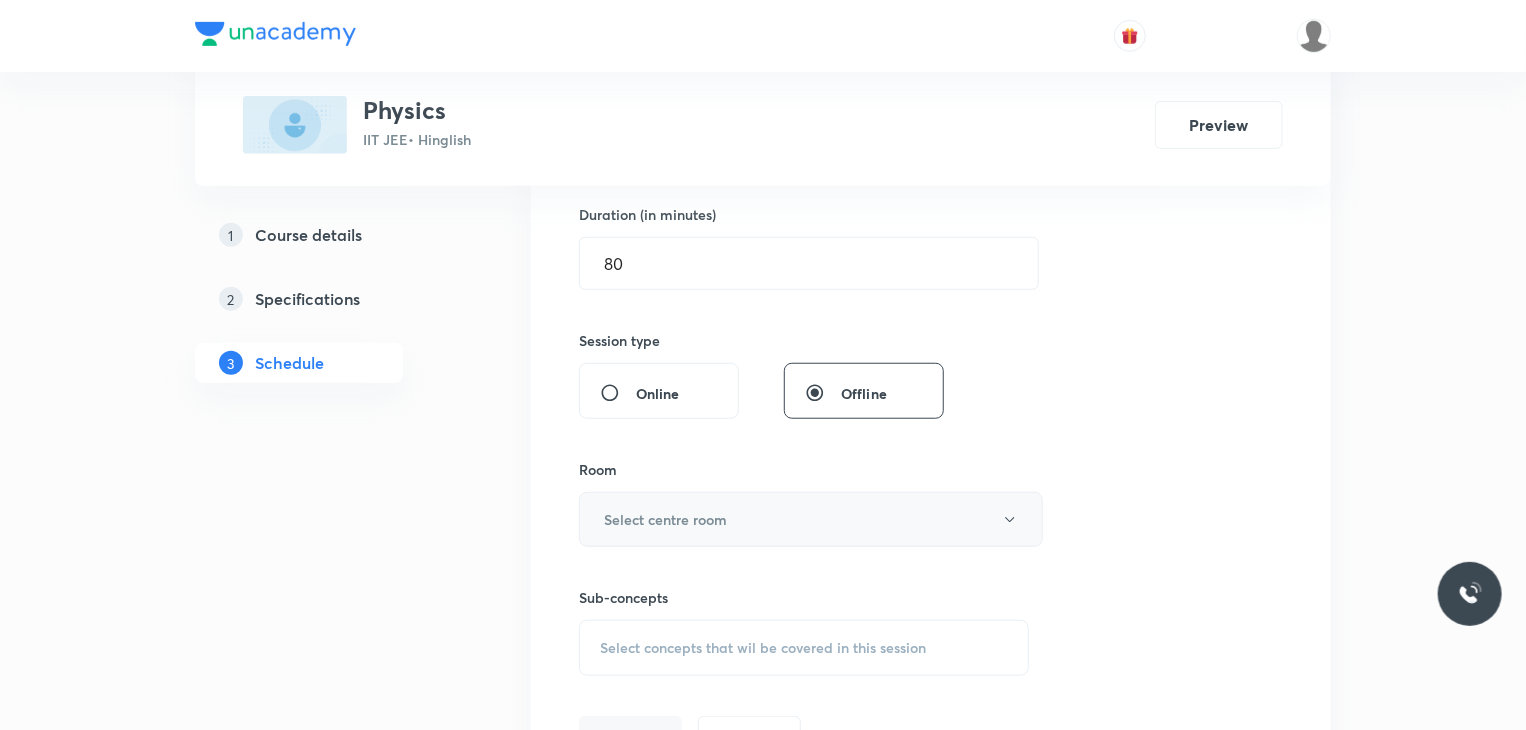 click on "Select centre room" at bounding box center (811, 519) 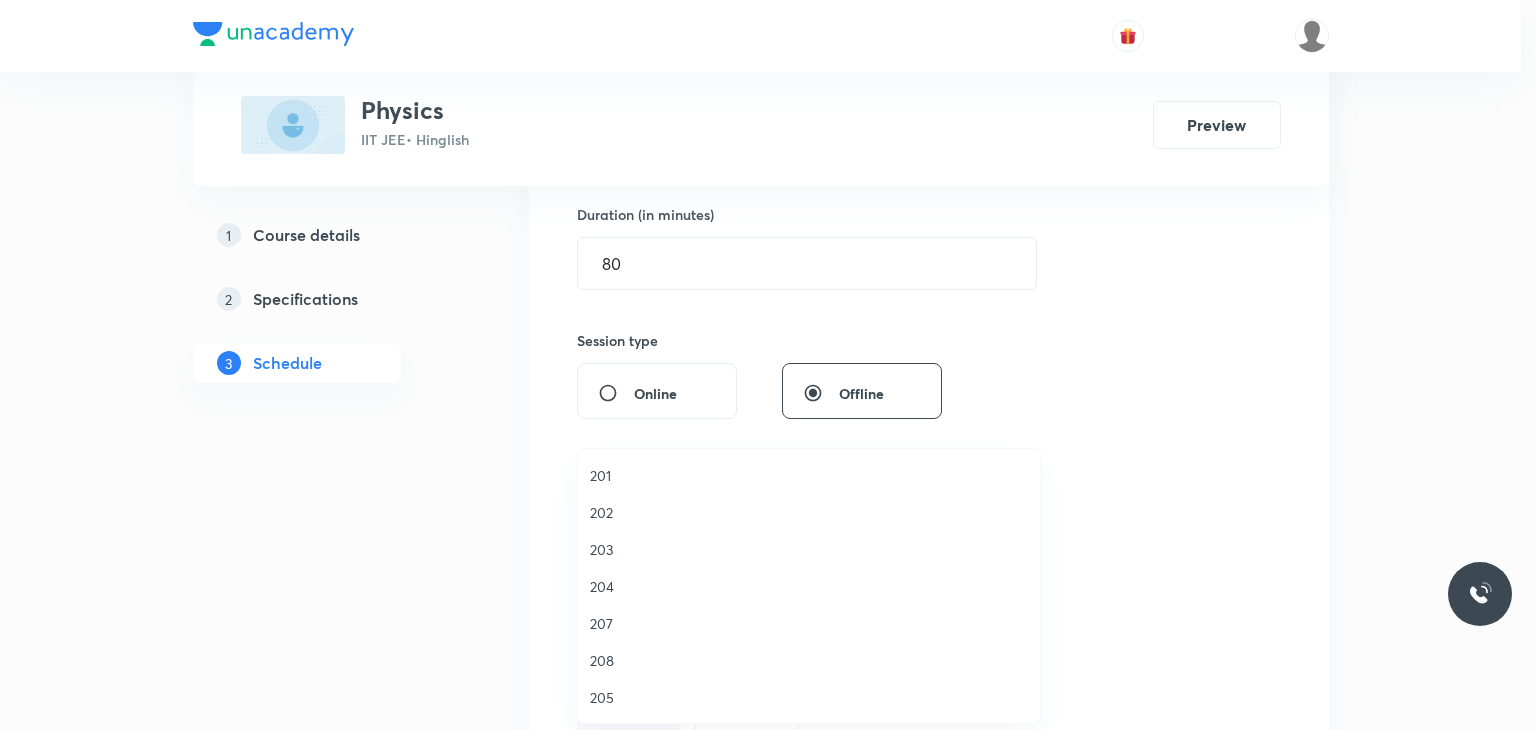 click on "204" at bounding box center (809, 586) 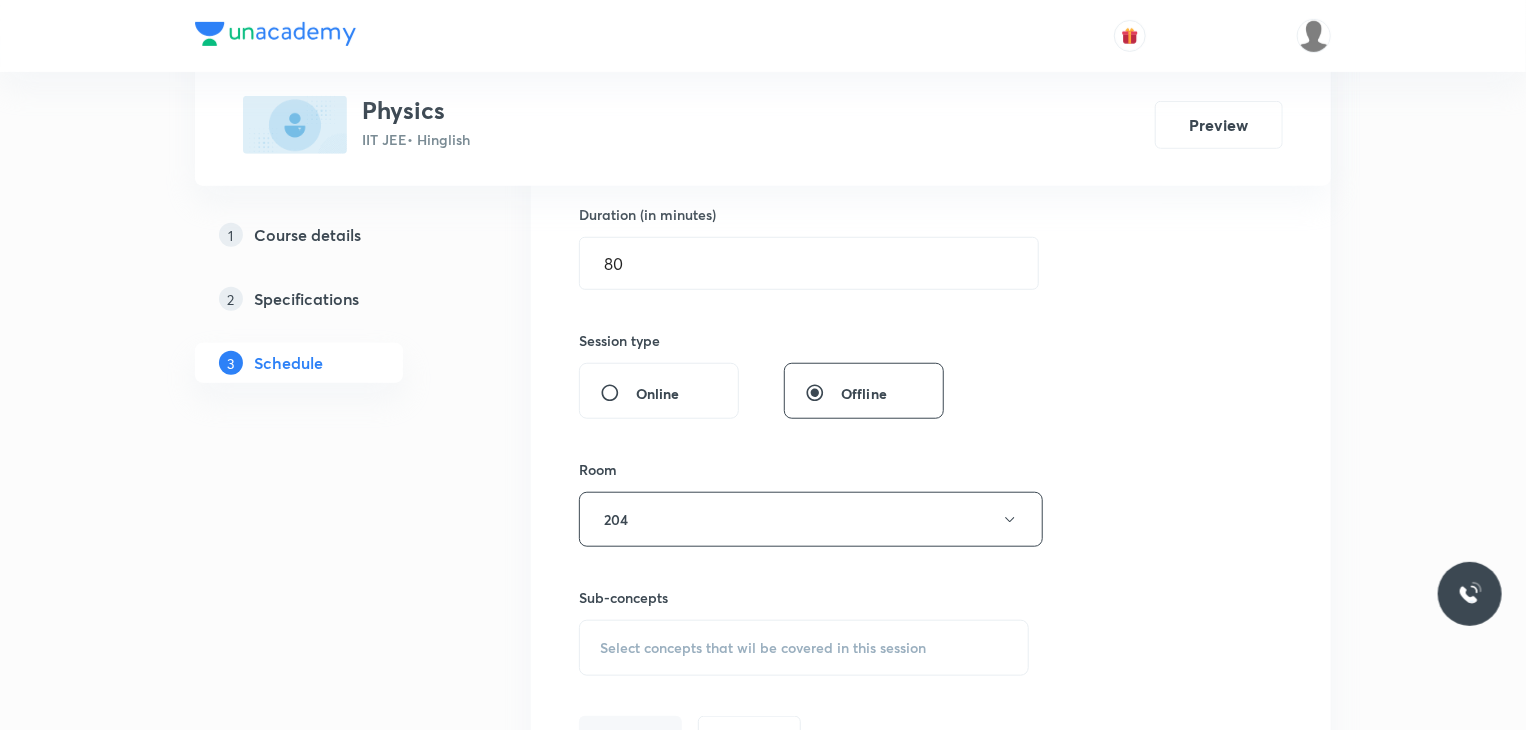 click on "Select concepts that wil be covered in this session" at bounding box center [804, 648] 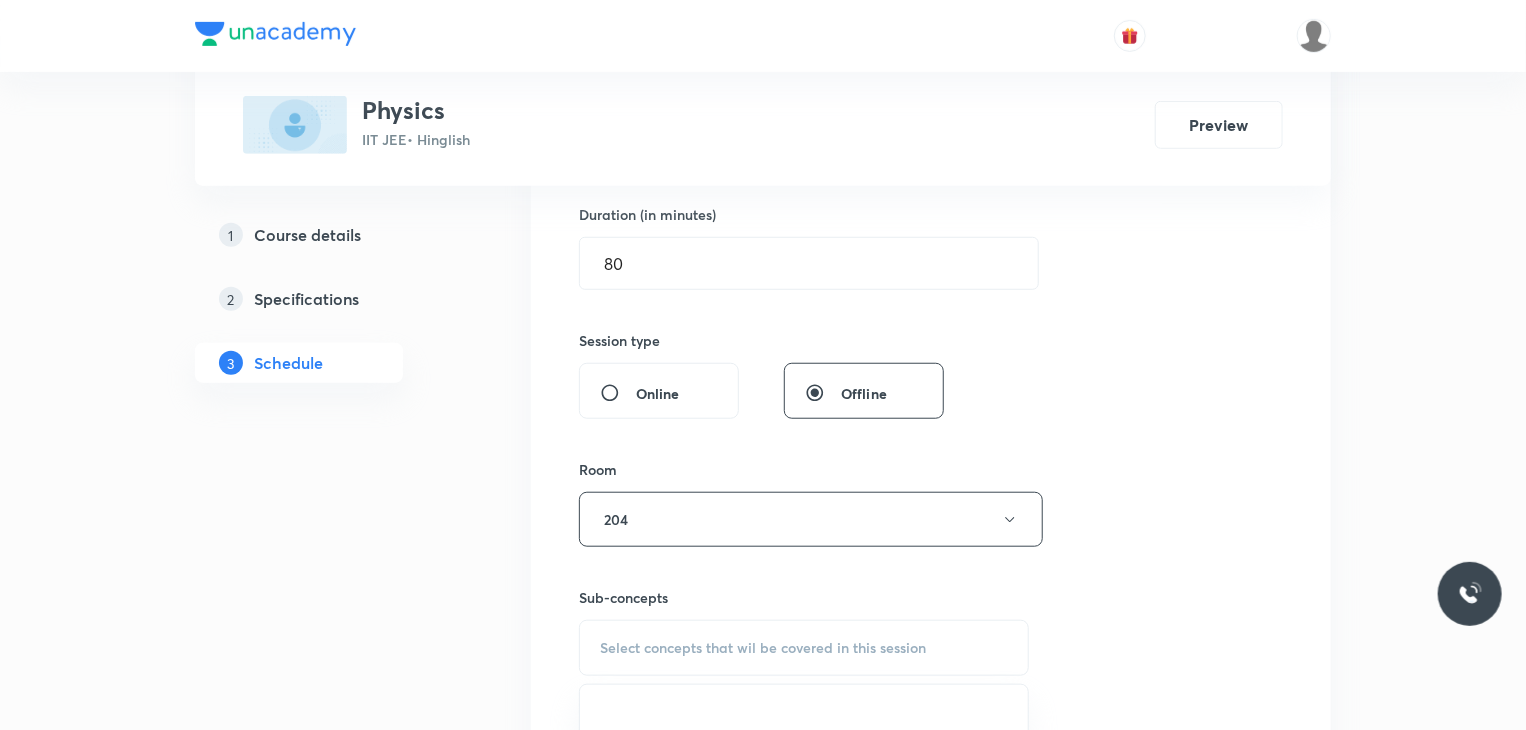 scroll, scrollTop: 680, scrollLeft: 0, axis: vertical 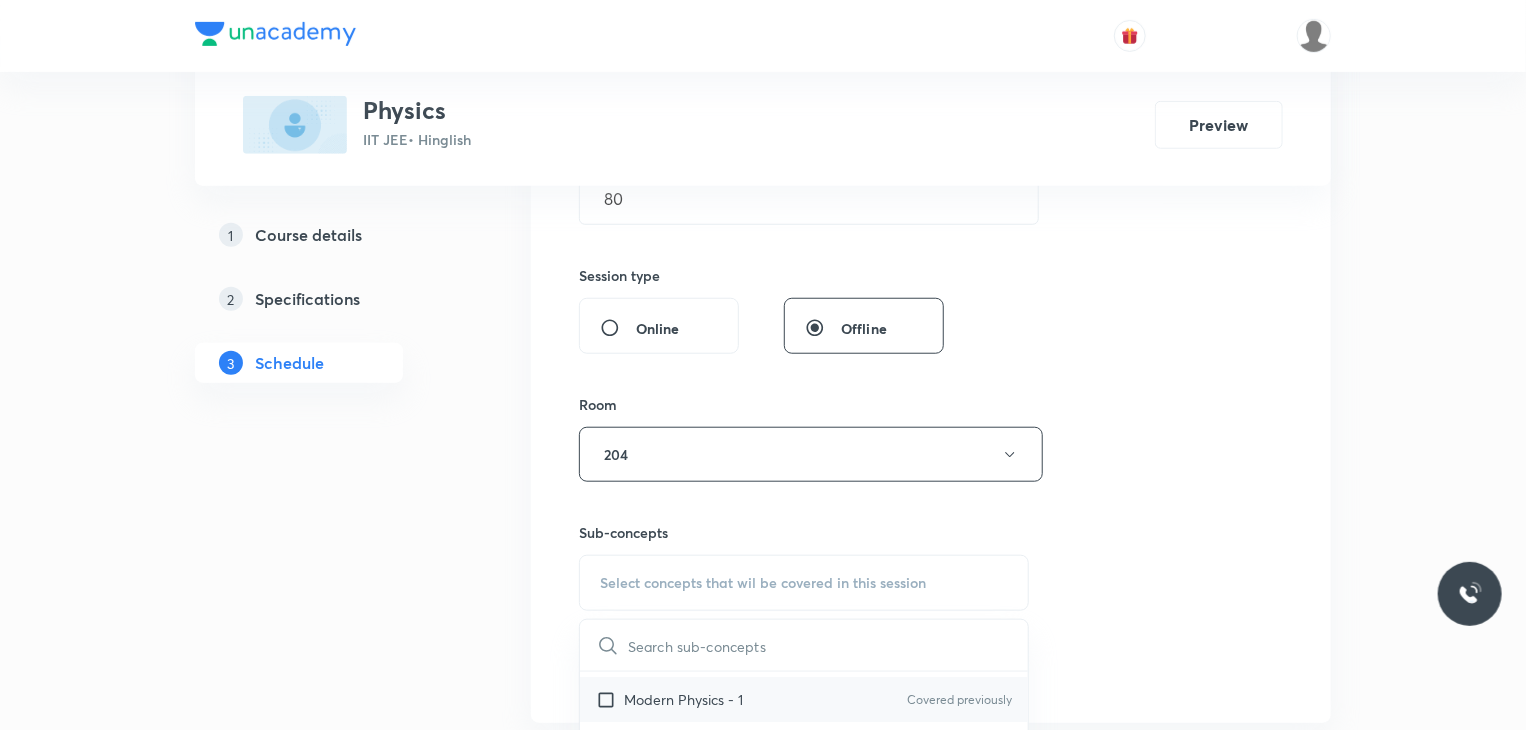 click on "Modern Physics - 1 Covered previously" at bounding box center (804, 699) 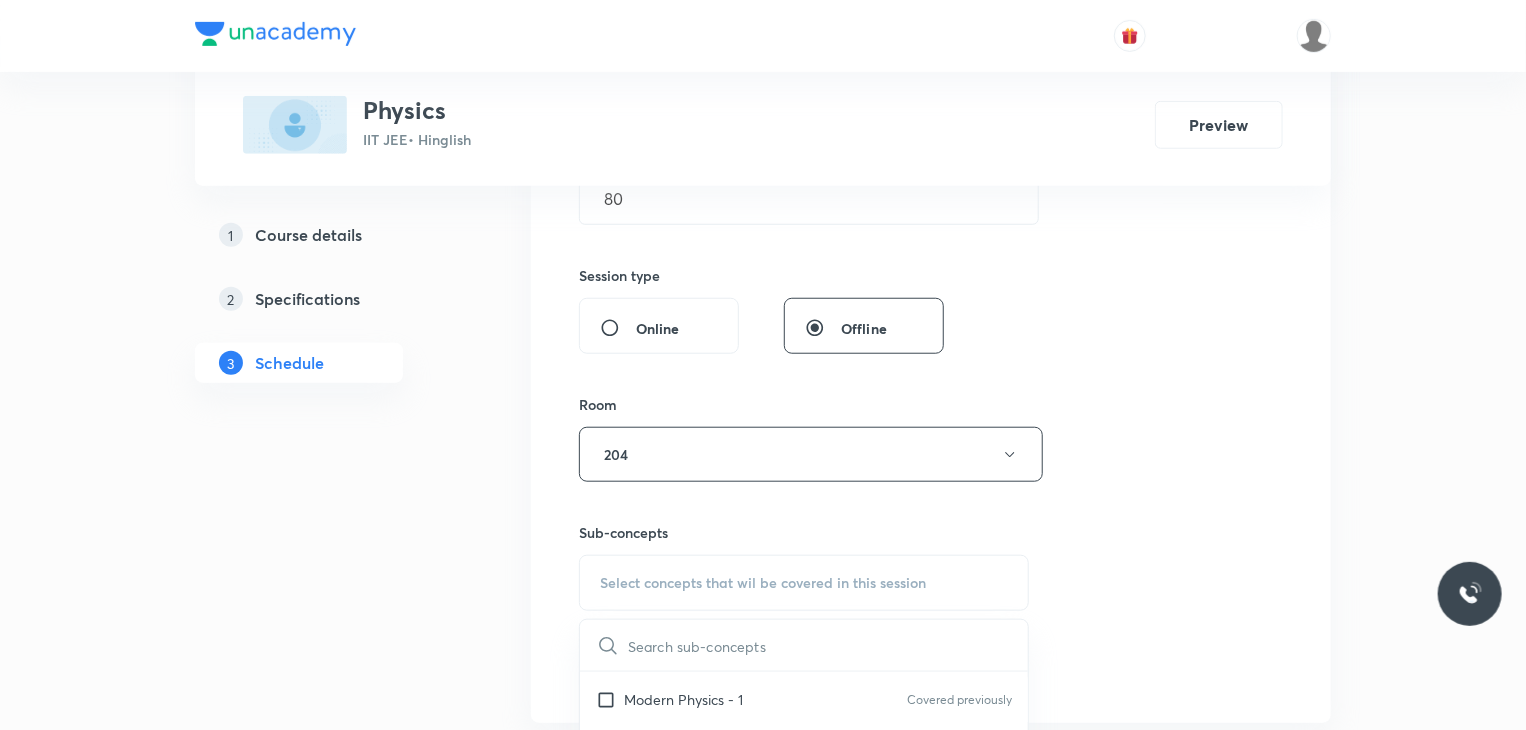 checkbox on "true" 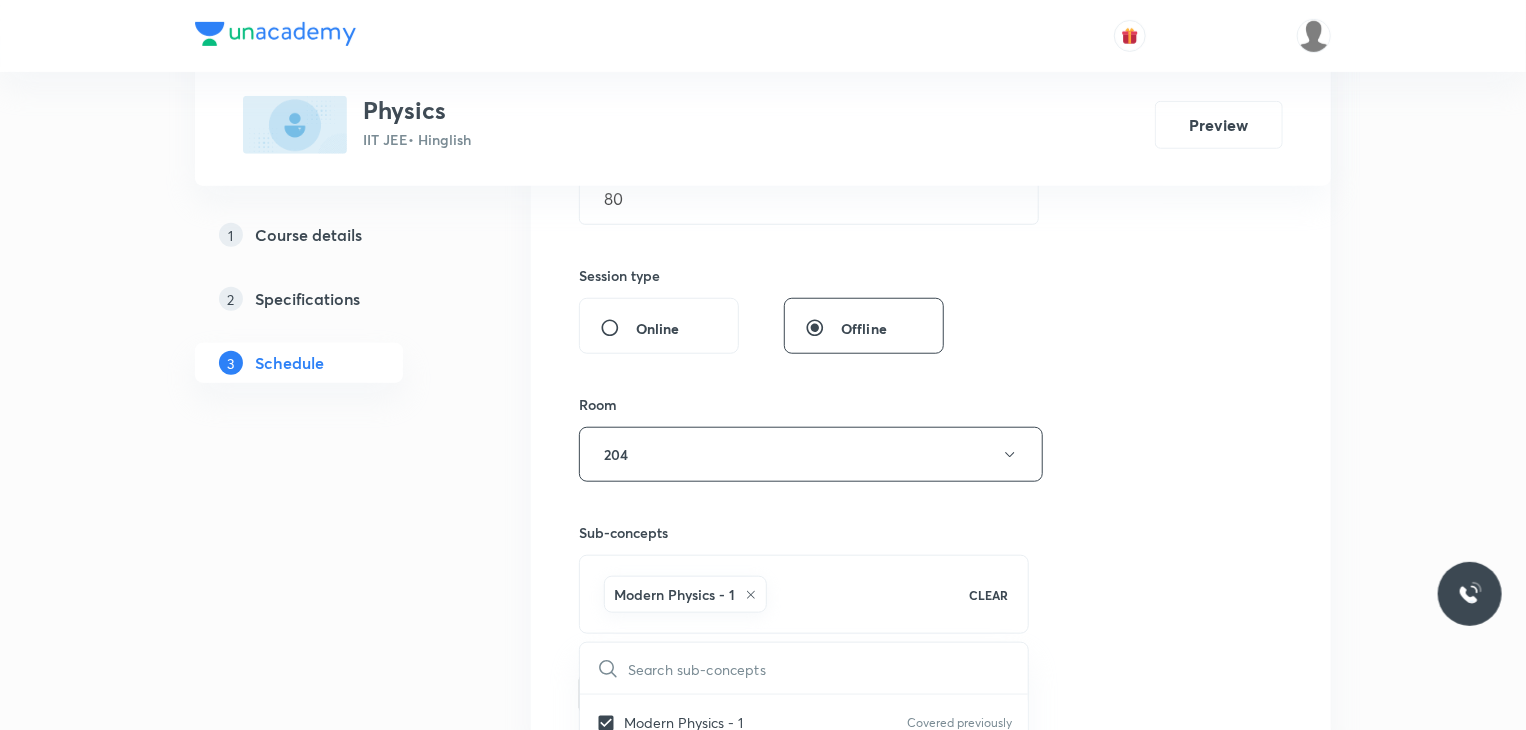 click on "Session  46 Live class Session title 14/99 Backup Class 2 ​ Schedule for Jul 11, 2025, 9:30 AM ​ Duration (in minutes) 80 ​   Session type Online Offline Room 204 Sub-concepts Modern Physics - 1 CLEAR ​ Photoelectric Effect Photoelectric Effect Covered previously Modern Physics - 1 Modern Physics - 1 Covered previously Photon theory of Light Photon theory of Light Photocell Photocell X-Rays X-Rays Moseley's Law Moseley's Law Modern Physics - 2 Modern Physics - 2 Nuclear Physics Nuclear Physics Radioactivity Radioactivity Geometrical Optics Geometrical Optics Basic Math Basic Math KTG and Thermodynamics KTG and Thermodynamics Fluid Mechanics Fluid Mechanics Wave on String Wave on String Gravitation Gravitation Motion in Straightline Motion in Straight-line Add Cancel" at bounding box center [931, 233] 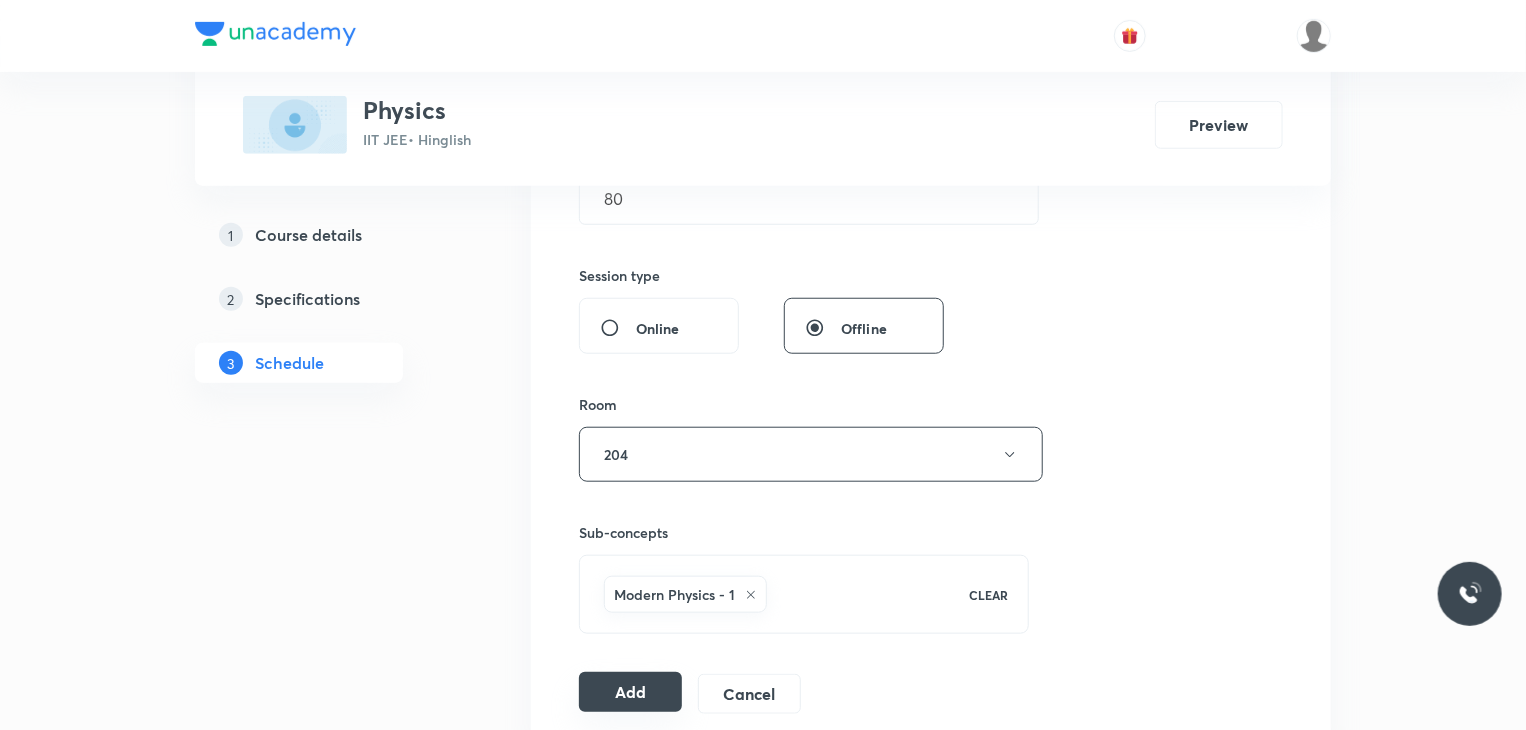 click on "Add" at bounding box center [630, 692] 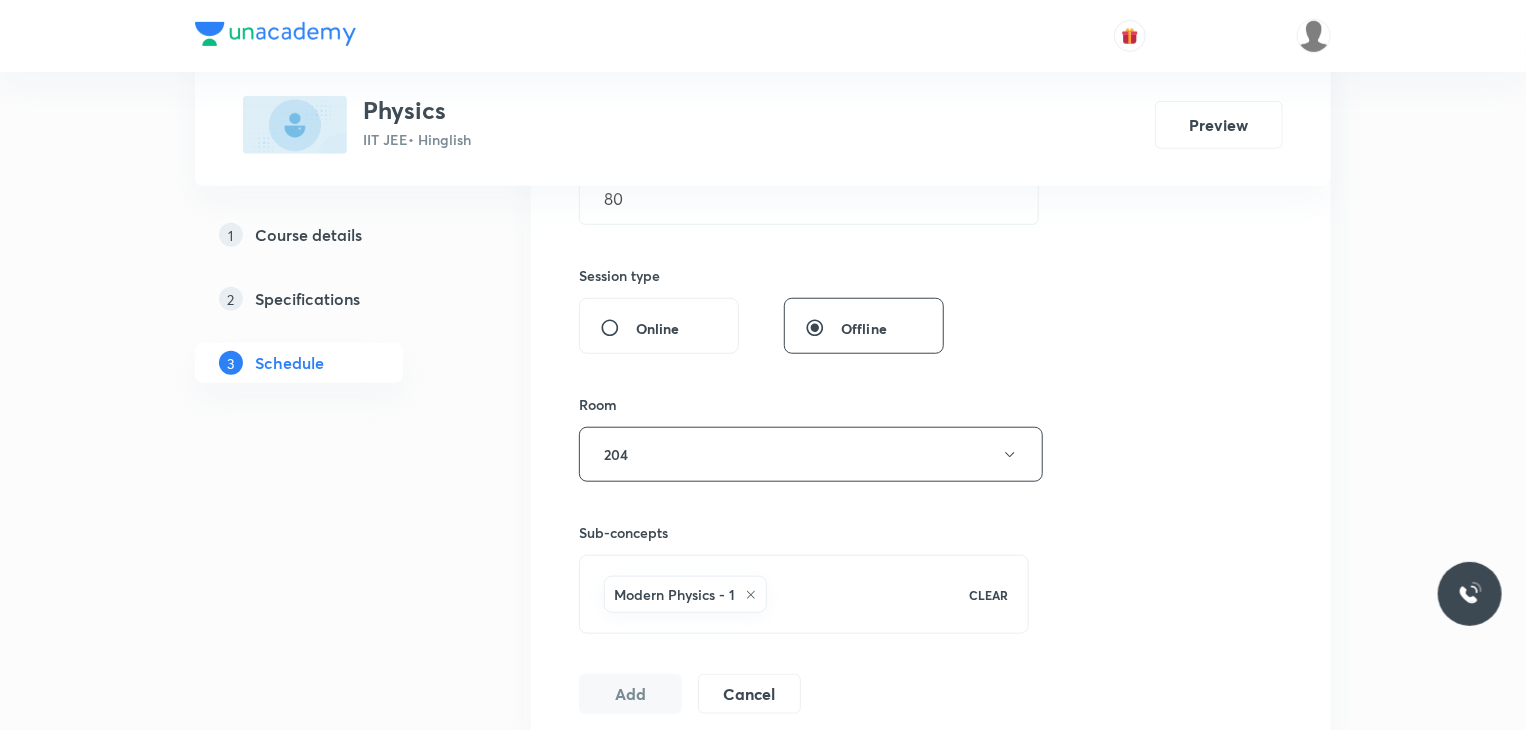 scroll, scrollTop: 7851, scrollLeft: 0, axis: vertical 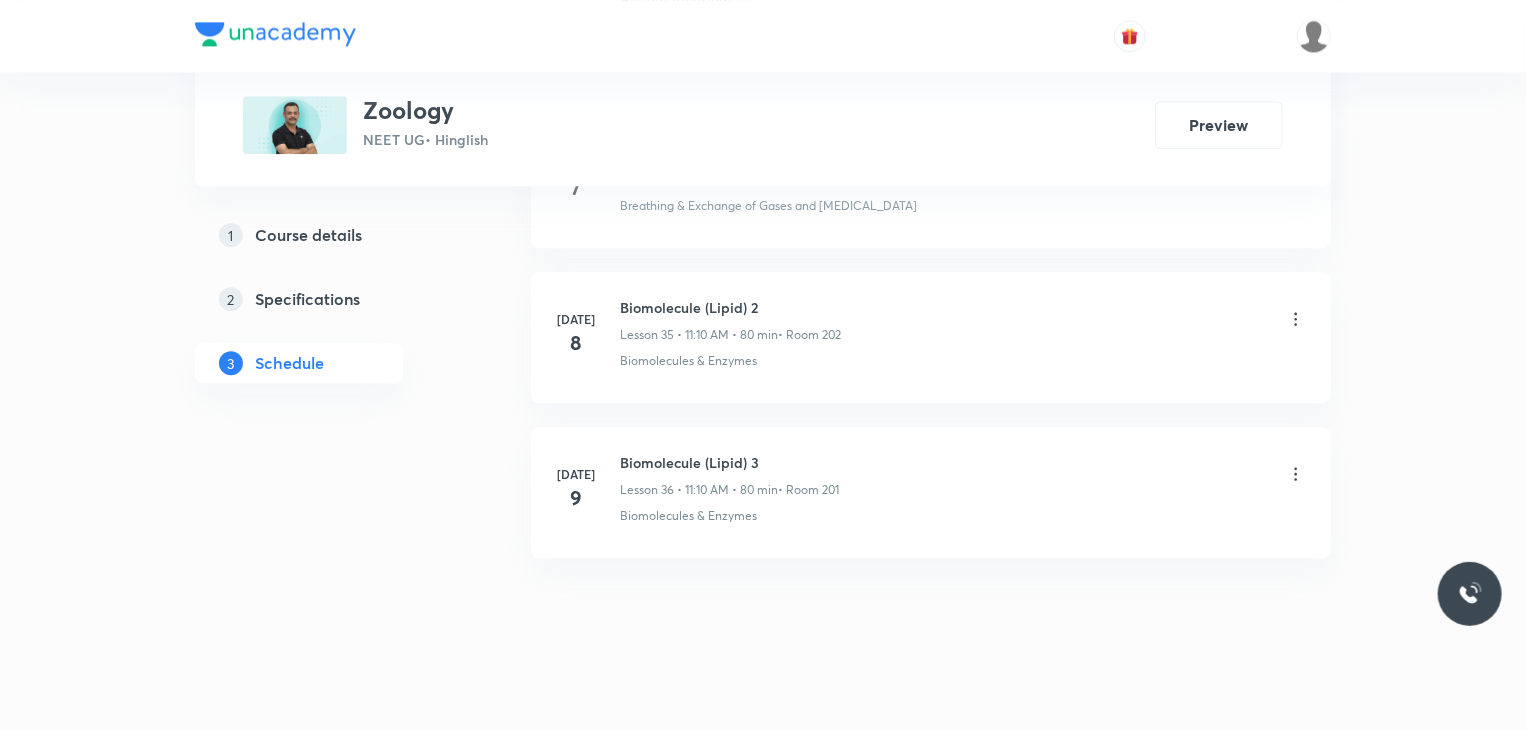 click on "Biomolecule (Lipid) 3" at bounding box center [729, 462] 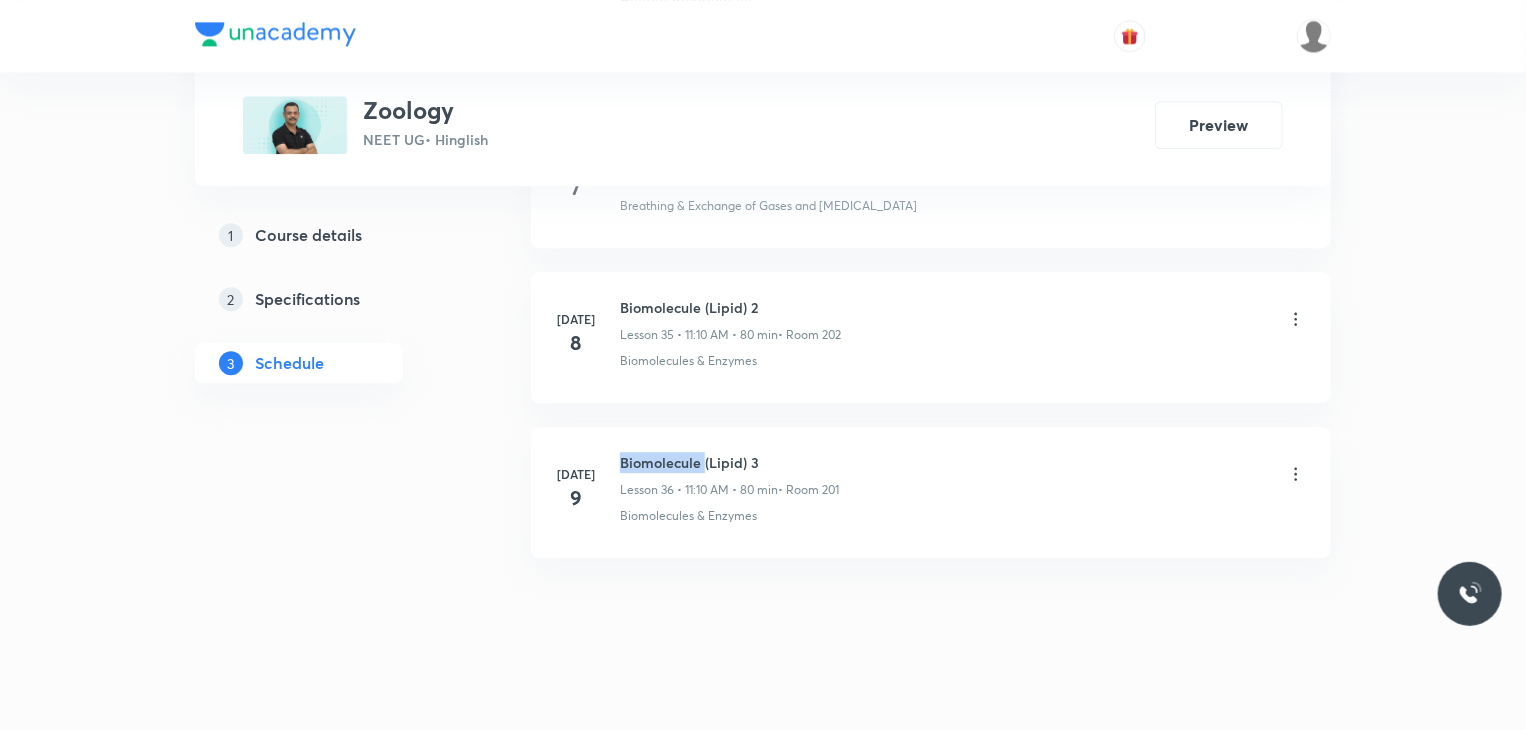 click on "Biomolecule (Lipid) 3" at bounding box center (729, 462) 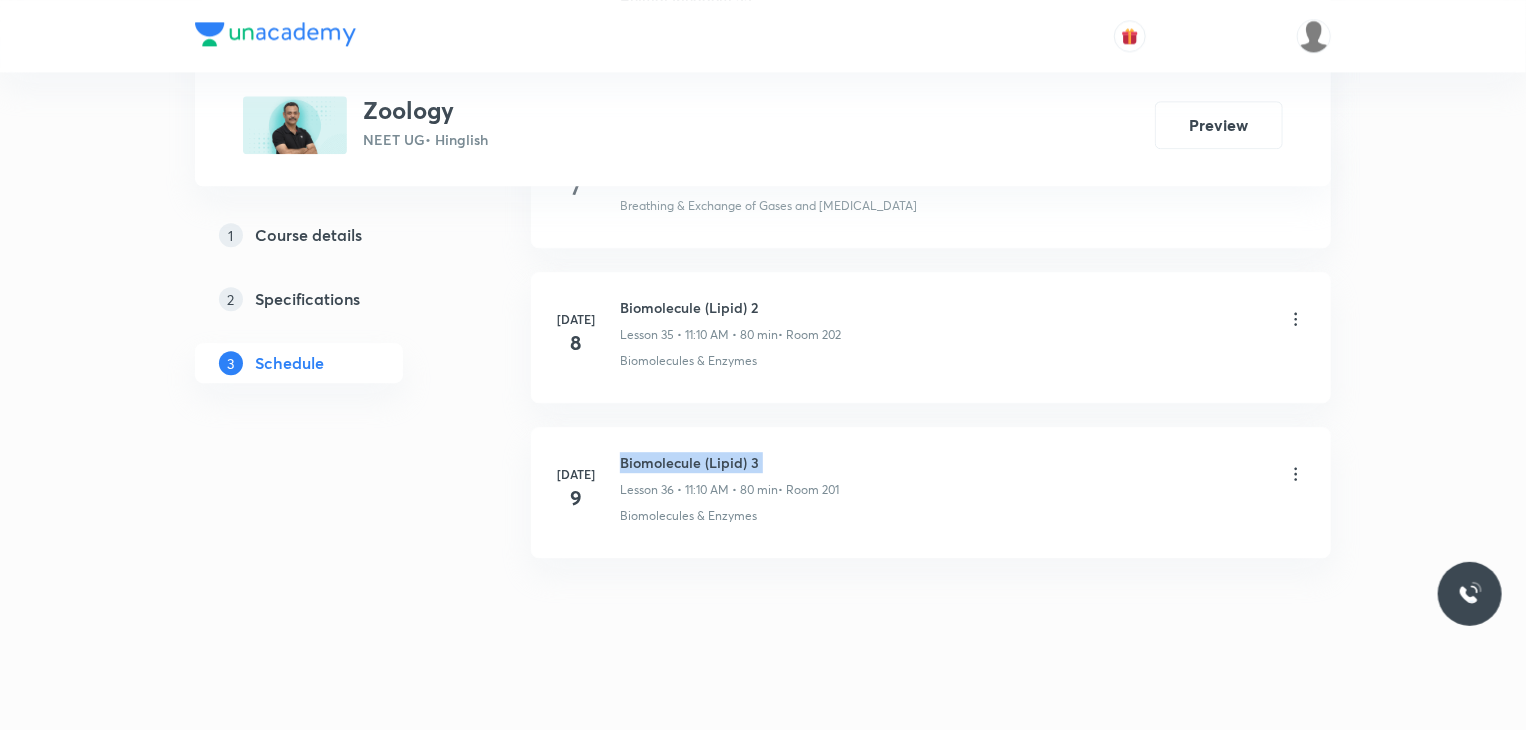 click on "Biomolecule (Lipid) 3" at bounding box center [729, 462] 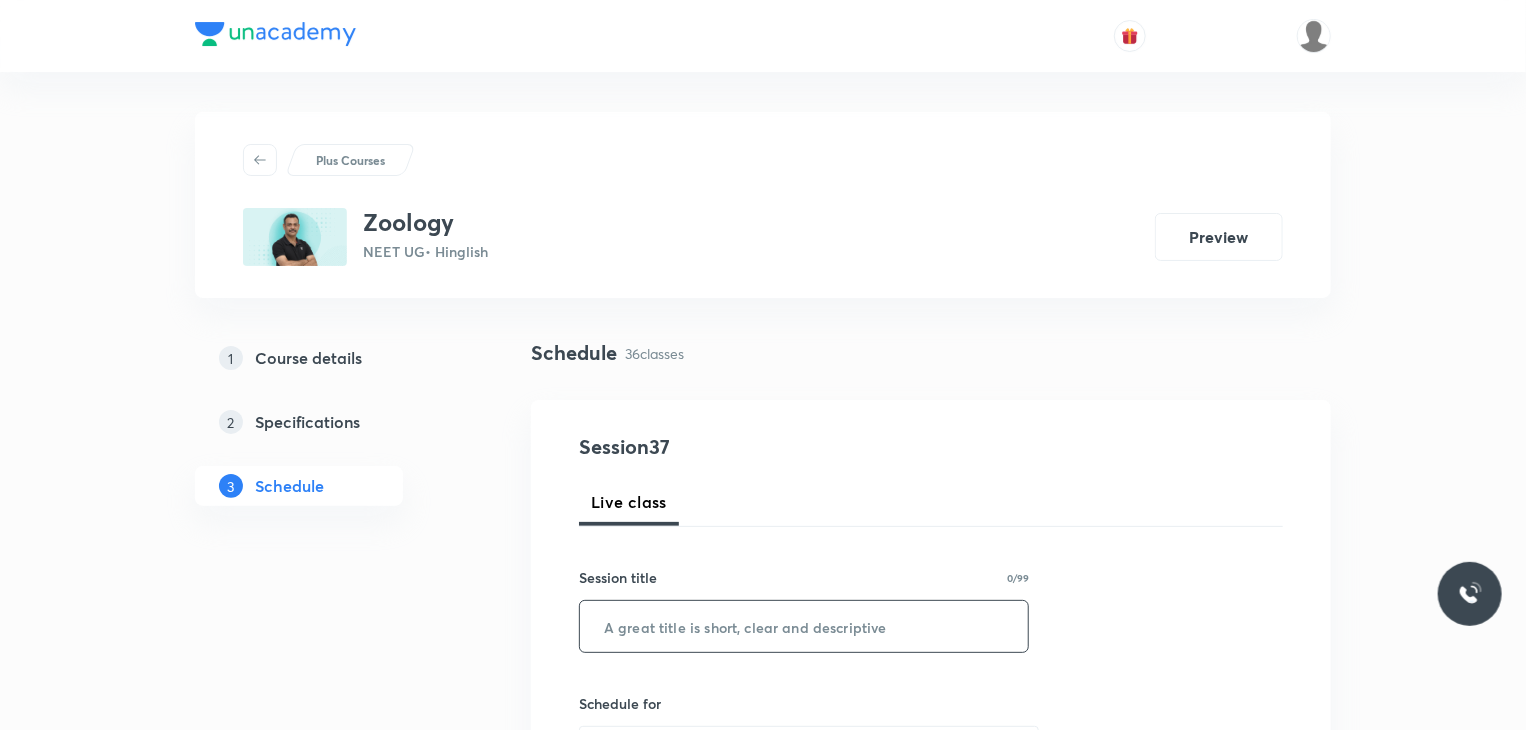 click at bounding box center (804, 626) 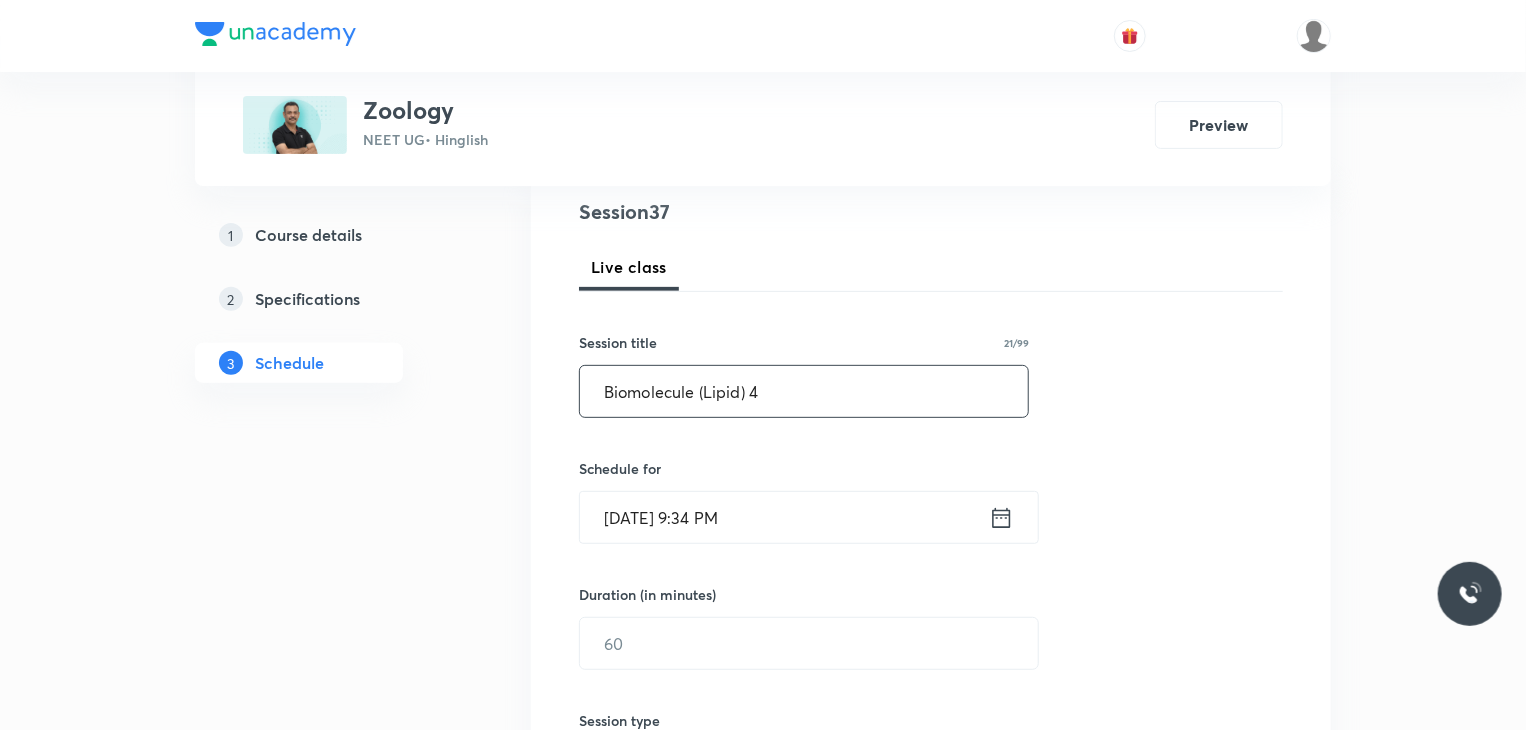 type on "Biomolecule (Lipid) 4" 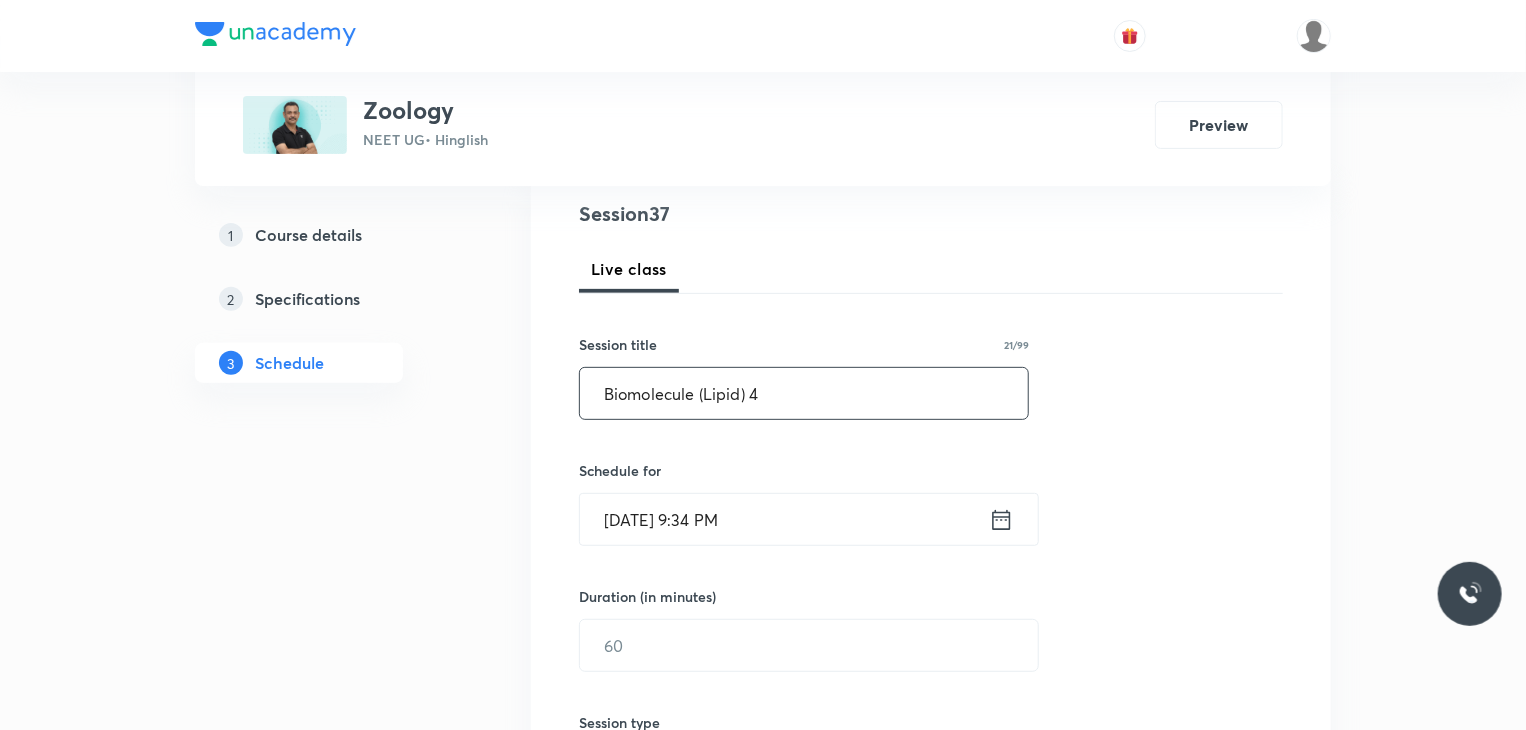 click on "Session  37 Live class Session title 21/99 Biomolecule (Lipid) 4 ​ Schedule for Jul 10, 2025, 9:34 PM ​ Duration (in minutes) ​   Session type Online Offline Room Select centre room Sub-concepts Select concepts that wil be covered in this session Add Cancel" at bounding box center (931, 668) 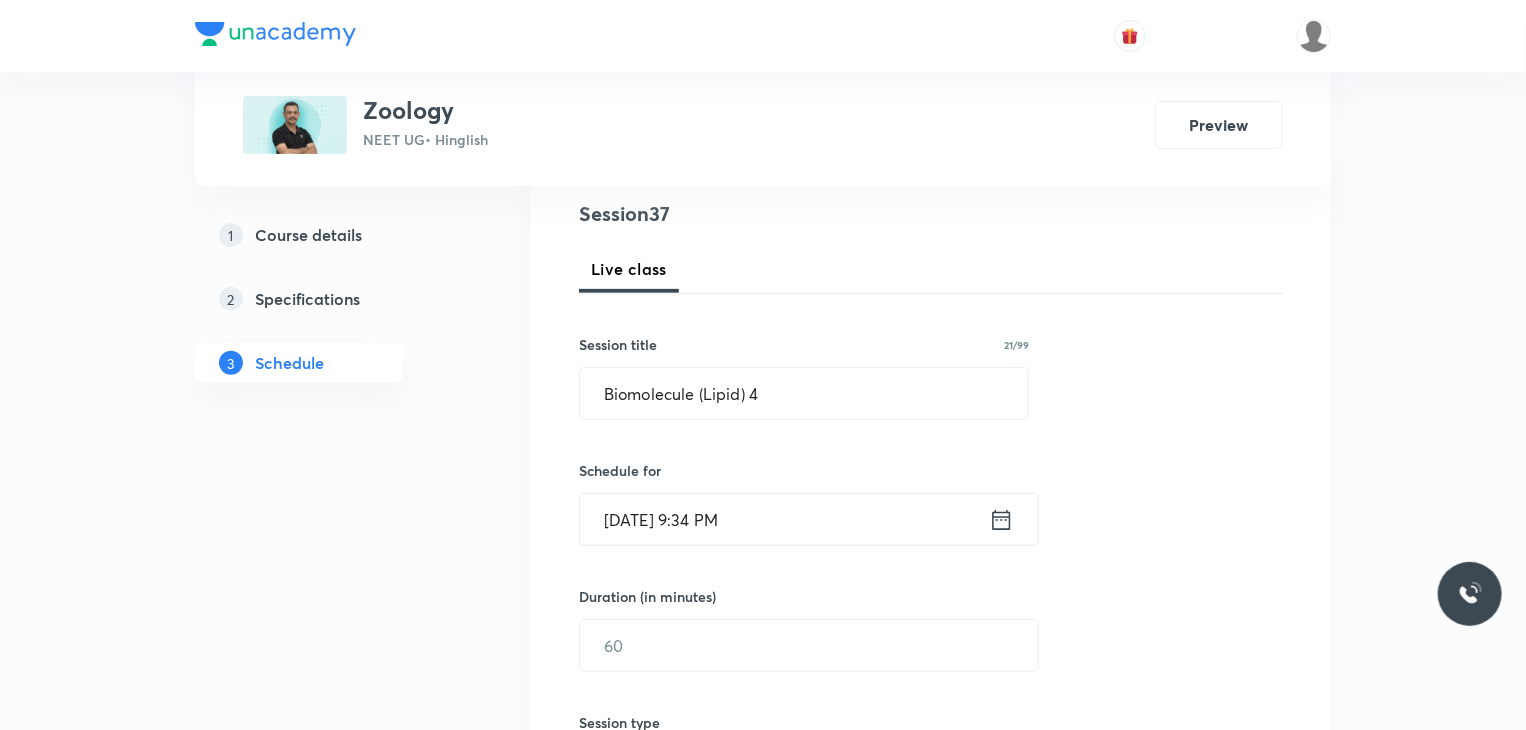 click on "[DATE] 9:34 PM" at bounding box center (784, 519) 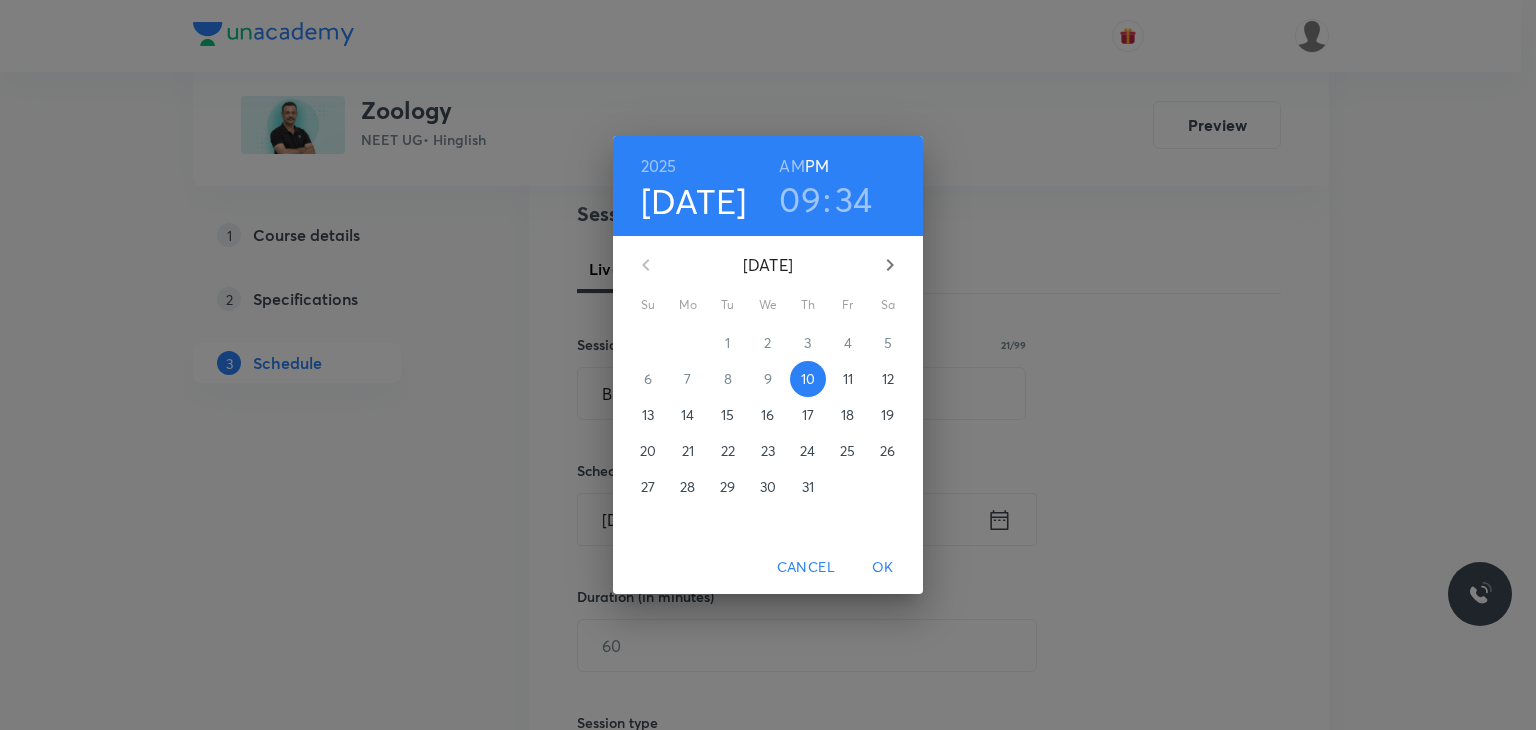 click on "11" at bounding box center (848, 379) 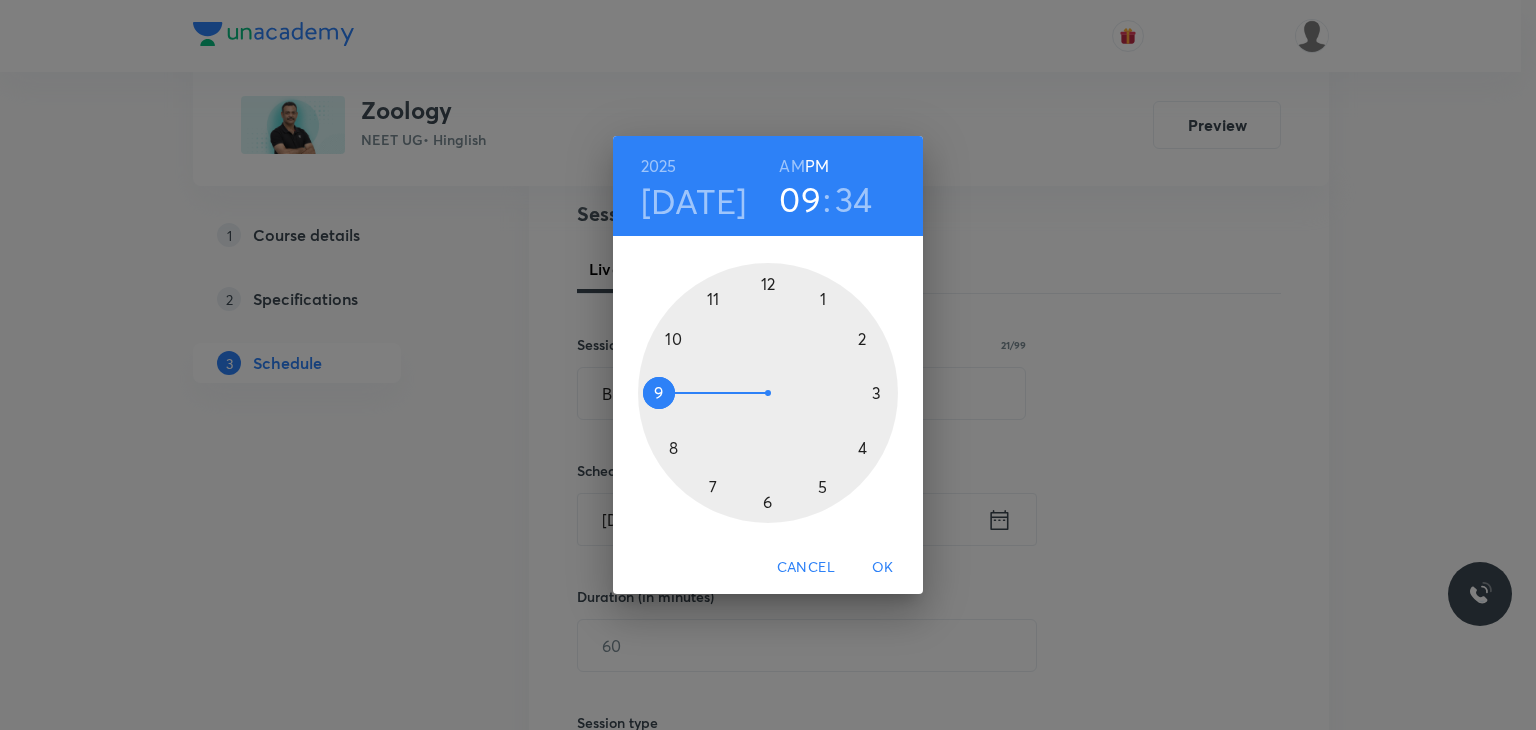 click on "AM" at bounding box center (791, 166) 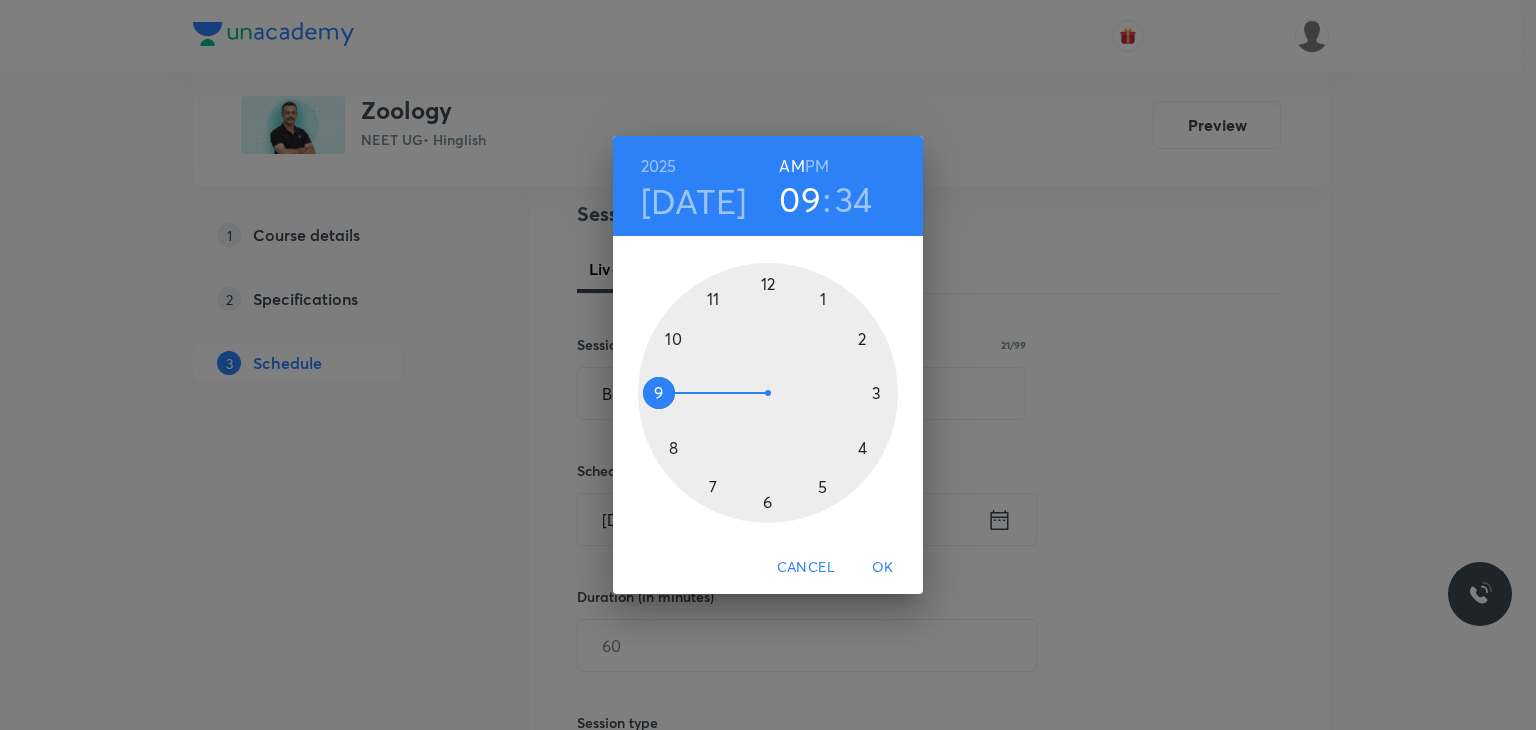 click on "34" at bounding box center (854, 199) 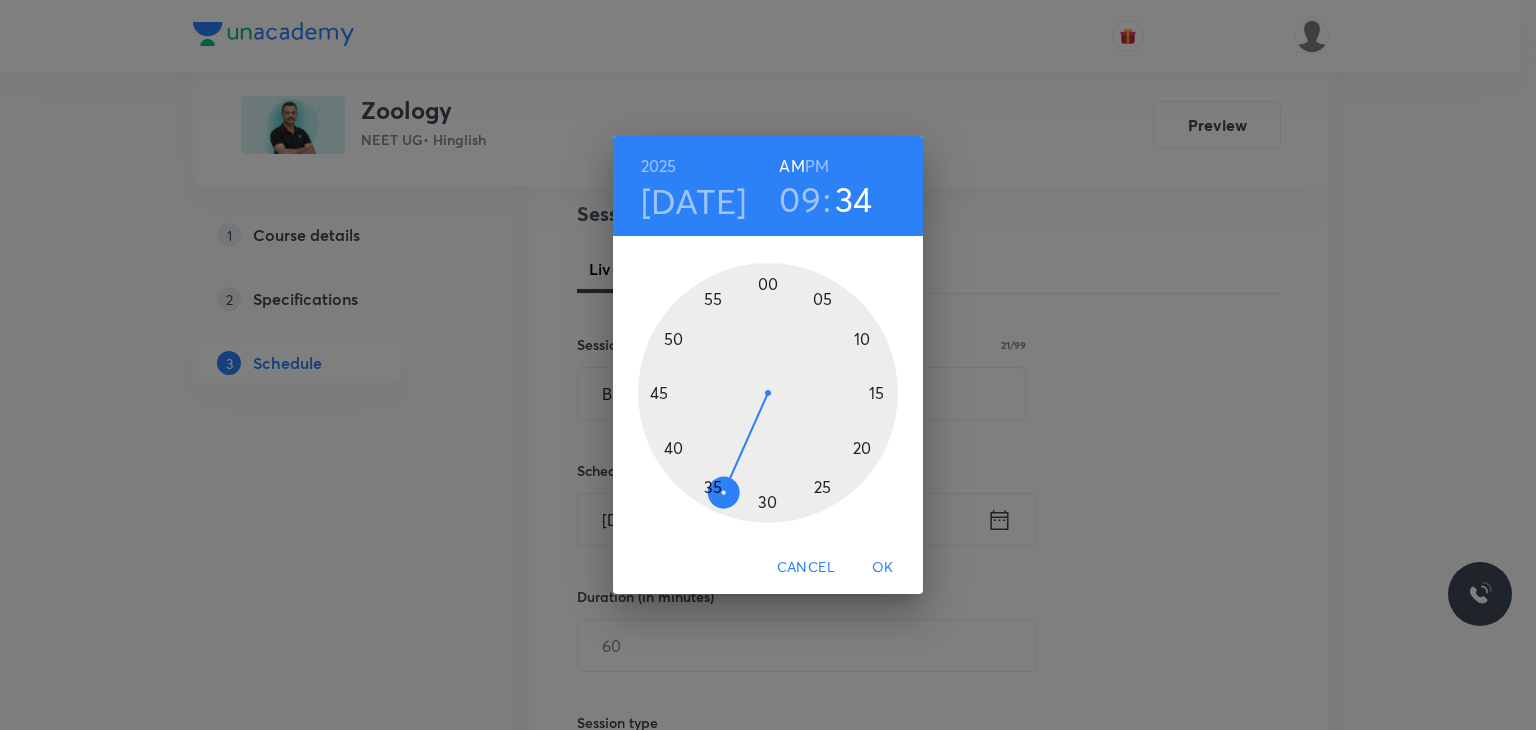 click at bounding box center (768, 393) 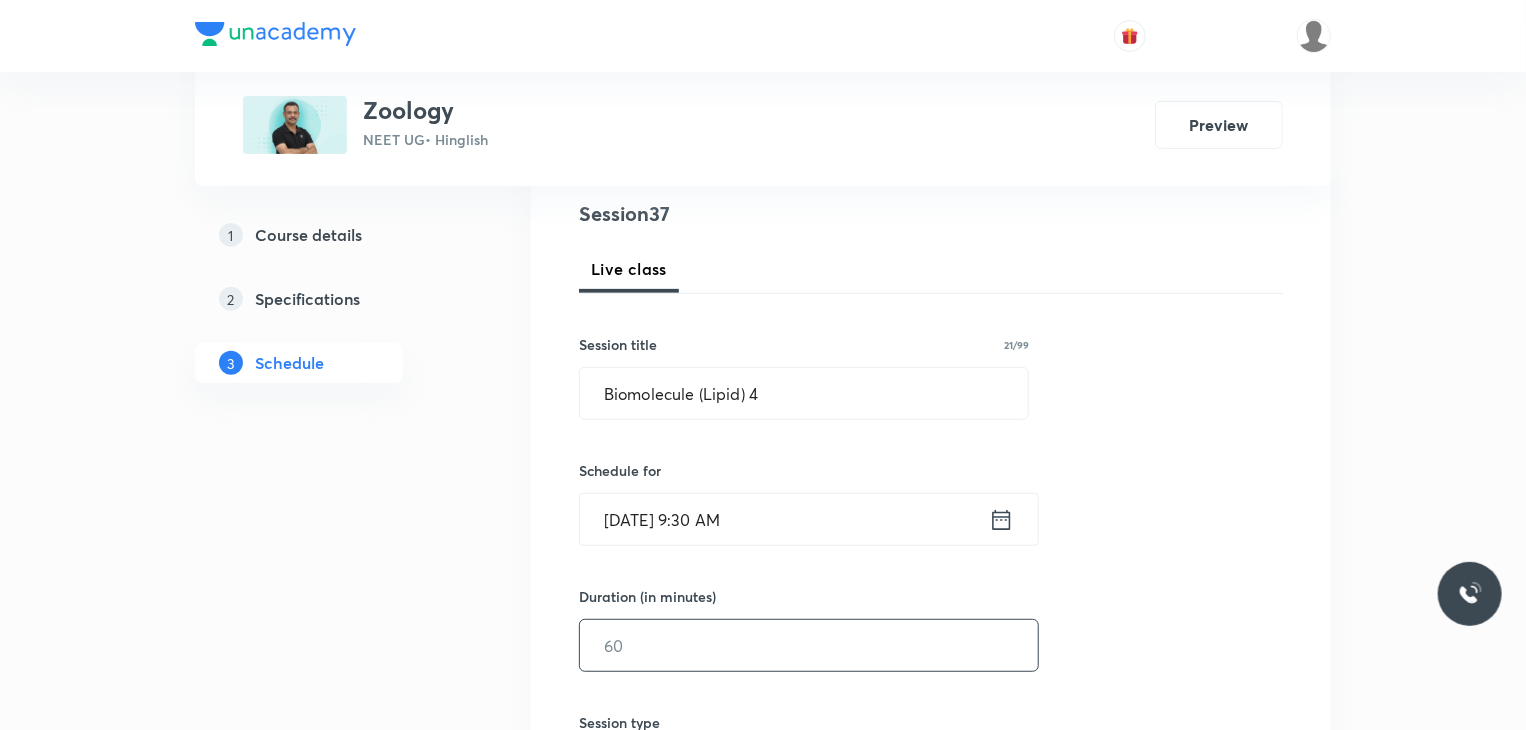 click at bounding box center [809, 645] 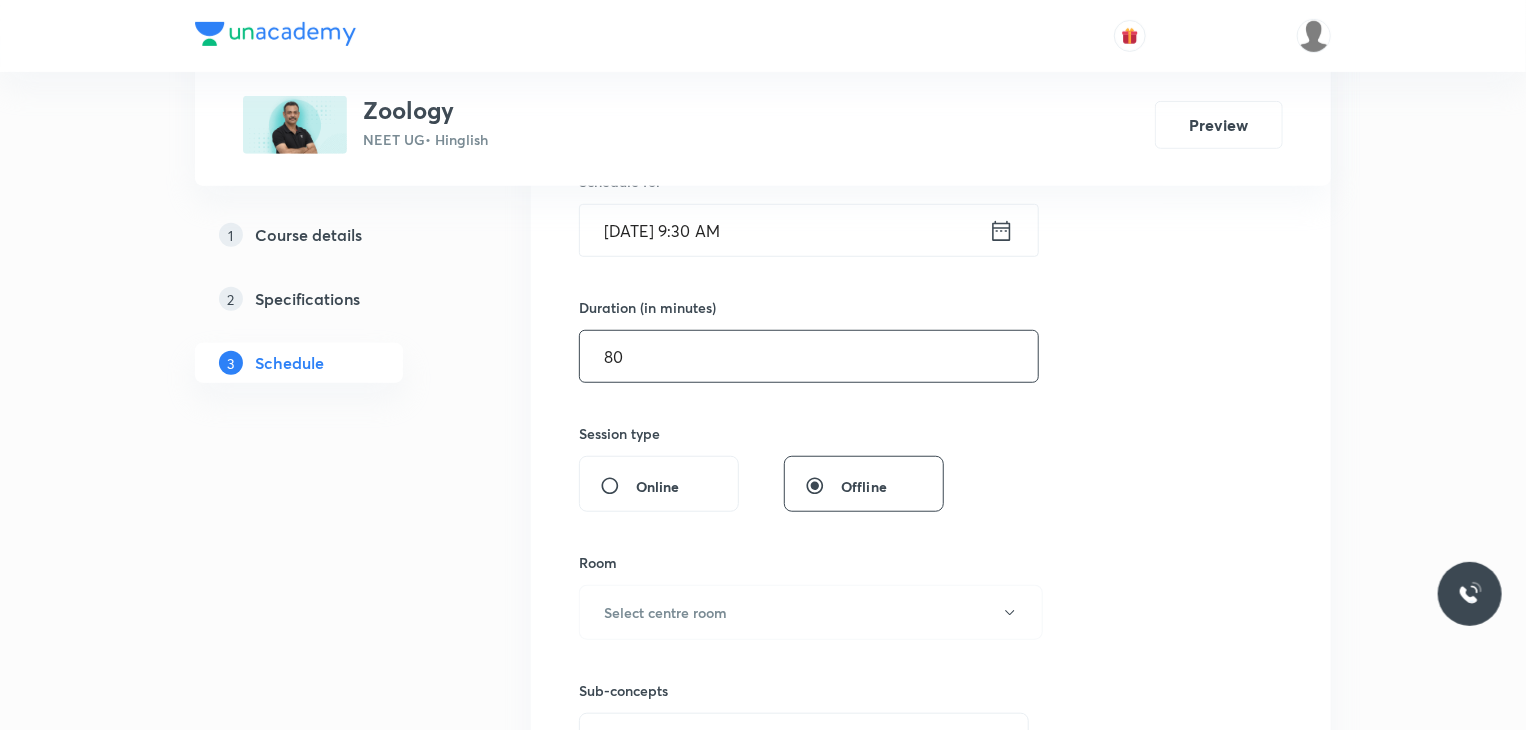 scroll, scrollTop: 584, scrollLeft: 0, axis: vertical 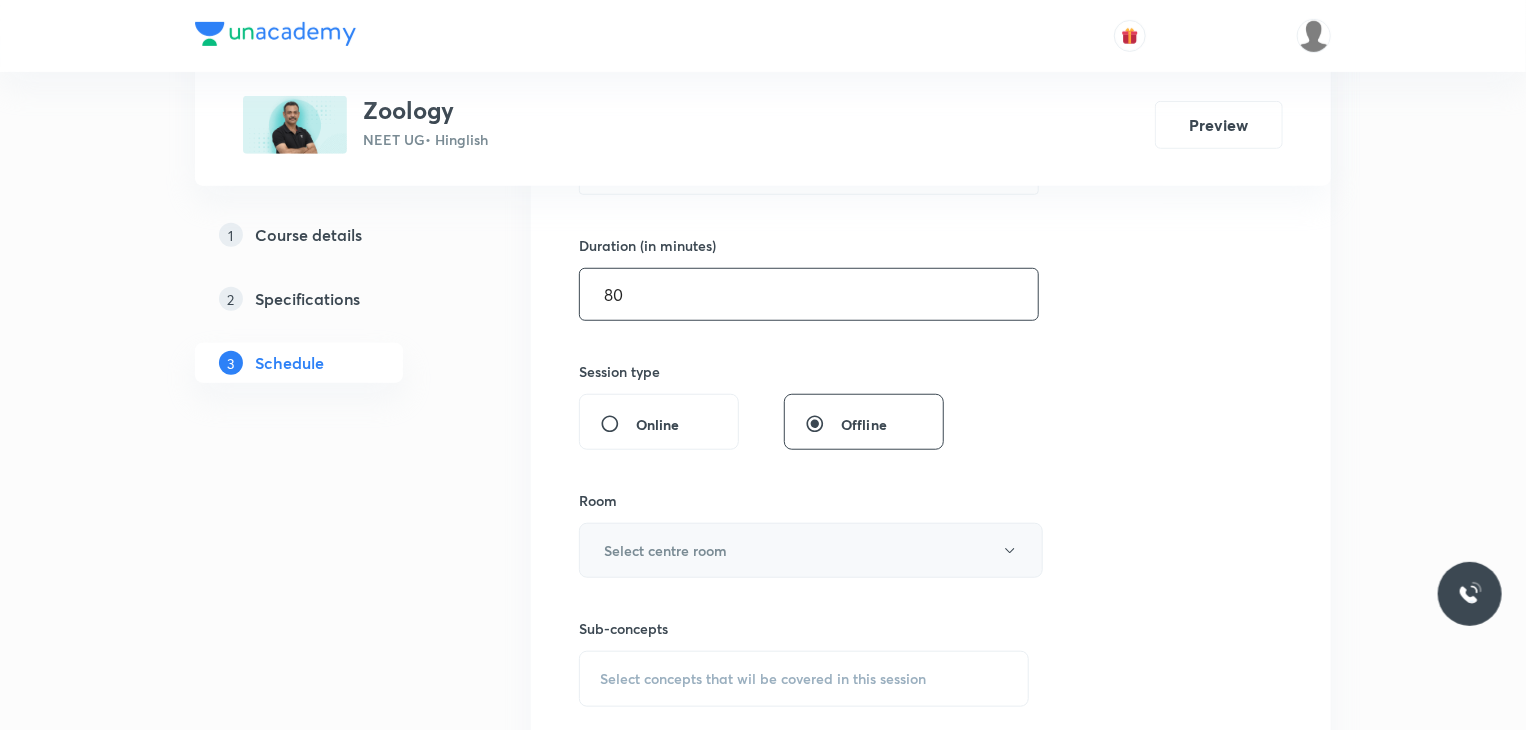type on "80" 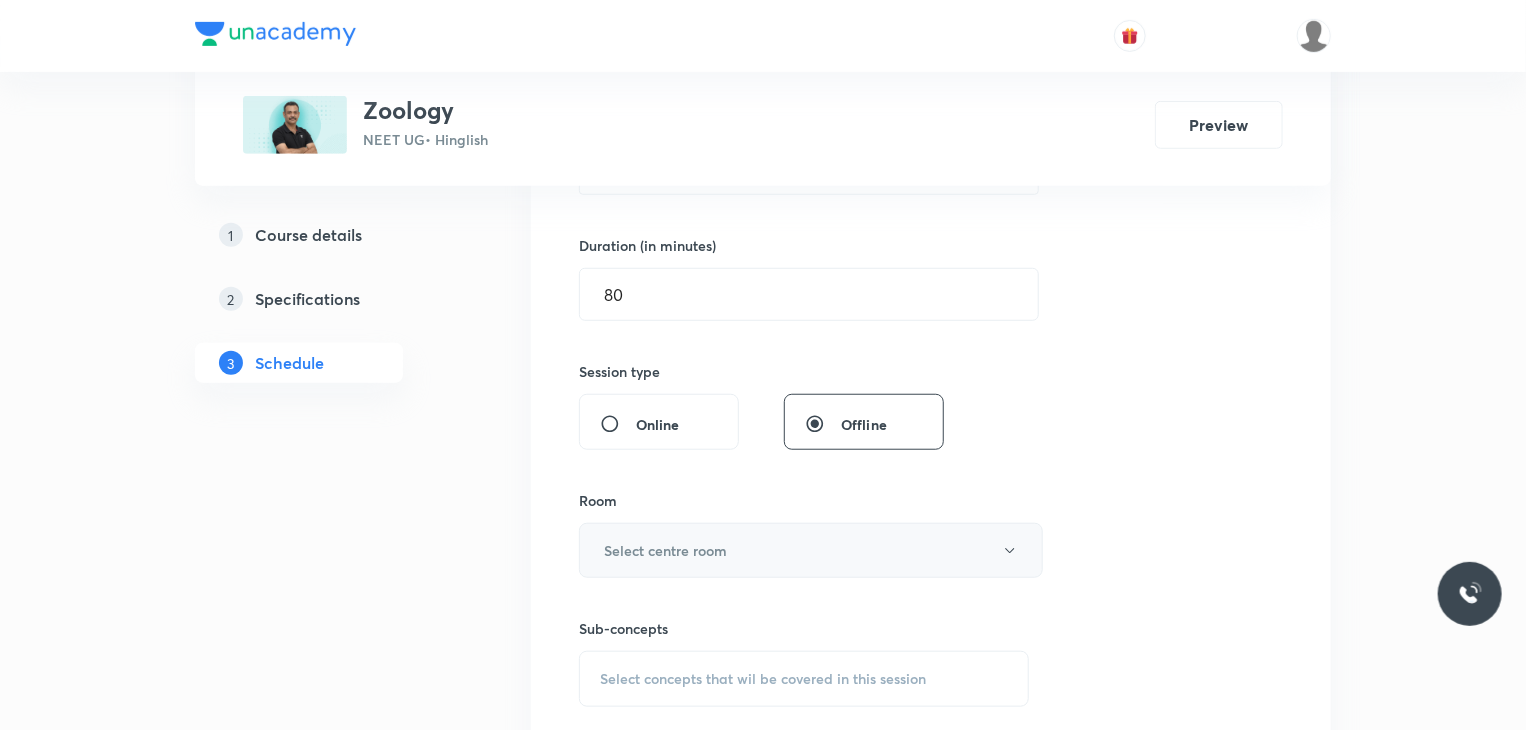 click on "Select centre room" at bounding box center (811, 550) 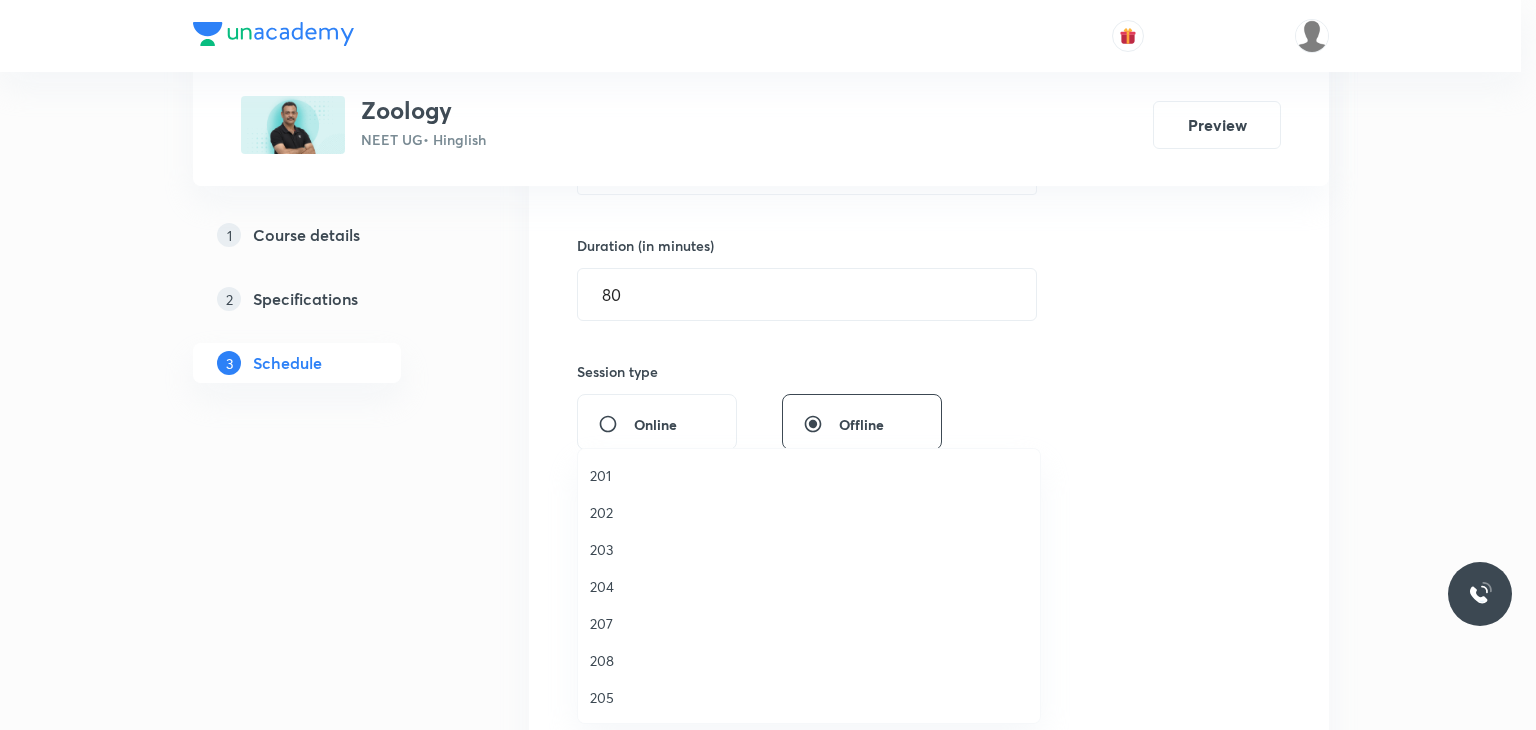 click on "204" at bounding box center (809, 586) 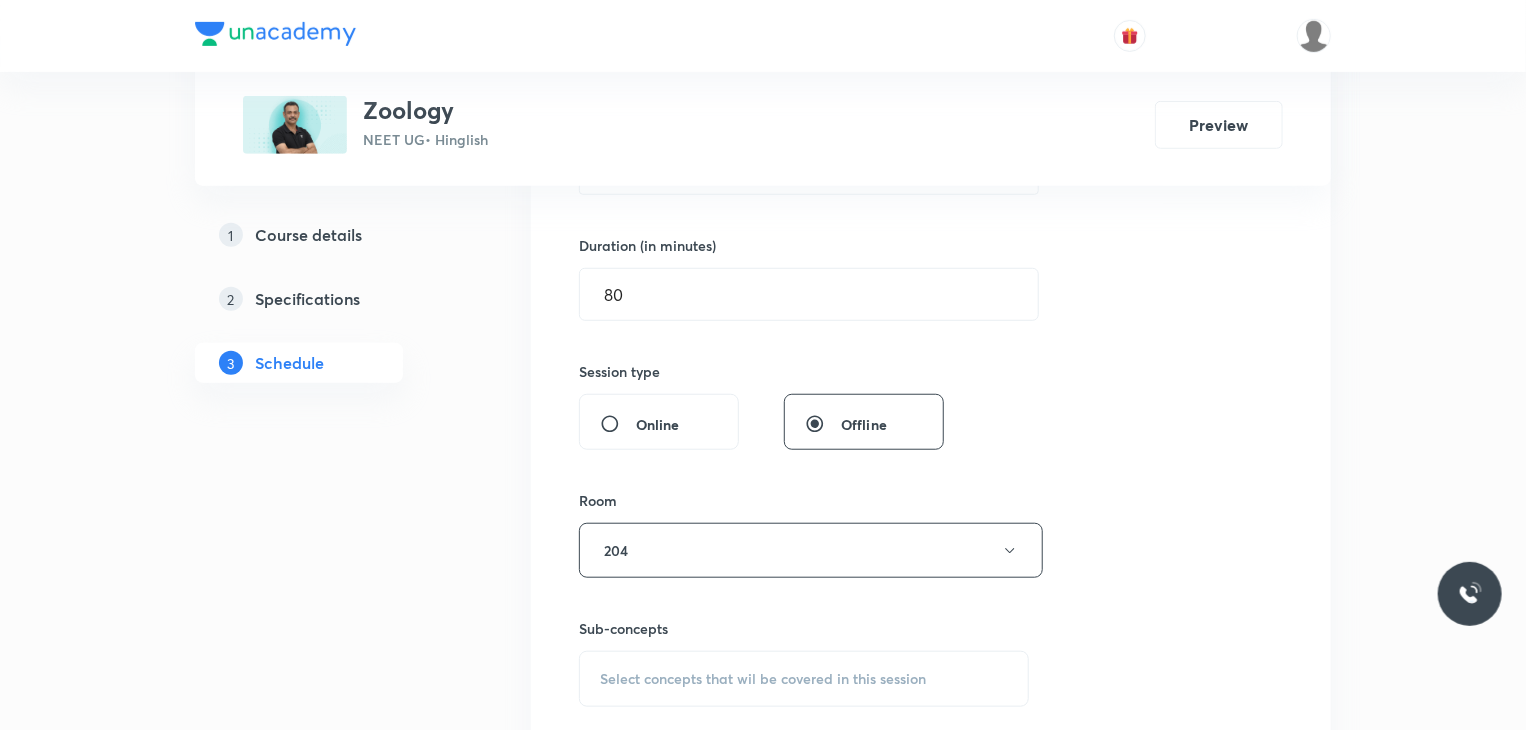 click on "Select concepts that wil be covered in this session" at bounding box center (763, 679) 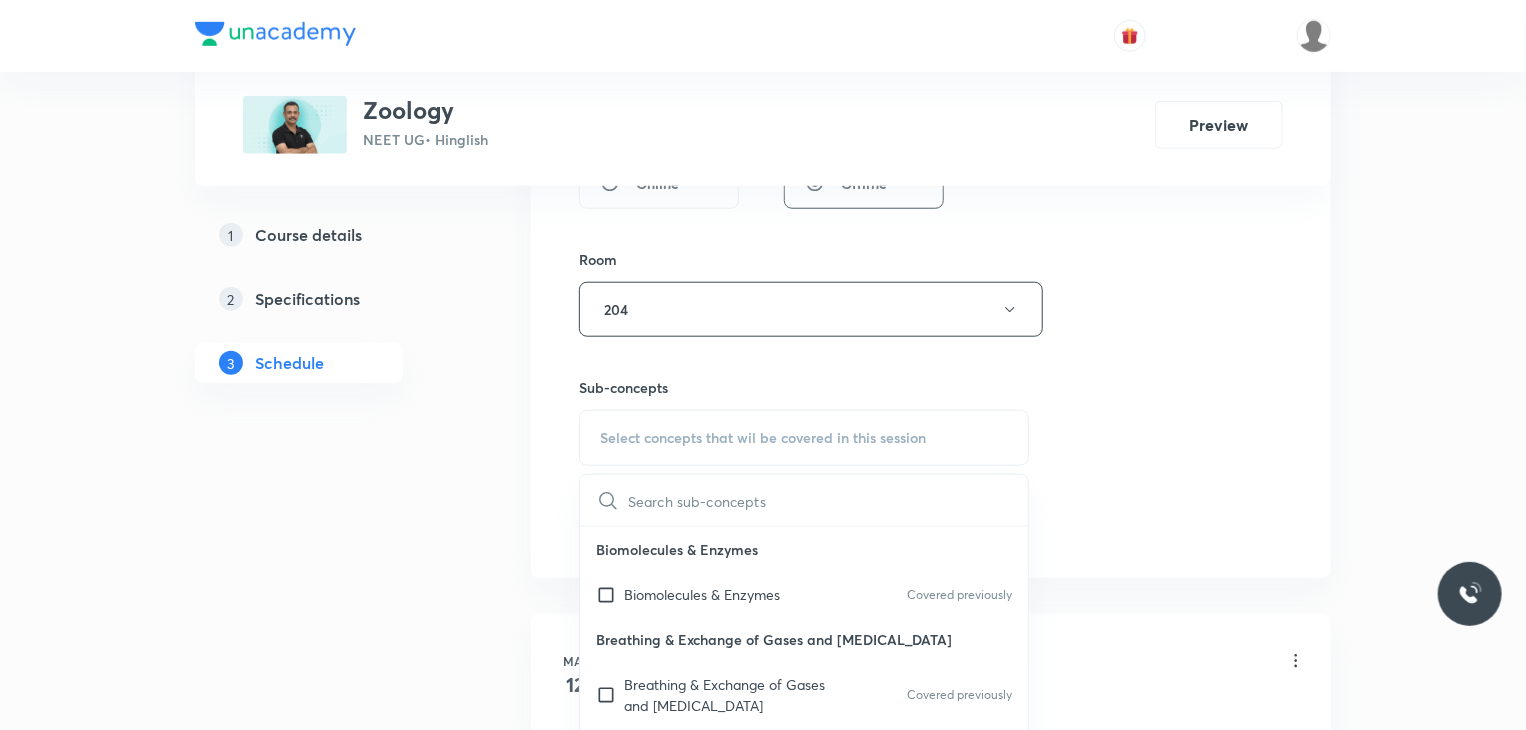 scroll, scrollTop: 826, scrollLeft: 0, axis: vertical 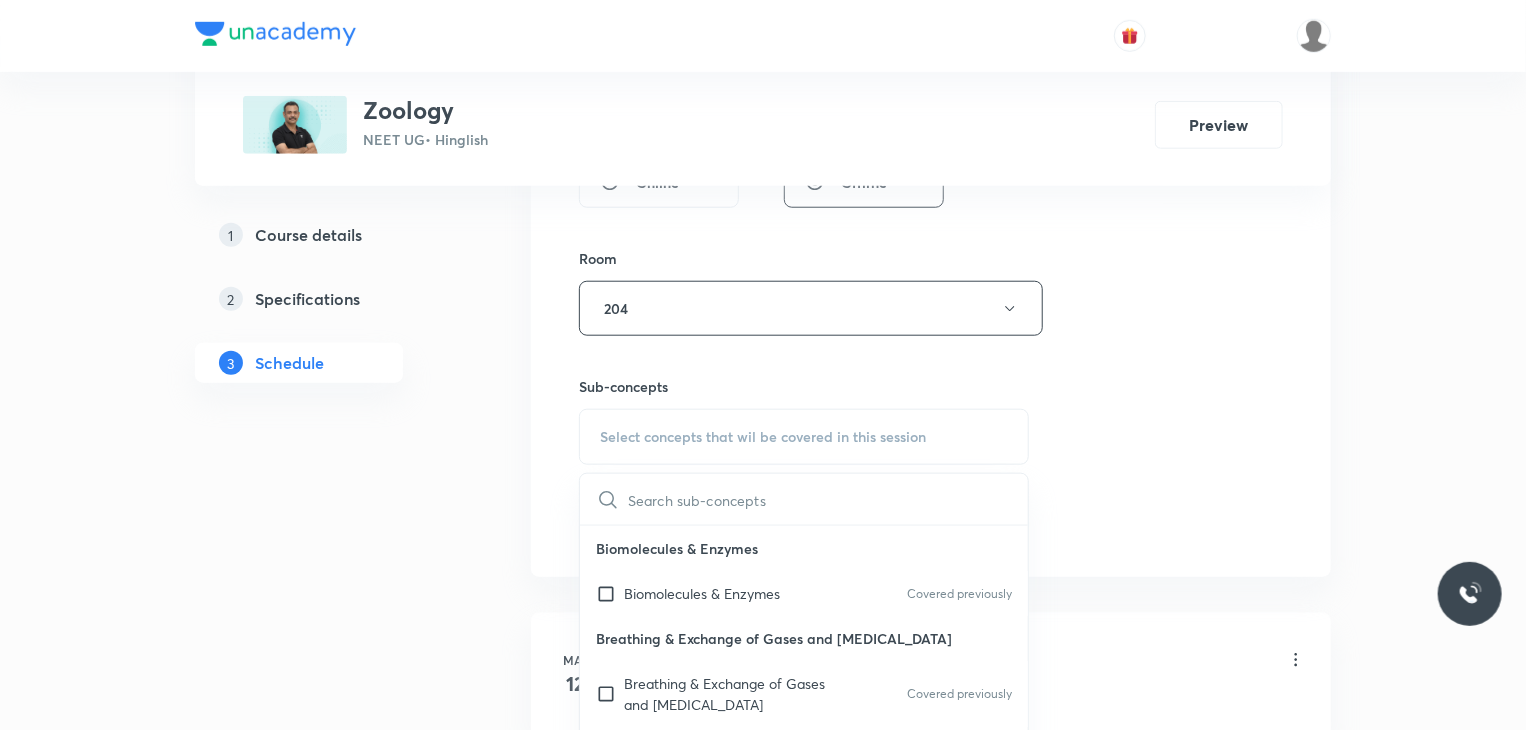 click on "Biomolecules & Enzymes" at bounding box center [804, 548] 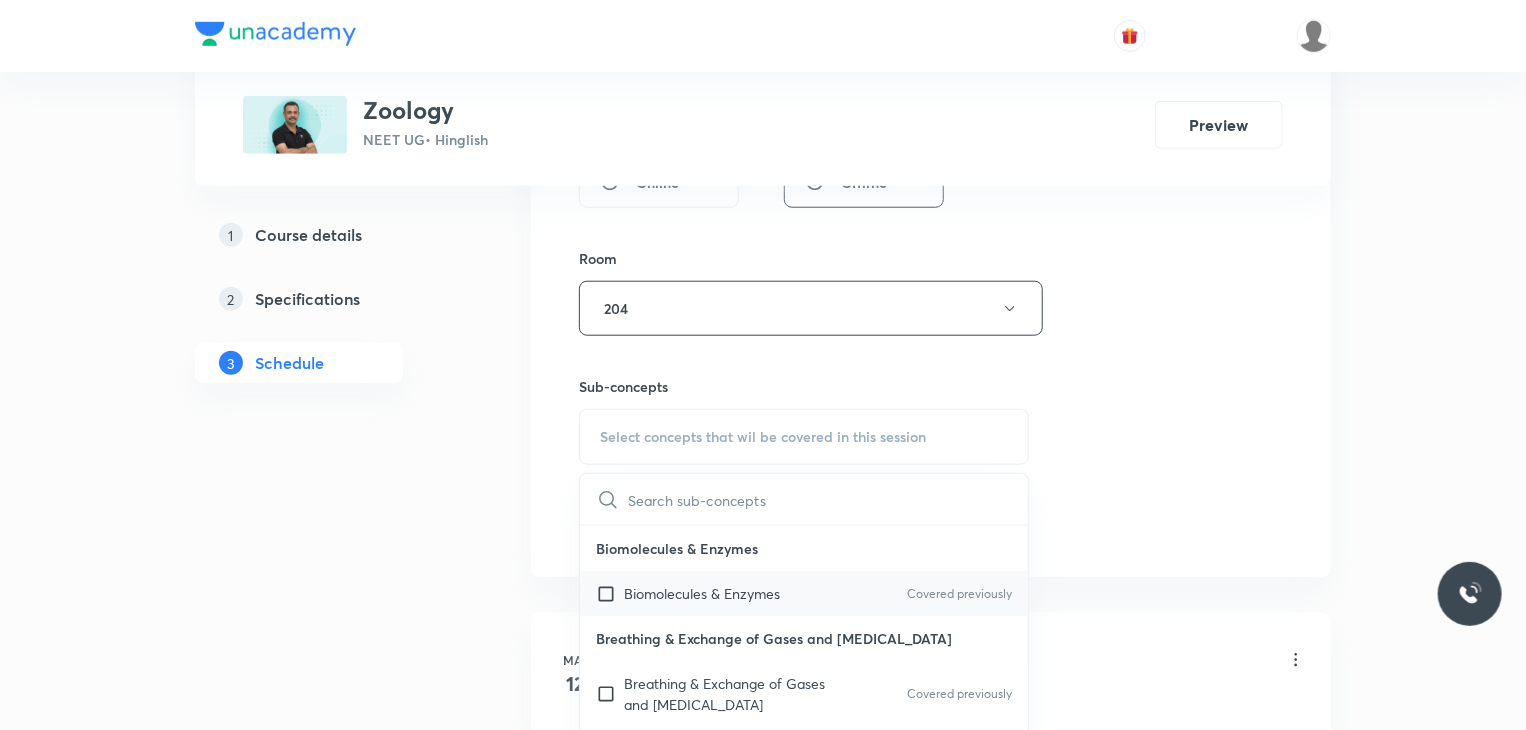click on "Biomolecules & Enzymes" at bounding box center (702, 593) 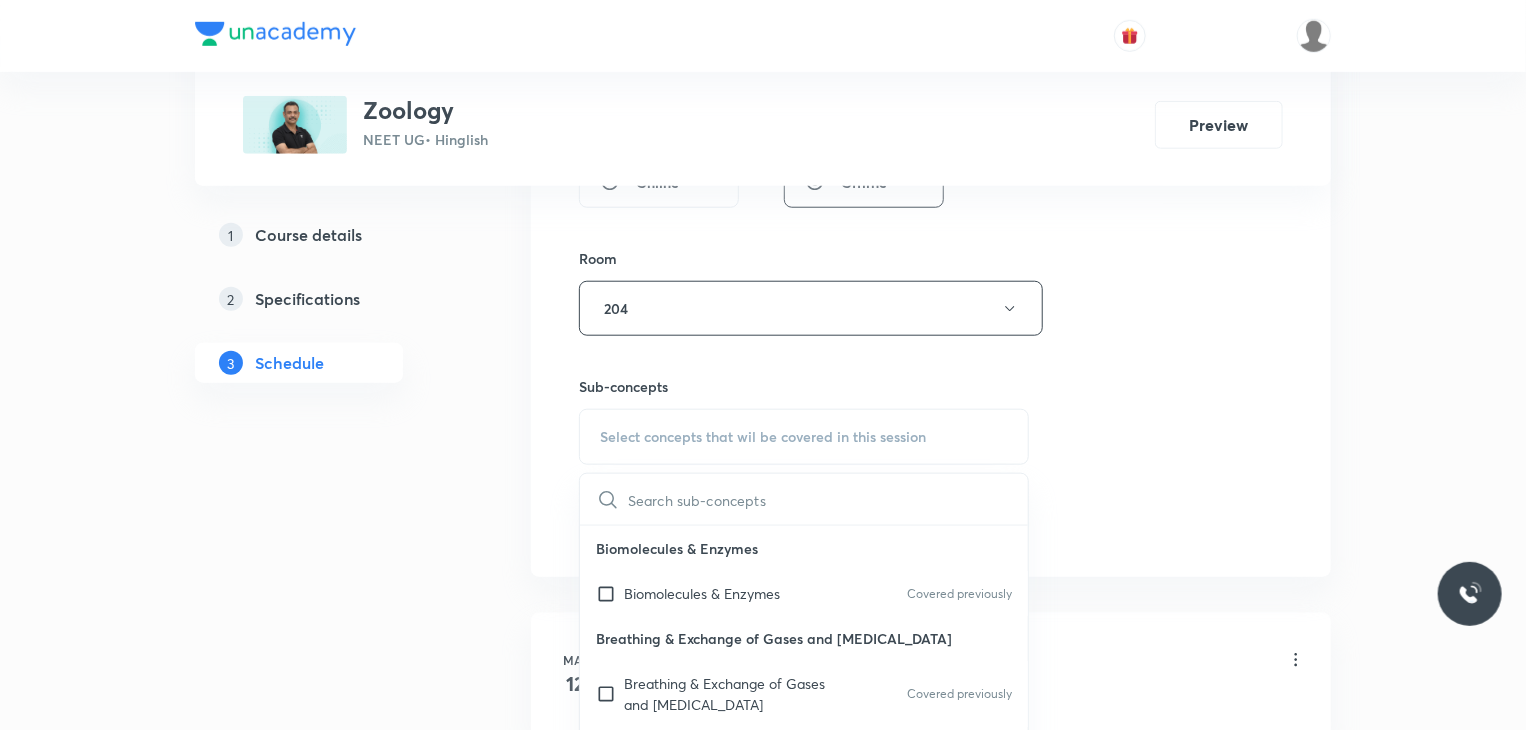 checkbox on "true" 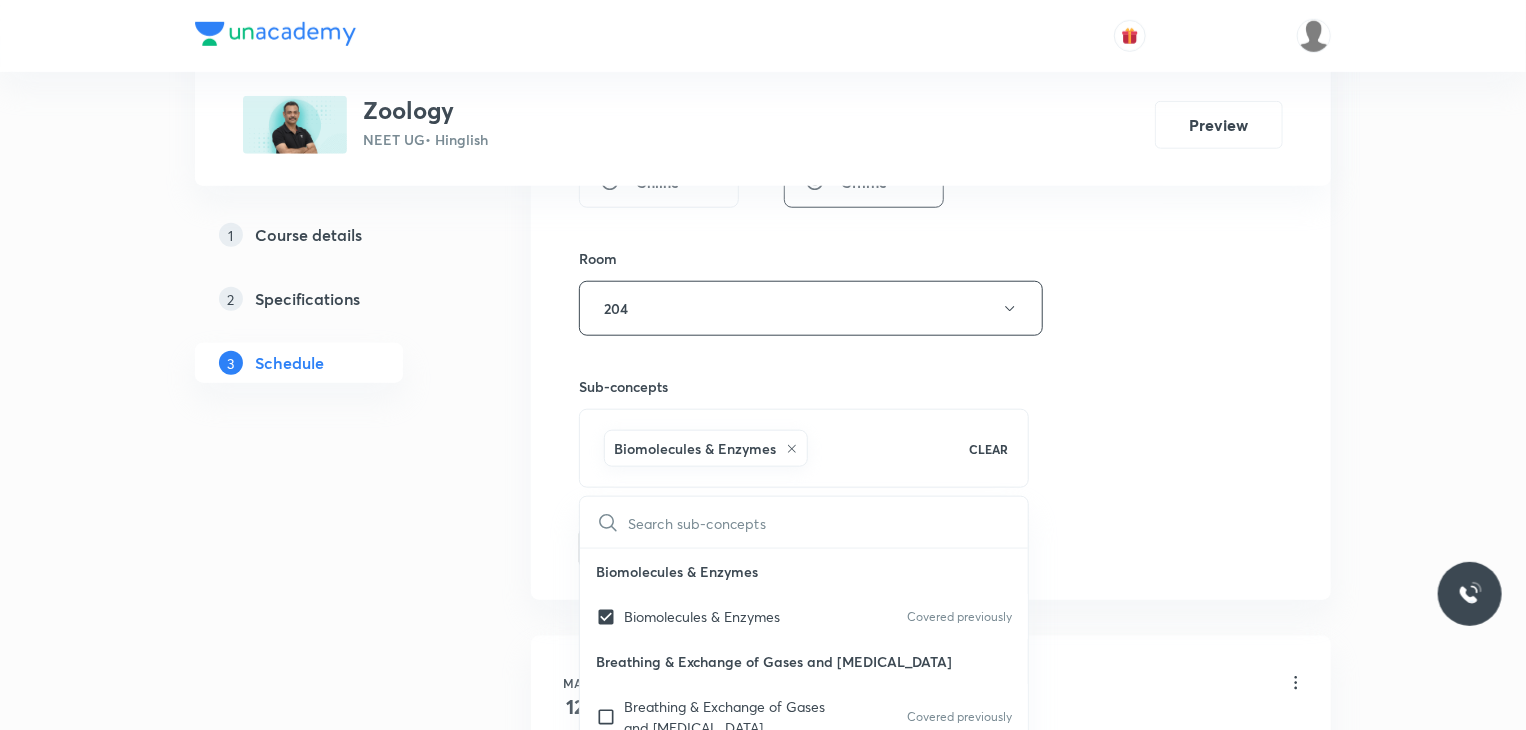 click on "Session  37 Live class Session title 21/99 Biomolecule (Lipid) 4 ​ Schedule for Jul 11, 2025, 9:30 AM ​ Duration (in minutes) 80 ​   Session type Online Offline Room 204 Sub-concepts Biomolecules & Enzymes CLEAR ​ Biomolecules & Enzymes Biomolecules & Enzymes Covered previously Breathing & Exchange of Gases and Body Fluids Breathing & Exchange of Gases and Body Fluids Covered previously Reproductive Health Reproductive Health Excretory product and their elimination, Locomotion Excretory product and their elimination, Locomotion Origin & Evolution Origin & Evolution Biomolecules & Enzymes, Body Fluids & Circulation and Breathing & Exchange of Gases Biomolecules & Enzymes, Body Fluids & Circulation and Breathing & Exchange of Gases Neural Control & Coordination, Chemical Control & Coordination Neural Control & Coordination, Chemical Control & Coordination Excretory Products and their Elimination Excretory Products and their Elimination Add Cancel" at bounding box center [931, 87] 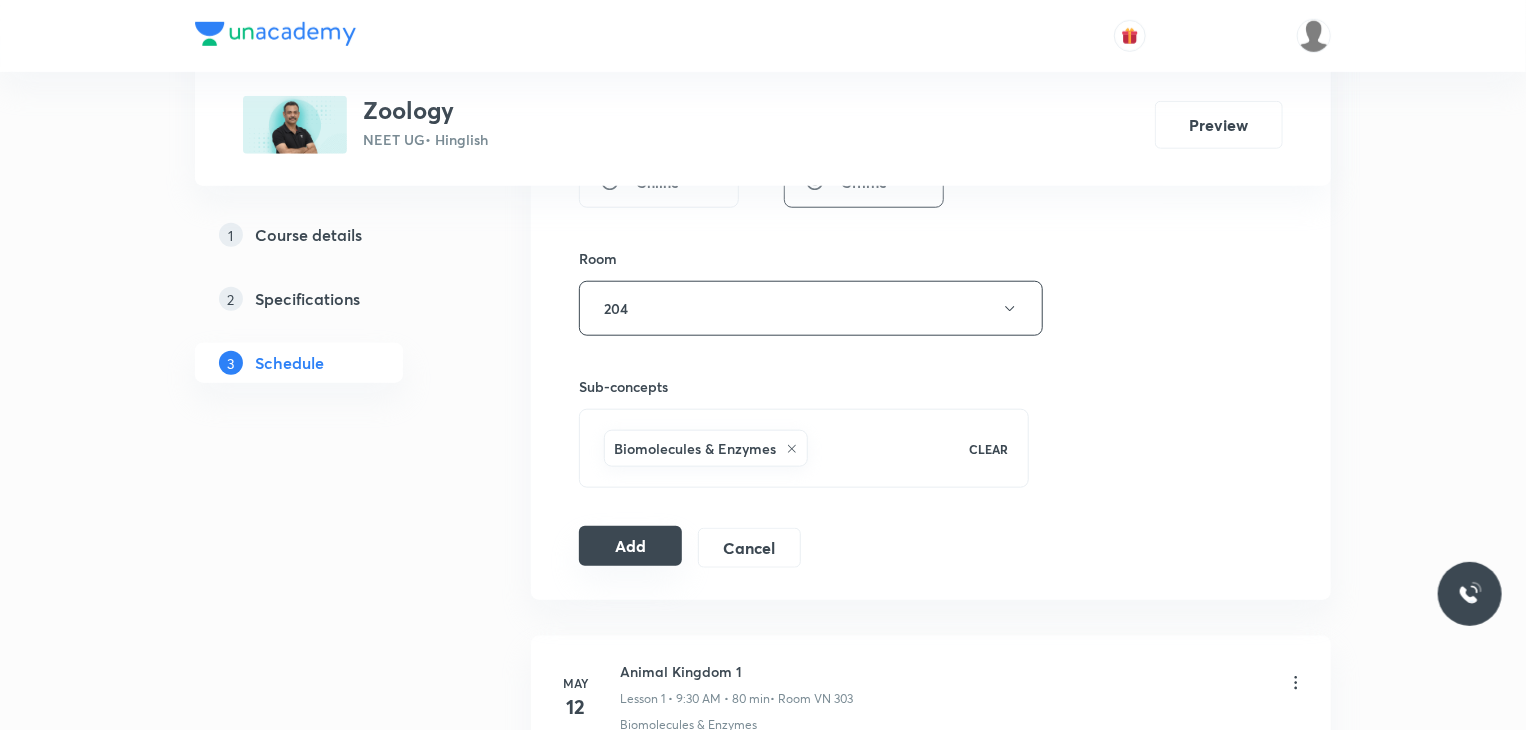 click on "Add" at bounding box center [630, 546] 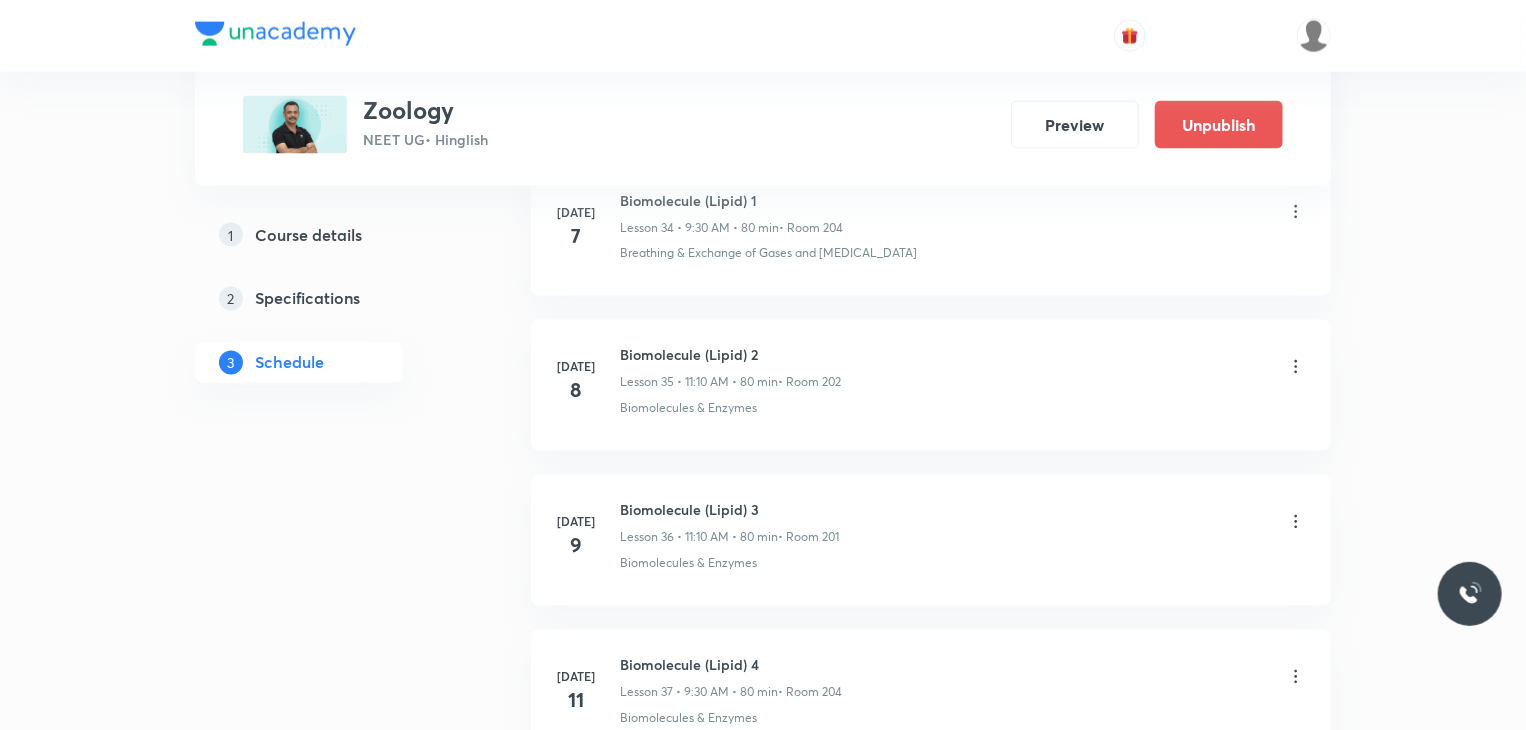 scroll, scrollTop: 5674, scrollLeft: 0, axis: vertical 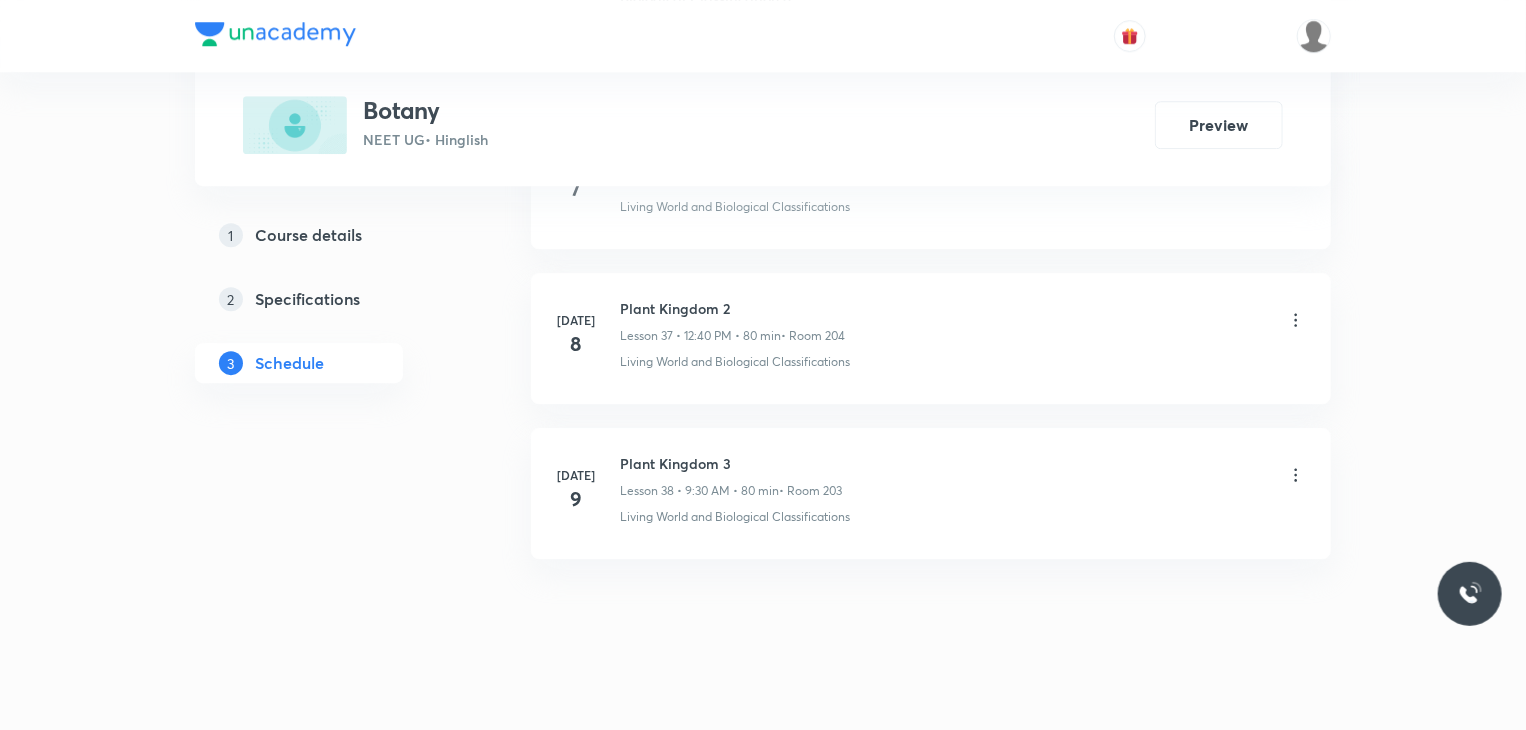 click on "Plant Kingdom 3" at bounding box center (731, 463) 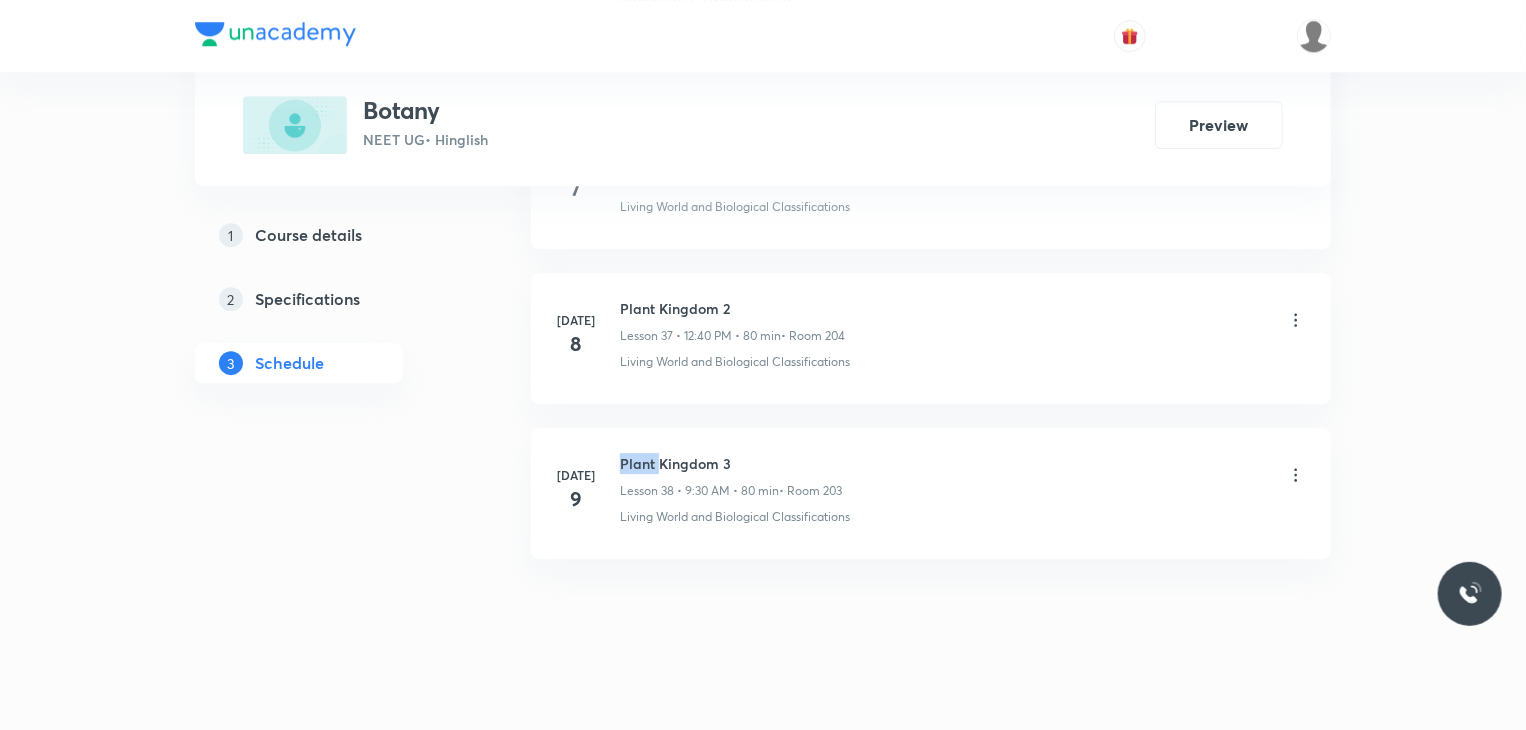 click on "Plant Kingdom 3" at bounding box center (731, 463) 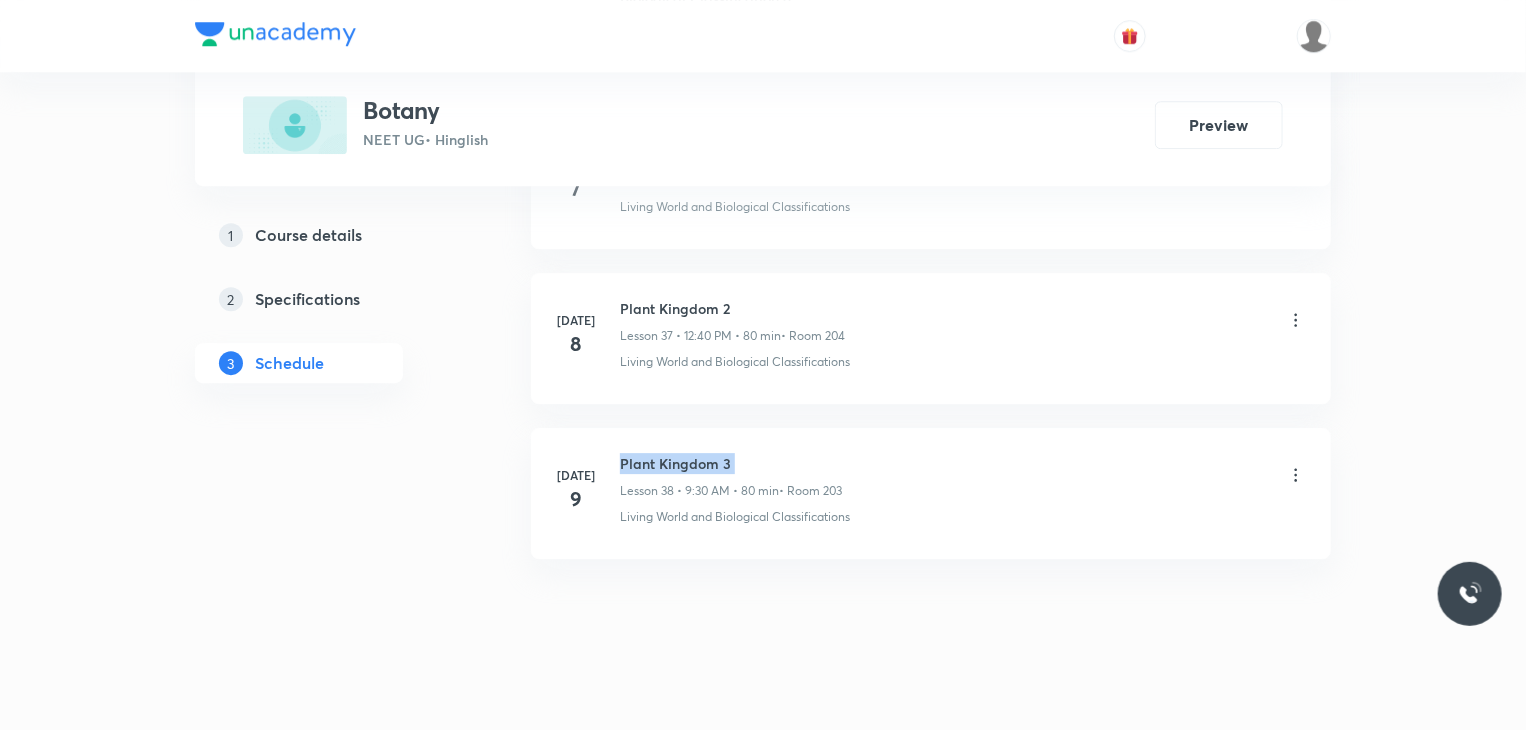 copy on "Plant Kingdom 3" 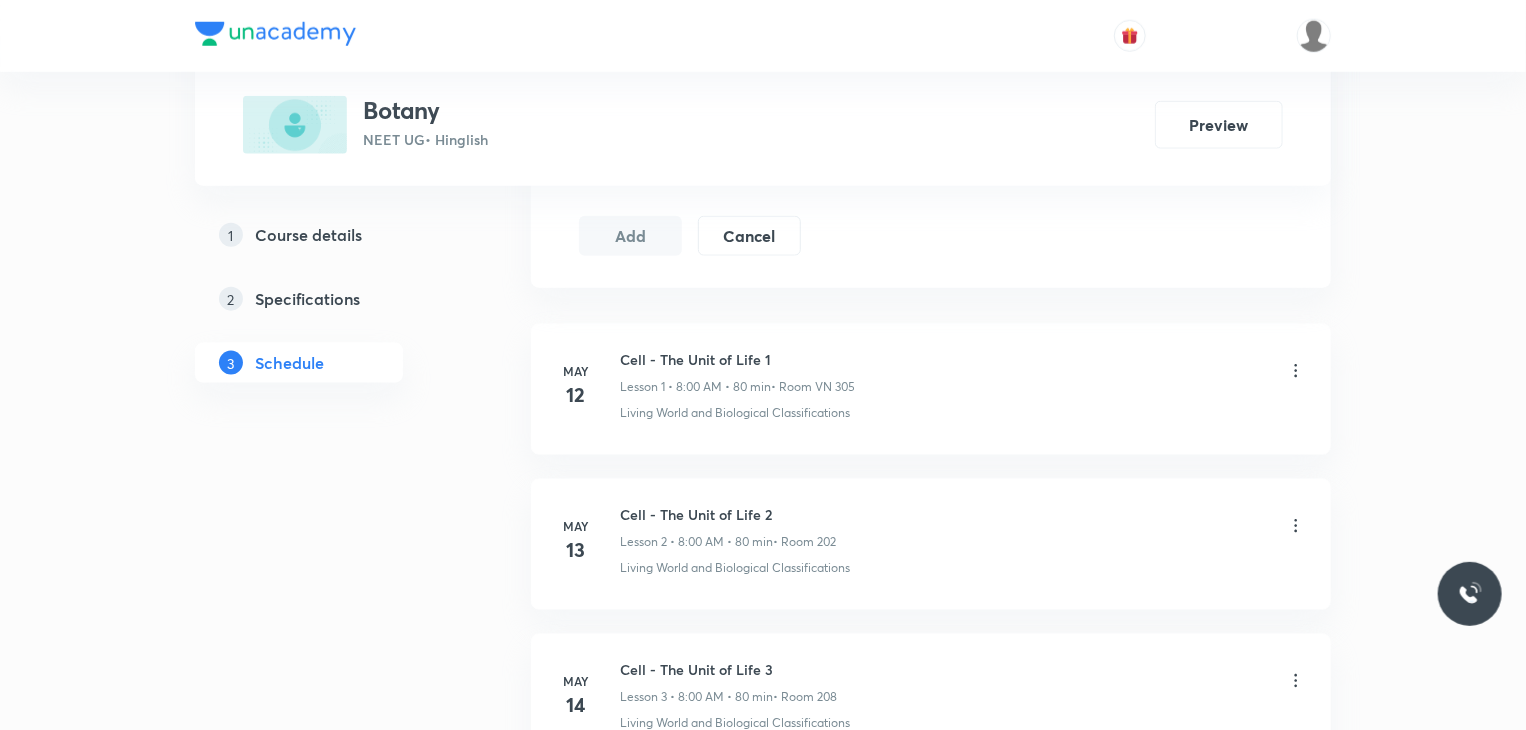 scroll, scrollTop: 0, scrollLeft: 0, axis: both 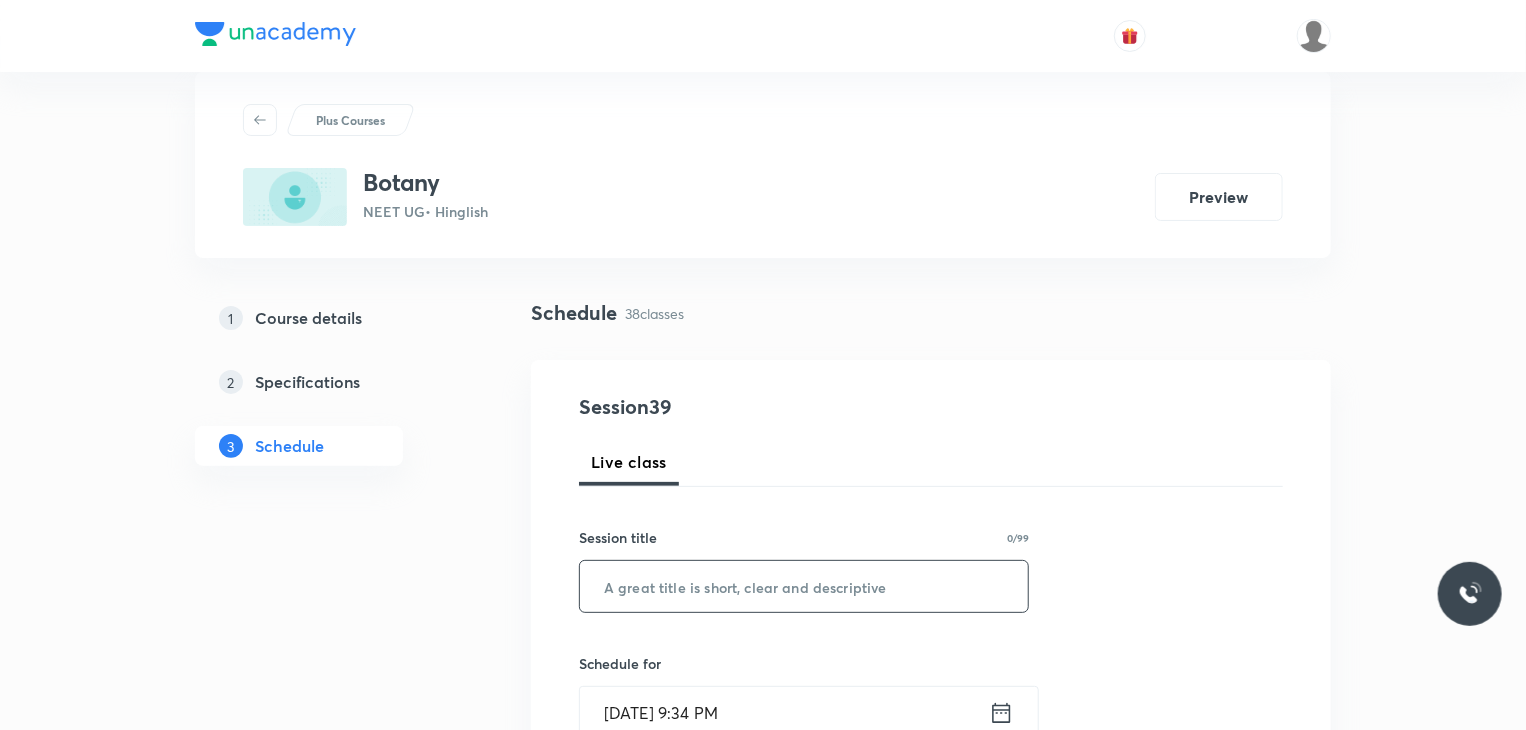 click at bounding box center (804, 586) 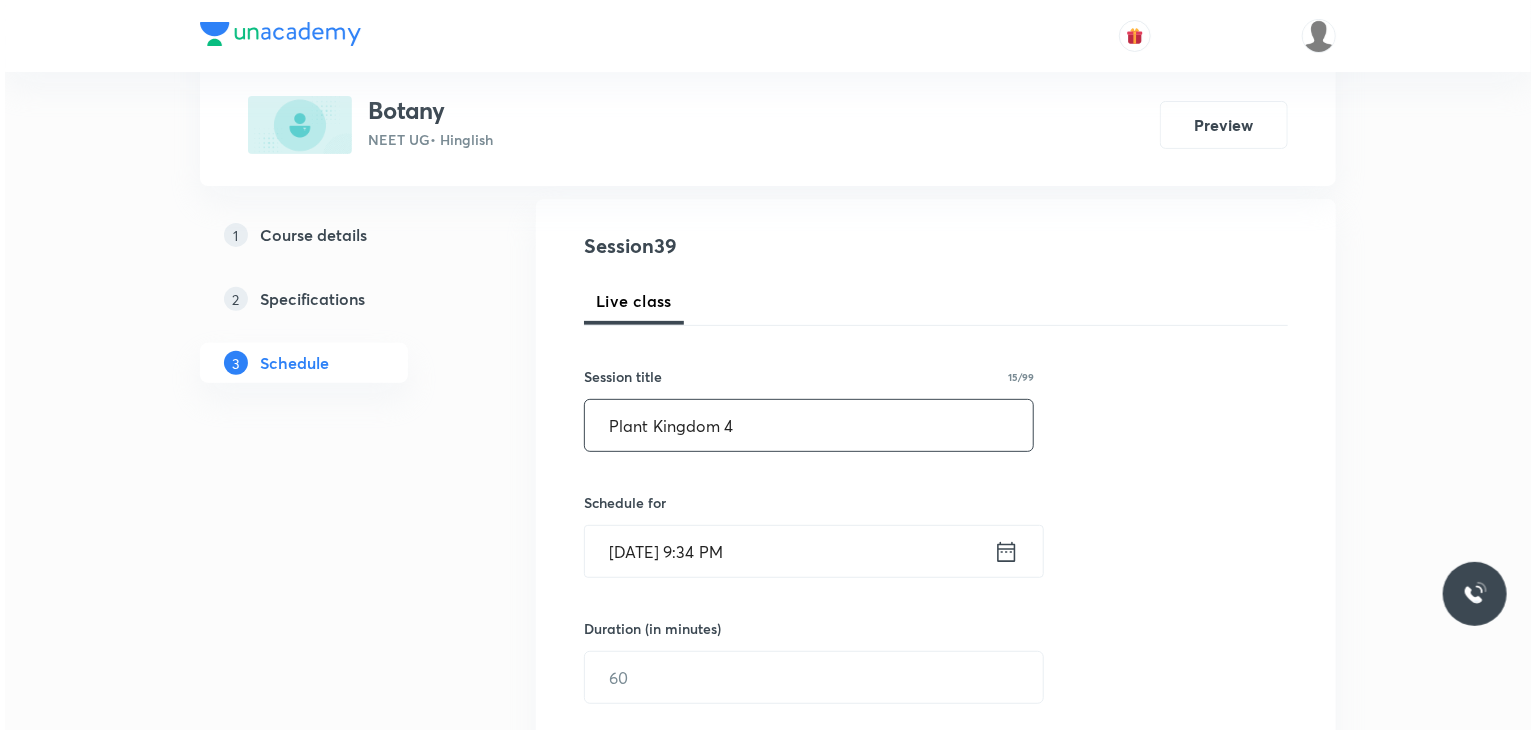 scroll, scrollTop: 200, scrollLeft: 0, axis: vertical 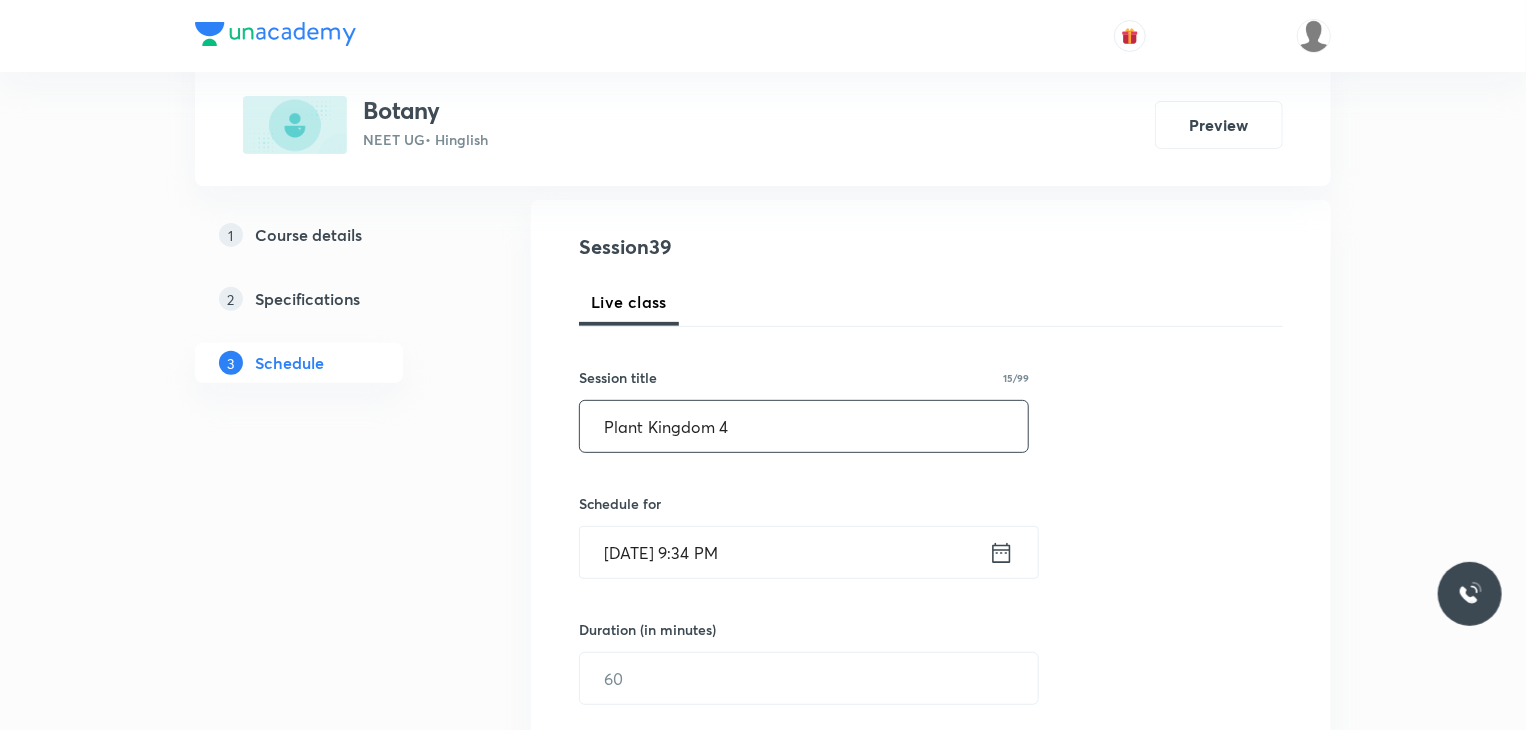 type on "Plant Kingdom 4" 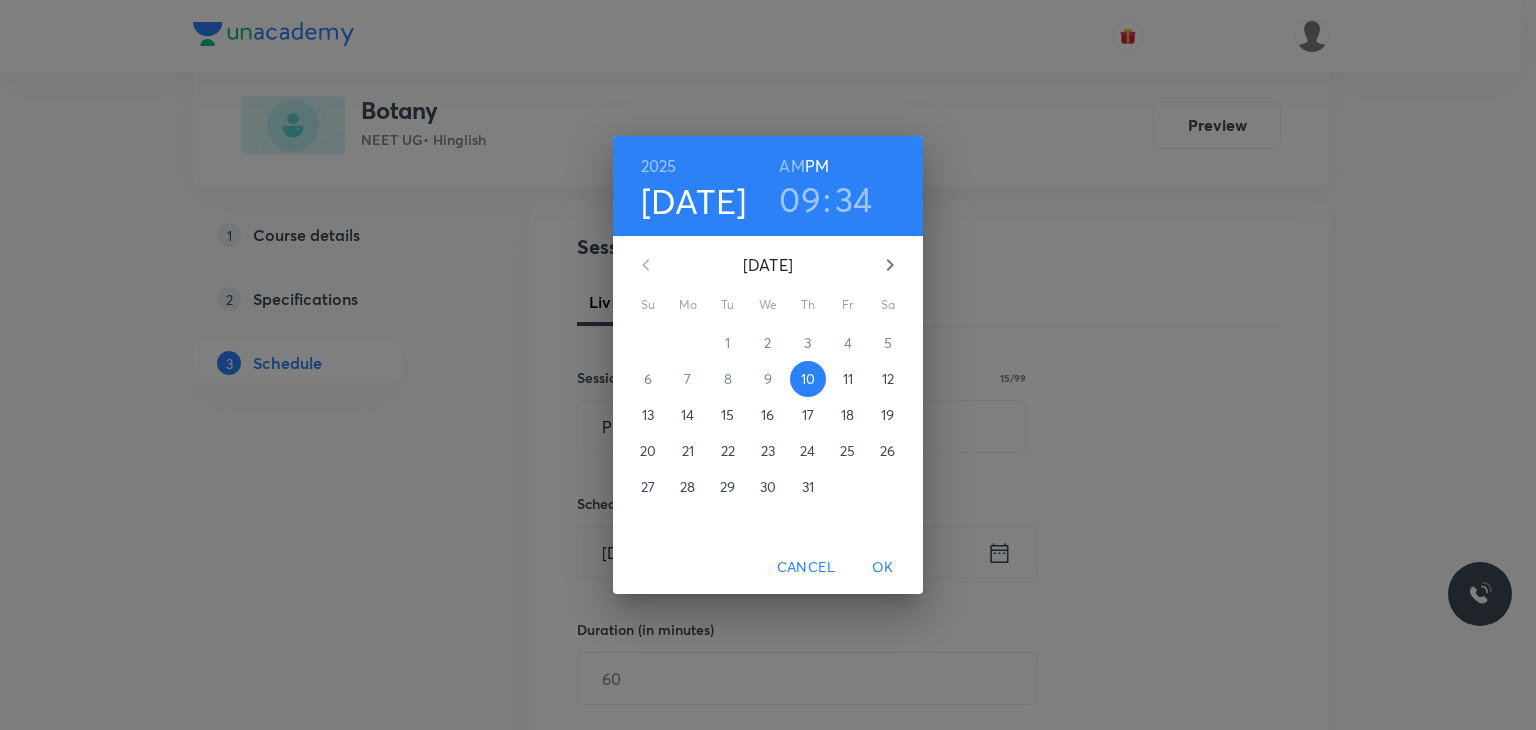 click on "11" at bounding box center [848, 379] 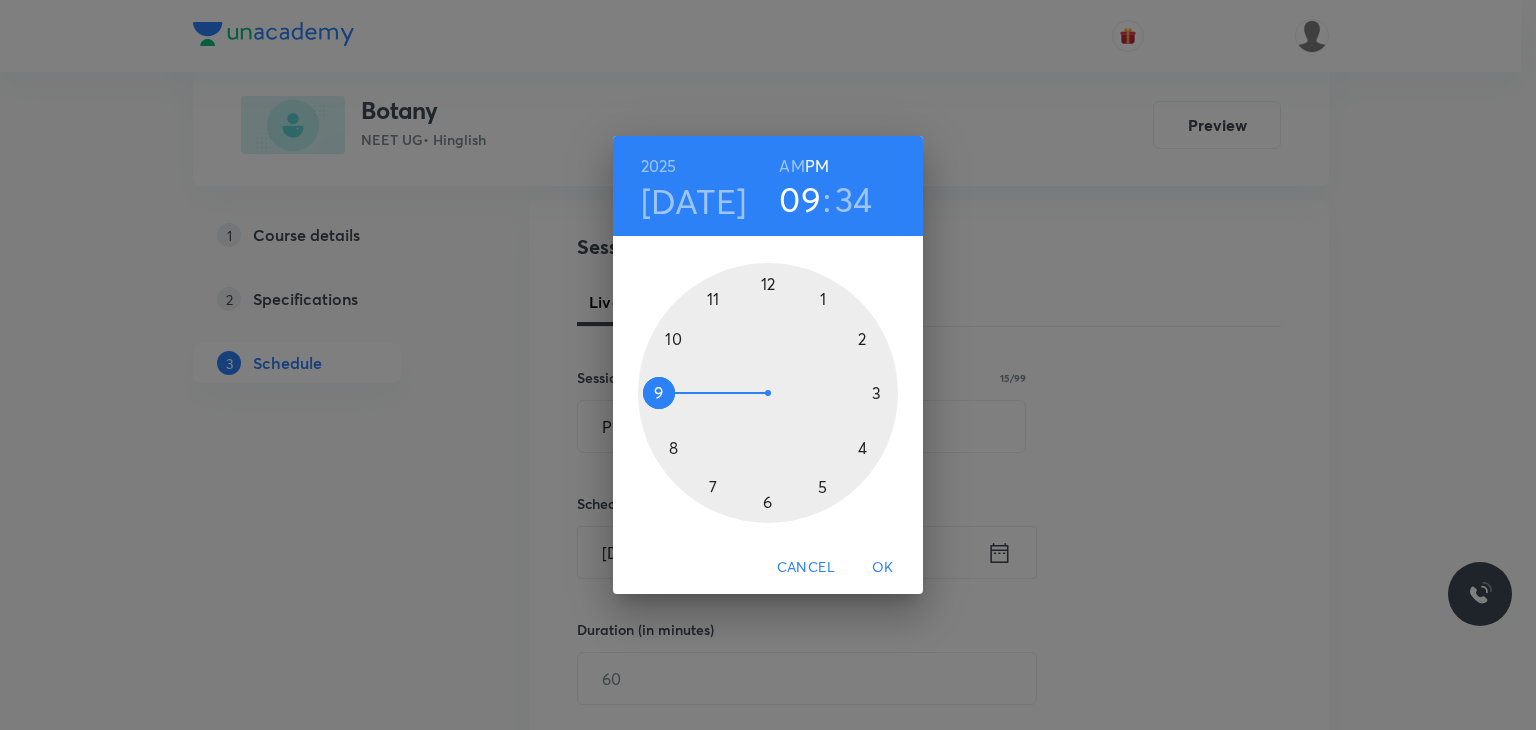 click on "AM" at bounding box center (791, 166) 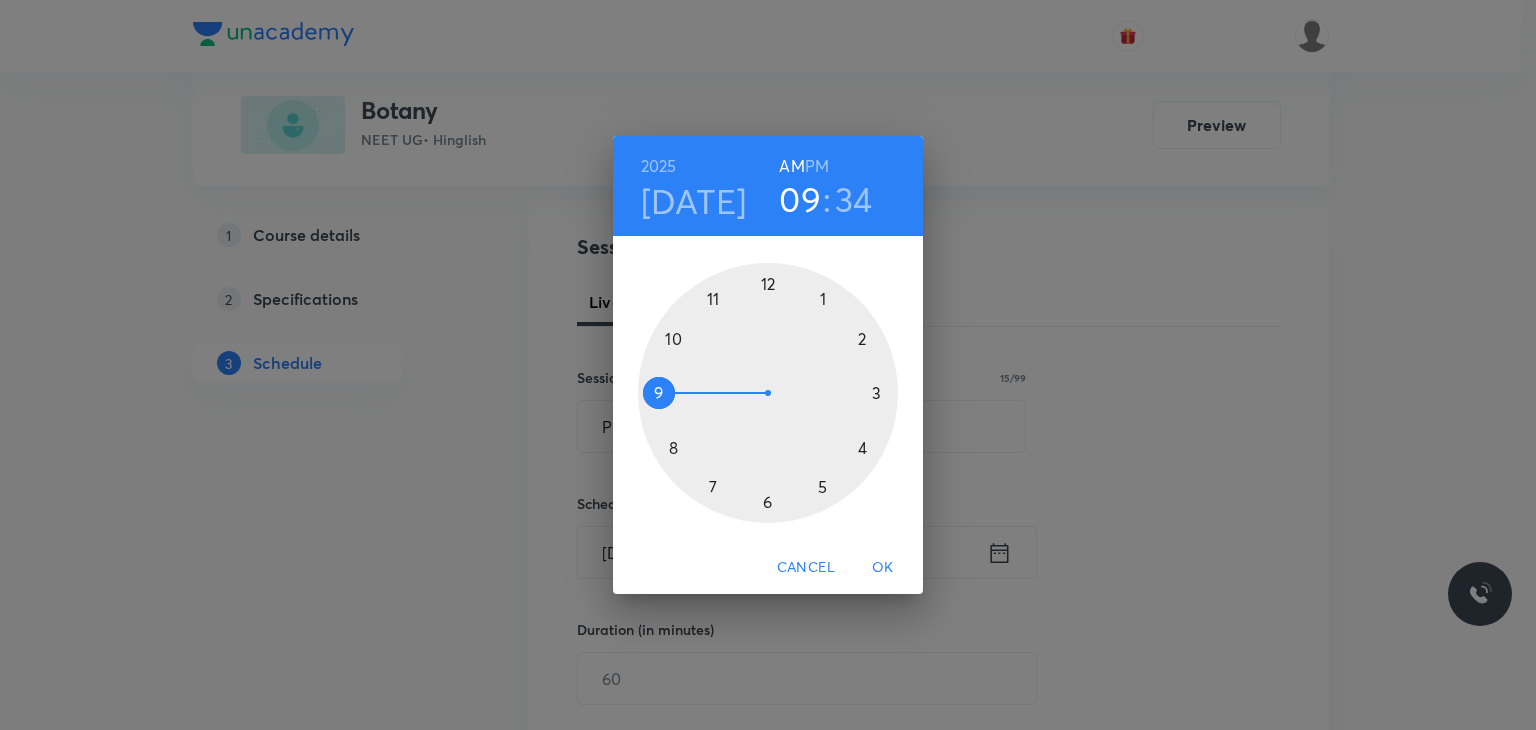 click at bounding box center [768, 393] 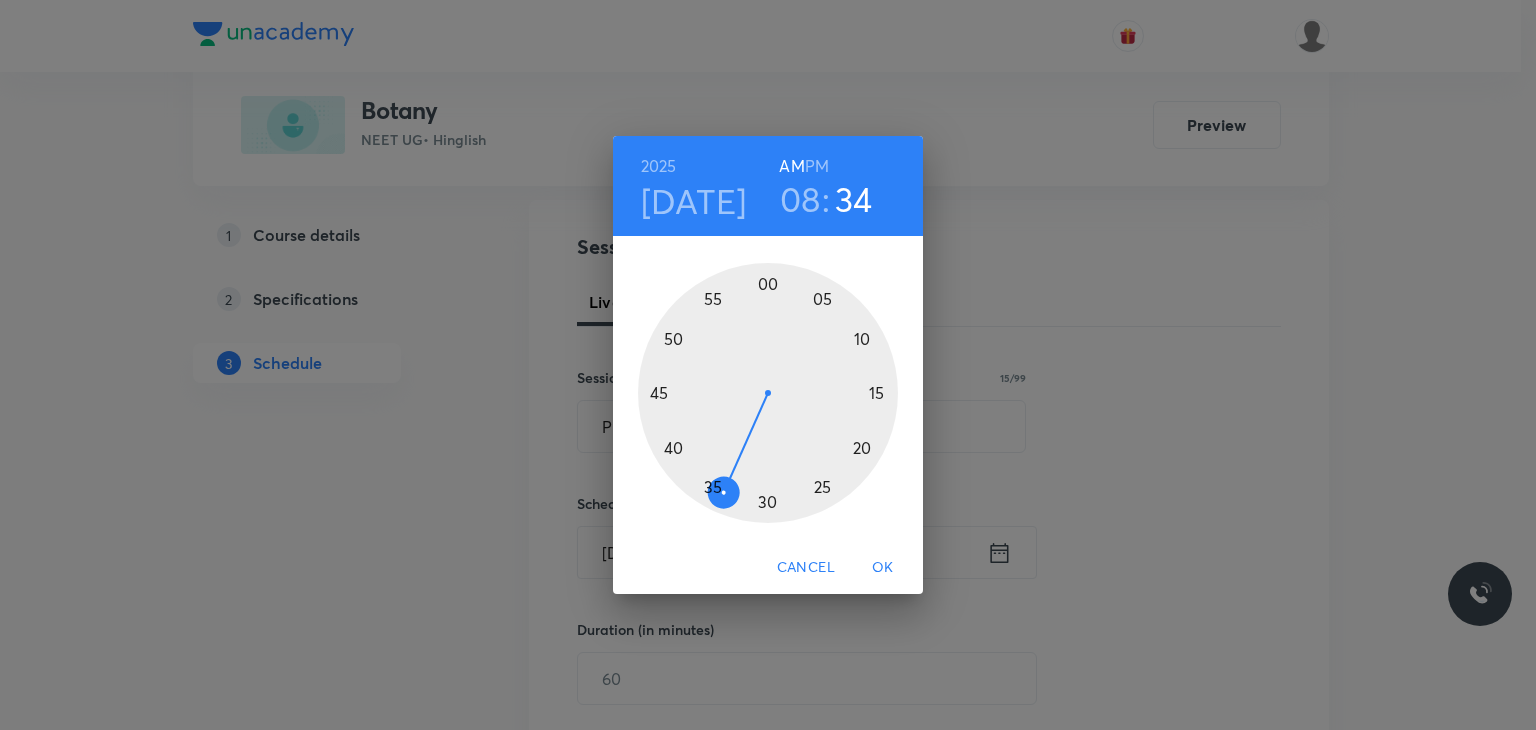 click at bounding box center [768, 393] 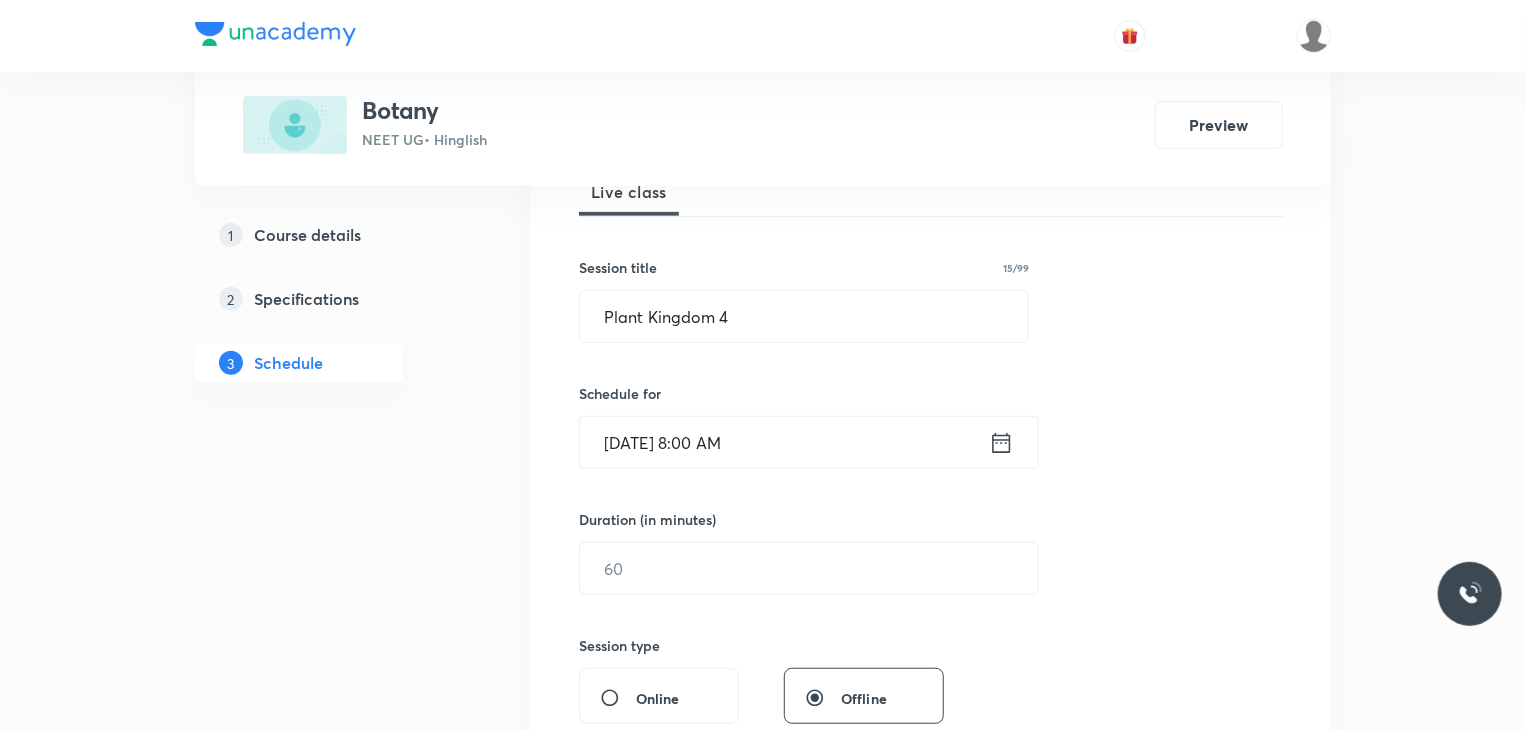 scroll, scrollTop: 314, scrollLeft: 0, axis: vertical 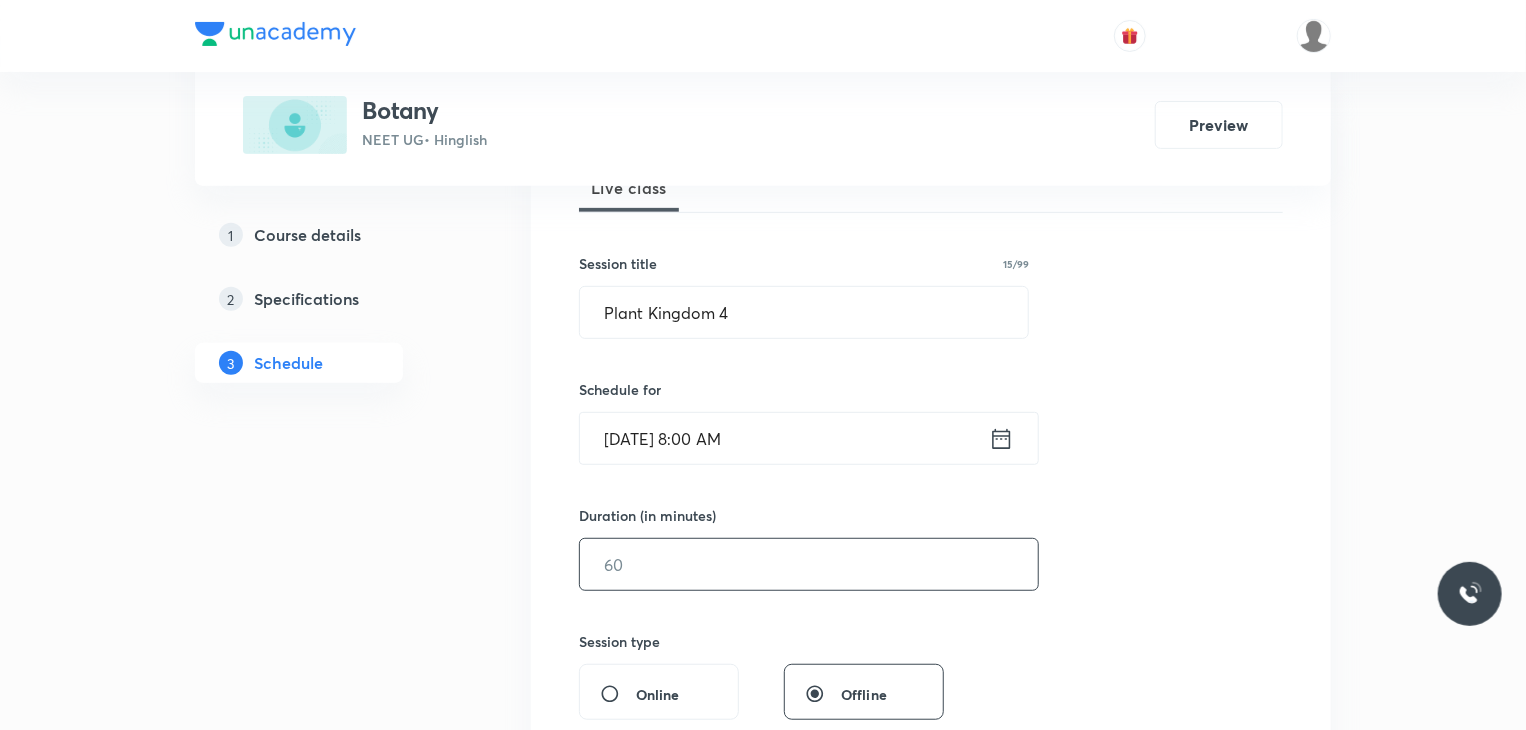 click at bounding box center [809, 564] 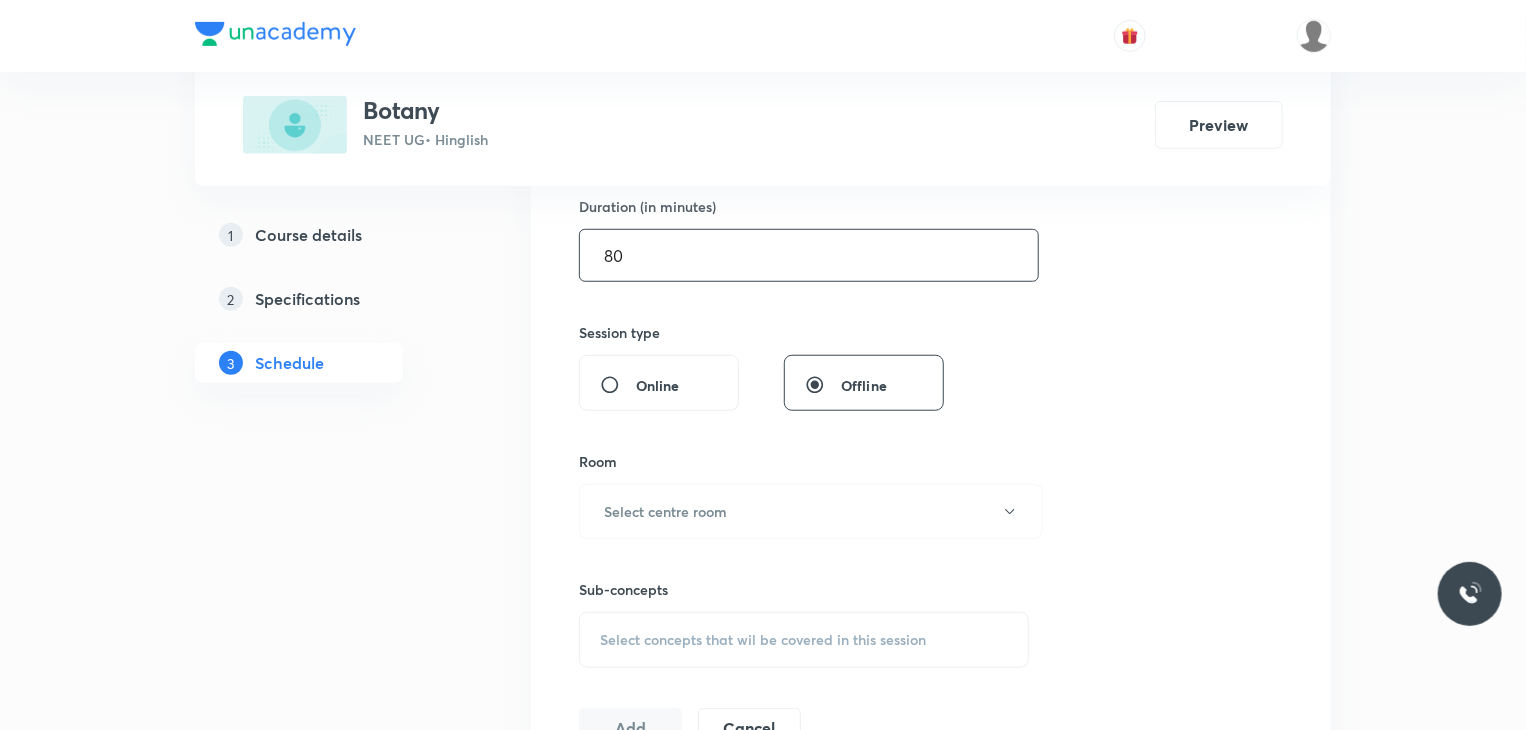 scroll, scrollTop: 624, scrollLeft: 0, axis: vertical 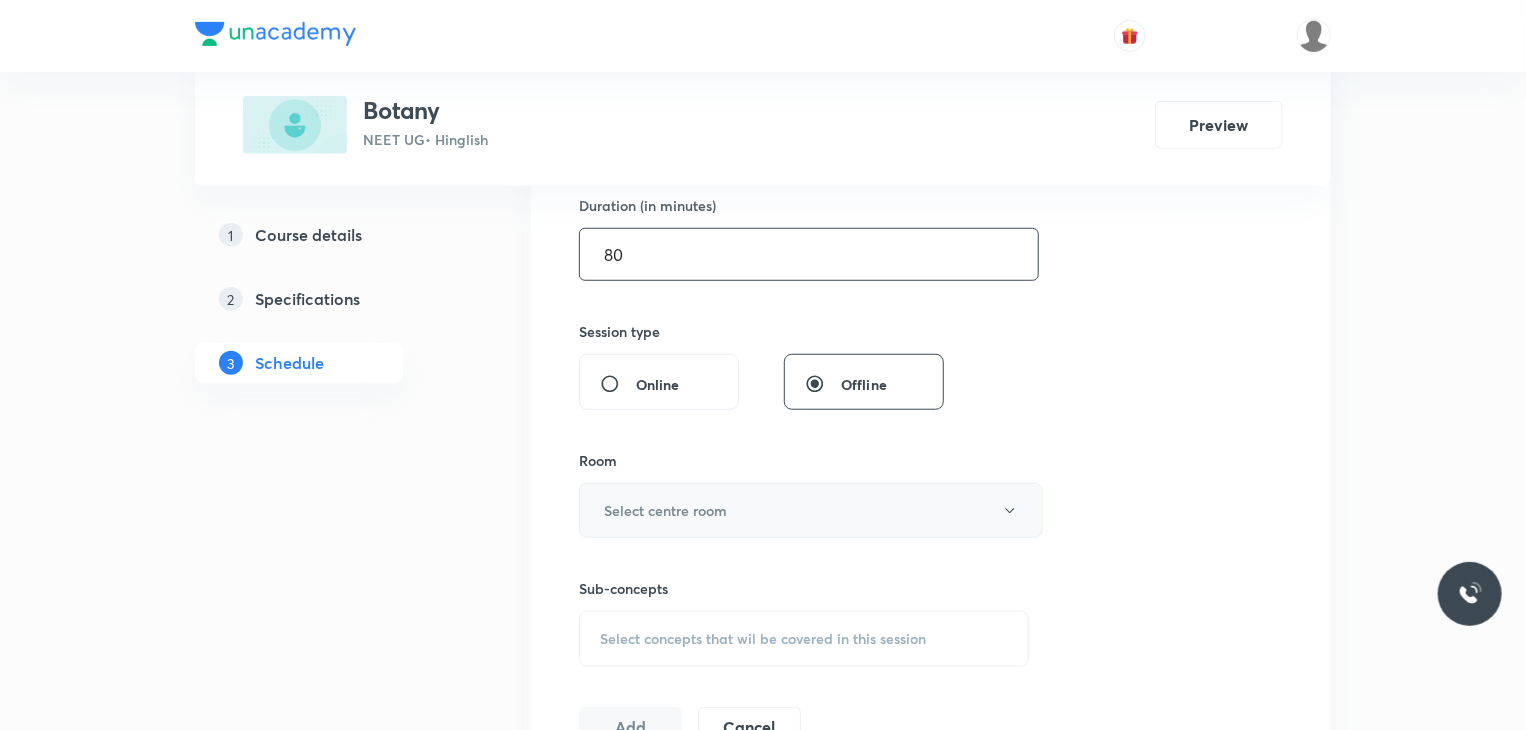 type on "80" 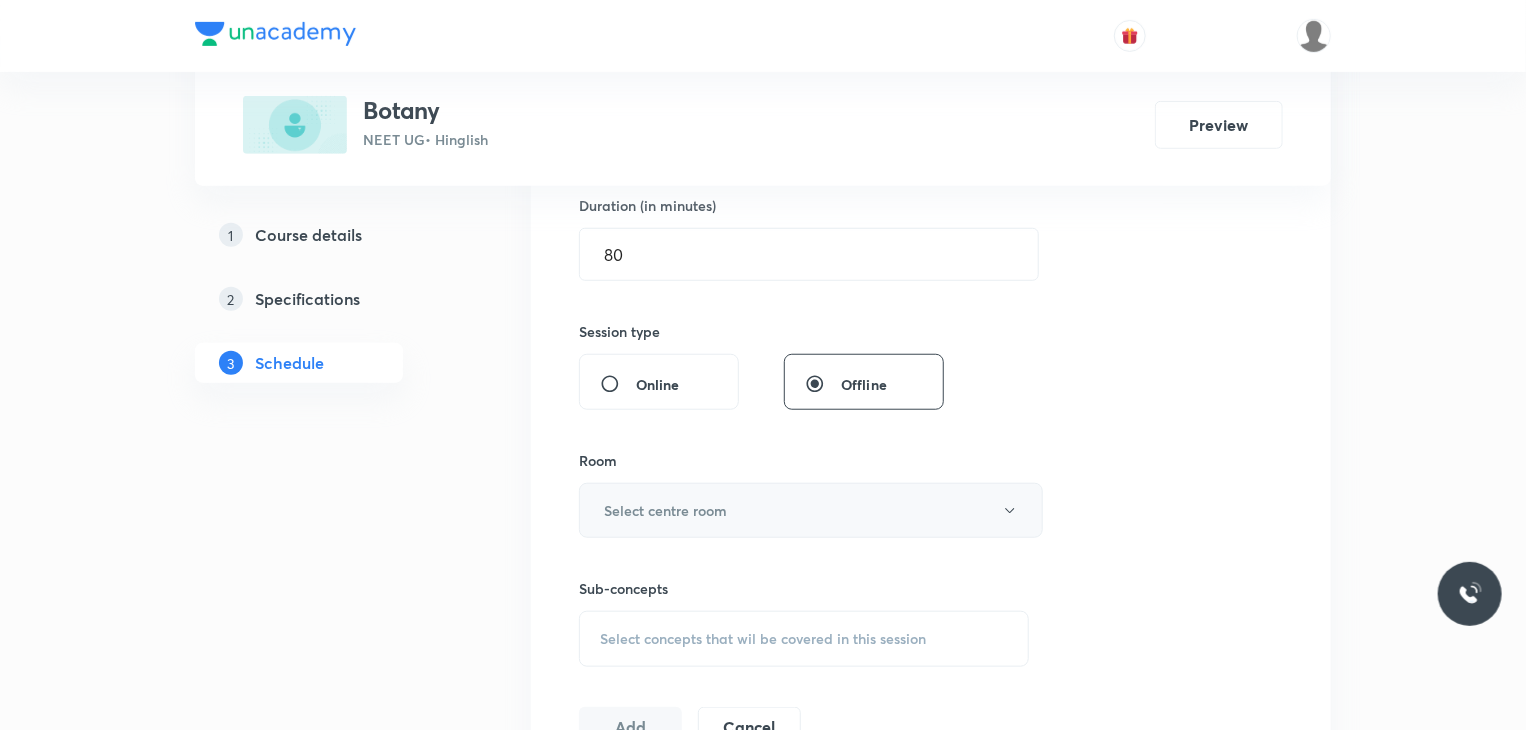 click on "Select centre room" at bounding box center (665, 510) 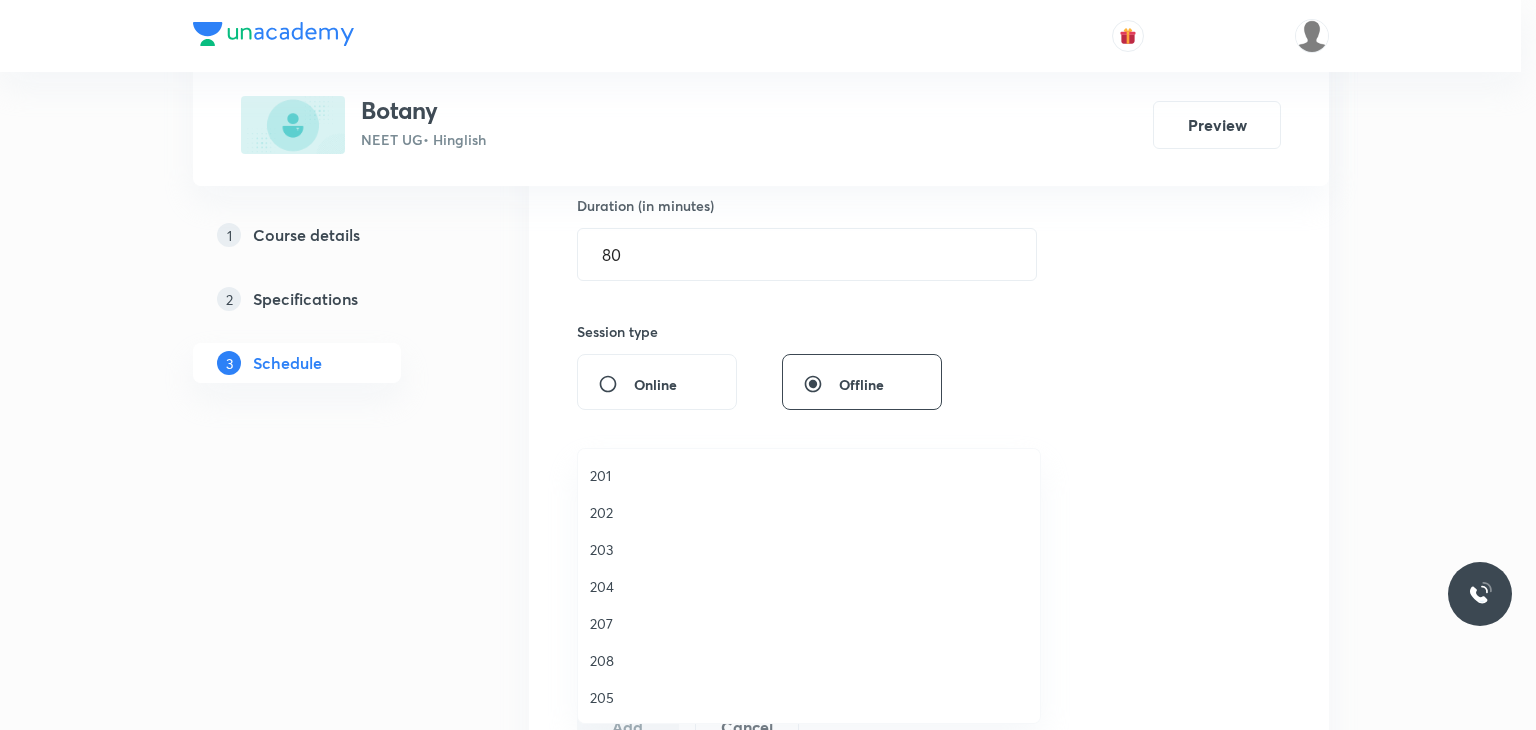 click on "204" at bounding box center (809, 586) 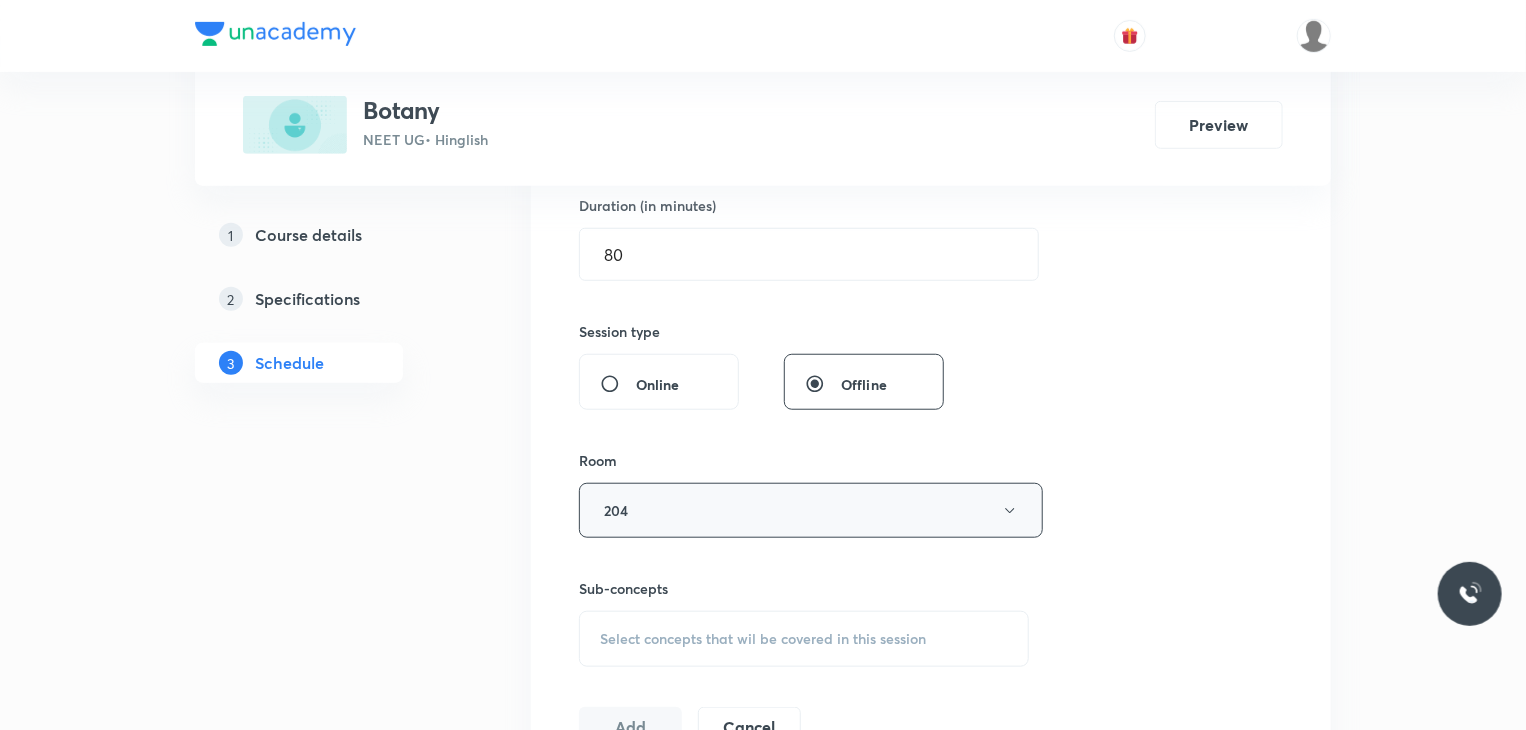 click on "Select concepts that wil be covered in this session" at bounding box center [763, 639] 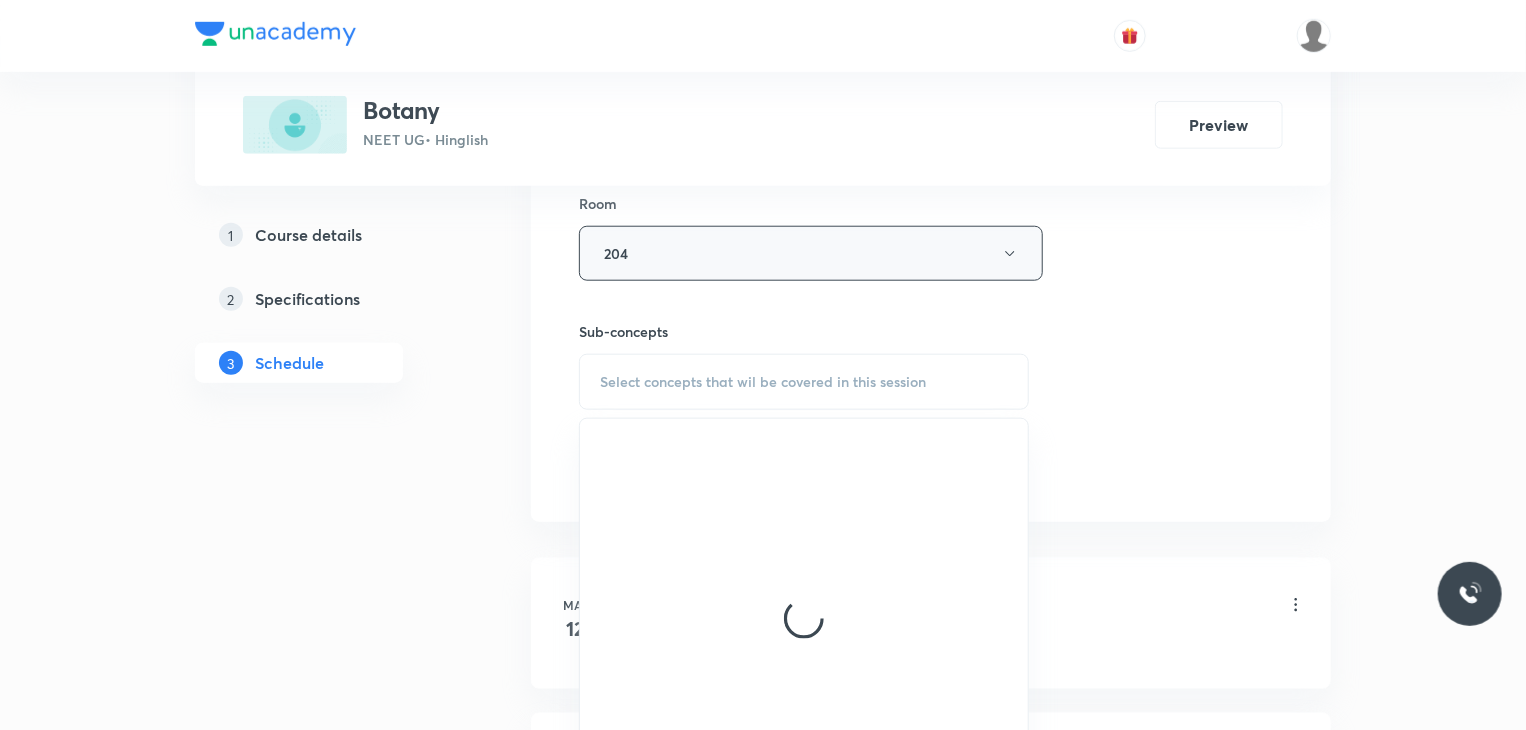 scroll, scrollTop: 896, scrollLeft: 0, axis: vertical 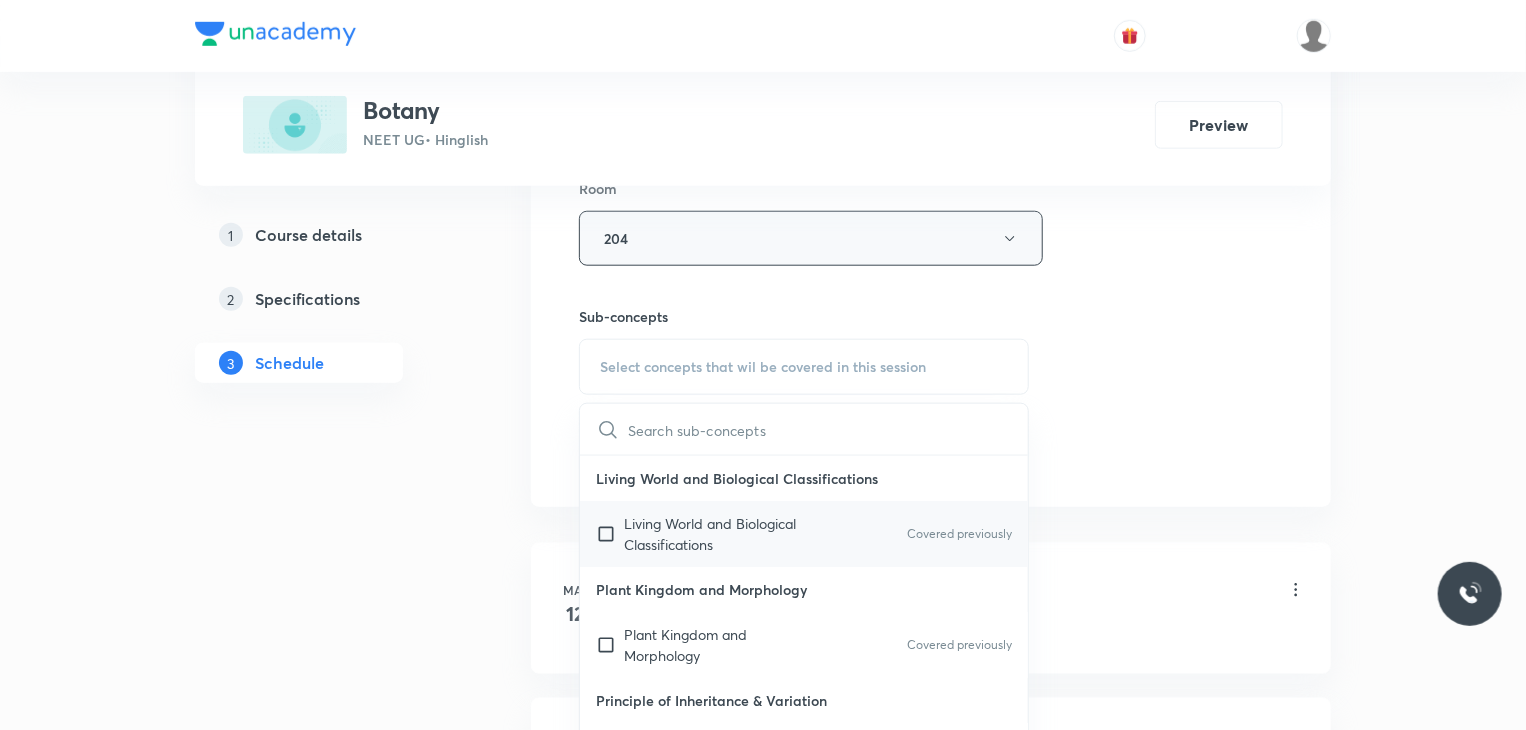 click on "Living World and Biological Classifications" at bounding box center (725, 534) 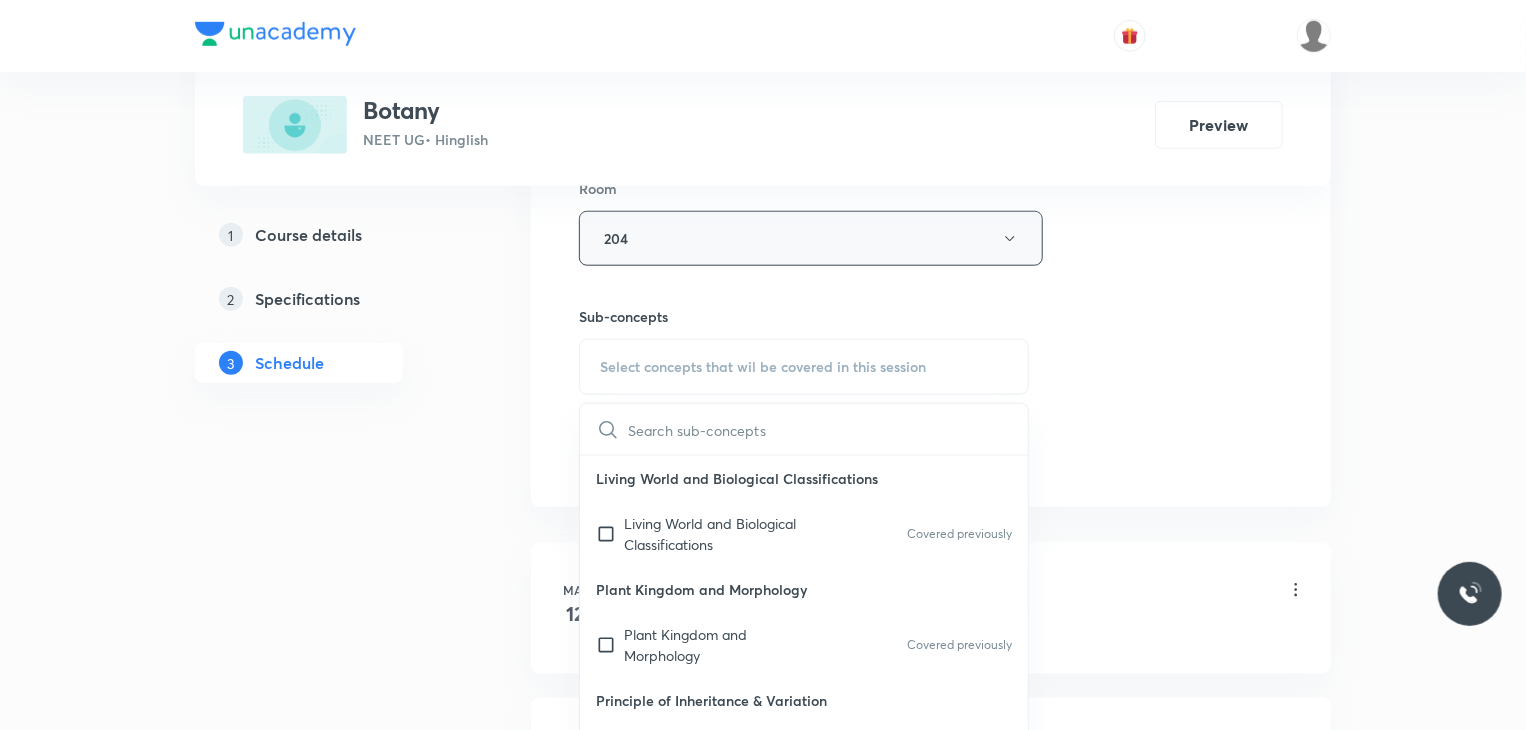 checkbox on "true" 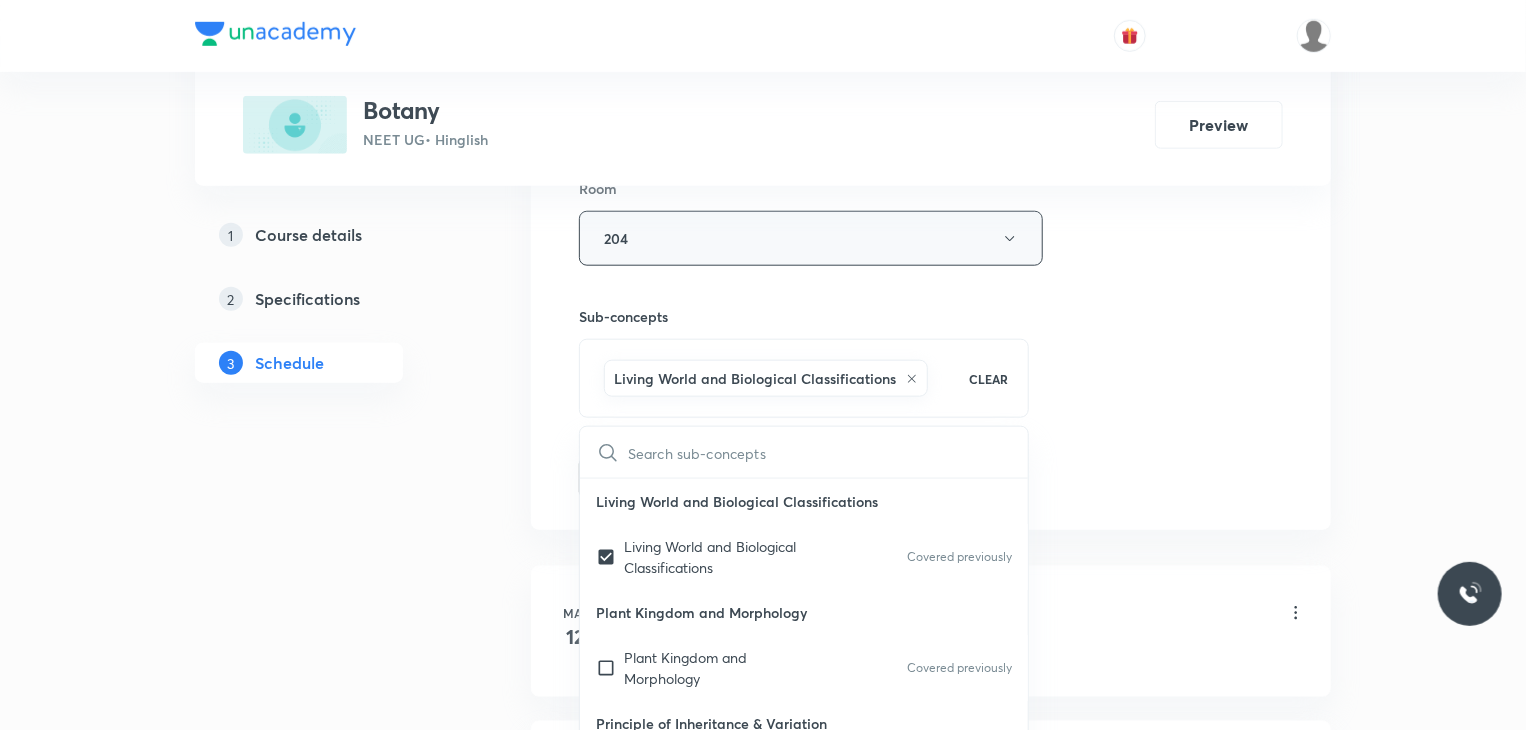 click on "Session  39 Live class Session title 15/99 Plant Kingdom 4 ​ Schedule for Jul 11, 2025, 8:00 AM ​ Duration (in minutes) 80 ​   Session type Online Offline Room 204 Sub-concepts Living World and Biological Classifications  CLEAR ​ Living World and Biological Classifications  Living World and Biological Classifications  Covered previously Plant Kingdom and  Morphology Plant Kingdom and  Morphology Covered previously Principle of Inheritance &  Variation Principle of Inheritance &  Variation Covered previously Molecular Basis of Inheritance, Molecular Basis of Inheritance Anatomy of Flowering Plants, Photosynthesis, Anatomy of Flowering Plants, Photosynthesis, Respiration, Plant Growth & Development Respiration, Plant Growth & Development Biological Classification, Plant Kingdom, Morphology of Flowering Plants Biological Classification, Plant Kingdom, Morphology of Flowering Plants Organism & Populations,Ecosystem, Biodiversity & Conservation Organism & Populations, Ecosystem, Biodiversity & Conservation" at bounding box center [931, 17] 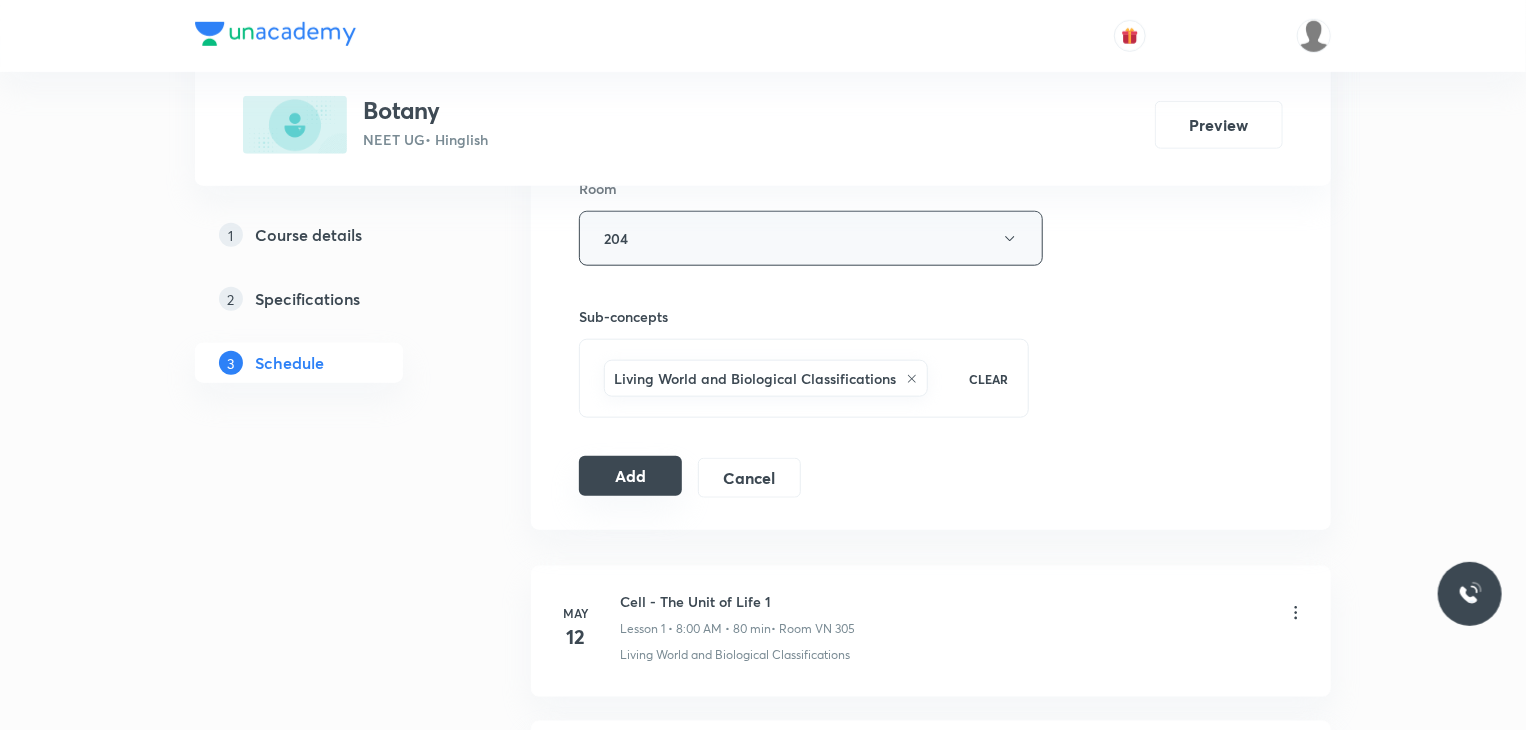 click on "Add" at bounding box center (630, 476) 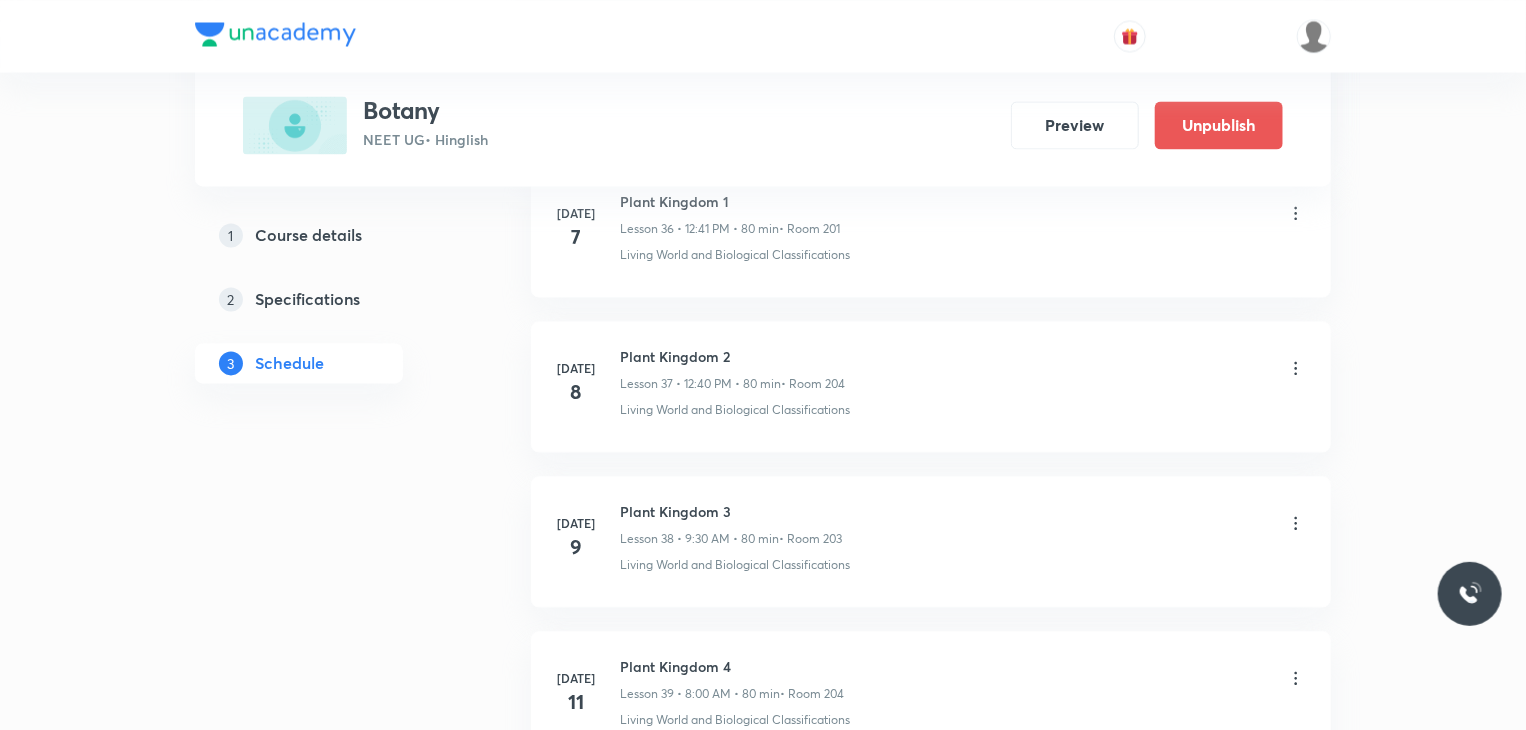 scroll, scrollTop: 5984, scrollLeft: 0, axis: vertical 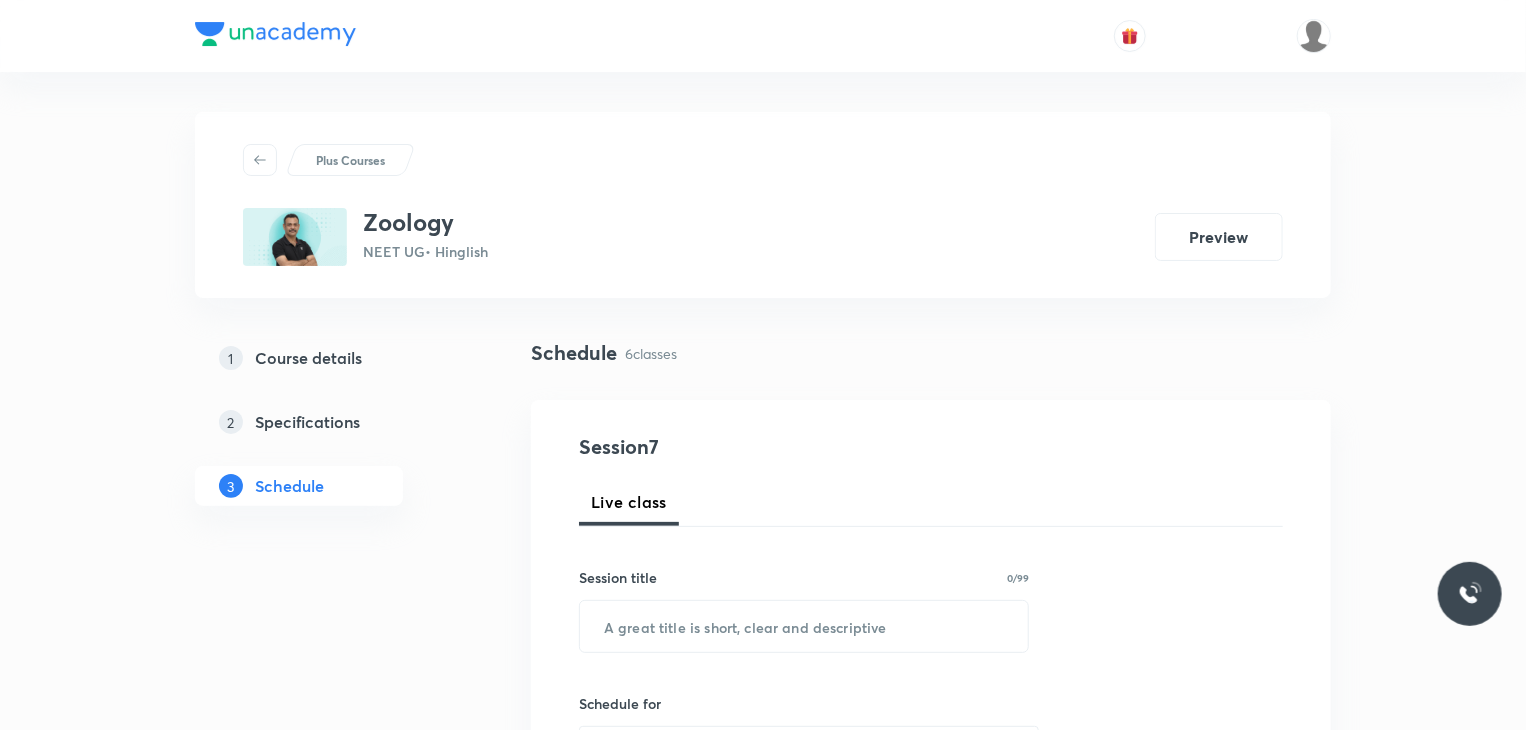 click on "Schedule 6  classes" at bounding box center (931, 353) 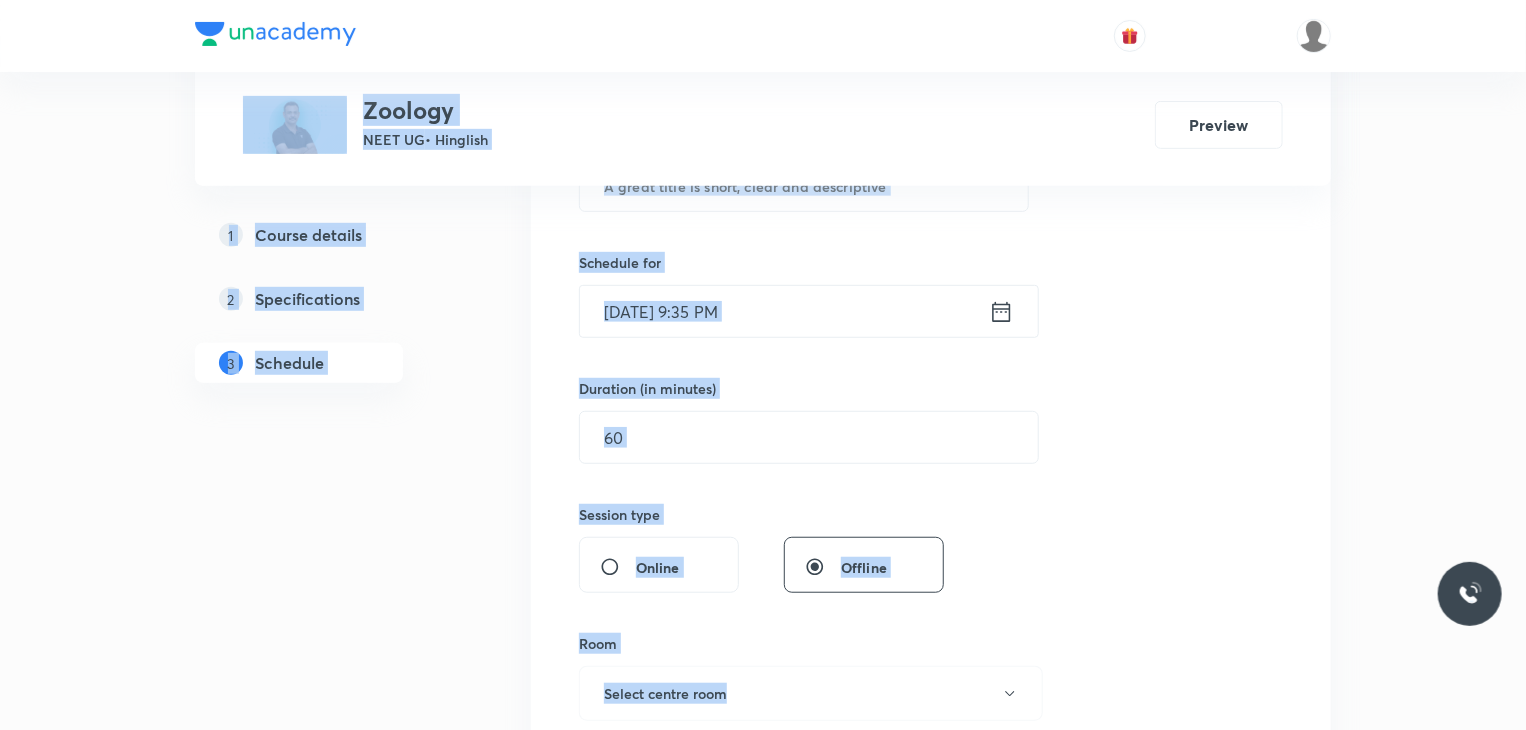 drag, startPoint x: 1512, startPoint y: 110, endPoint x: 1535, endPoint y: 776, distance: 666.39703 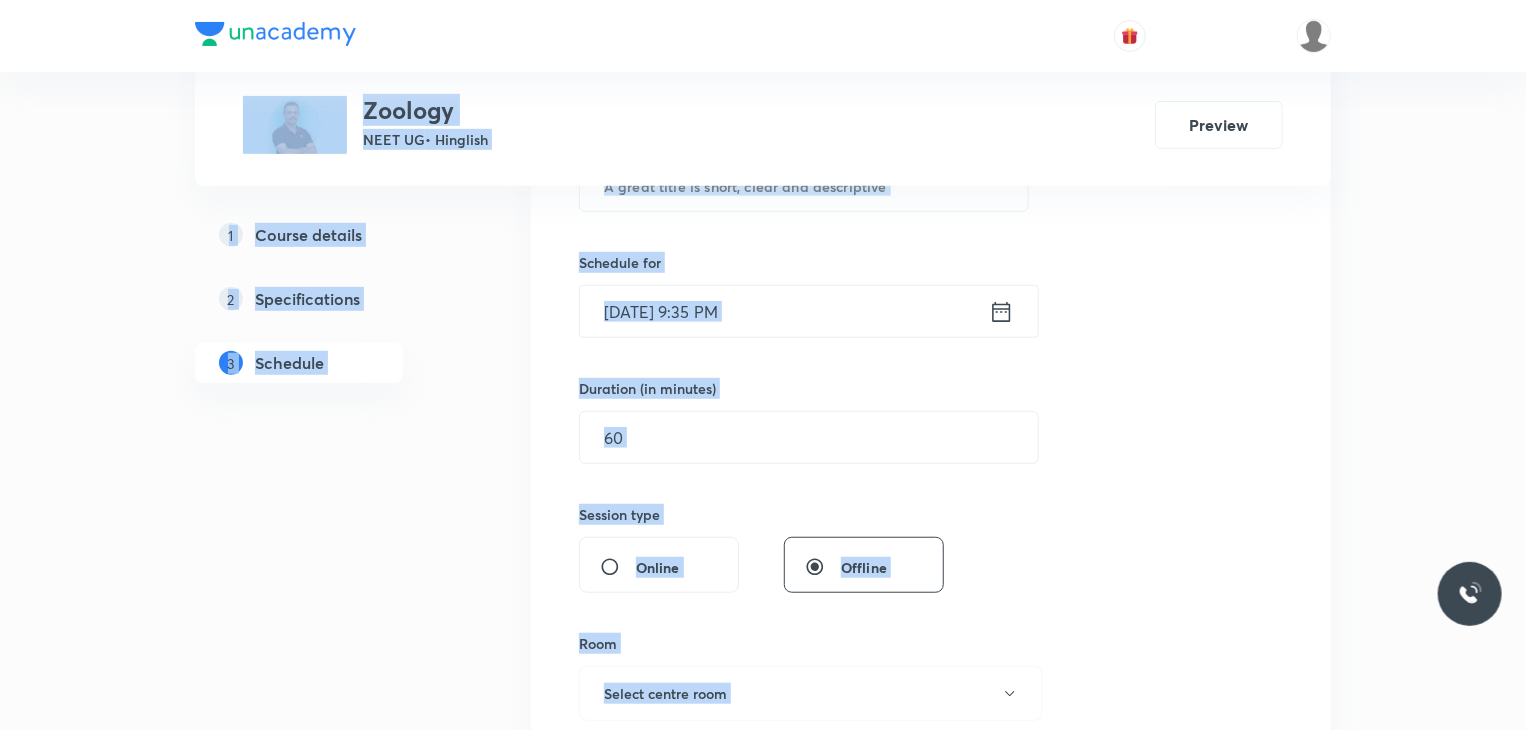 scroll, scrollTop: 504, scrollLeft: 0, axis: vertical 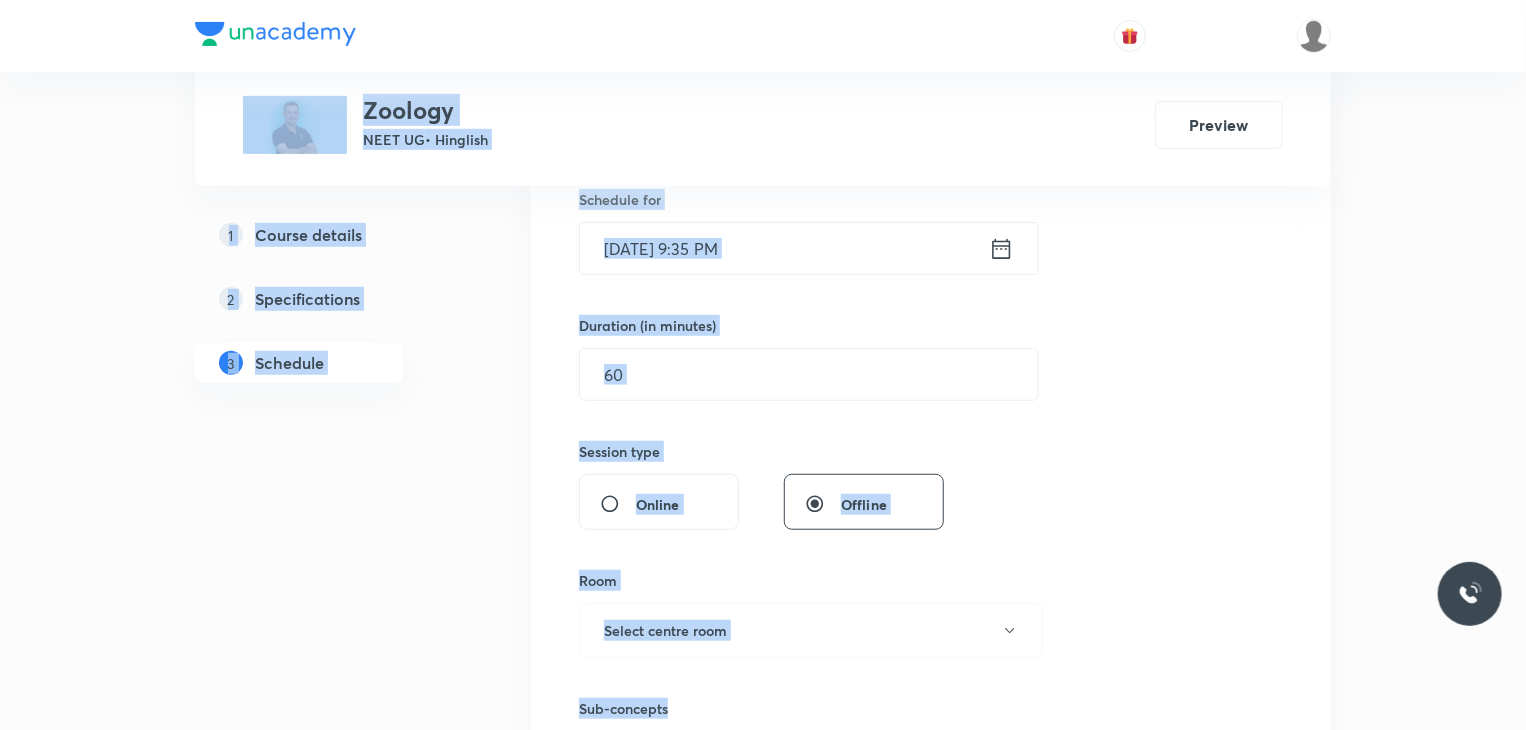 click on "Session  7 Live class Session title 0/99 ​ Schedule for [DATE] 9:35 PM ​ Duration (in minutes) ​   Session type Online Offline Room Select centre room Sub-concepts Select concepts that wil be covered in this session Add Cancel" at bounding box center (931, 397) 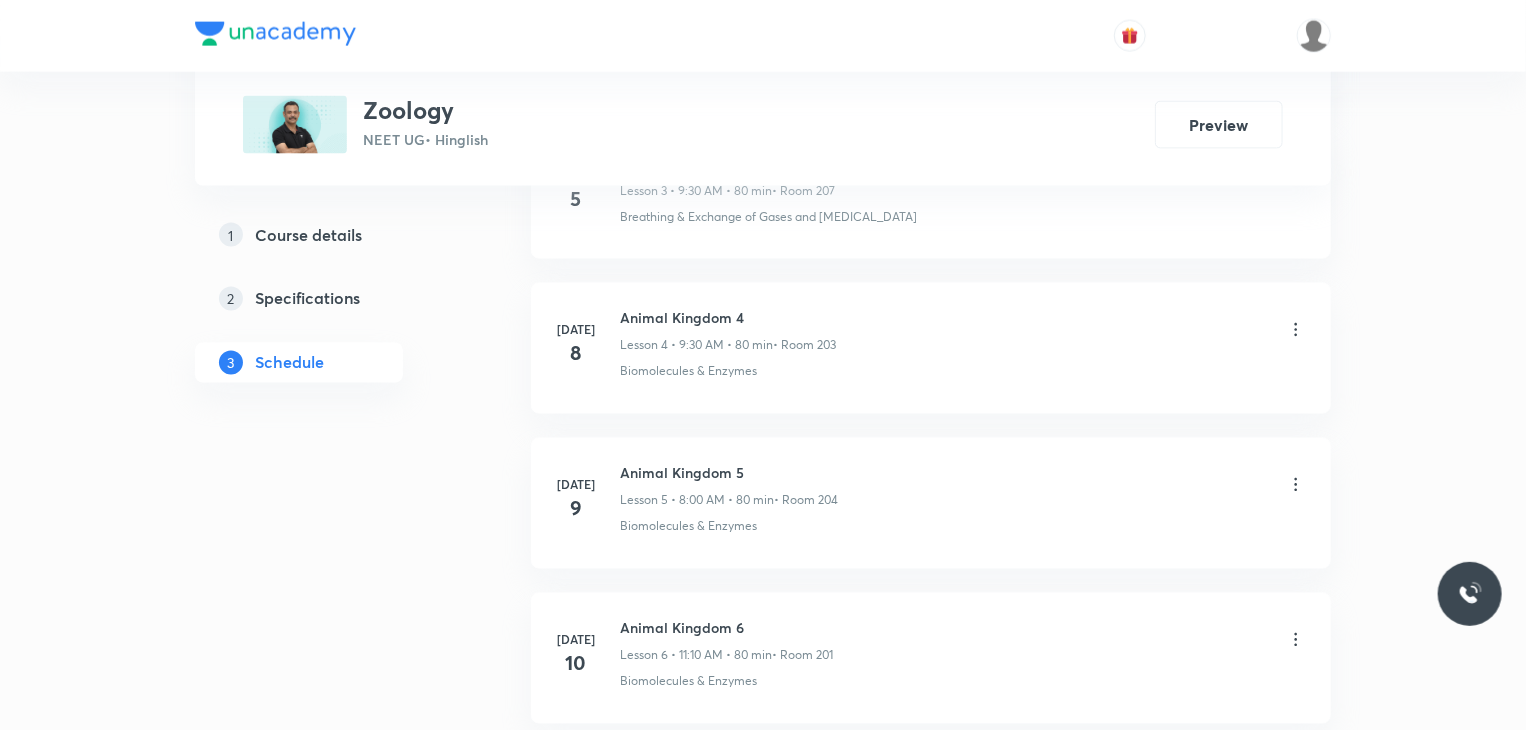 scroll, scrollTop: 1799, scrollLeft: 0, axis: vertical 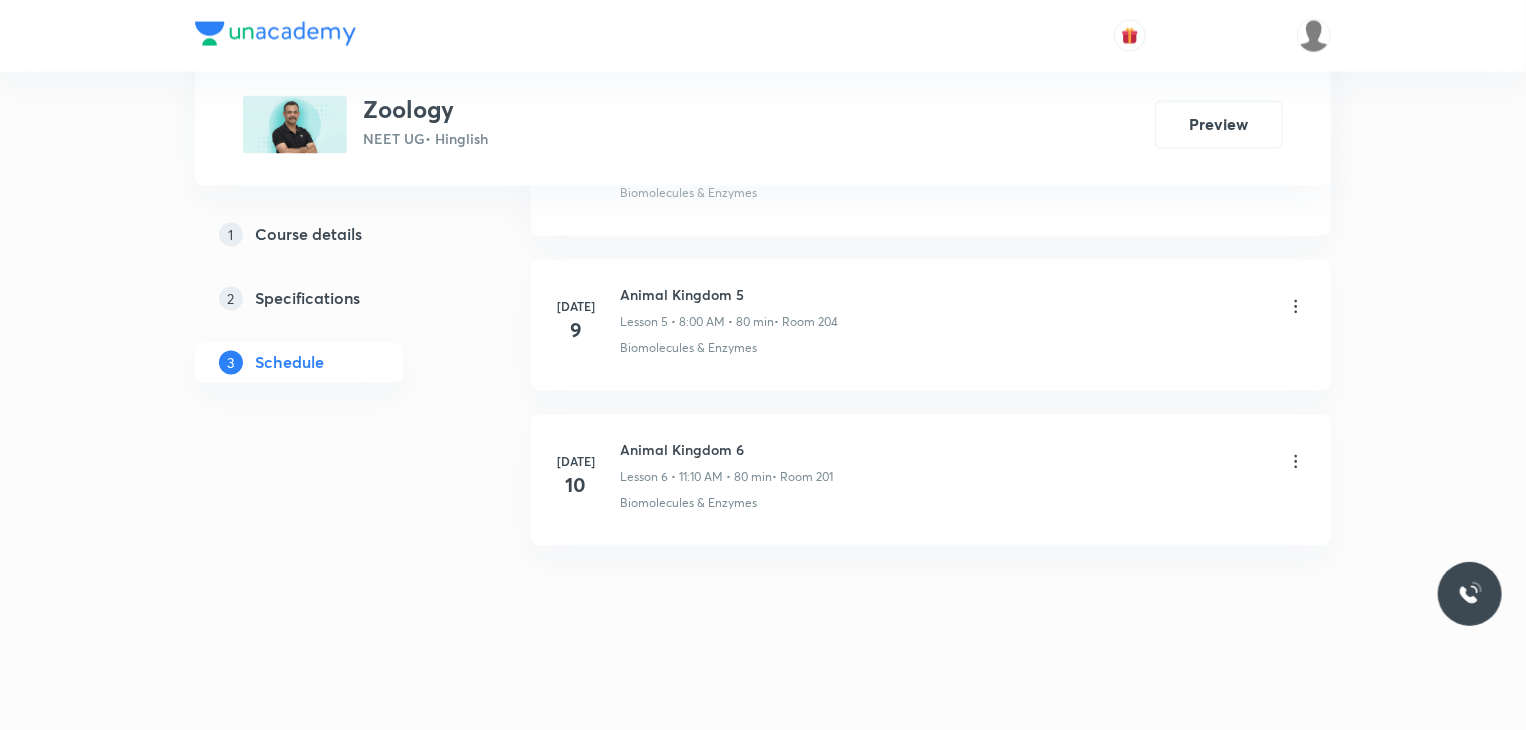 click on "Animal Kingdom 6" at bounding box center [726, 450] 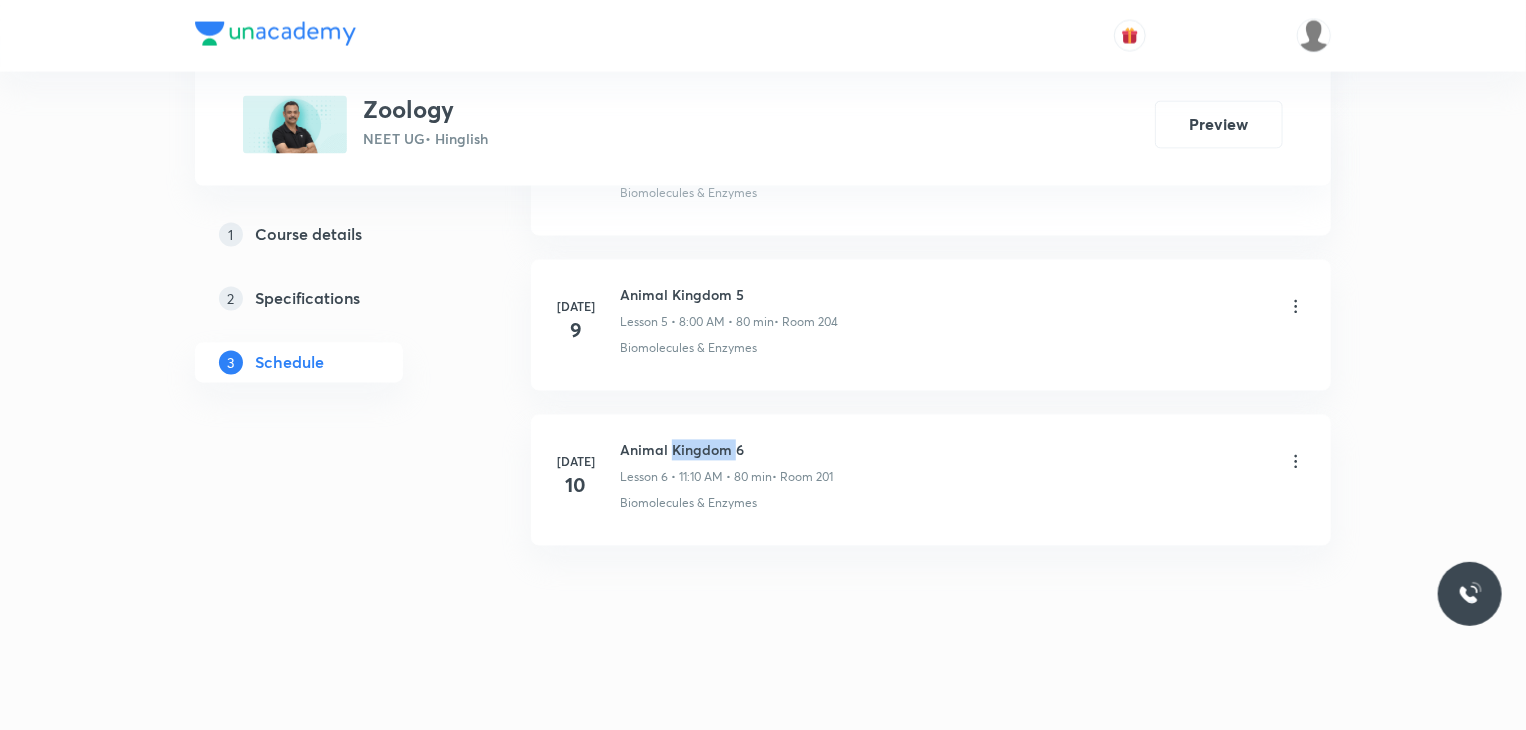 click on "Animal Kingdom 6" at bounding box center (726, 450) 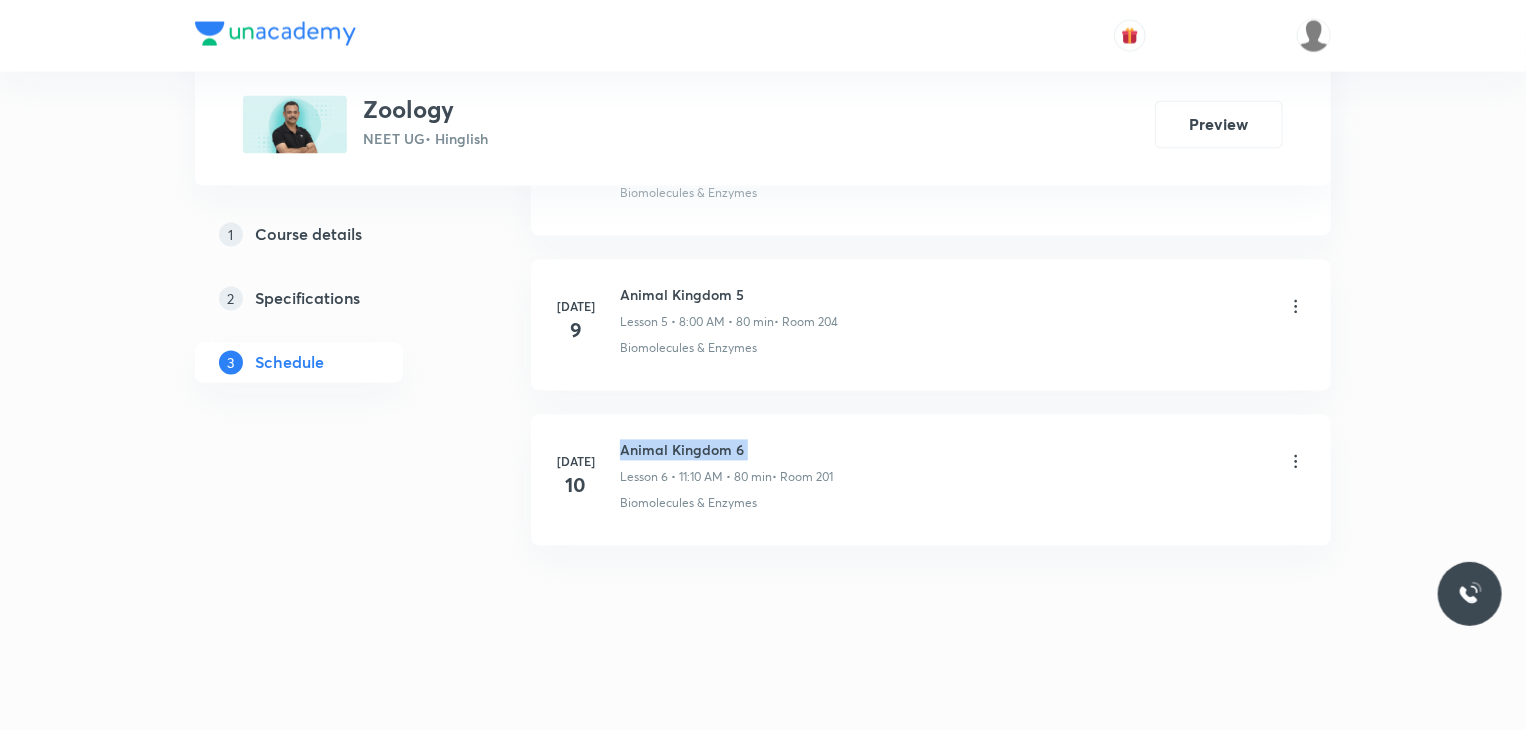 click on "Animal Kingdom 6" at bounding box center [726, 450] 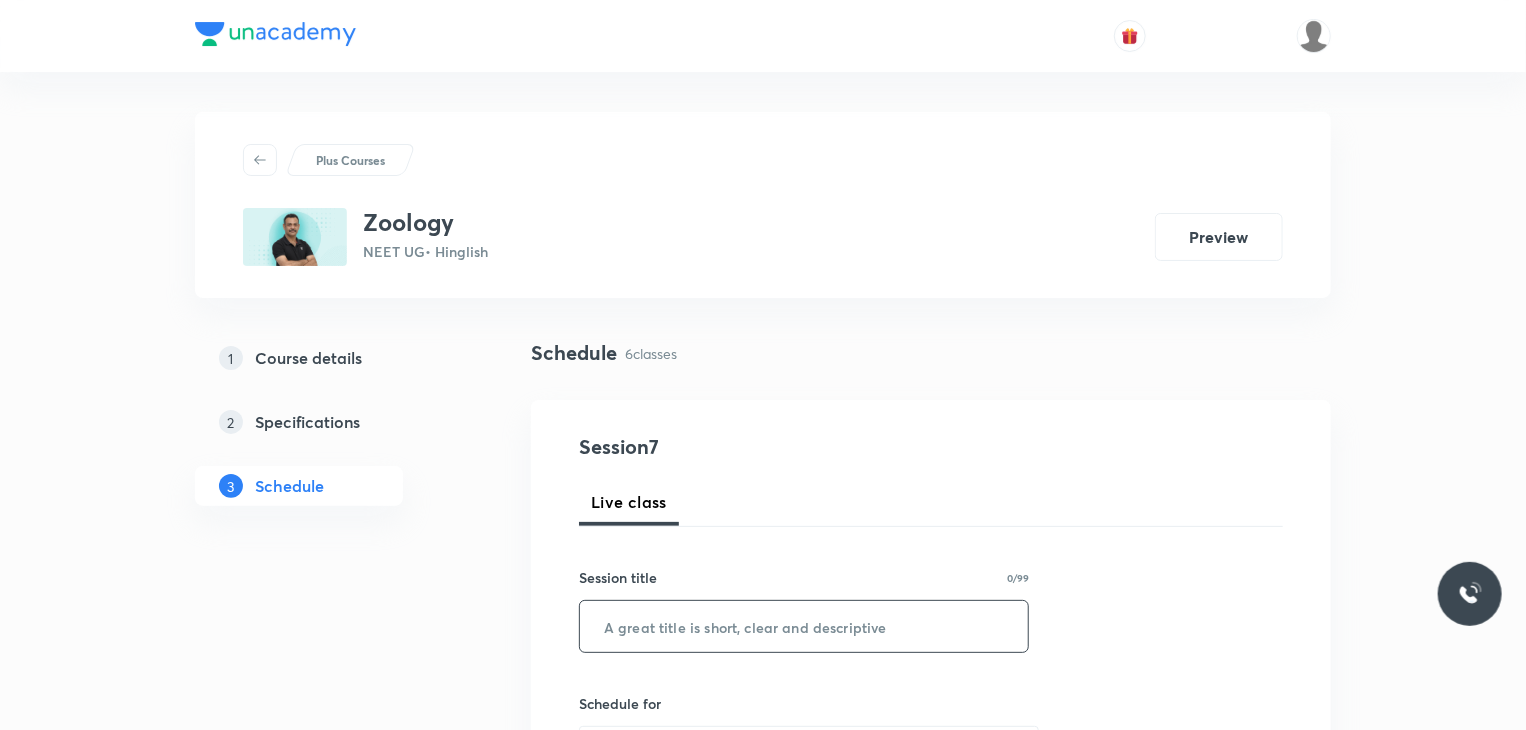 click at bounding box center (804, 626) 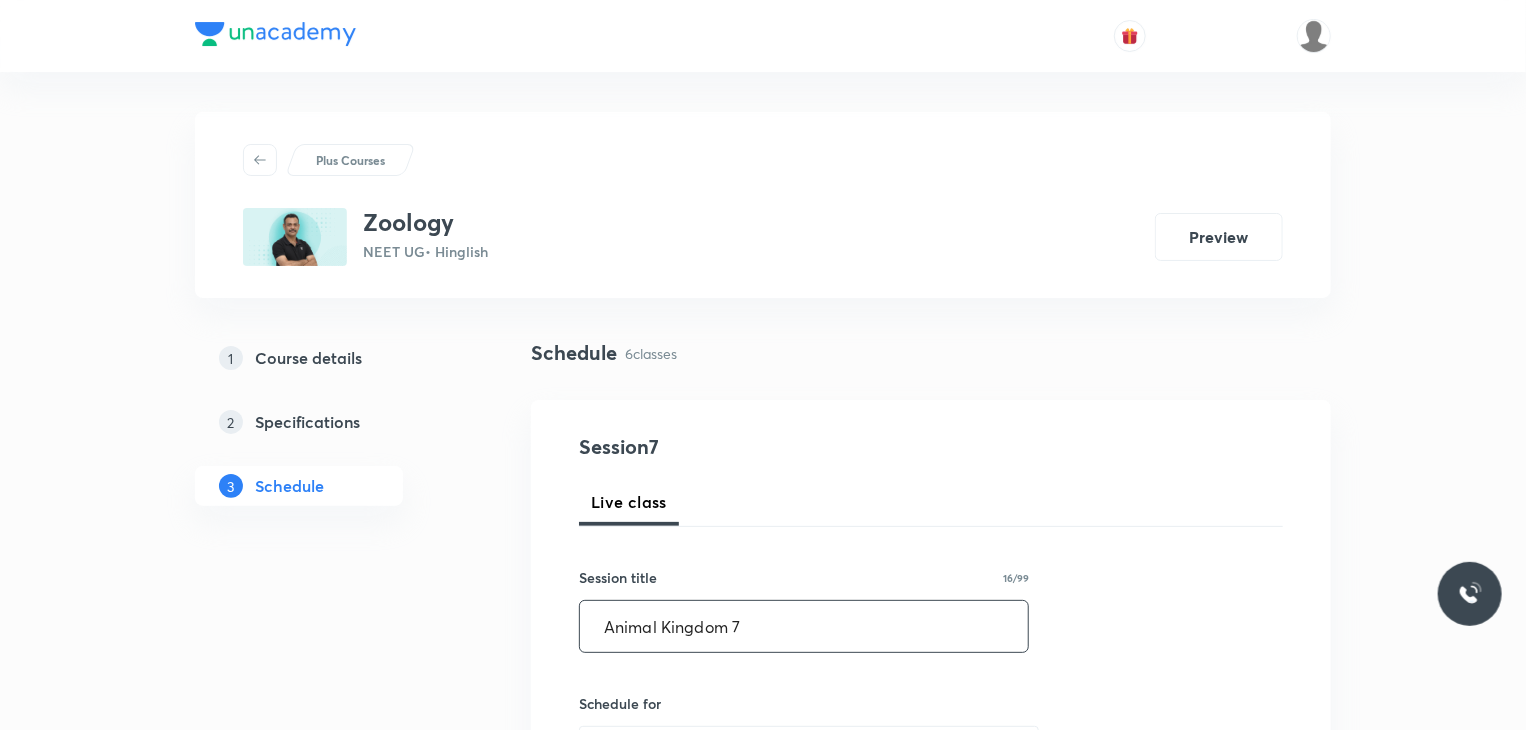 scroll, scrollTop: 276, scrollLeft: 0, axis: vertical 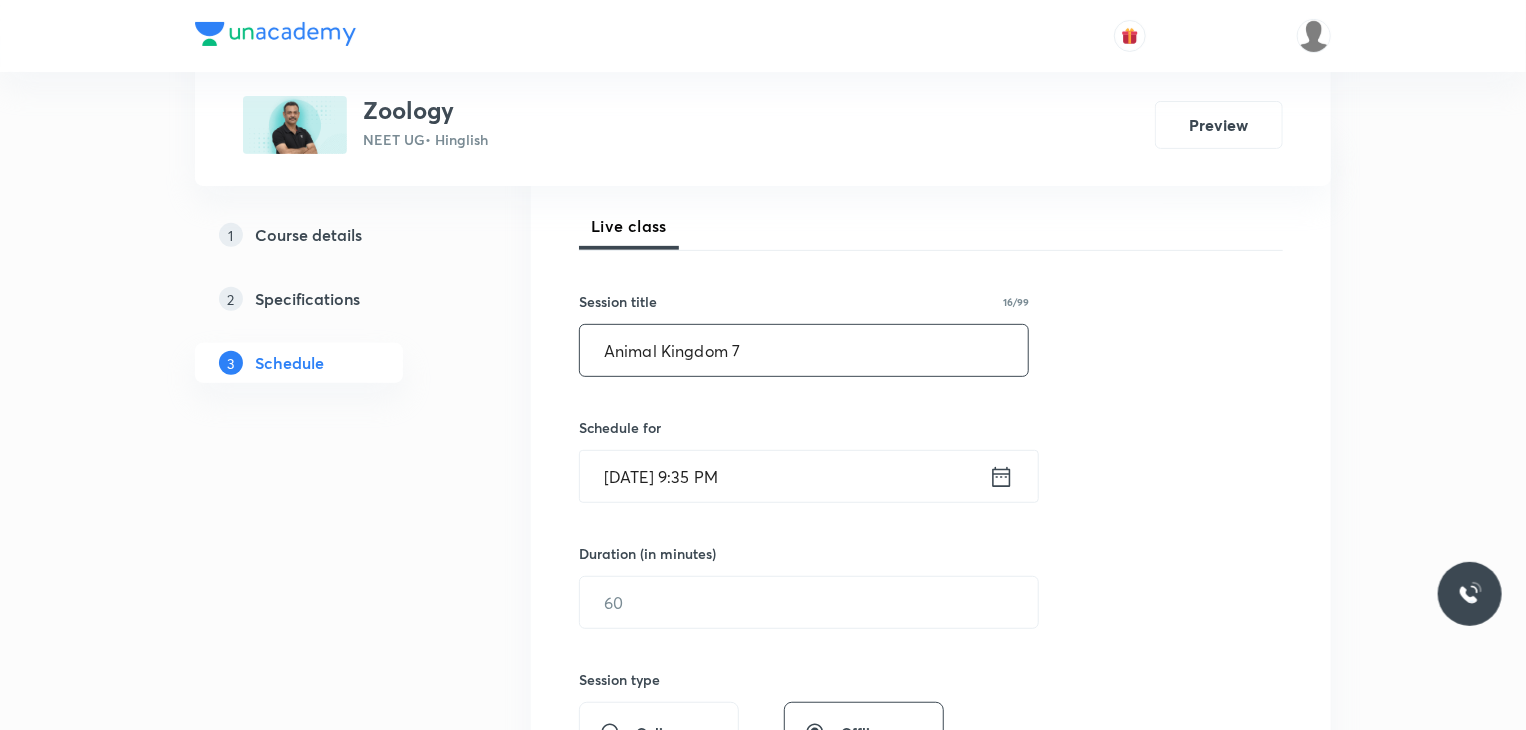 type on "Animal Kingdom 7" 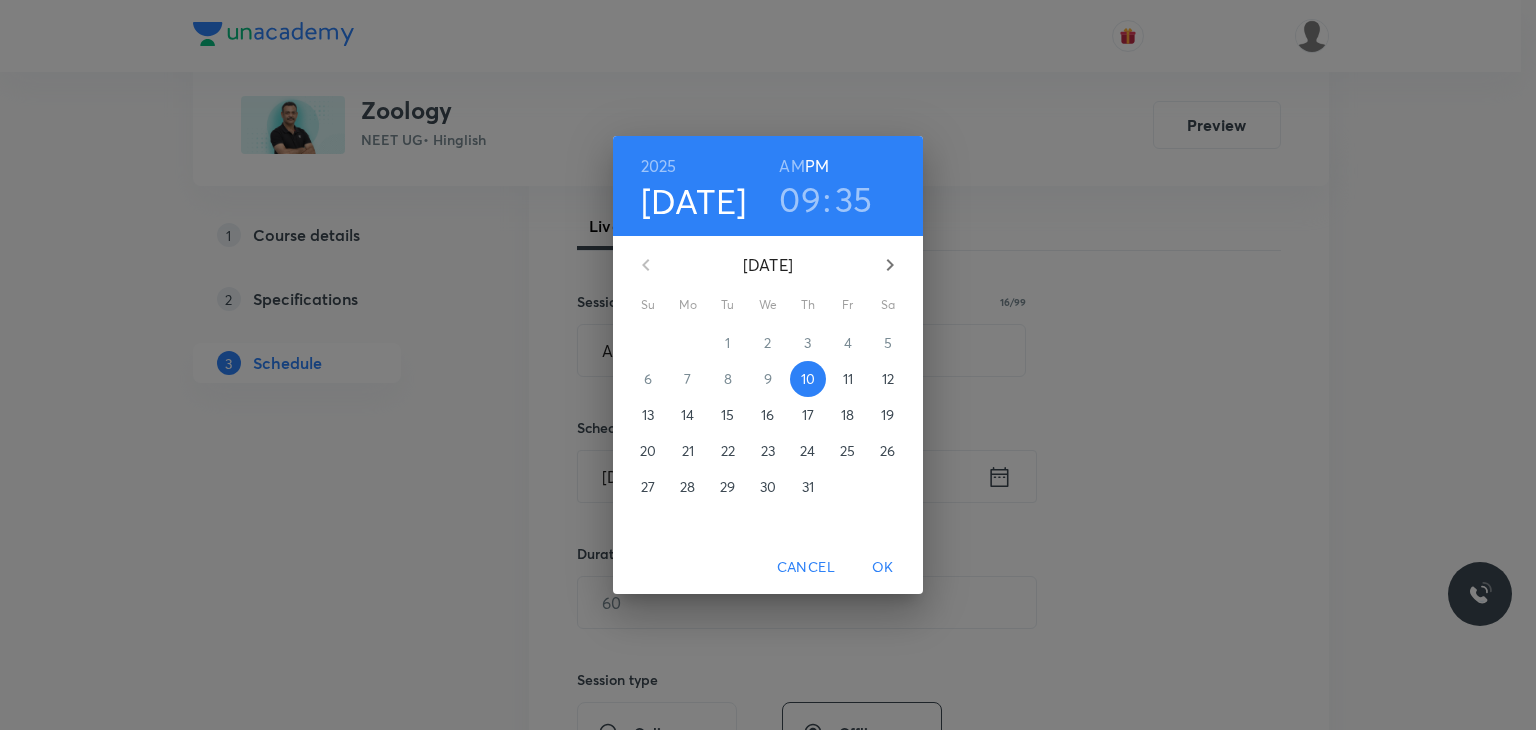 click on "11" at bounding box center [848, 379] 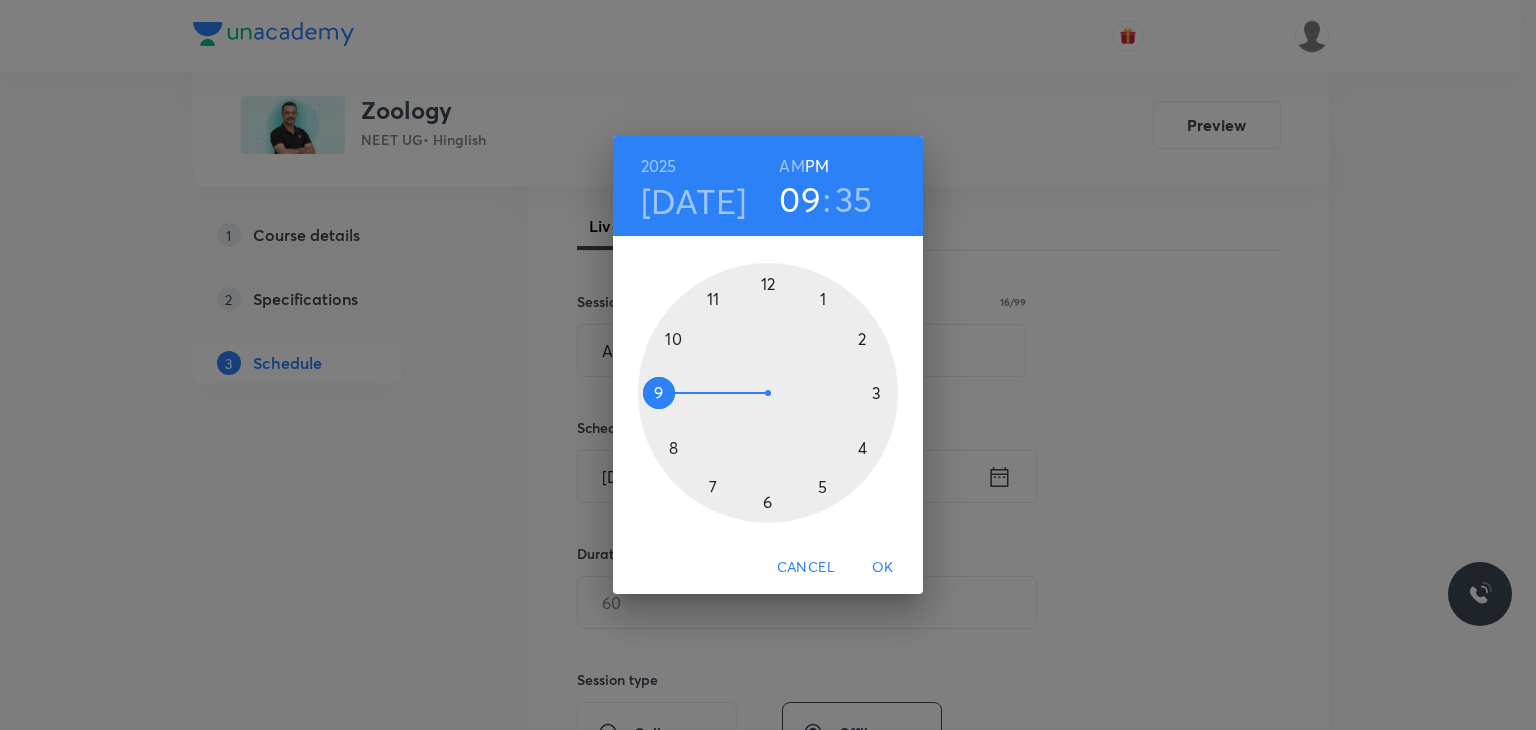 click on "AM" at bounding box center (791, 166) 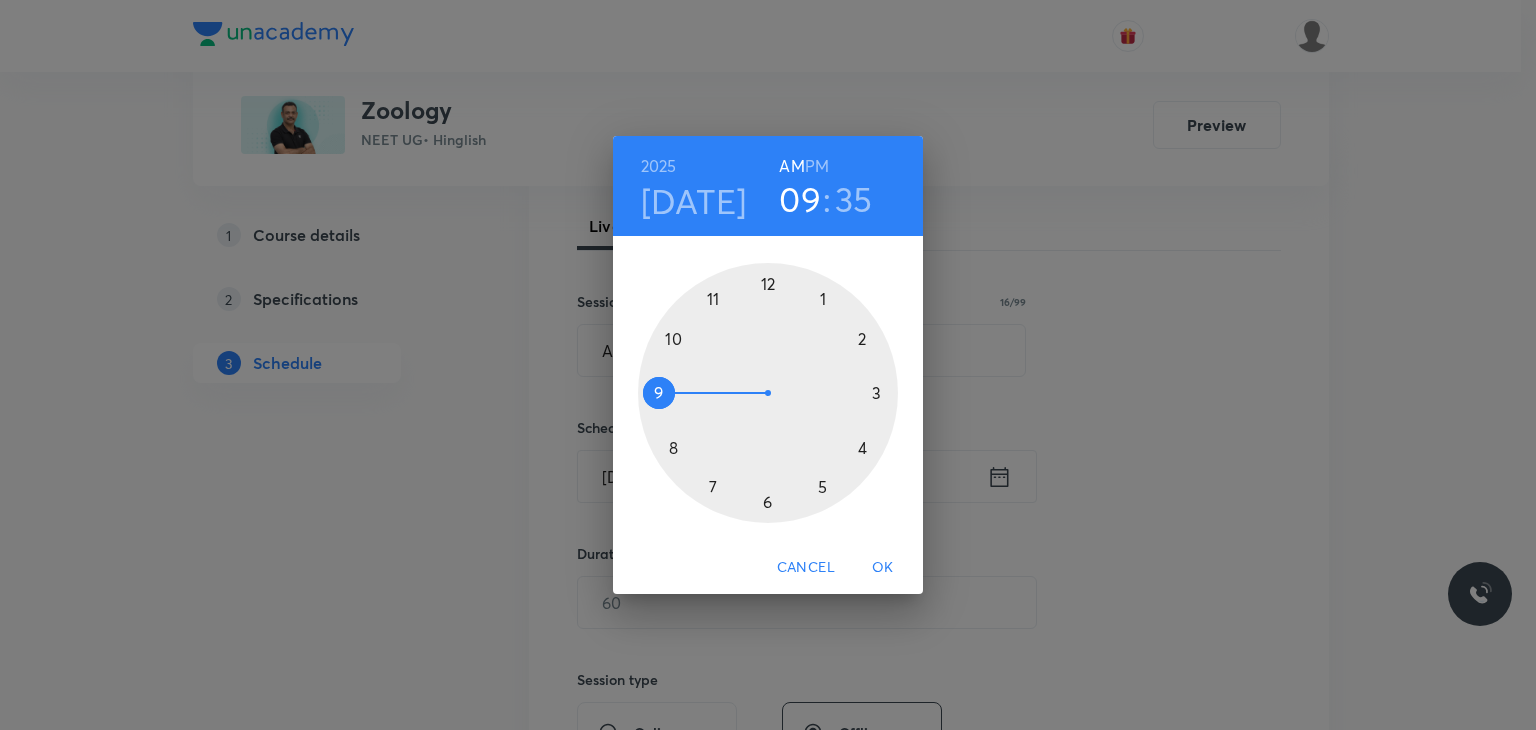 click at bounding box center (768, 393) 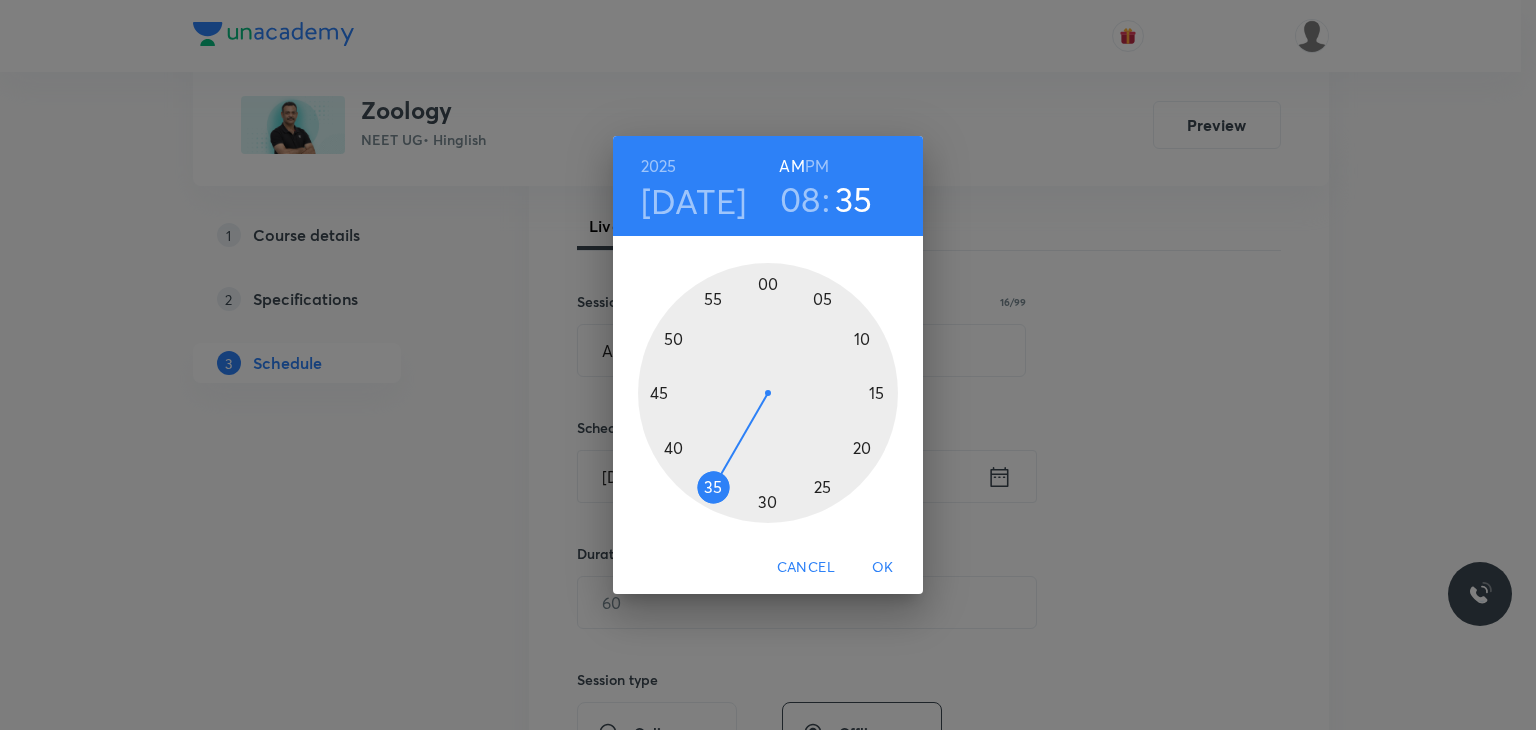 click at bounding box center [768, 393] 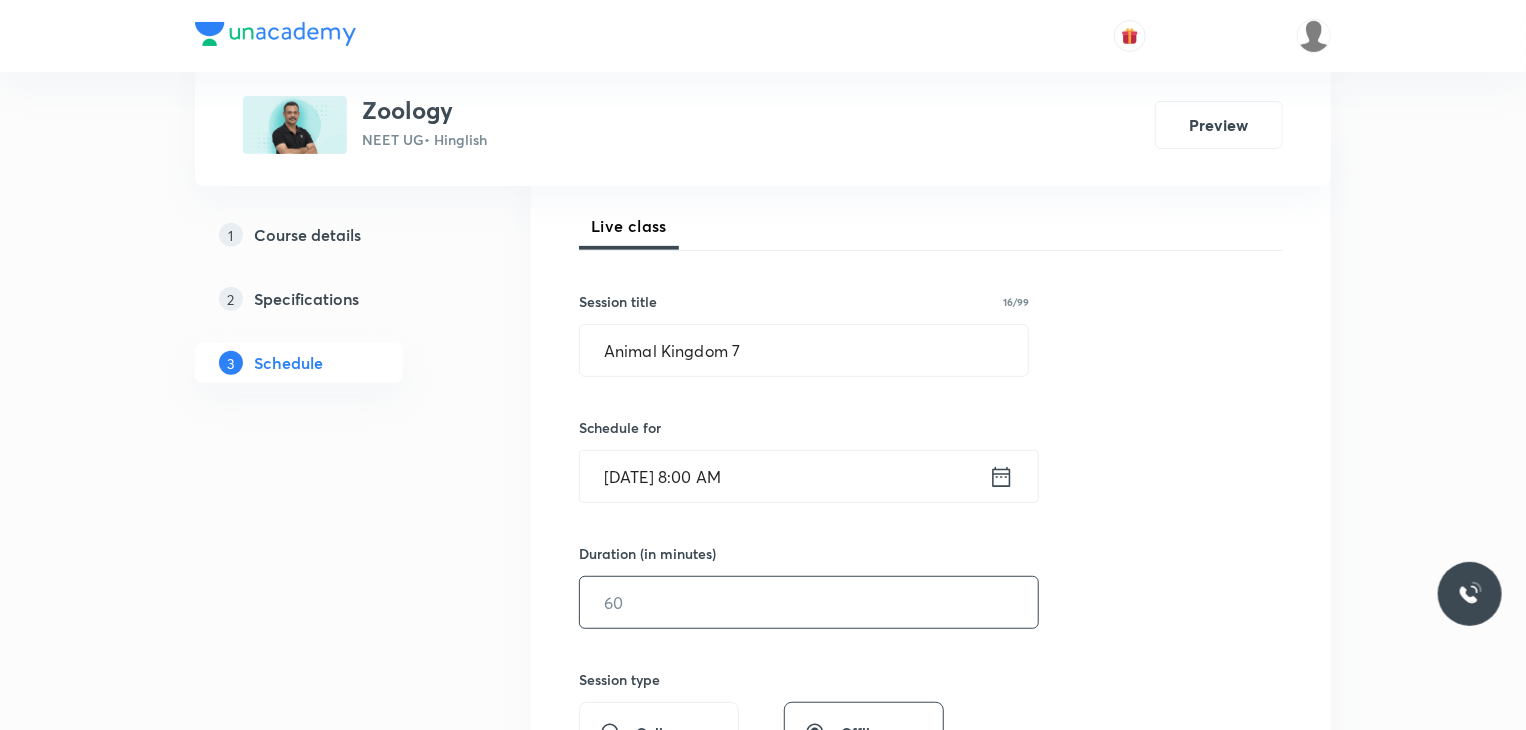 click at bounding box center [809, 602] 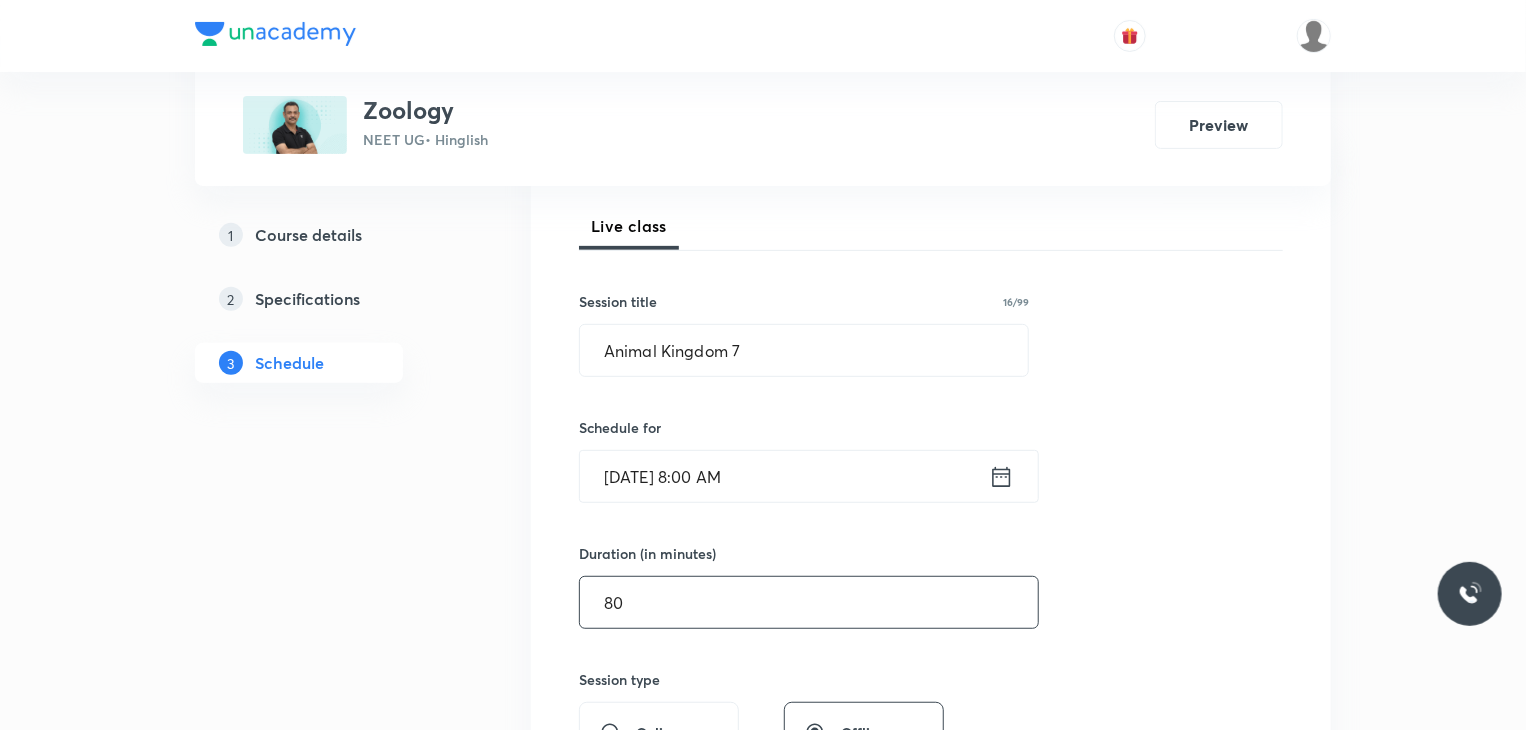 scroll, scrollTop: 804, scrollLeft: 0, axis: vertical 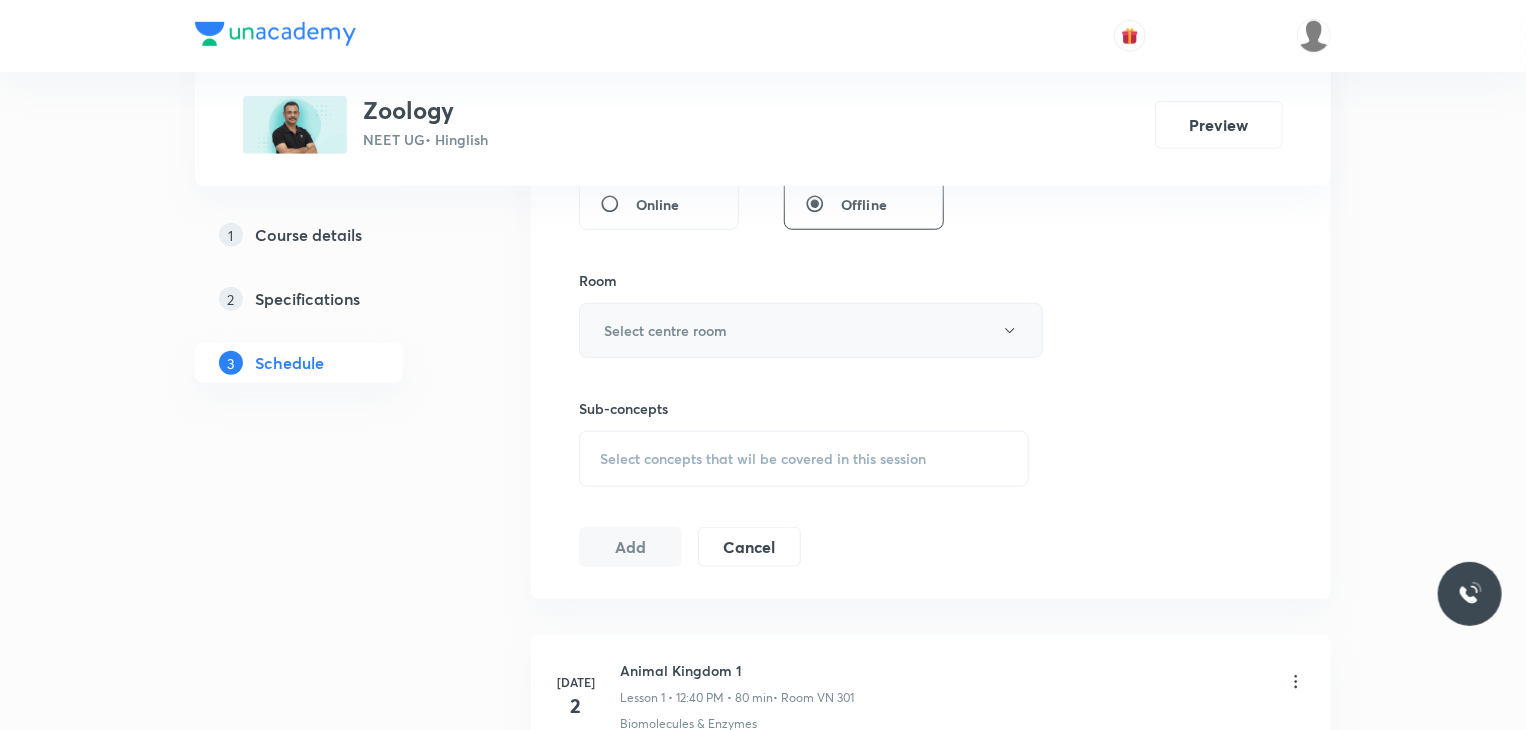 type on "80" 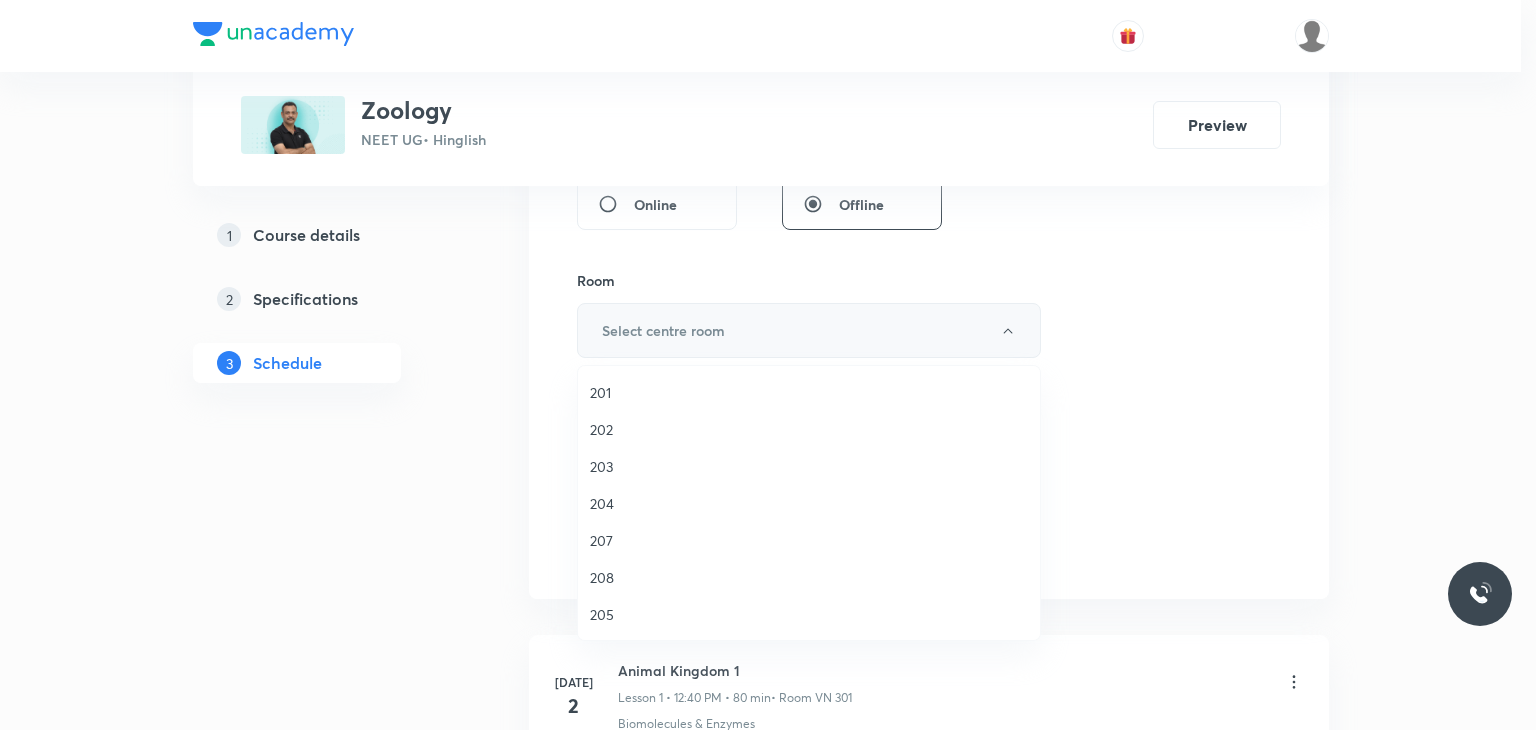 click on "202" at bounding box center [809, 429] 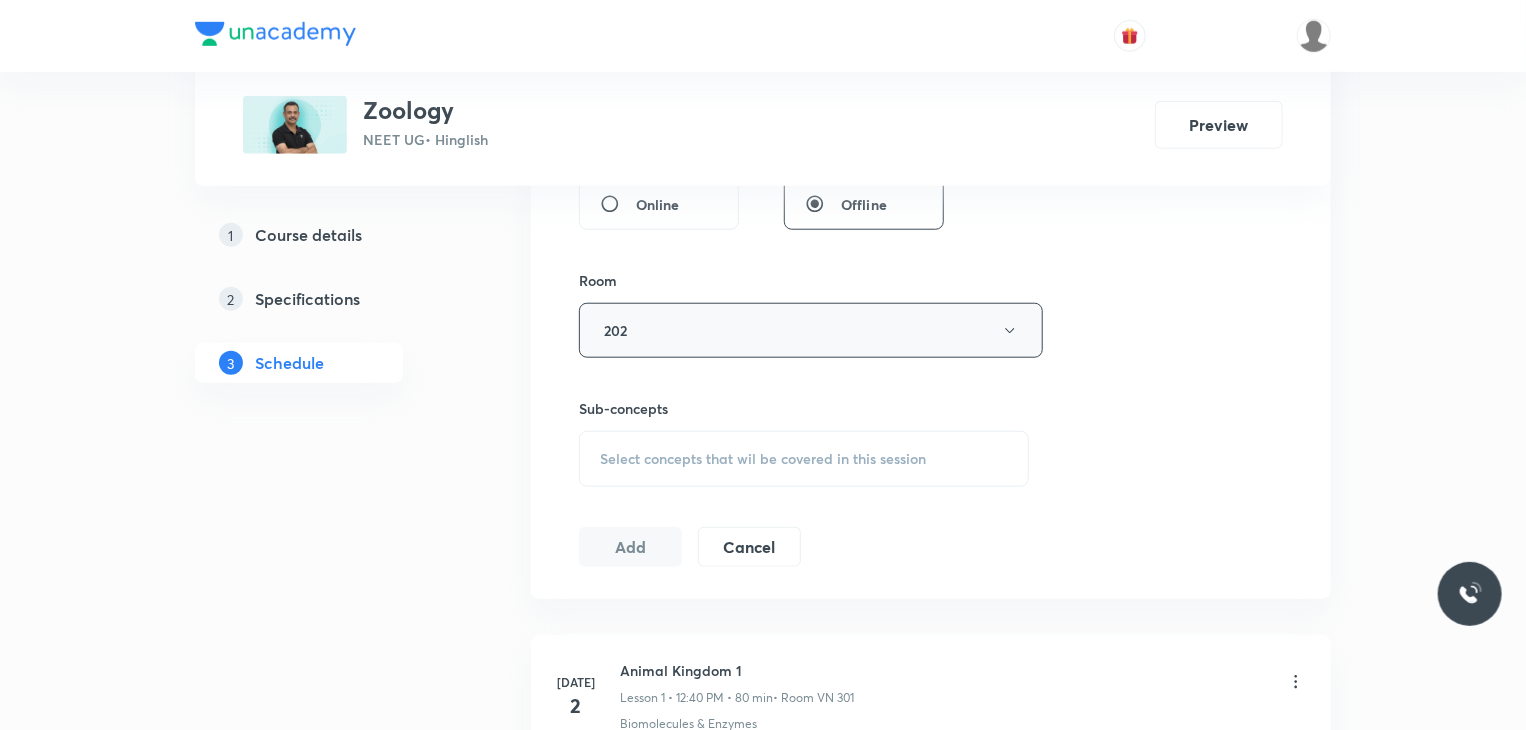 click on "Select concepts that wil be covered in this session" at bounding box center [804, 459] 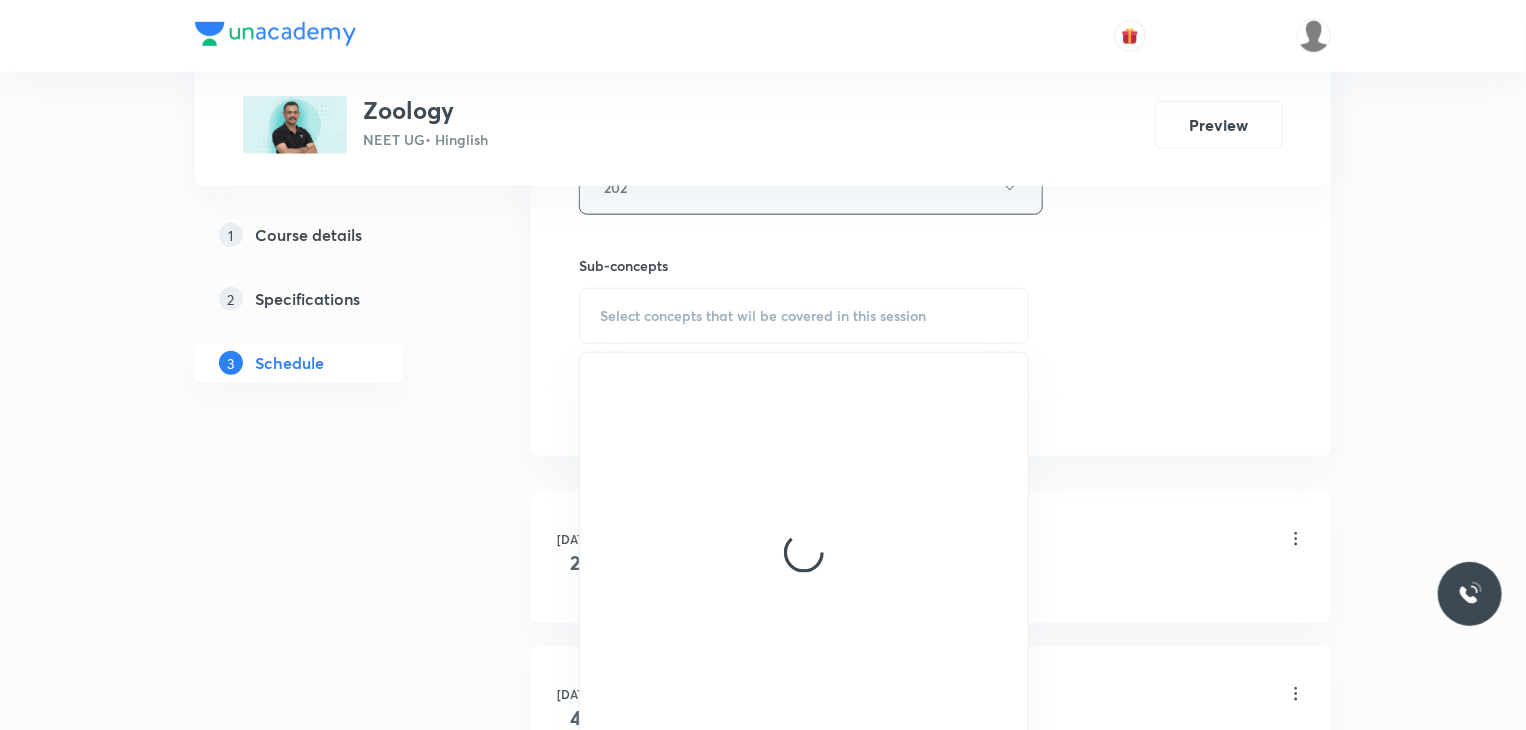 scroll, scrollTop: 948, scrollLeft: 0, axis: vertical 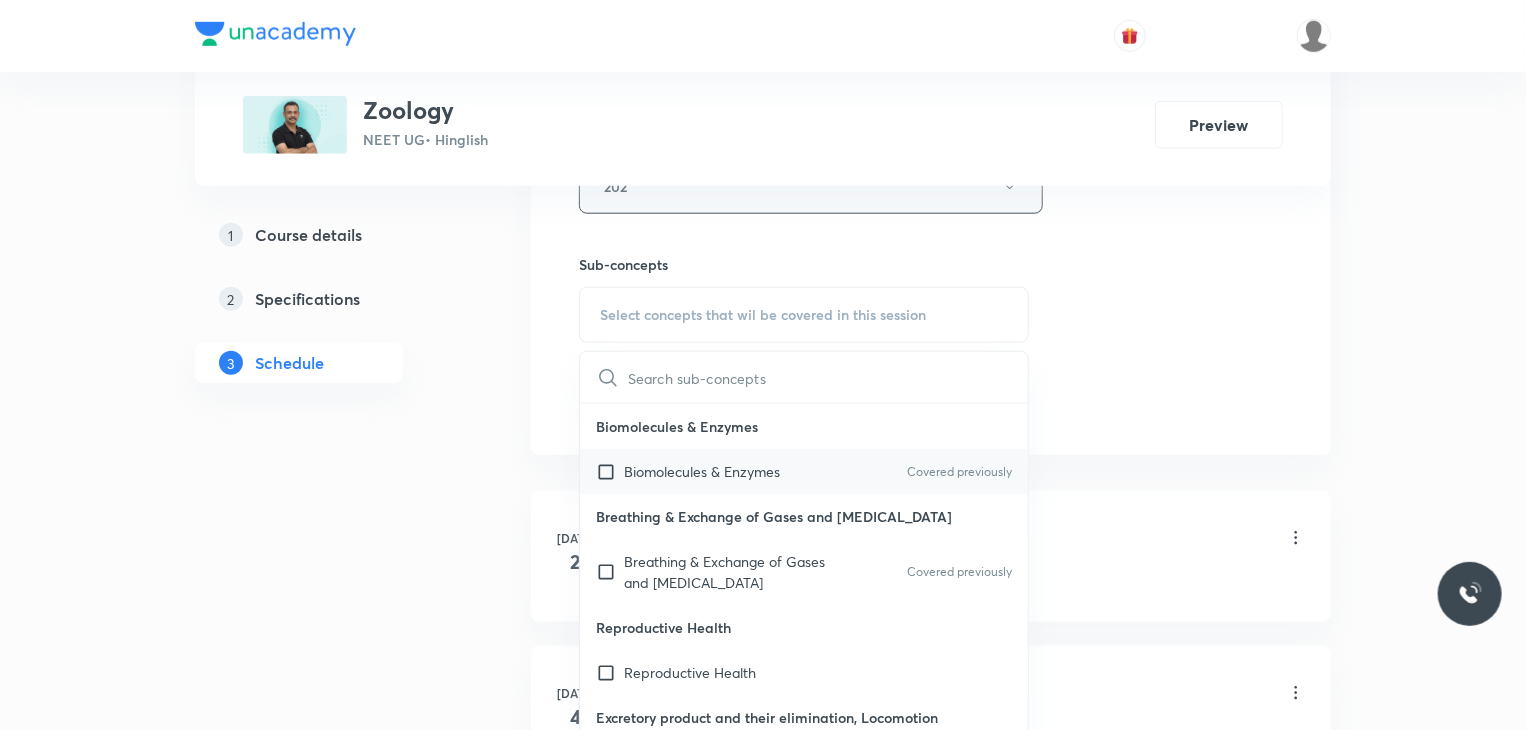 click on "Biomolecules & Enzymes Covered previously" at bounding box center [804, 471] 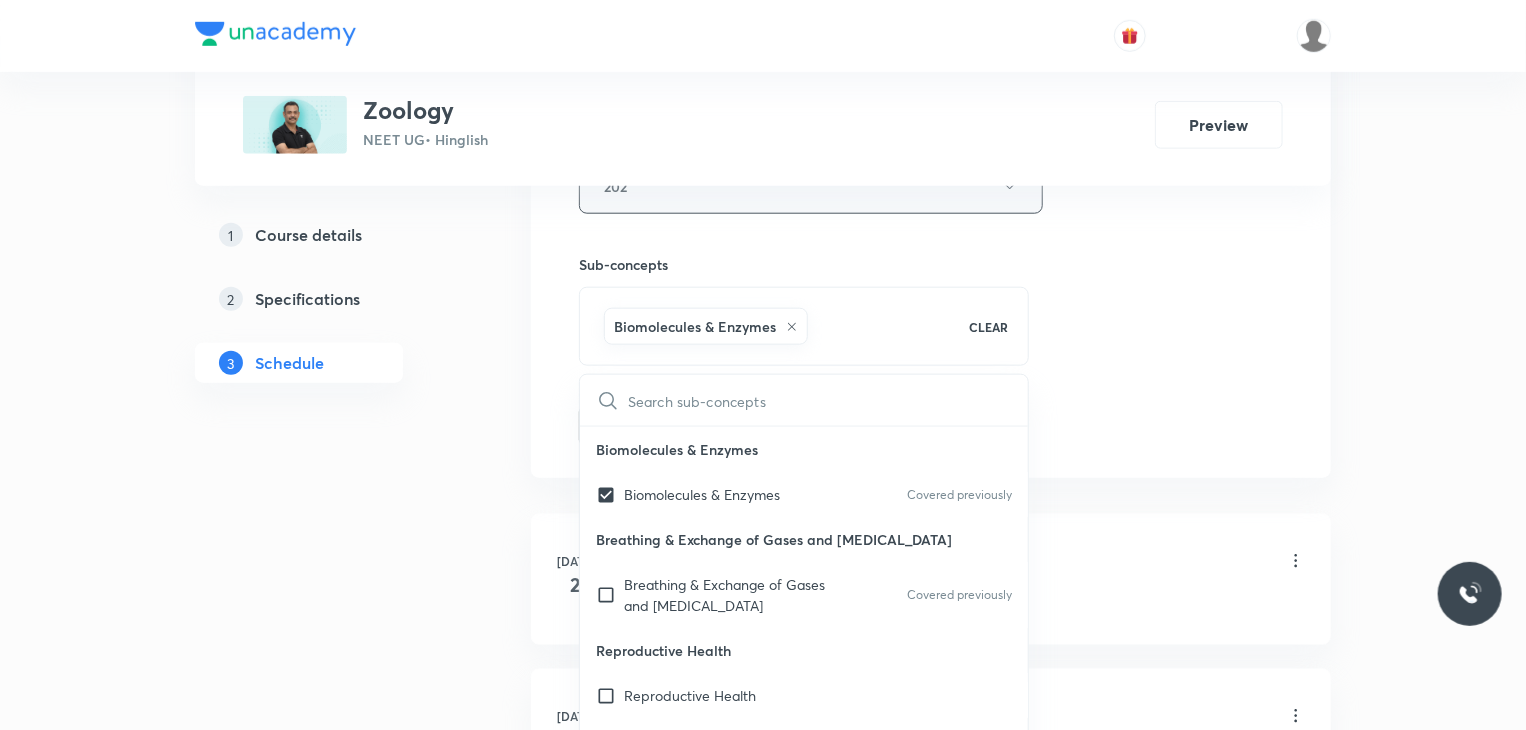 click on "Session  7 Live class Session title 16/99 Animal Kingdom 7 ​ Schedule for Jul 11, 2025, 8:00 AM ​ Duration (in minutes) 80 ​   Session type Online Offline Room 202 Sub-concepts Biomolecules & Enzymes CLEAR ​ Biomolecules & Enzymes Biomolecules & Enzymes Covered previously Breathing & Exchange of Gases and Body Fluids Breathing & Exchange of Gases and Body Fluids Covered previously Reproductive Health Reproductive Health Excretory product and their elimination, Locomotion Excretory product and their elimination, Locomotion Origin & Evolution Origin & Evolution Biomolecules & Enzymes, Body Fluids & Circulation and Breathing & Exchange of Gases Biomolecules & Enzymes, Body Fluids & Circulation and Breathing & Exchange of Gases Neural Control & Coordination, Chemical Control & Coordination Neural Control & Coordination, Chemical Control & Coordination Excretory Products and their Elimination Excretory Products and their Elimination Add Cancel" at bounding box center (931, -35) 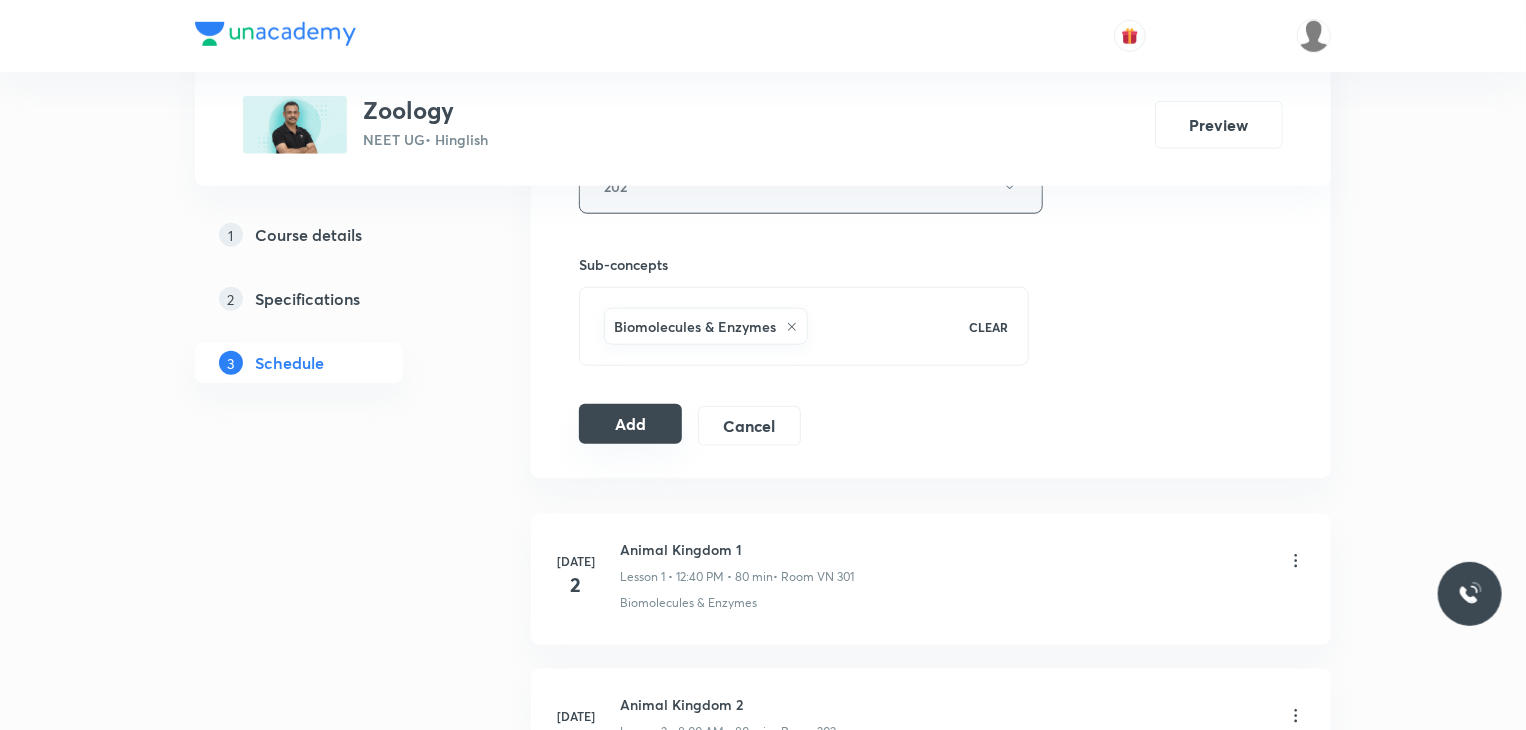 click on "Add" at bounding box center (630, 424) 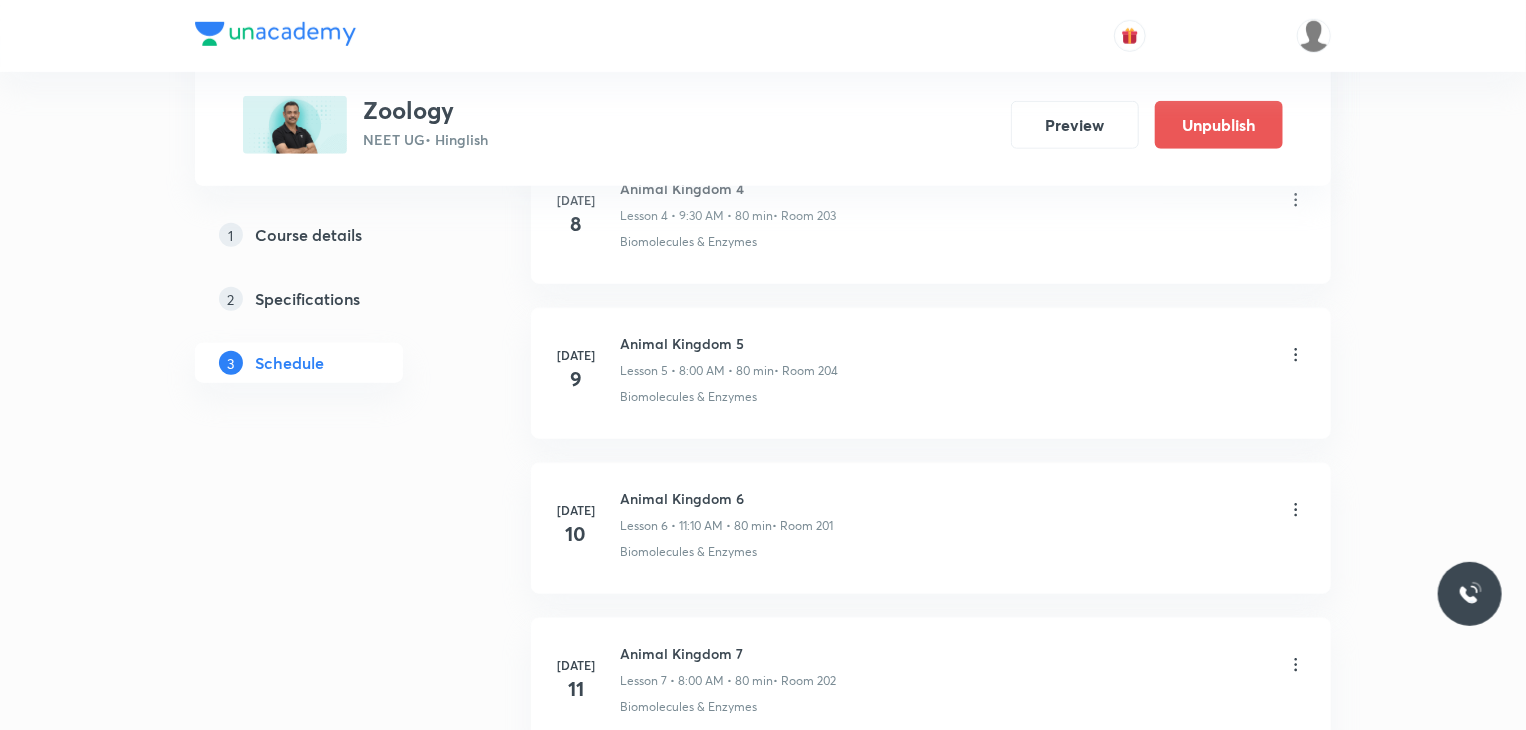 scroll, scrollTop: 1000, scrollLeft: 0, axis: vertical 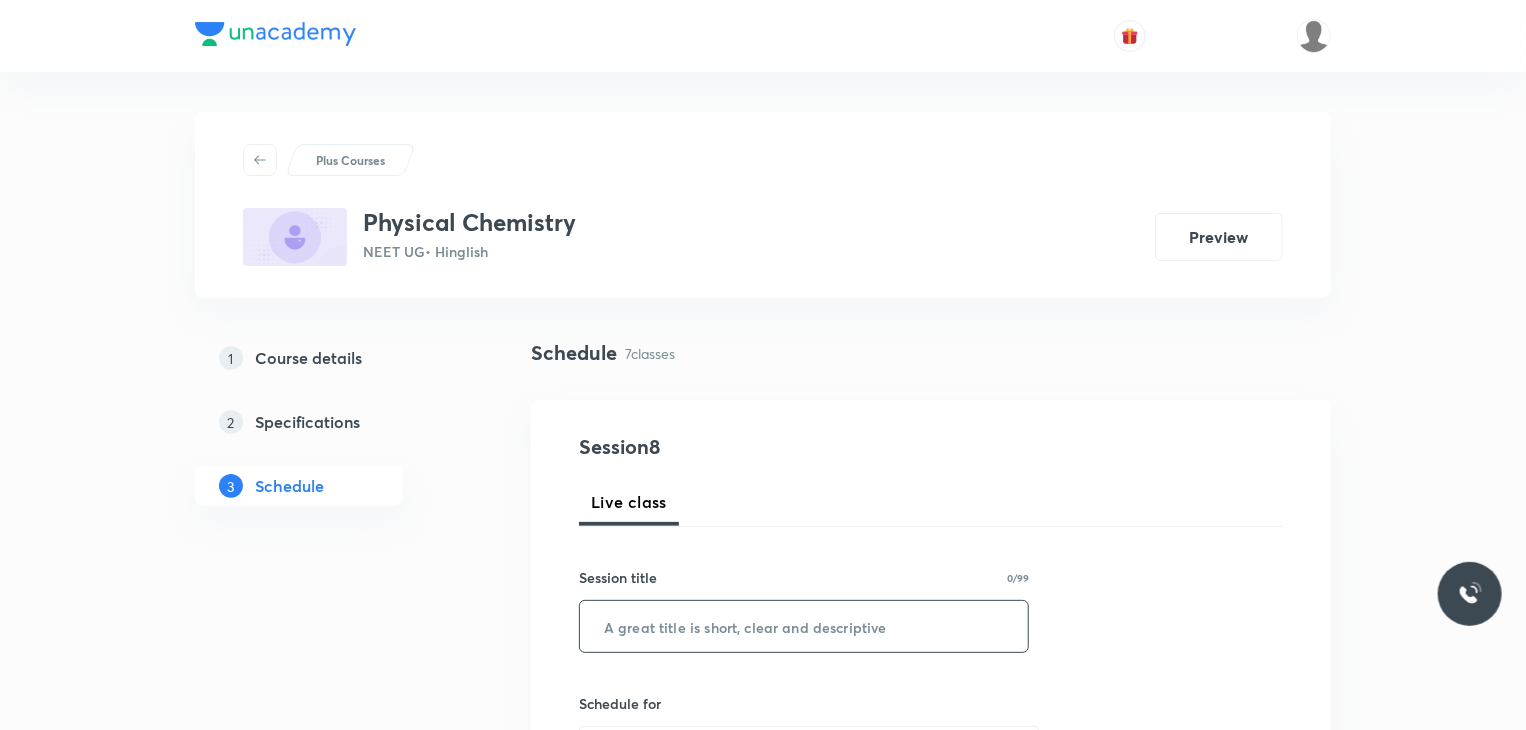 click at bounding box center [804, 626] 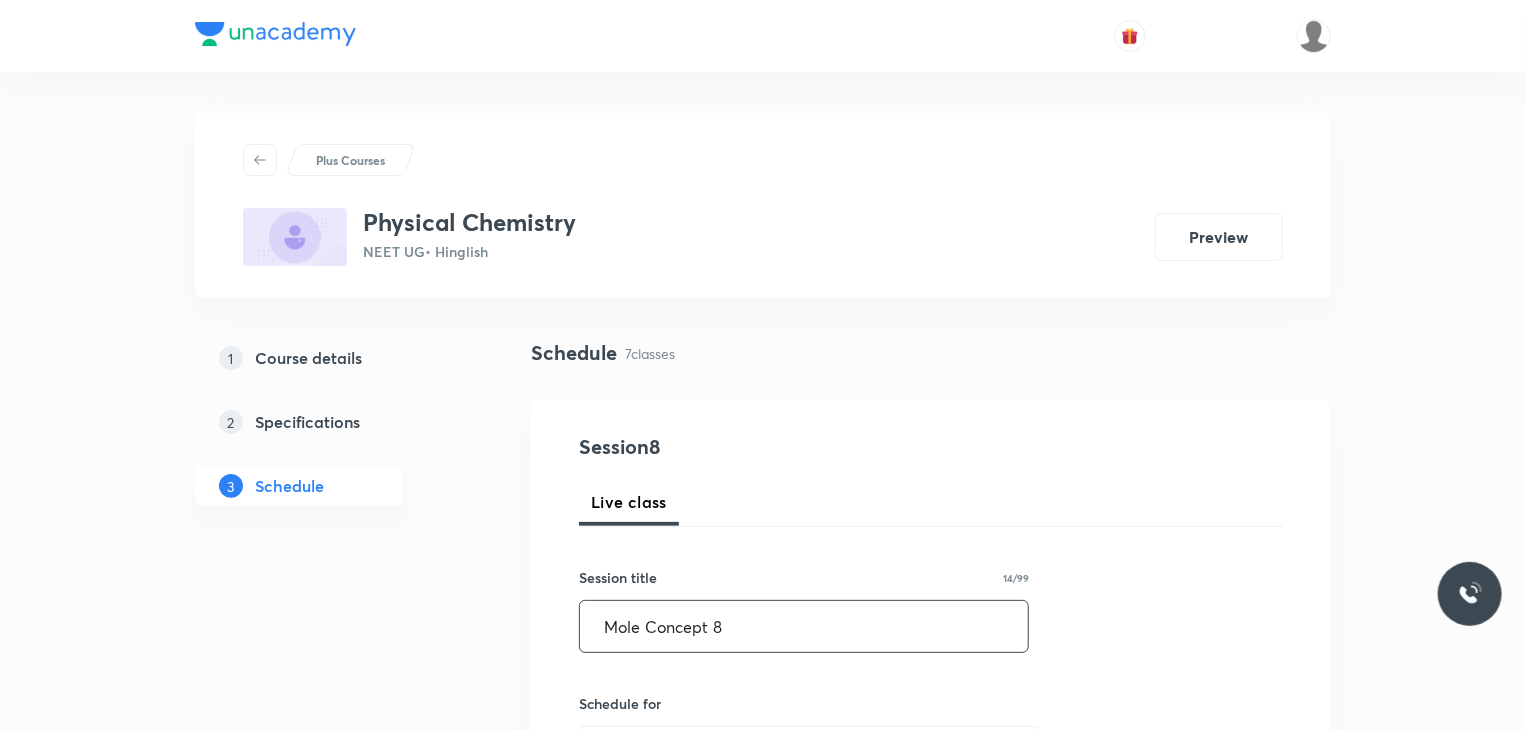 type on "Mole Concept 8" 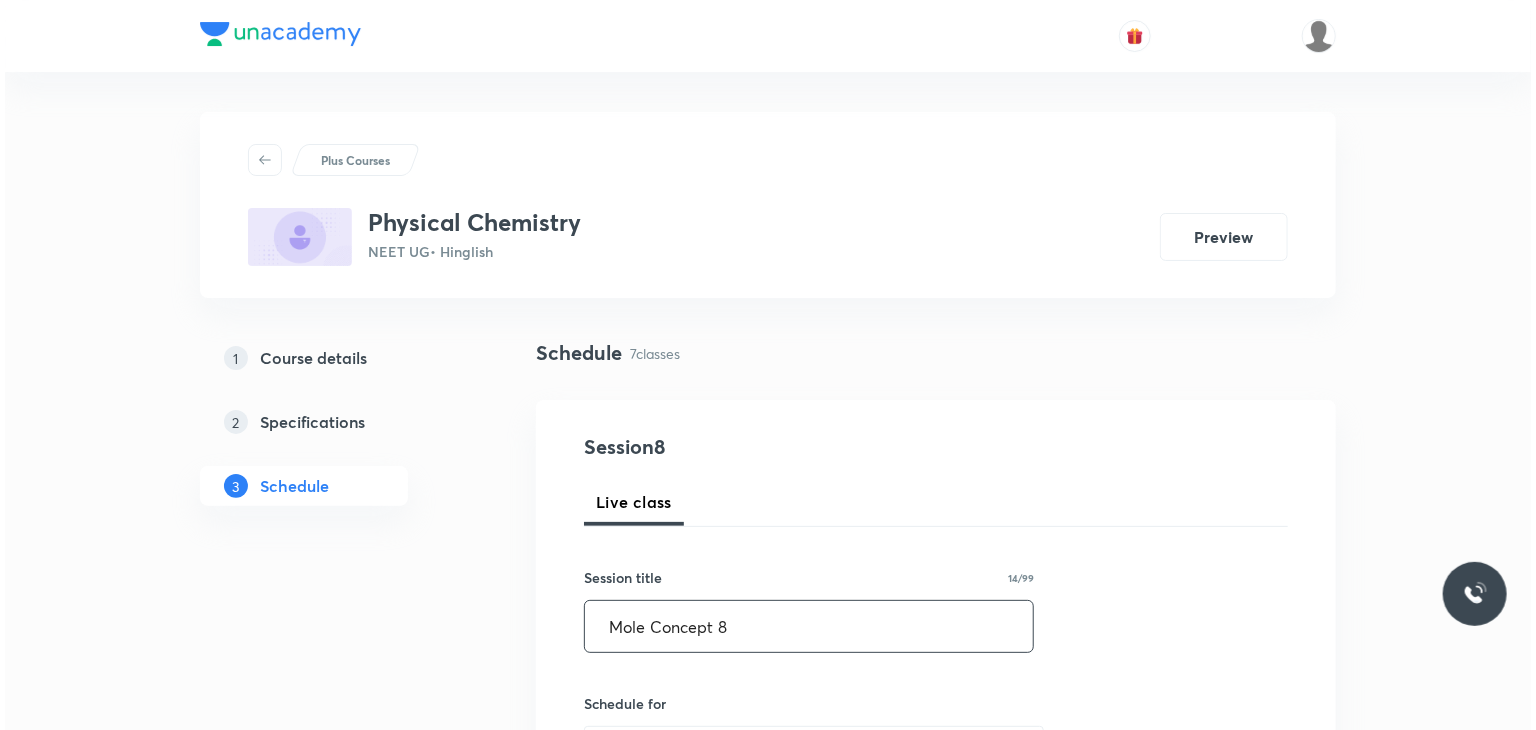 scroll, scrollTop: 172, scrollLeft: 0, axis: vertical 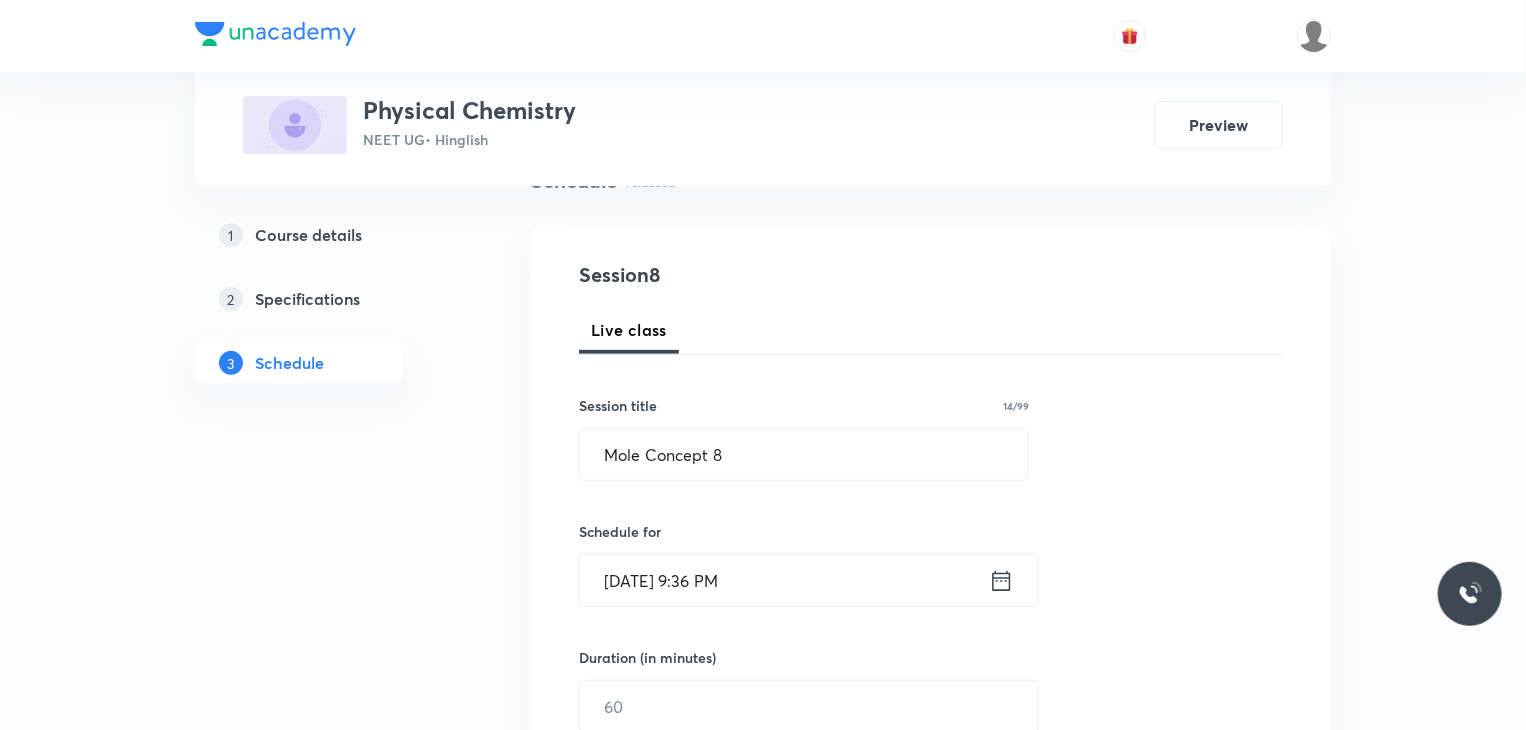 click on "Jul 10, 2025, 9:36 PM" at bounding box center (784, 580) 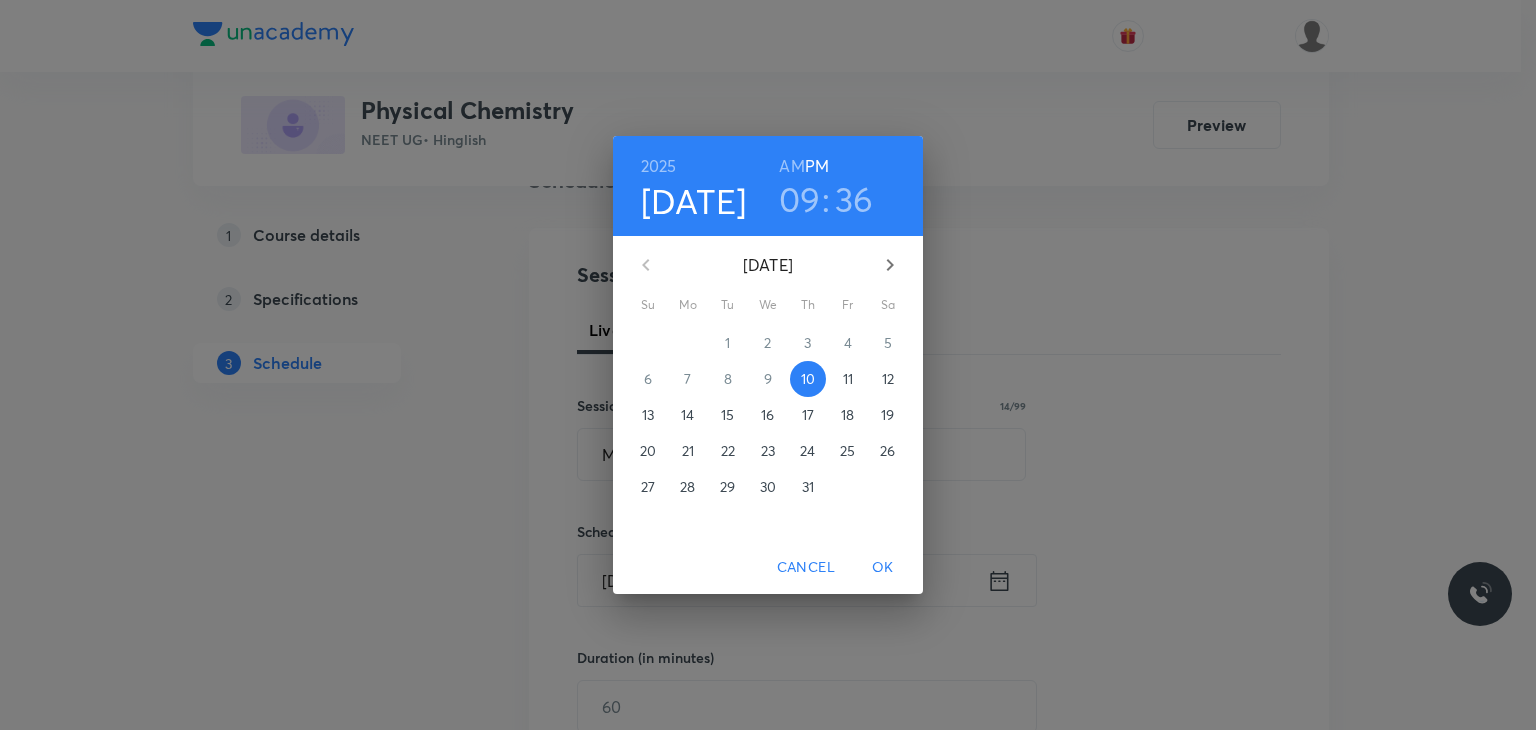 click on "11" at bounding box center (848, 379) 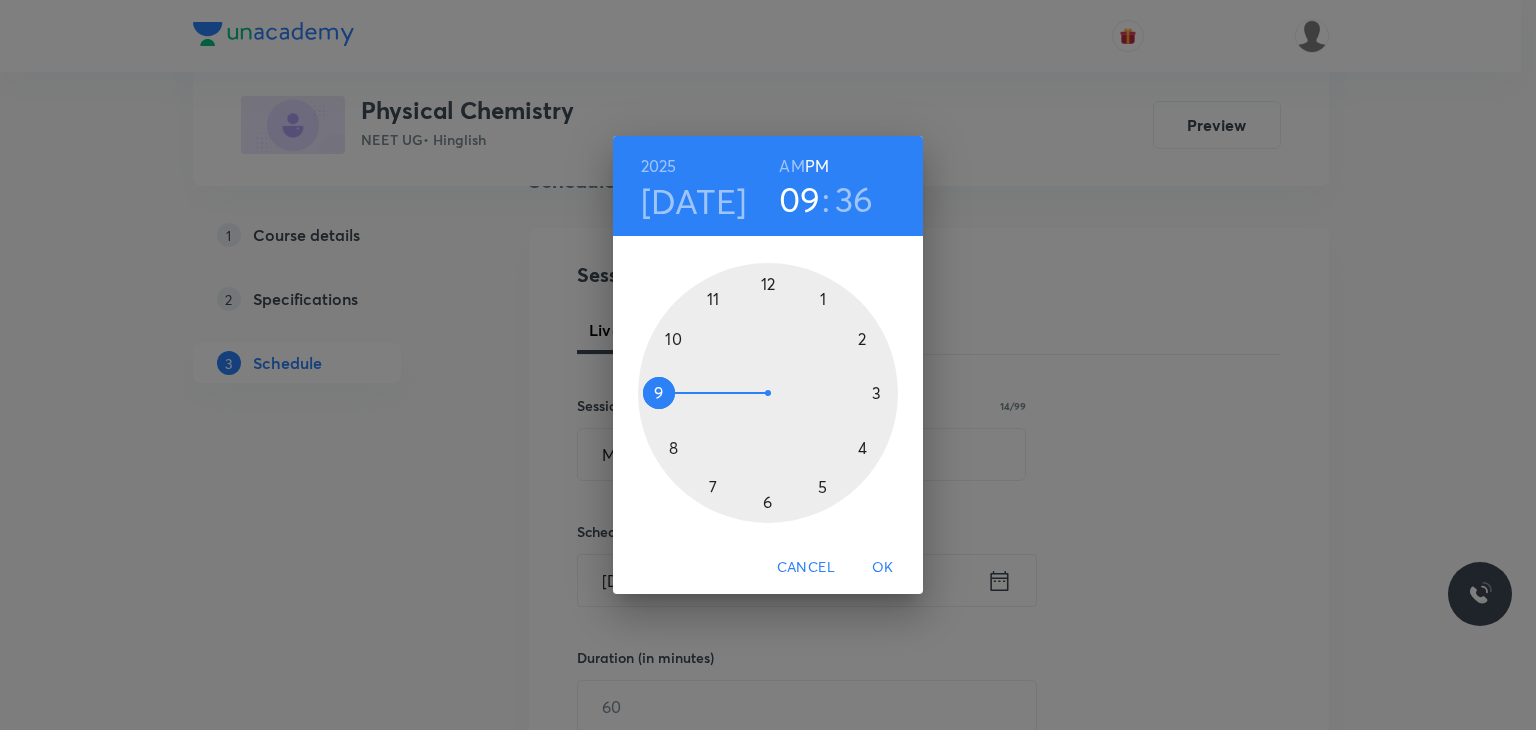 click on "AM" at bounding box center [791, 166] 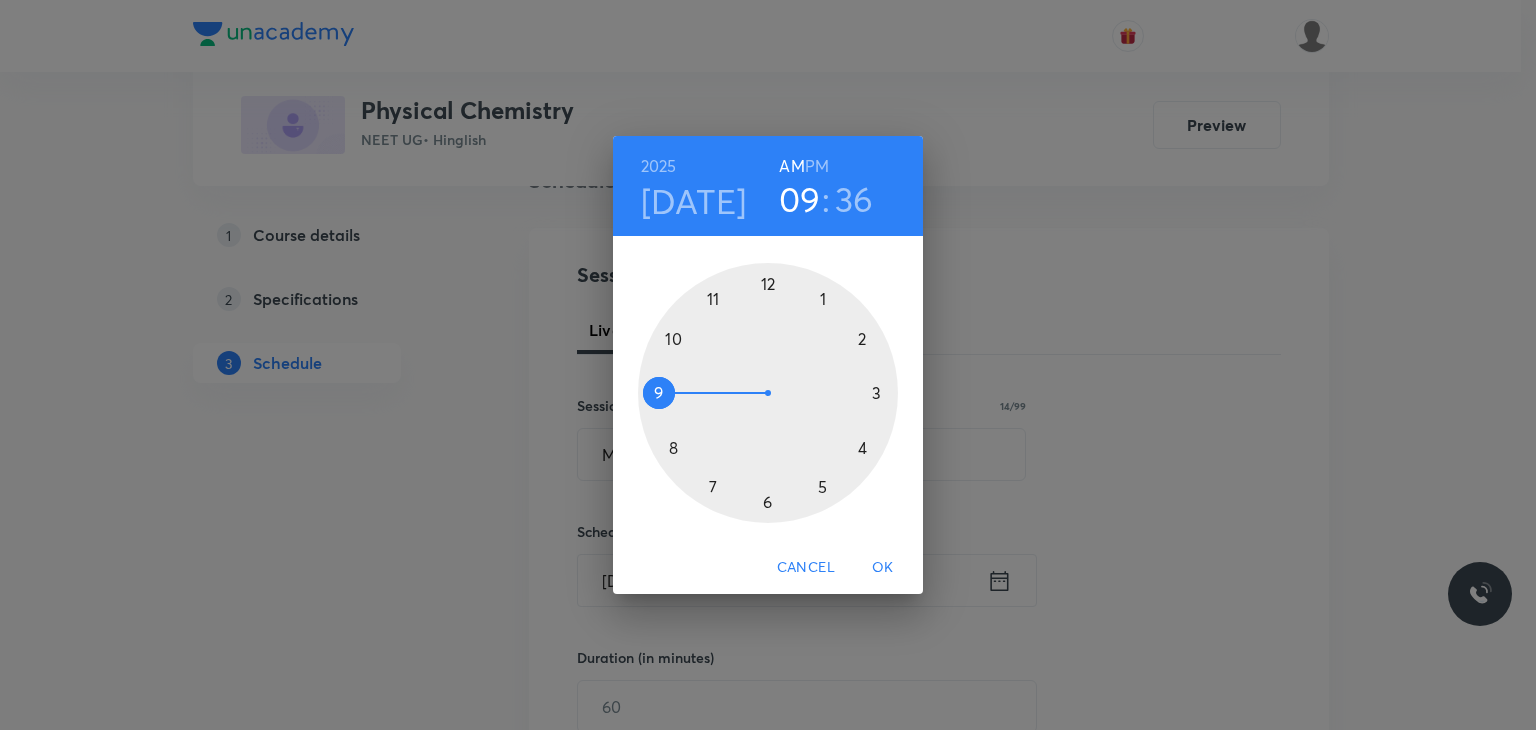 click on "36" at bounding box center (854, 199) 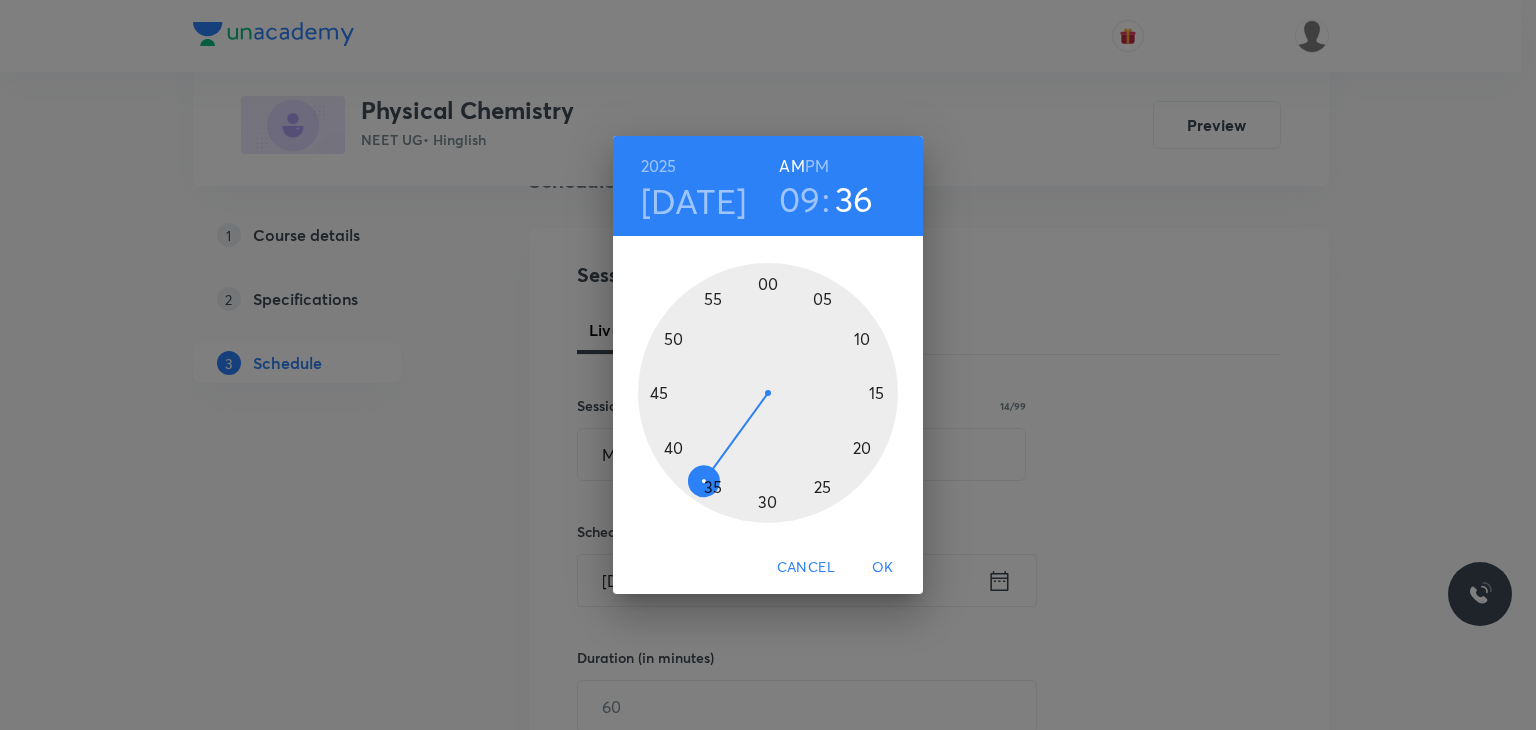 click at bounding box center [768, 393] 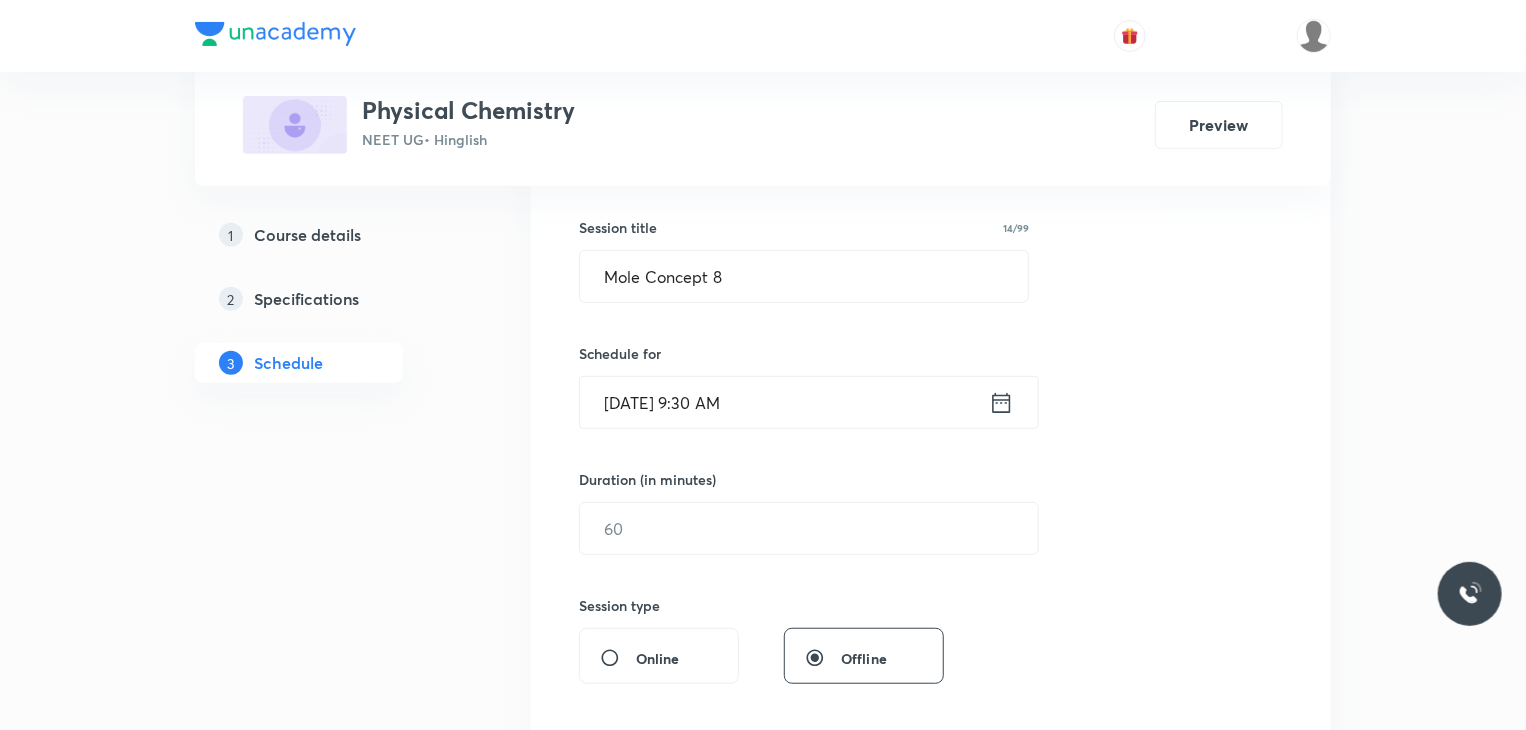 scroll, scrollTop: 352, scrollLeft: 0, axis: vertical 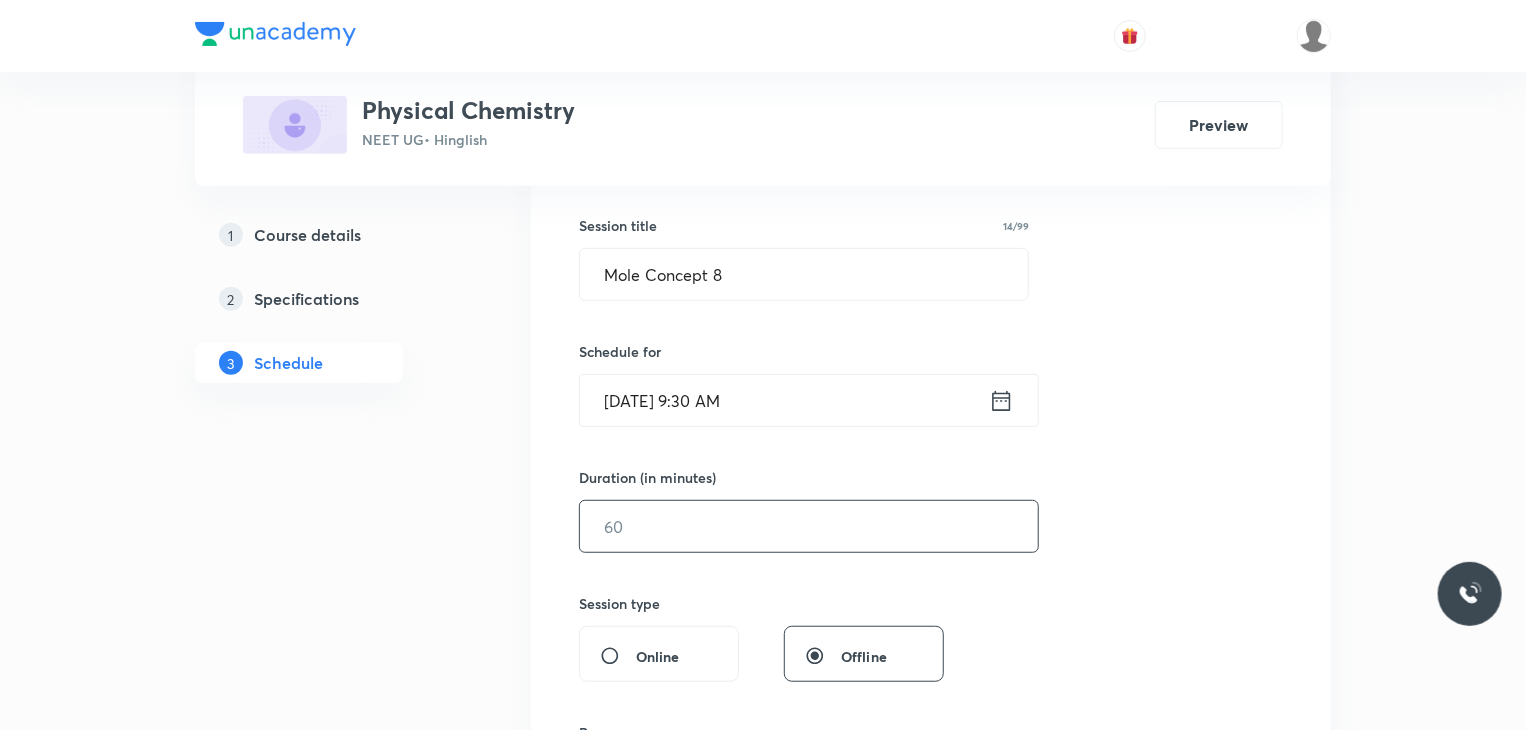 click at bounding box center [809, 526] 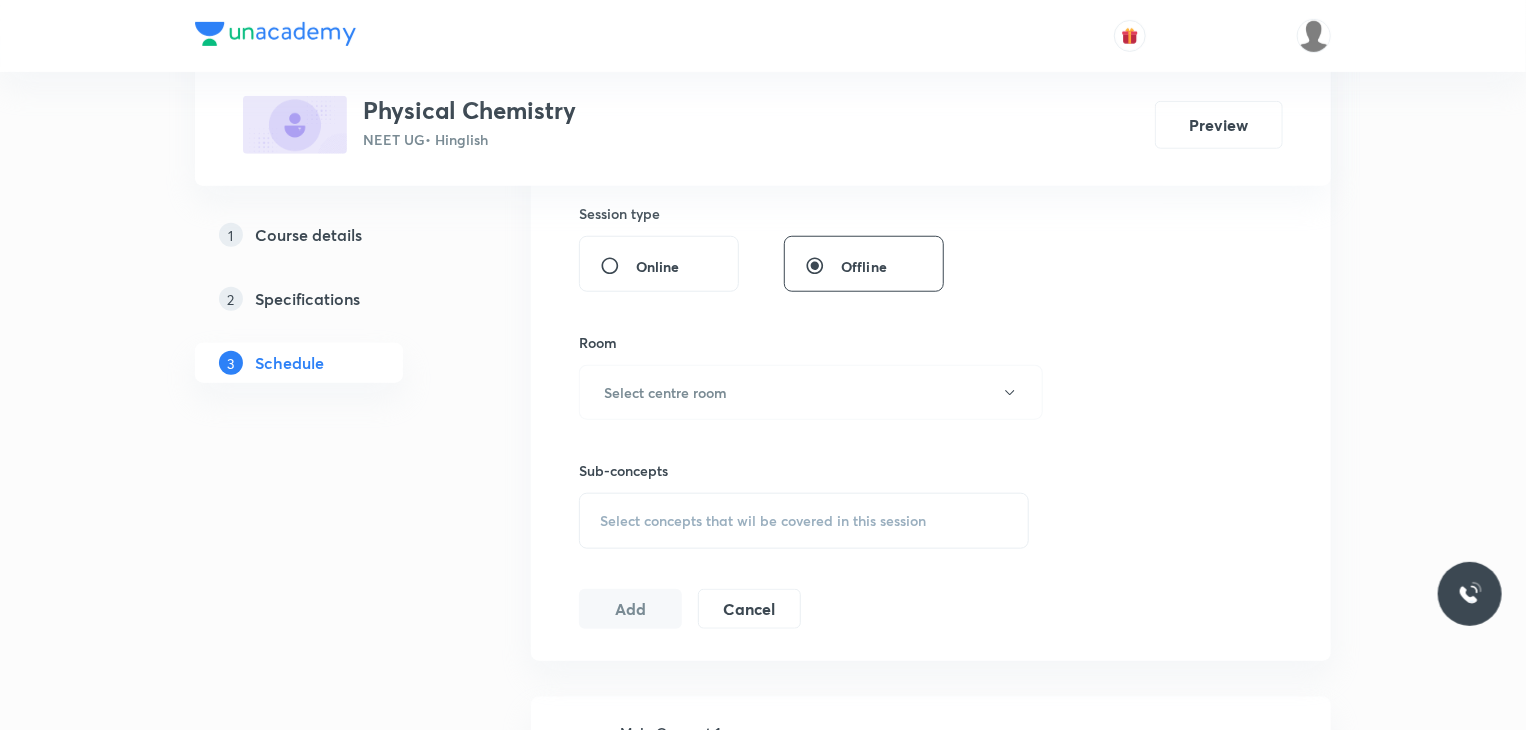 scroll, scrollTop: 744, scrollLeft: 0, axis: vertical 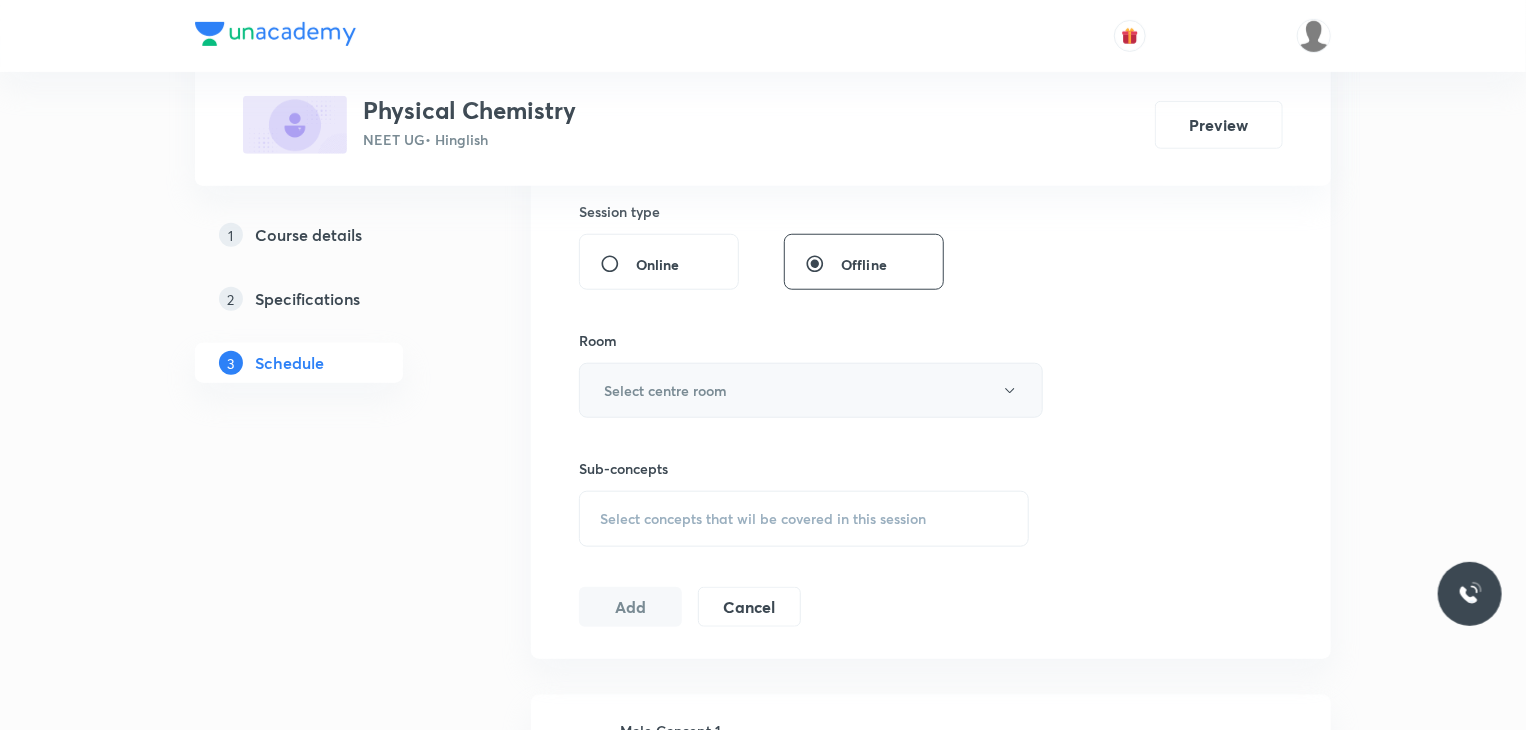 type on "80" 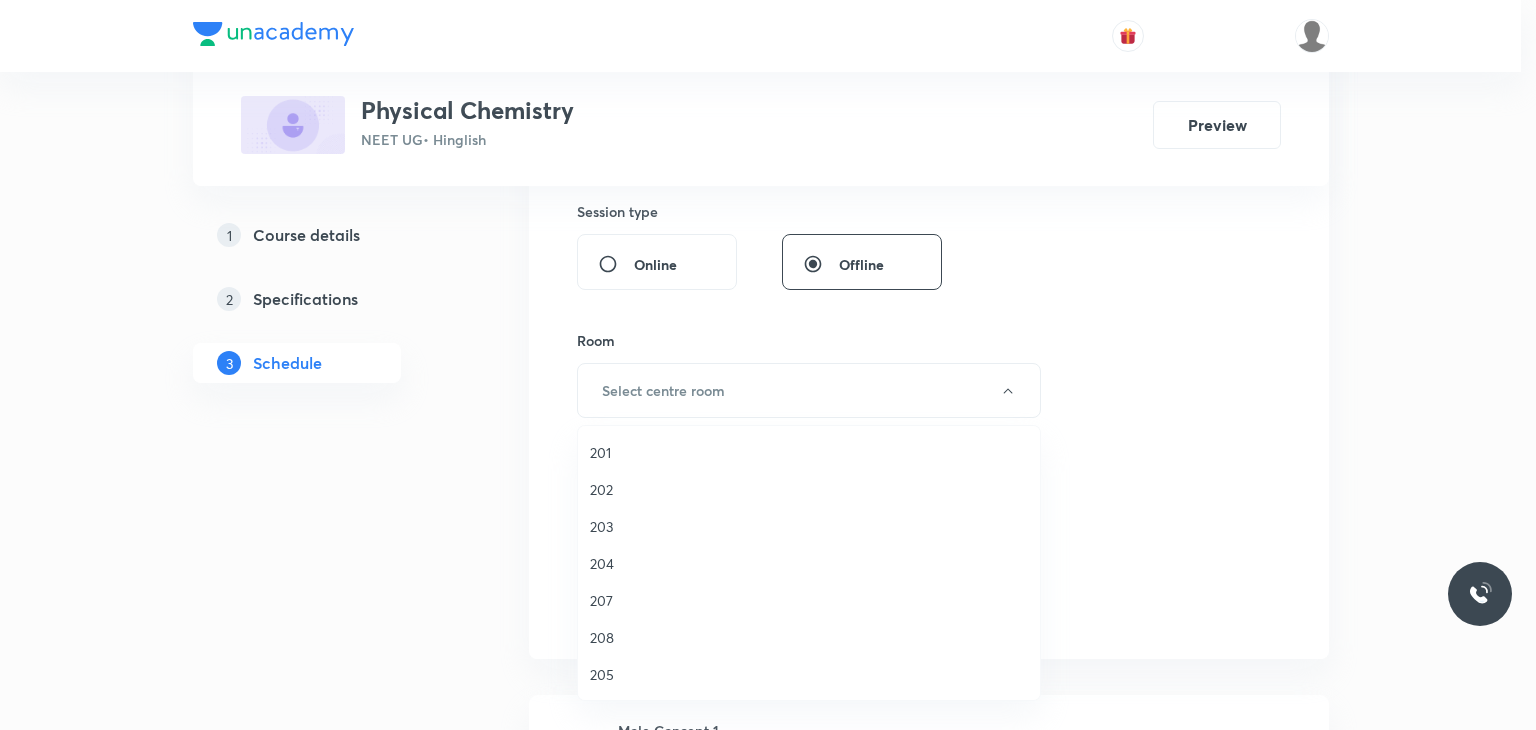 click on "202" at bounding box center [809, 489] 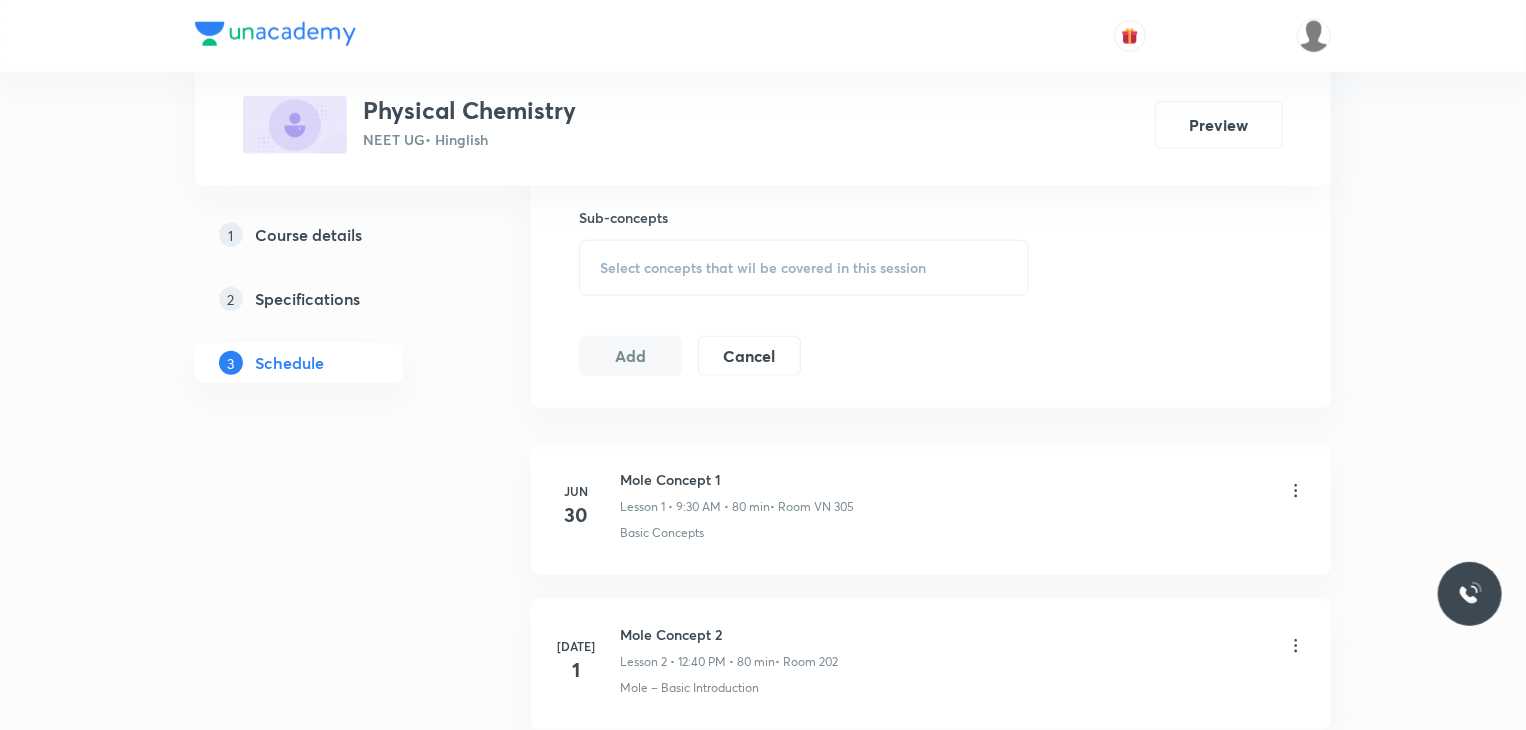 scroll, scrollTop: 996, scrollLeft: 0, axis: vertical 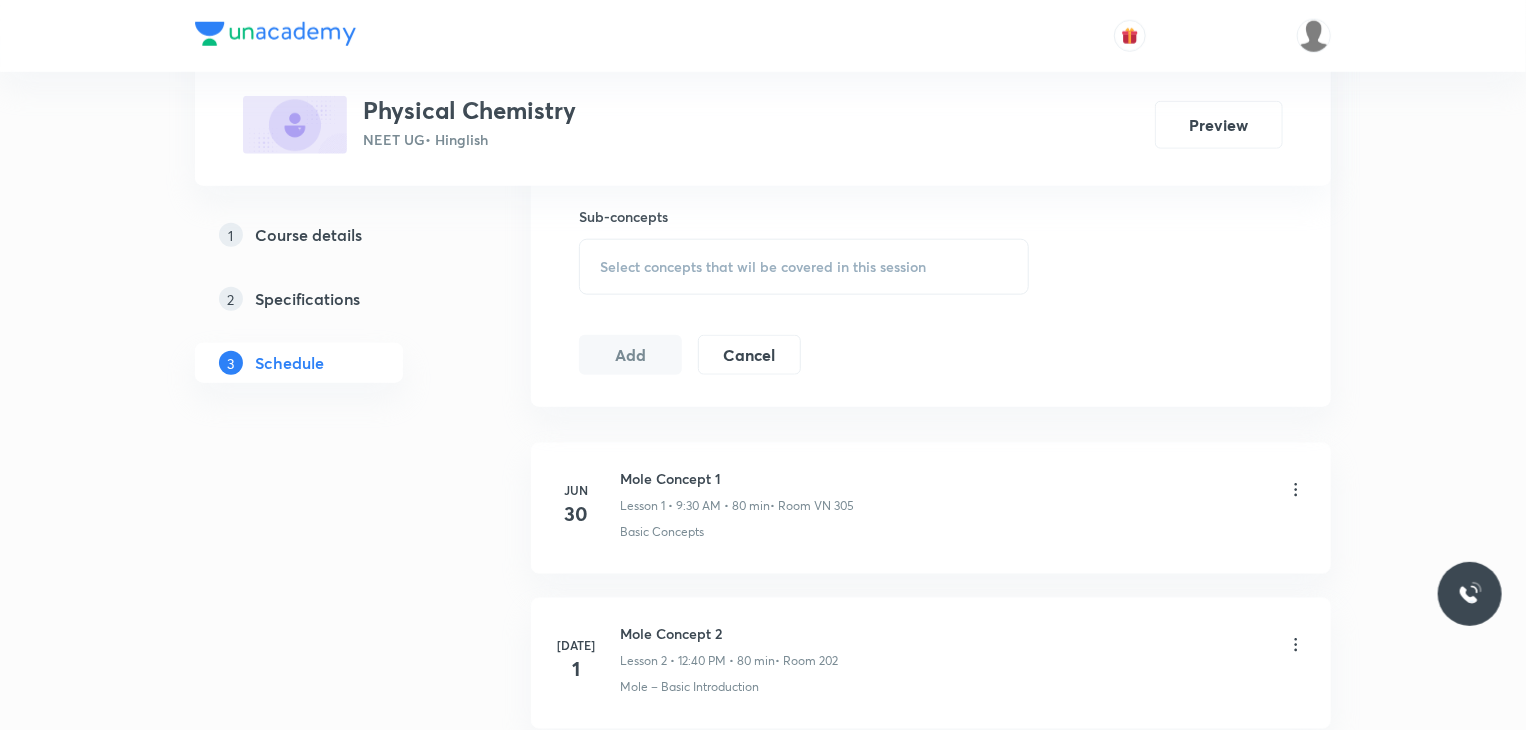 click on "Select concepts that wil be covered in this session" at bounding box center (763, 267) 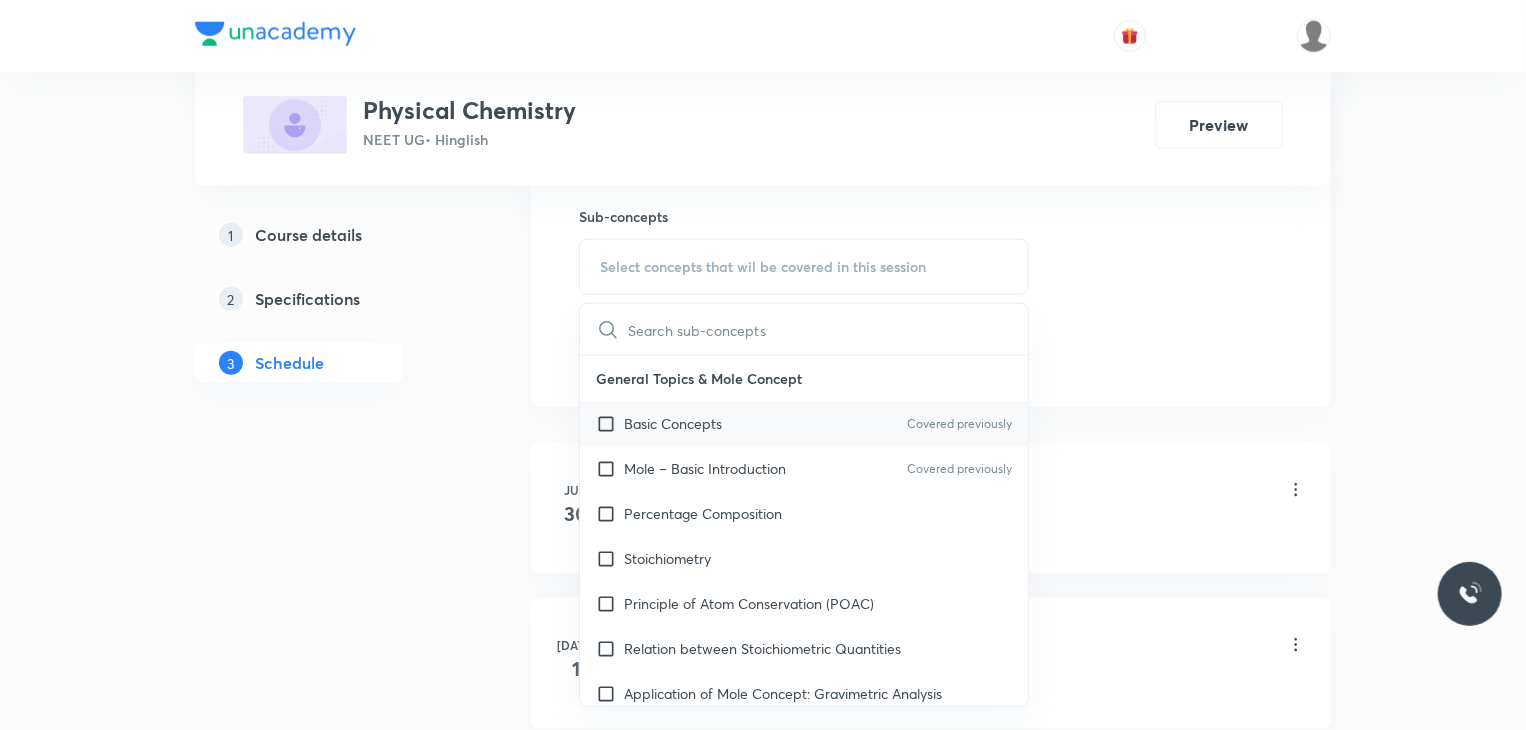 click on "Basic Concepts Covered previously" at bounding box center (804, 423) 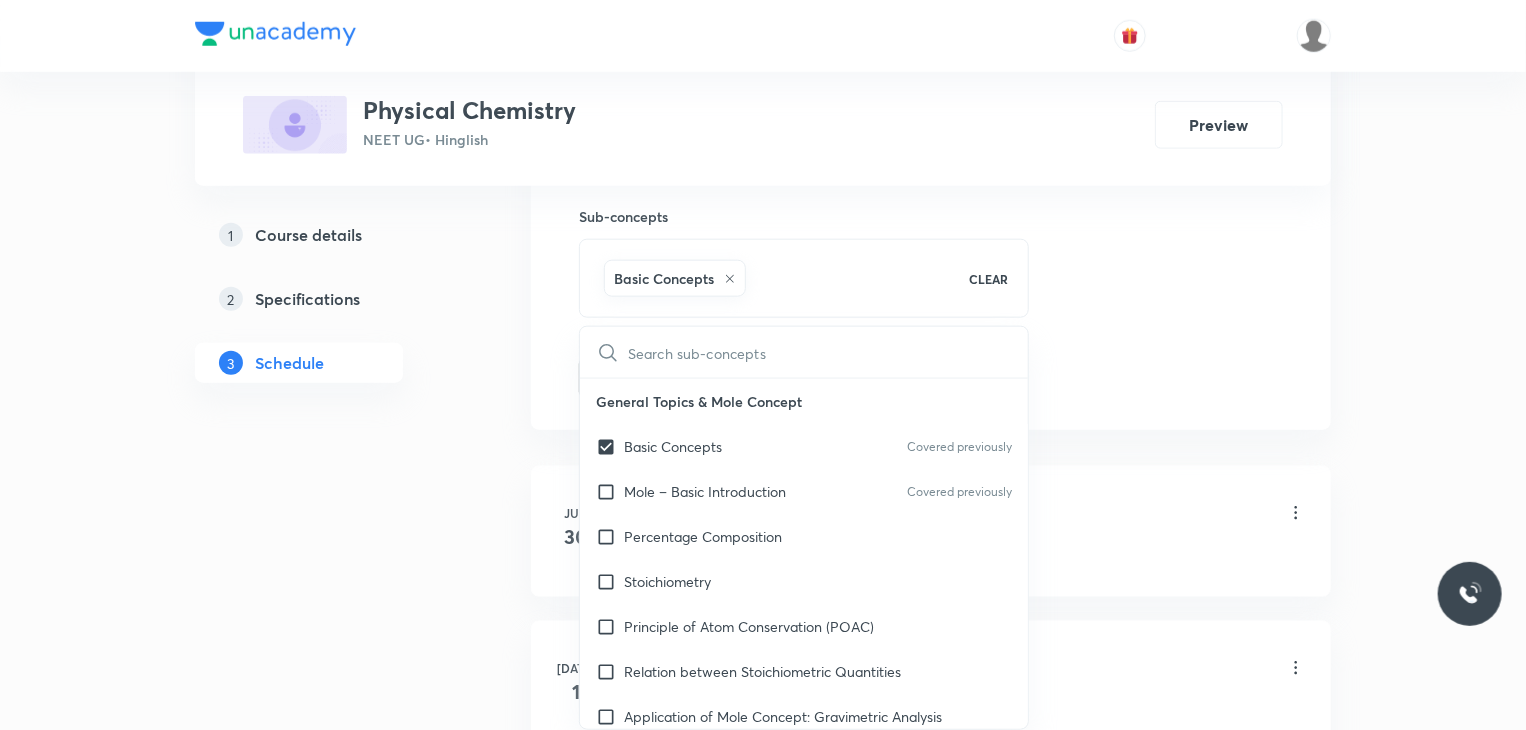 click on "Session  8 Live class Session title 14/99 Mole Concept 8 ​ Schedule for Jul 11, 2025, 9:30 AM ​ Duration (in minutes) 80 ​   Session type Online Offline Room 202 Sub-concepts Basic Concepts CLEAR ​ General Topics & Mole Concept Basic Concepts Covered previously Mole – Basic Introduction Covered previously Percentage Composition Stoichiometry Principle of Atom Conservation (POAC) Relation between Stoichiometric Quantities Application of Mole Concept: Gravimetric Analysis Electronic Configuration Of Atoms (Hund's rule)  Quantum Numbers (Magnetic Quantum no.) Quantum Numbers(Pauli's Exclusion law) Mean Molar Mass or Molecular Mass Variation of Conductivity with Concentration Mechanism of Corrosion Atomic Structure Discovery Of Electron Some Prerequisites of Physics Discovery Of Protons And Neutrons Atomic Models Representation Of Atom With Electrons And Neutrons Nature of Waves Nature Of Electromagnetic Radiation Planck’S Quantum Theory Spectra-Continuous and Discontinuous Spectrum Quantum Numbers pH" at bounding box center (931, -83) 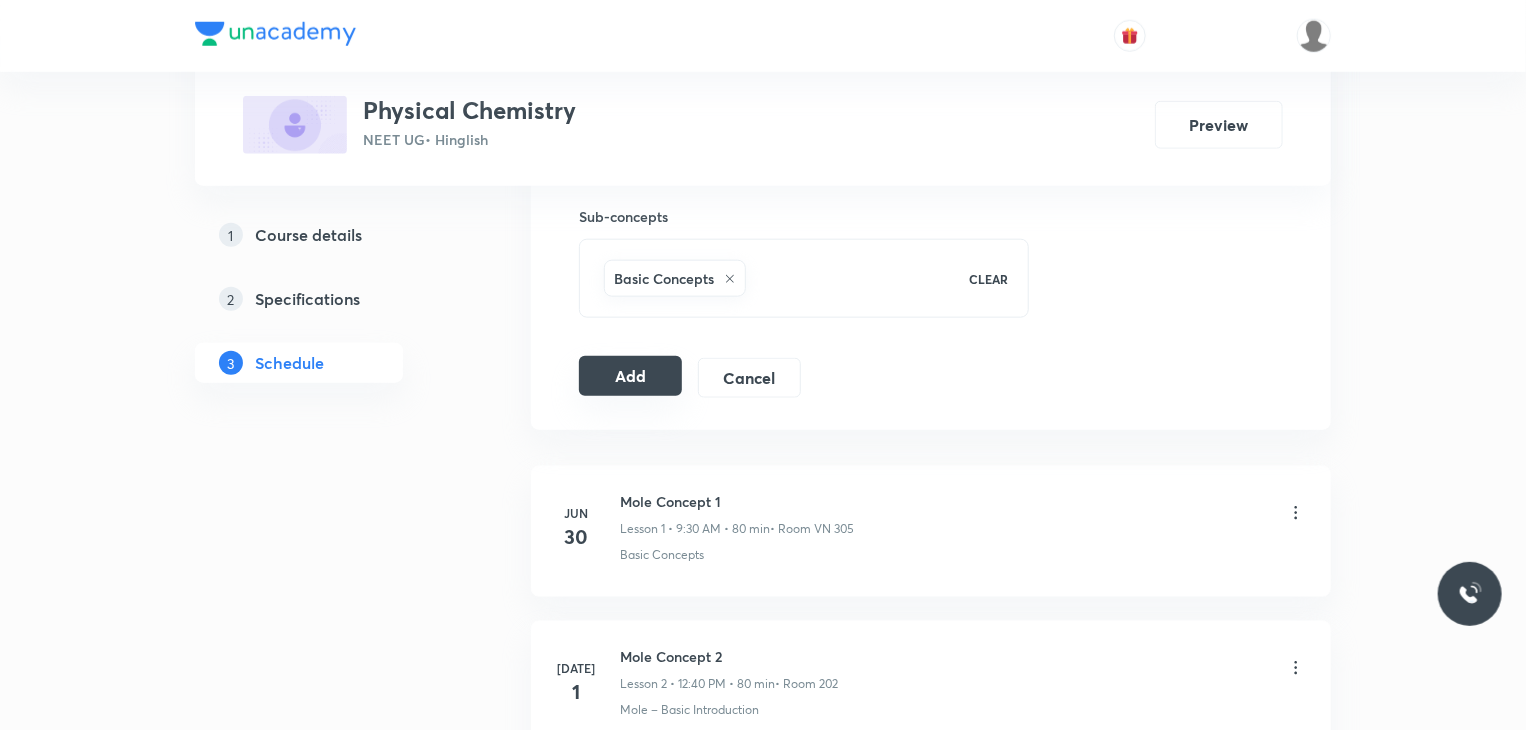 click on "Add" at bounding box center [630, 376] 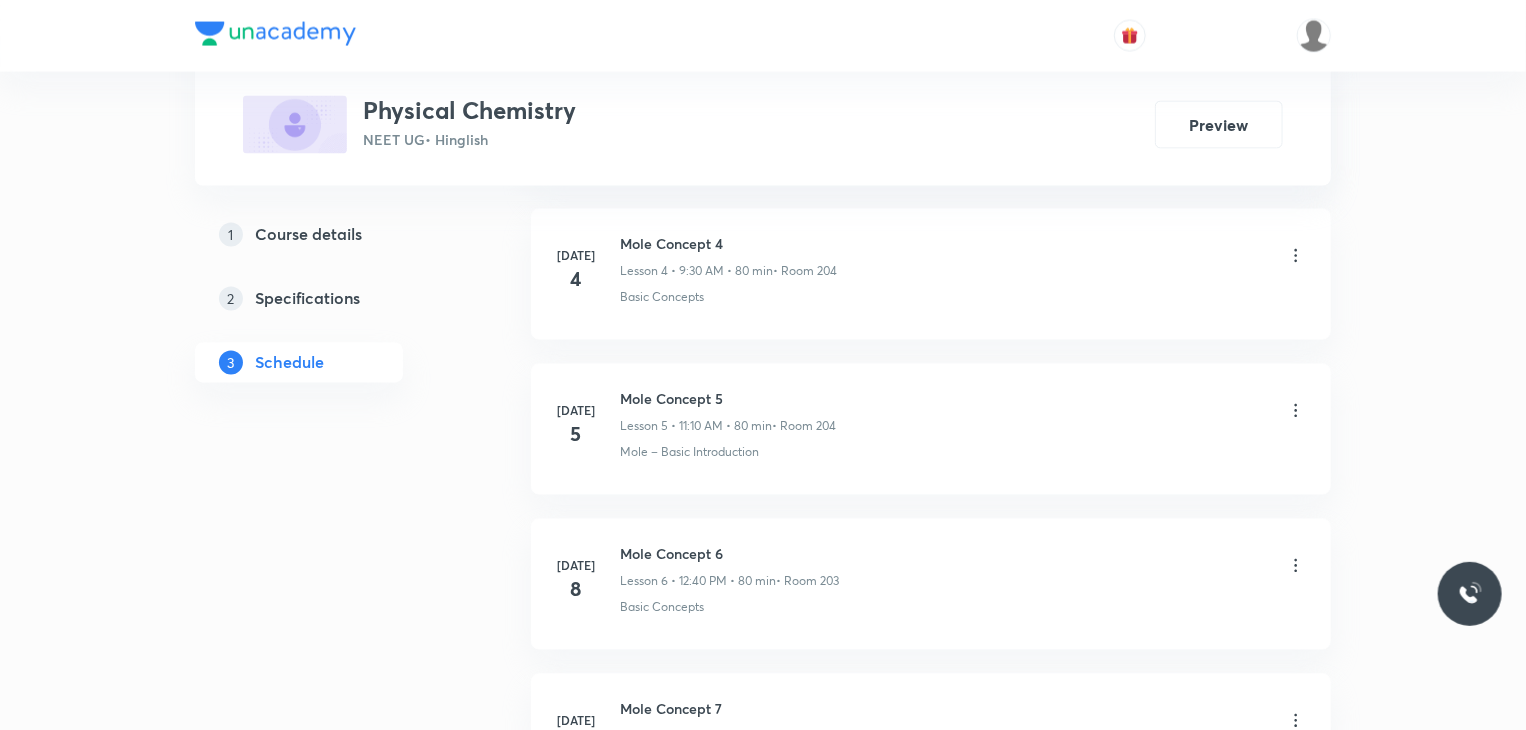 scroll, scrollTop: 1976, scrollLeft: 0, axis: vertical 